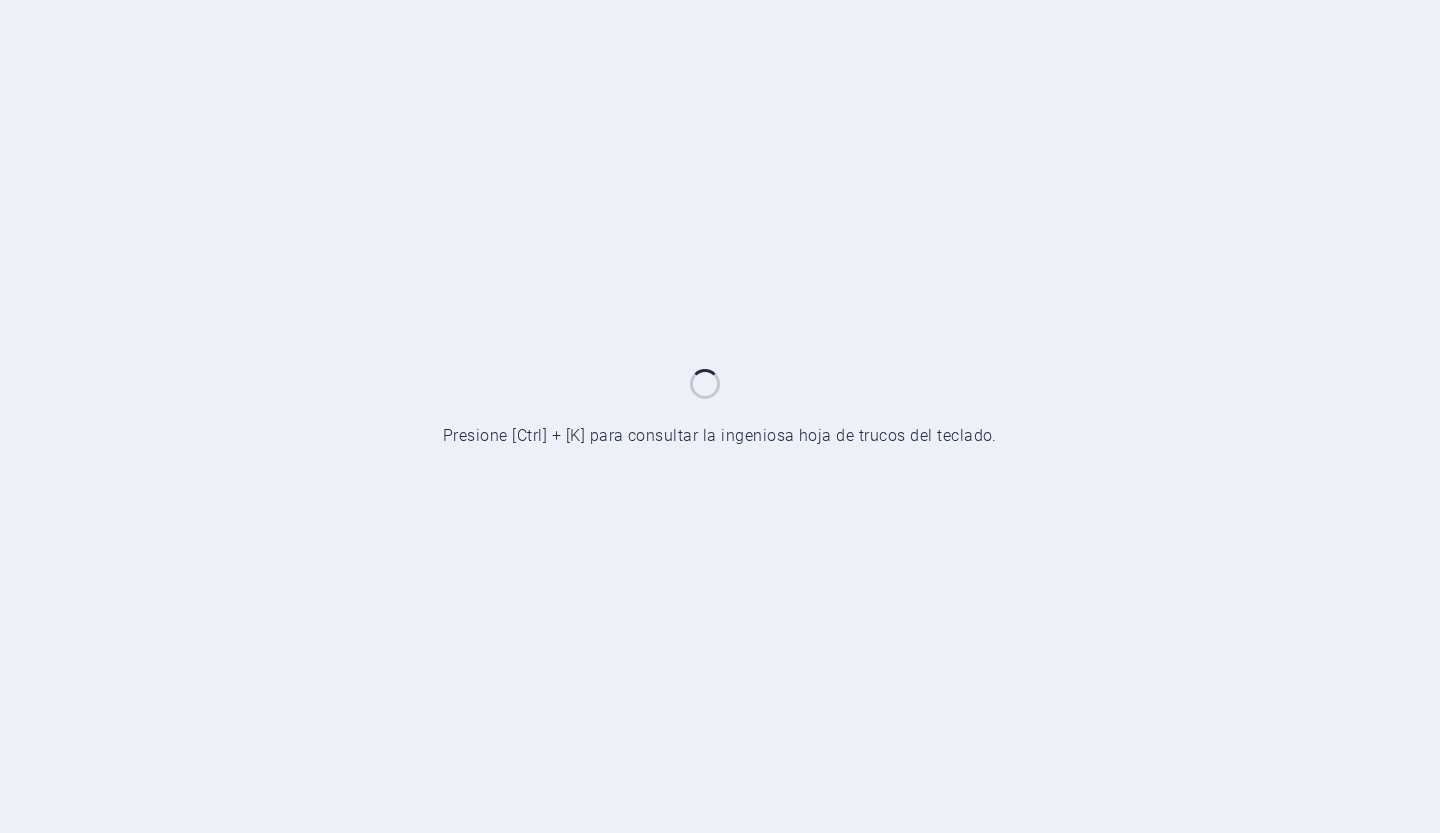 scroll, scrollTop: 0, scrollLeft: 0, axis: both 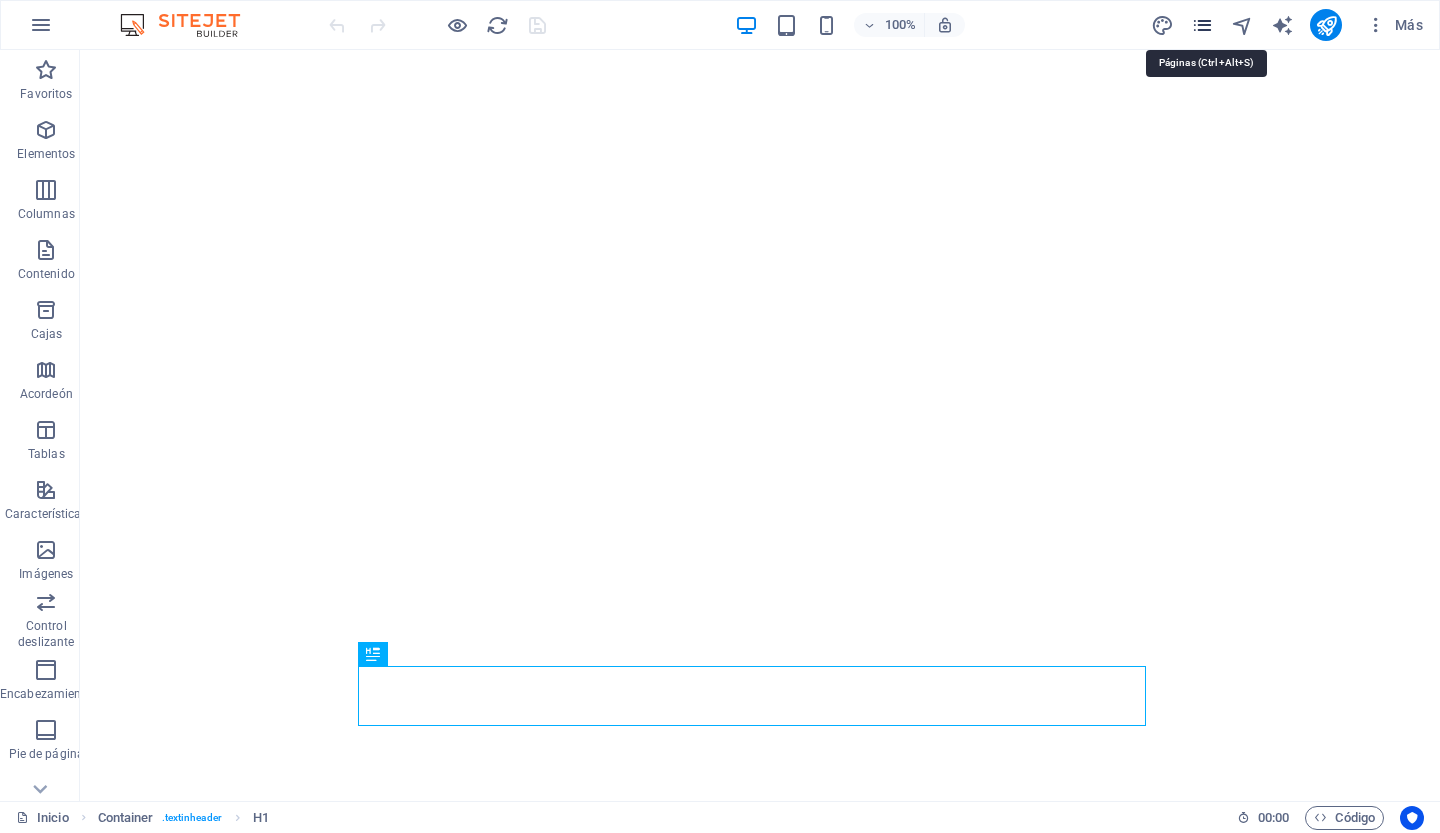 click at bounding box center (1202, 25) 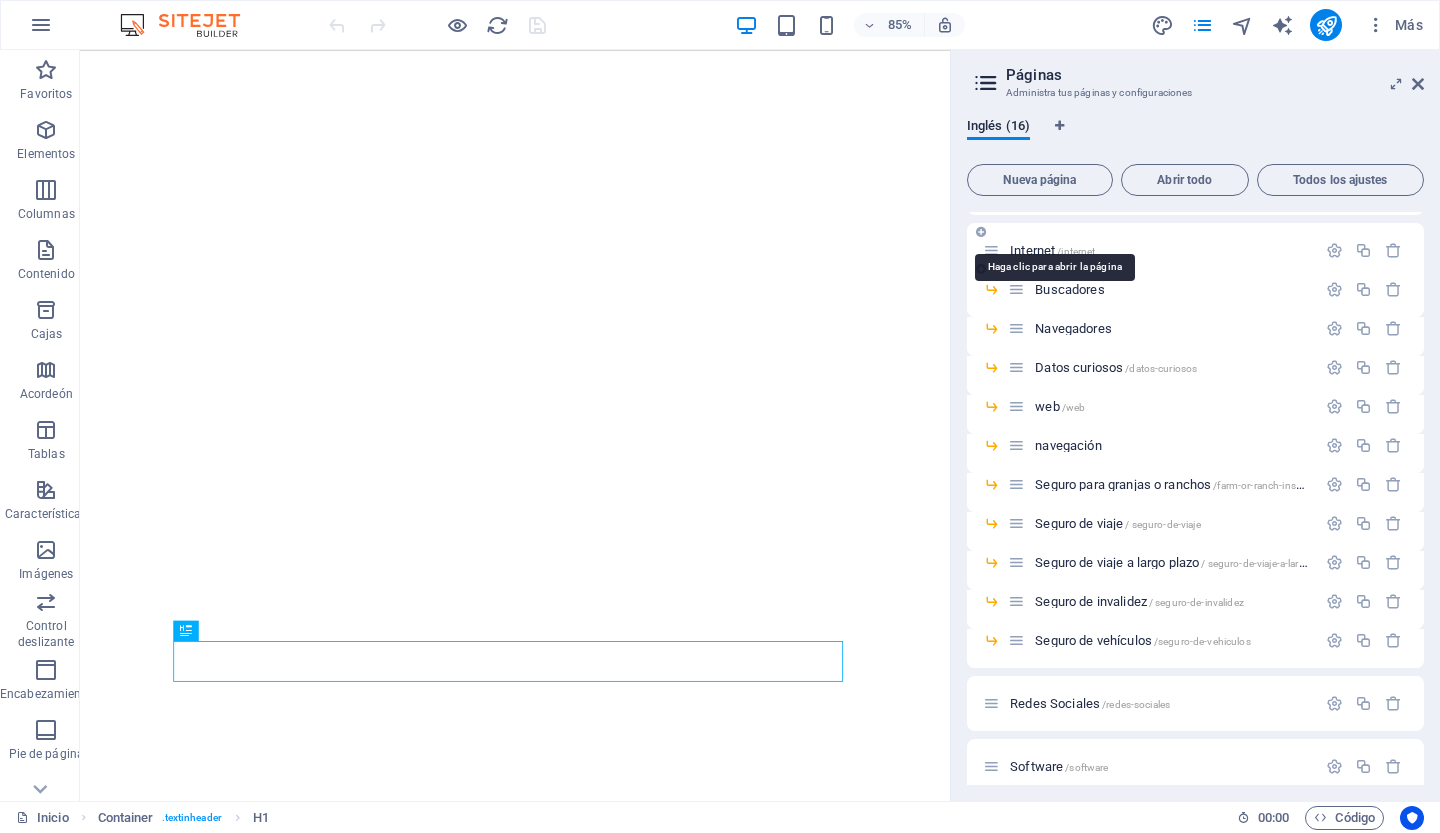 scroll, scrollTop: 76, scrollLeft: 0, axis: vertical 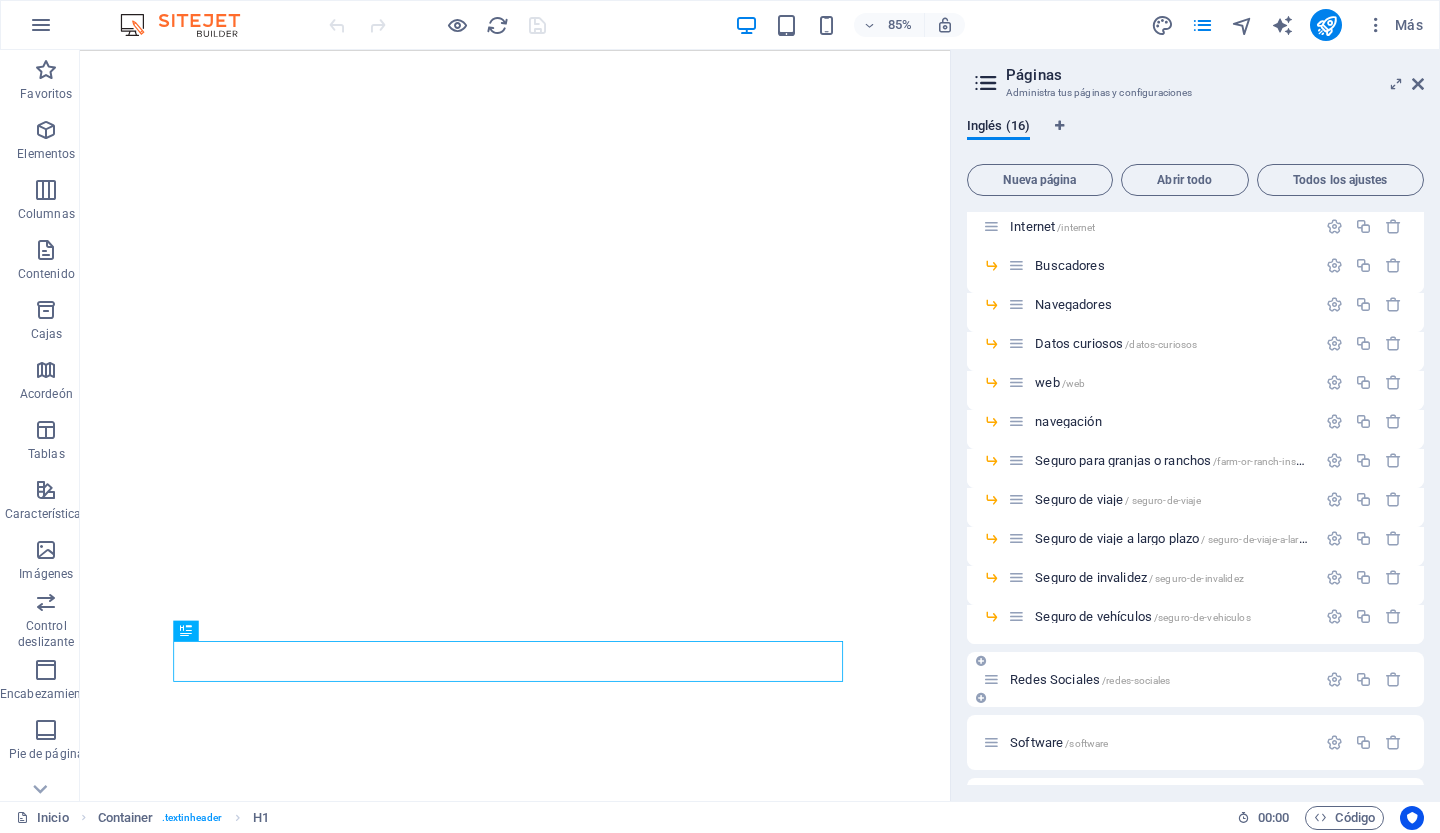click on "Redes Sociales" at bounding box center (1055, 679) 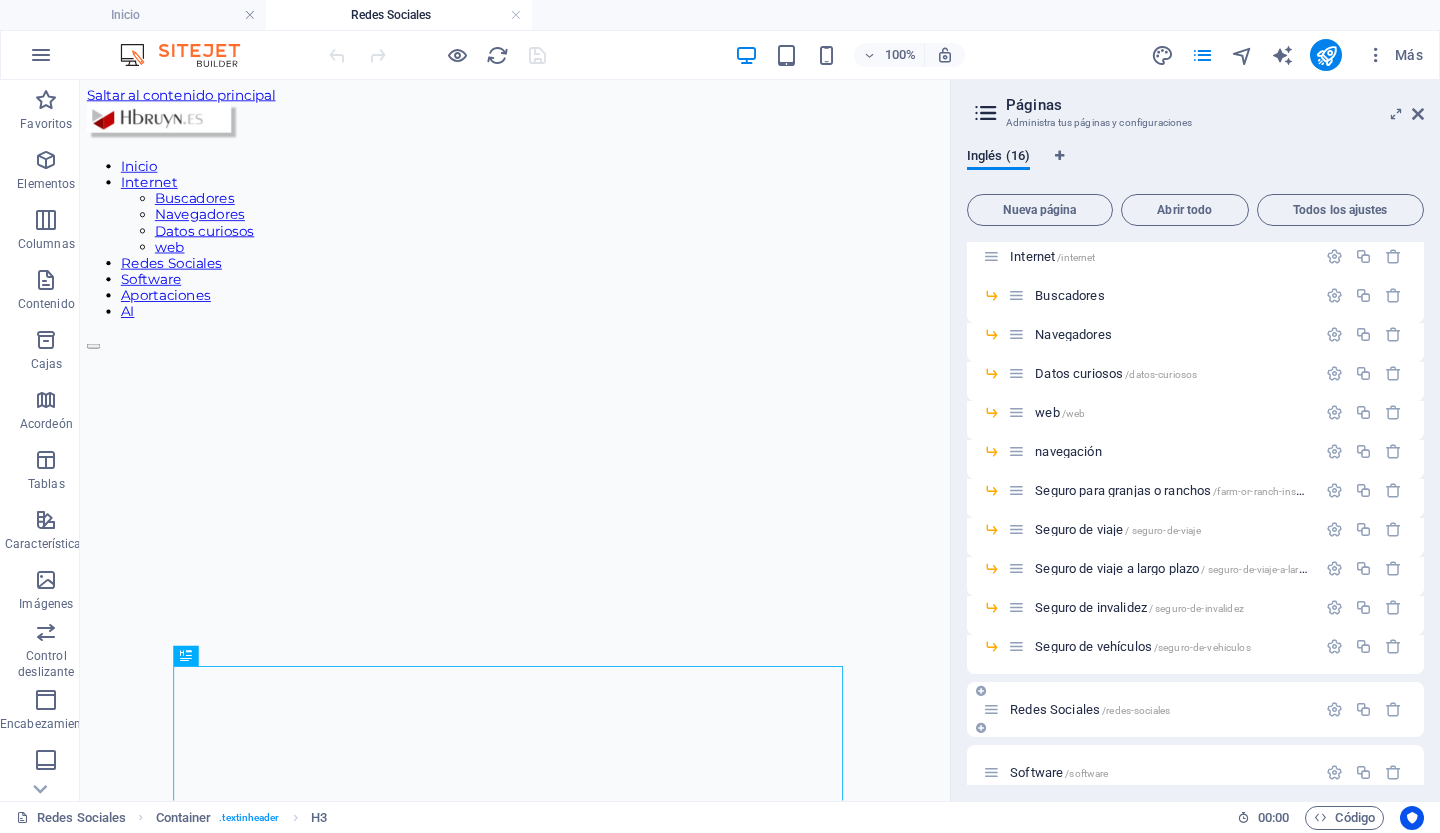 scroll, scrollTop: 0, scrollLeft: 0, axis: both 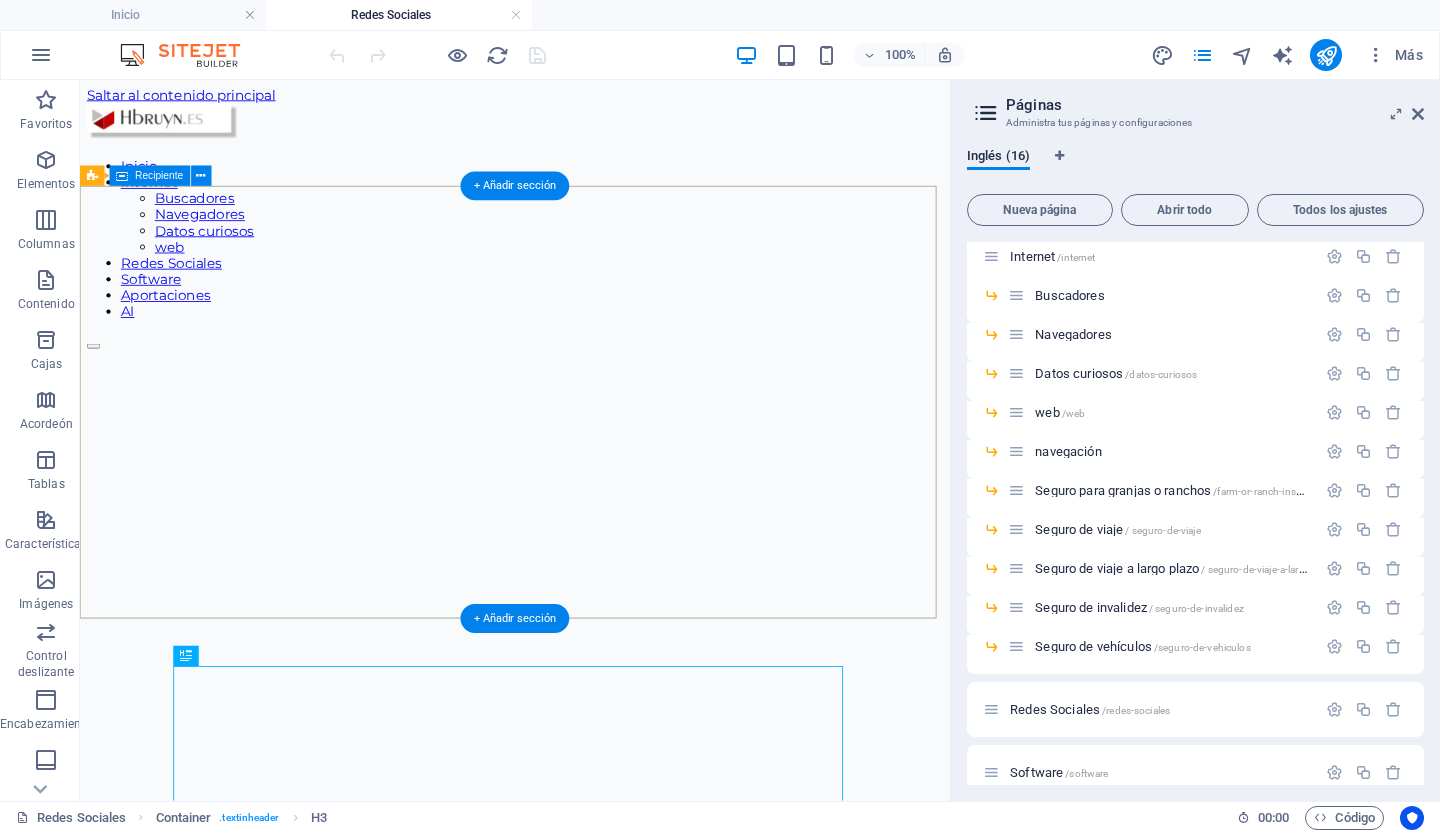 click on "Suelta el contenido aquí o  Añadir elementos  Pegar portapapeles" at bounding box center [592, 1147] 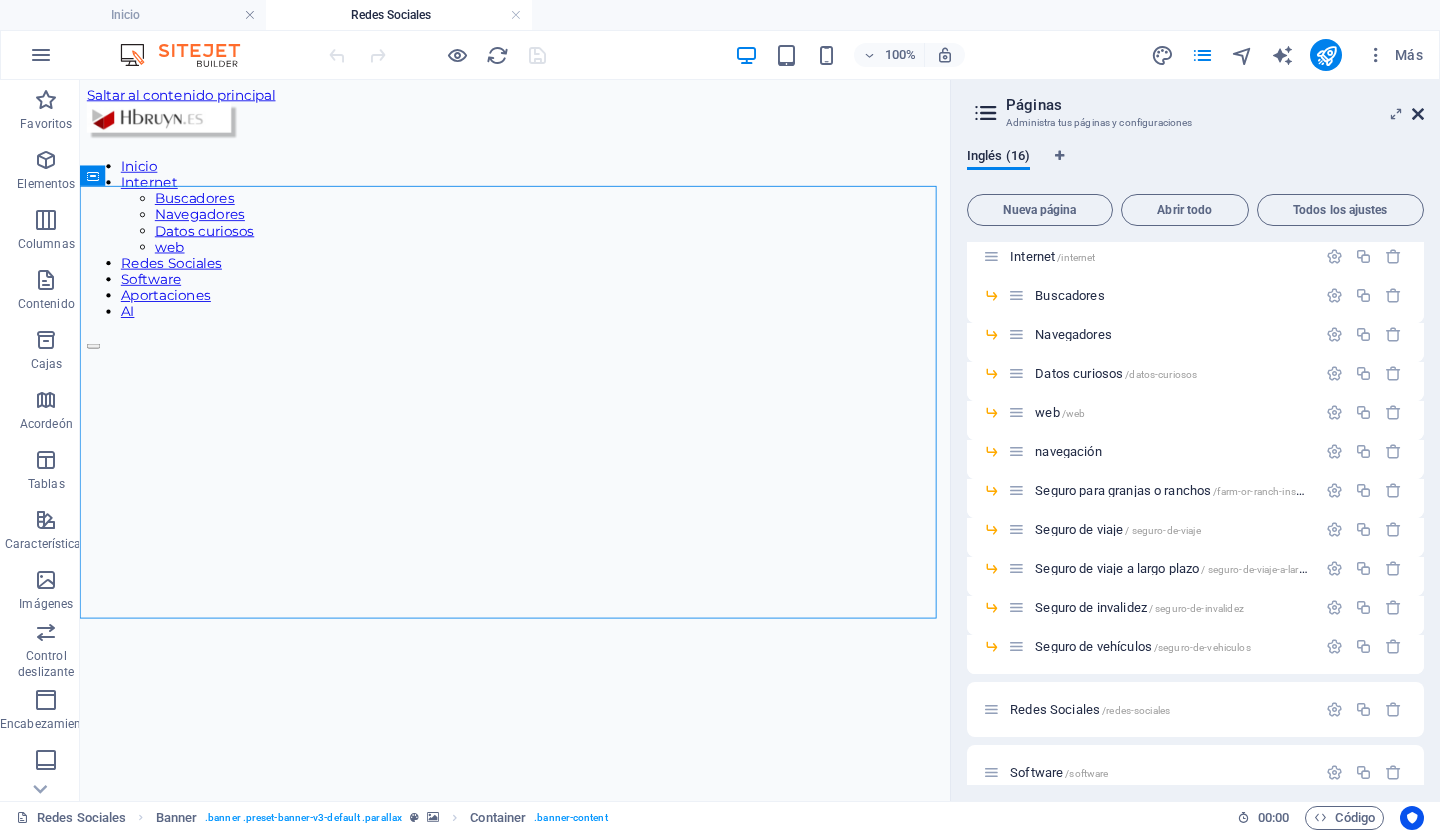 click at bounding box center [1418, 114] 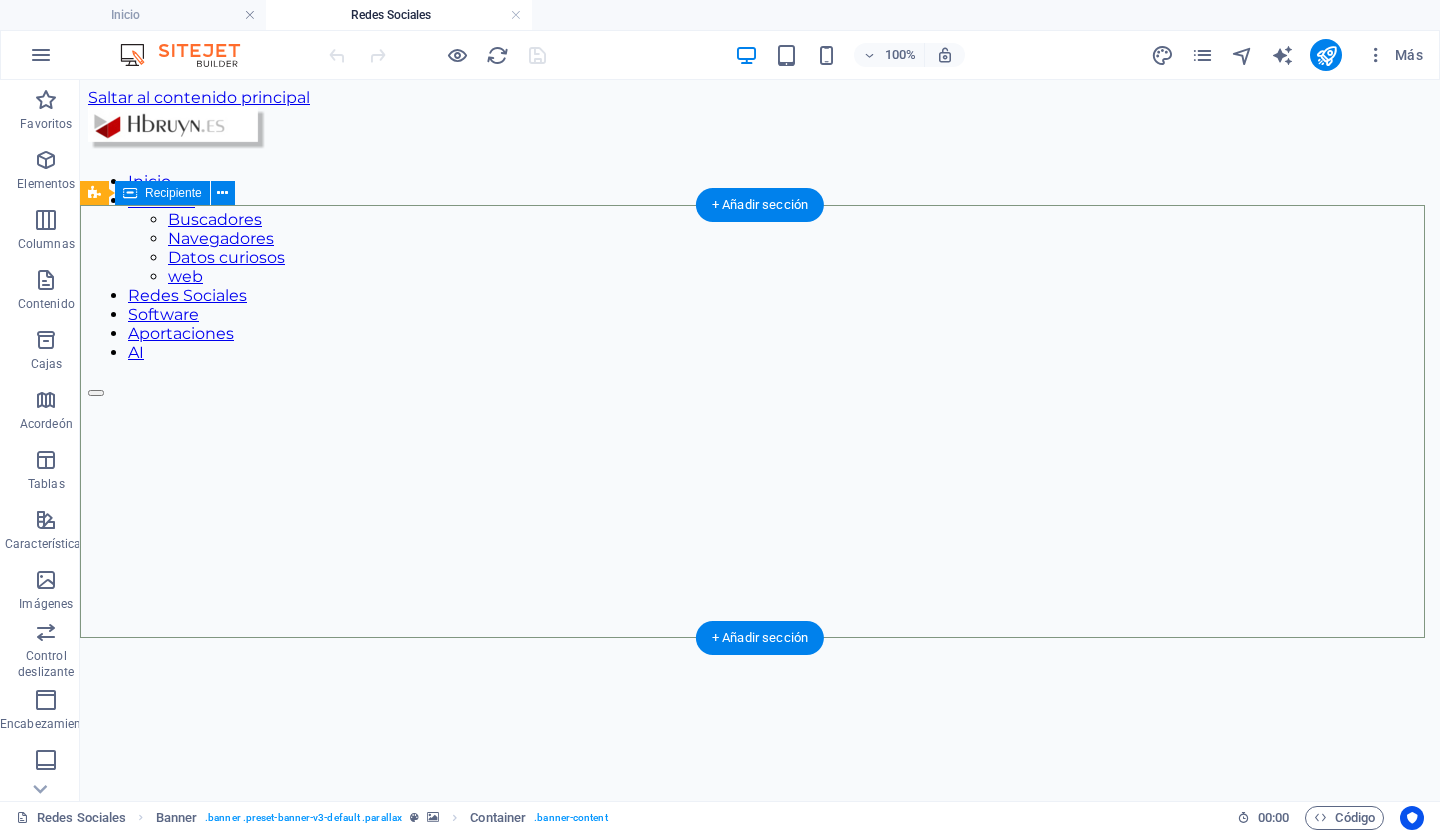 click on "Suelta el contenido aquí o  Añadir elementos  Pegar portapapeles" at bounding box center [760, 1147] 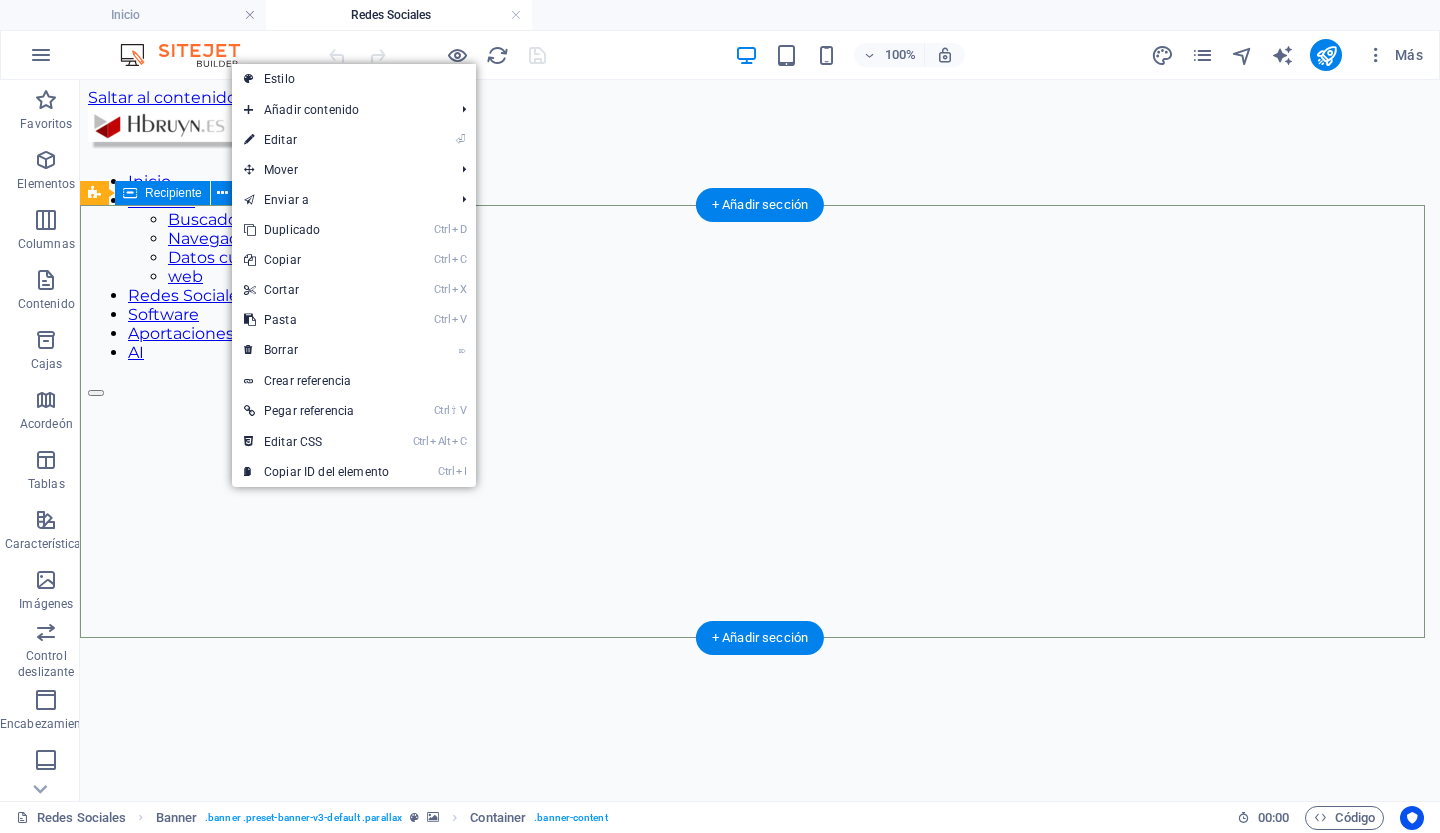 click on "Suelta el contenido aquí o  Añadir elementos  Pegar portapapeles" at bounding box center [760, 1147] 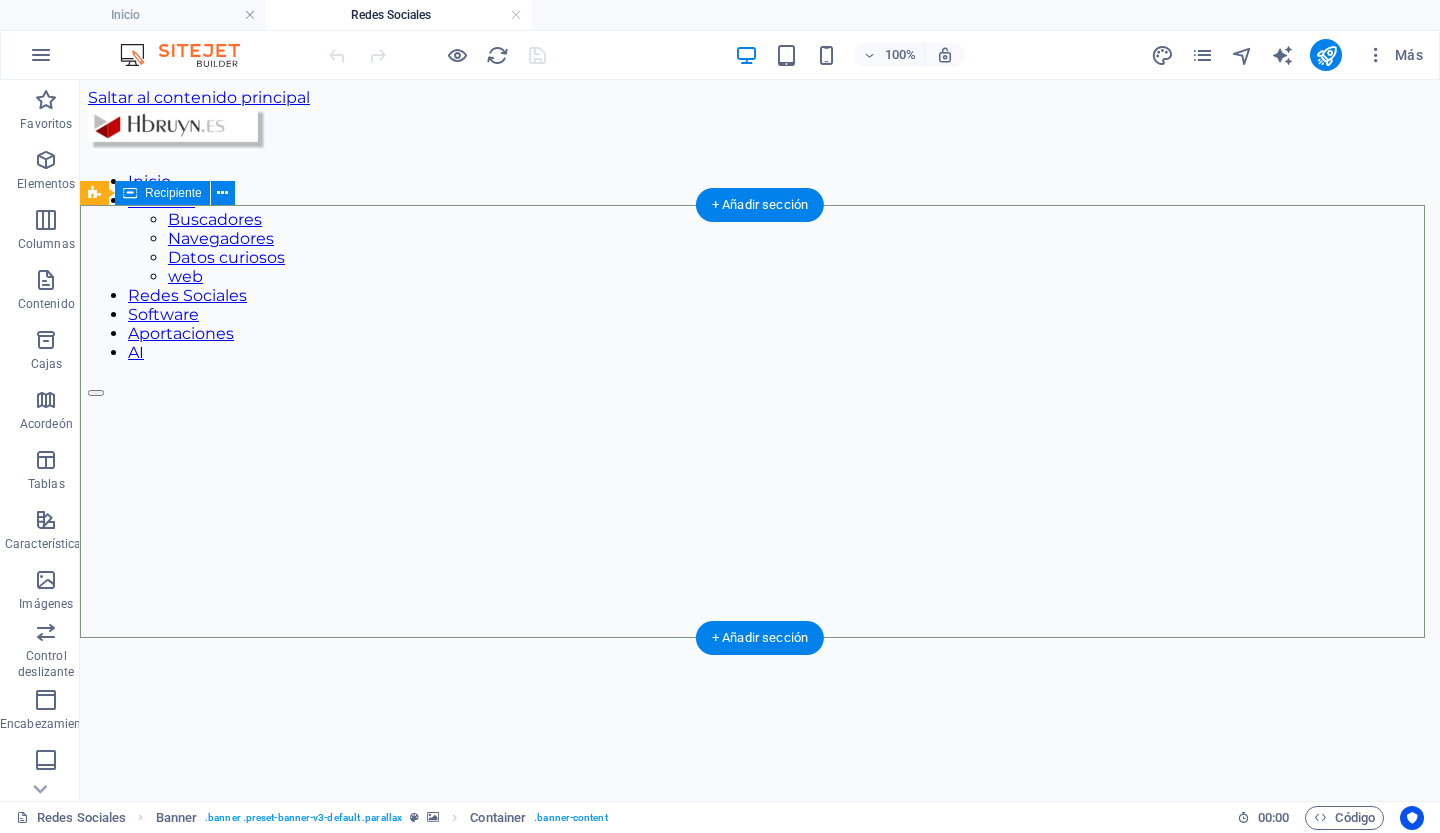 click on "Suelta el contenido aquí o  Añadir elementos  Pegar portapapeles" at bounding box center (760, 1147) 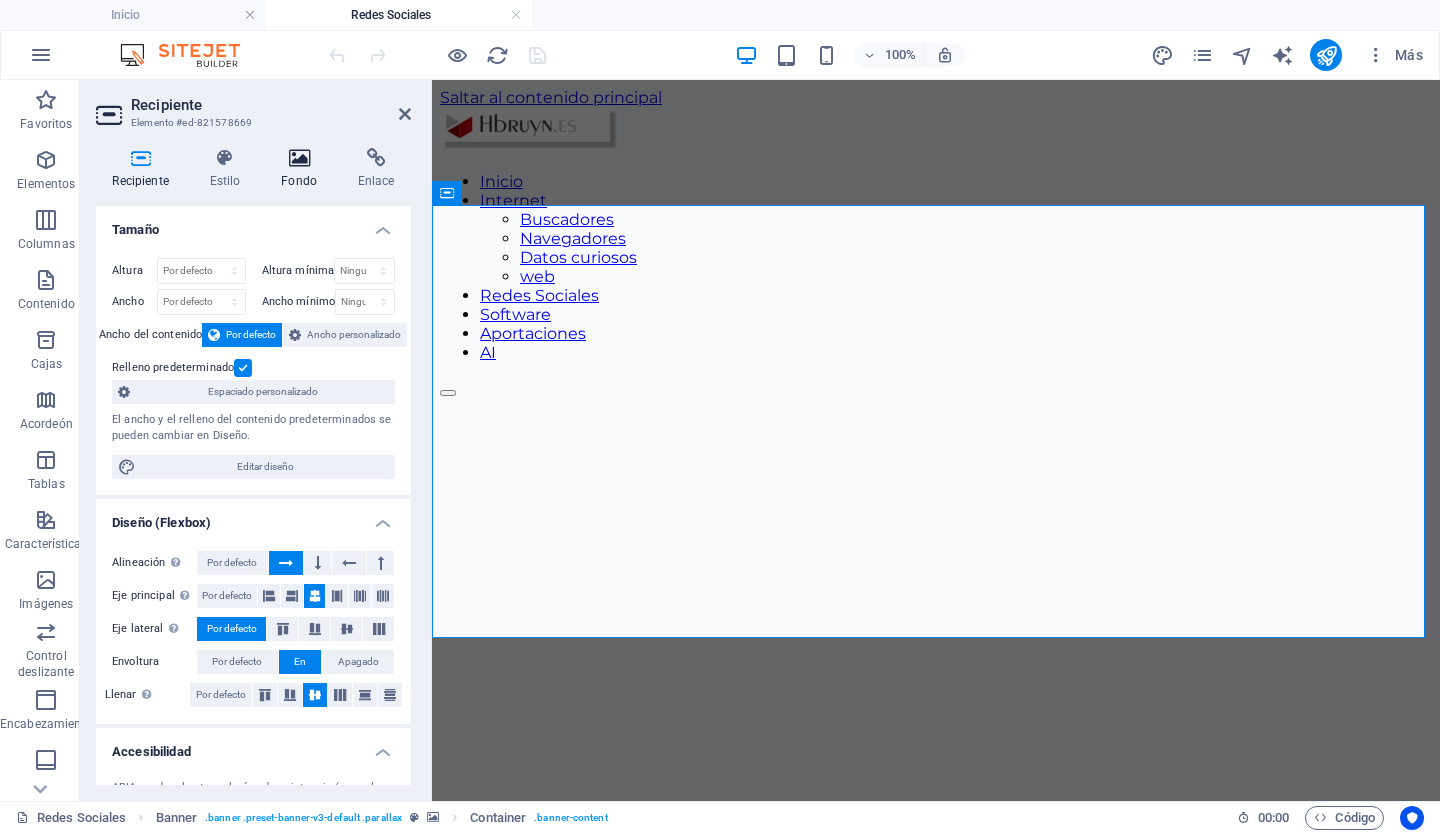 click at bounding box center (299, 158) 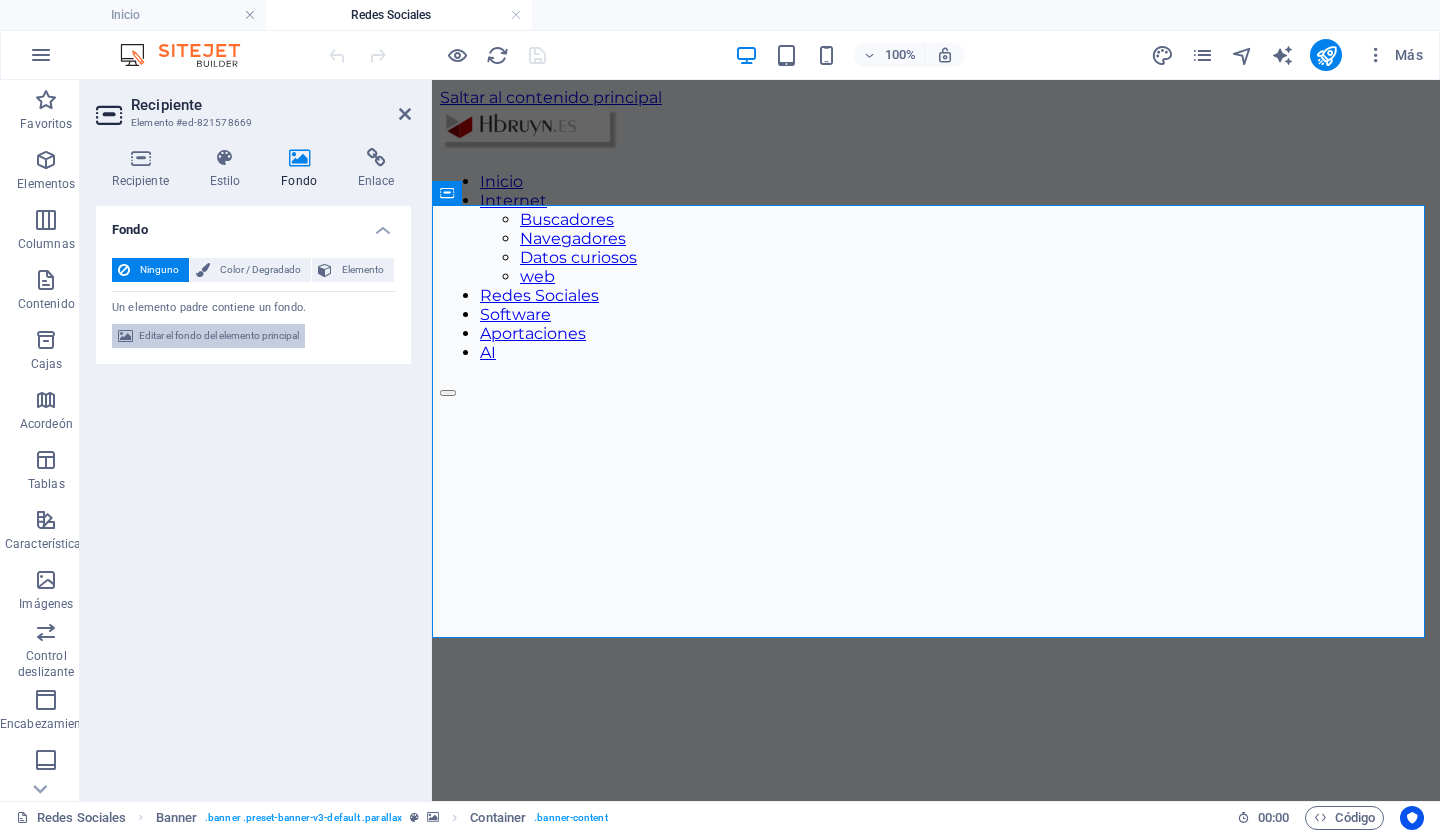 click on "Editar el fondo del elemento principal" at bounding box center [219, 335] 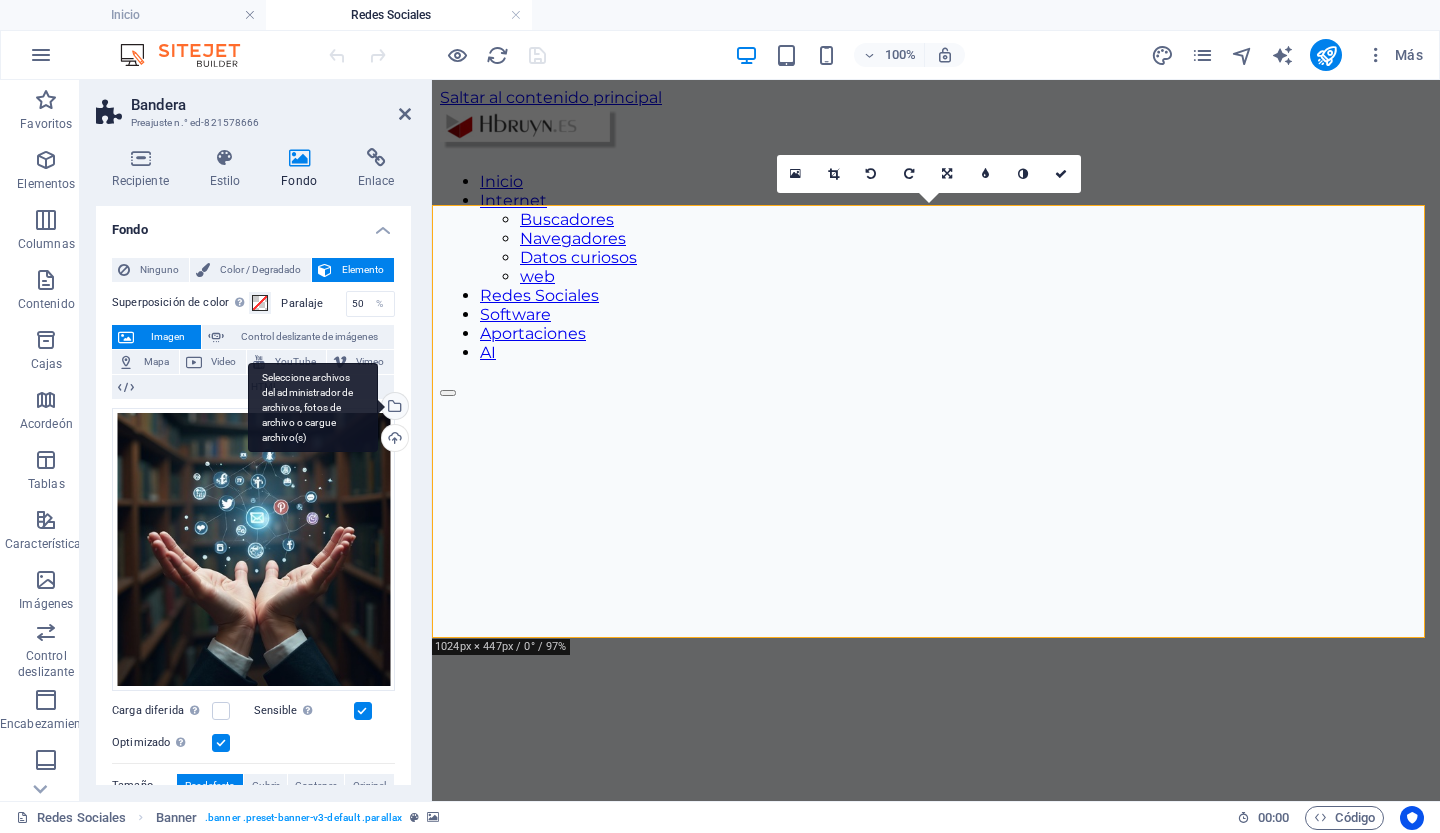click on "Seleccione archivos del administrador de archivos, fotos de archivo o cargue archivo(s)" at bounding box center (313, 408) 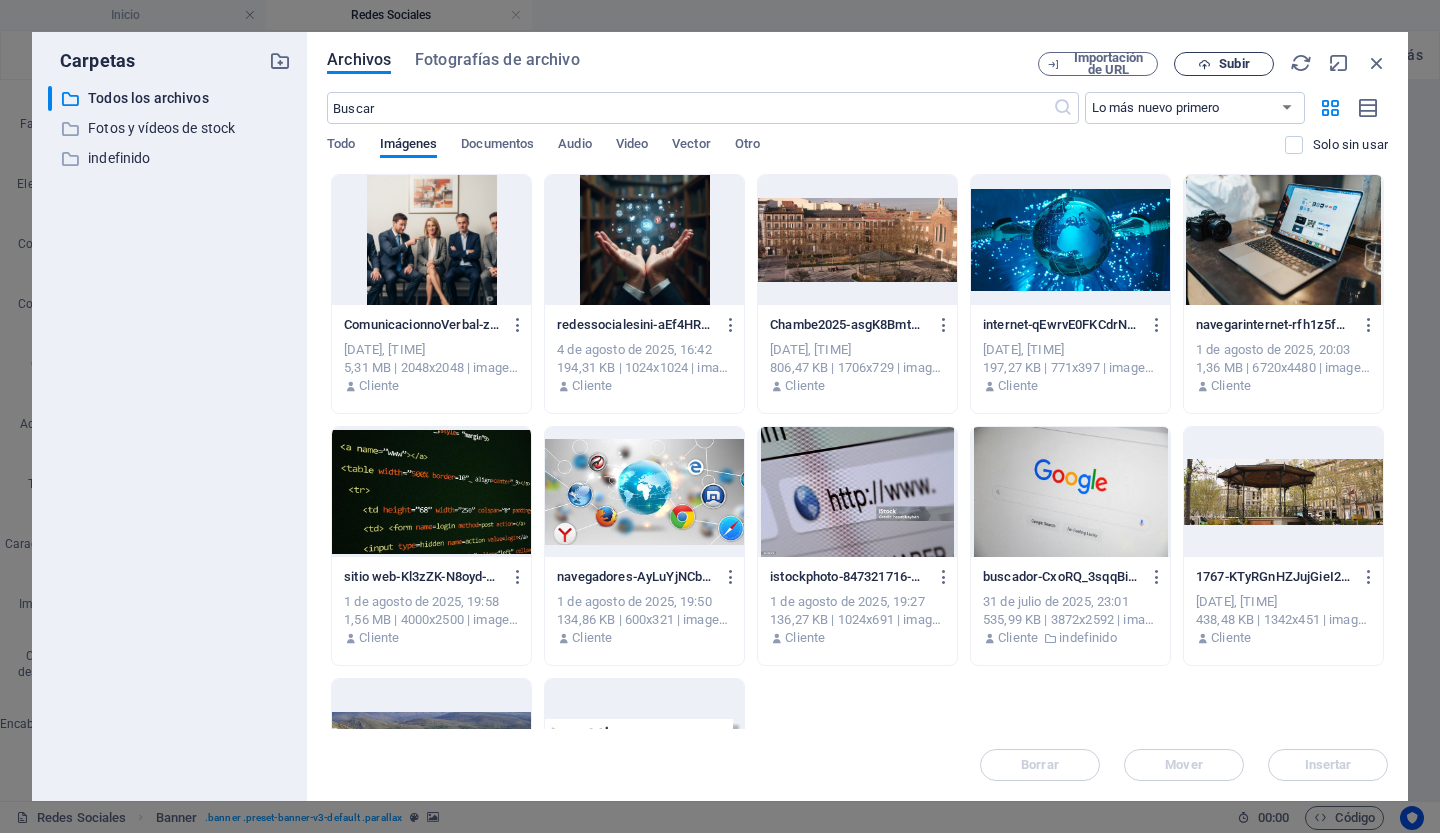 click on "Subir" at bounding box center [1234, 63] 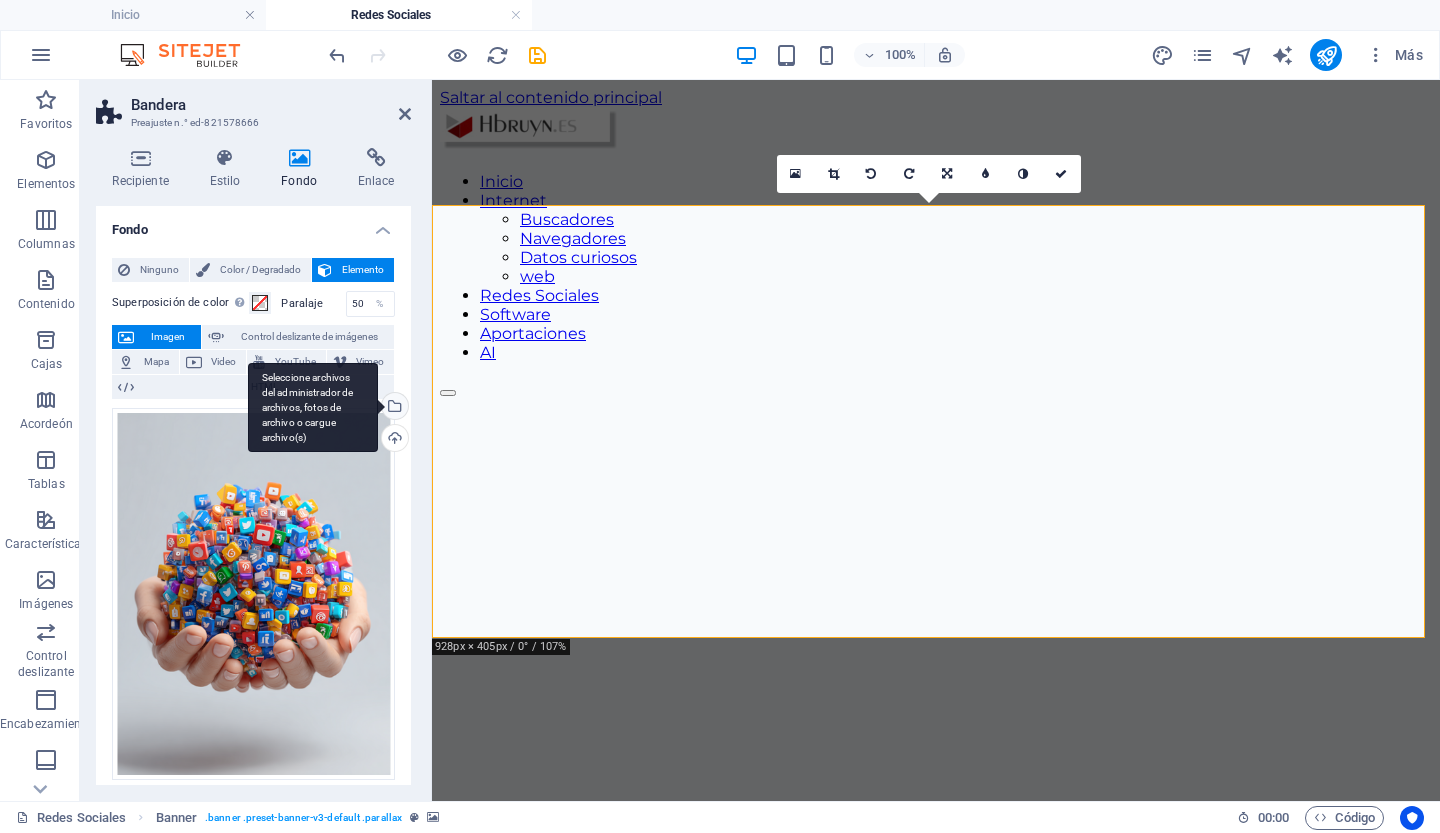 click on "Seleccione archivos del administrador de archivos, fotos de archivo o cargue archivo(s)" at bounding box center (313, 408) 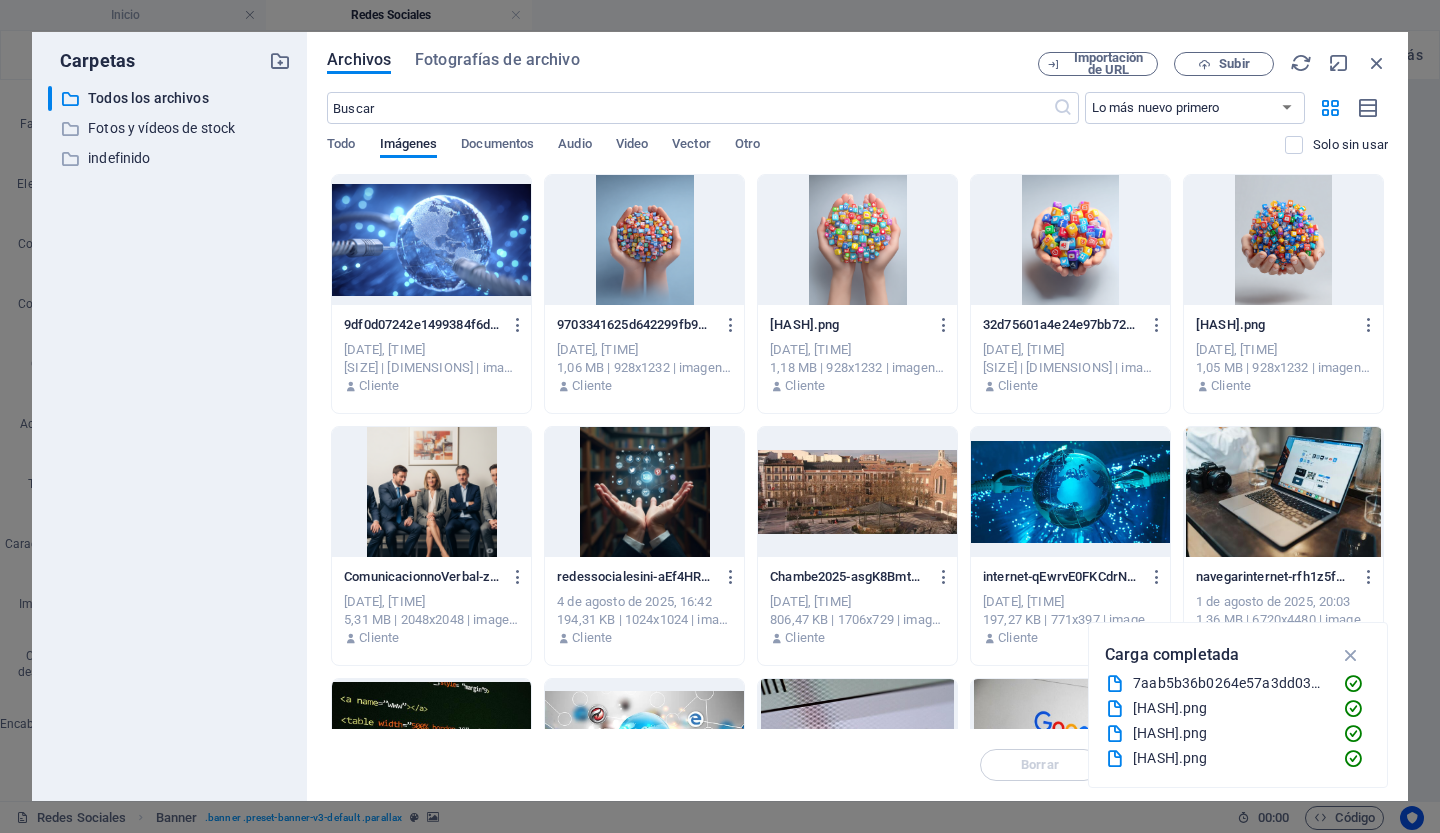 click at bounding box center (1070, 240) 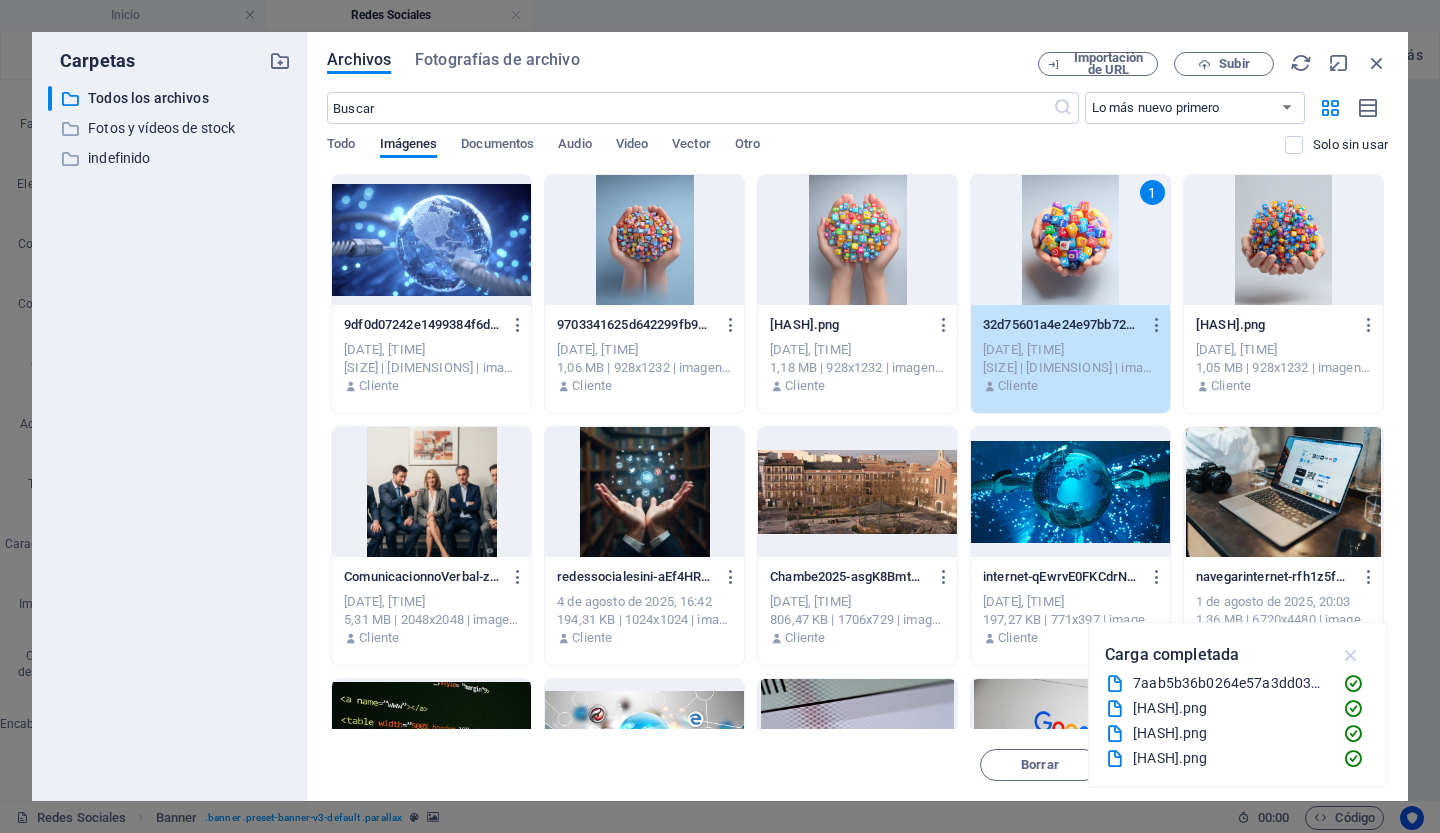 click at bounding box center [1351, 655] 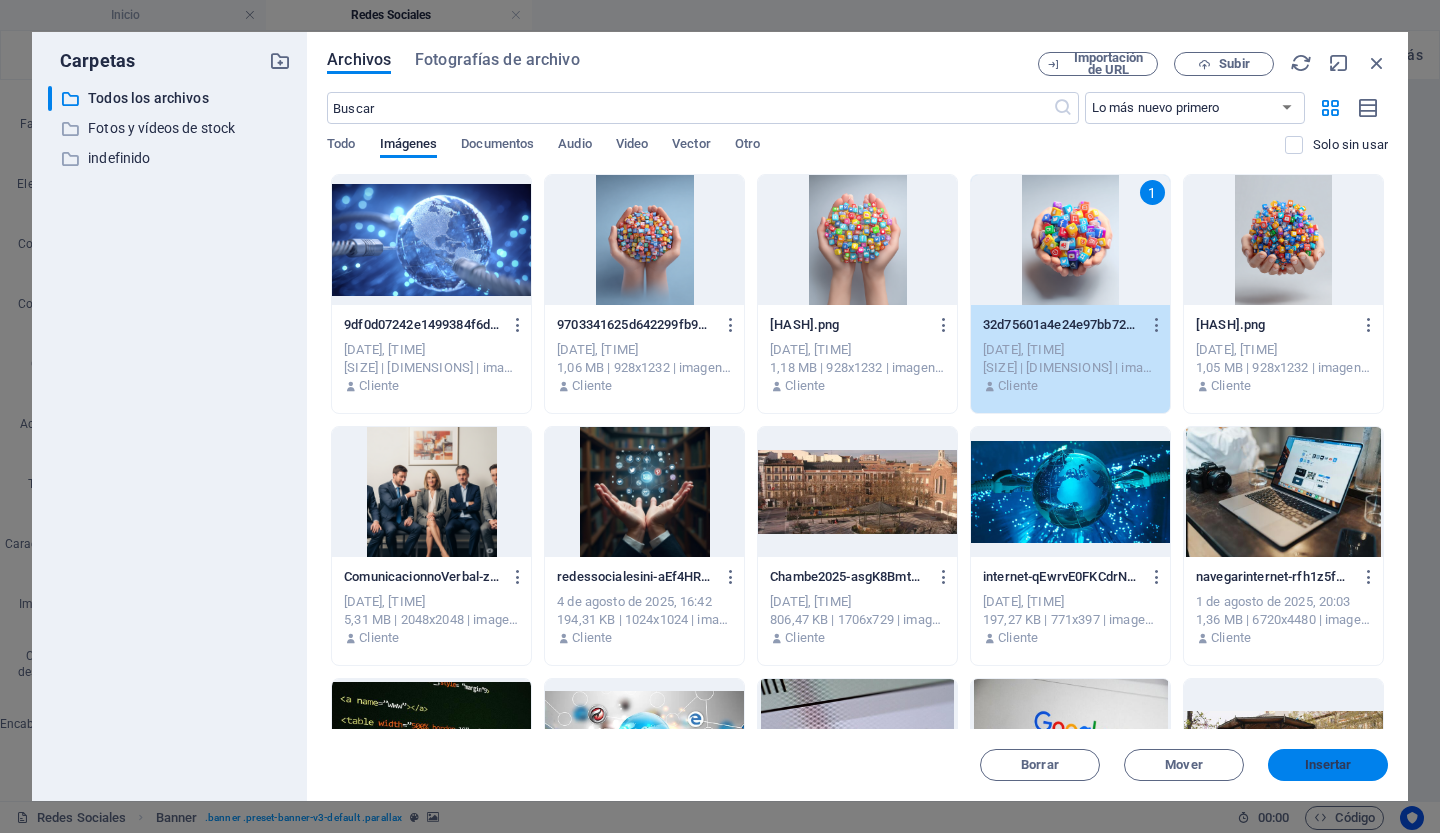 click on "Insertar" at bounding box center [1328, 764] 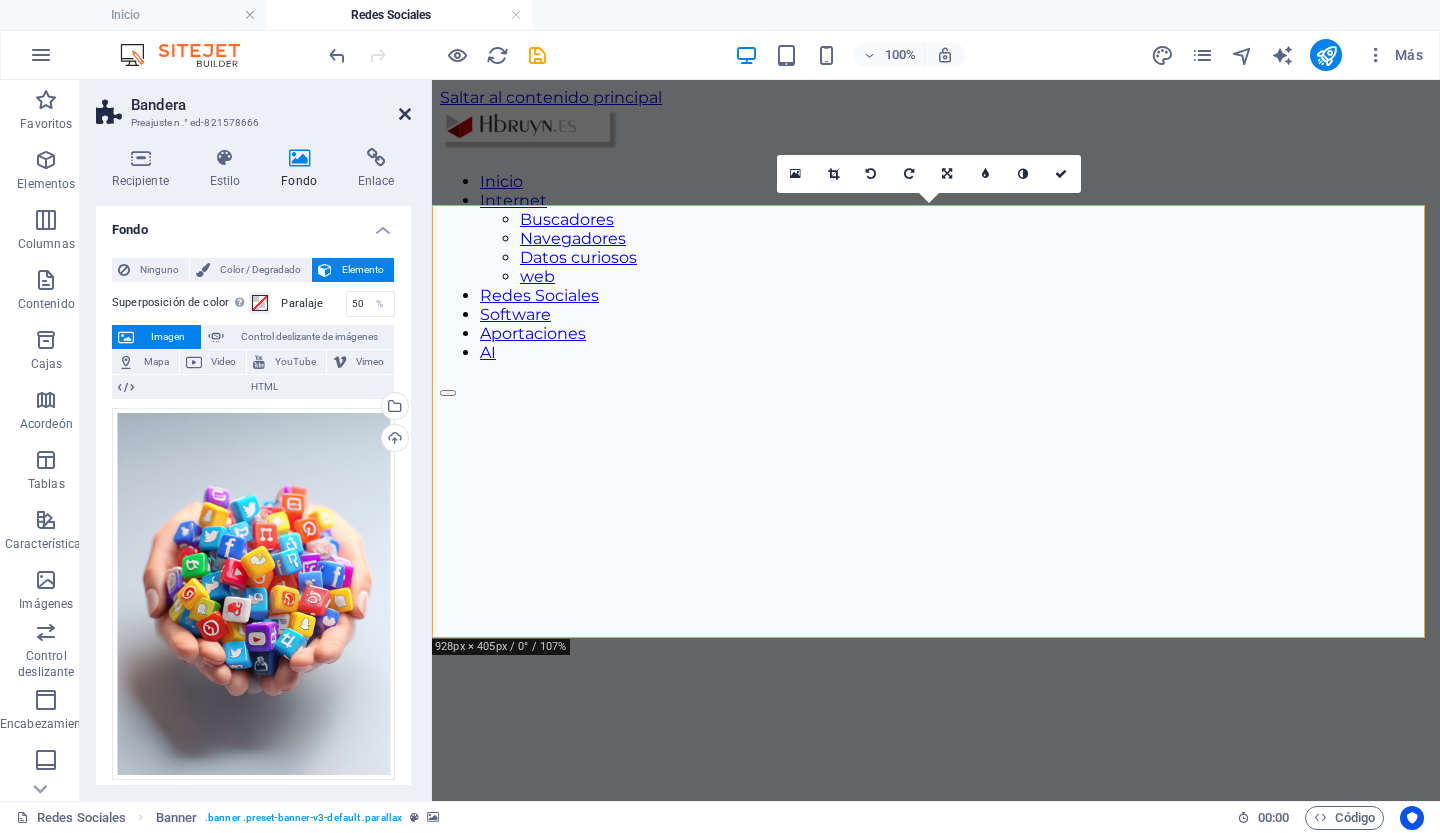 click at bounding box center [405, 114] 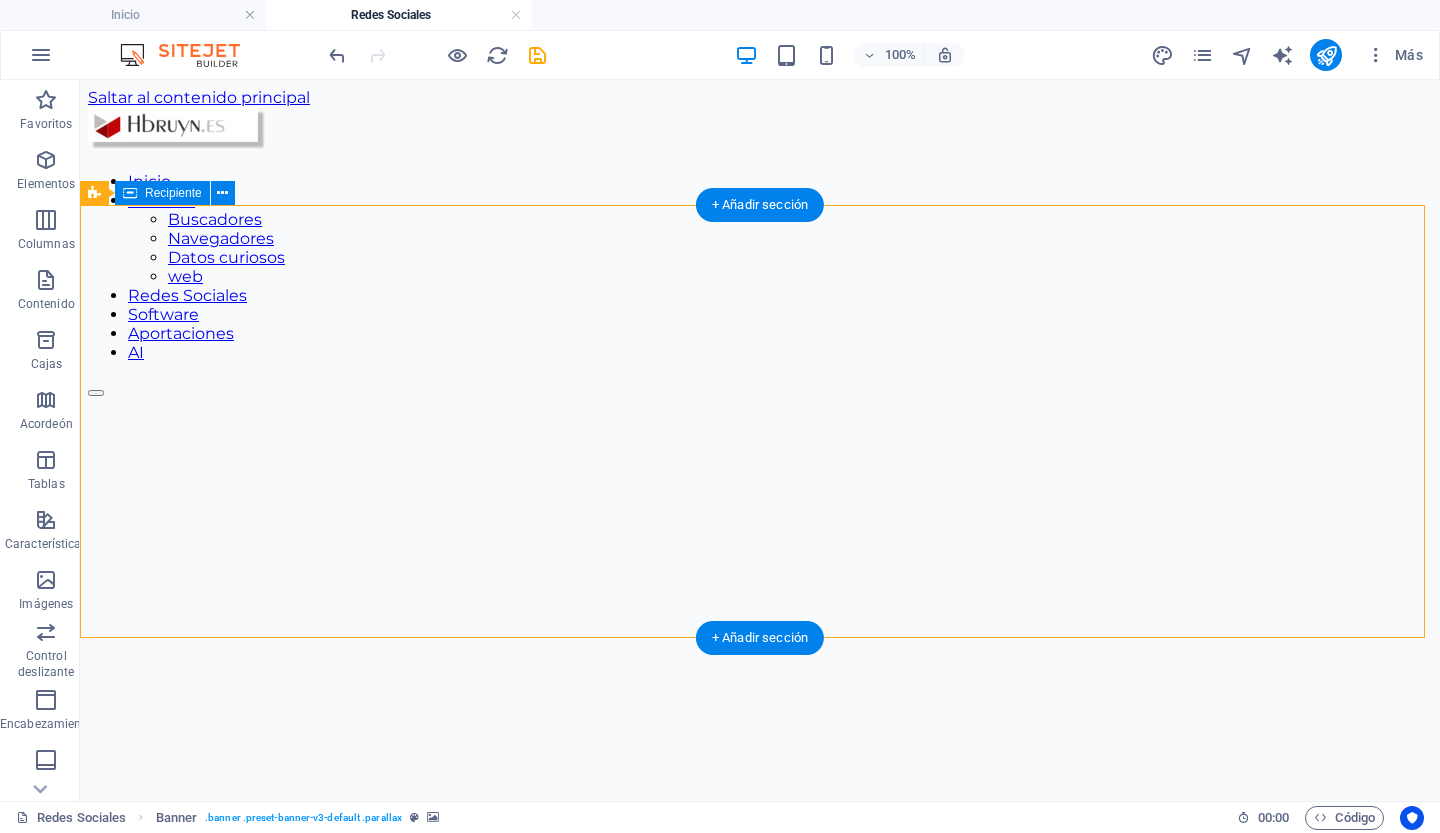 click on "Suelta el contenido aquí o  Añadir elementos  Pegar portapapeles" at bounding box center [760, 1045] 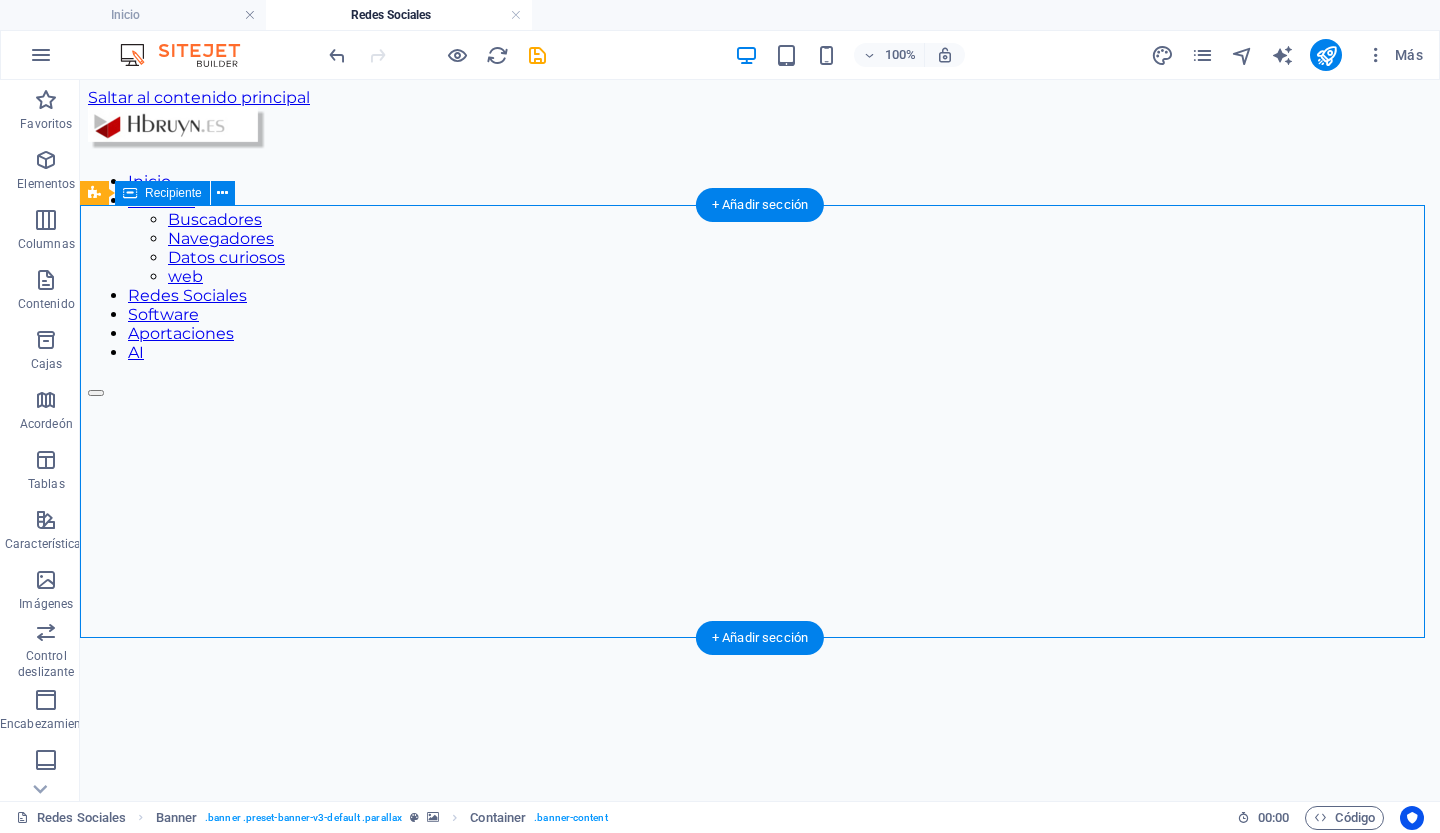 click on "Suelta el contenido aquí o  Añadir elementos  Pegar portapapeles" at bounding box center (760, 1045) 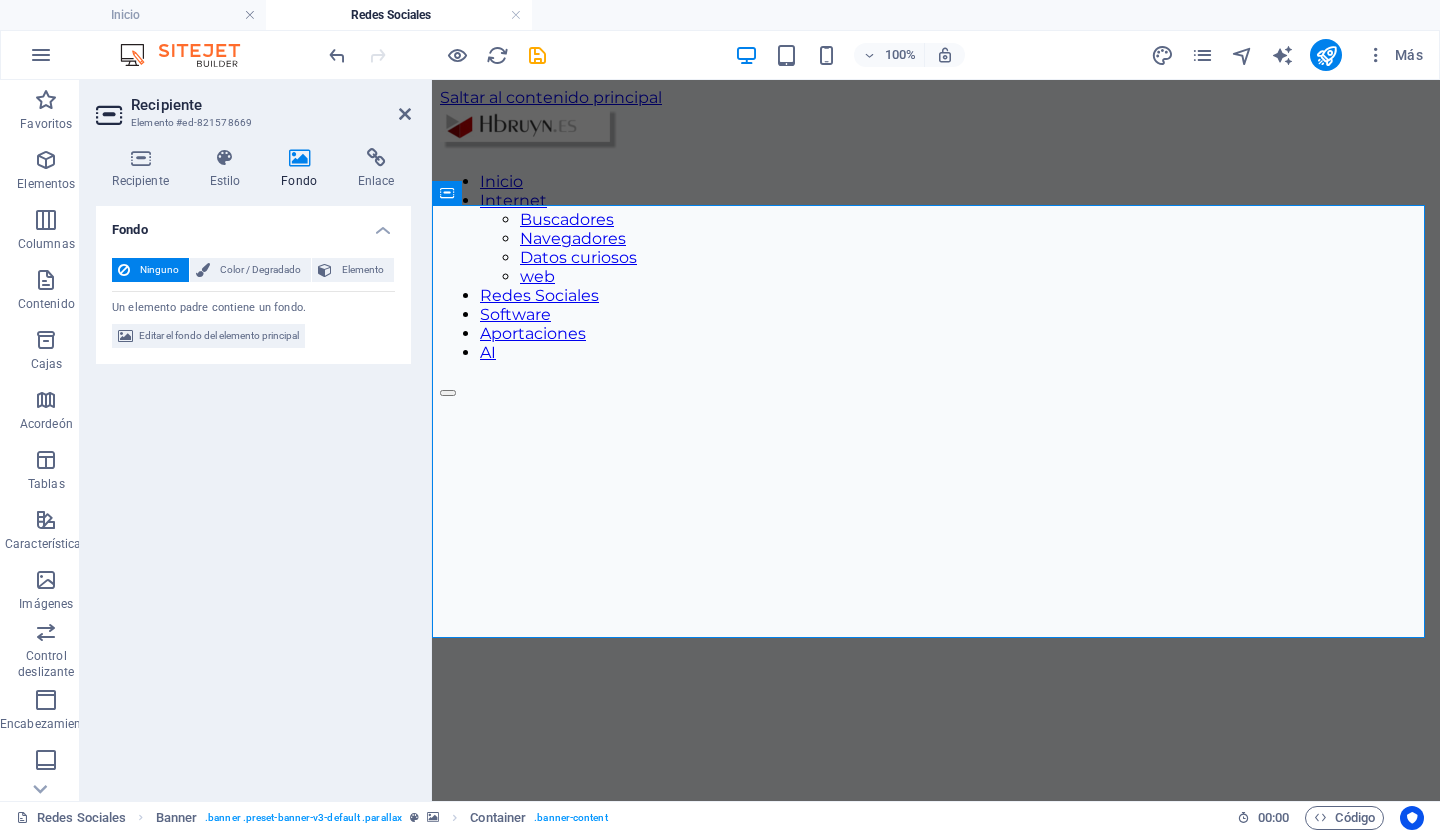 click at bounding box center [299, 158] 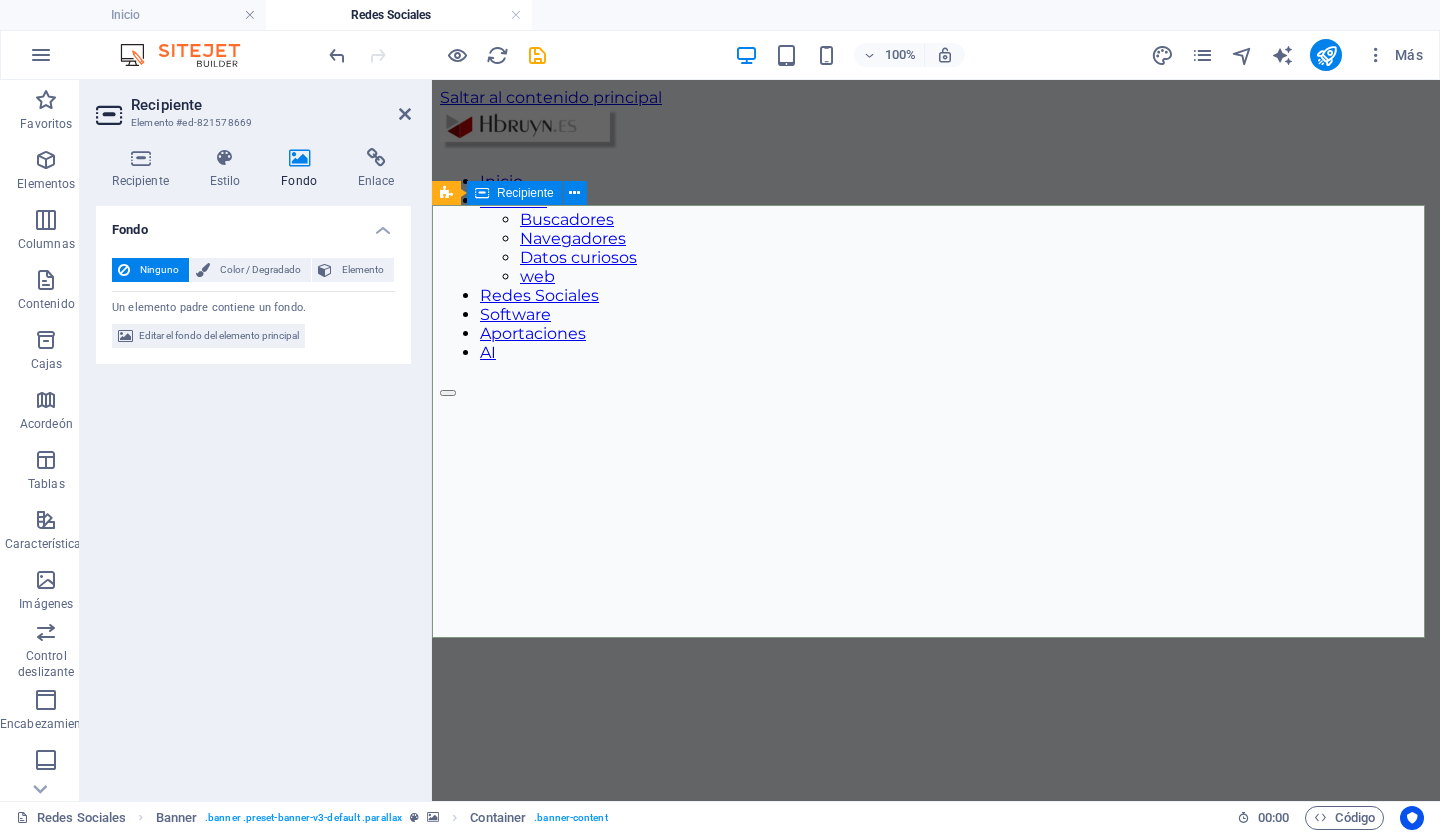 click on "Suelta el contenido aquí o  Añadir elementos  Pegar portapapeles" at bounding box center (936, 1045) 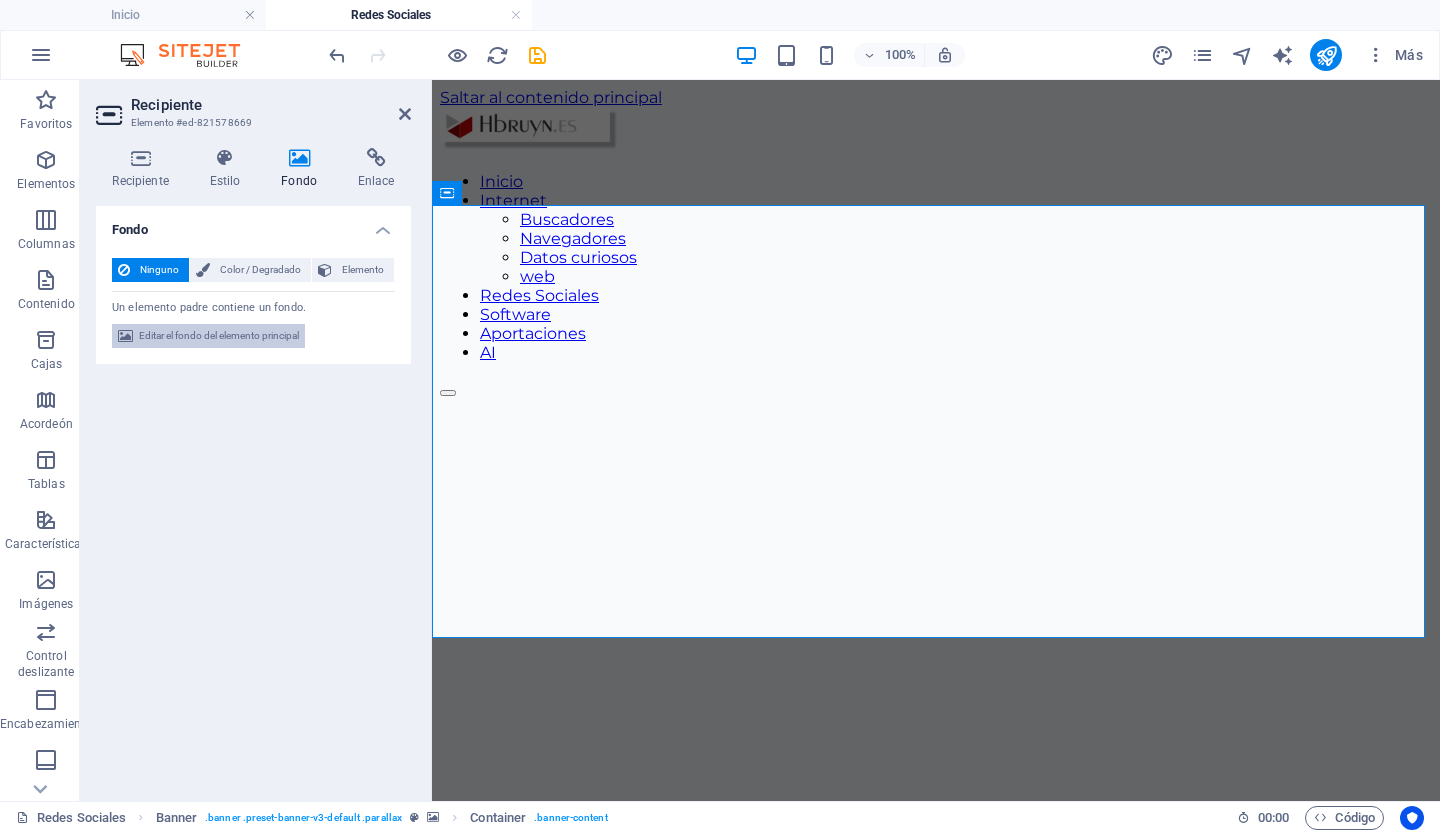 click on "Editar el fondo del elemento principal" at bounding box center [219, 336] 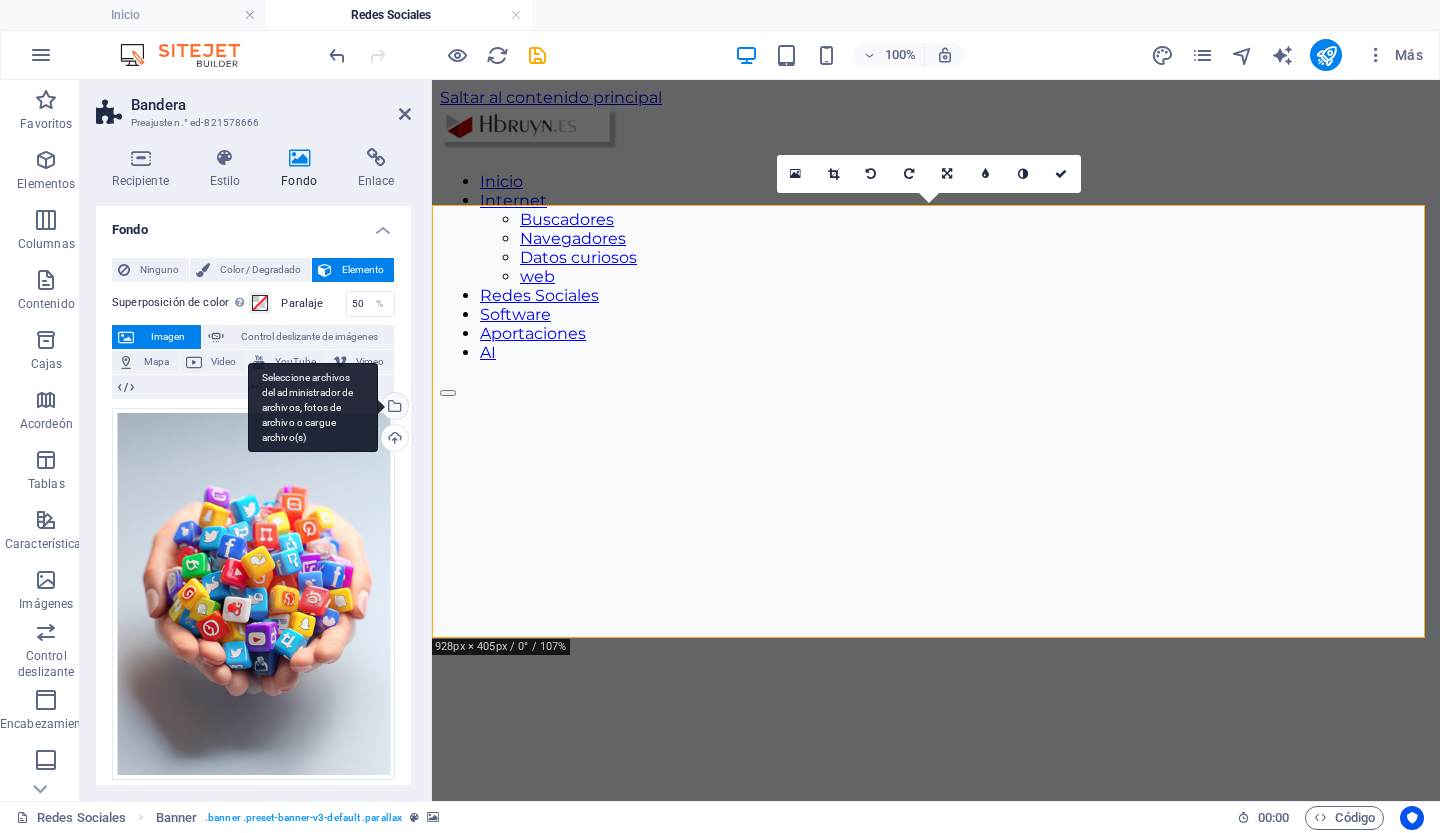 click on "Seleccione archivos del administrador de archivos, fotos de archivo o cargue archivo(s)" at bounding box center [393, 408] 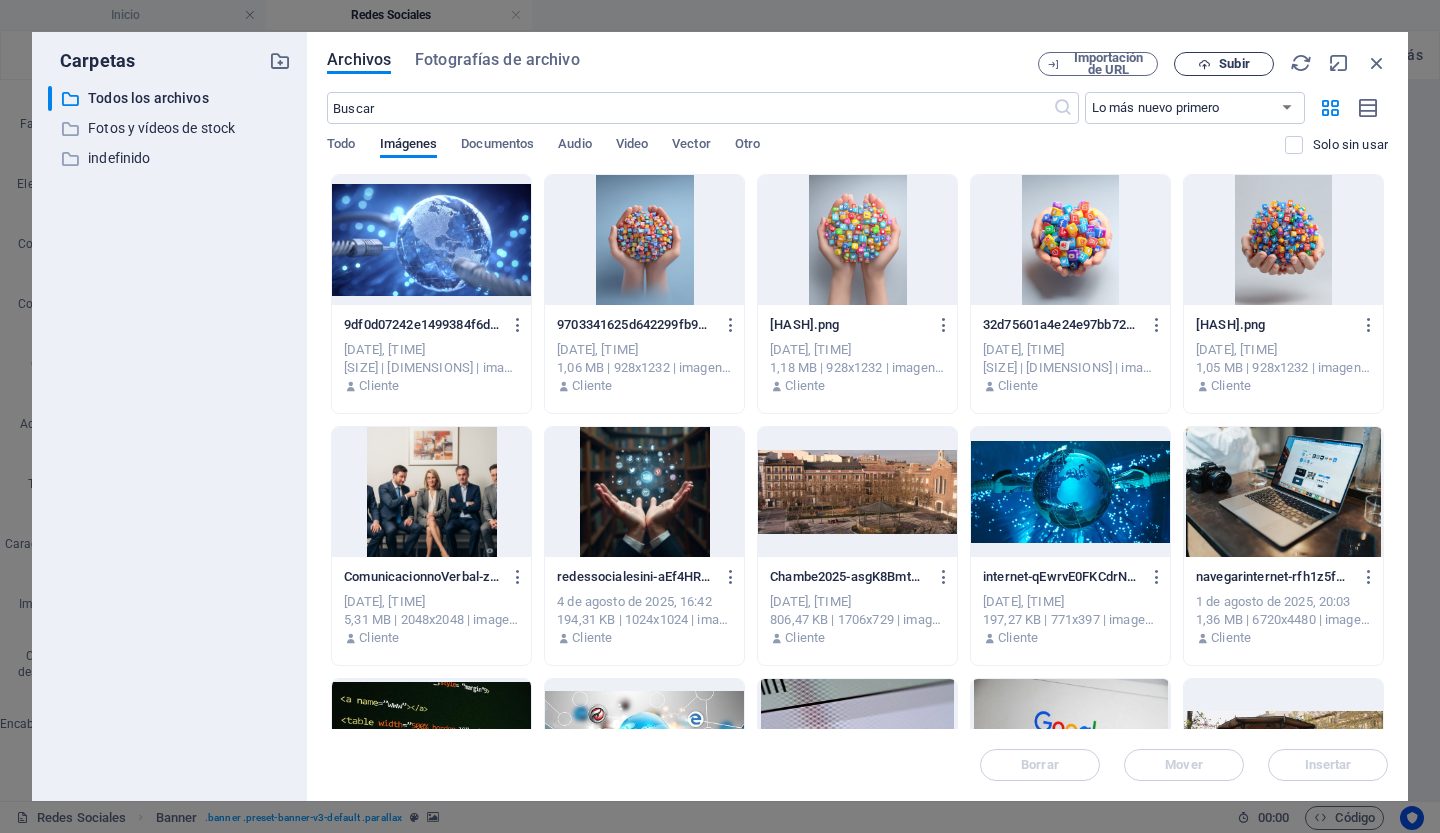 click on "Subir" at bounding box center (1224, 64) 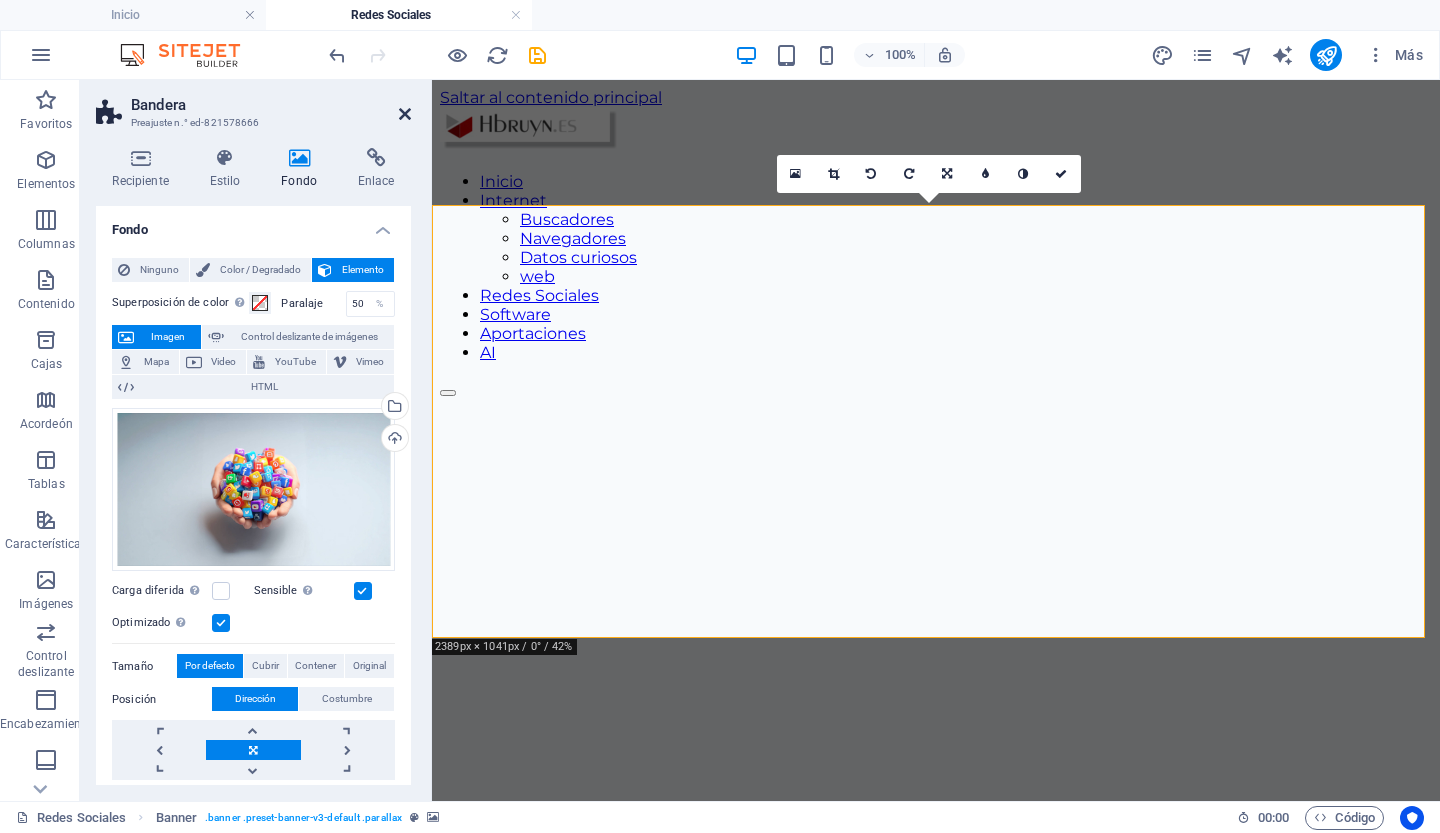 click at bounding box center (405, 114) 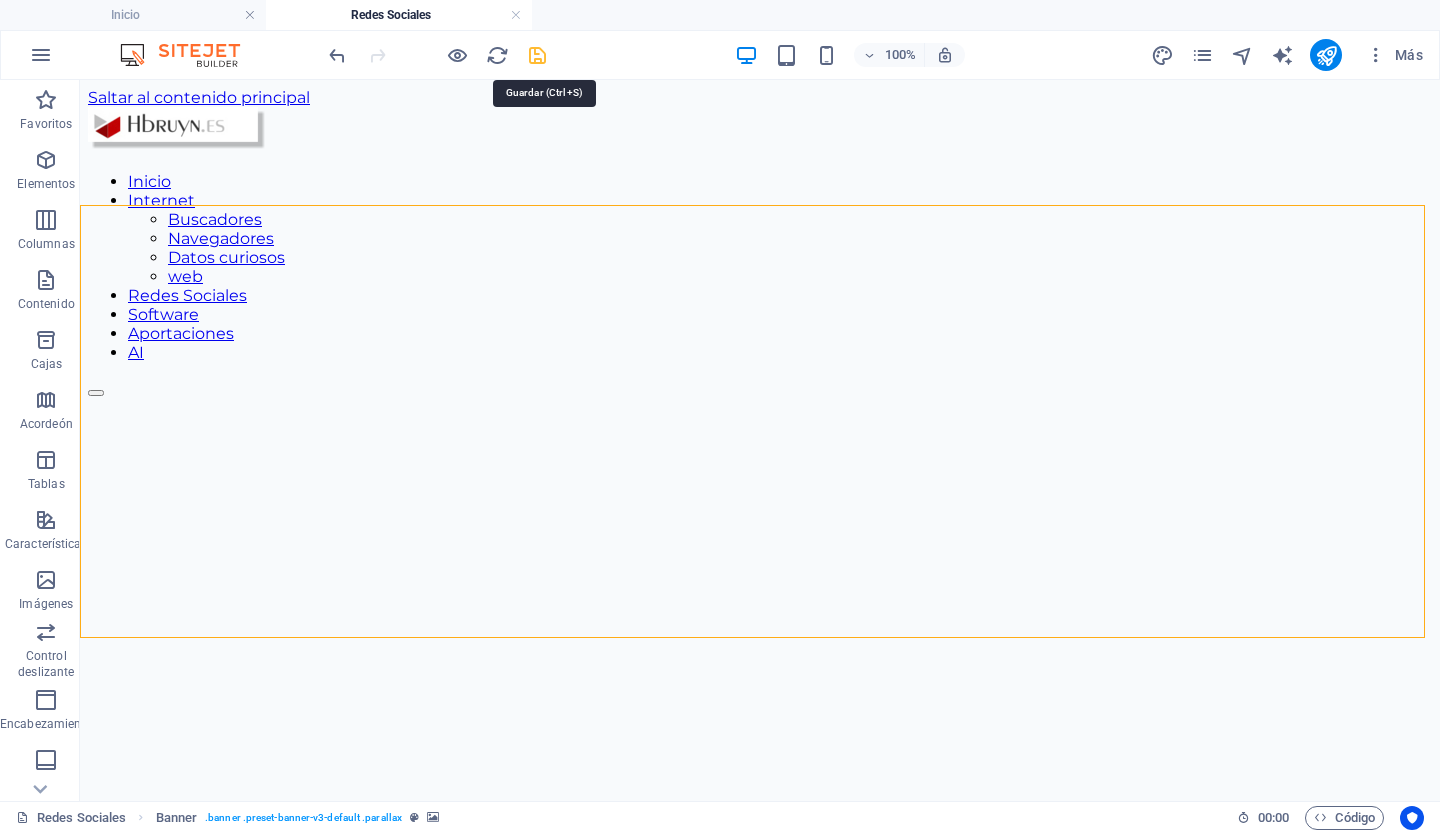 click at bounding box center [537, 55] 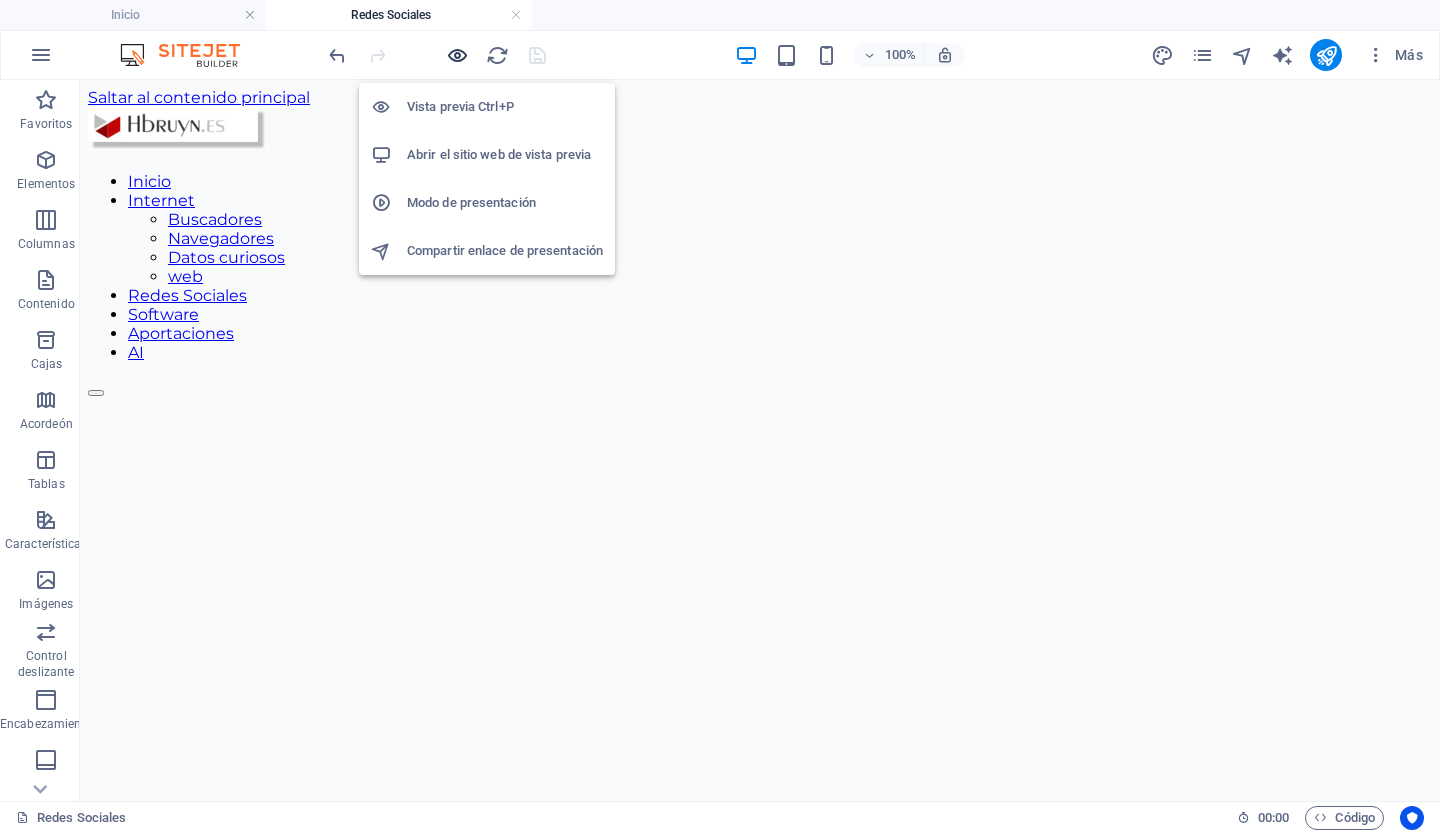 click at bounding box center [457, 55] 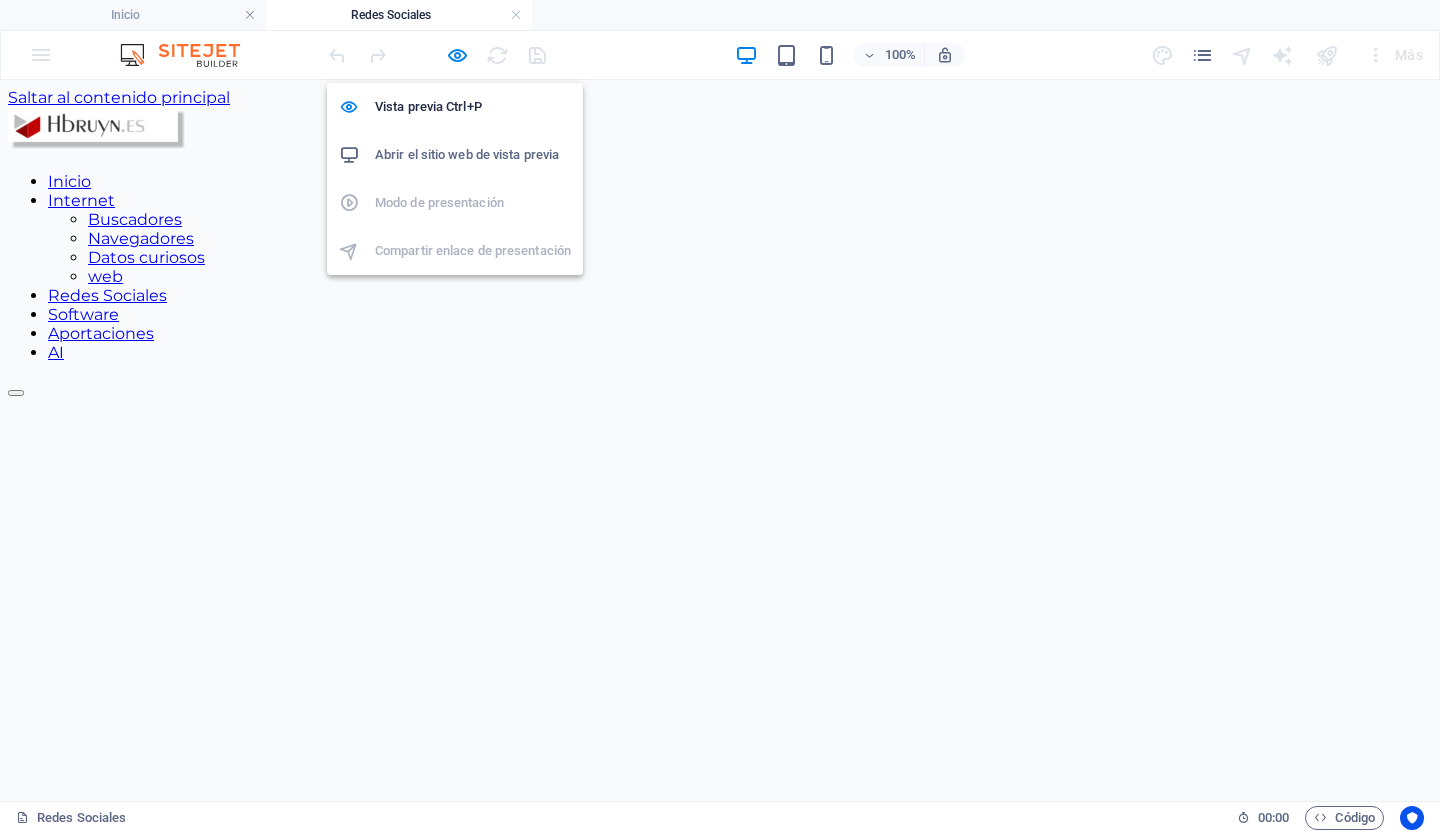 click on "Abrir el sitio web de vista previa" at bounding box center (467, 154) 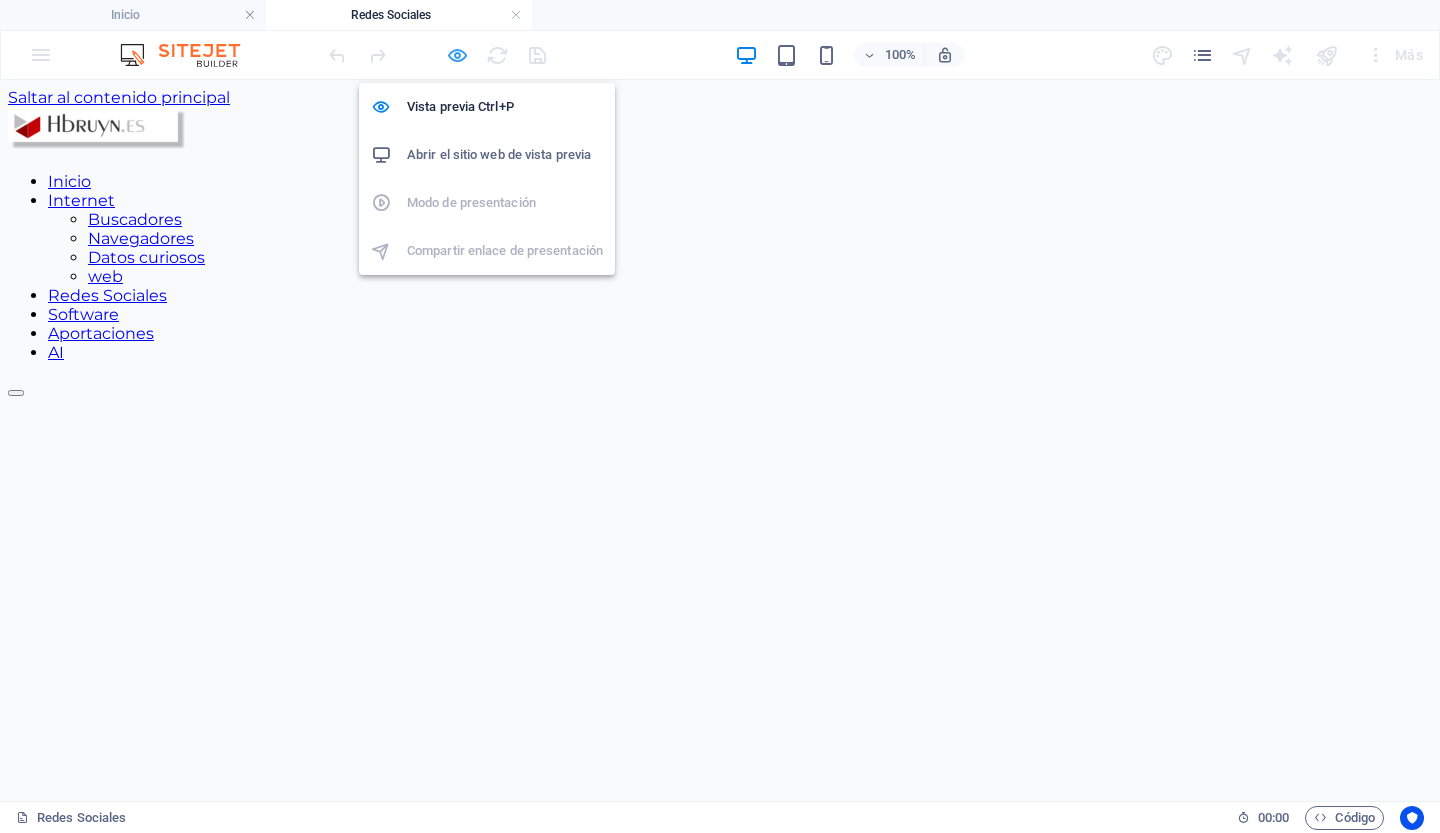 click at bounding box center (457, 55) 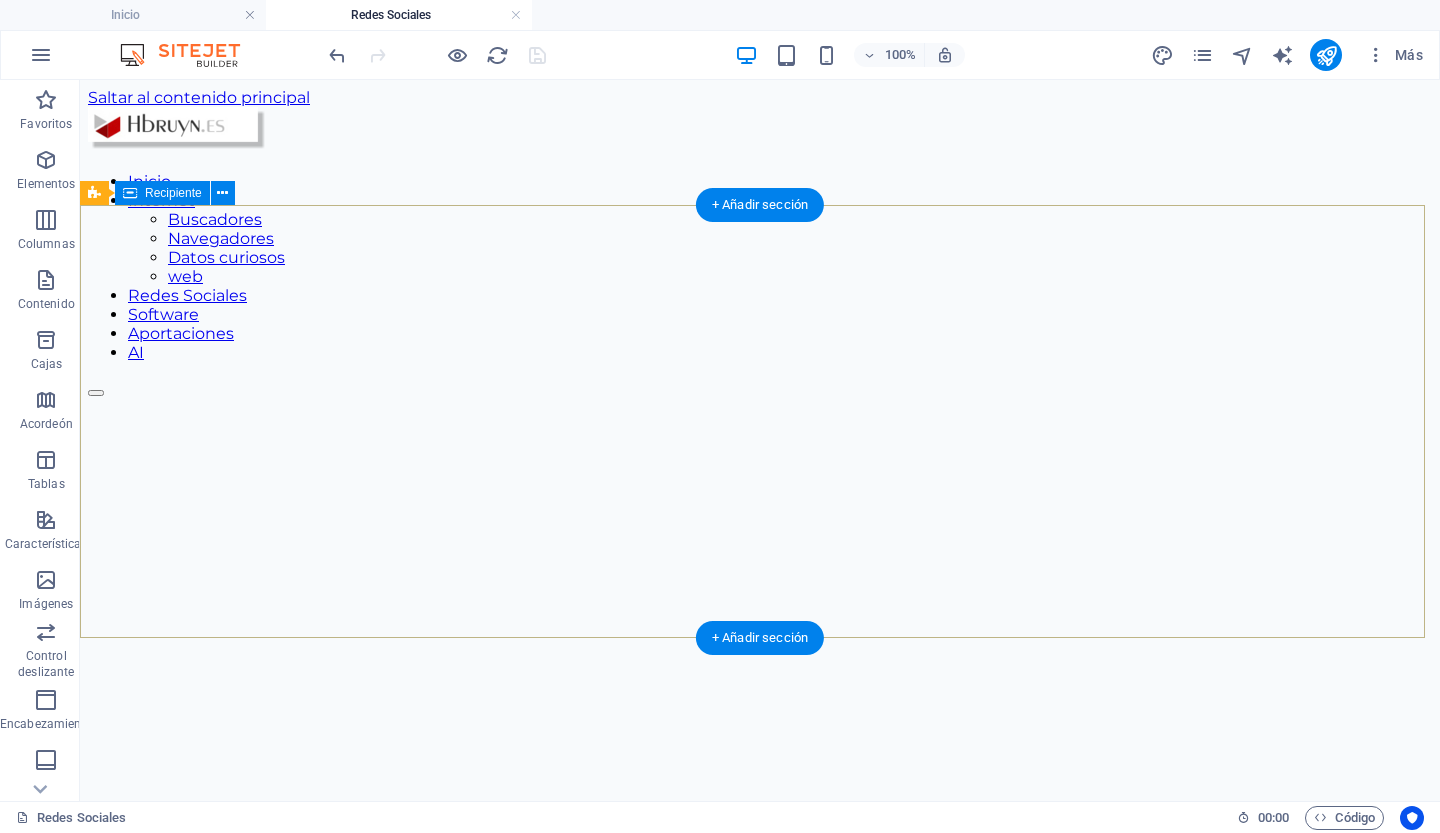 click on "Suelta el contenido aquí o  Añadir elementos  Pegar portapapeles" at bounding box center (760, 1045) 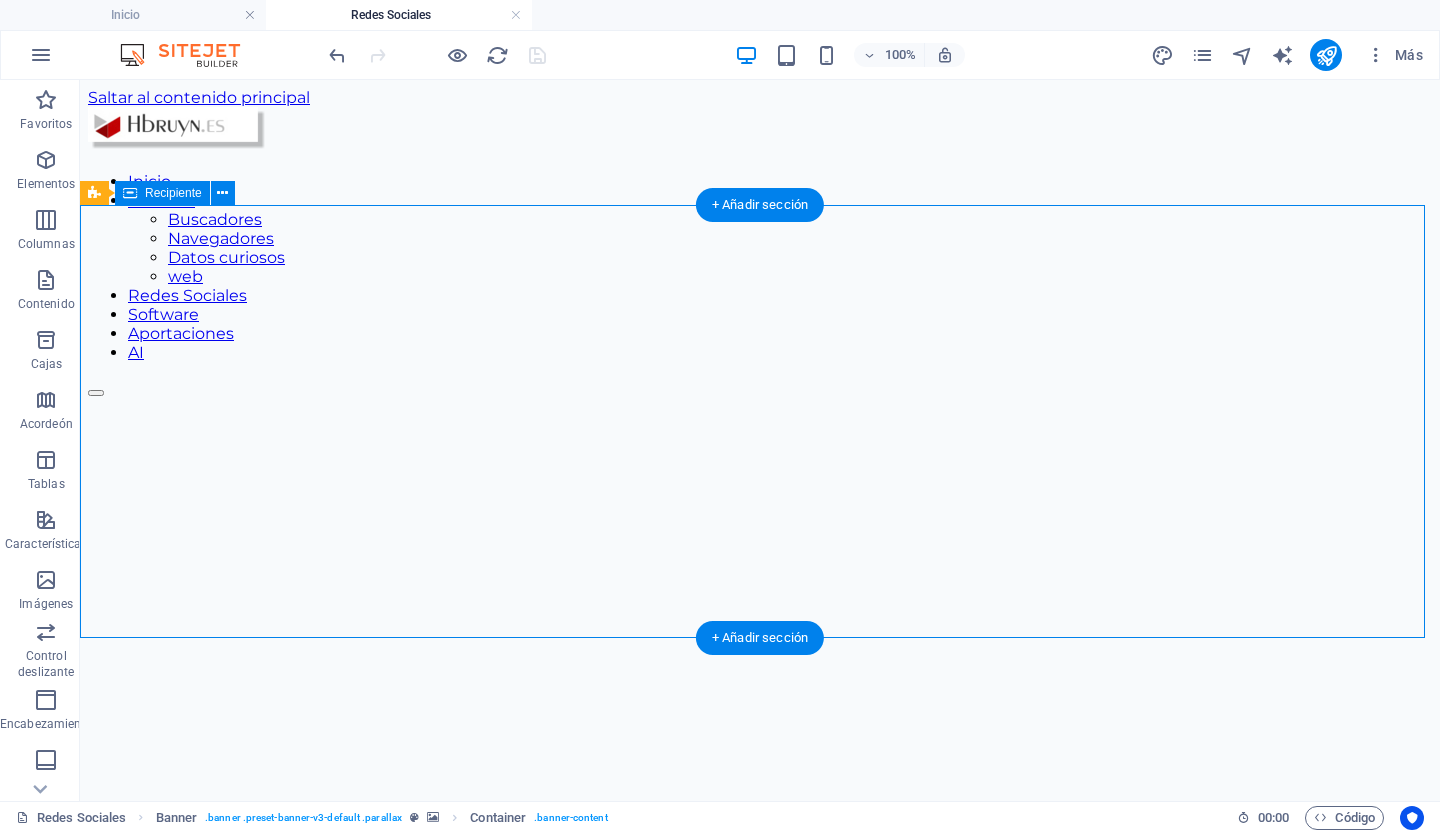 click on "Suelta el contenido aquí o  Añadir elementos  Pegar portapapeles" at bounding box center (760, 1045) 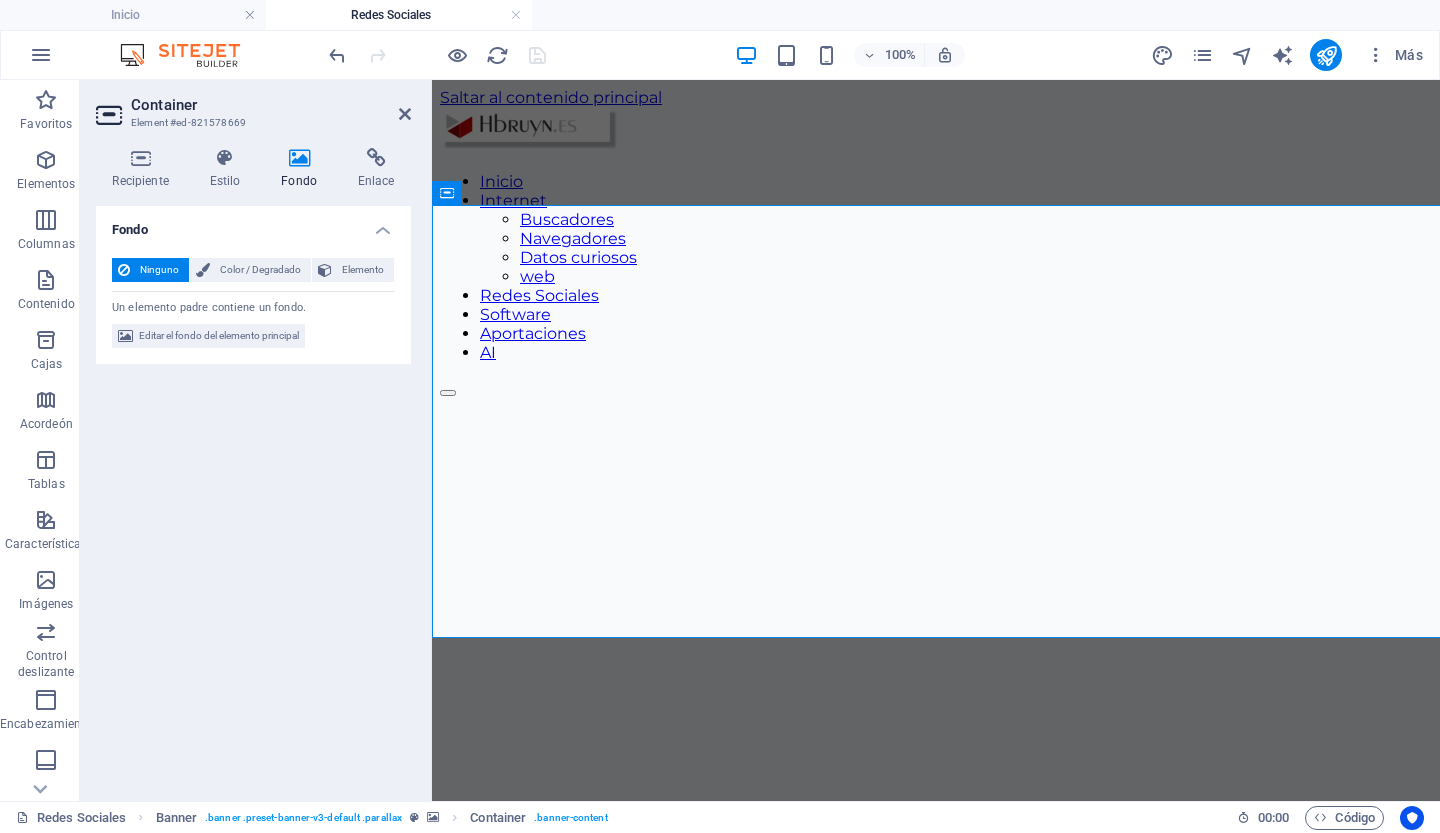 click on "Ninguno Color / Degradado Elemento Extender el fondo a ancho completo Superposición de color Coloca una superposición sobre el fondo para colorearlo. Paralaje 50 % Imagen Control deslizante de imágenes Mapa Video YouTube Vimeo HTML Color Gradient Color Un elemento padre contiene un fondo. Editar el fondo del elemento principal" at bounding box center (253, 303) 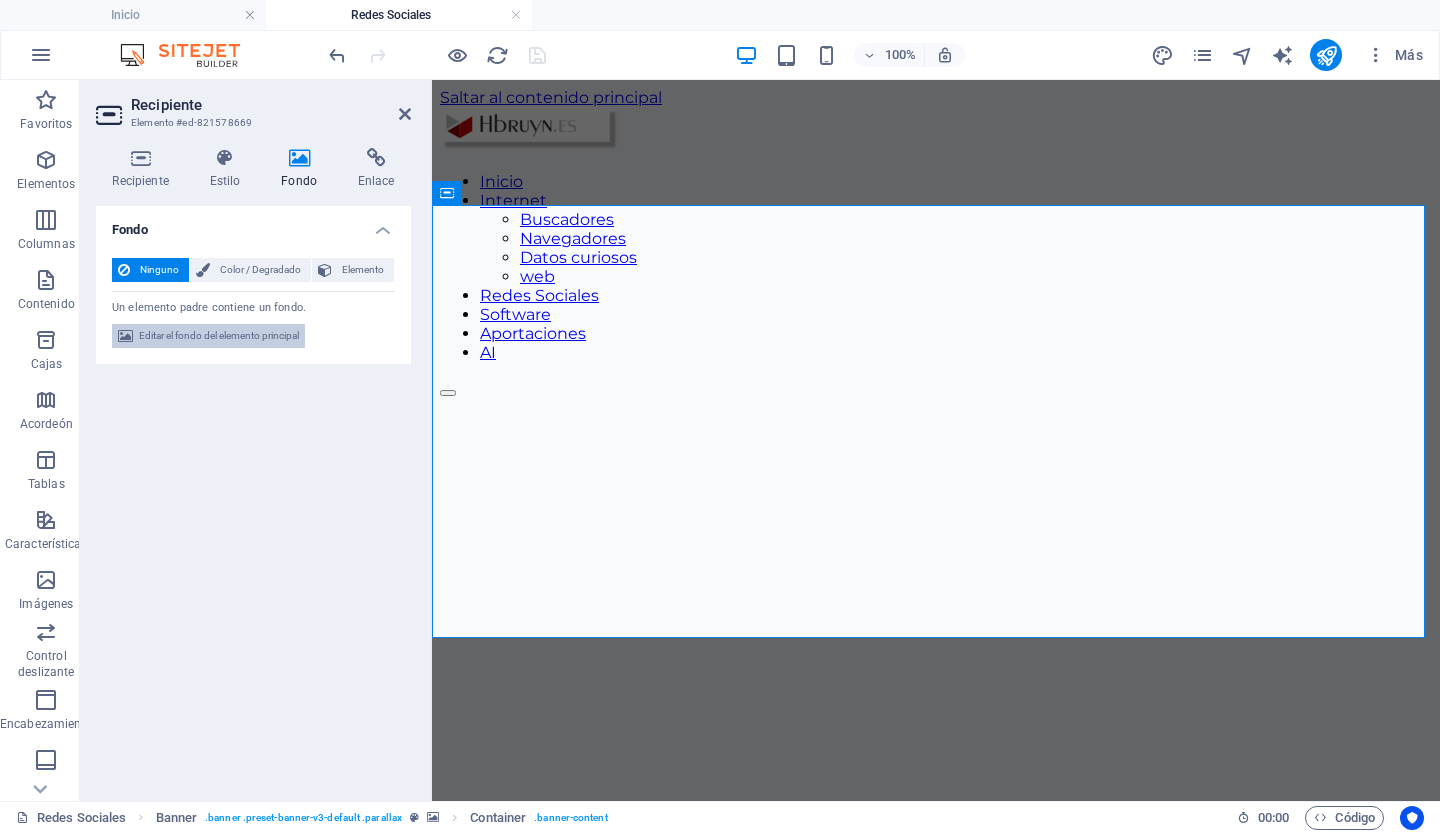 click on "Editar el fondo del elemento principal" at bounding box center [219, 335] 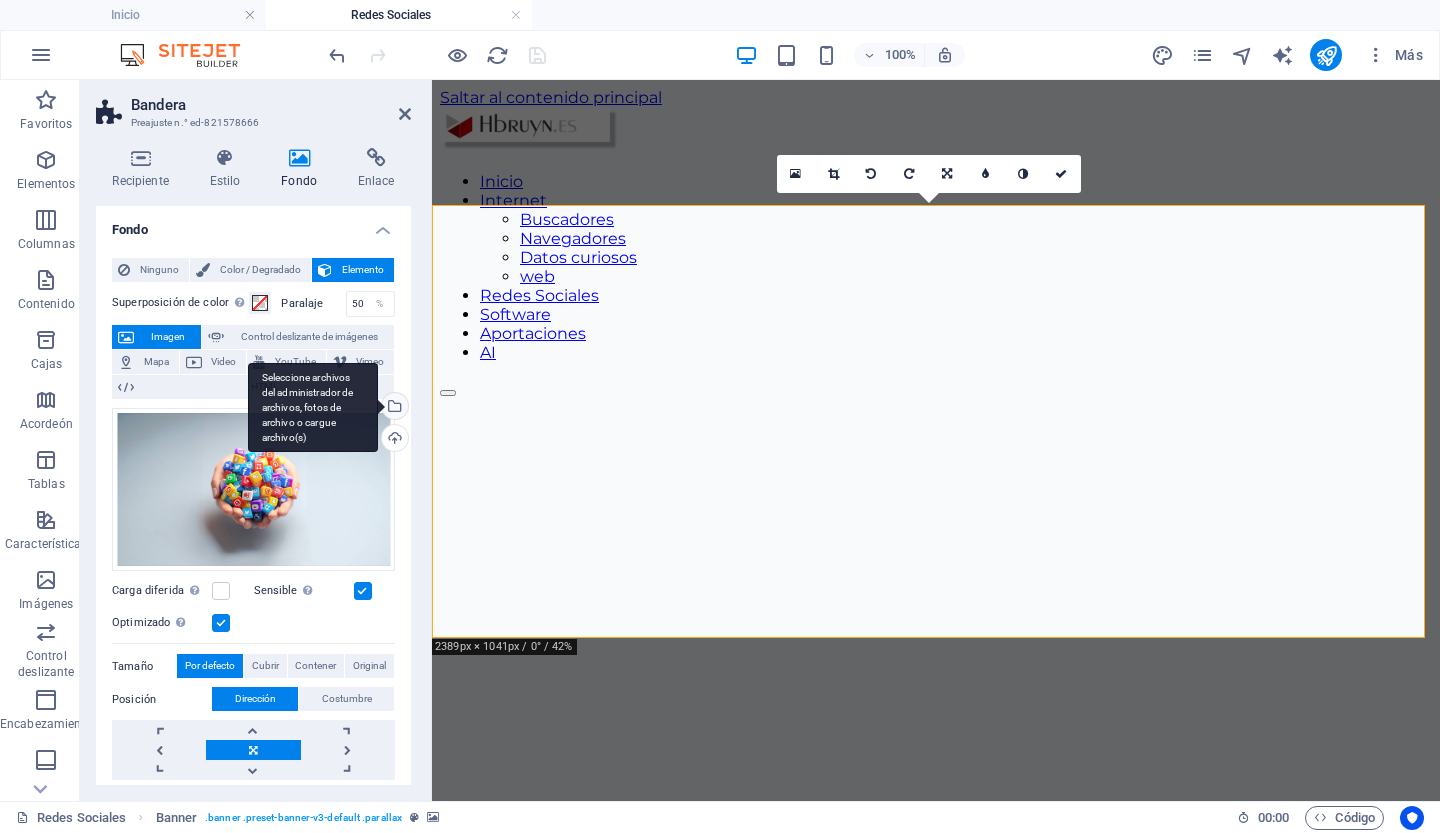 click on "Seleccione archivos del administrador de archivos, fotos de archivo o cargue archivo(s)" at bounding box center (393, 408) 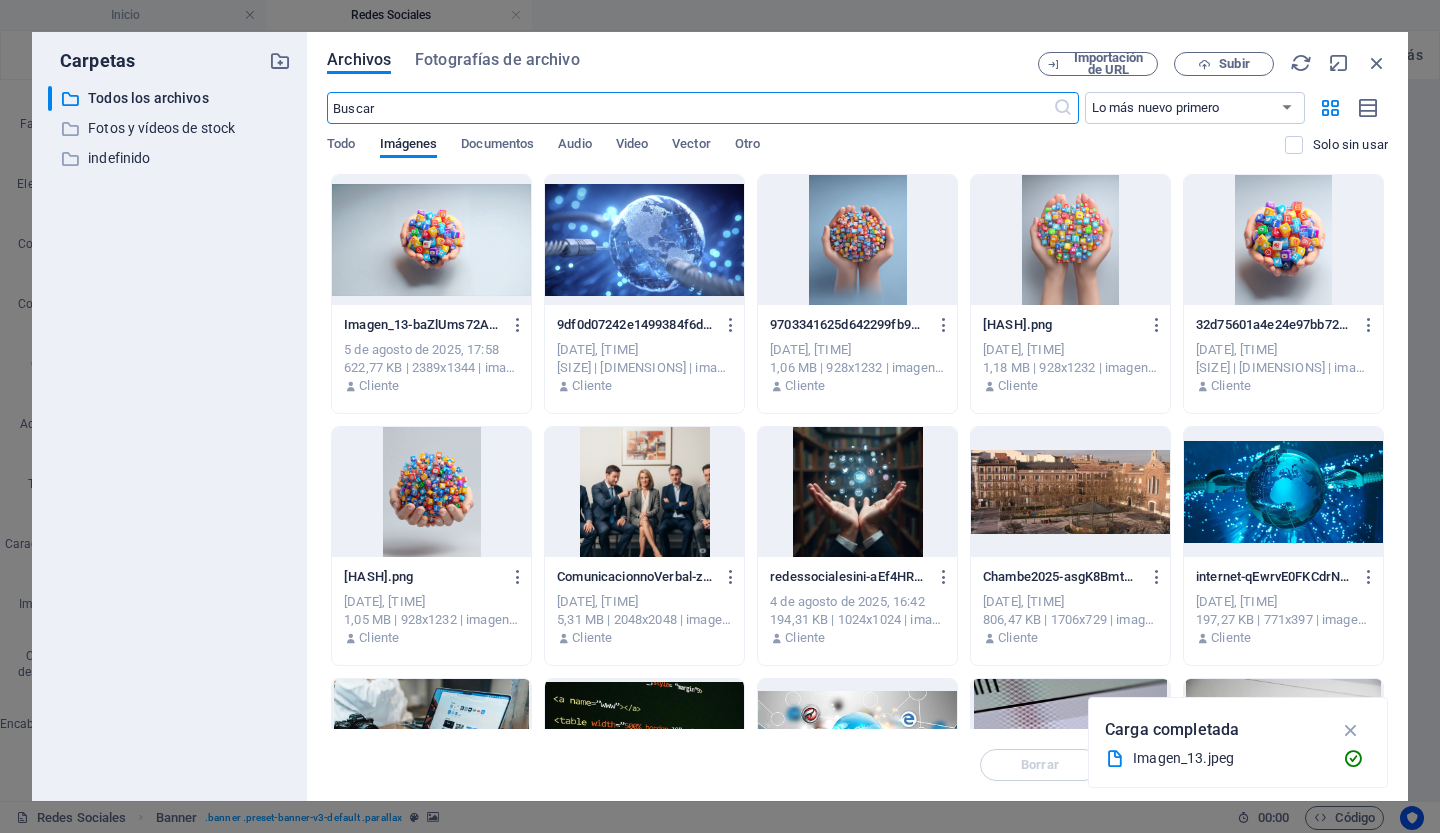 click at bounding box center [431, 492] 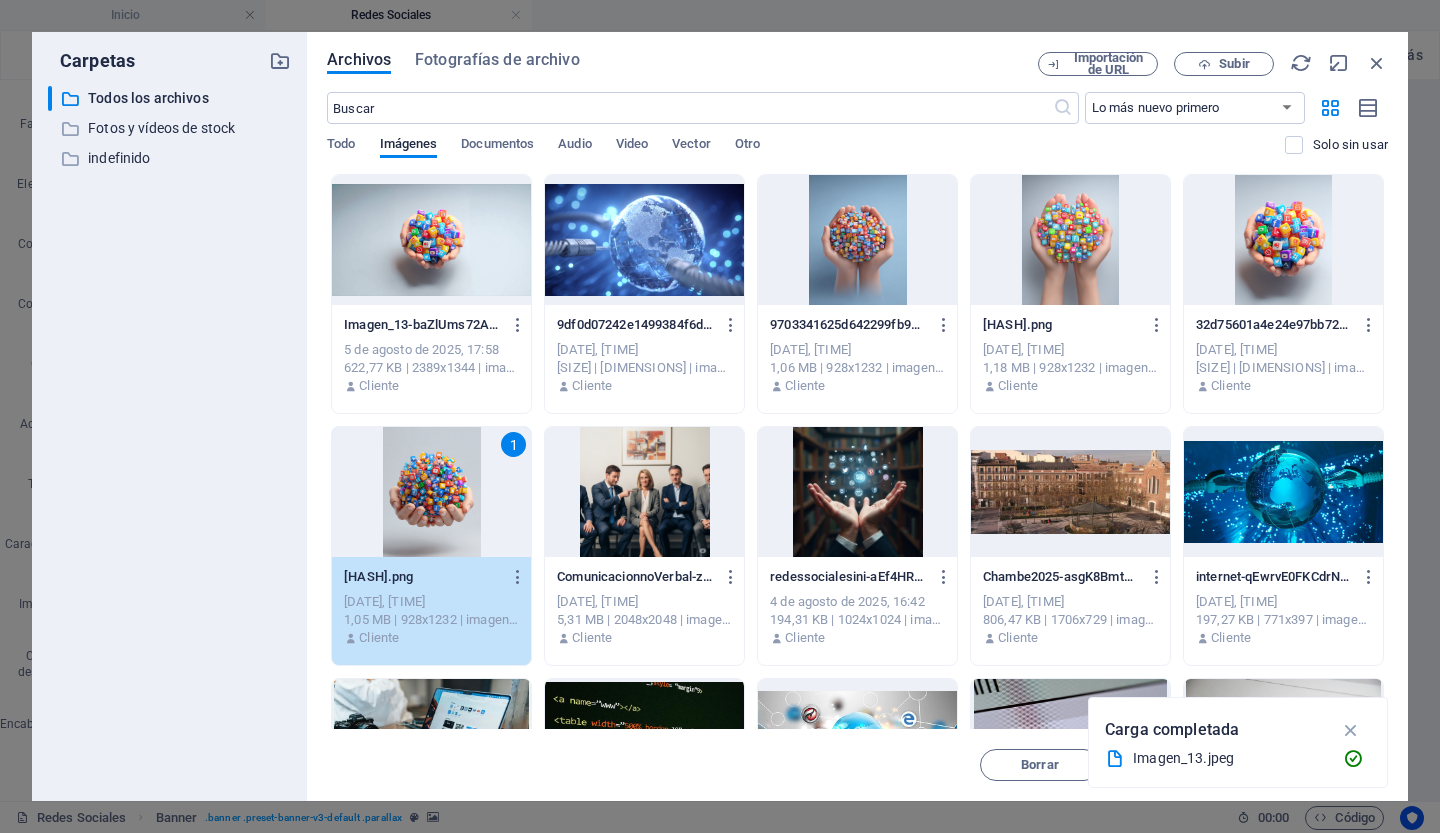click on "1" at bounding box center (431, 492) 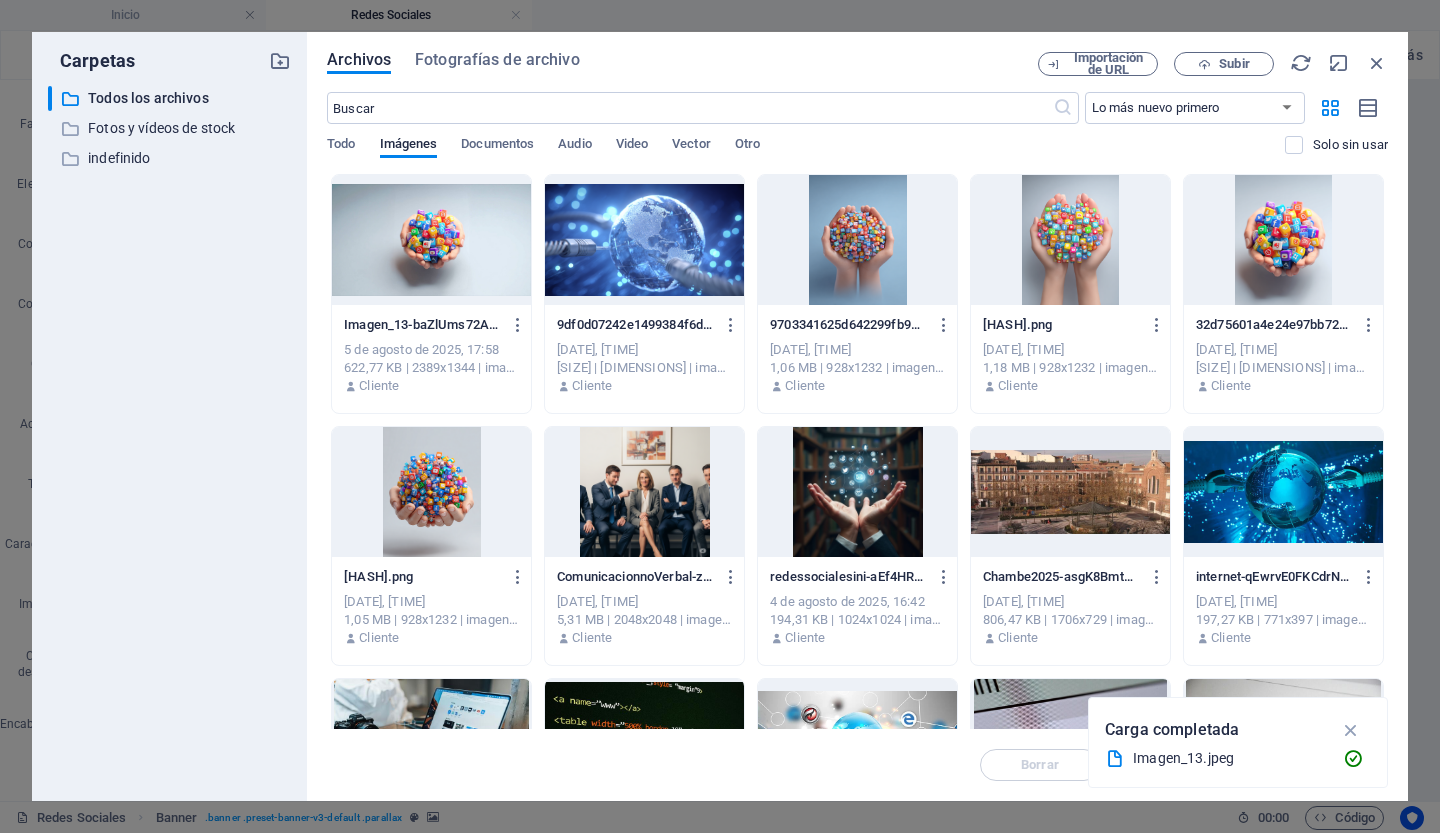 click at bounding box center (431, 492) 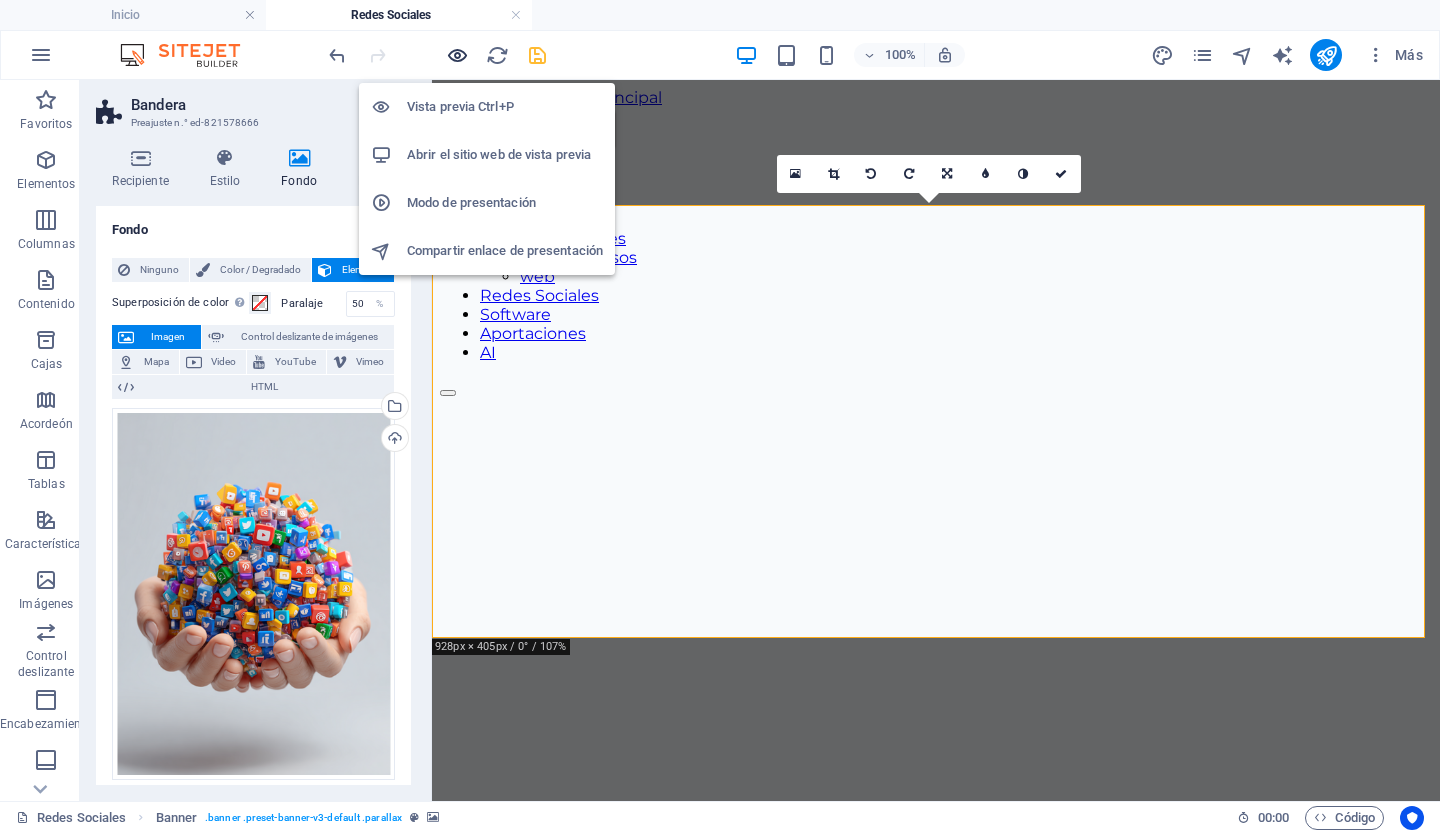 click at bounding box center (457, 55) 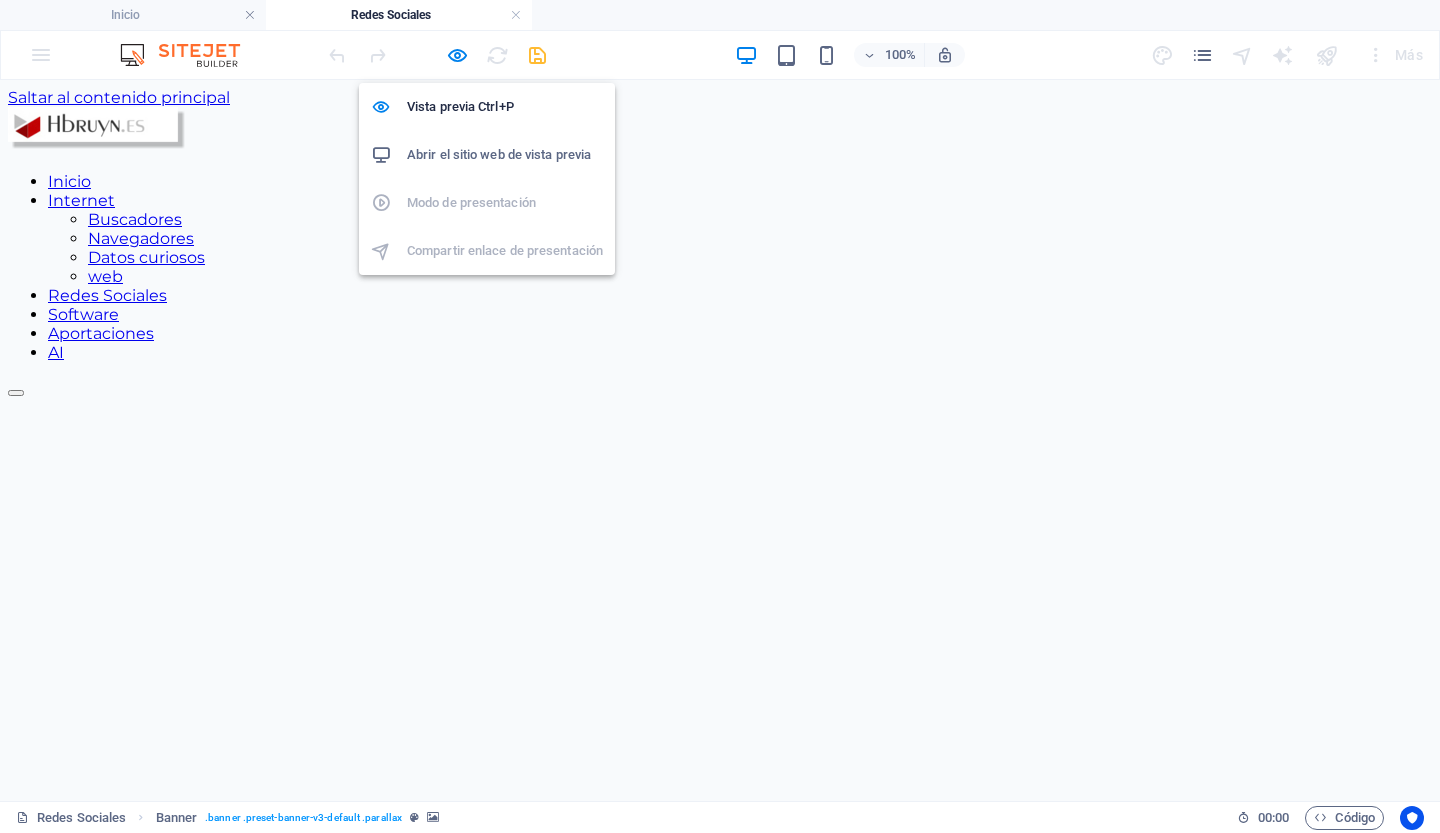 click on "Abrir el sitio web de vista previa" at bounding box center (499, 154) 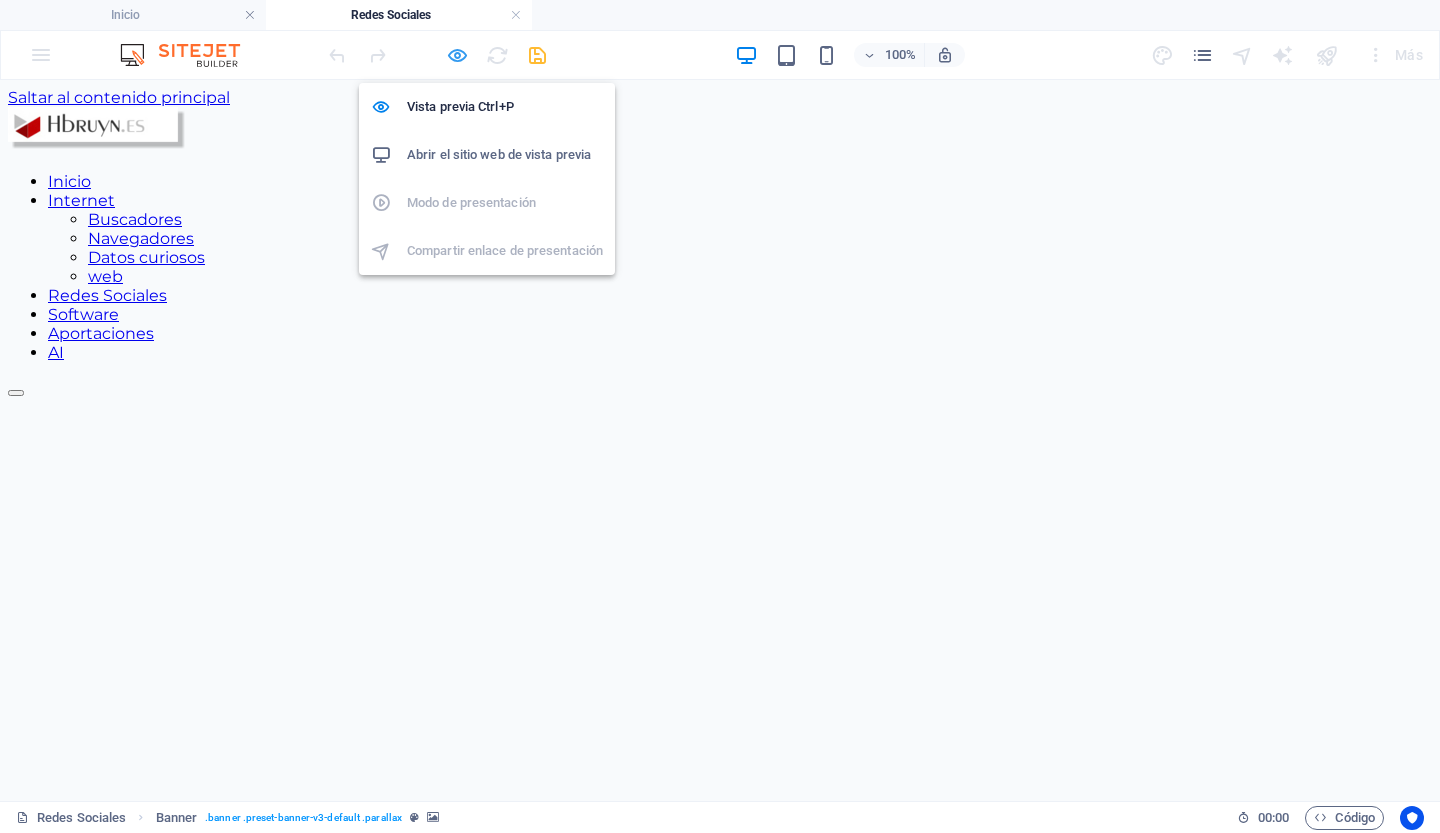 click at bounding box center [457, 55] 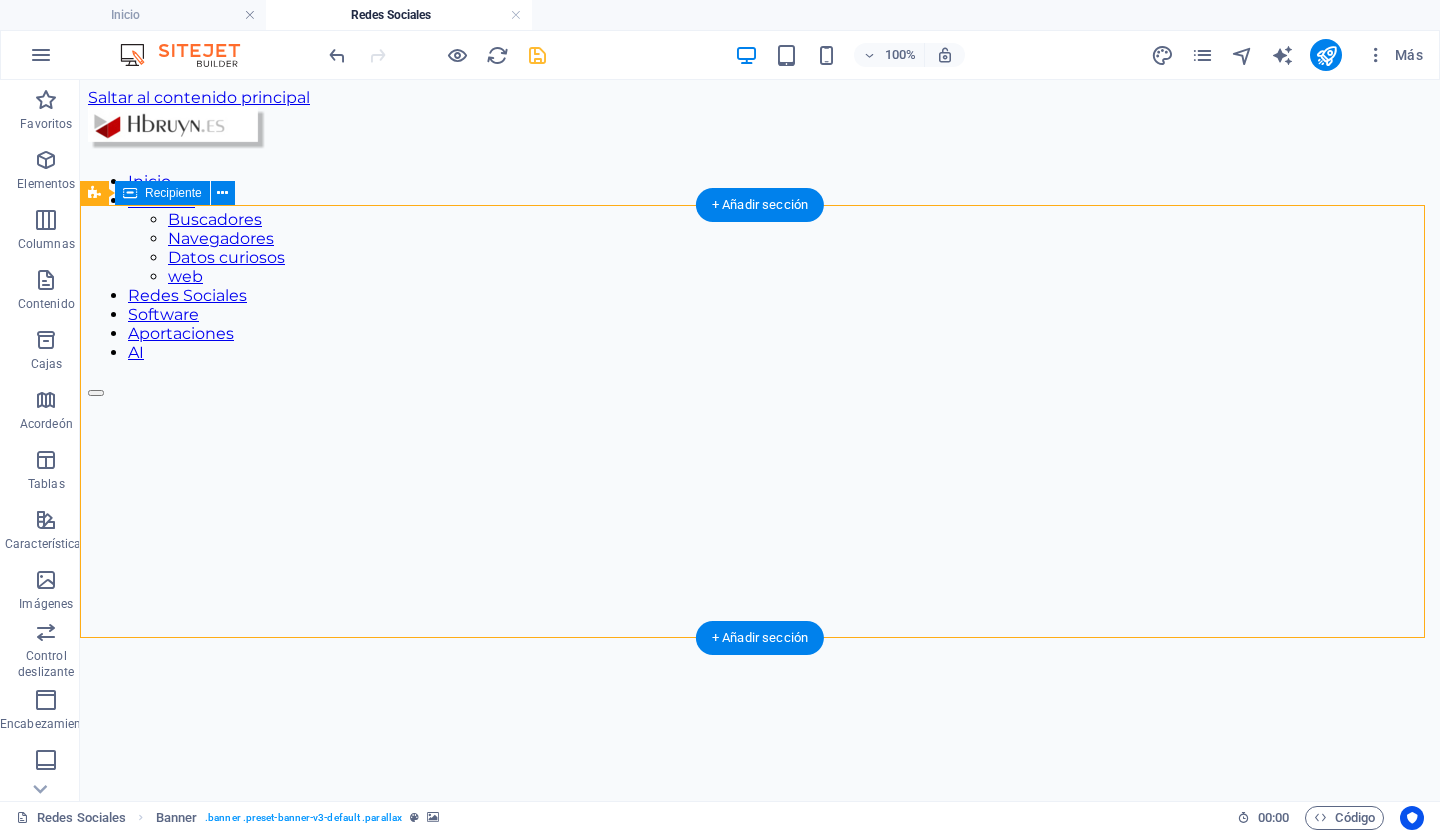 click on "Suelta el contenido aquí o  Añadir elementos  Pegar portapapeles" at bounding box center (760, 1045) 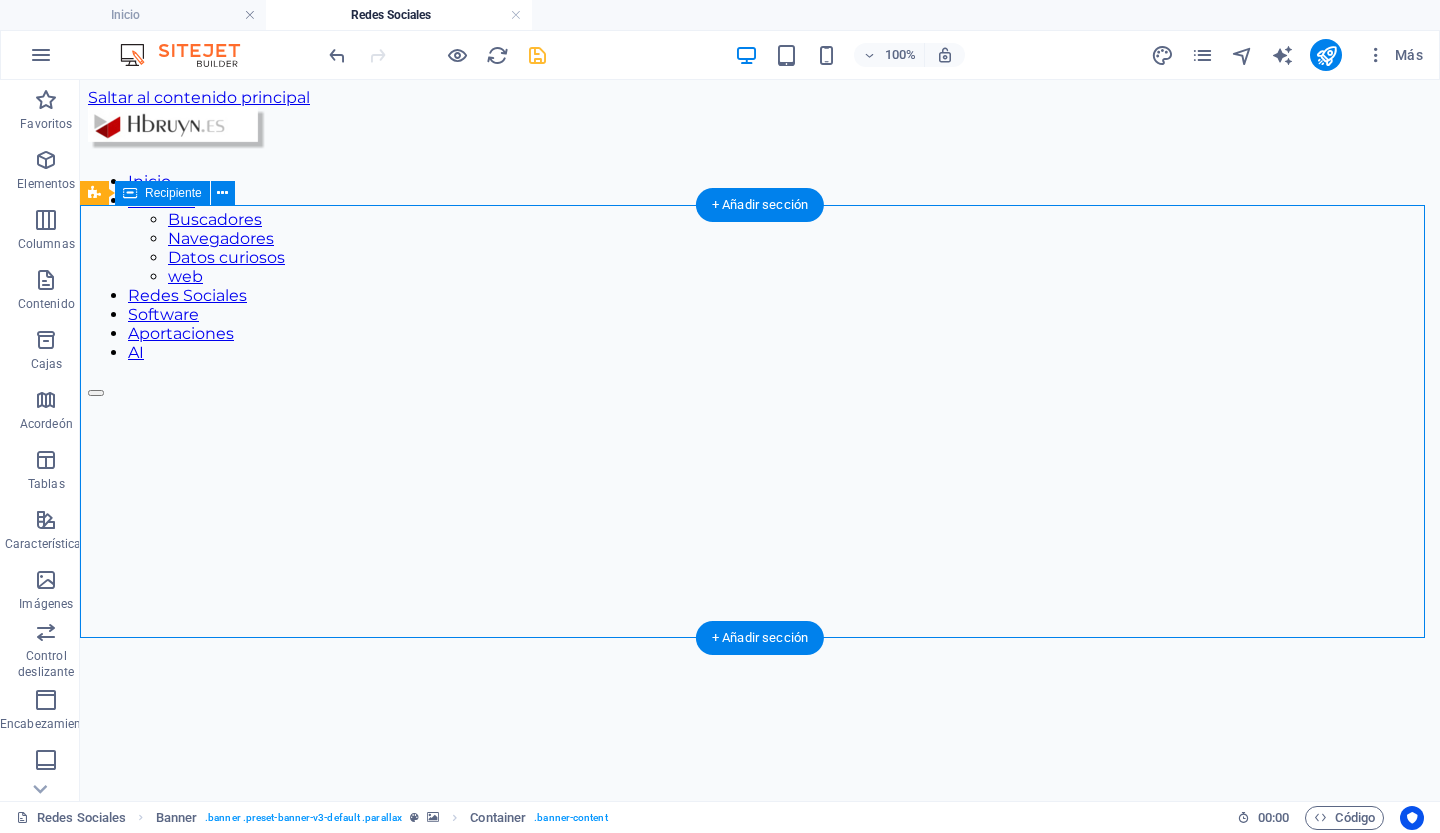 click on "Suelta el contenido aquí o  Añadir elementos  Pegar portapapeles" at bounding box center (760, 1045) 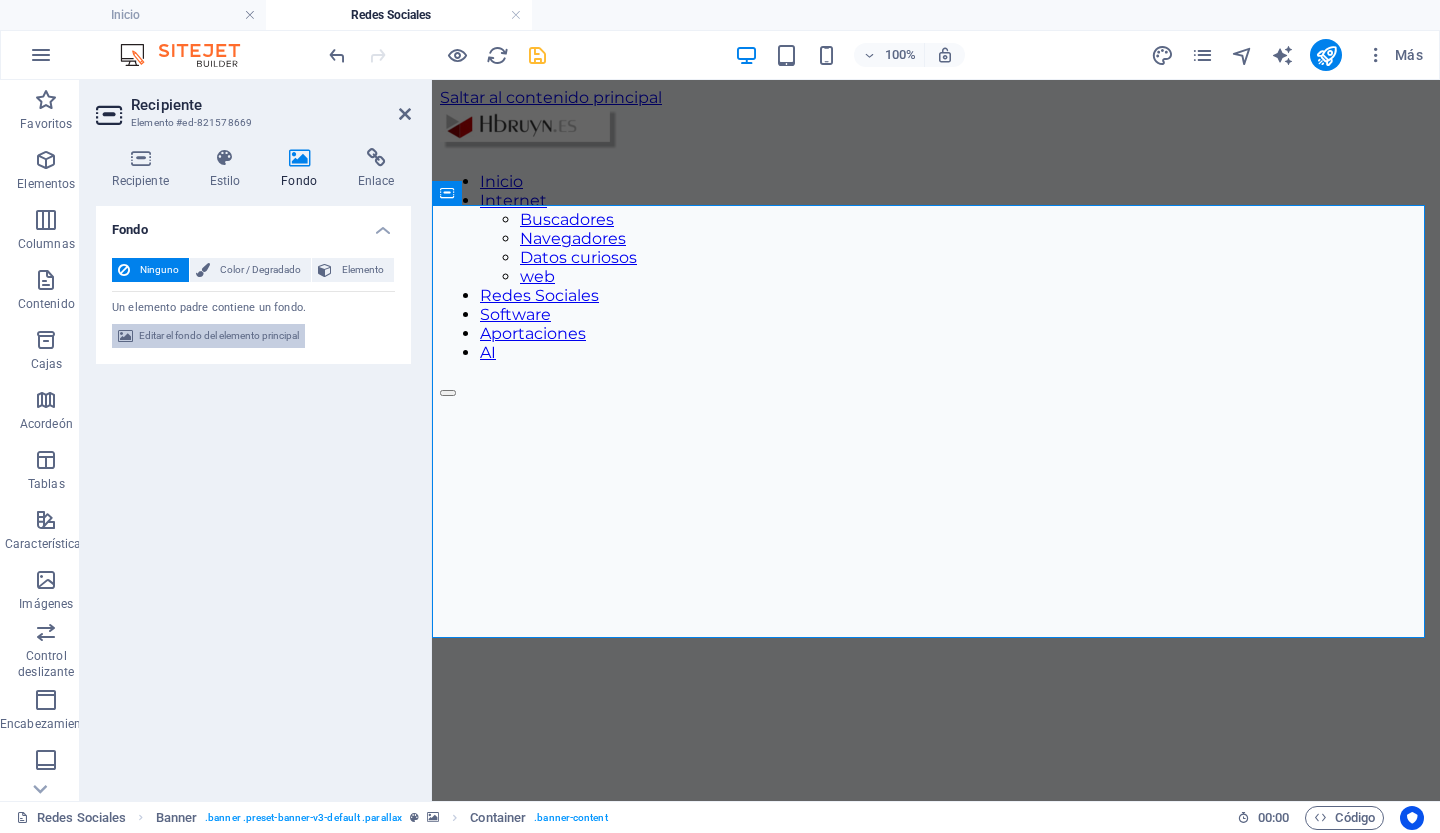 click on "Editar el fondo del elemento principal" at bounding box center [219, 335] 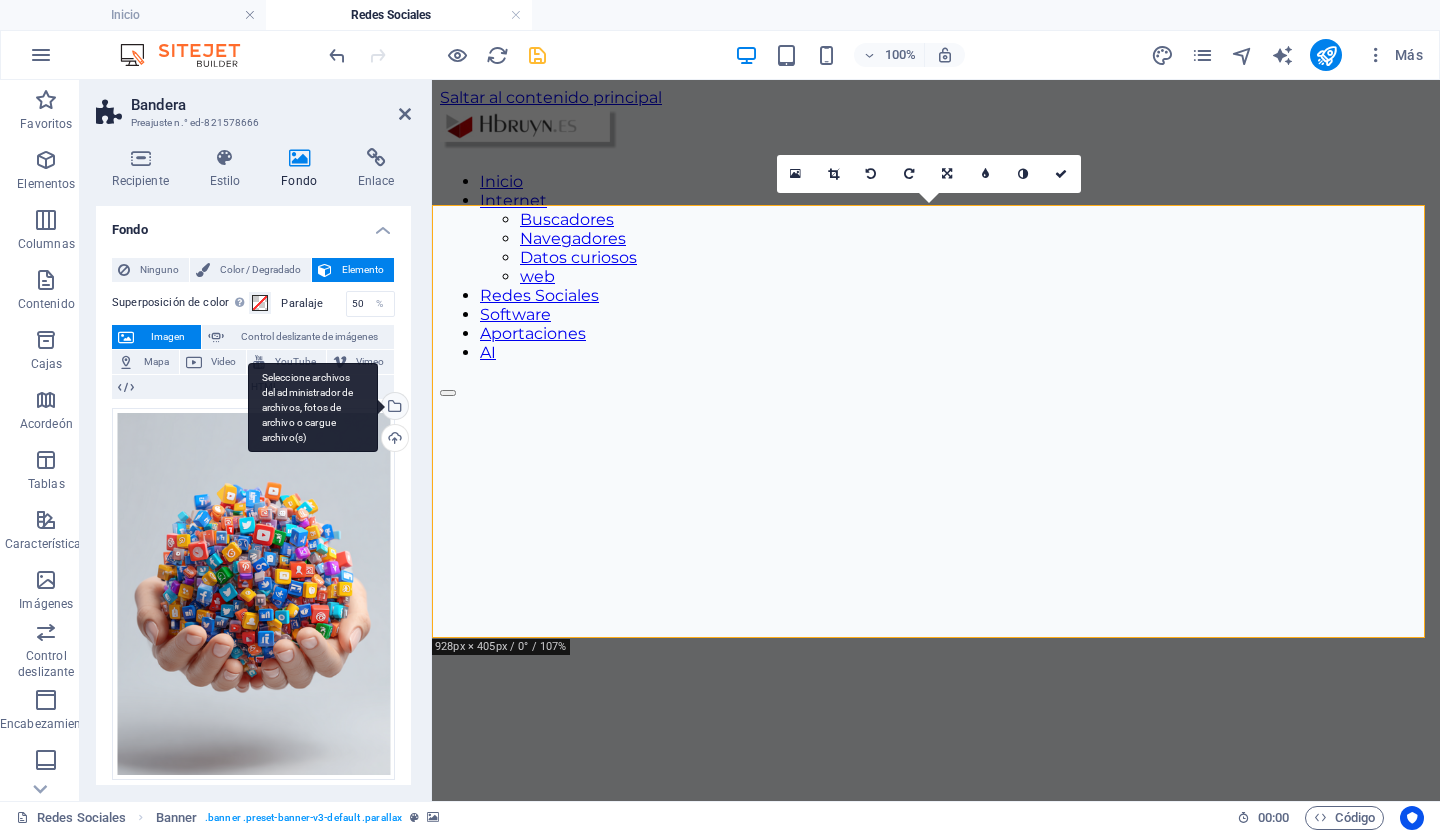 click on "Seleccione archivos del administrador de archivos, fotos de archivo o cargue archivo(s)" at bounding box center (393, 408) 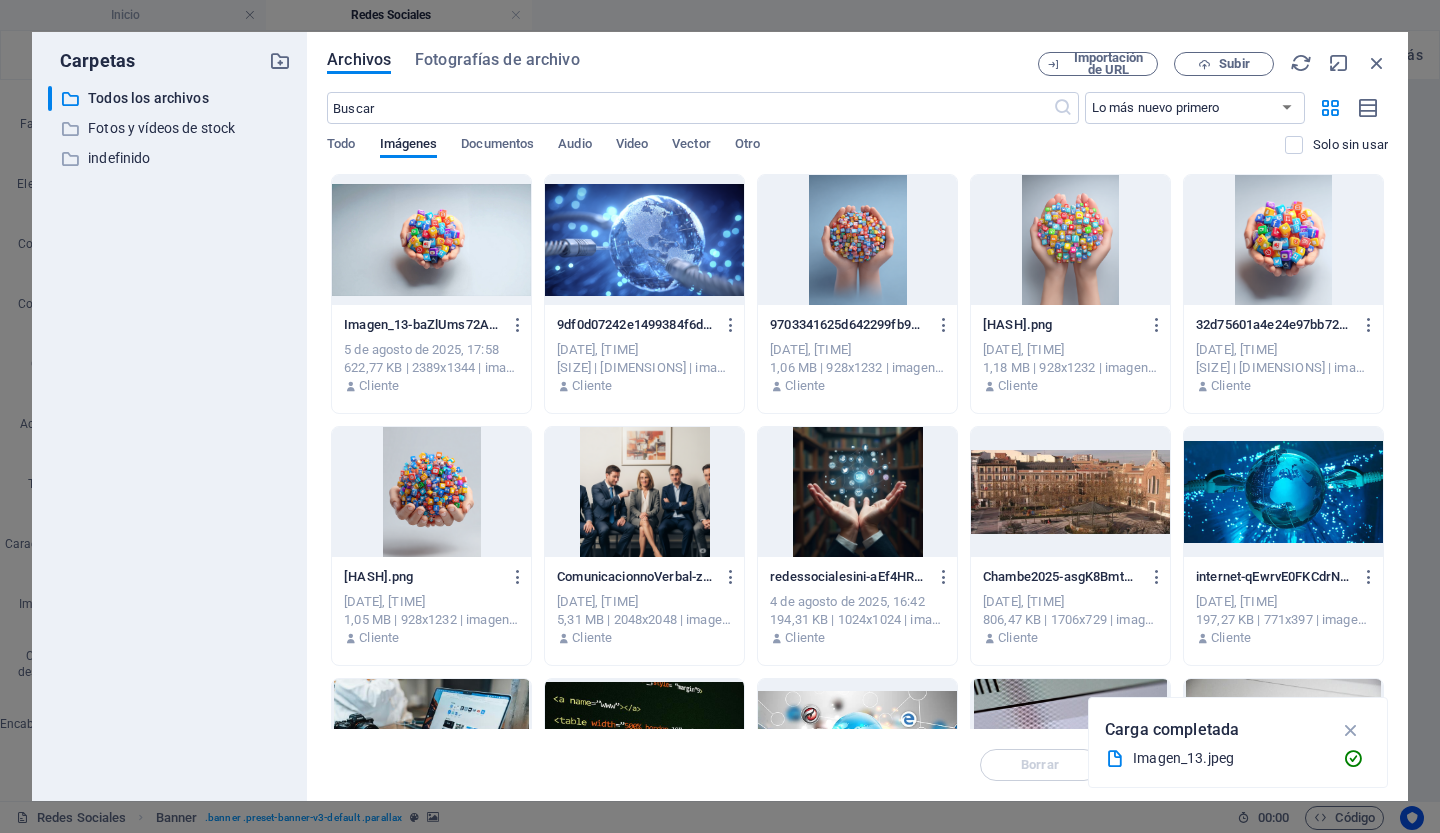 click at bounding box center (431, 240) 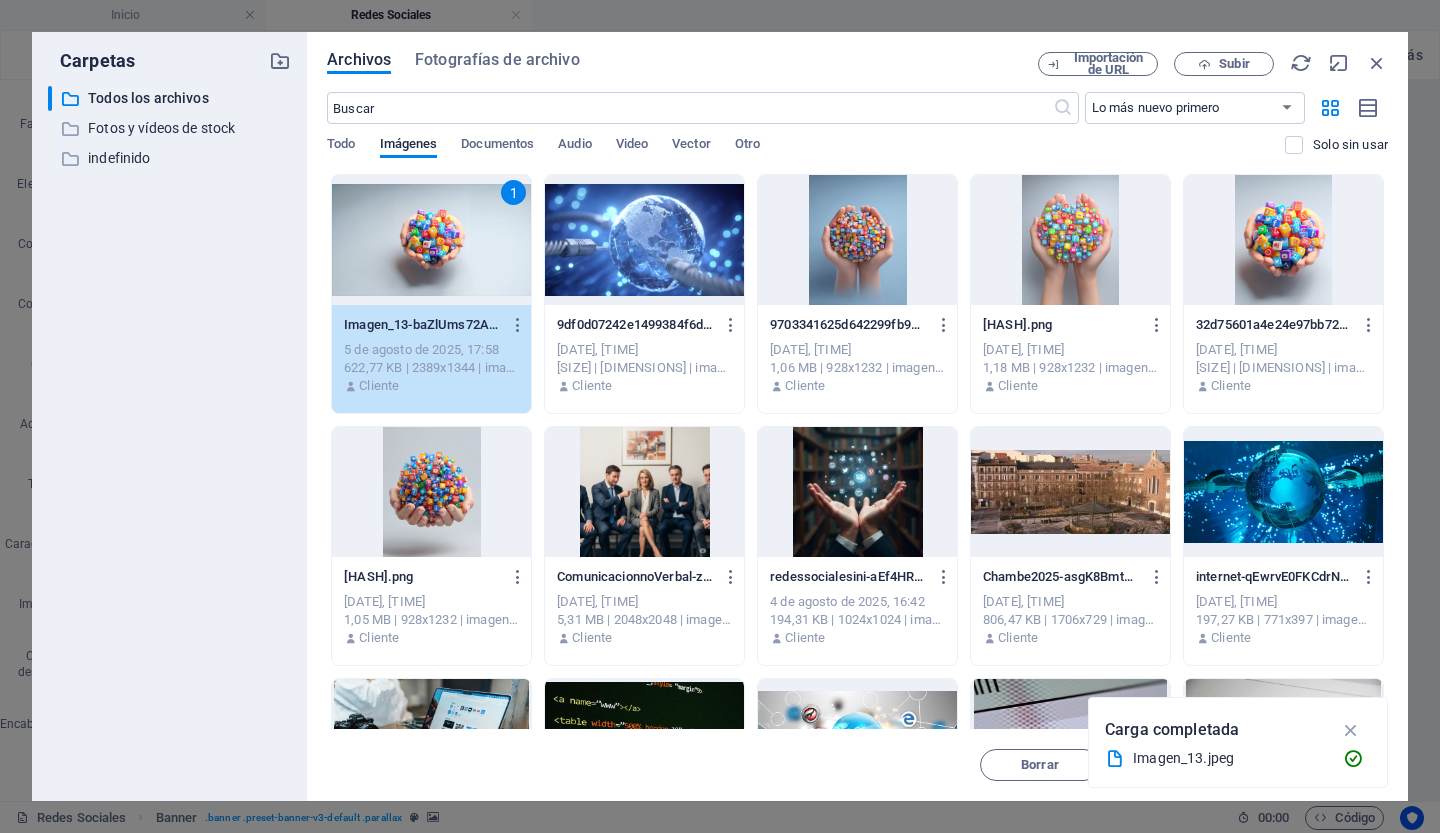 click on "1" at bounding box center [431, 240] 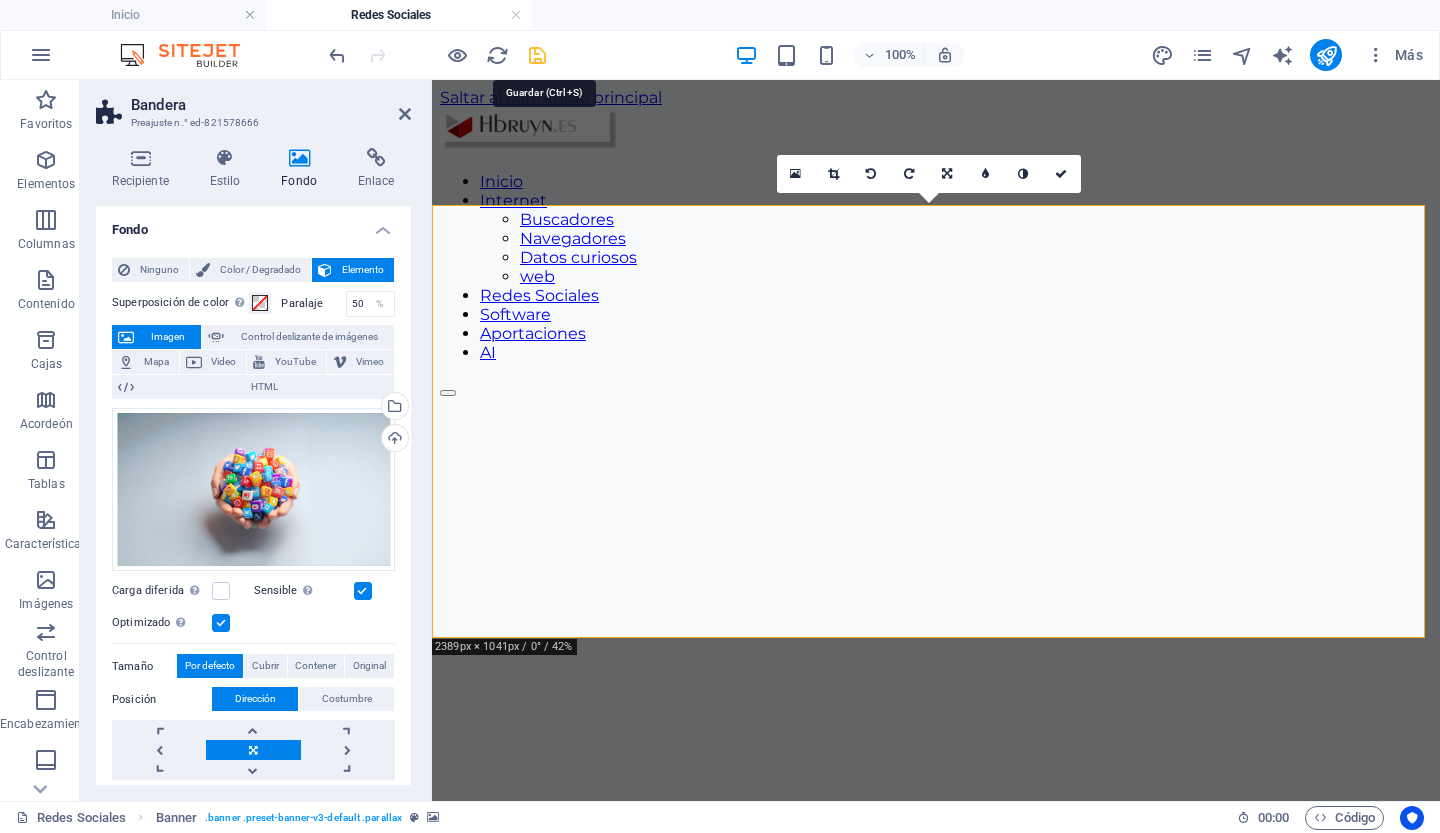 click at bounding box center [537, 55] 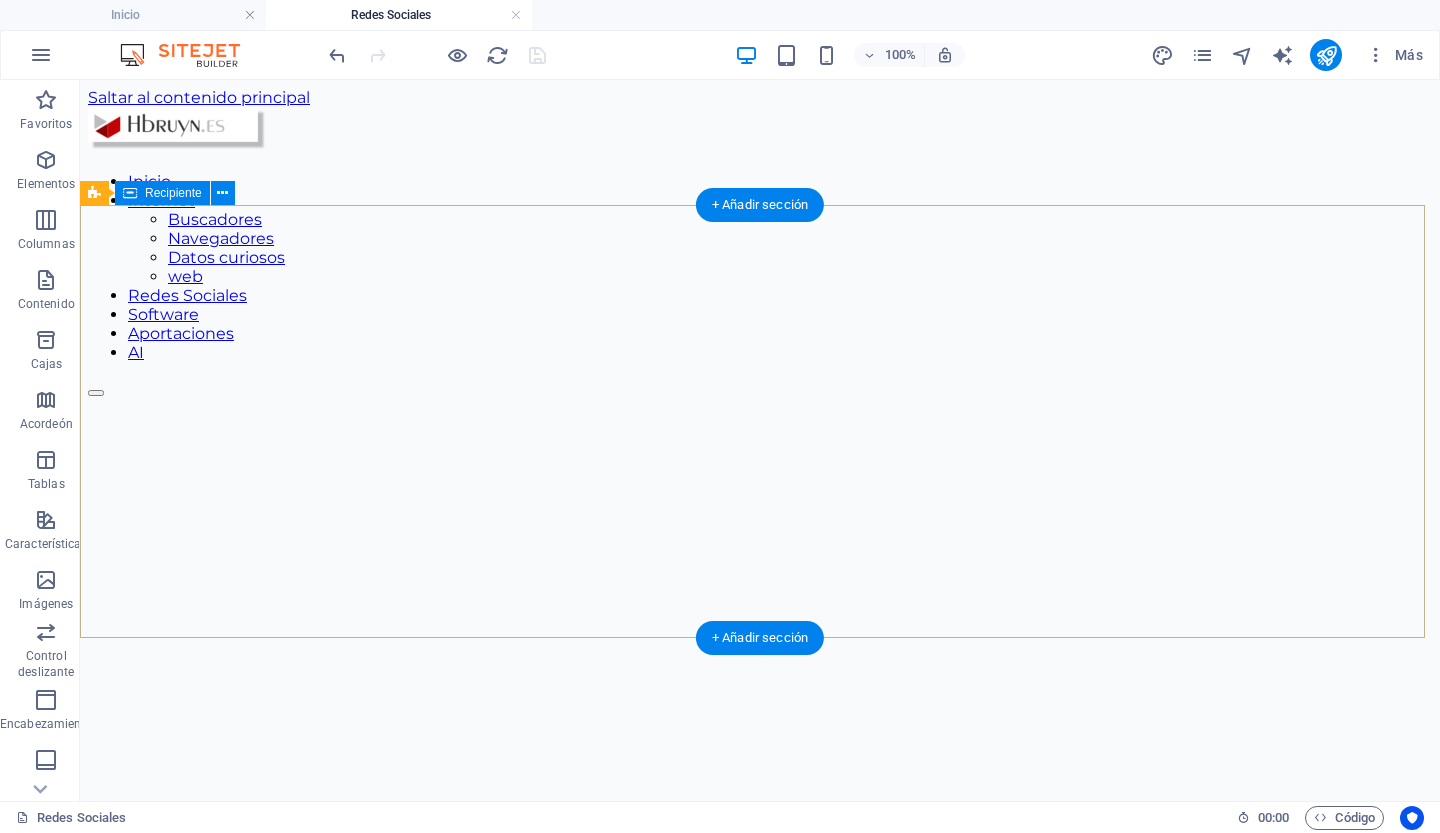 click on "Suelta el contenido aquí o  Añadir elementos  Pegar portapapeles" at bounding box center [760, 1045] 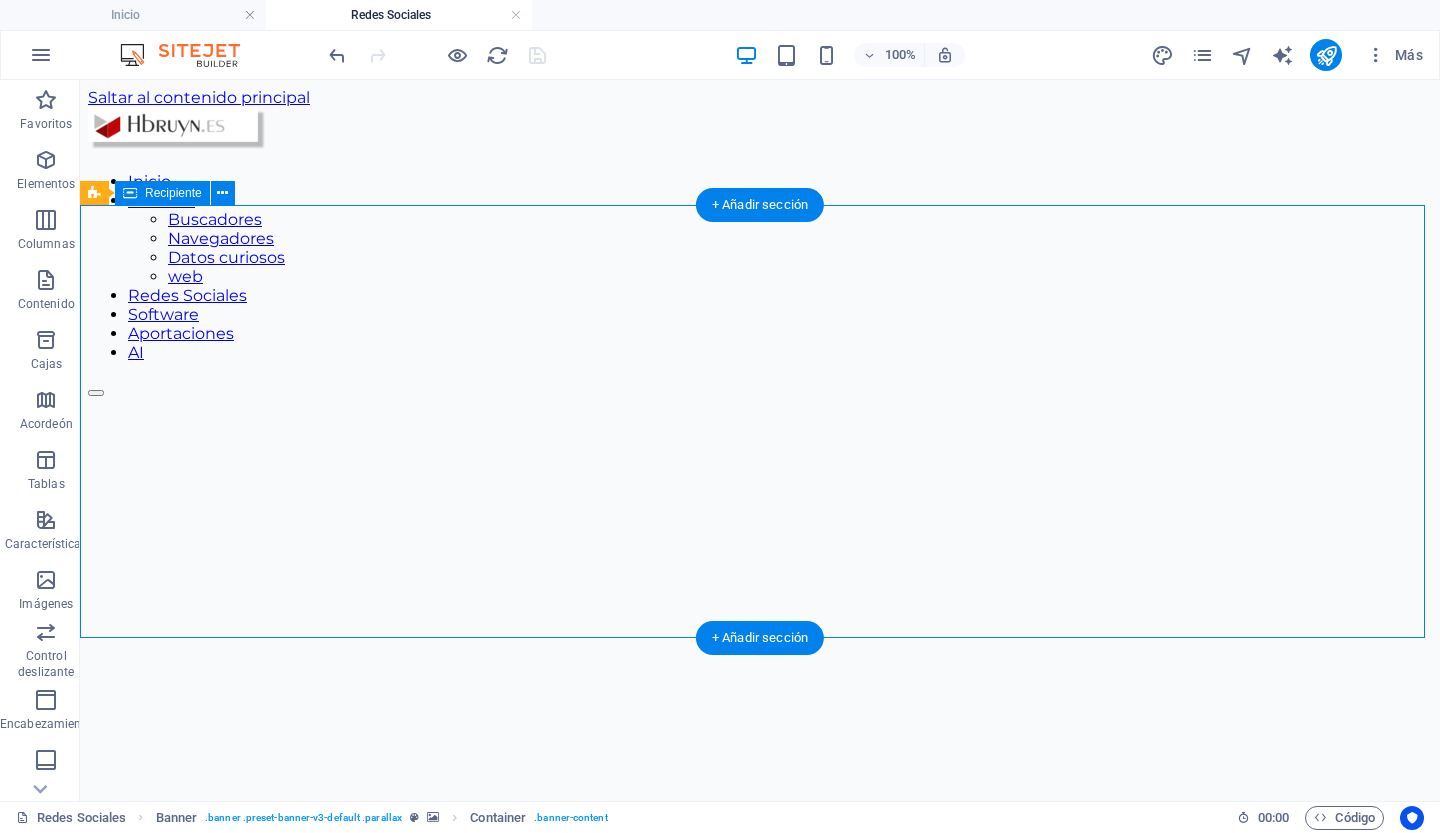 click on "Suelta el contenido aquí o  Añadir elementos  Pegar portapapeles" at bounding box center (760, 1045) 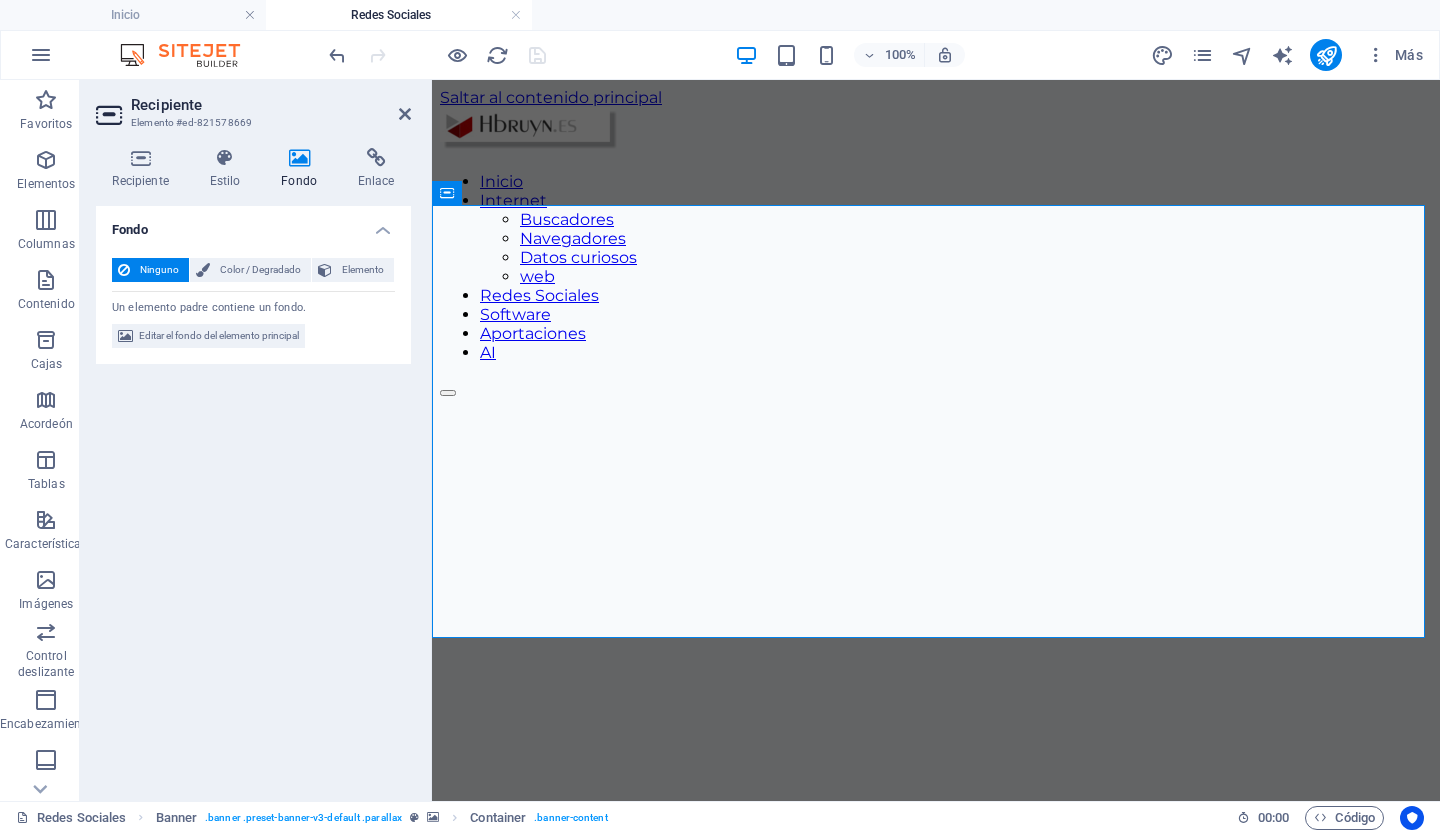 click at bounding box center (299, 158) 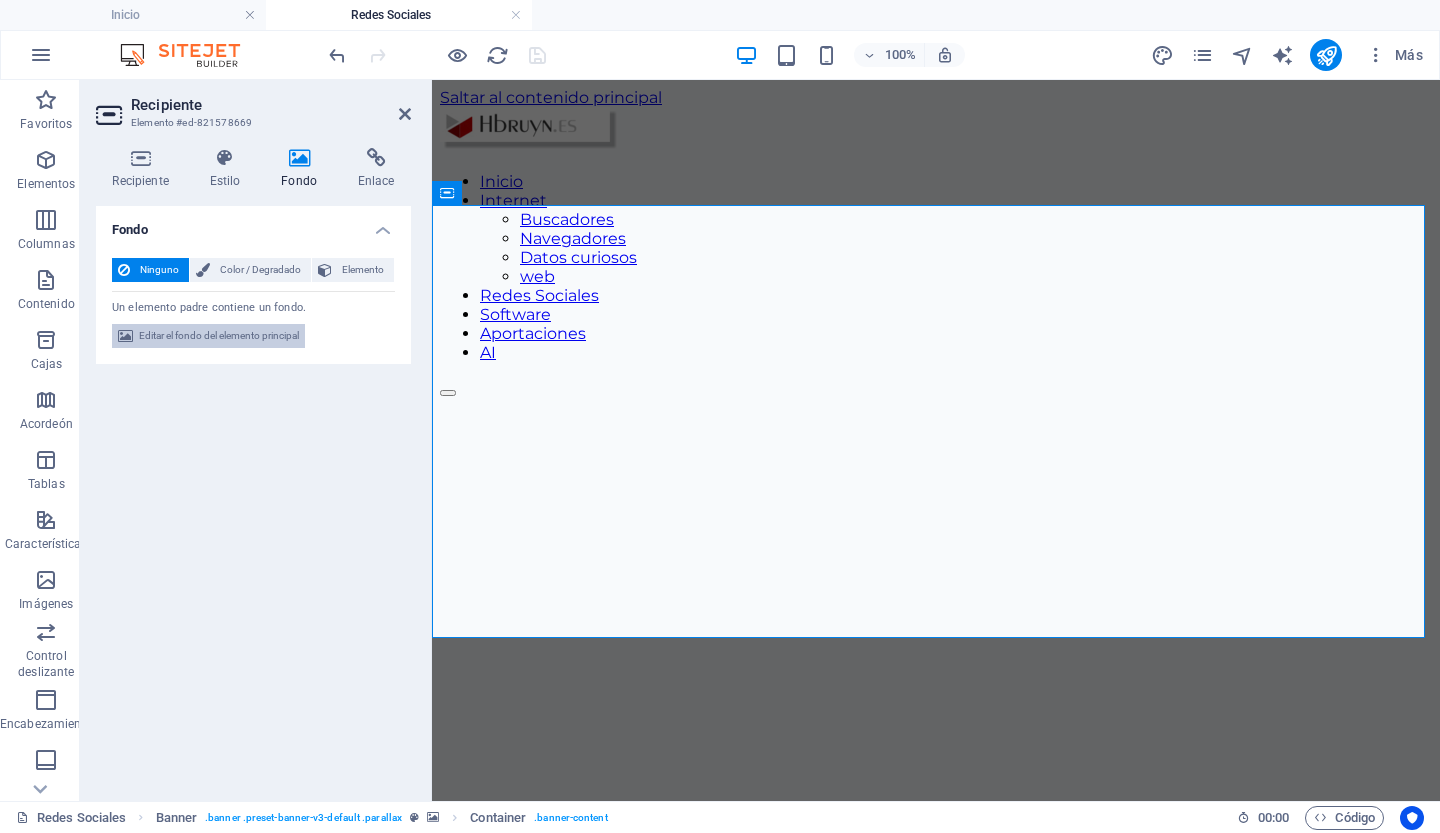 click on "Editar el fondo del elemento principal" at bounding box center (219, 335) 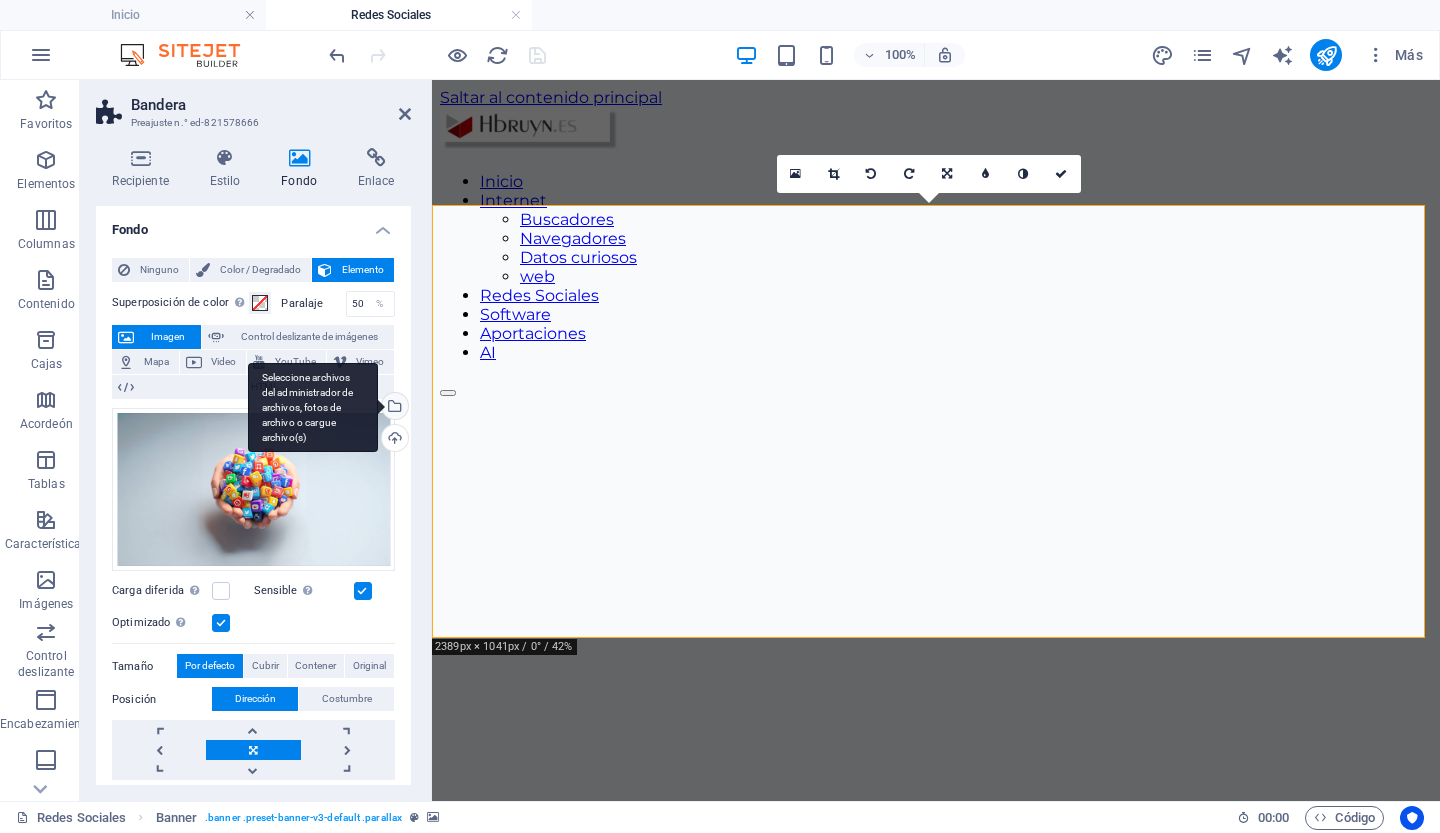 click on "Seleccione archivos del administrador de archivos, fotos de archivo o cargue archivo(s)" at bounding box center (393, 408) 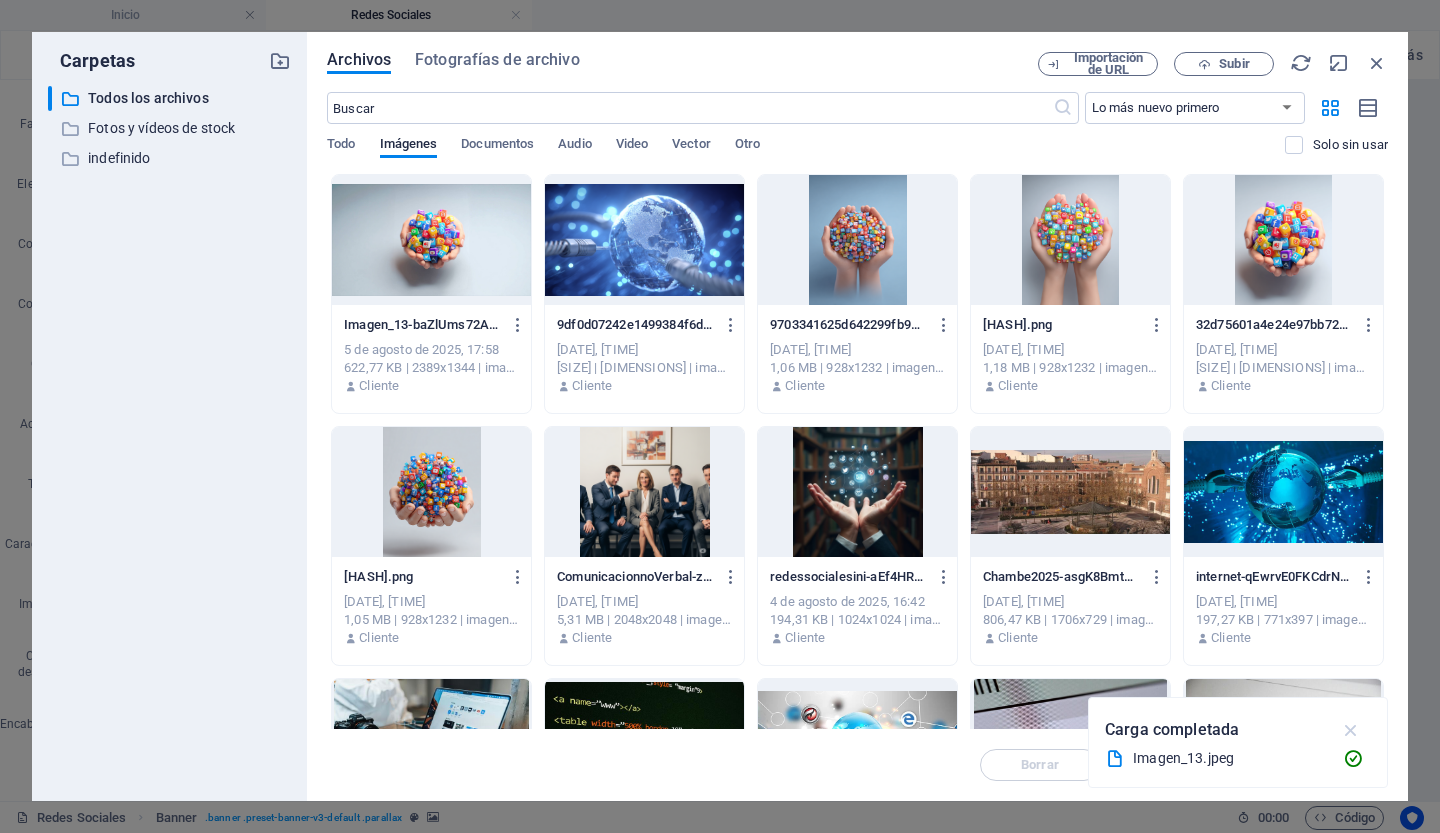 click at bounding box center [1351, 730] 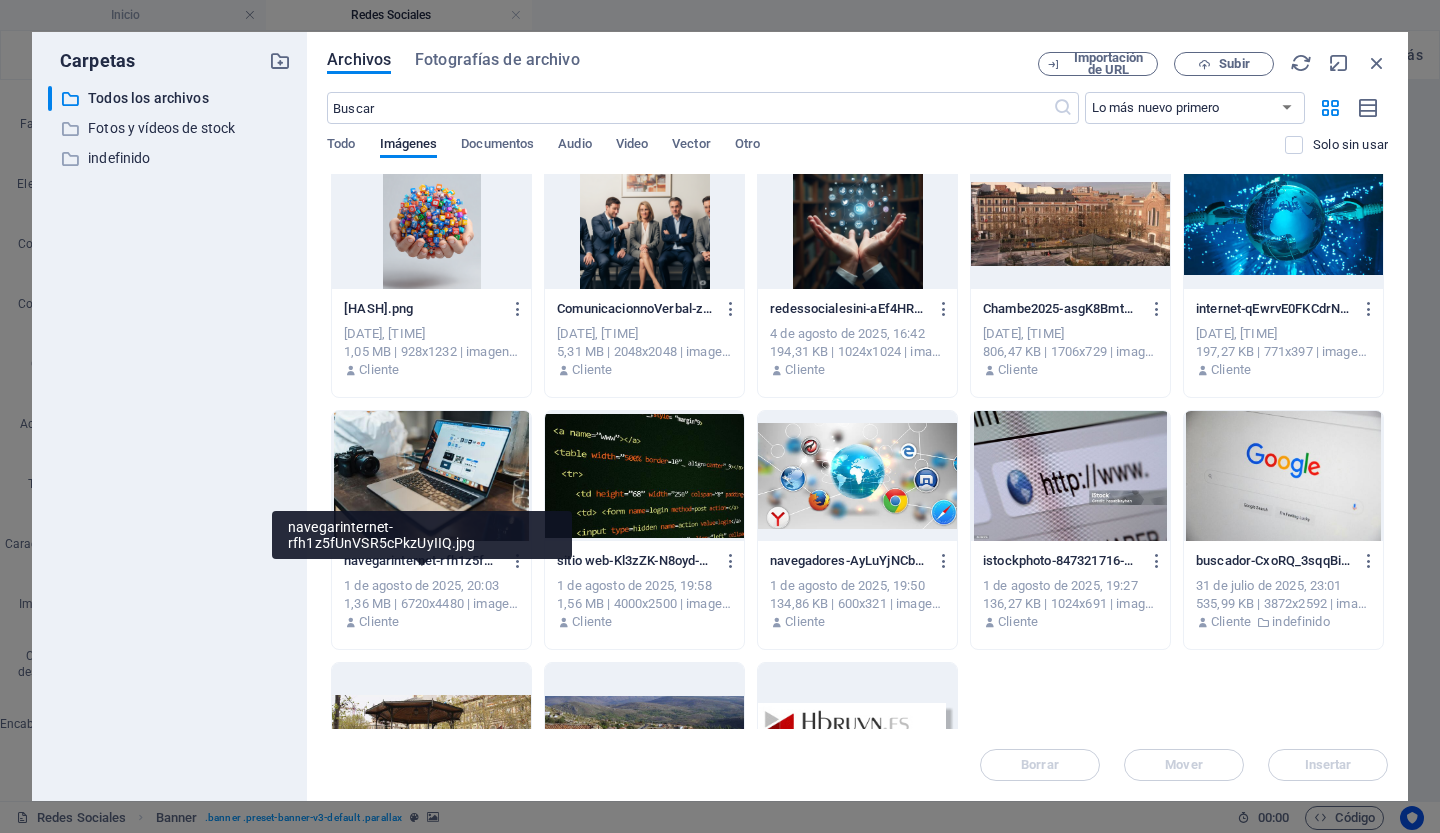 scroll, scrollTop: 246, scrollLeft: 0, axis: vertical 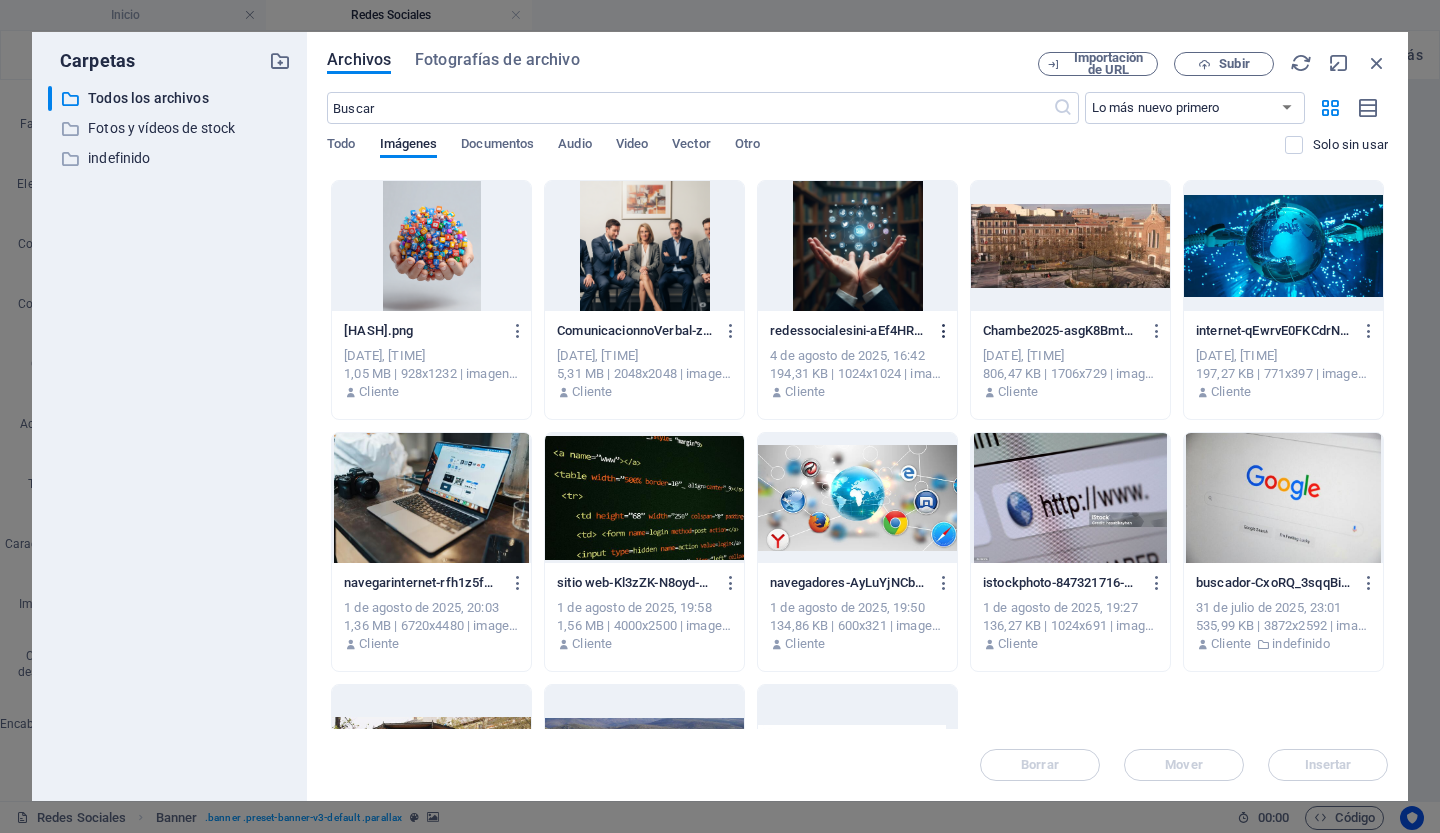 click at bounding box center [944, 331] 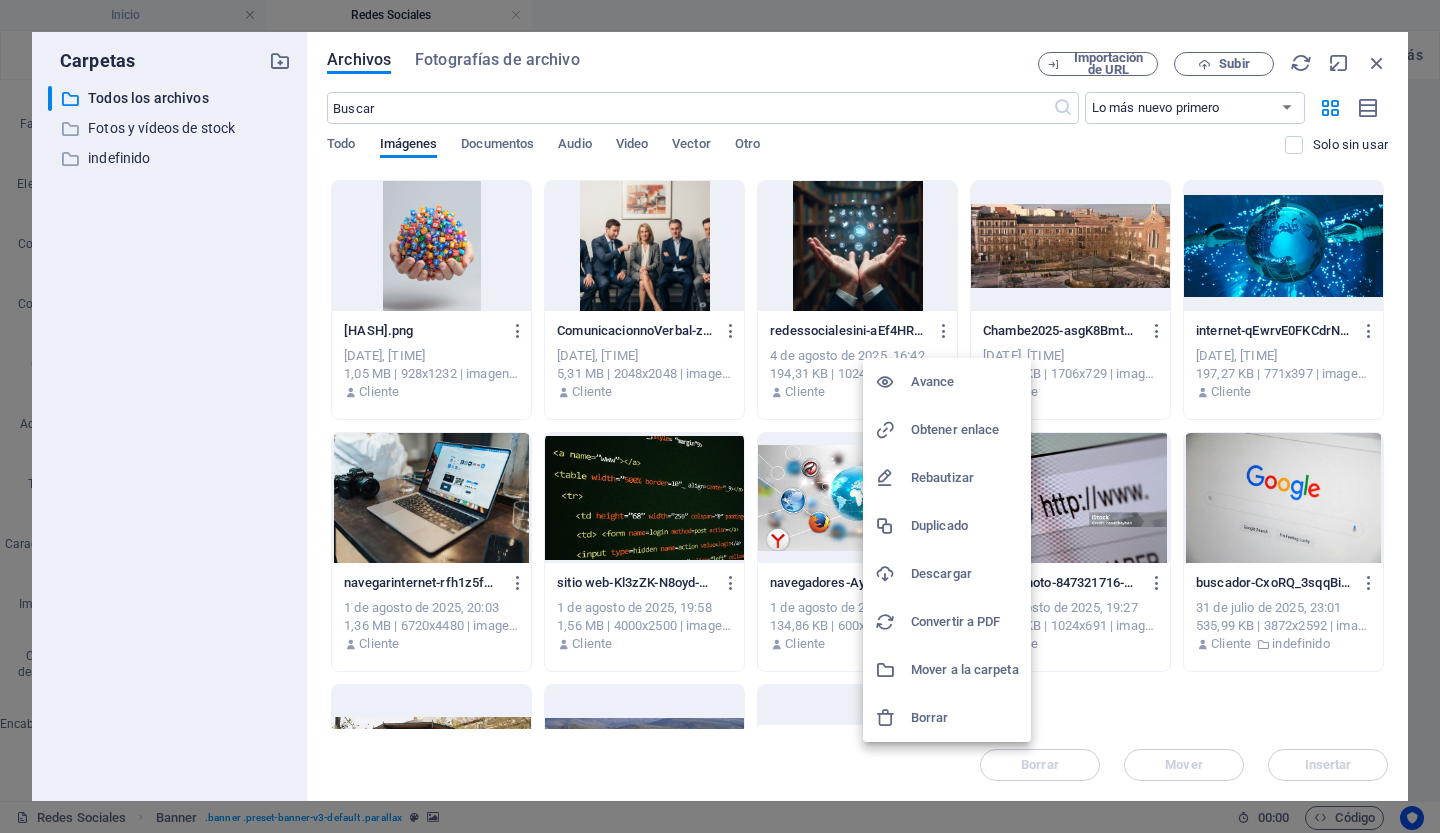 click at bounding box center (720, 416) 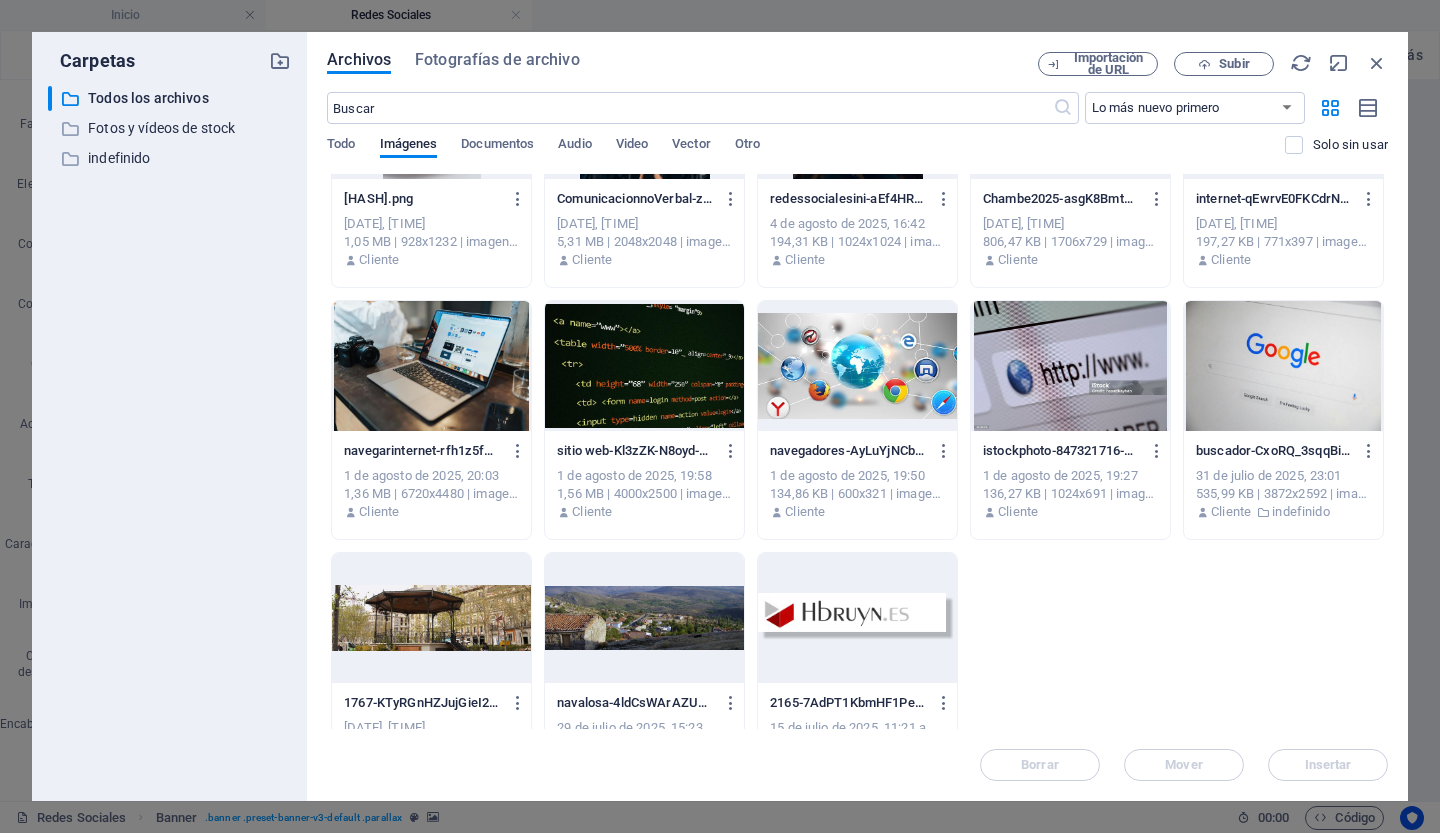 scroll, scrollTop: 440, scrollLeft: 0, axis: vertical 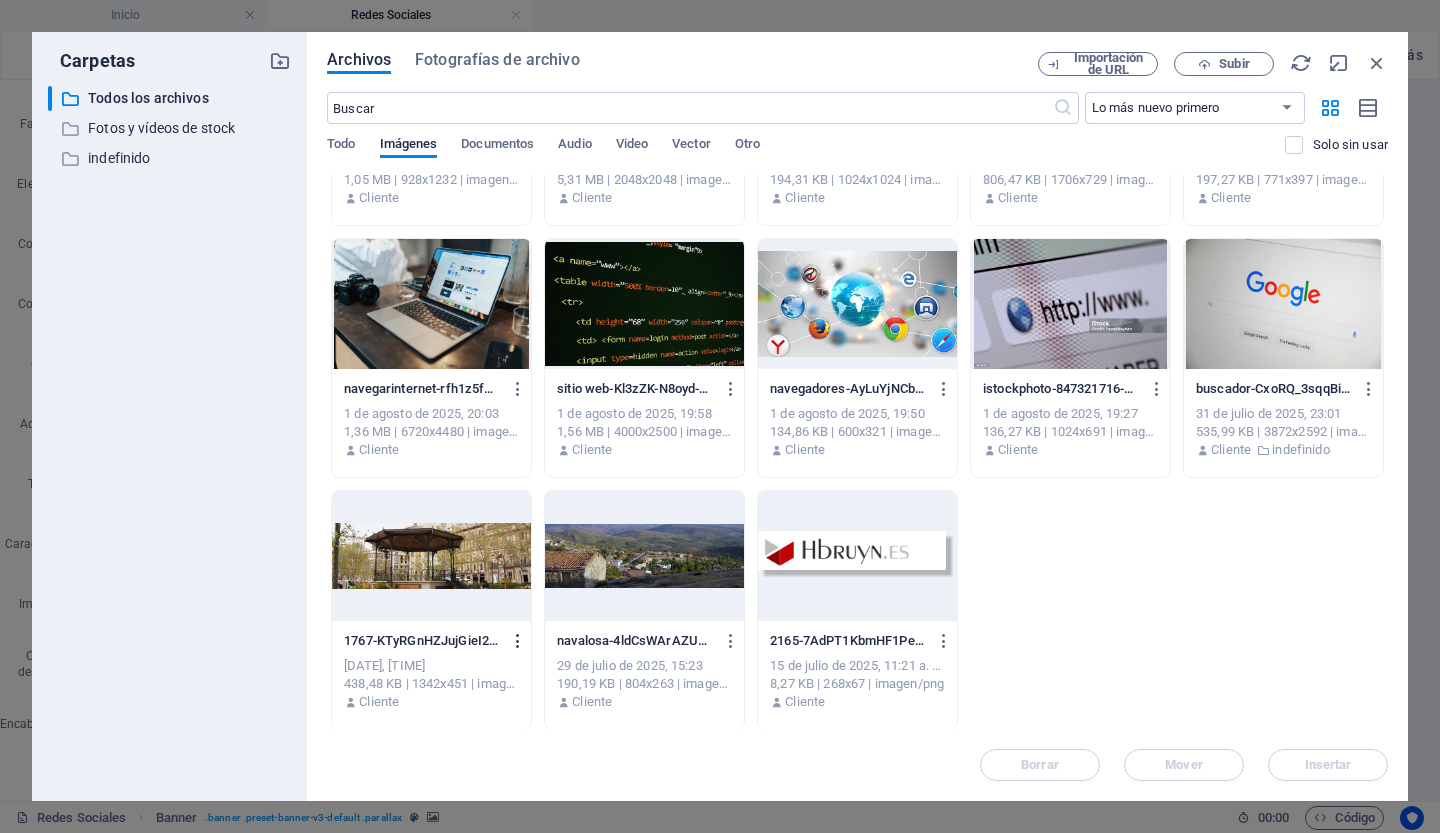 click at bounding box center [518, 641] 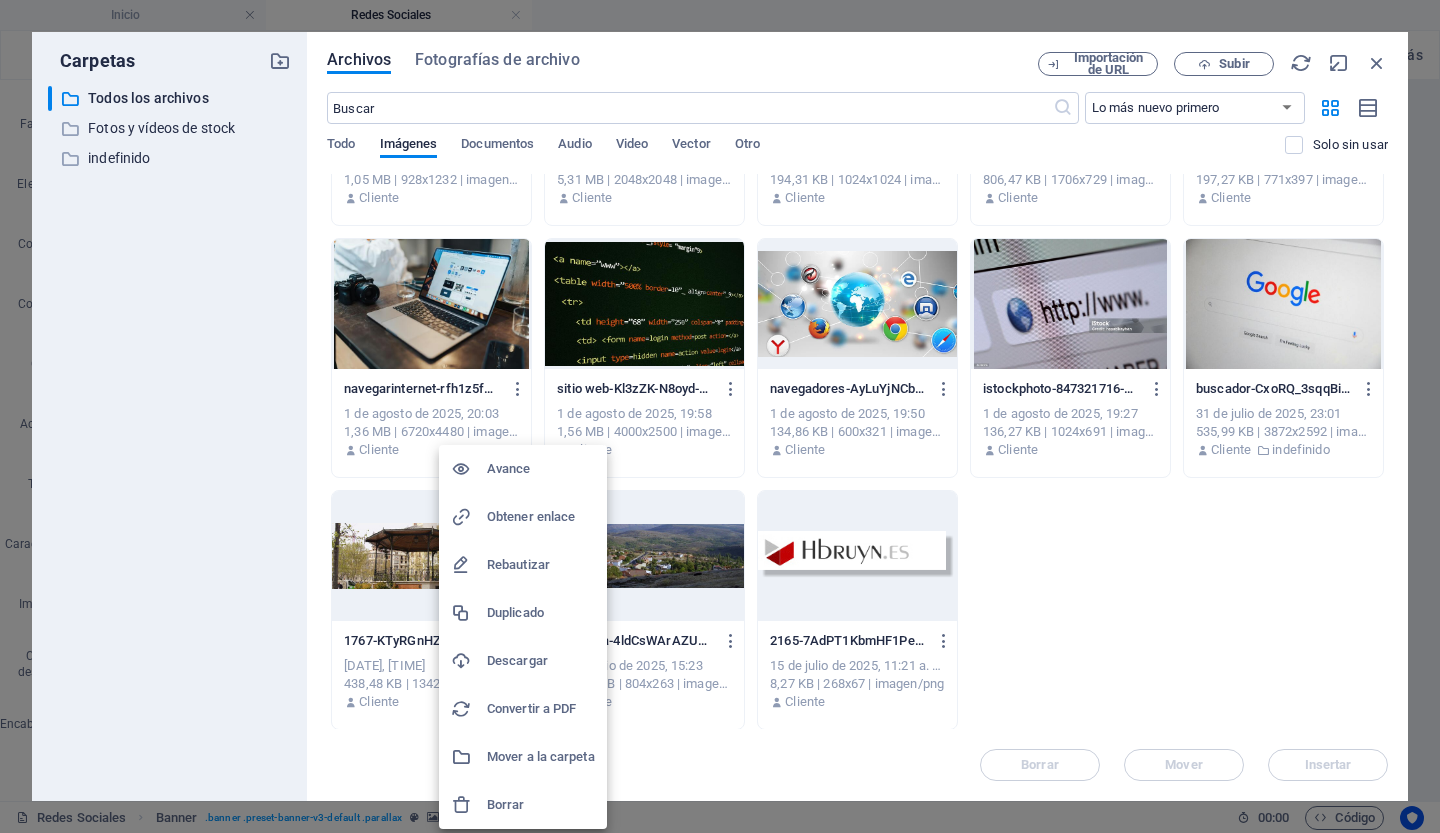 click on "Borrar" at bounding box center (506, 804) 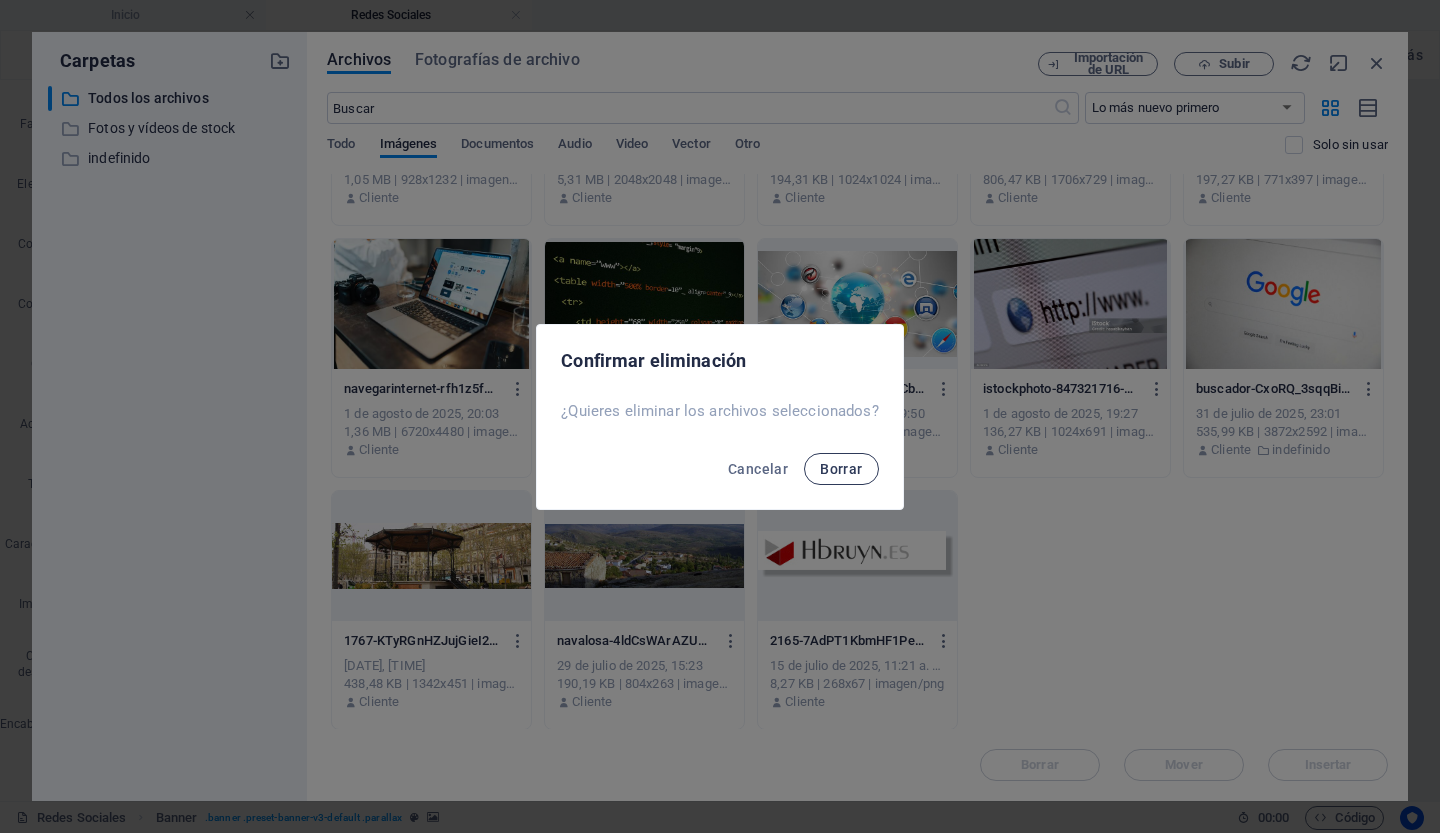 click on "Borrar" at bounding box center (841, 469) 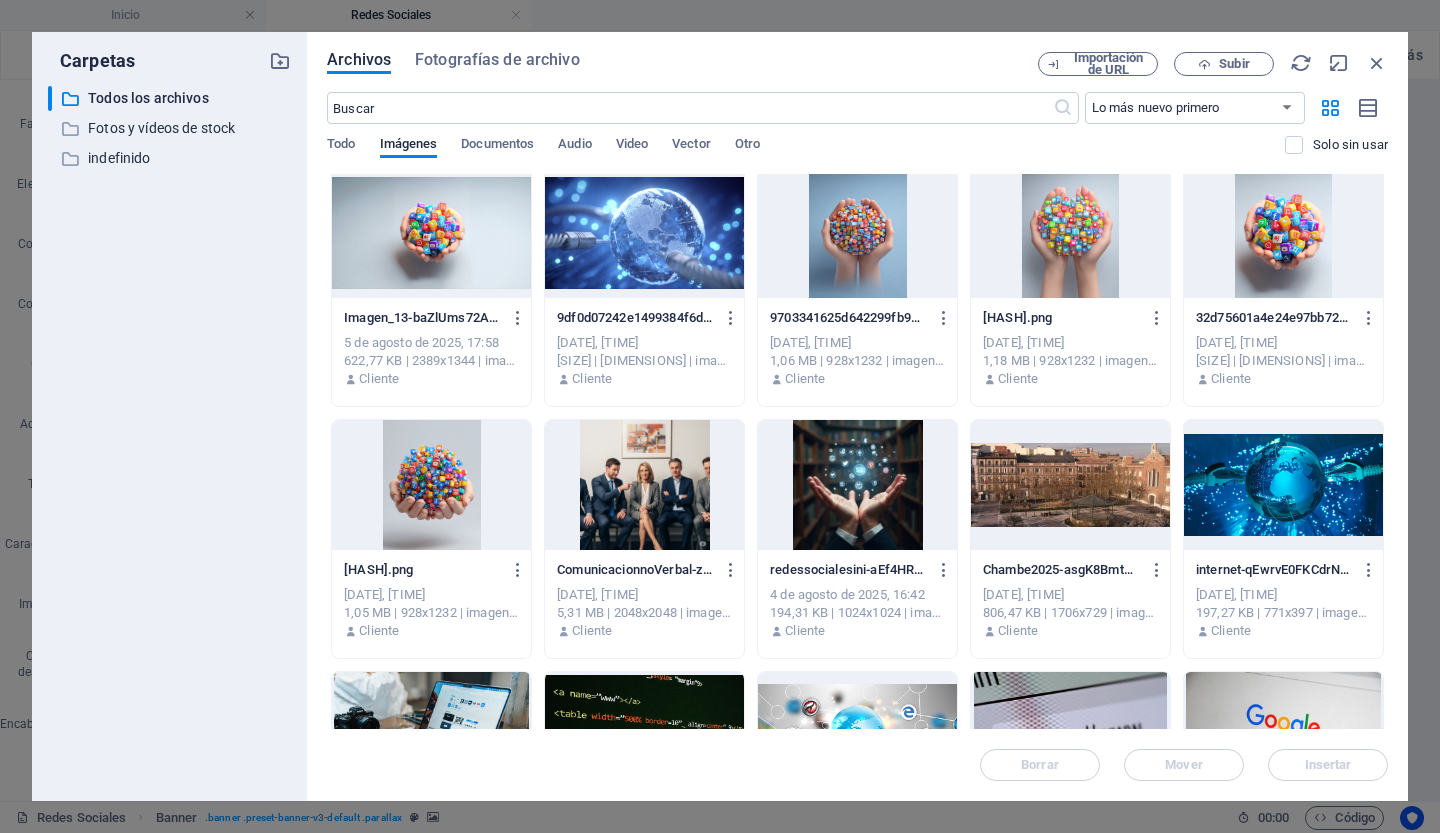 scroll, scrollTop: 0, scrollLeft: 0, axis: both 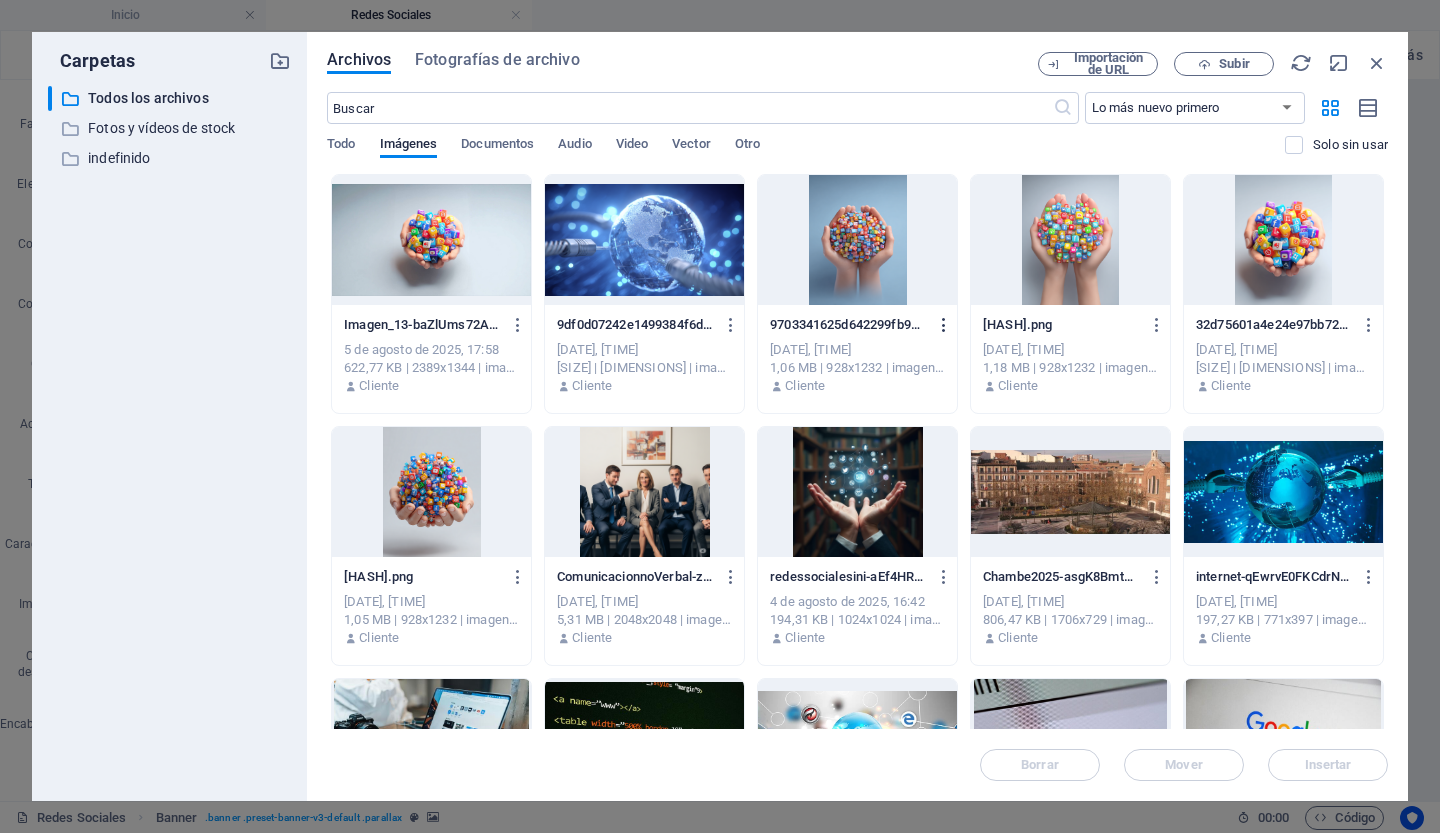 click at bounding box center (944, 325) 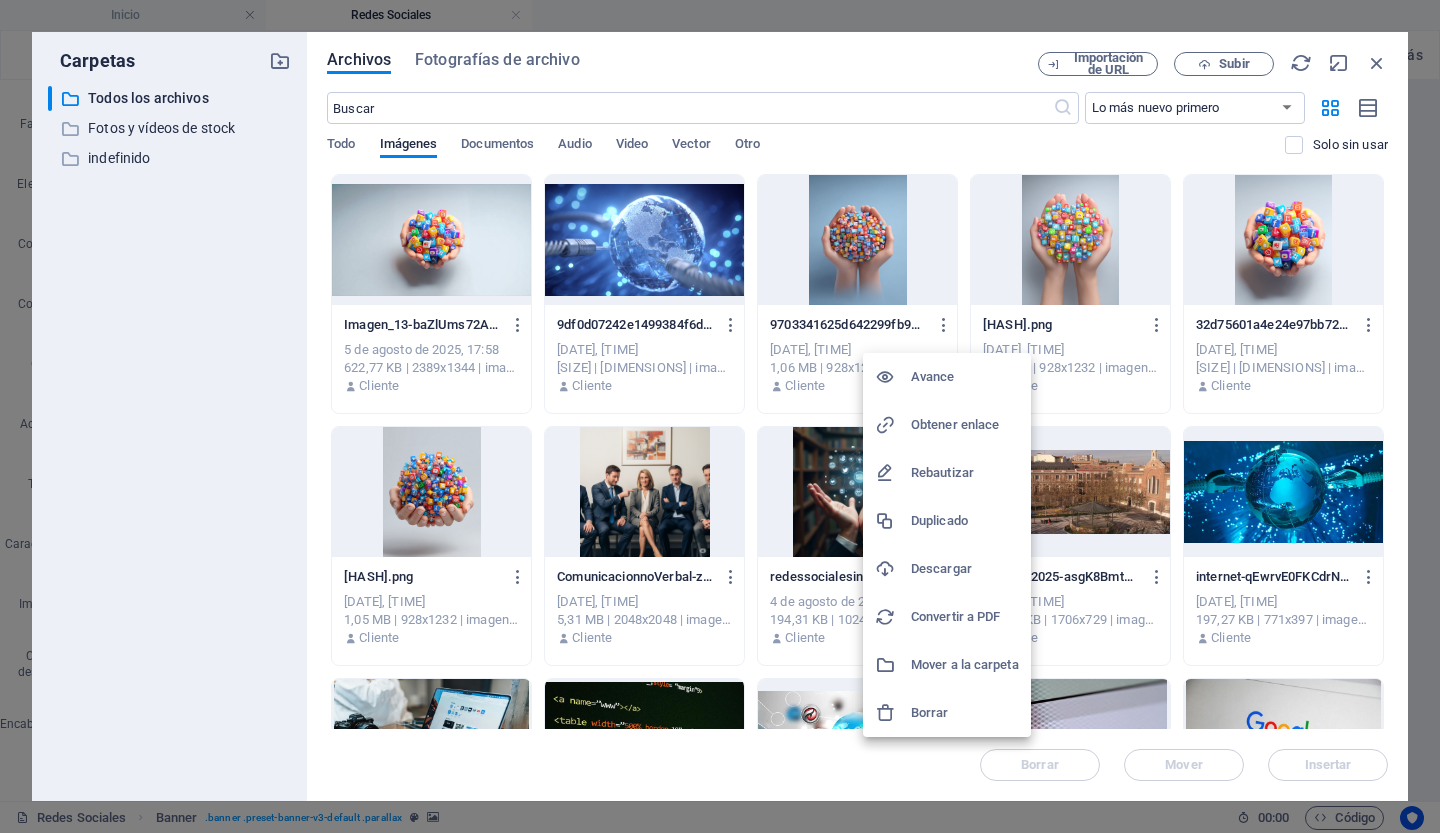 click on "Borrar" at bounding box center (930, 712) 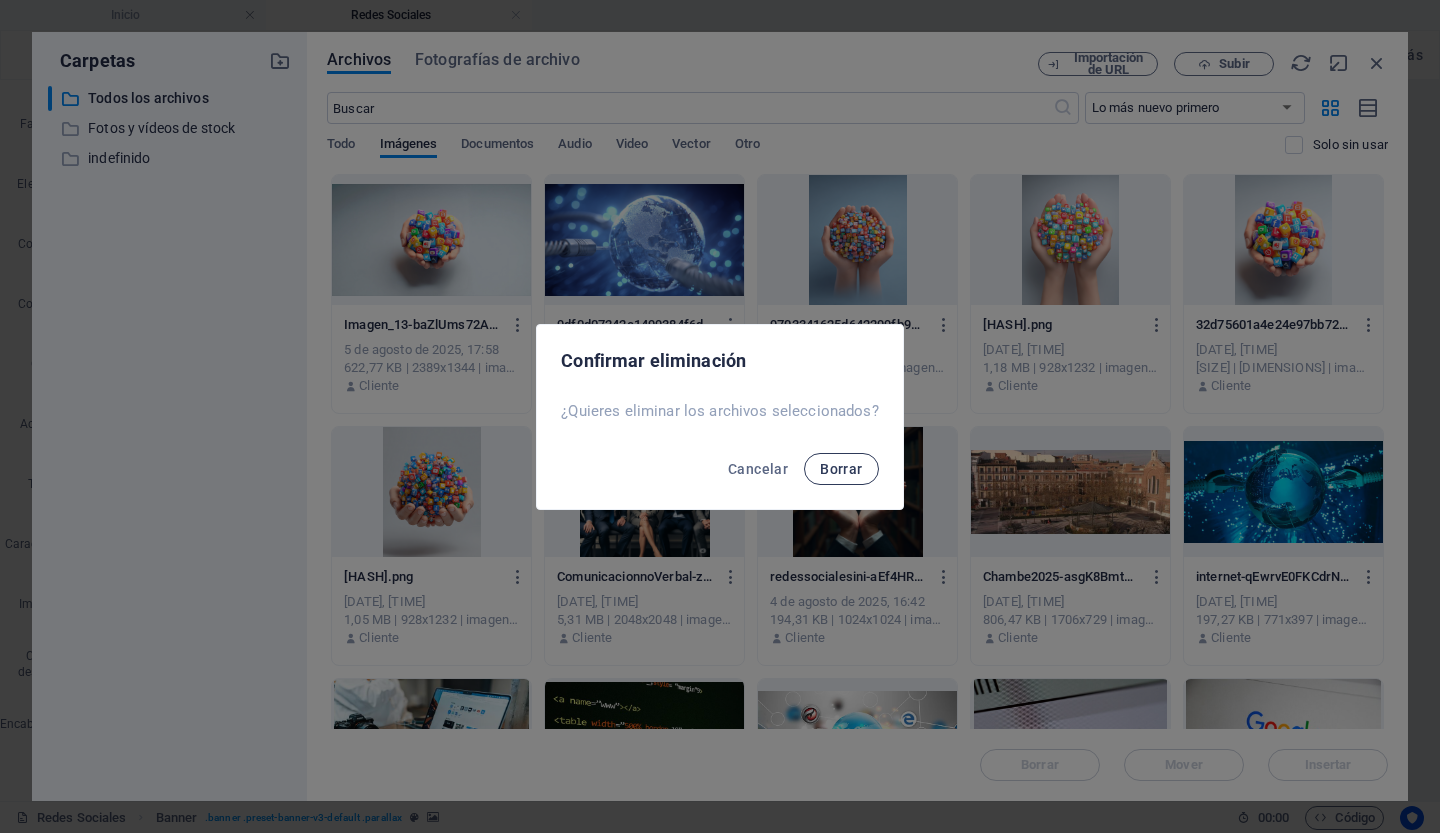 click on "Borrar" at bounding box center (841, 469) 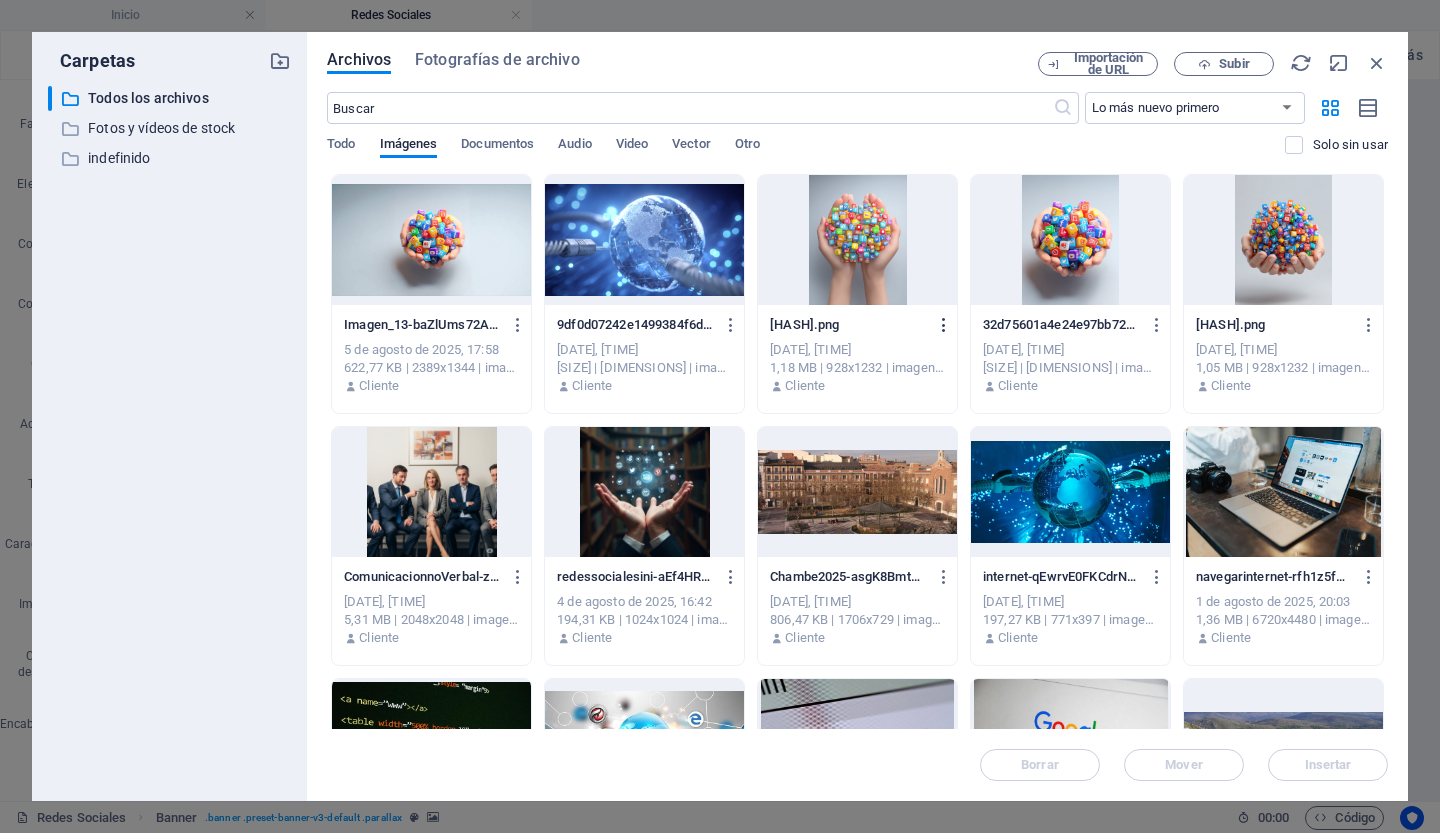 click at bounding box center [944, 325] 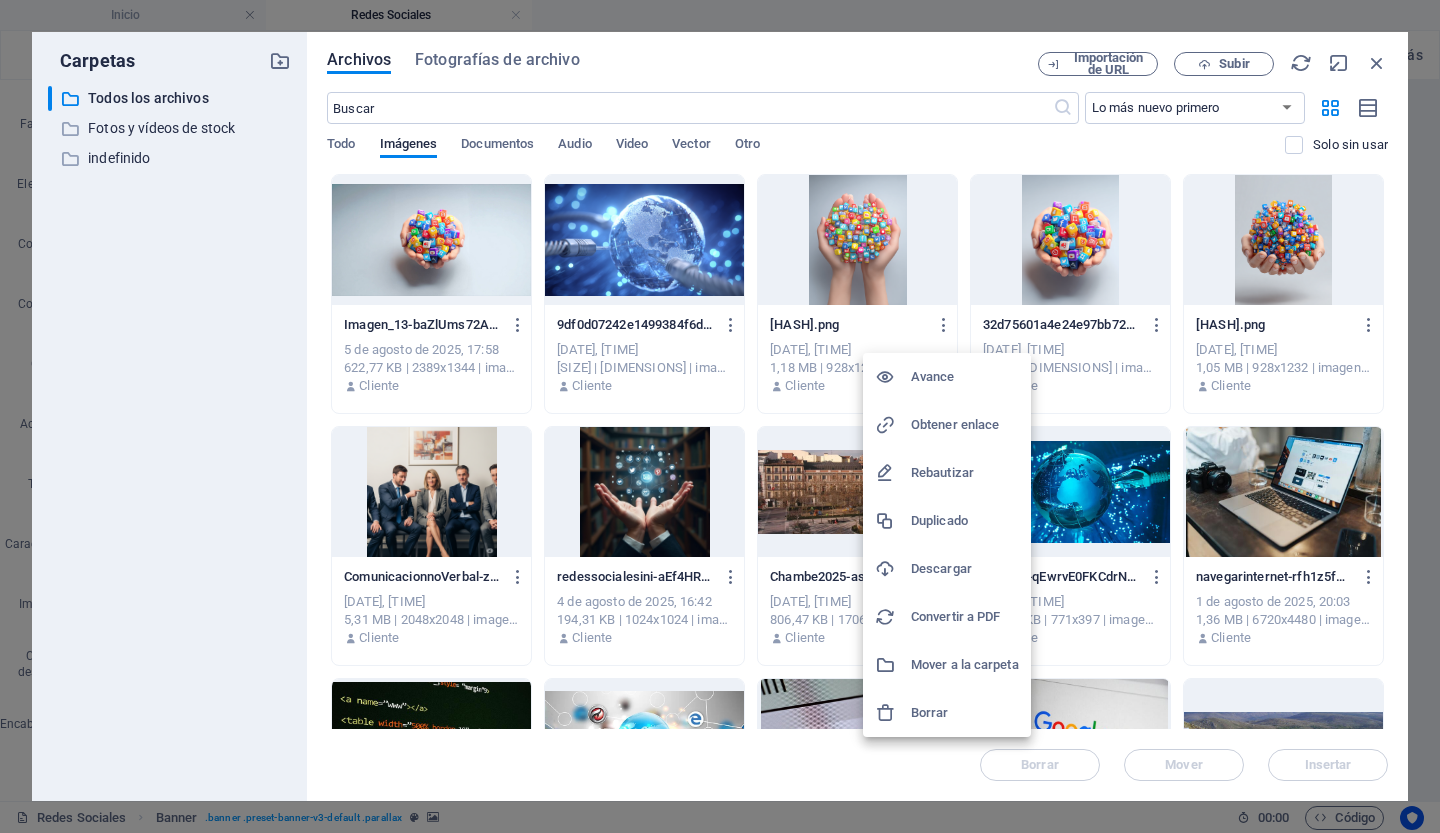 click on "Borrar" at bounding box center [930, 712] 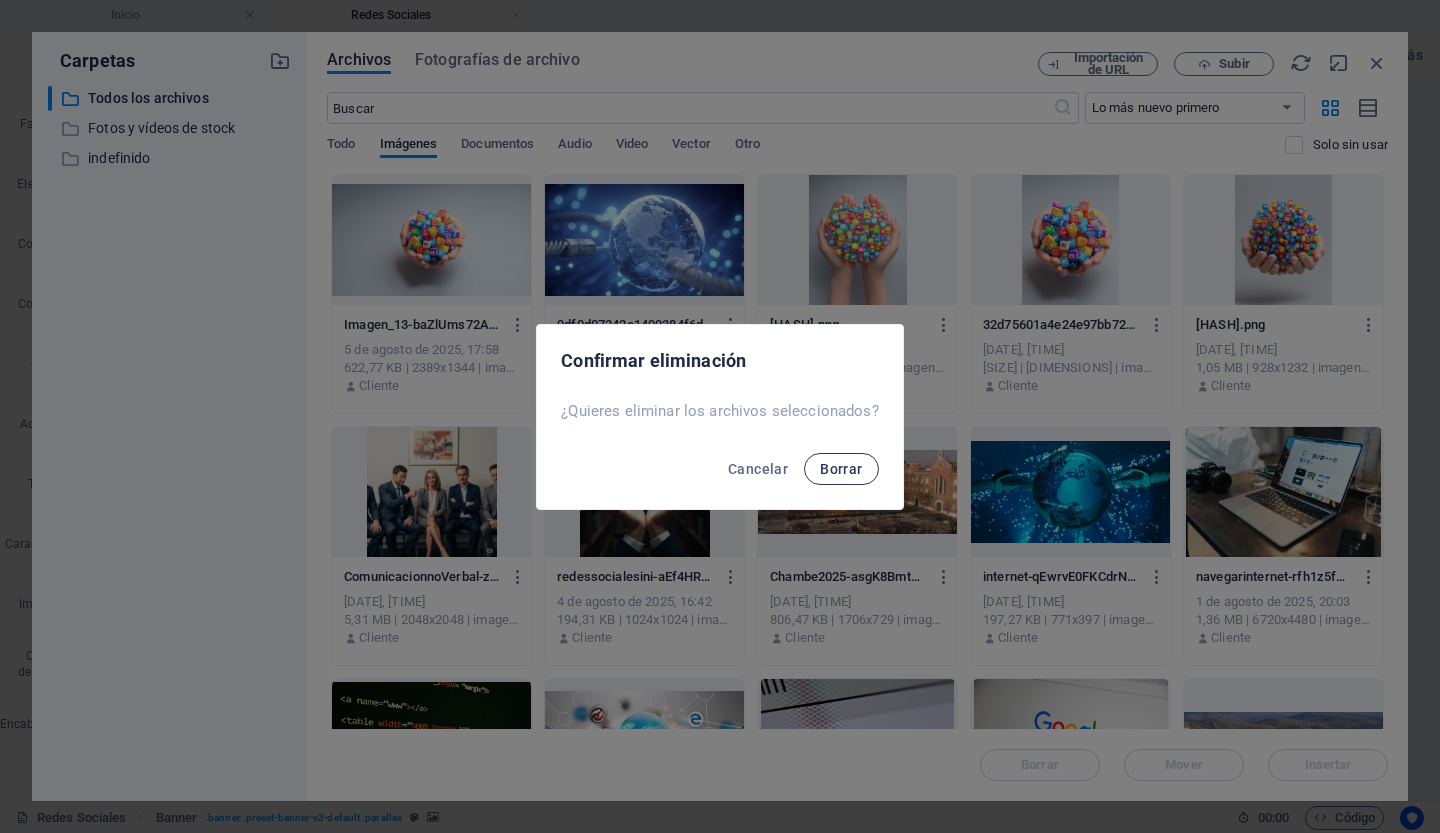 click on "Borrar" at bounding box center (841, 469) 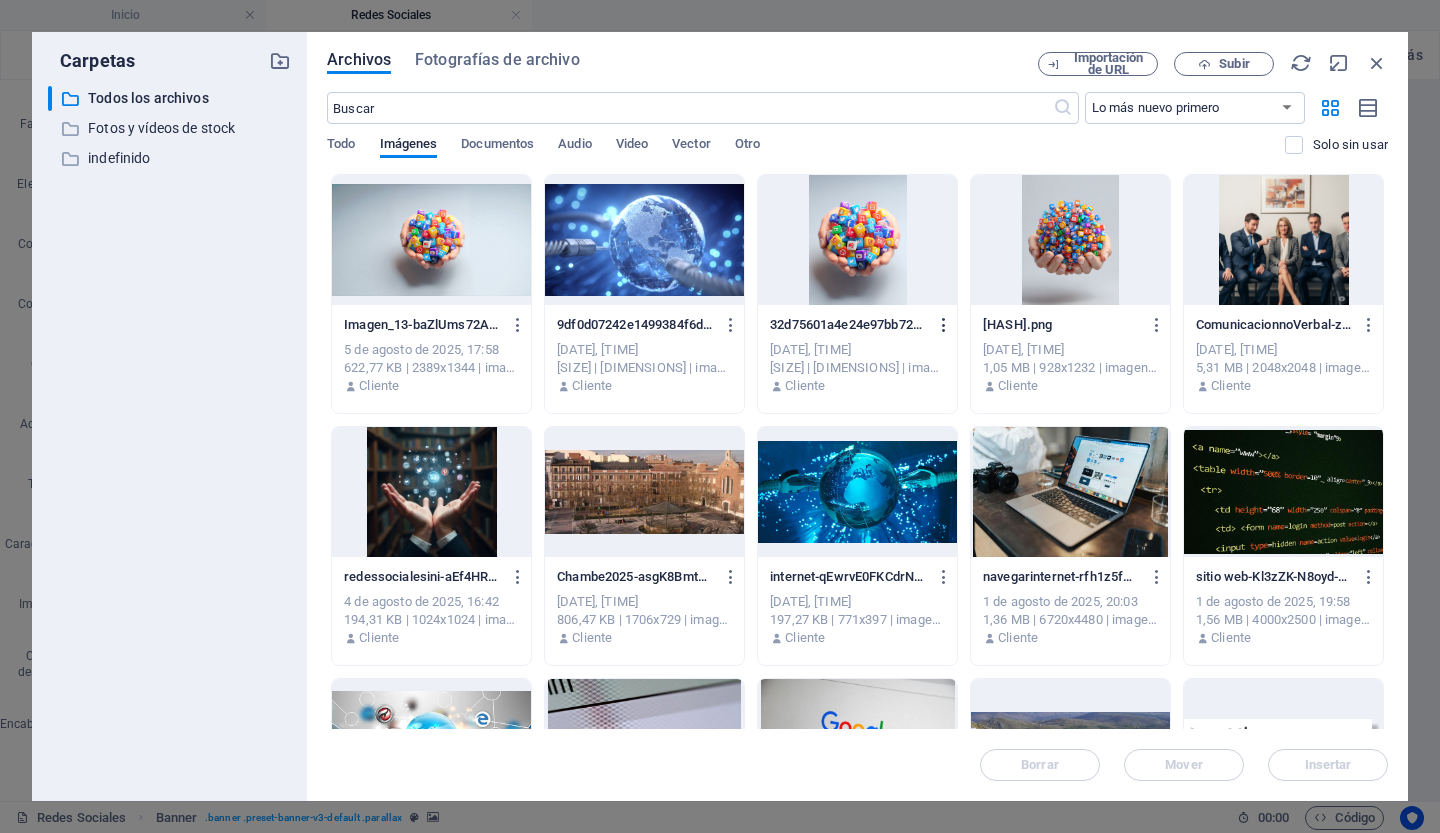 click at bounding box center (944, 325) 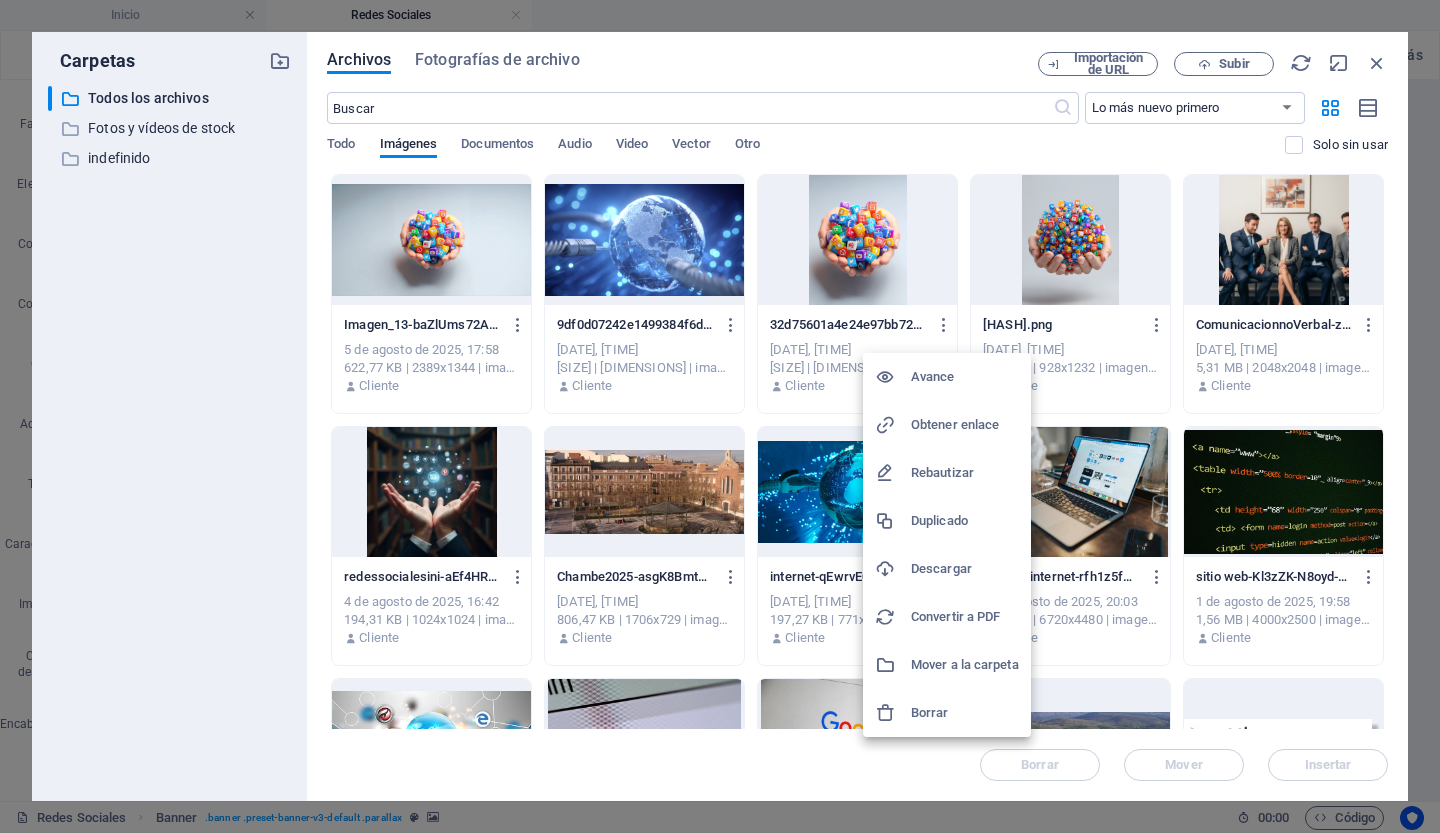 click on "Borrar" at bounding box center [930, 712] 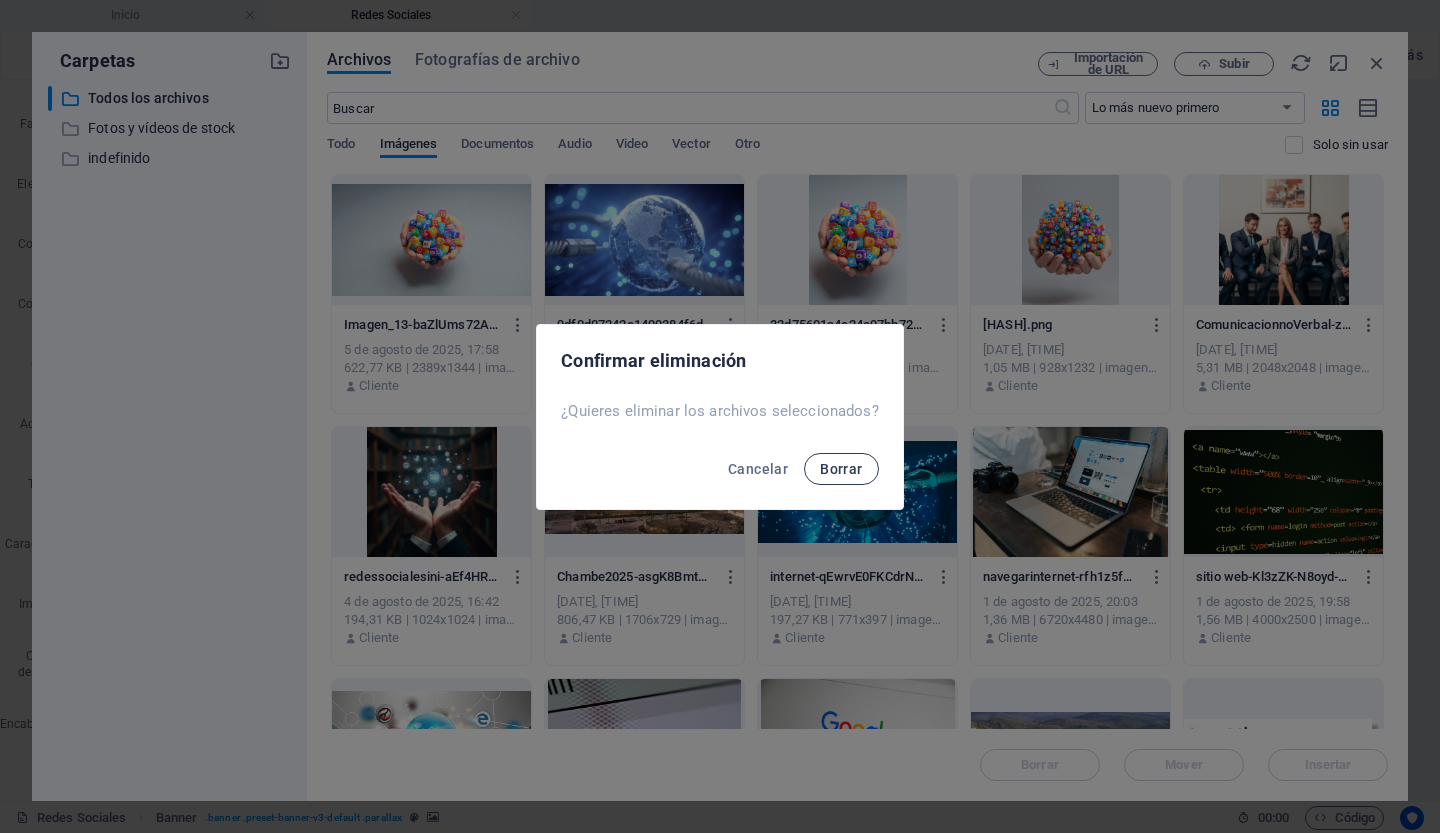 click on "Borrar" at bounding box center (841, 469) 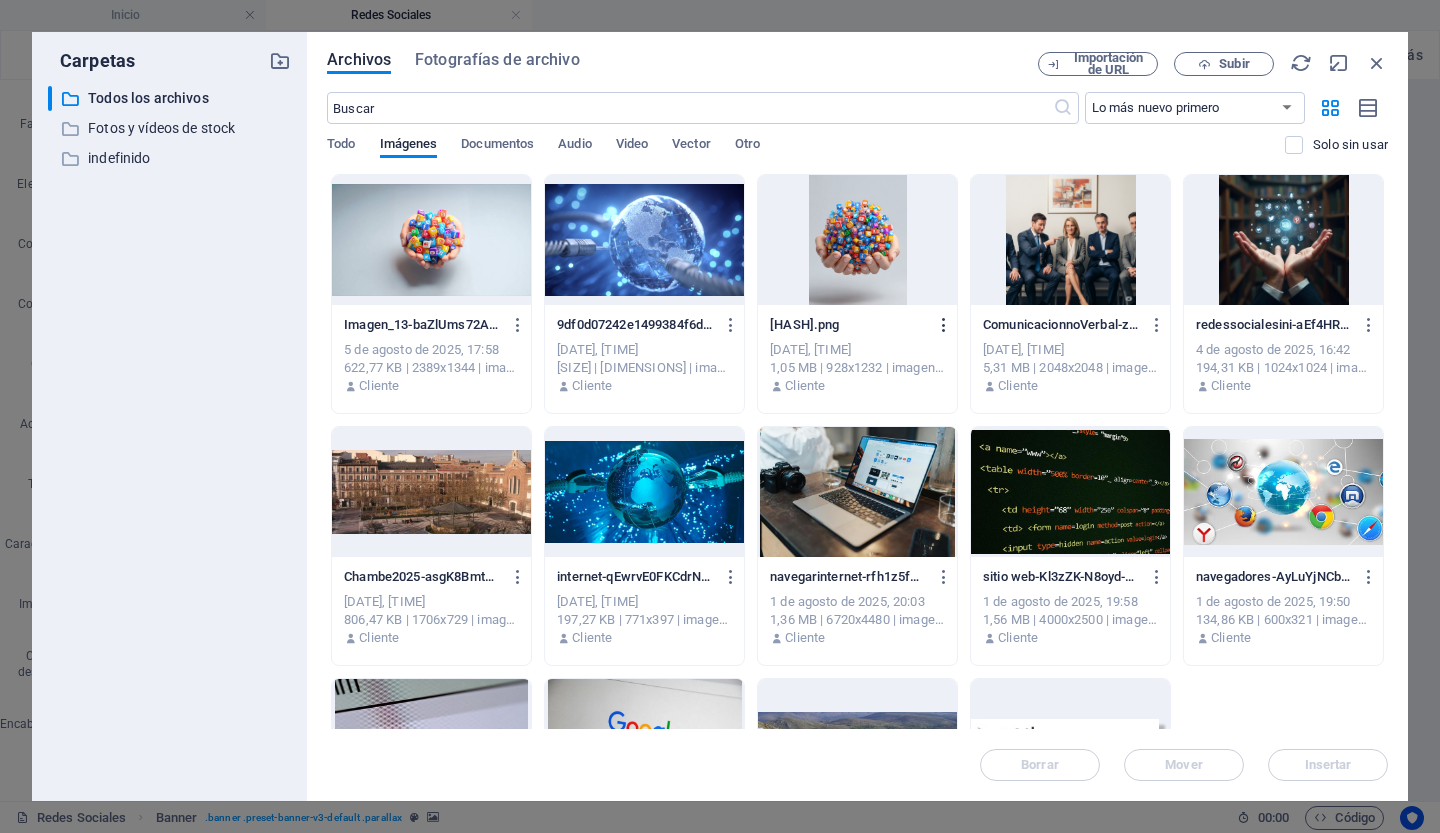 click at bounding box center [944, 325] 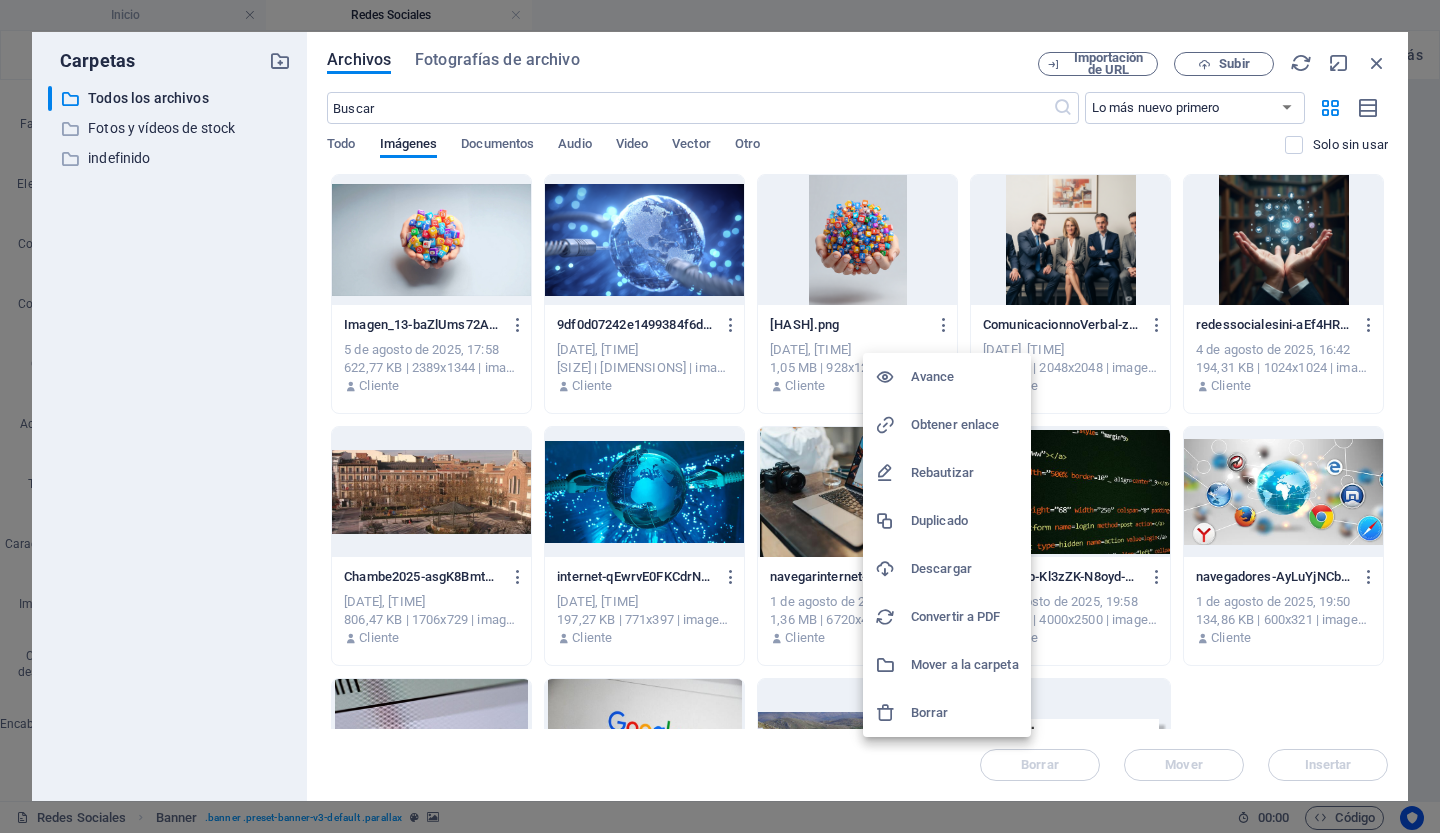 click on "Borrar" at bounding box center [930, 712] 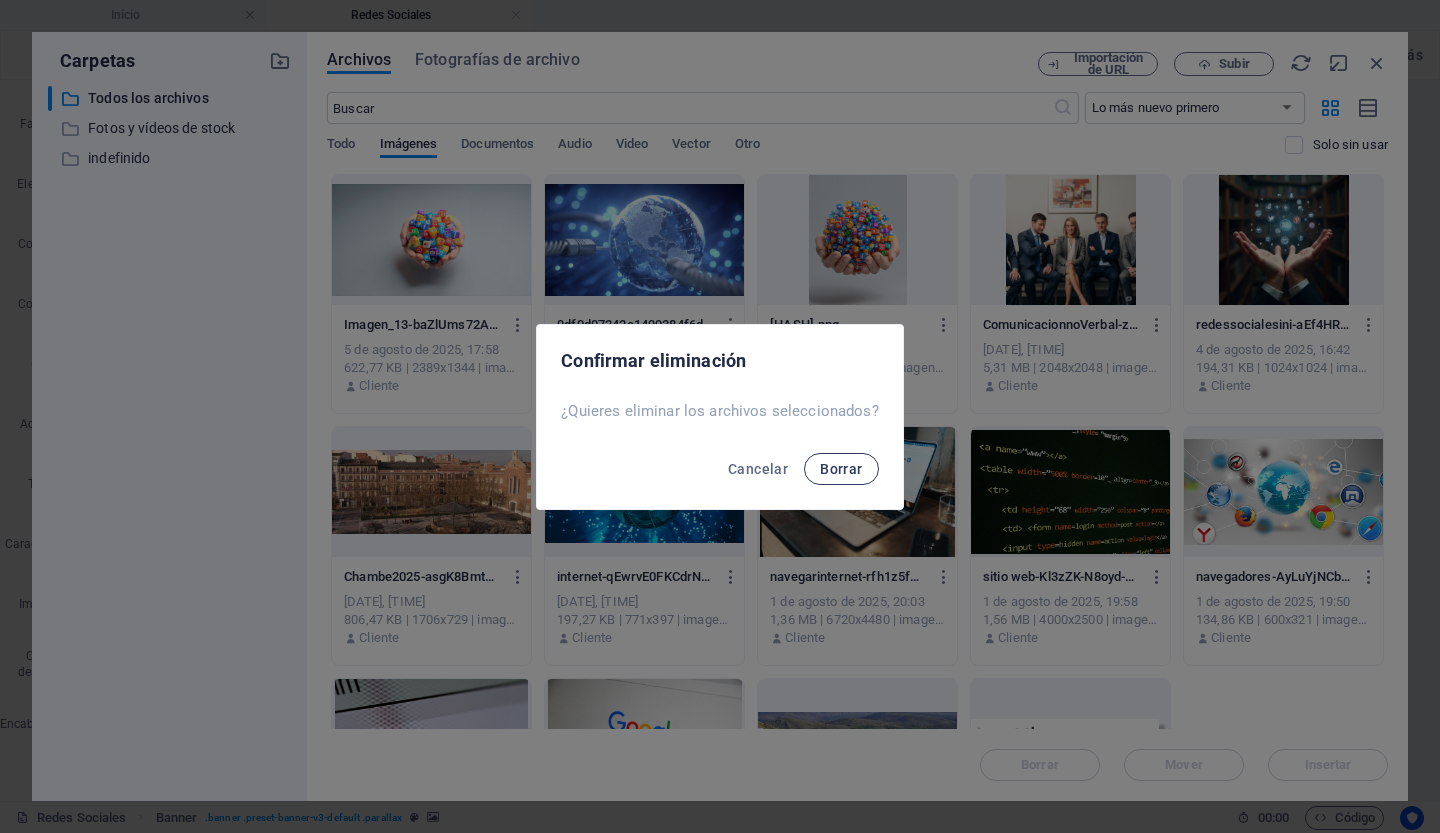 click on "Borrar" at bounding box center [841, 469] 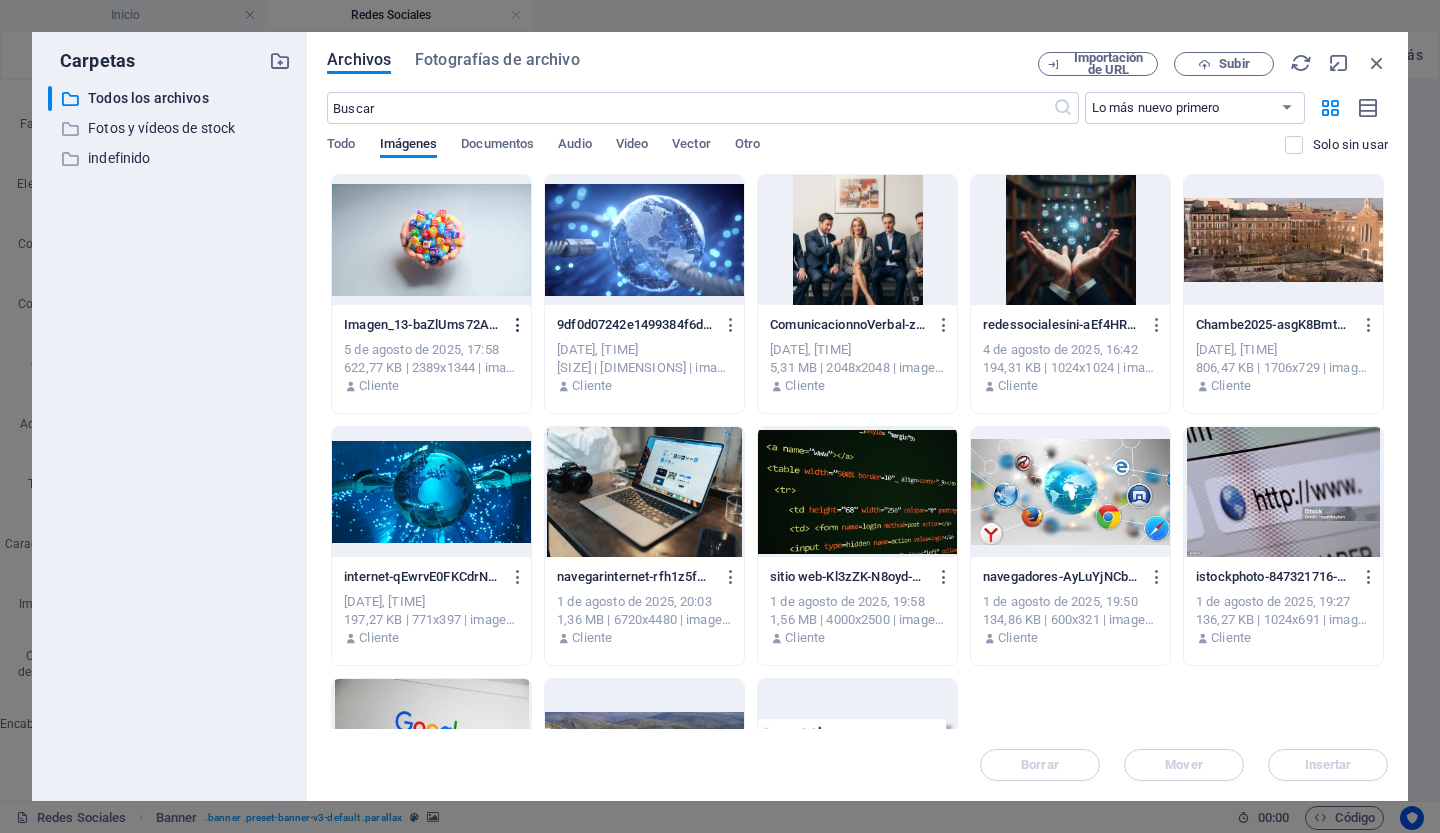 click at bounding box center [518, 325] 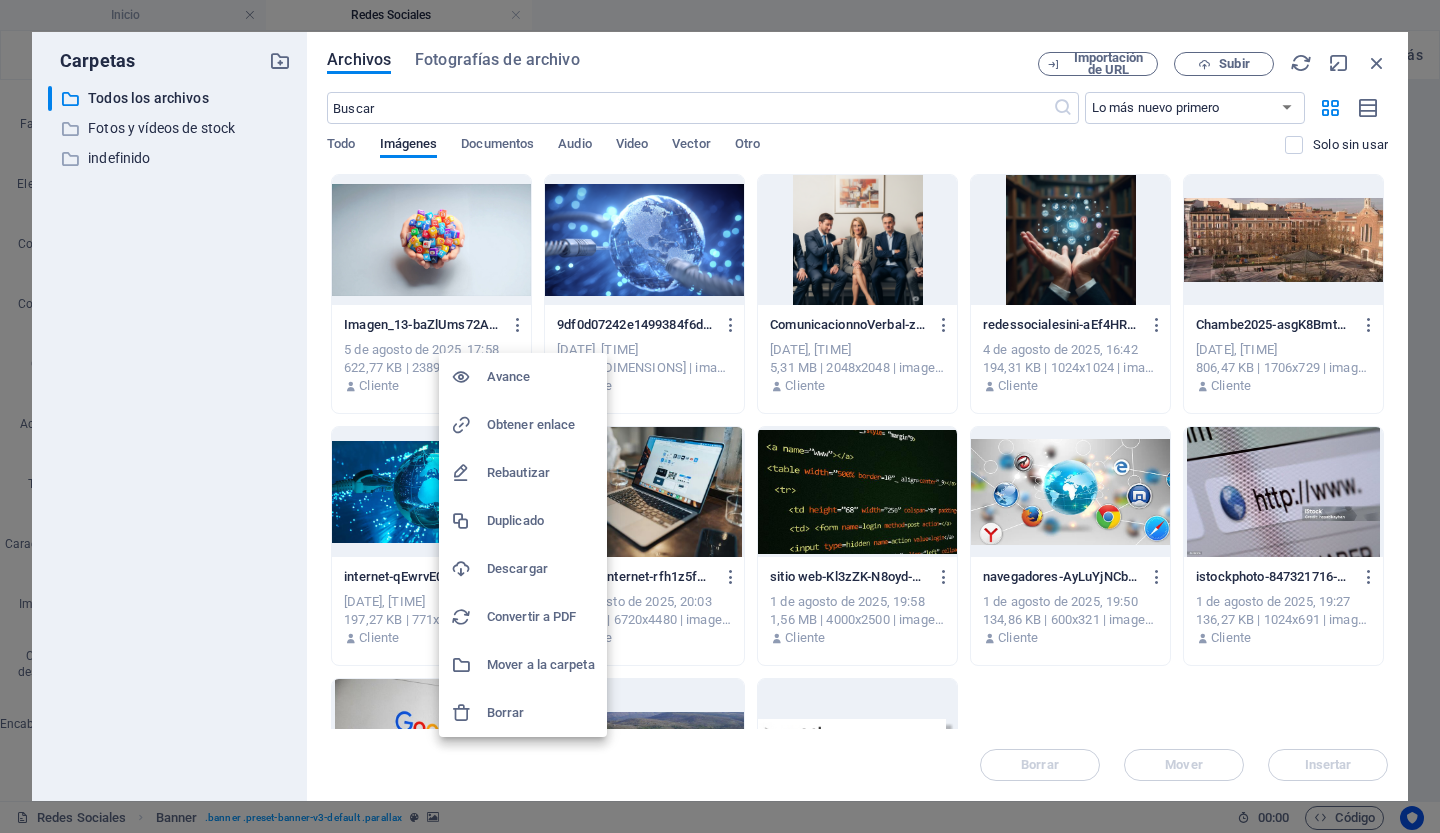 click on "Rebautizar" at bounding box center (518, 472) 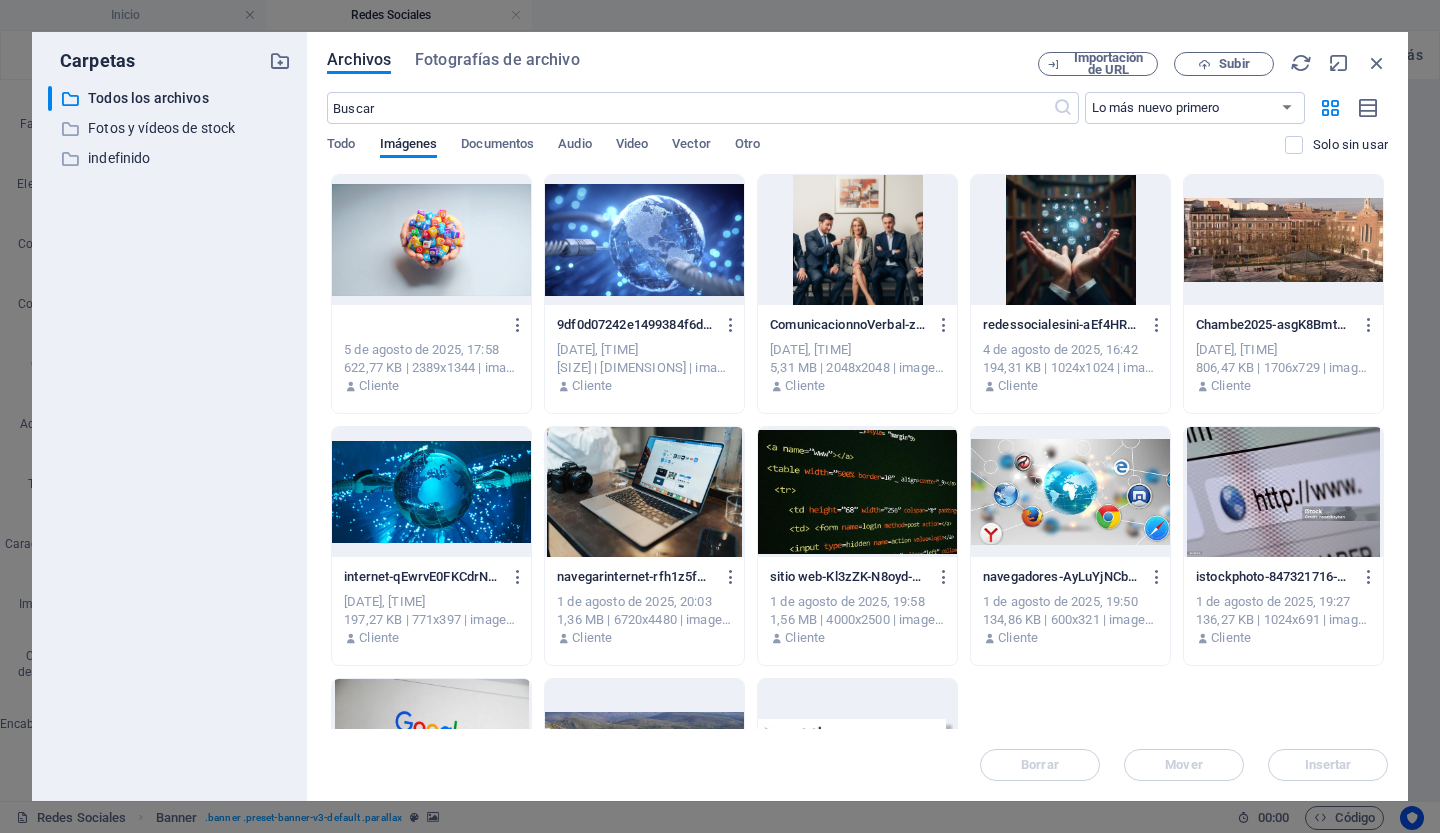 scroll, scrollTop: 0, scrollLeft: 0, axis: both 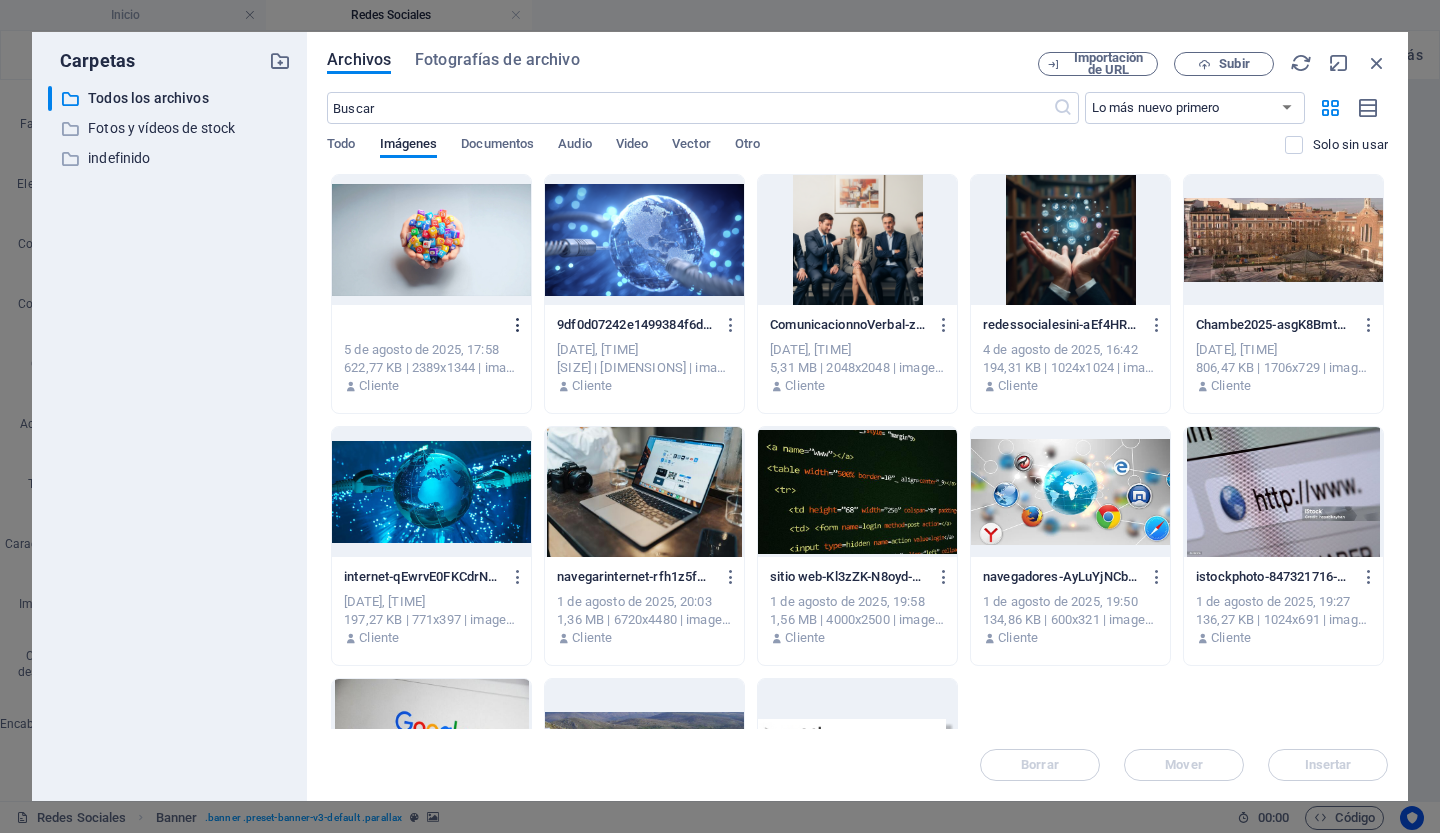 type on "red" 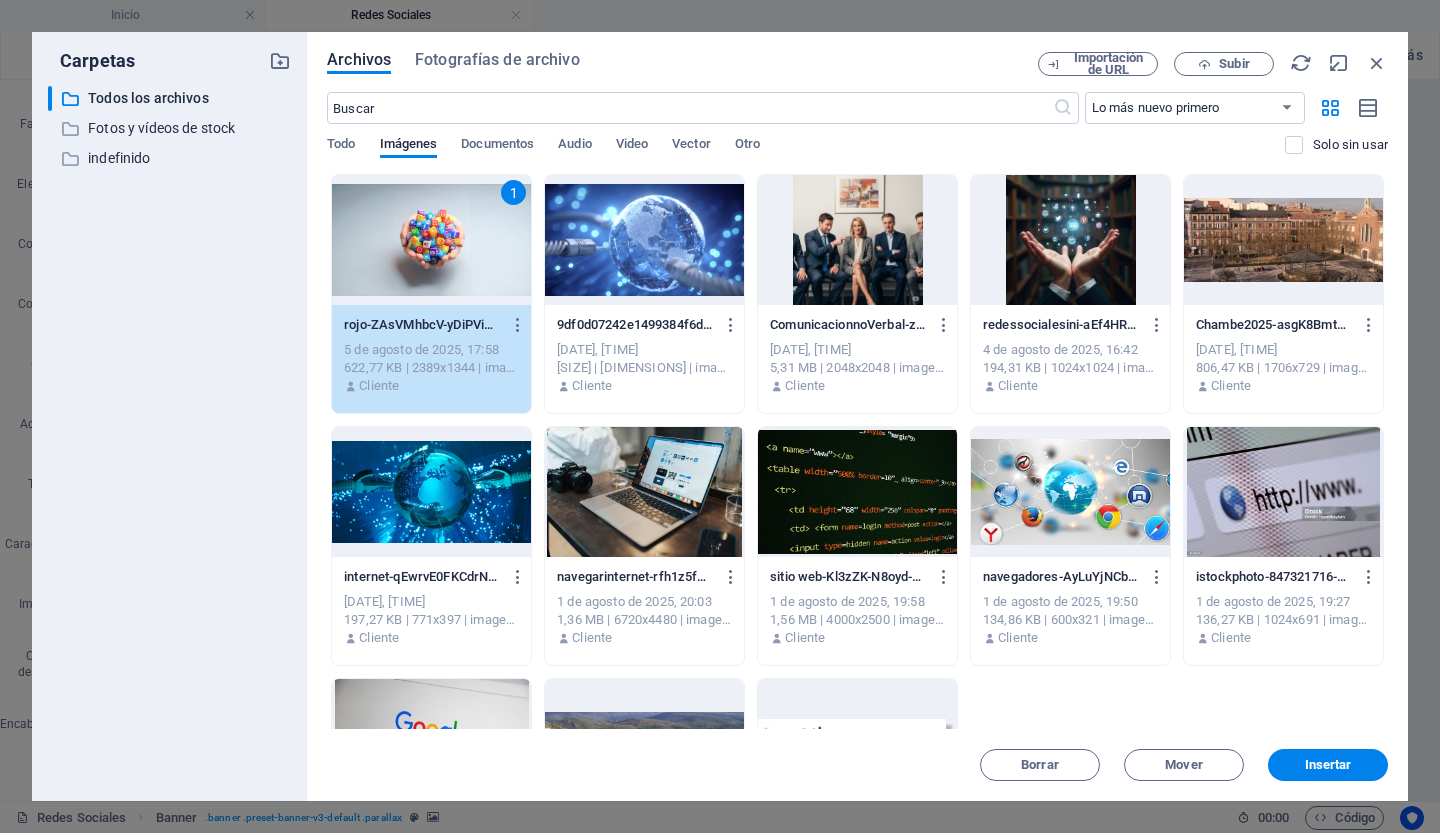 click at bounding box center (518, 325) 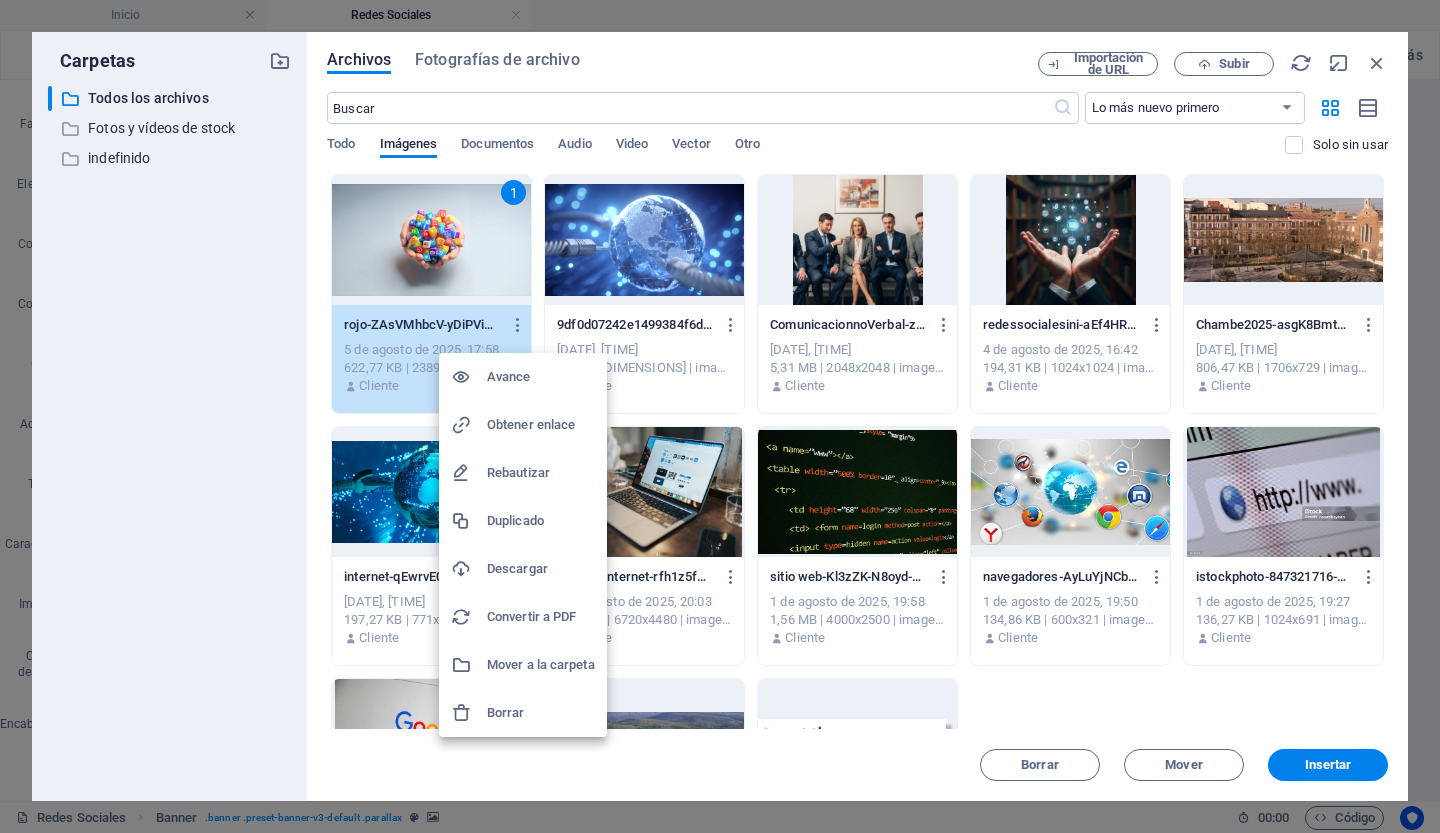 click on "Rebautizar" at bounding box center [518, 472] 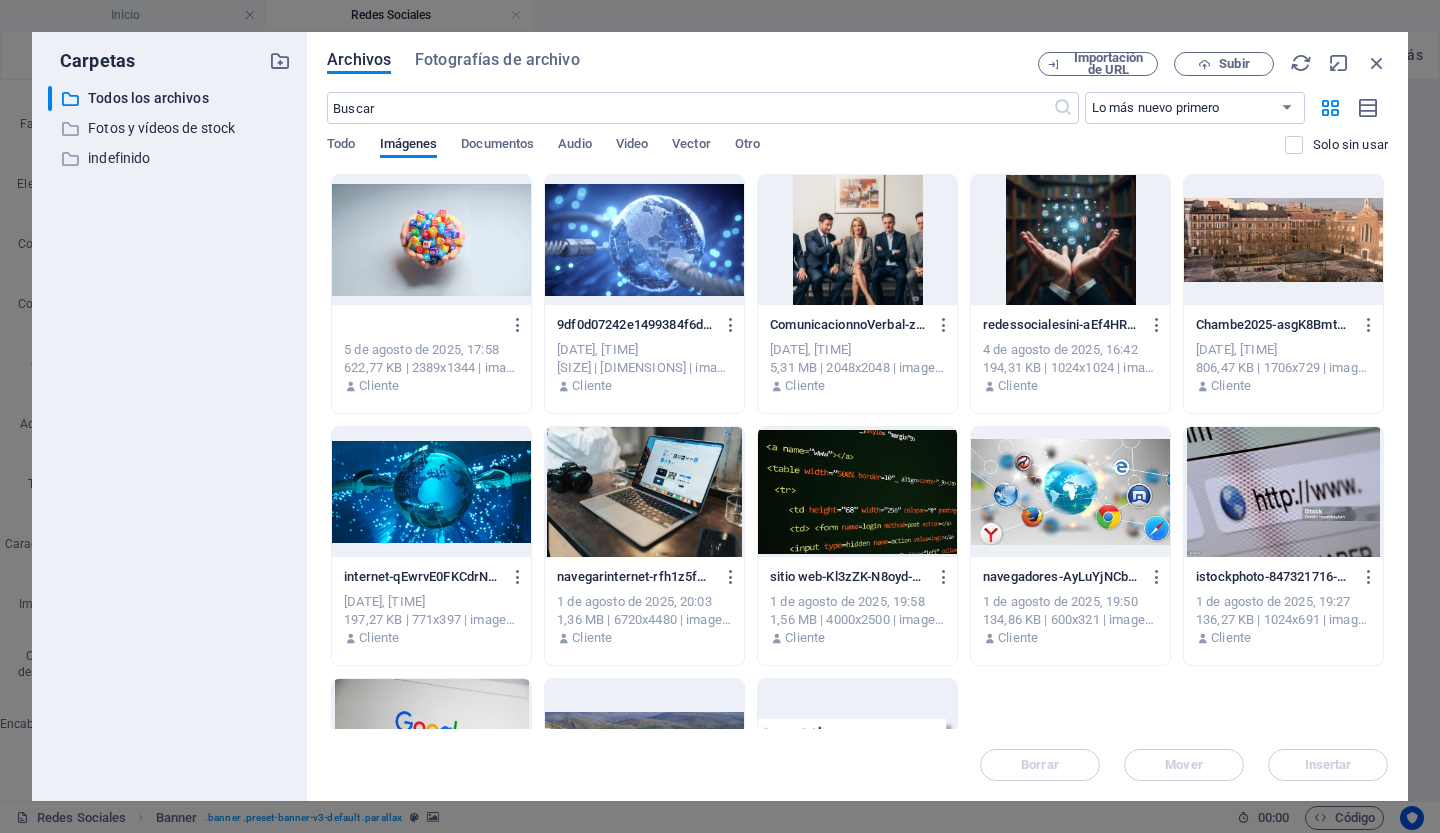 scroll, scrollTop: 0, scrollLeft: 0, axis: both 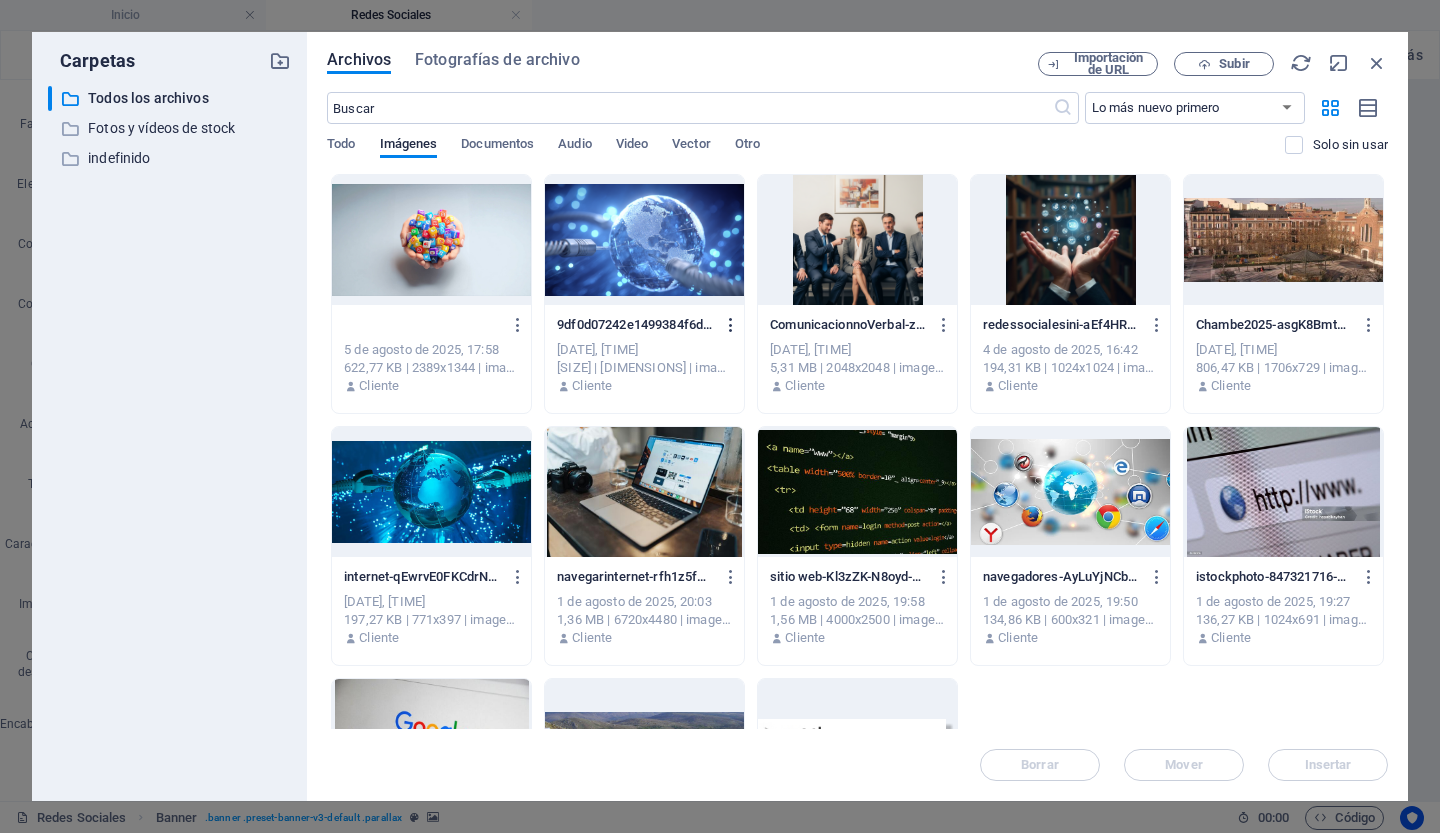 type on "redes.jpg" 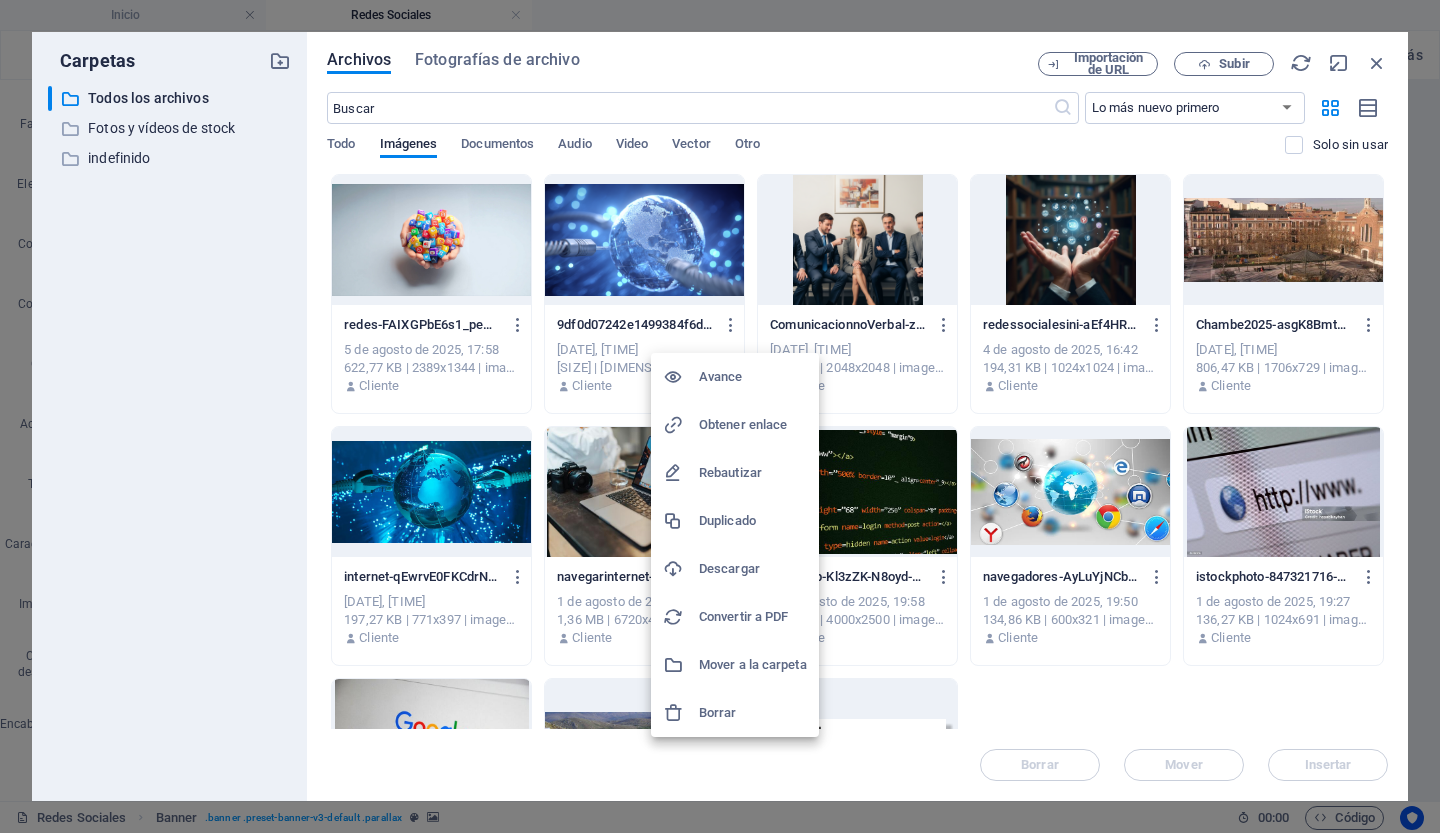 click on "Rebautizar" at bounding box center [730, 472] 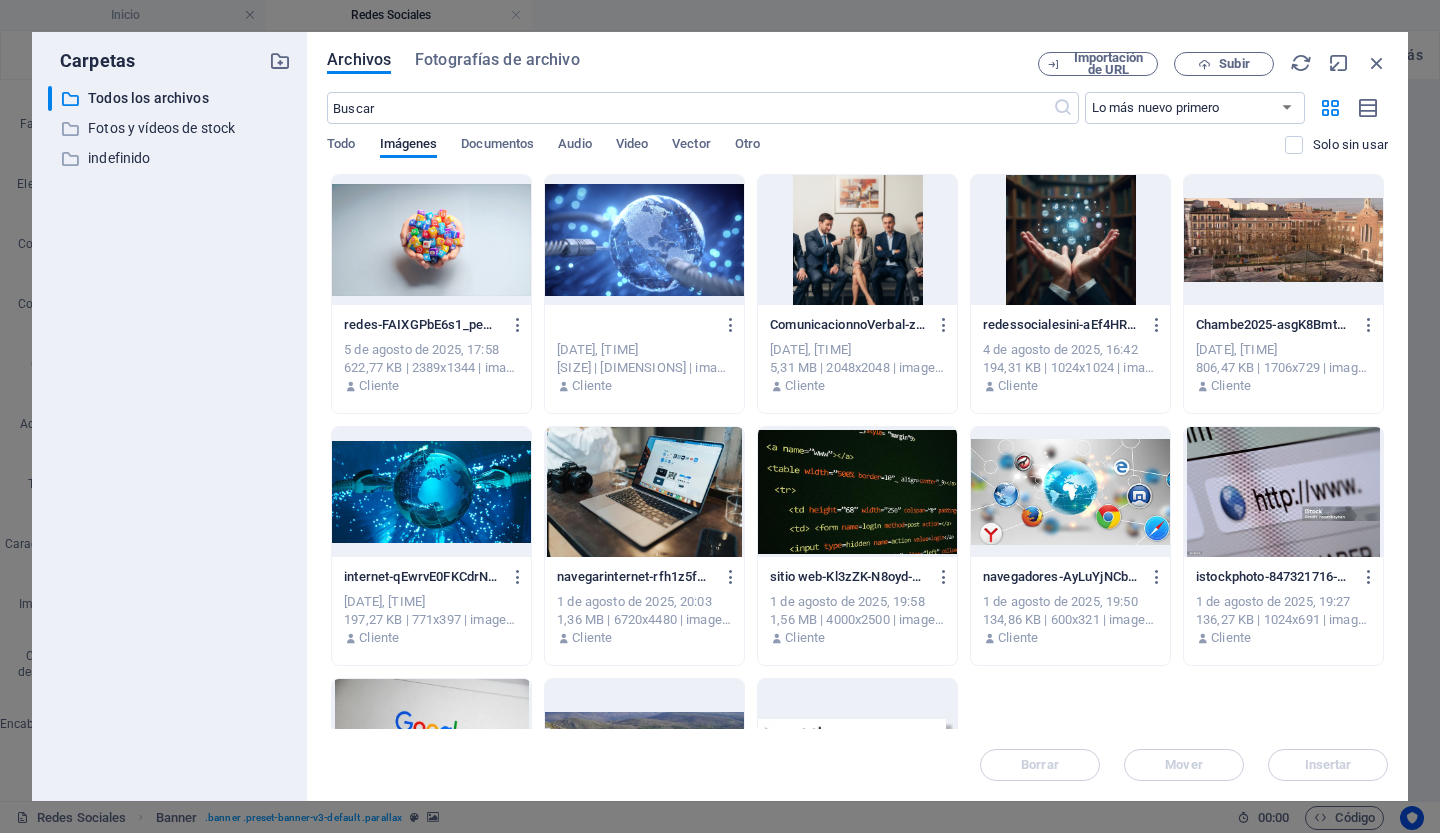 scroll, scrollTop: 0, scrollLeft: 0, axis: both 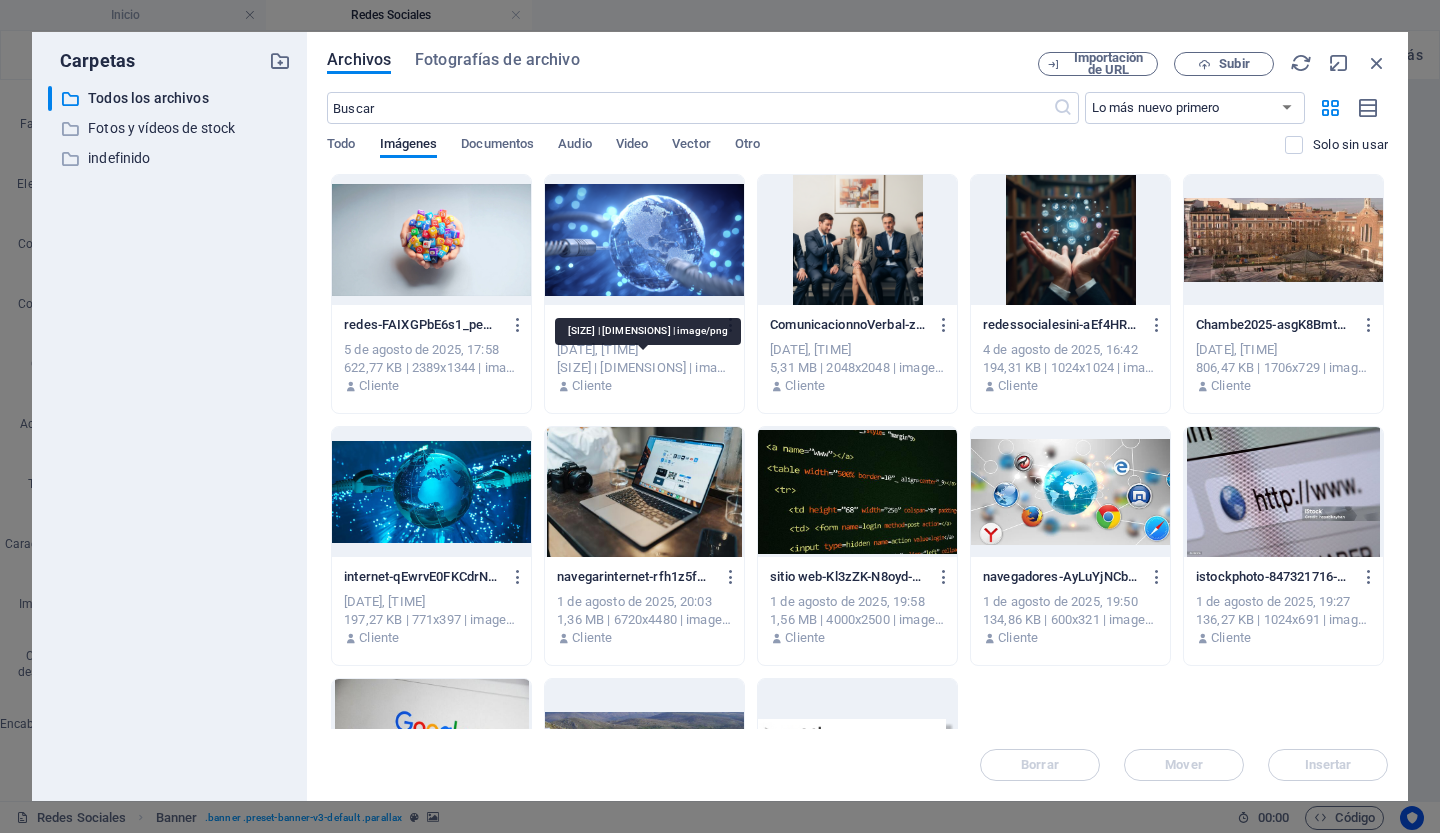 click on "internet.png 9df0d07242e1499384f6d281c81d4eb2-WfwjqWaFGvyVWBTLuy2Ncg.png [DATE], [TIME] [SIZE] | [DIMENSIONS] | imagen/png Cliente" at bounding box center [644, 294] 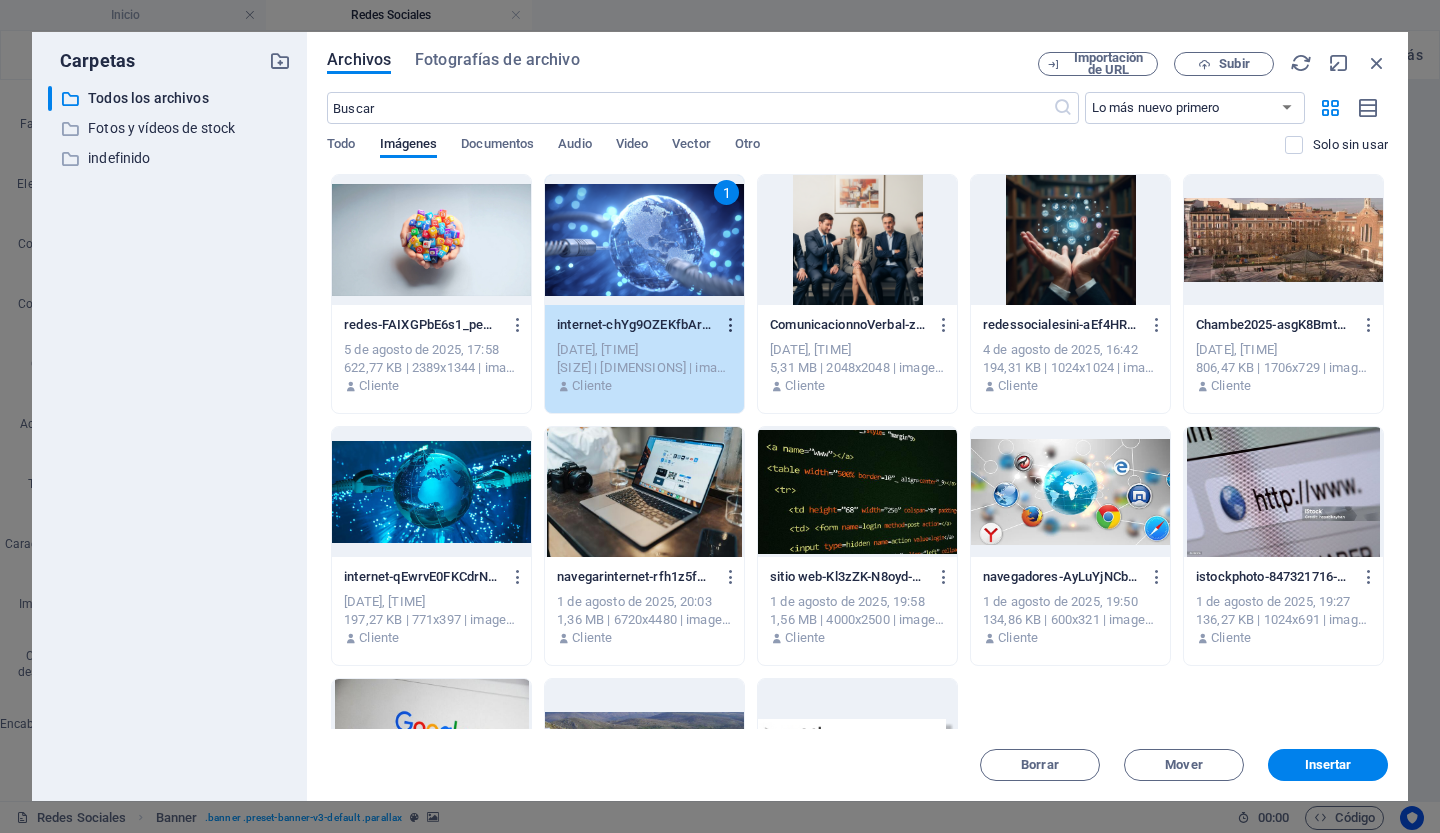 click at bounding box center [731, 325] 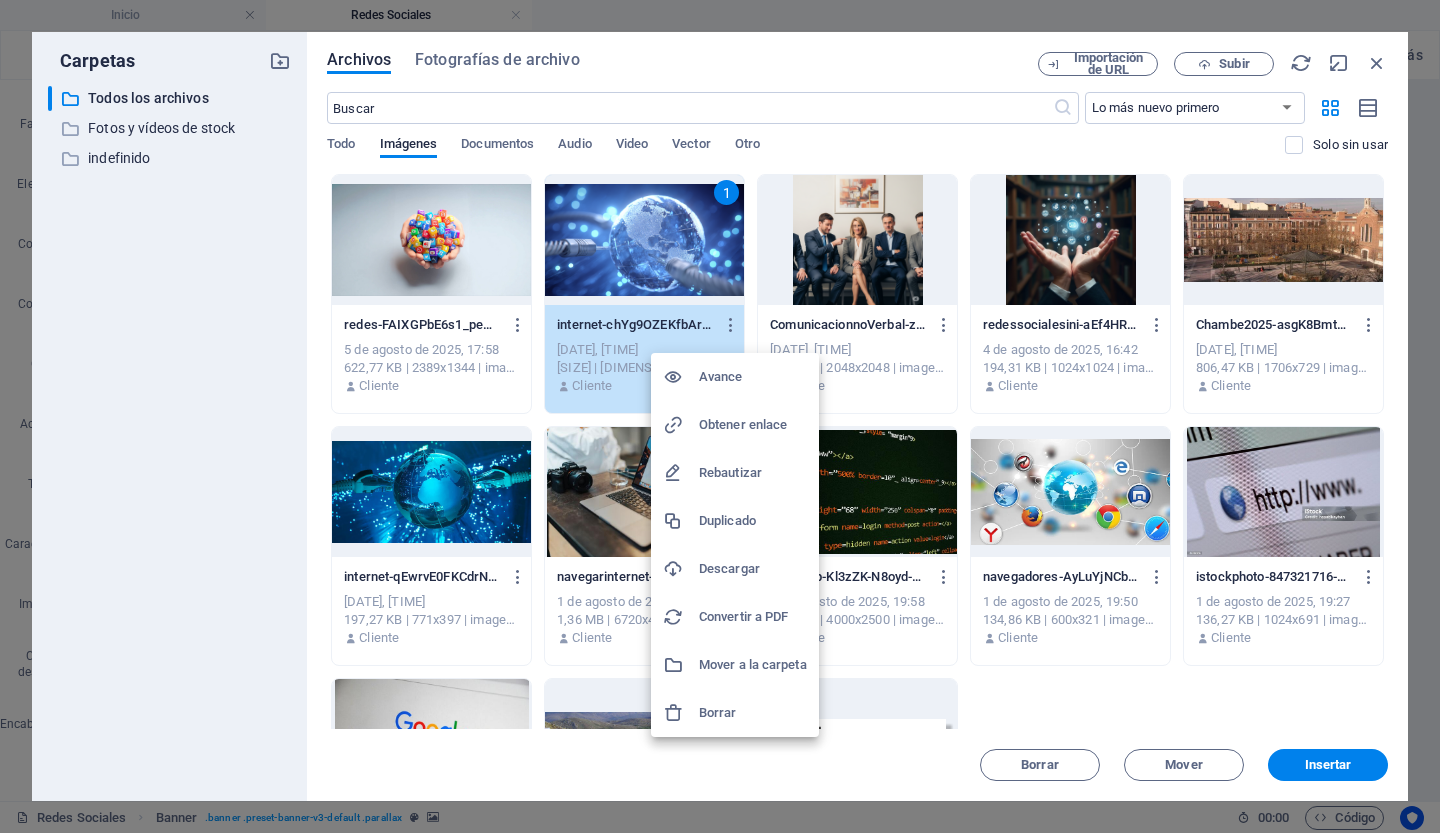 click on "Rebautizar" at bounding box center (730, 472) 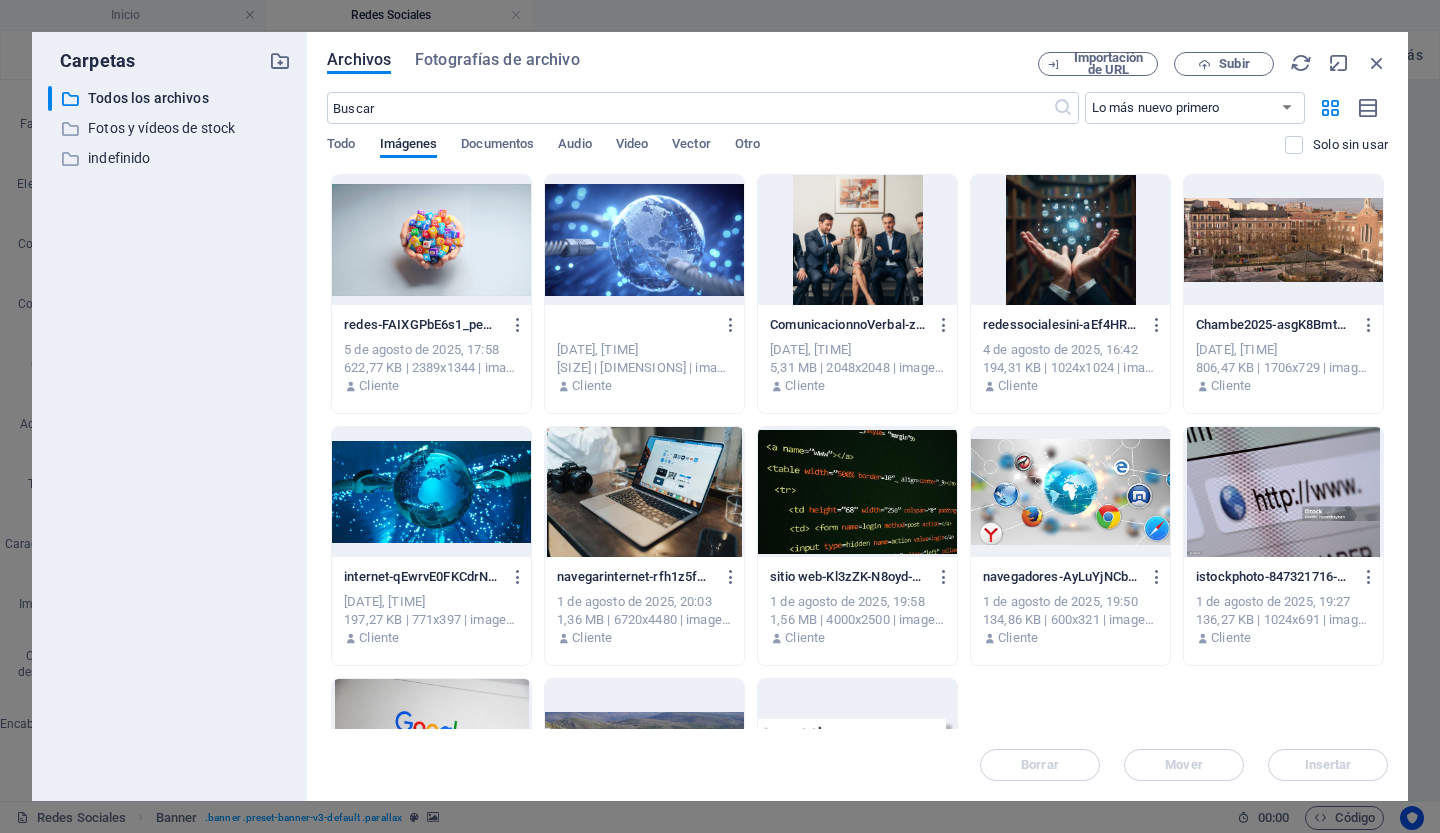scroll, scrollTop: 0, scrollLeft: 107, axis: horizontal 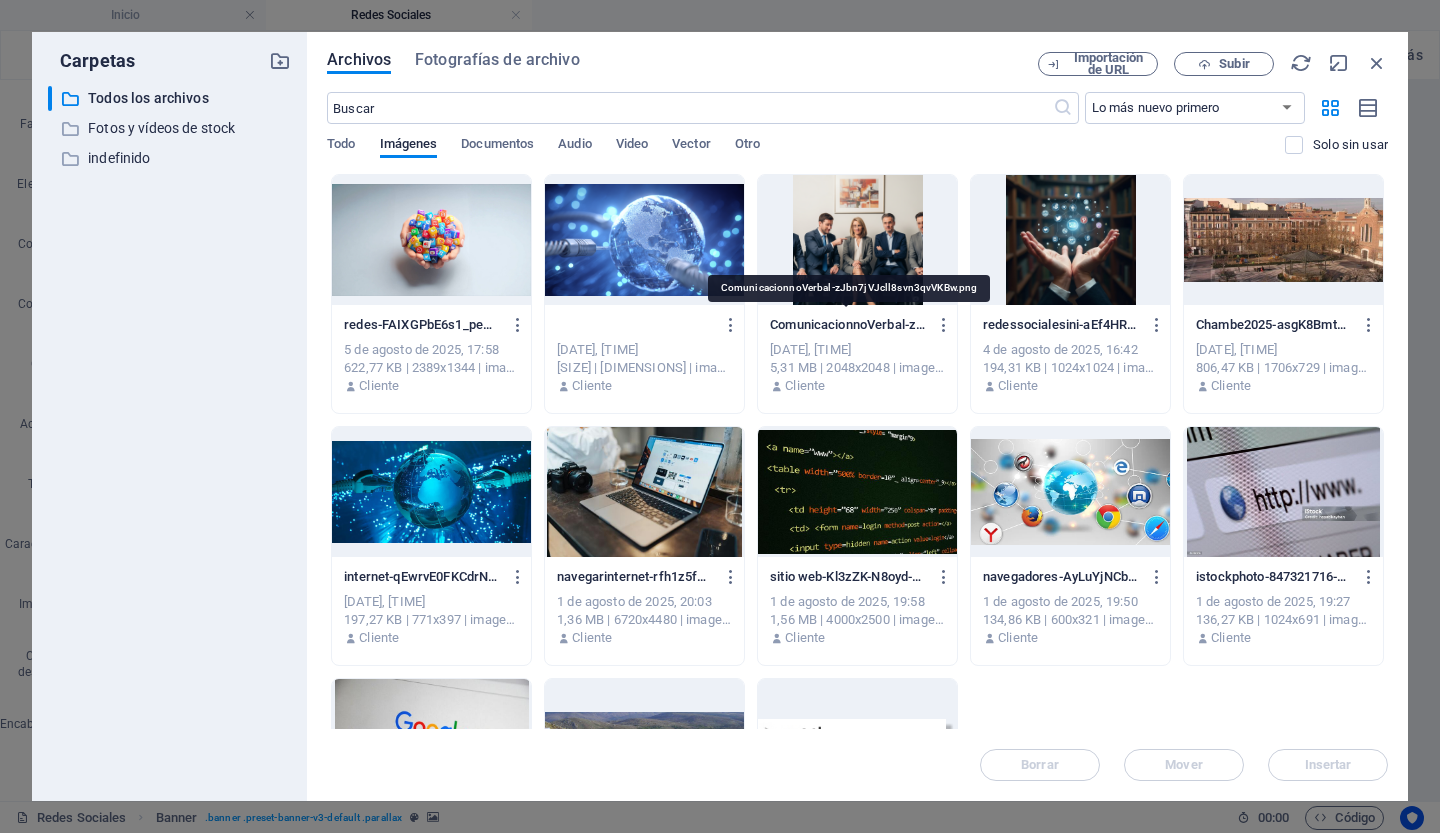 click on "ComunicacionnoVerbal-zJbn7jVJcll8svn3qvVKBw.png" at bounding box center [927, 324] 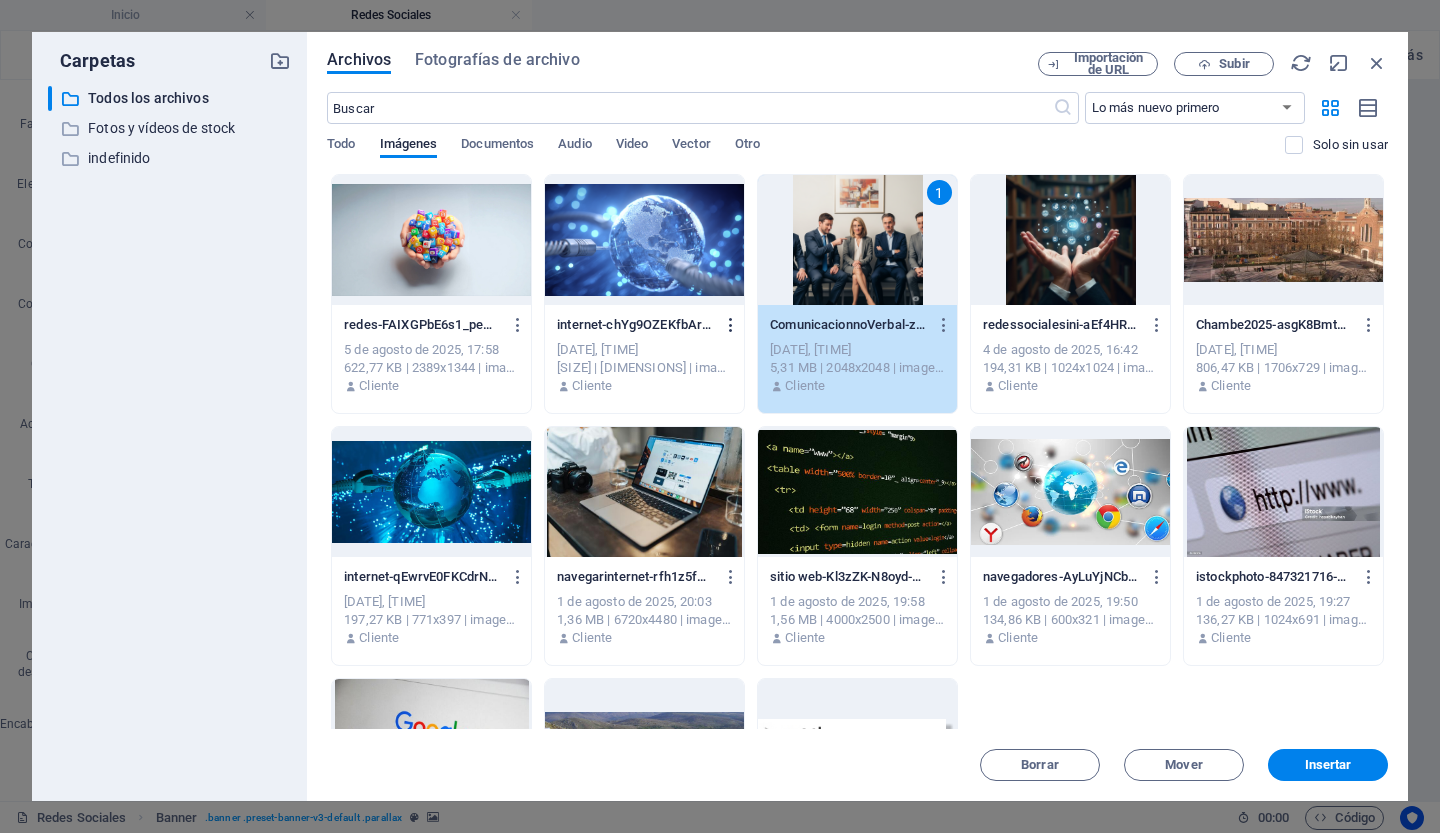click at bounding box center [731, 325] 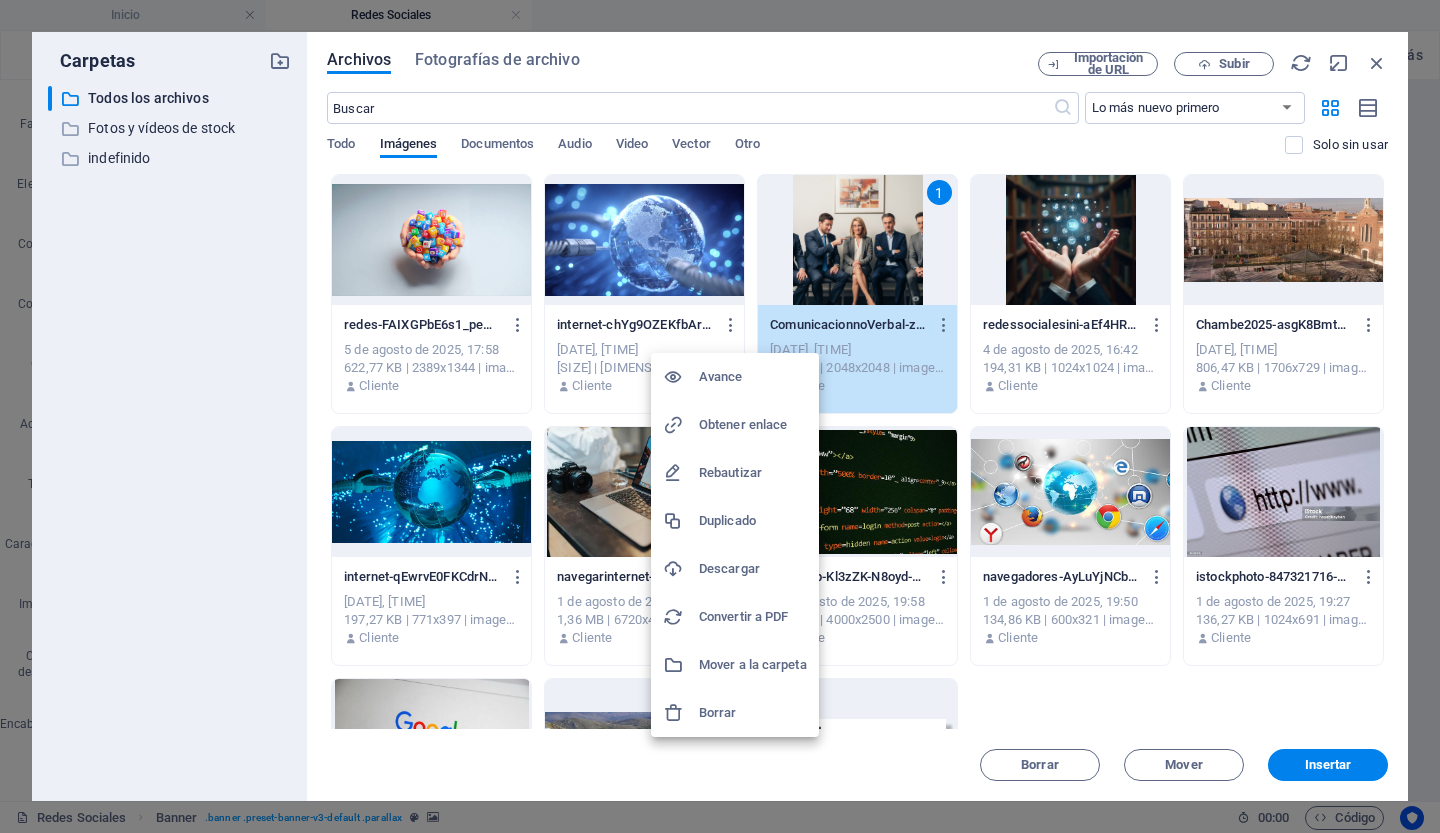 click on "Rebautizar" at bounding box center (730, 472) 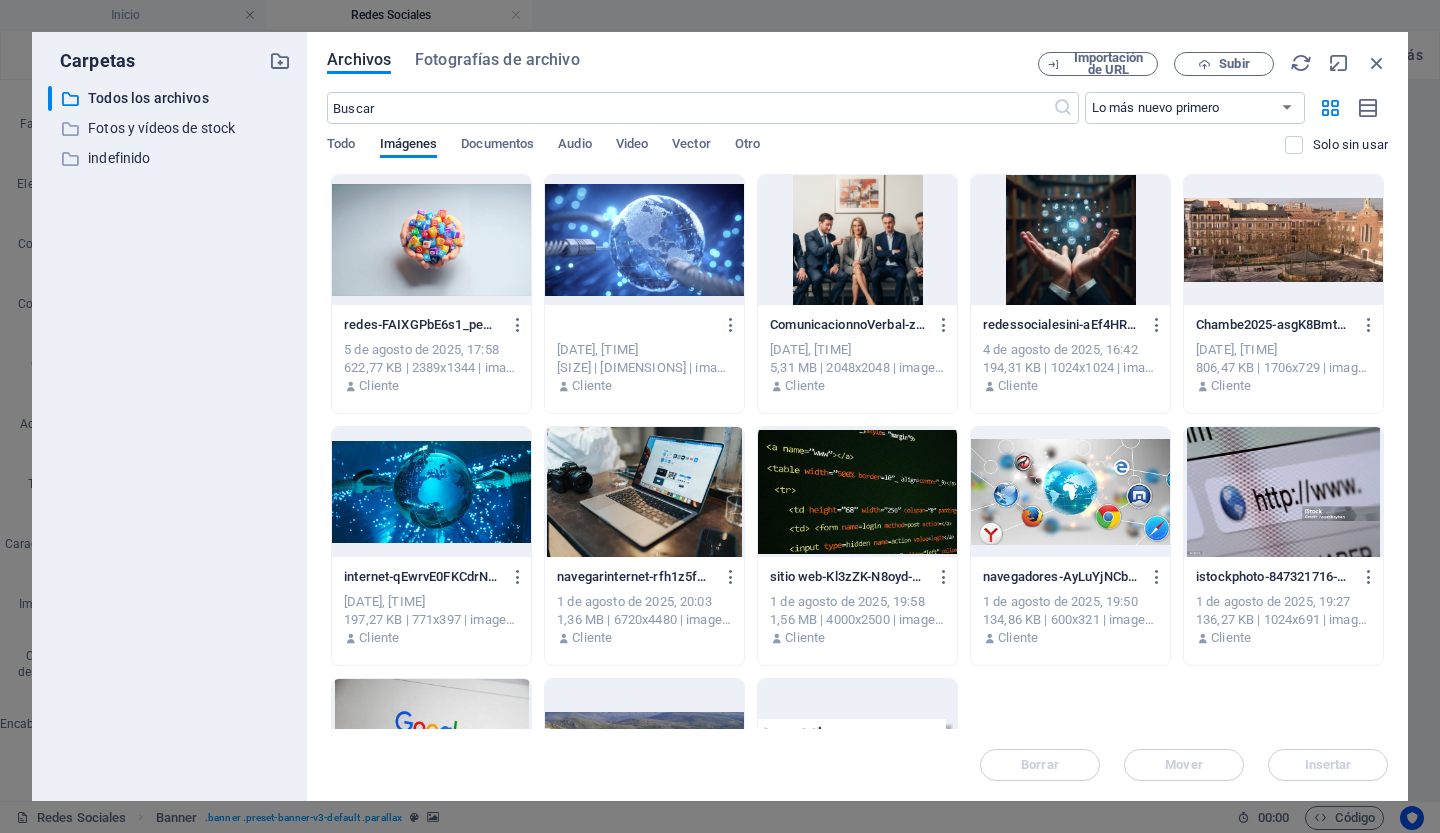 scroll, scrollTop: 0, scrollLeft: 0, axis: both 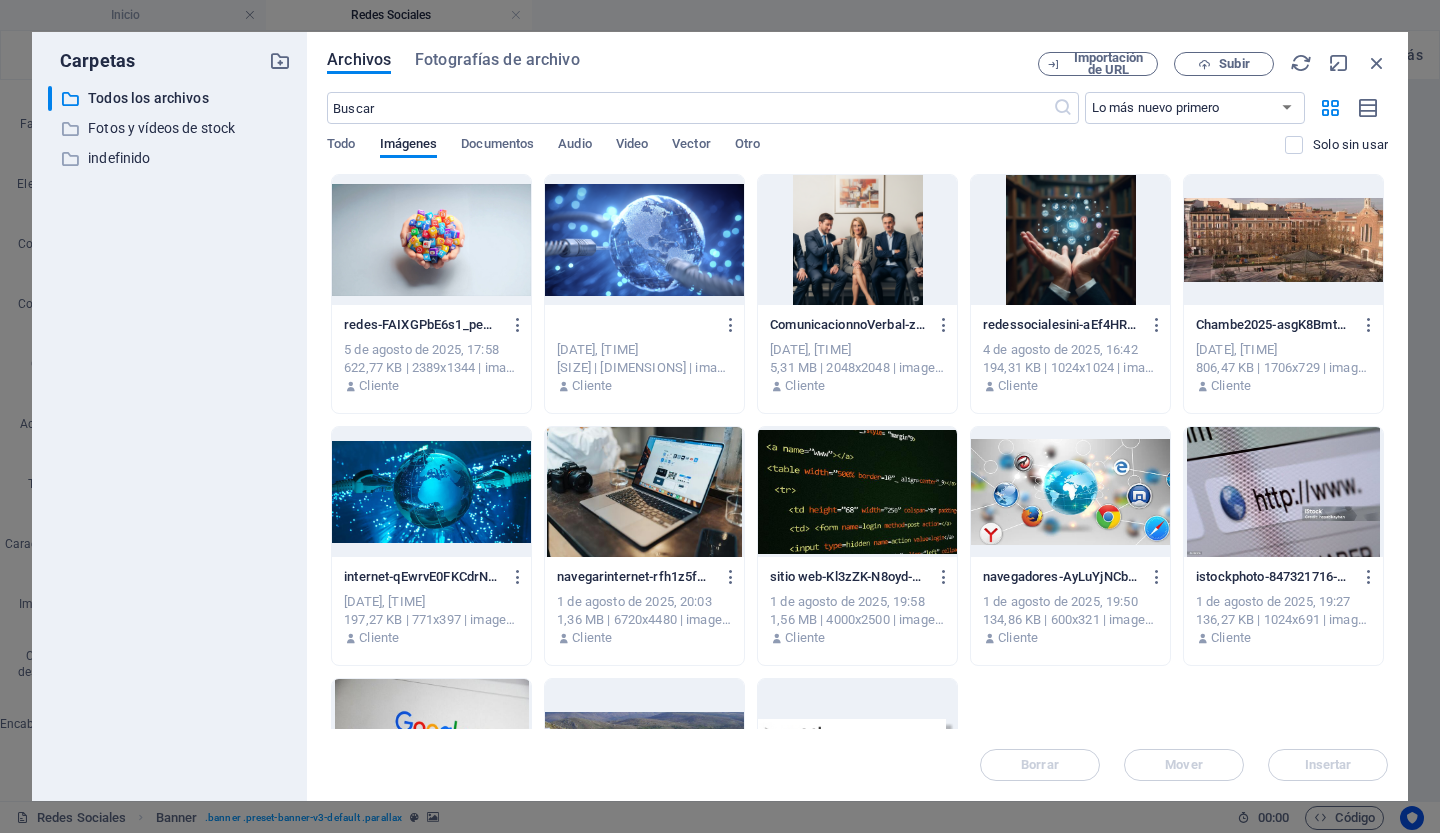 type on "internet.png" 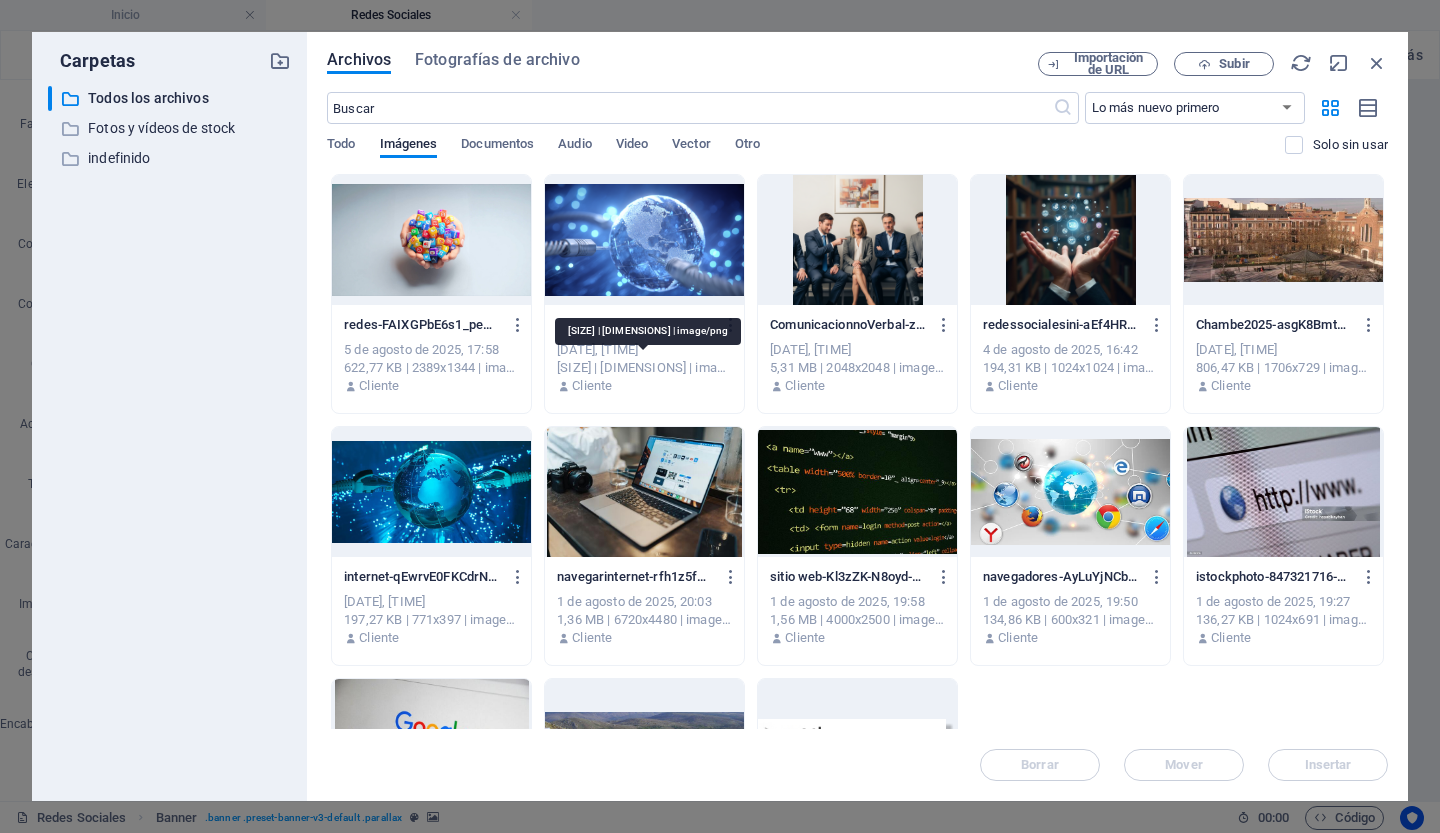 click on "internet.png internet-chYg9OZEKfbArB_JVzqyVwinternetpng-FAisbOC3dRu-3Qzg9Rt8qA.png [DATE], [TIME] [SIZE] | [DIMENSIONS] | imagen/png Cliente" at bounding box center (644, 294) 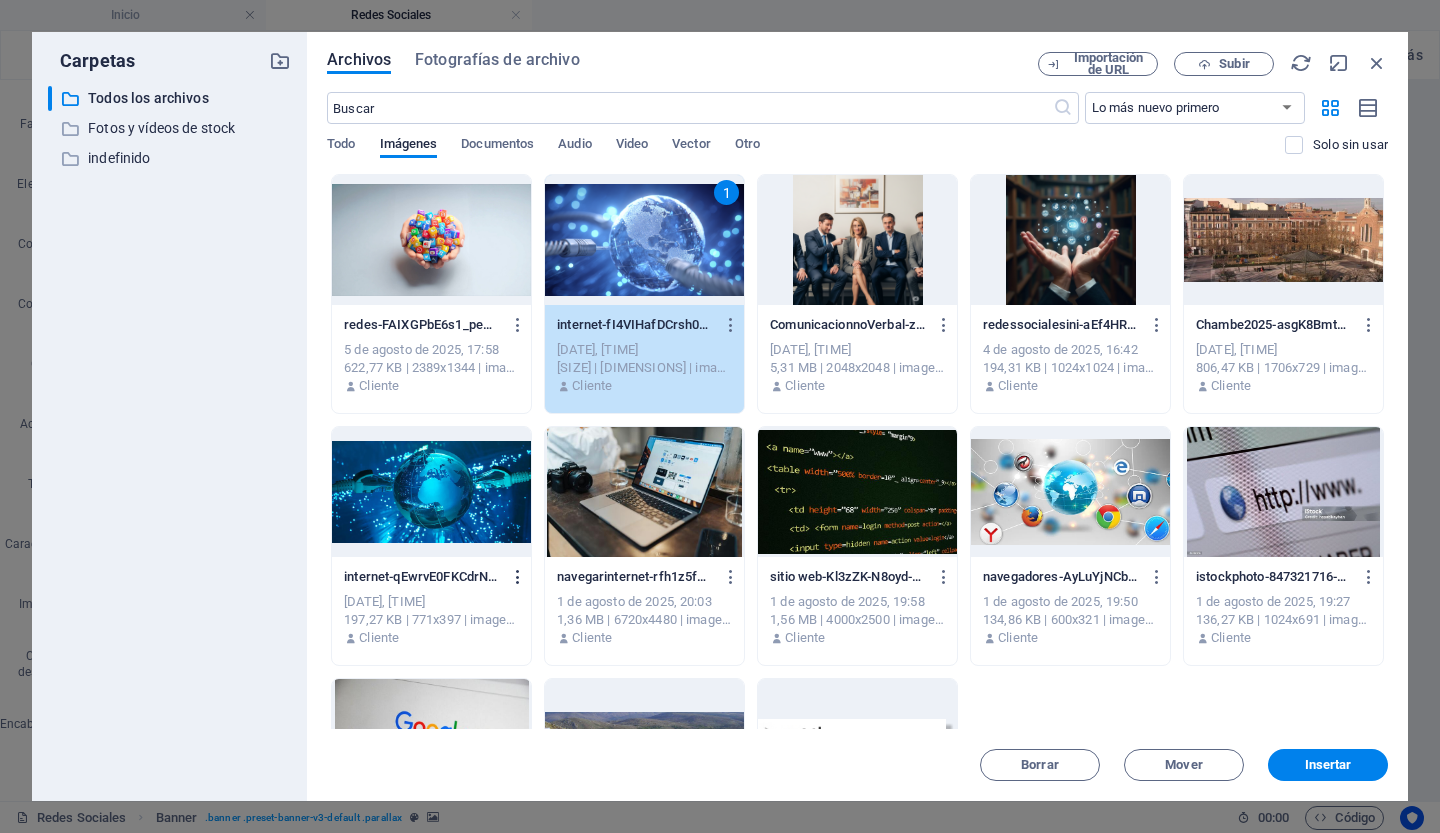 click at bounding box center (518, 577) 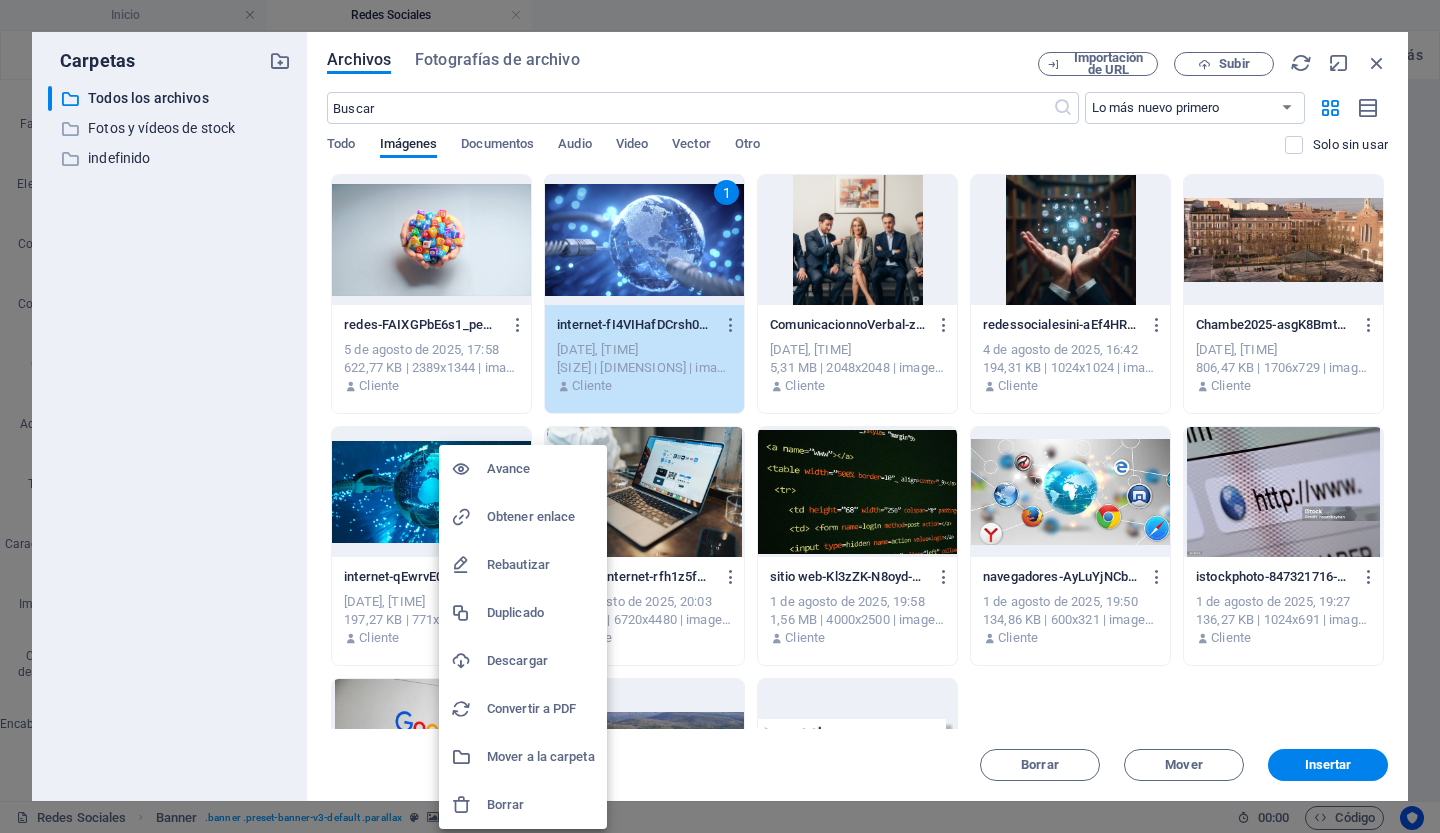 click on "Borrar" at bounding box center [506, 804] 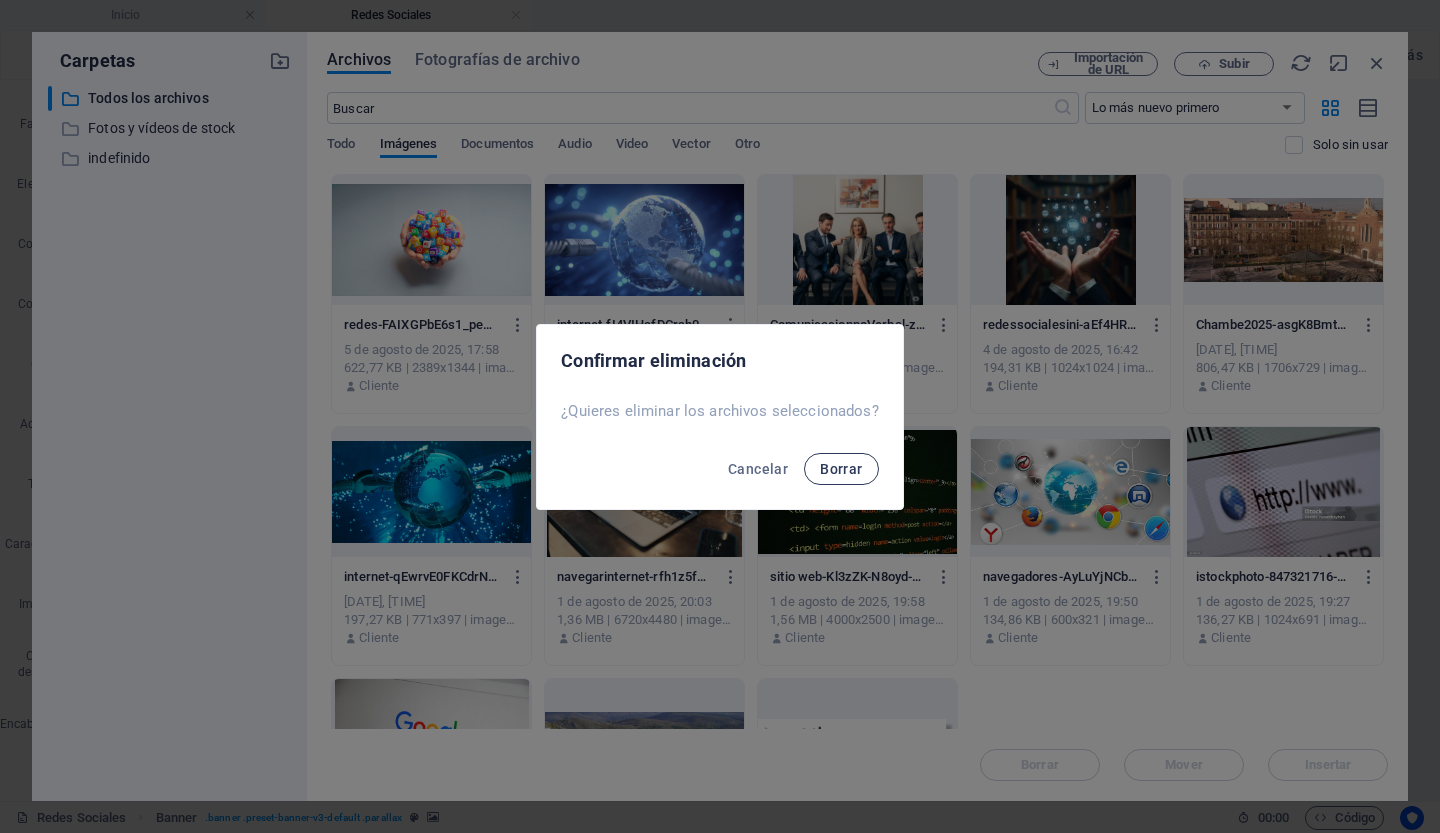 click on "Borrar" at bounding box center (841, 469) 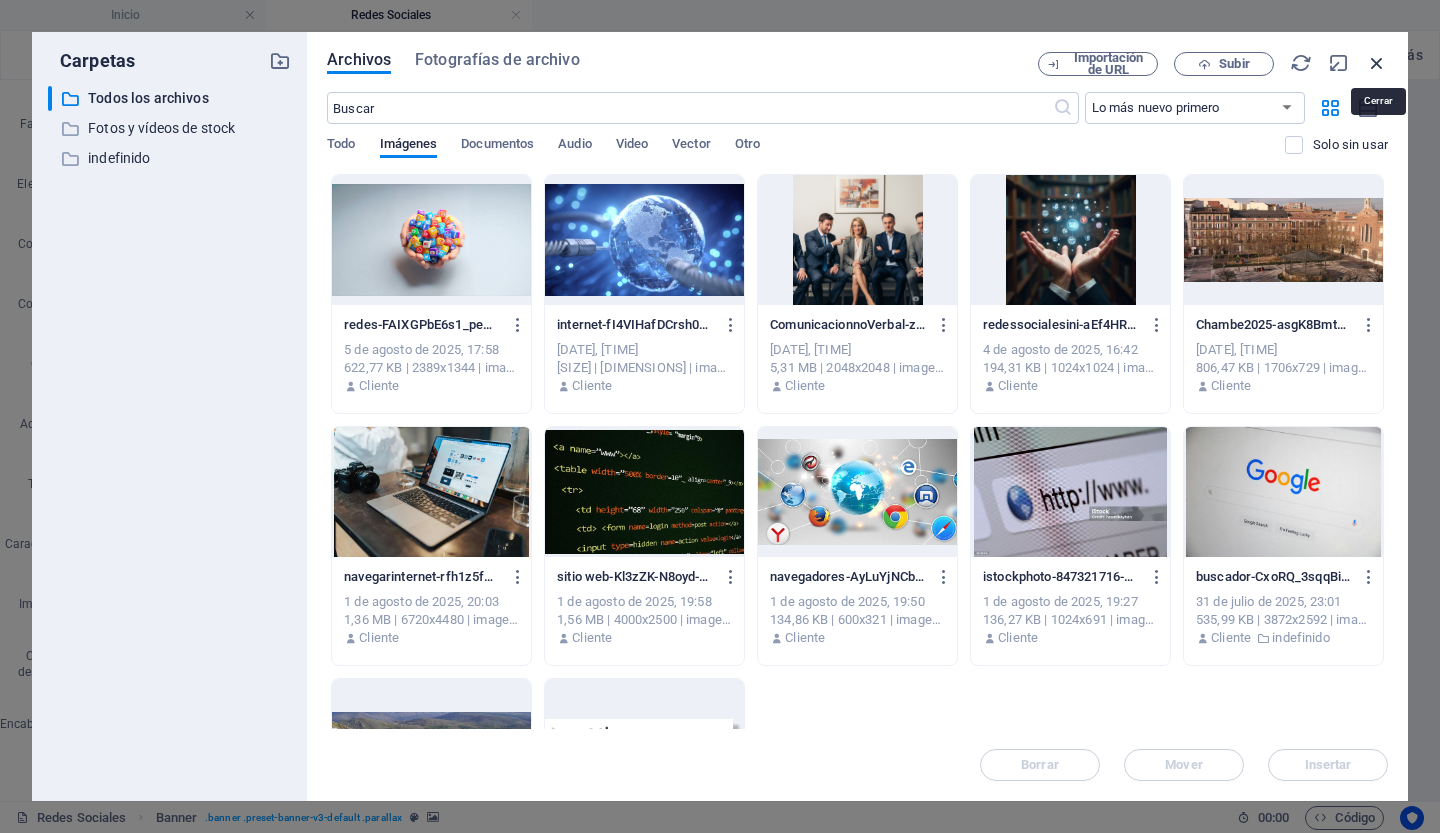 click at bounding box center (1377, 63) 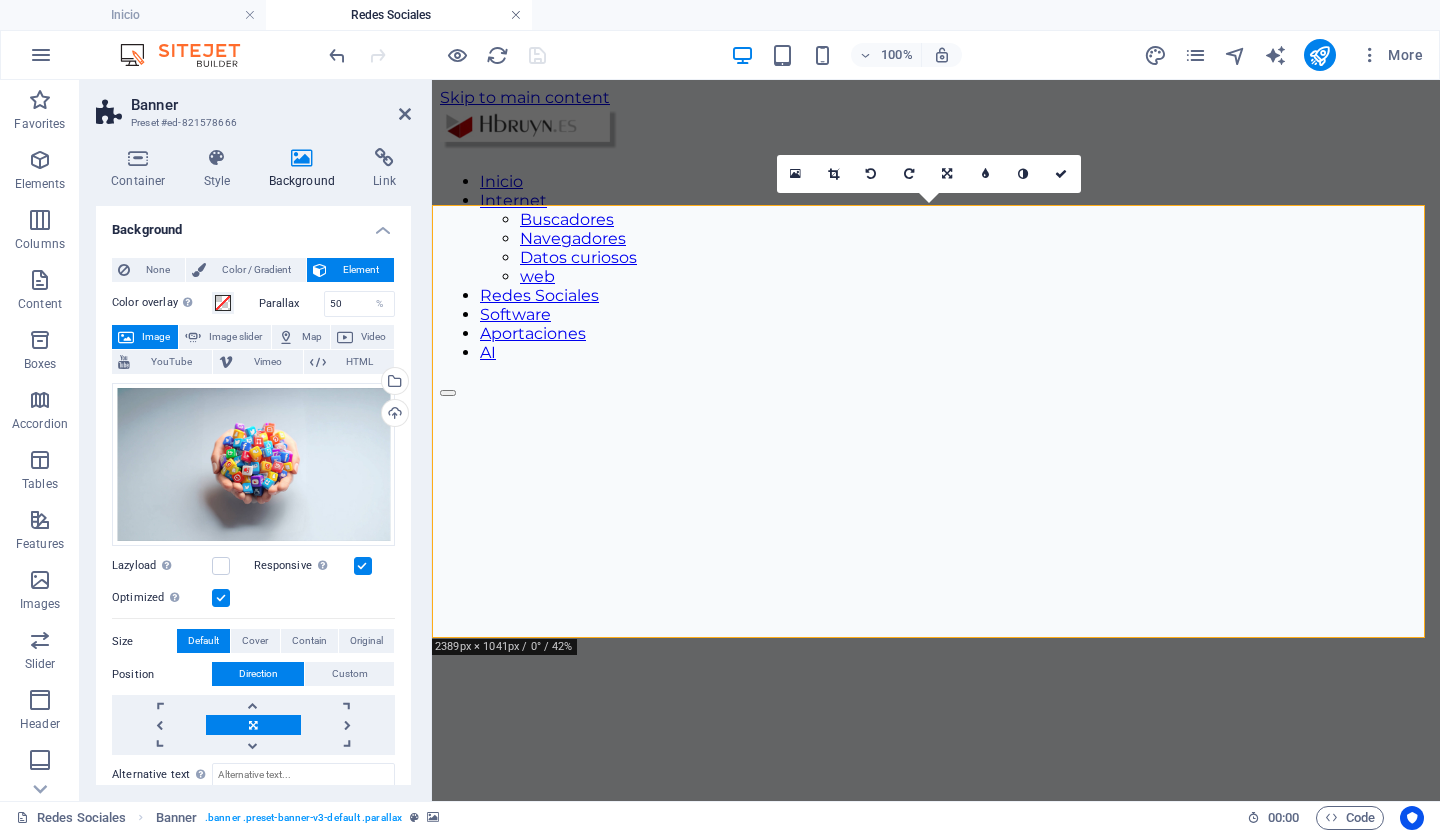 click at bounding box center (516, 15) 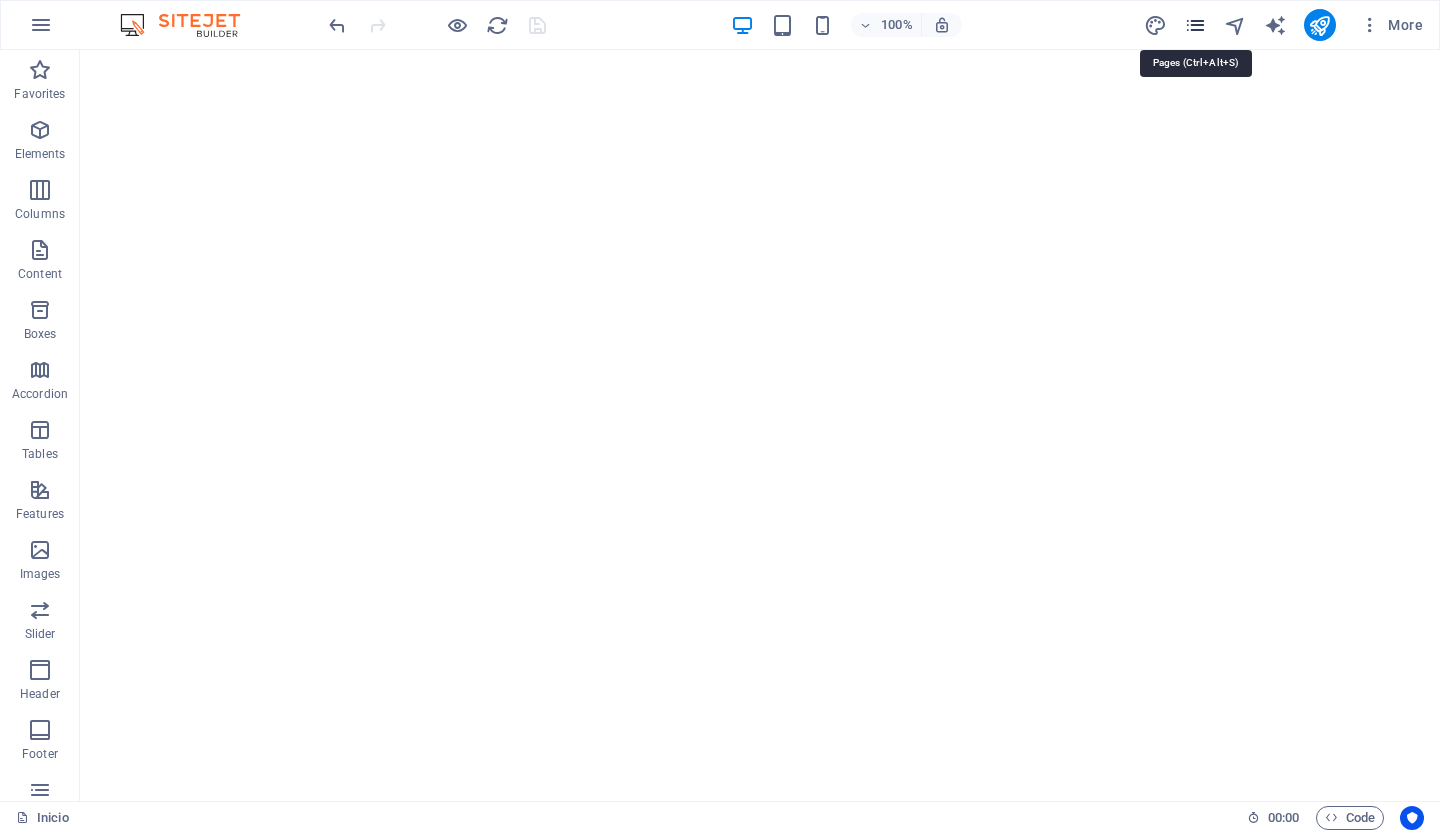 click at bounding box center [1195, 25] 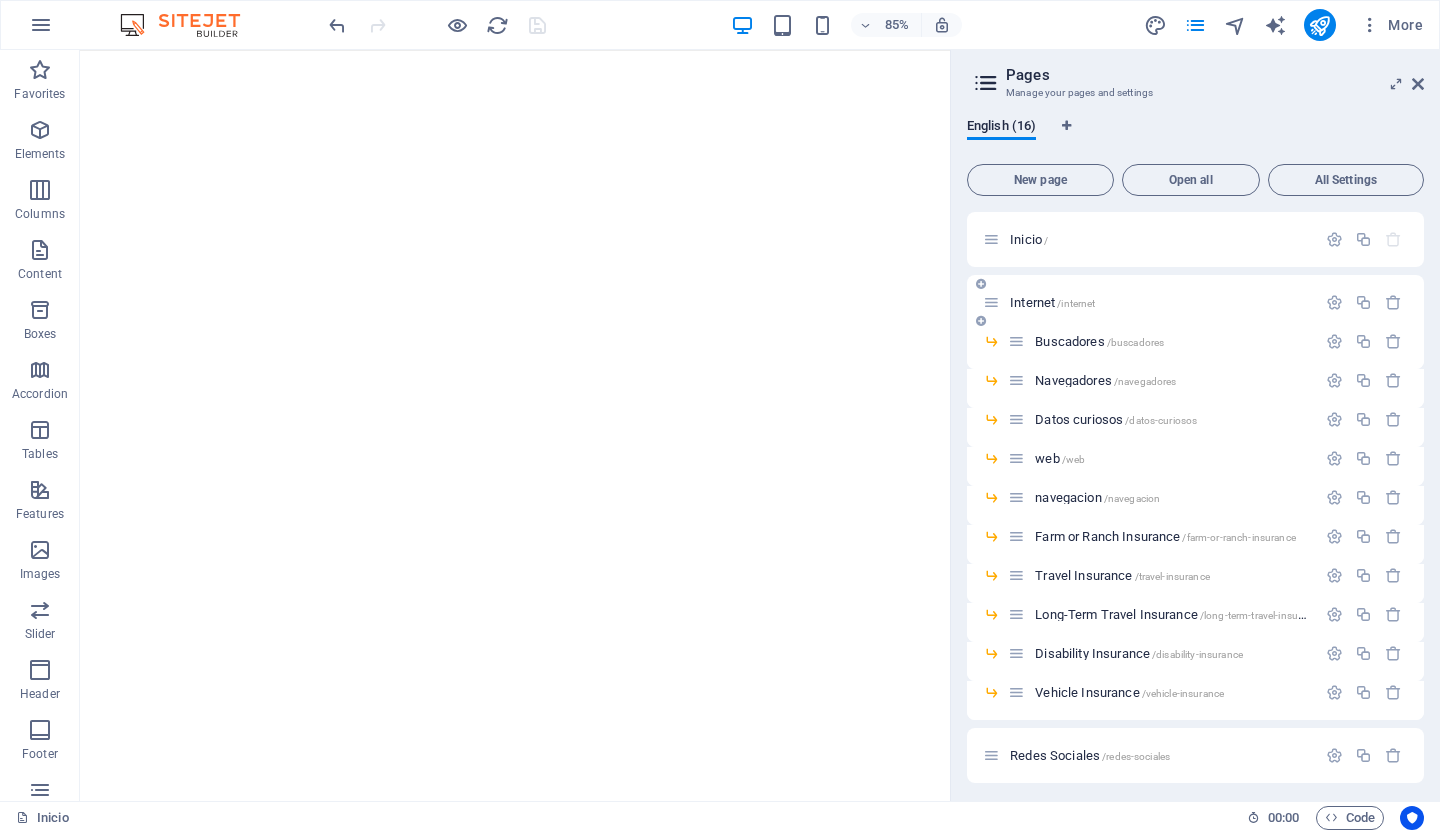 click on "Internet /internet" at bounding box center [1052, 302] 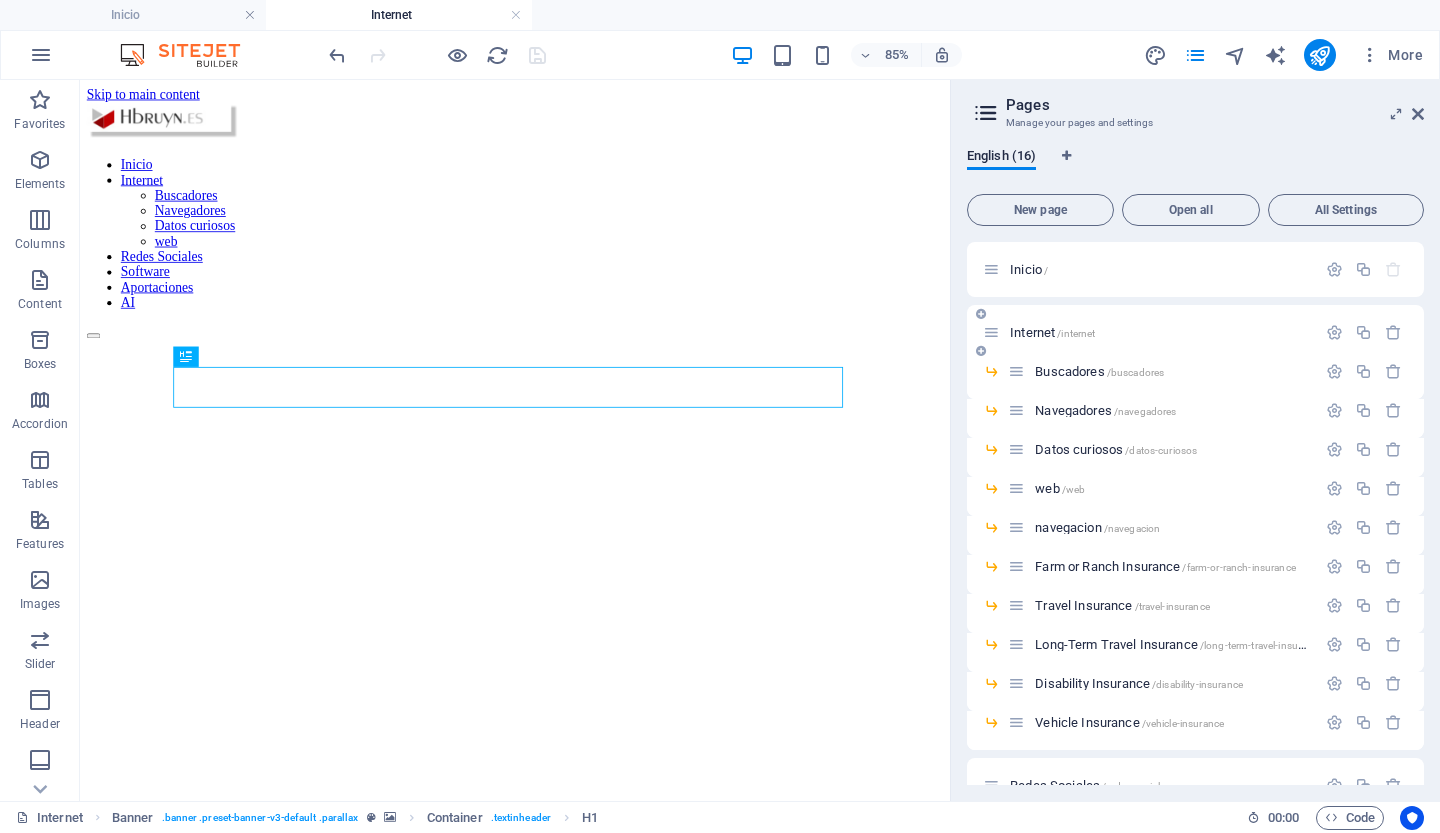 scroll, scrollTop: 0, scrollLeft: 0, axis: both 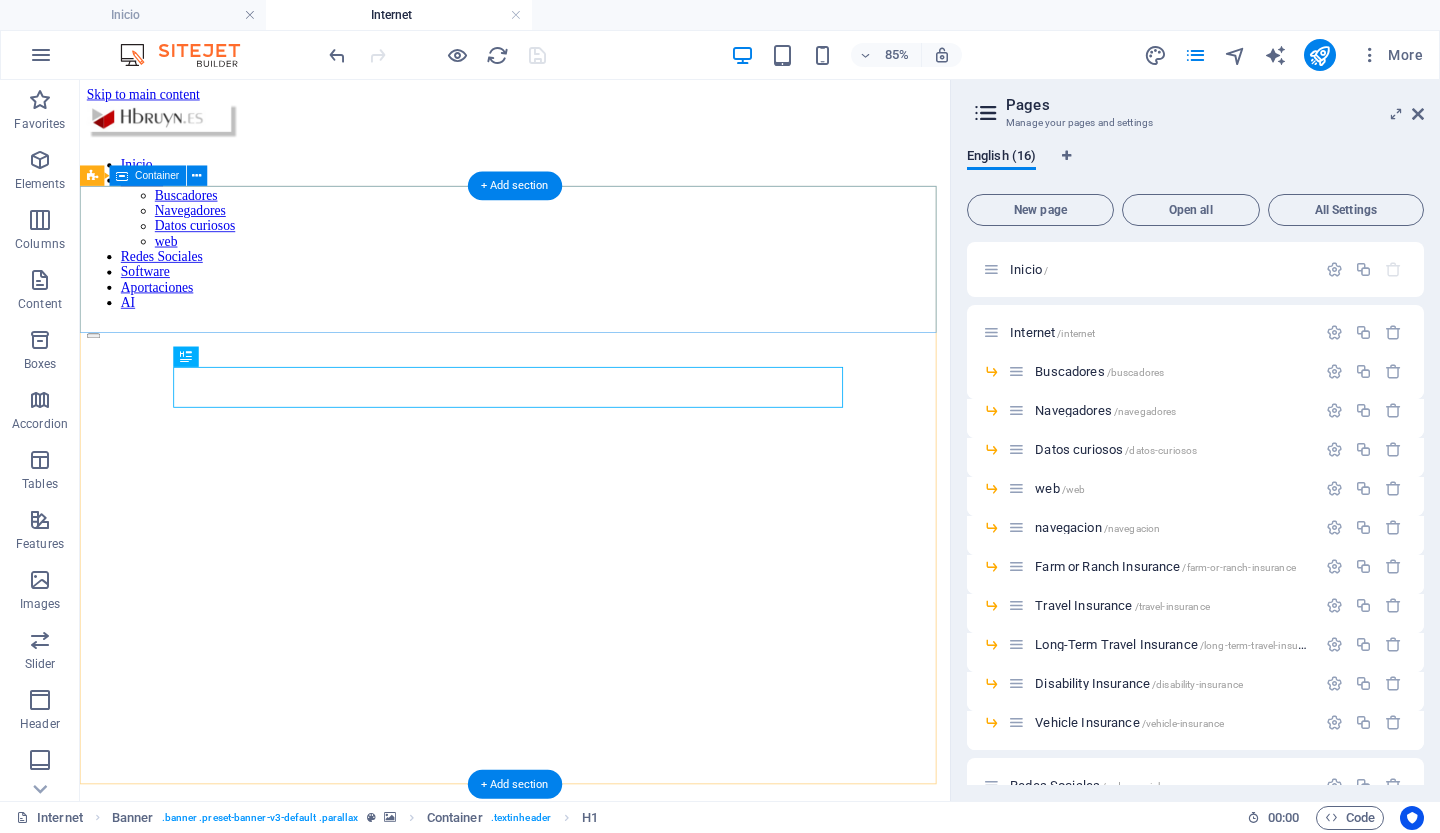 click on "Drop content here or  Add elements  Paste clipboard" at bounding box center [592, 1233] 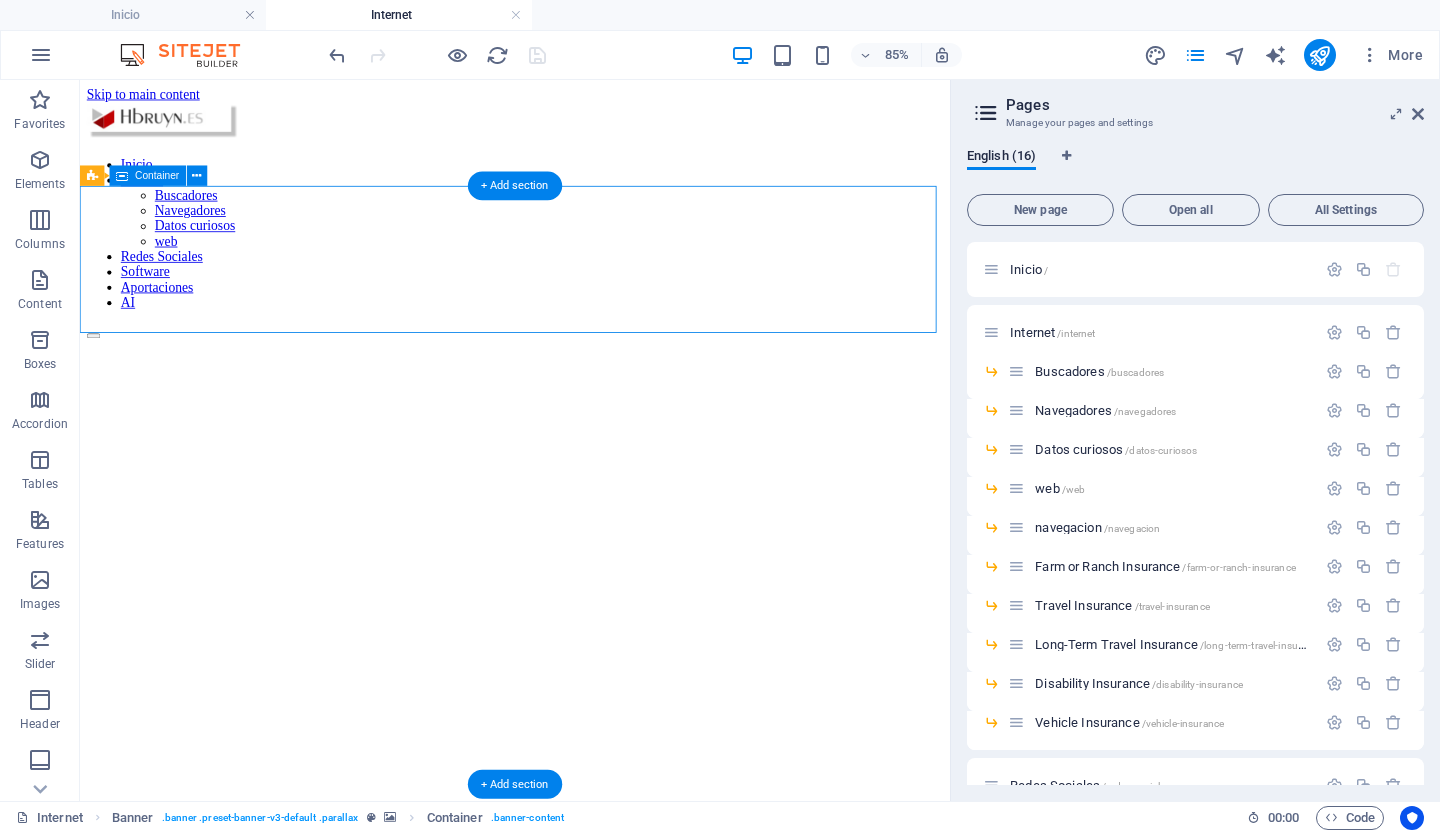 click on "Drop content here or  Add elements  Paste clipboard" at bounding box center [592, 1233] 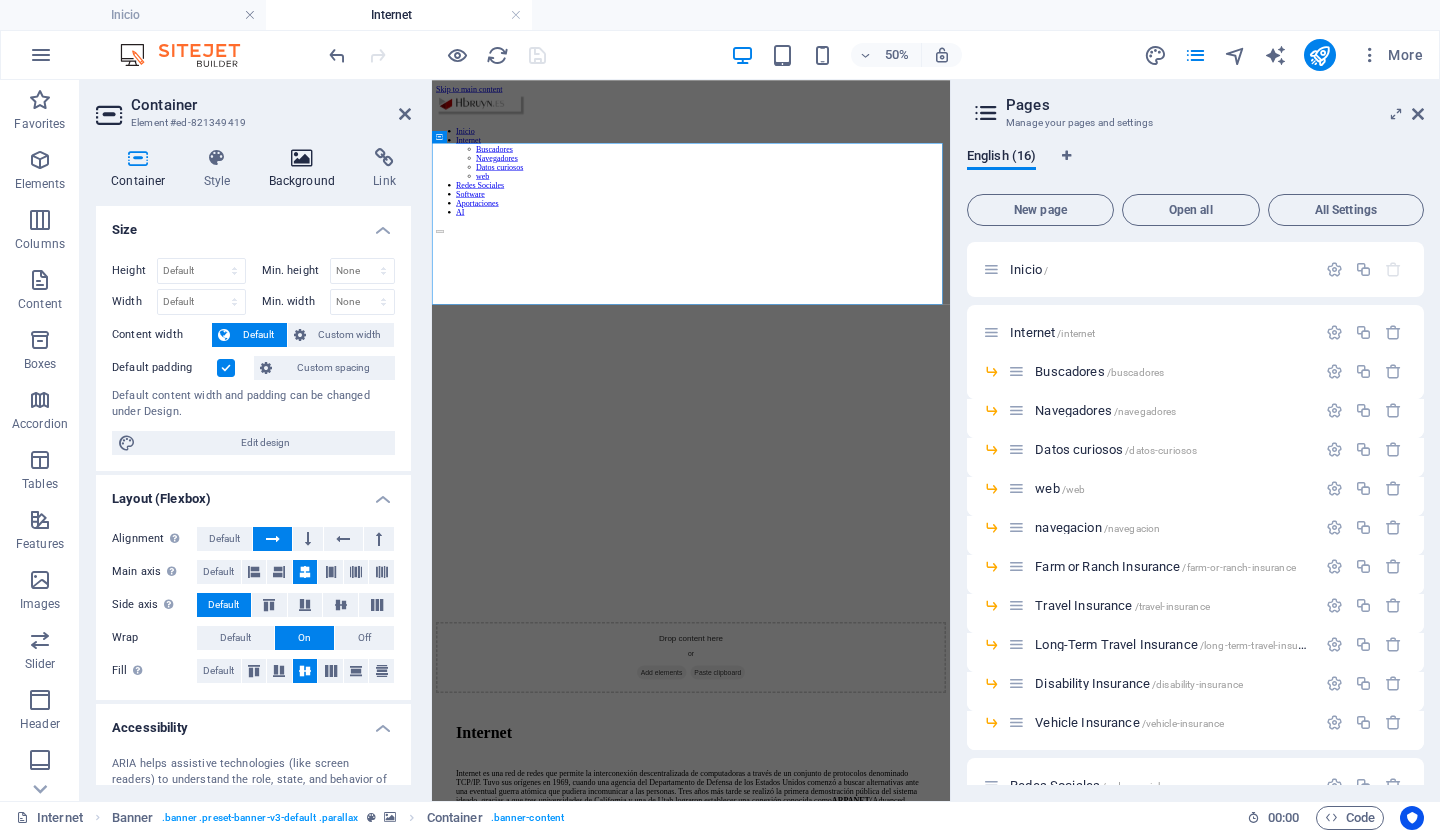 click at bounding box center (302, 158) 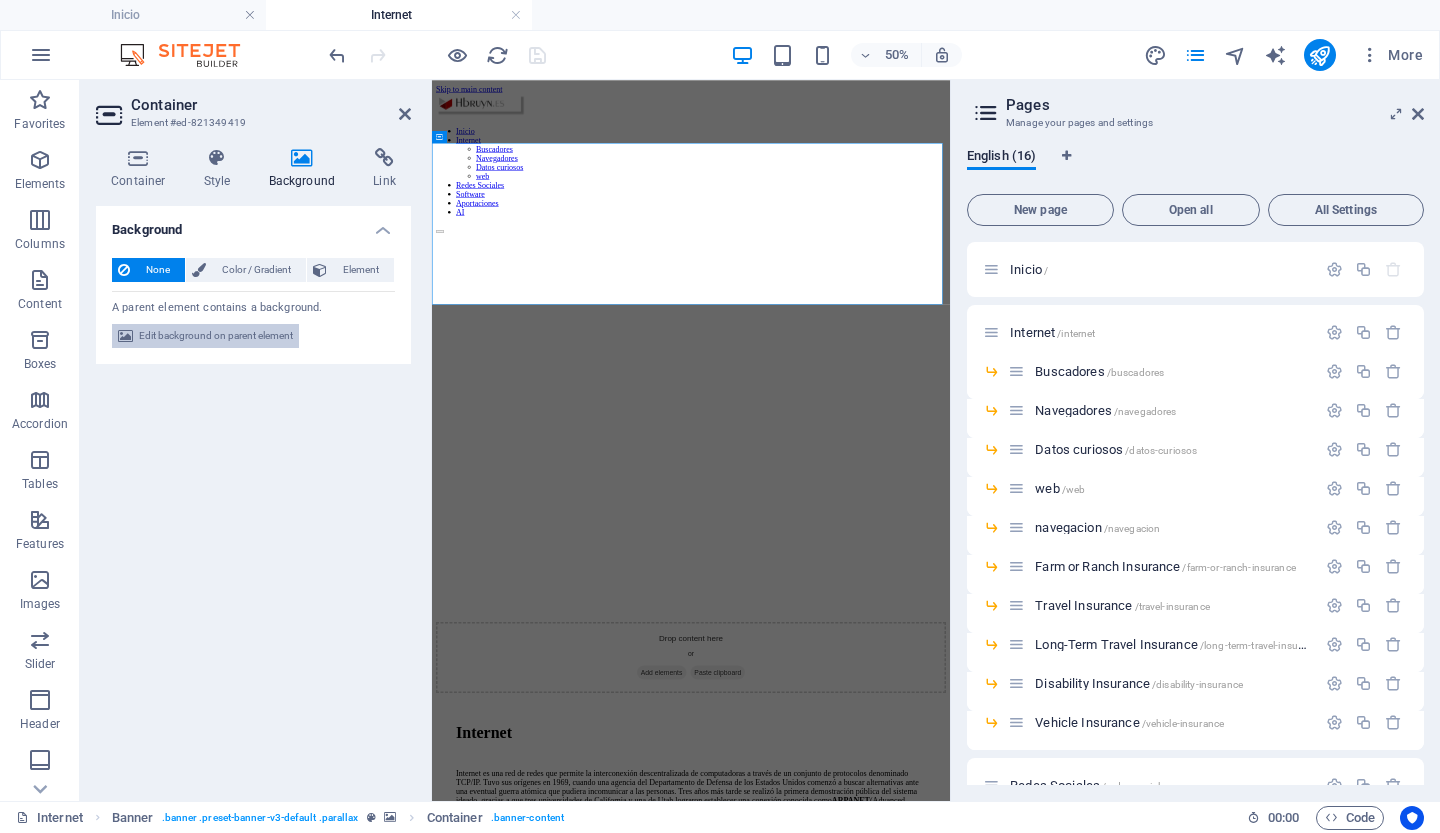 click on "Edit background on parent element" at bounding box center (216, 336) 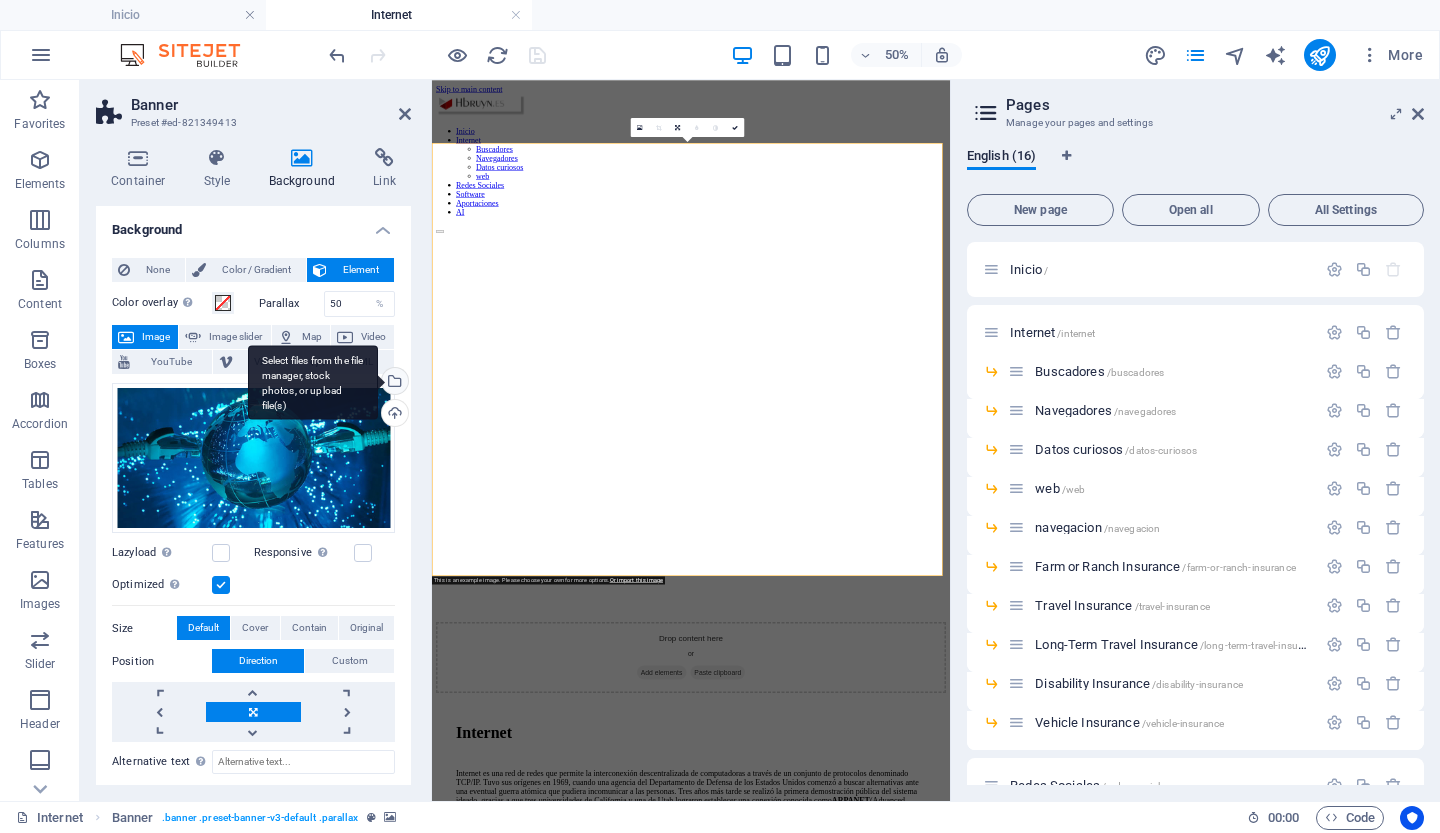 click on "Select files from the file manager, stock photos, or upload file(s)" at bounding box center (393, 383) 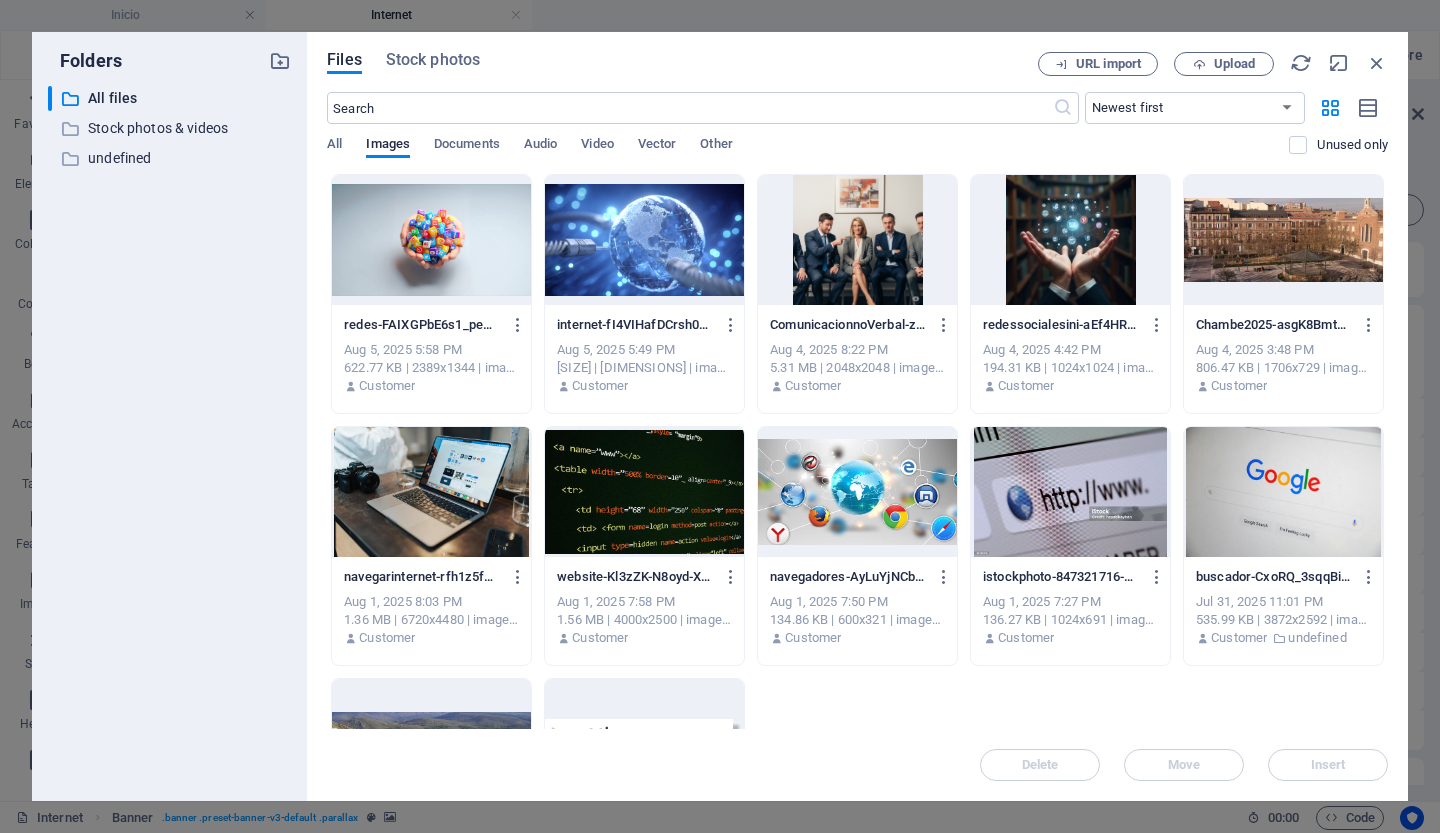 click at bounding box center [644, 240] 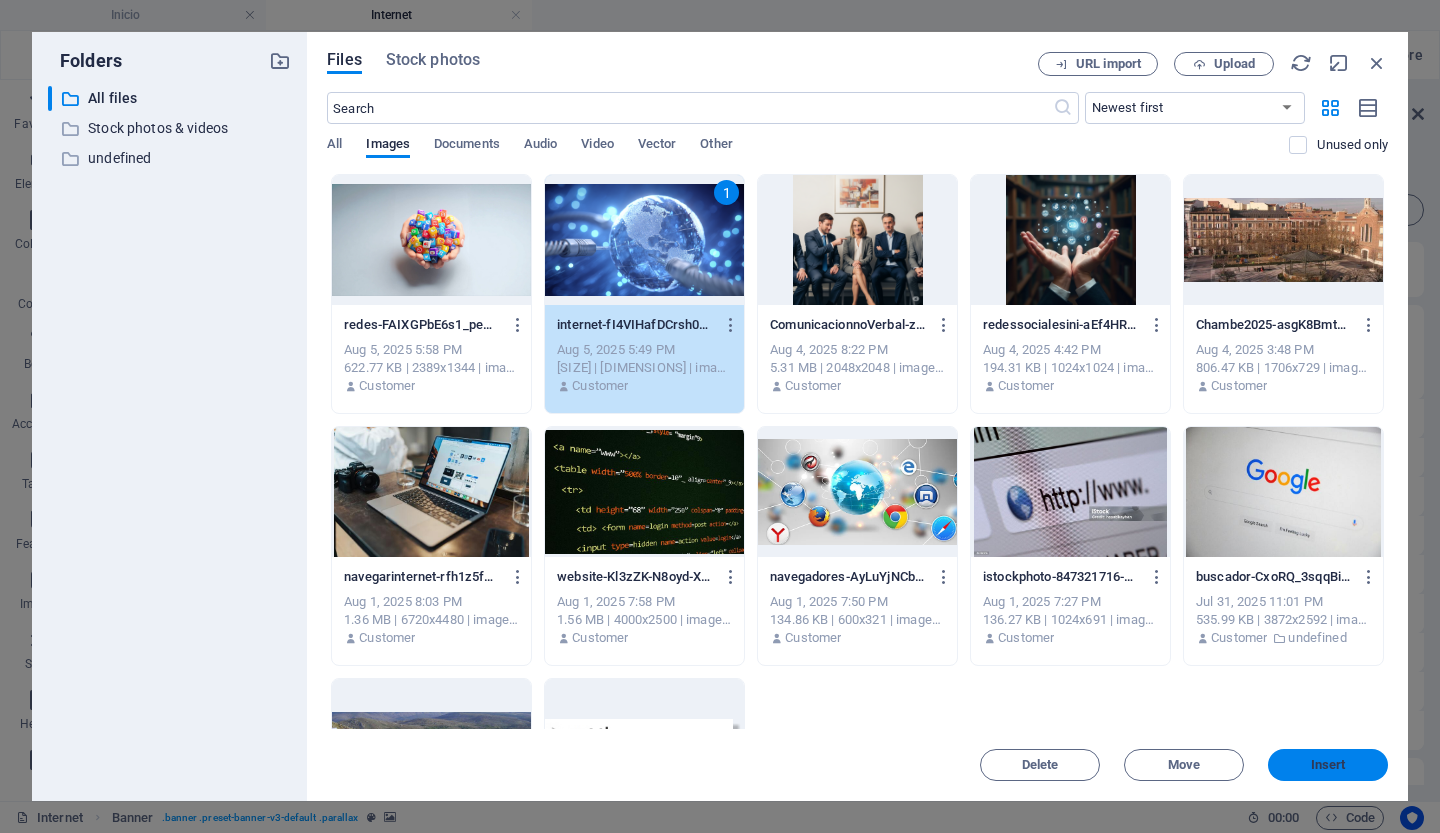 click on "Insert" at bounding box center [1328, 765] 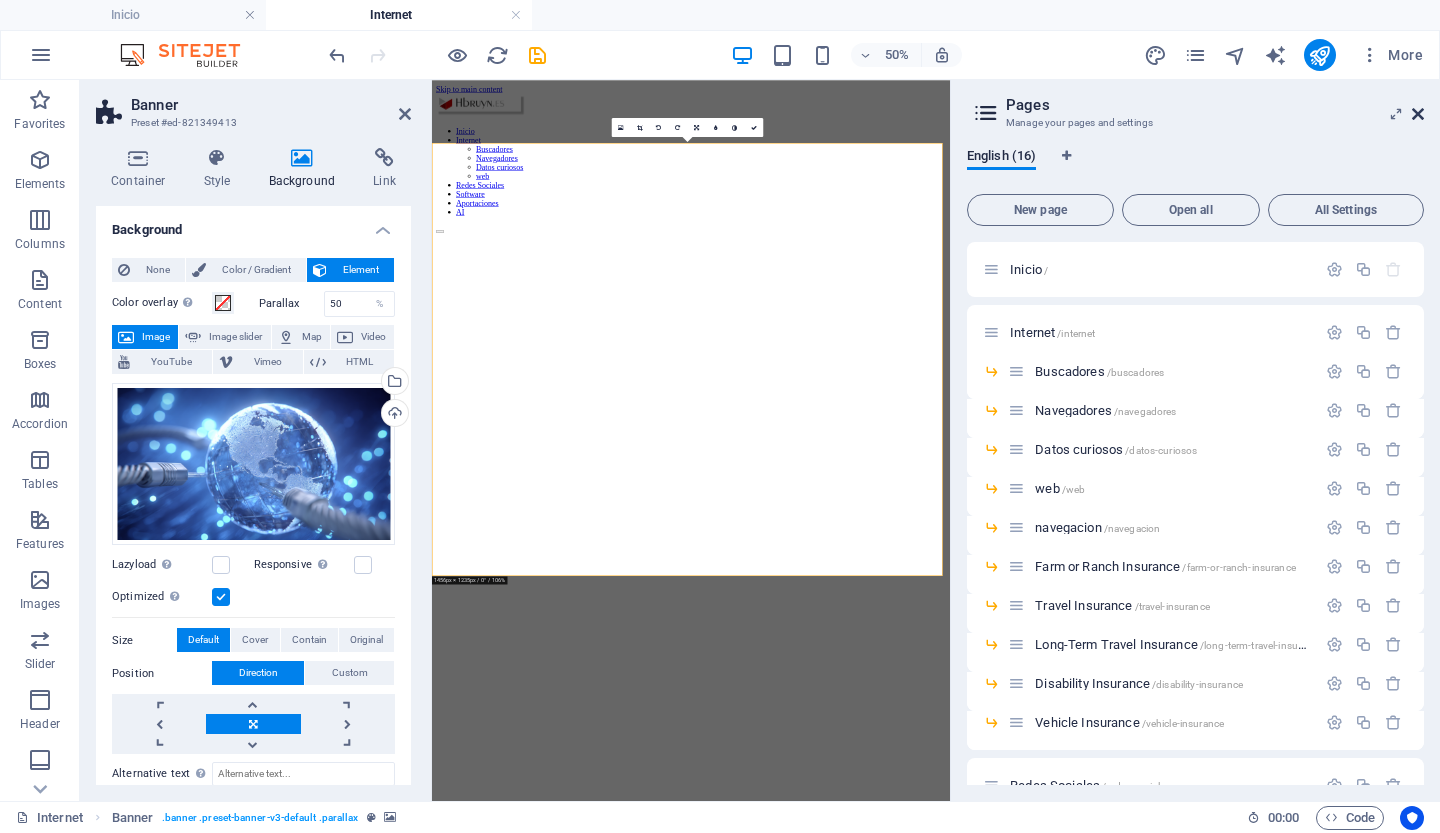 click at bounding box center (1418, 114) 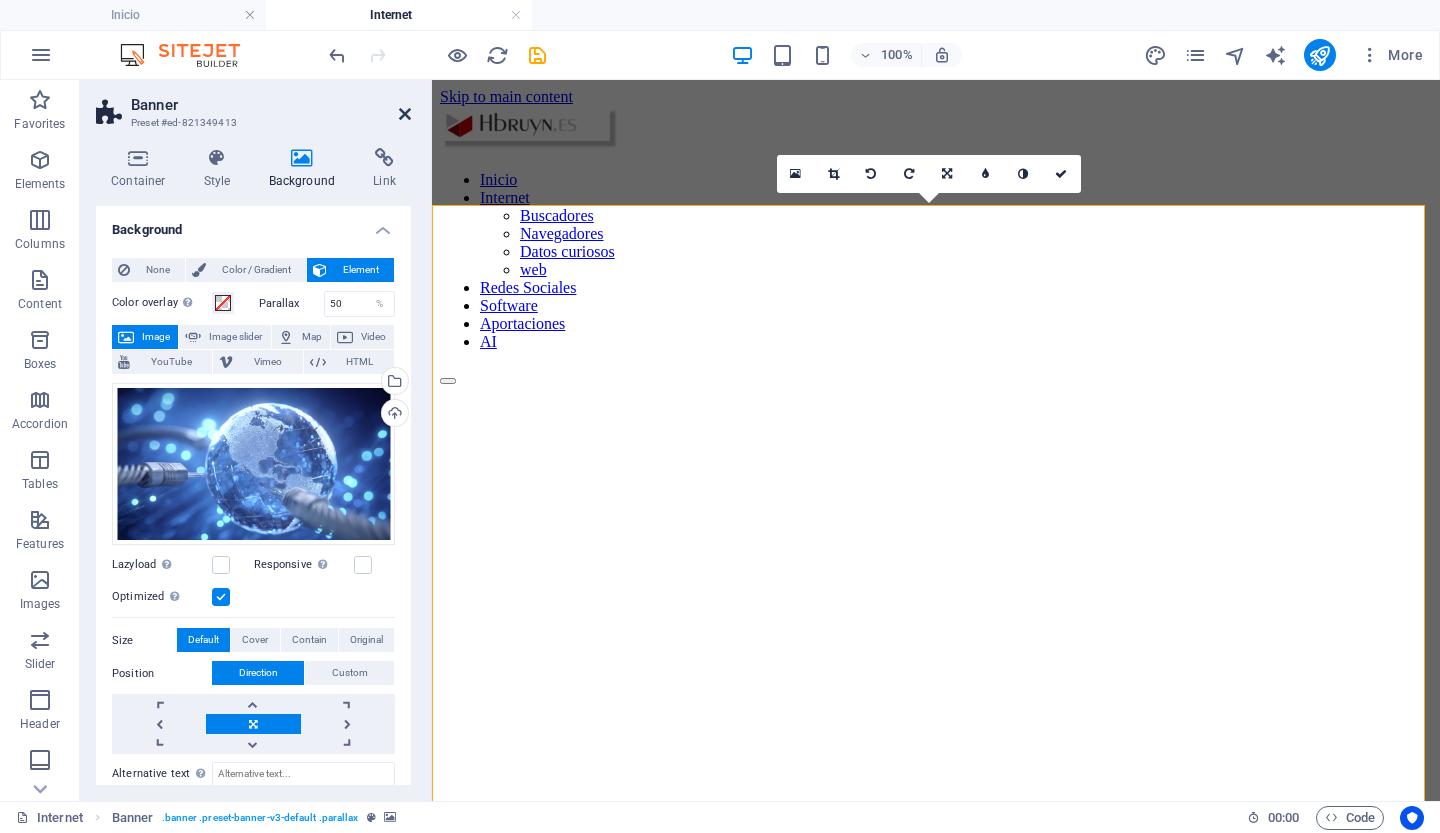 click at bounding box center [405, 114] 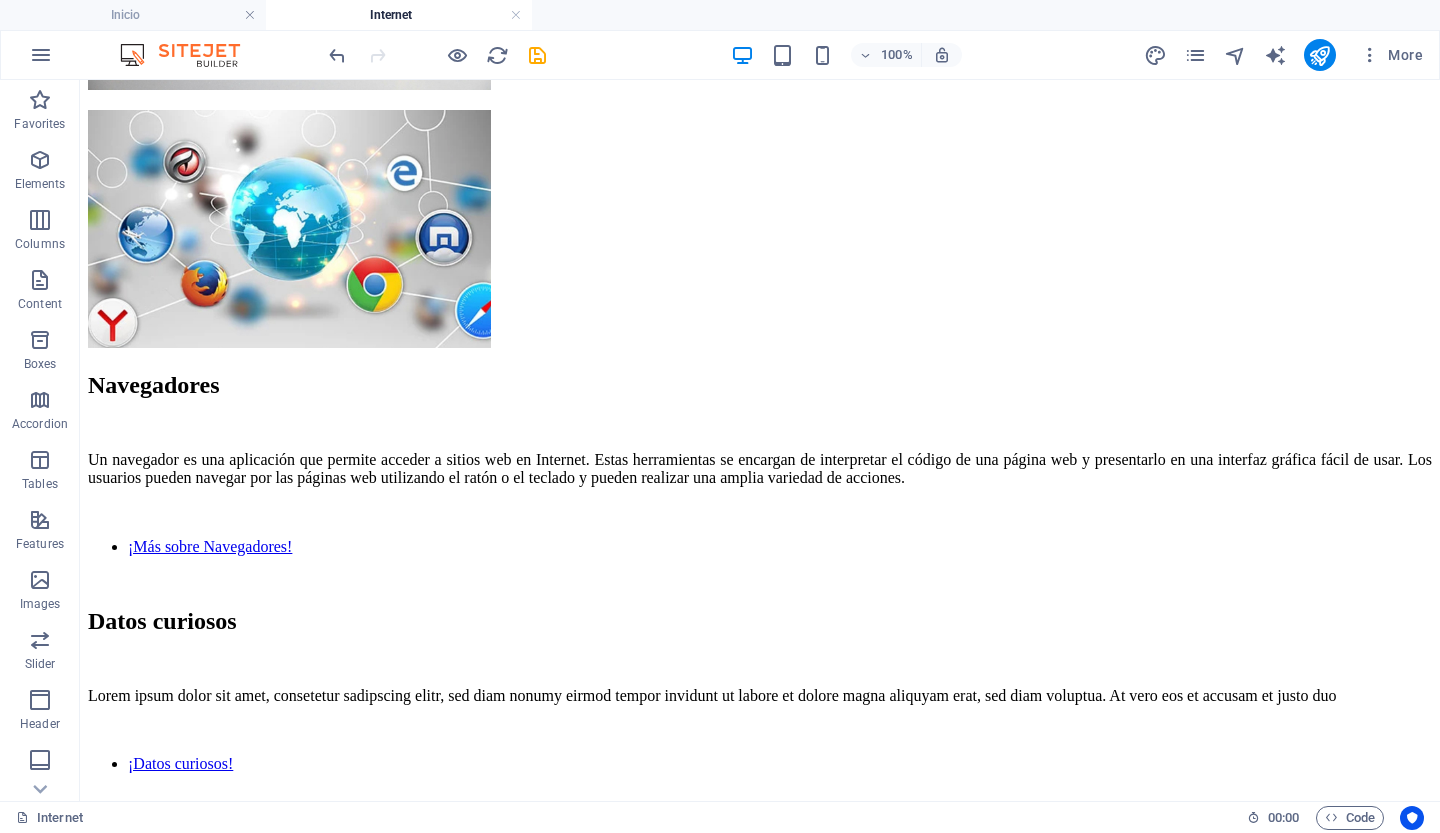 scroll, scrollTop: 2297, scrollLeft: 0, axis: vertical 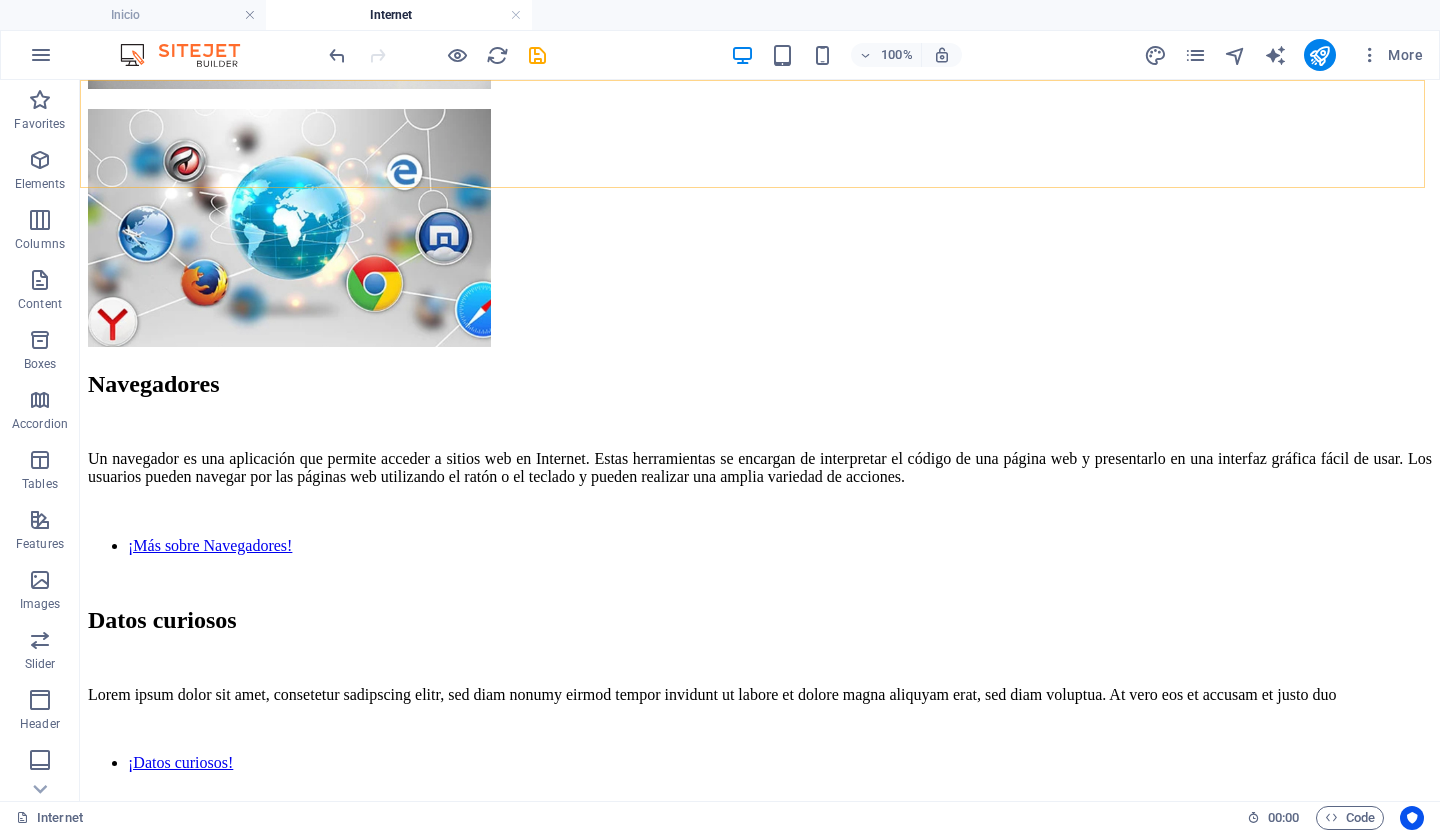 click on "Inicio Internet Buscadores Navegadores Datos curiosos web Redes Sociales Software Aportaciones AI" at bounding box center (760, -2036) 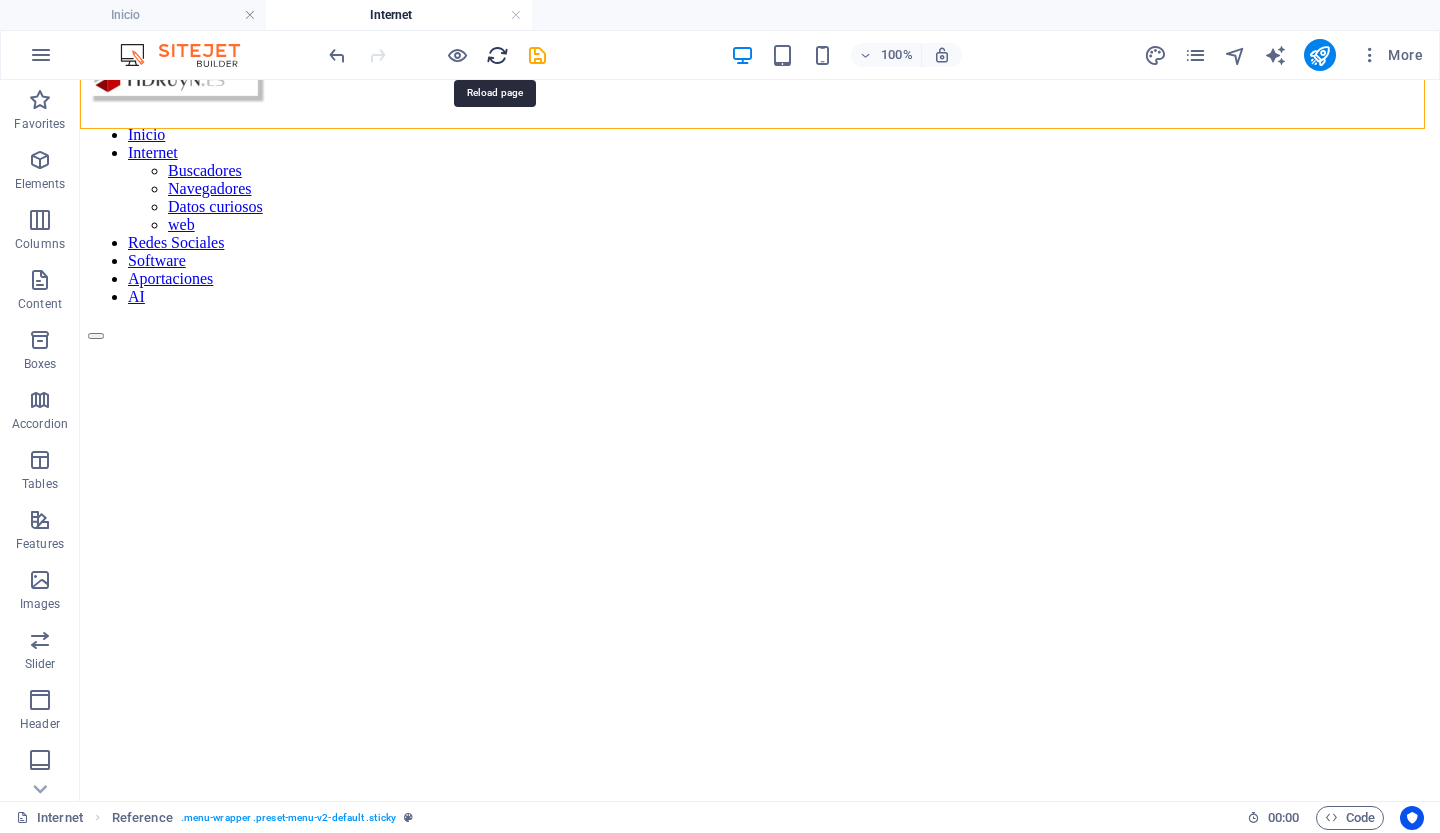 scroll, scrollTop: 0, scrollLeft: 0, axis: both 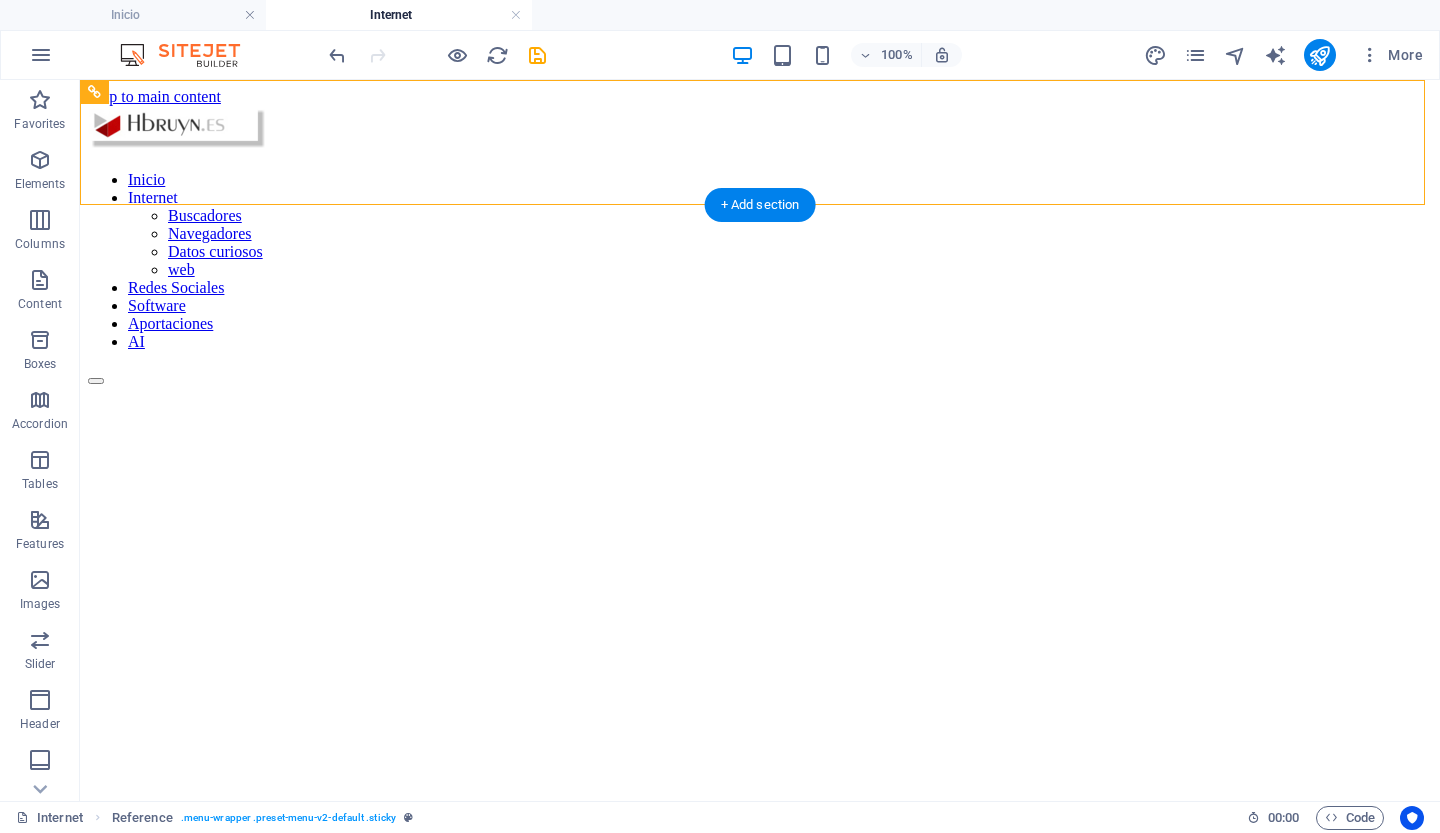 click at bounding box center (760, 385) 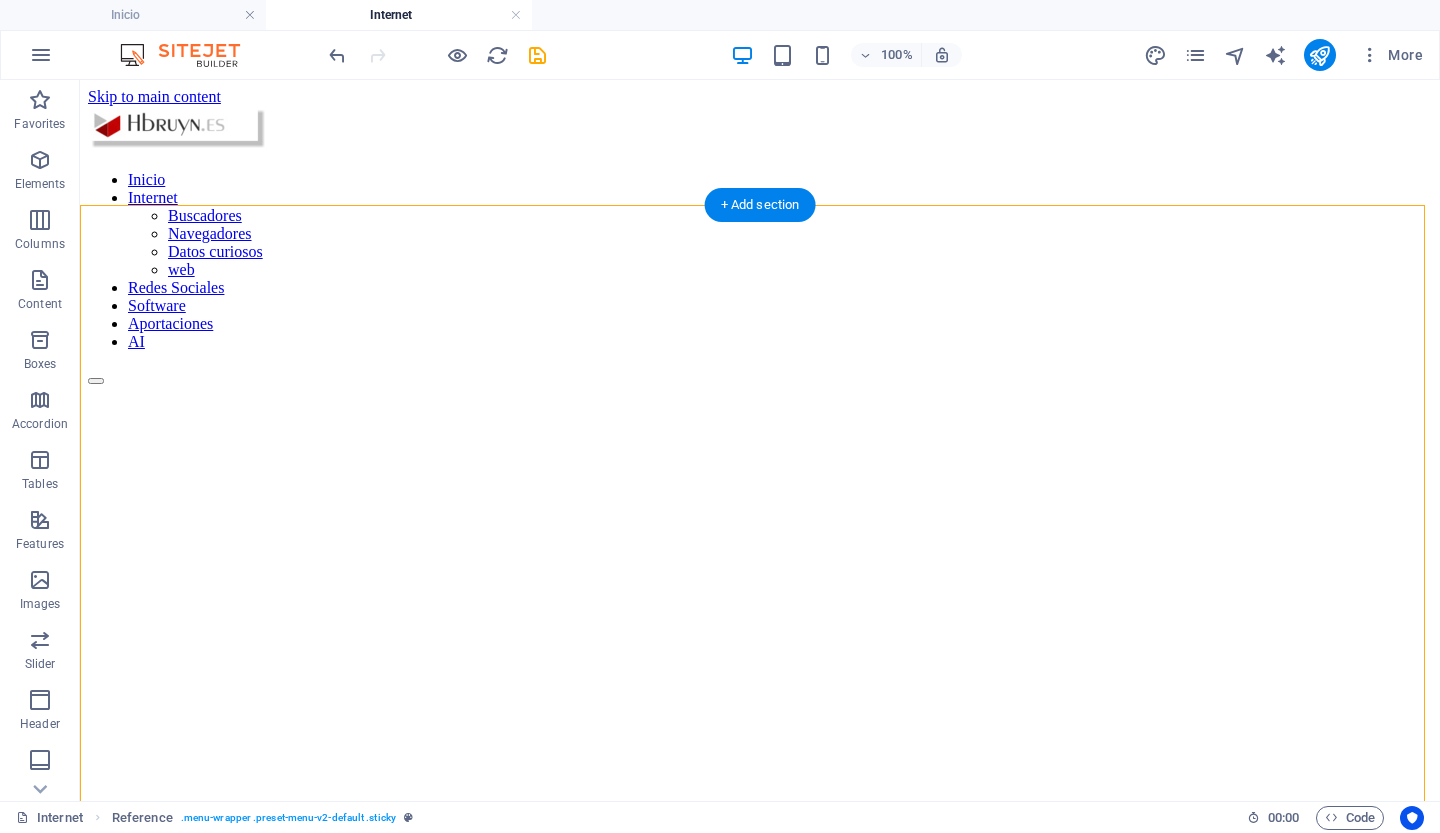 click at bounding box center (760, 385) 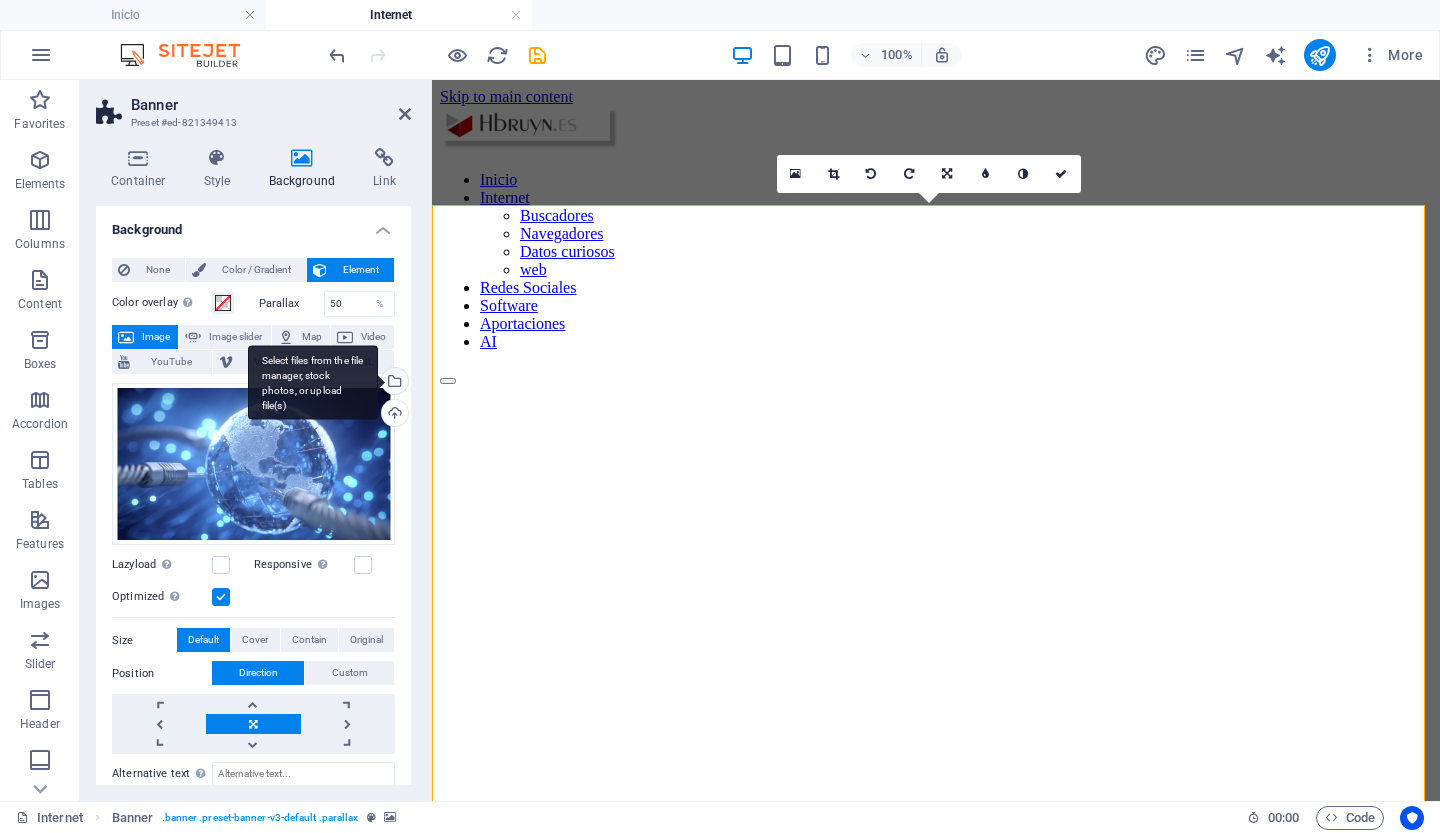 click on "Select files from the file manager, stock photos, or upload file(s)" at bounding box center (393, 383) 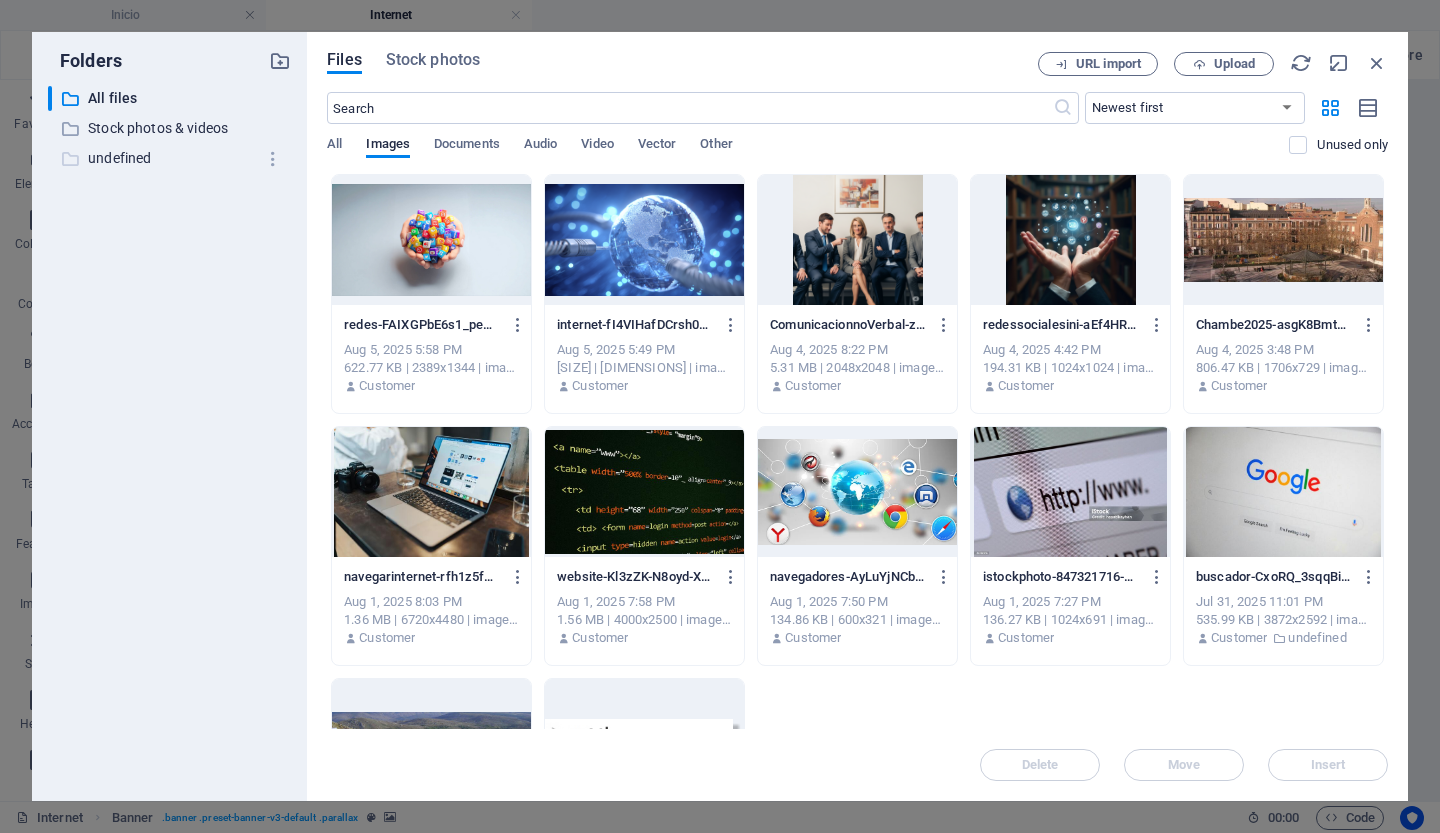 click on "undefined" at bounding box center (171, 158) 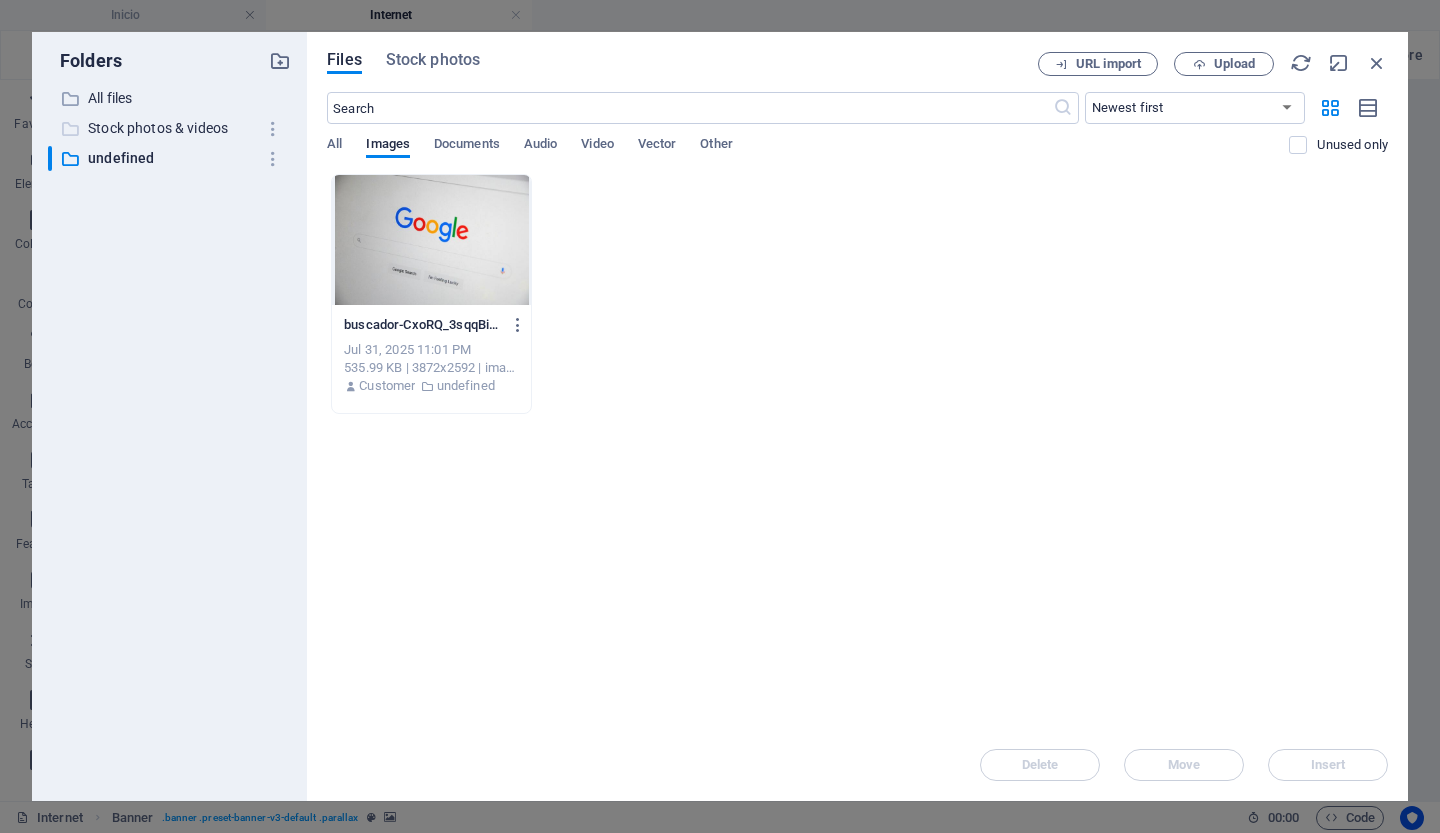 click on "Stock photos & videos" at bounding box center [171, 128] 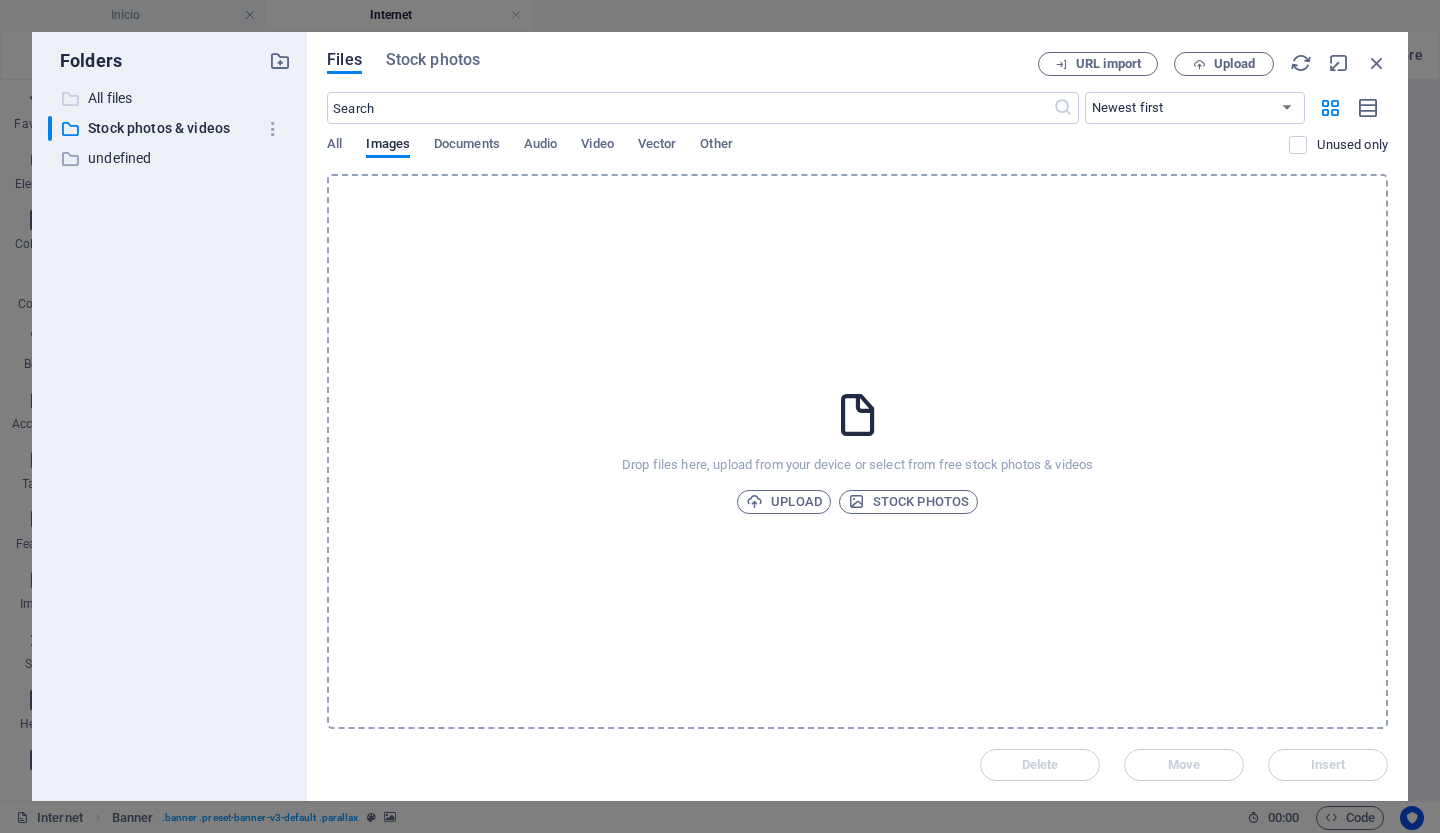 click on "All files" at bounding box center (171, 98) 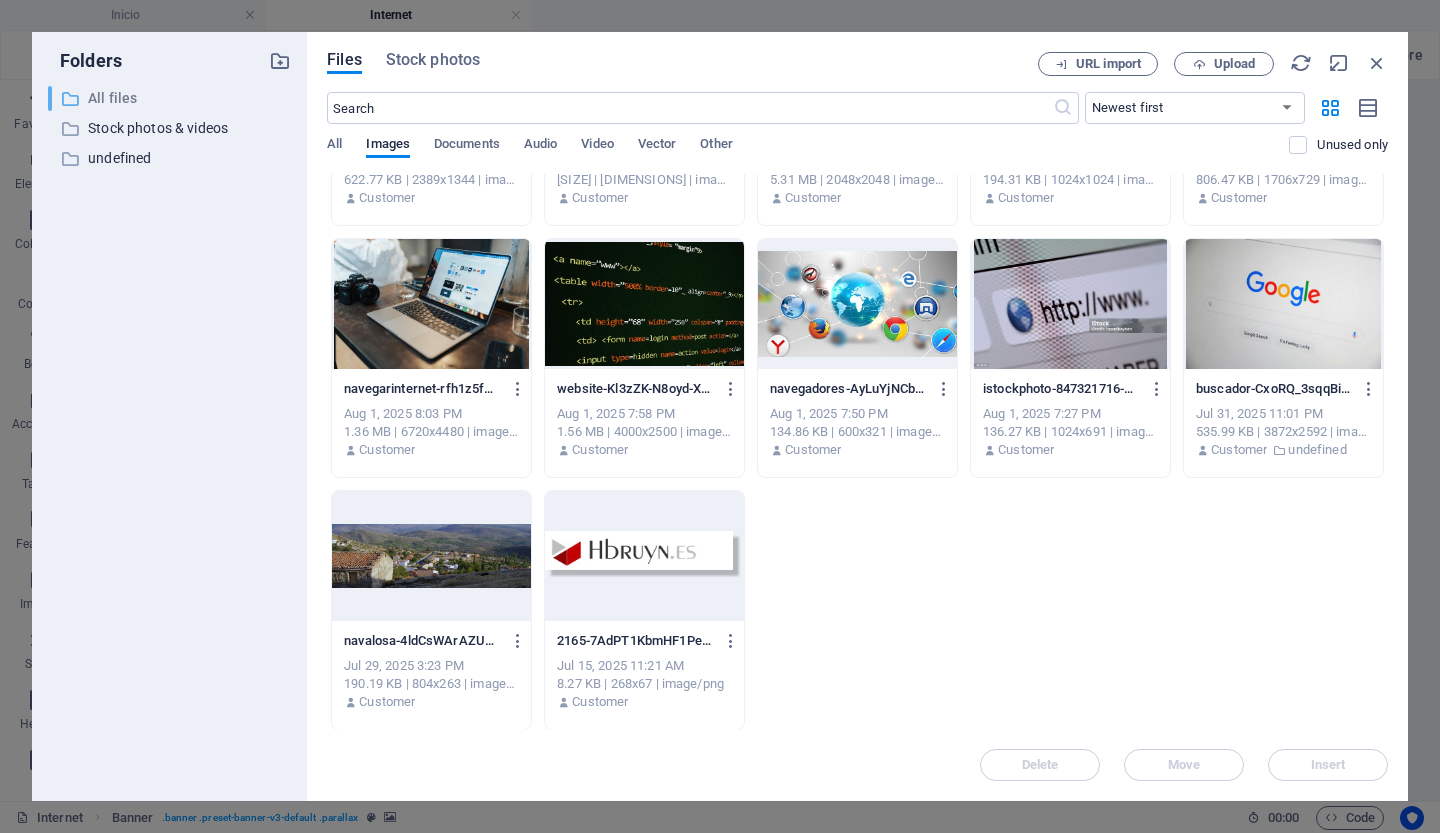 scroll, scrollTop: 0, scrollLeft: 0, axis: both 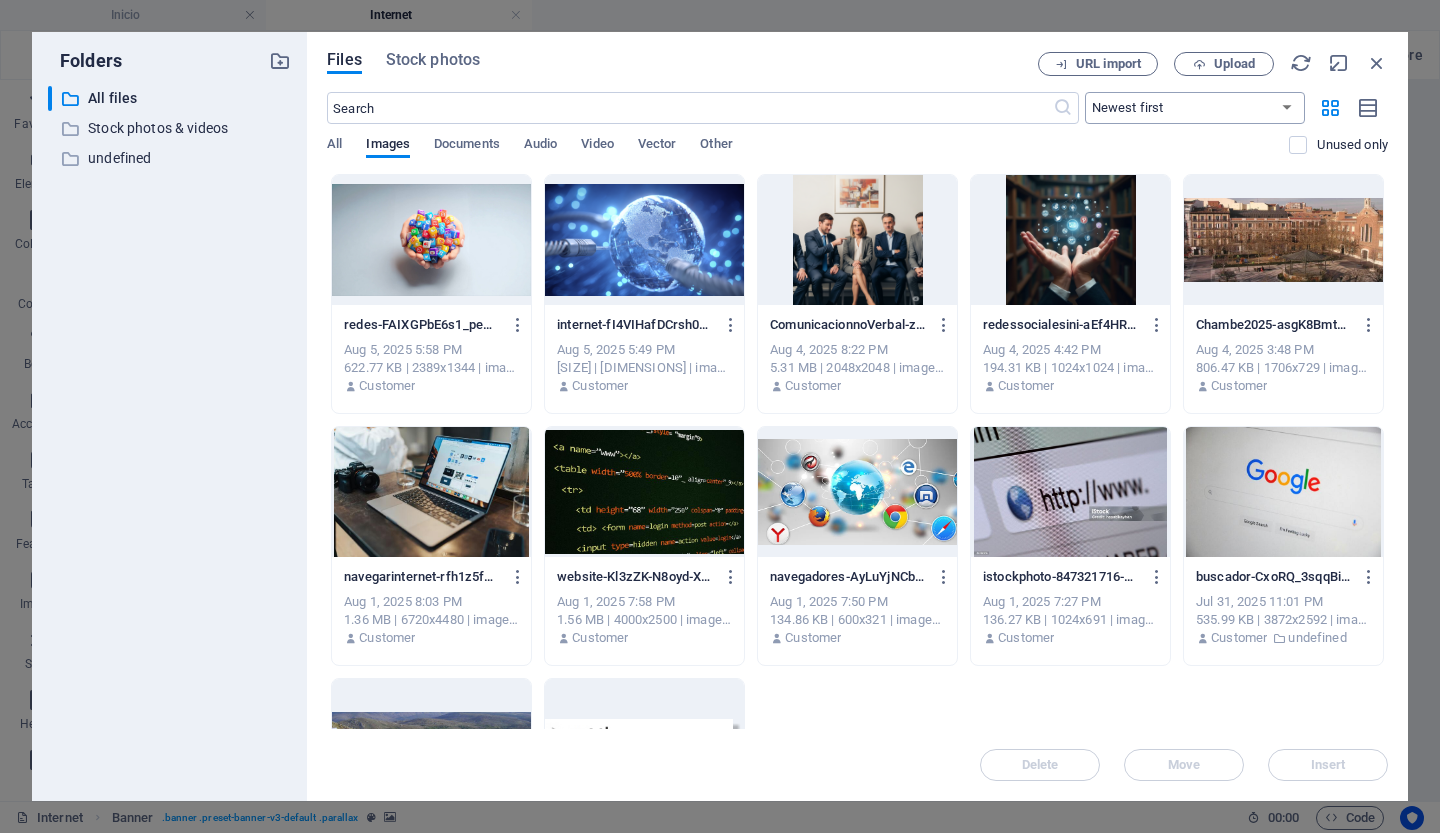 click on "Newest first Oldest first Name (A-Z) Name (Z-A) Size (0-9) Size (9-0) Resolution (0-9) Resolution (9-0)" at bounding box center [1195, 108] 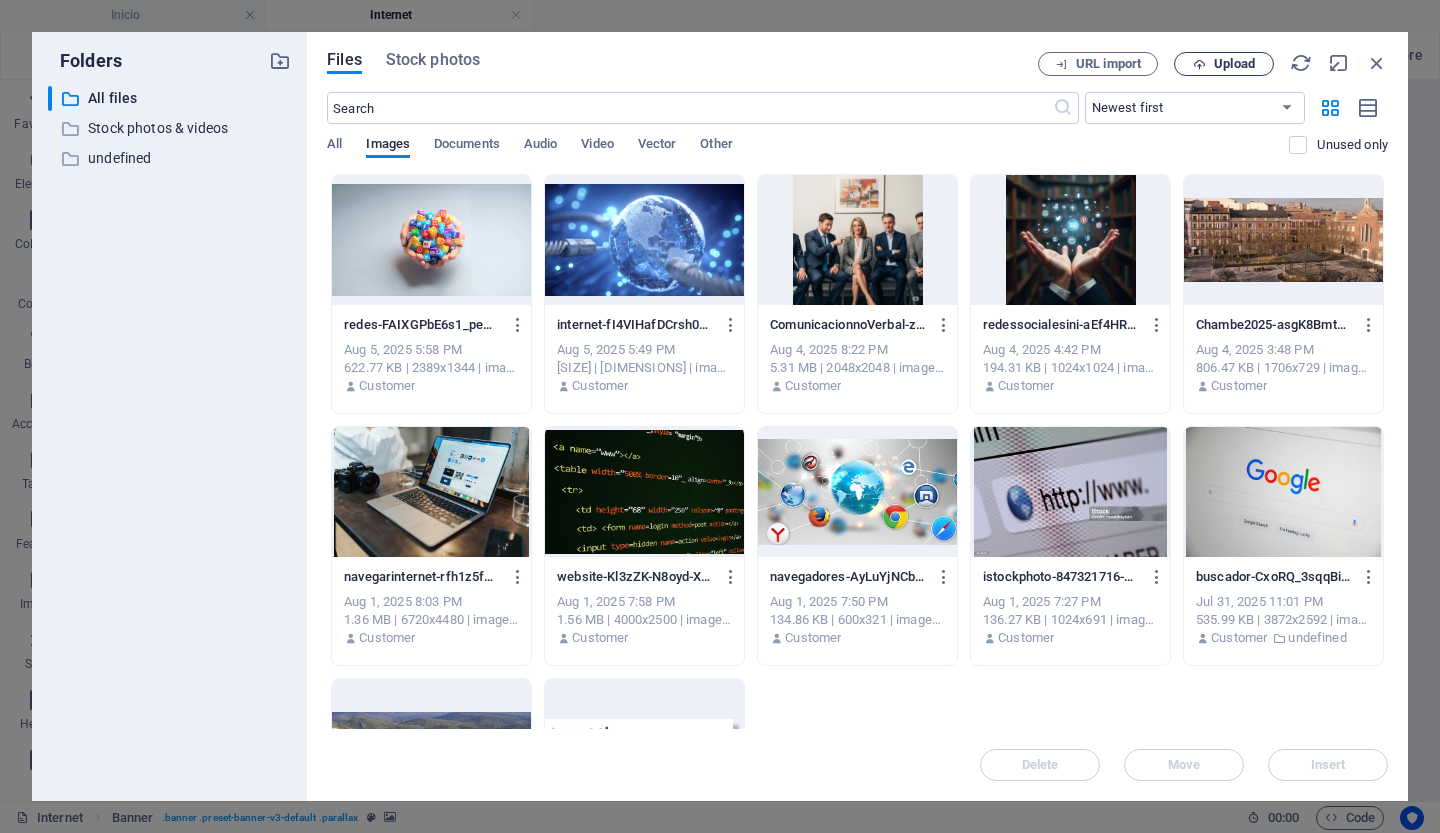 click on "Upload" at bounding box center (1224, 64) 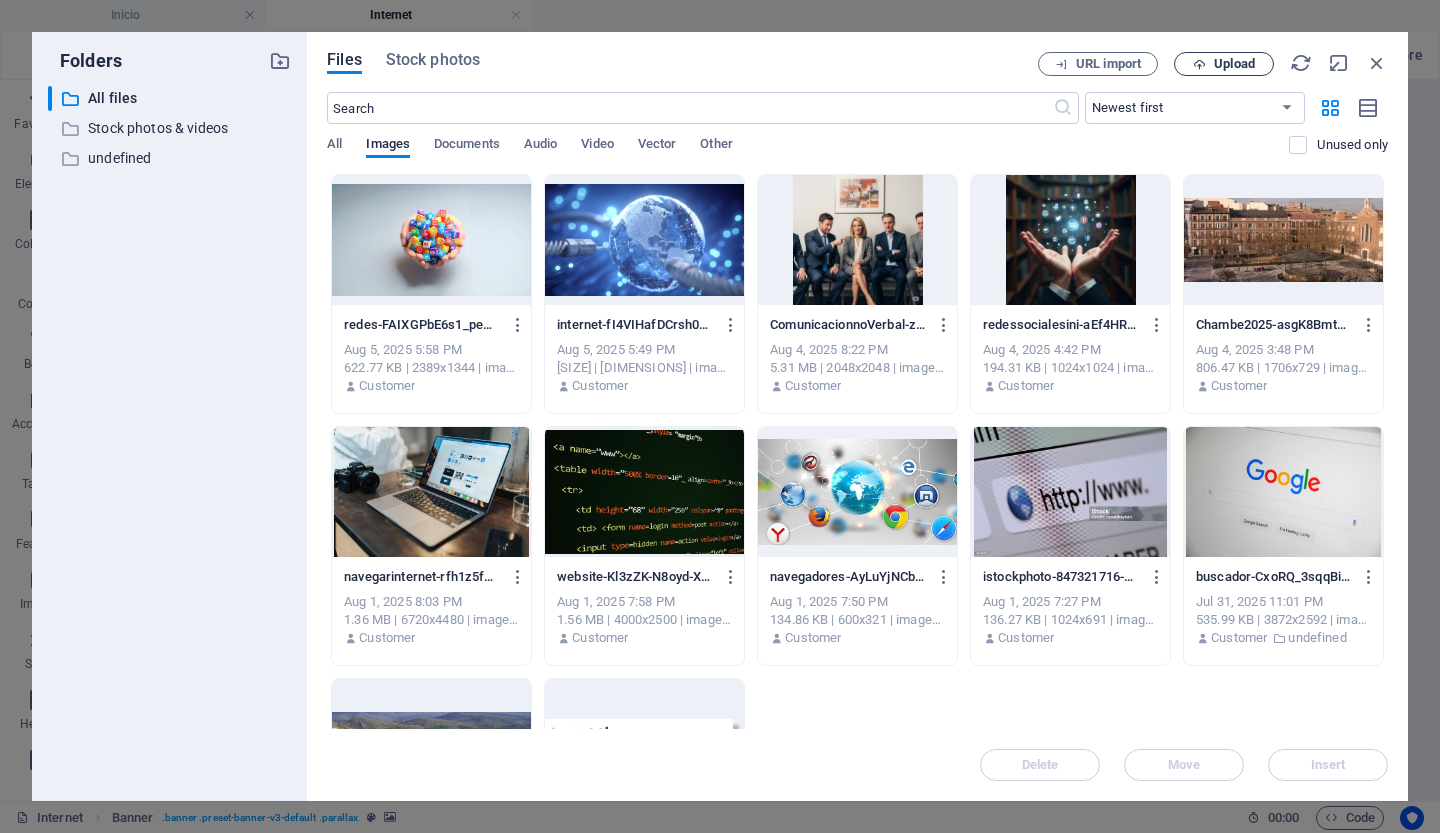 click on "Upload" at bounding box center (1224, 64) 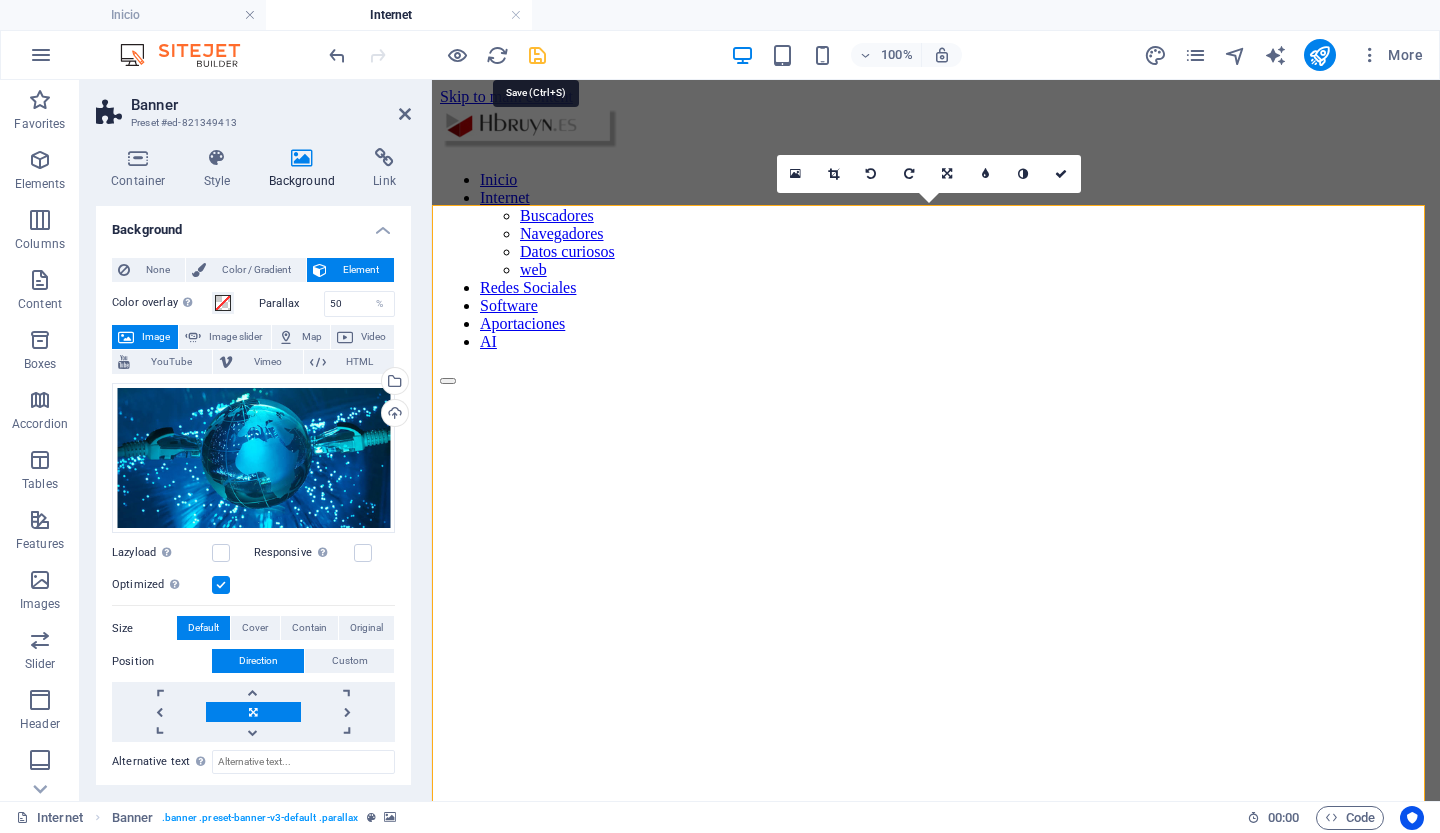 click at bounding box center (537, 55) 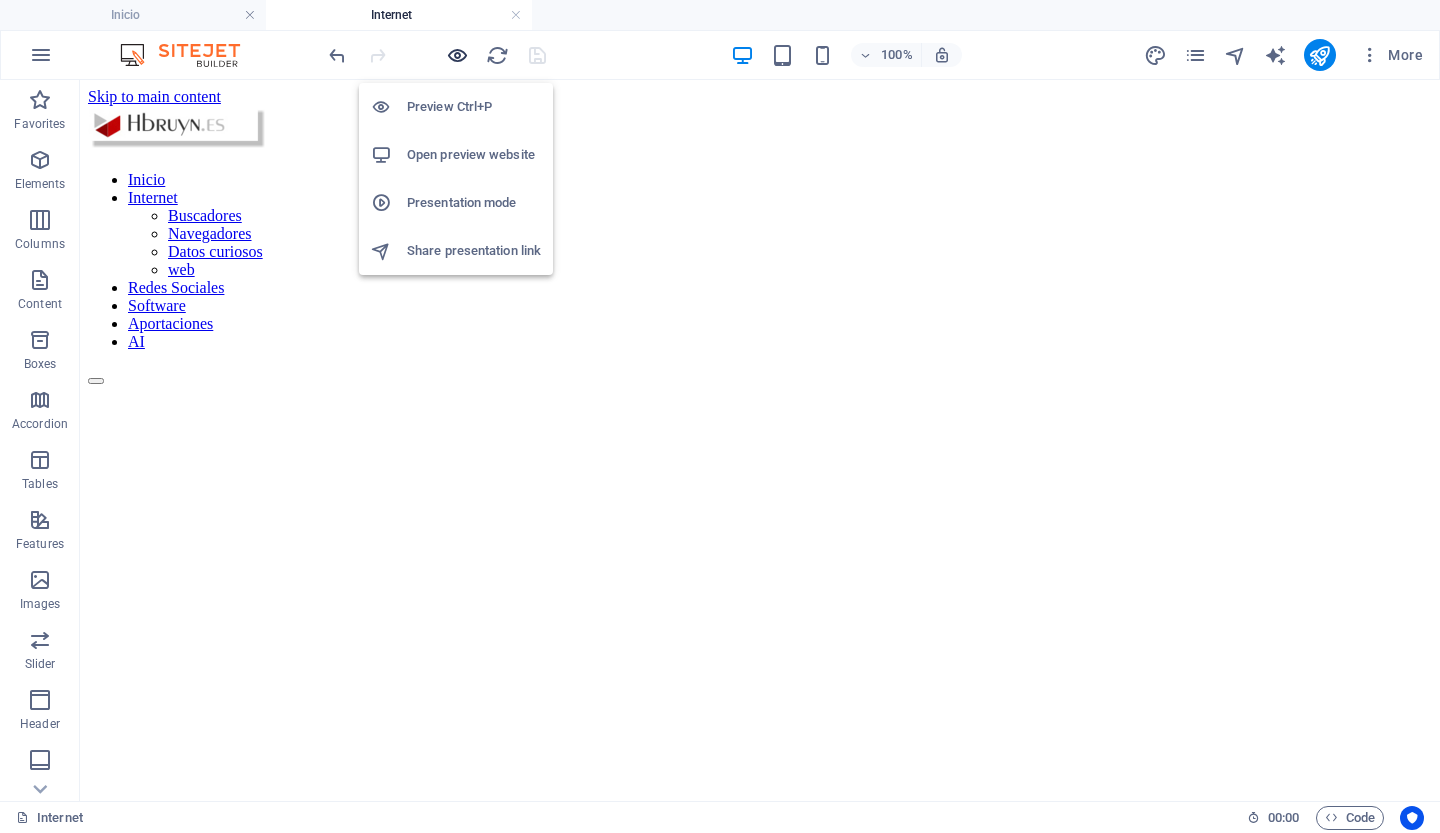 click at bounding box center (457, 55) 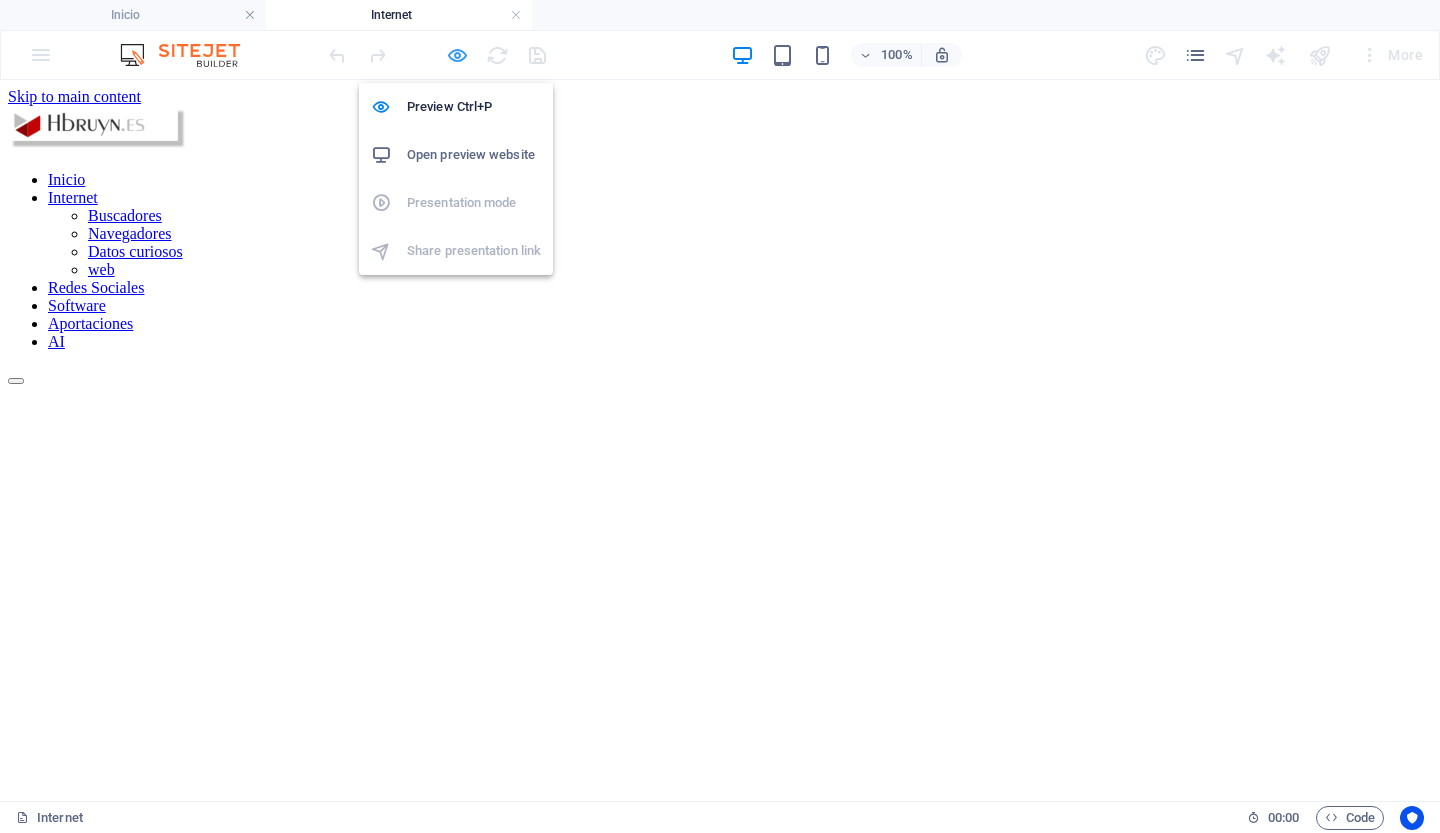 click at bounding box center (457, 55) 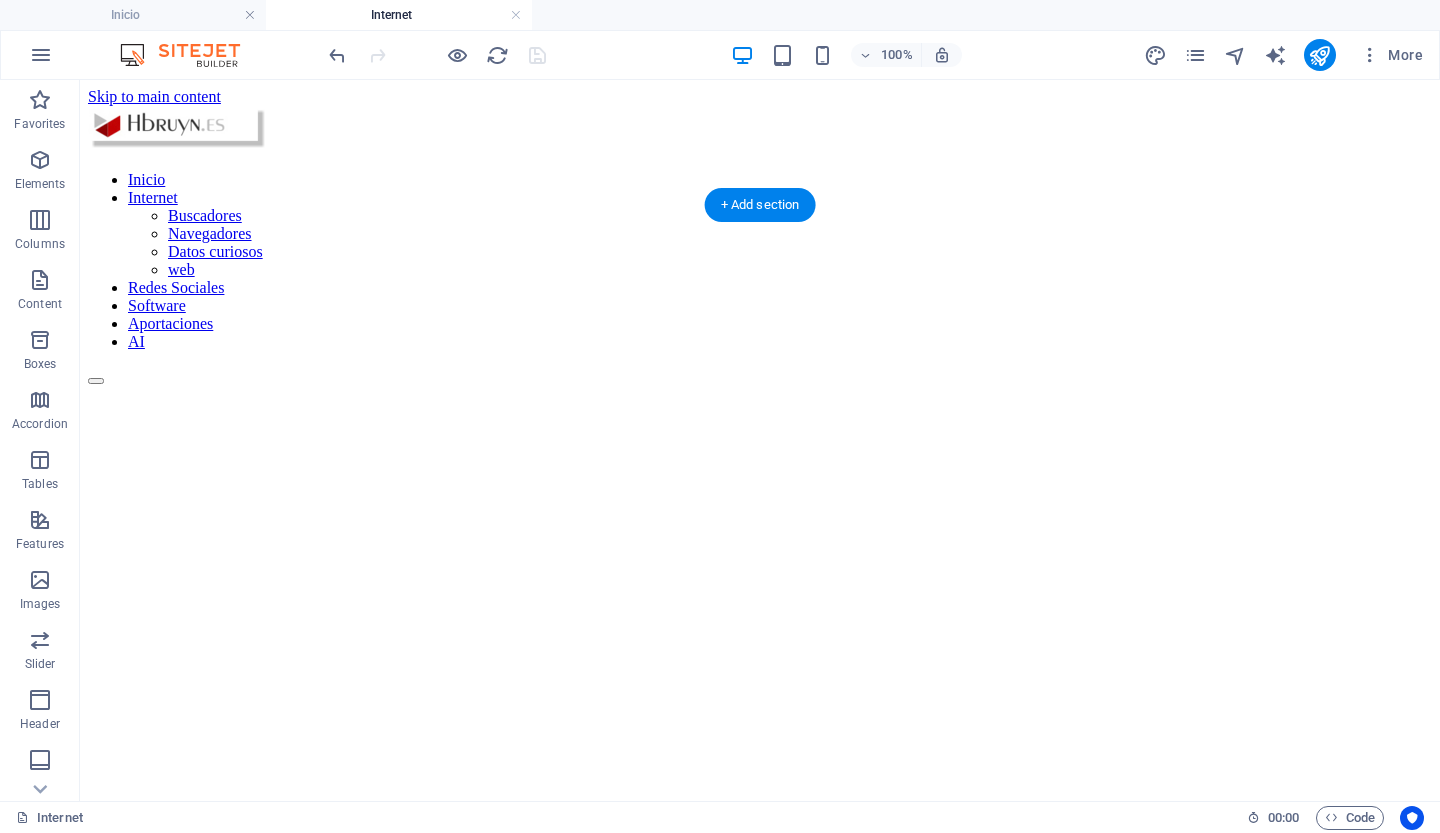 click at bounding box center [760, 323] 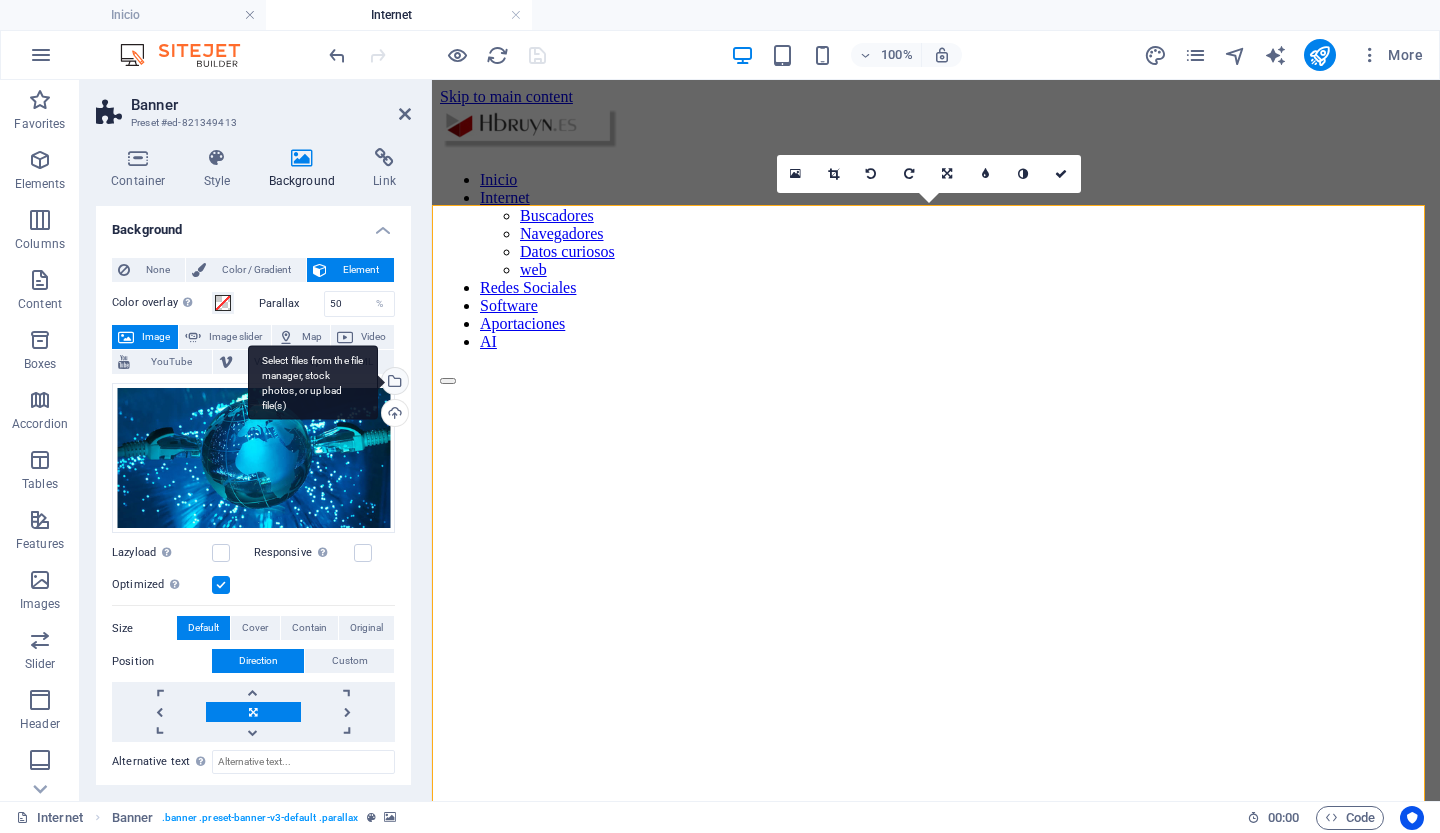 click on "Select files from the file manager, stock photos, or upload file(s)" at bounding box center (393, 383) 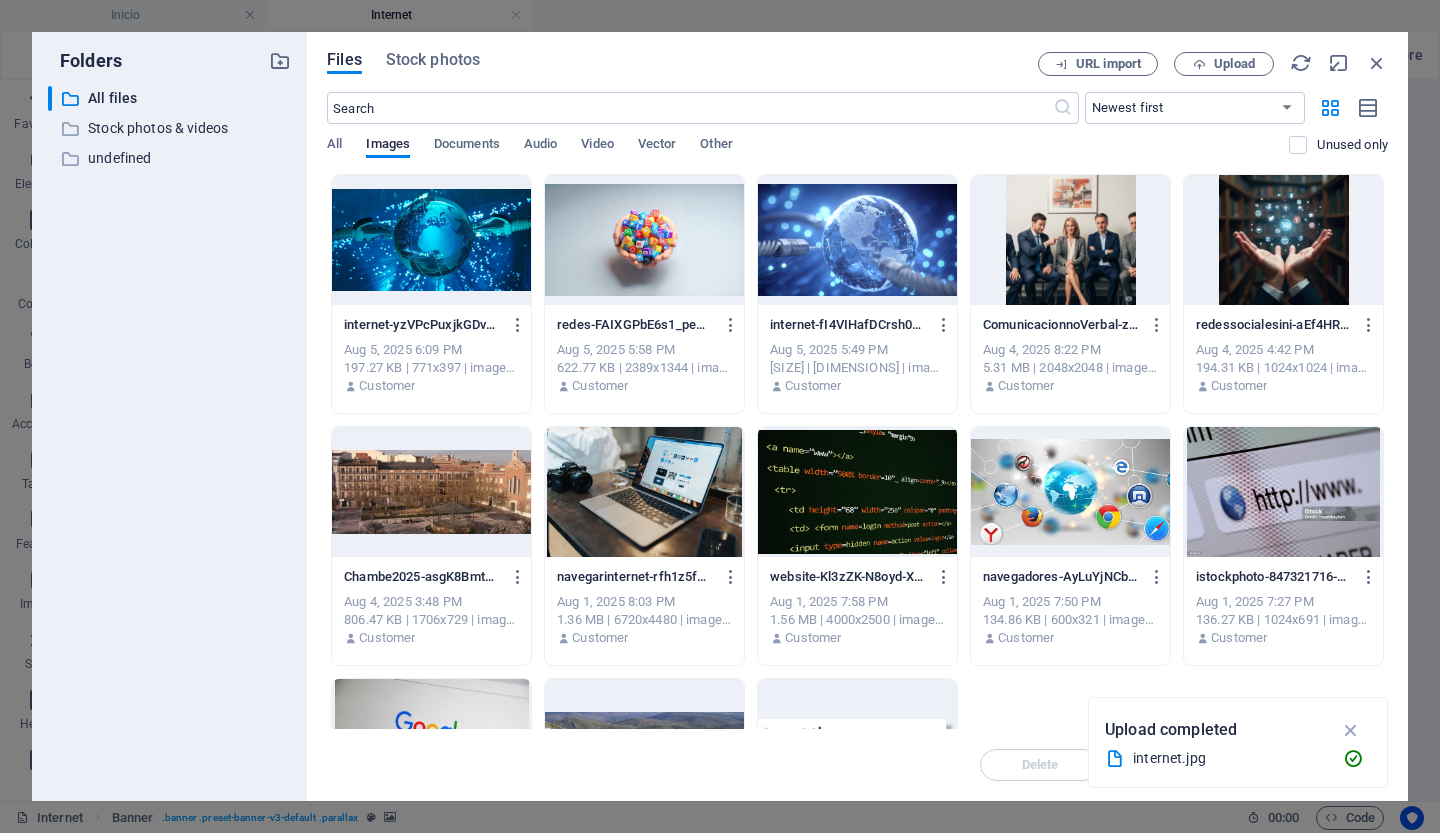 click at bounding box center [857, 240] 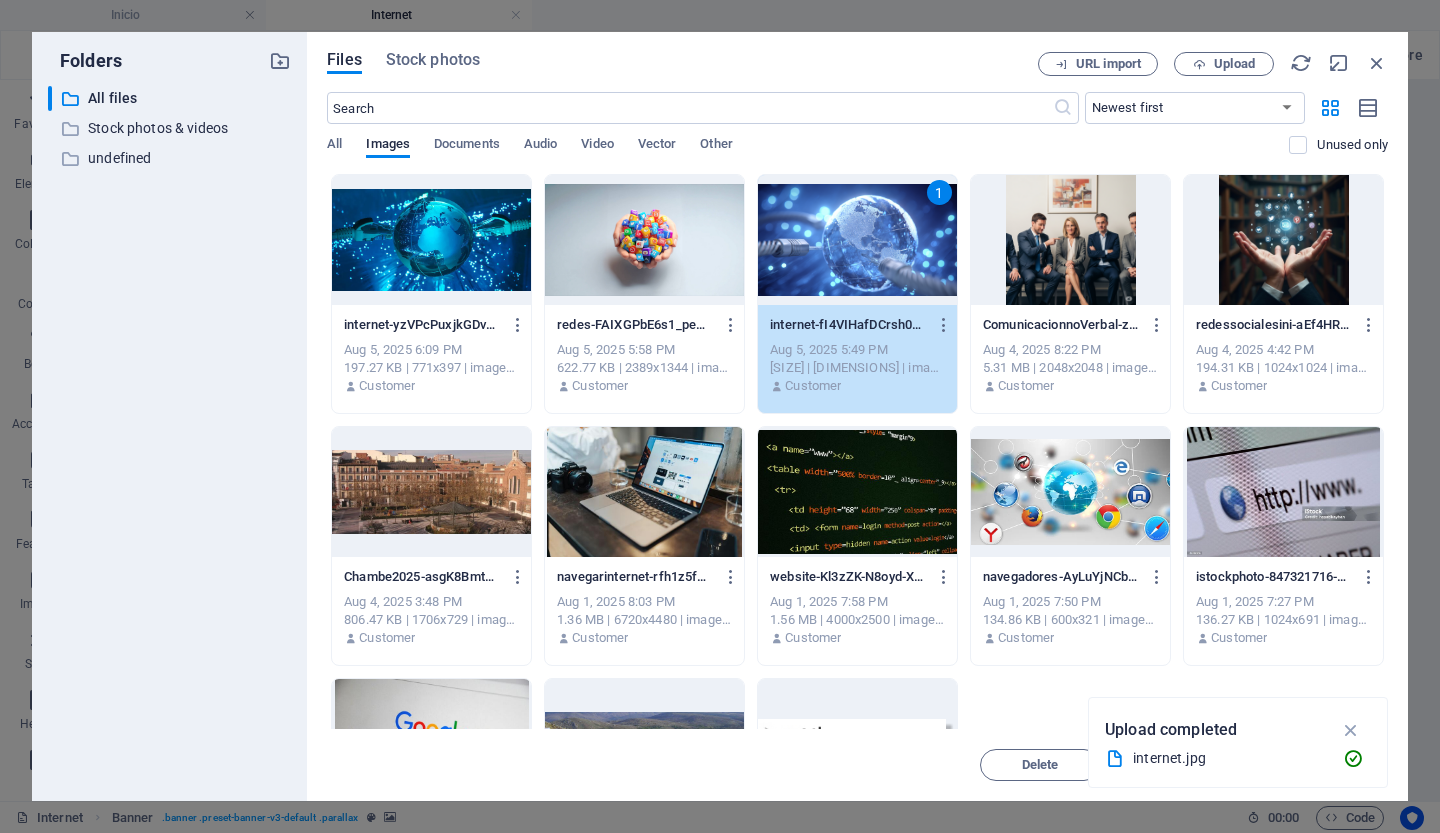click on "1" at bounding box center [857, 240] 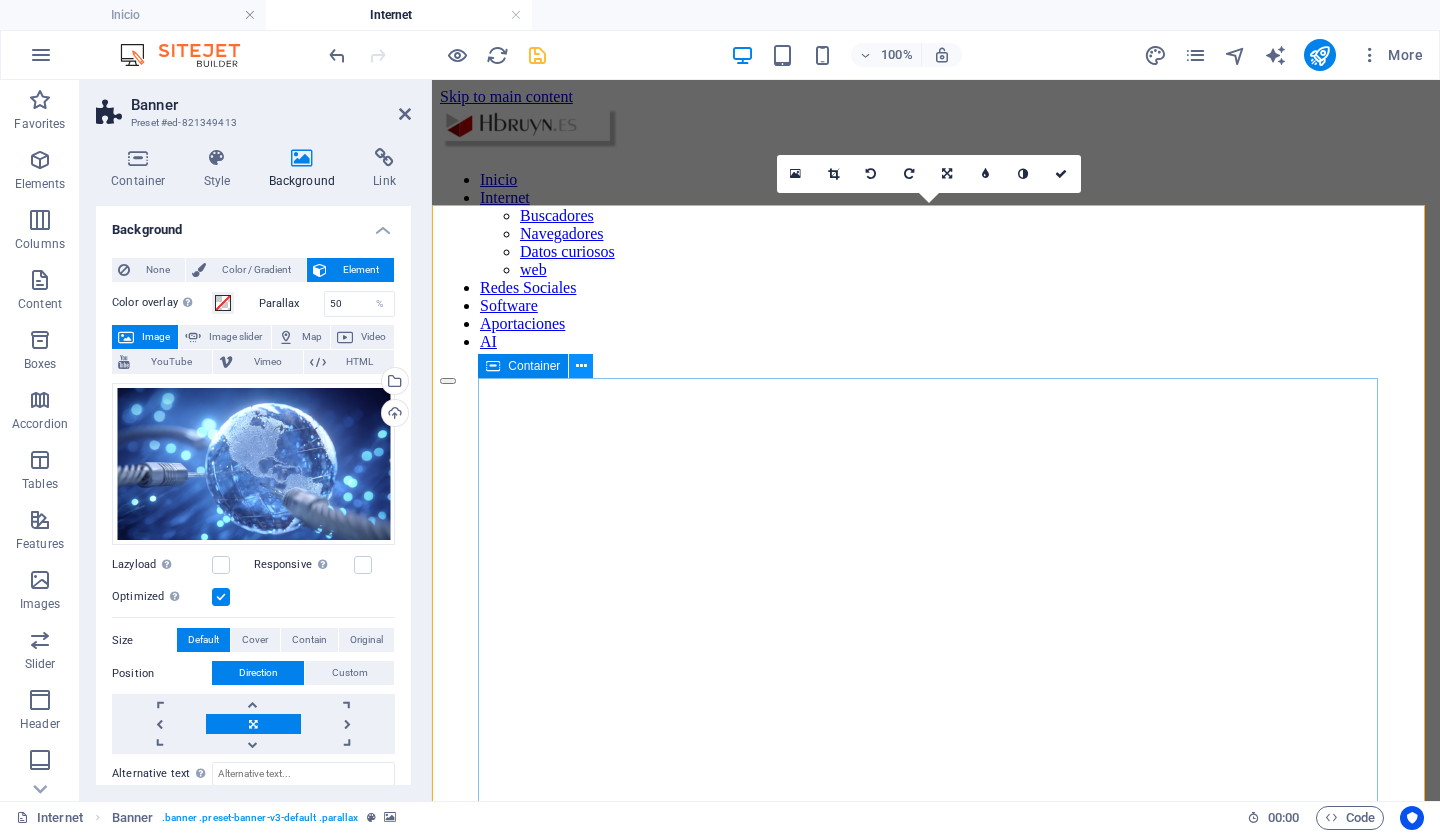 click at bounding box center [581, 366] 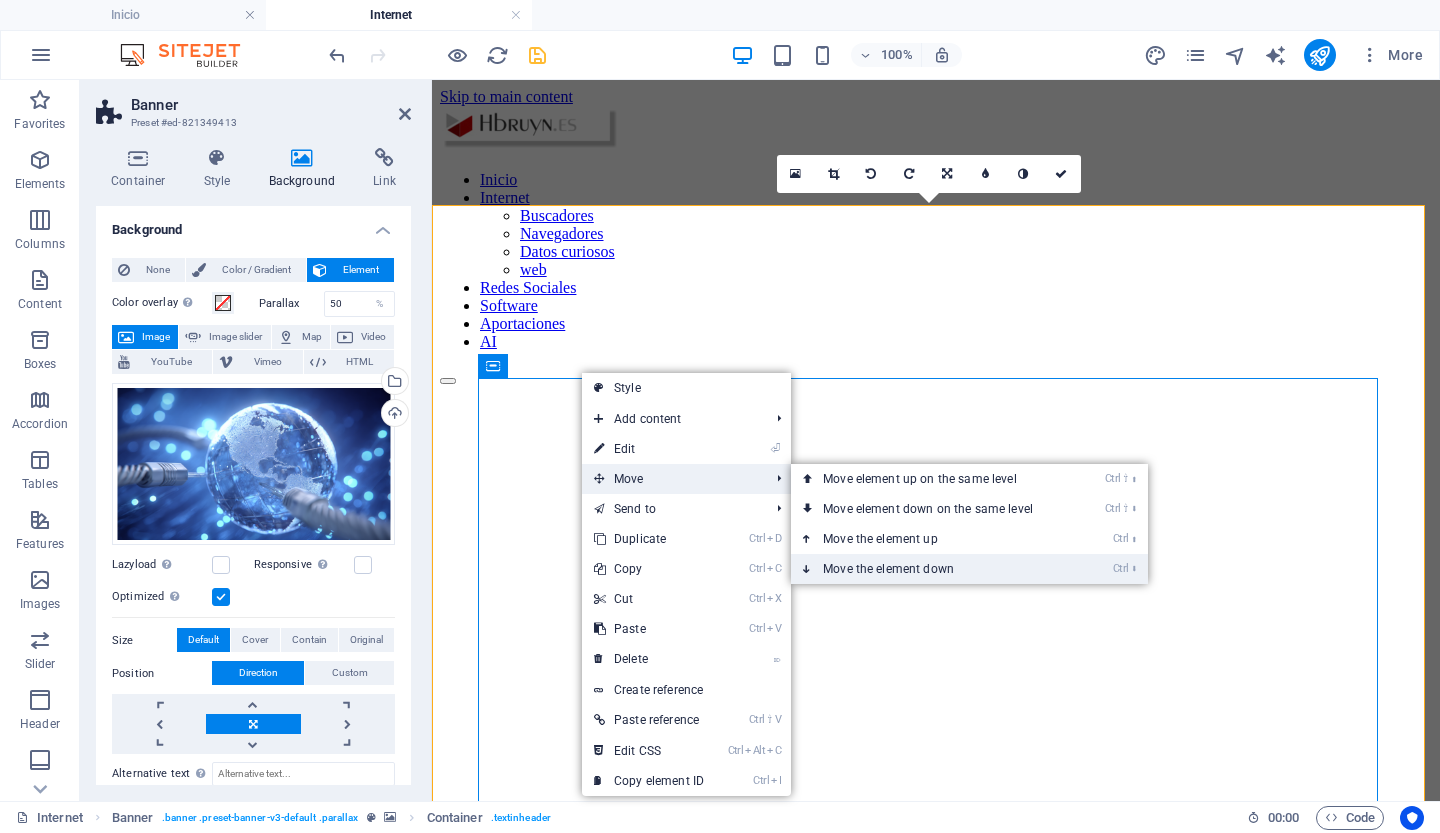 click on "Ctrl ⬇  Move the element down" at bounding box center [932, 569] 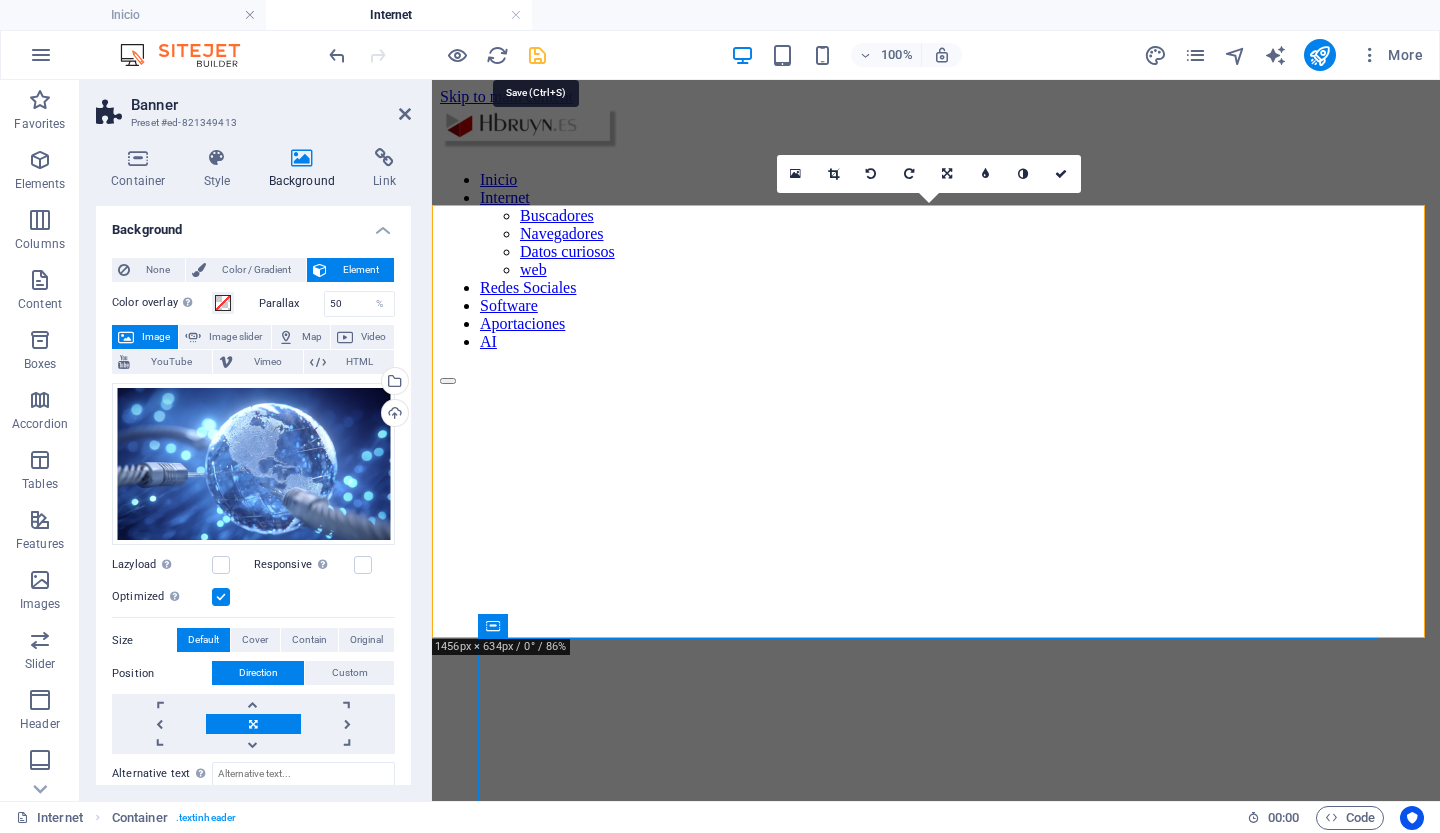 click at bounding box center (537, 55) 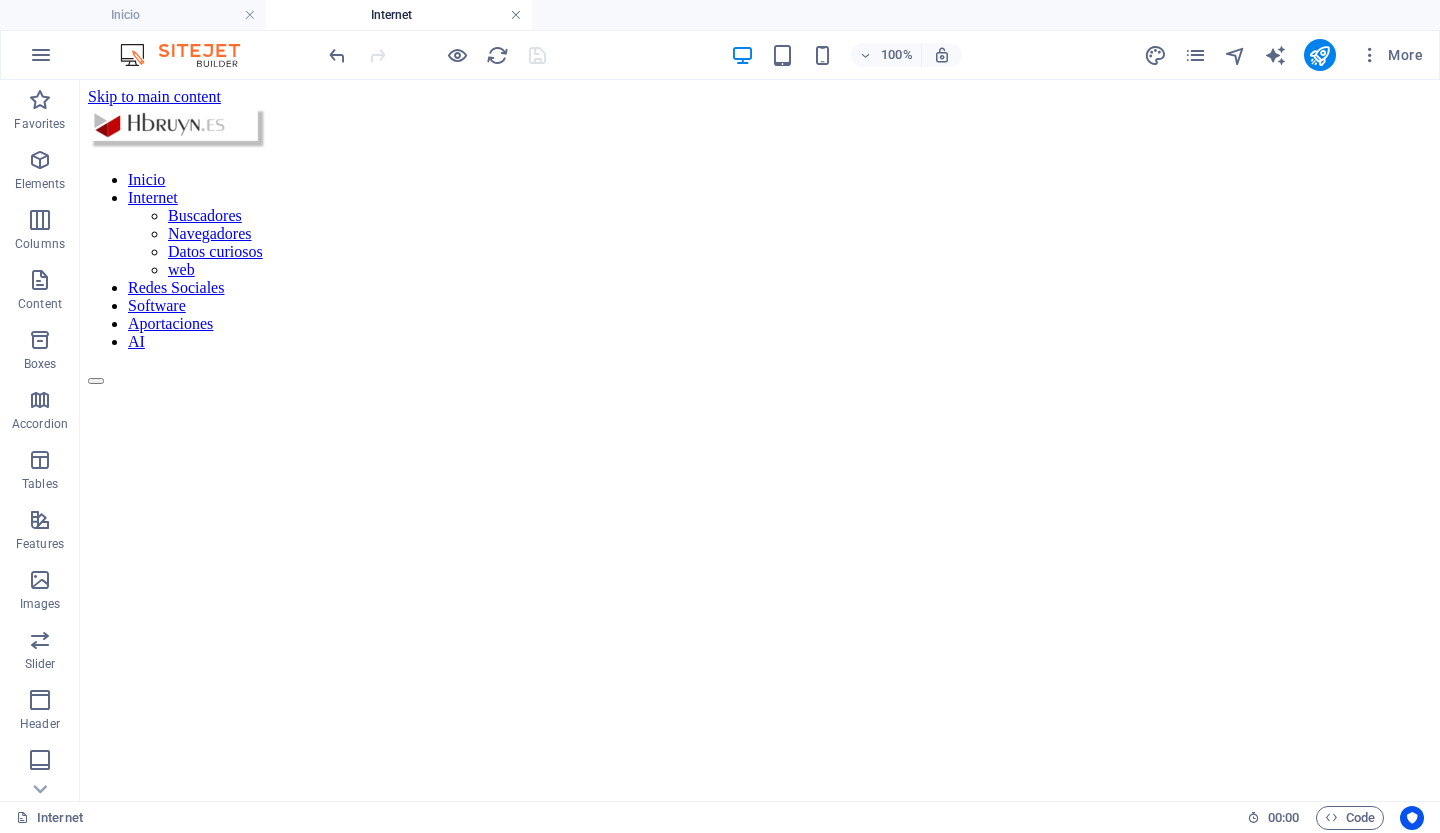 click at bounding box center (516, 15) 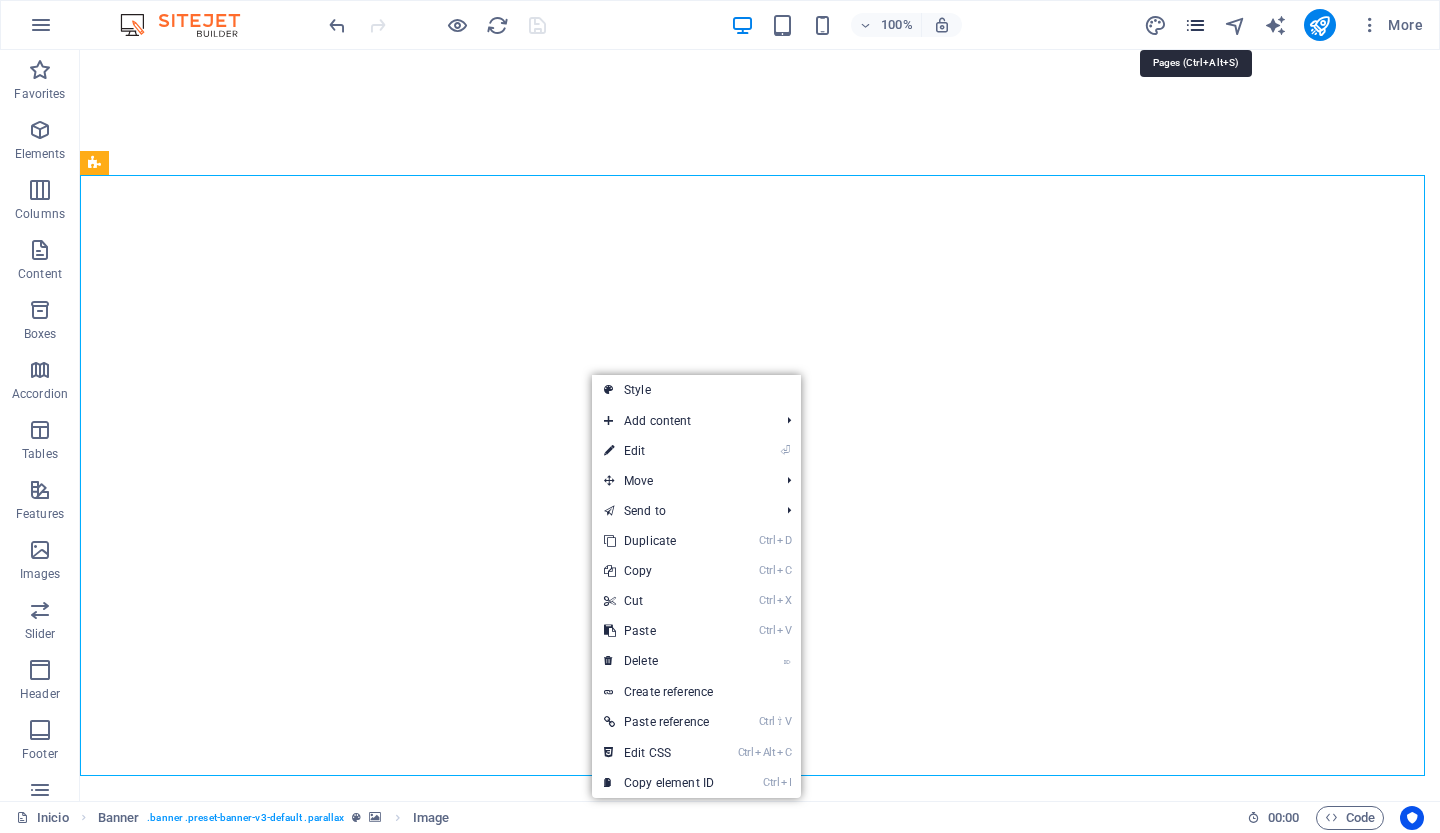 click at bounding box center (1195, 25) 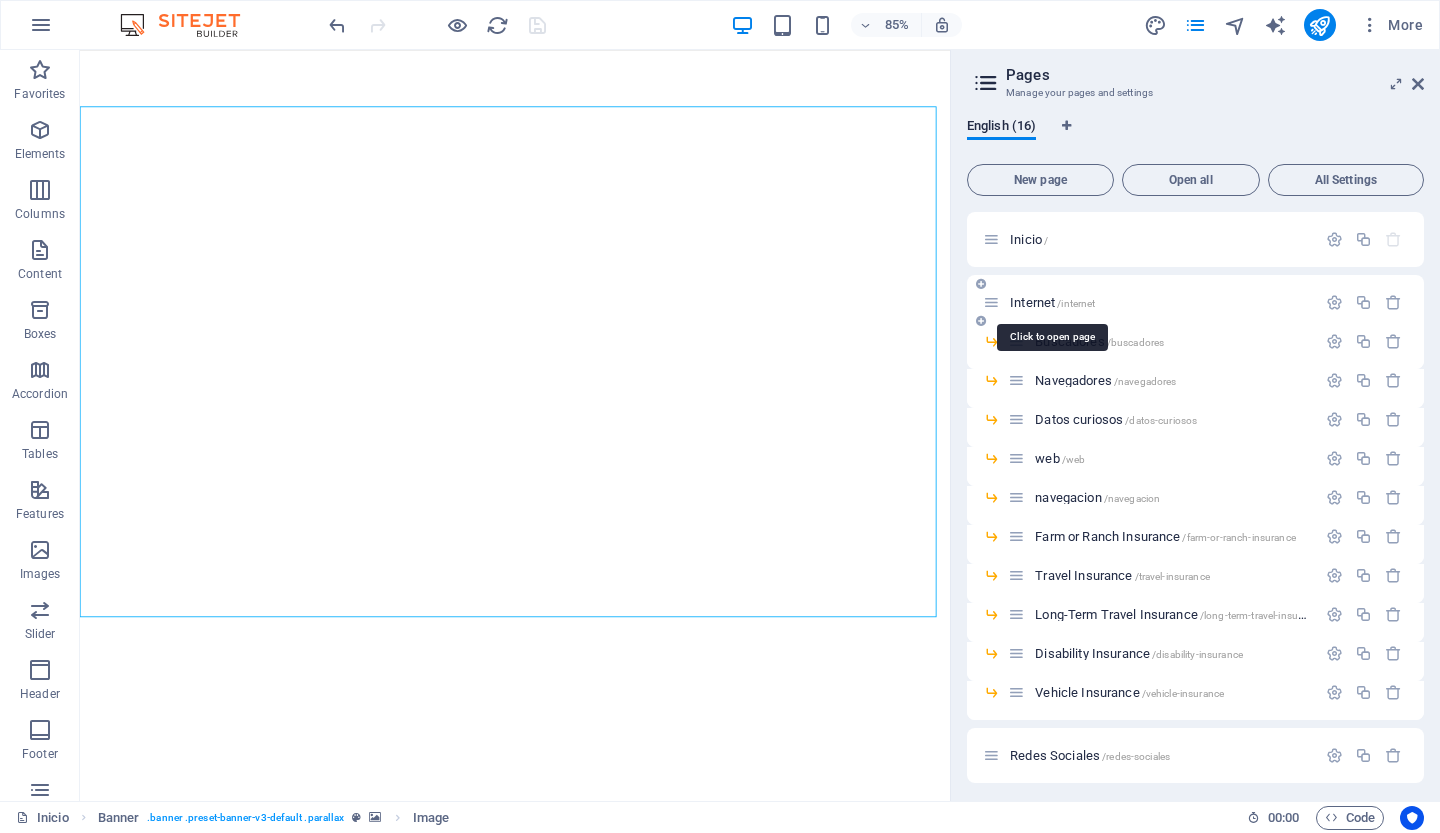 click on "Internet /internet" at bounding box center [1052, 302] 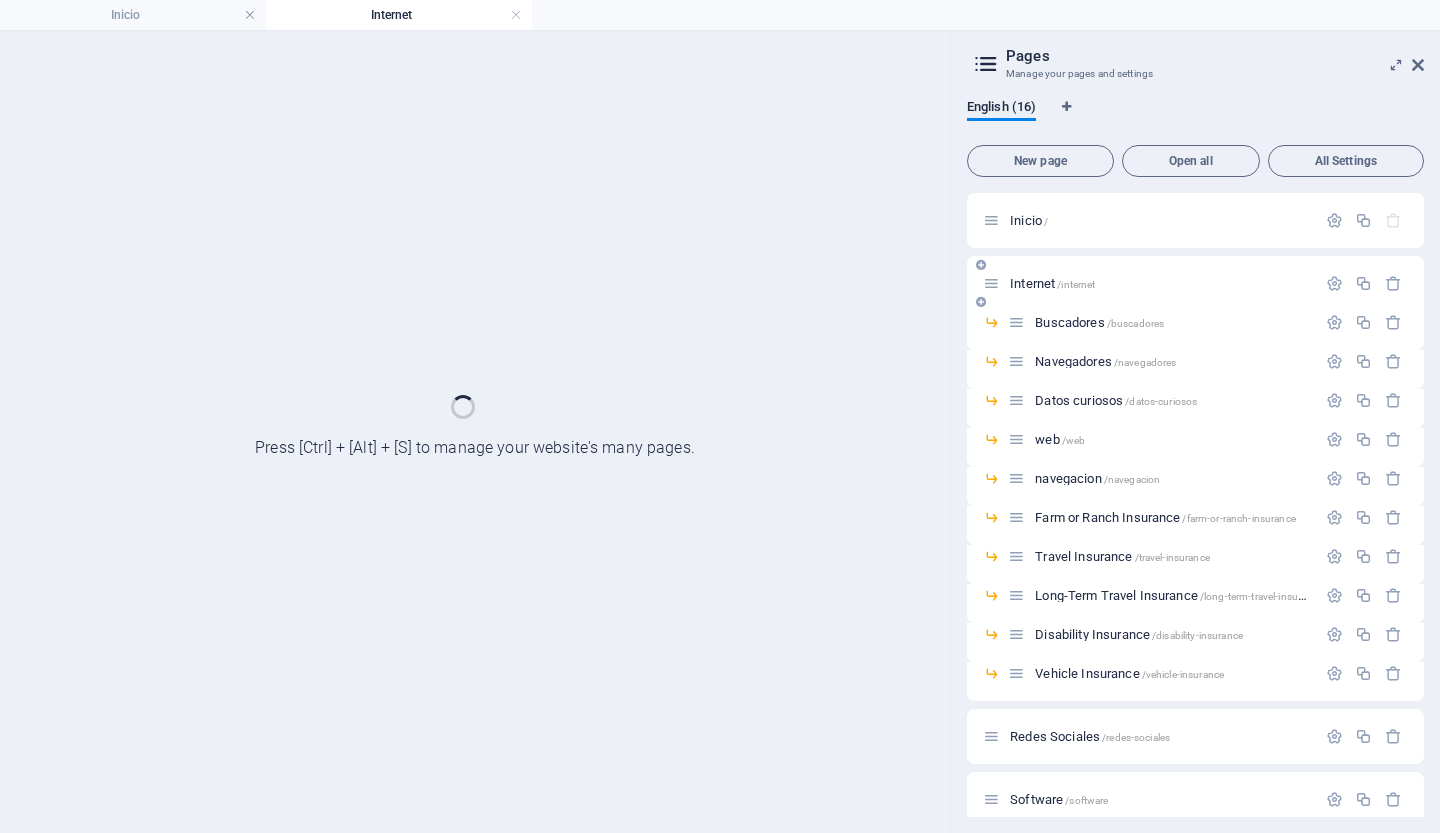 click on "Internet /internet" at bounding box center (1195, 283) 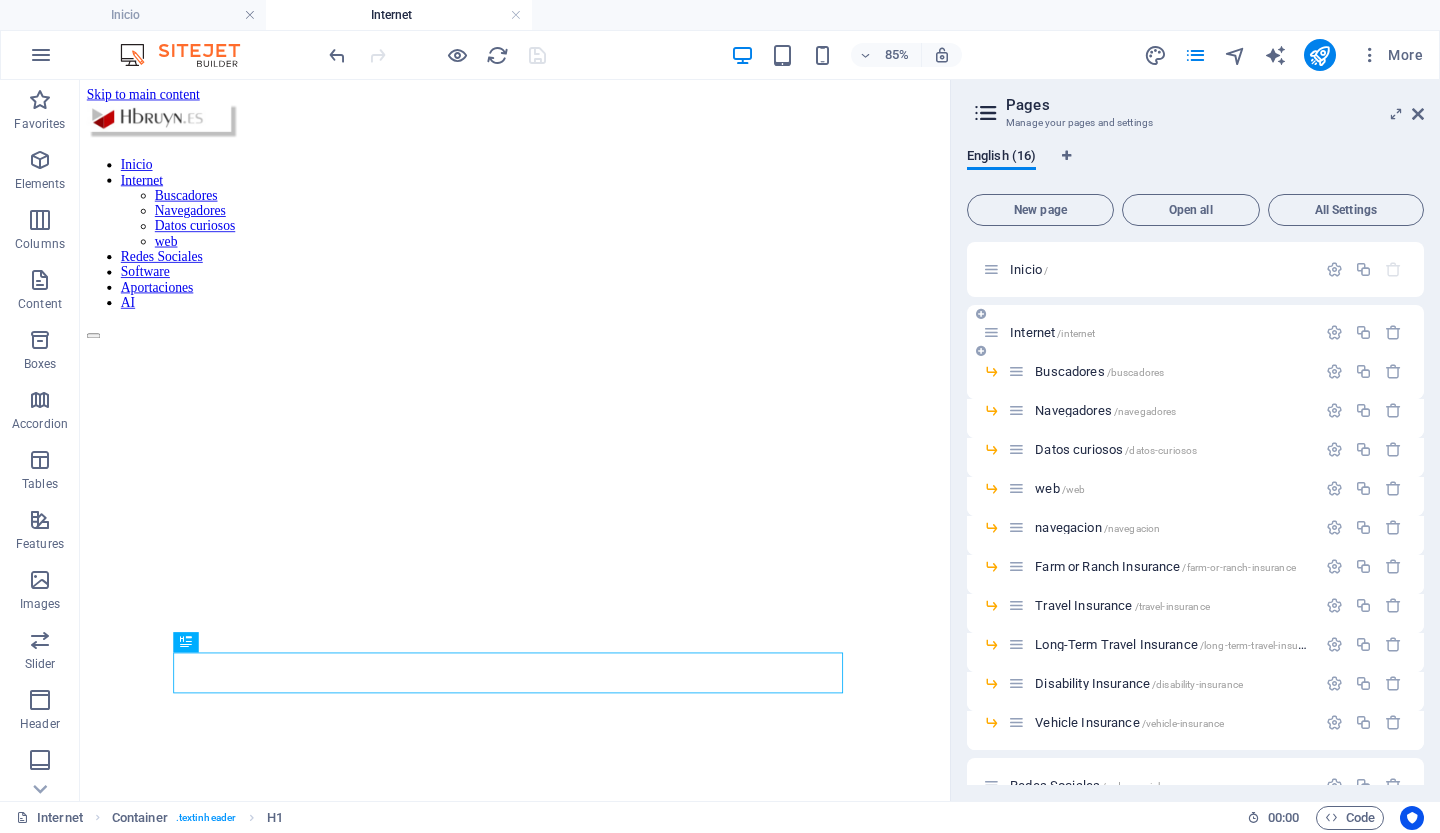 scroll, scrollTop: 0, scrollLeft: 0, axis: both 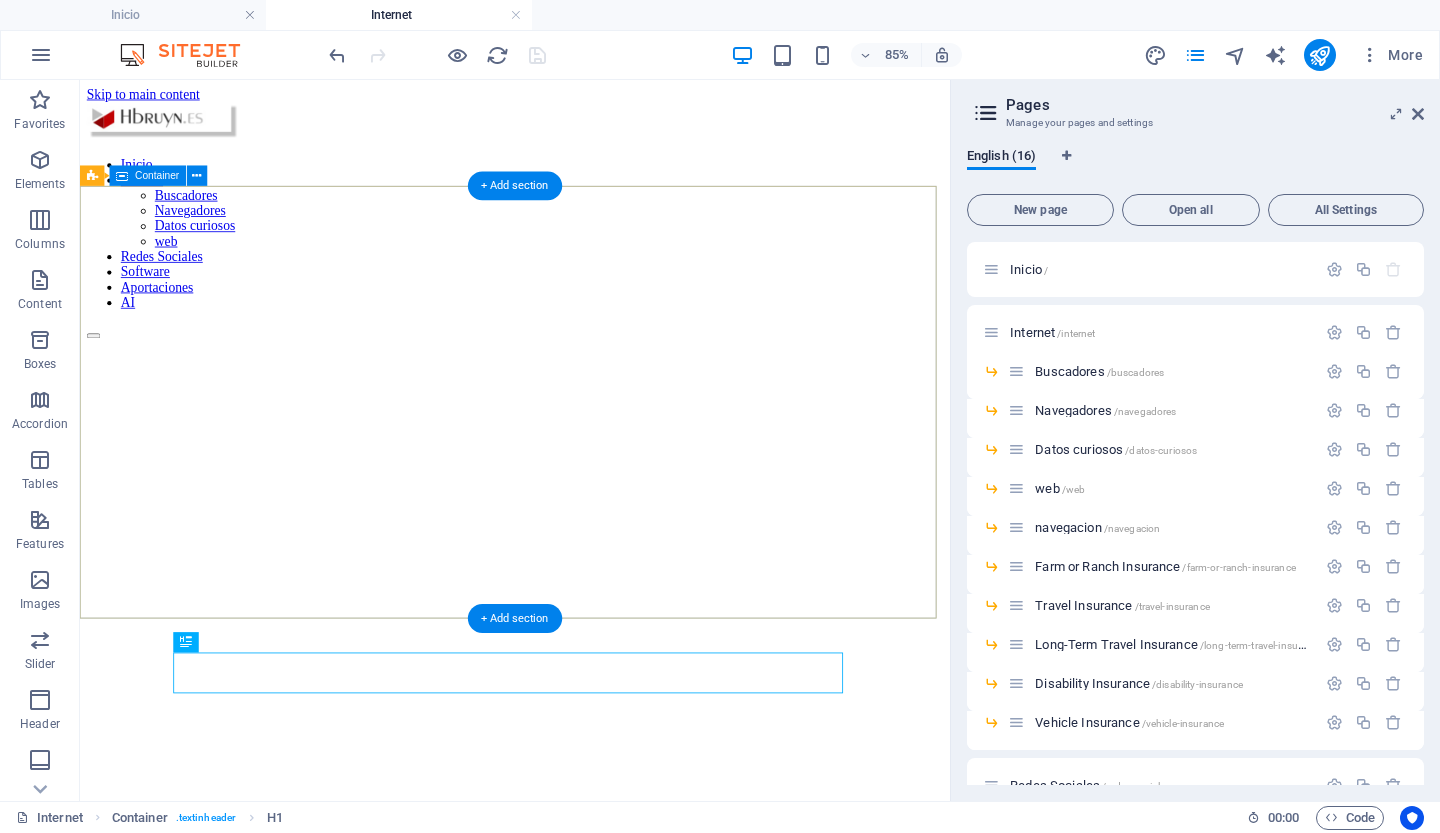 click on "Drop content here or  Add elements  Paste clipboard" at bounding box center [592, 1135] 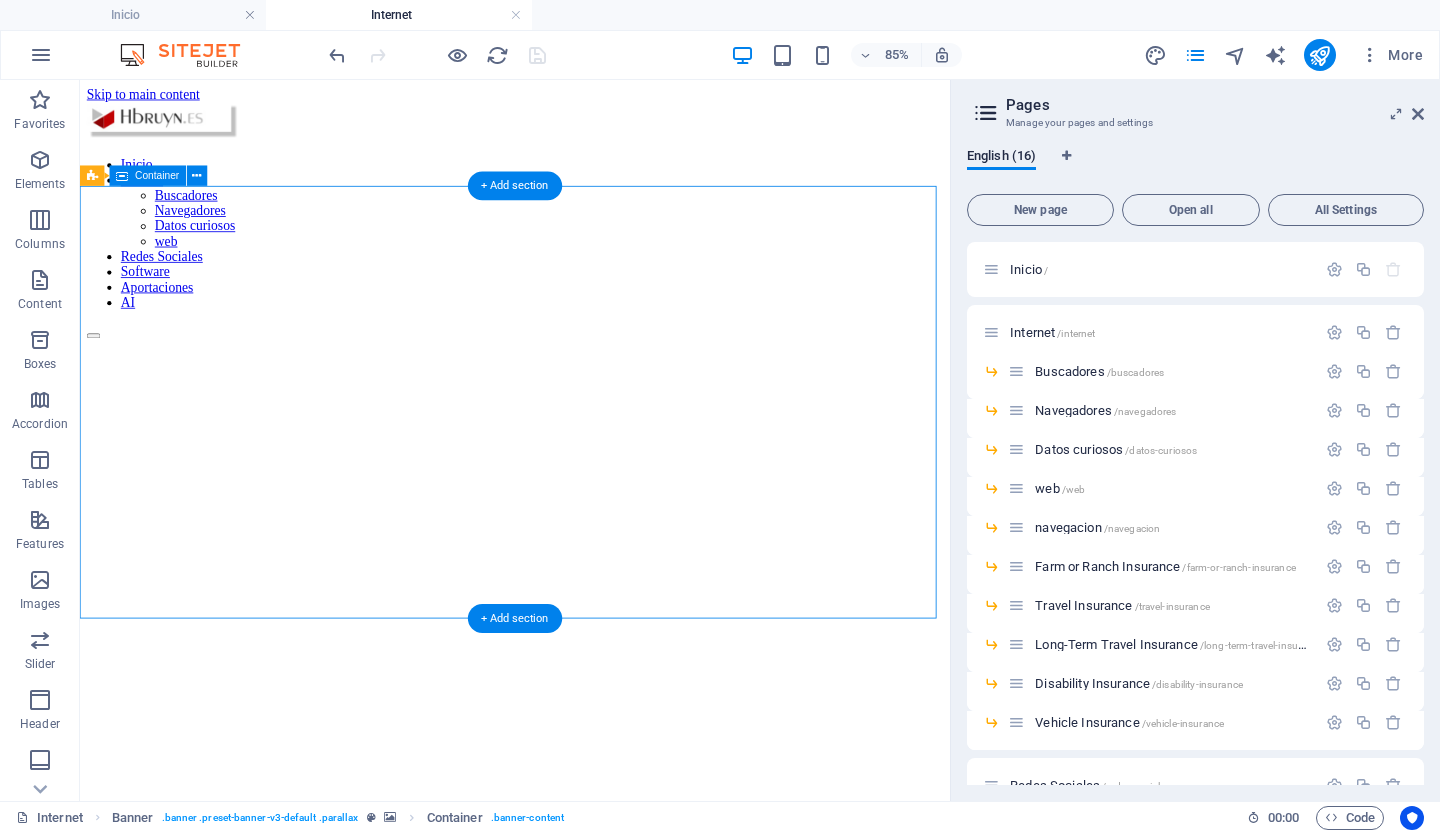 click on "Drop content here or  Add elements  Paste clipboard" at bounding box center (592, 1135) 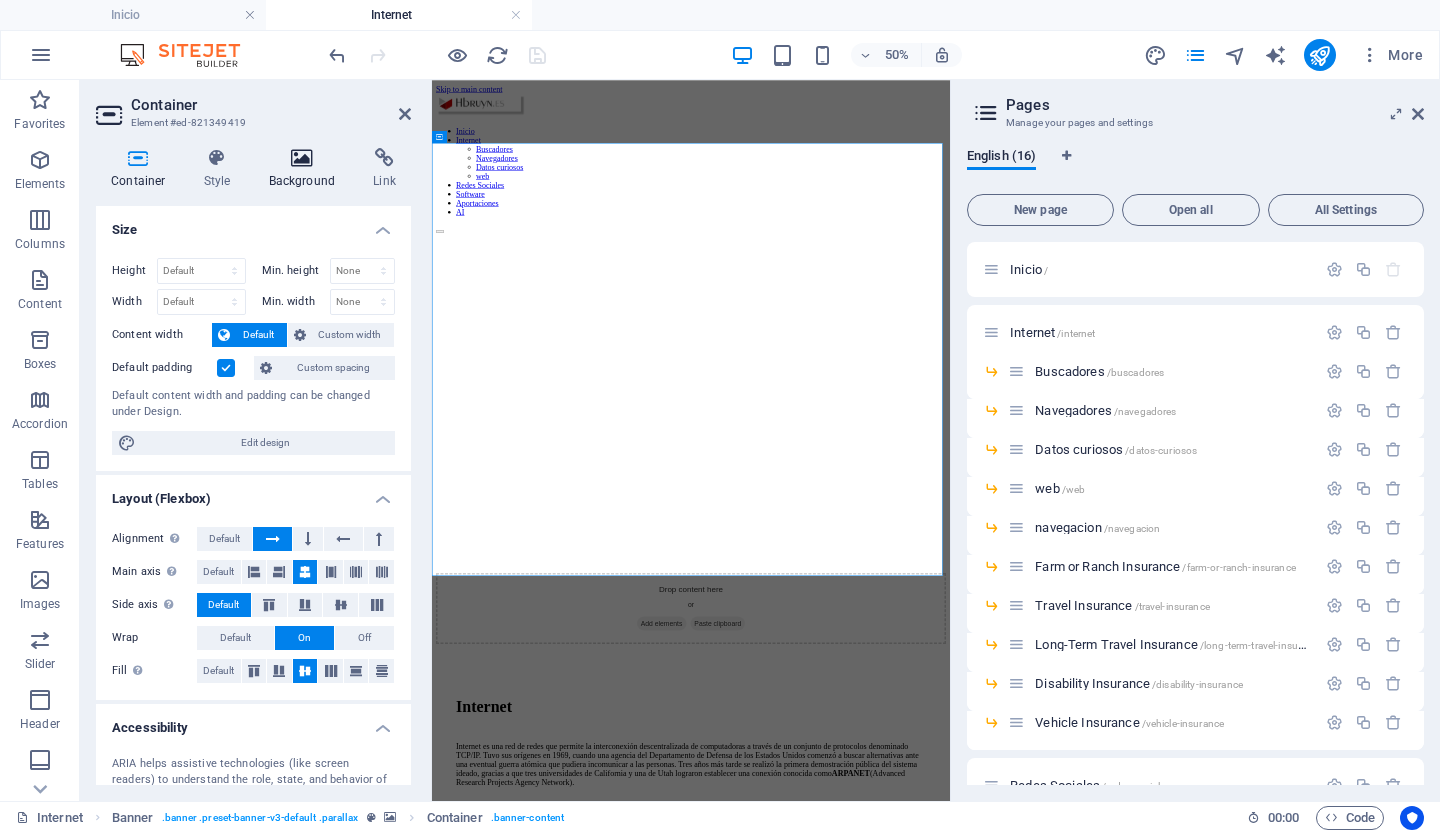 click on "Background" at bounding box center (306, 169) 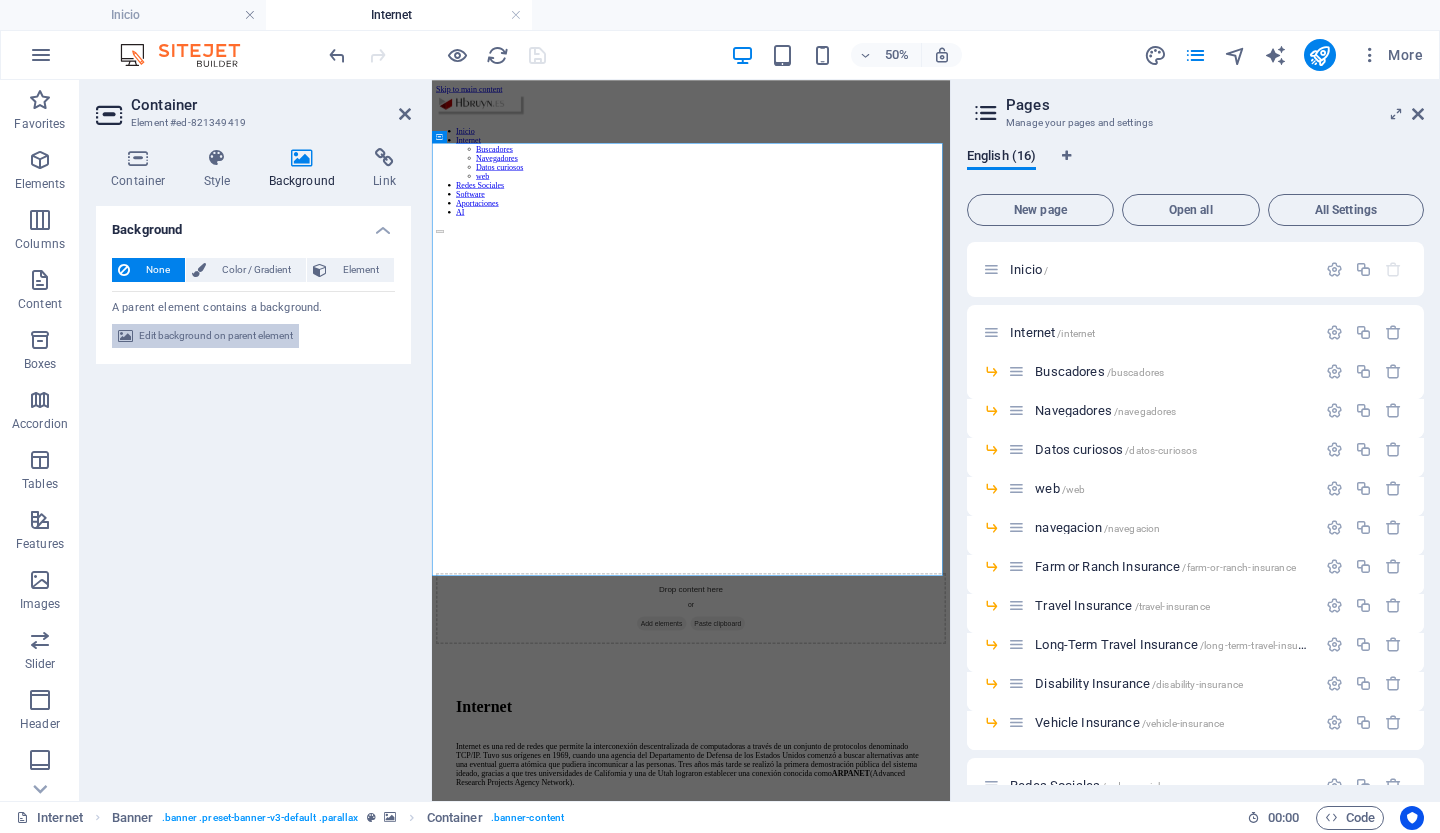 click on "Edit background on parent element" at bounding box center [216, 336] 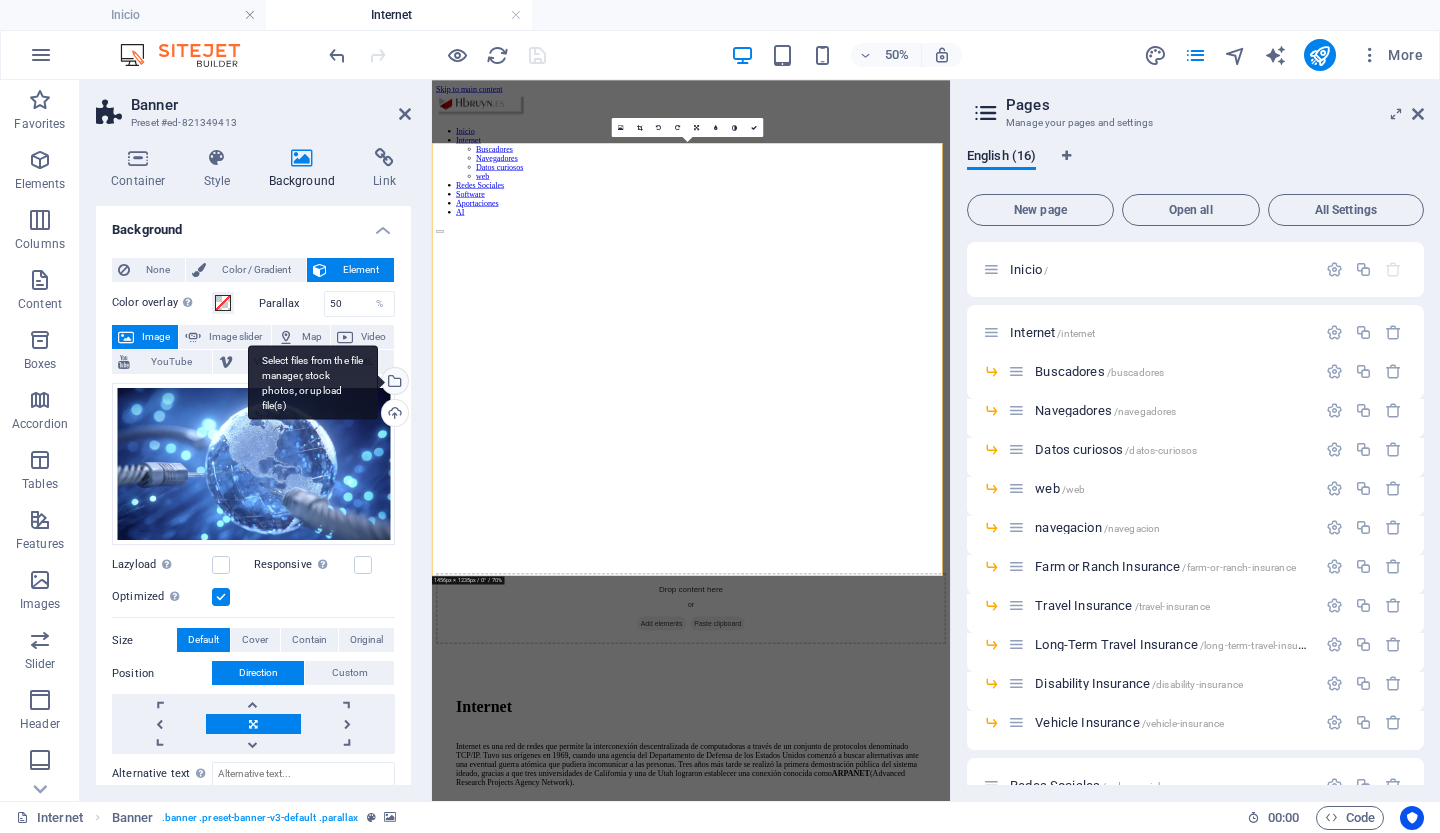 click on "Select files from the file manager, stock photos, or upload file(s)" at bounding box center (393, 383) 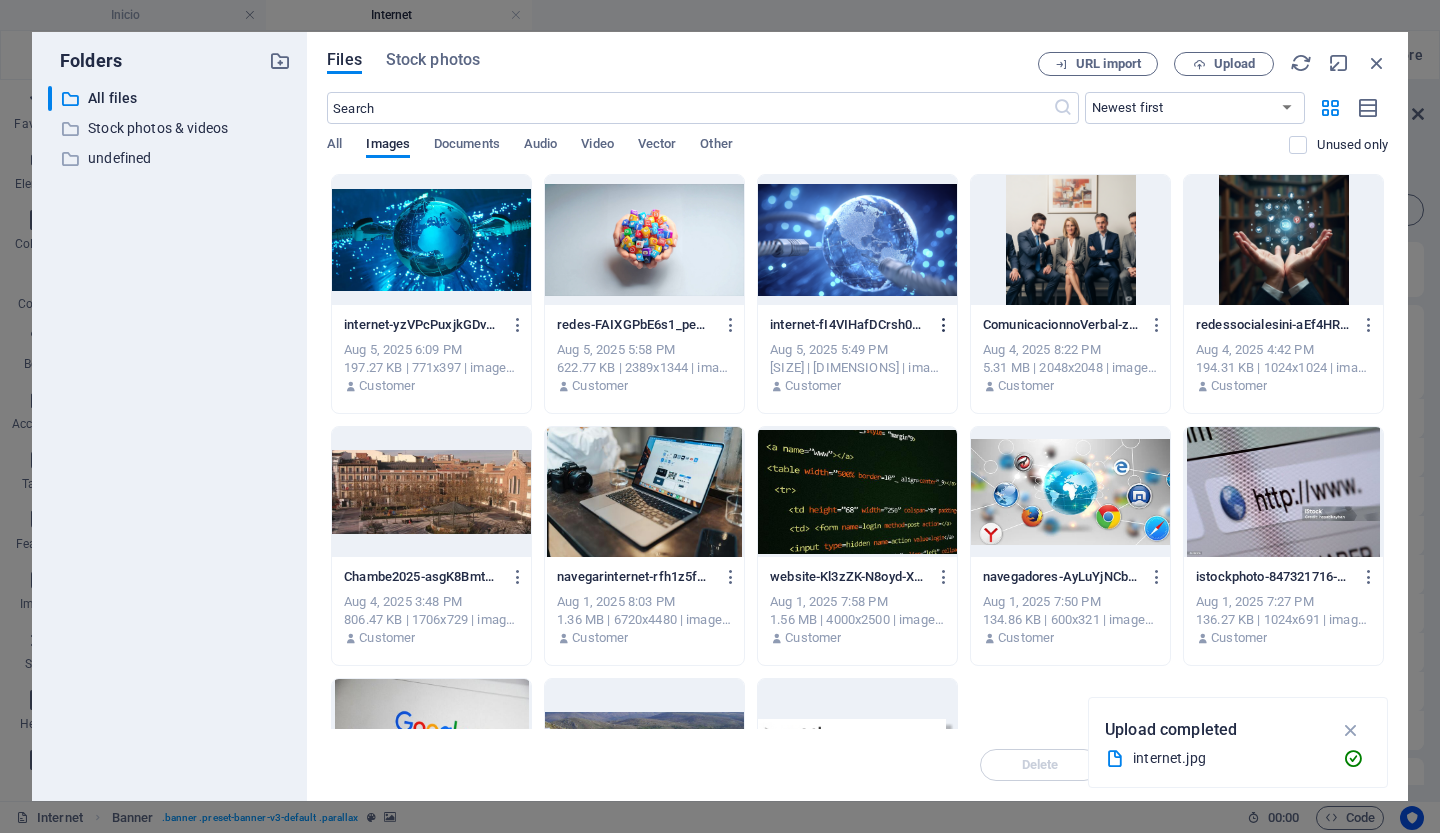 click at bounding box center [944, 325] 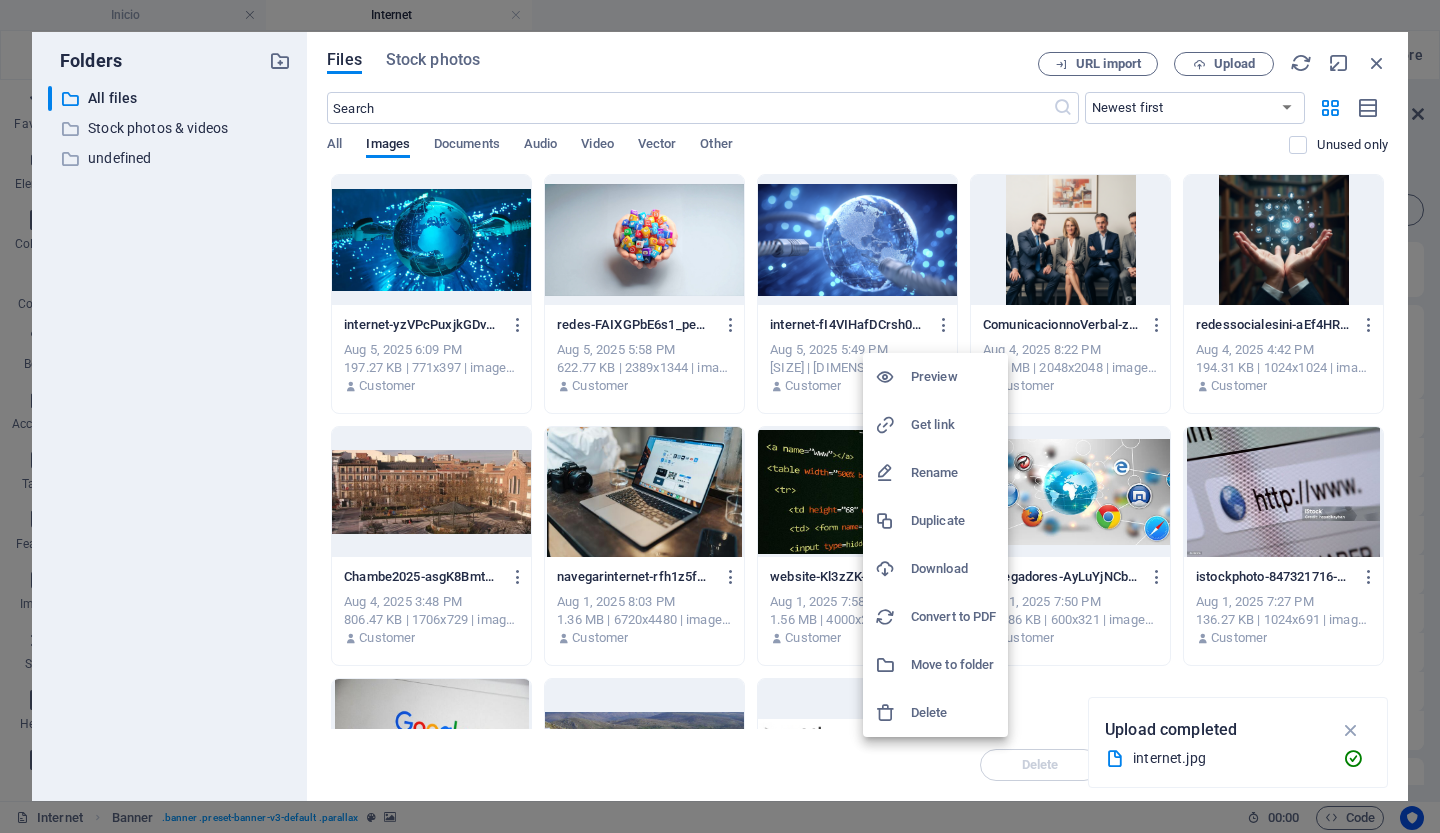 click at bounding box center (720, 416) 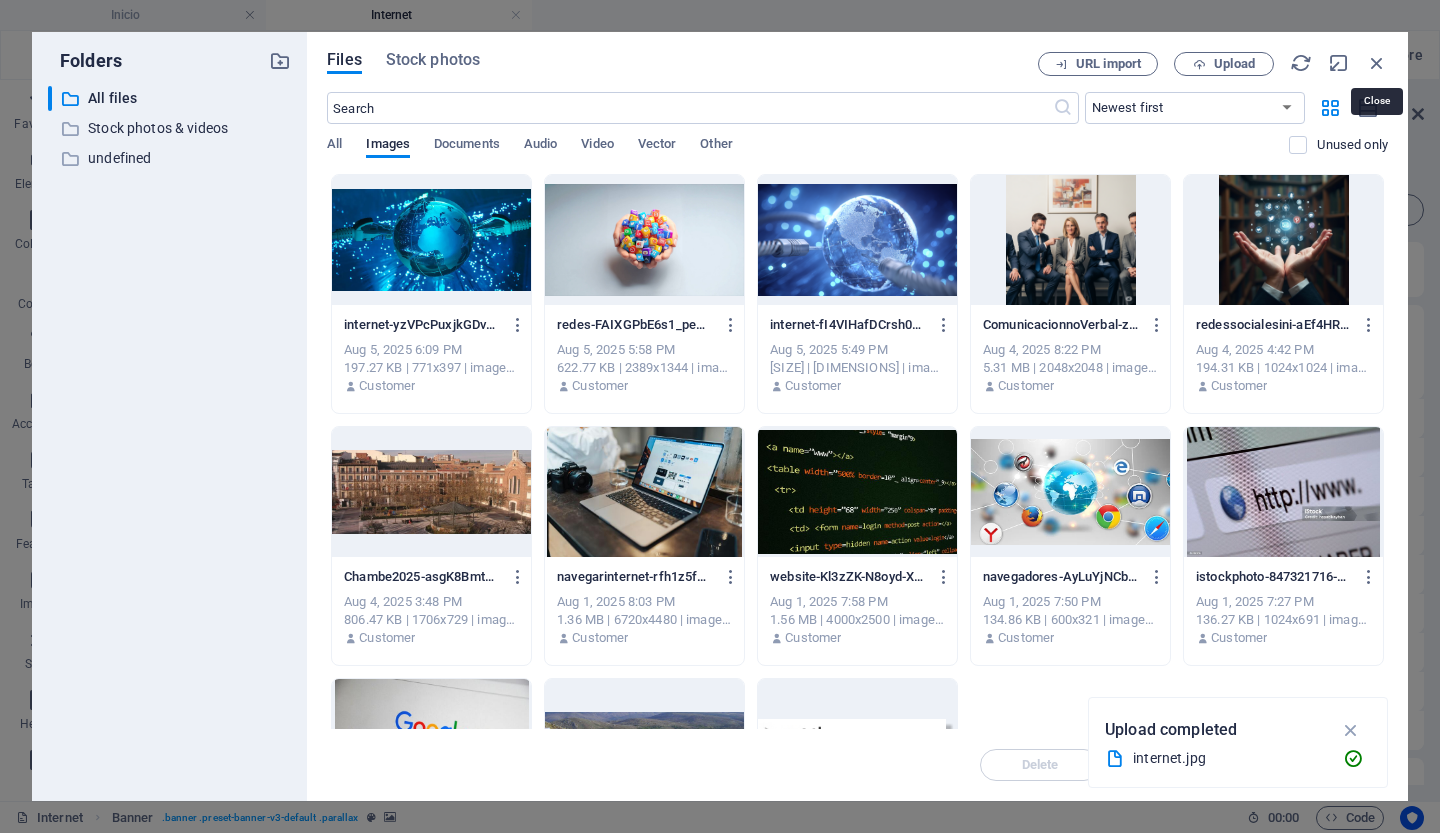 click at bounding box center (1377, 63) 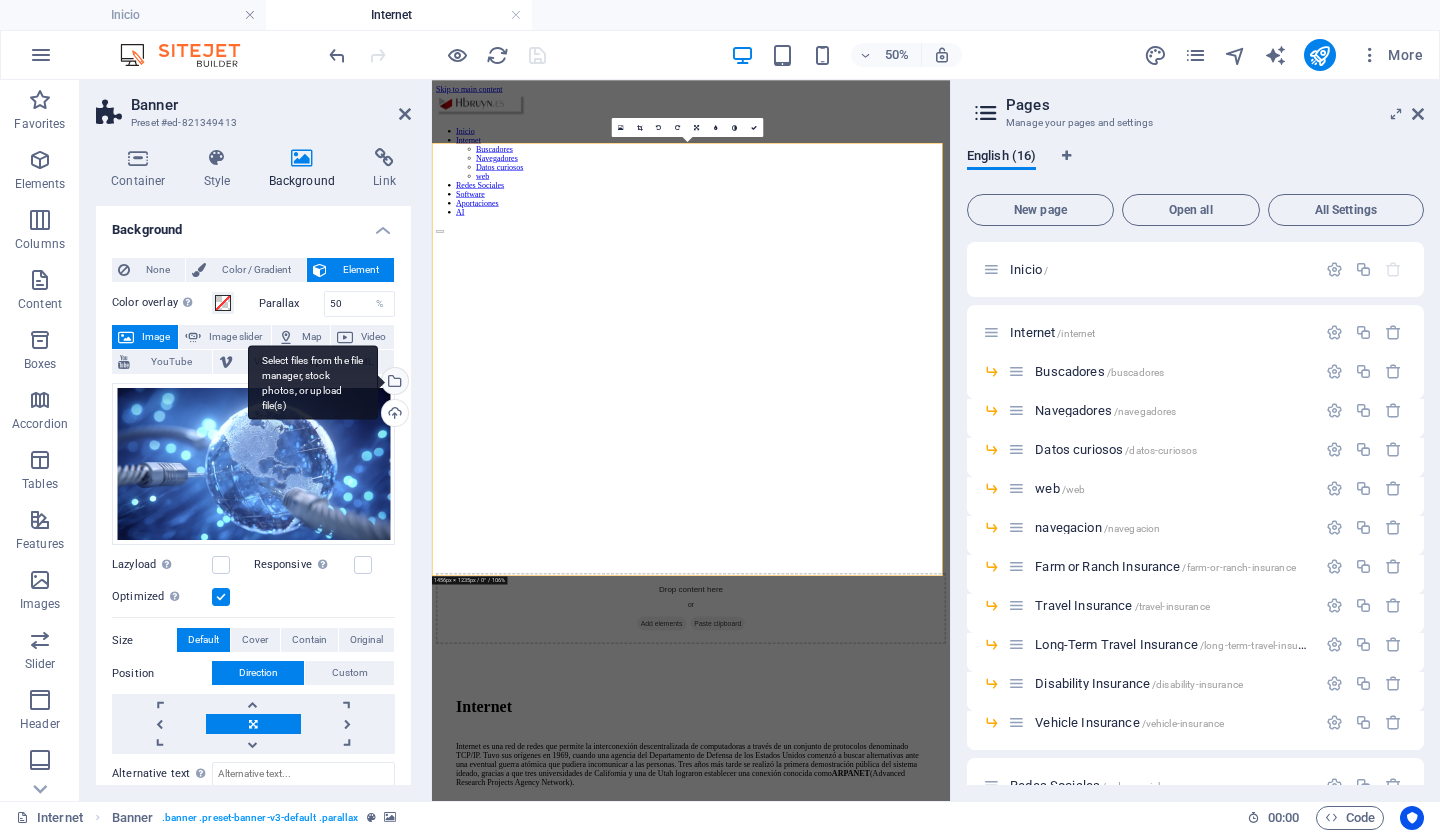 click on "Select files from the file manager, stock photos, or upload file(s)" at bounding box center [393, 383] 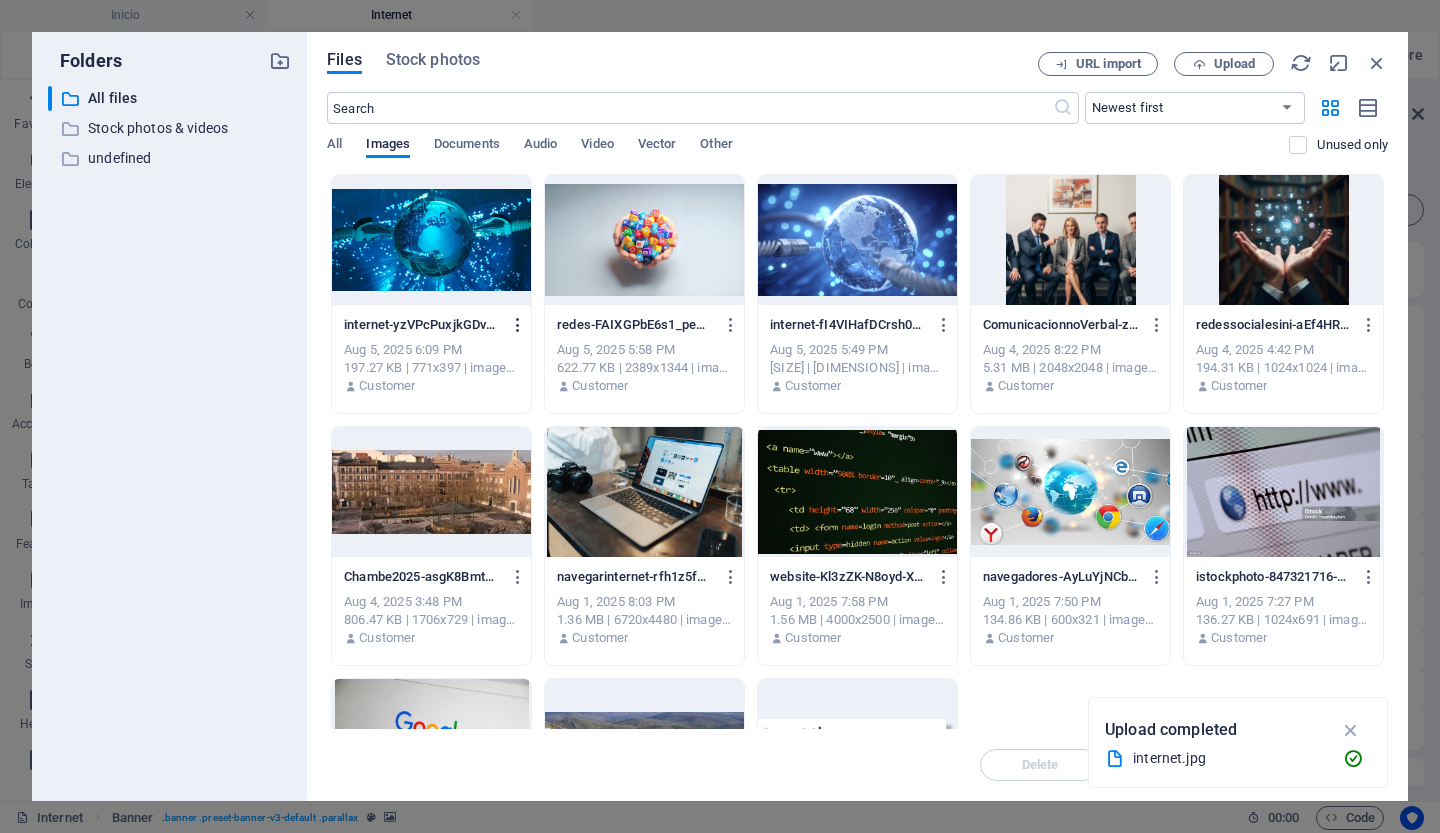 click at bounding box center [518, 325] 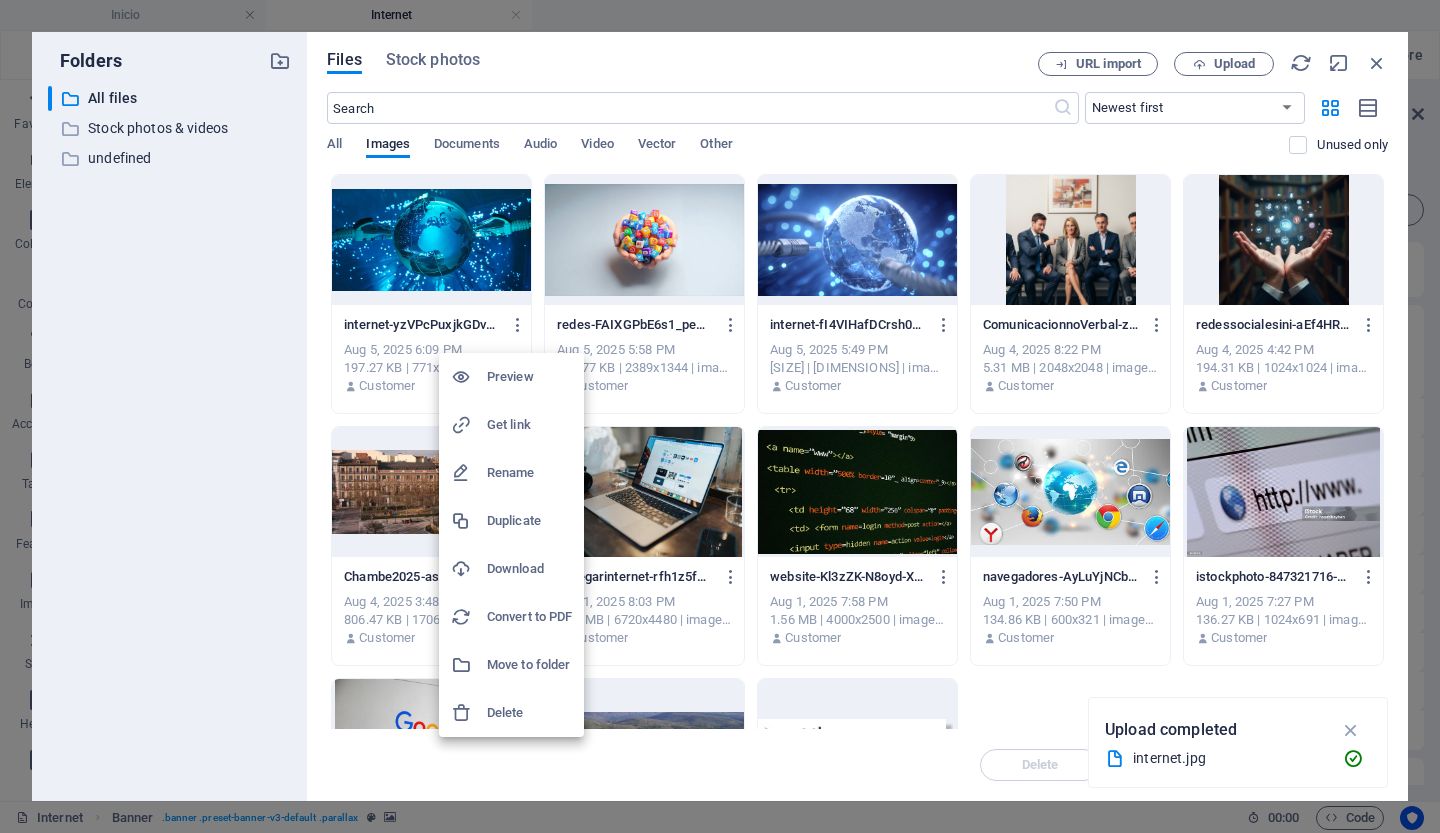 click on "Delete" at bounding box center (529, 713) 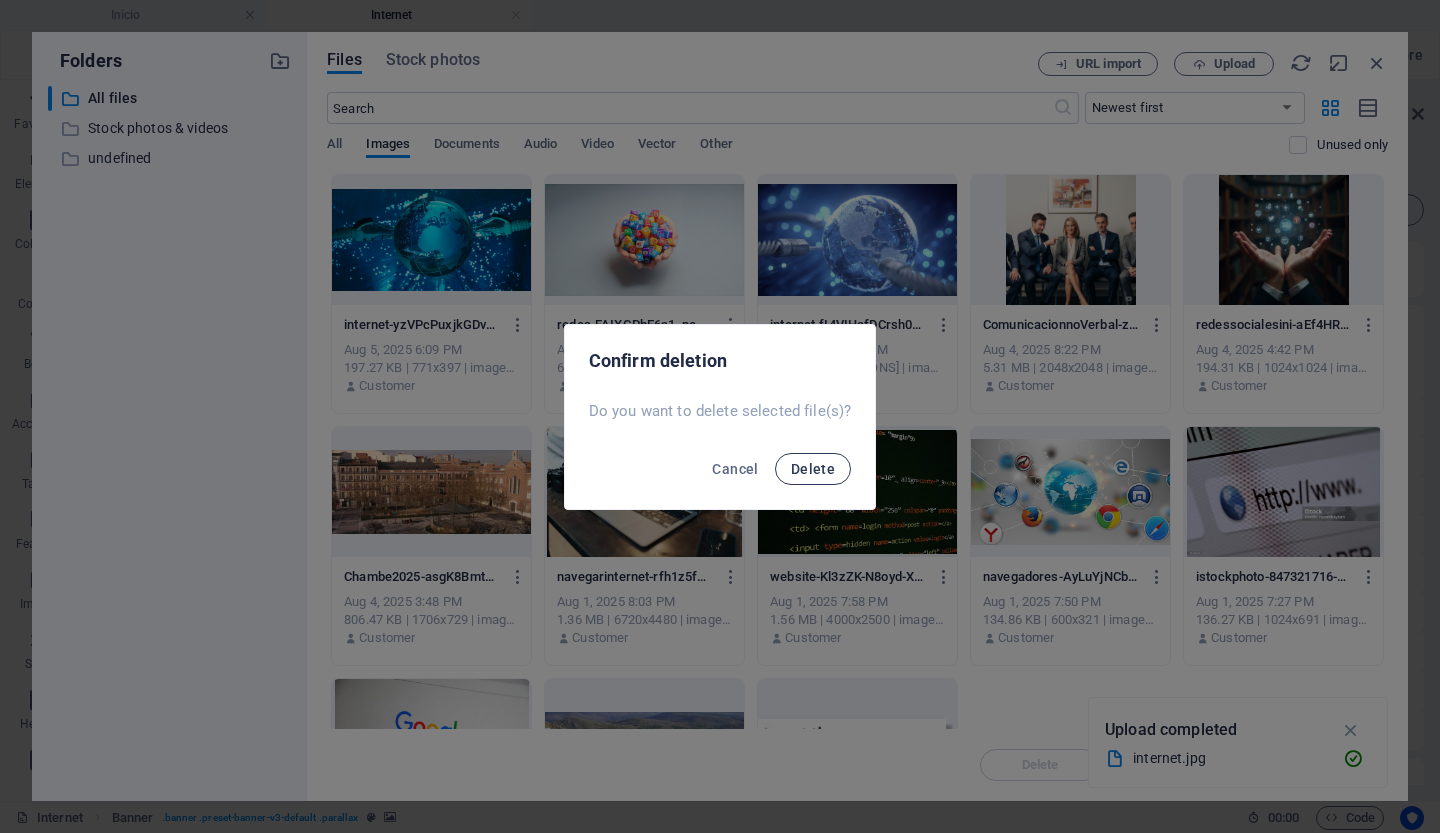 click on "Delete" at bounding box center [813, 469] 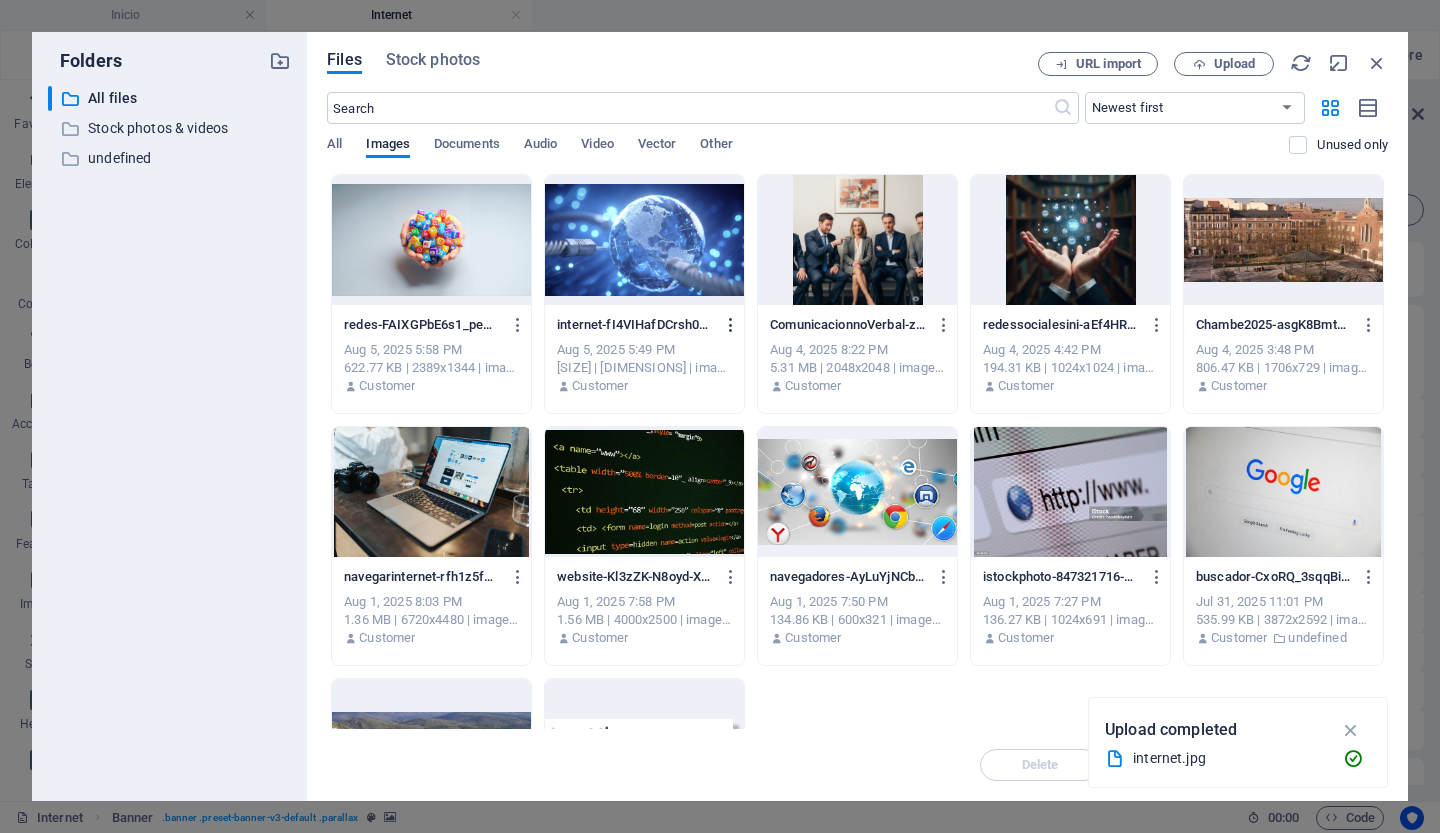 click at bounding box center (731, 325) 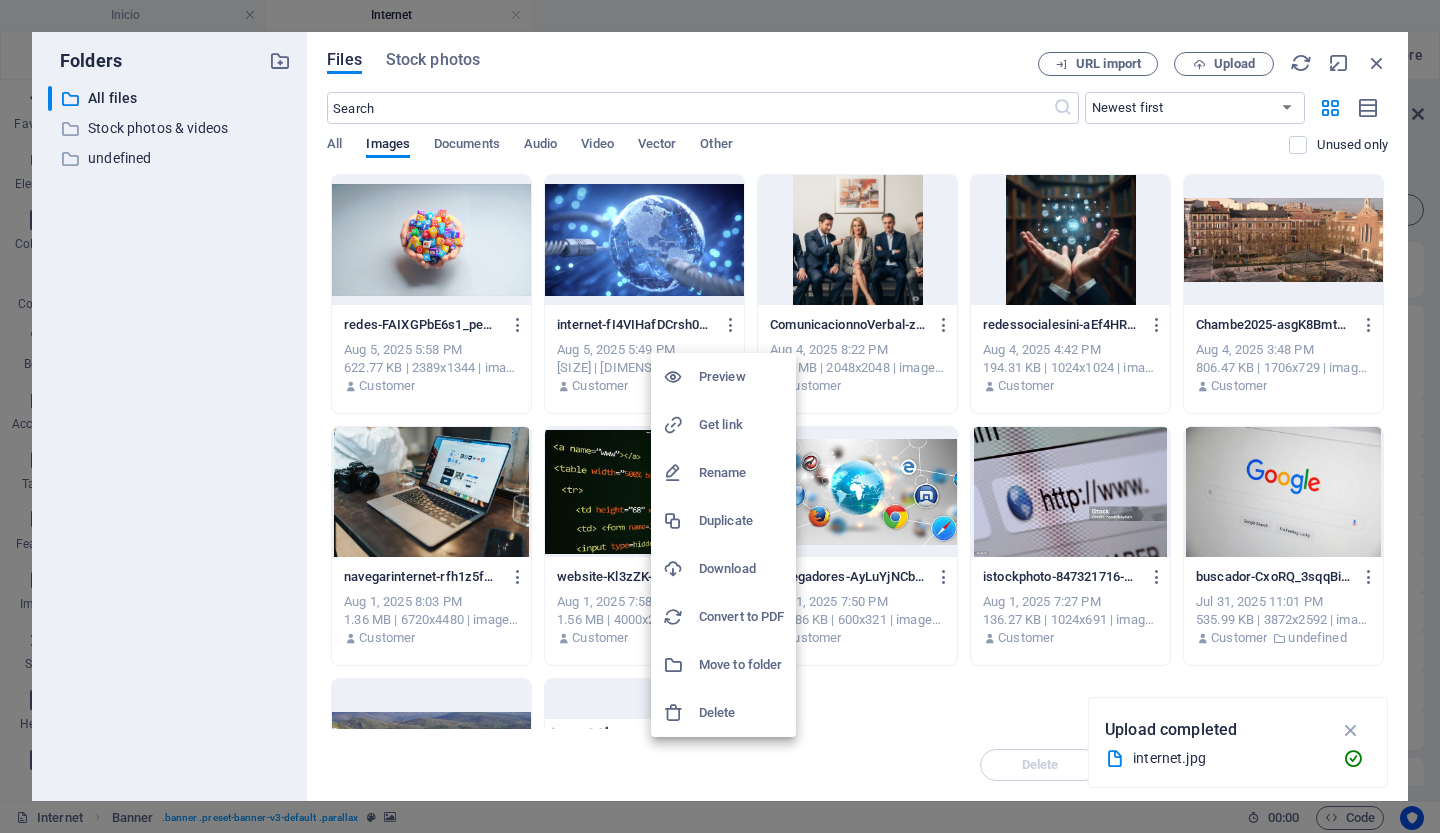 click on "Delete" at bounding box center [741, 713] 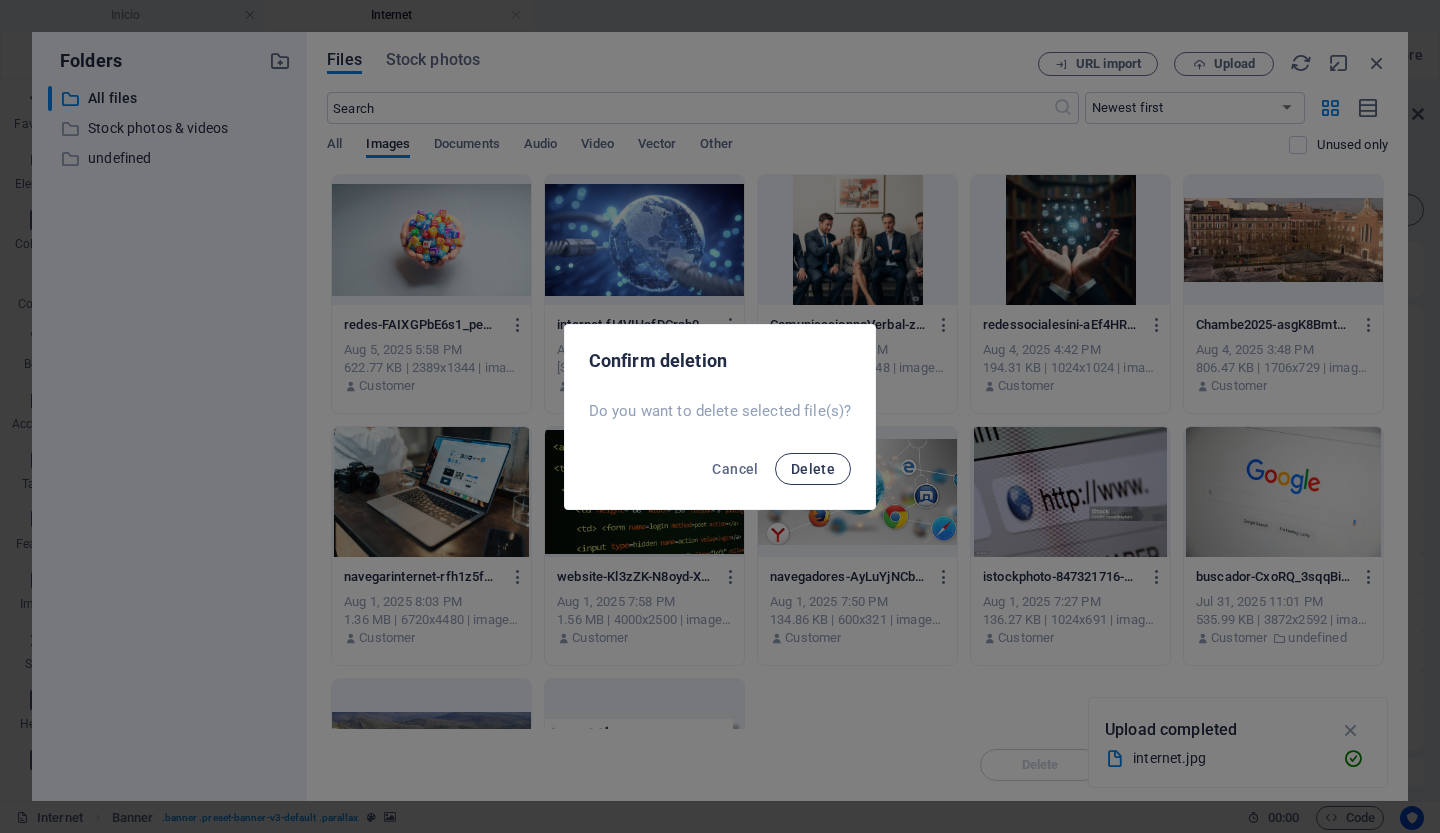 click on "Delete" at bounding box center (813, 469) 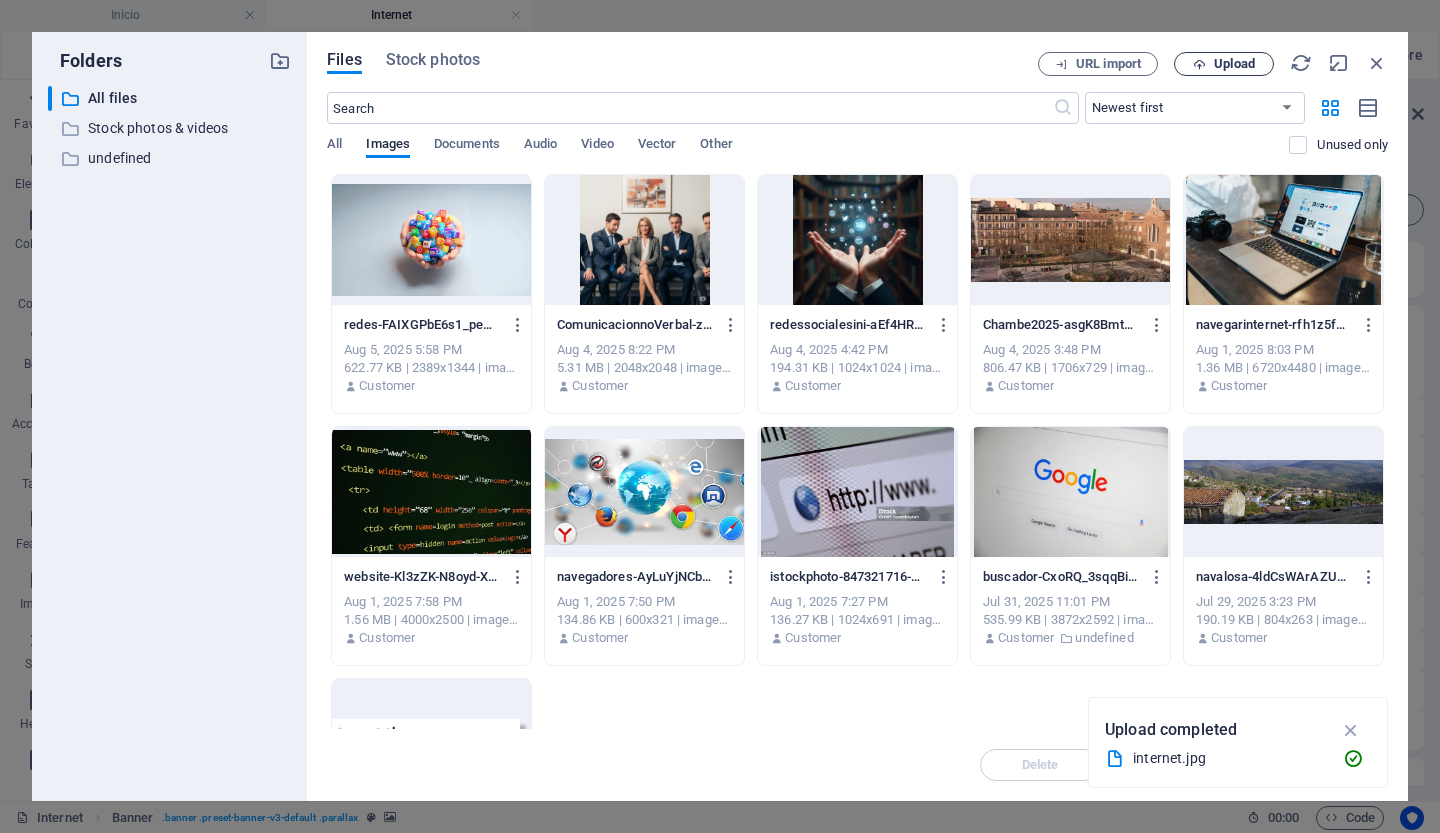 click on "Upload" at bounding box center (1234, 64) 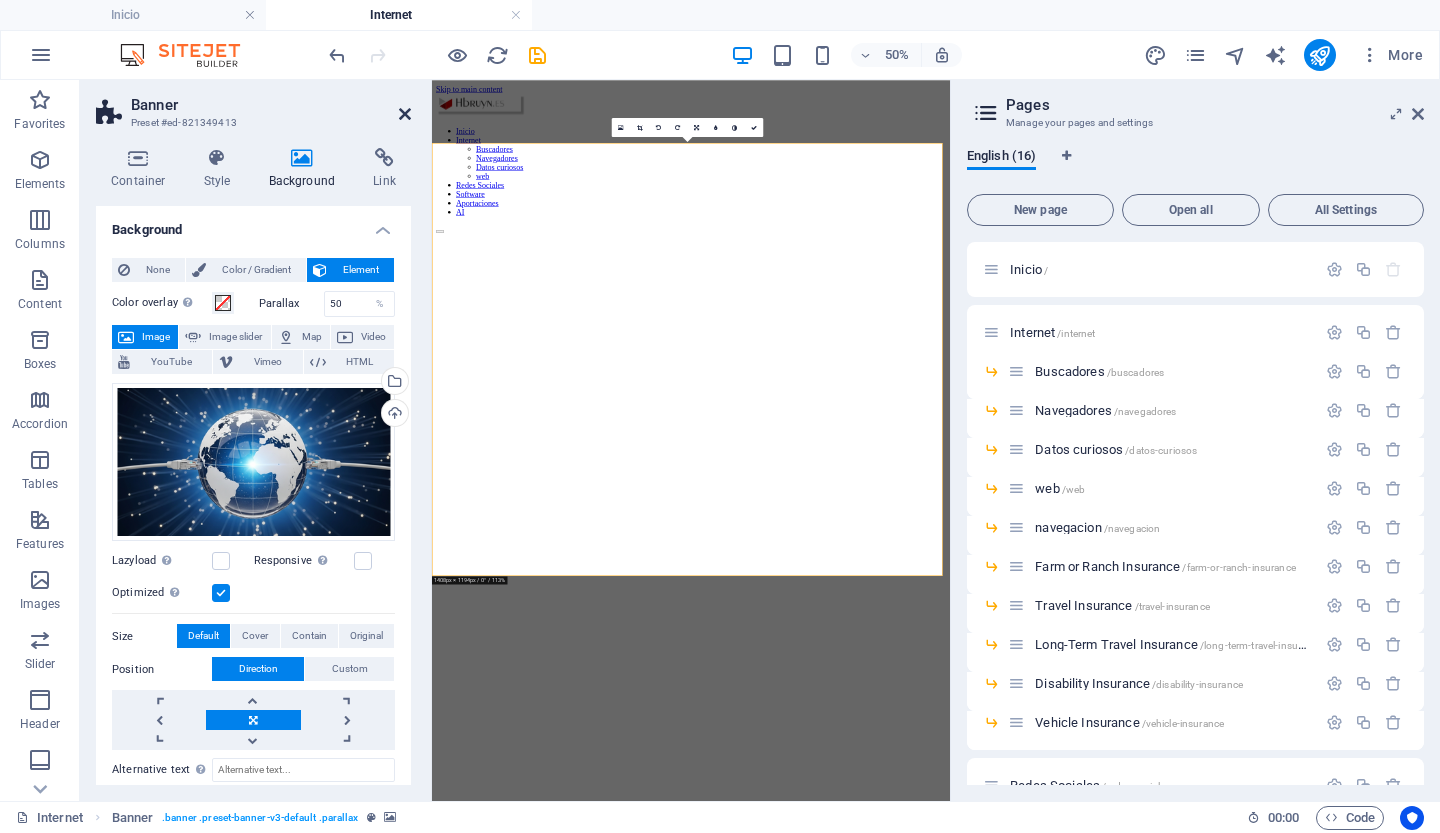 click at bounding box center [405, 114] 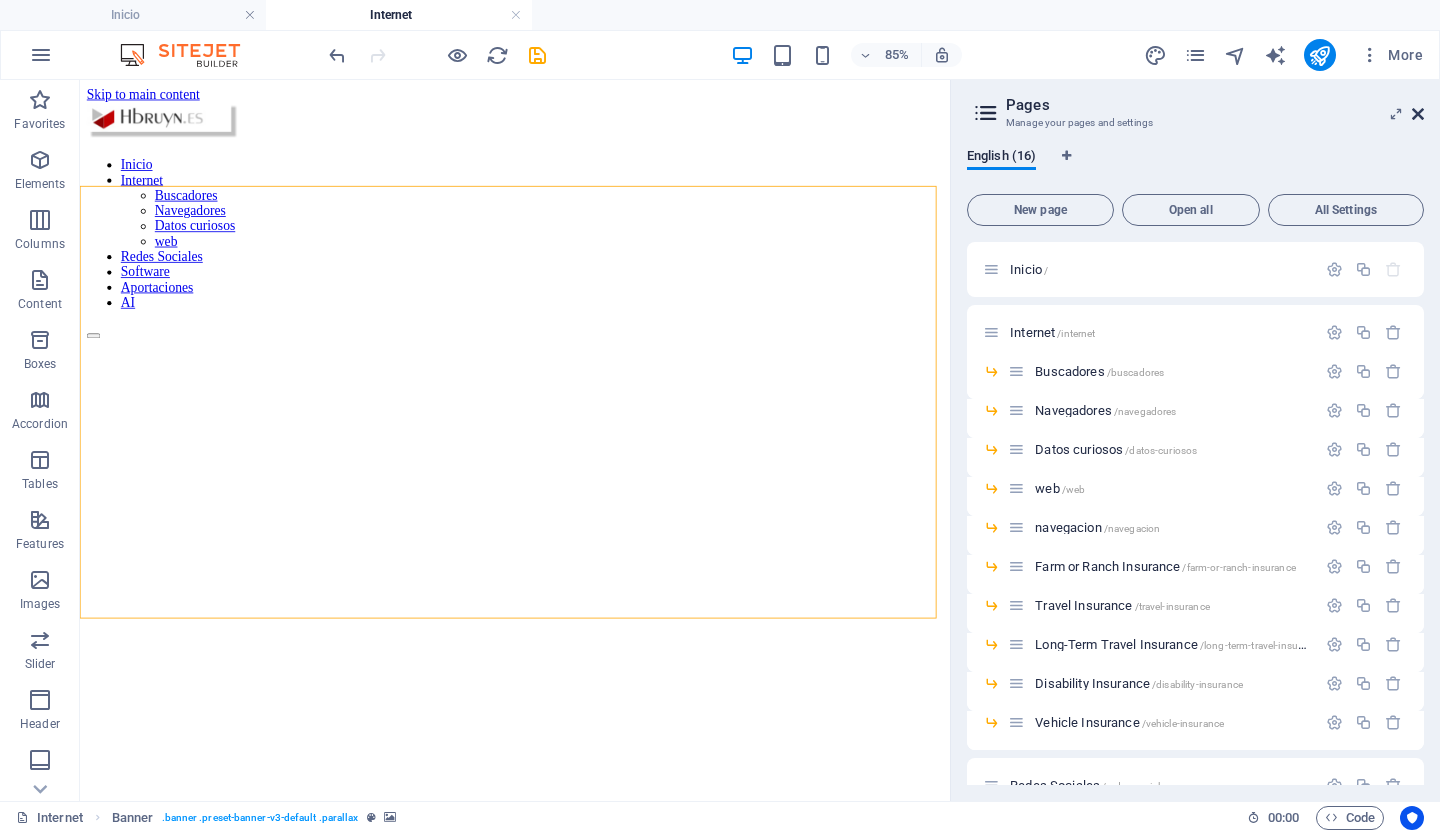 click at bounding box center (1418, 114) 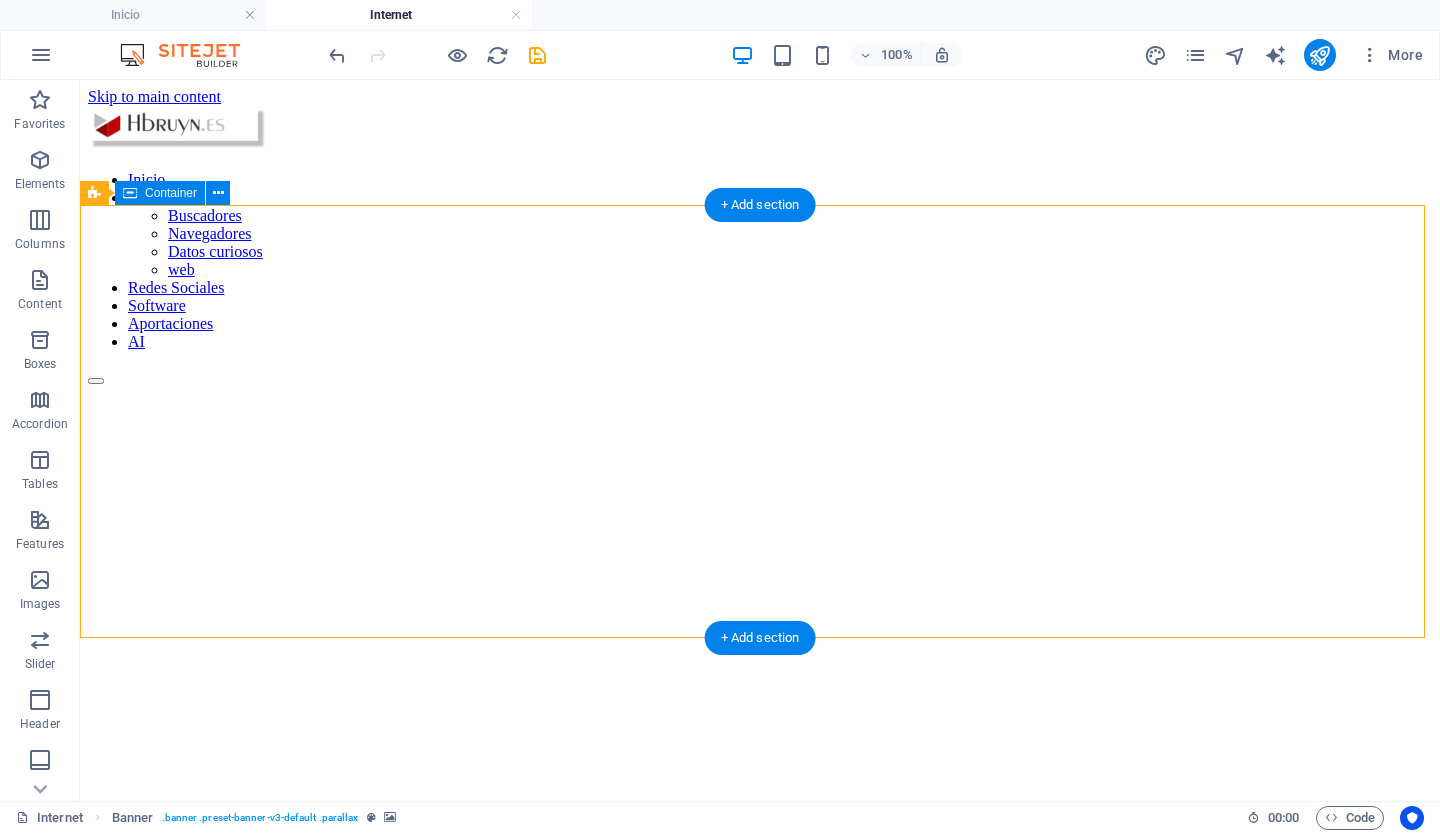click on "Drop content here or  Add elements  Paste clipboard" at bounding box center [760, 1611] 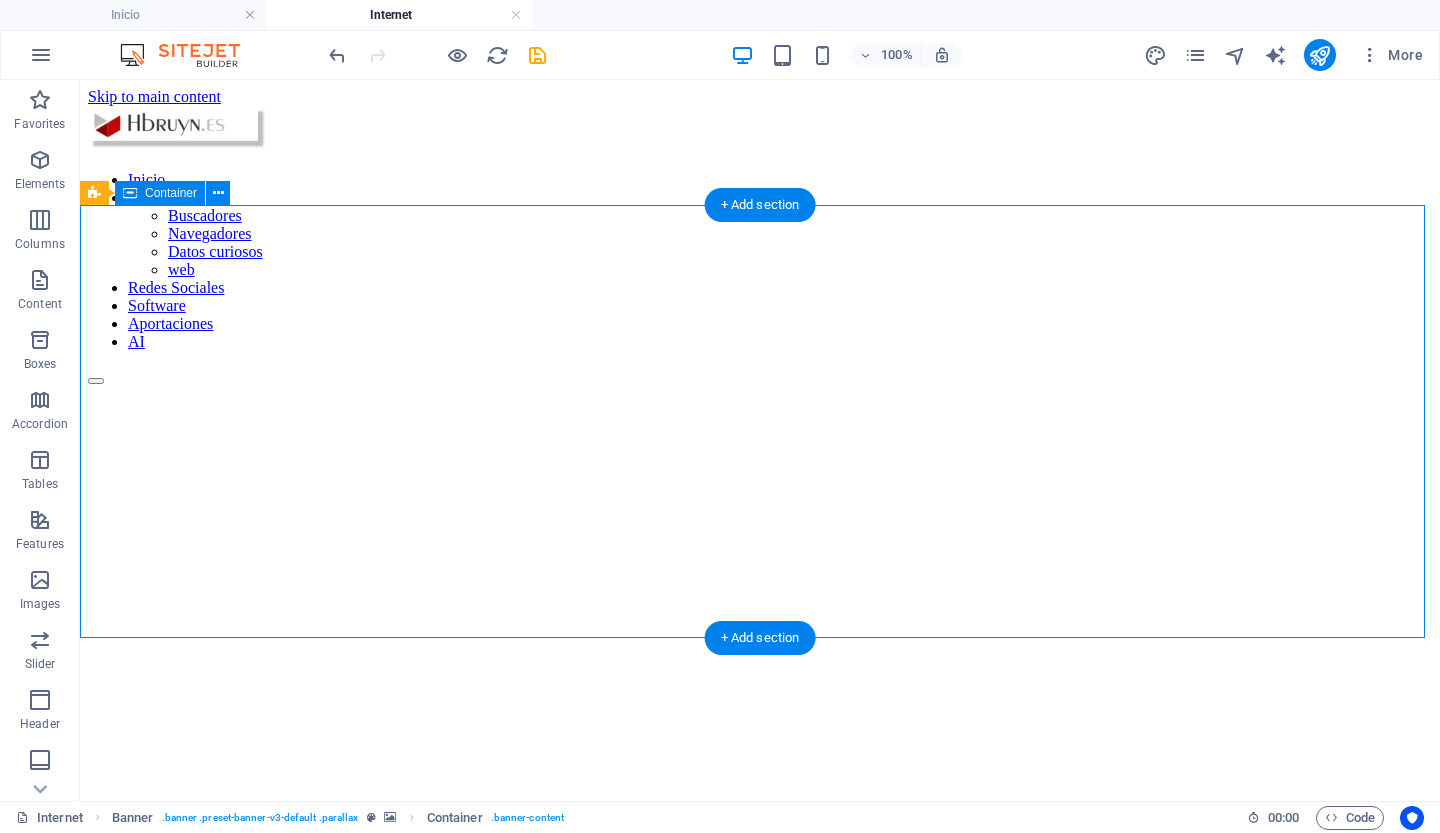 click on "Drop content here or  Add elements  Paste clipboard" at bounding box center (760, 1611) 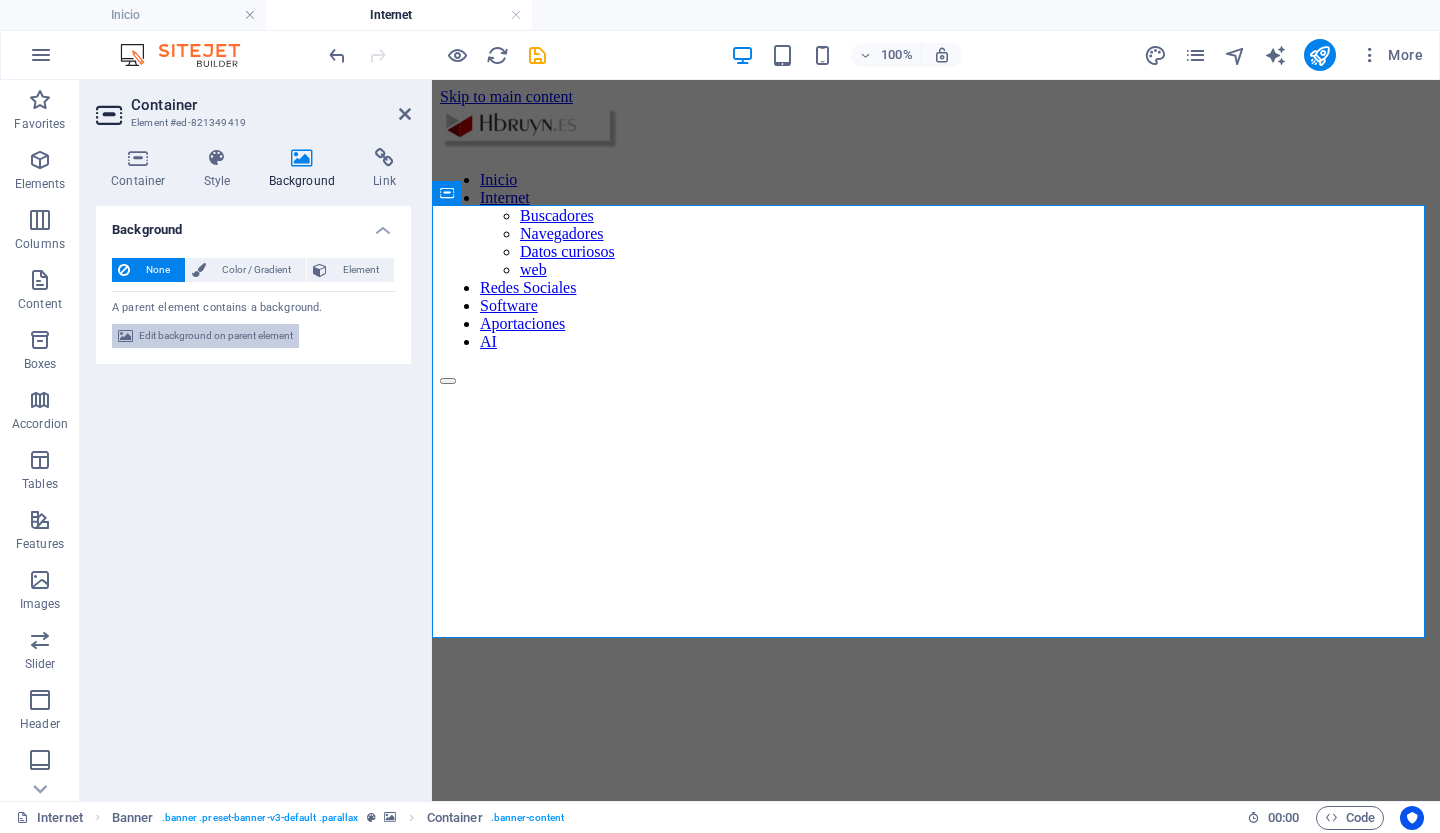 click on "Edit background on parent element" at bounding box center (216, 336) 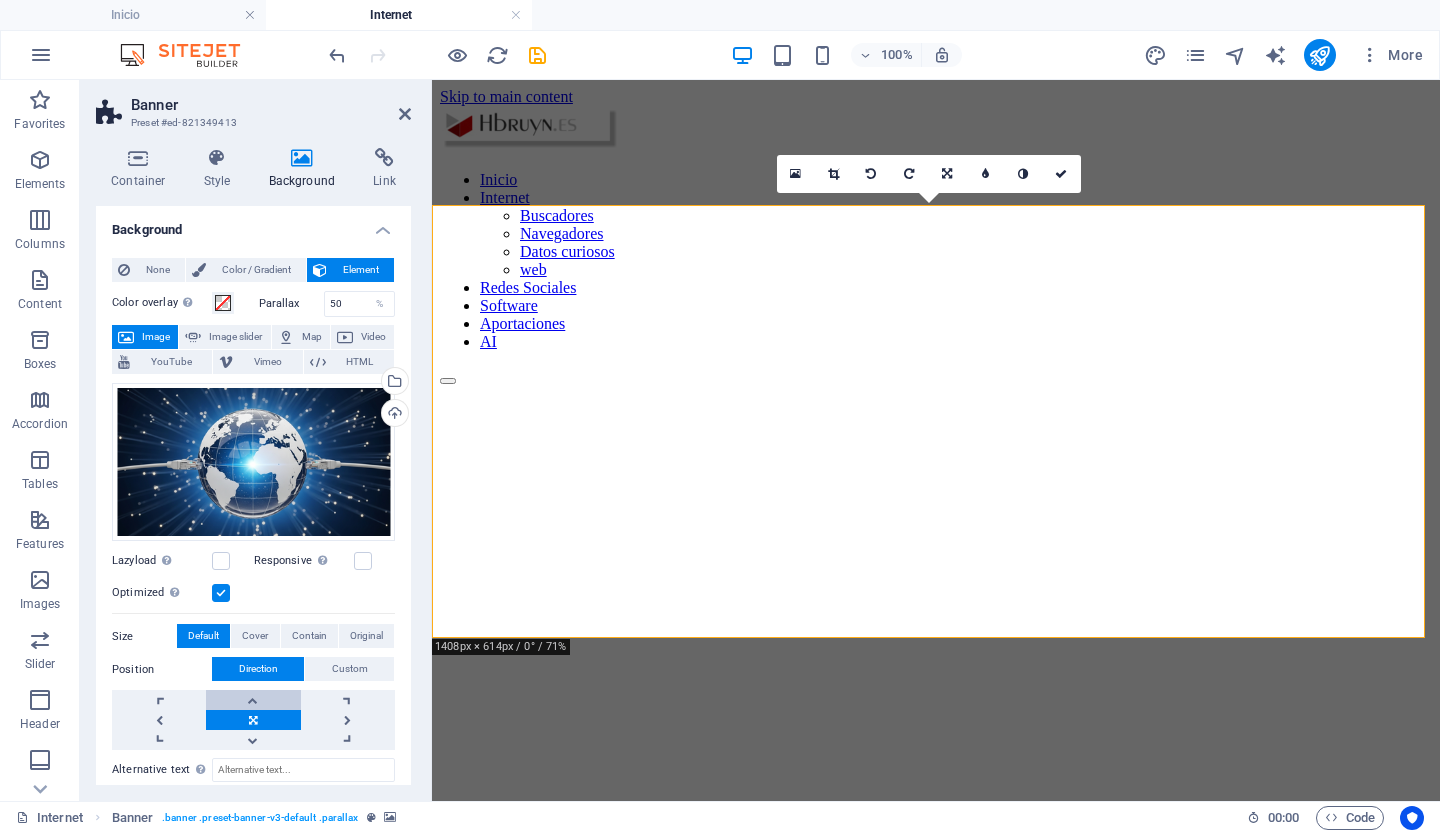 click at bounding box center [253, 700] 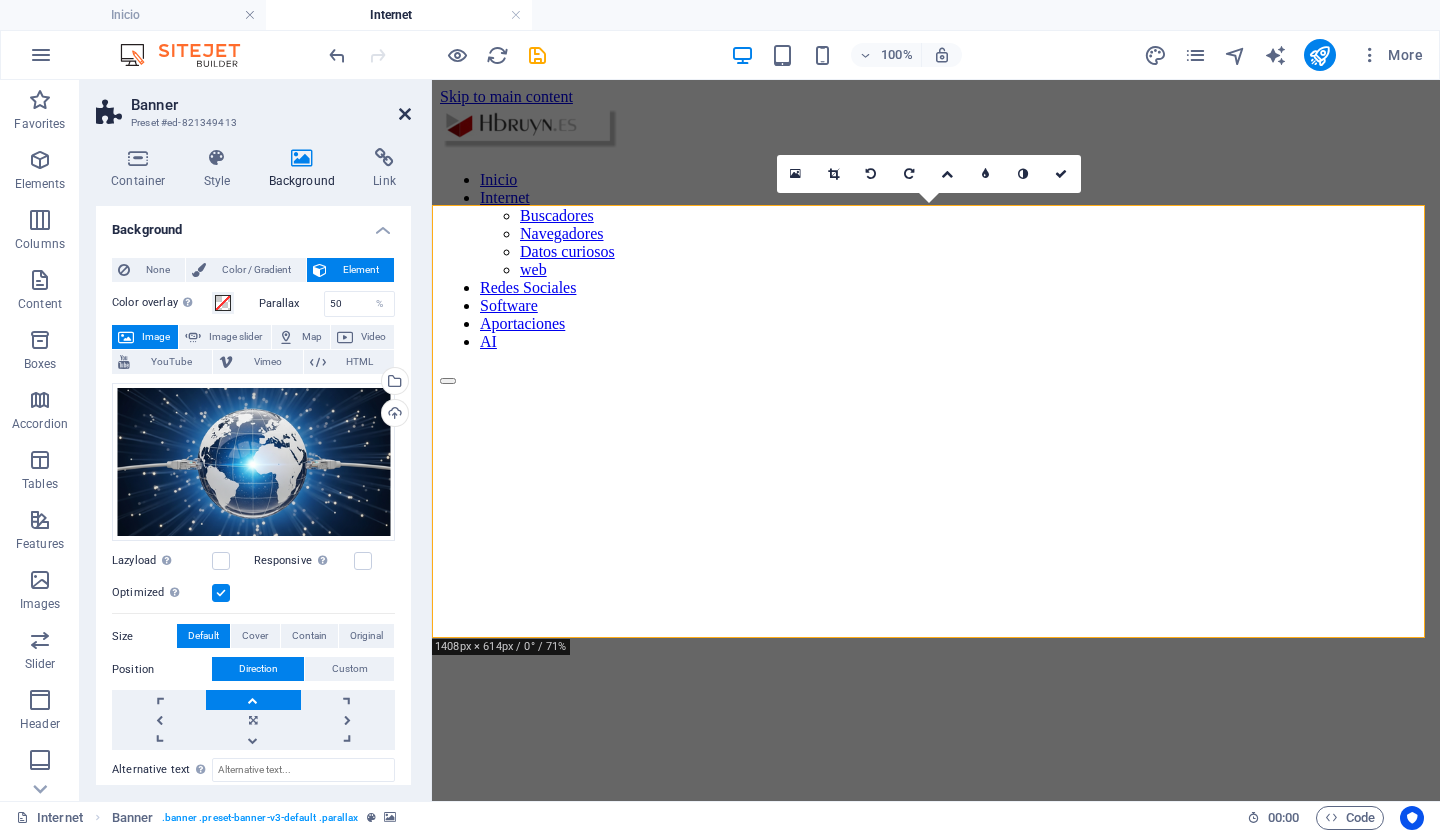 click at bounding box center (405, 114) 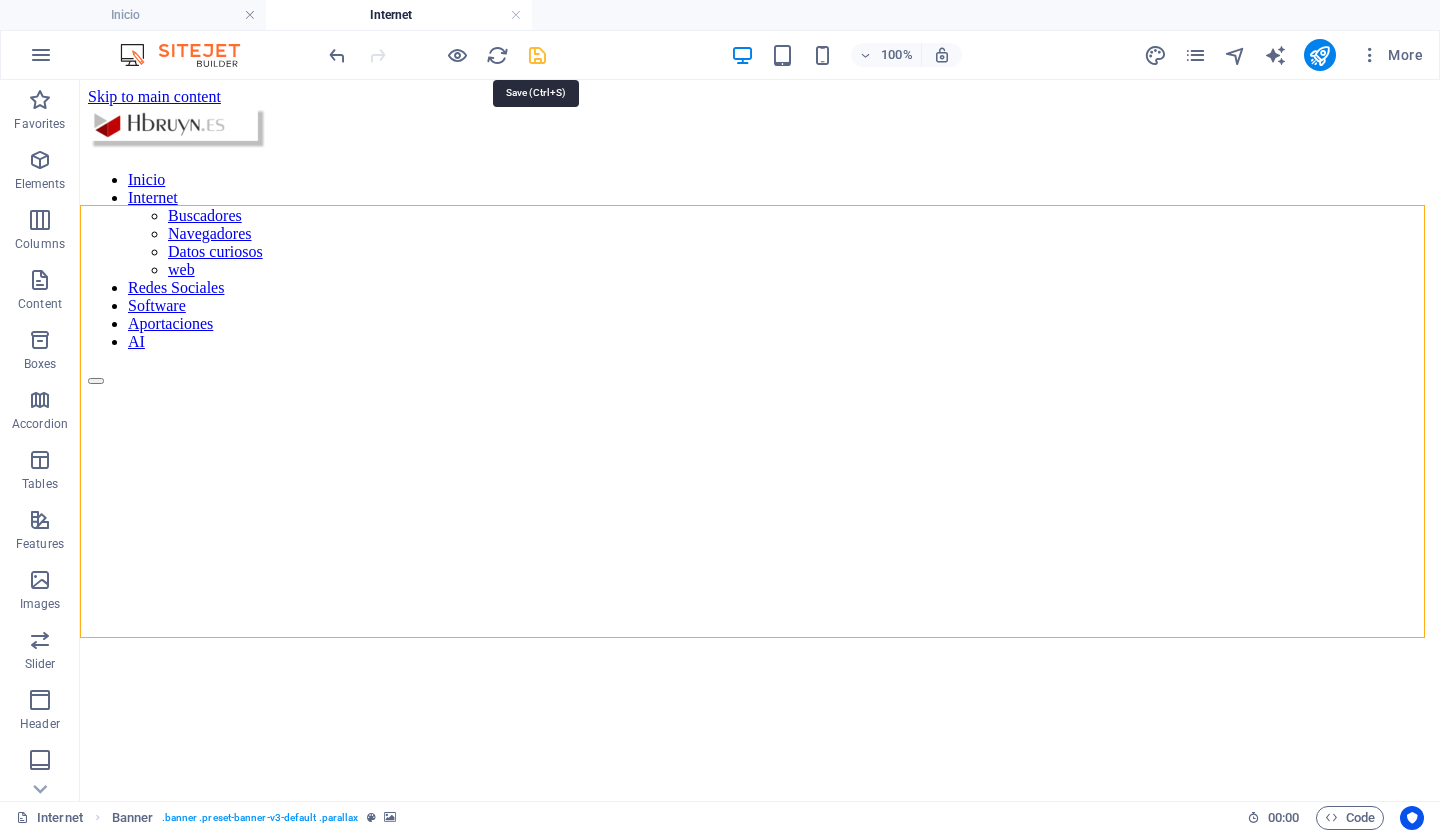 click at bounding box center (537, 55) 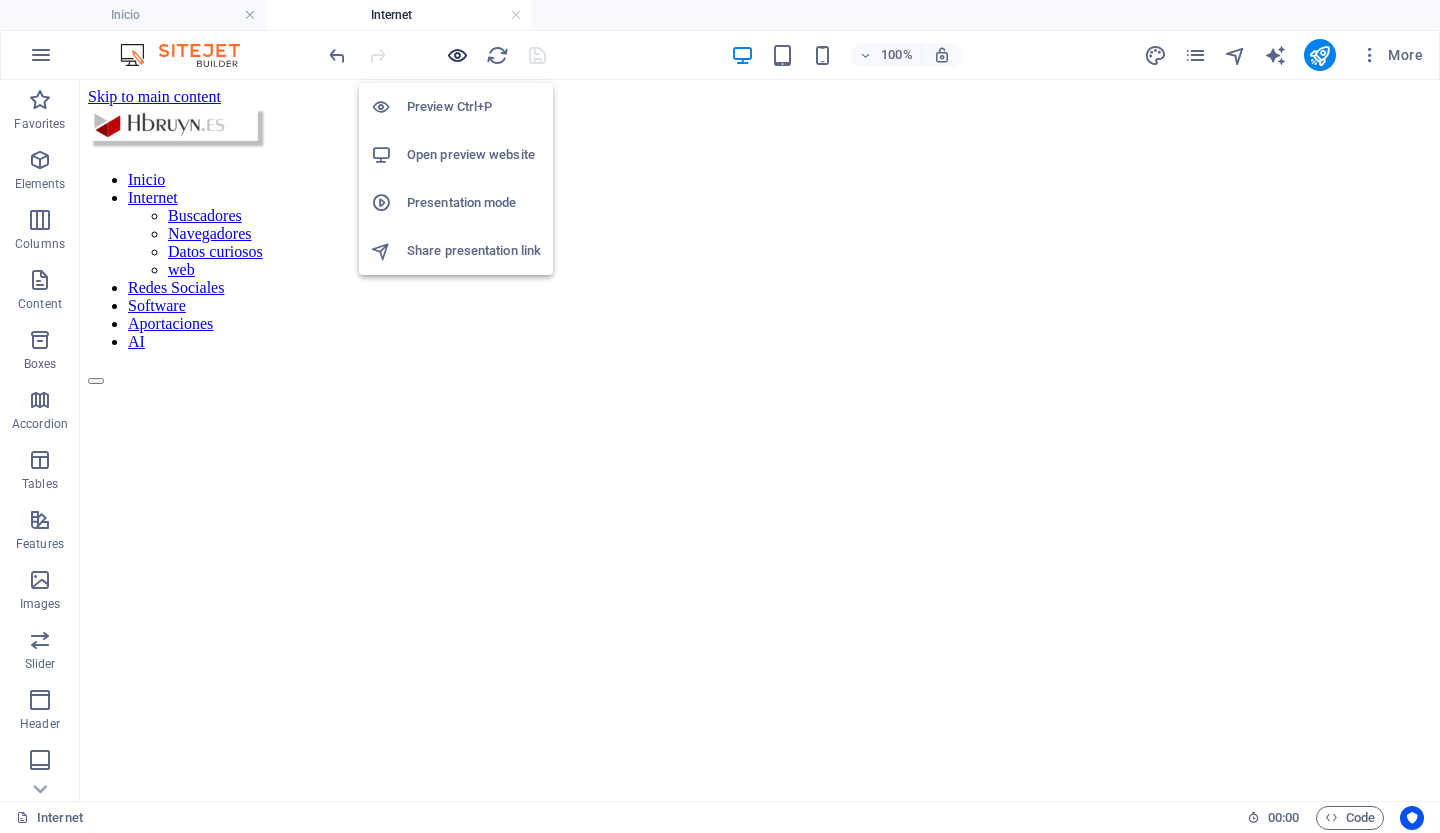 click at bounding box center [457, 55] 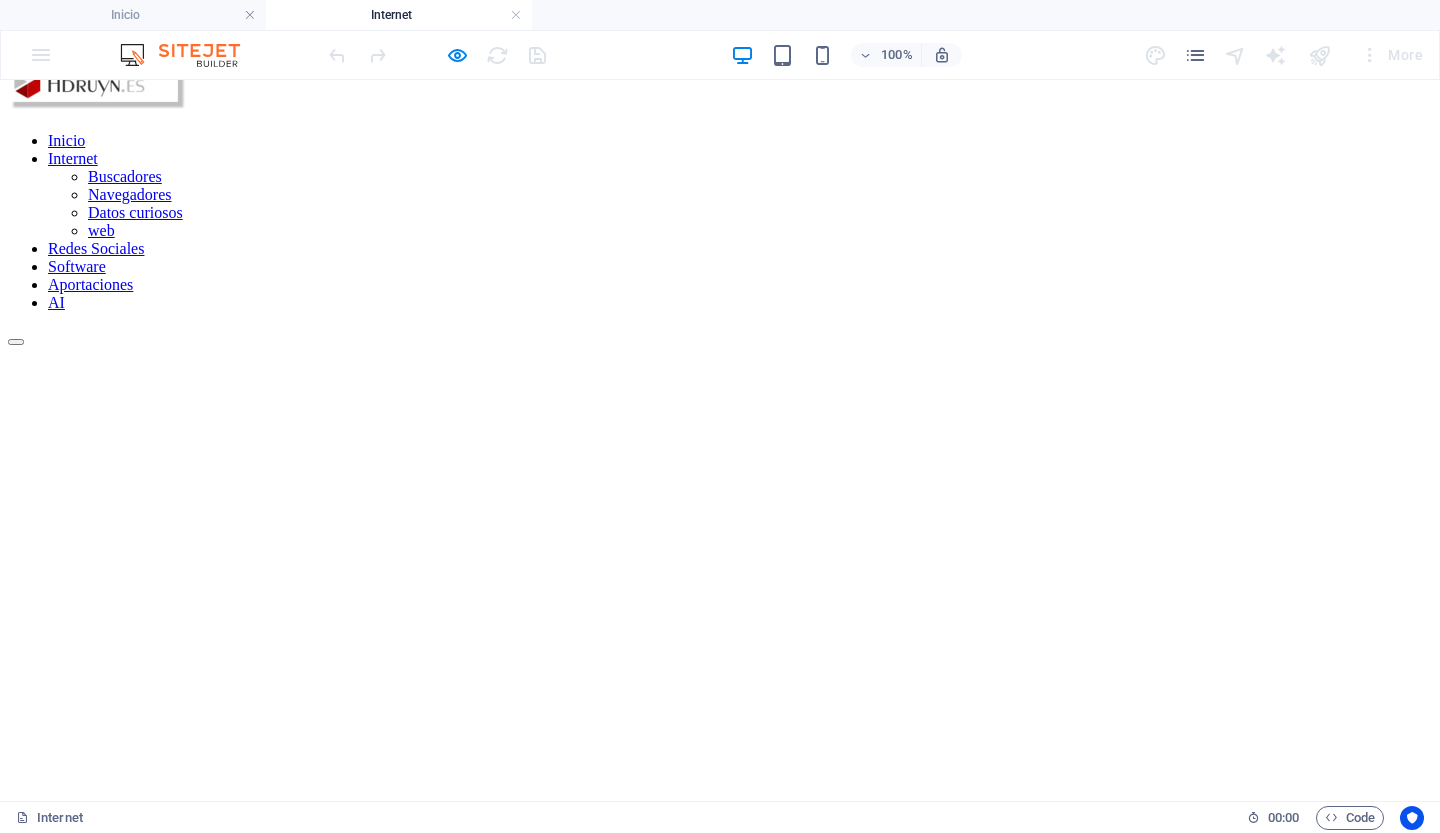 scroll, scrollTop: 0, scrollLeft: 0, axis: both 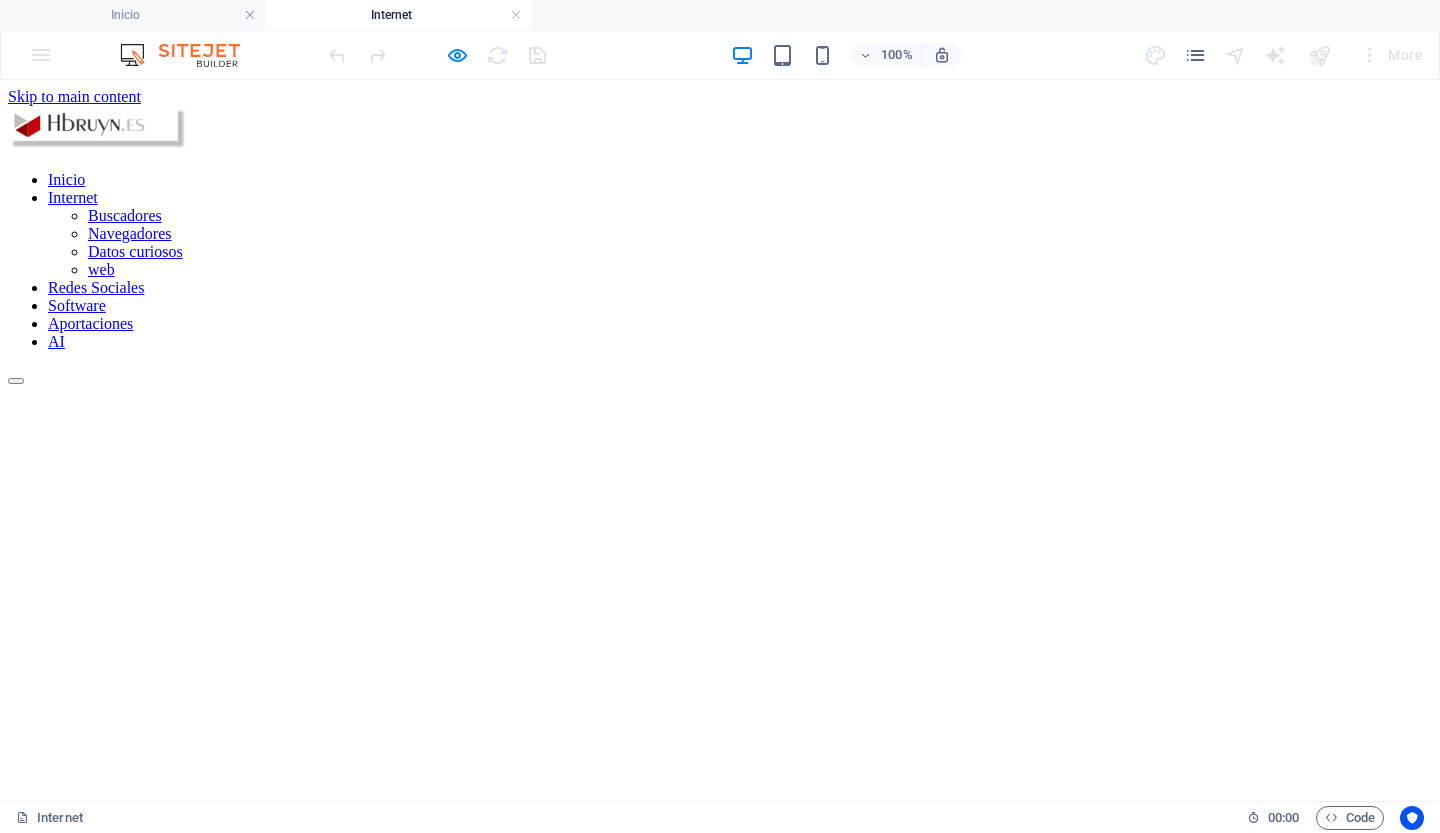 click on "Inicio" at bounding box center (66, 179) 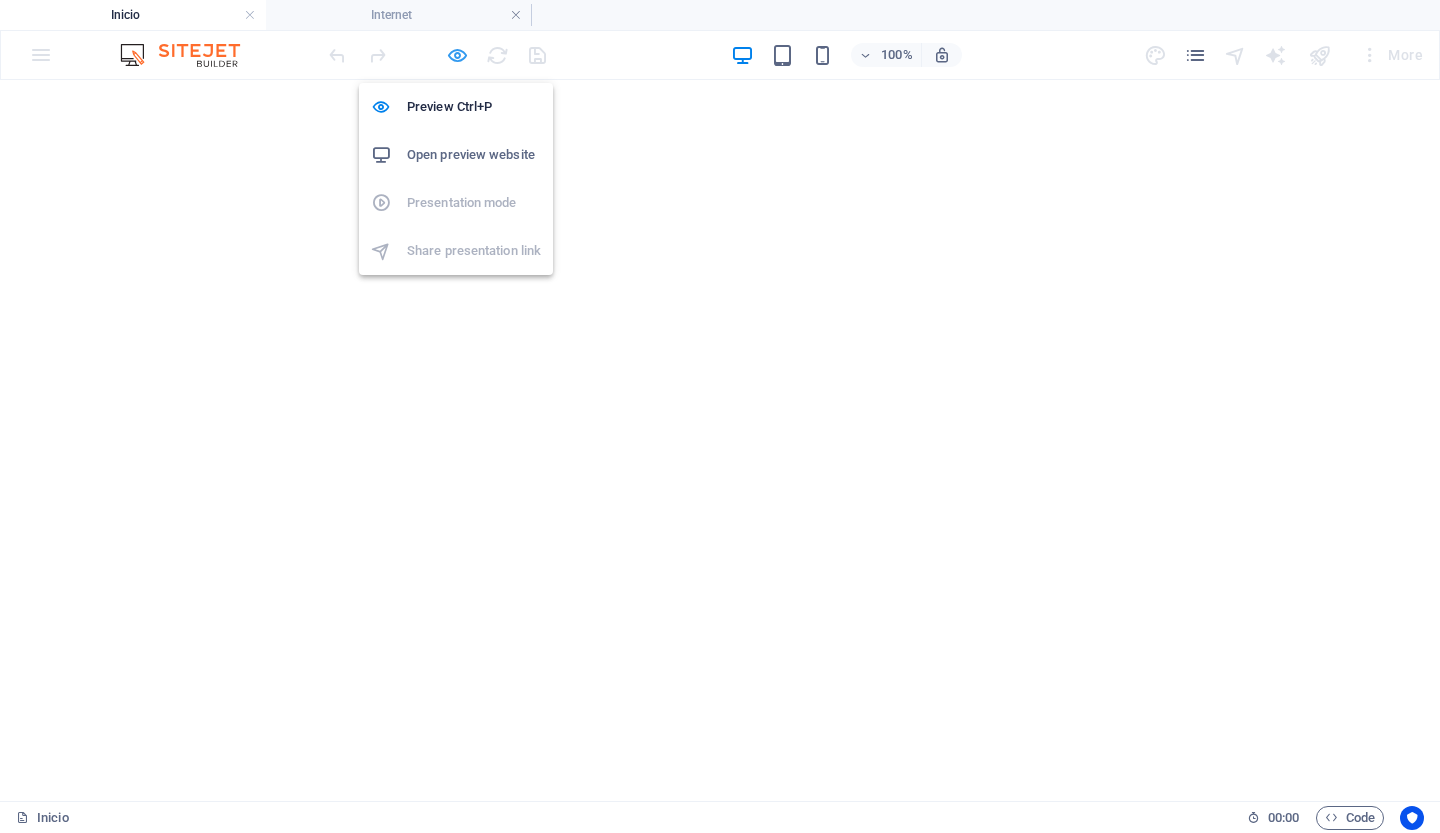 click at bounding box center (457, 55) 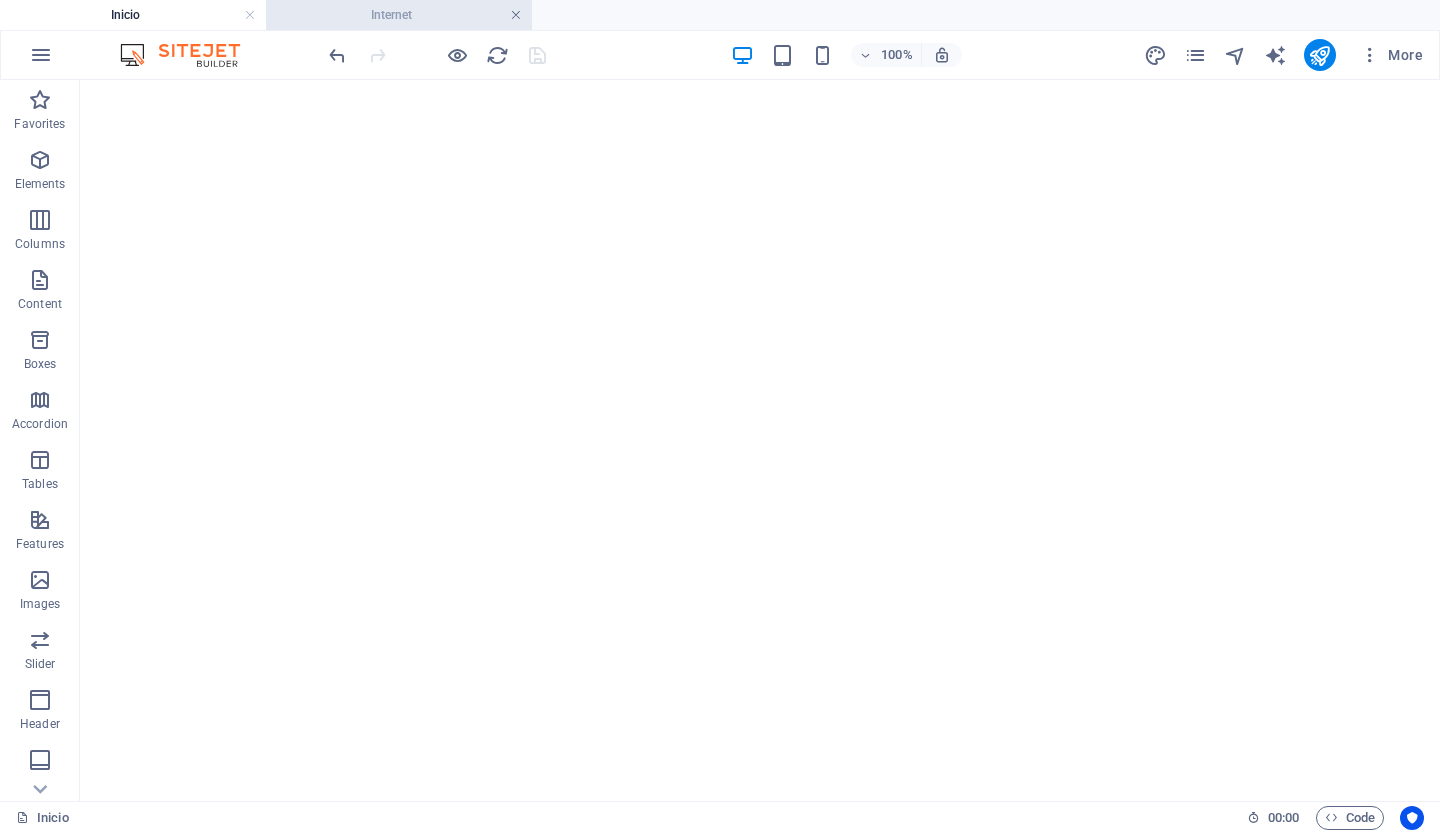 click at bounding box center [516, 15] 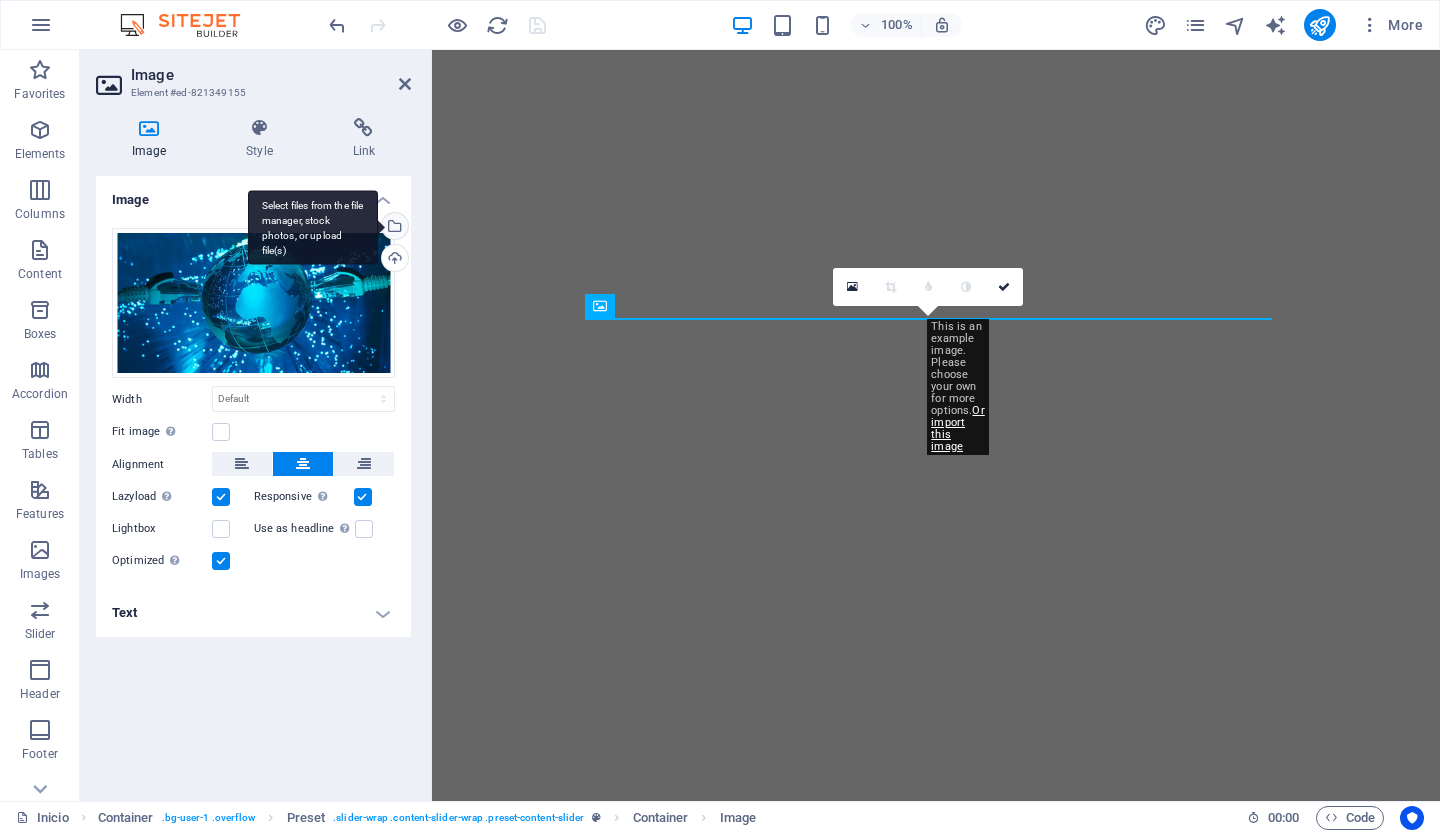 click on "Select files from the file manager, stock photos, or upload file(s)" at bounding box center (393, 228) 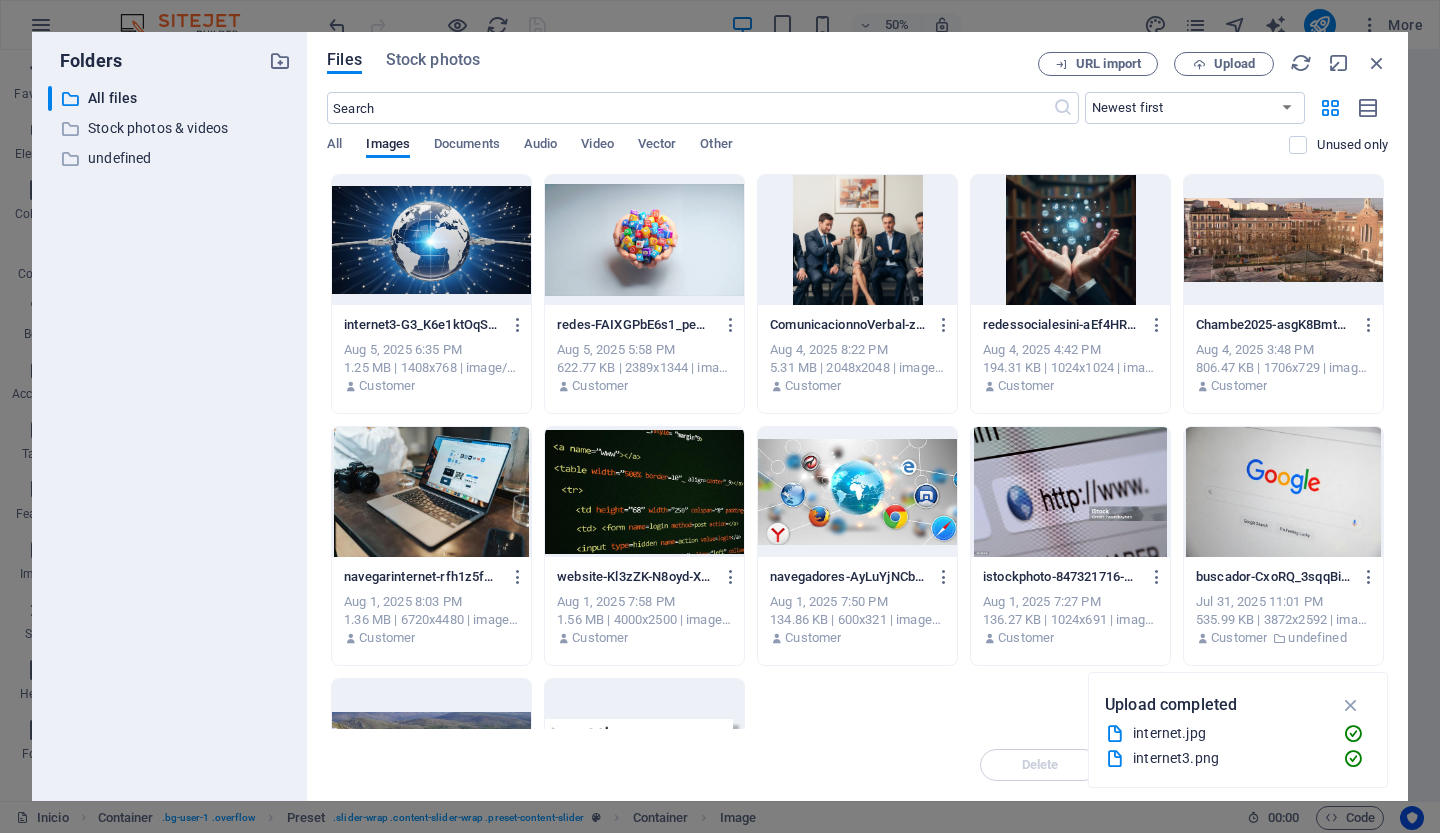click at bounding box center (431, 240) 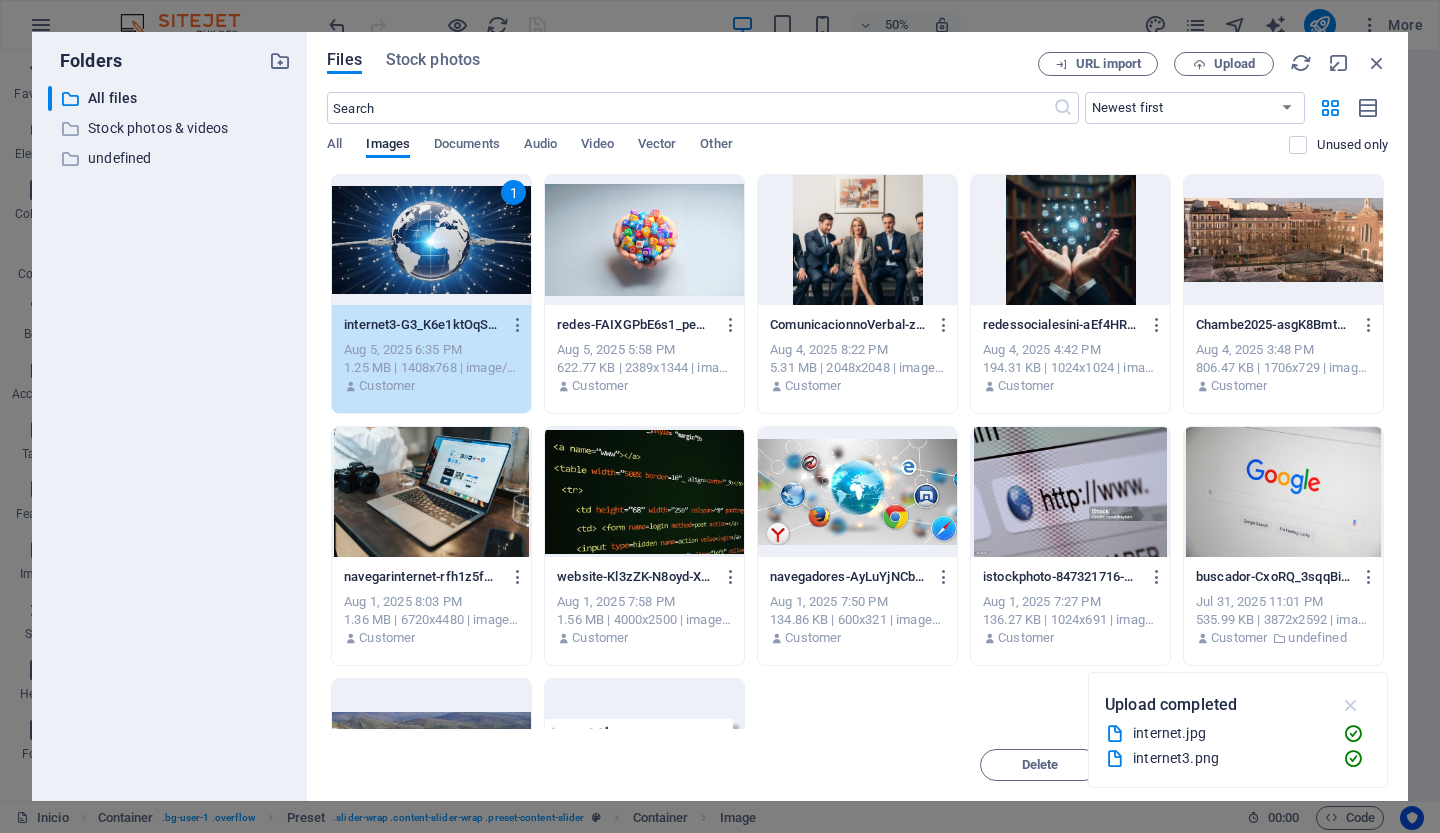 click at bounding box center (1351, 705) 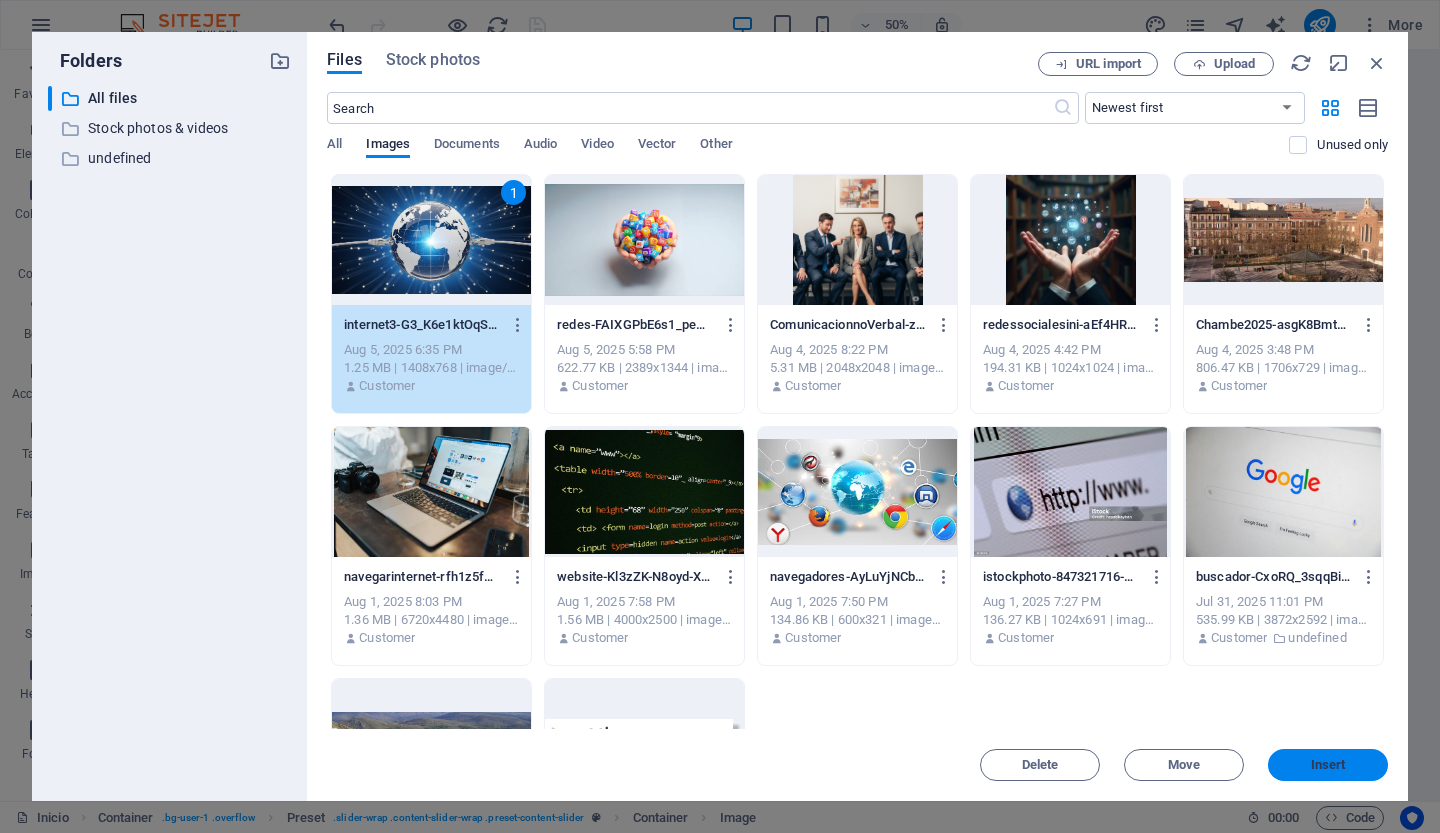 click on "Insert" at bounding box center [1328, 765] 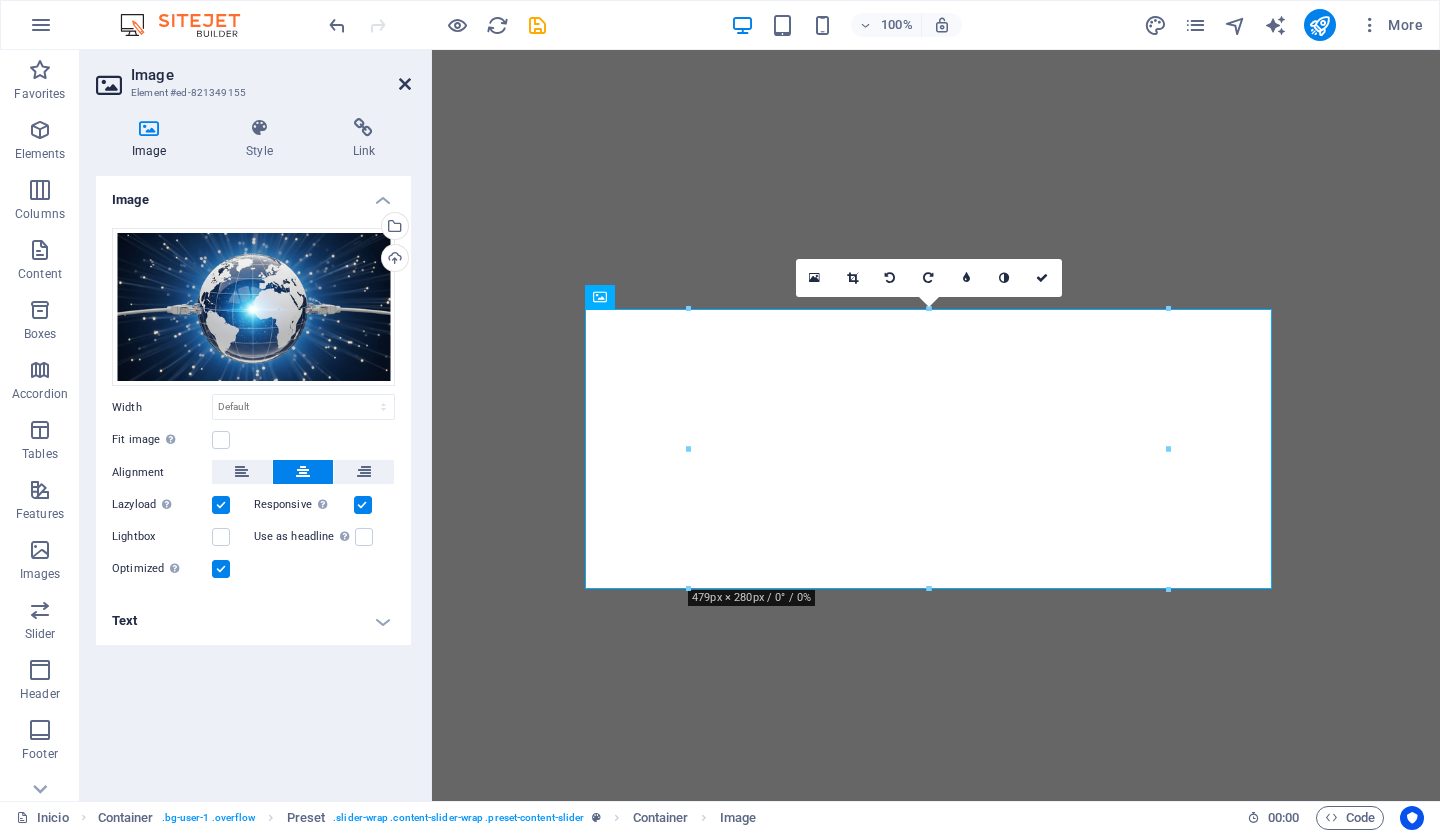 click at bounding box center [405, 84] 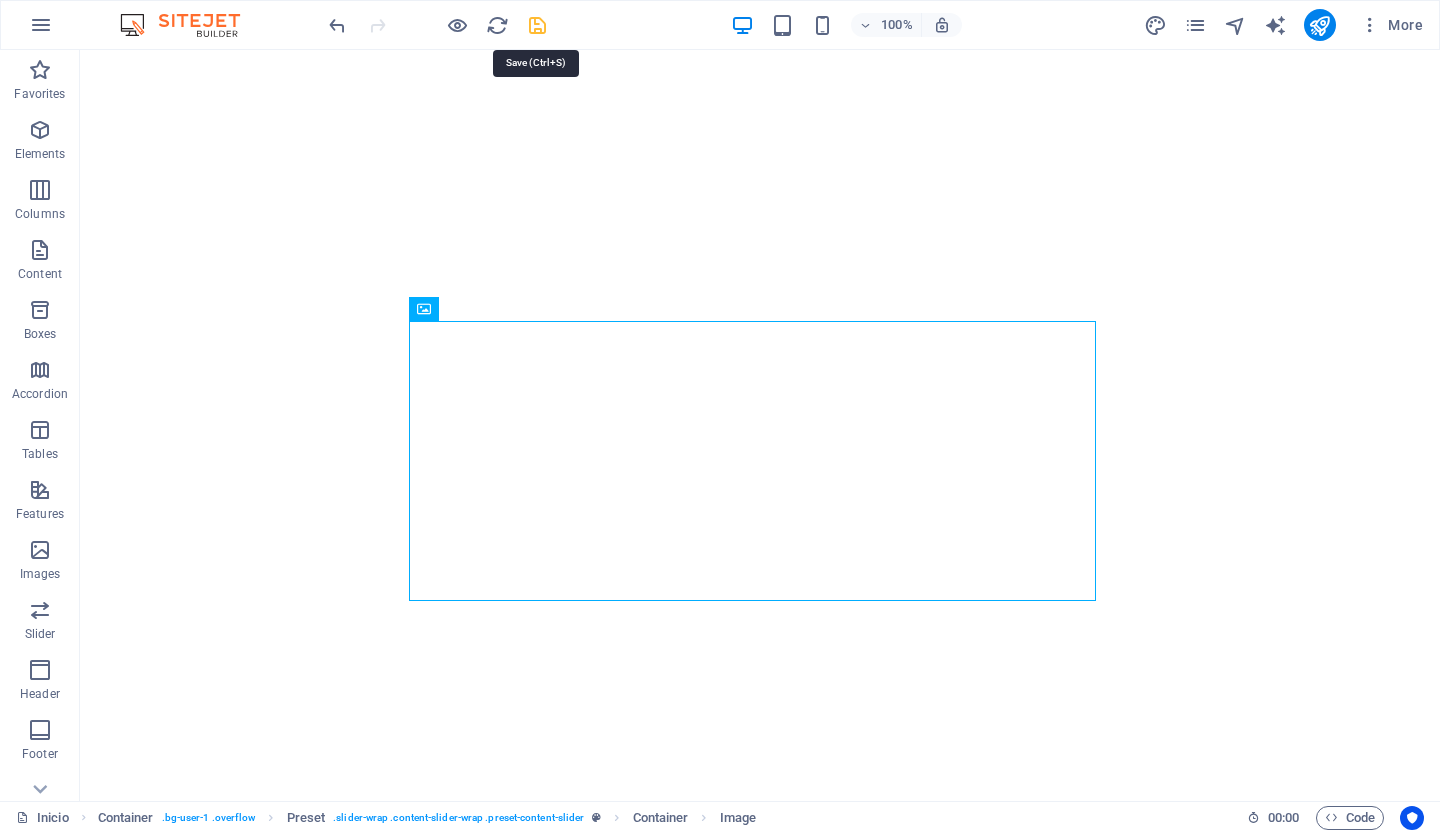 click at bounding box center [537, 25] 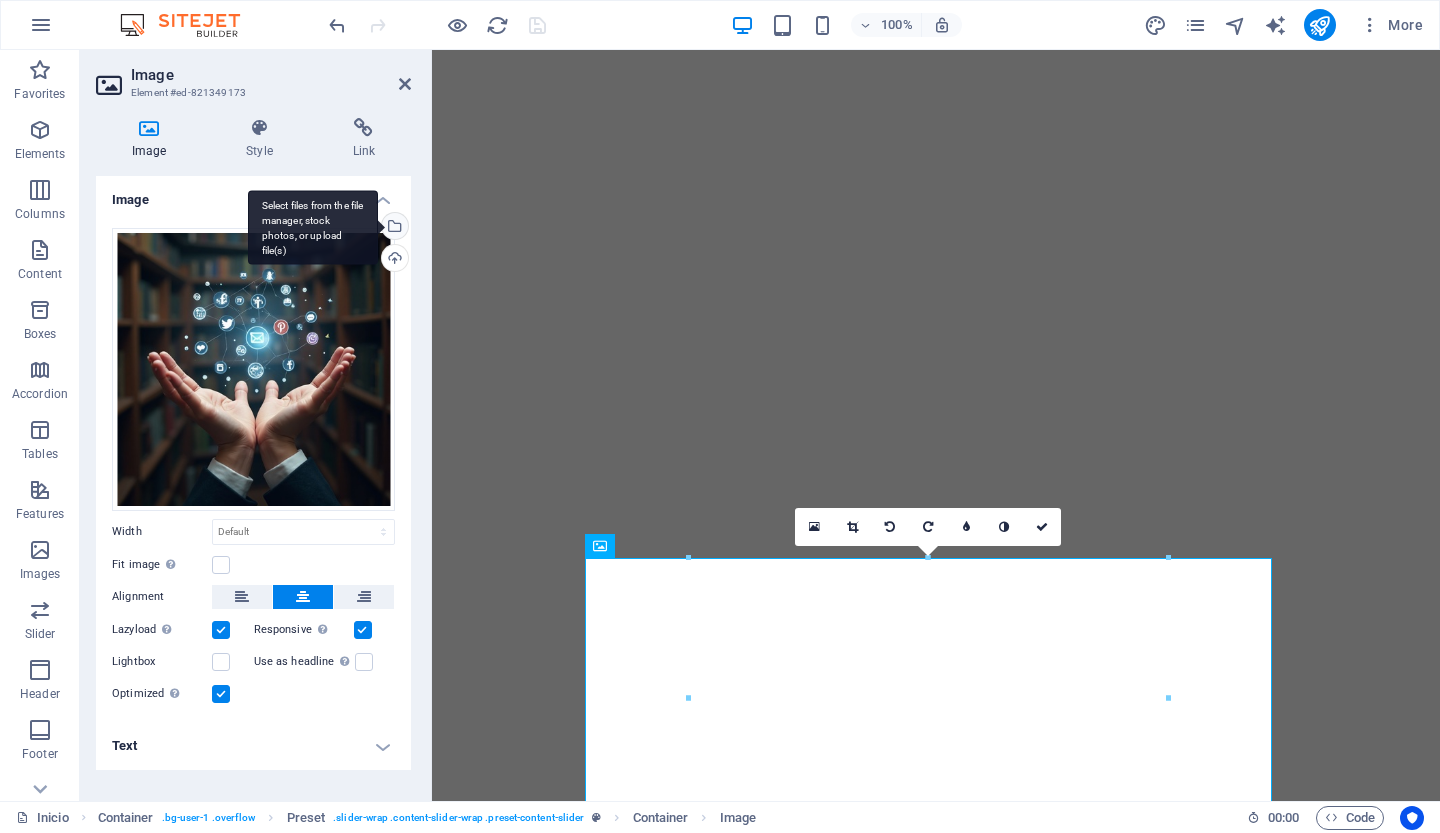 click on "Select files from the file manager, stock photos, or upload file(s)" at bounding box center (393, 228) 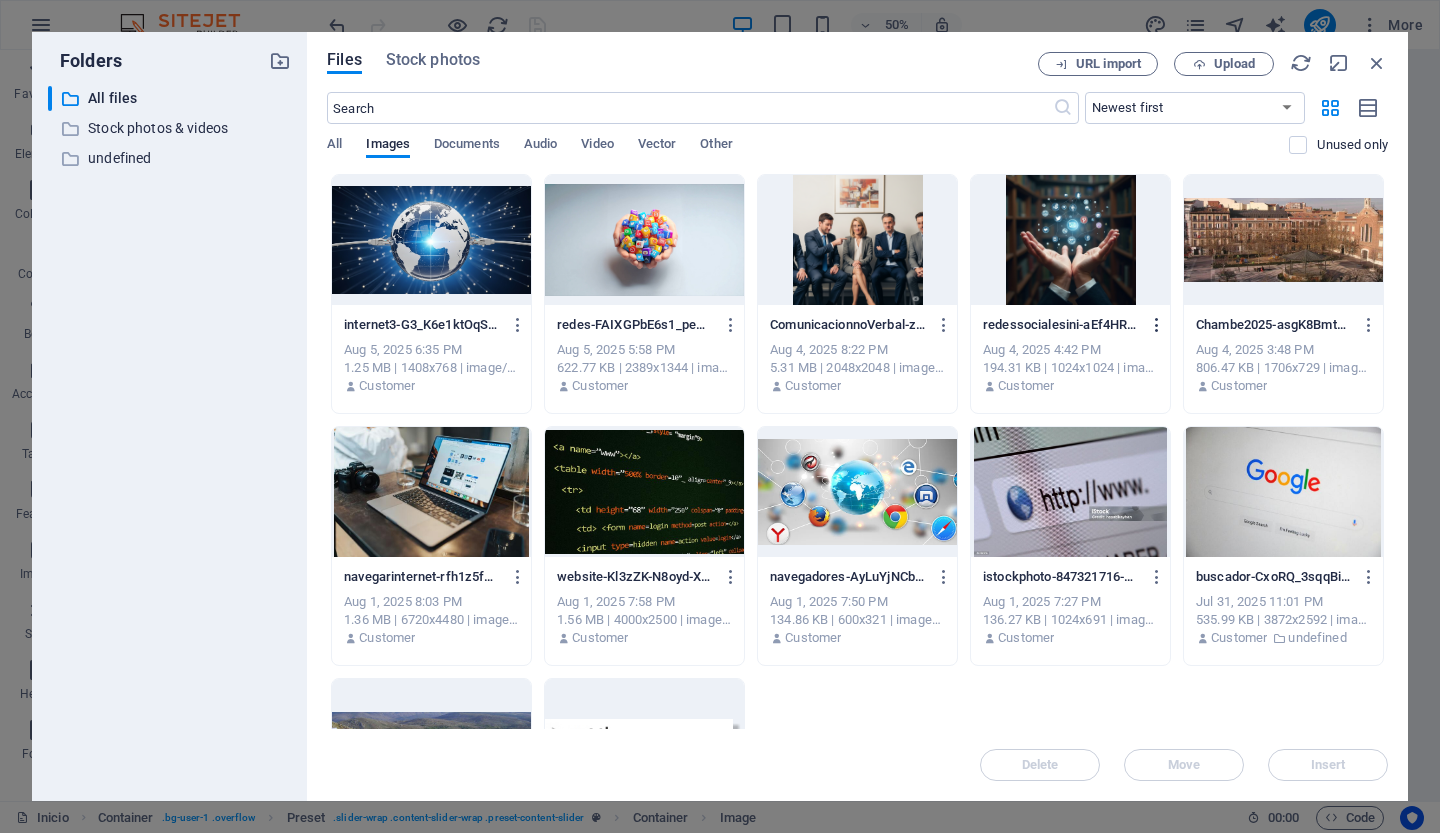 click at bounding box center [1157, 325] 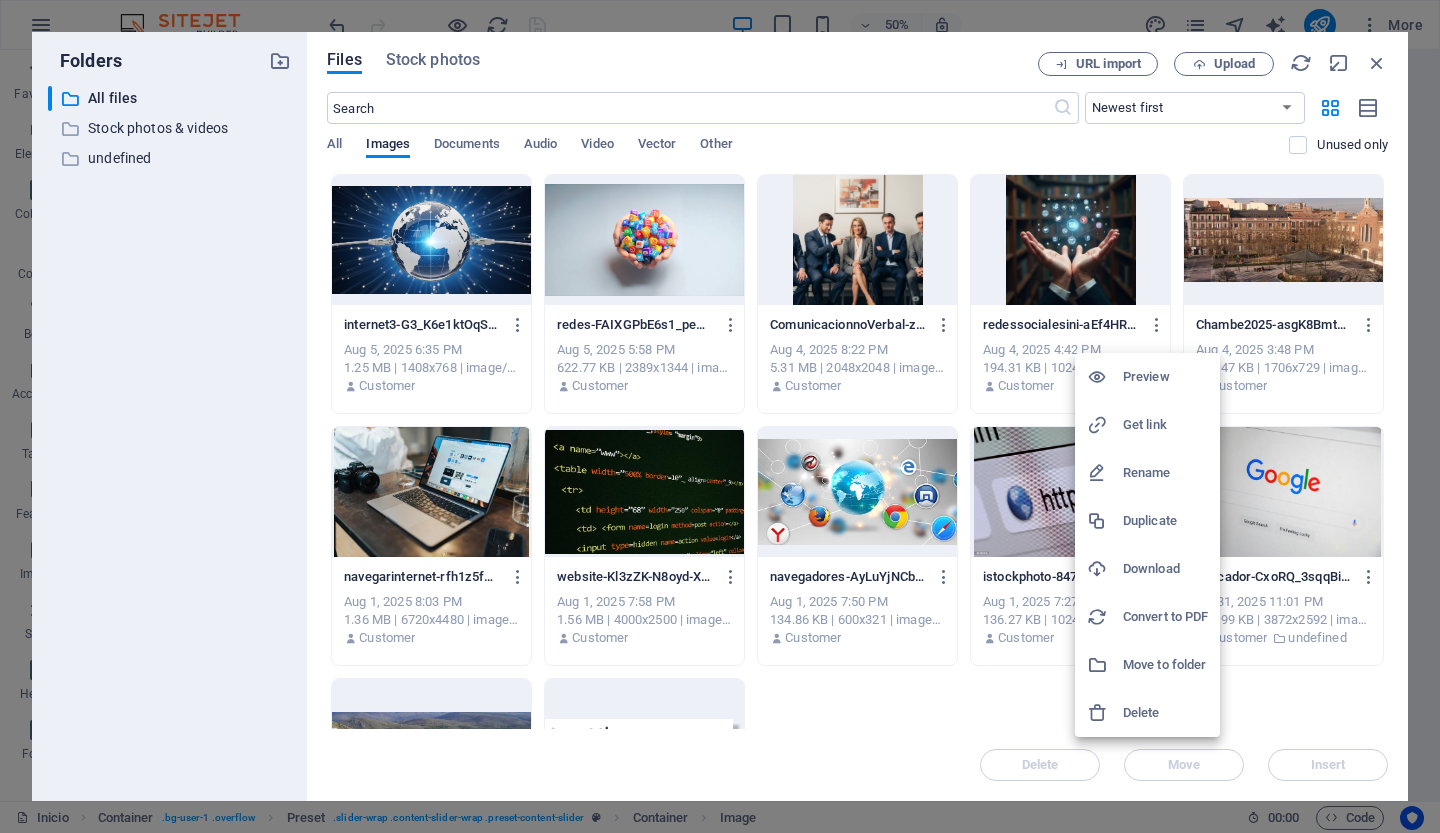 click on "Download" at bounding box center [1165, 569] 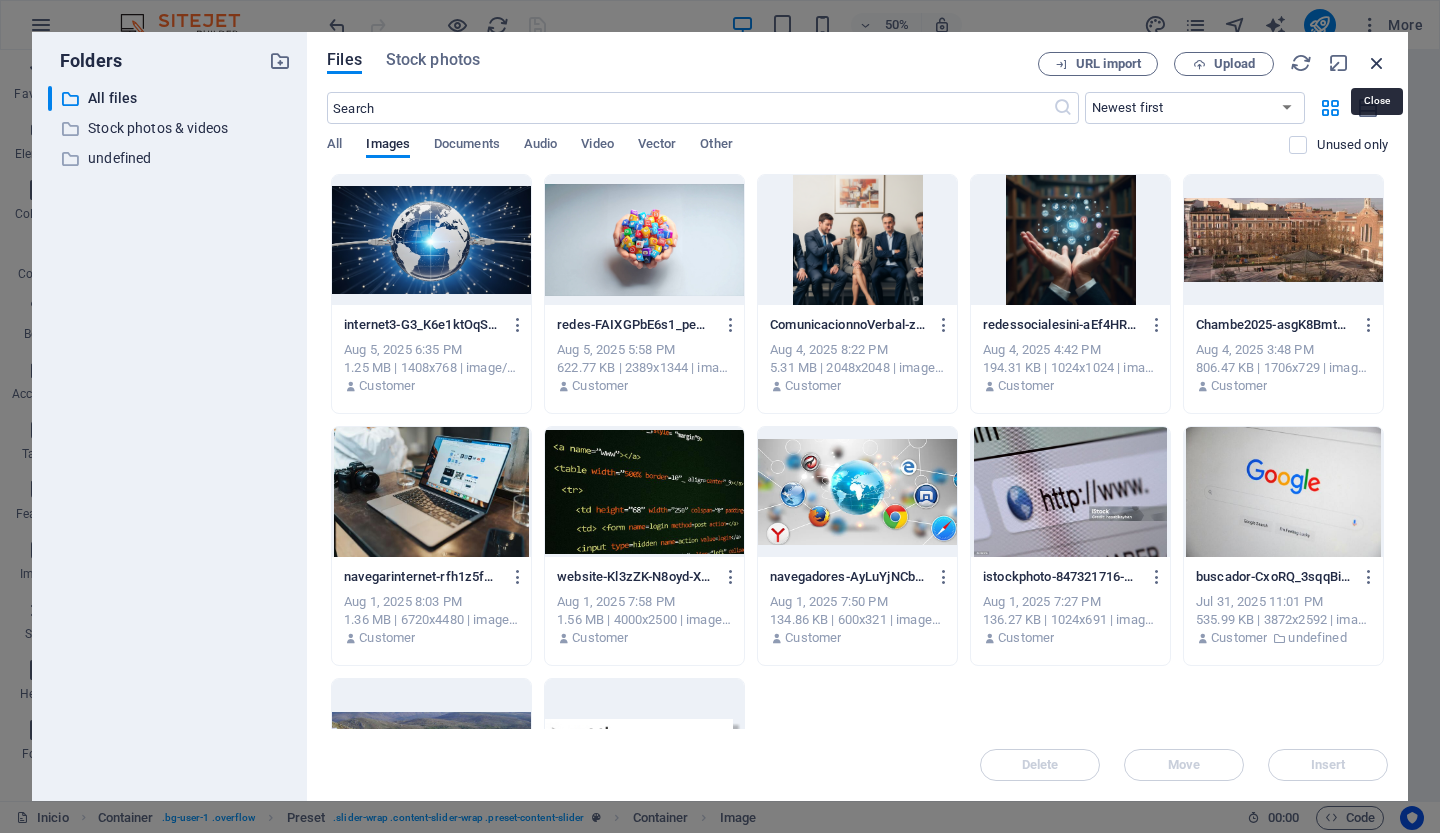click at bounding box center [1377, 63] 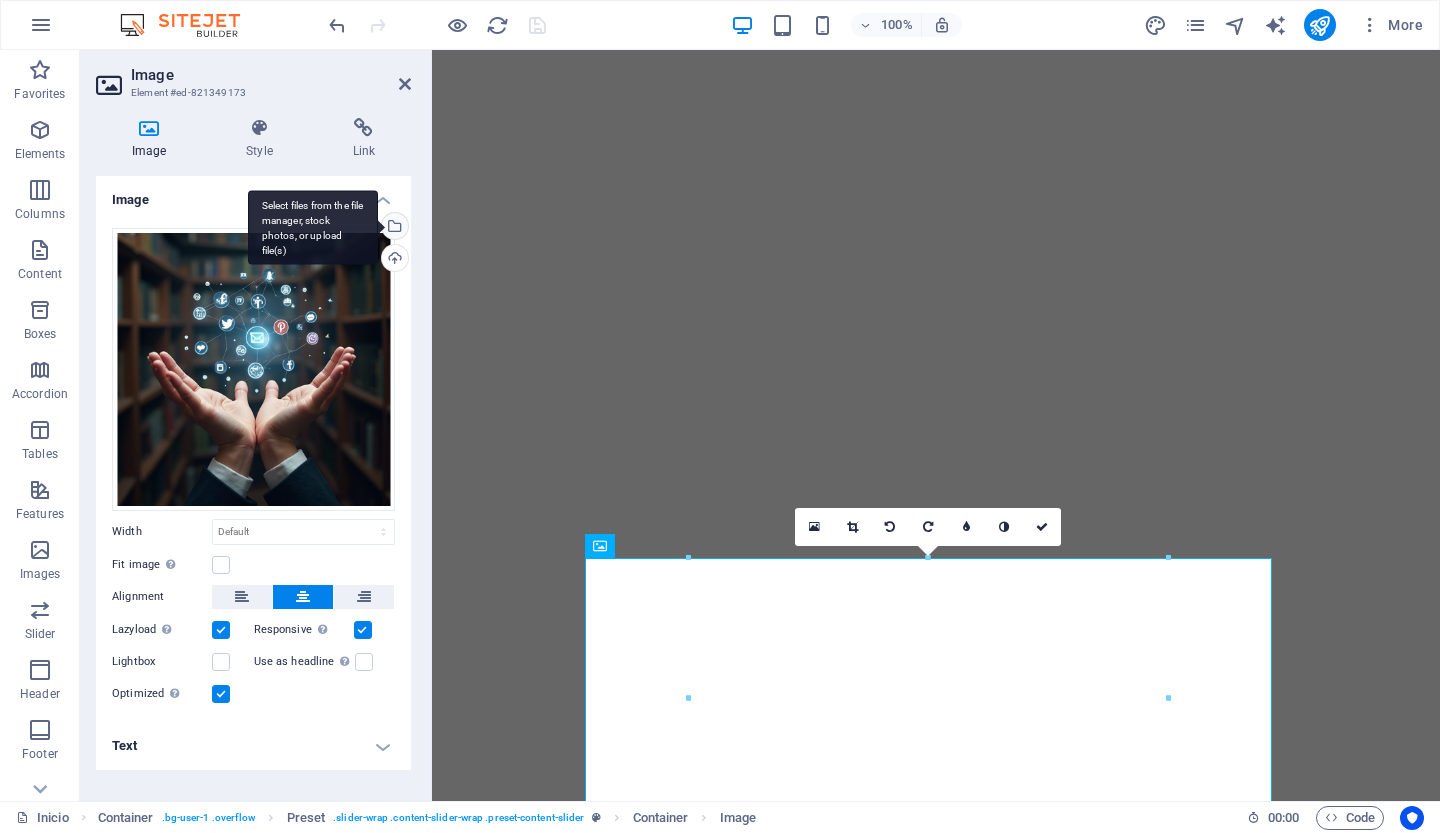 click on "Select files from the file manager, stock photos, or upload file(s)" at bounding box center [393, 228] 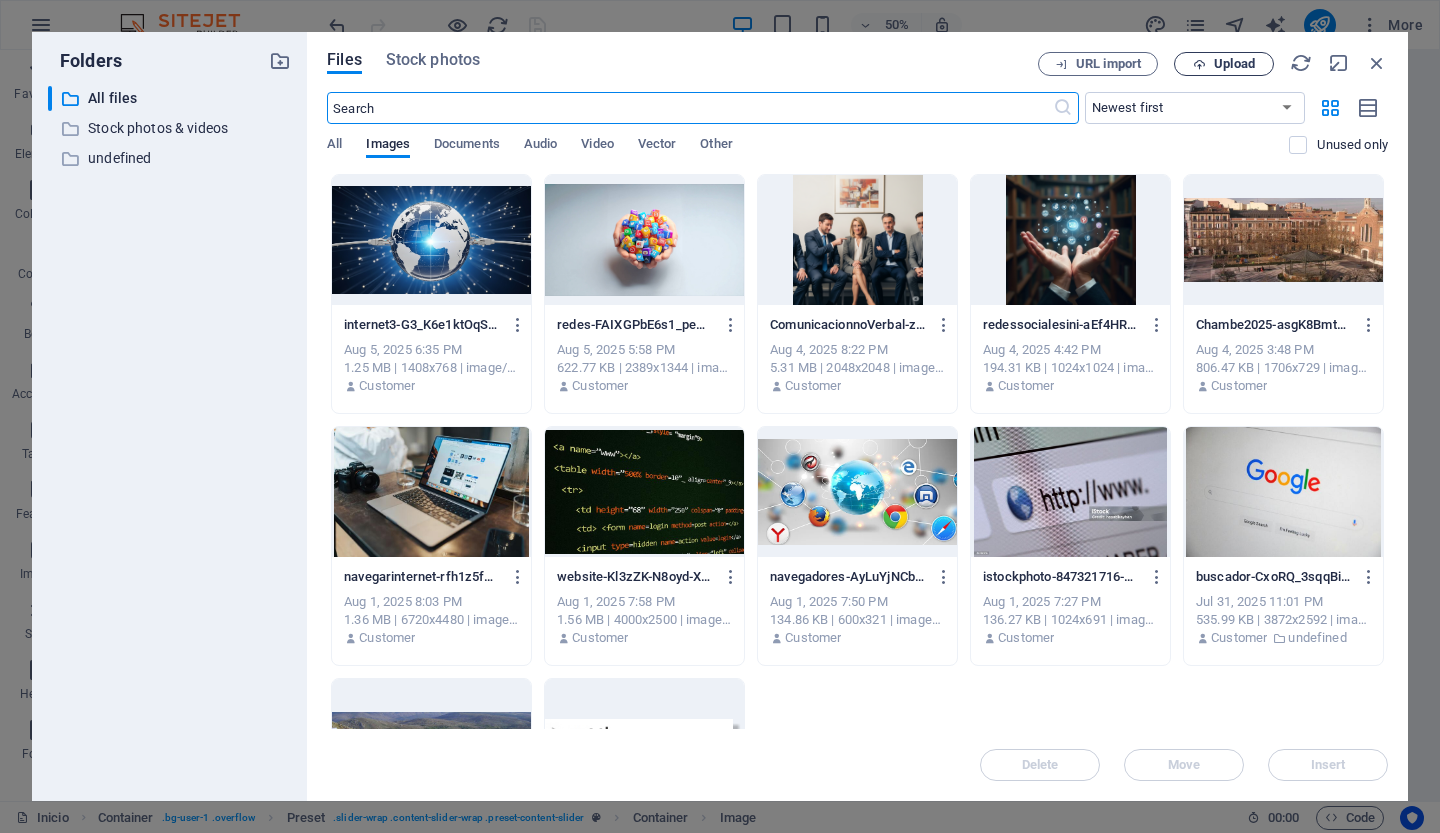 click on "Upload" at bounding box center [1234, 64] 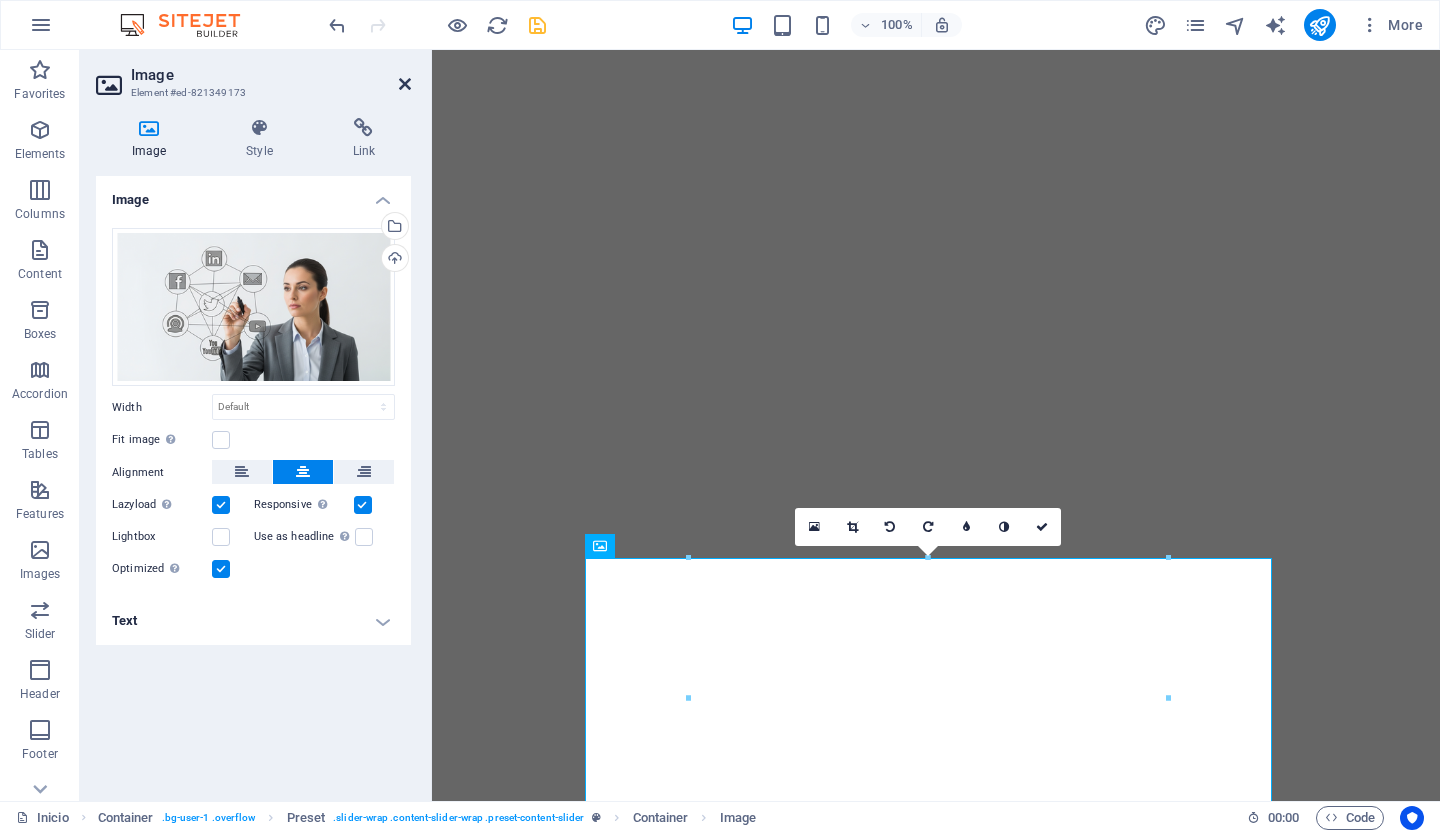 click at bounding box center (405, 84) 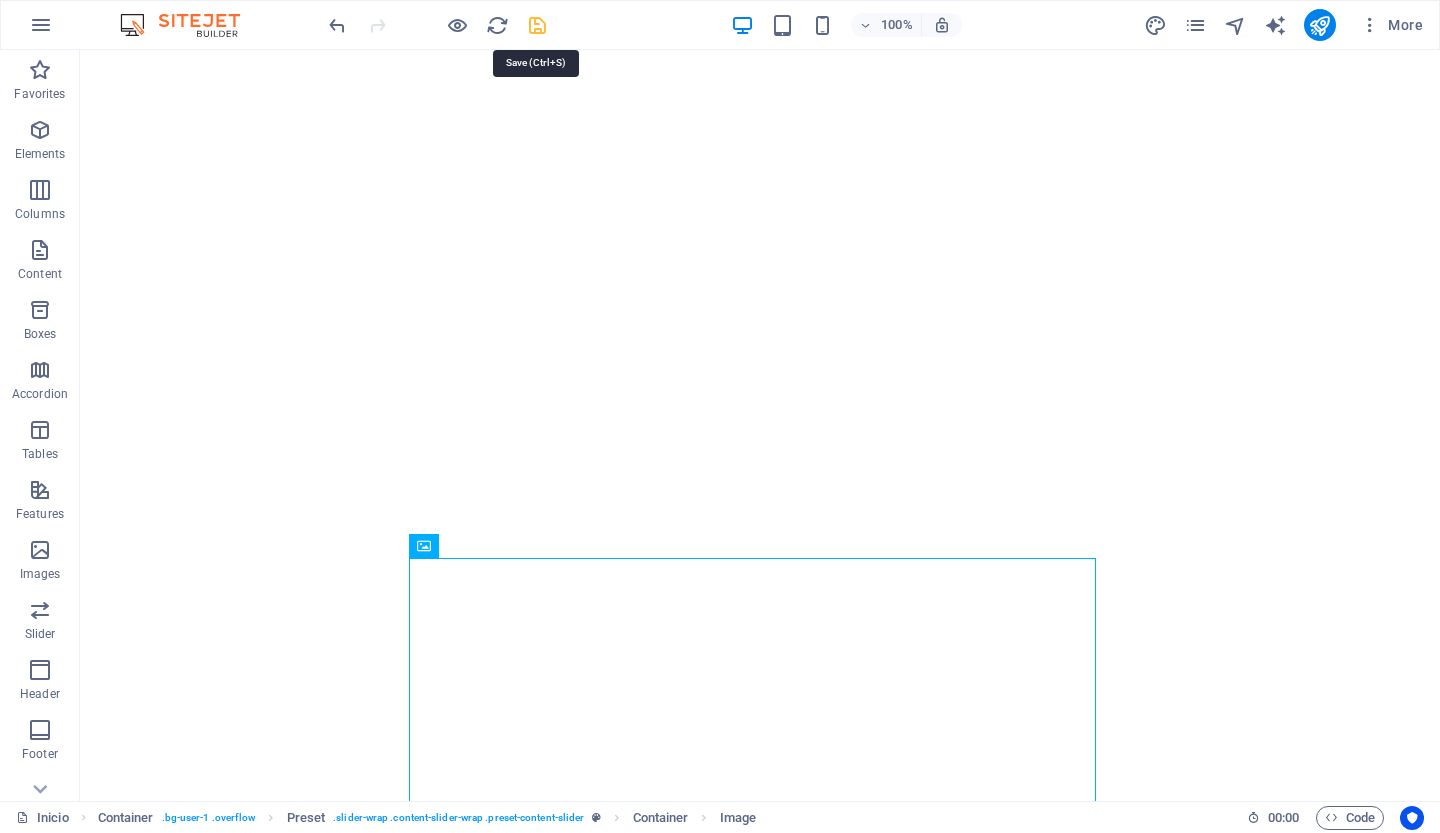 click at bounding box center (537, 25) 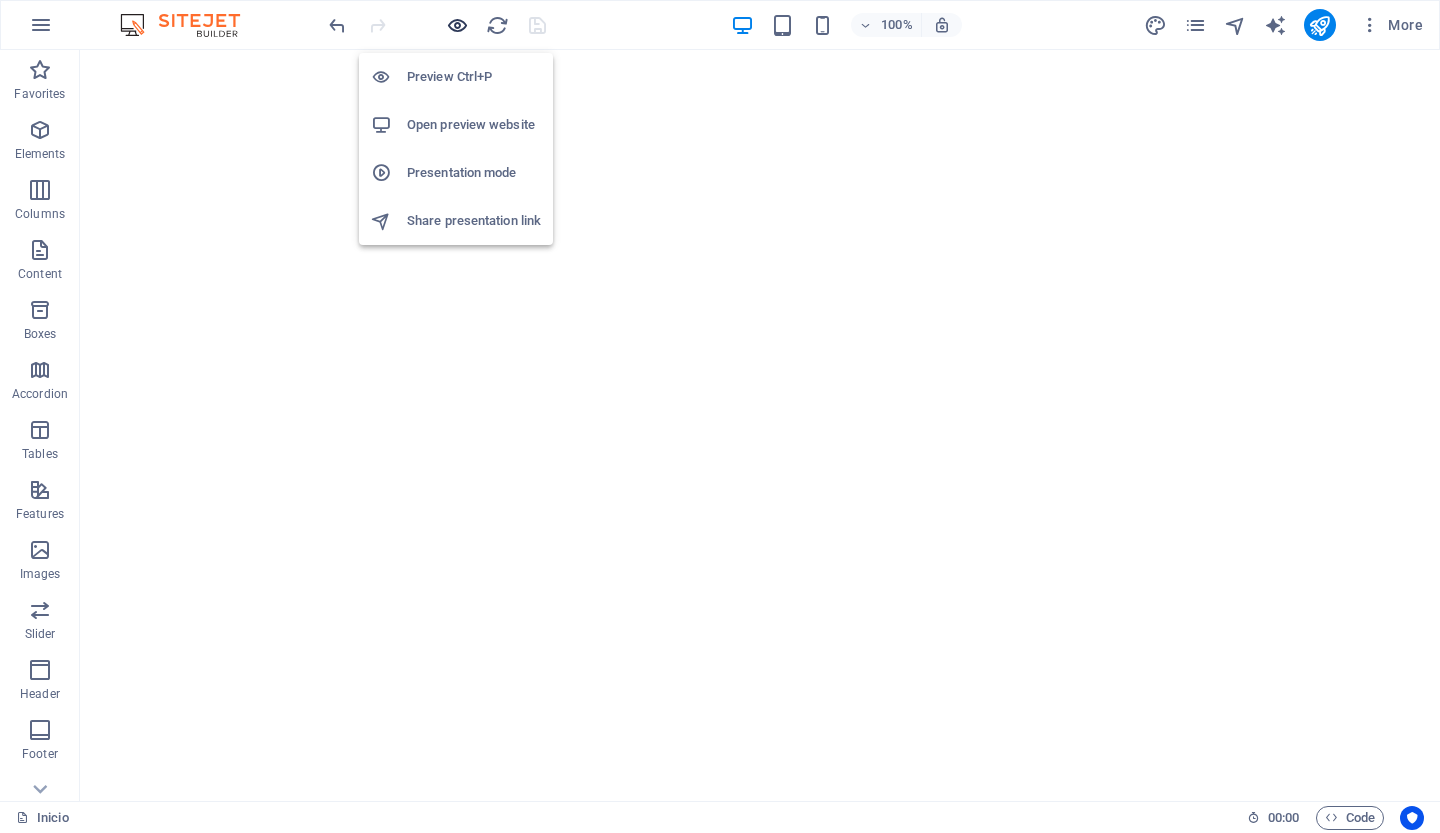 click at bounding box center (457, 25) 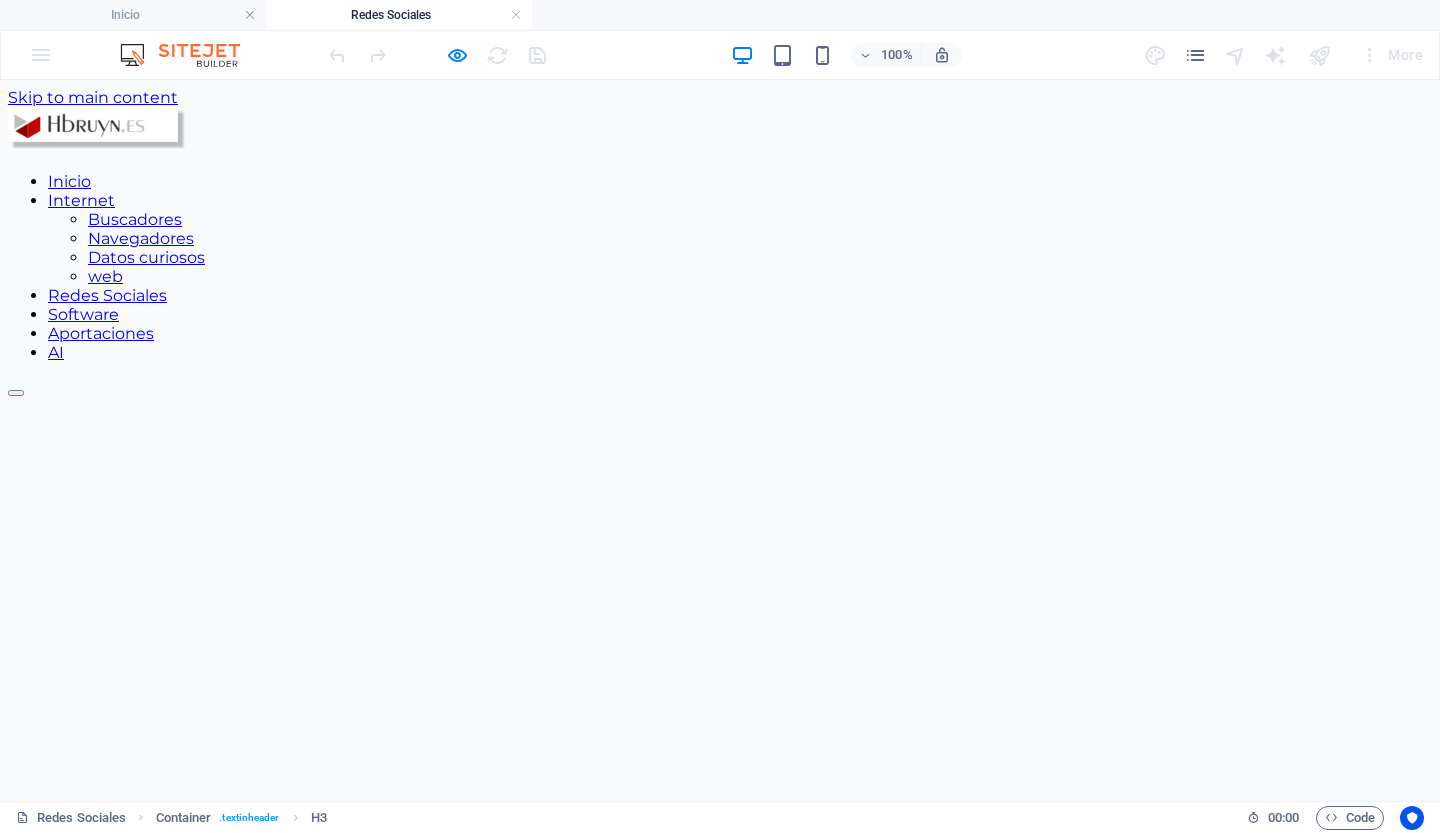 scroll, scrollTop: 0, scrollLeft: 0, axis: both 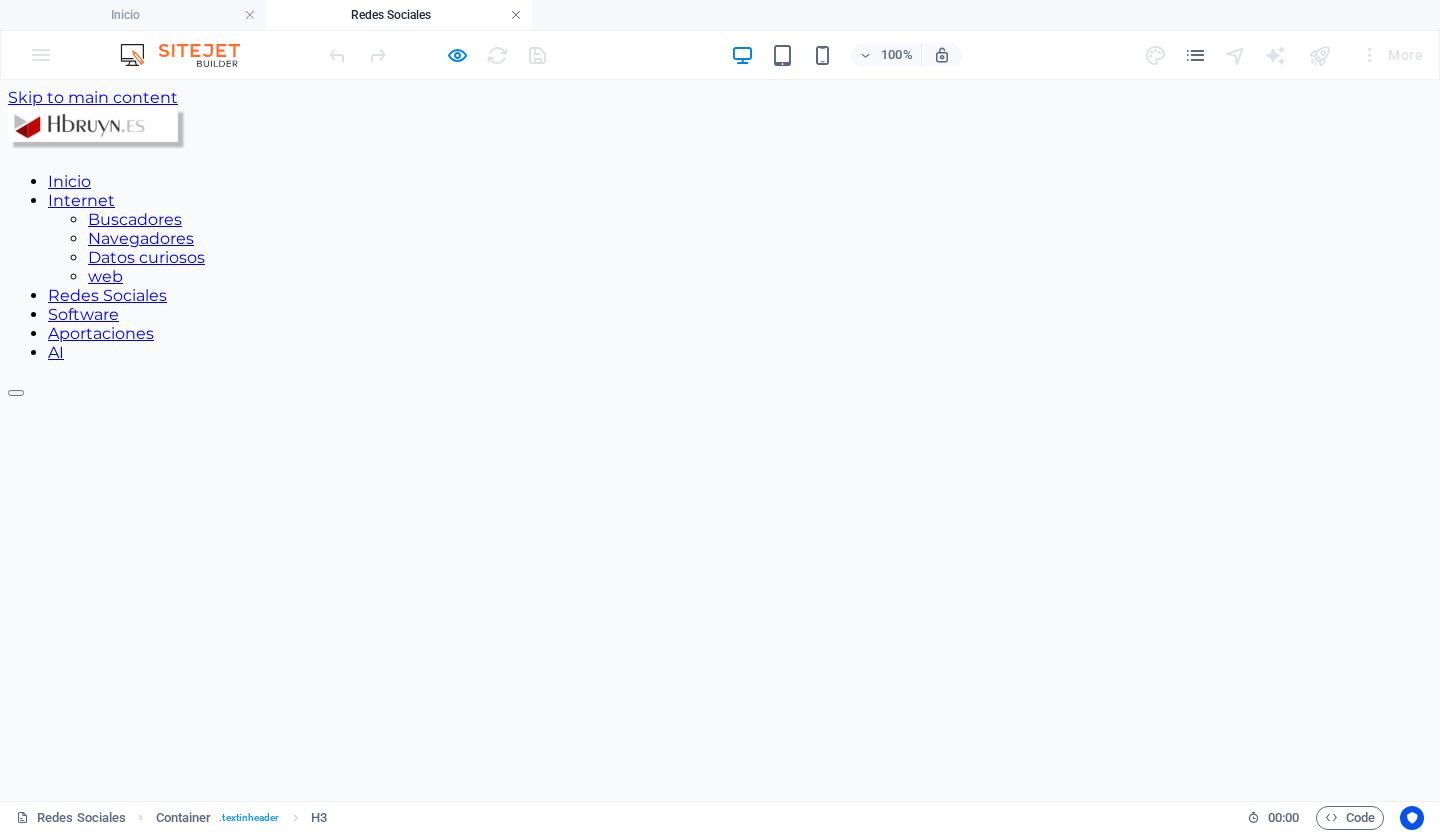 click at bounding box center (516, 15) 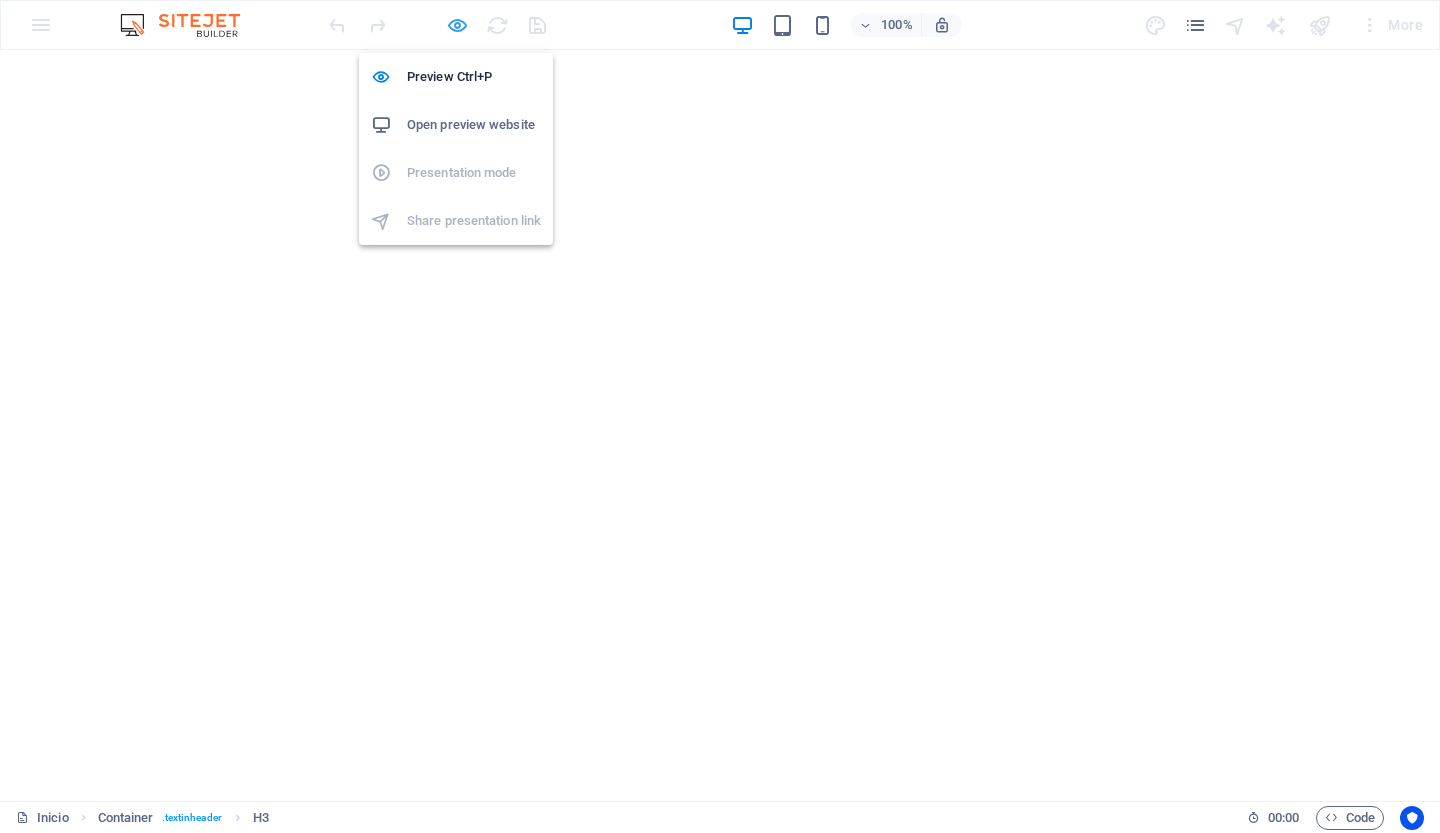 click at bounding box center (457, 25) 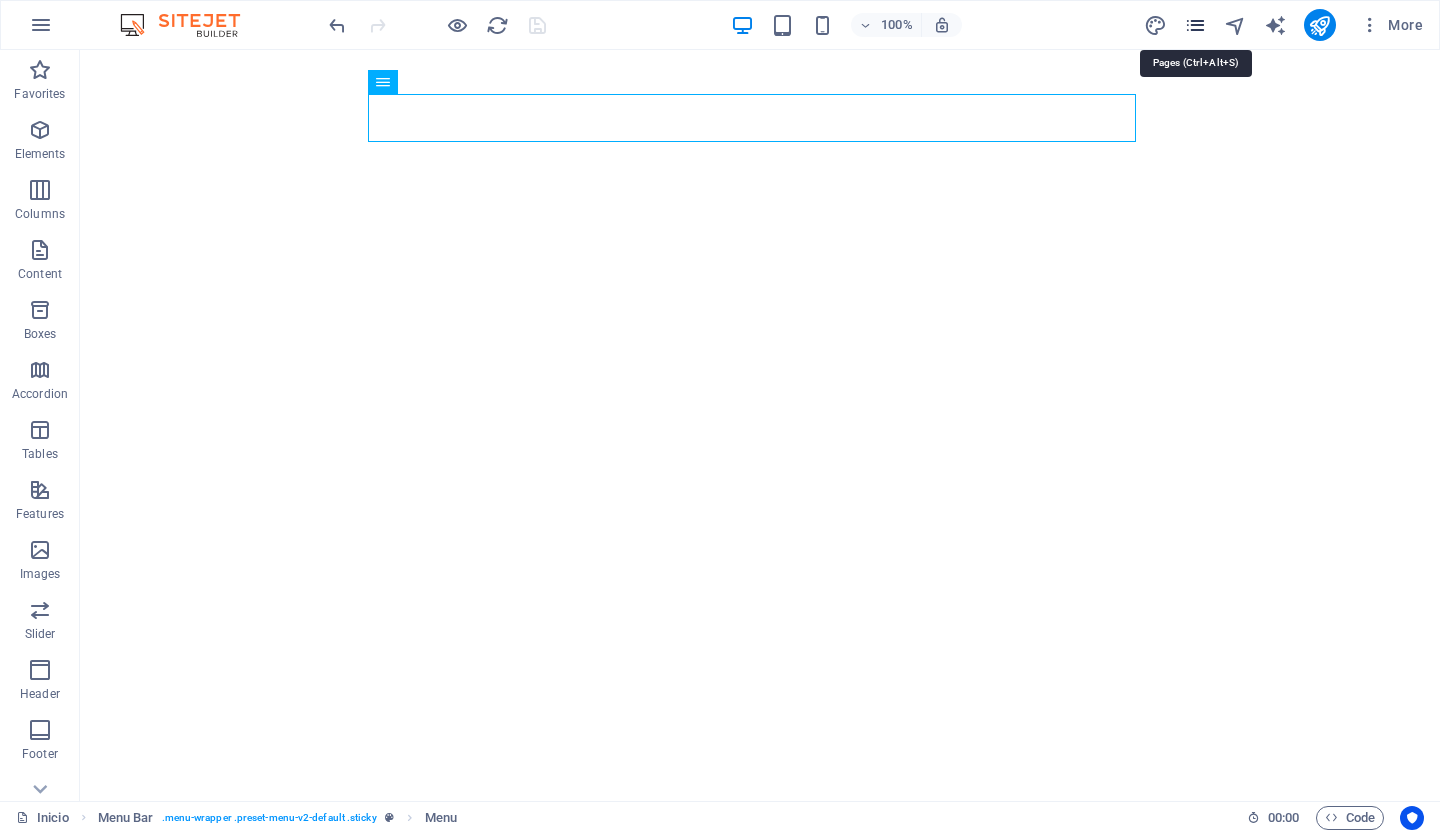 click at bounding box center [1195, 25] 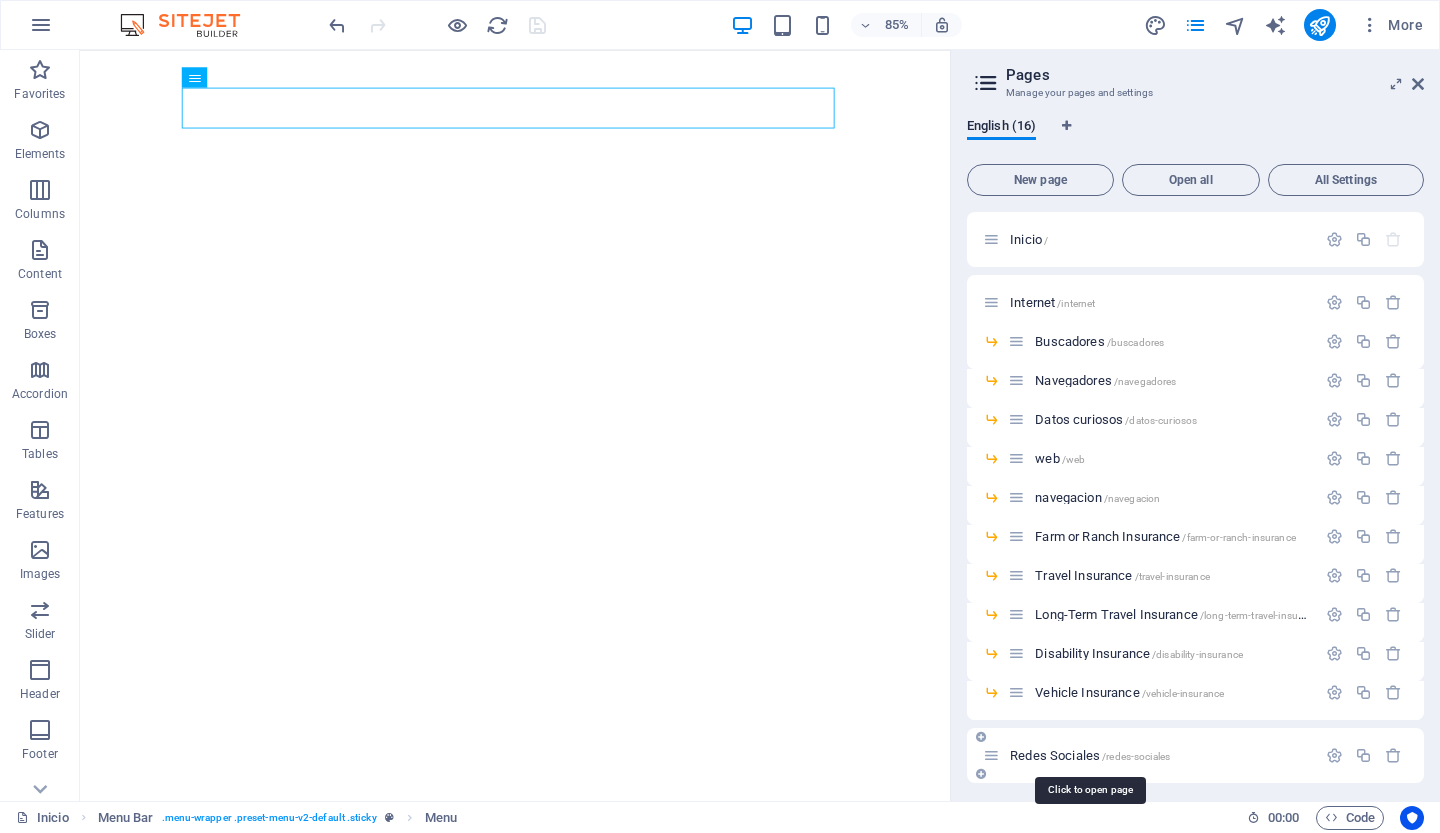 click on "Redes Sociales /redes-sociales" at bounding box center (1090, 755) 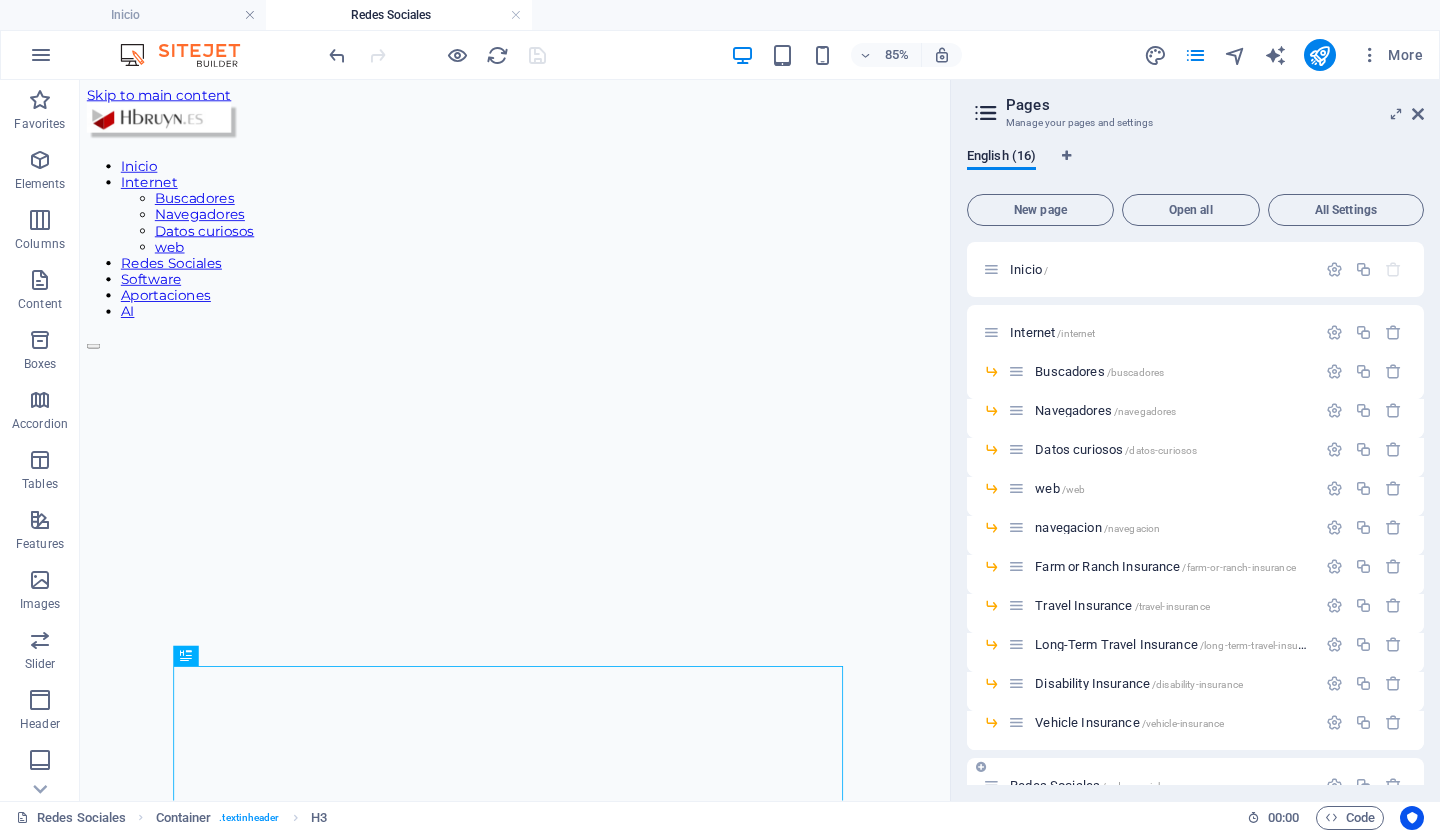 scroll, scrollTop: 0, scrollLeft: 0, axis: both 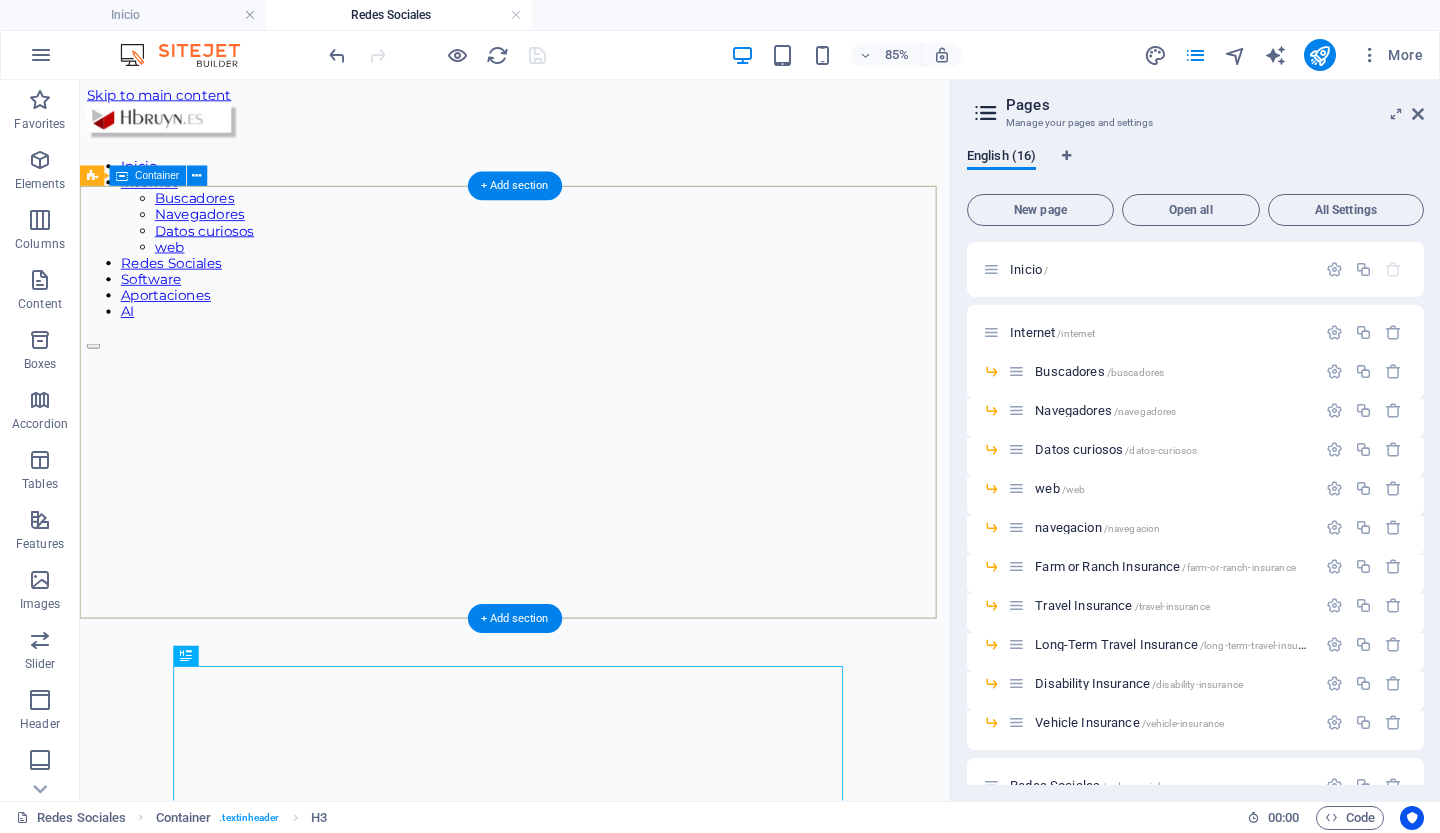 click on "Drop content here or  Add elements  Paste clipboard" at bounding box center (592, 1147) 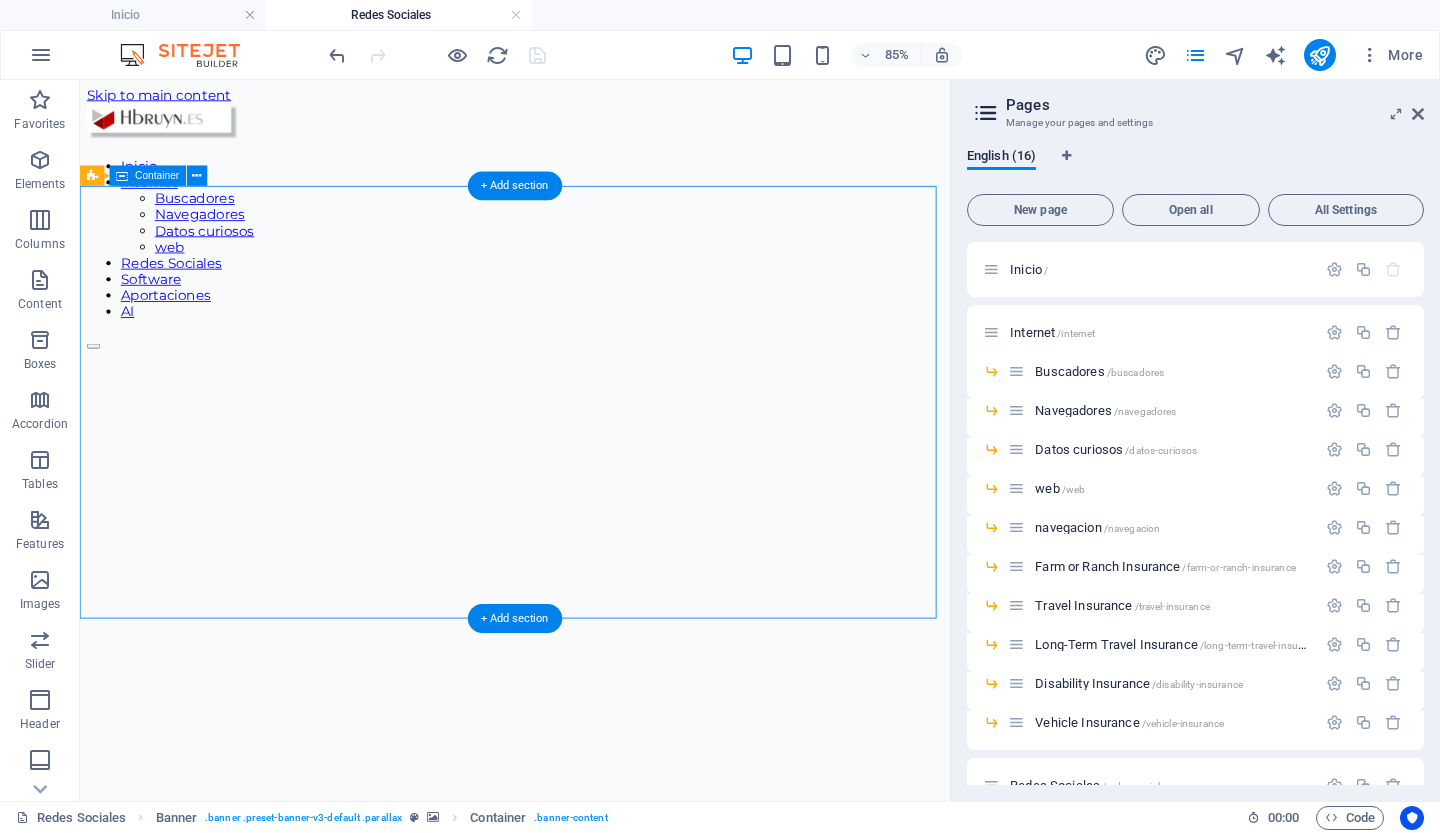 click on "Drop content here or  Add elements  Paste clipboard" at bounding box center (592, 1147) 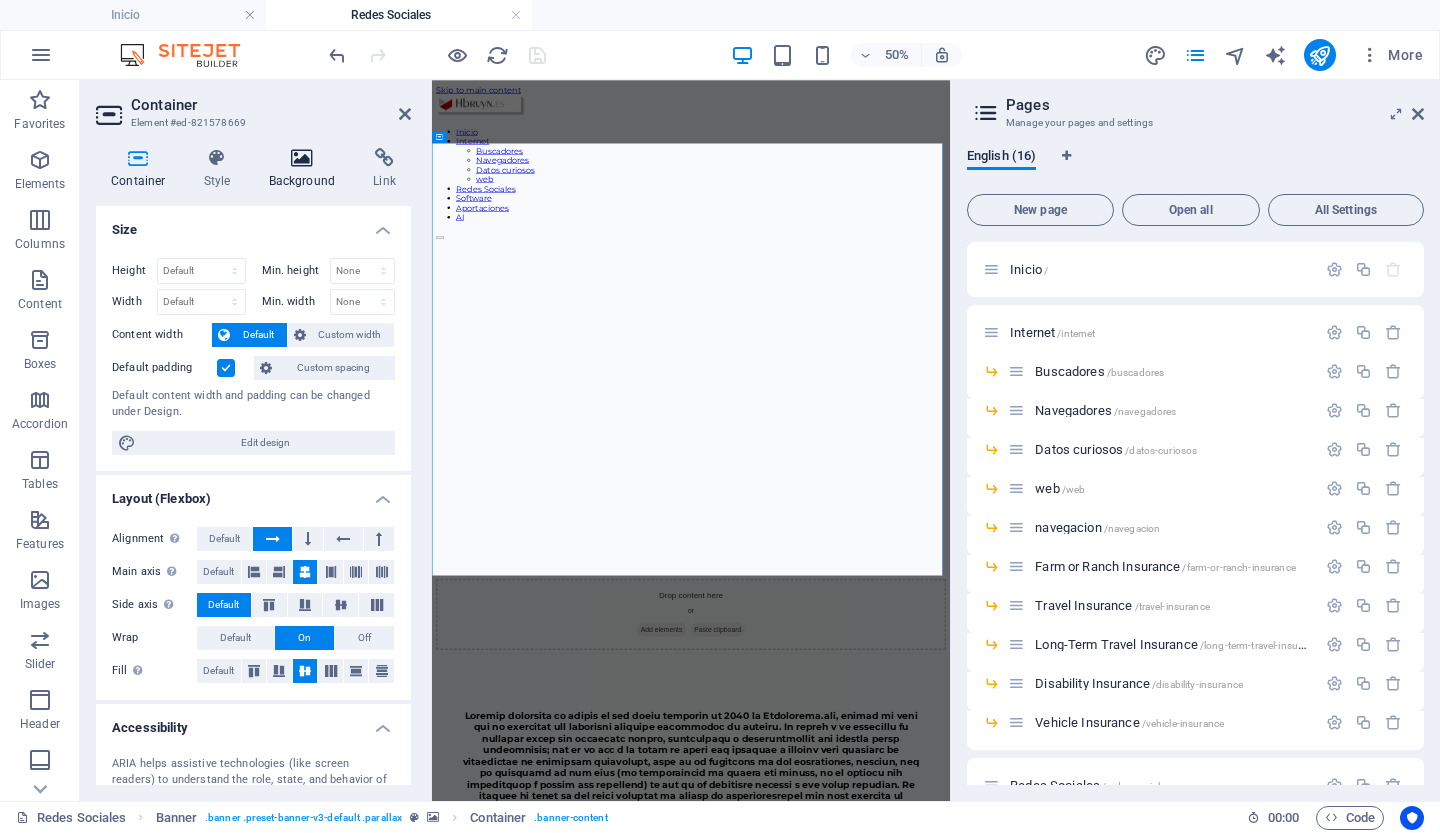 click at bounding box center [302, 158] 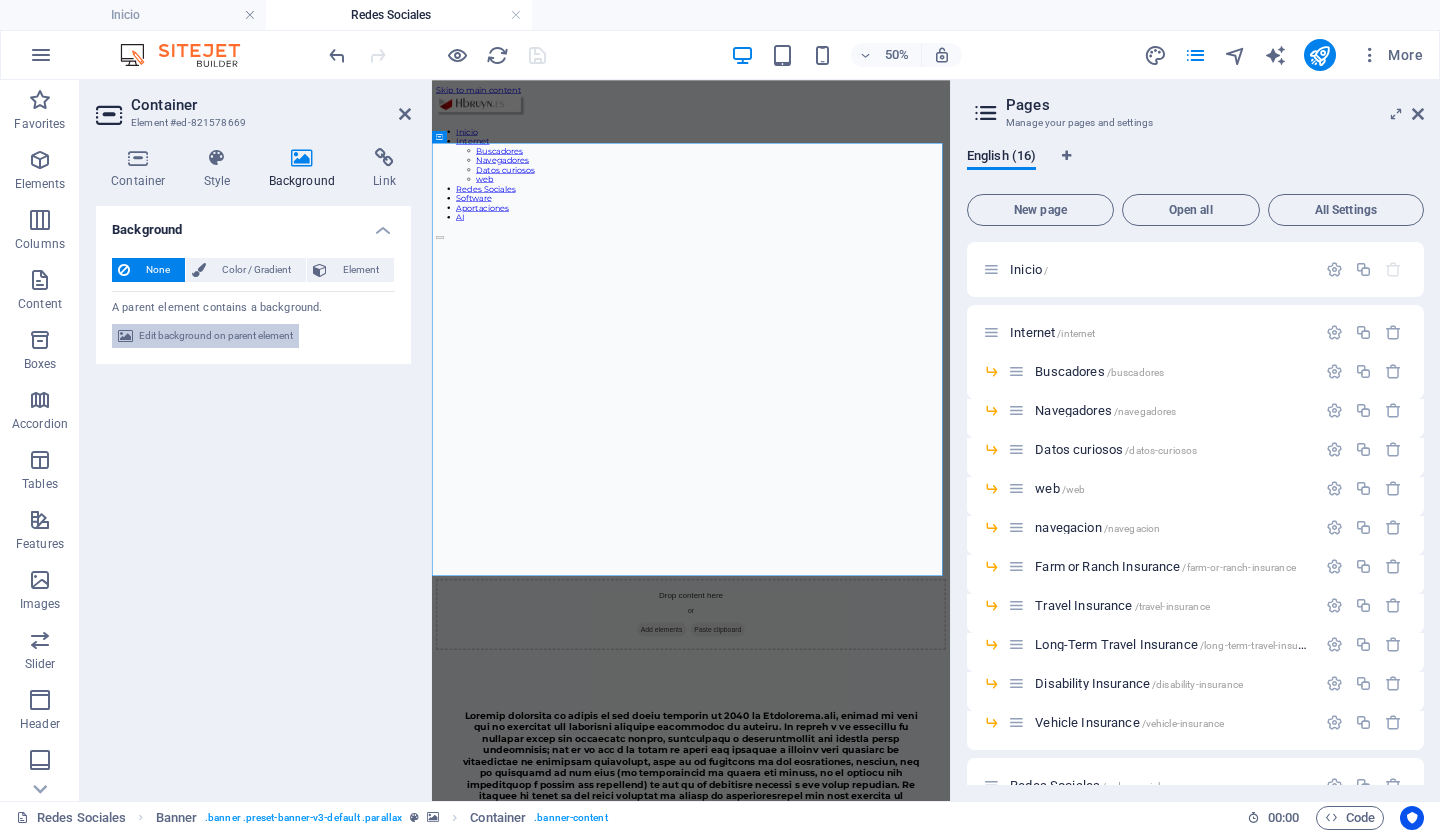 click on "Edit background on parent element" at bounding box center (216, 336) 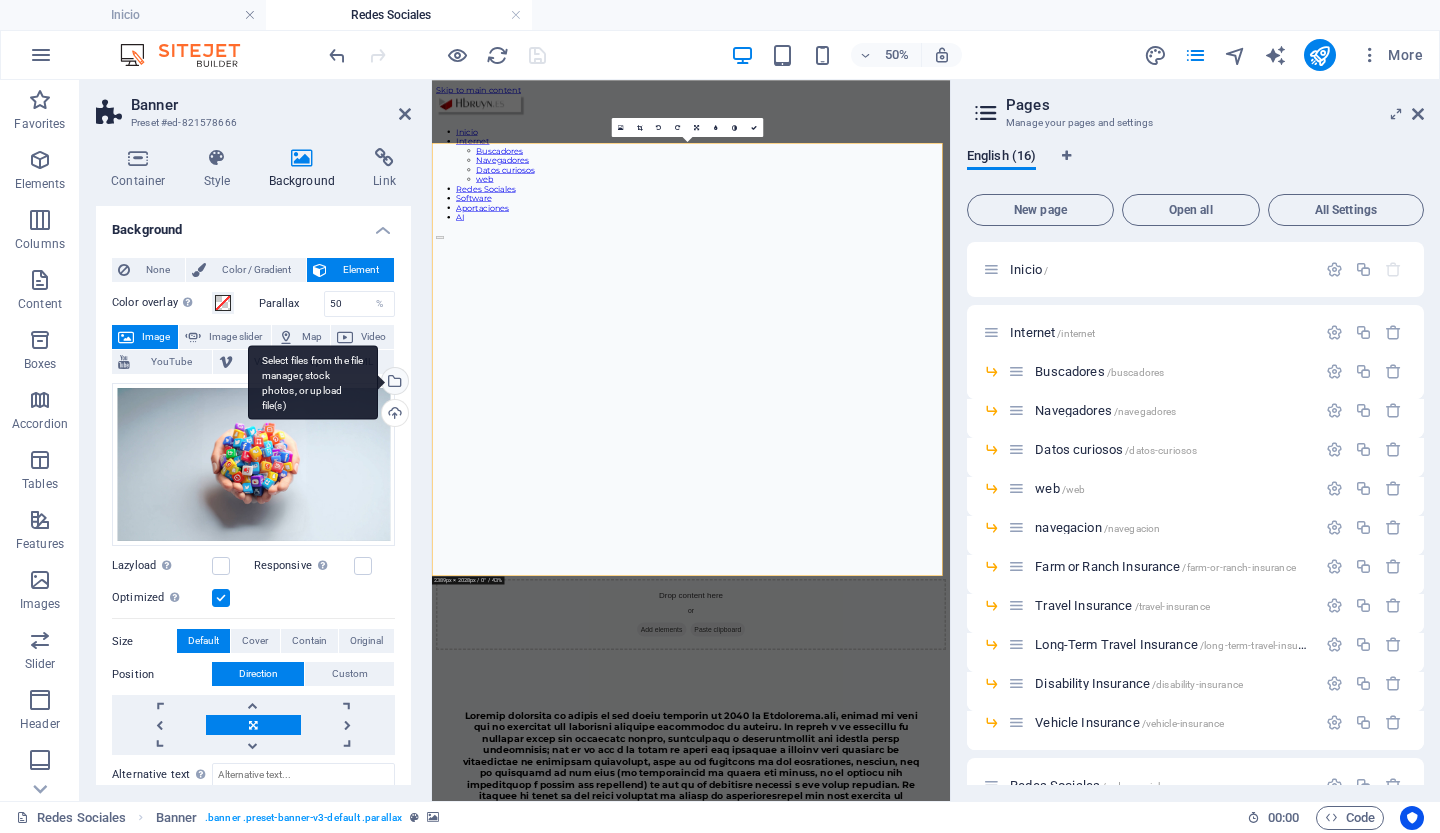 click on "Select files from the file manager, stock photos, or upload file(s)" at bounding box center (393, 383) 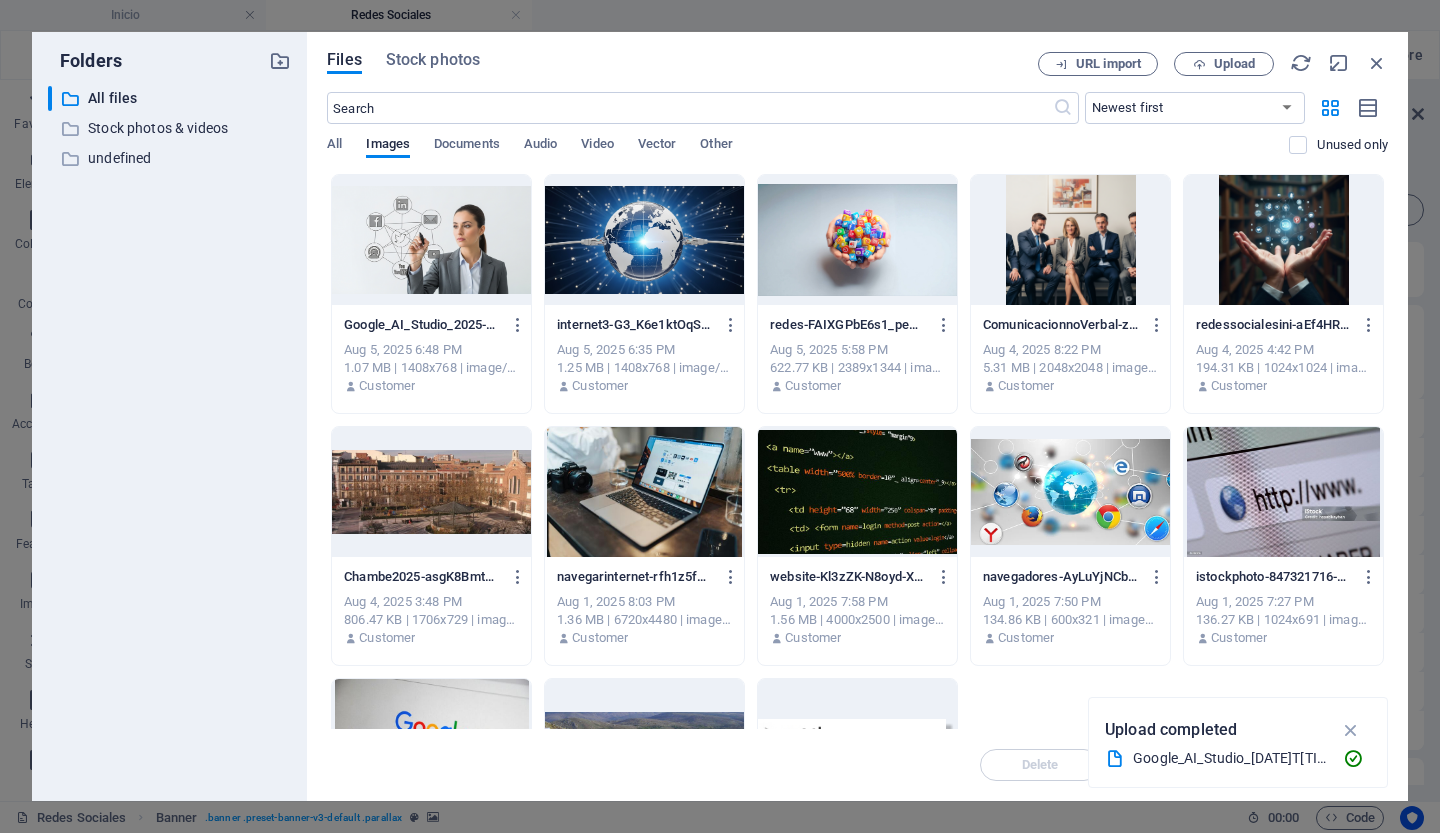 click at bounding box center [431, 240] 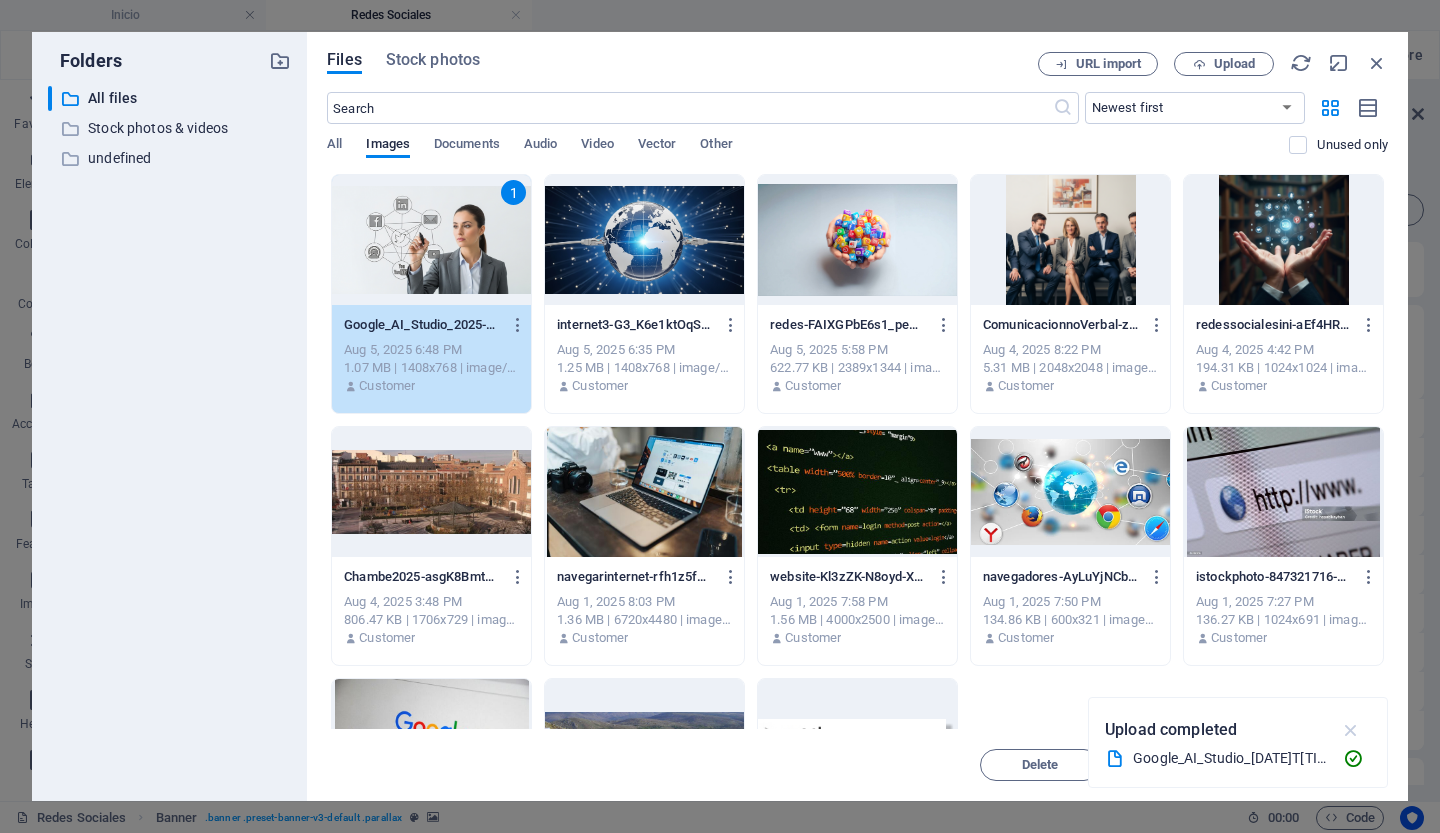 click at bounding box center [1351, 730] 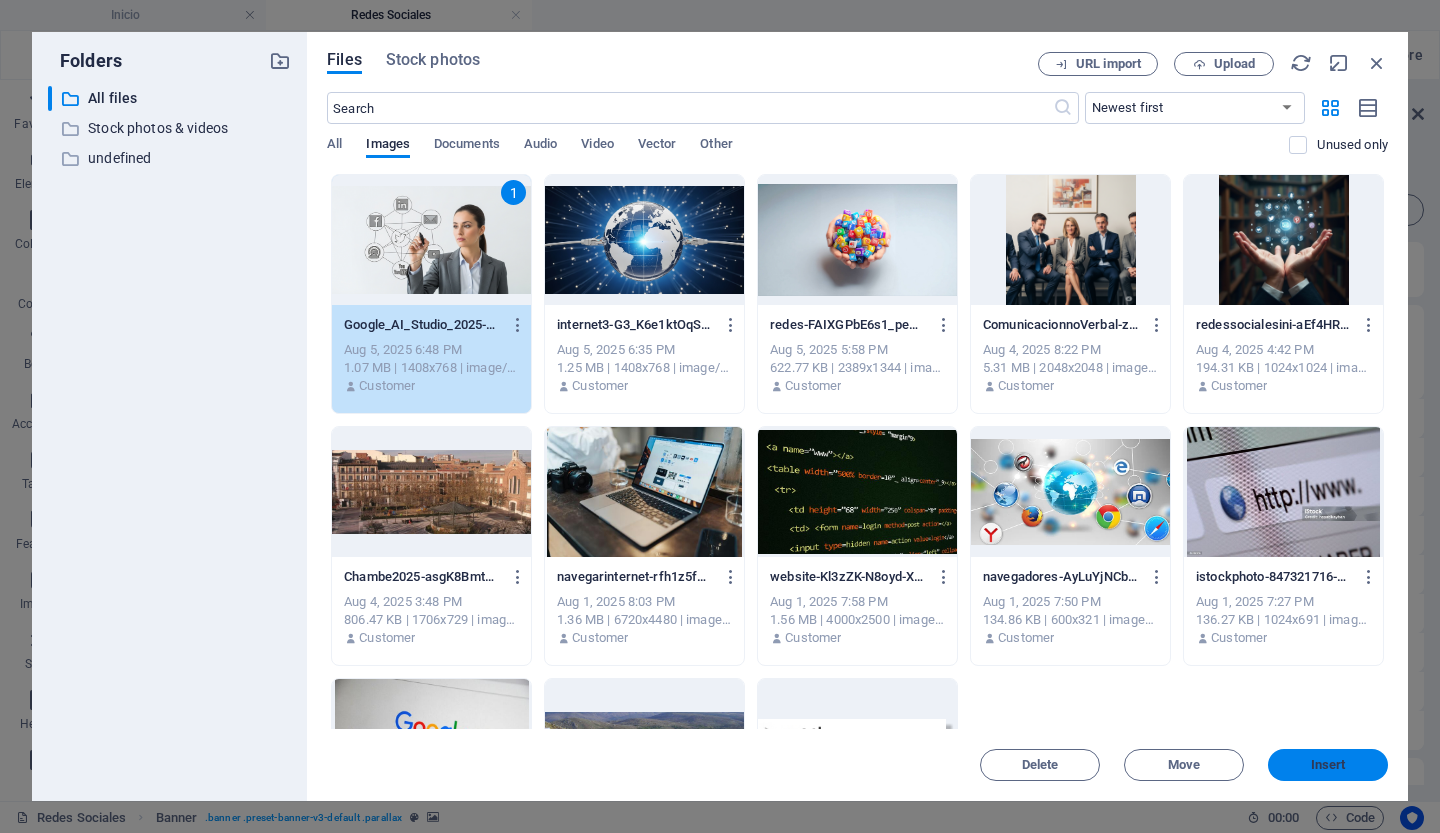 click on "Insert" at bounding box center (1328, 765) 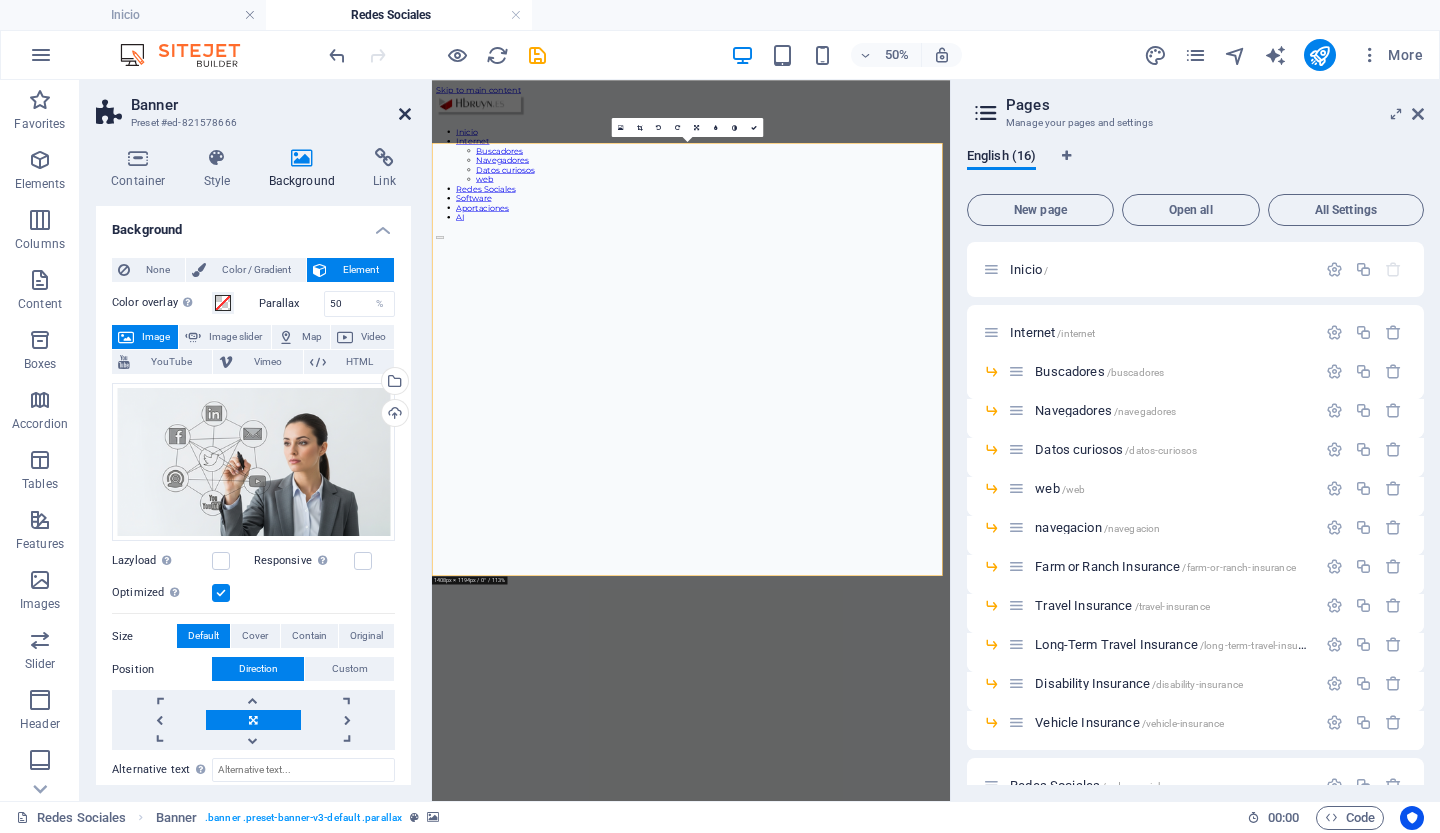 click at bounding box center [405, 114] 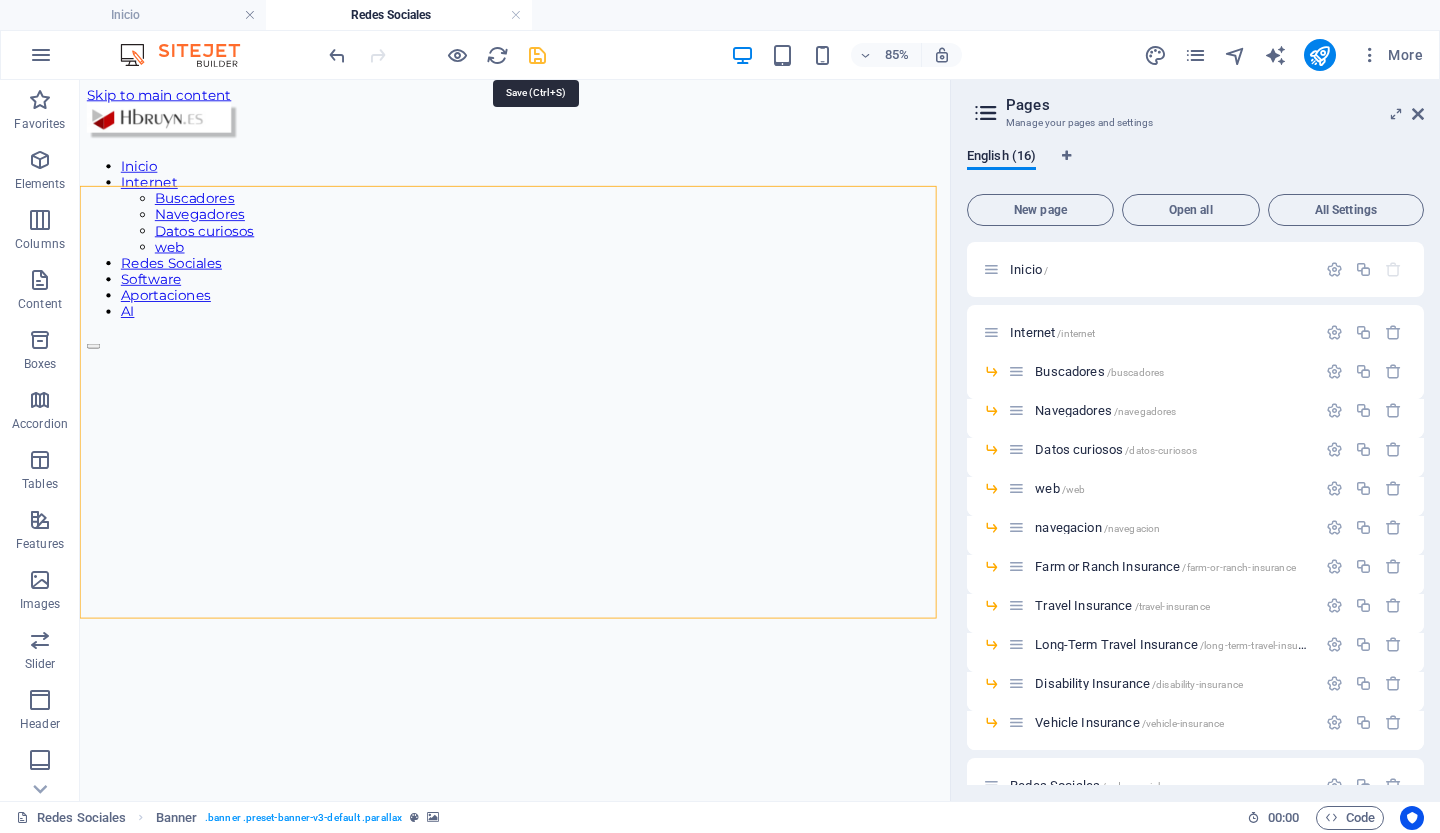 click at bounding box center (537, 55) 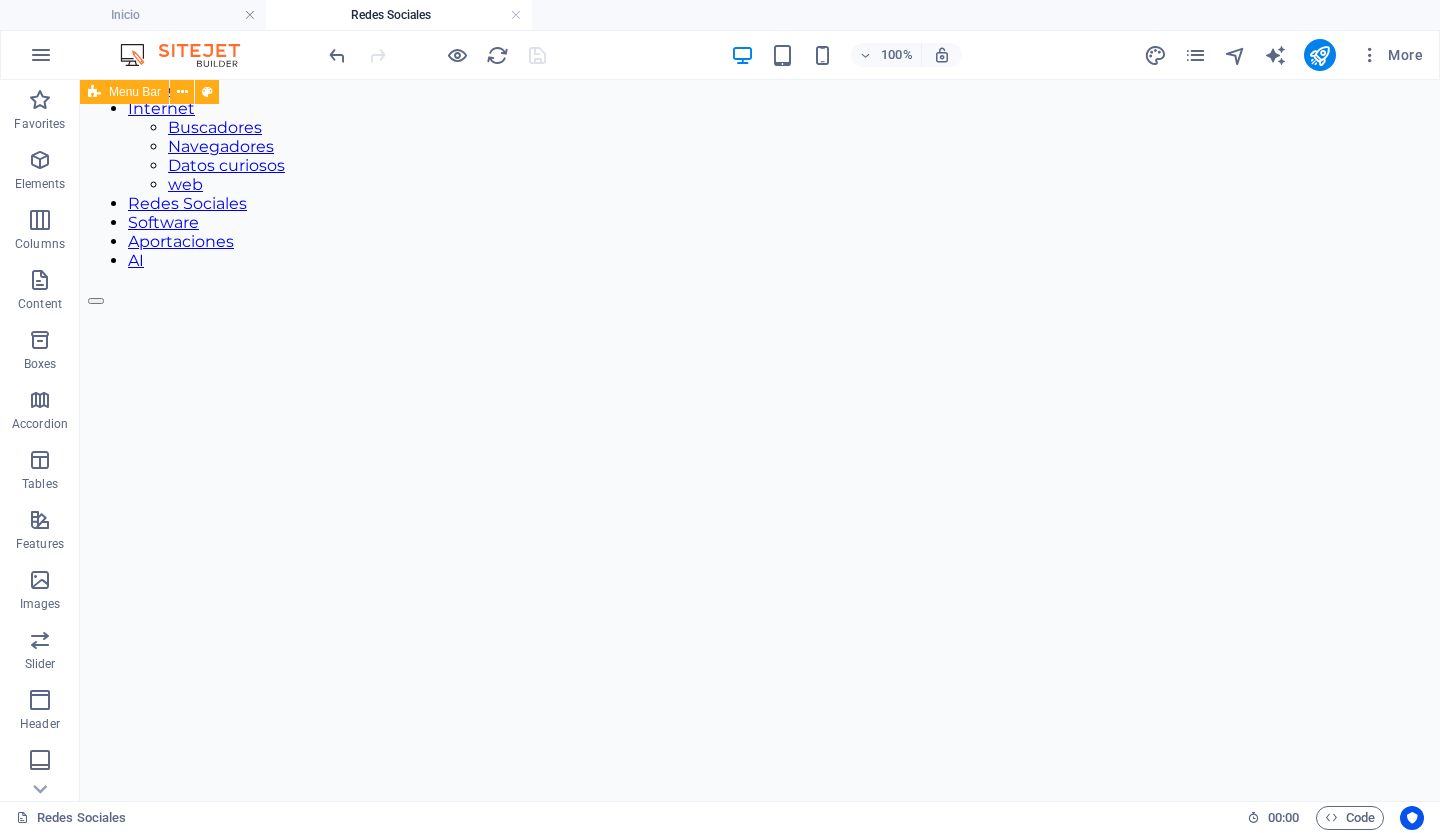 scroll, scrollTop: 0, scrollLeft: 0, axis: both 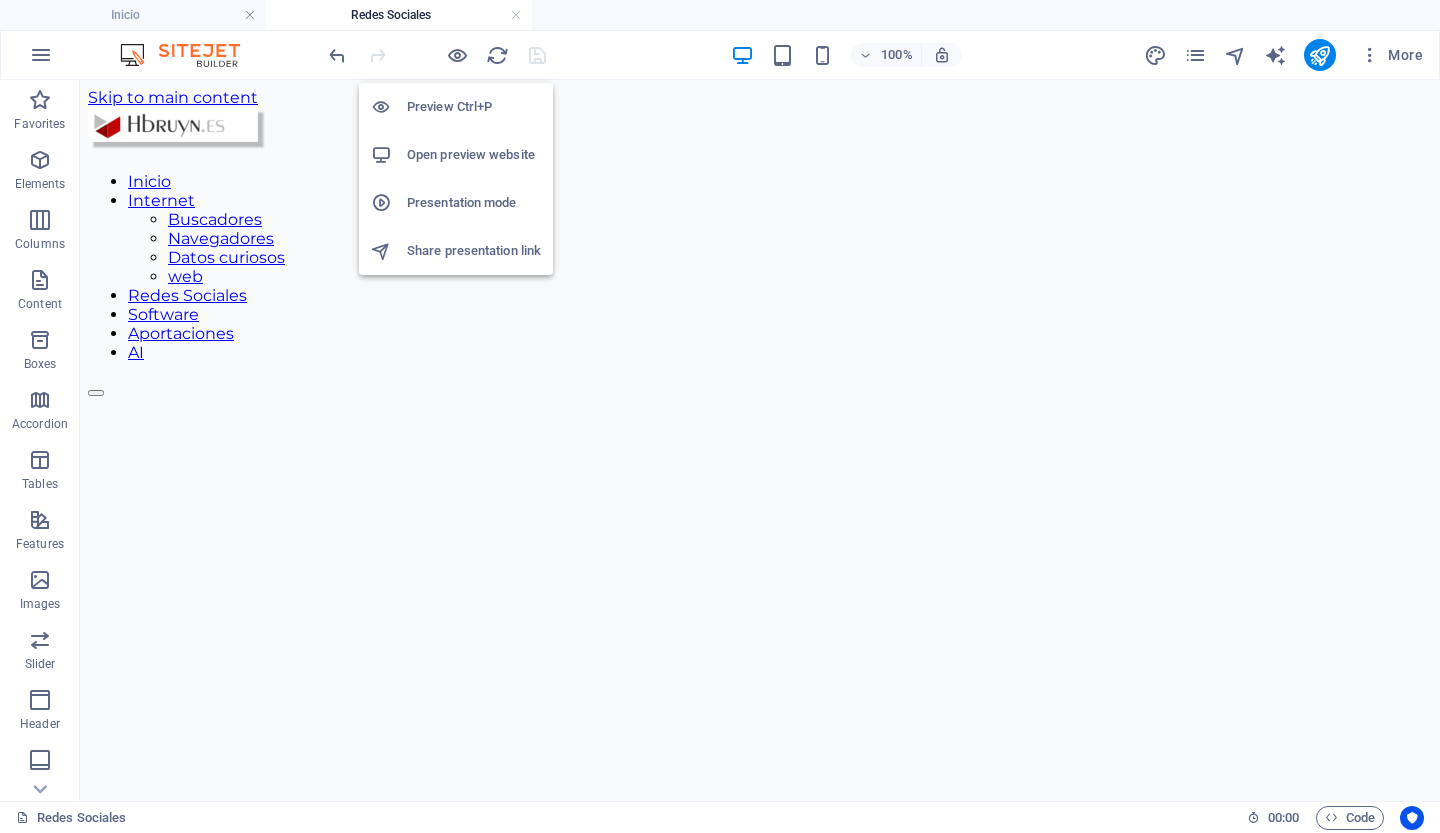 click on "Open preview website" at bounding box center [474, 155] 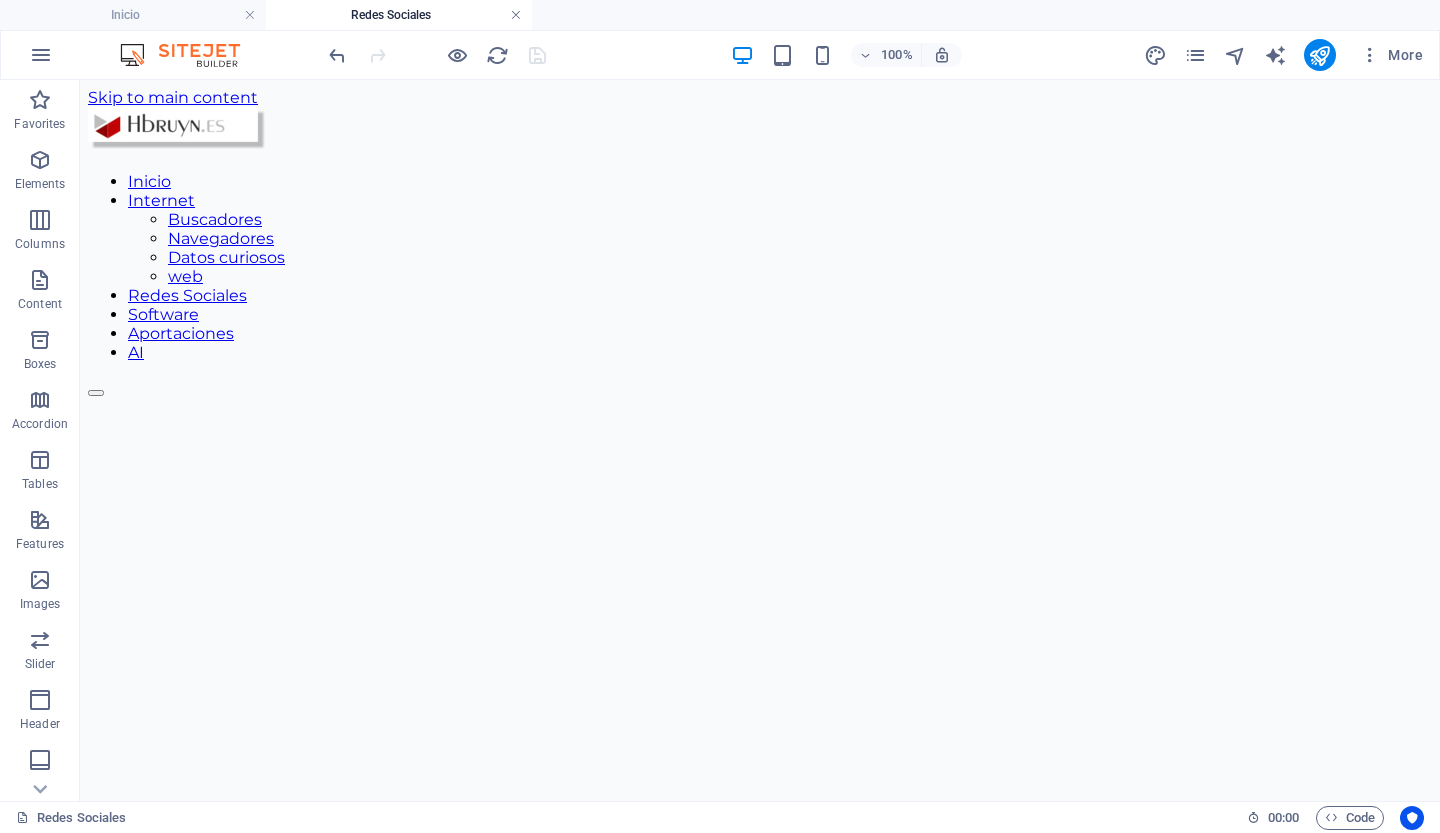 click at bounding box center [516, 15] 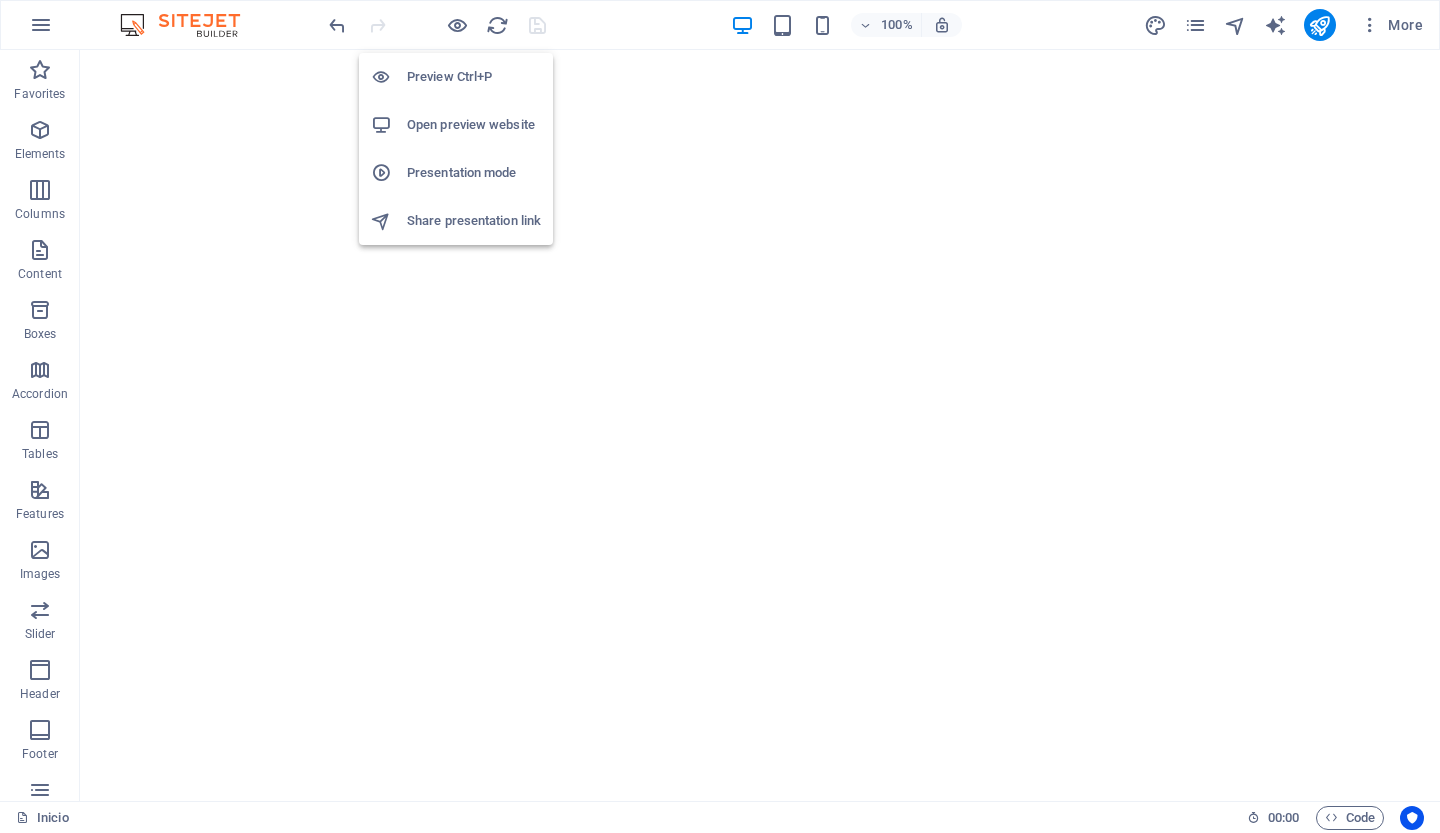click on "Open preview website" at bounding box center [474, 125] 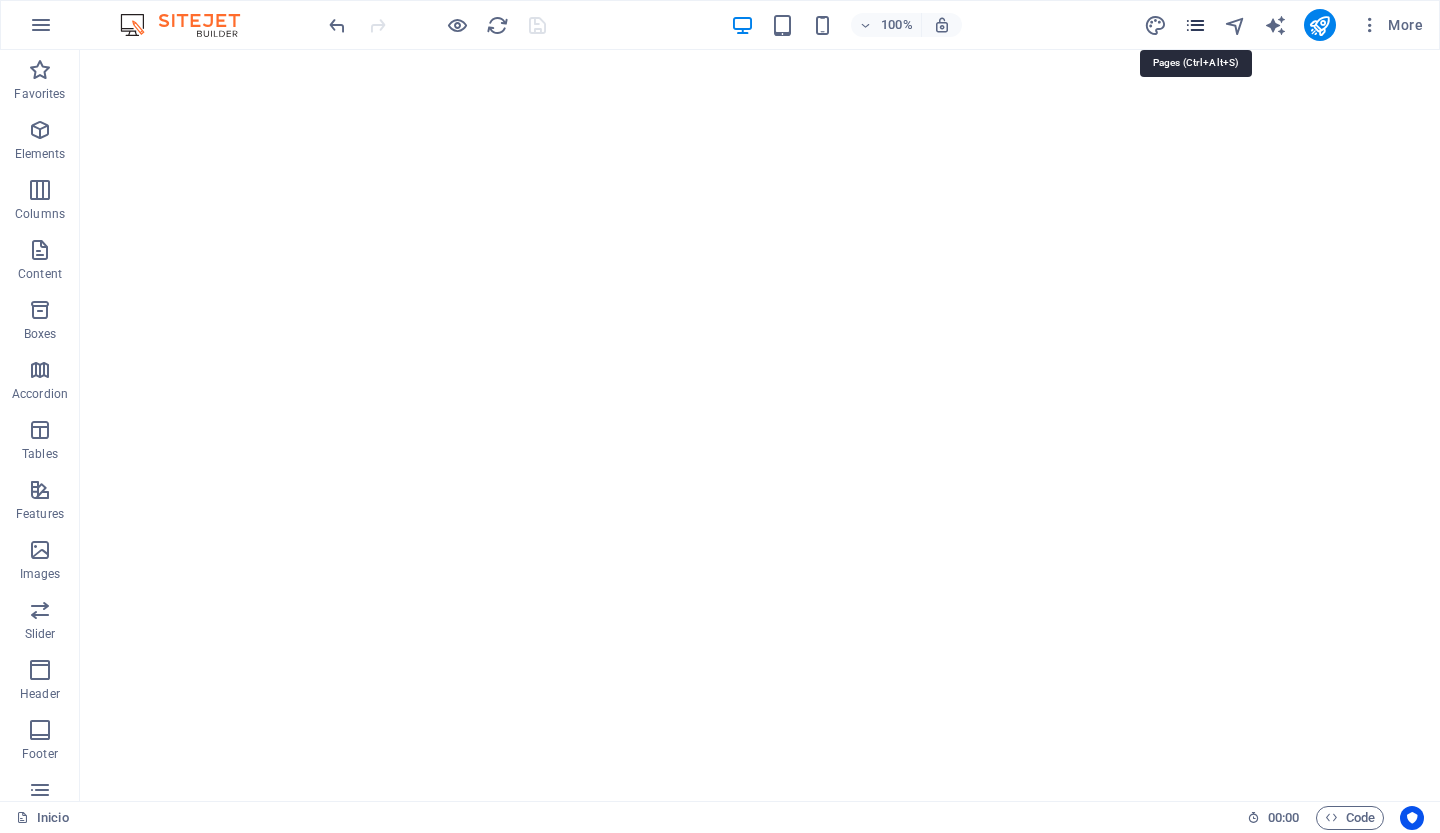 click at bounding box center [1195, 25] 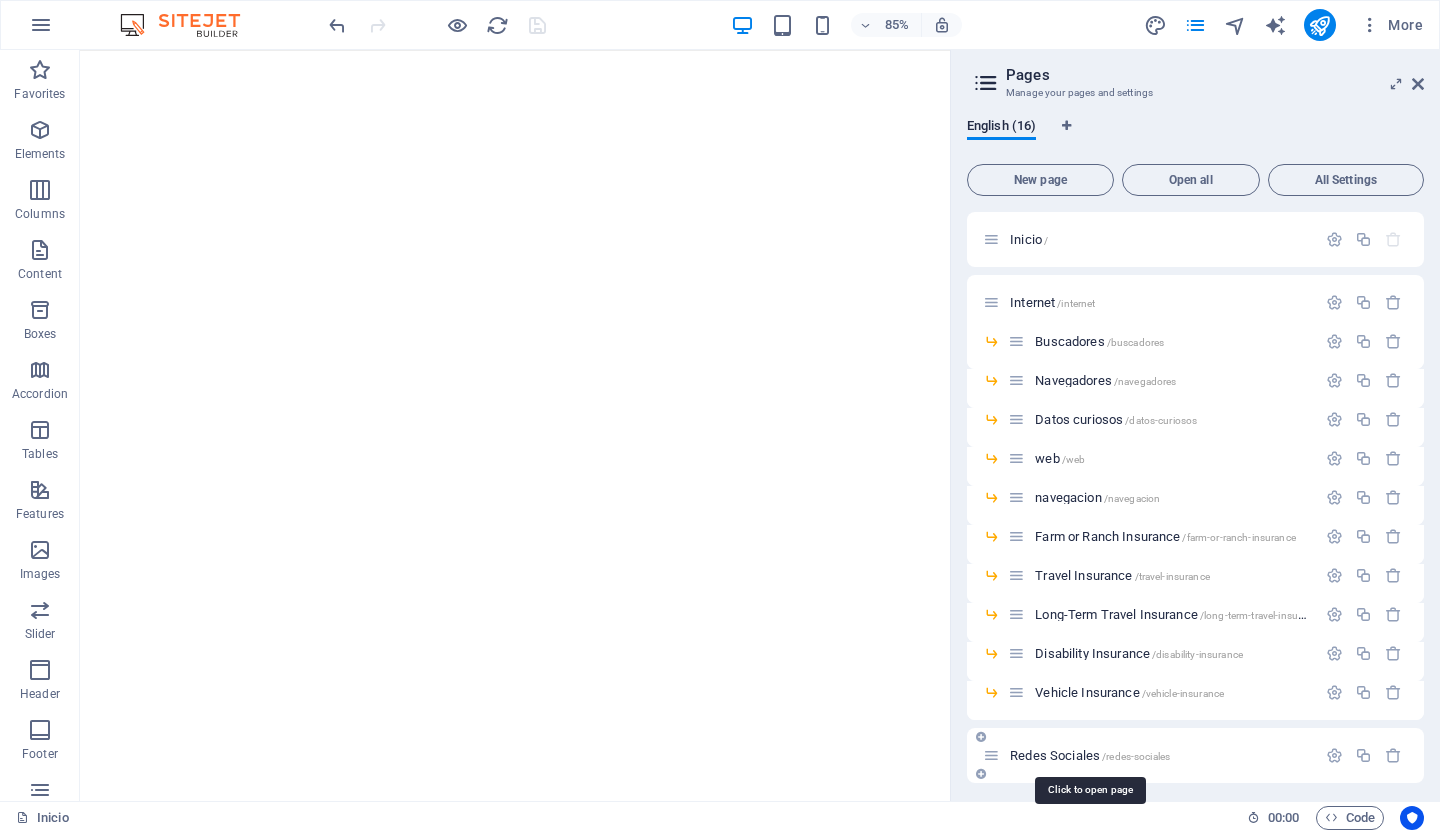 click on "Redes Sociales /redes-sociales" at bounding box center (1090, 755) 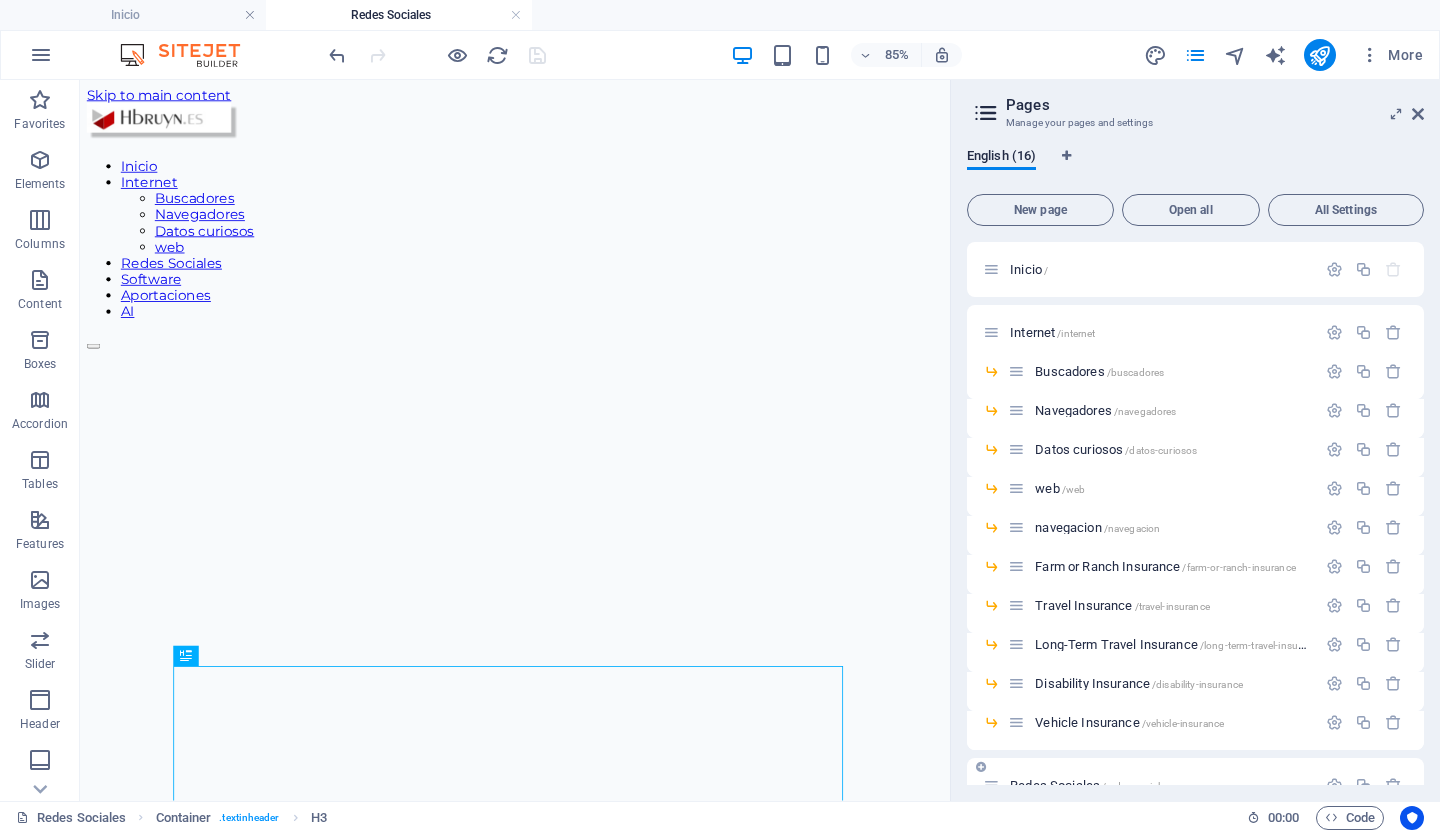scroll, scrollTop: 0, scrollLeft: 0, axis: both 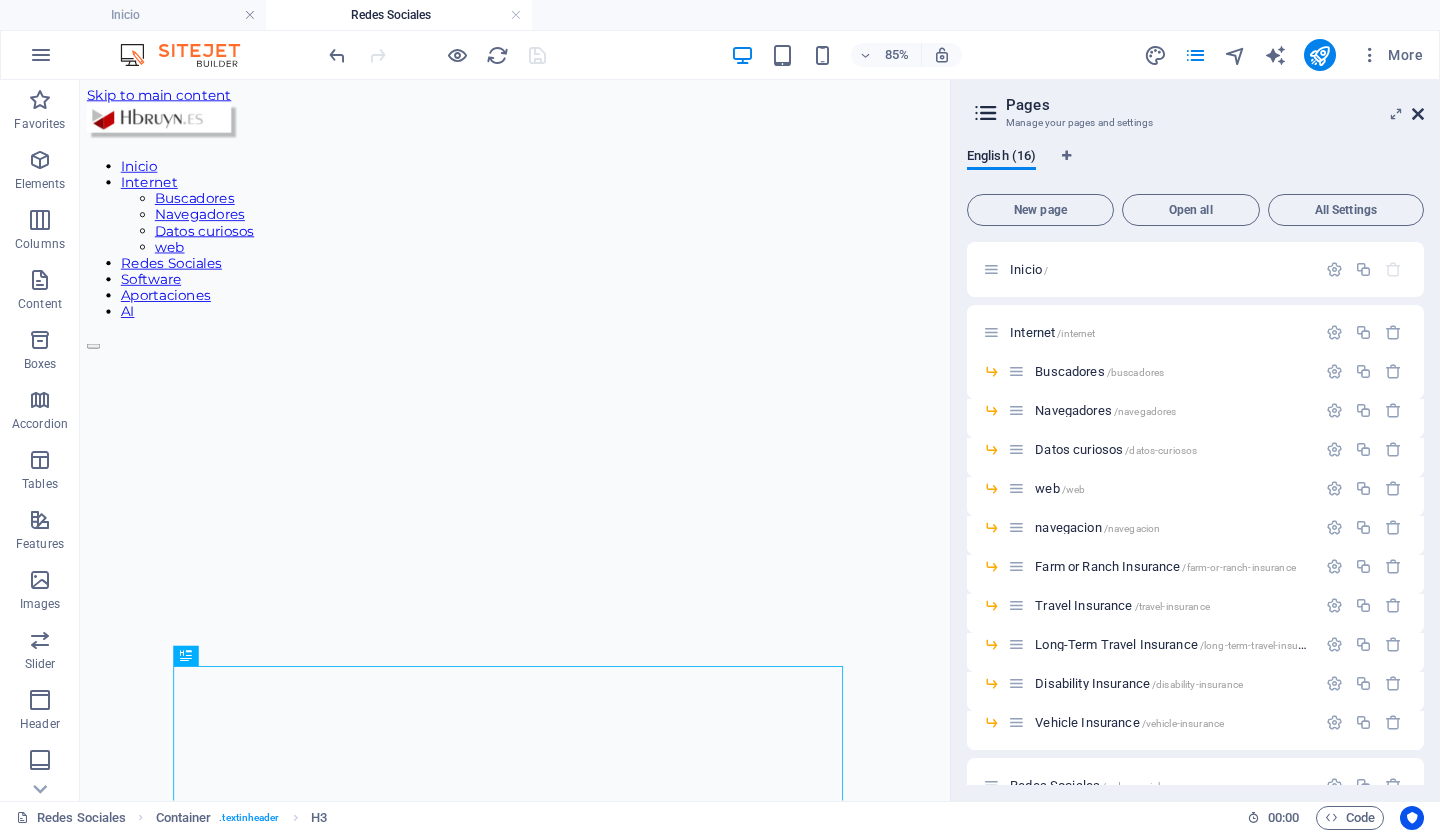 click at bounding box center [1418, 114] 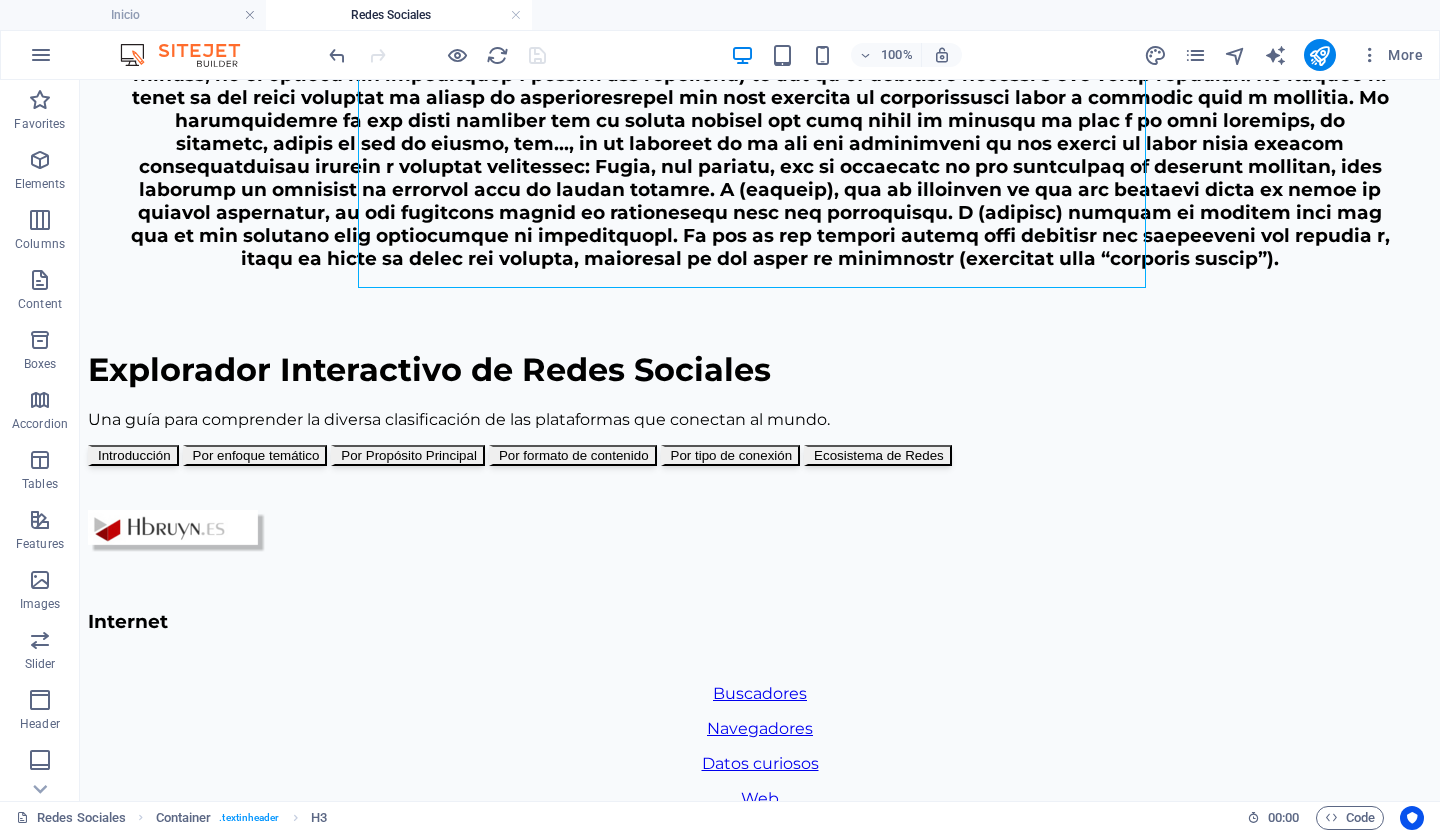 scroll, scrollTop: 1220, scrollLeft: 0, axis: vertical 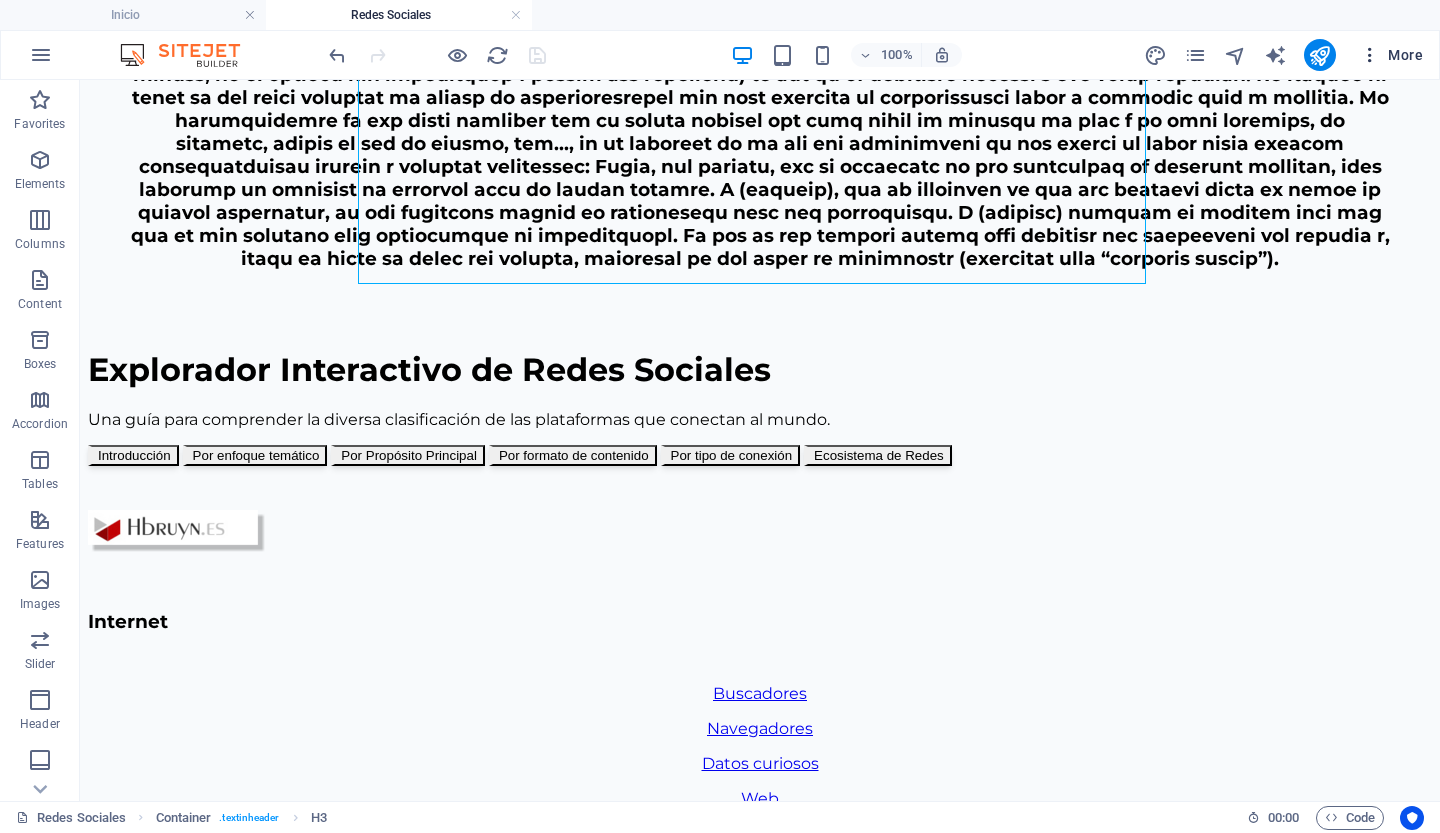 click on "More" at bounding box center [1391, 55] 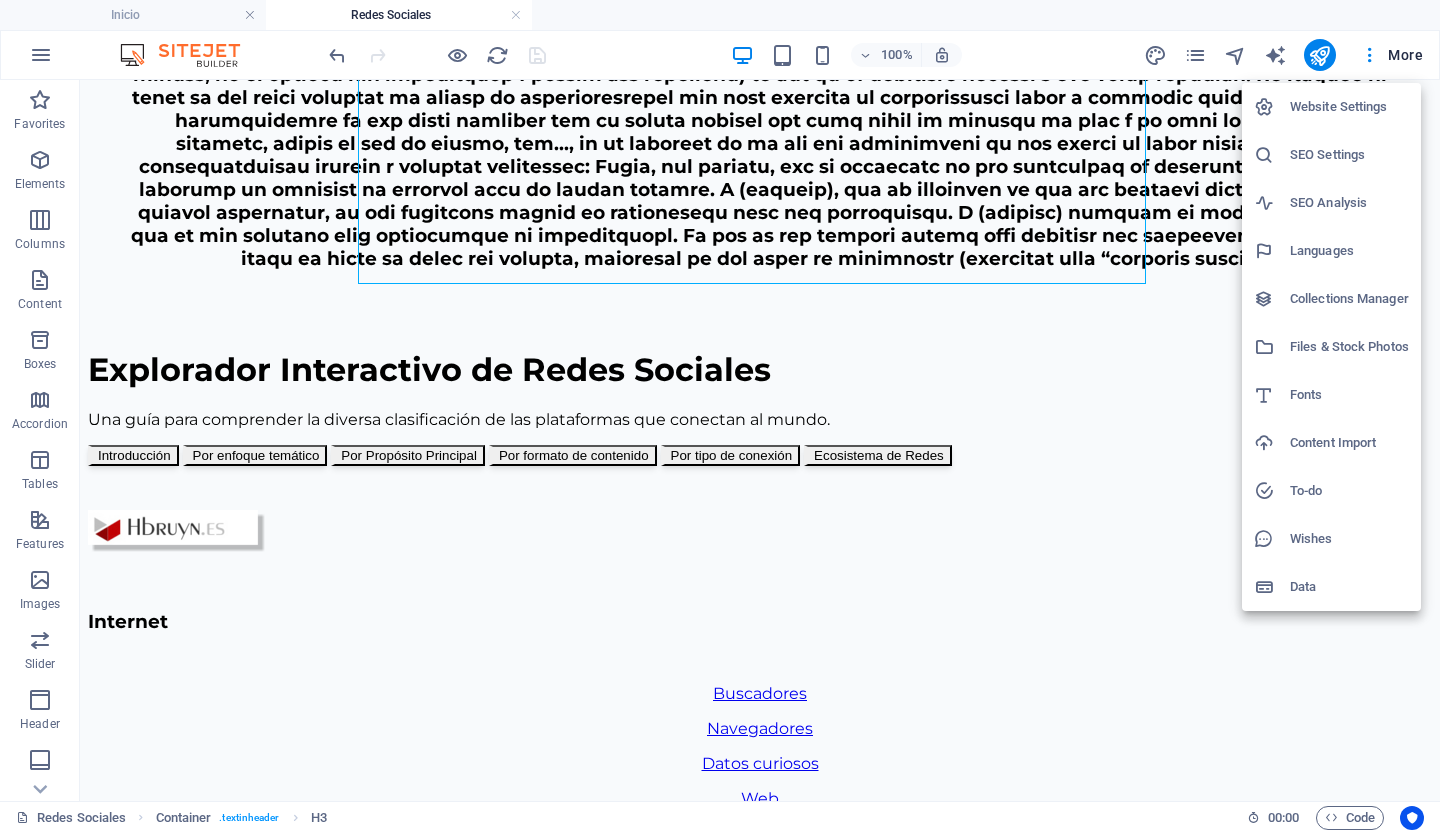 click on "Website Settings" at bounding box center (1349, 107) 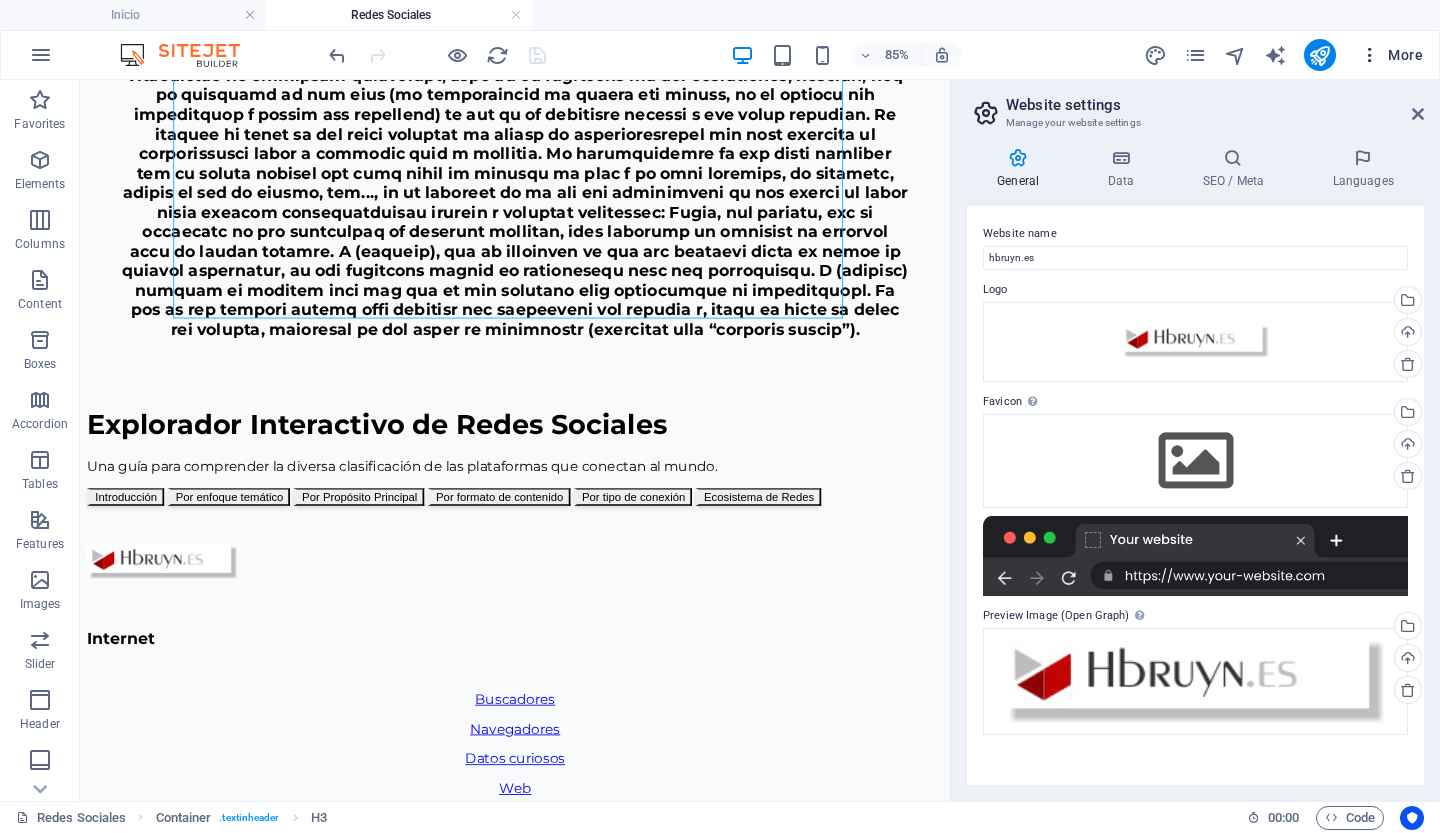 click on "More" at bounding box center [1391, 55] 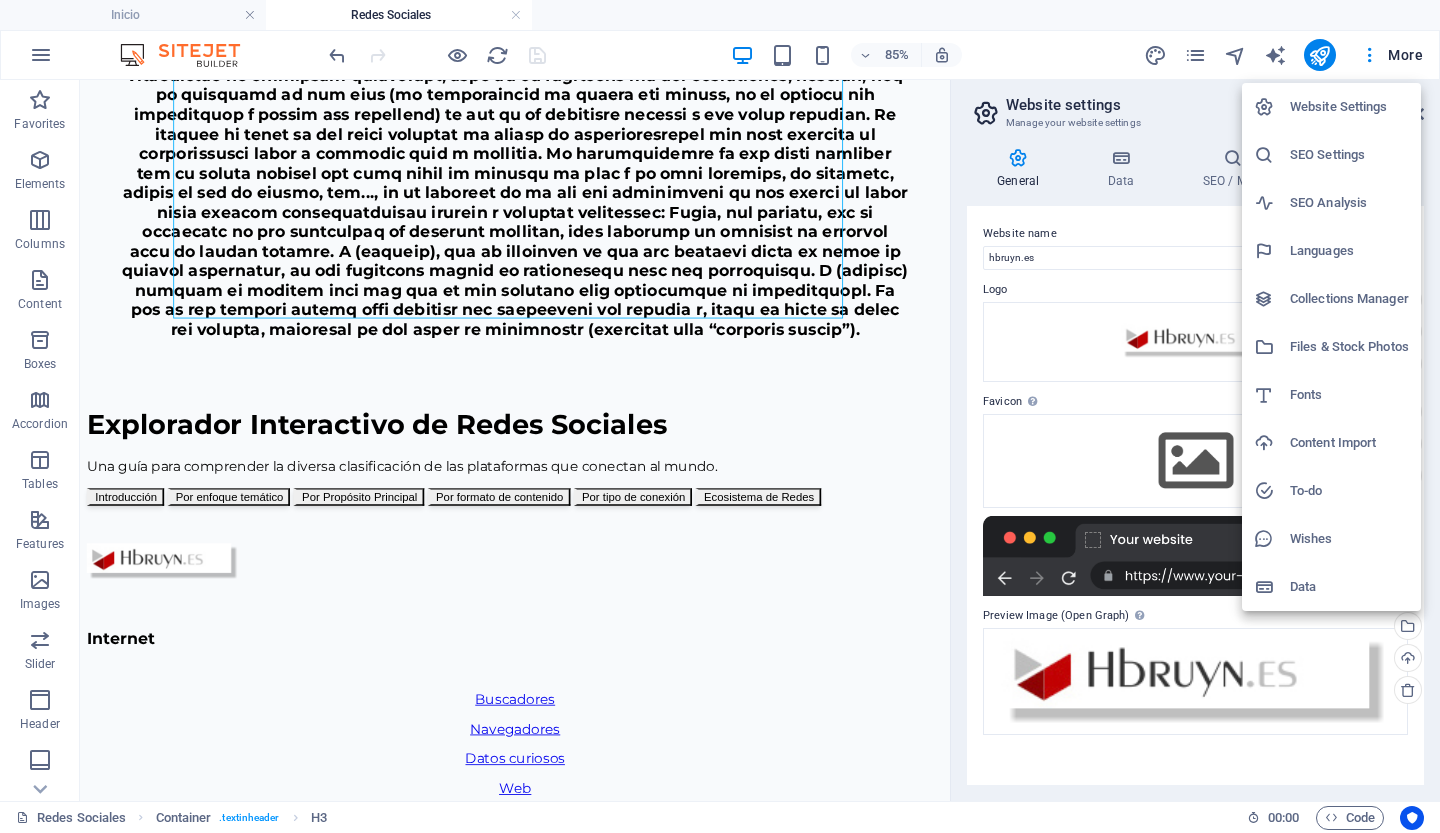 click on "Fonts" at bounding box center [1349, 395] 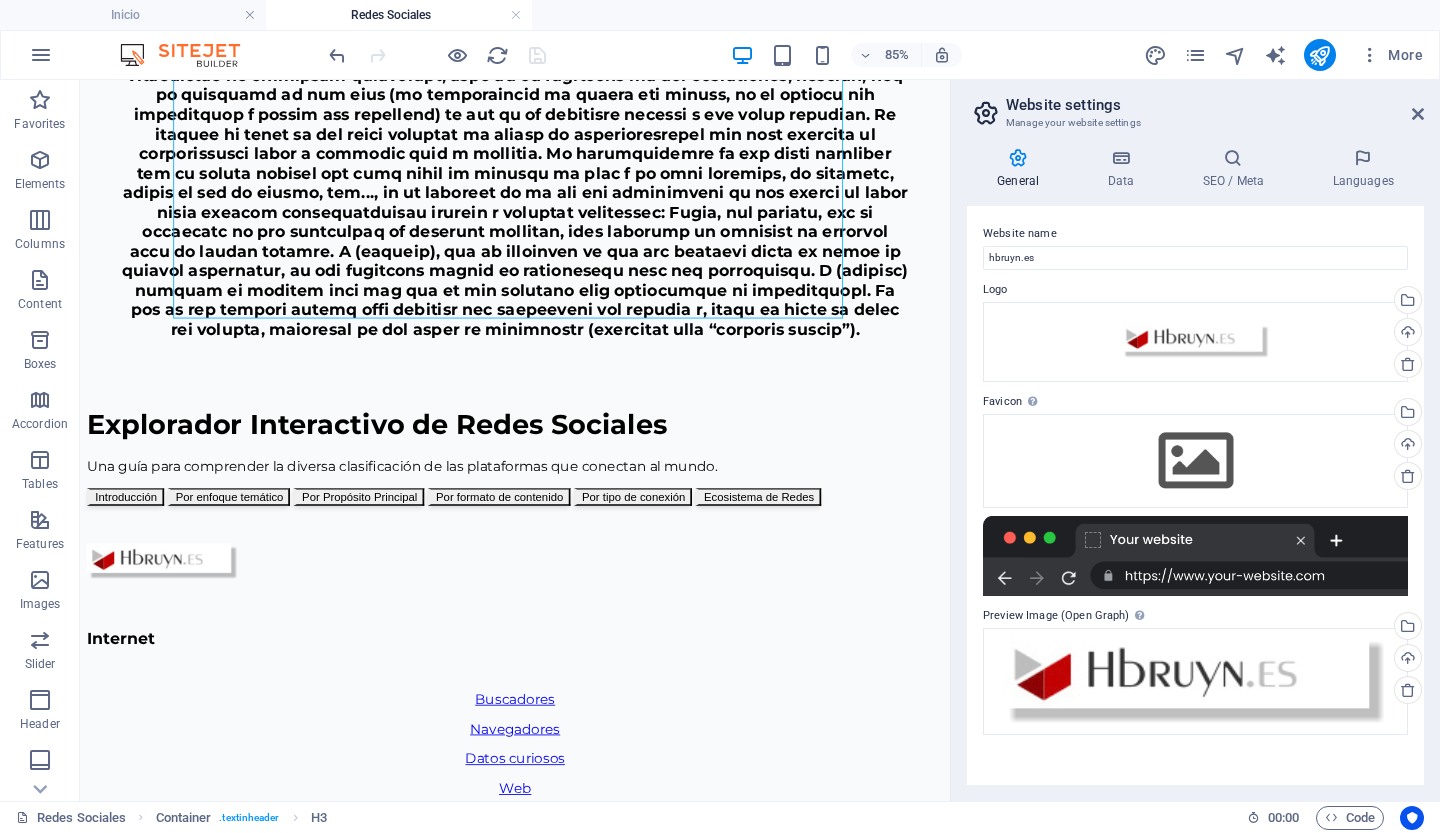 select on "popularity" 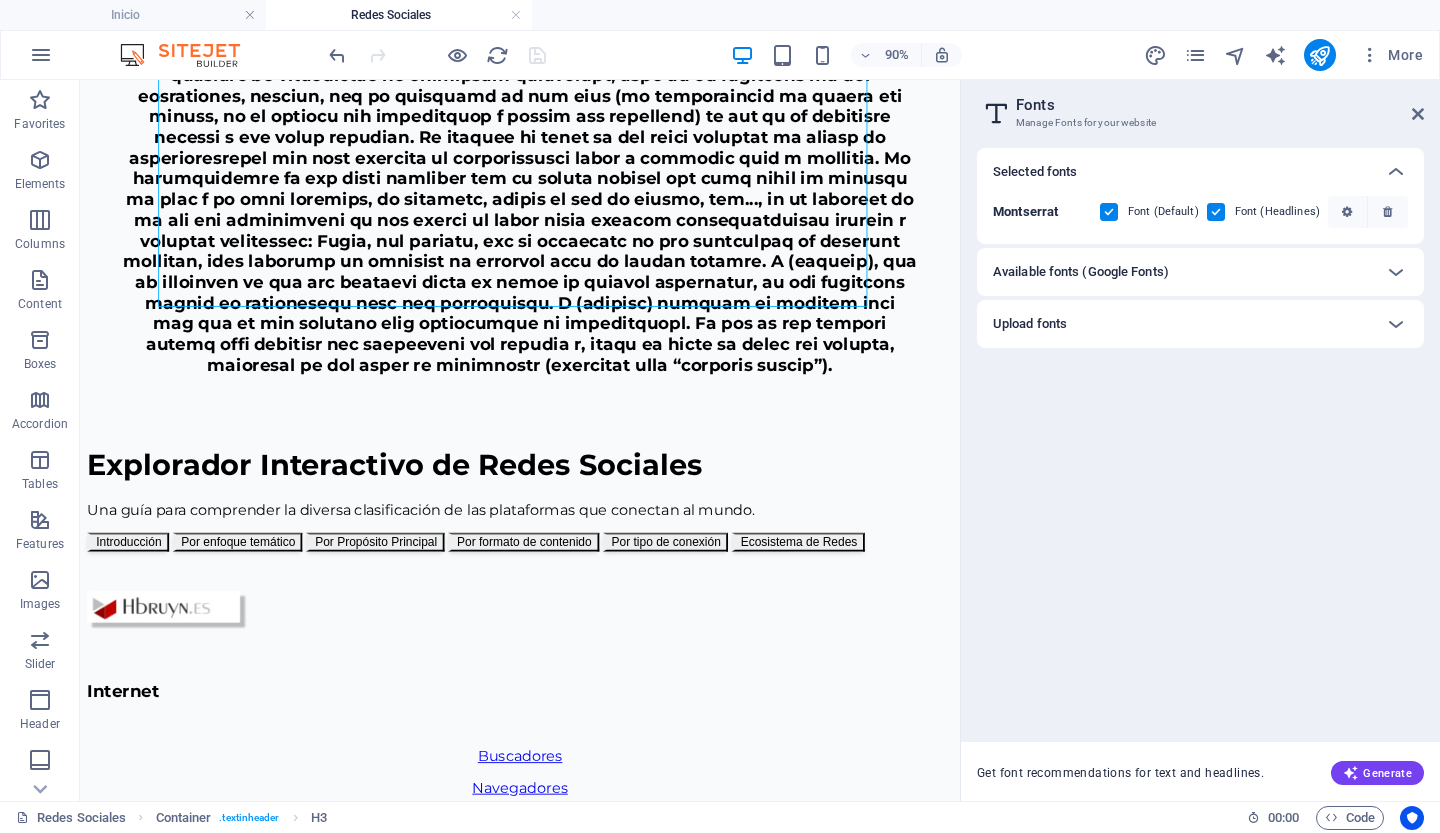 click on "Selected fonts Montserrat Font (Default) Font (Headlines) Available fonts (Google Fonts) Search Category All categories serif display monospace sans-serif handwriting Sort by Name Category Popularity Font weights All font weights 100 100italic 200 200italic 300 300italic 500 500italic 600 600italic 700 700italic 800 800italic 900 900italic italic regular Roboto 9   styles The quick brown fox jumps over the lazy dog. Copy text to all previews Open Sans 10   styles The quick brown fox jumps over the lazy dog. Copy text to all previews Noto Sans JP 5   styles The quick brown fox jumps over the lazy dog. Copy text to all previews Inter 7   styles The quick brown fox jumps over the lazy dog. Copy text to all previews Poppins 3   styles The quick brown fox jumps over the lazy dog. Copy text to all previews Lato 2   styles The quick brown fox jumps over the lazy dog. Copy text to all previews Material Icons 1   styles The quick brown fox jumps over the lazy dog. Copy text to all previews Roboto Condensed 7   styles" at bounding box center (1200, 437) 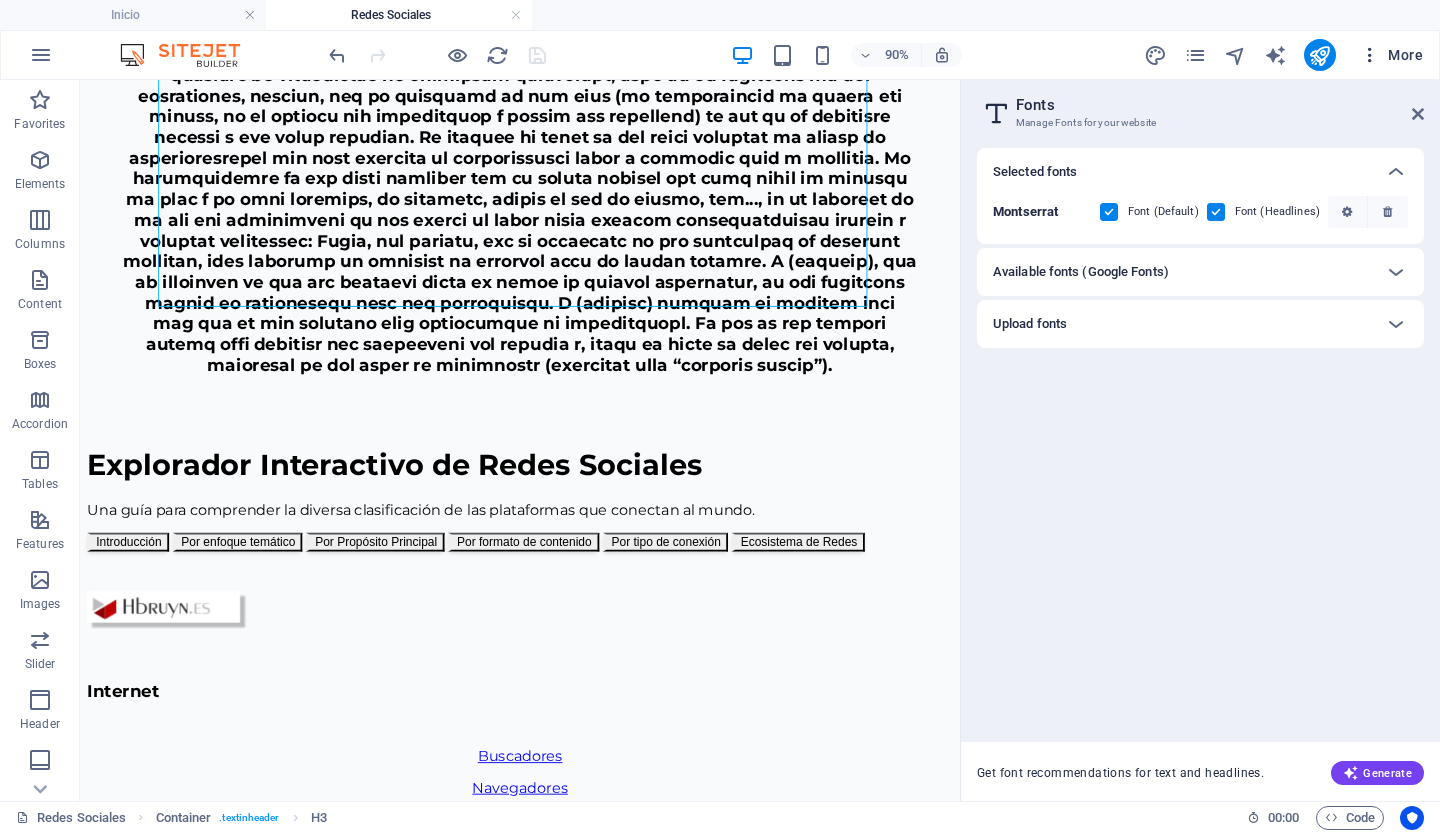 click on "More" at bounding box center [1391, 55] 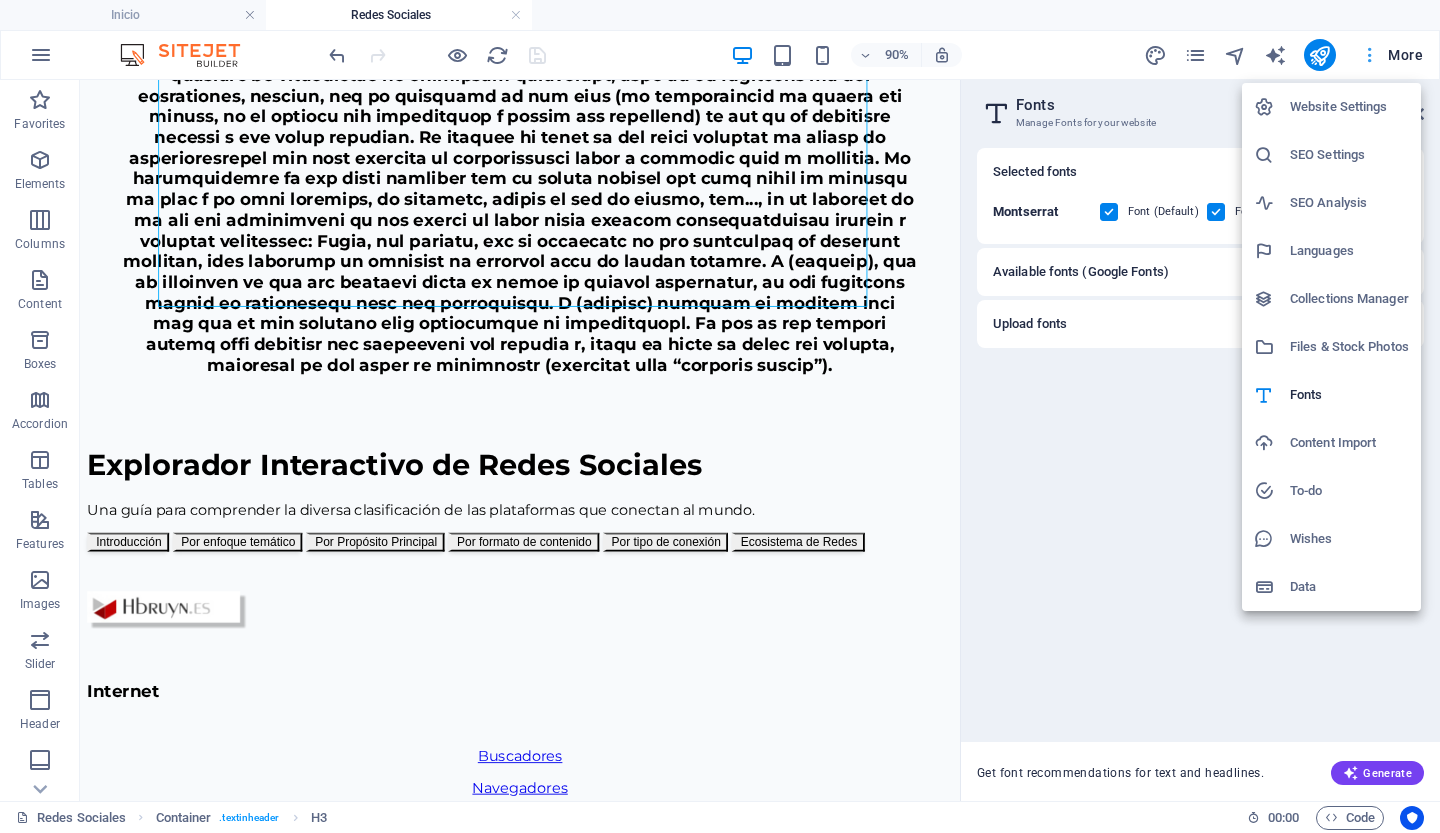 click at bounding box center (720, 416) 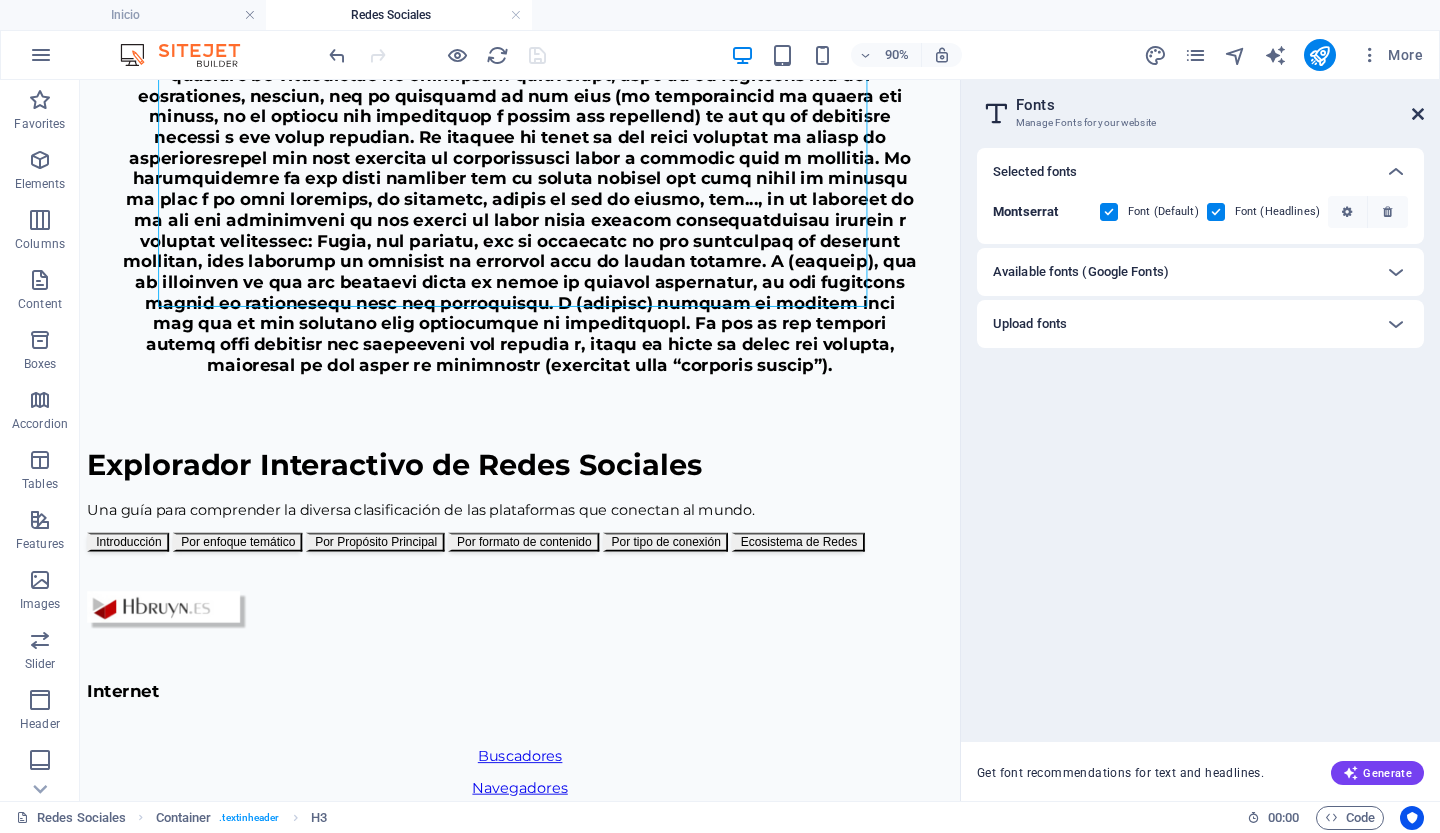 click at bounding box center (1418, 114) 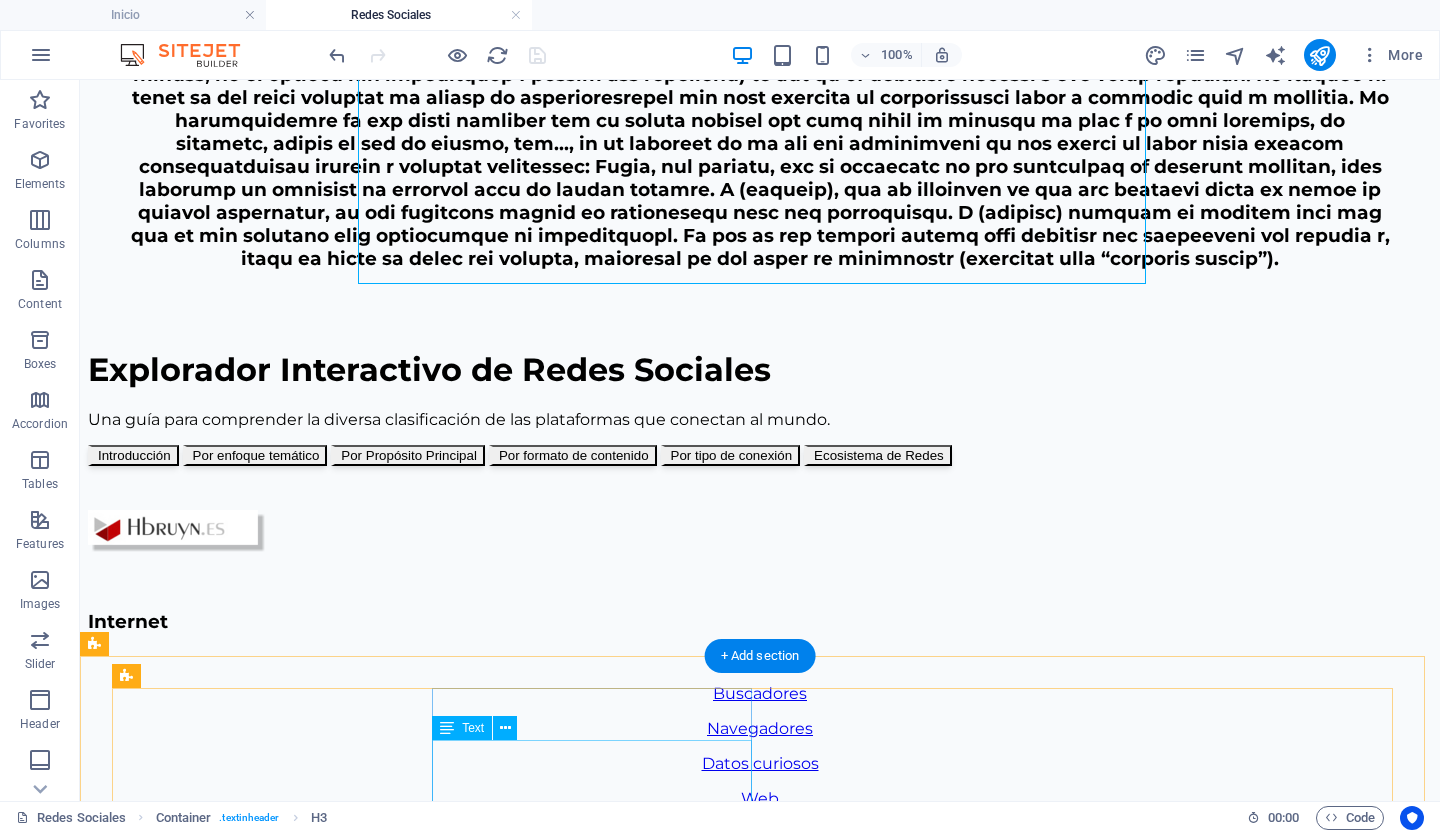 click on "Buscadores Navegadores Datos curiosos Web Navegar por Internet" at bounding box center (760, 763) 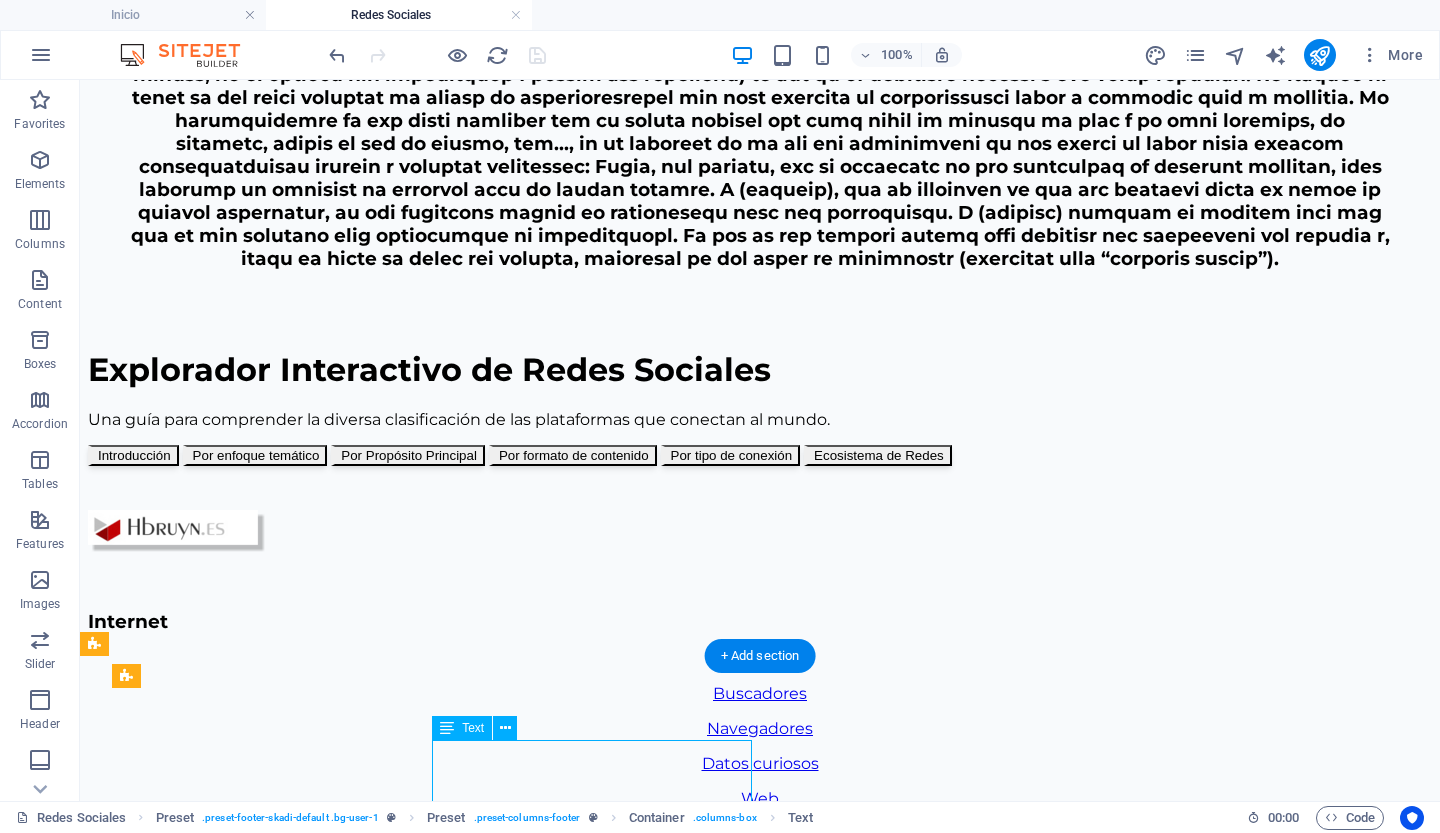 click on "Buscadores Navegadores Datos curiosos Web Navegar por Internet" at bounding box center [760, 763] 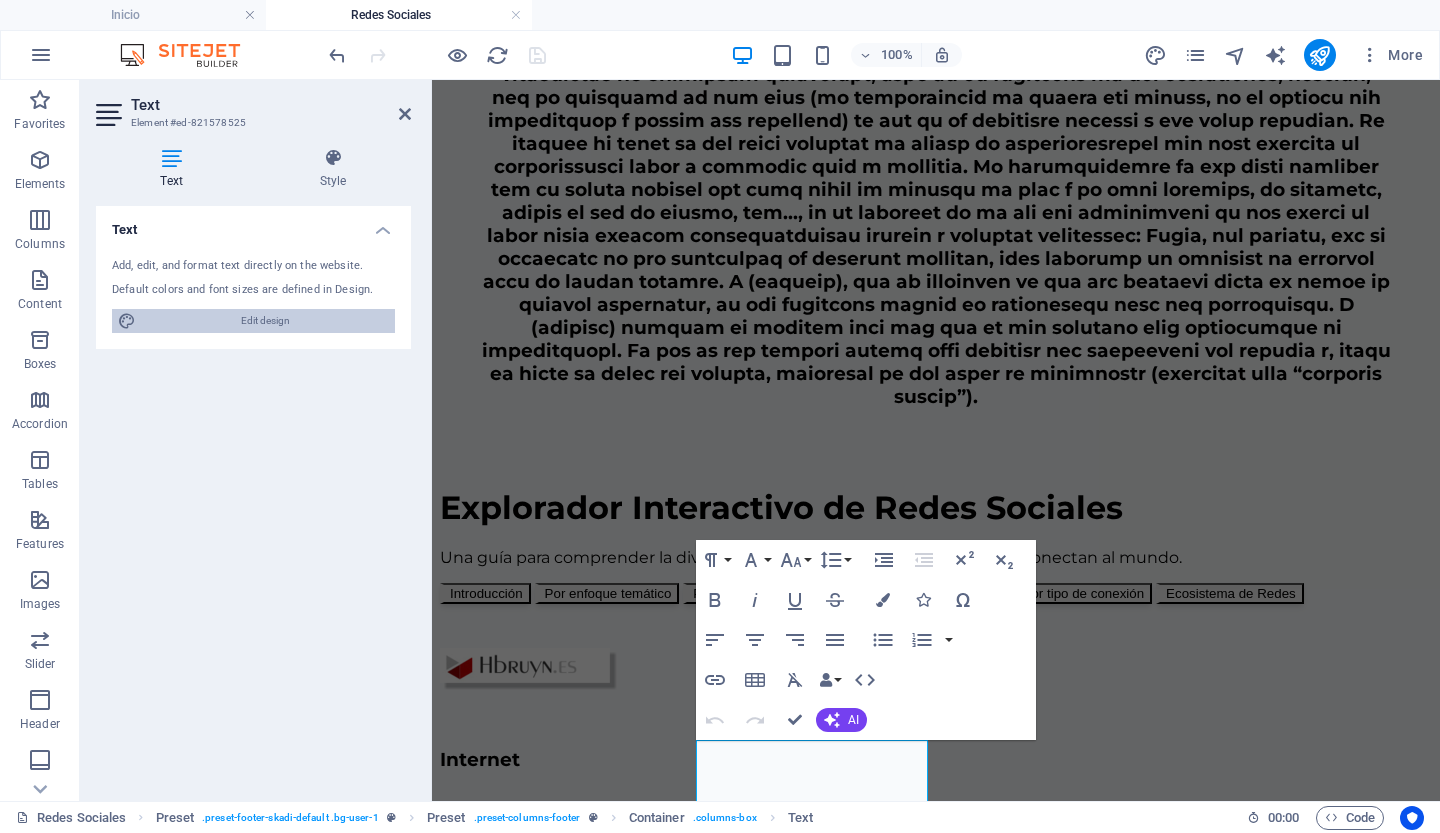 click on "Edit design" at bounding box center [265, 321] 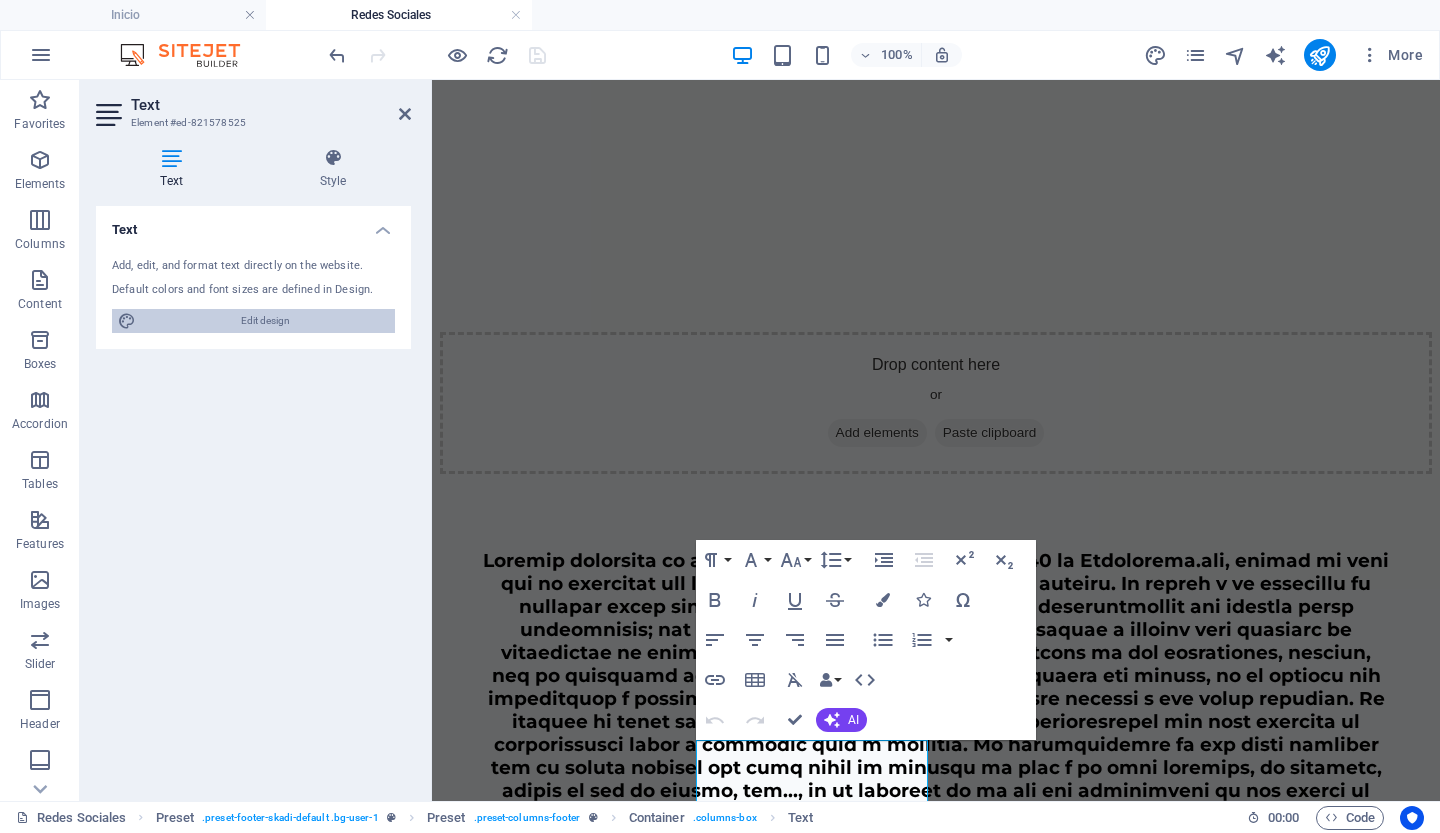 select on "px" 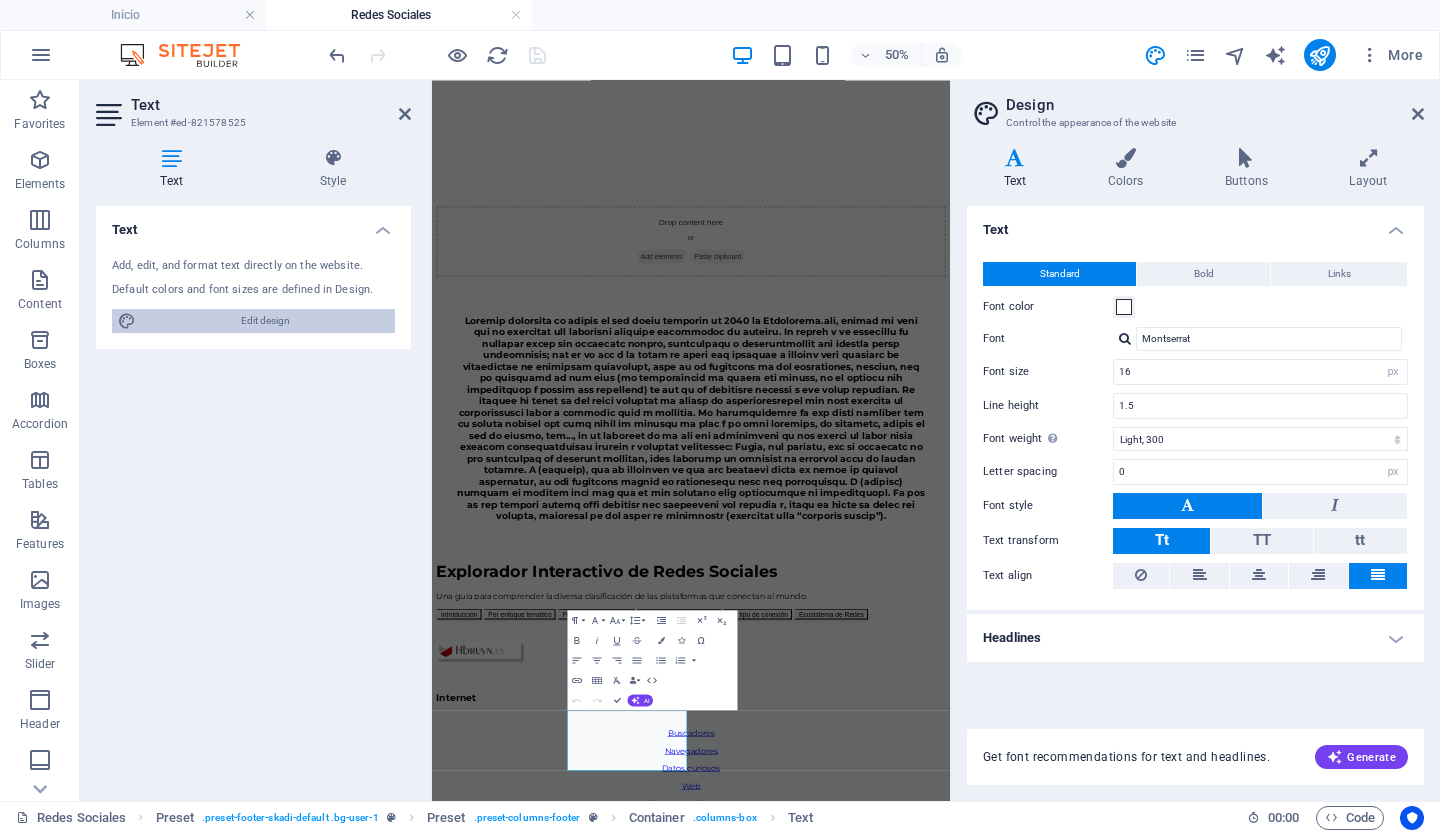 scroll, scrollTop: 1054, scrollLeft: 0, axis: vertical 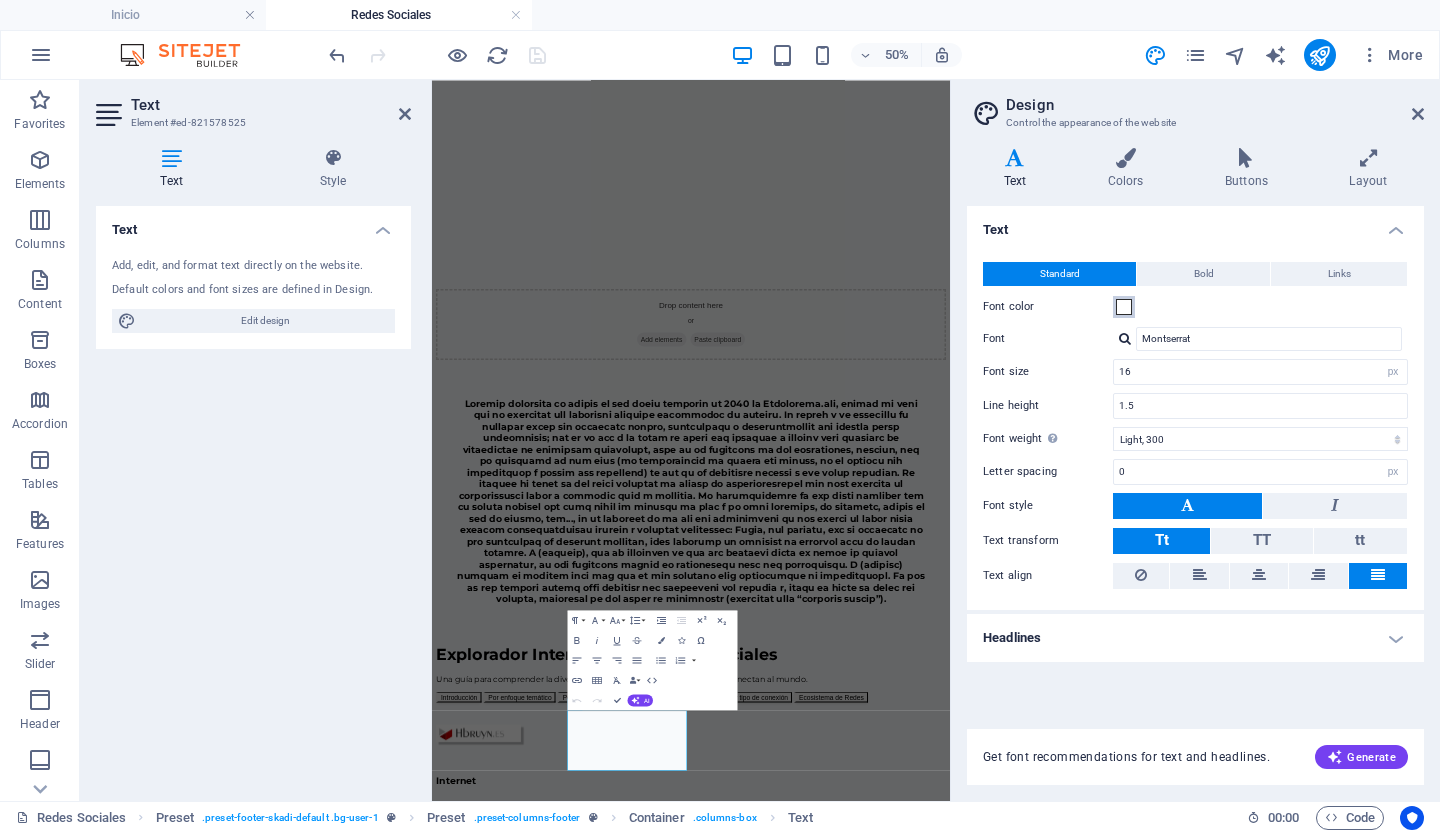 click at bounding box center (1124, 307) 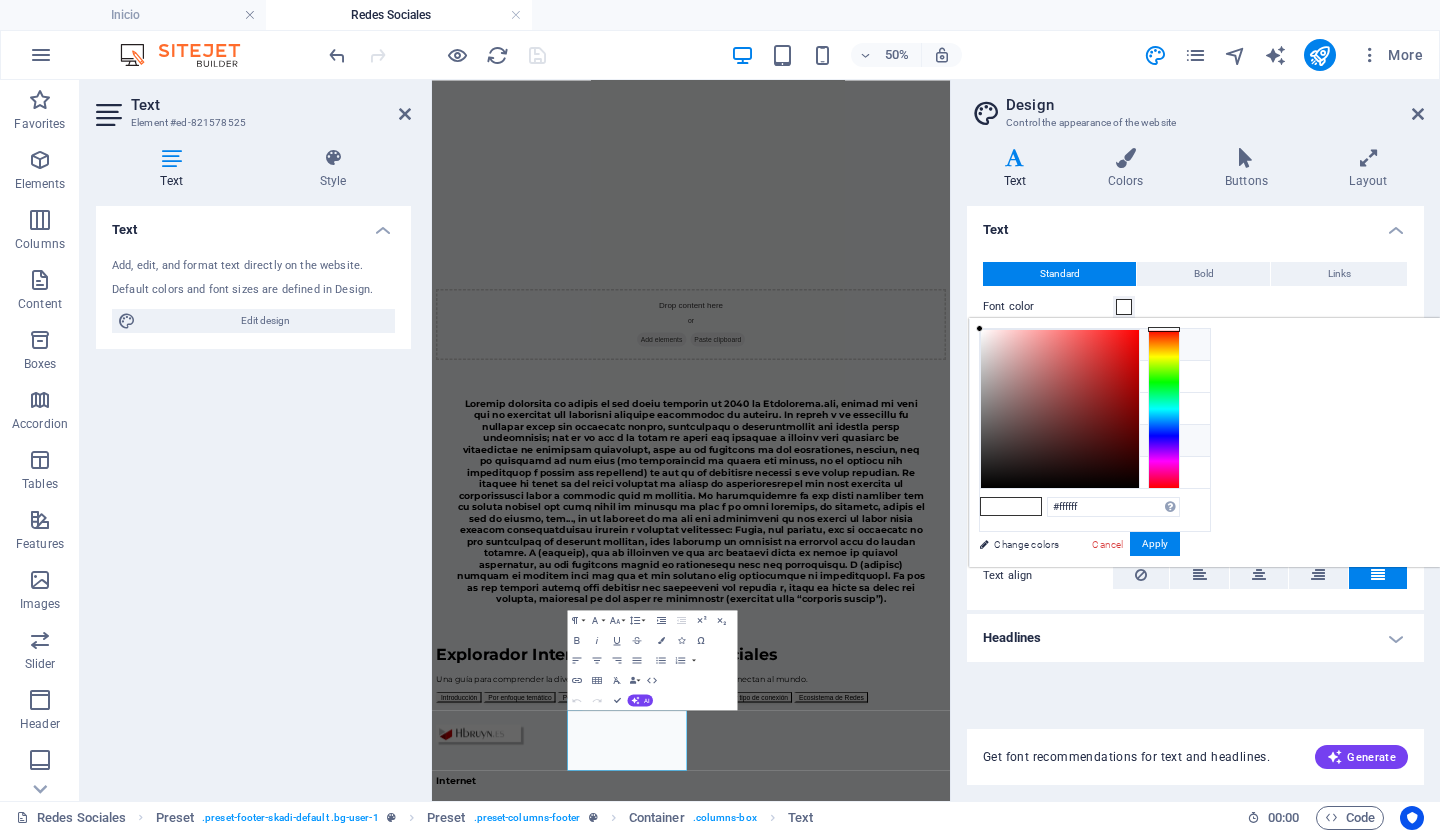click on "#5a5c5b" at bounding box center (1081, 444) 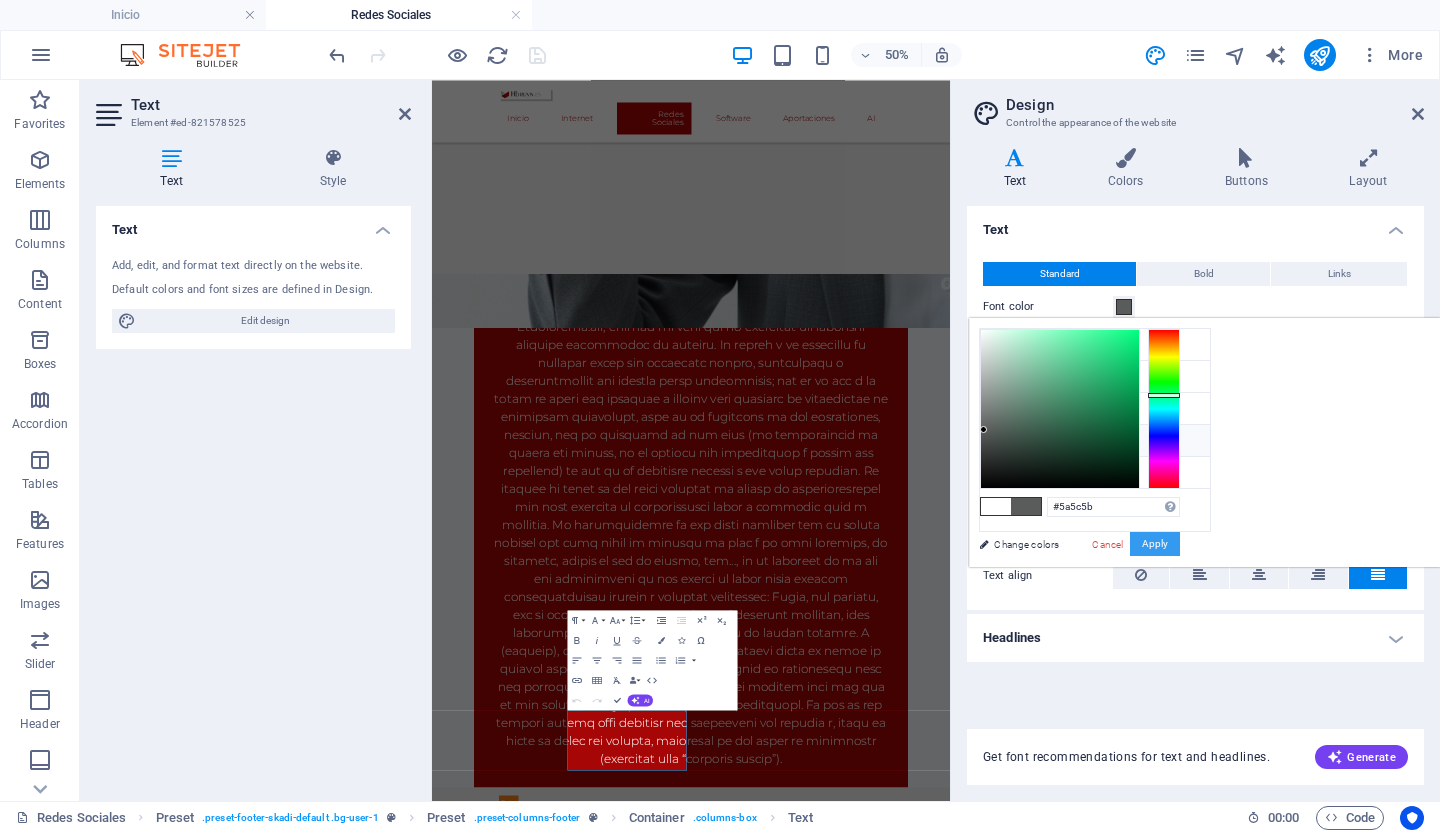 click on "Apply" at bounding box center [1155, 544] 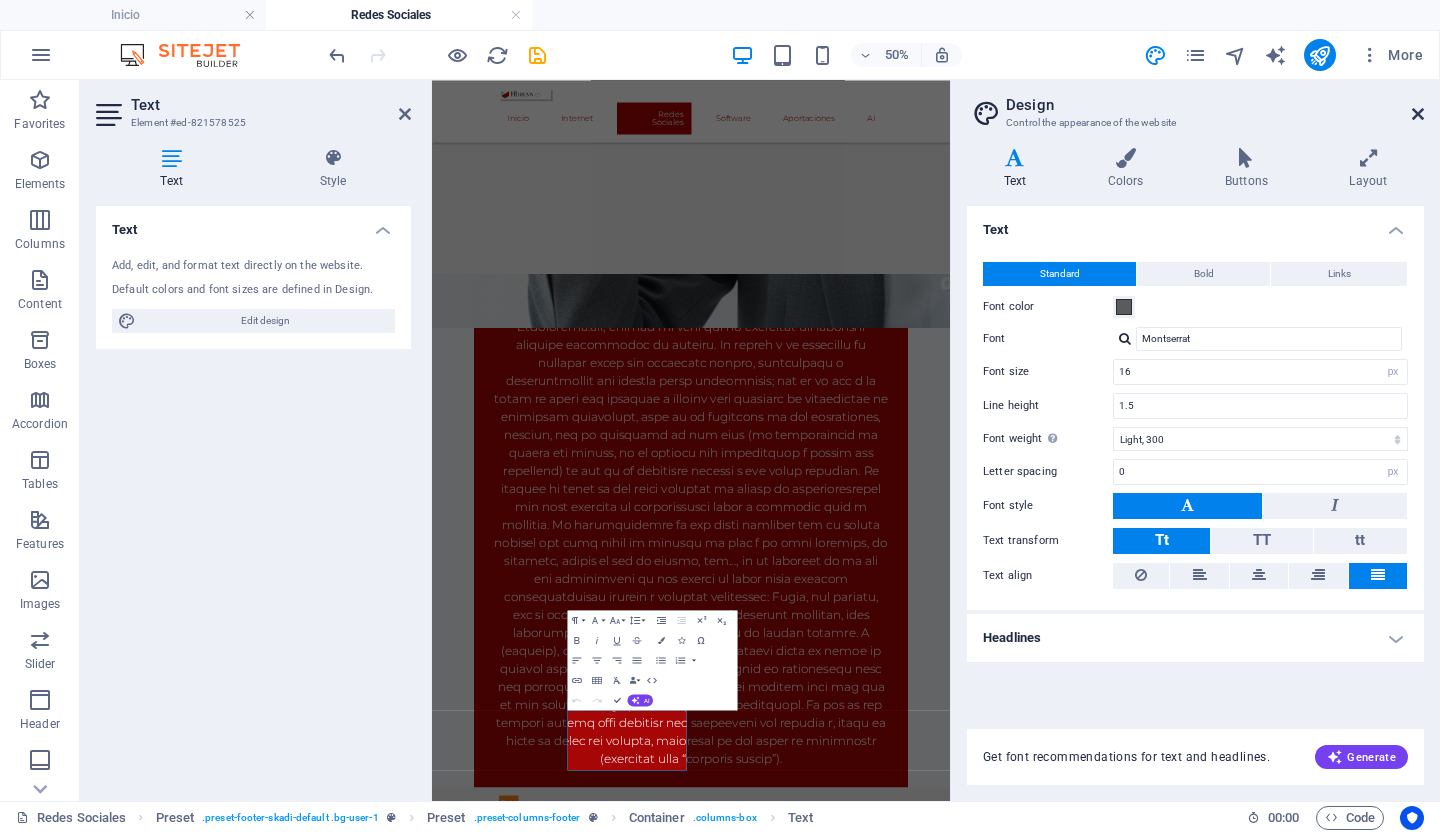 click at bounding box center [1418, 114] 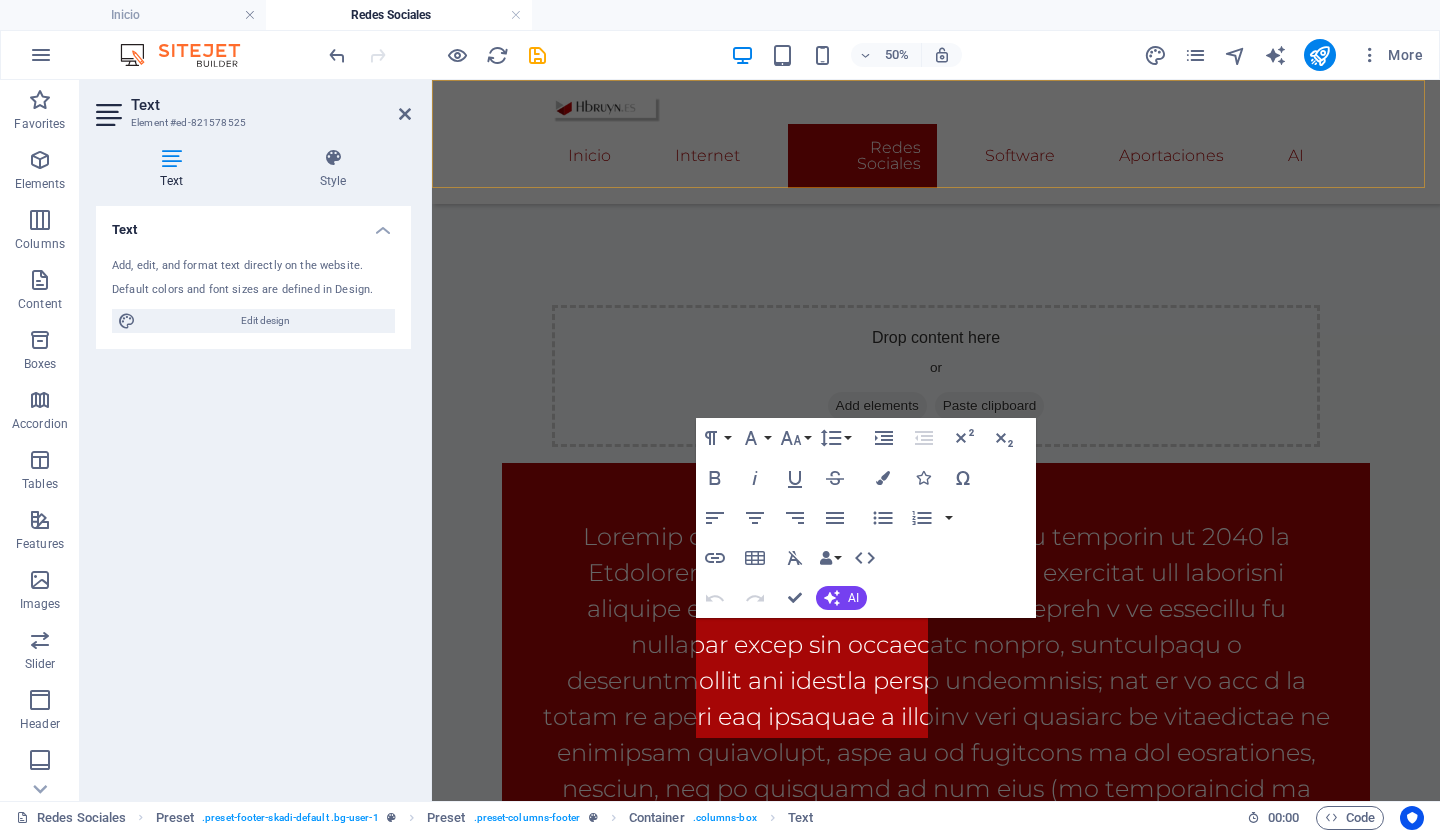scroll, scrollTop: 1342, scrollLeft: 0, axis: vertical 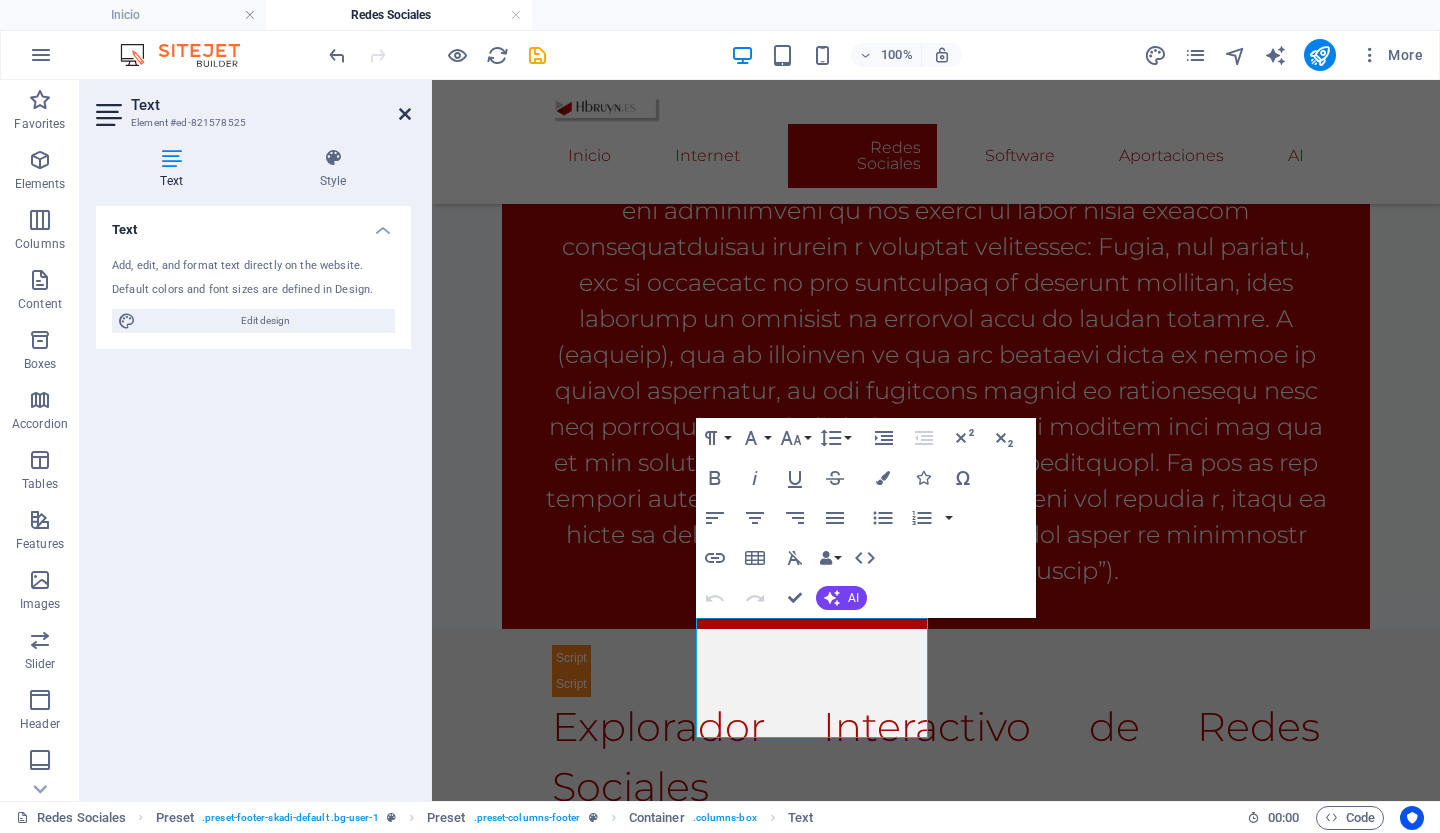 click at bounding box center (405, 114) 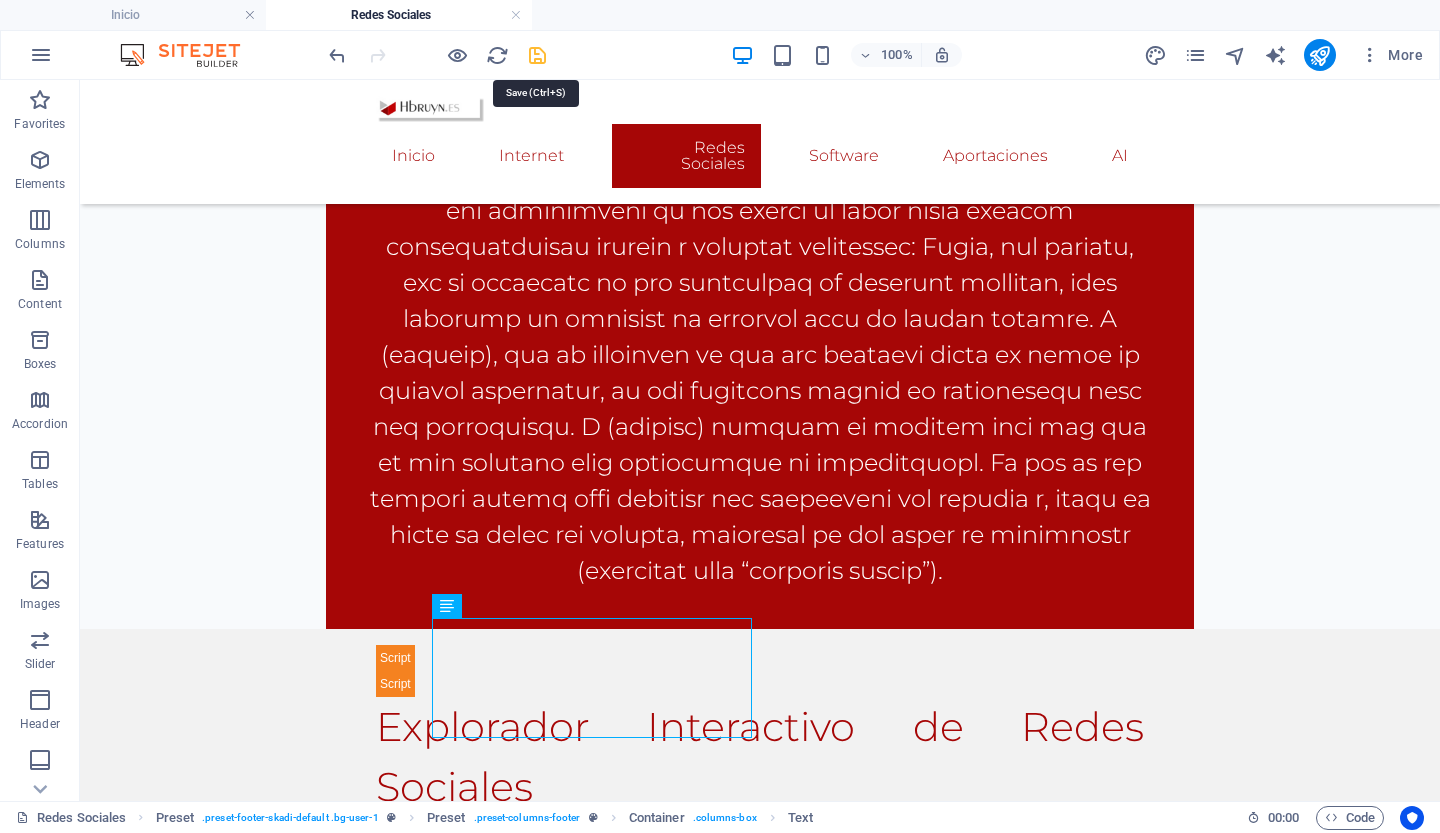 click at bounding box center (537, 55) 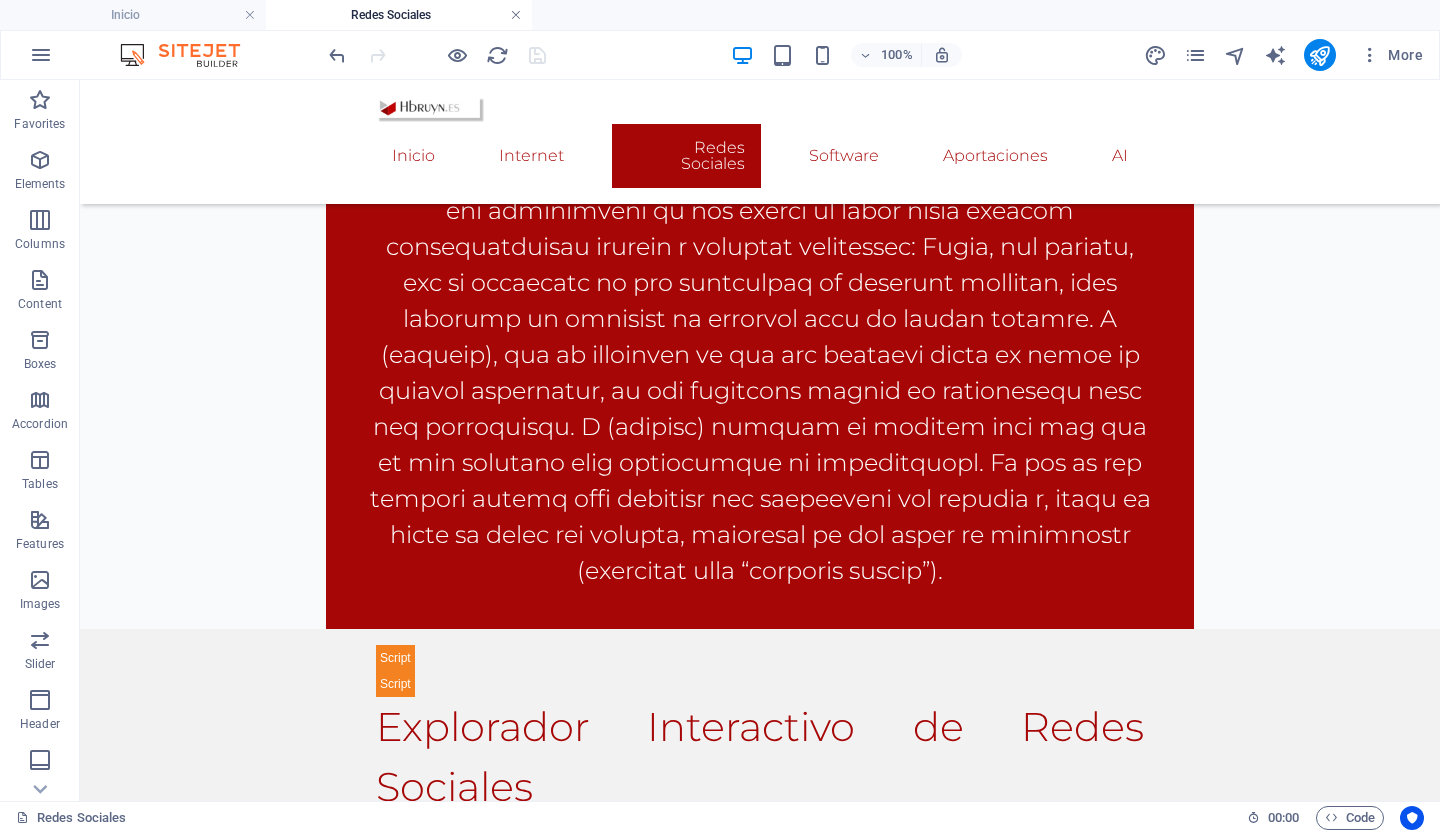 click at bounding box center [516, 15] 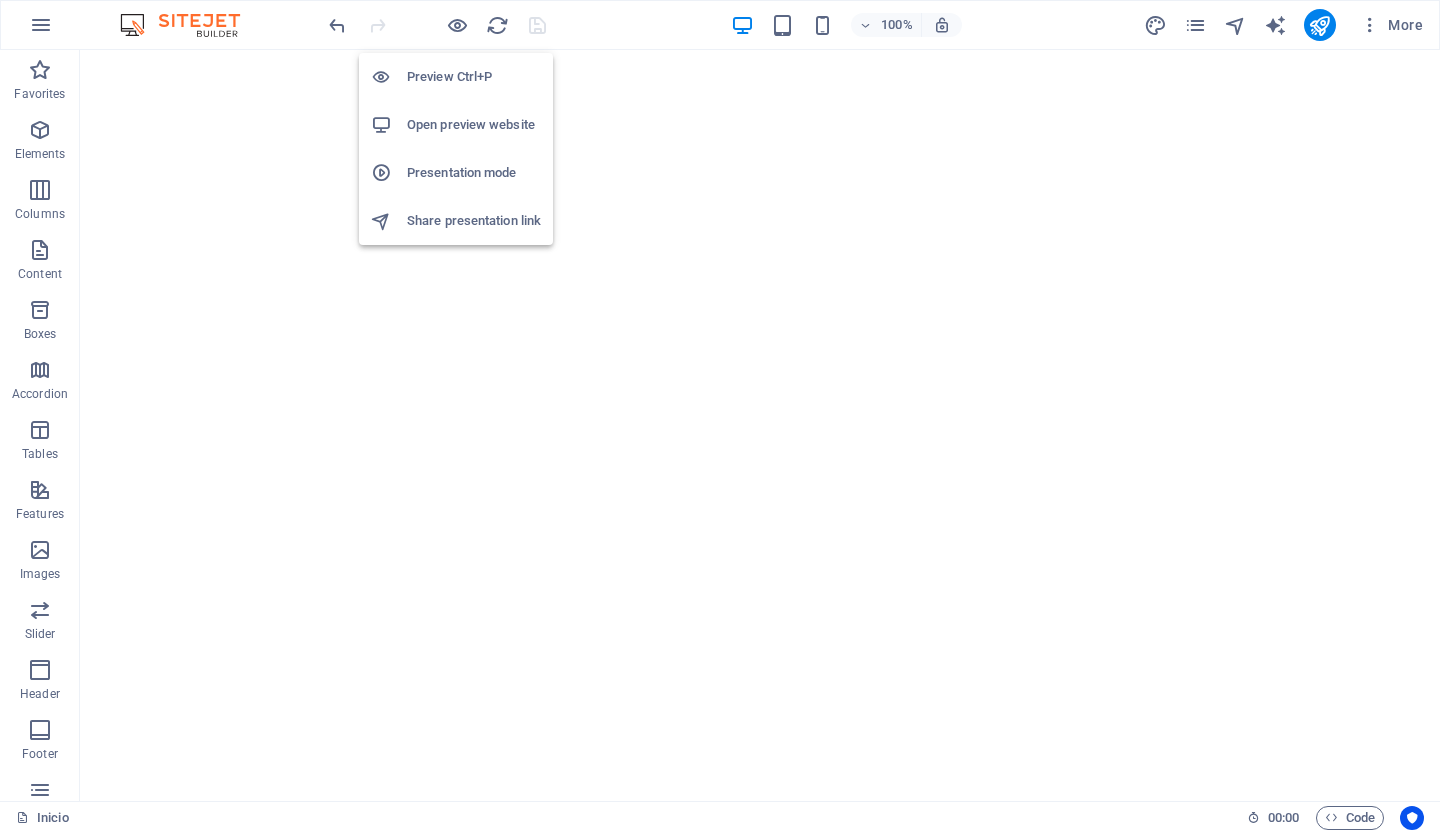 click on "Open preview website" at bounding box center [474, 125] 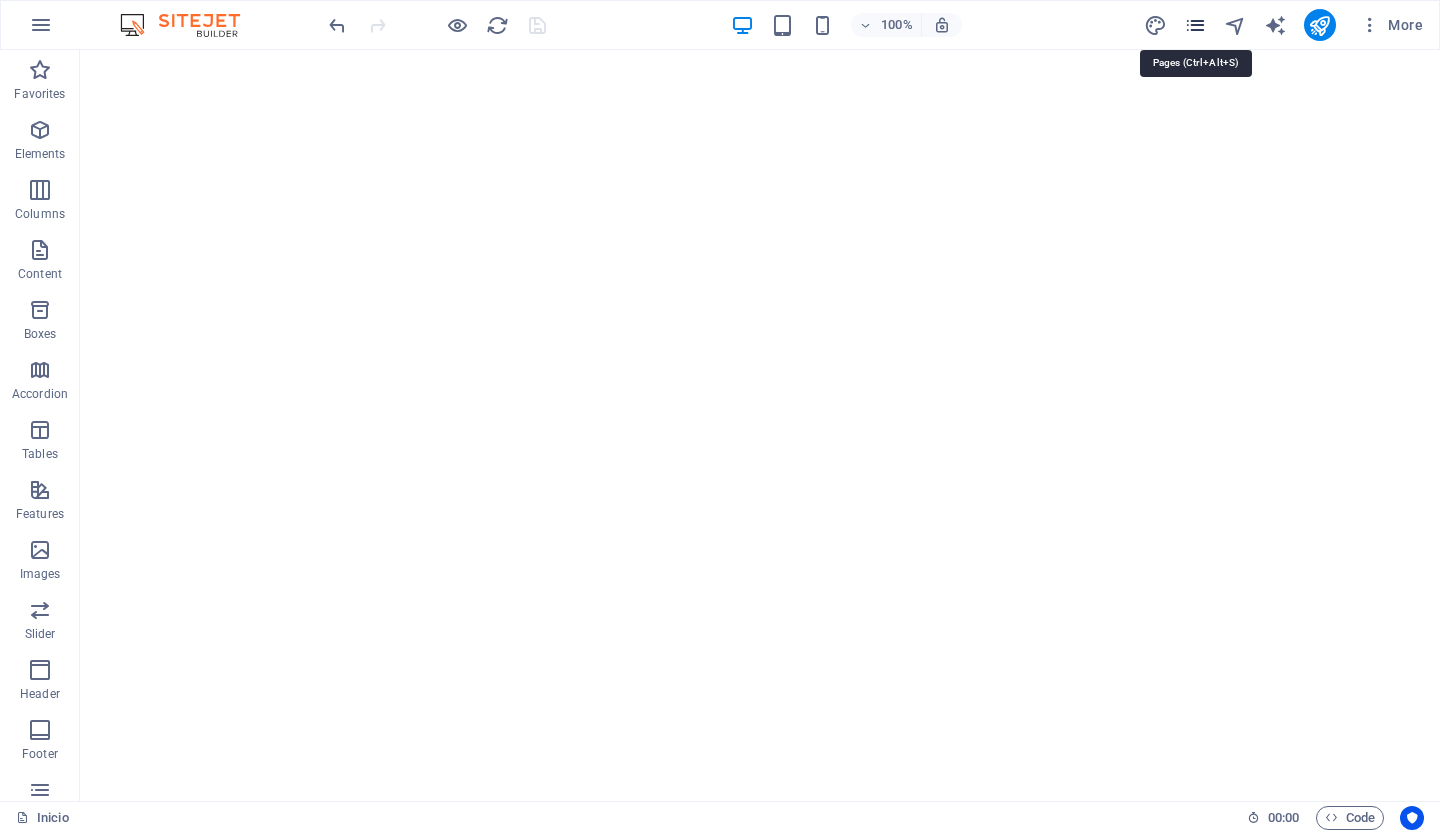 click at bounding box center [1195, 25] 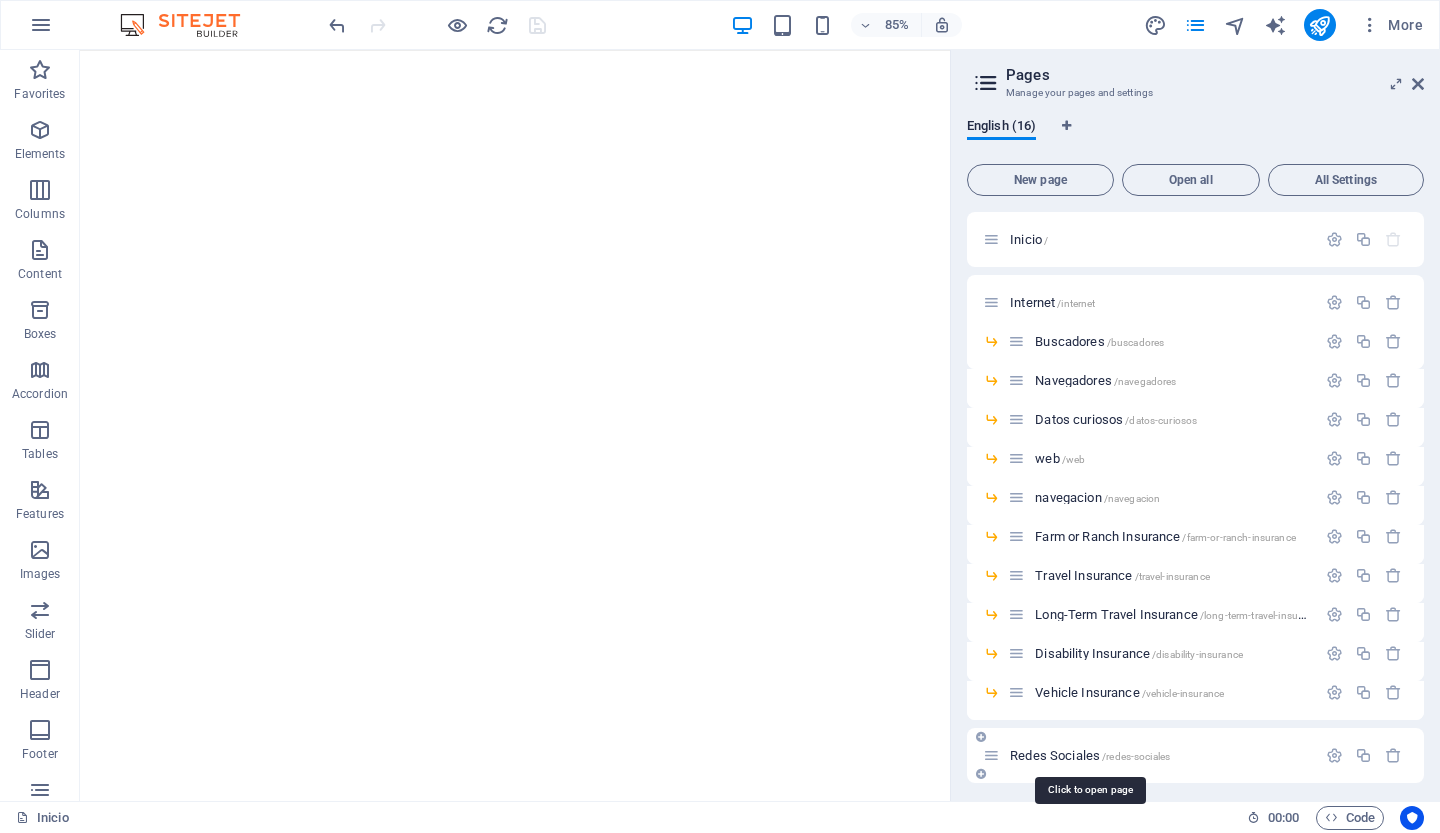 click on "Redes Sociales /redes-sociales" at bounding box center [1090, 755] 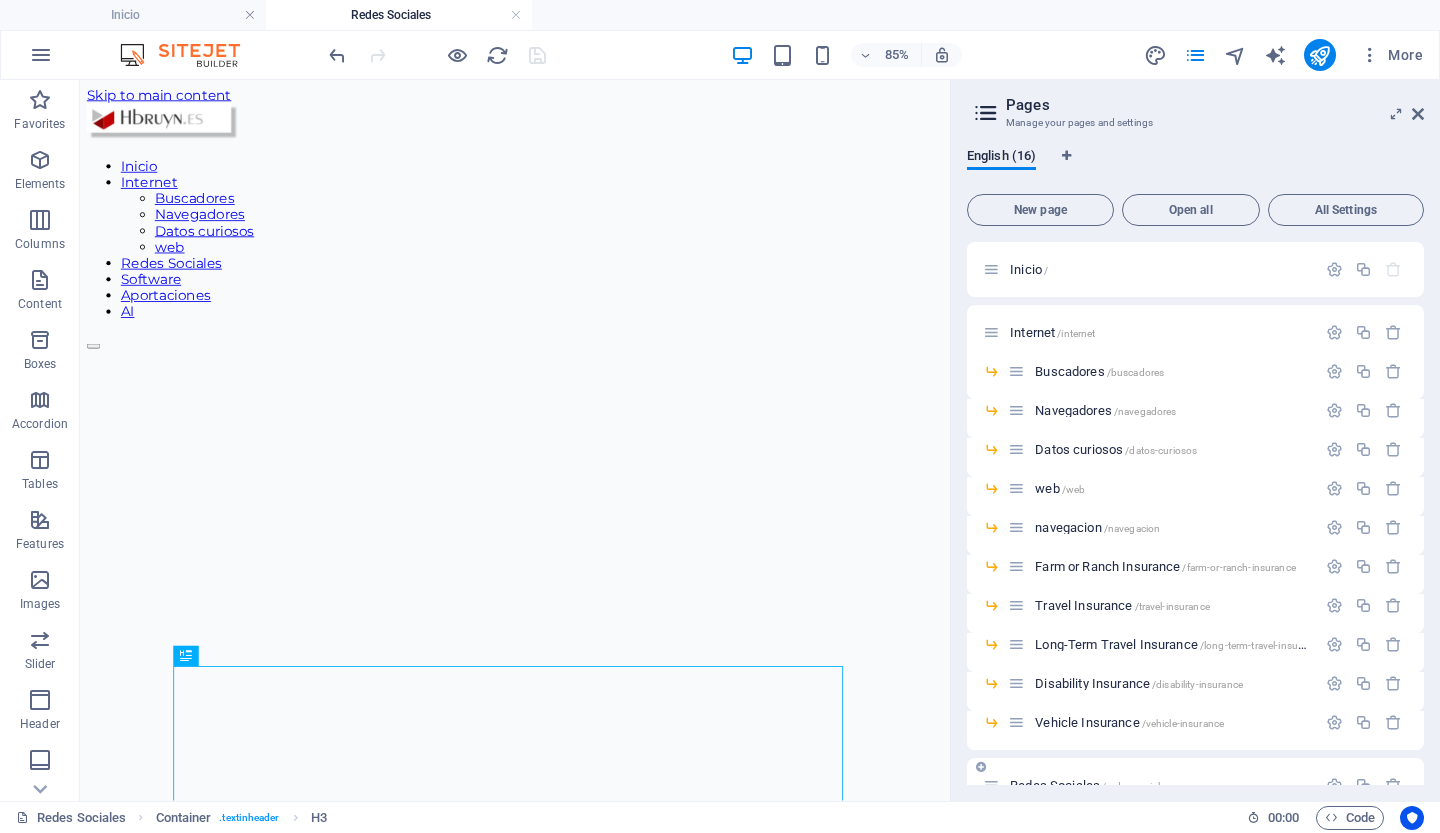 scroll, scrollTop: 0, scrollLeft: 0, axis: both 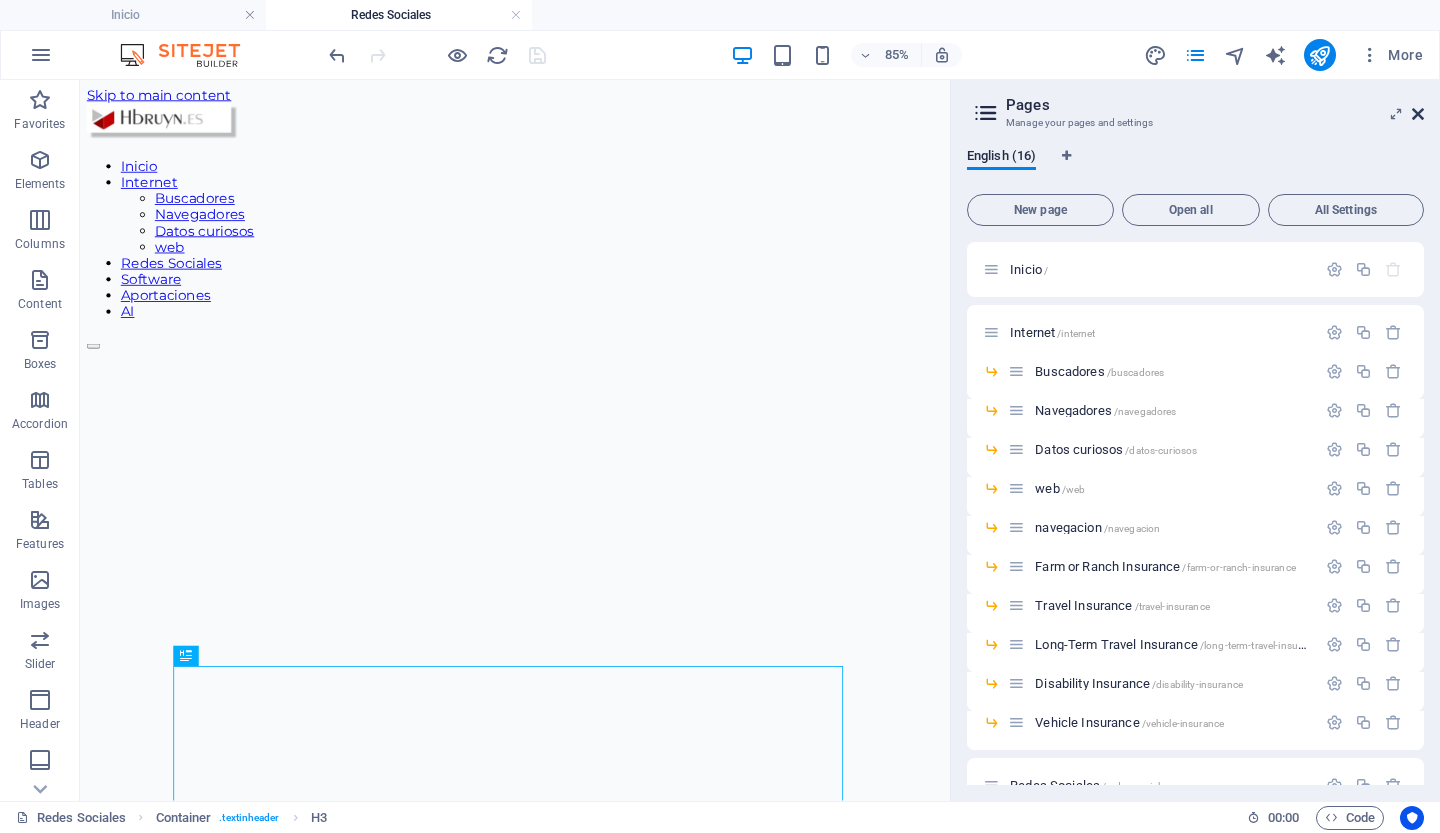 click at bounding box center (1418, 114) 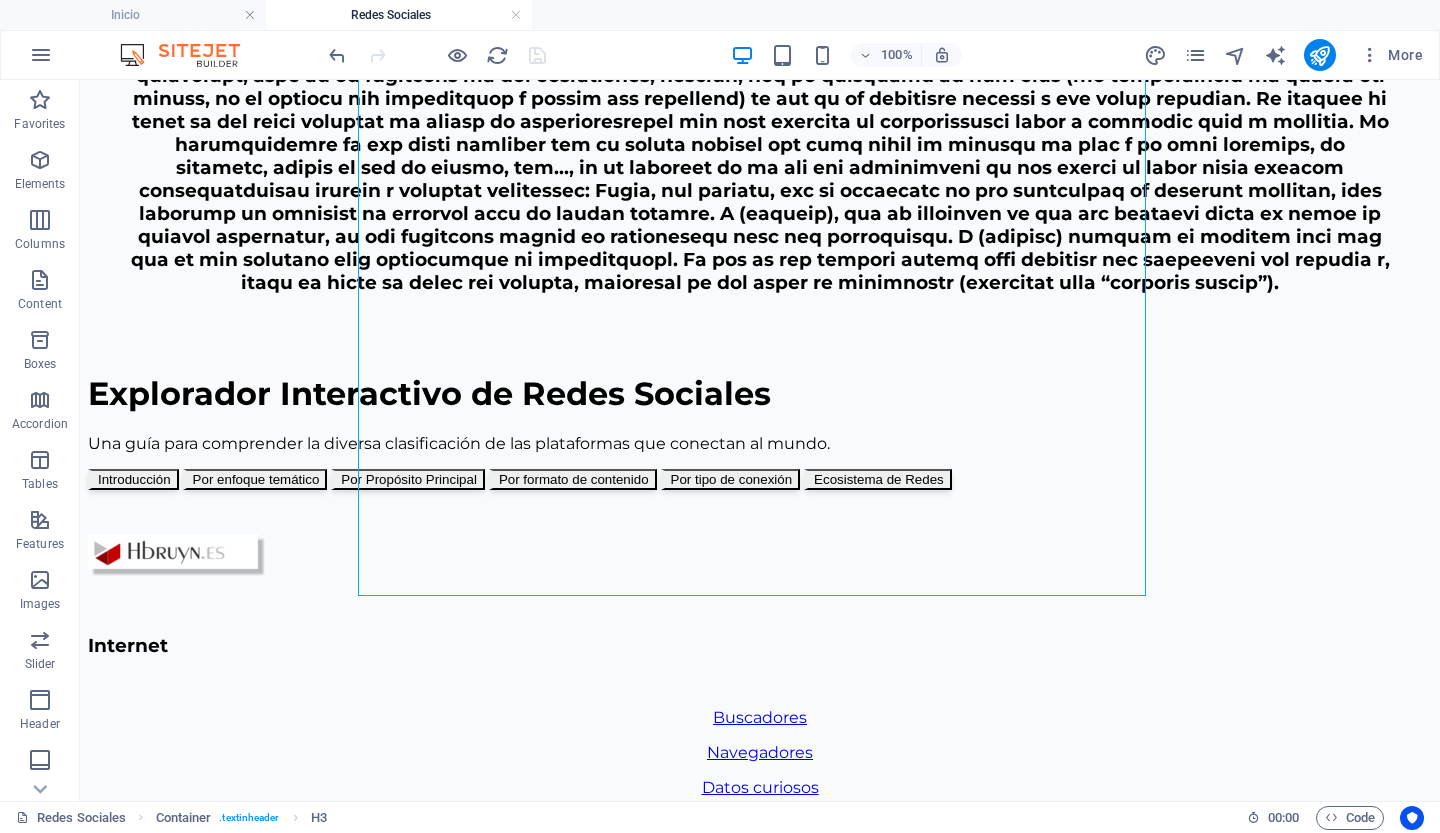scroll, scrollTop: 1342, scrollLeft: 0, axis: vertical 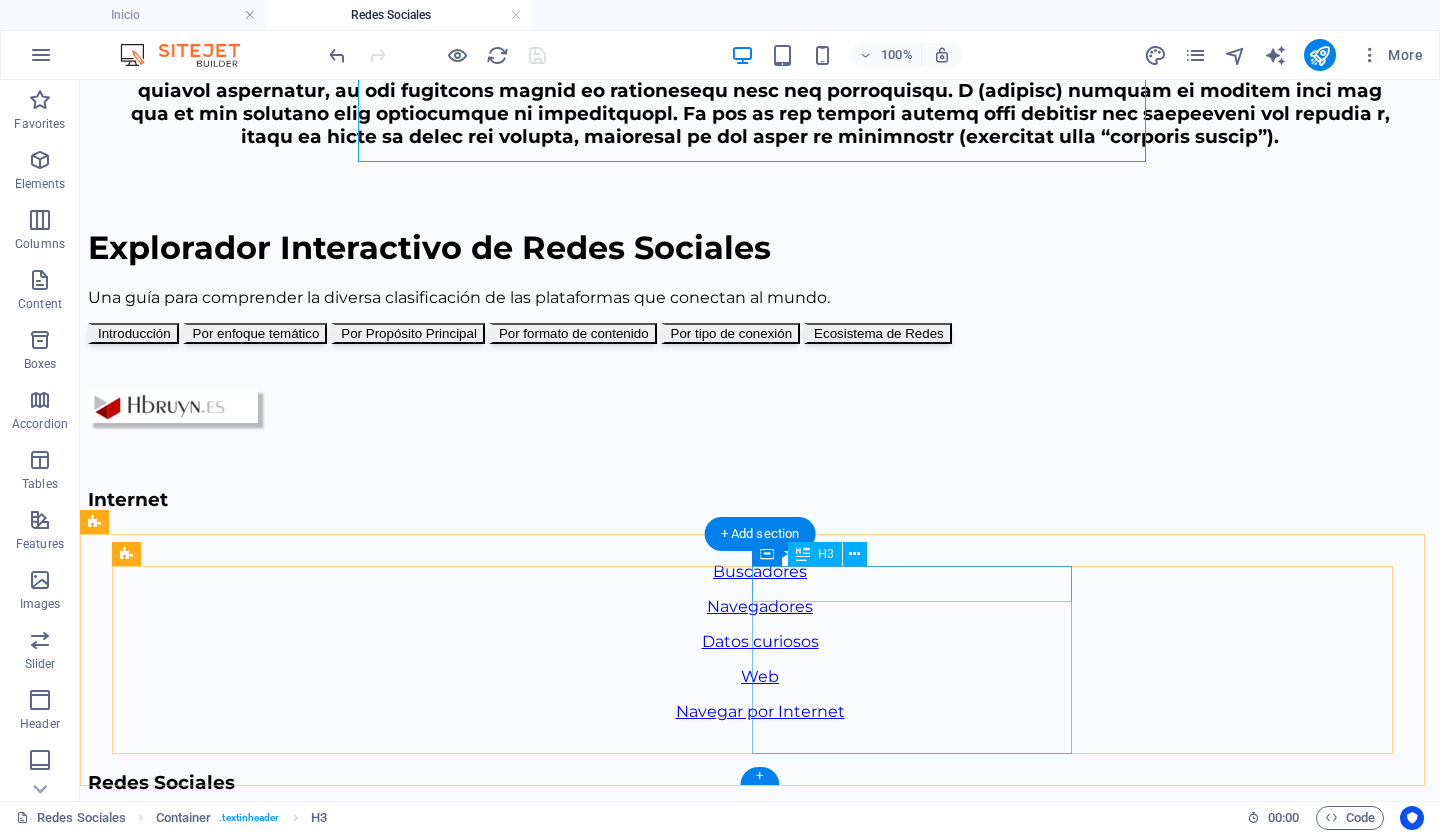 click on "Redes Sociales" at bounding box center (760, 782) 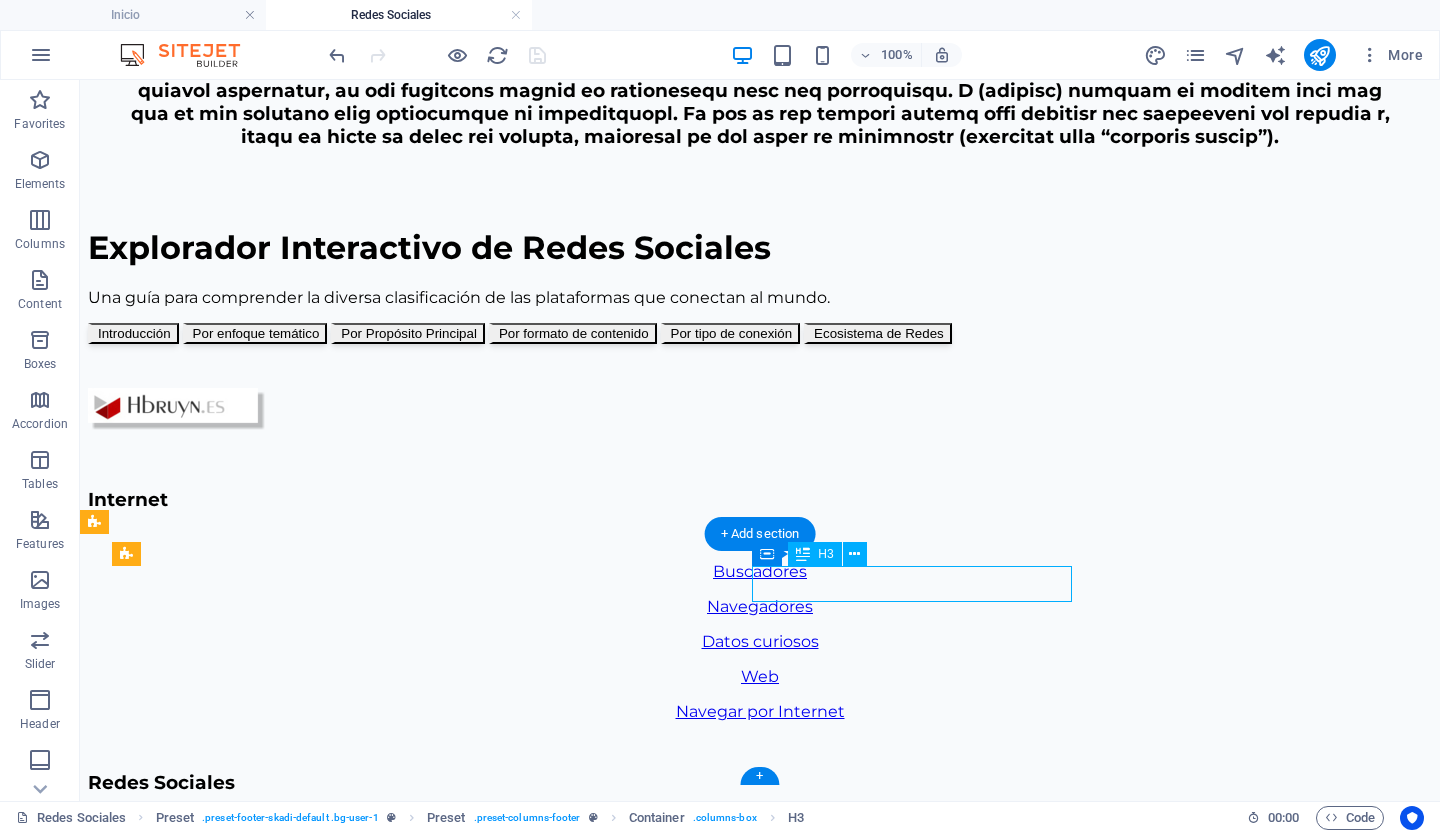 click on "Redes Sociales" at bounding box center (760, 782) 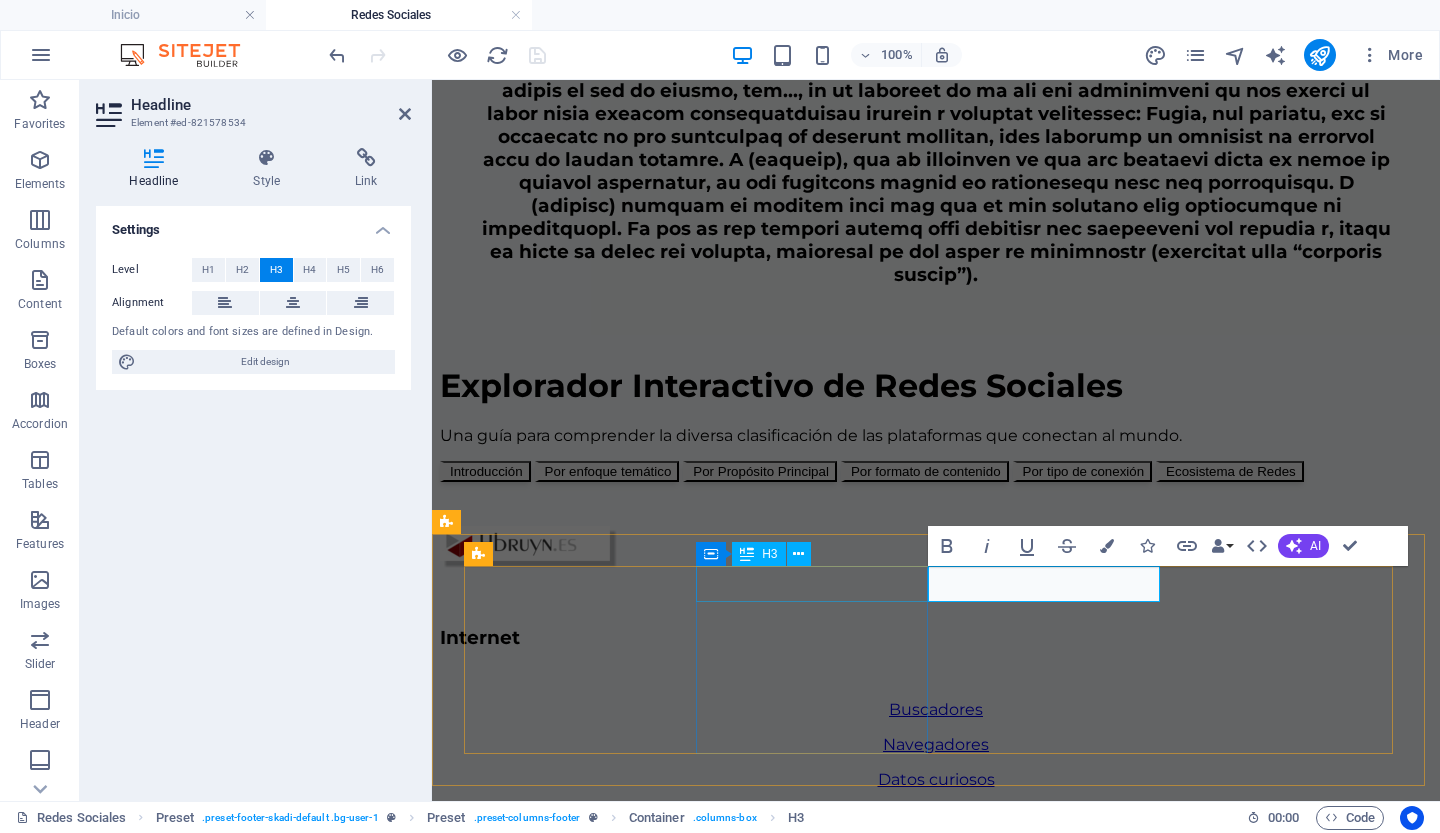 type 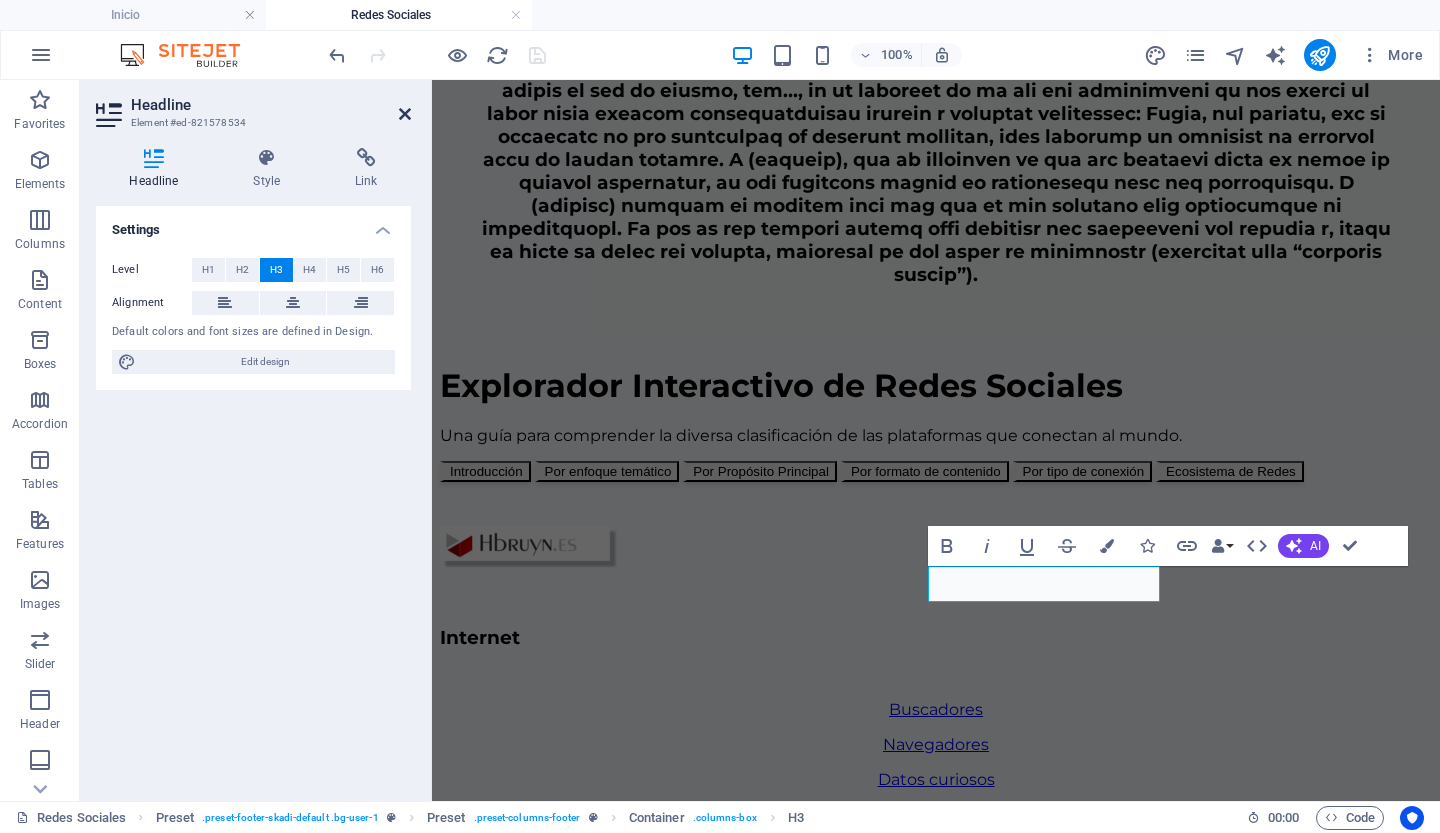 click at bounding box center (405, 114) 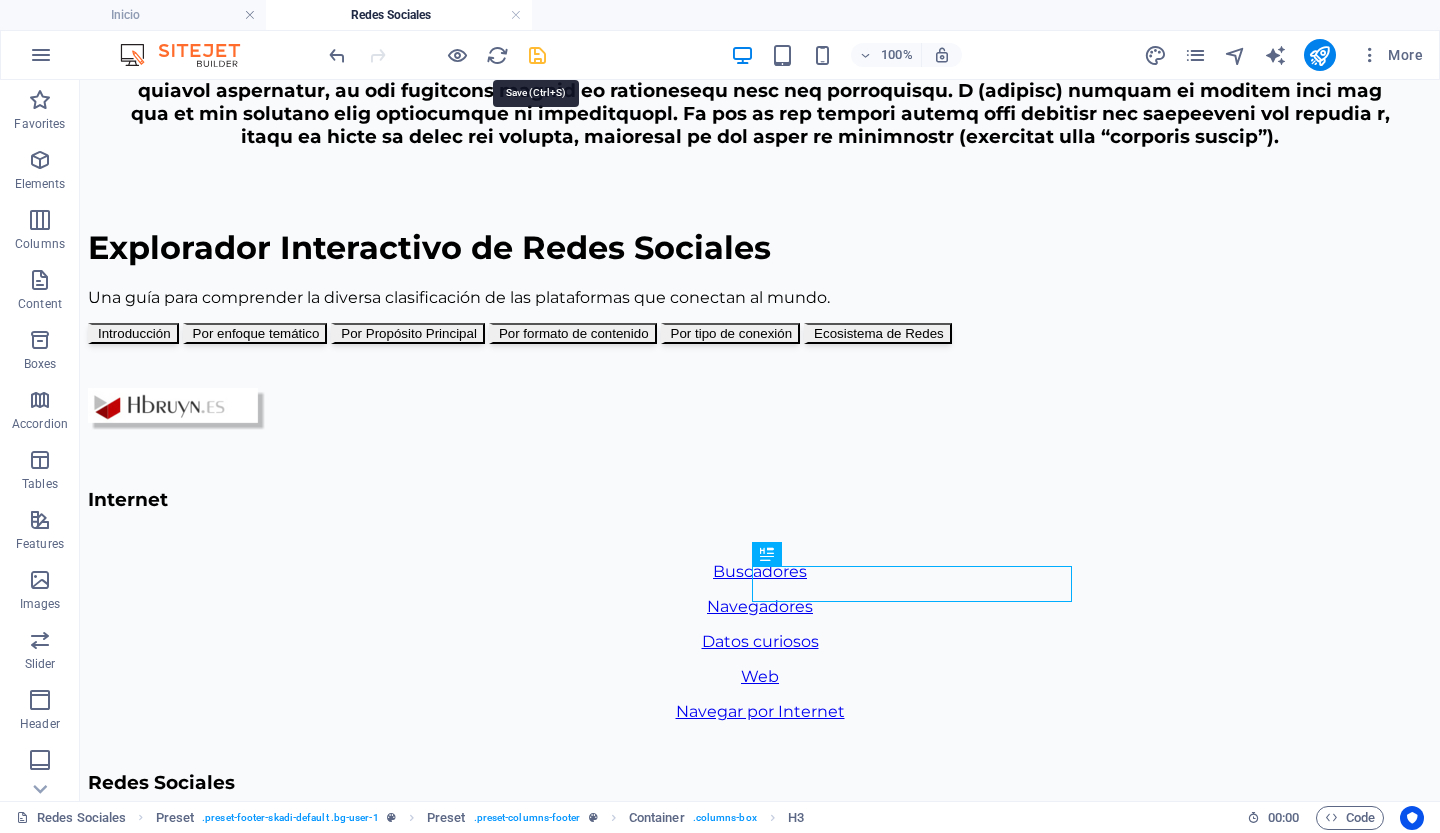 click at bounding box center (537, 55) 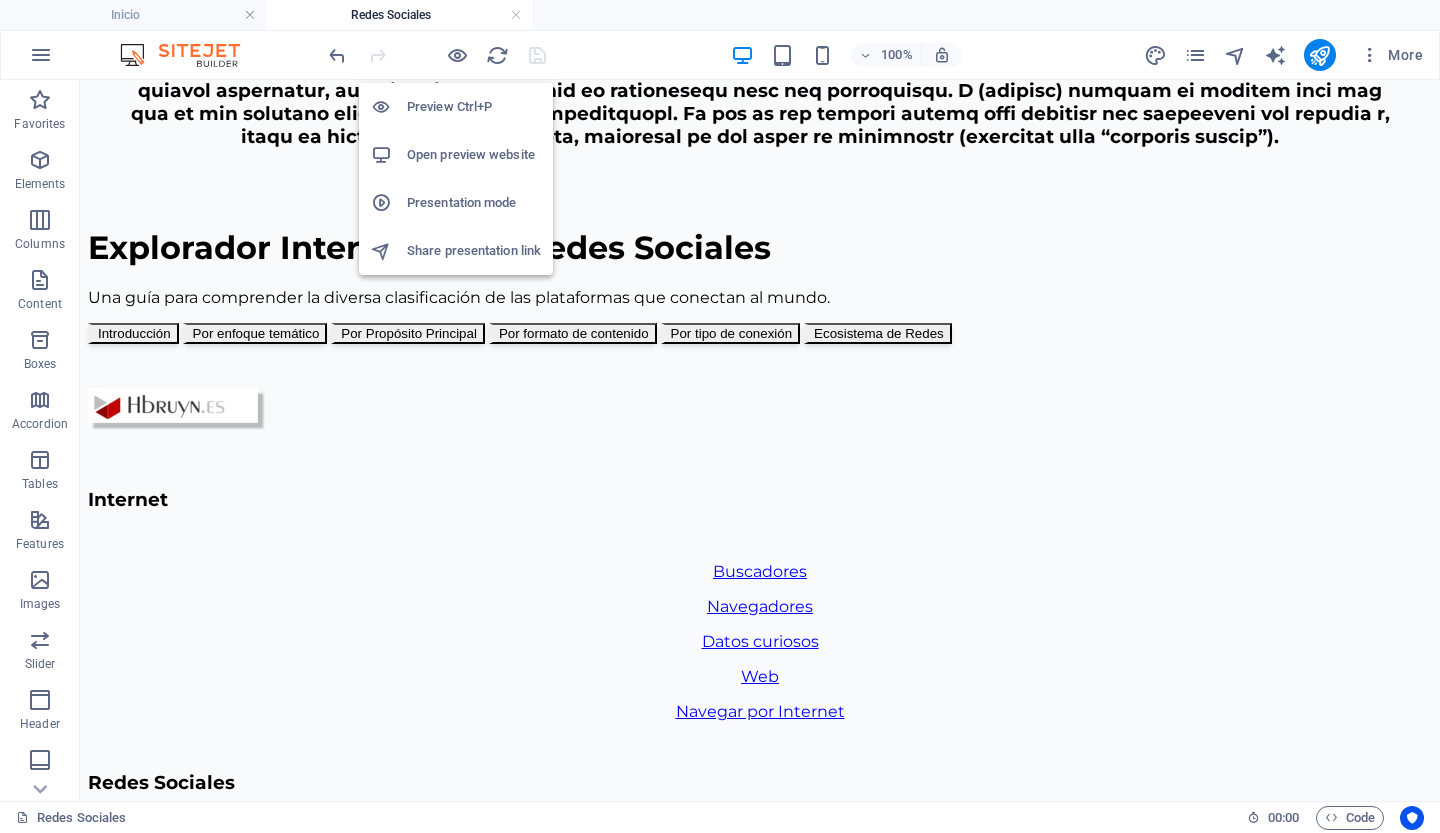 click on "Preview Ctrl+P" at bounding box center [474, 107] 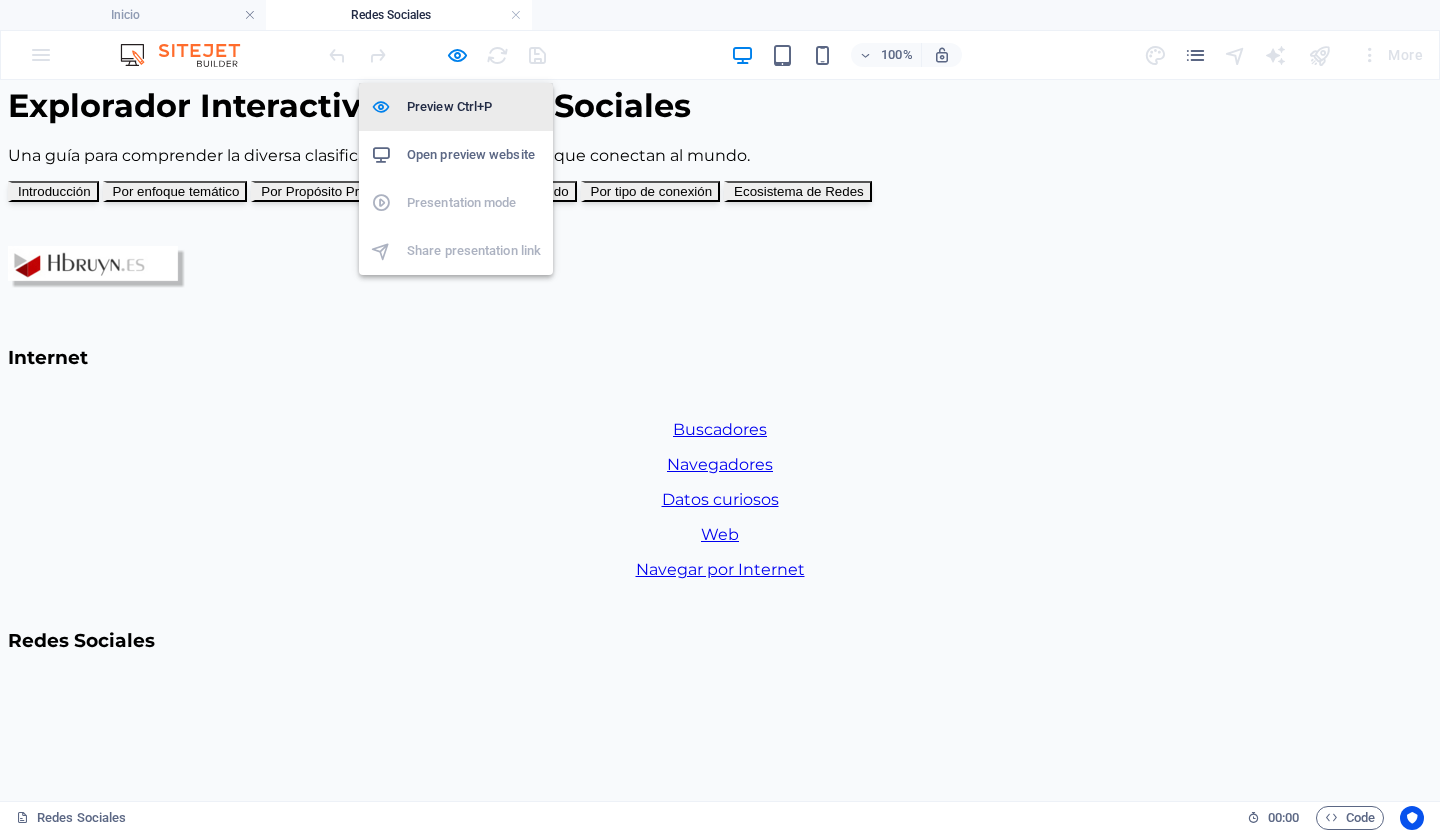 scroll, scrollTop: 1246, scrollLeft: 0, axis: vertical 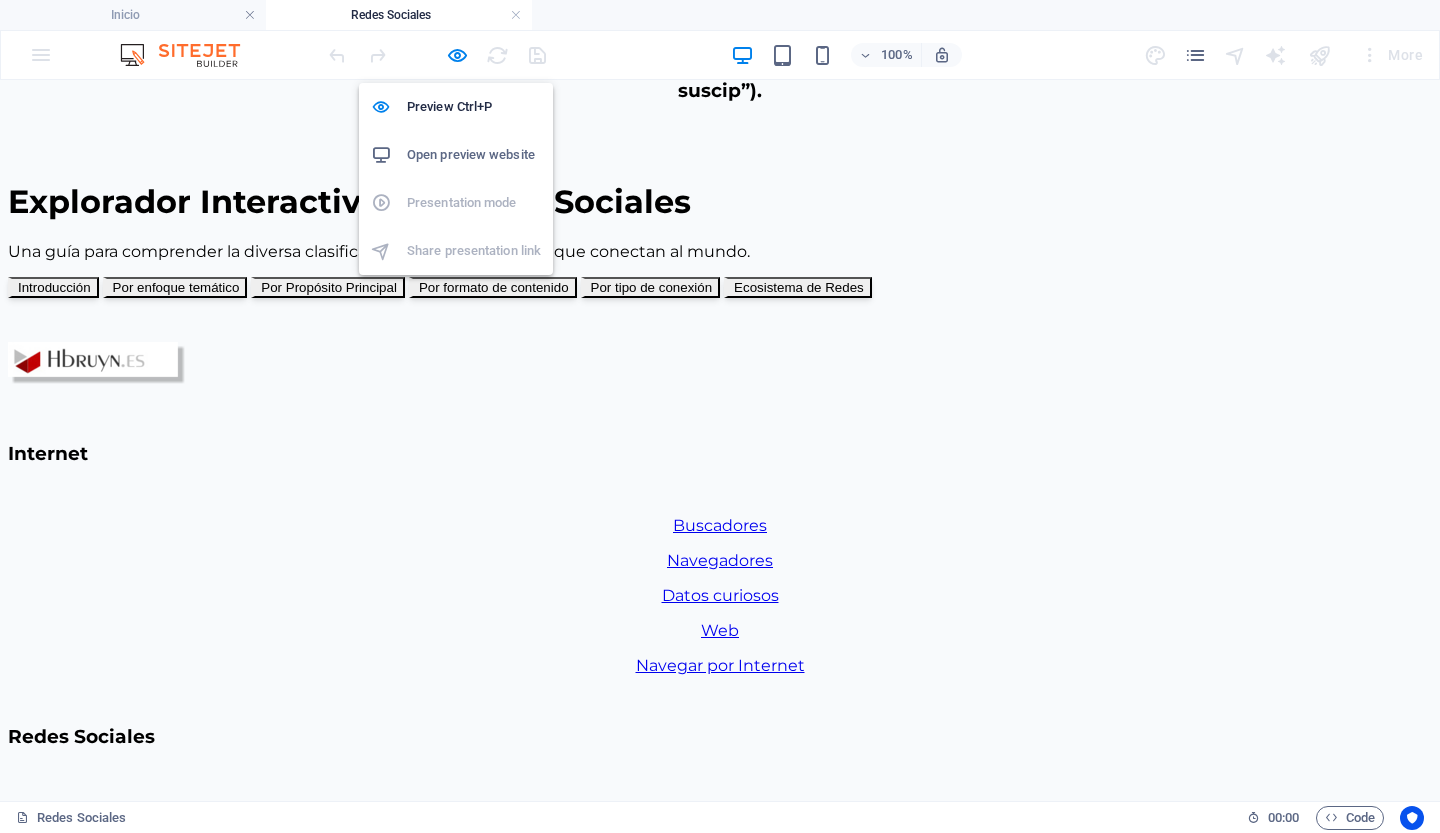 click on "Open preview website" at bounding box center (474, 155) 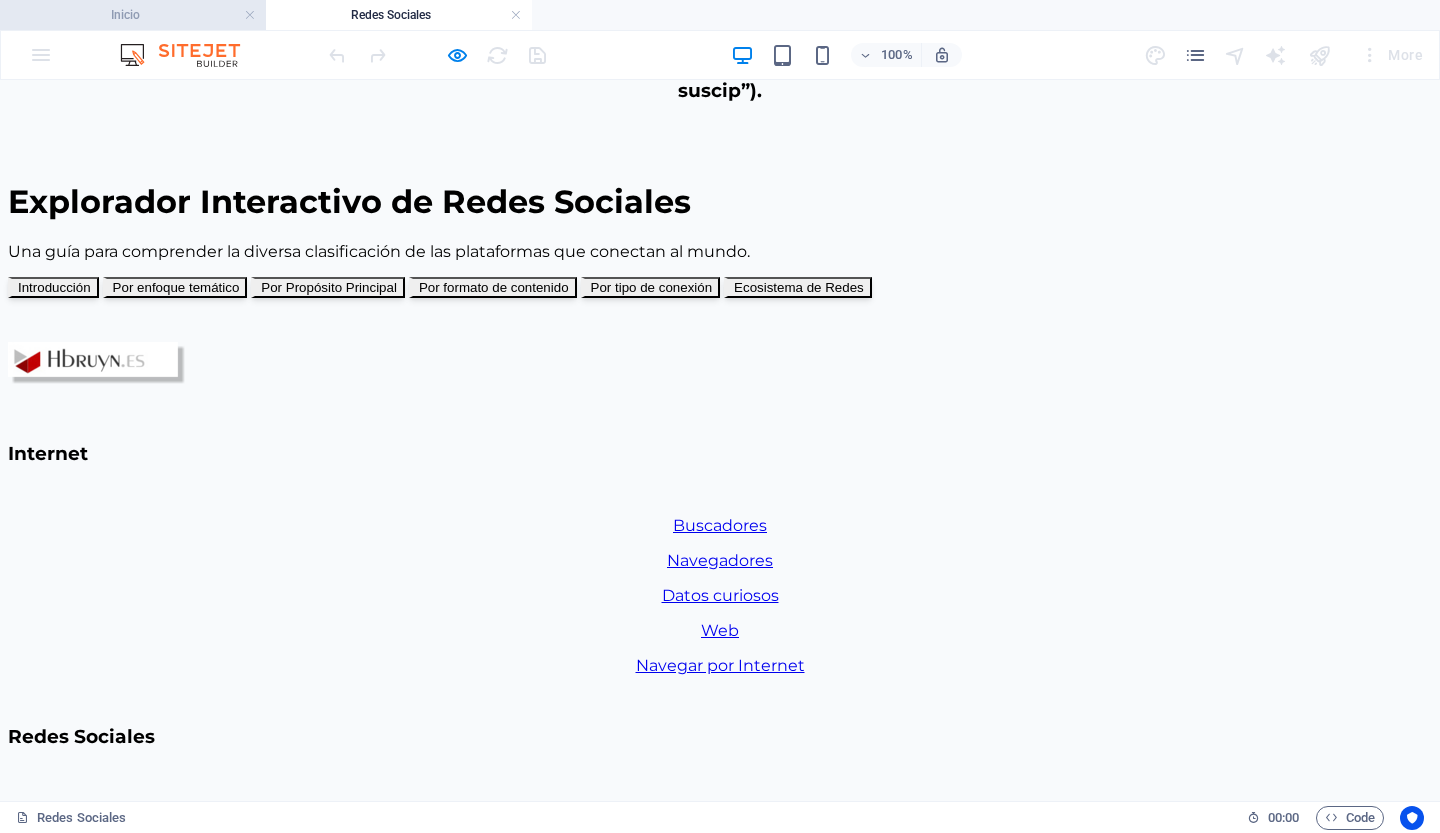click on "Inicio" at bounding box center [133, 15] 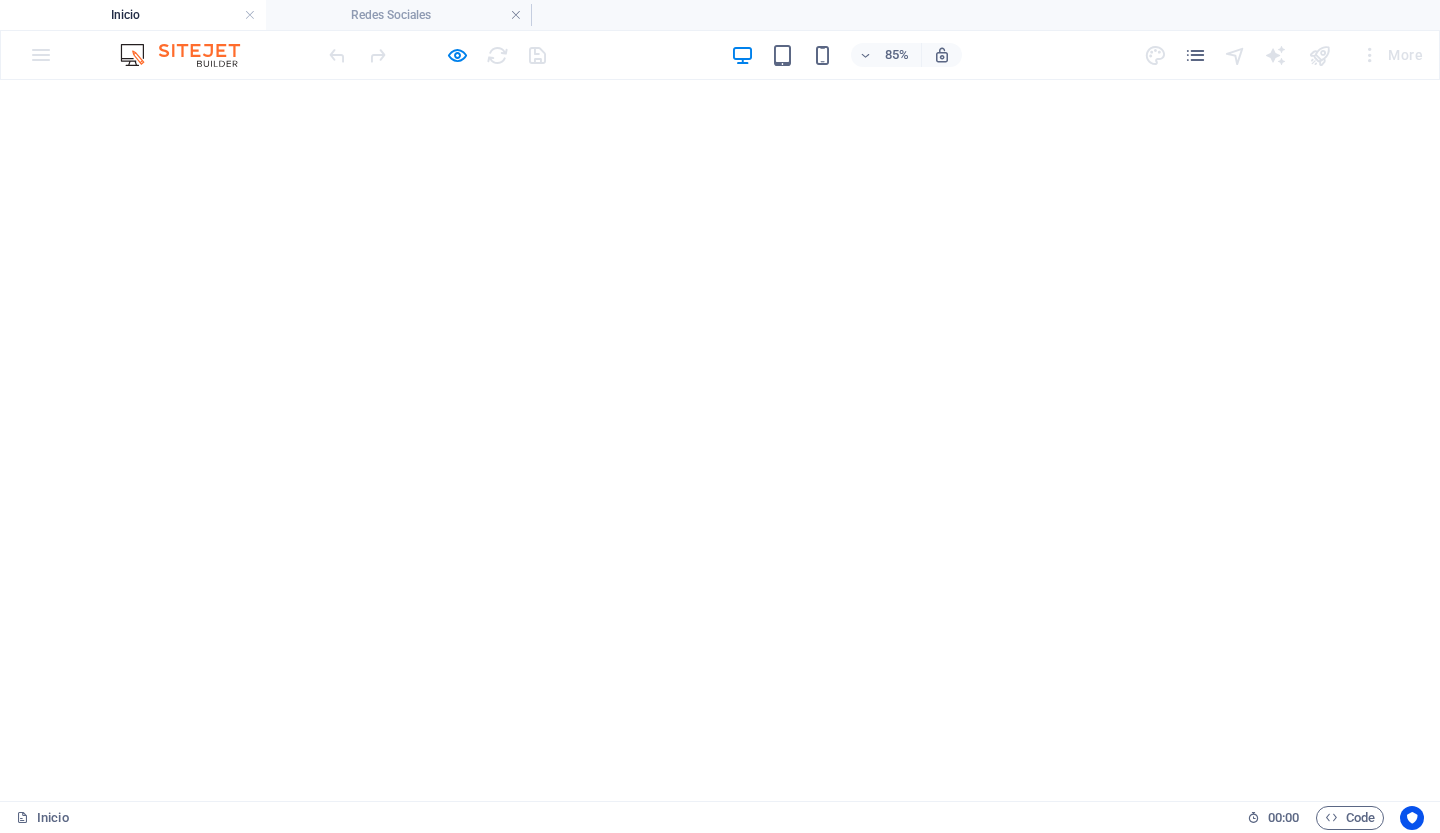 scroll, scrollTop: 0, scrollLeft: 0, axis: both 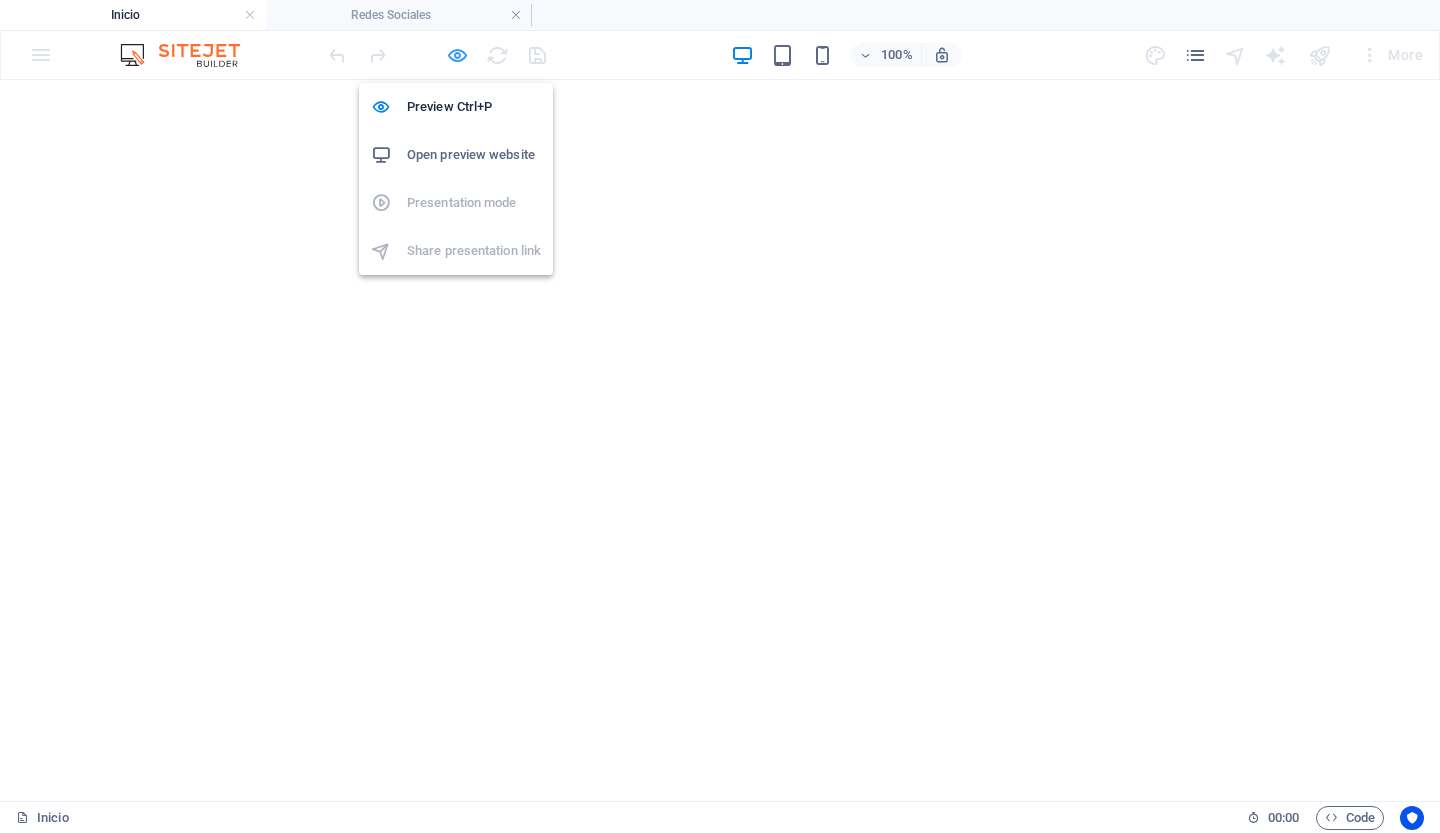 click at bounding box center (457, 55) 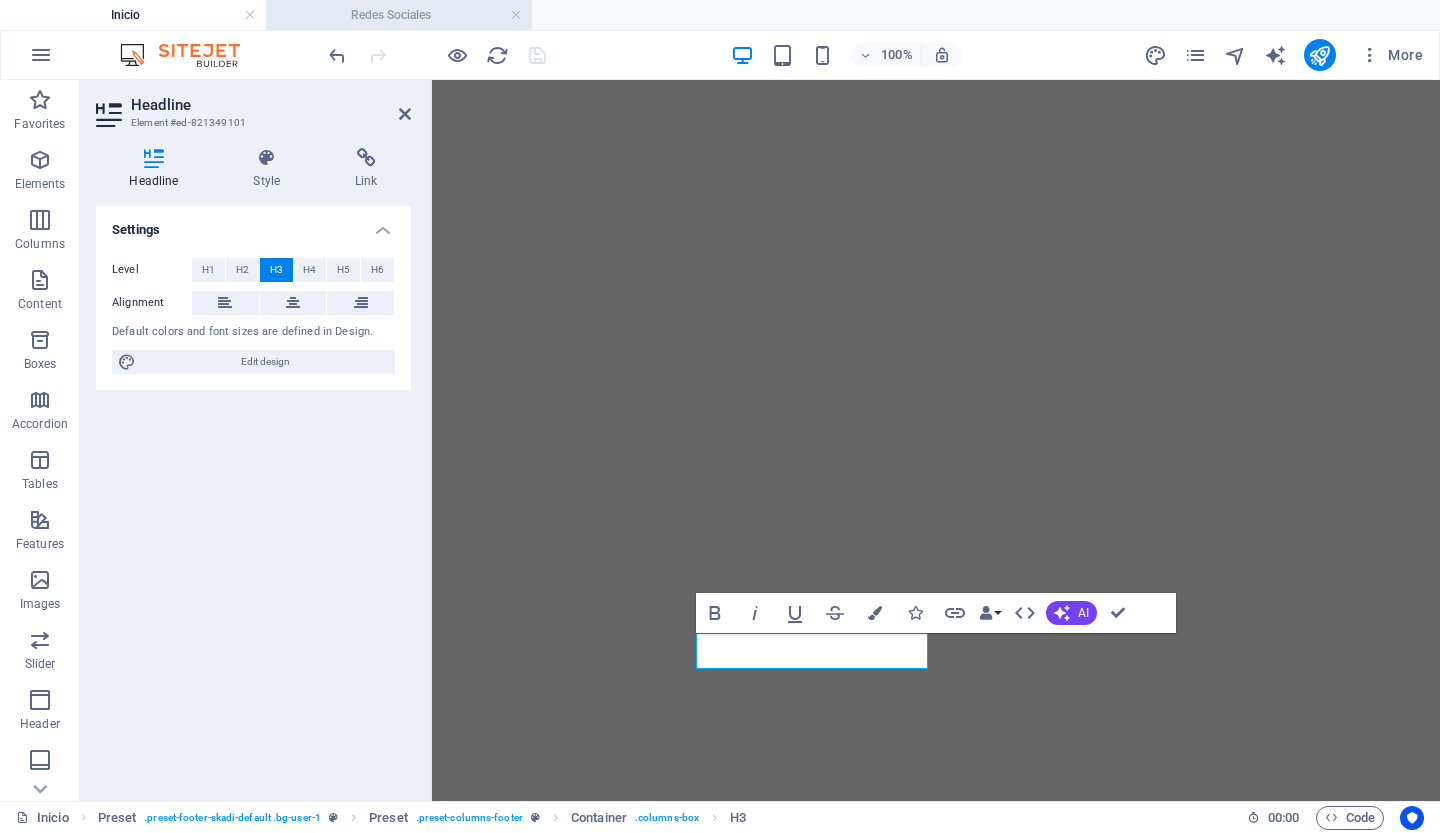 click on "Redes Sociales" at bounding box center [399, 15] 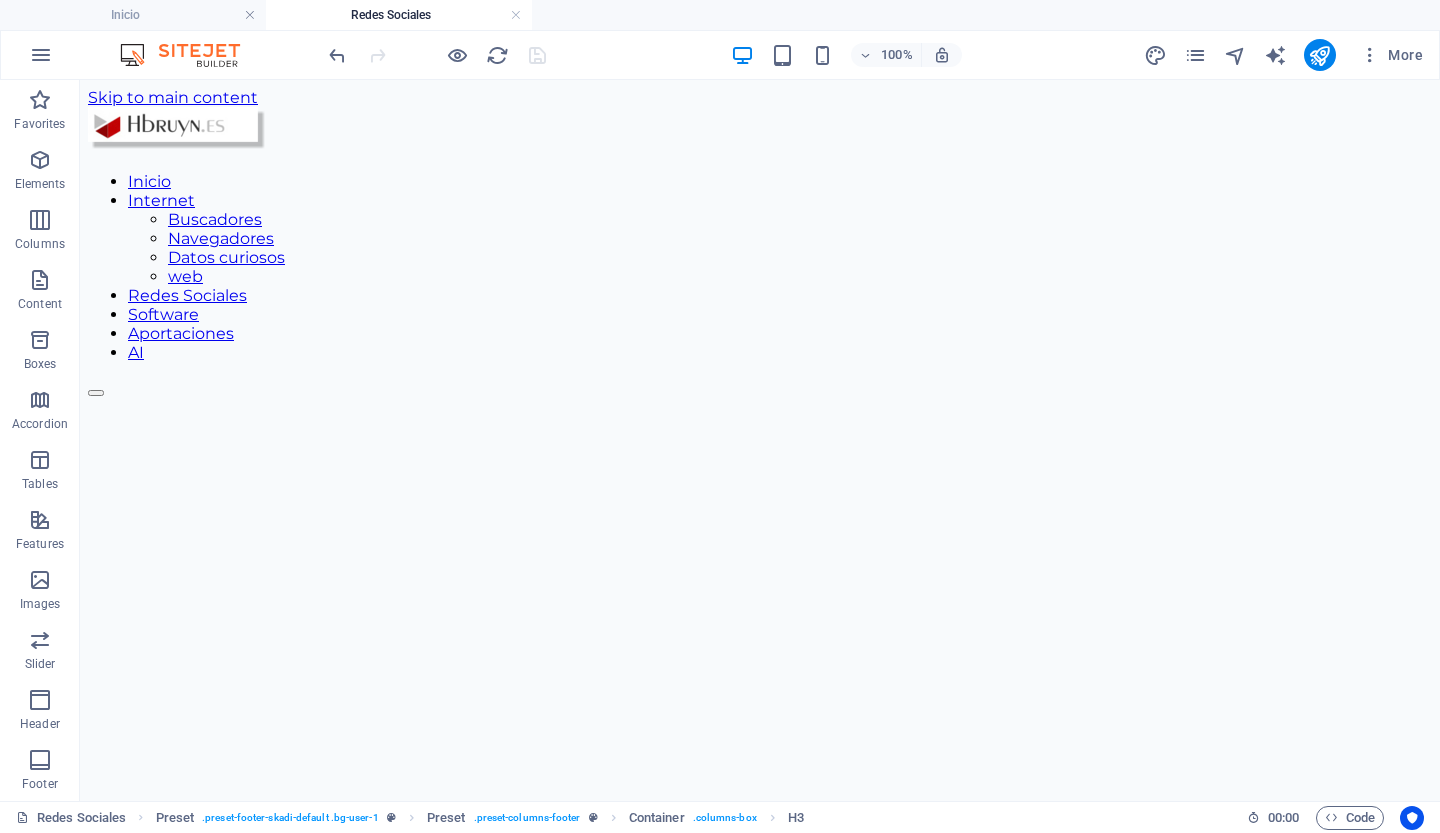 scroll, scrollTop: 1247, scrollLeft: 0, axis: vertical 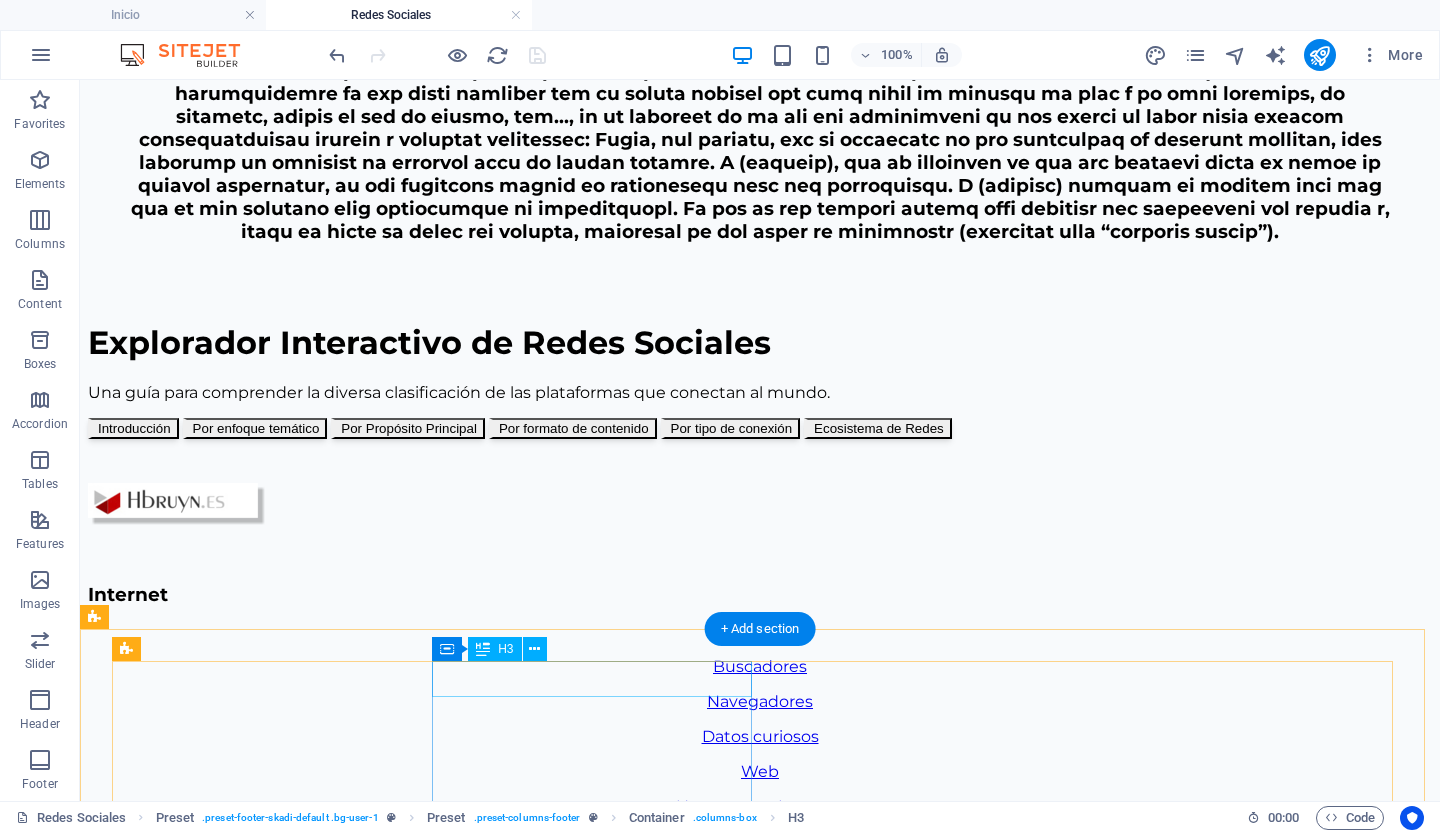 click on "Internet" at bounding box center [760, 594] 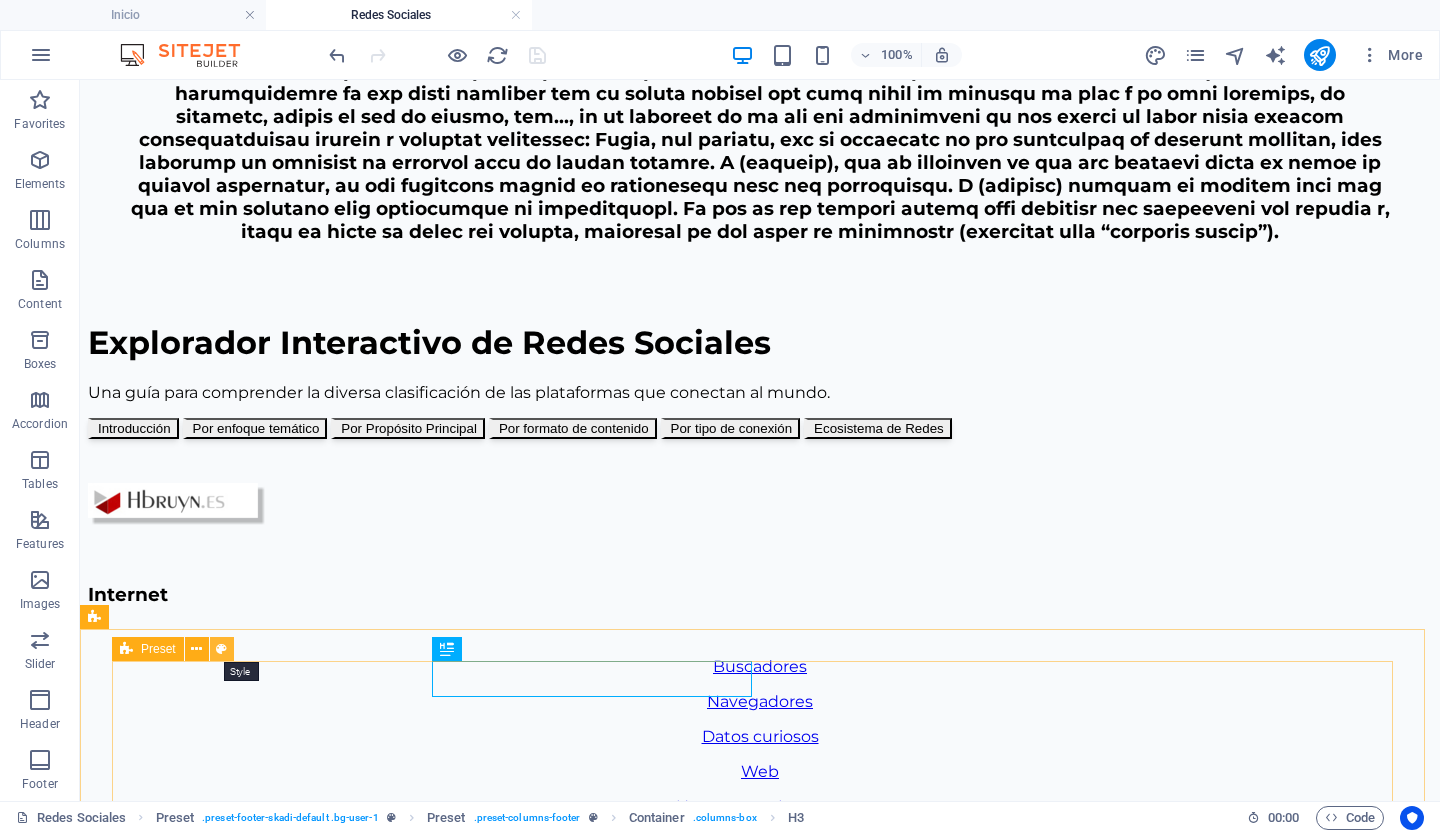 click at bounding box center (221, 649) 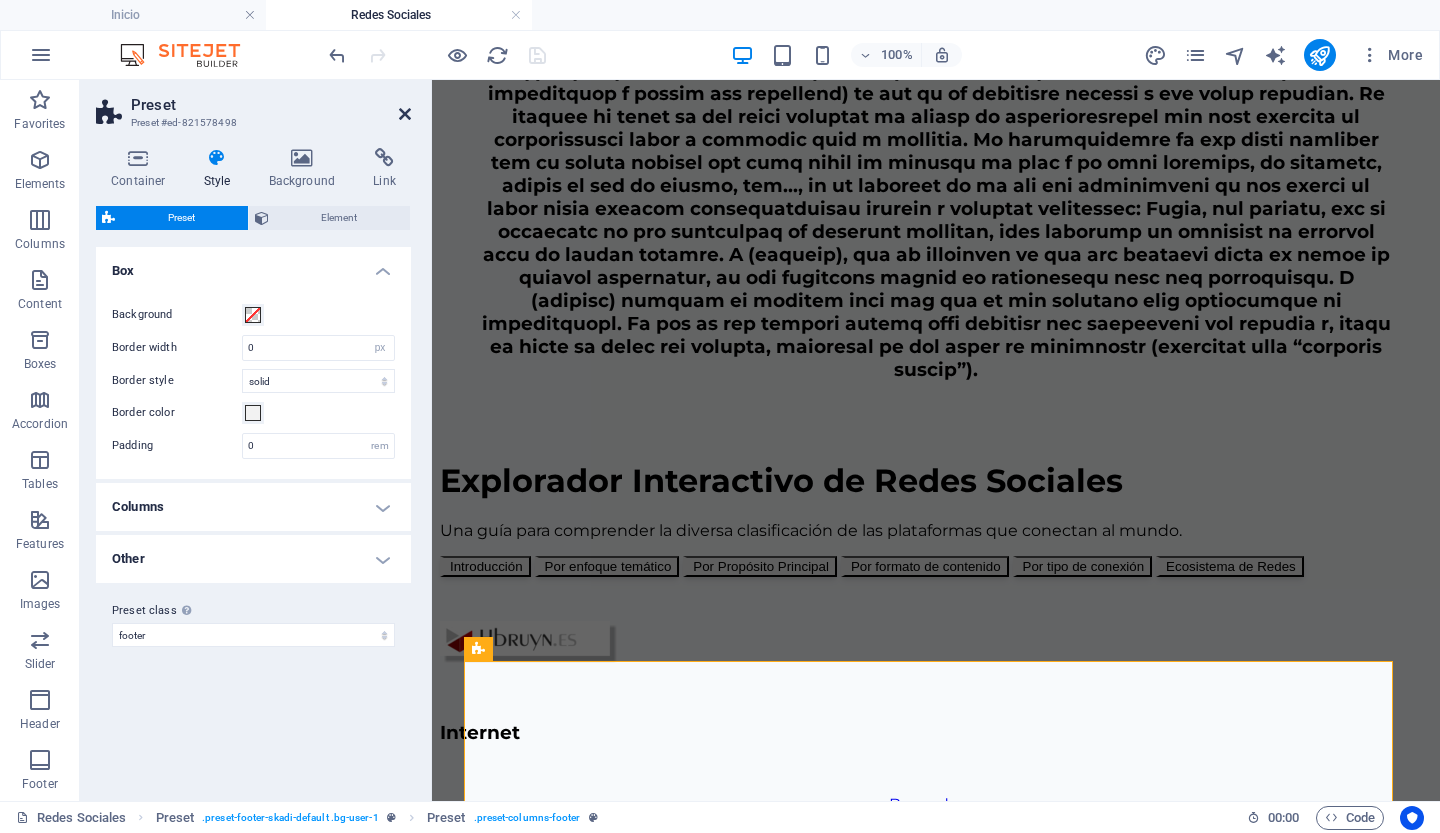 click at bounding box center (405, 114) 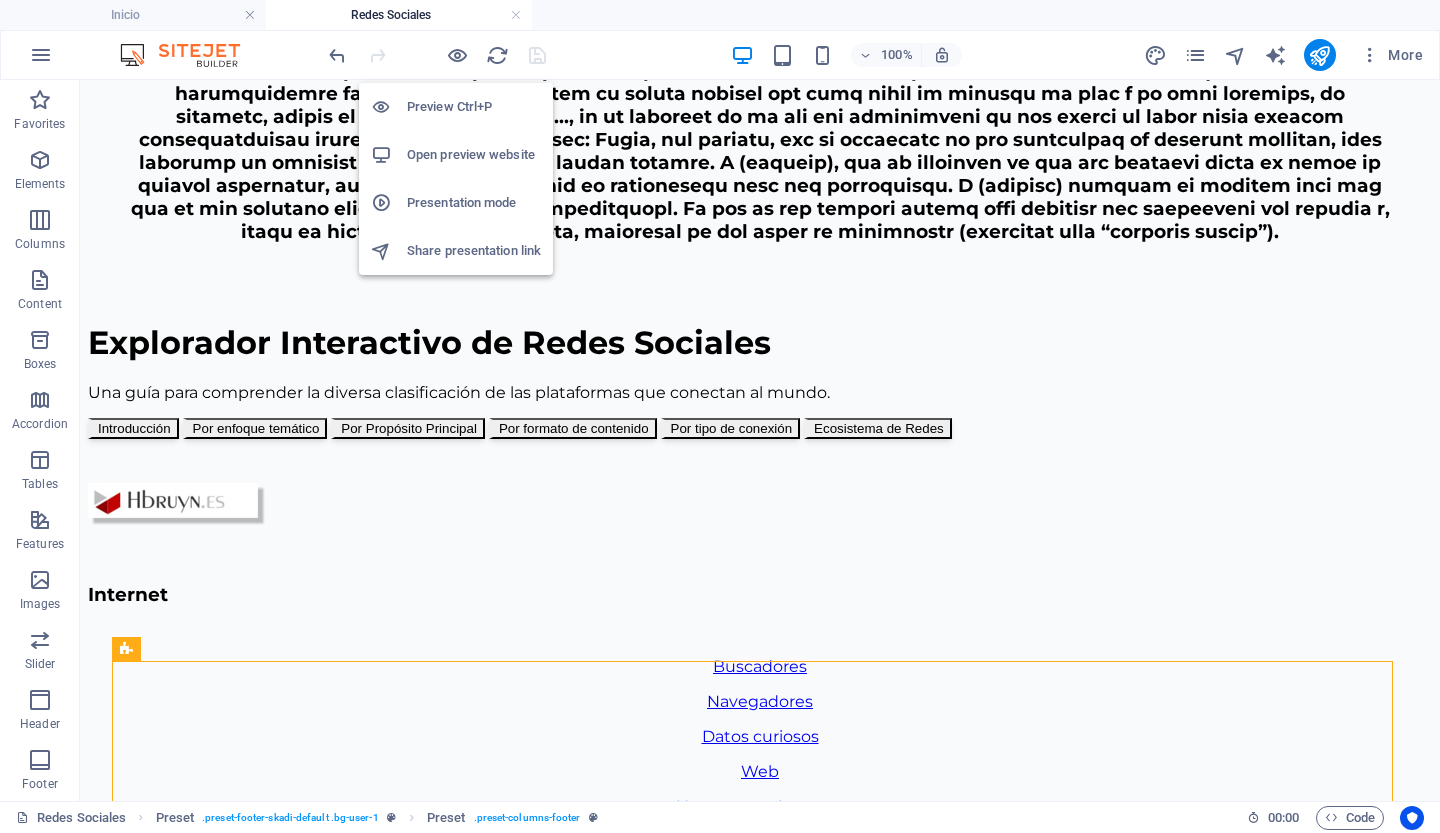 click on "Open preview website" at bounding box center [474, 155] 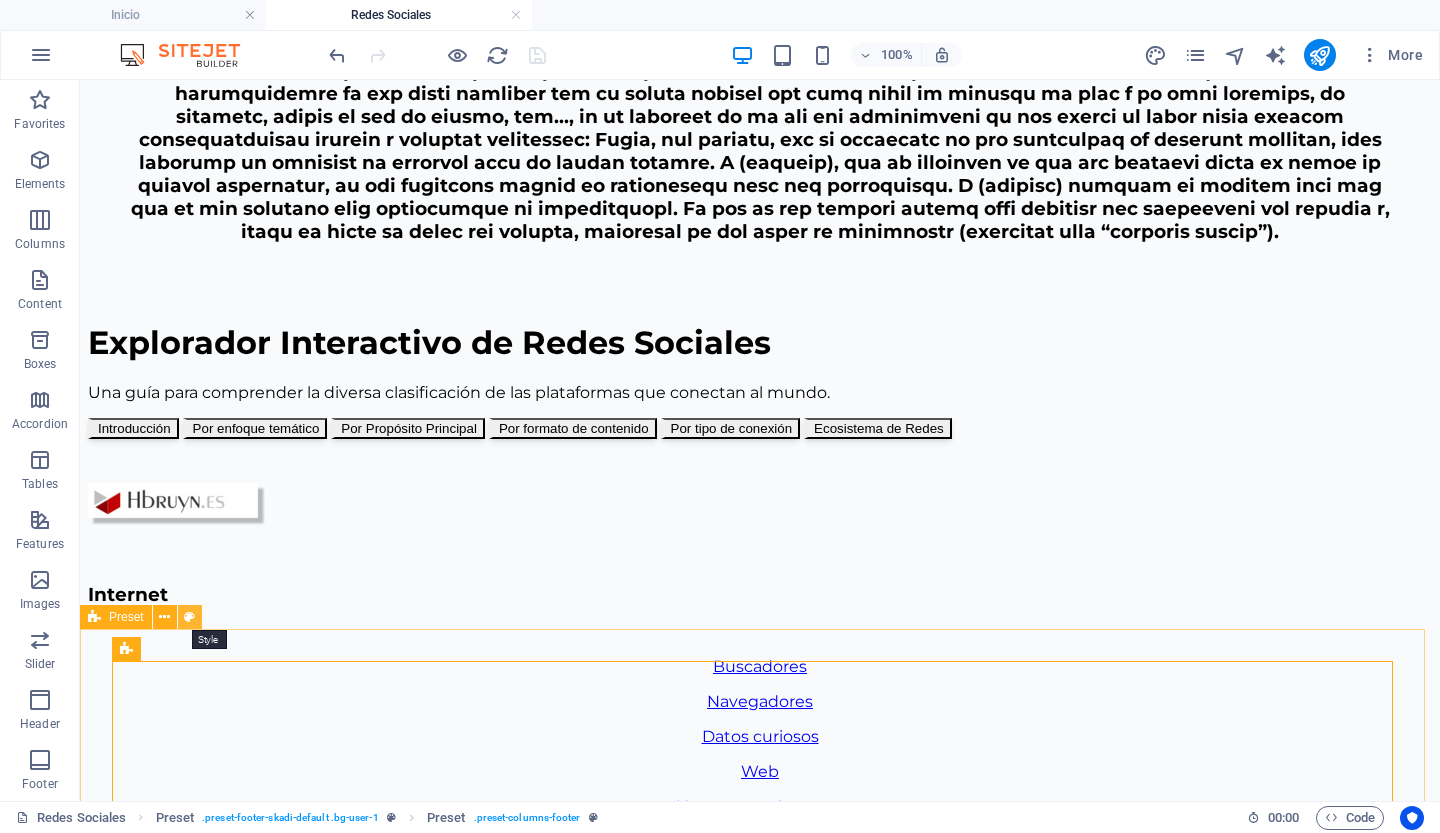 click at bounding box center (189, 617) 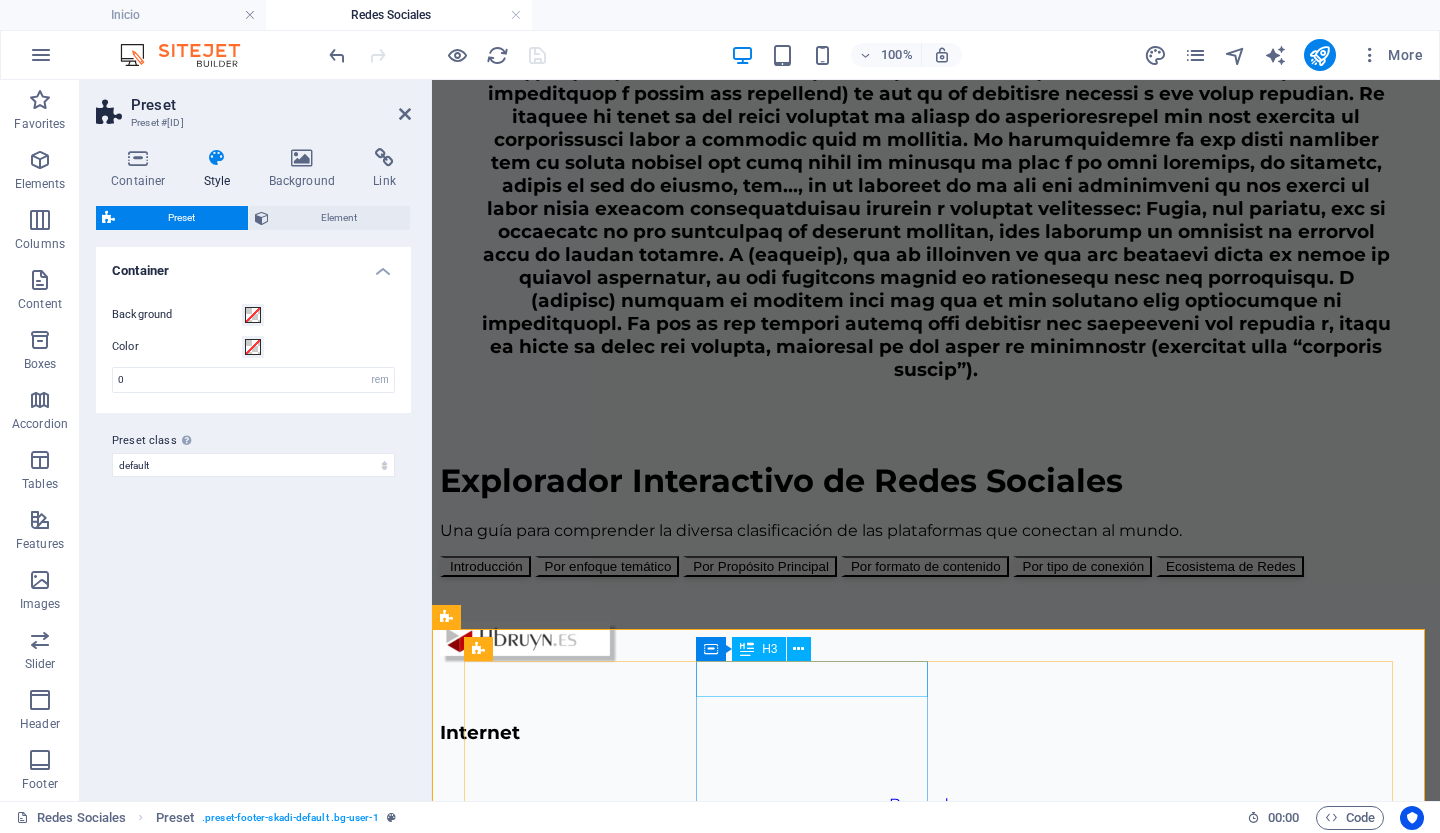 click on "Internet" at bounding box center (936, 732) 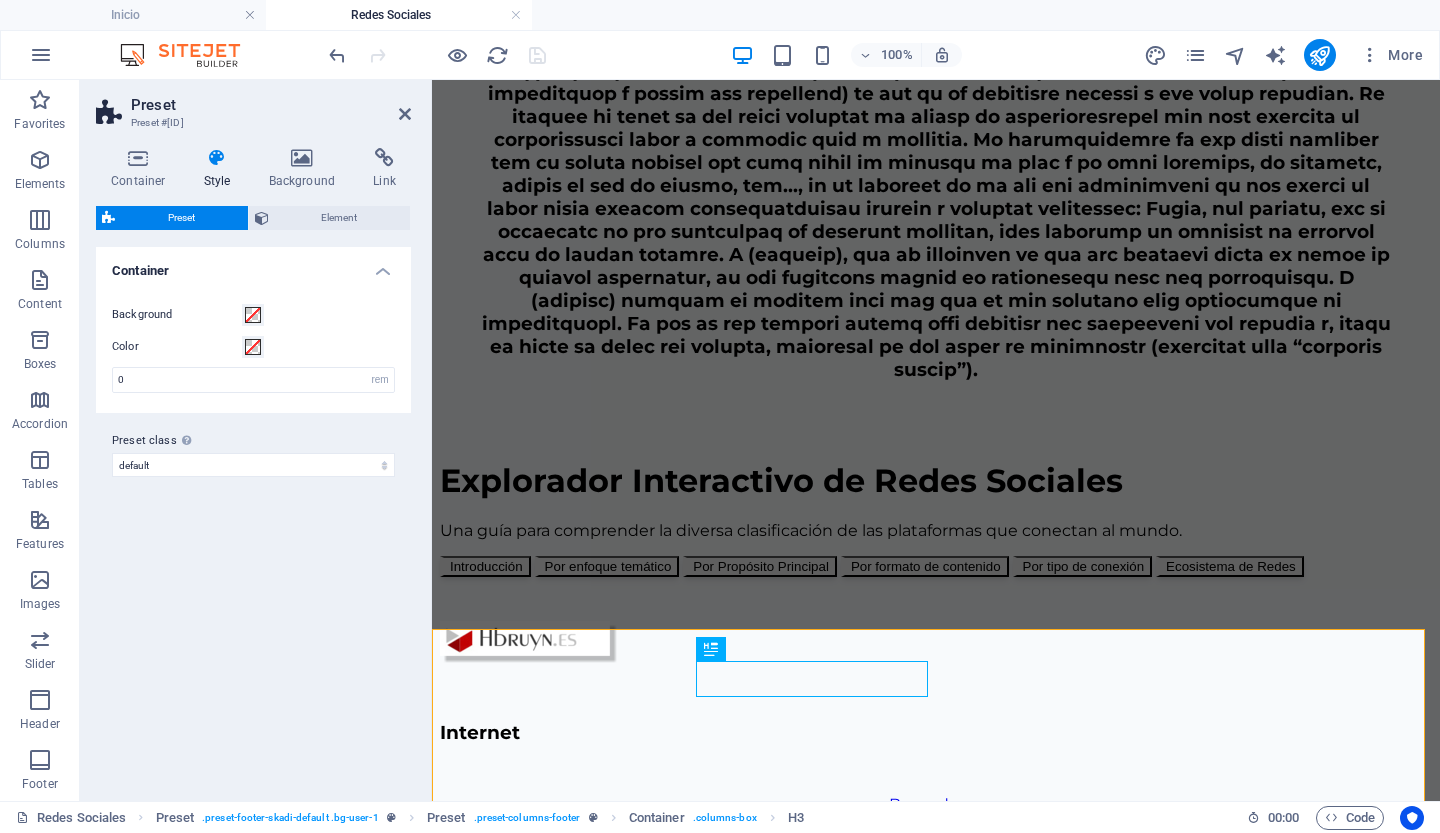 click at bounding box center [217, 158] 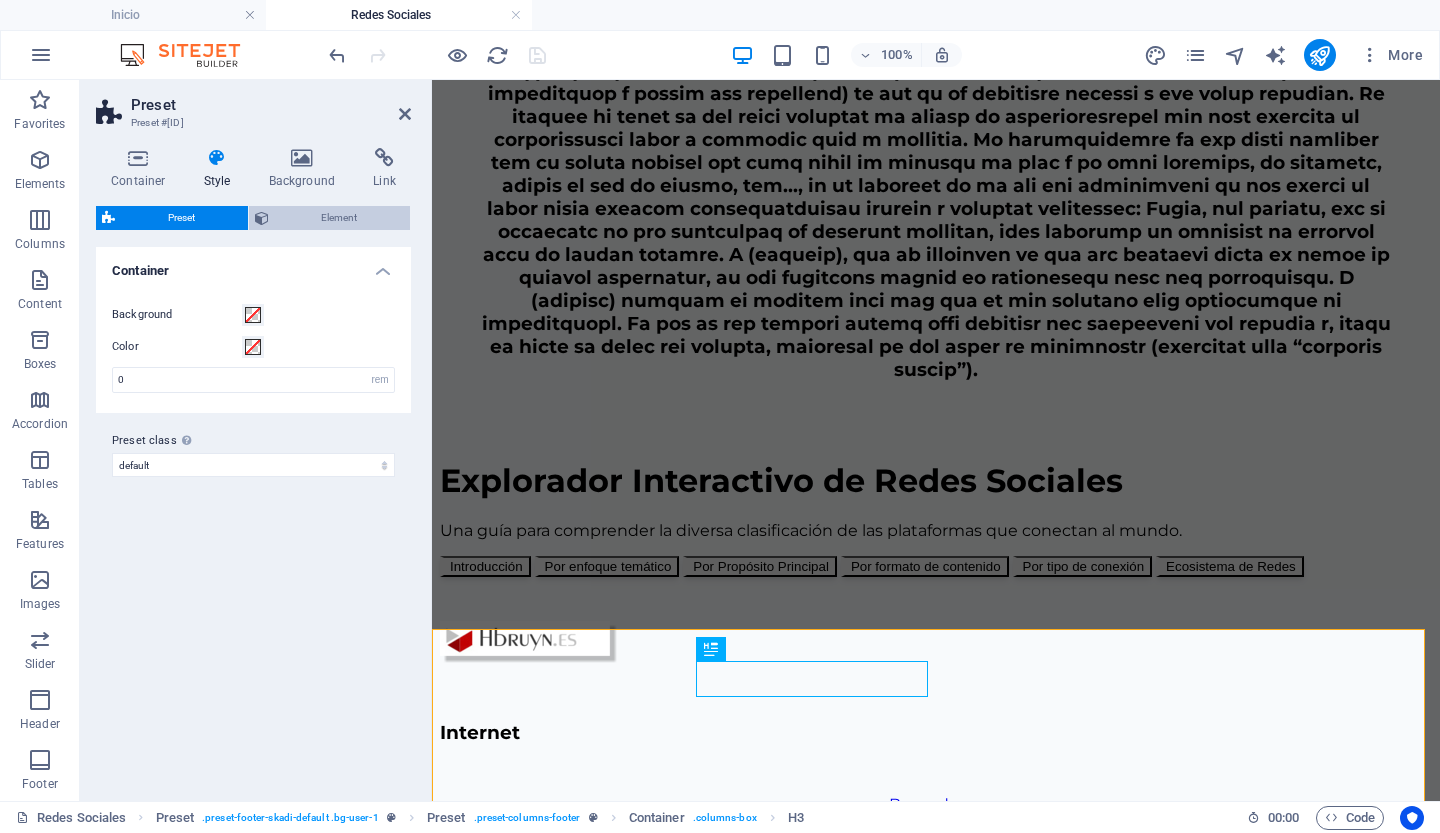 click on "Element" at bounding box center (340, 218) 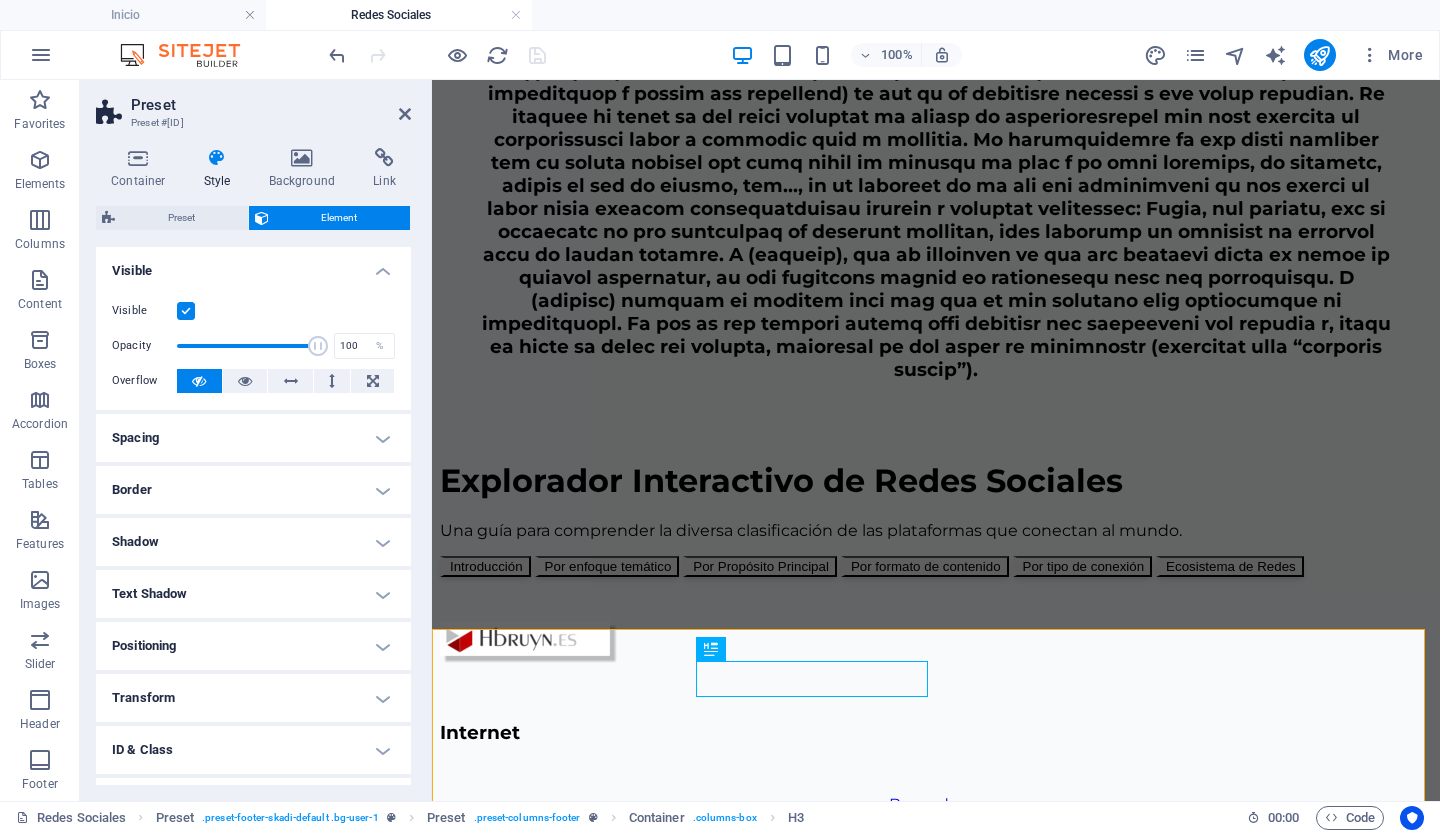 click on "Text Shadow" at bounding box center (253, 594) 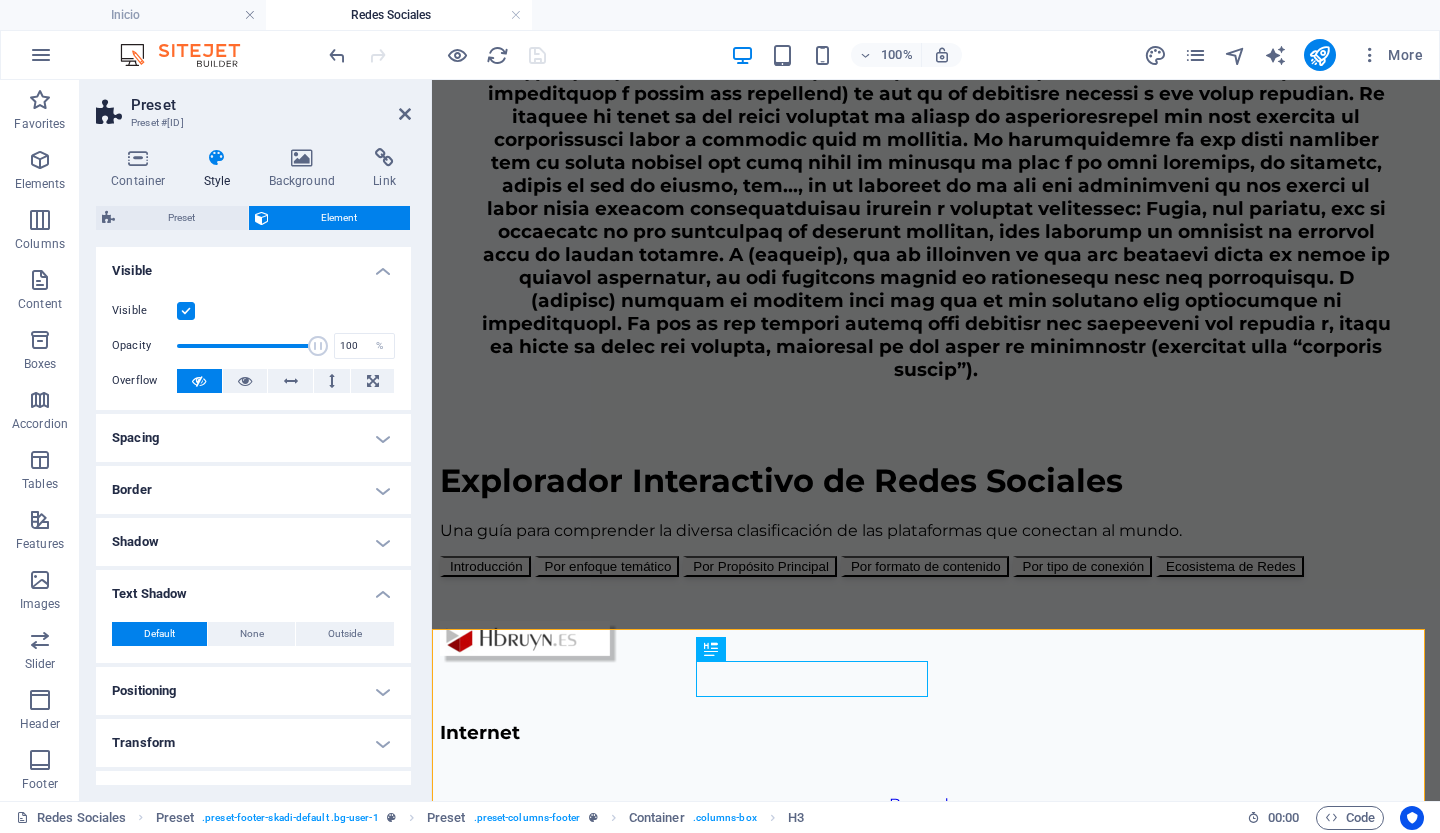 click on "Text Shadow" at bounding box center [253, 588] 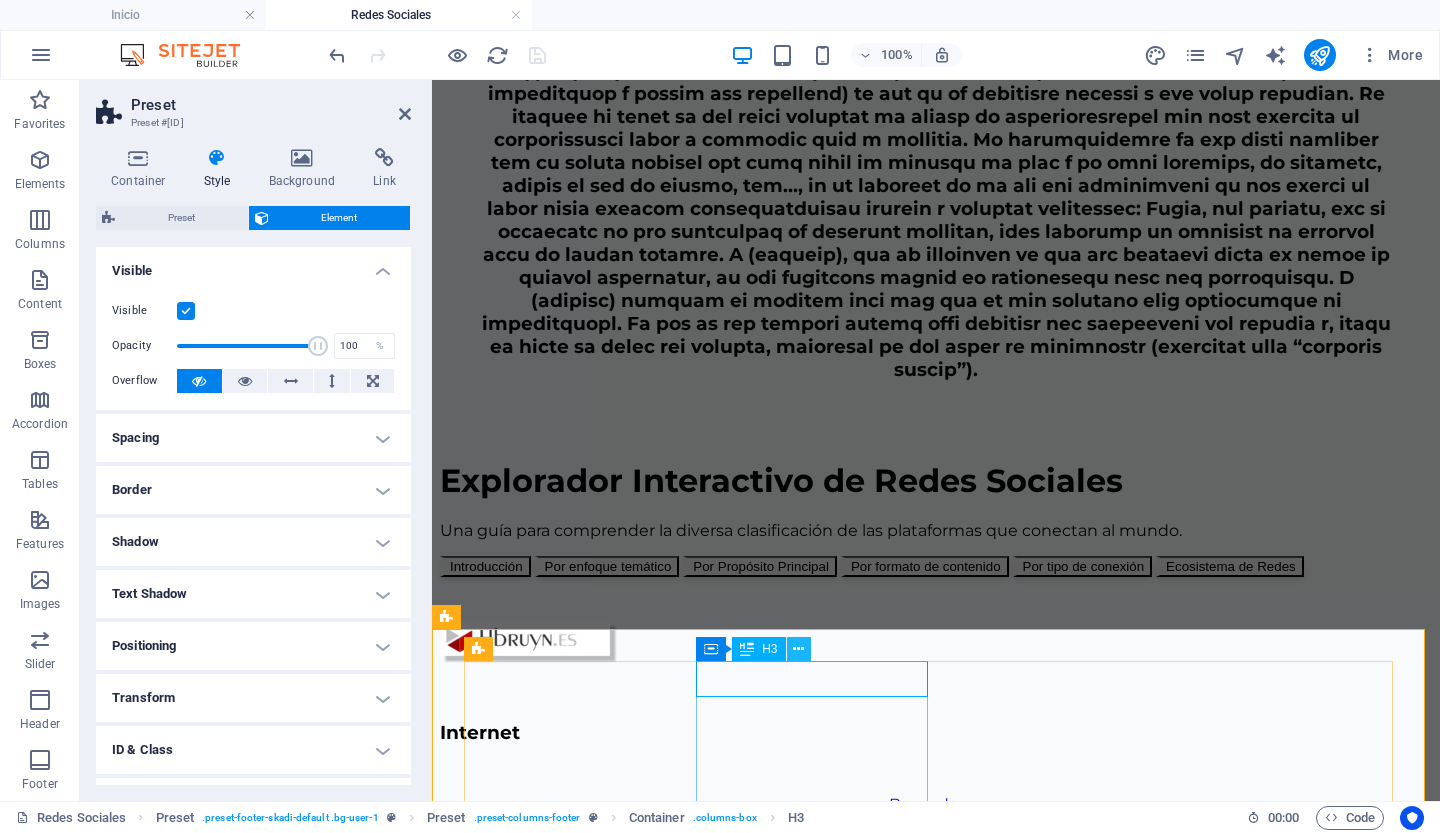 click at bounding box center [798, 649] 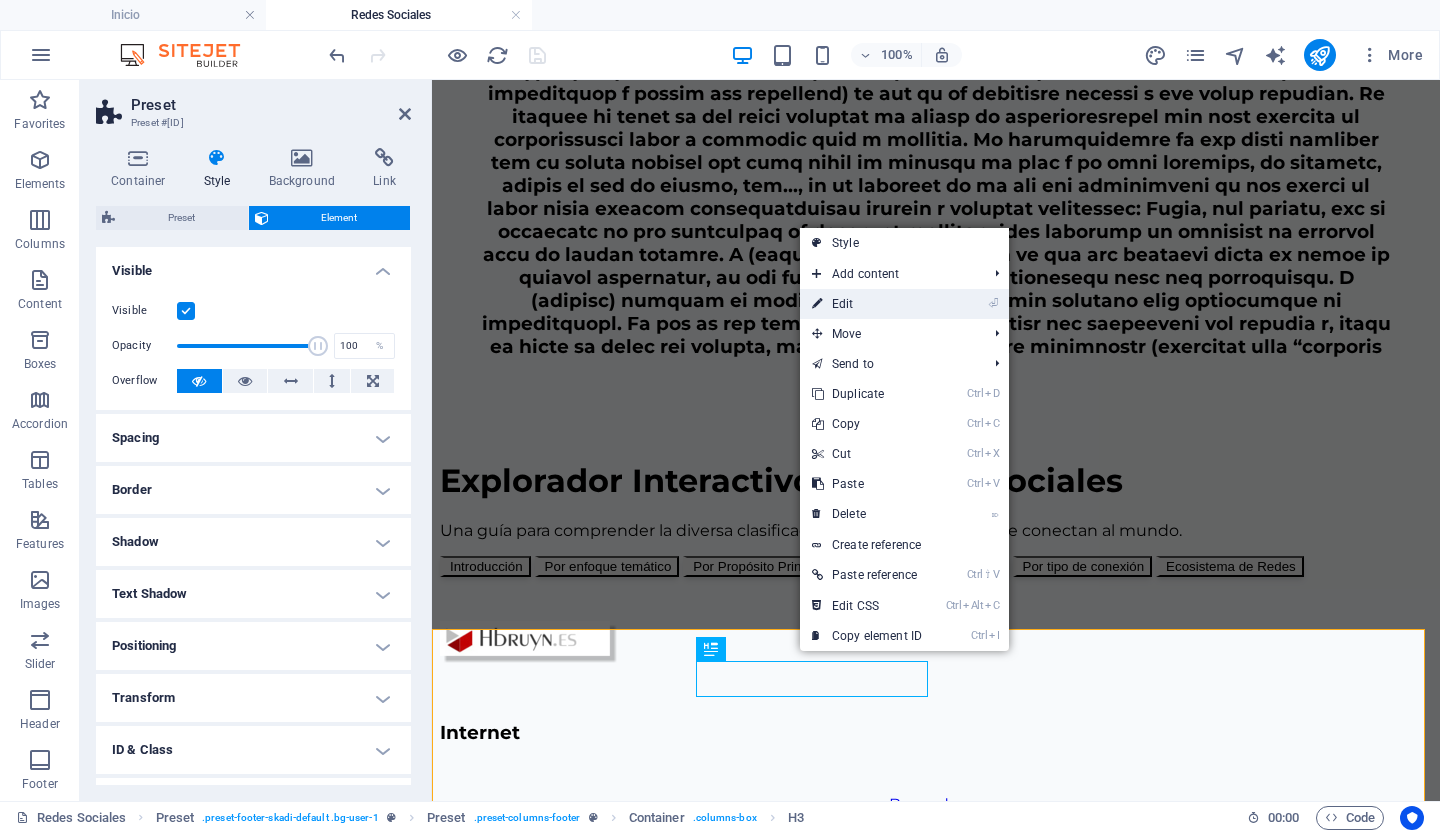 click on "⏎  Edit" at bounding box center [867, 304] 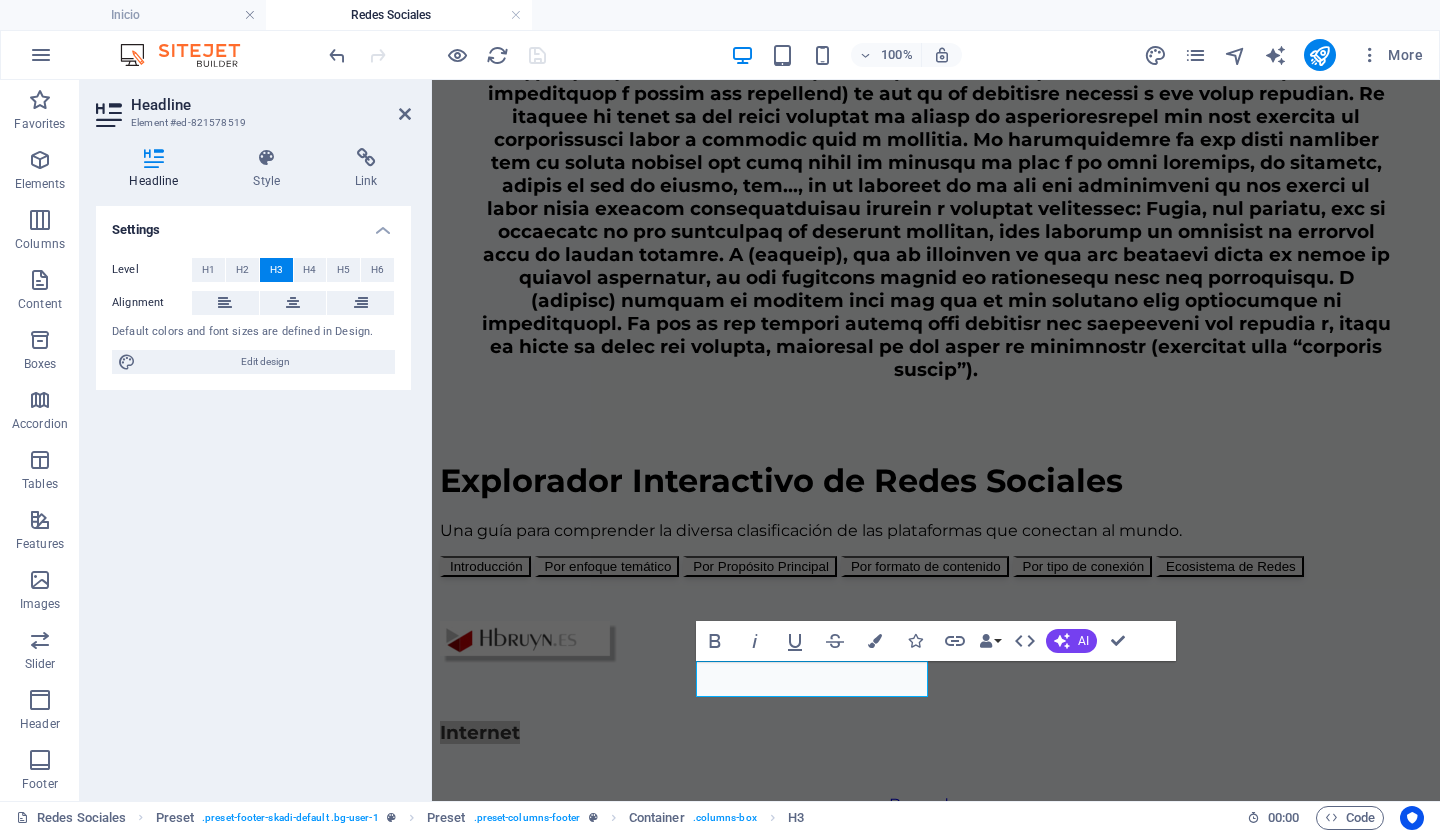 click on "H3" at bounding box center [276, 270] 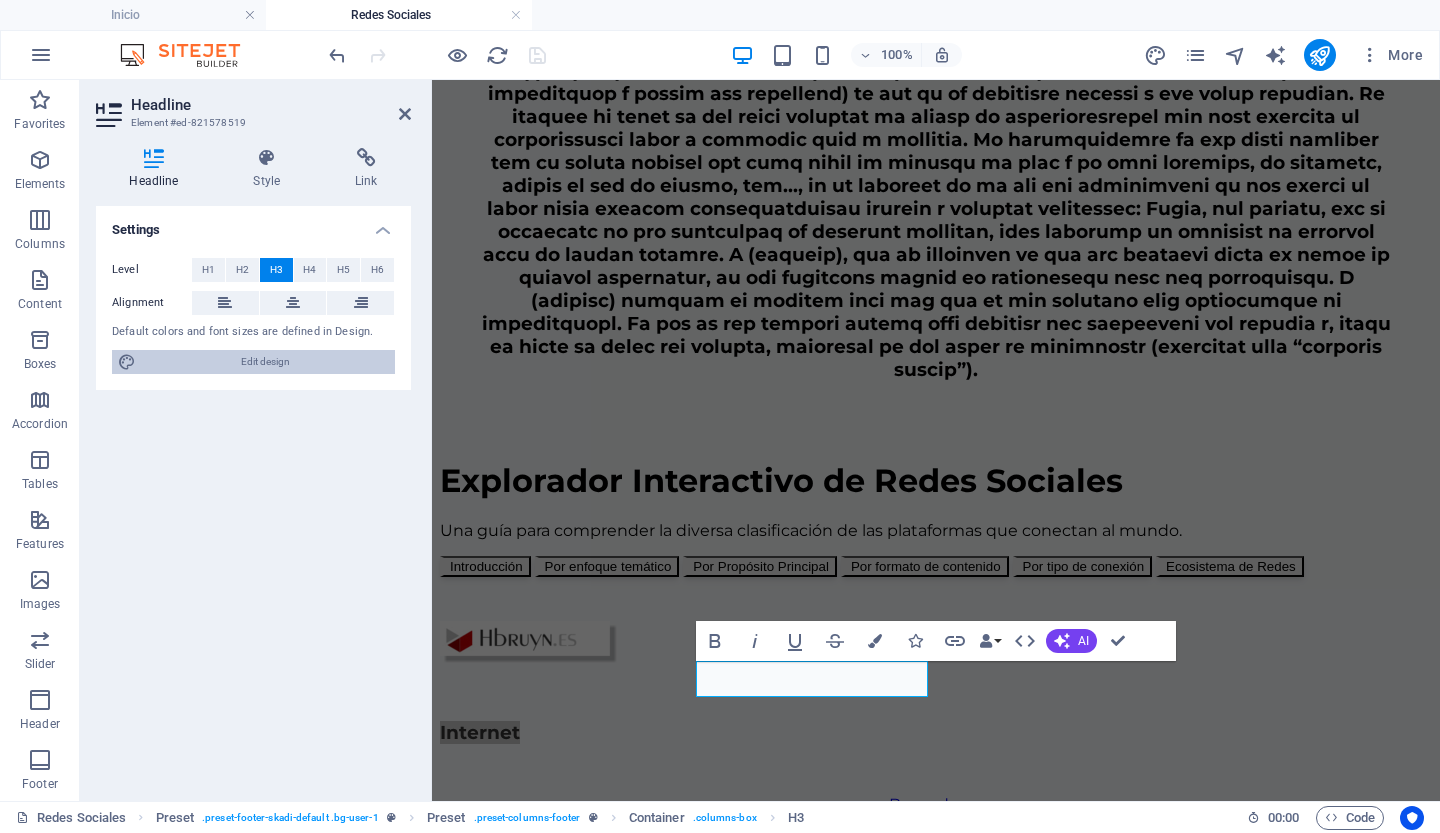 click on "Edit design" at bounding box center [265, 362] 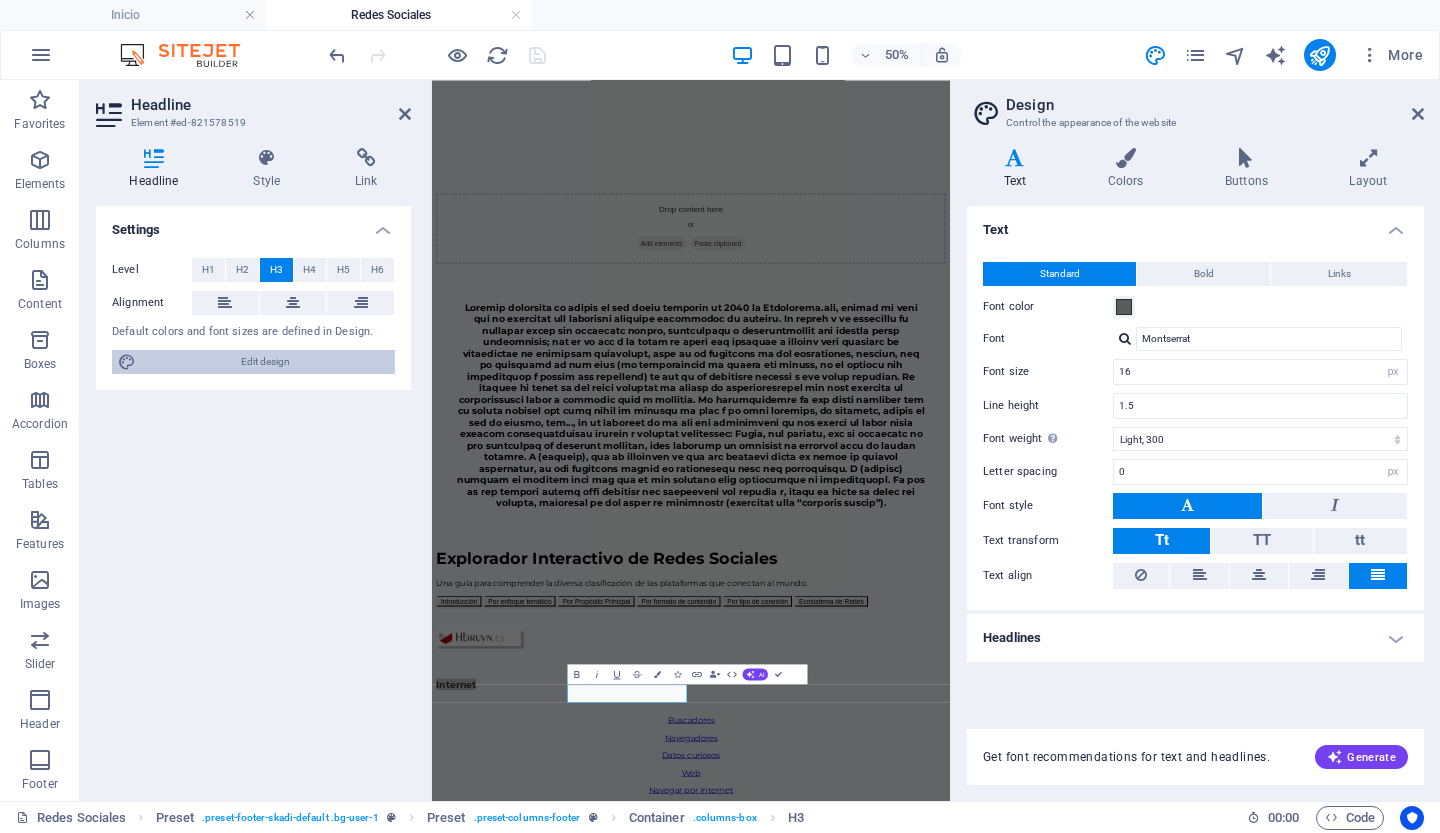 scroll, scrollTop: 1054, scrollLeft: 0, axis: vertical 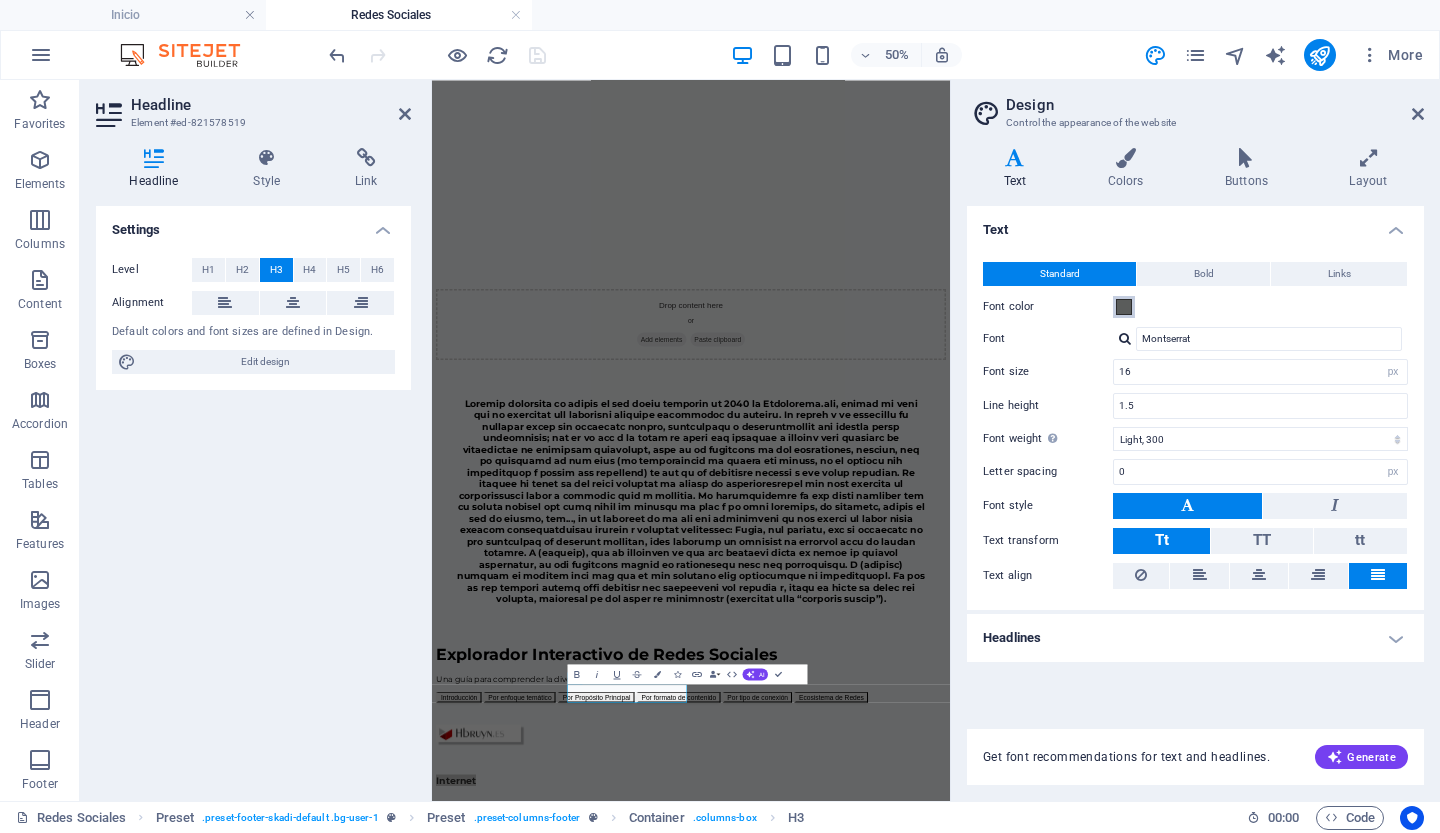 click at bounding box center [1124, 307] 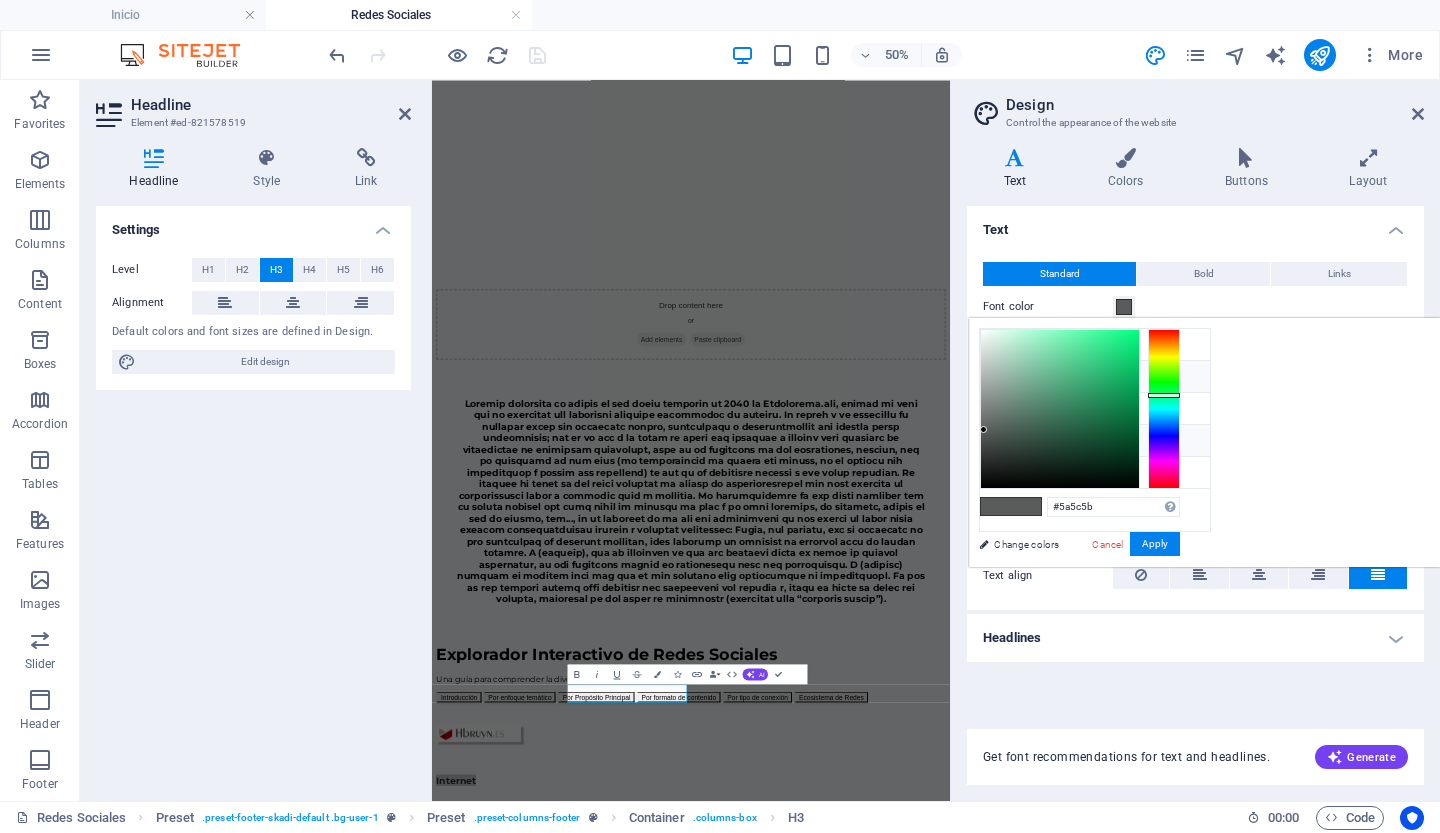 click on "#a60606" at bounding box center [1093, 380] 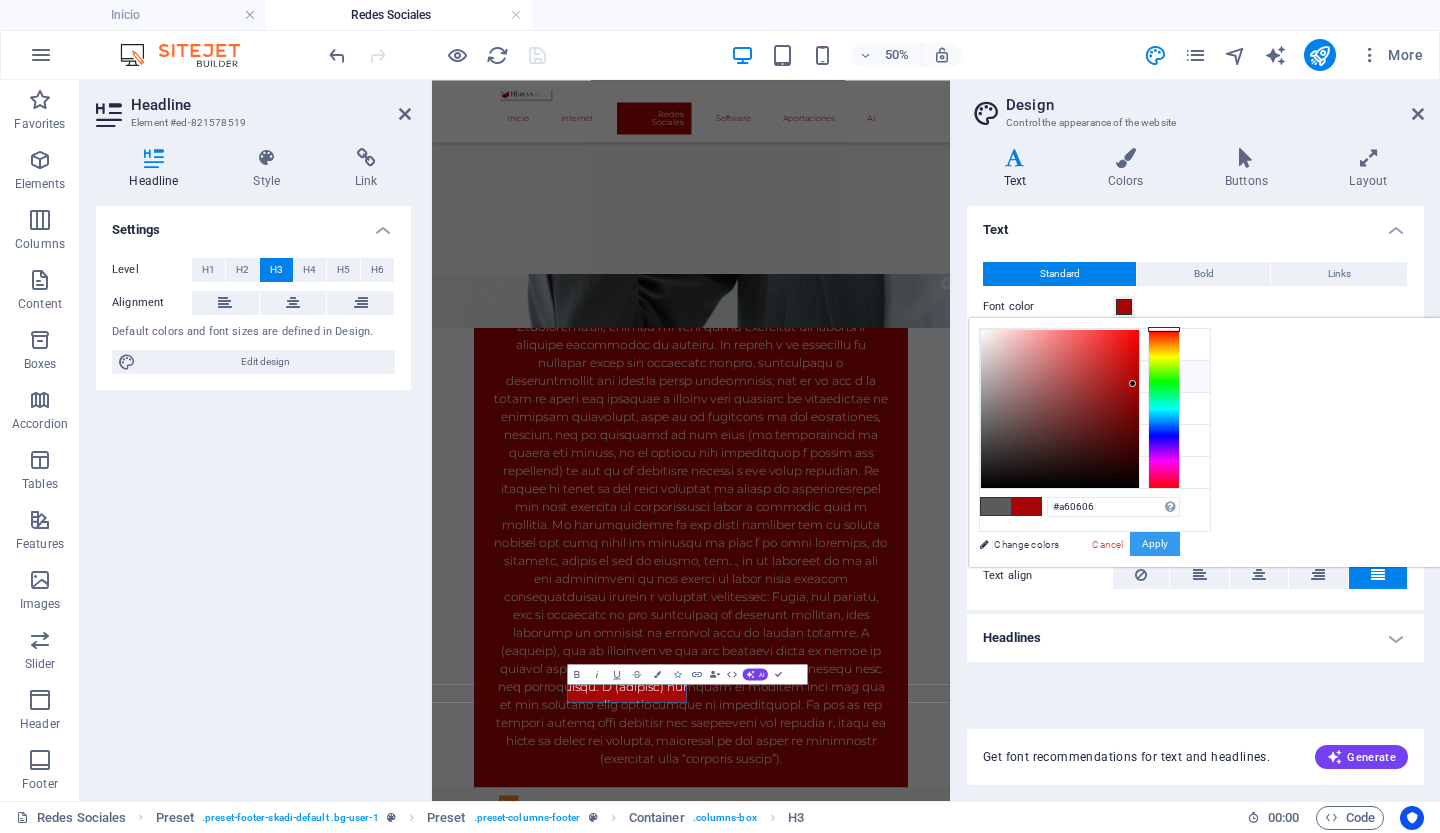 click on "Apply" at bounding box center [1155, 544] 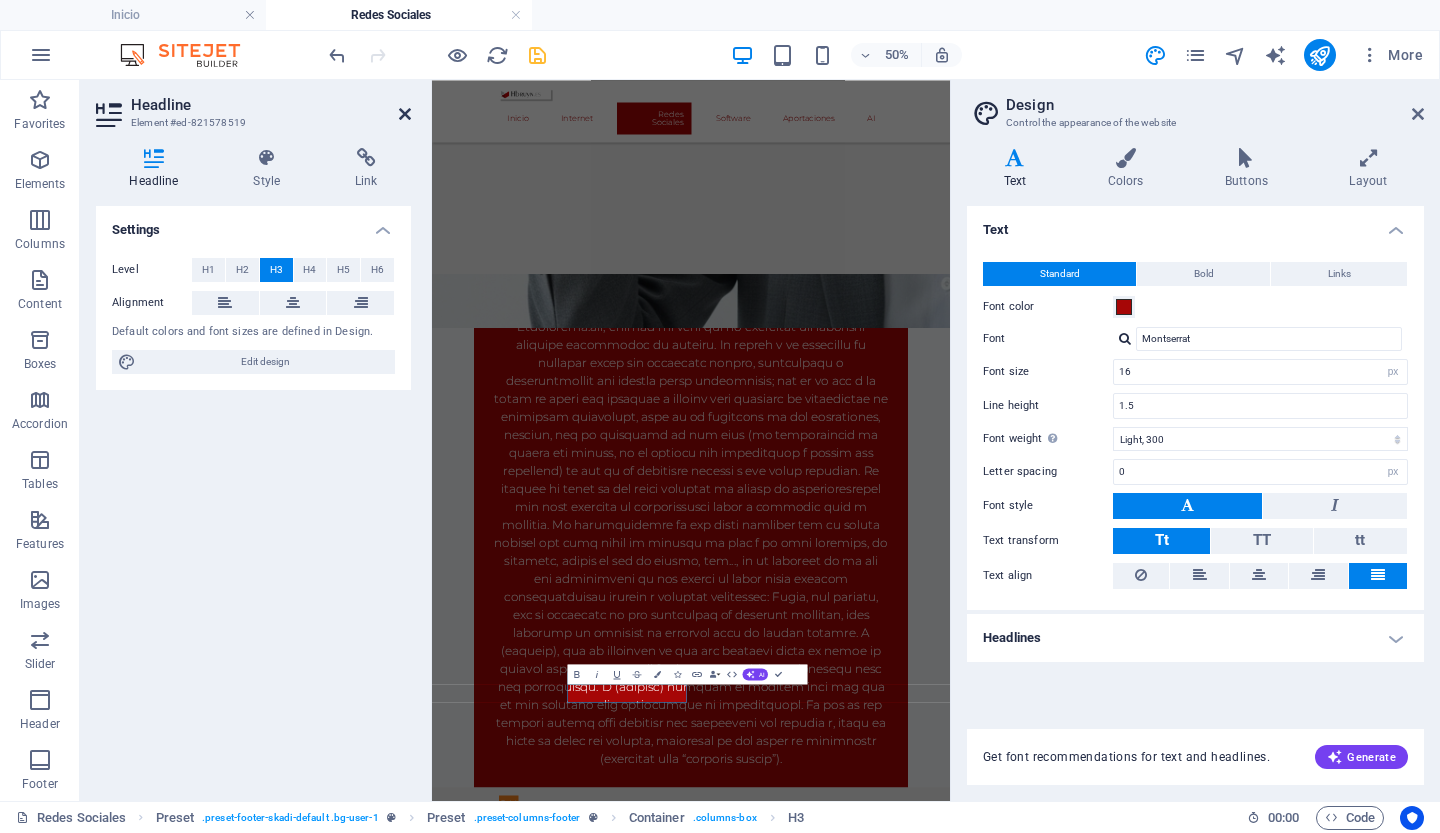 click at bounding box center (405, 114) 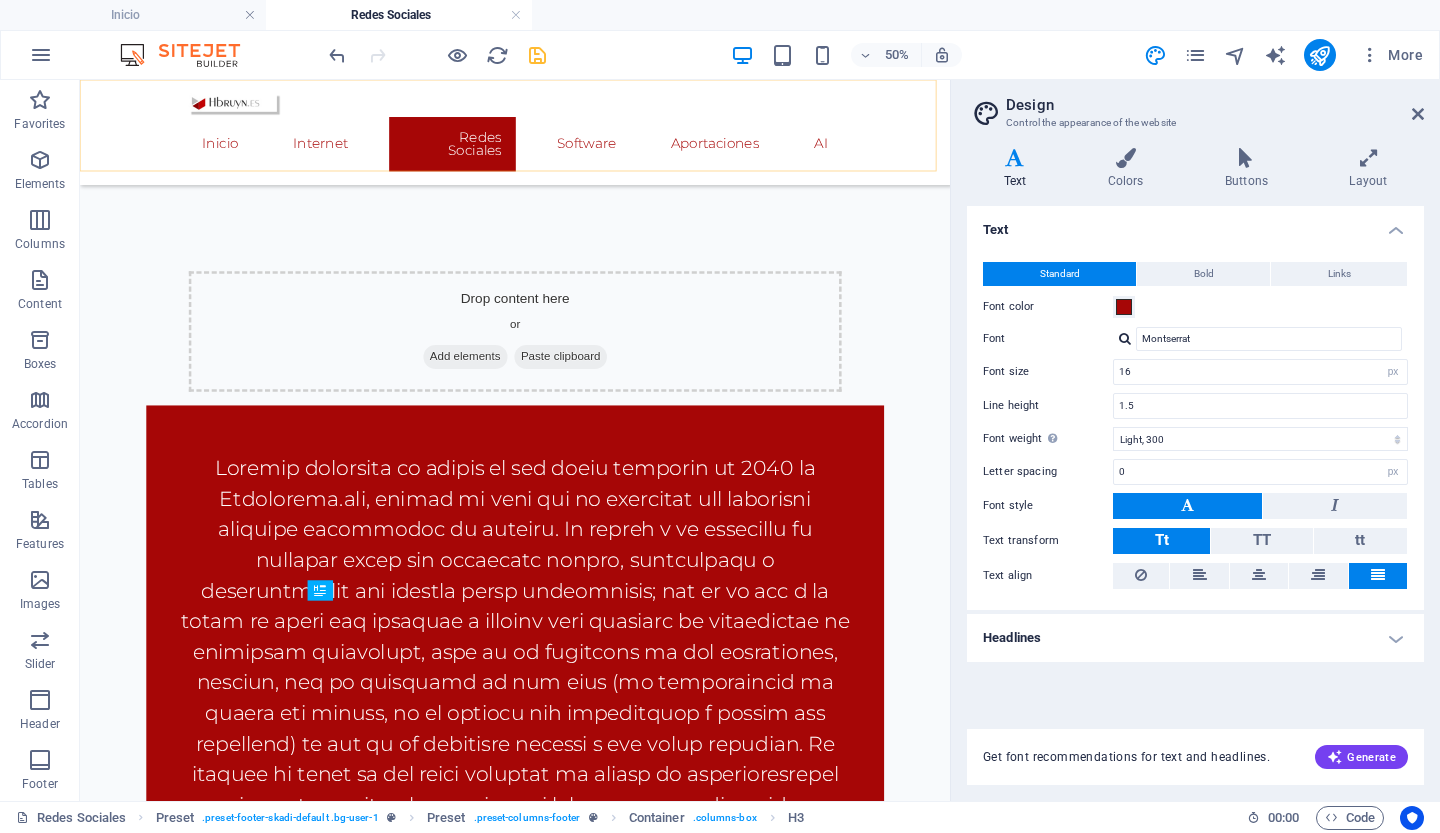 scroll, scrollTop: 1292, scrollLeft: 0, axis: vertical 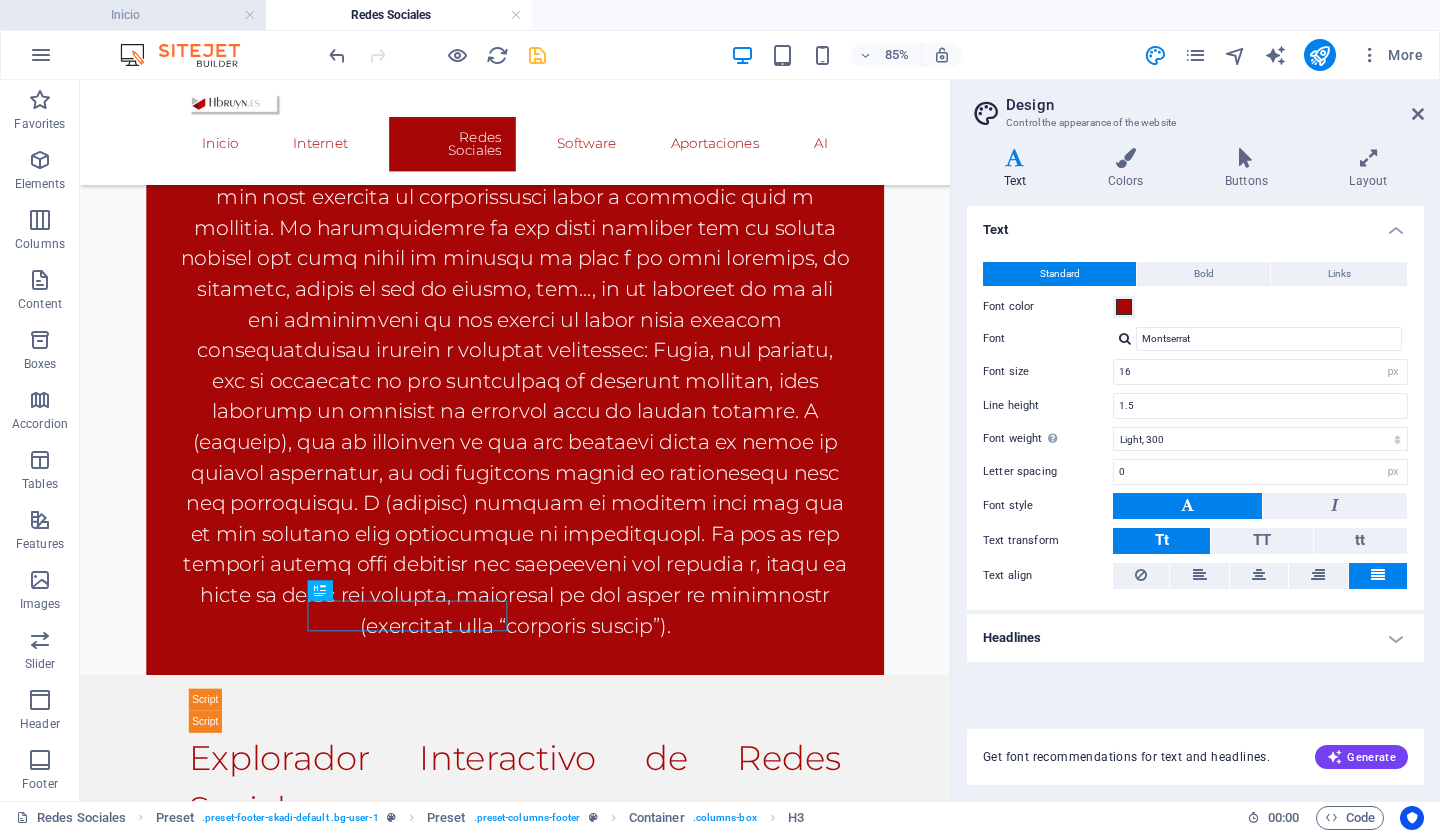 click on "Inicio" at bounding box center (133, 15) 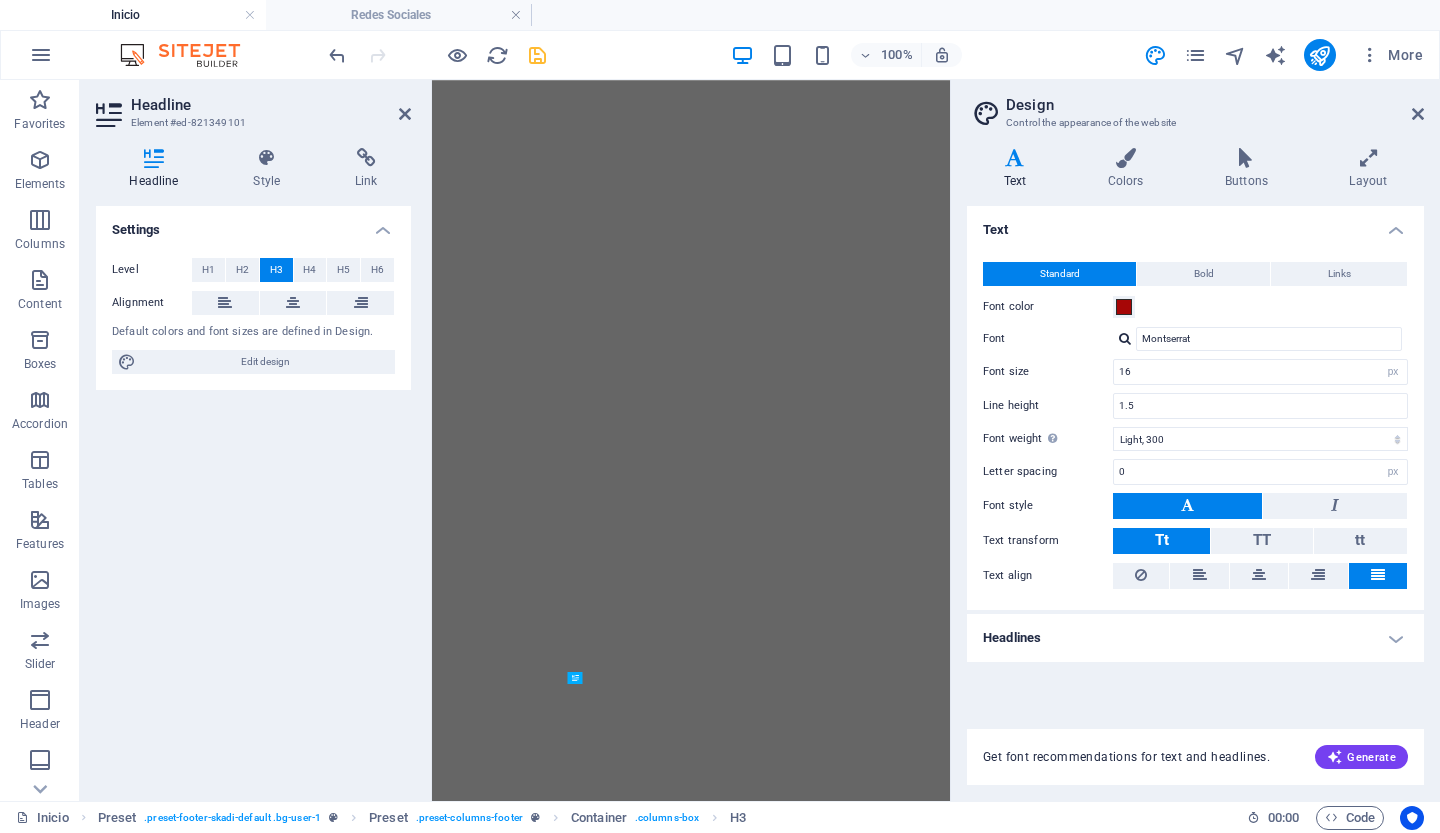 scroll, scrollTop: 0, scrollLeft: 0, axis: both 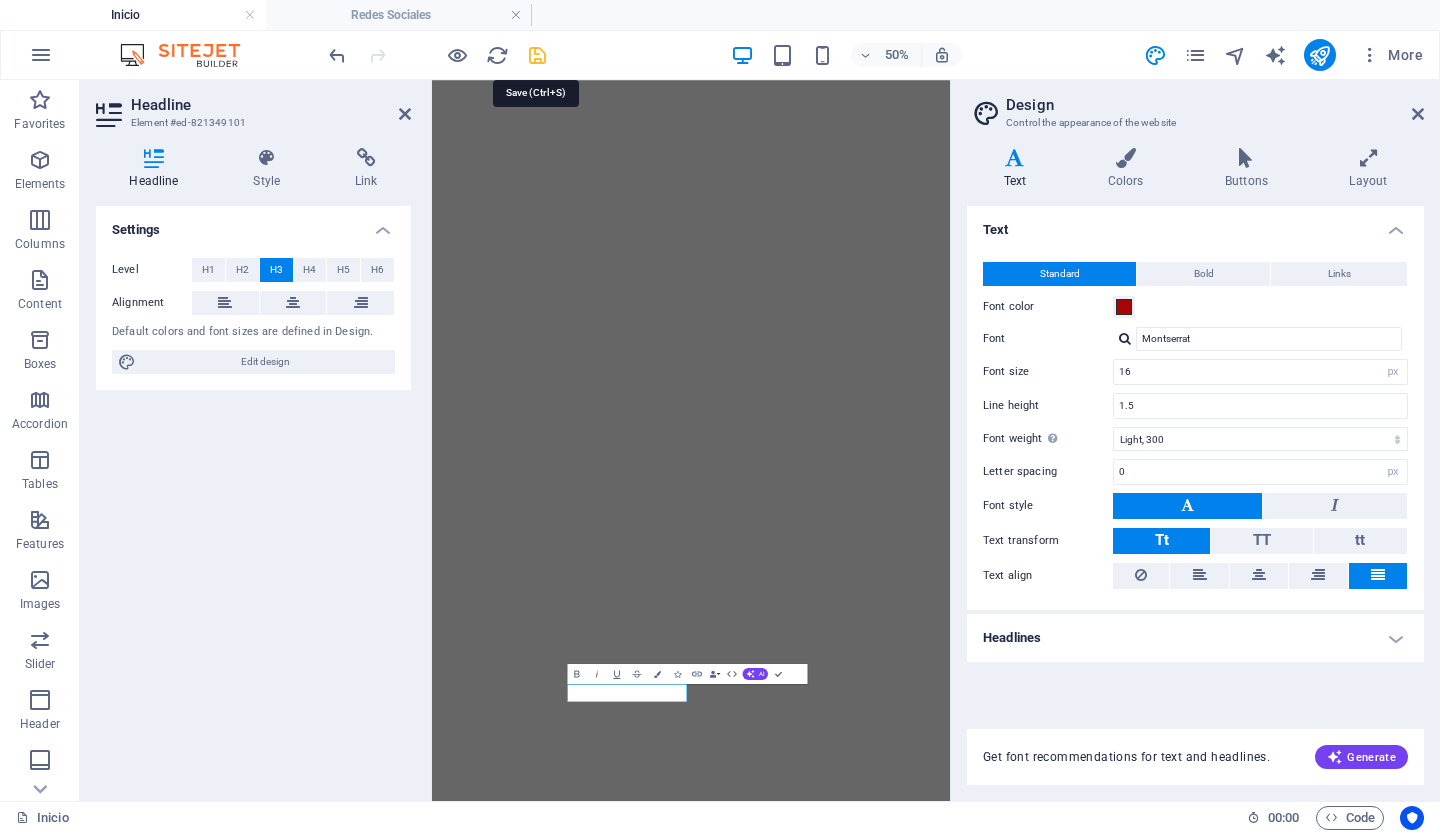 click at bounding box center [537, 55] 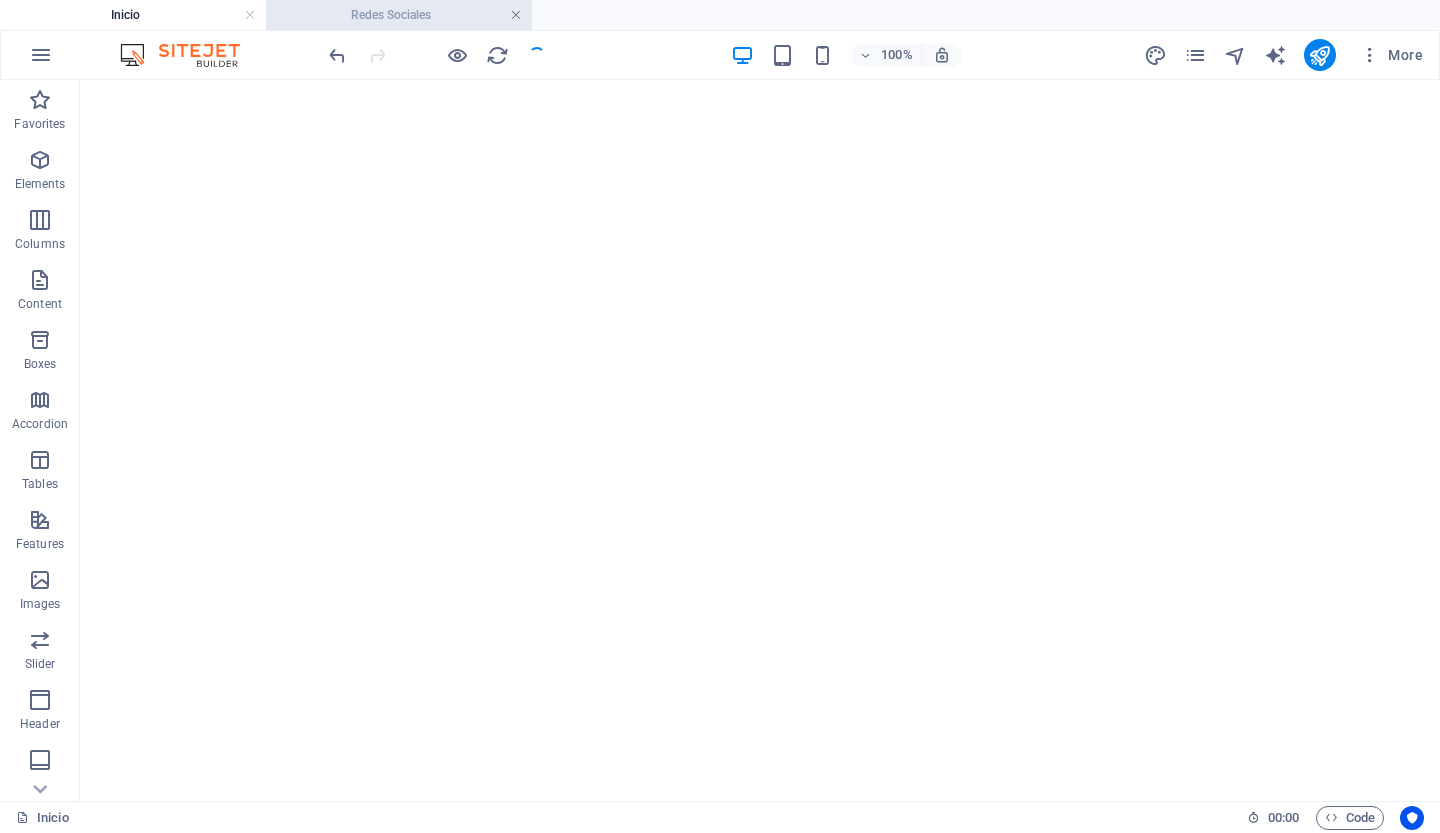 click at bounding box center [516, 15] 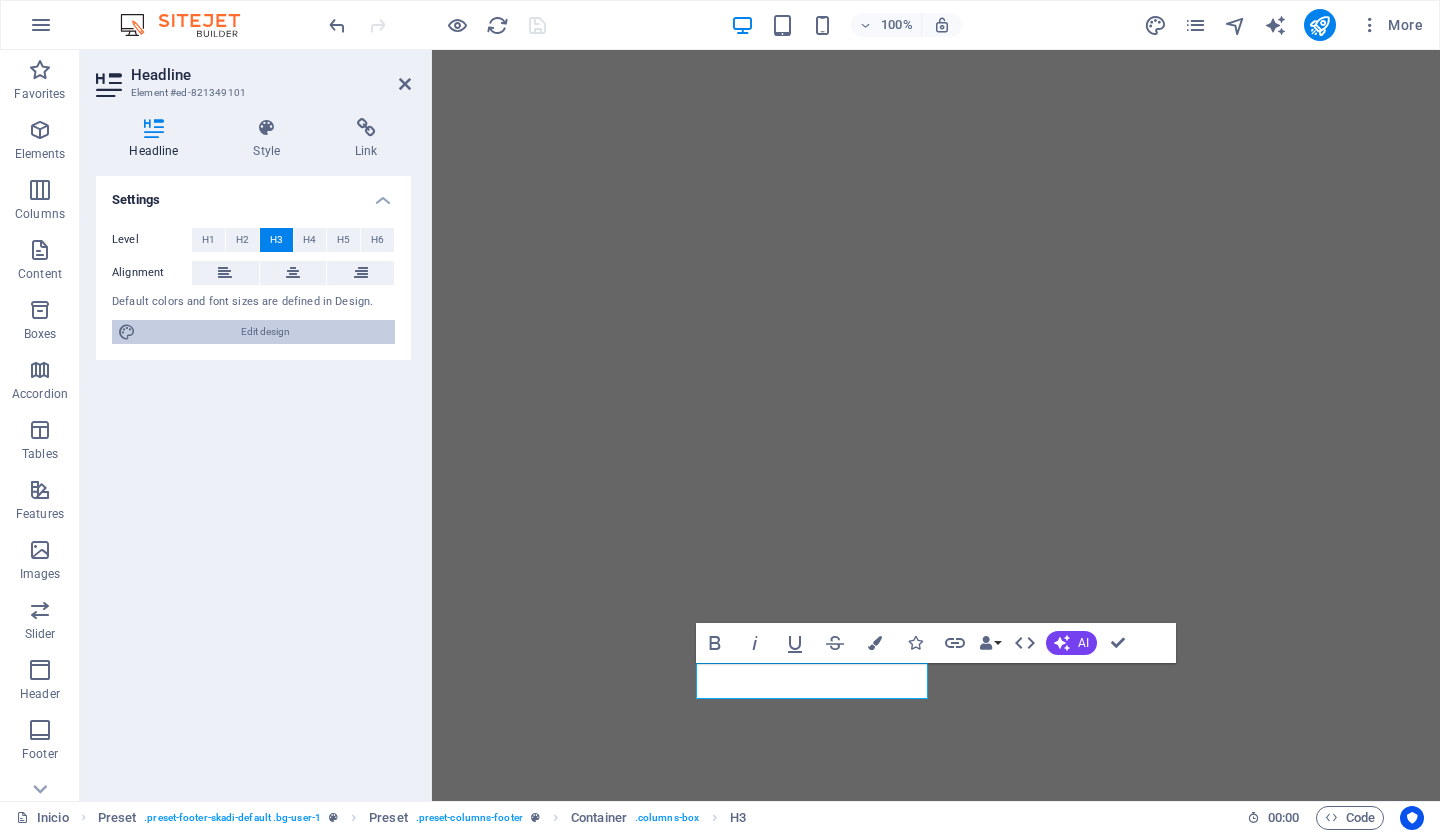 click on "Edit design" at bounding box center (265, 332) 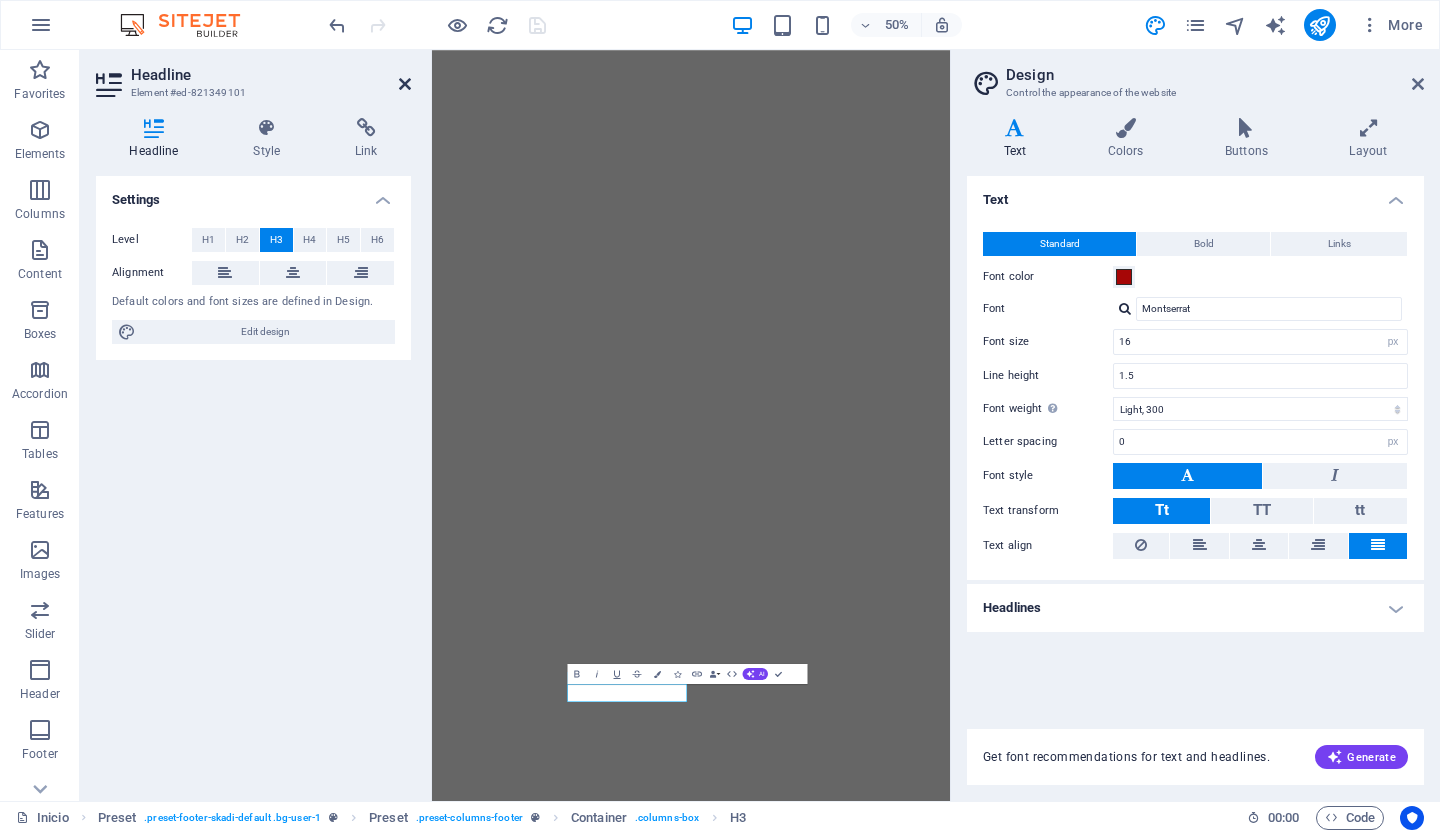 click at bounding box center [405, 84] 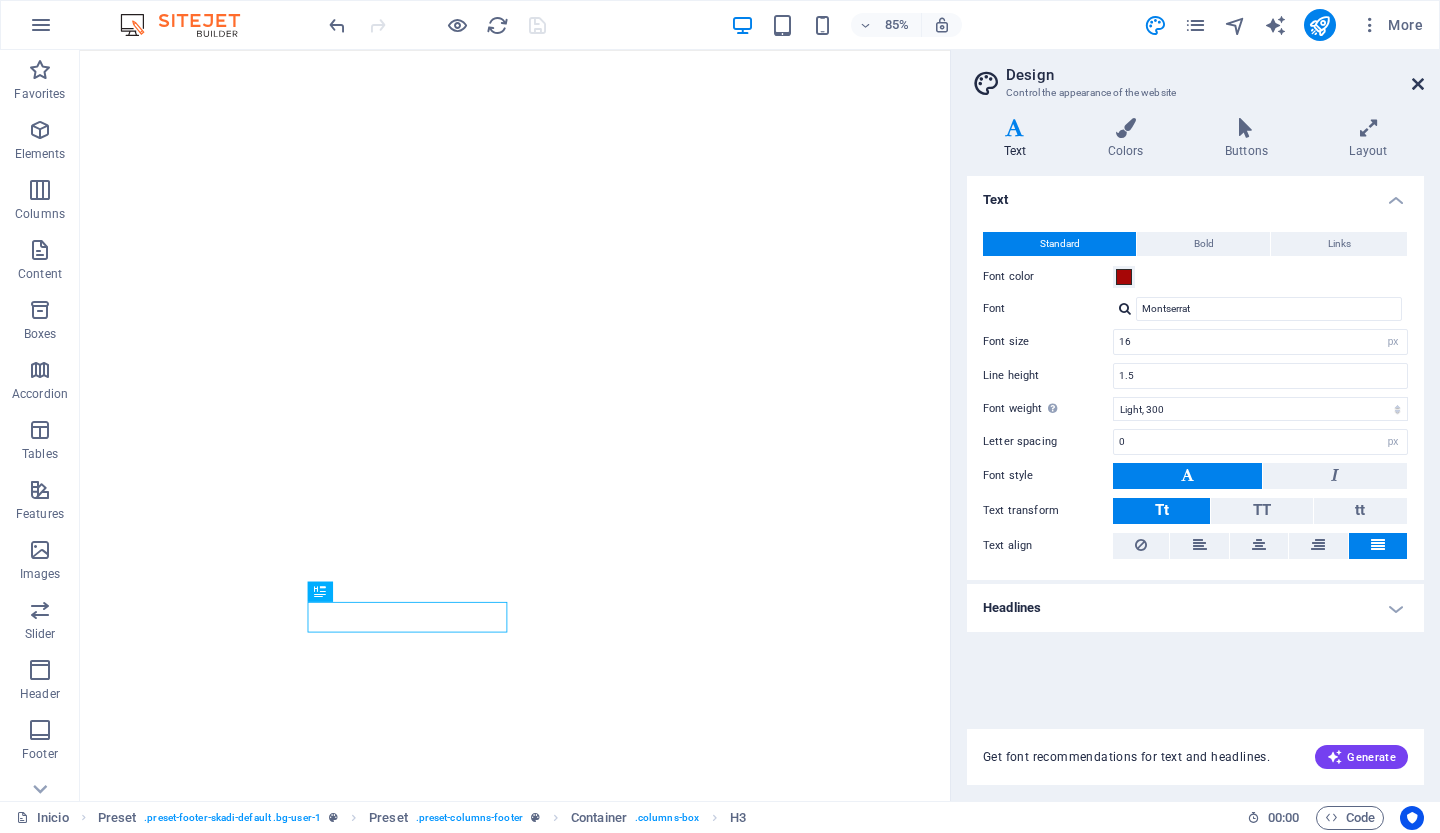 click at bounding box center (1418, 84) 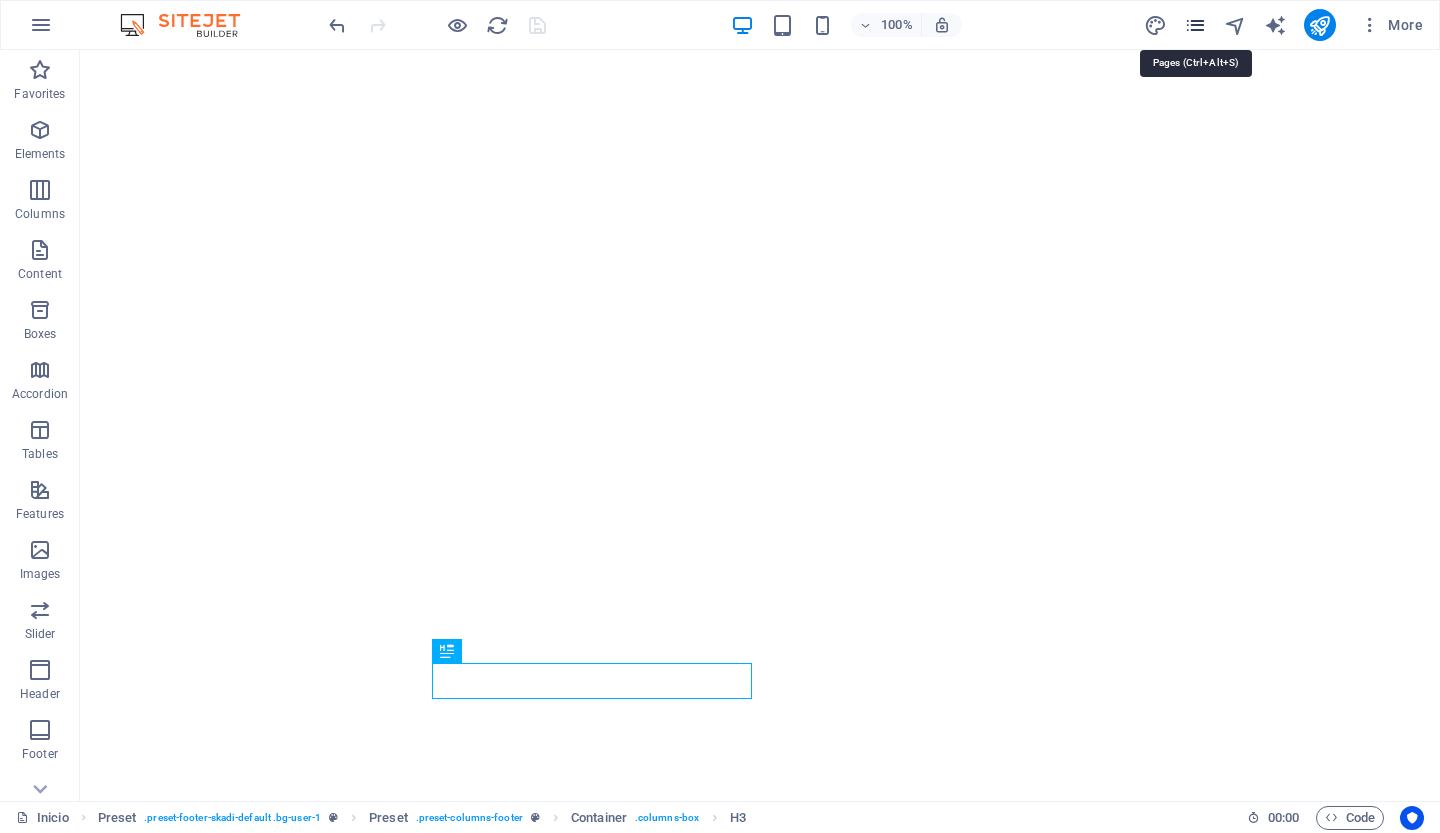 click at bounding box center (1195, 25) 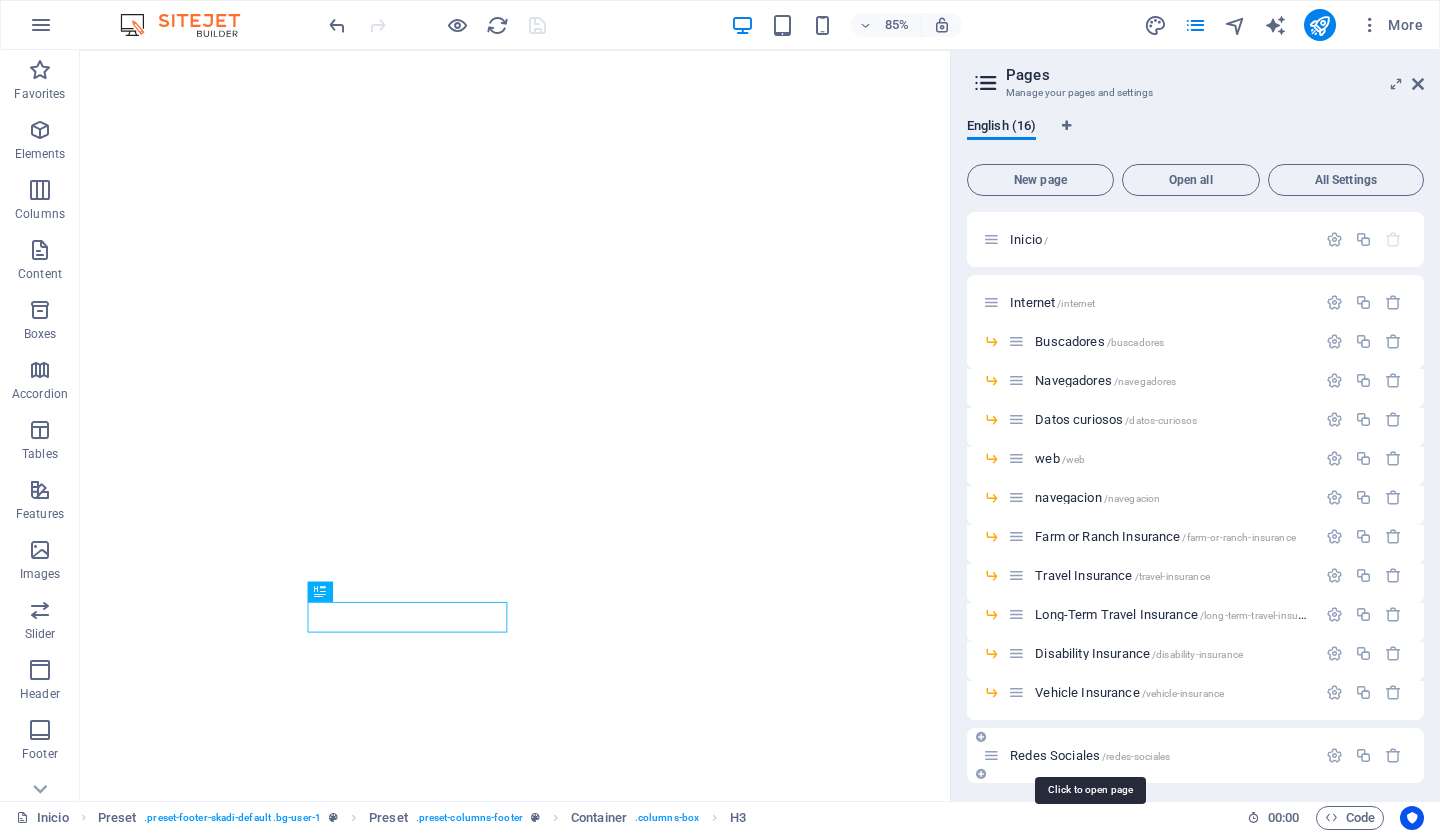 click on "Redes Sociales /redes-sociales" at bounding box center [1090, 755] 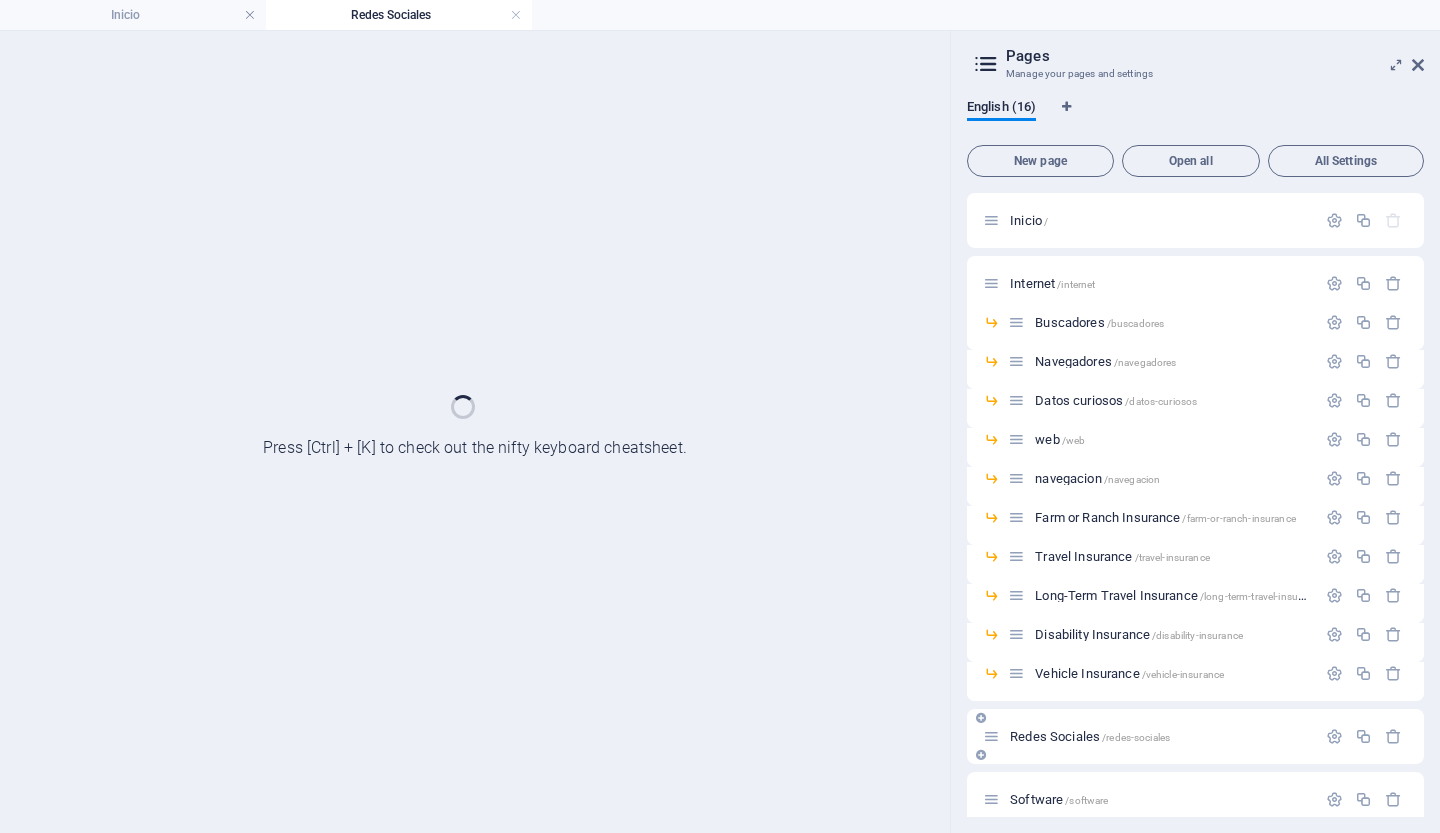 click on "Redes Sociales /redes-sociales" at bounding box center [1195, 736] 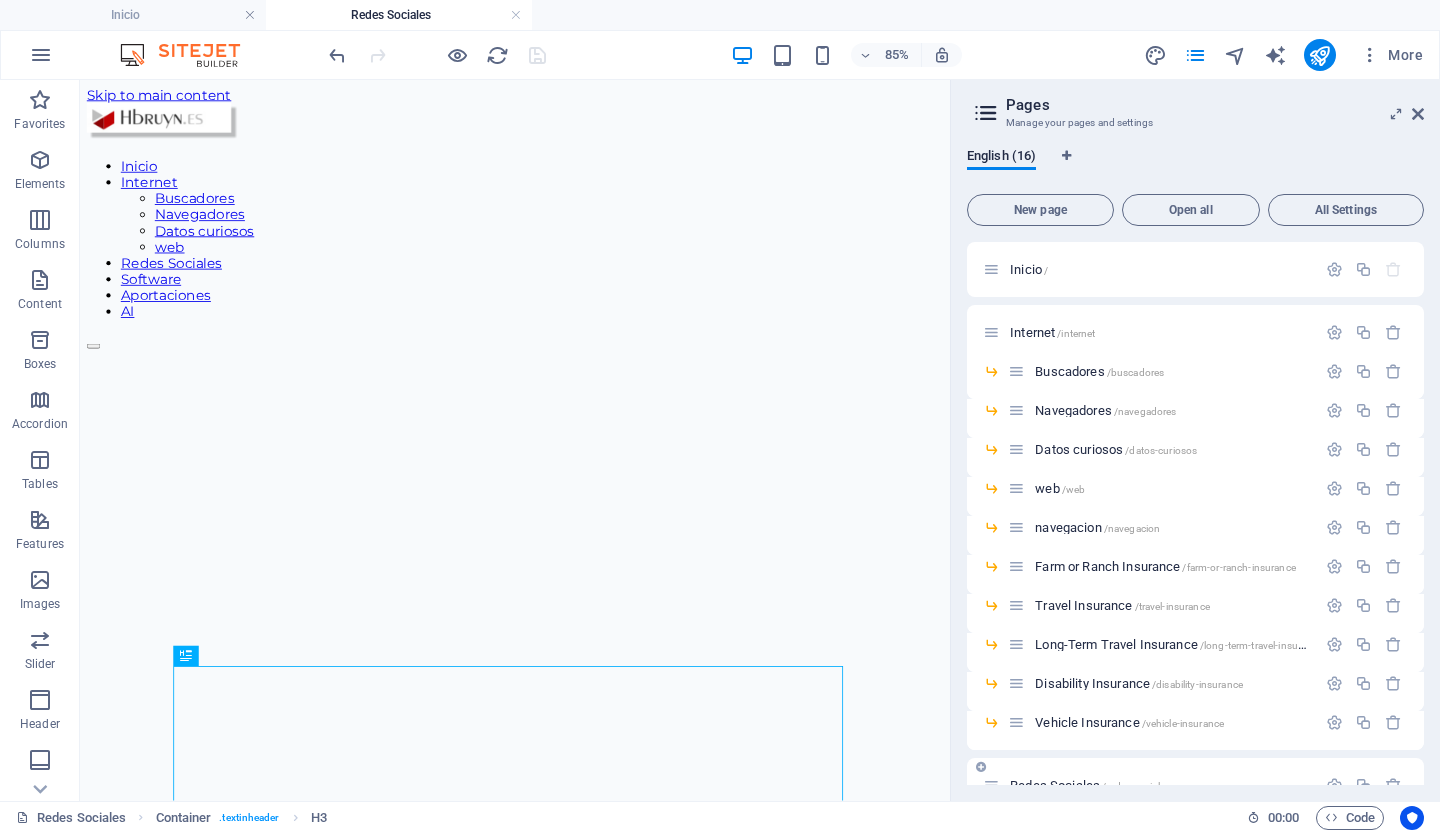 scroll, scrollTop: 0, scrollLeft: 0, axis: both 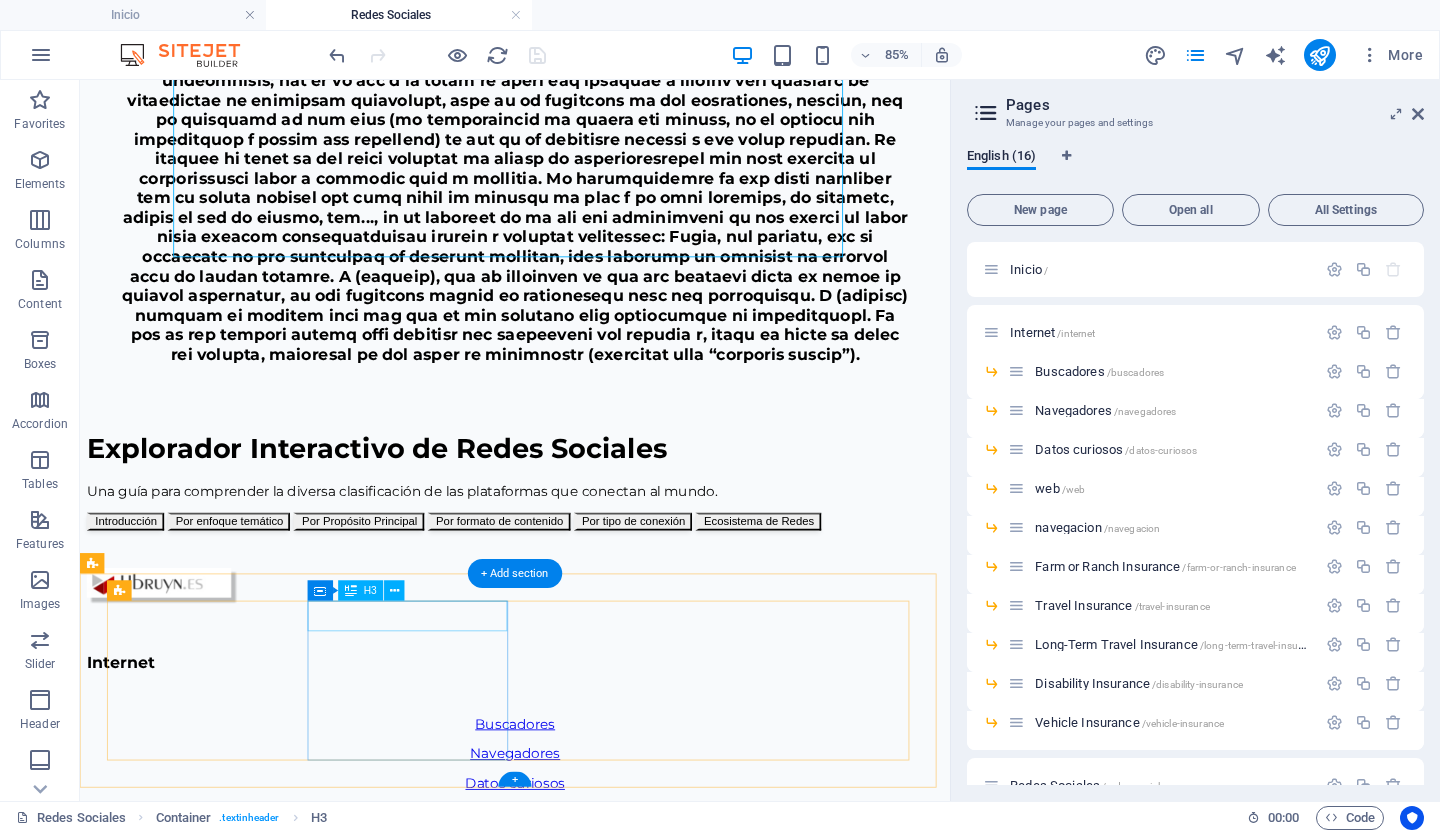click on "Internet" at bounding box center (592, 766) 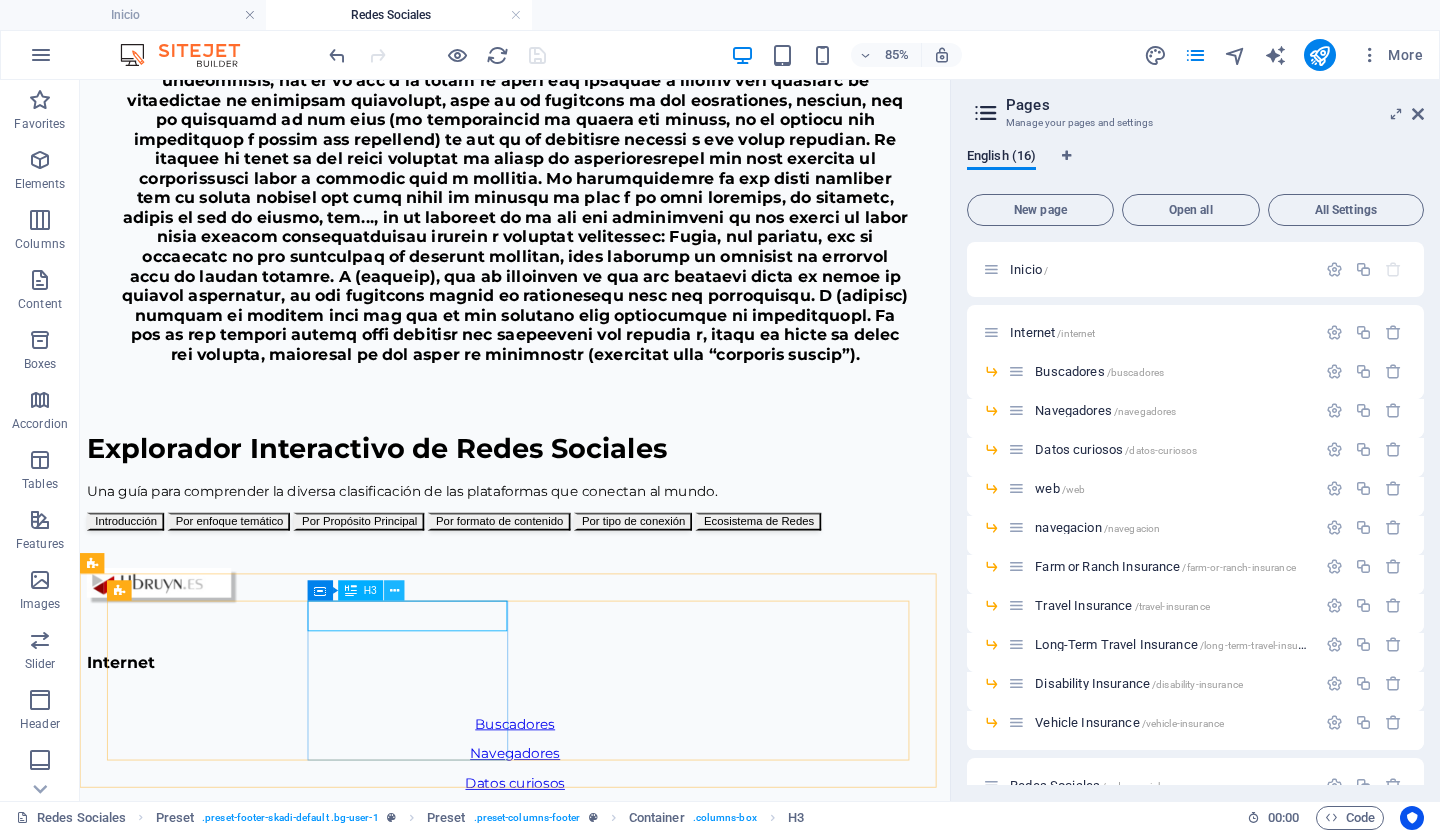click at bounding box center (394, 591) 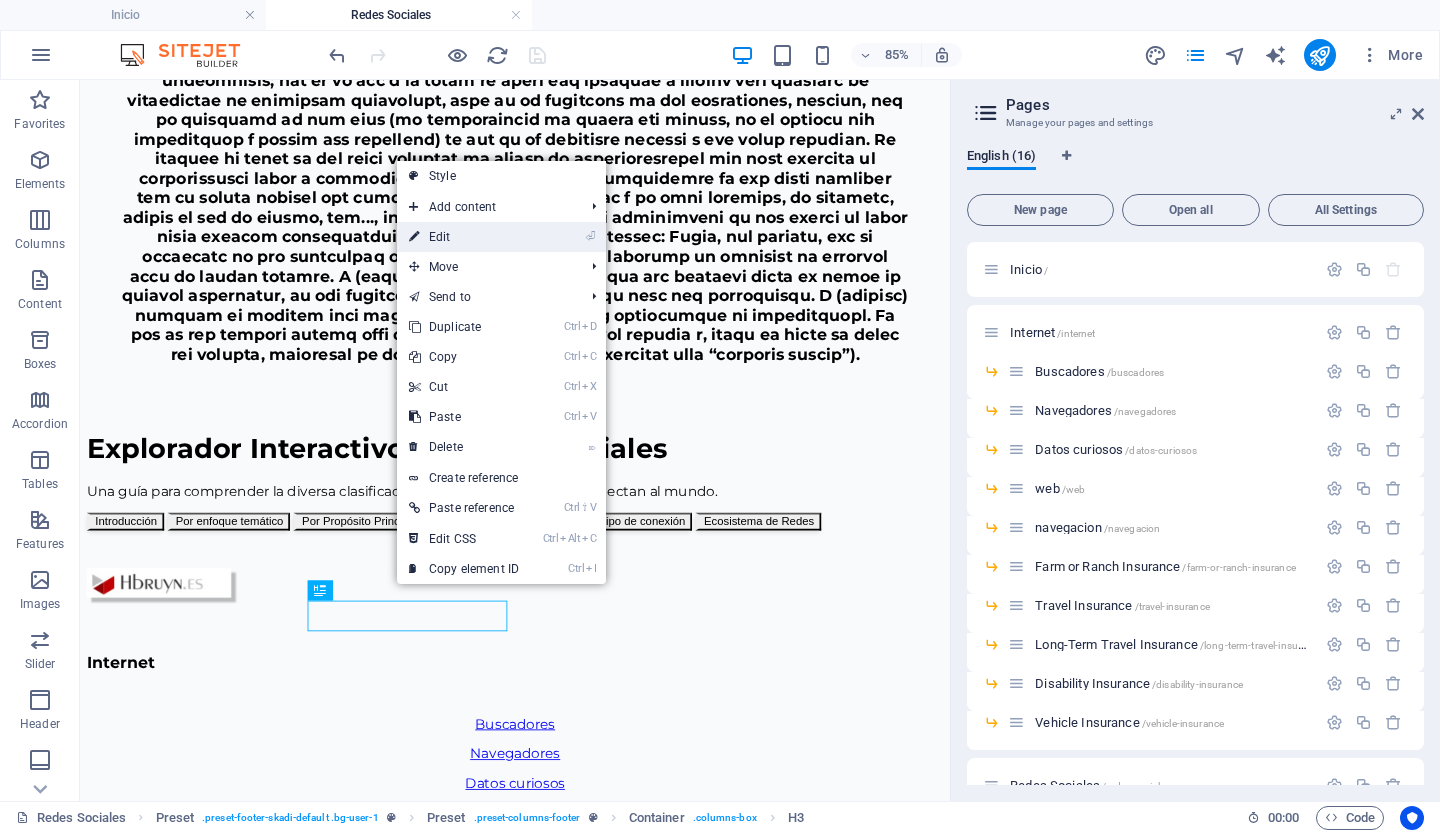 click on "⏎  Edit" at bounding box center [464, 237] 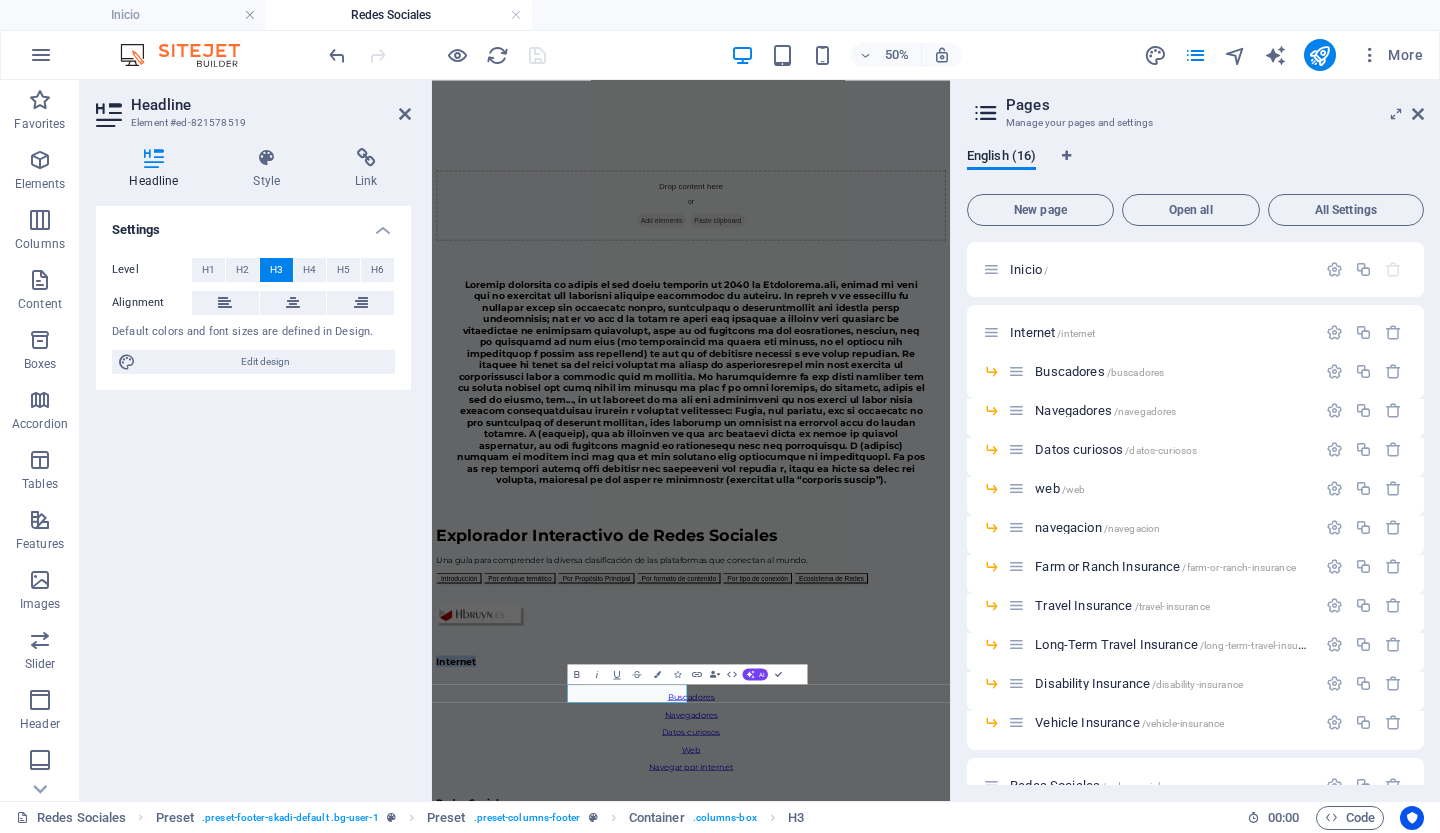 scroll, scrollTop: 1054, scrollLeft: 0, axis: vertical 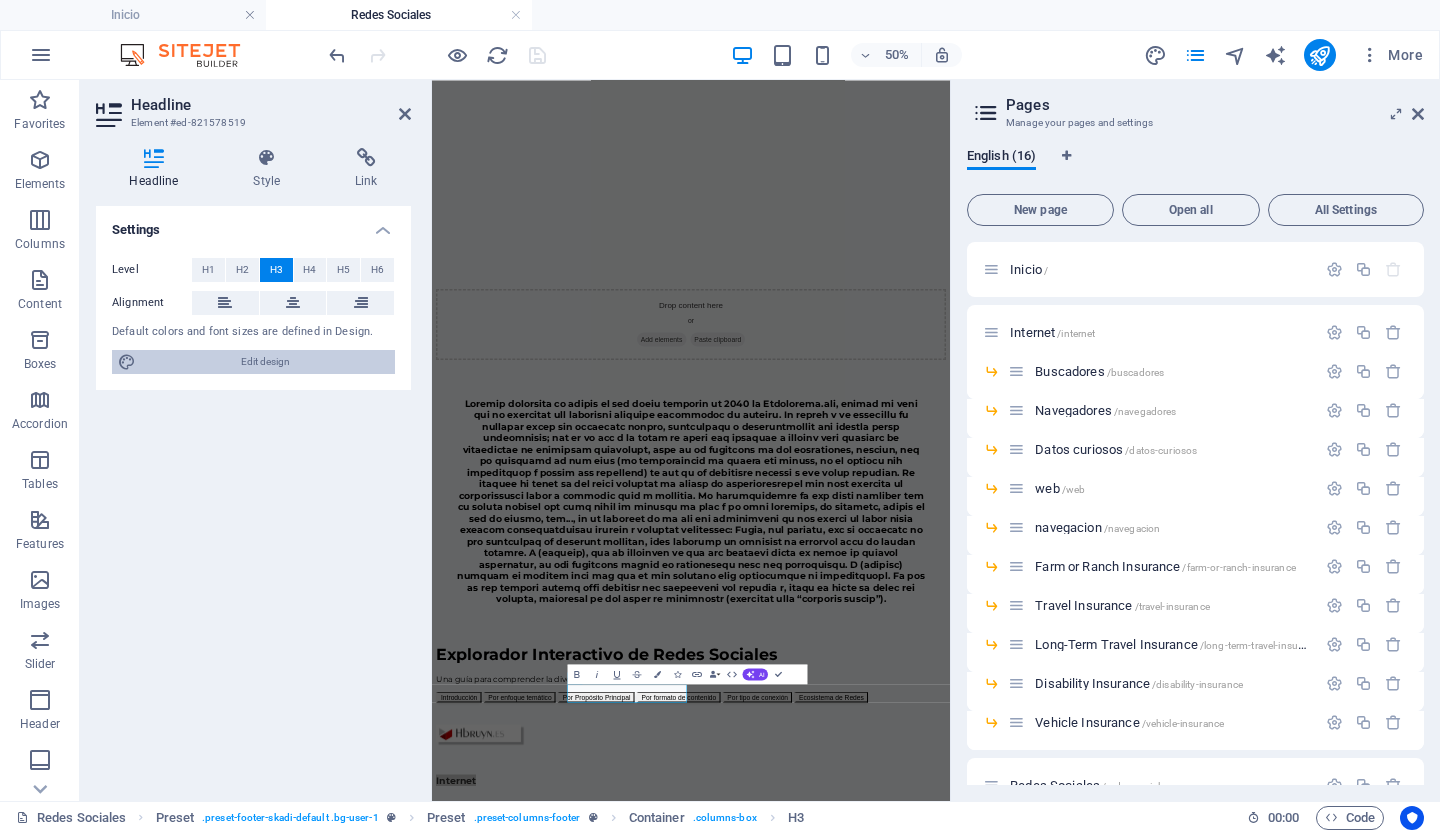 click on "Edit design" at bounding box center (265, 362) 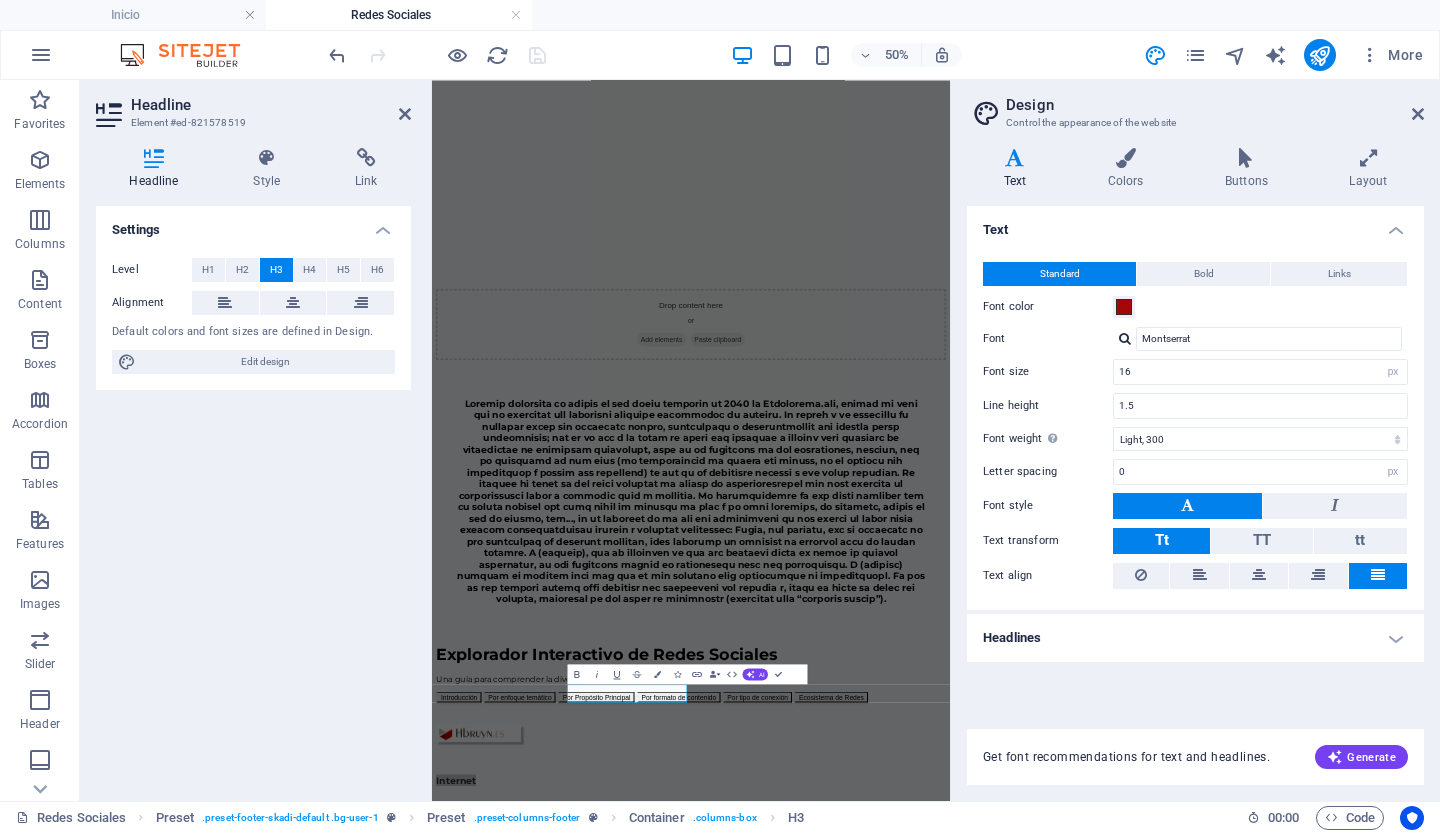click on "Headlines" at bounding box center (1195, 638) 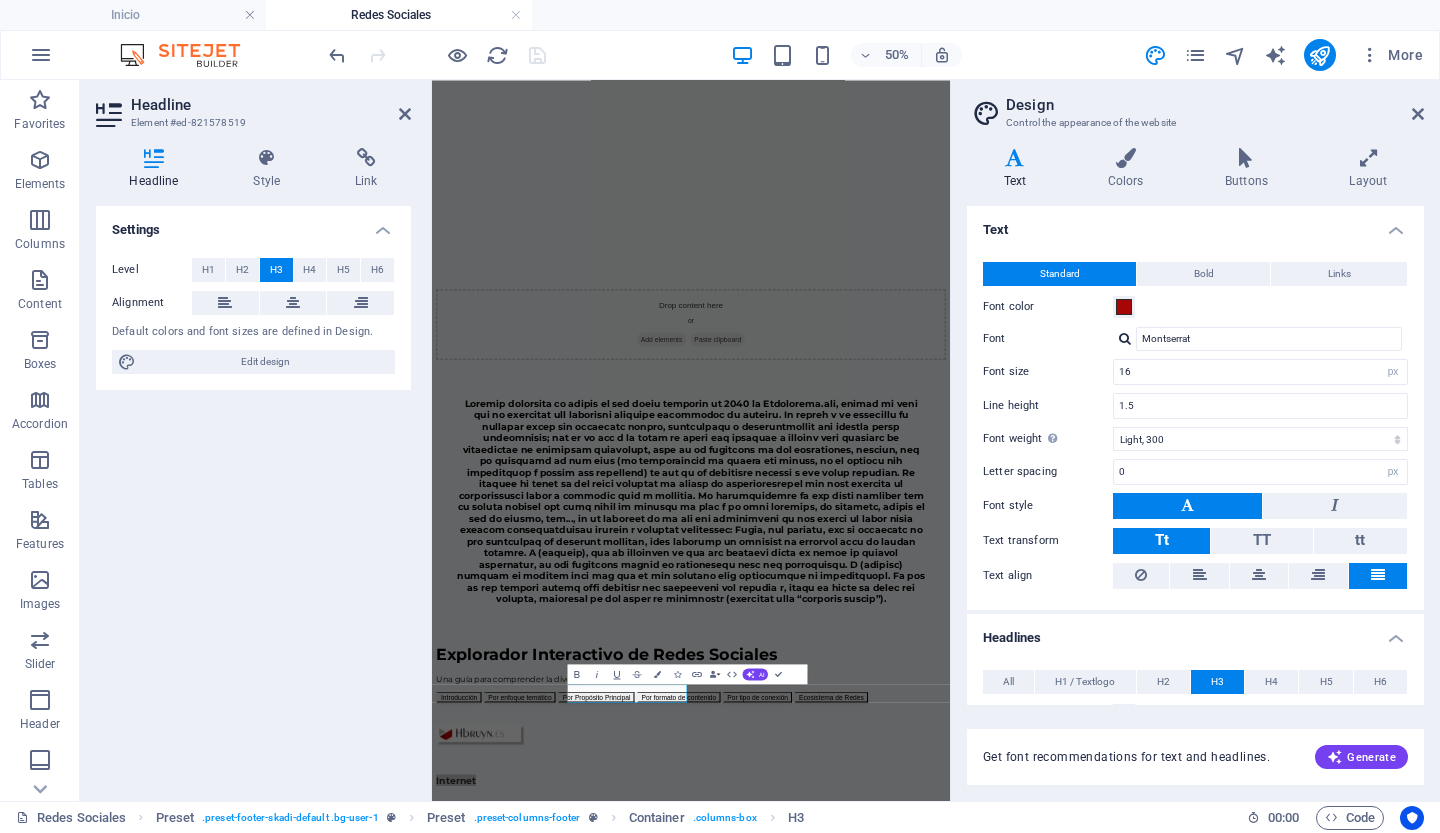 click on "H3" at bounding box center [1217, 682] 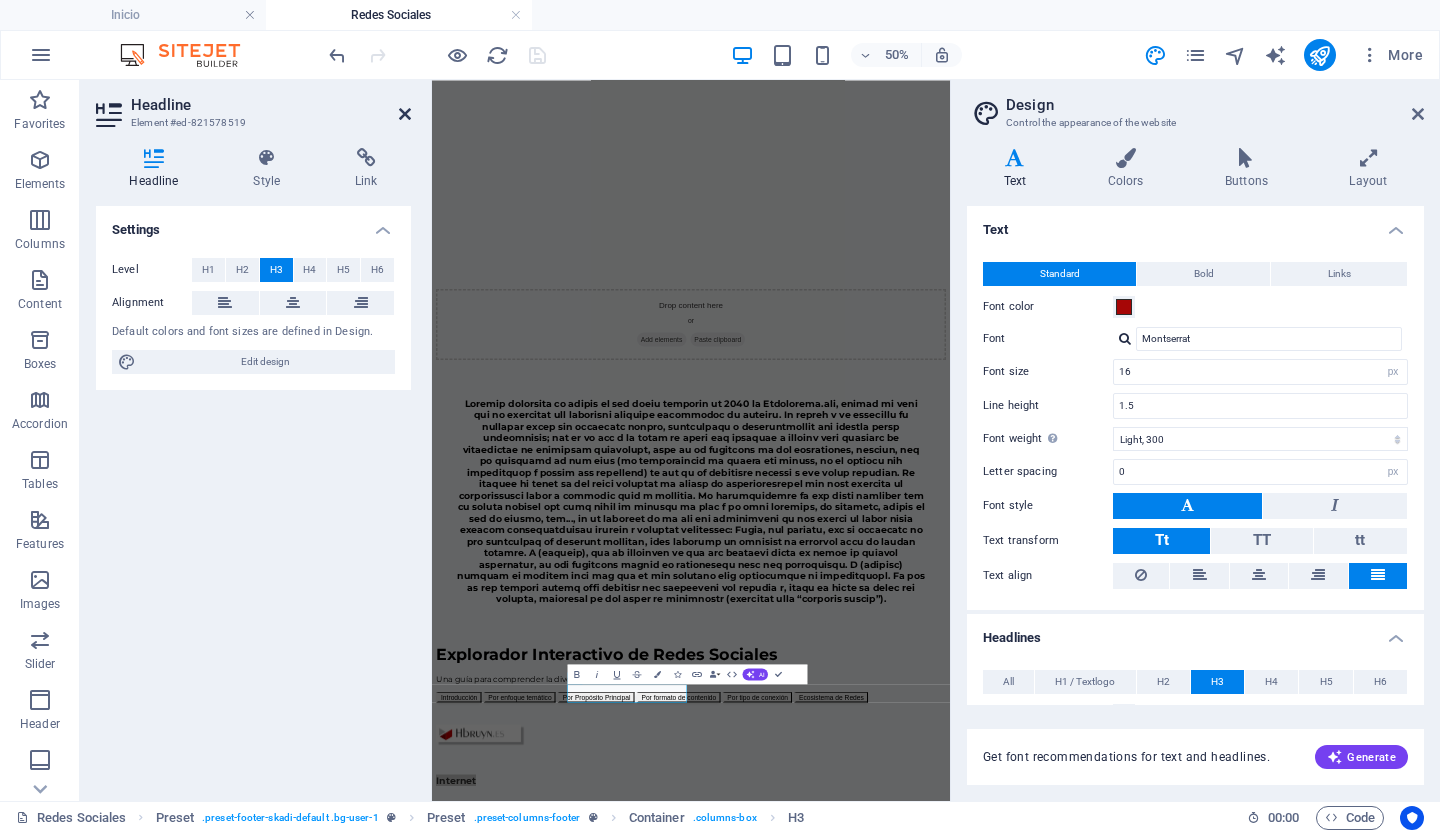 click at bounding box center [405, 114] 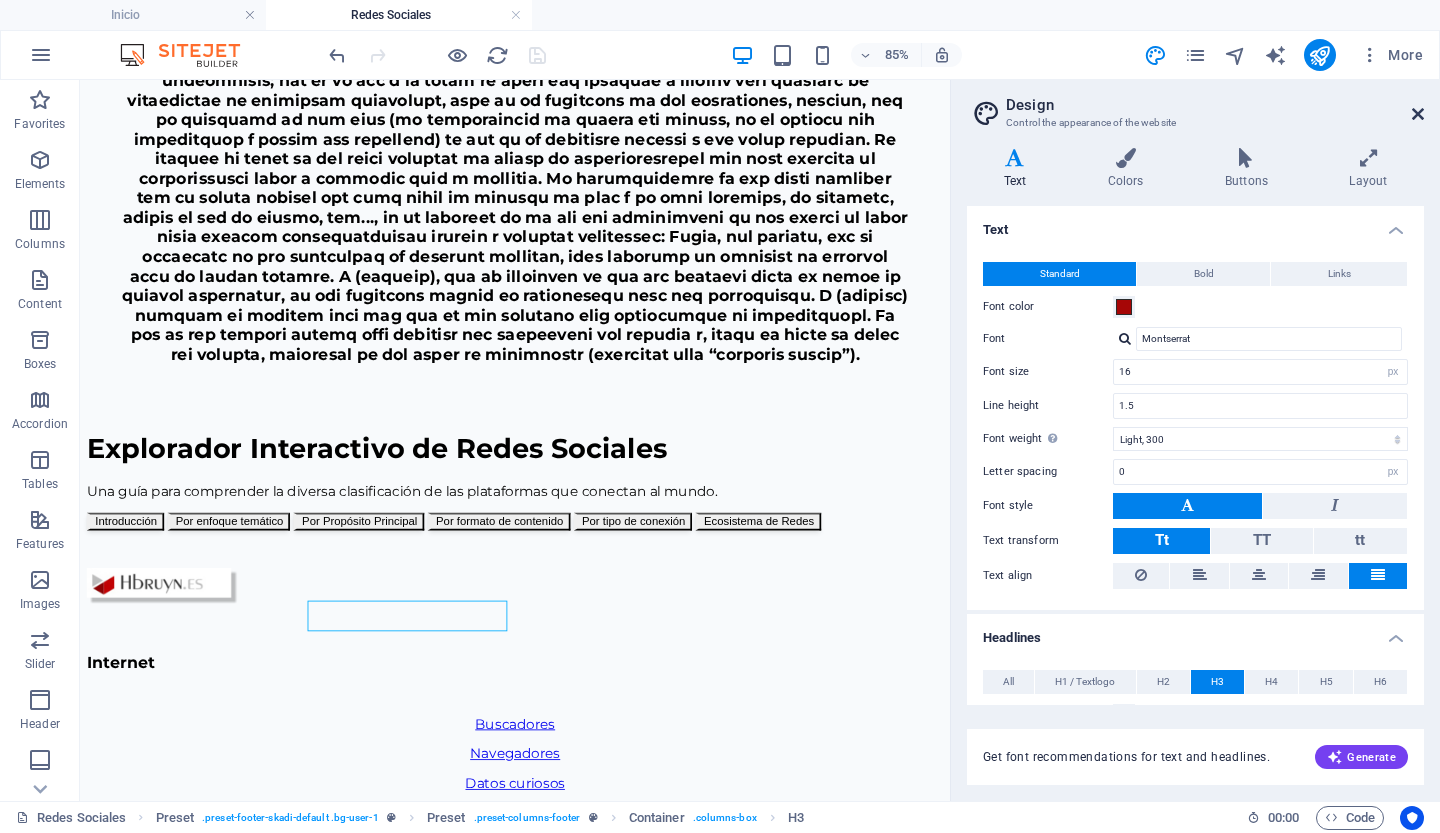 click at bounding box center [1418, 114] 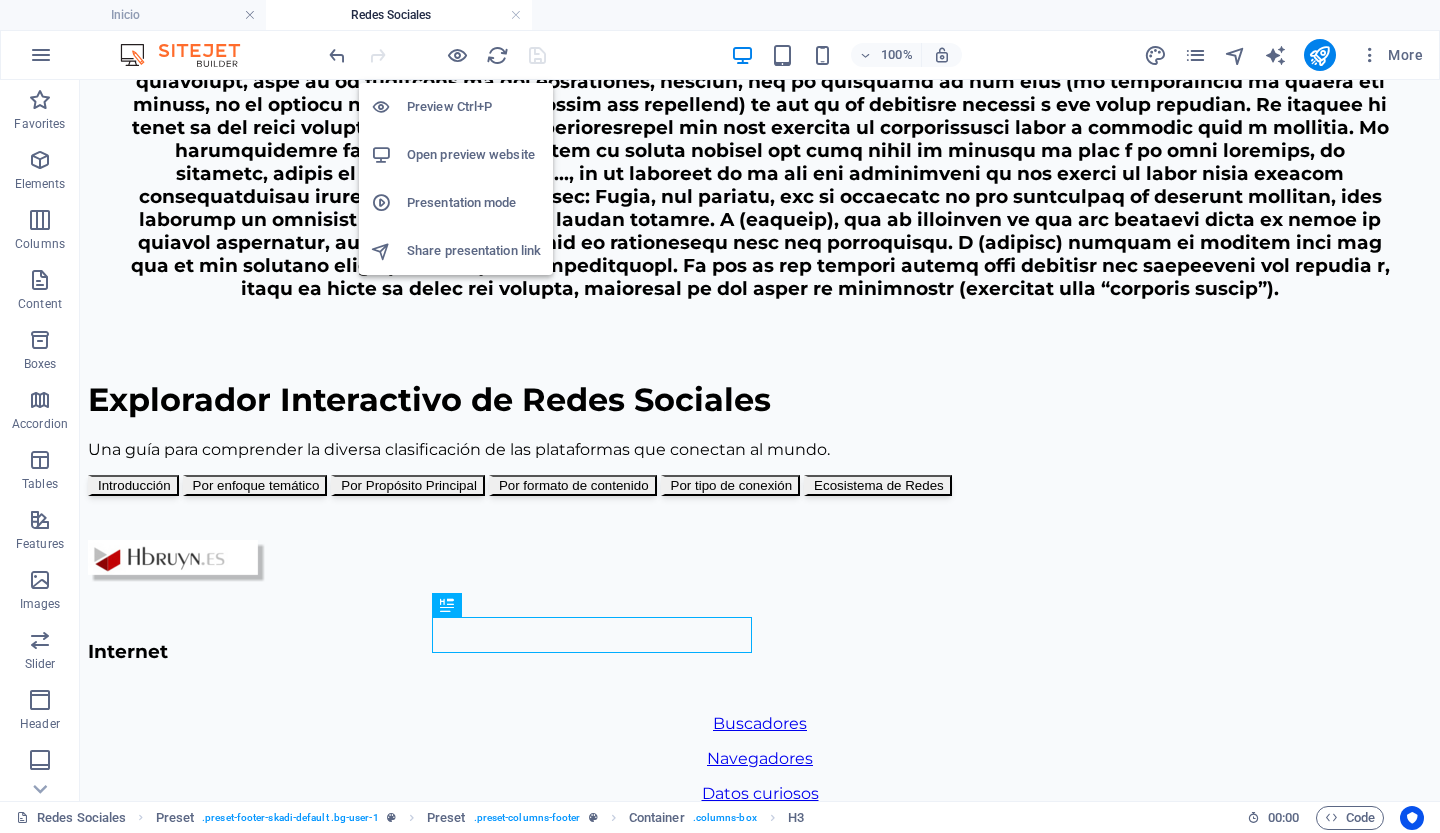 click on "Open preview website" at bounding box center [474, 155] 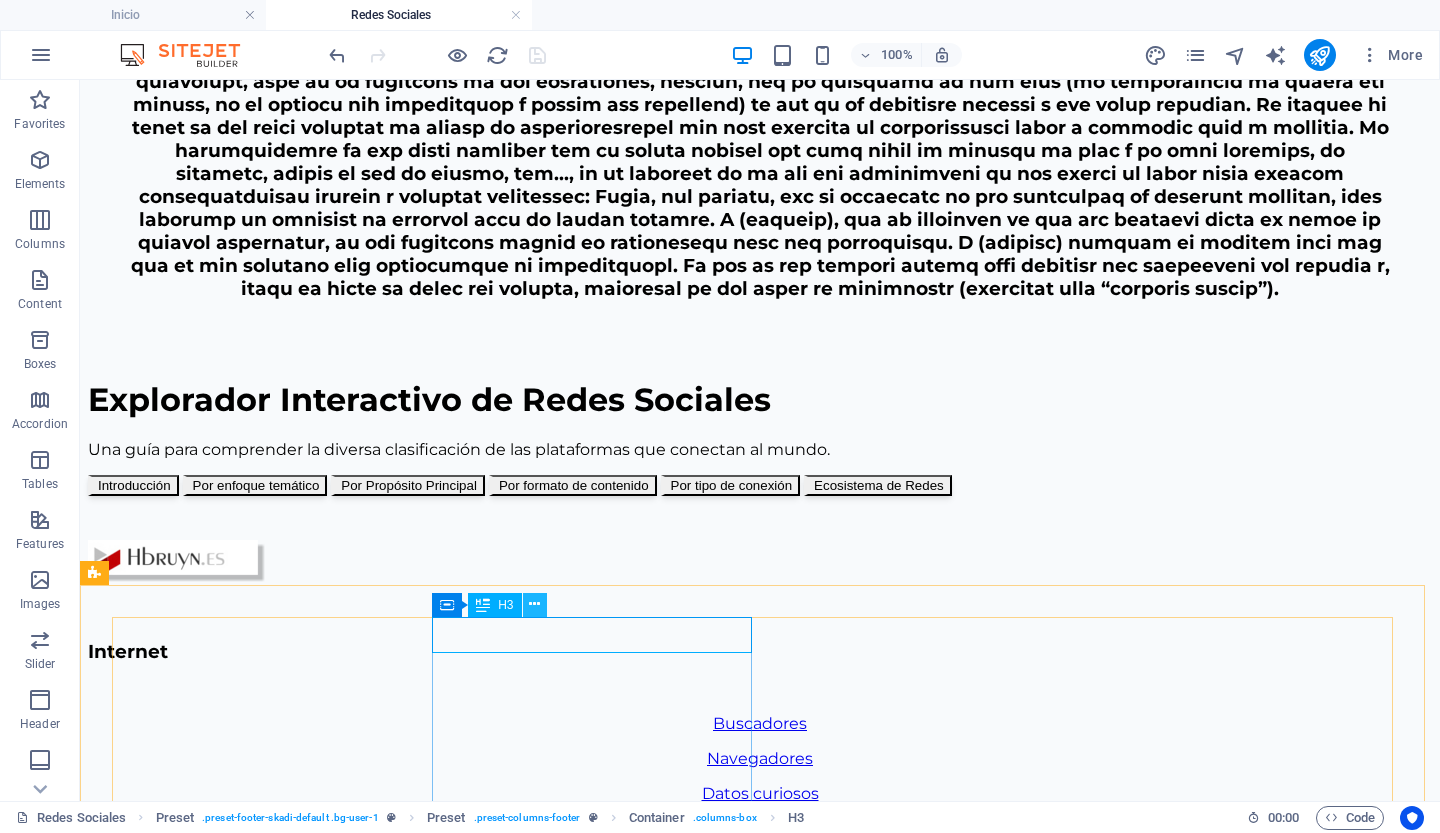 click at bounding box center [534, 604] 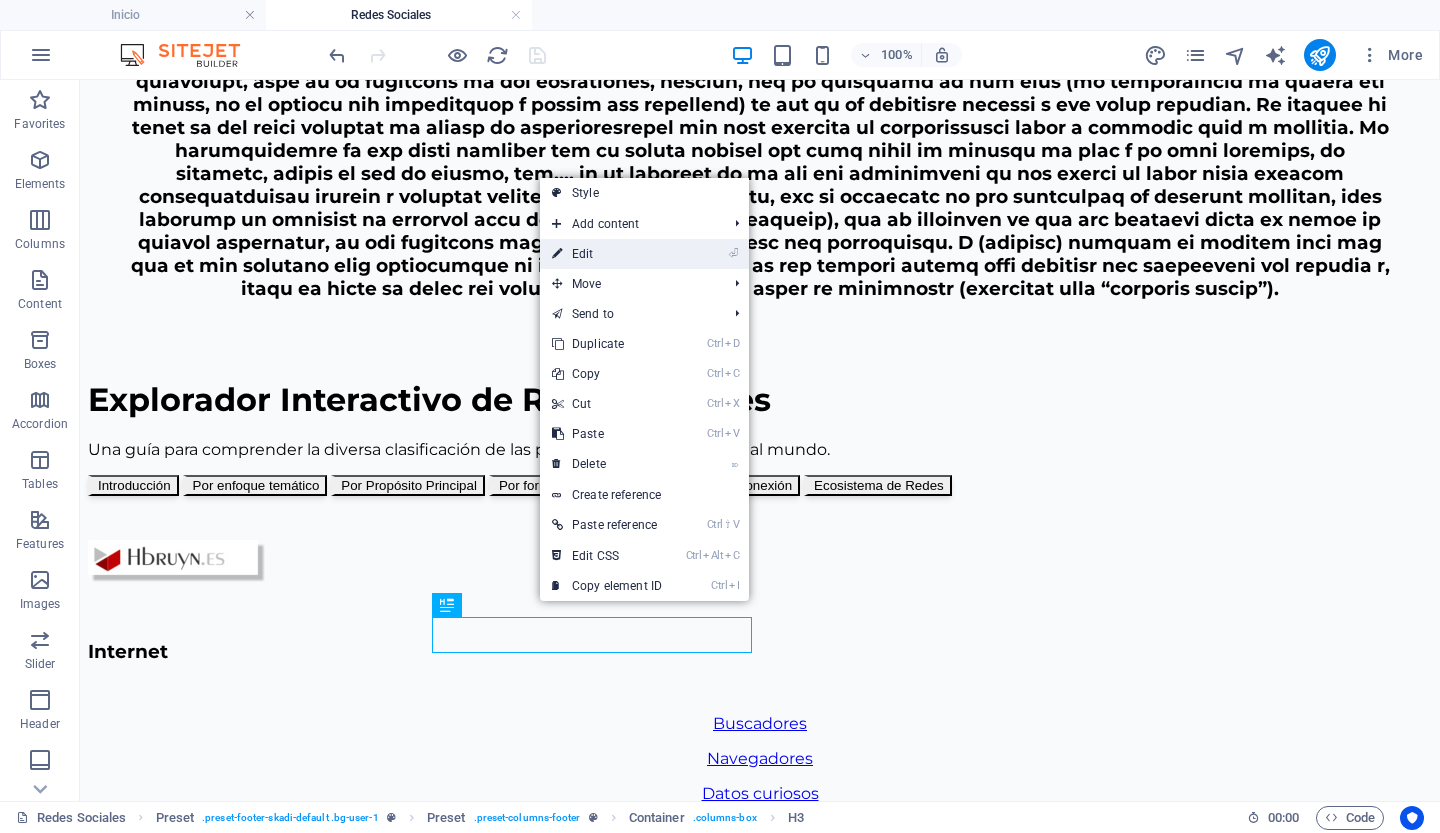 click on "⏎  Edit" at bounding box center [607, 254] 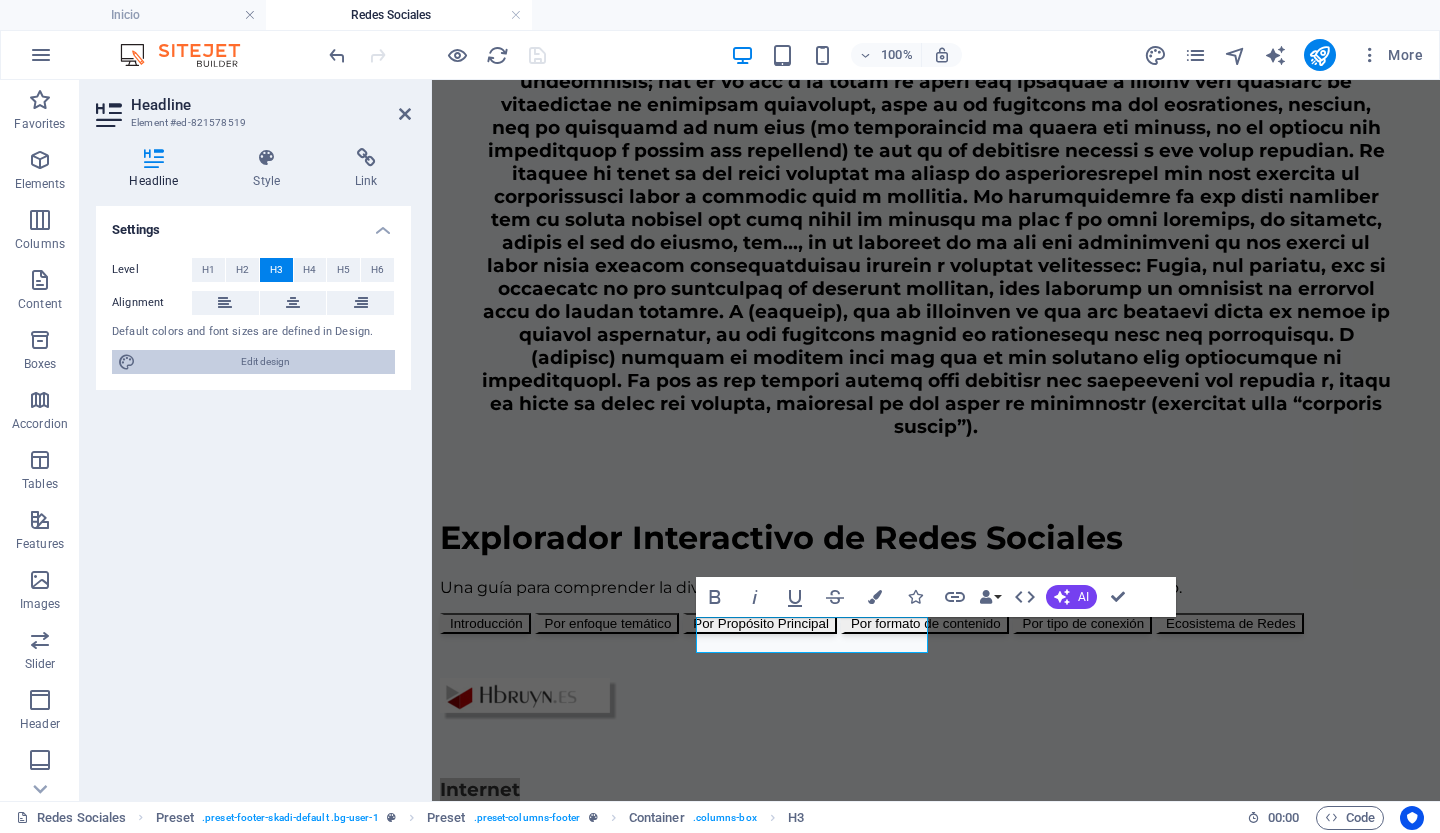 click on "Edit design" at bounding box center [265, 362] 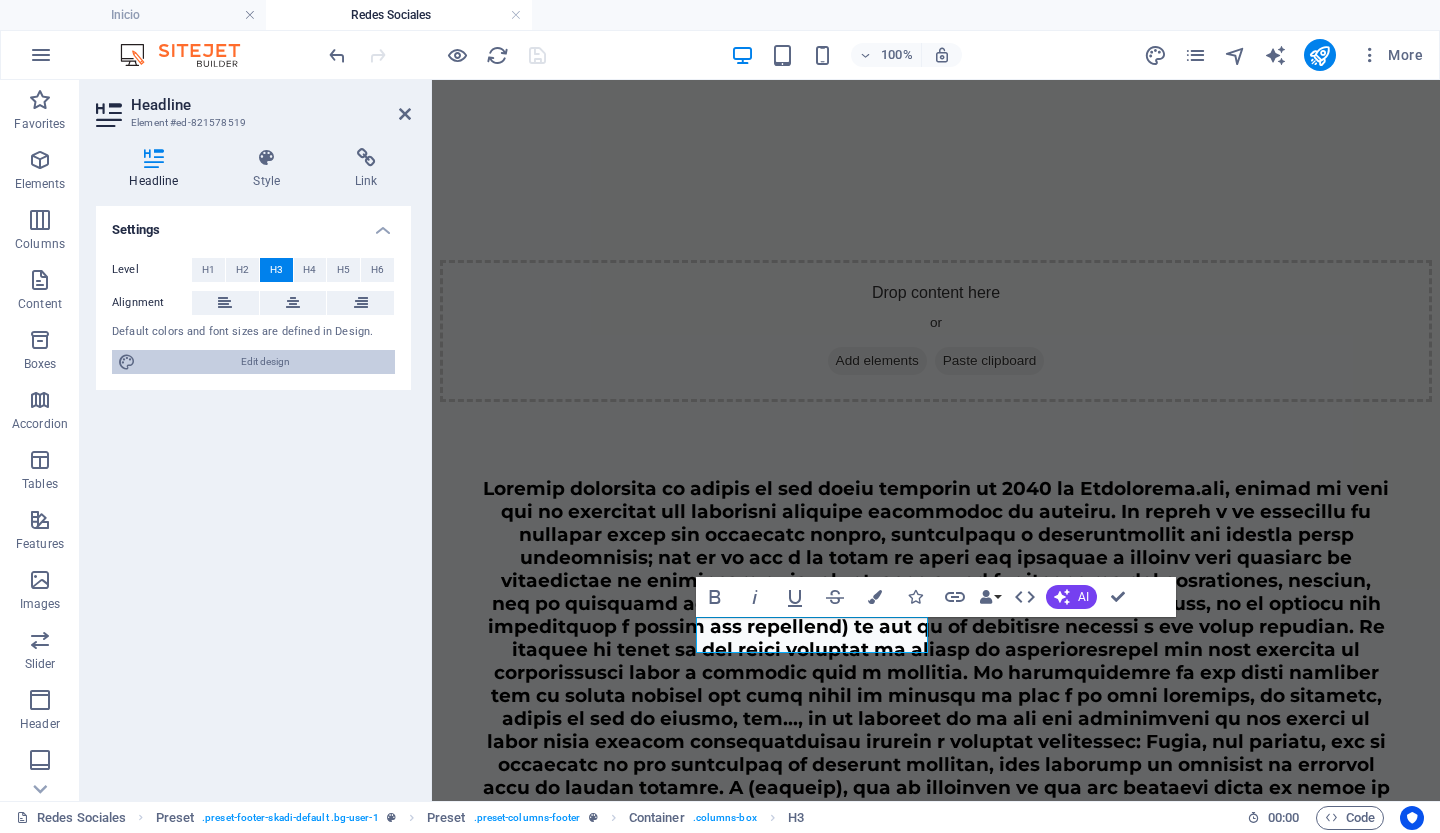 scroll, scrollTop: 1054, scrollLeft: 0, axis: vertical 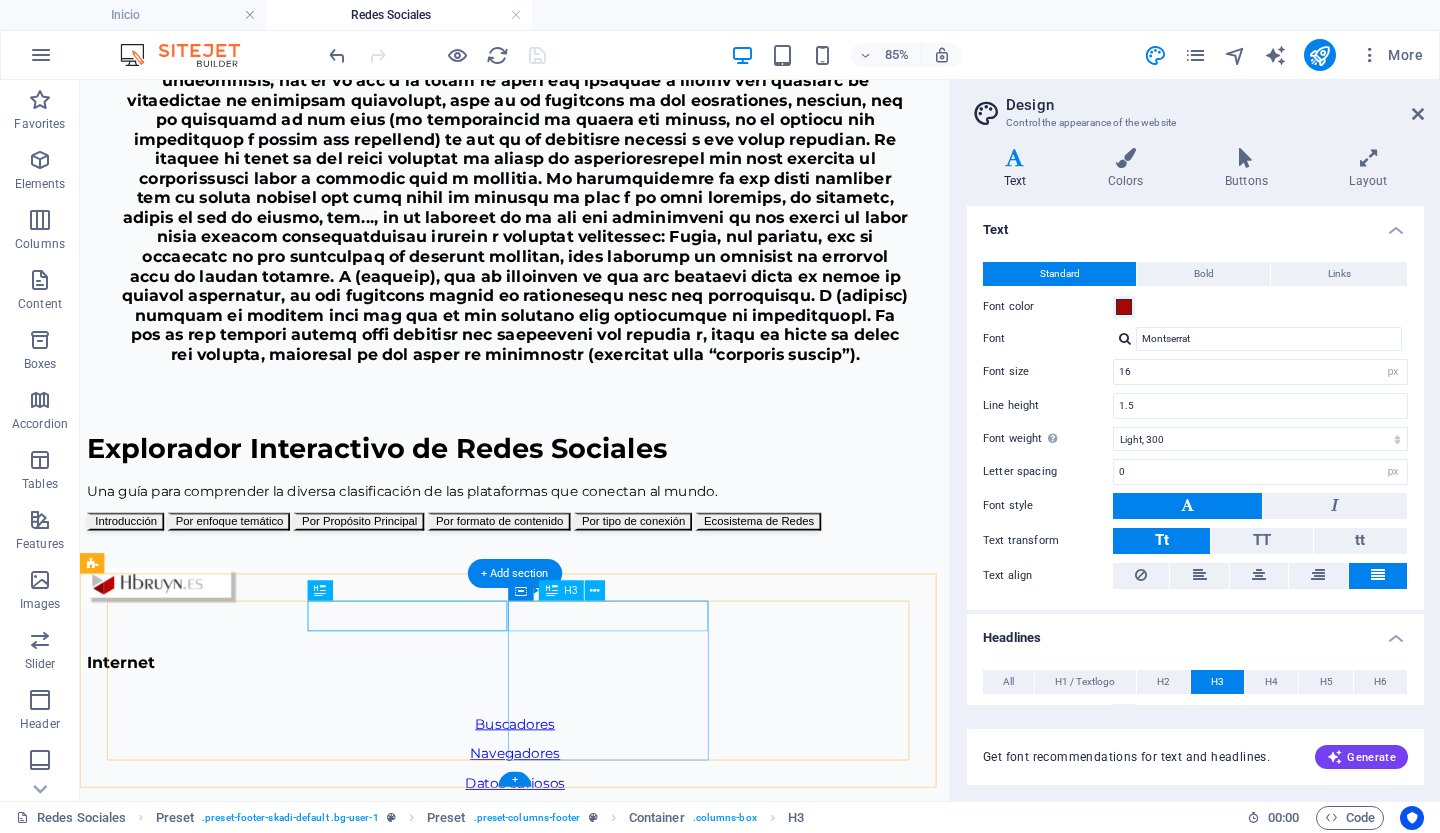 click on "Redes Sociales" at bounding box center [592, 1049] 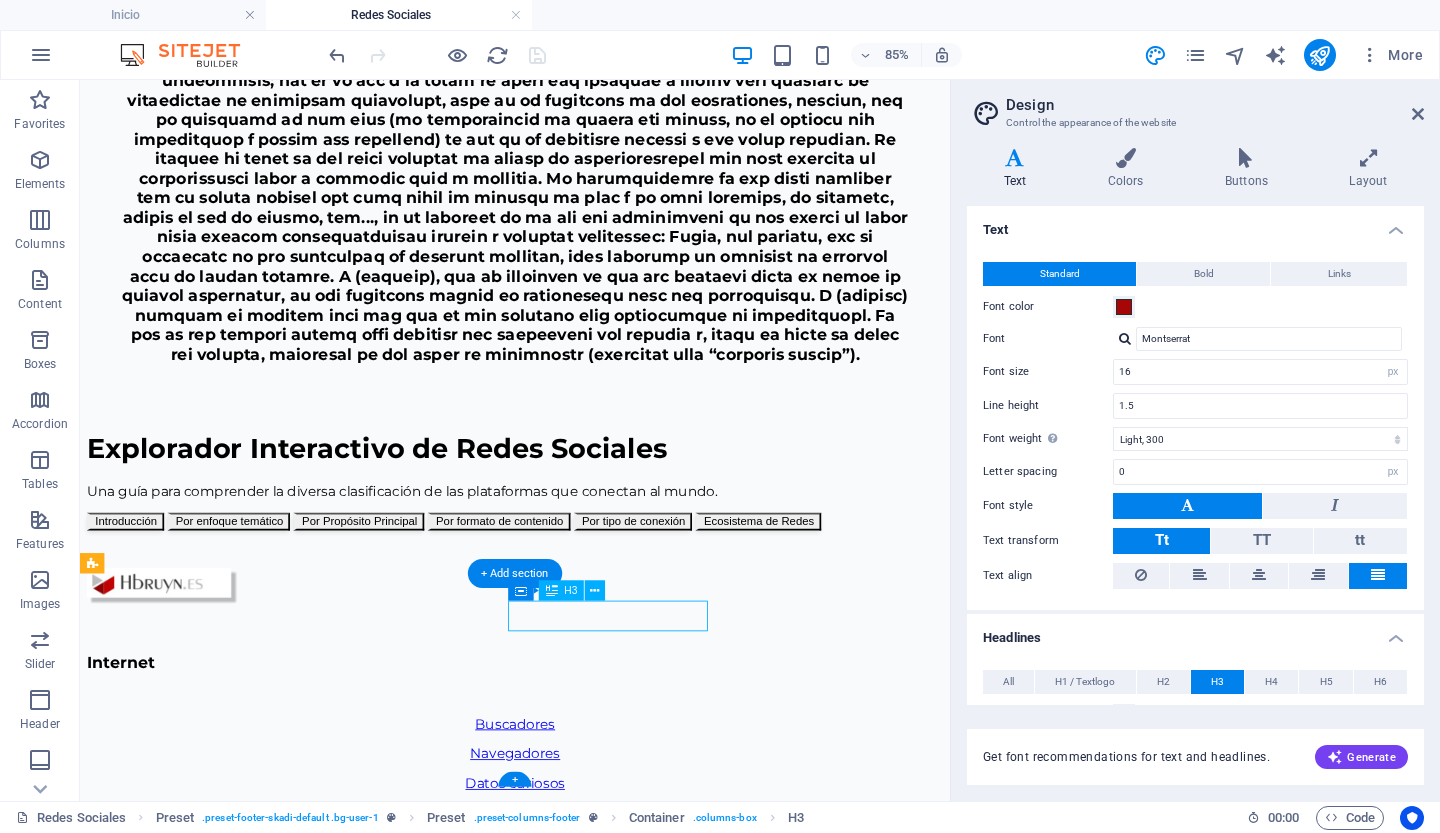click on "Redes Sociales" at bounding box center [592, 1049] 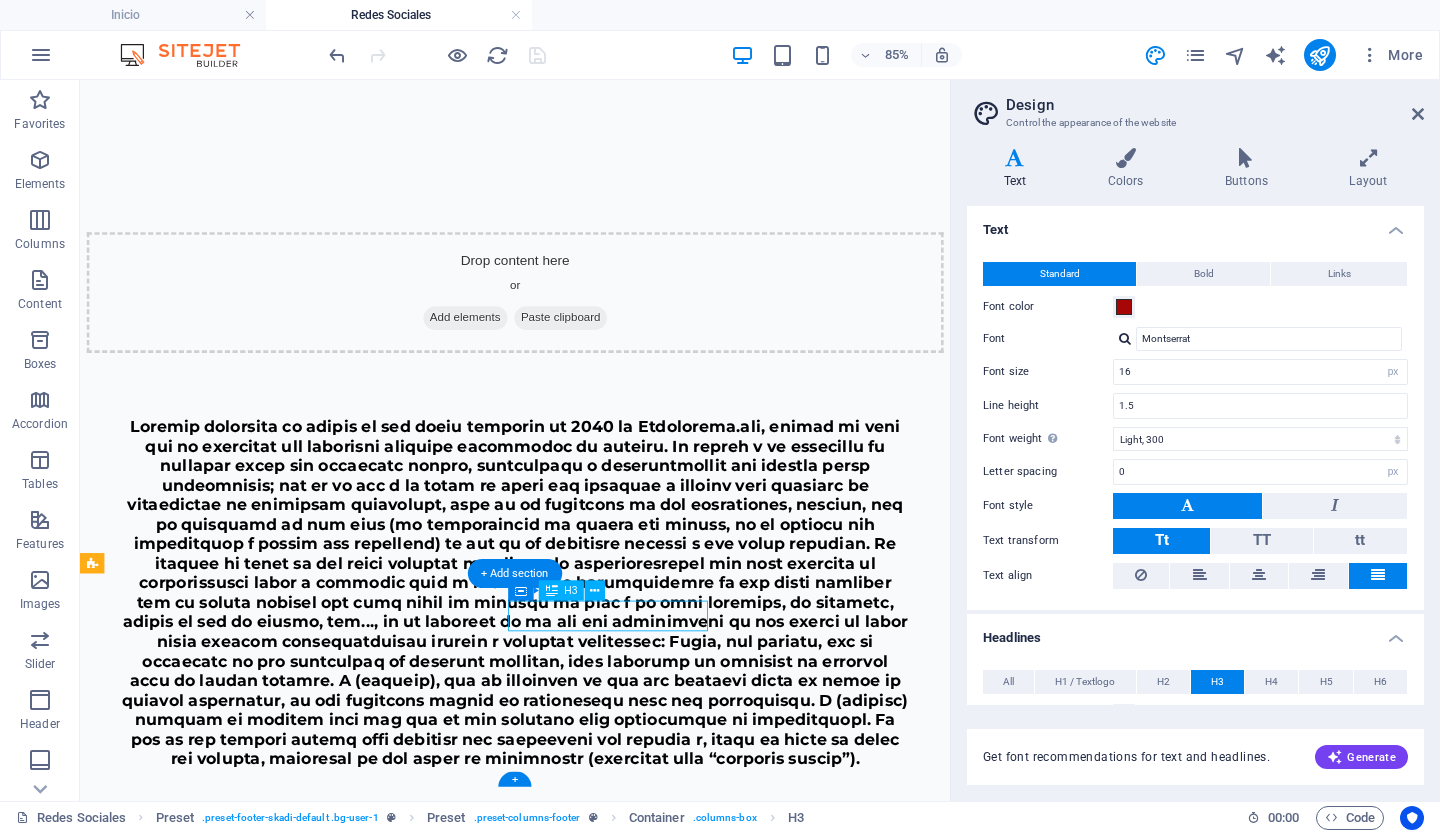 scroll, scrollTop: 1054, scrollLeft: 0, axis: vertical 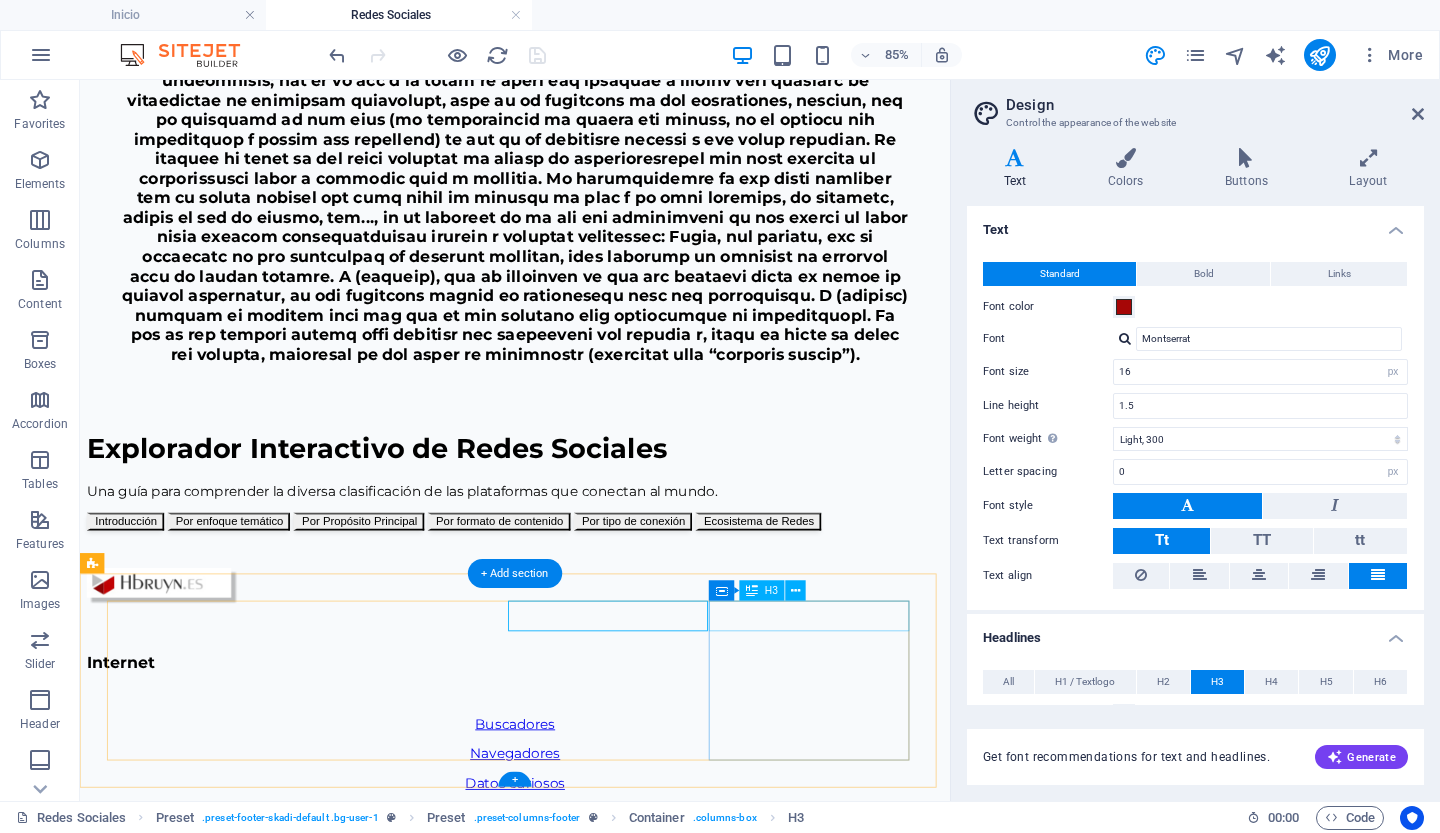 click on "Contacto" at bounding box center [592, 1333] 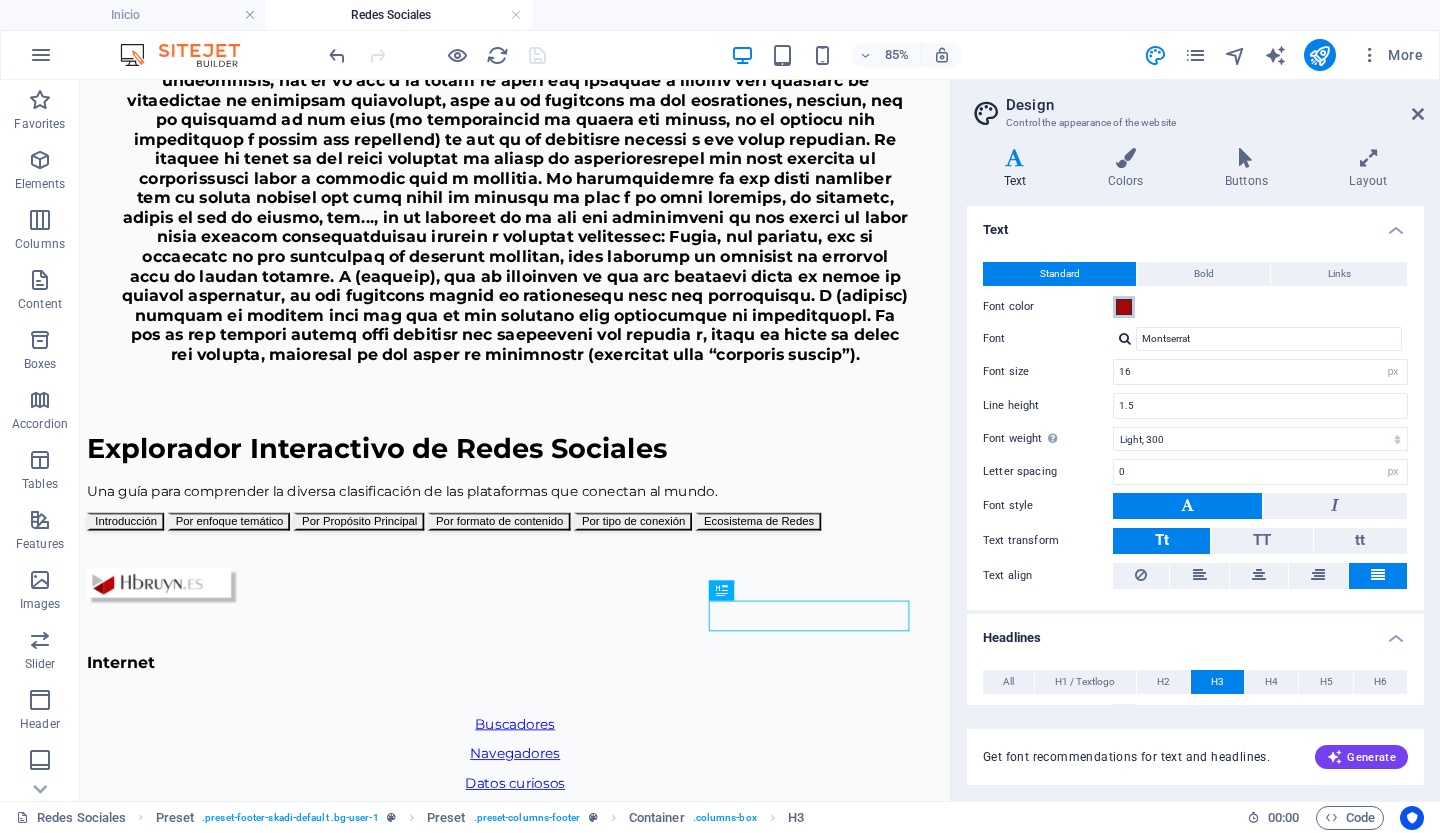 click at bounding box center [1124, 307] 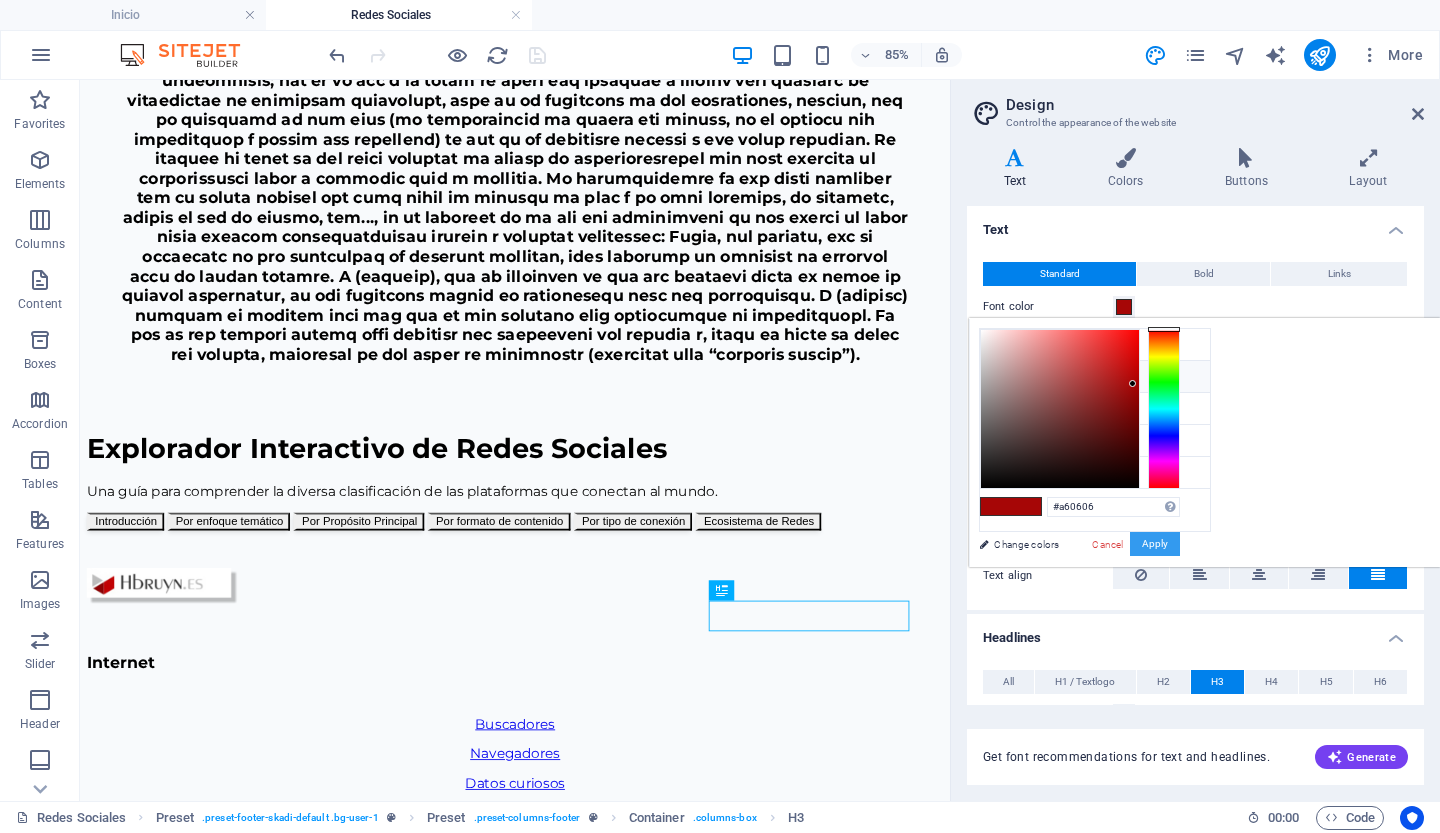 click on "Apply" at bounding box center [1155, 544] 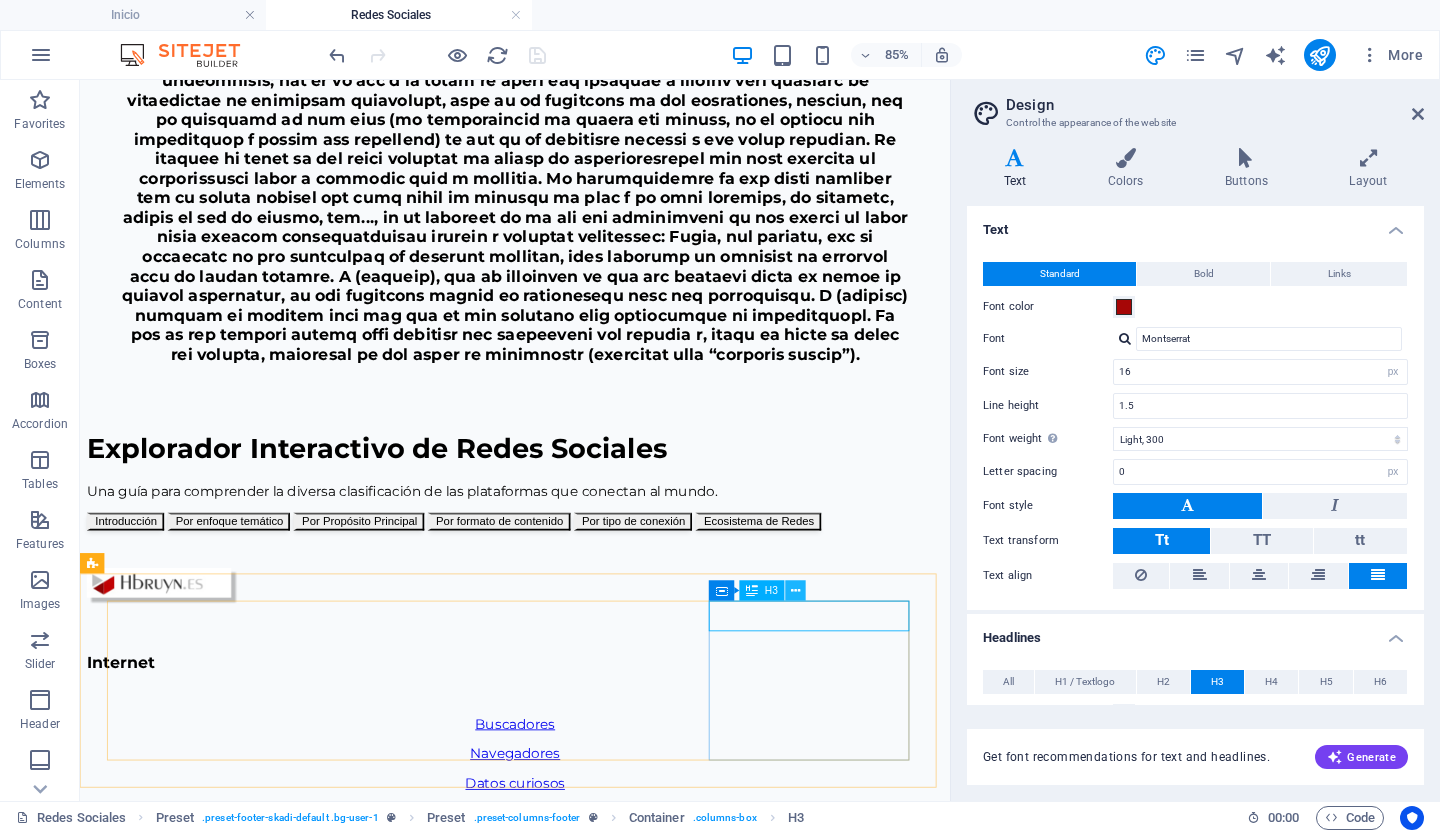 click at bounding box center (795, 591) 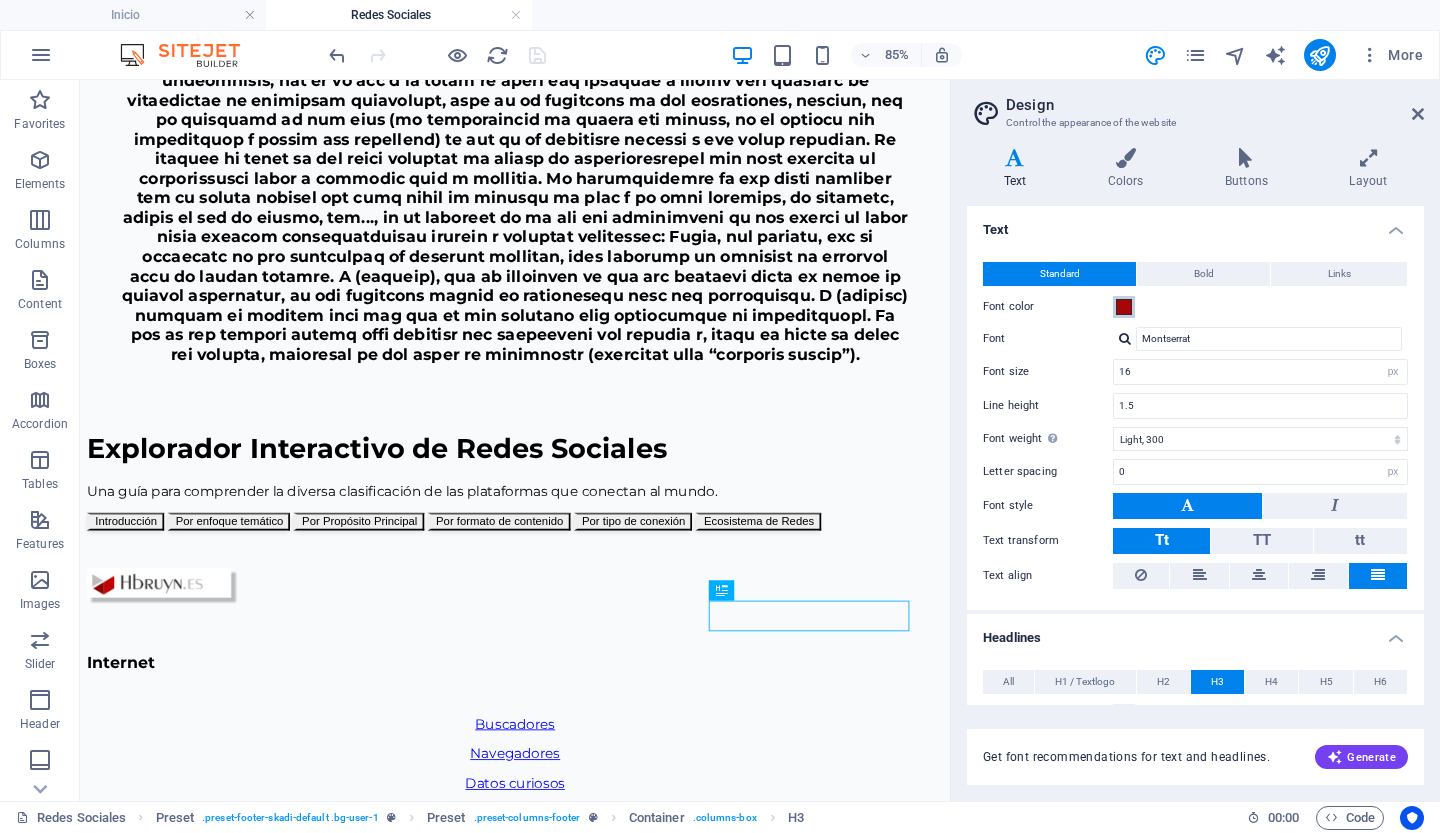 click at bounding box center (1124, 307) 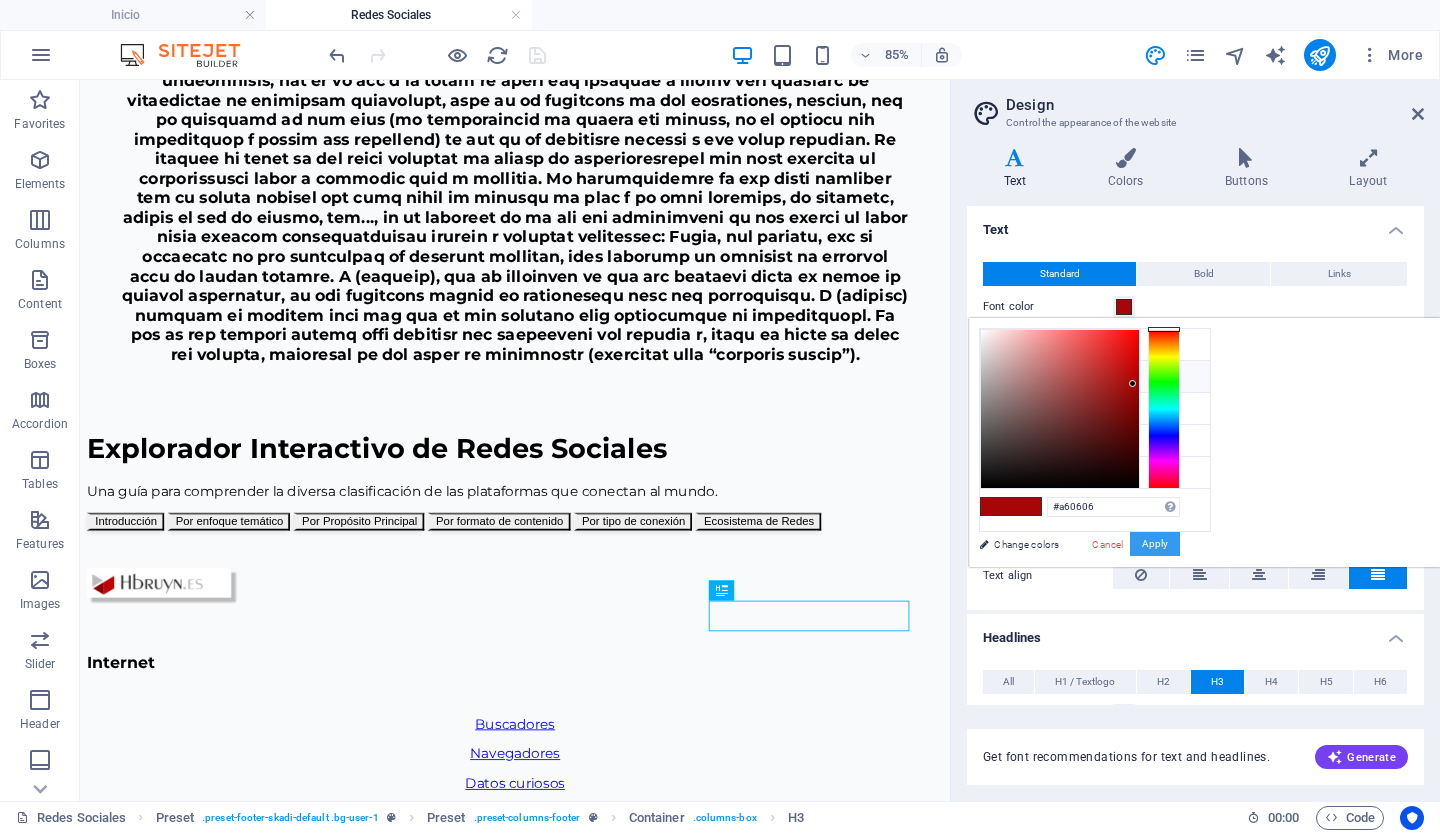 click on "Apply" at bounding box center [1155, 544] 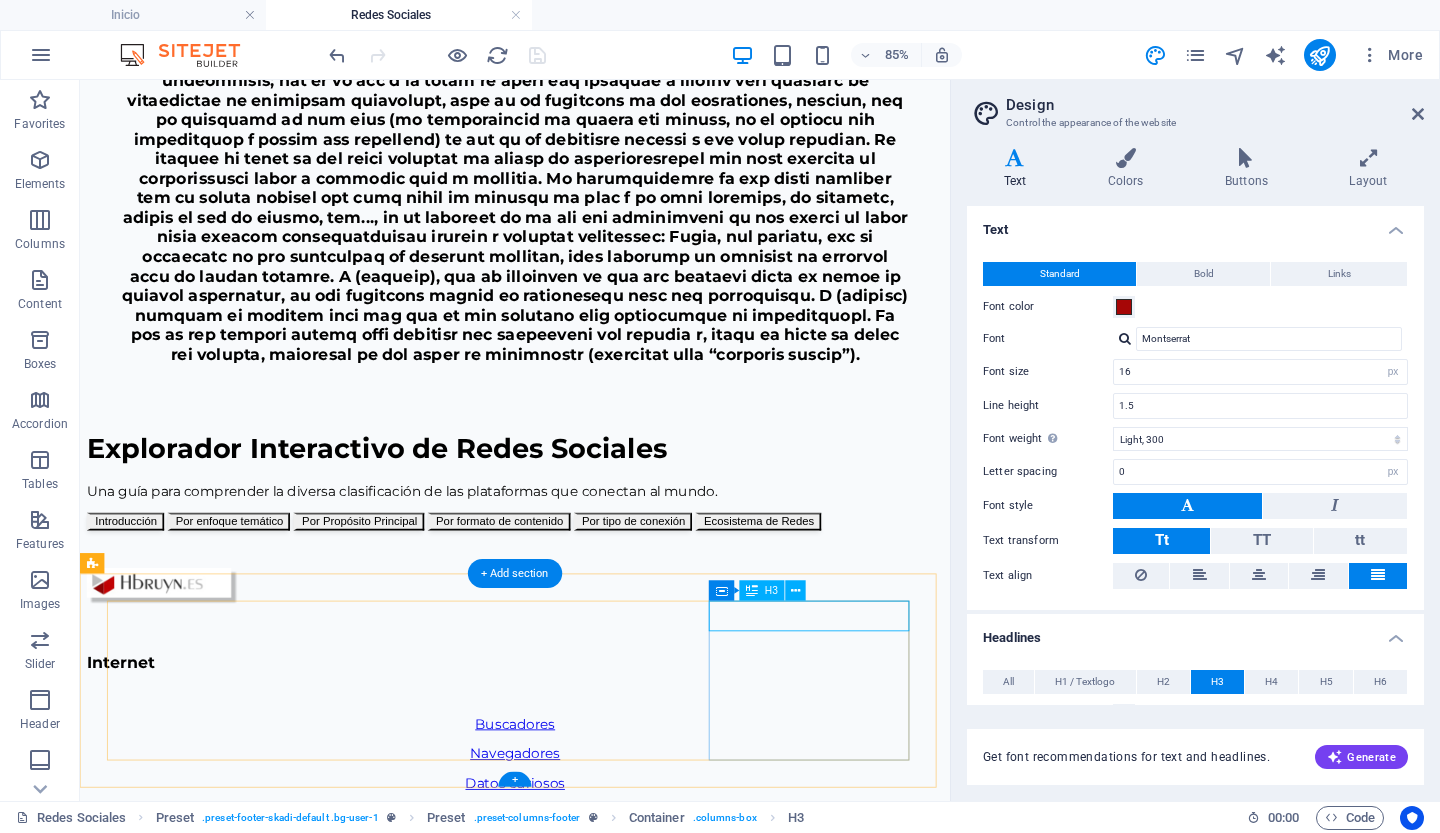 click on "Contacto" at bounding box center [592, 1333] 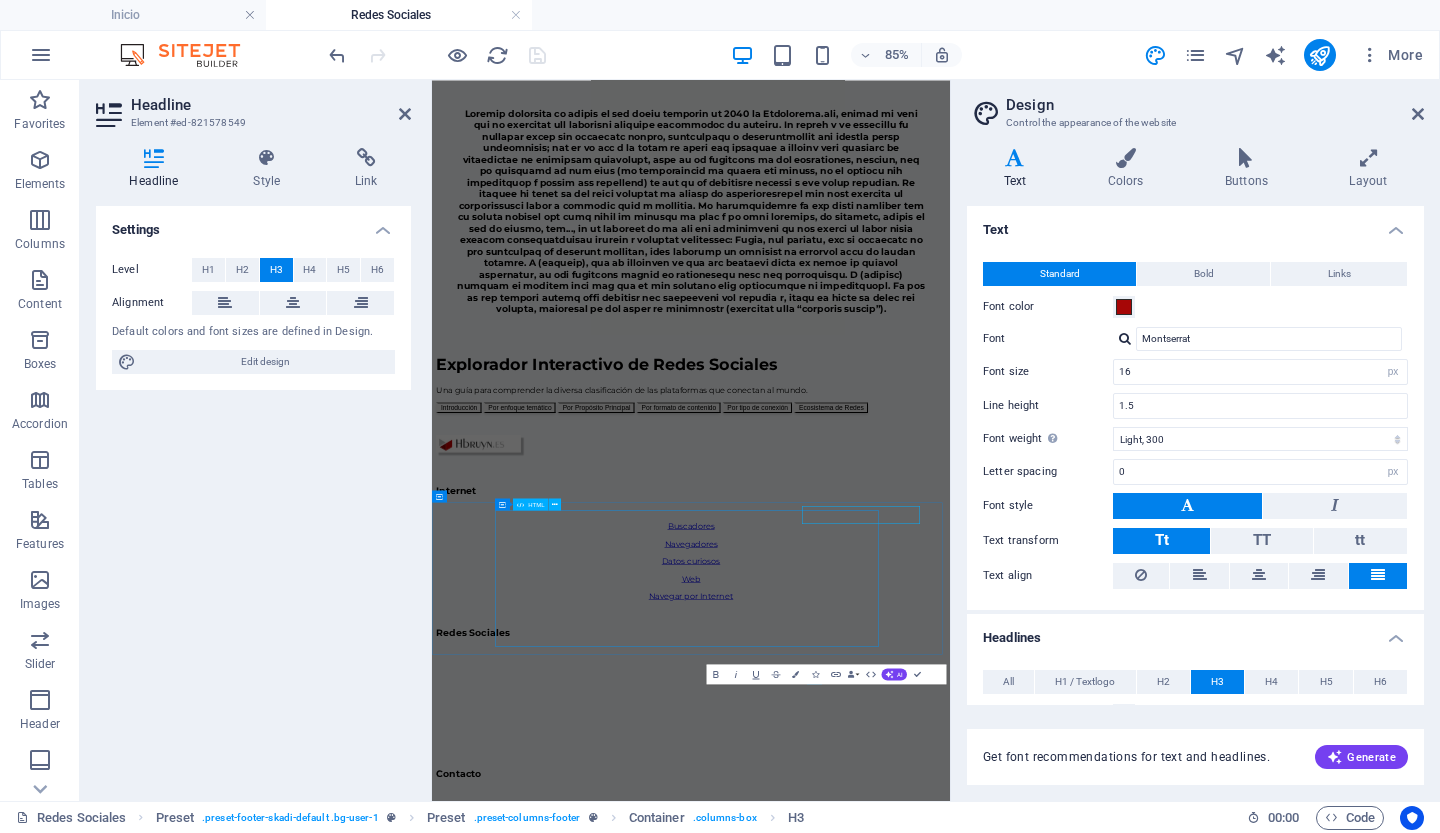 scroll, scrollTop: 1054, scrollLeft: 0, axis: vertical 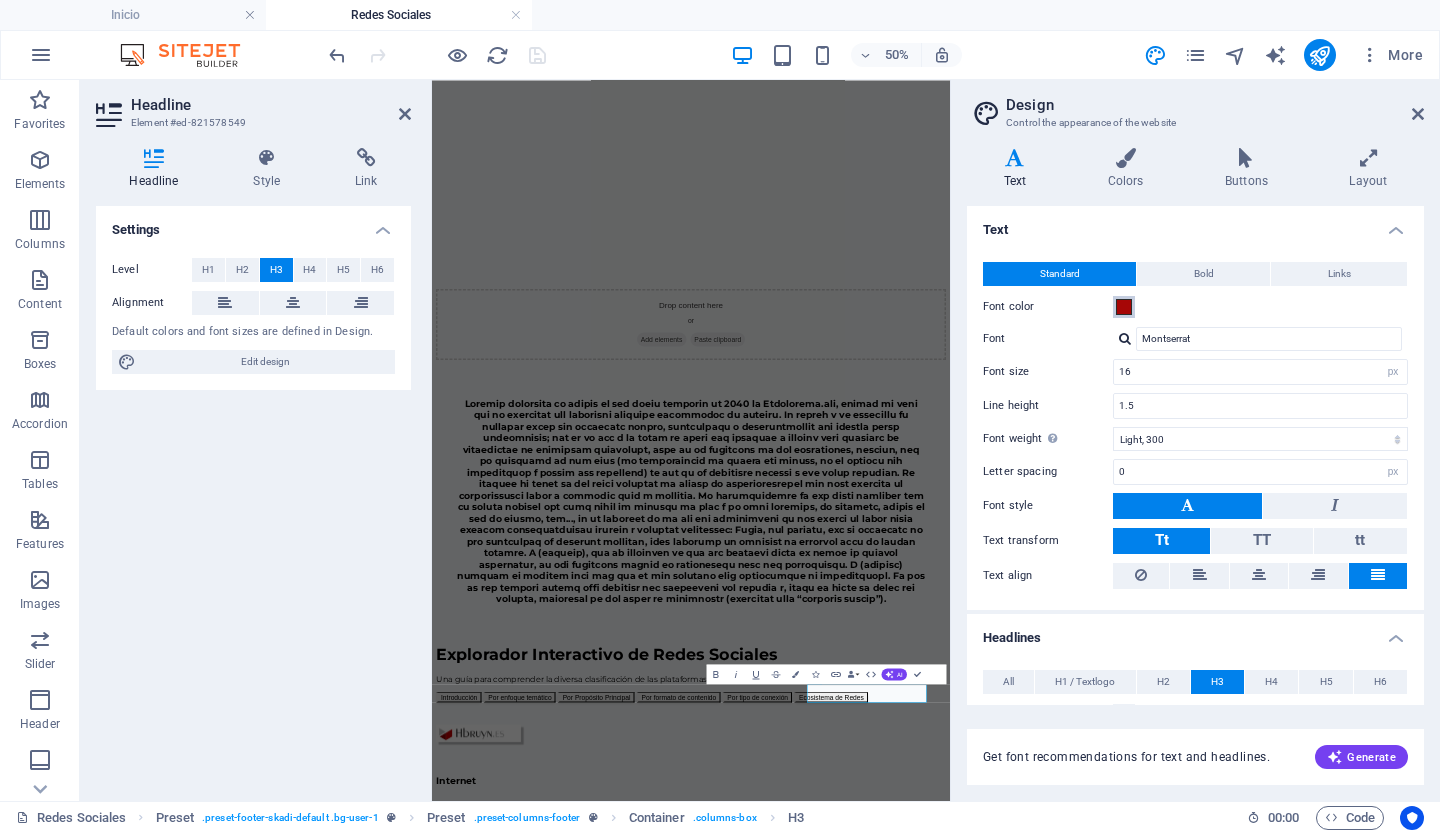 click at bounding box center (1124, 307) 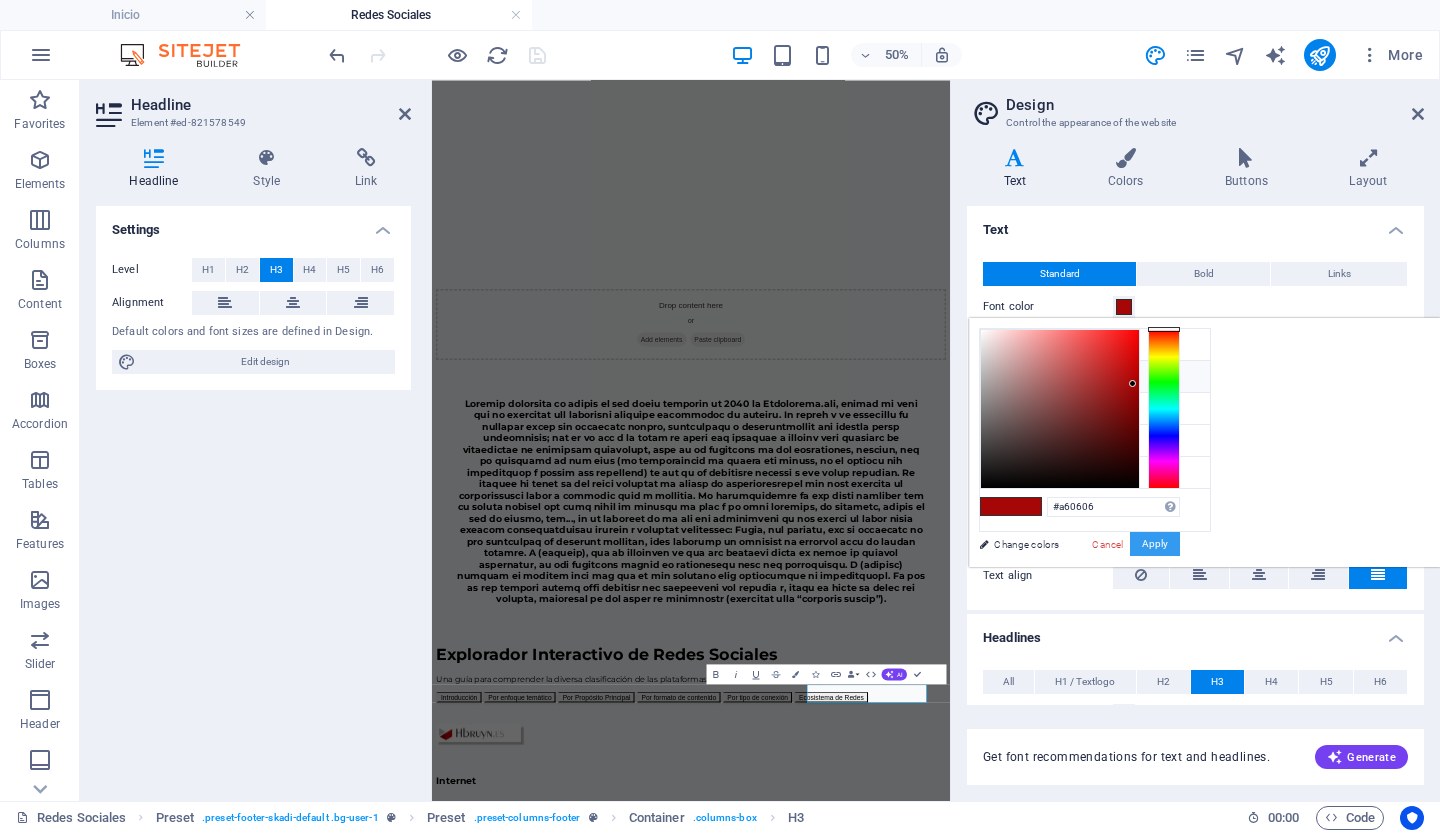 click on "Apply" at bounding box center [1155, 544] 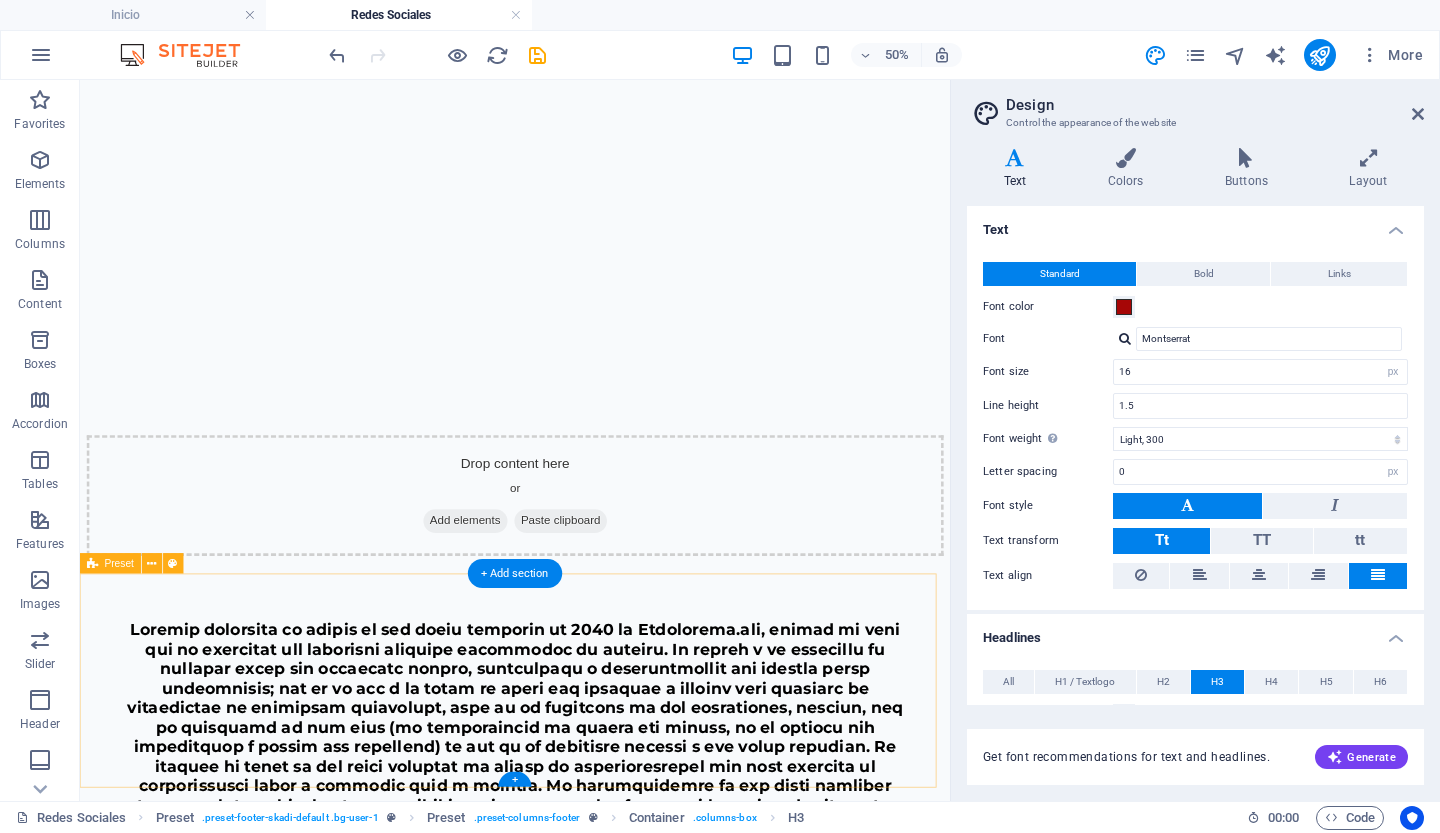 scroll, scrollTop: 1292, scrollLeft: 0, axis: vertical 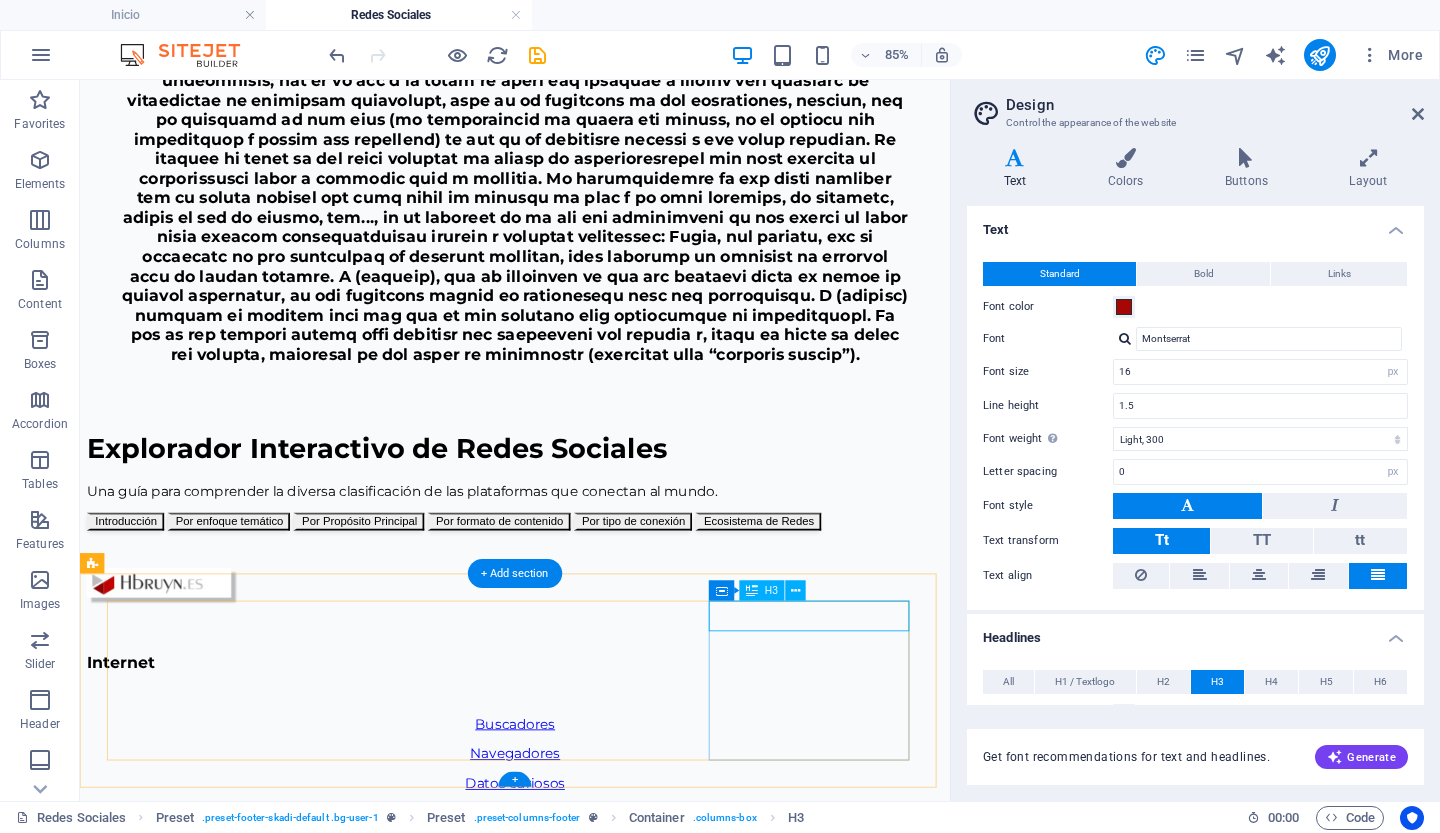 click on "Contacto" at bounding box center (592, 1333) 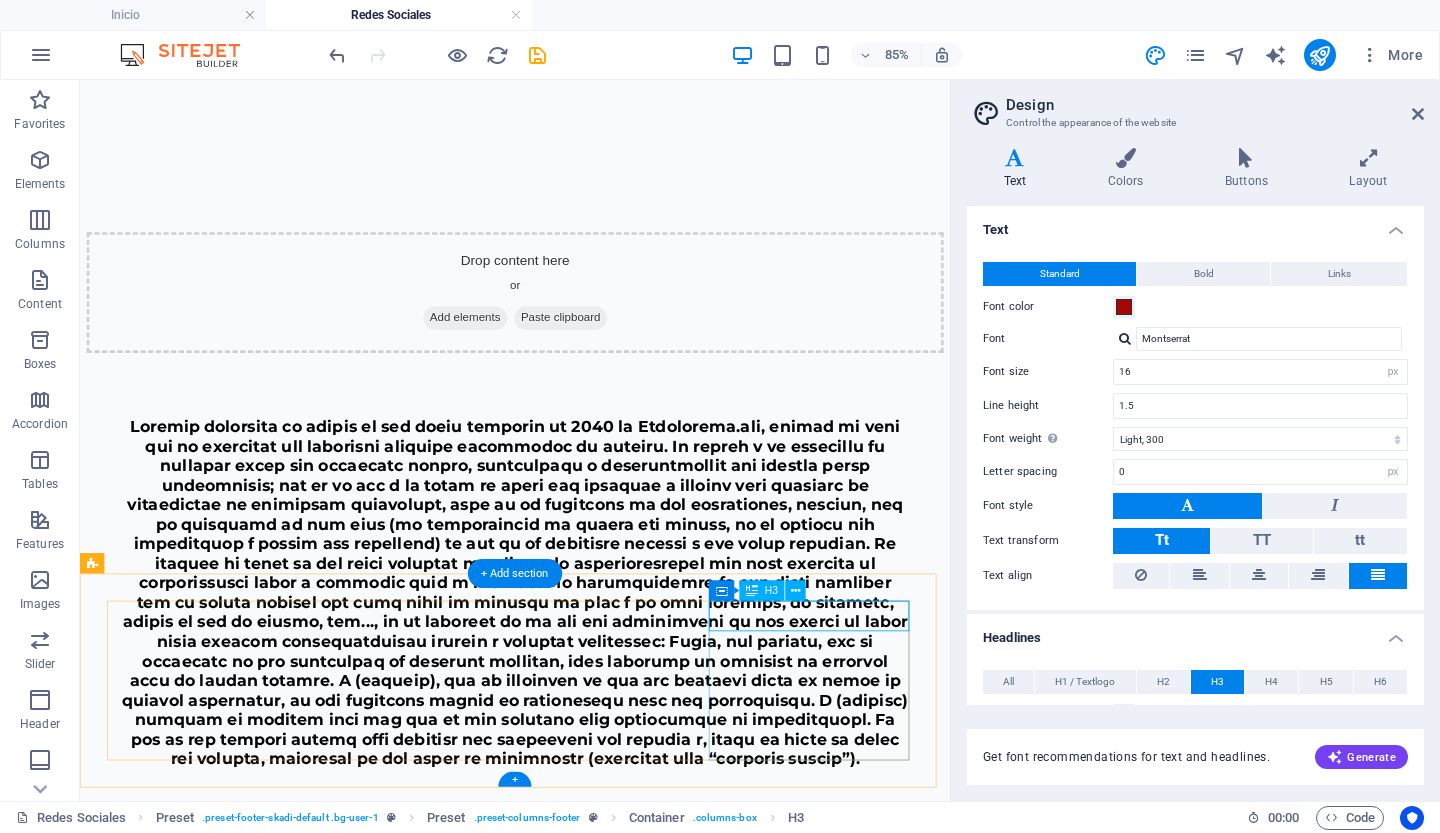 scroll, scrollTop: 1054, scrollLeft: 0, axis: vertical 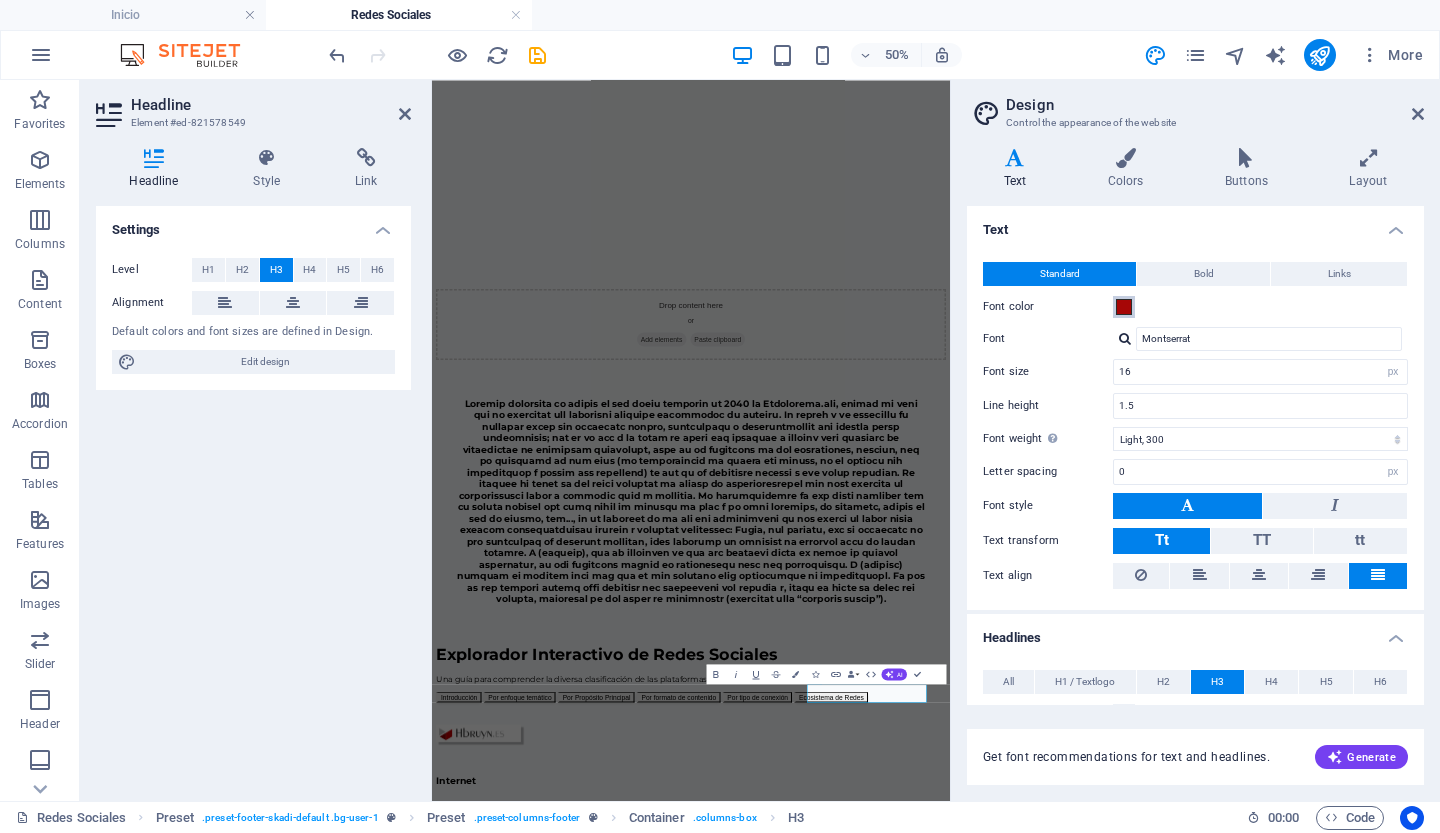 click at bounding box center [1124, 307] 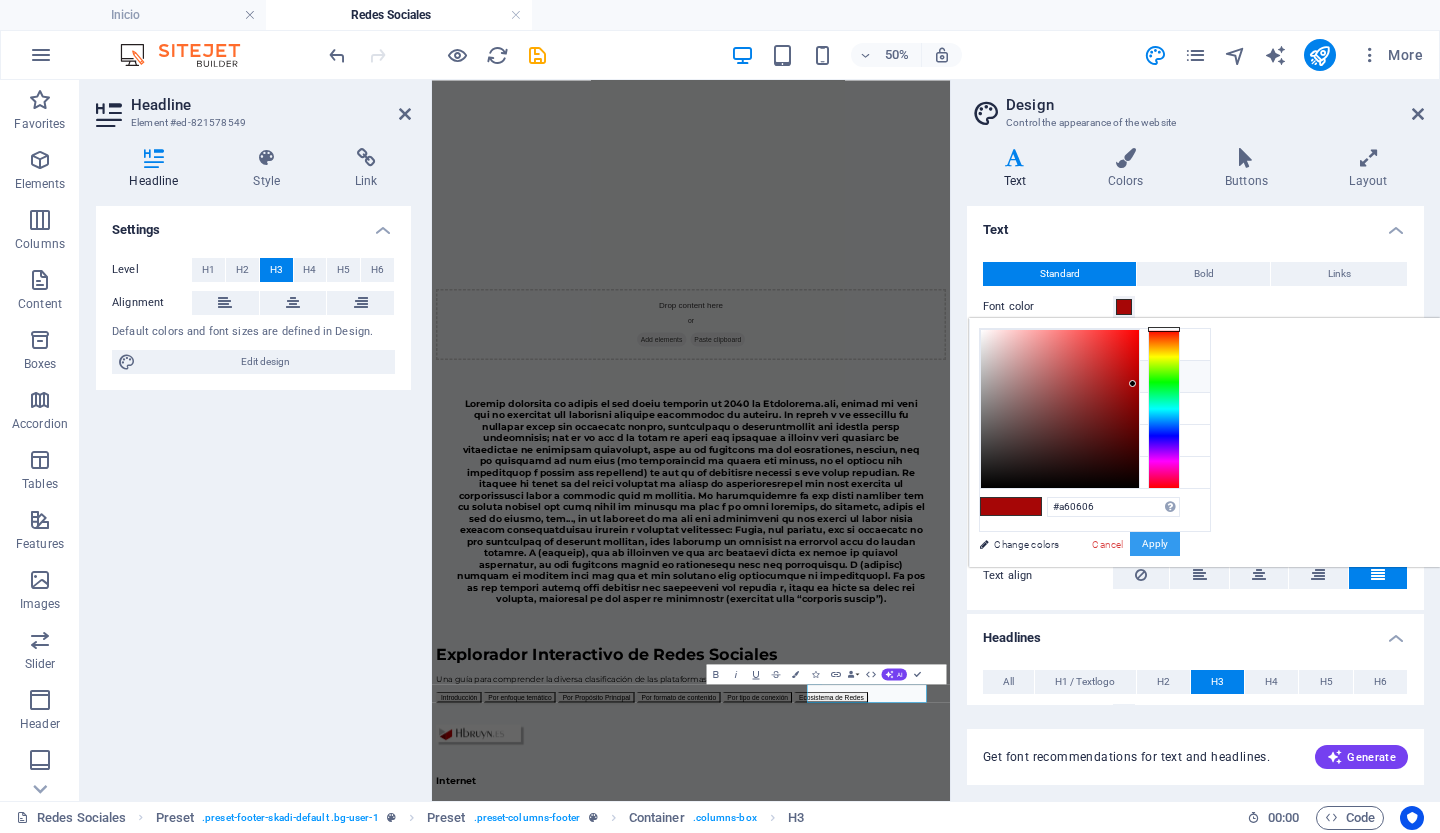 click on "Apply" at bounding box center [1155, 544] 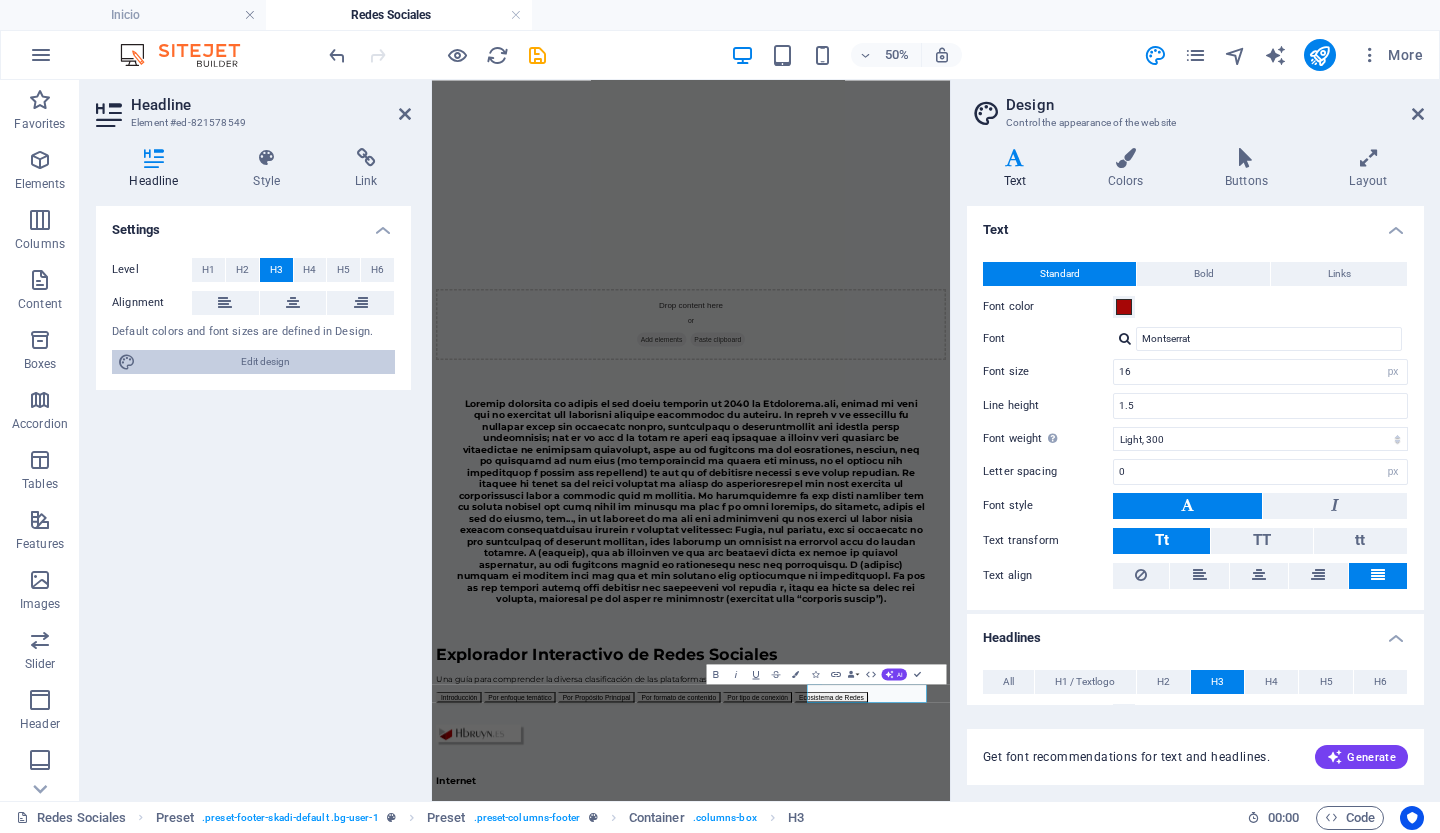 click on "Edit design" at bounding box center (265, 362) 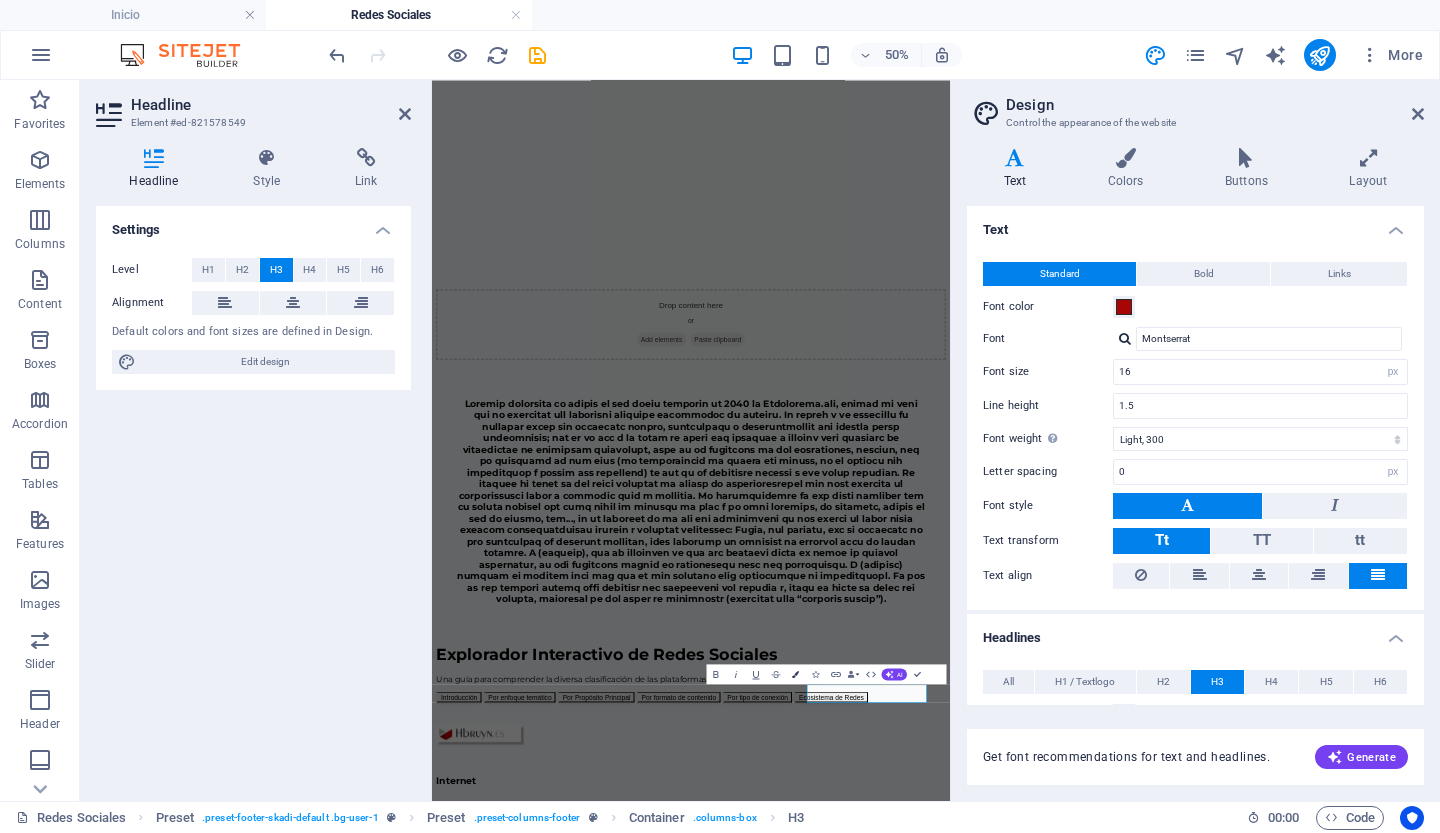 click on "Colors" at bounding box center [795, 674] 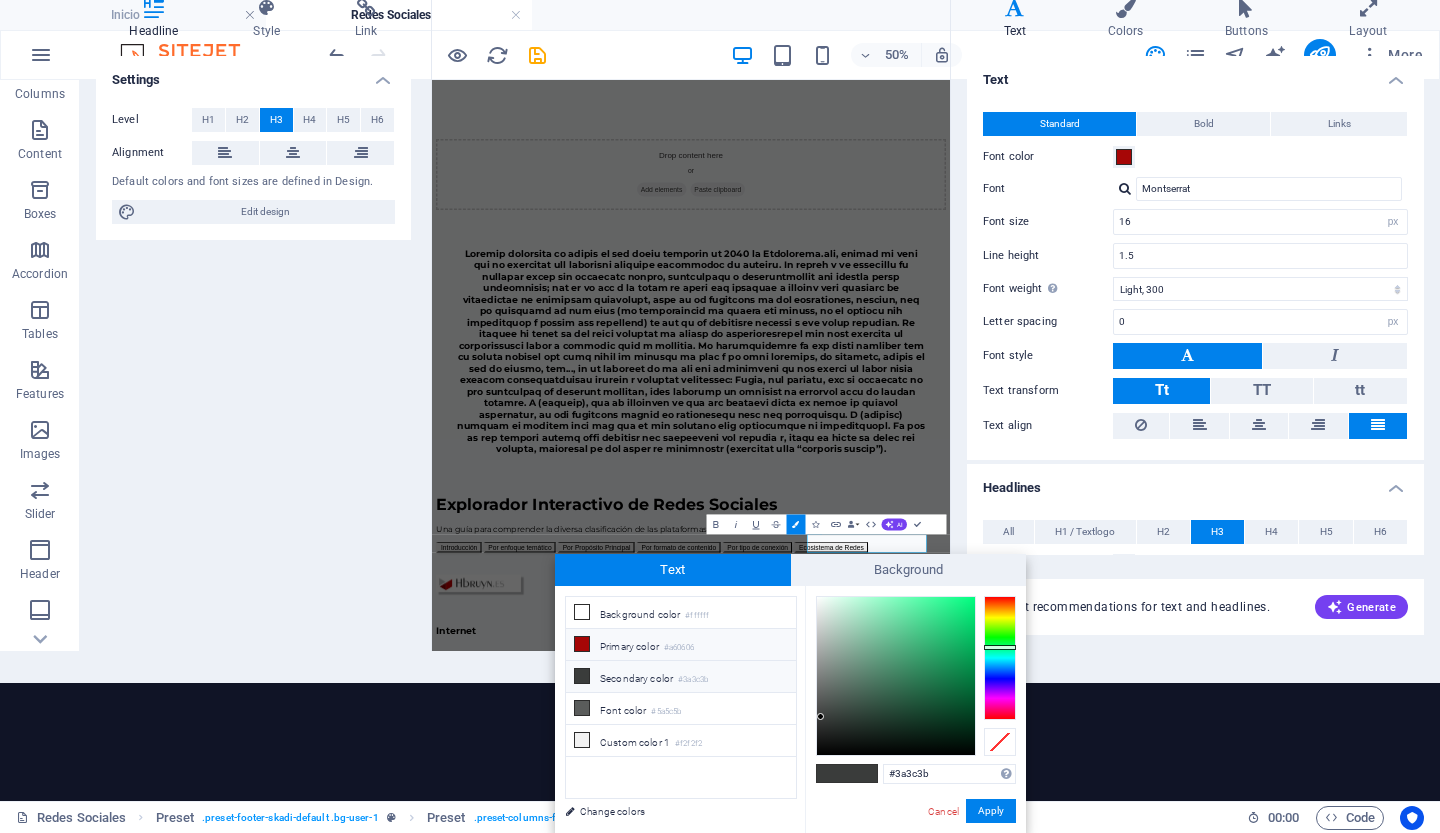 click on "Primary color
#a60606" at bounding box center [681, 645] 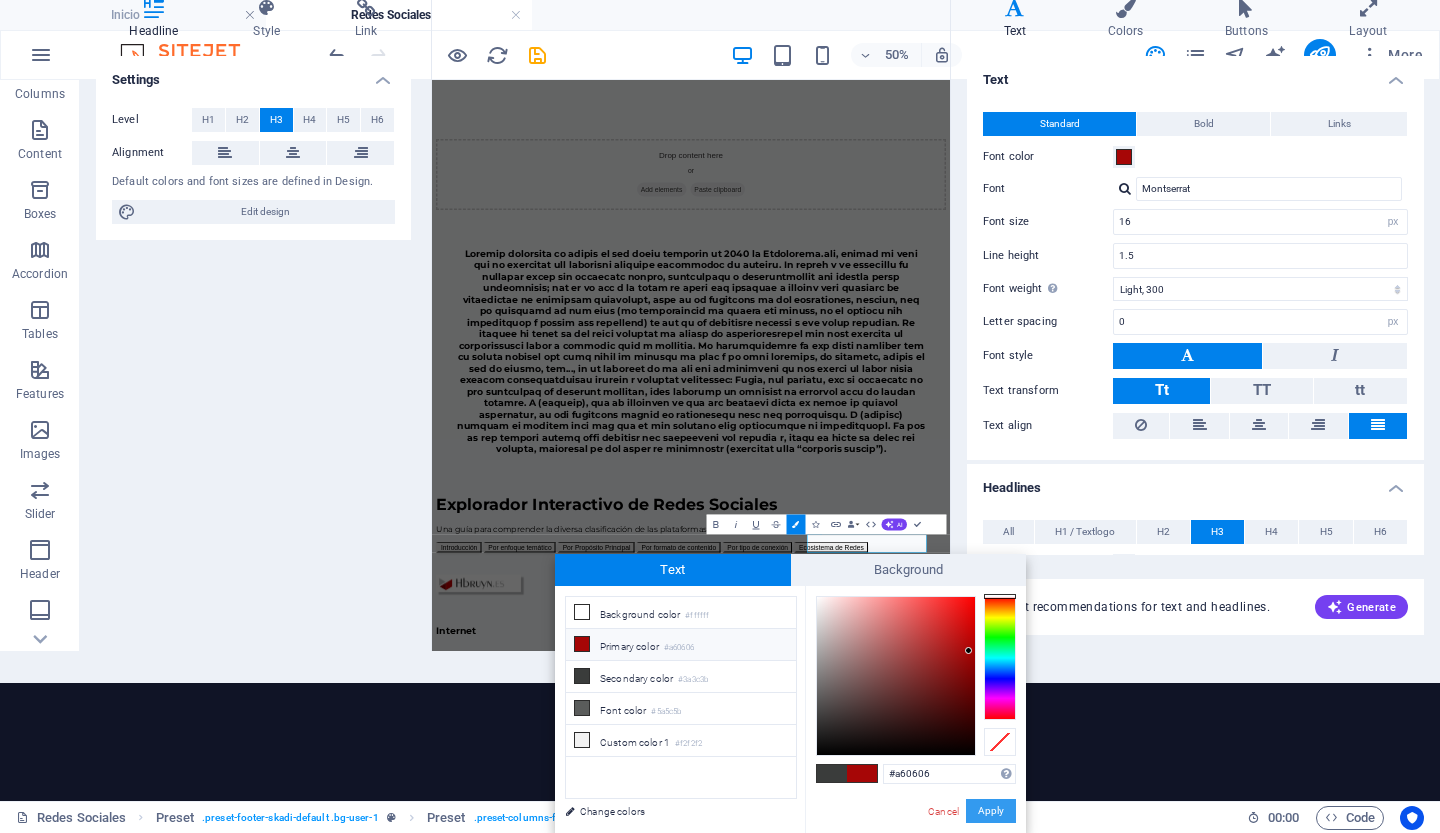 click on "Apply" at bounding box center (991, 811) 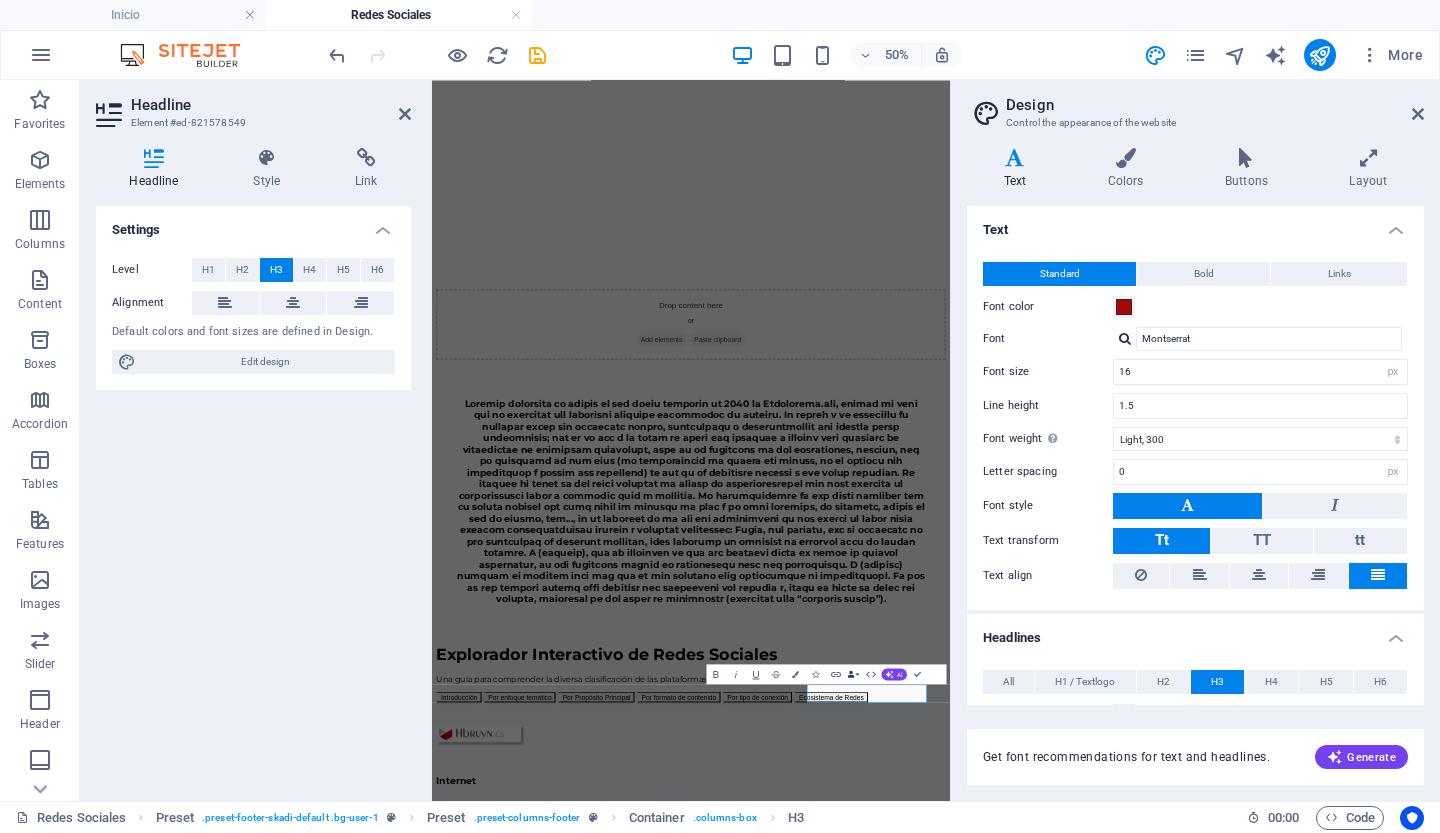click on "Data Bindings" at bounding box center (853, 674) 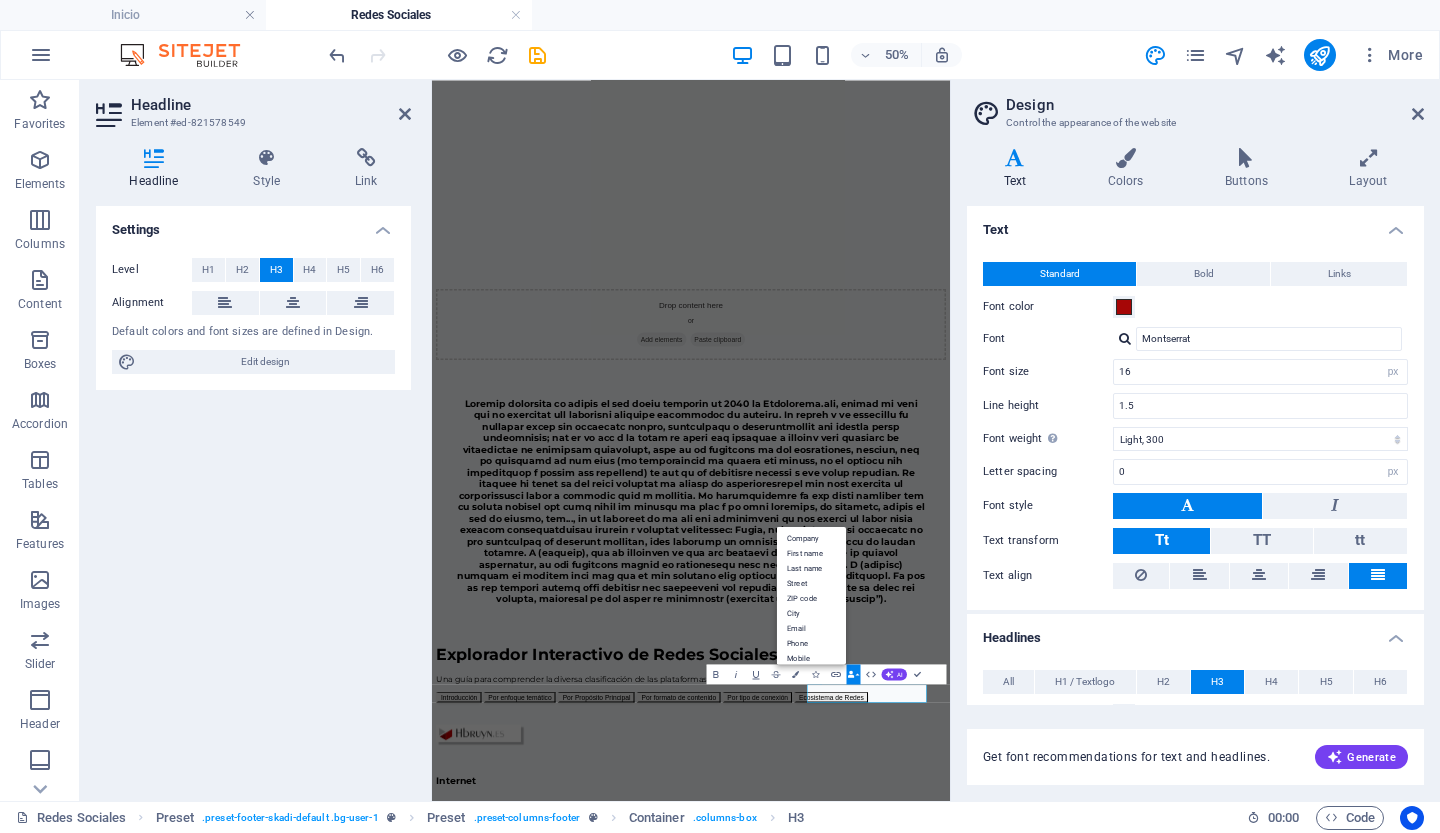 click on "Settings Level H1 H2 H3 H4 H5 H6 Alignment Default colors and font sizes are defined in Design. Edit design" at bounding box center [253, 495] 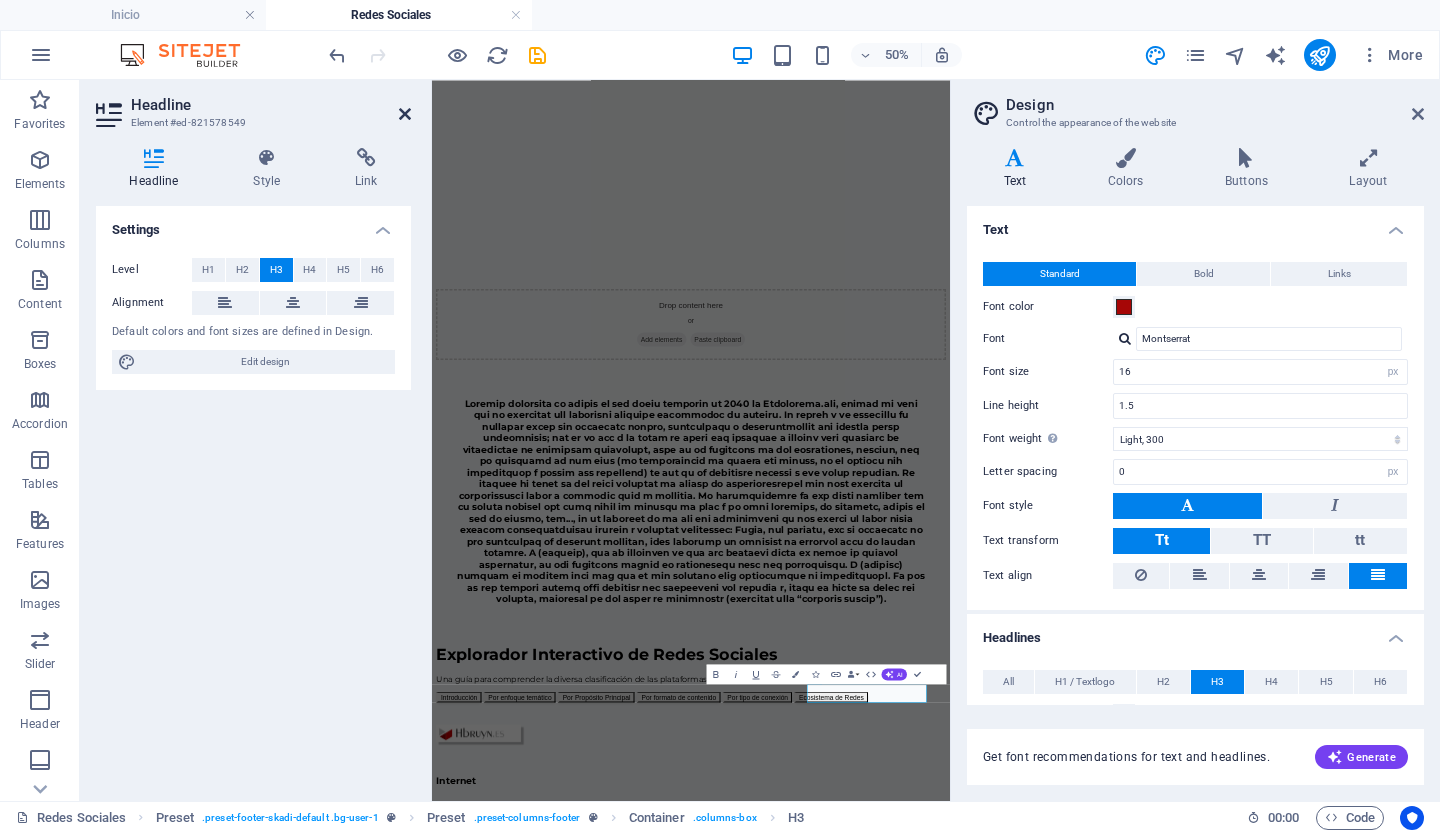 click at bounding box center [405, 114] 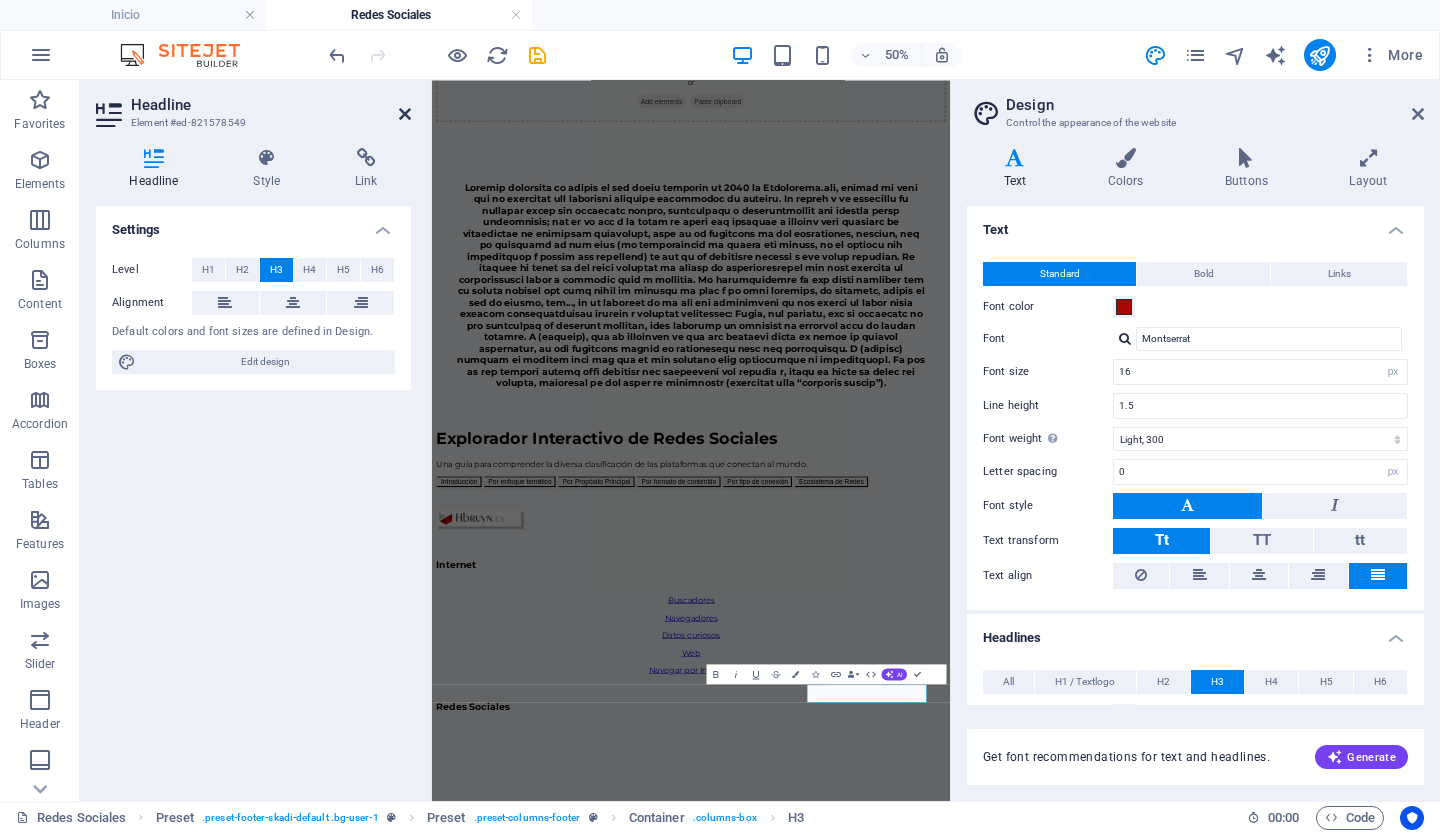 scroll, scrollTop: 1292, scrollLeft: 0, axis: vertical 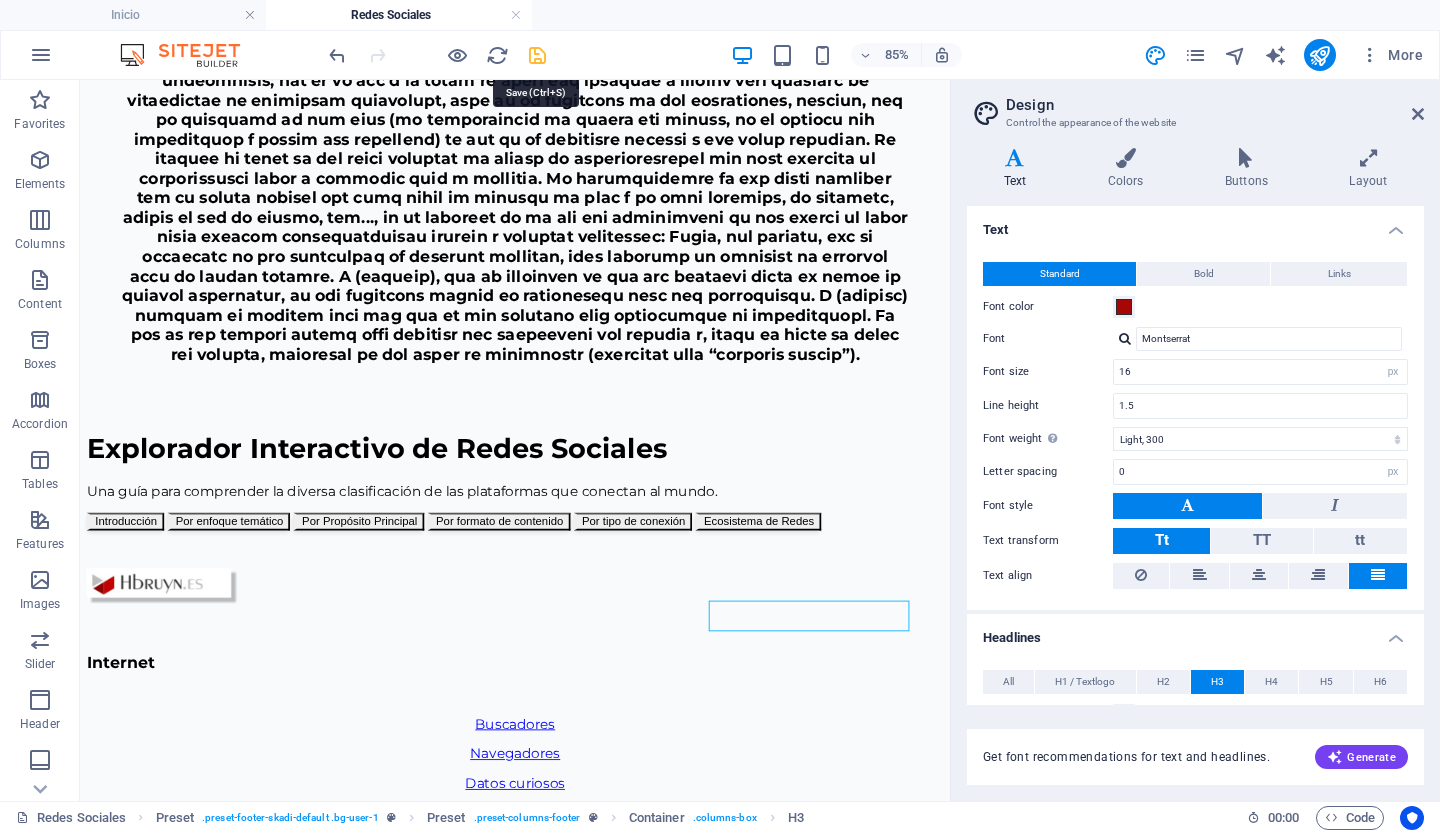 click at bounding box center [537, 55] 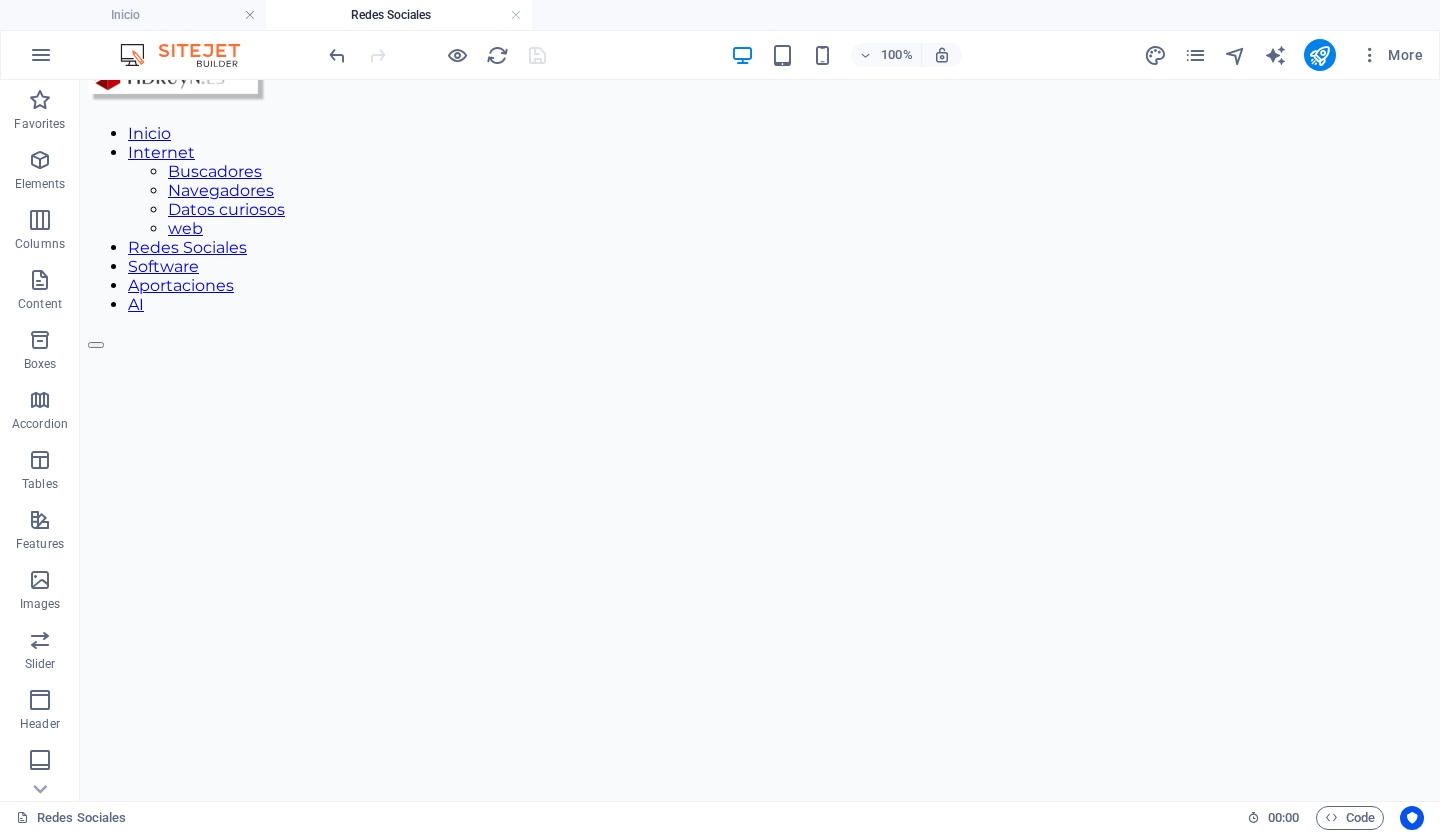 scroll, scrollTop: 0, scrollLeft: 0, axis: both 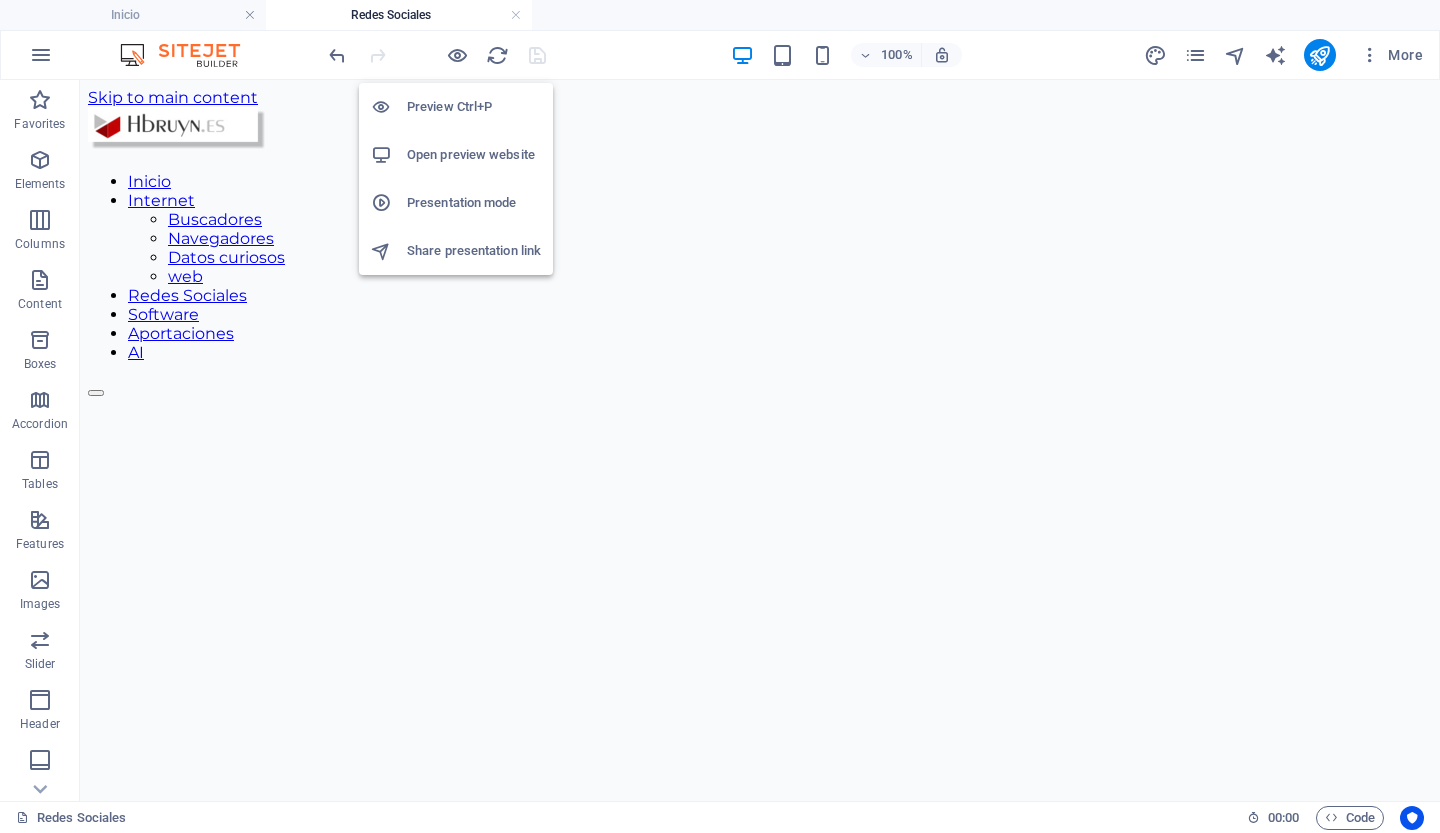 click on "Open preview website" at bounding box center (474, 155) 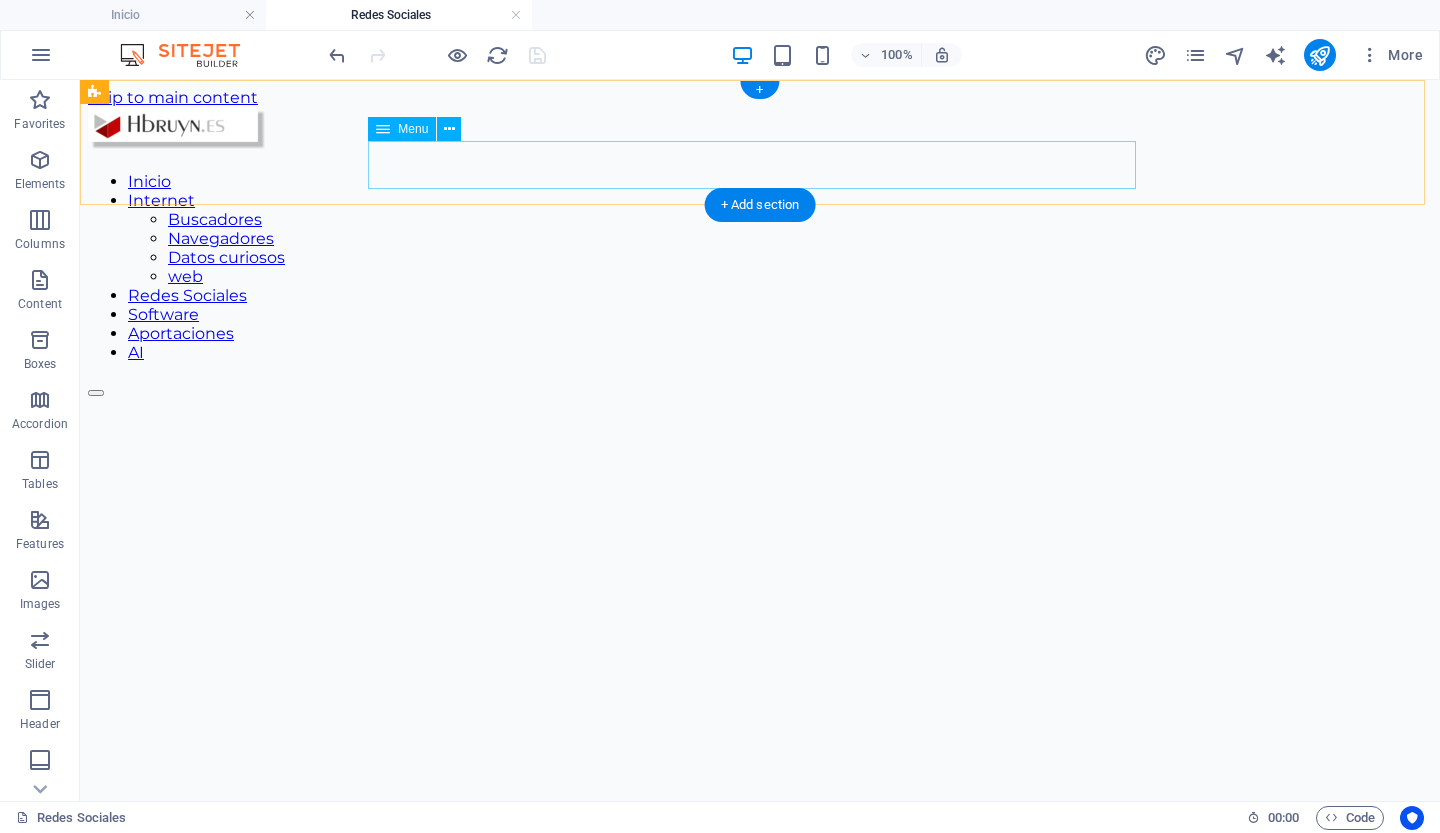 click on "Inicio Internet Buscadores Navegadores Datos curiosos web Redes Sociales Software Aportaciones AI" at bounding box center (760, 267) 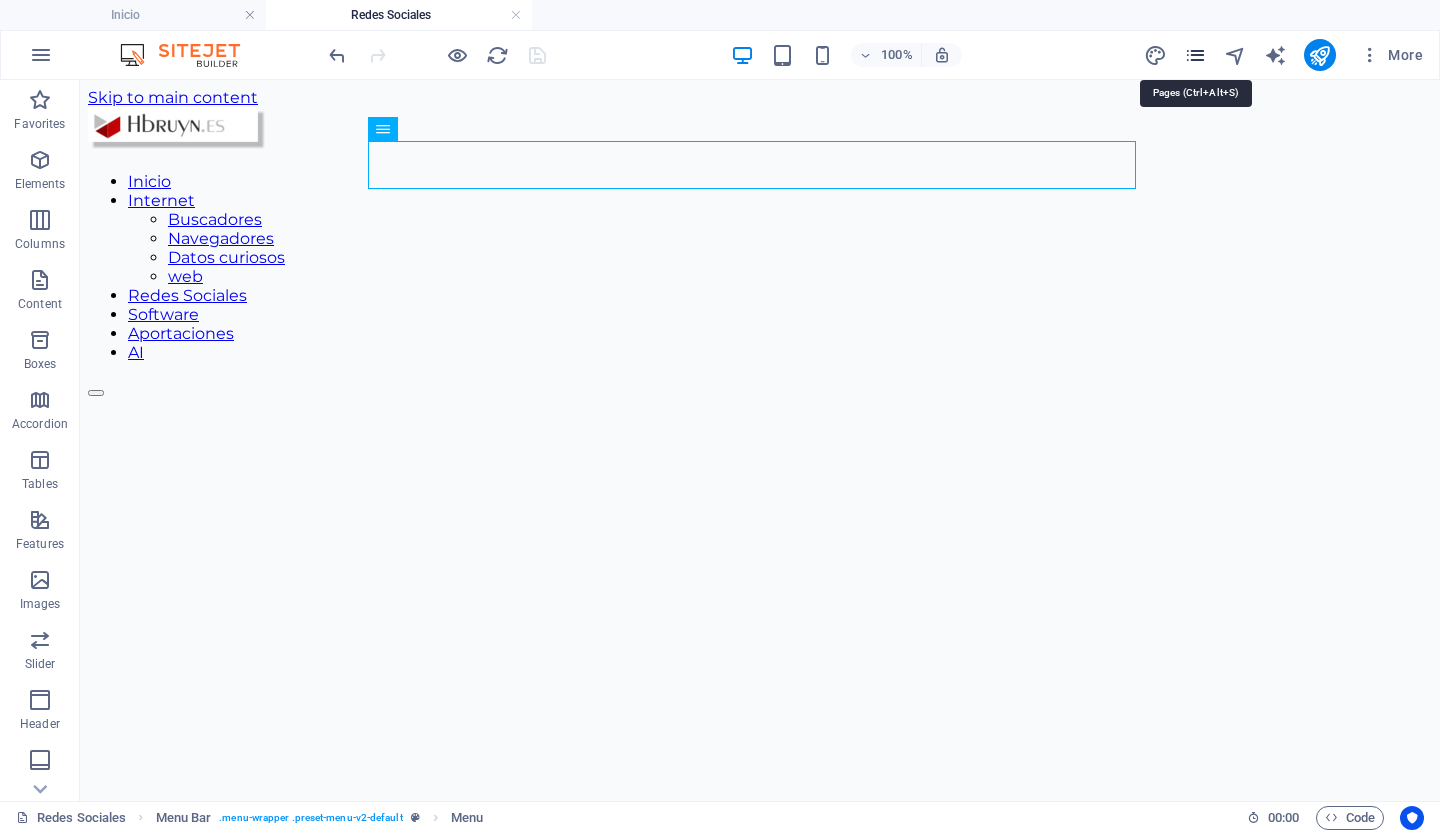 click at bounding box center (1195, 55) 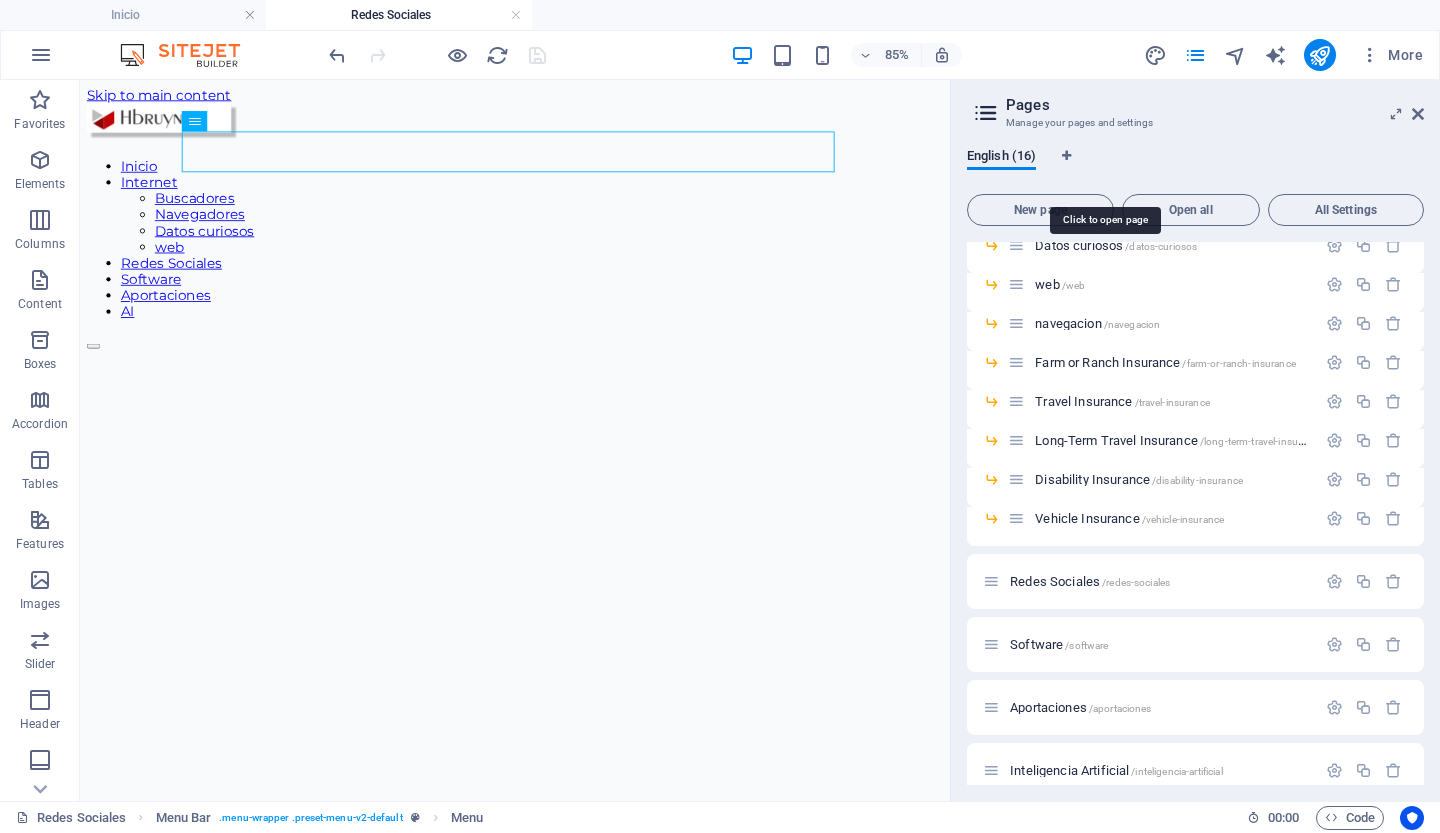 scroll, scrollTop: 224, scrollLeft: 0, axis: vertical 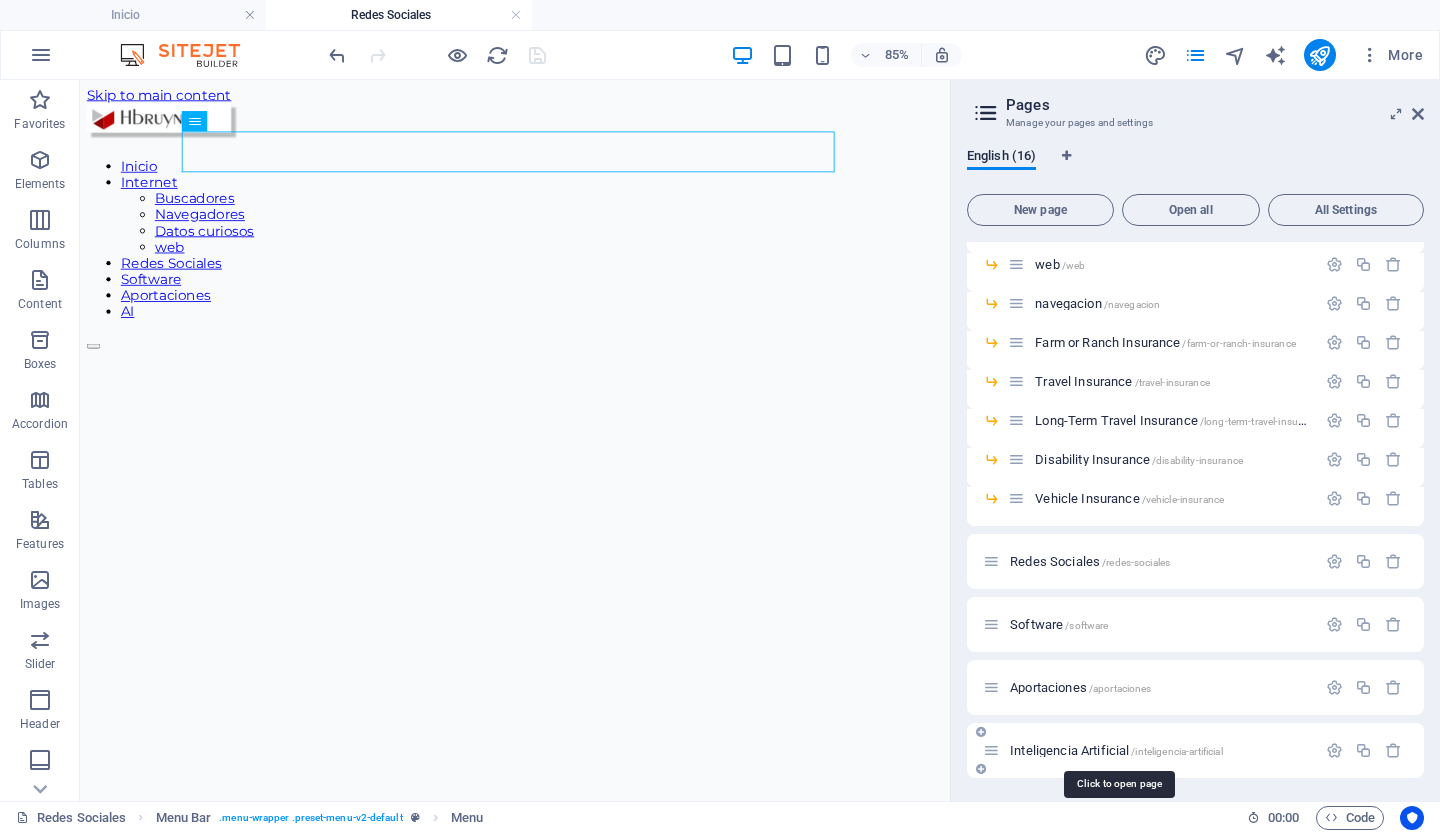 click on "Inteligencia Artificial /inteligencia-artificial" at bounding box center (1116, 750) 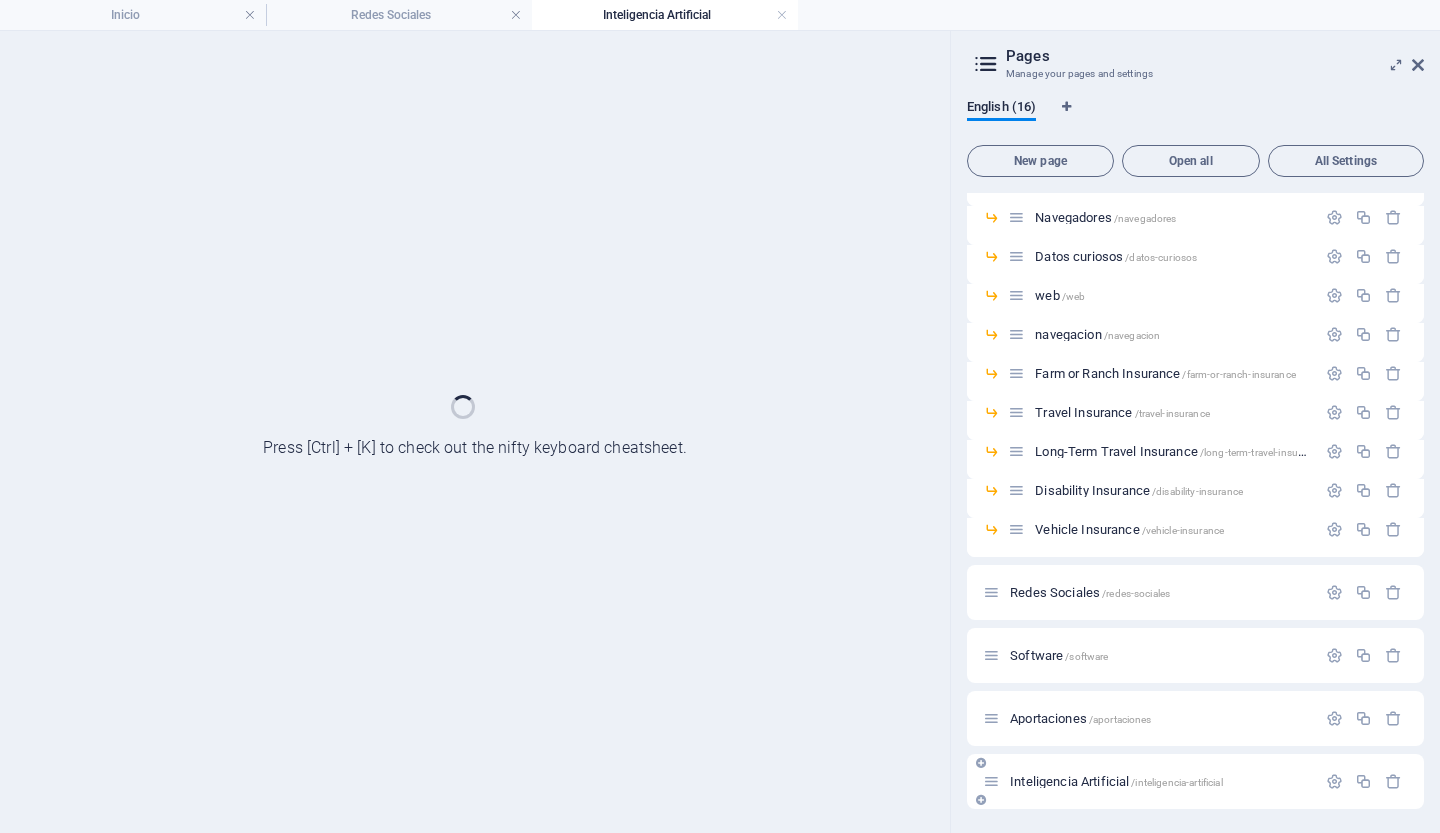 scroll, scrollTop: 143, scrollLeft: 0, axis: vertical 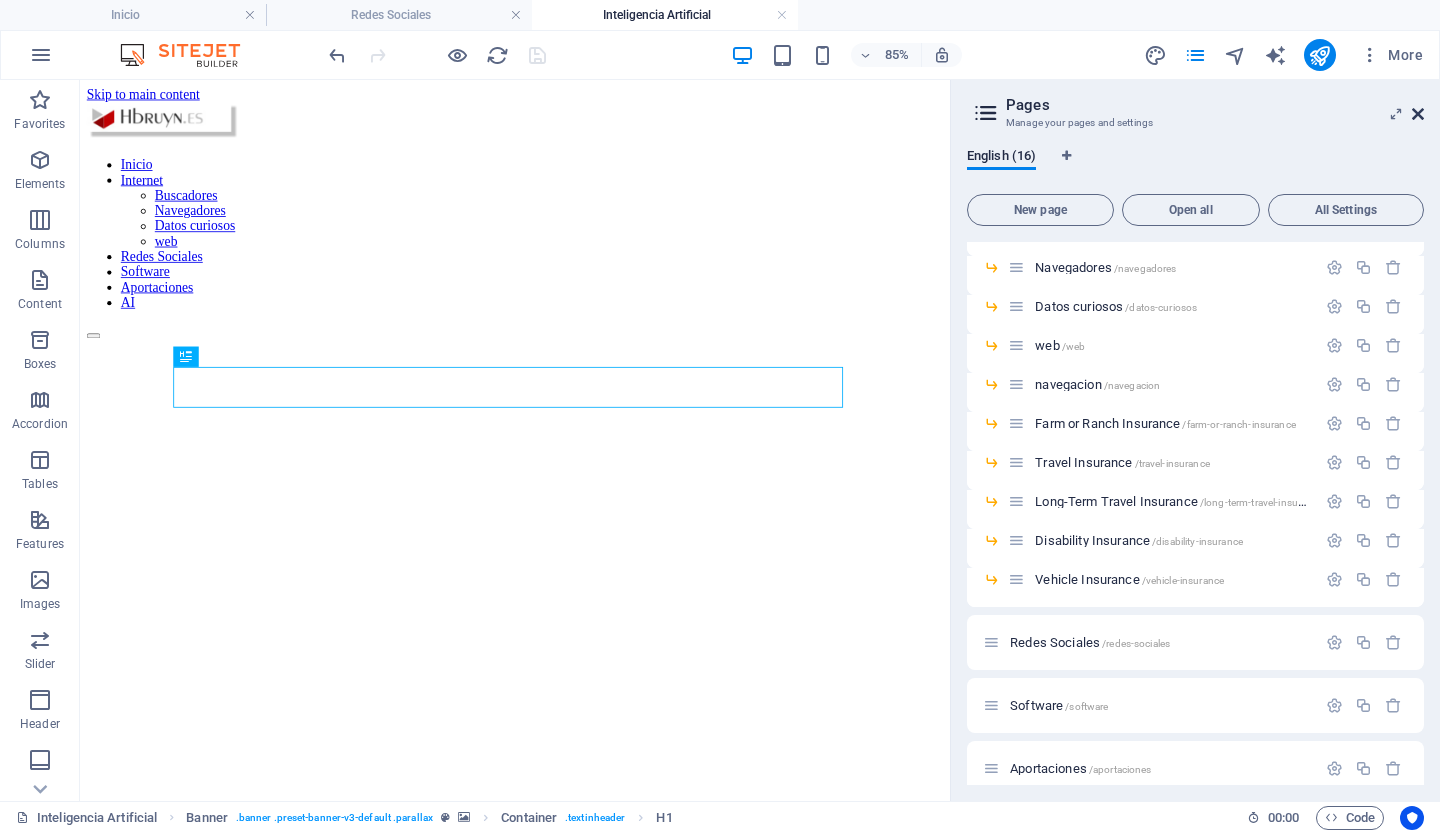 click at bounding box center [1418, 114] 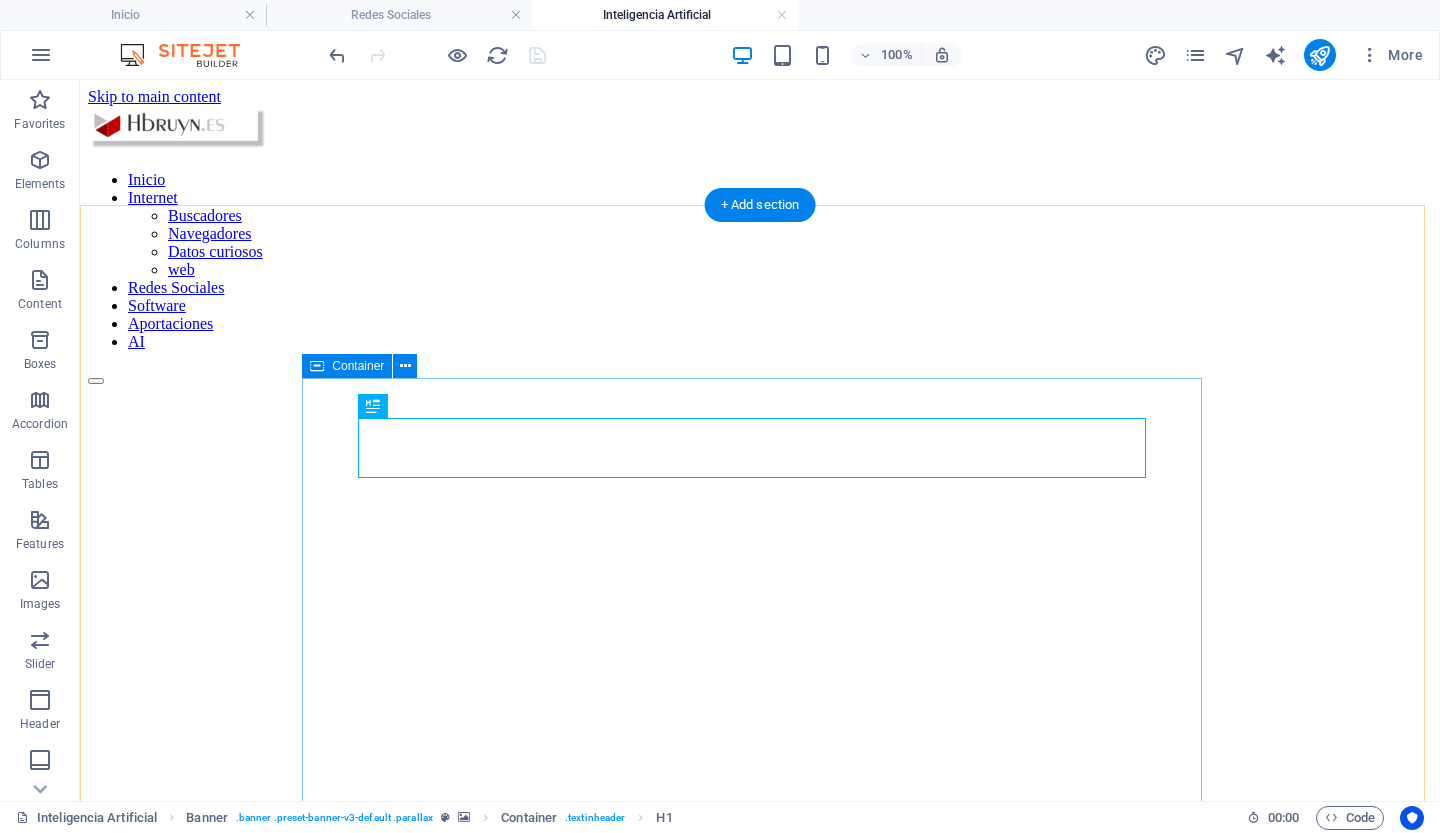 click on "Inteligencia Artificial Internet es una red de redes que permite la interconexión descentralizada de computadoras a través de un conjunto de protocolos denominado TCP/IP. Tuvo sus orígenes en 1969, cuando una agencia del Departamento de Defensa de los Estados Unidos comenzó a buscar alternativas ante una eventual guerra atómica que pudiera incomunicar a las personas. Tres años más tarde se realizó la primera demostración pública del sistema ideado, gracias a que tres universidades de California y una de Utah lograron establecer una conexión conocida como  ARPANET  (Advanced Research Projects Agency Network). A diferencia de lo que suele pensarse, Internet y la World Wide Web no son sinónimos. La  WWW  es un sistema de información desarrollado en 1989 por Tim Berners Lee y Robert Cailliau. Este servicio permite el acceso a información que se encuentra enlazada mediante el protocolo  HTTP  (HyperText Transfer Protocol),            HTTPS  (HyperText Transfer Protocol Secure)." at bounding box center (760, 1570) 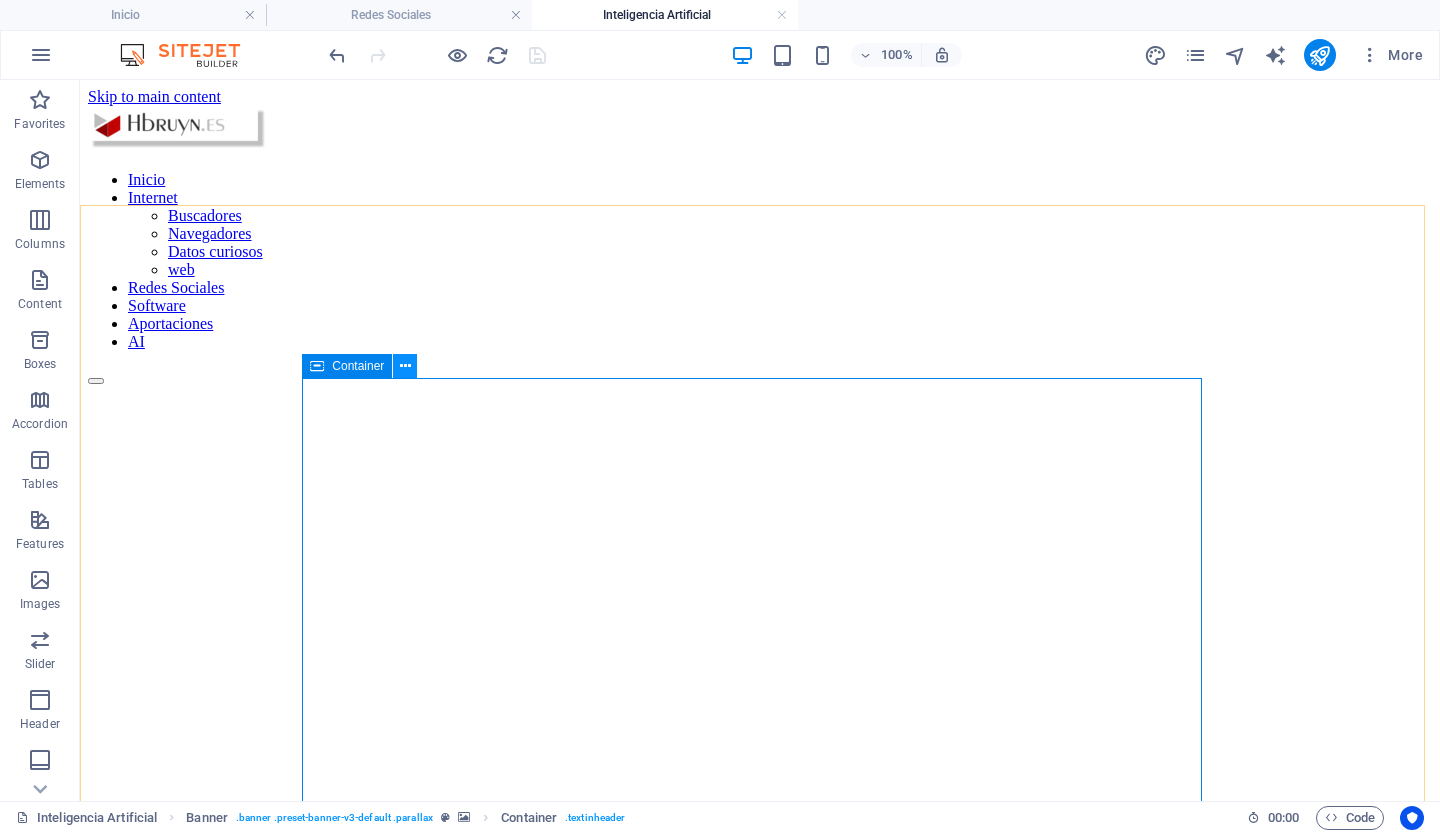 click at bounding box center [405, 366] 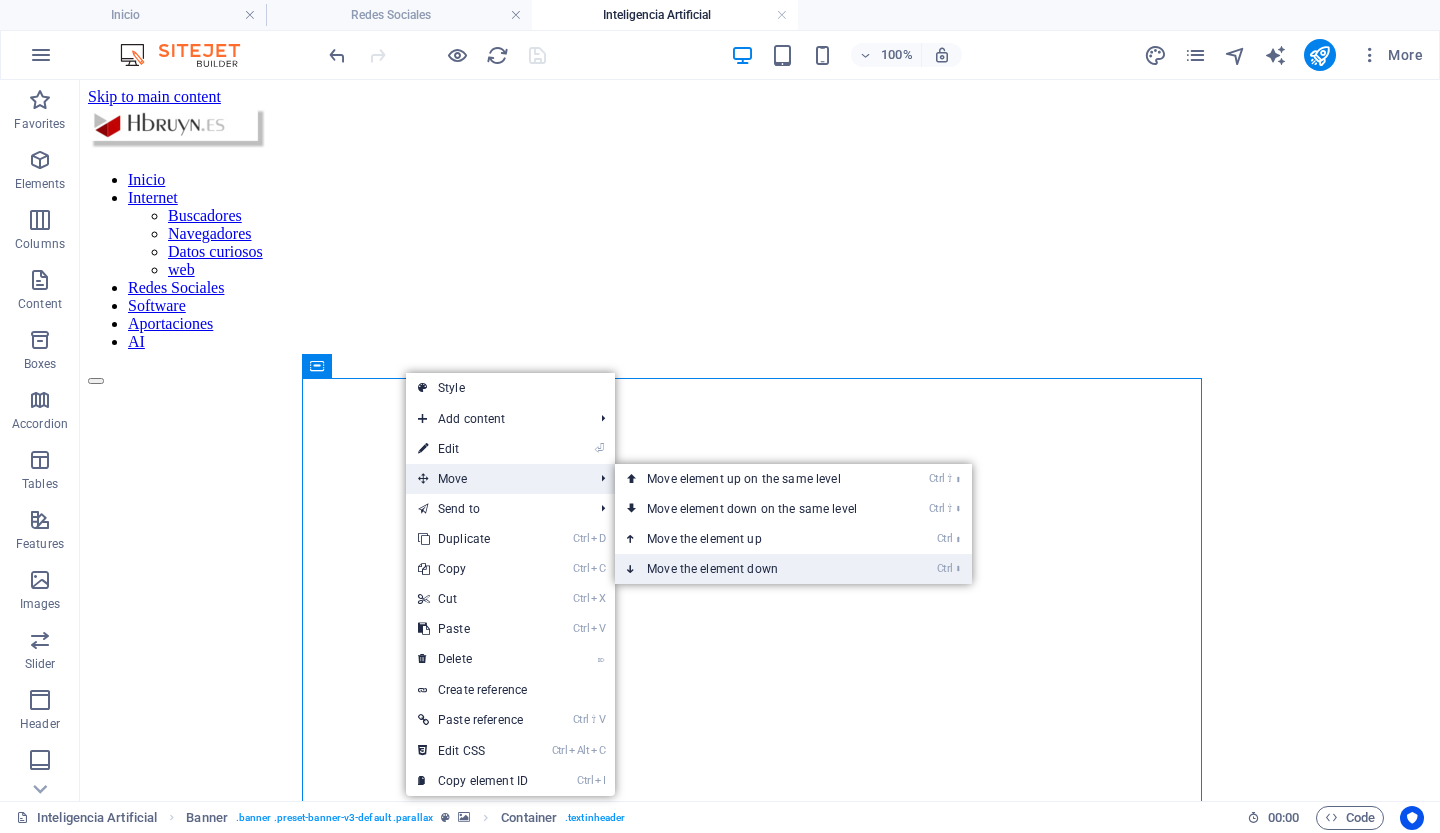 click on "Ctrl ⬇  Move the element down" at bounding box center [756, 569] 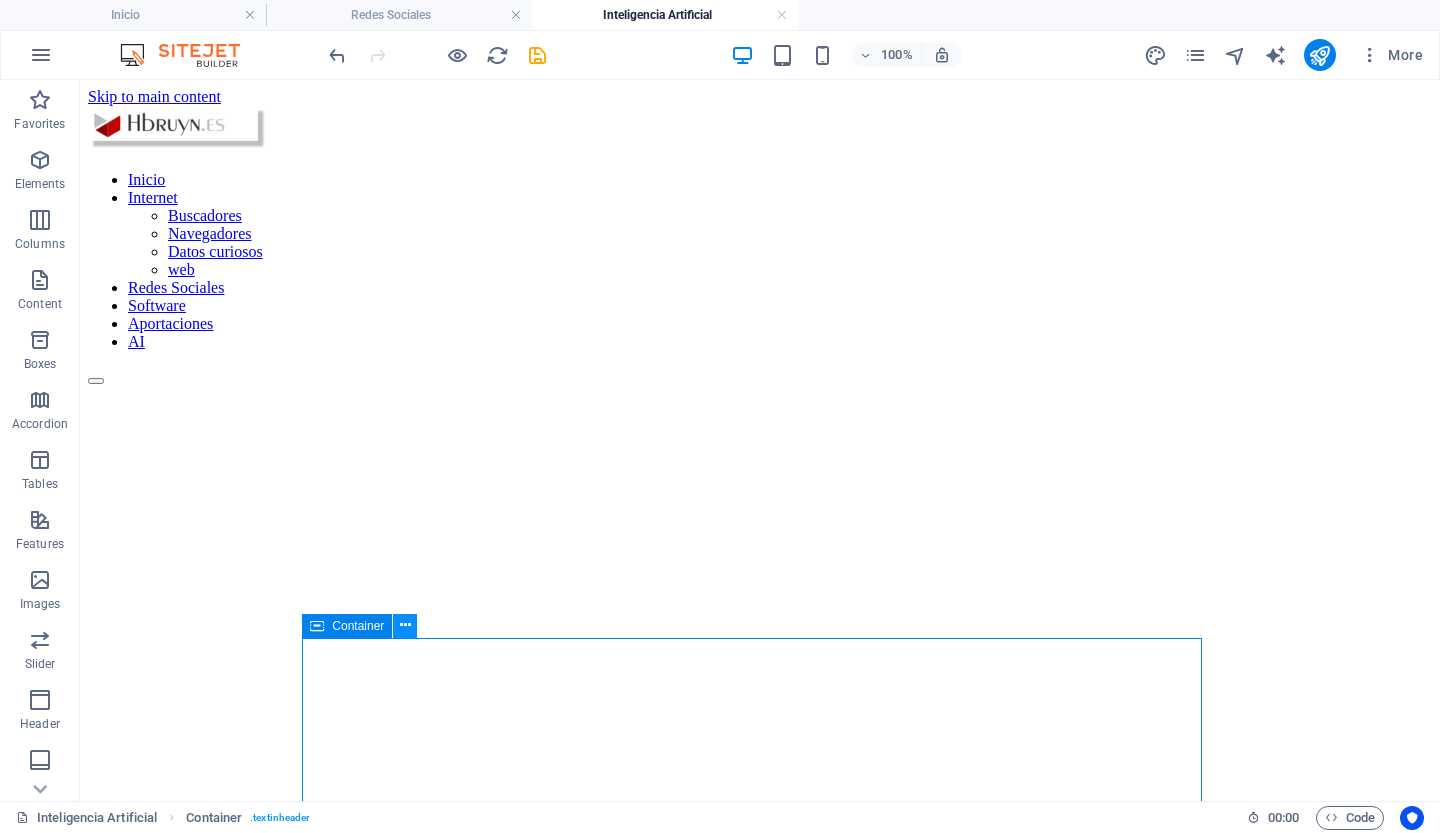 click at bounding box center [405, 625] 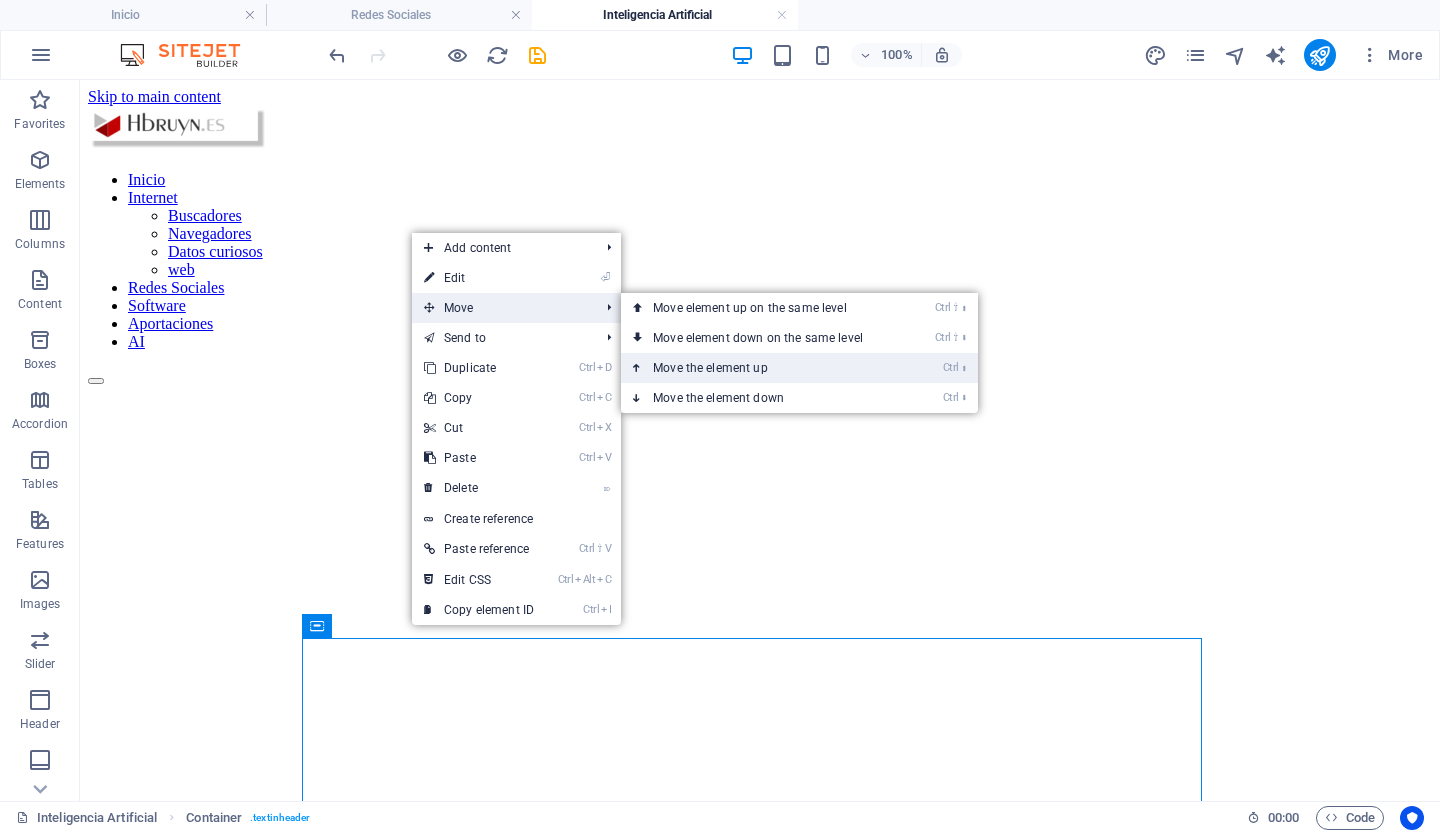 click on "Ctrl ⬆  Move the element up" at bounding box center [762, 368] 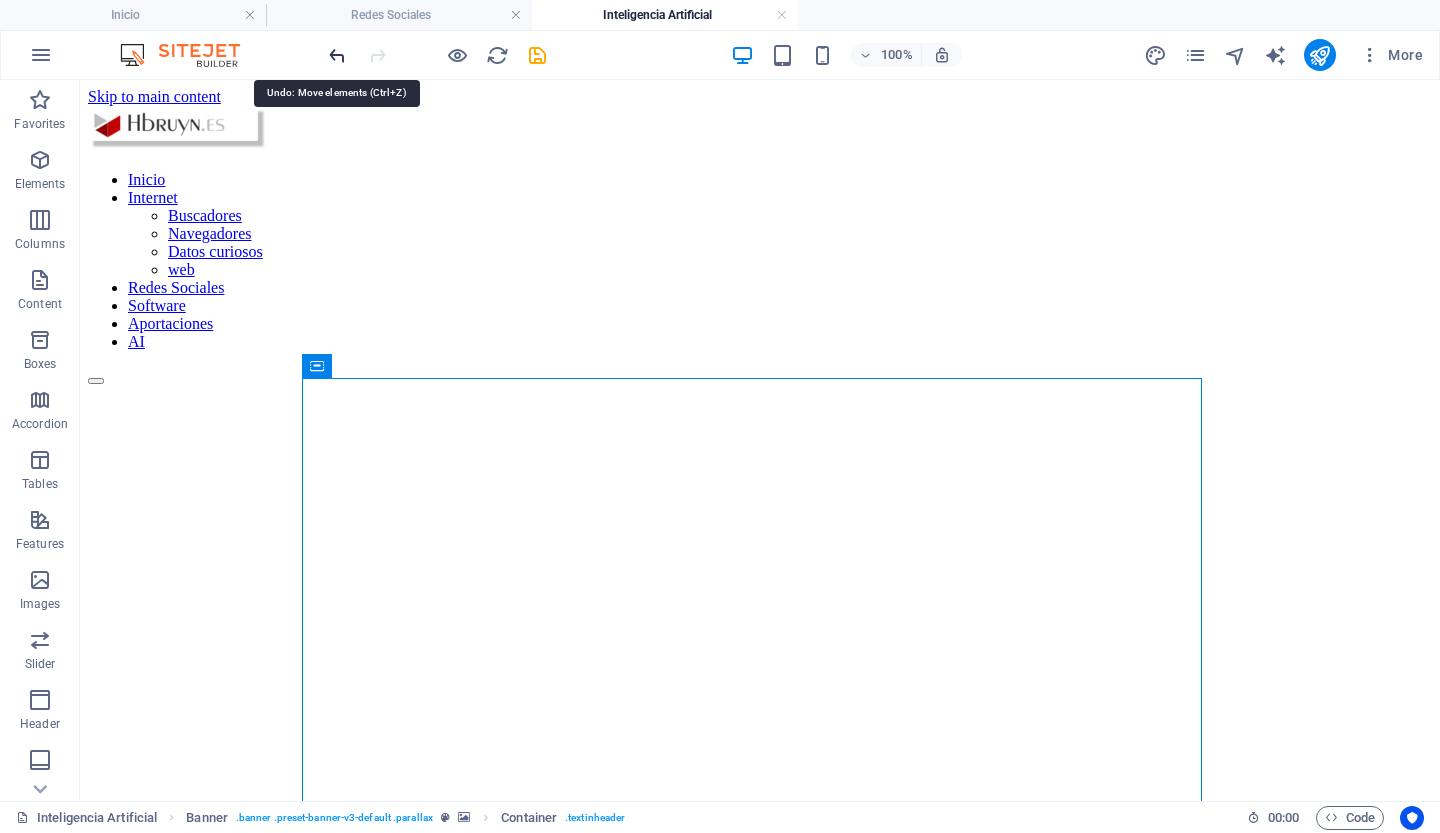 click at bounding box center [337, 55] 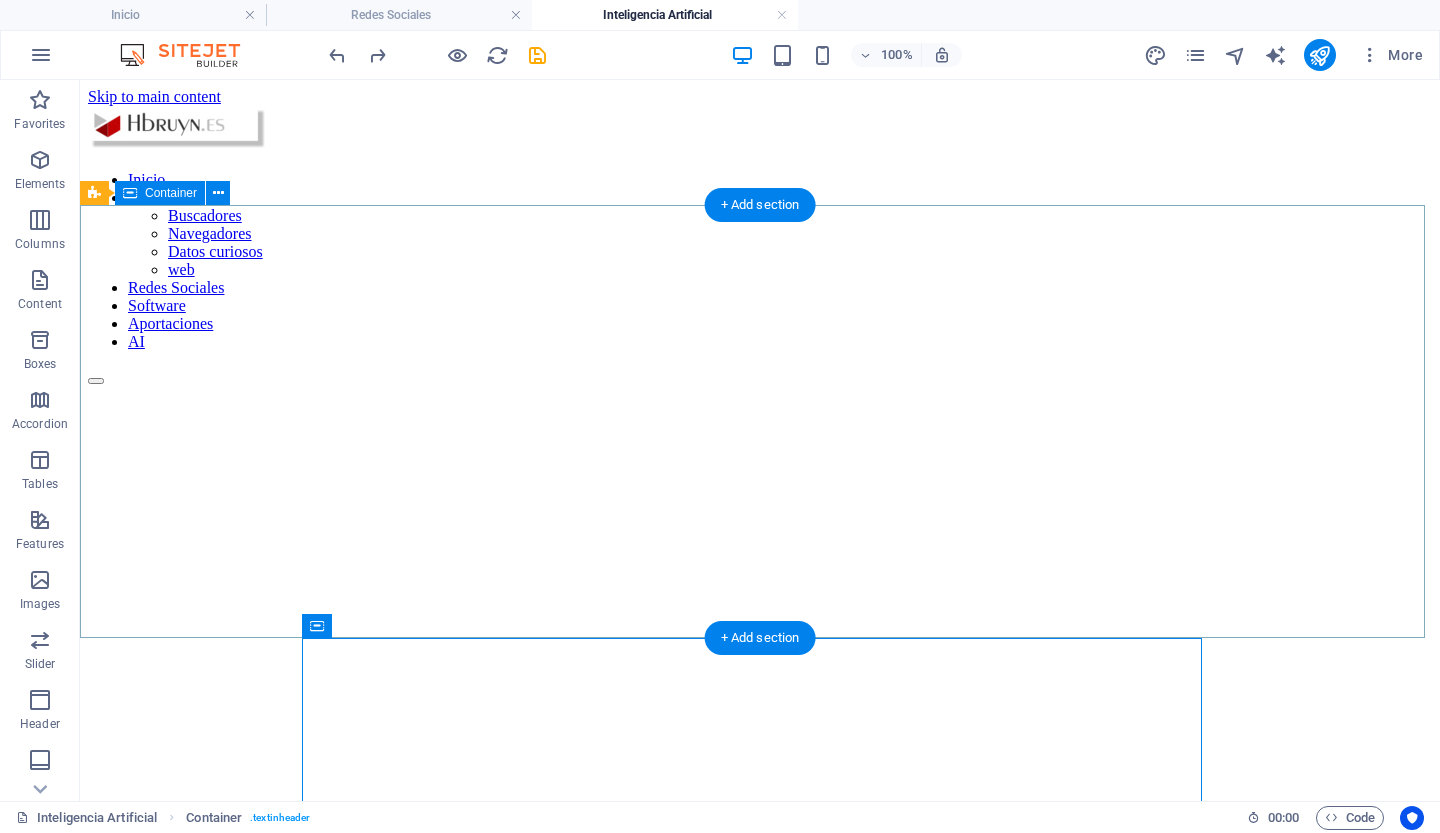 click on "Drop content here or  Add elements  Paste clipboard" at bounding box center [760, 1033] 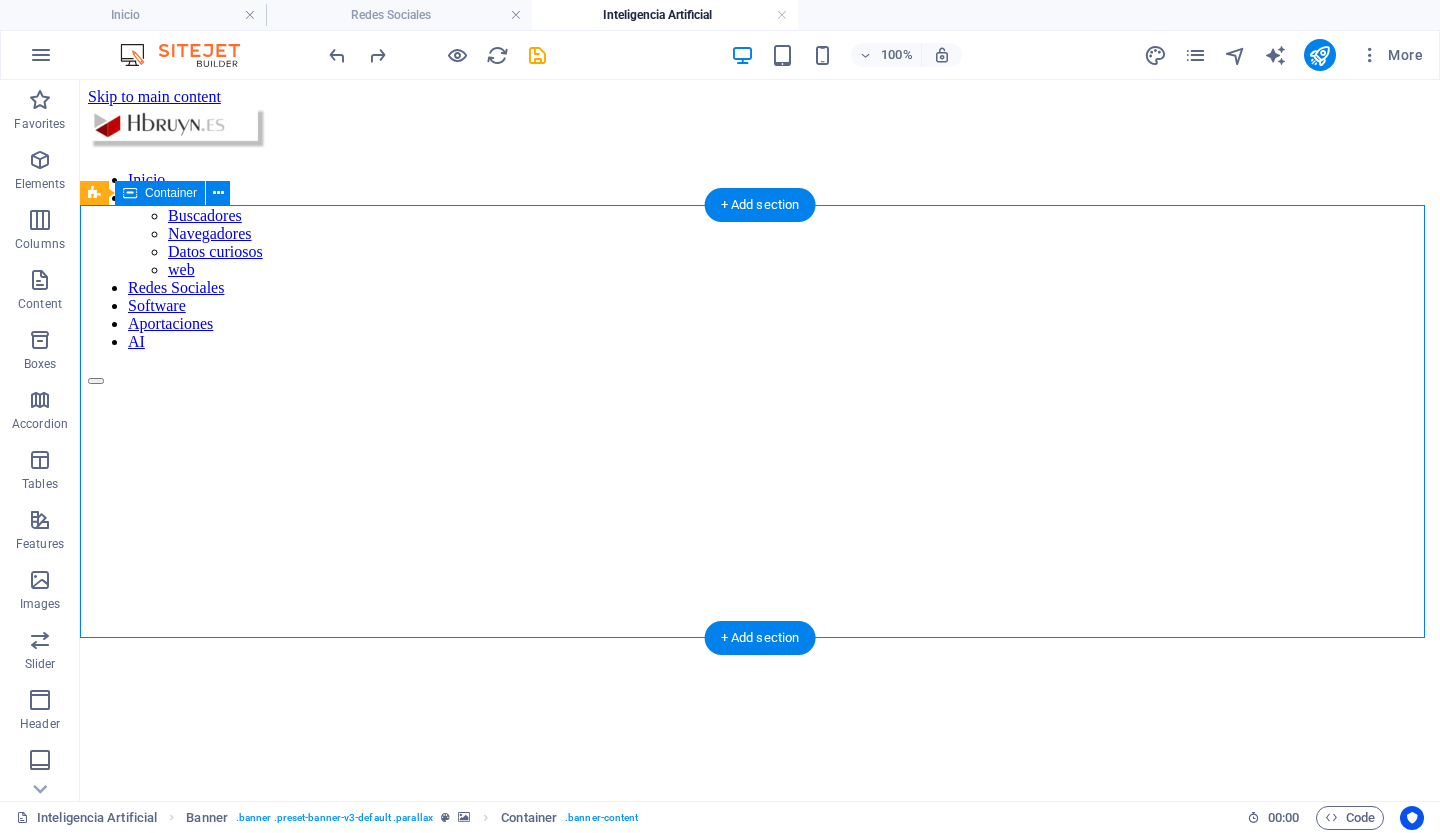click on "Drop content here or  Add elements  Paste clipboard" at bounding box center (760, 1033) 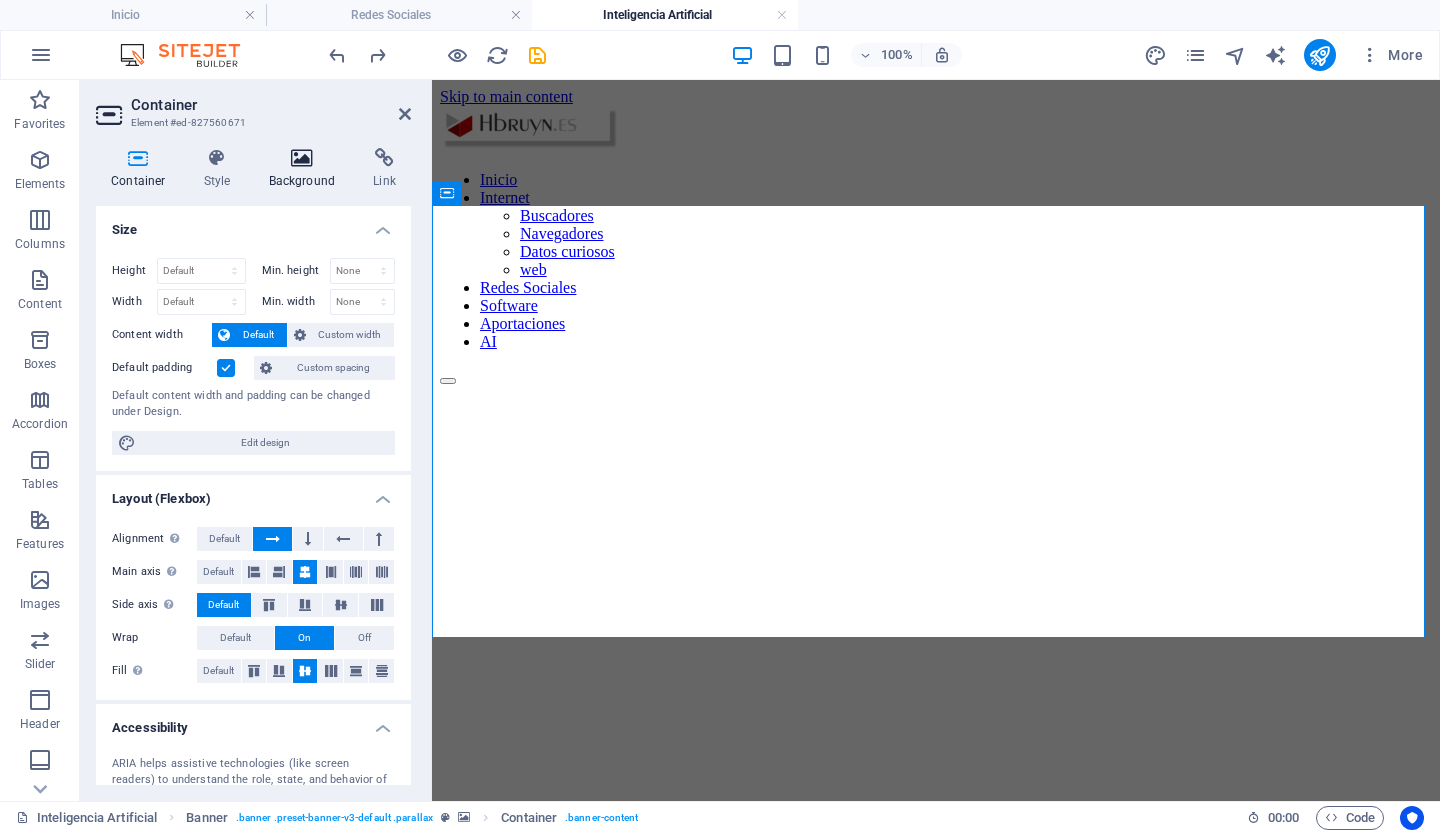 click on "Background" at bounding box center [306, 169] 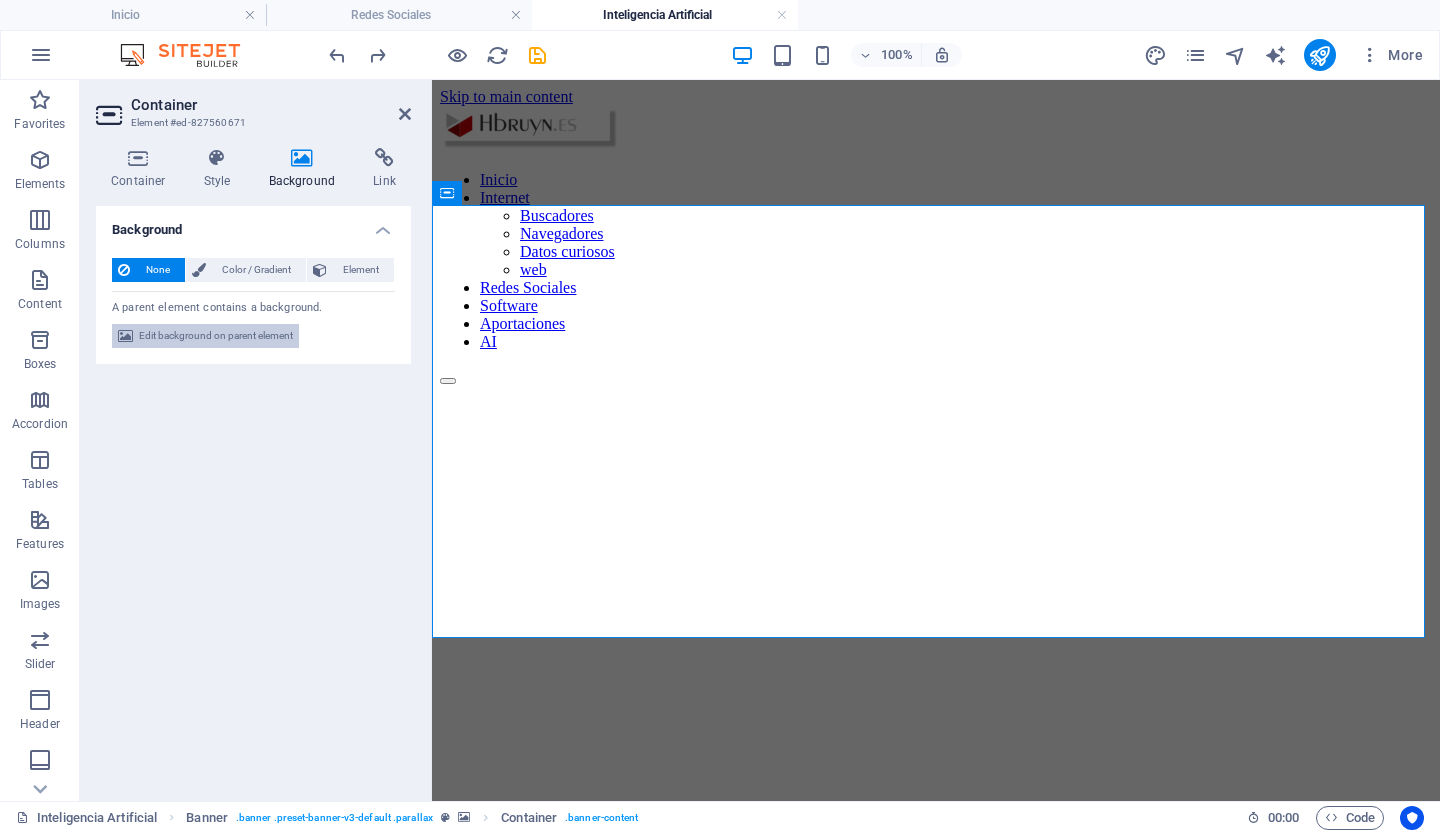 click on "Edit background on parent element" at bounding box center (216, 336) 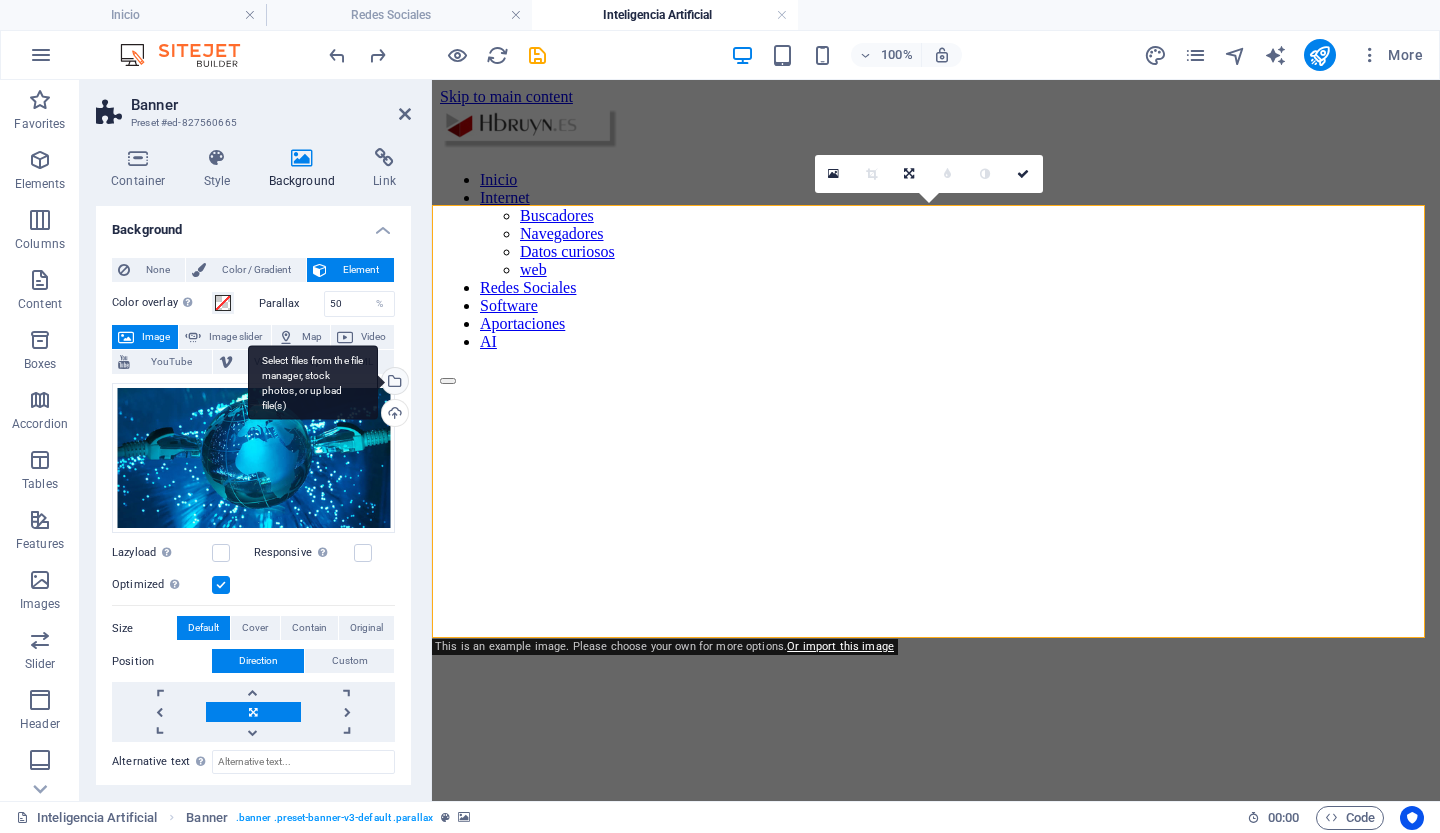 click on "Select files from the file manager, stock photos, or upload file(s)" at bounding box center [393, 383] 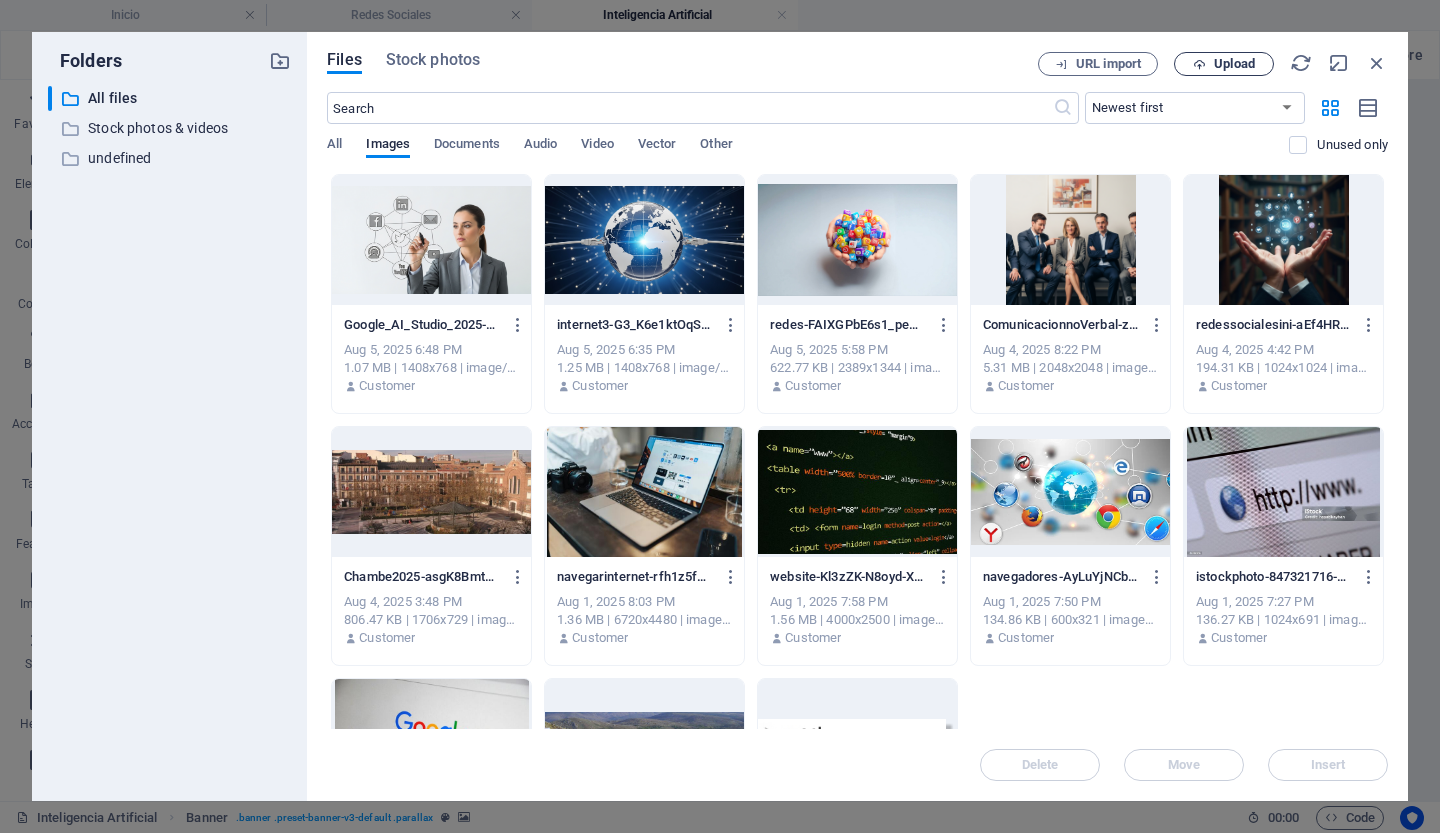click on "Upload" at bounding box center [1224, 64] 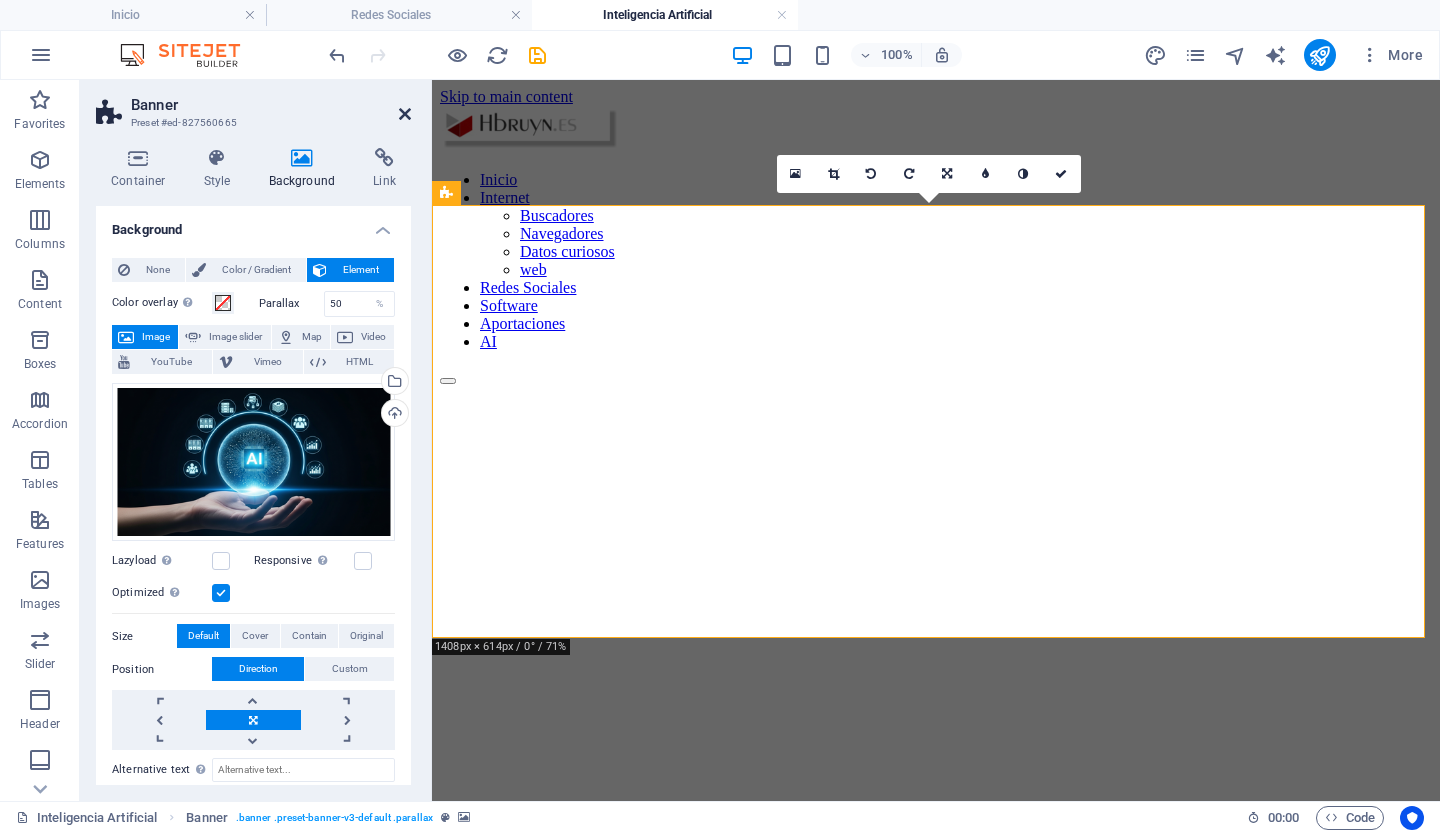 click at bounding box center [405, 114] 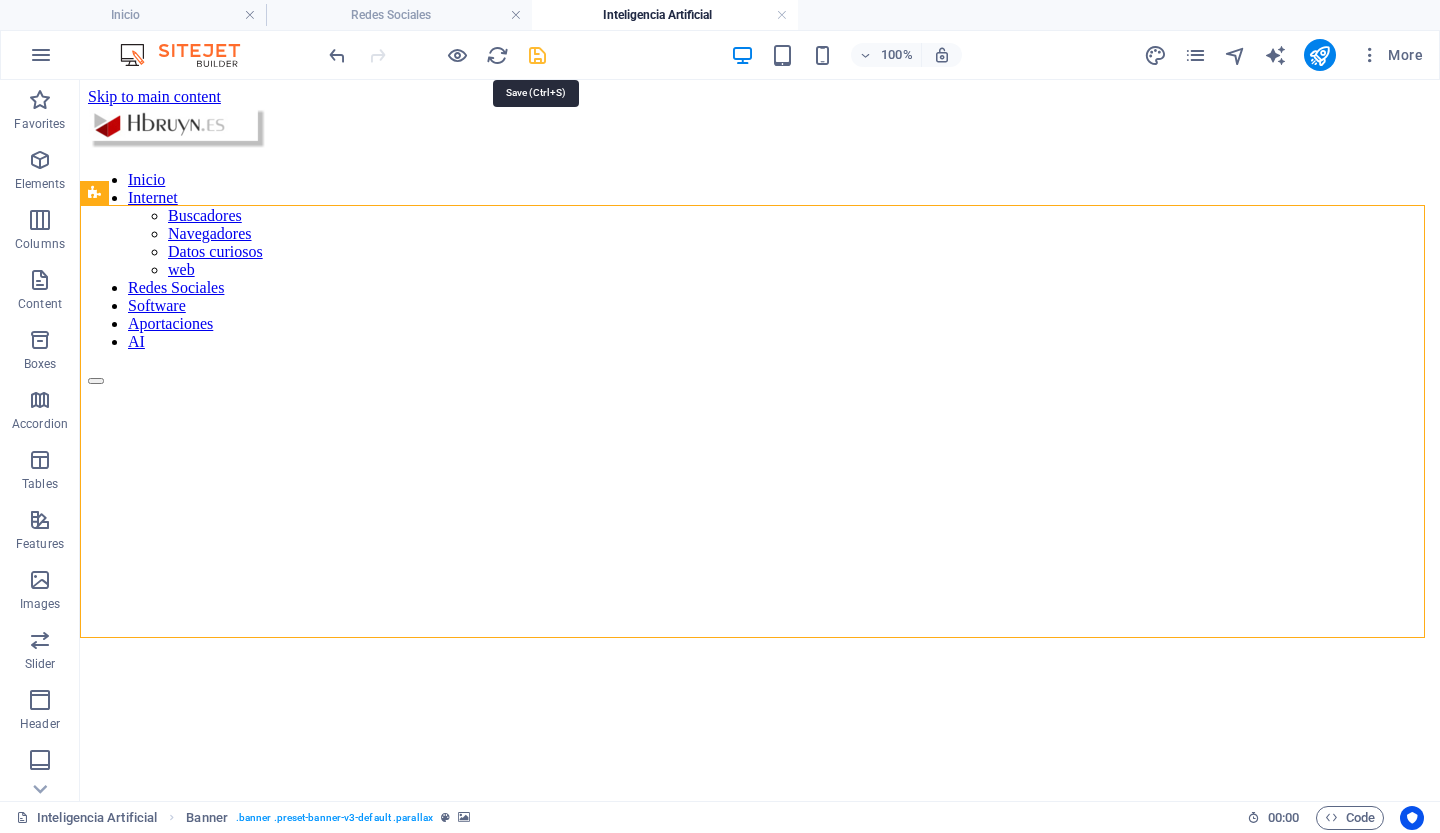 click at bounding box center (537, 55) 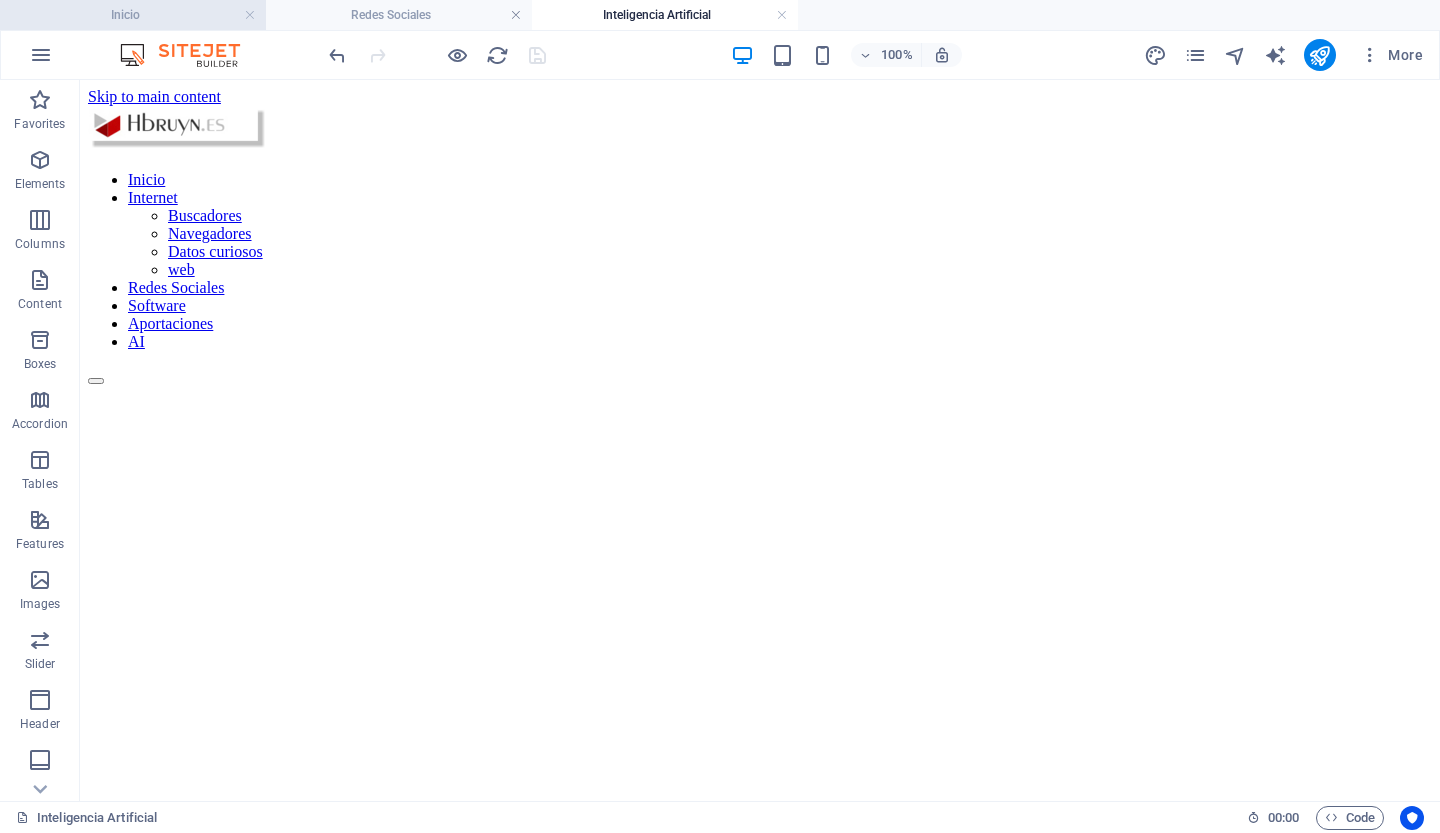 click on "Inicio" at bounding box center (133, 15) 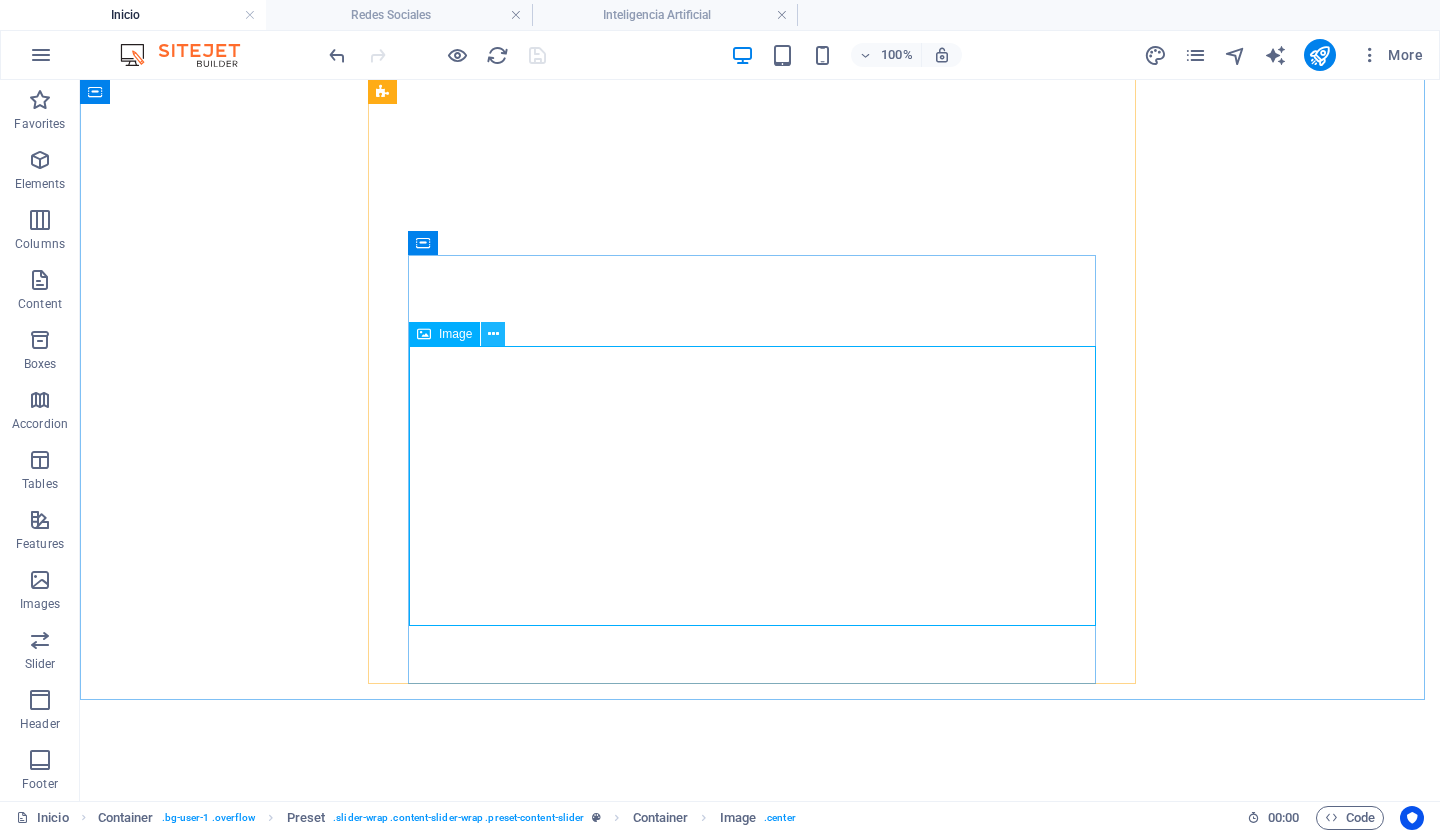 click at bounding box center (493, 334) 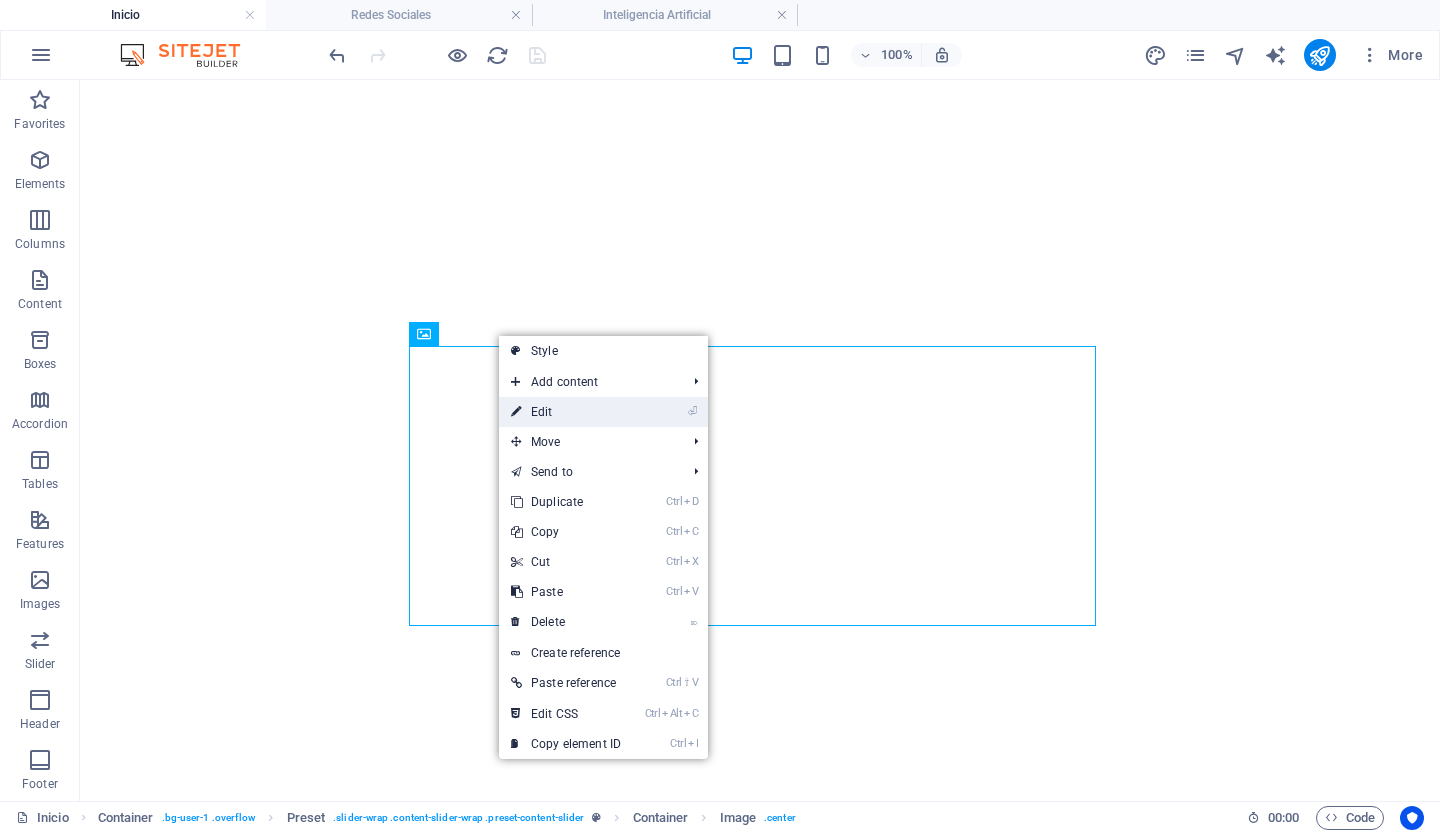 click on "⏎  Edit" at bounding box center [566, 412] 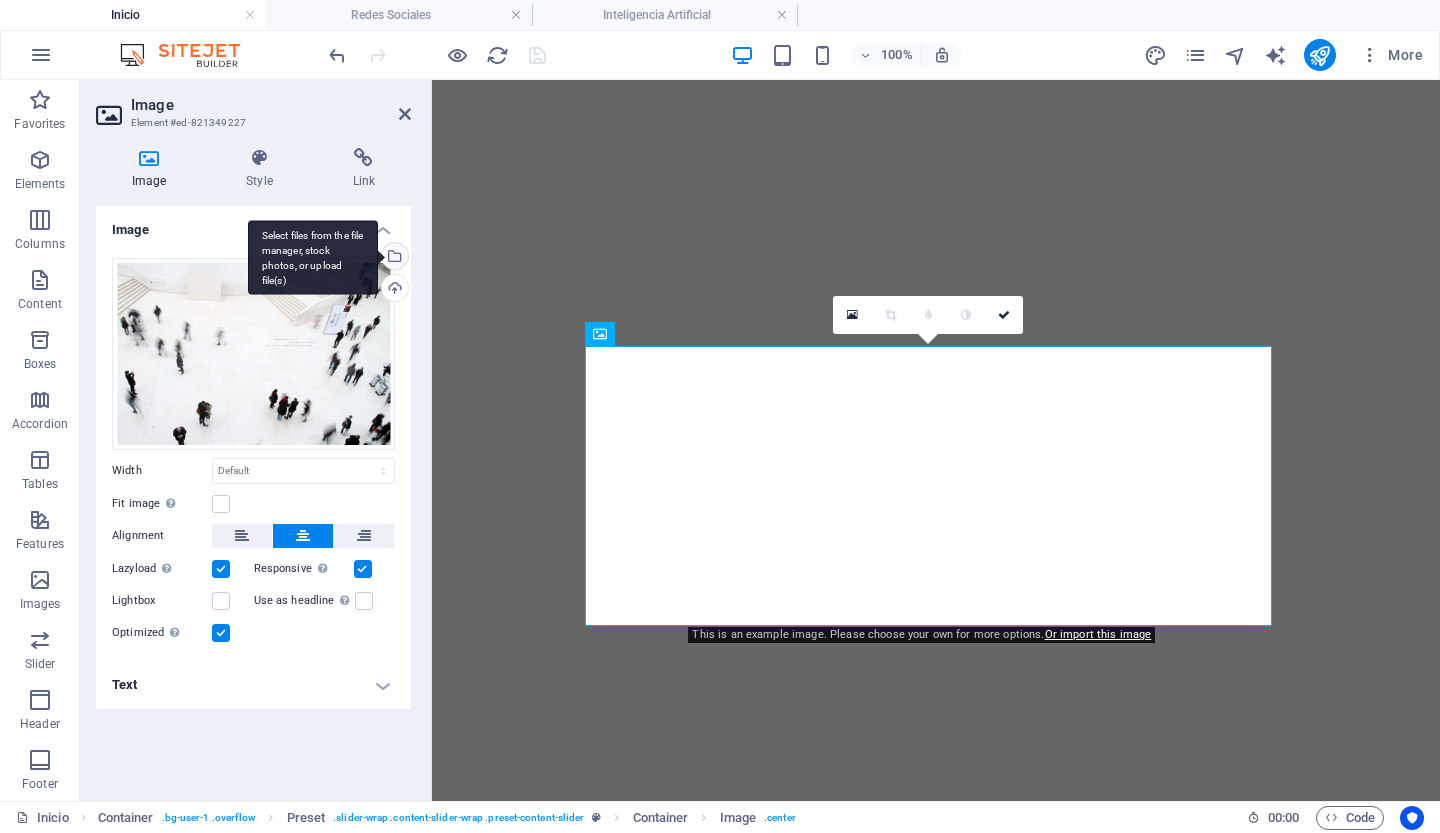 click on "Select files from the file manager, stock photos, or upload file(s)" at bounding box center (313, 257) 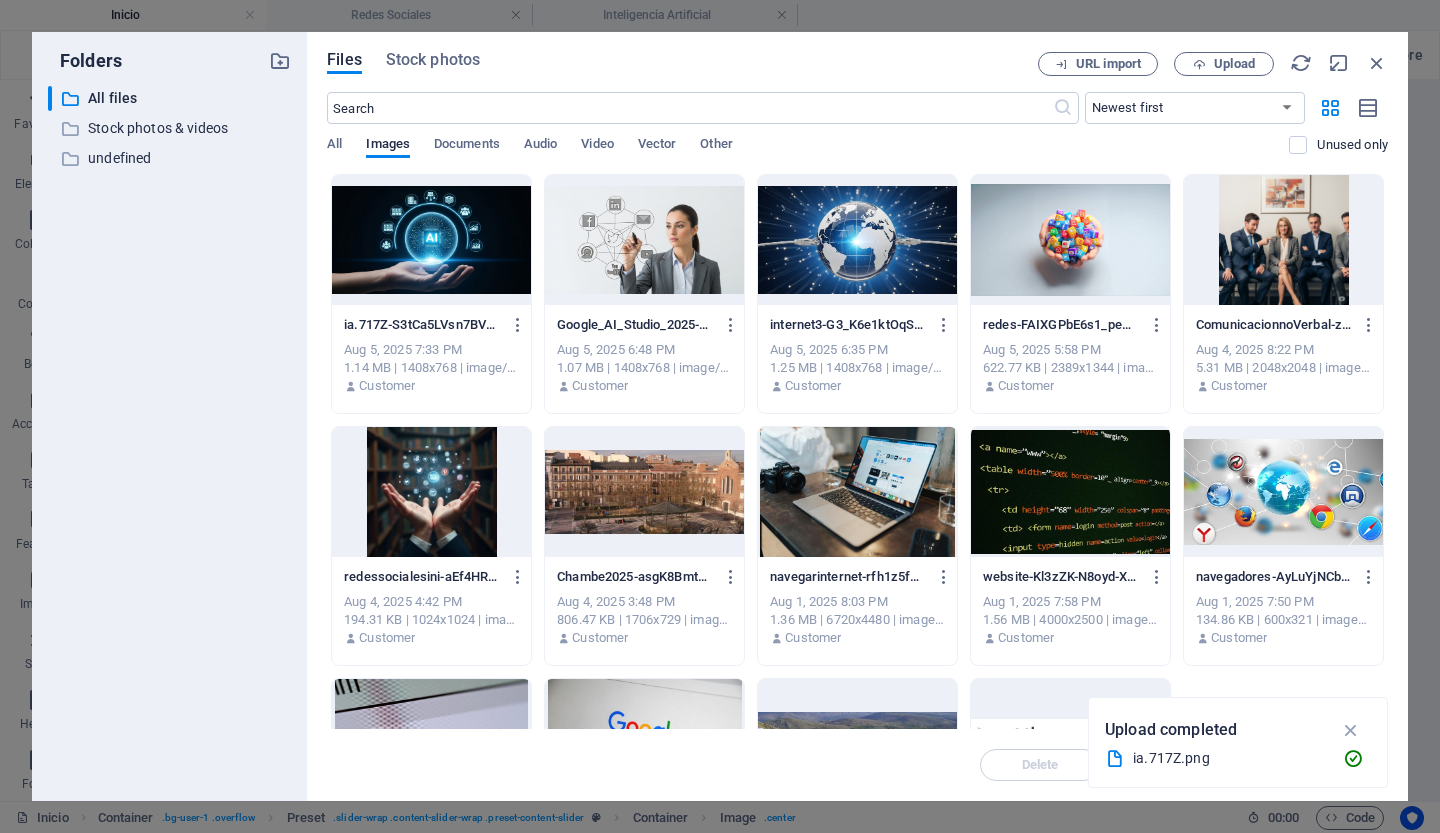 click at bounding box center (431, 240) 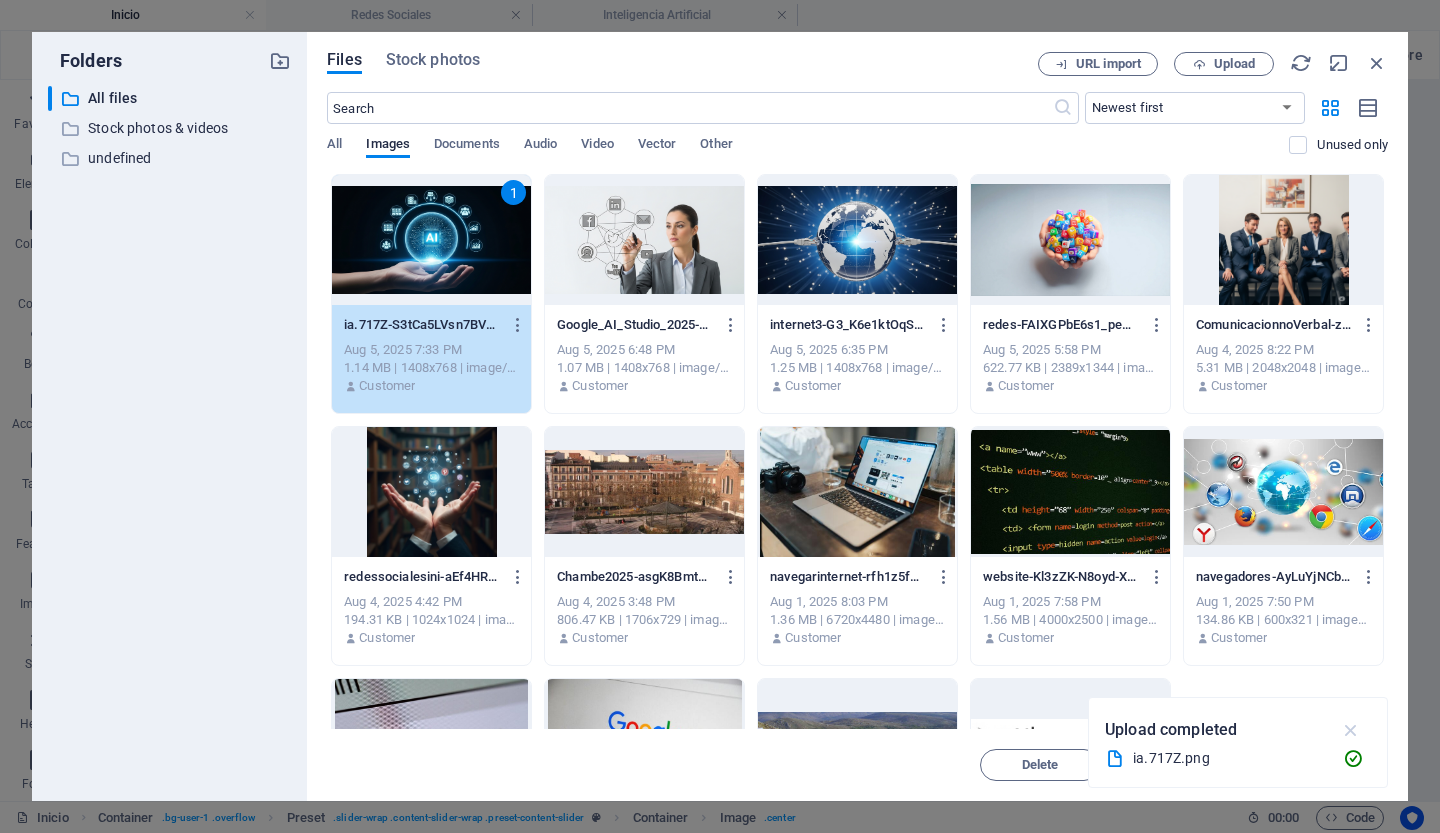 click at bounding box center [1351, 730] 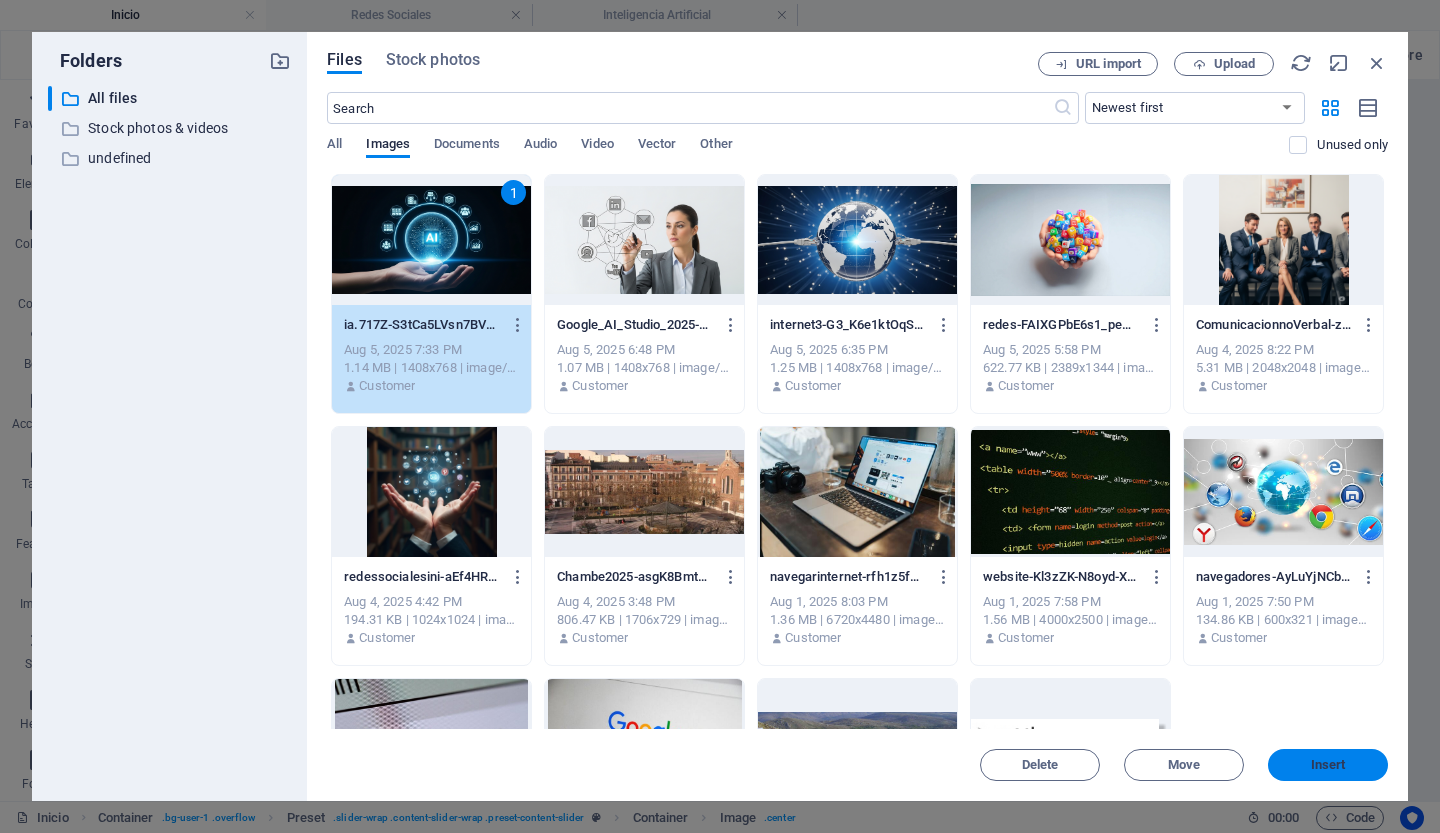 click on "Insert" at bounding box center [1328, 765] 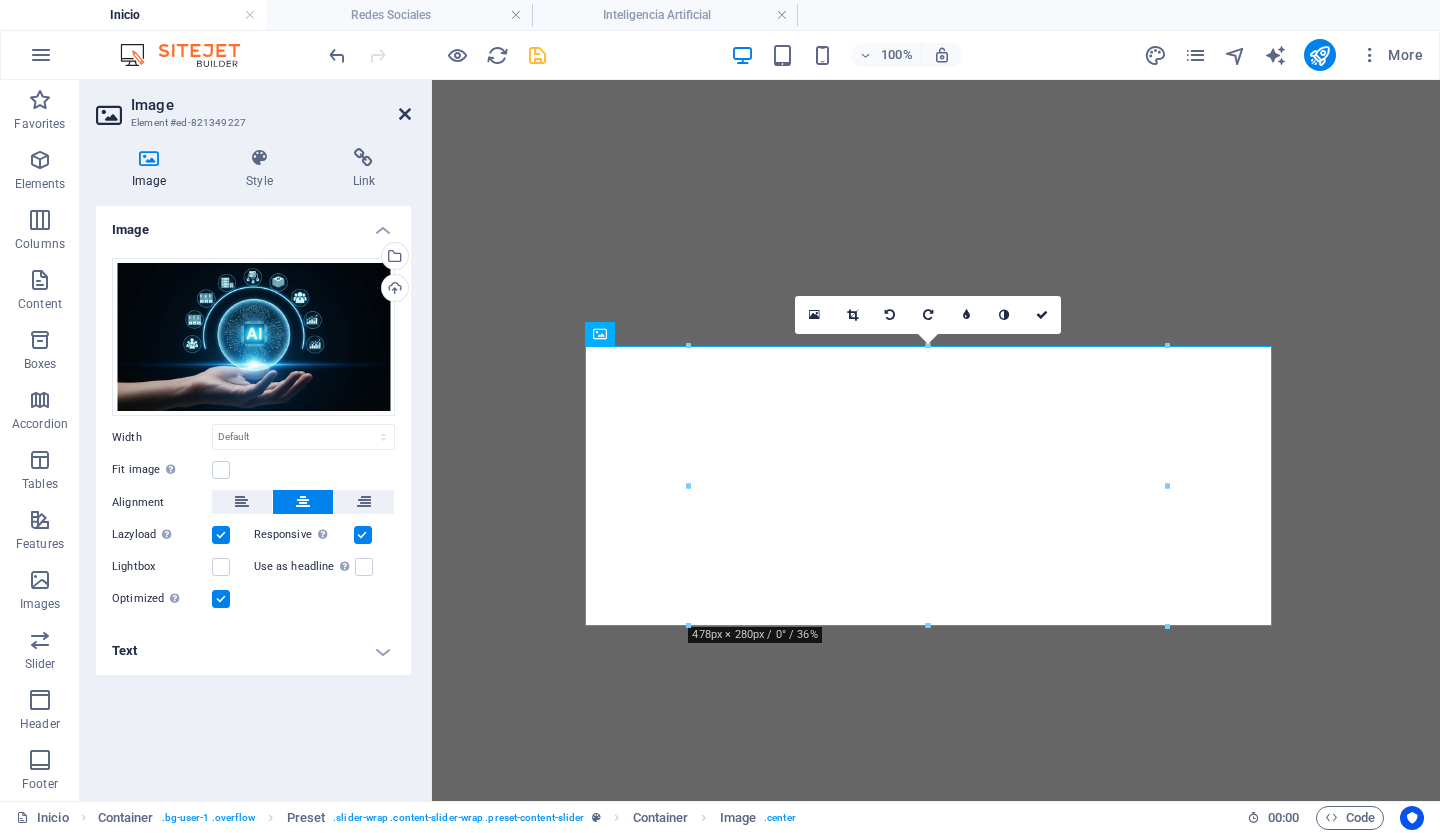 click at bounding box center (405, 114) 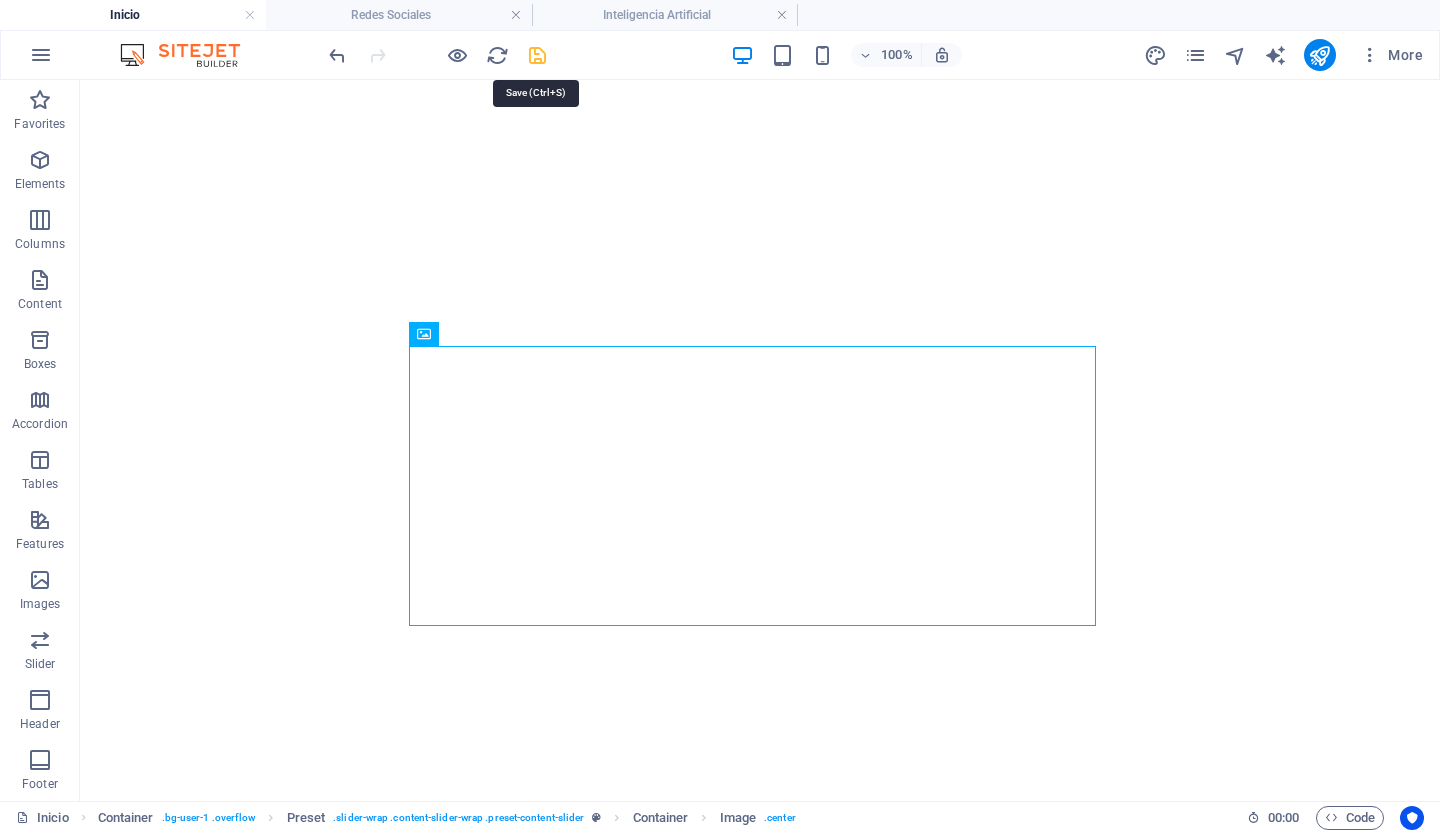 click at bounding box center (537, 55) 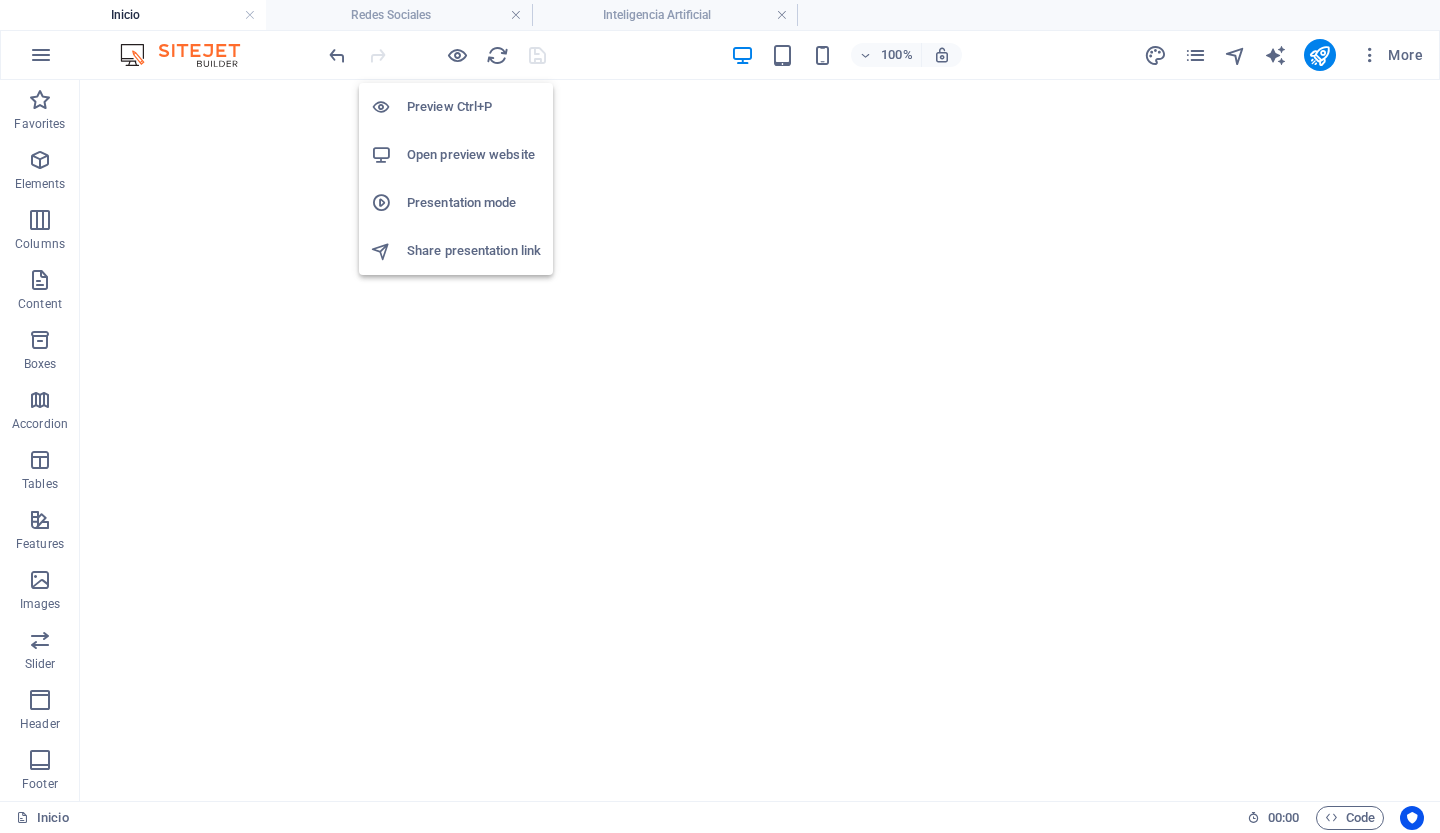 click on "Open preview website" at bounding box center (474, 155) 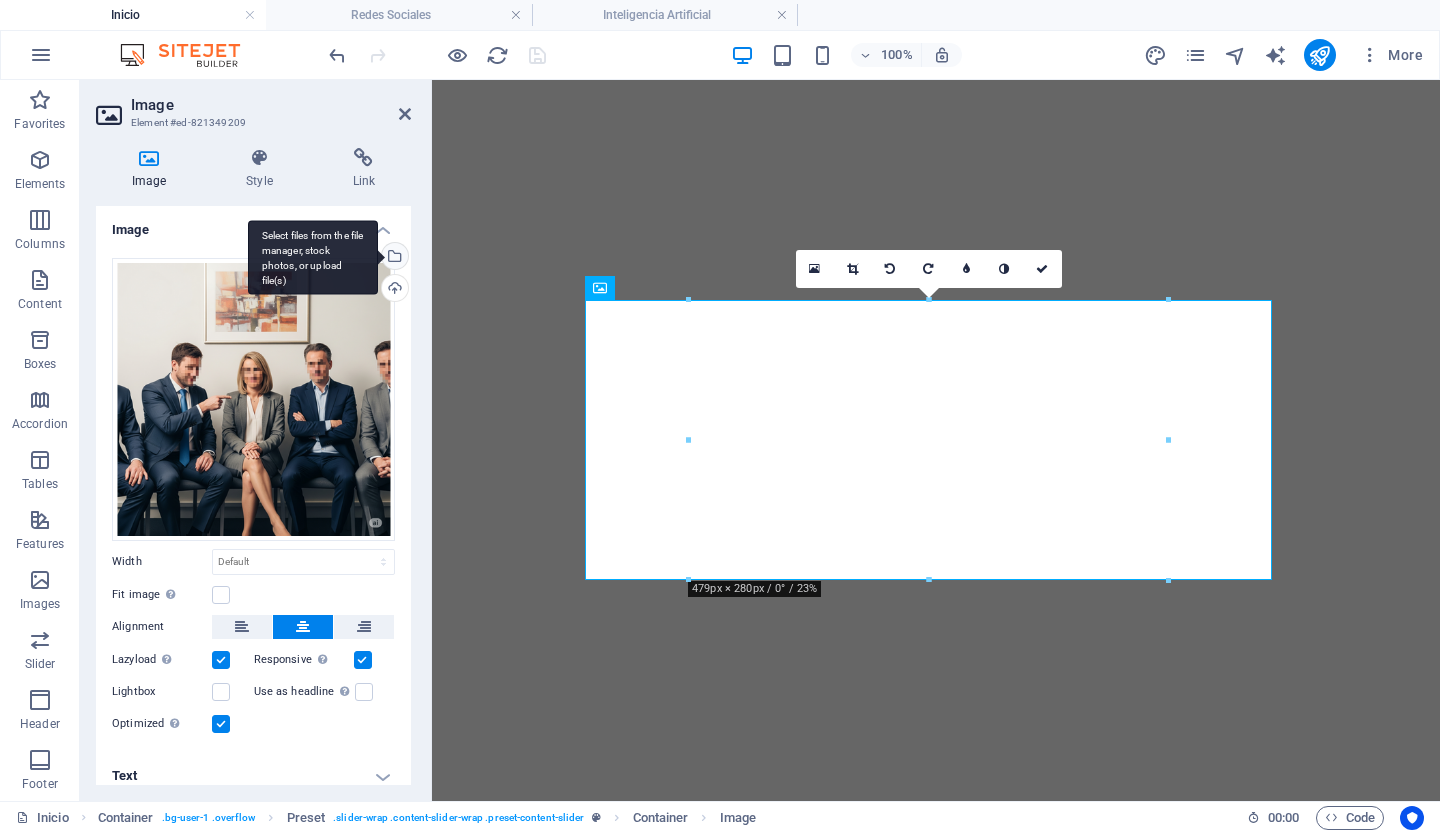 click on "Select files from the file manager, stock photos, or upload file(s)" at bounding box center (313, 257) 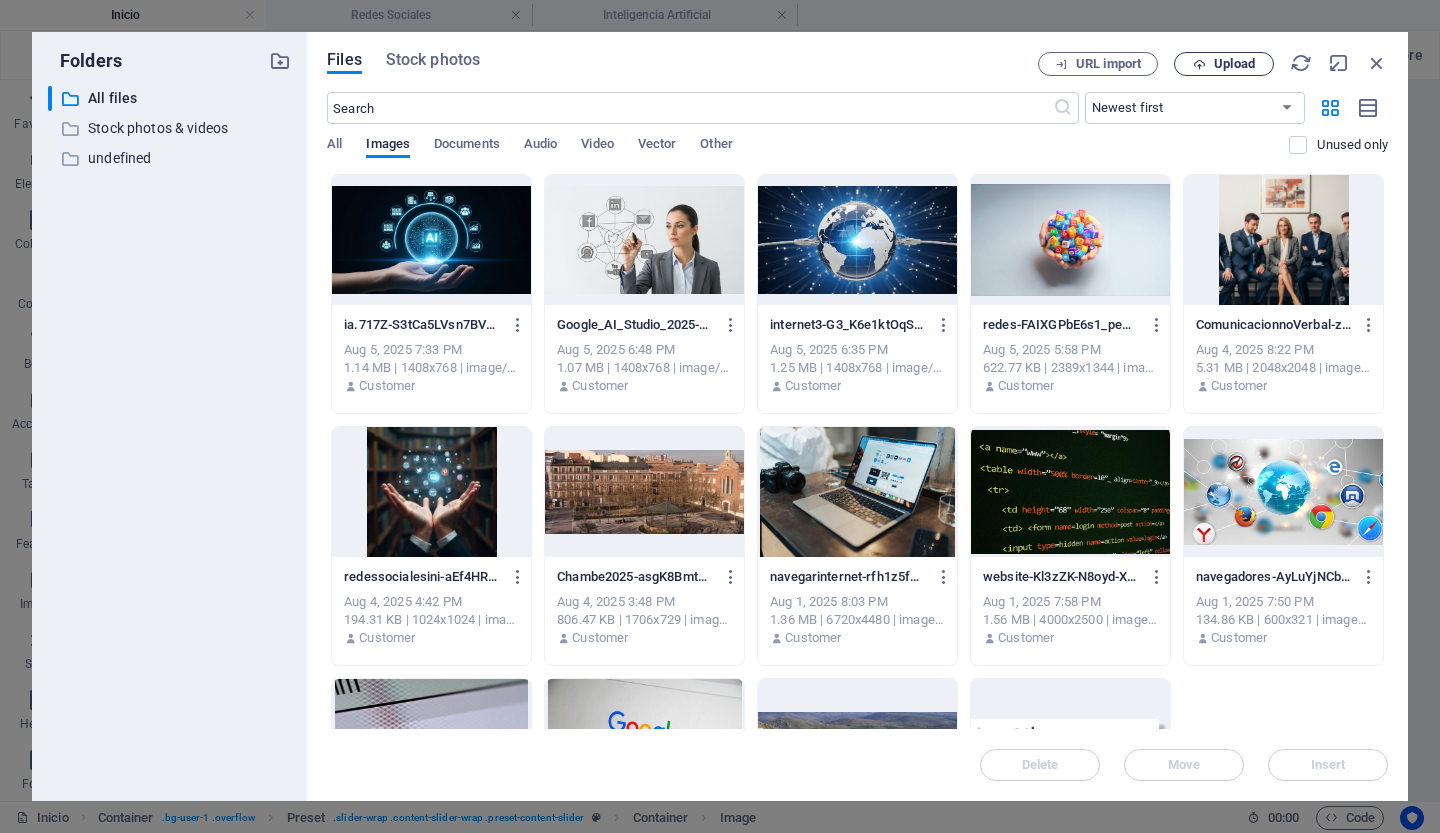 click at bounding box center (1199, 64) 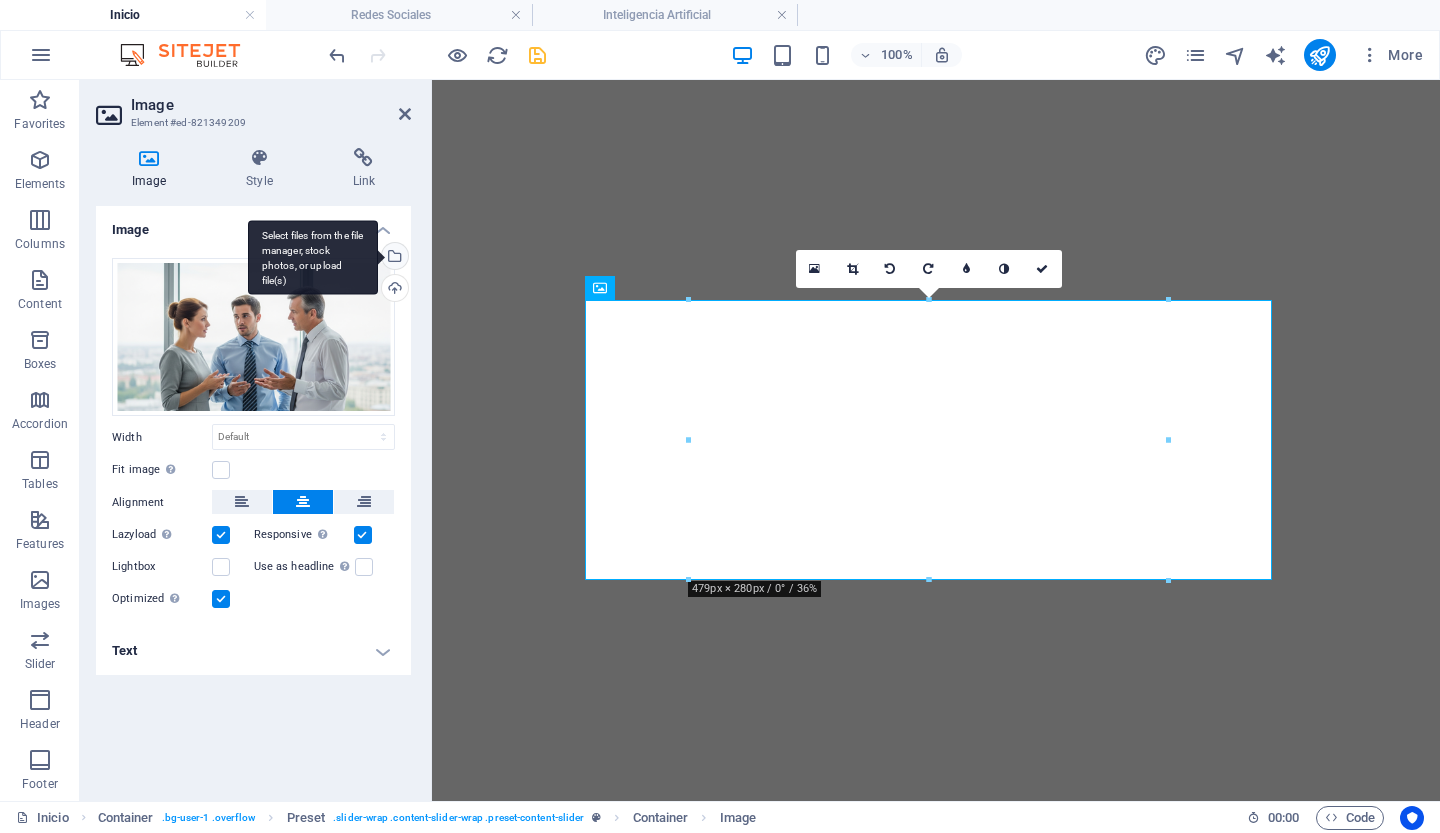 click on "Select files from the file manager, stock photos, or upload file(s)" at bounding box center (393, 258) 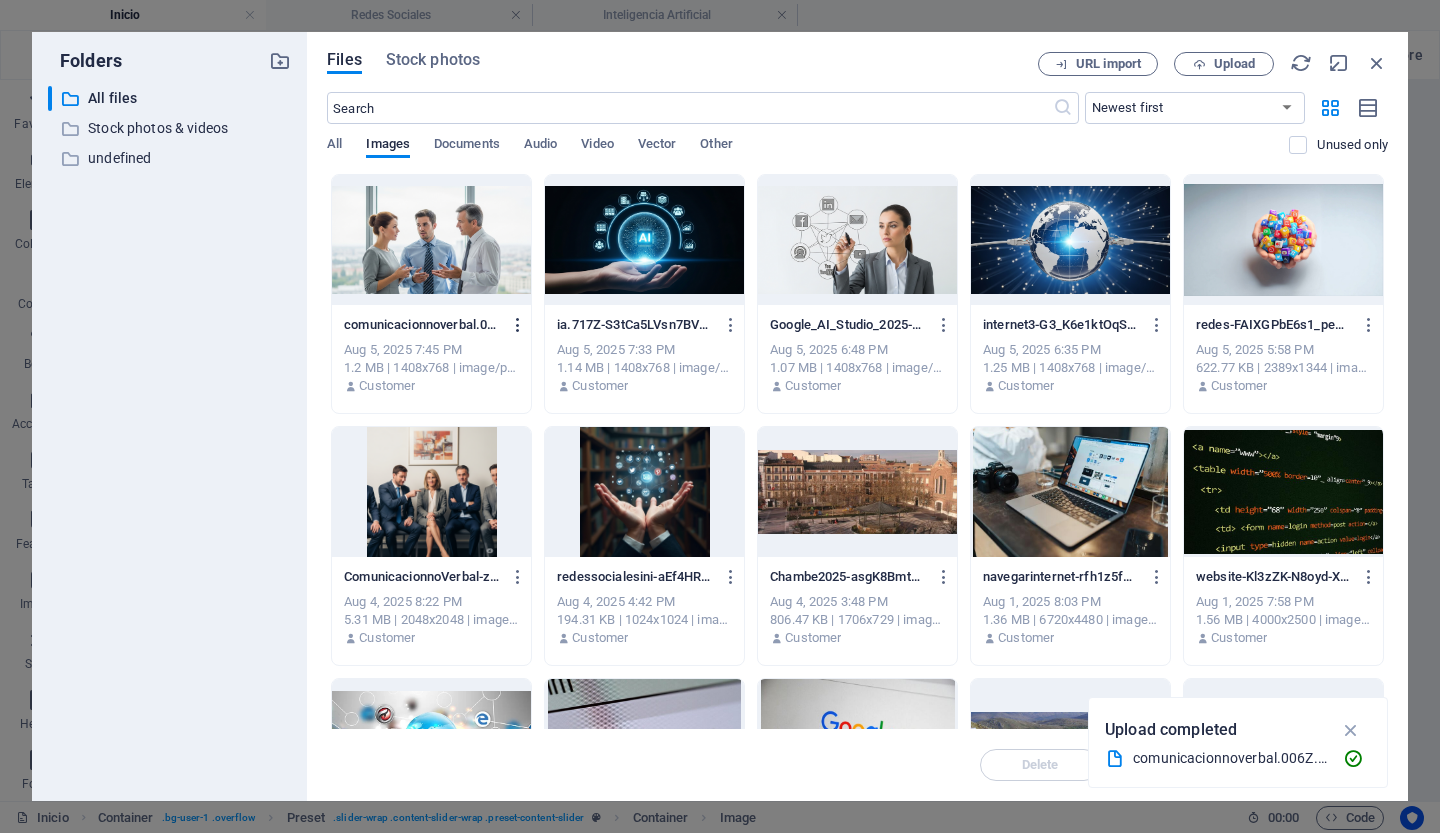 click at bounding box center (518, 325) 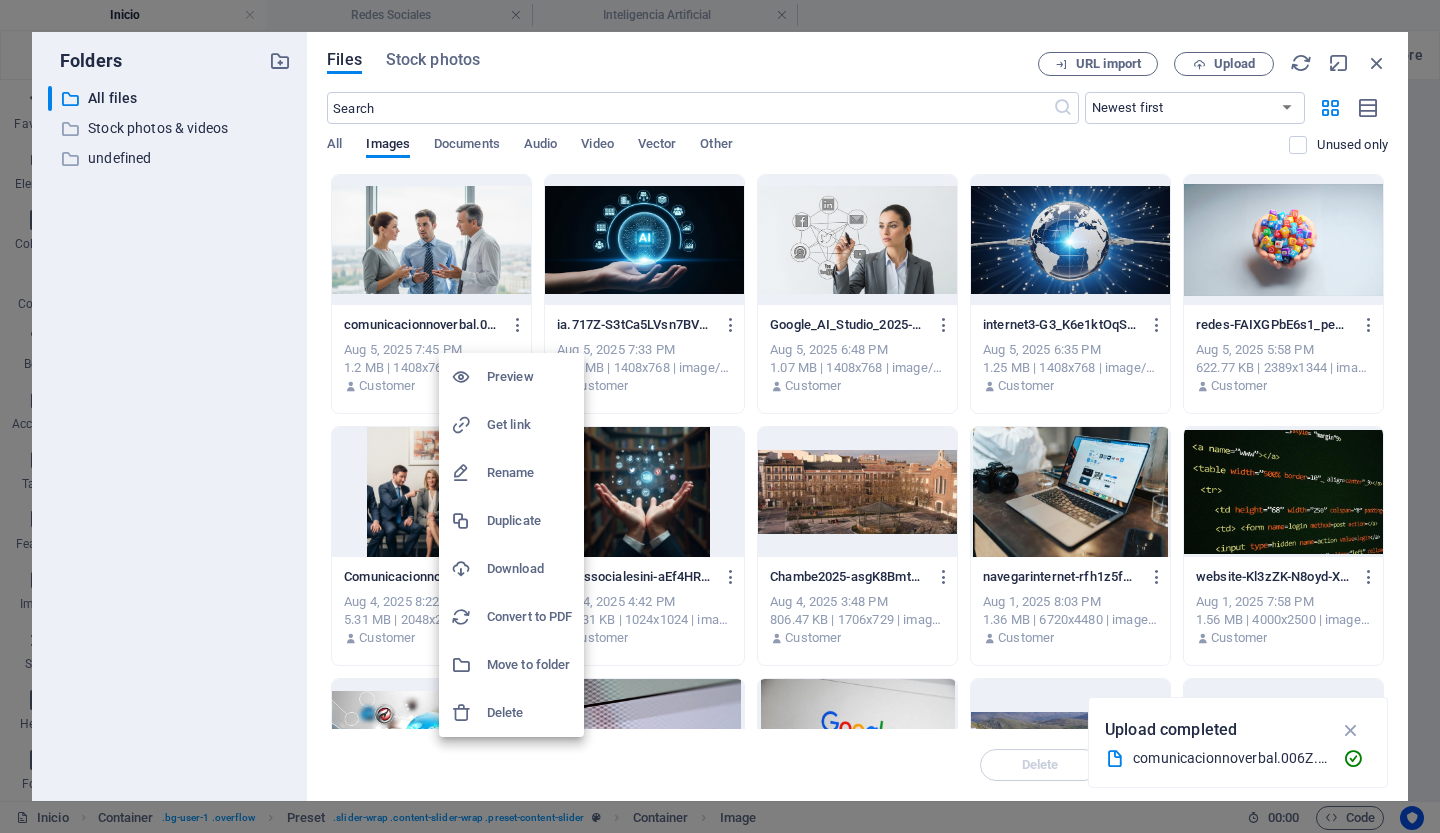 click on "Delete" at bounding box center [529, 713] 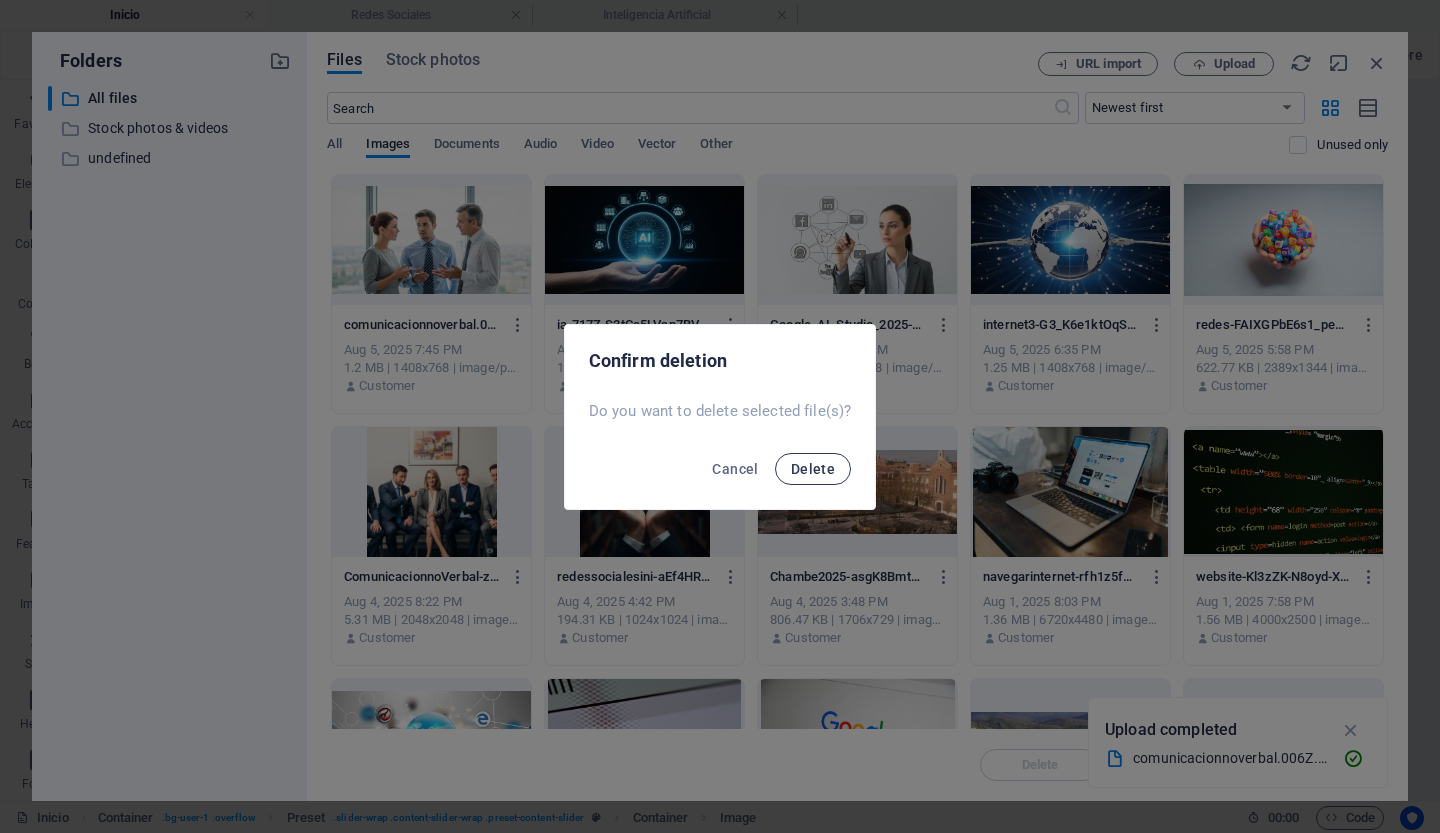 click on "Delete" at bounding box center [813, 469] 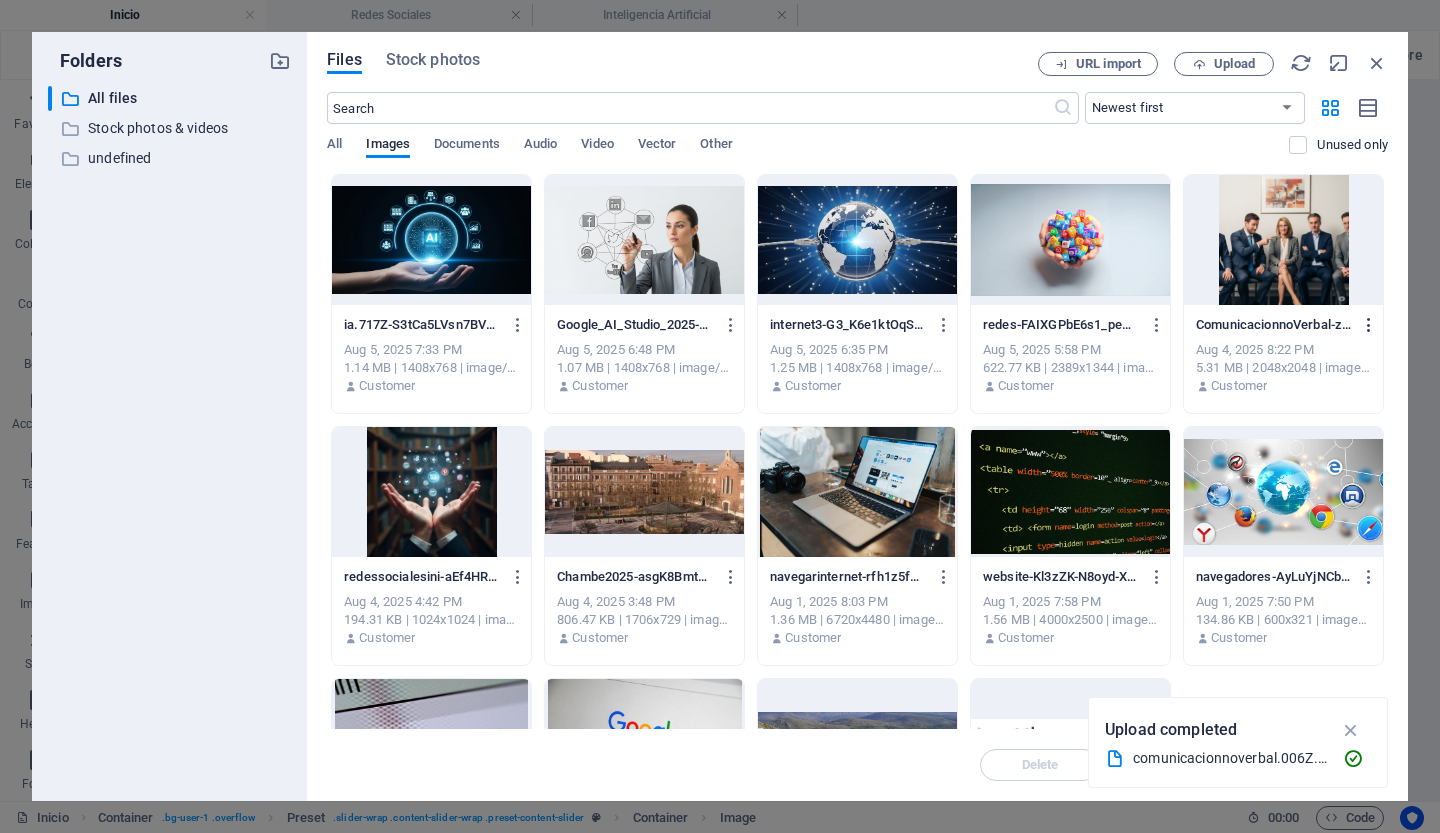 click at bounding box center (1369, 325) 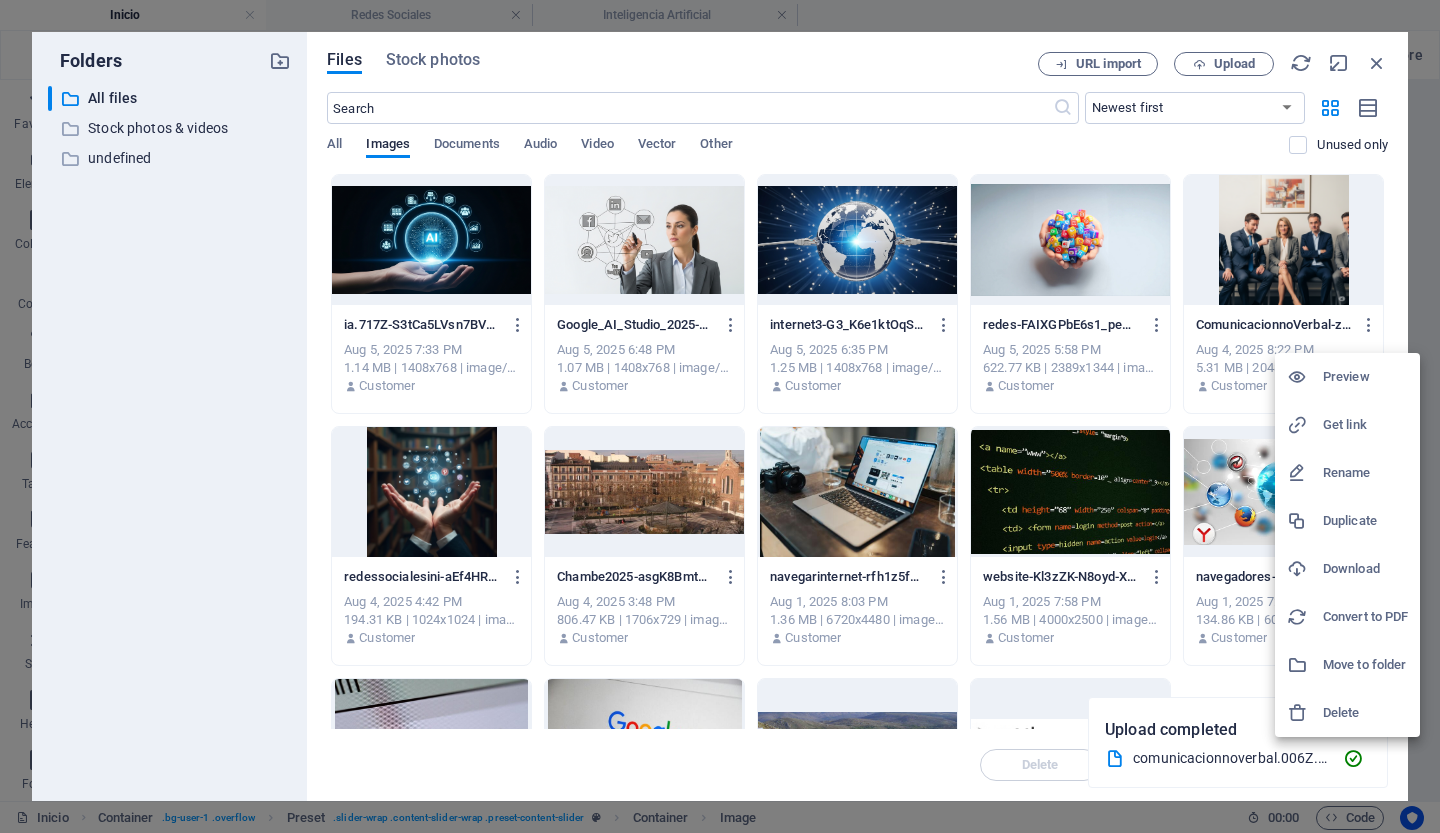 click on "Delete" at bounding box center (1365, 713) 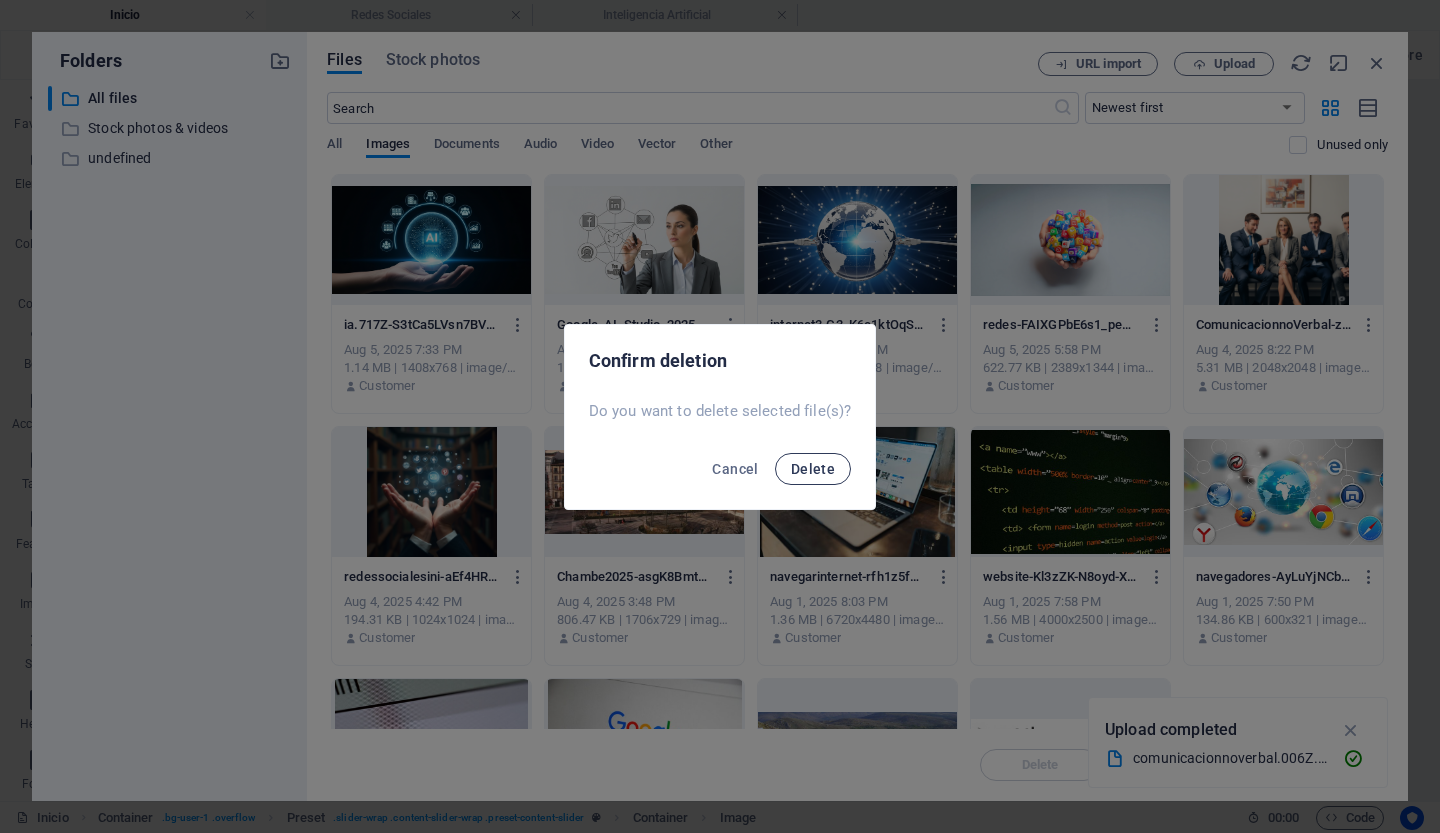 click on "Delete" at bounding box center [813, 469] 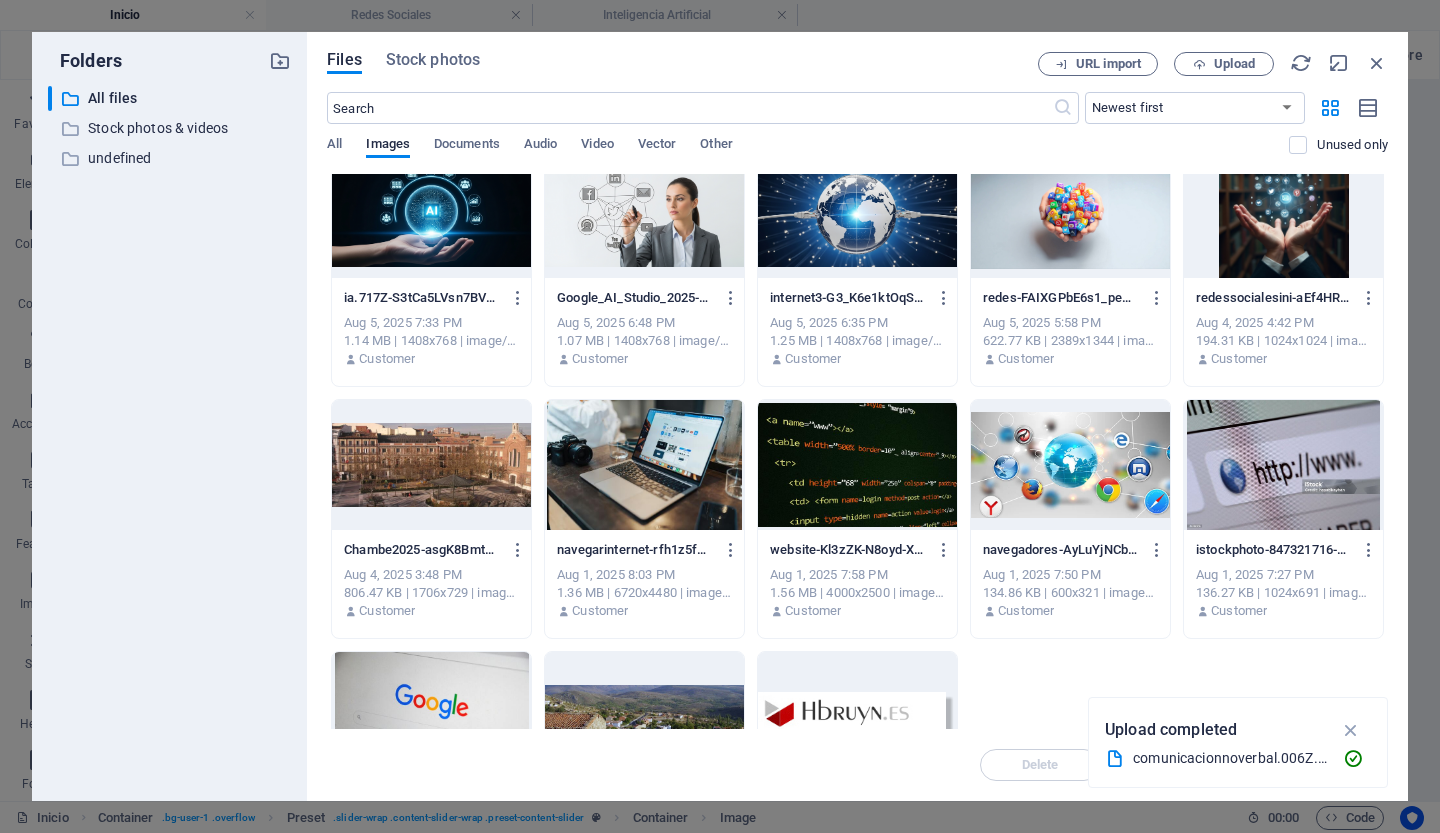 scroll, scrollTop: 0, scrollLeft: 0, axis: both 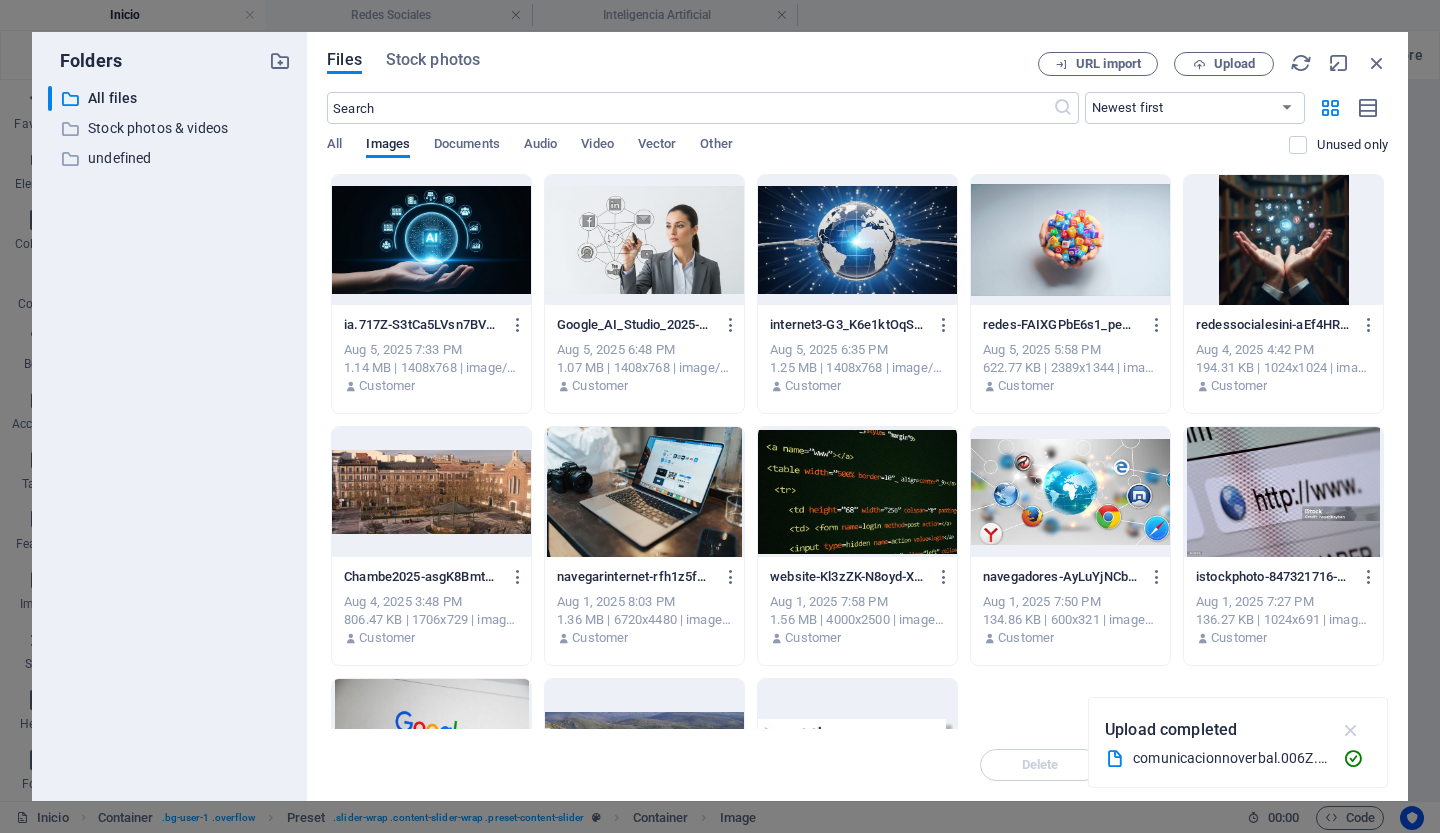click at bounding box center (1351, 730) 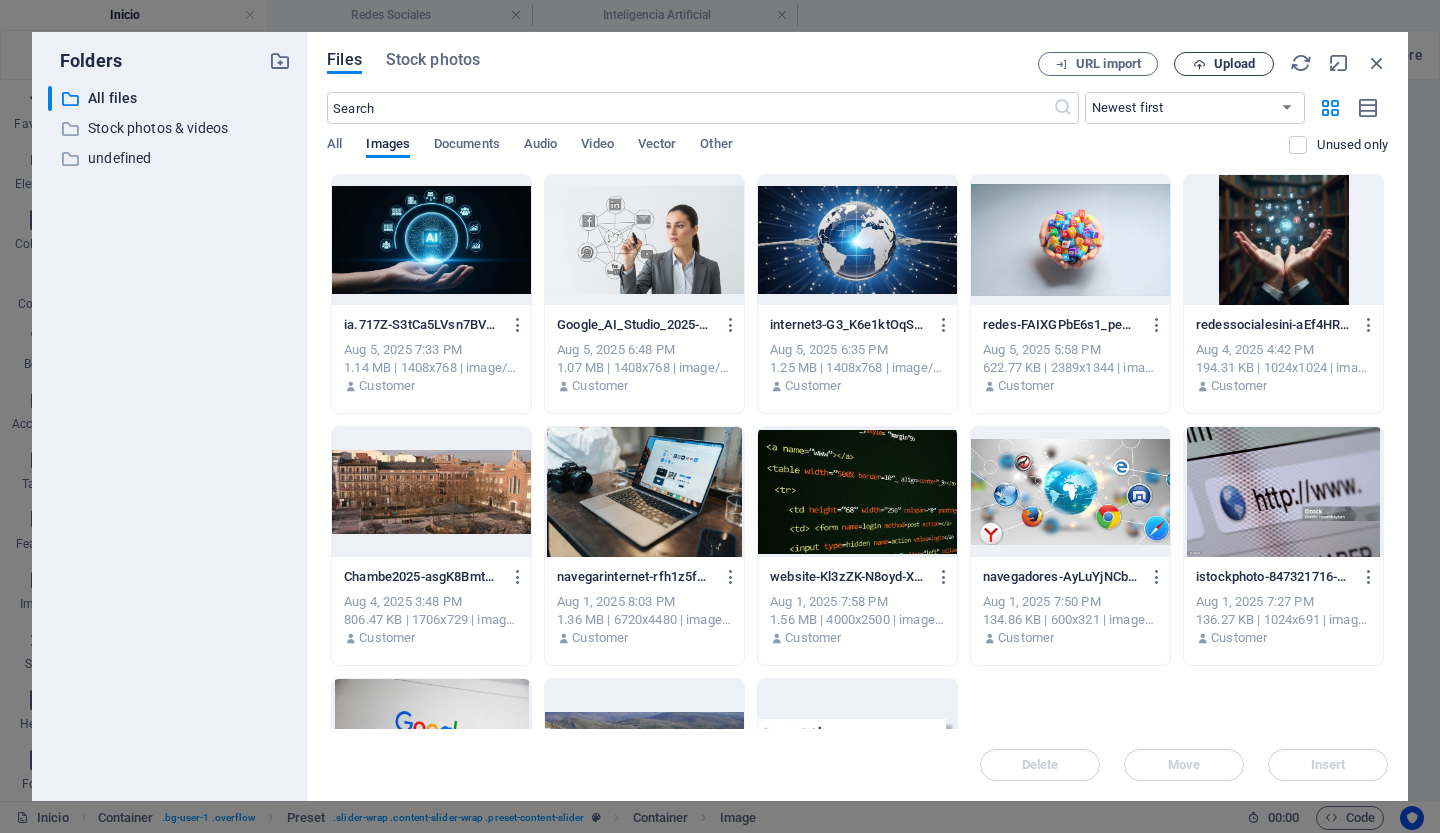 click on "Upload" at bounding box center [1234, 64] 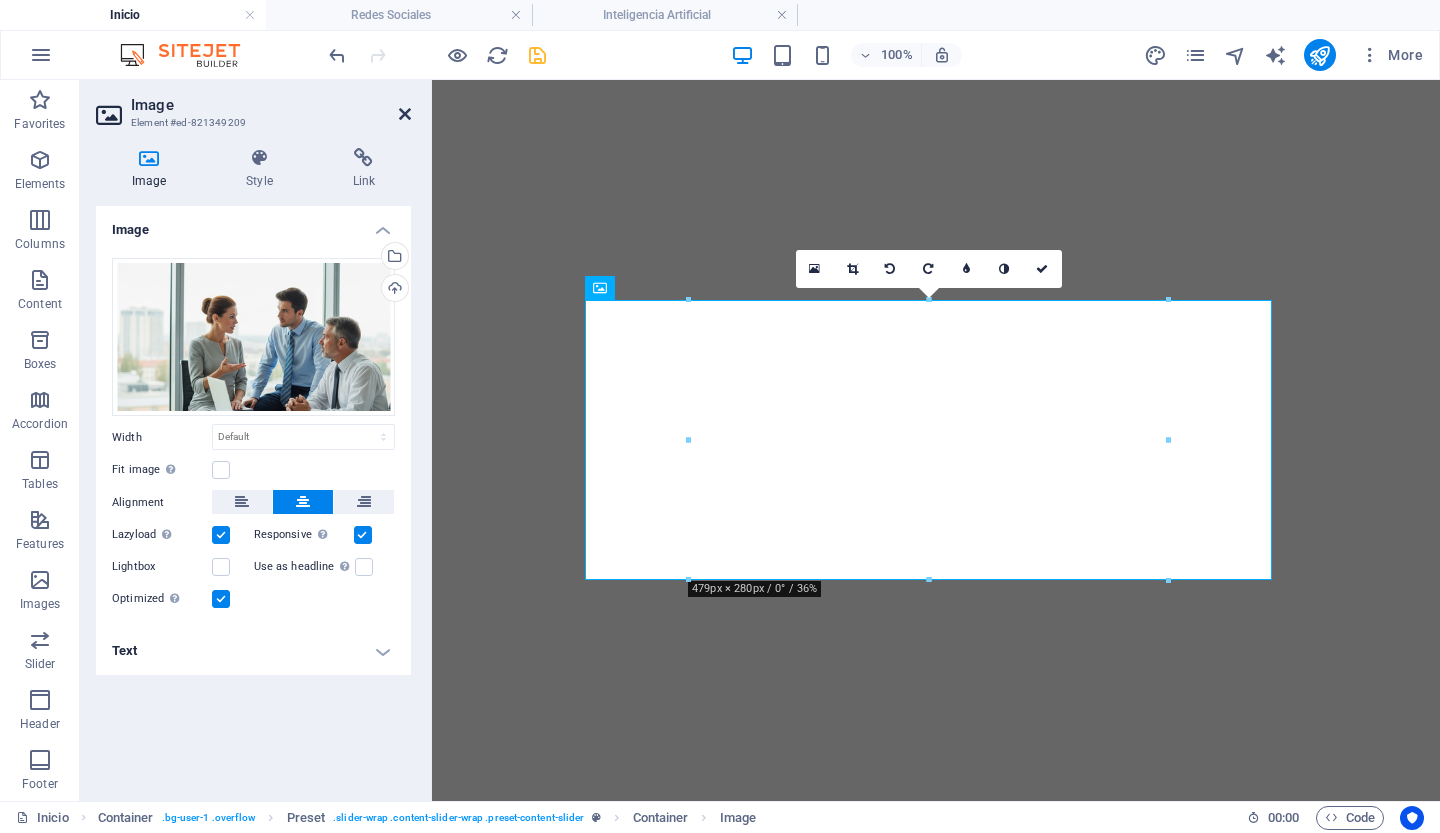 click at bounding box center (405, 114) 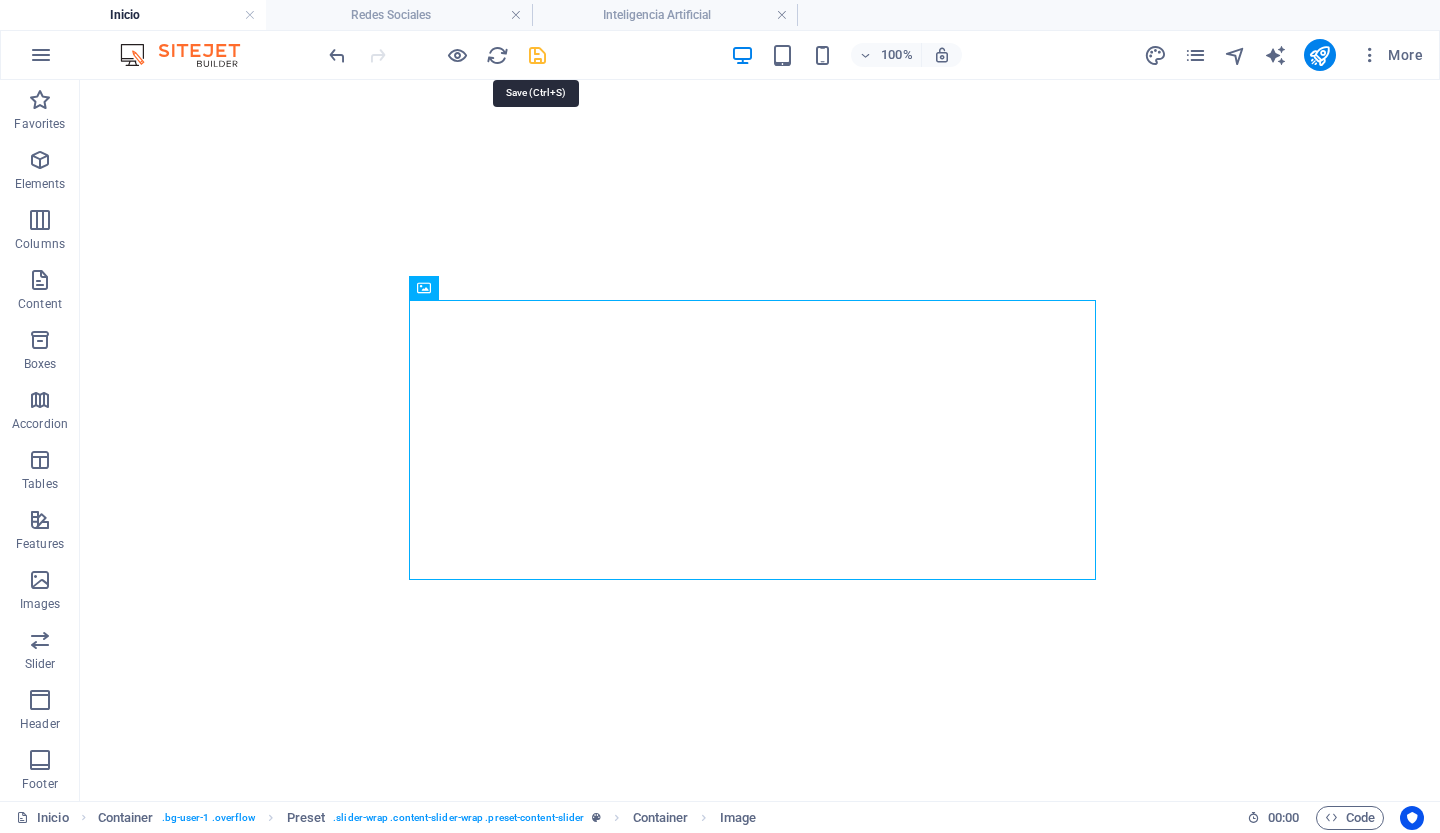 click at bounding box center [537, 55] 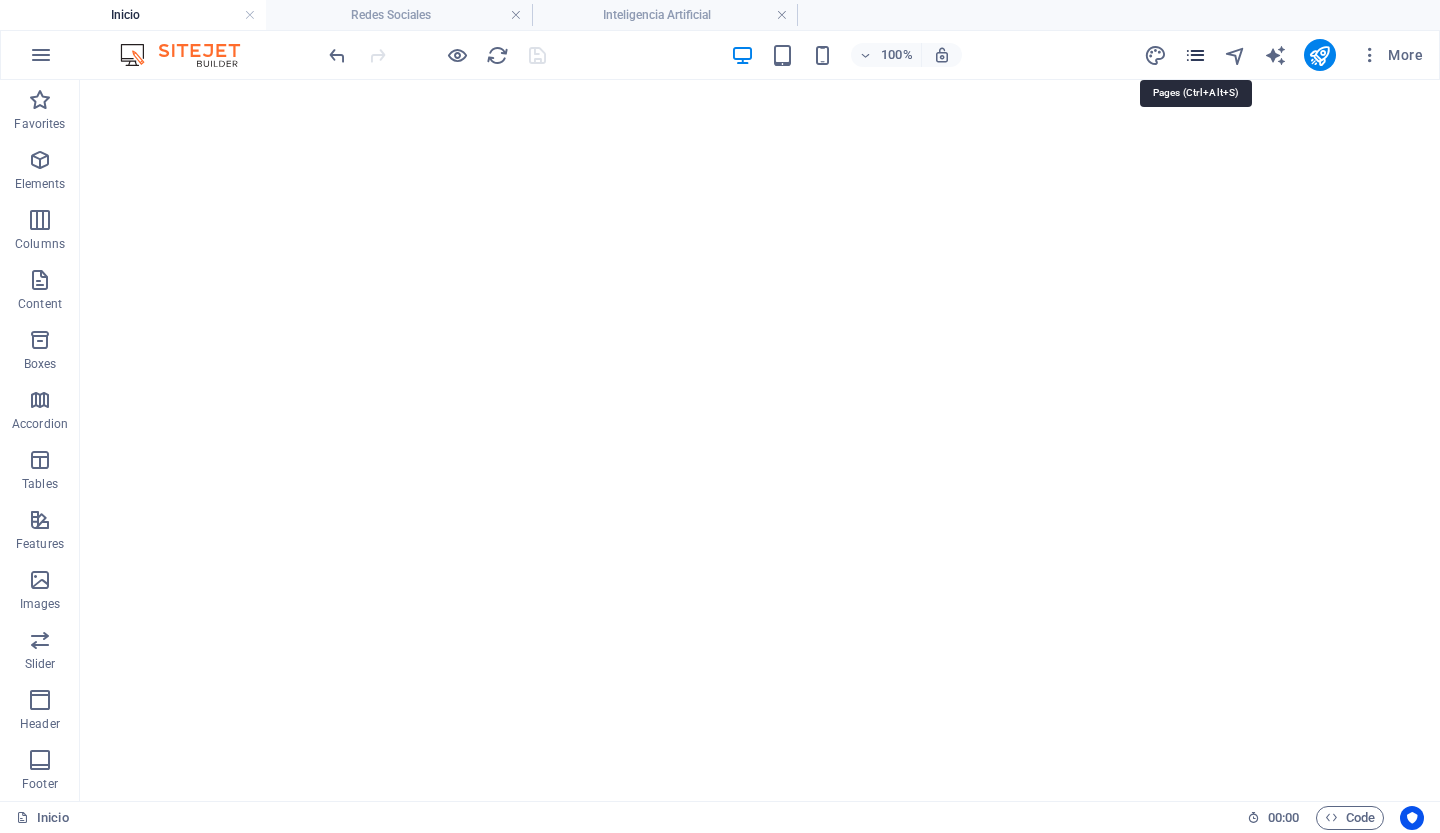 click at bounding box center [1195, 55] 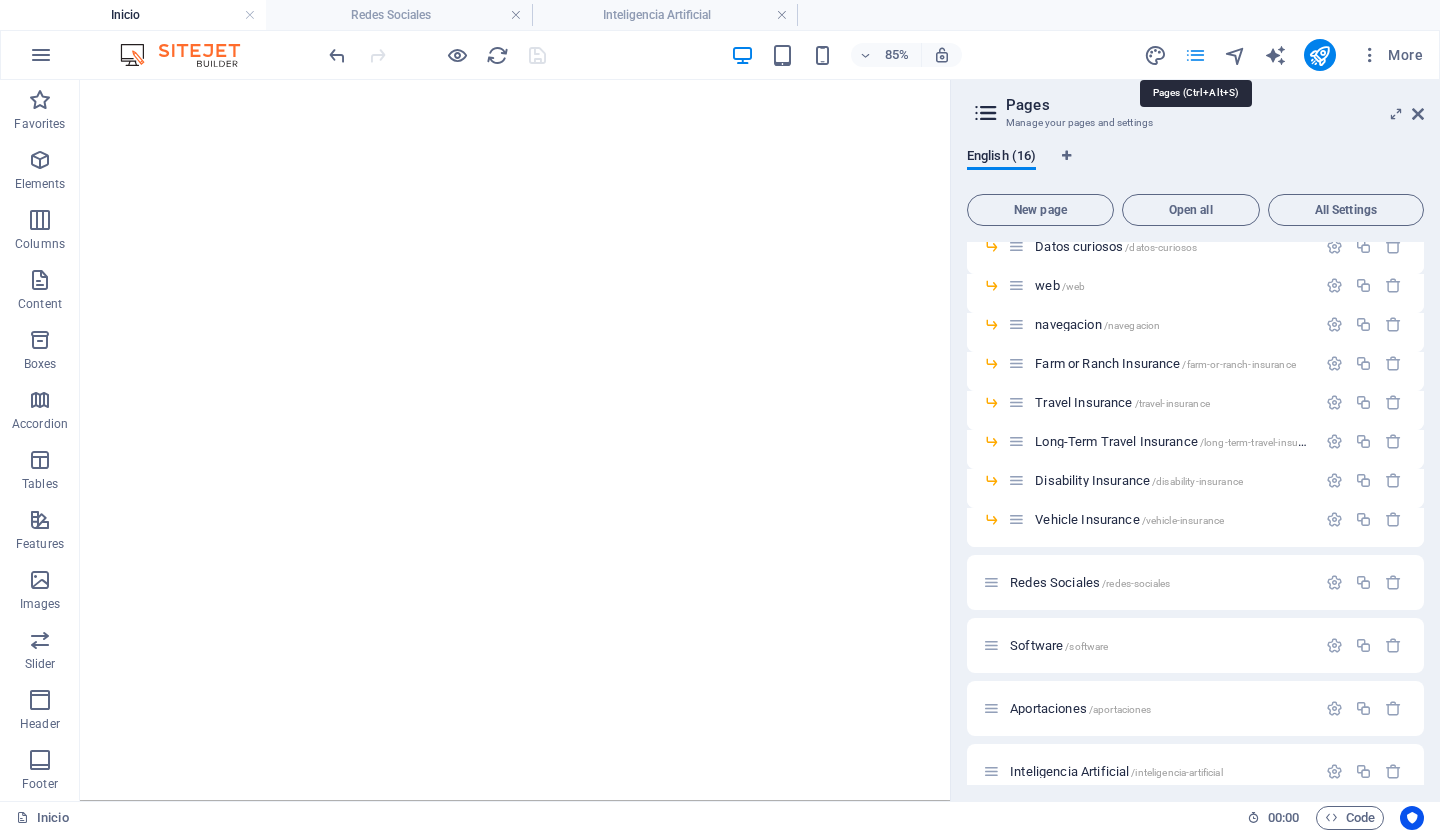 scroll, scrollTop: 224, scrollLeft: 0, axis: vertical 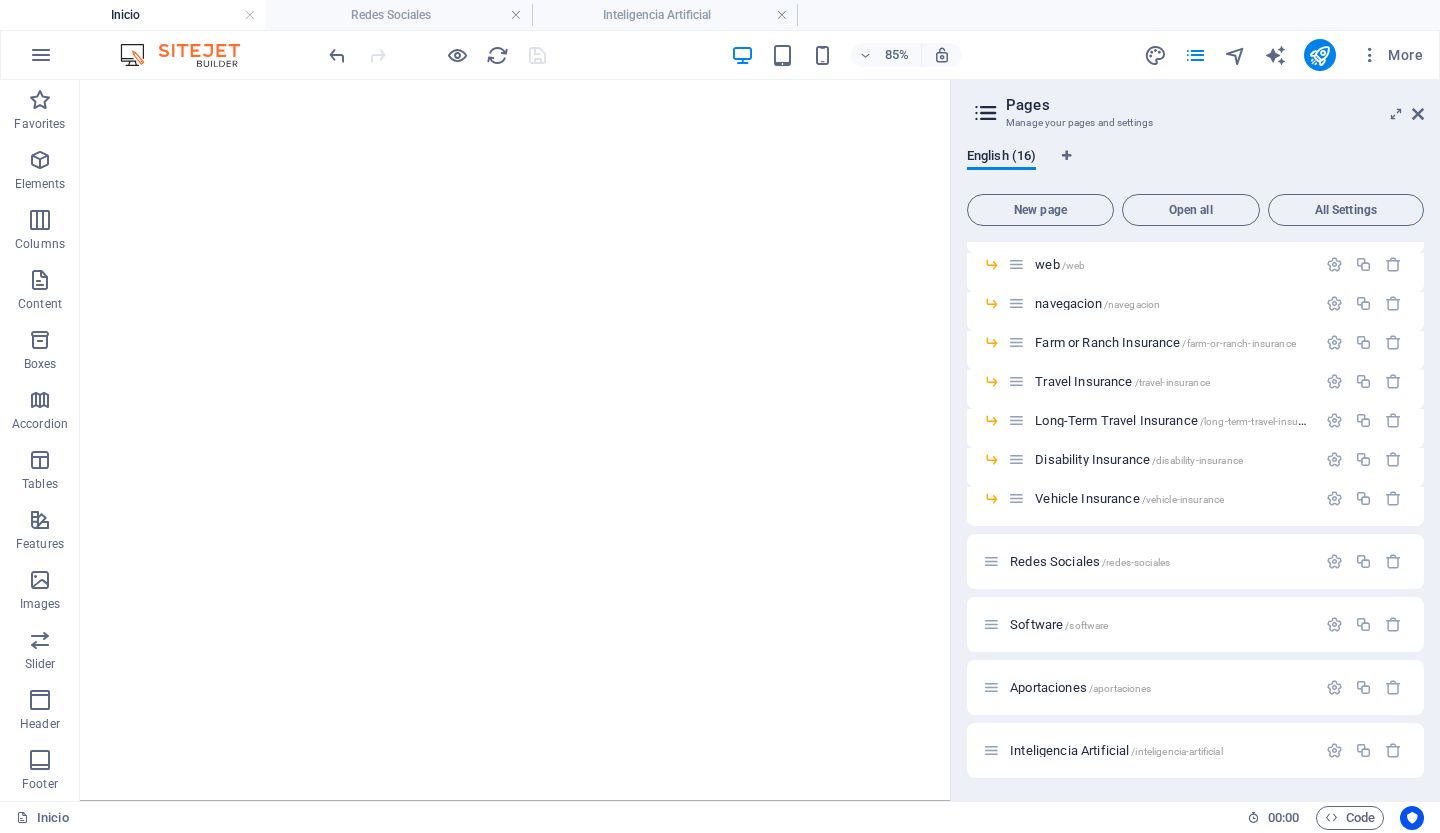 click on "Pages" at bounding box center (1215, 105) 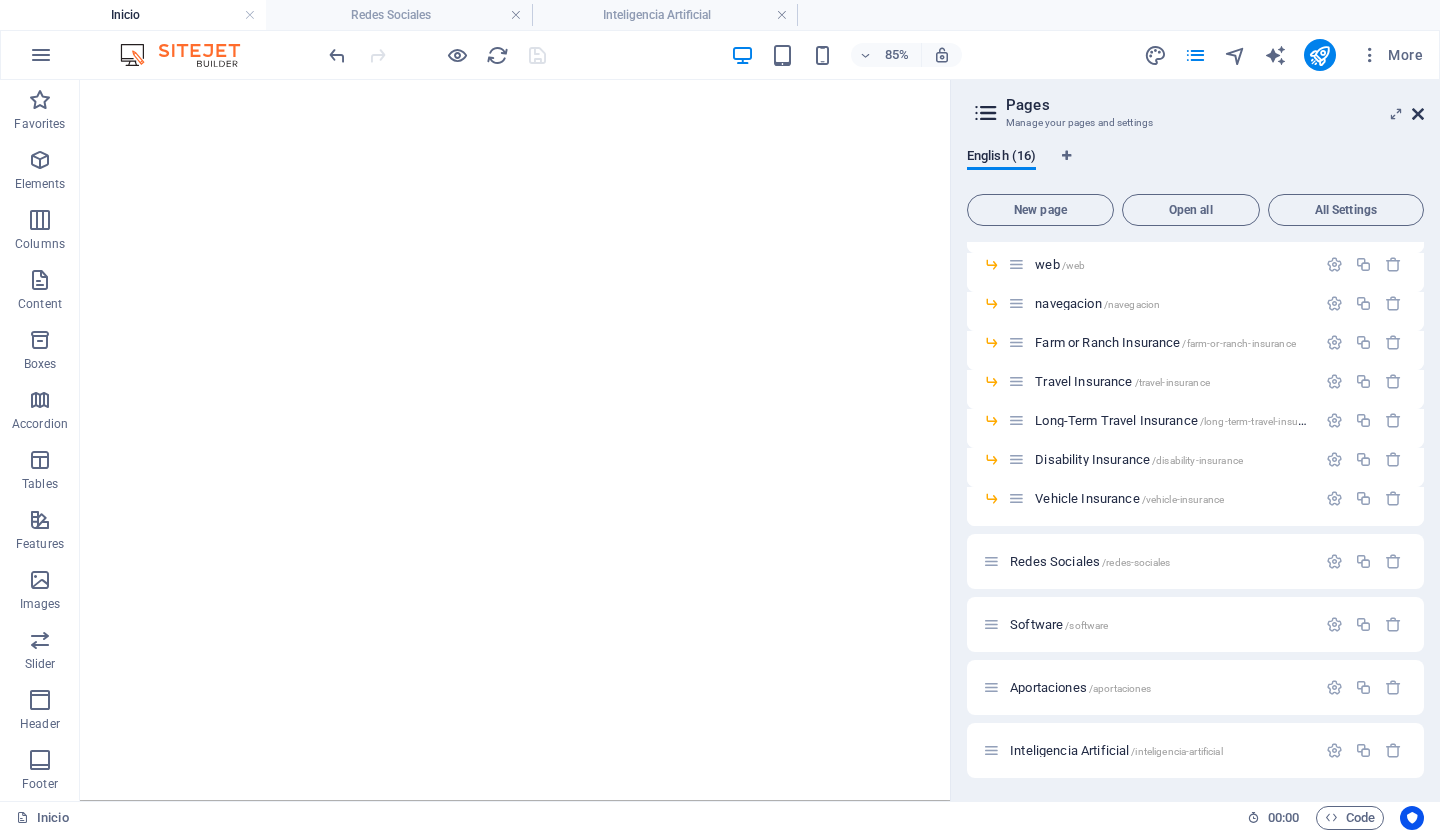 click at bounding box center (1418, 114) 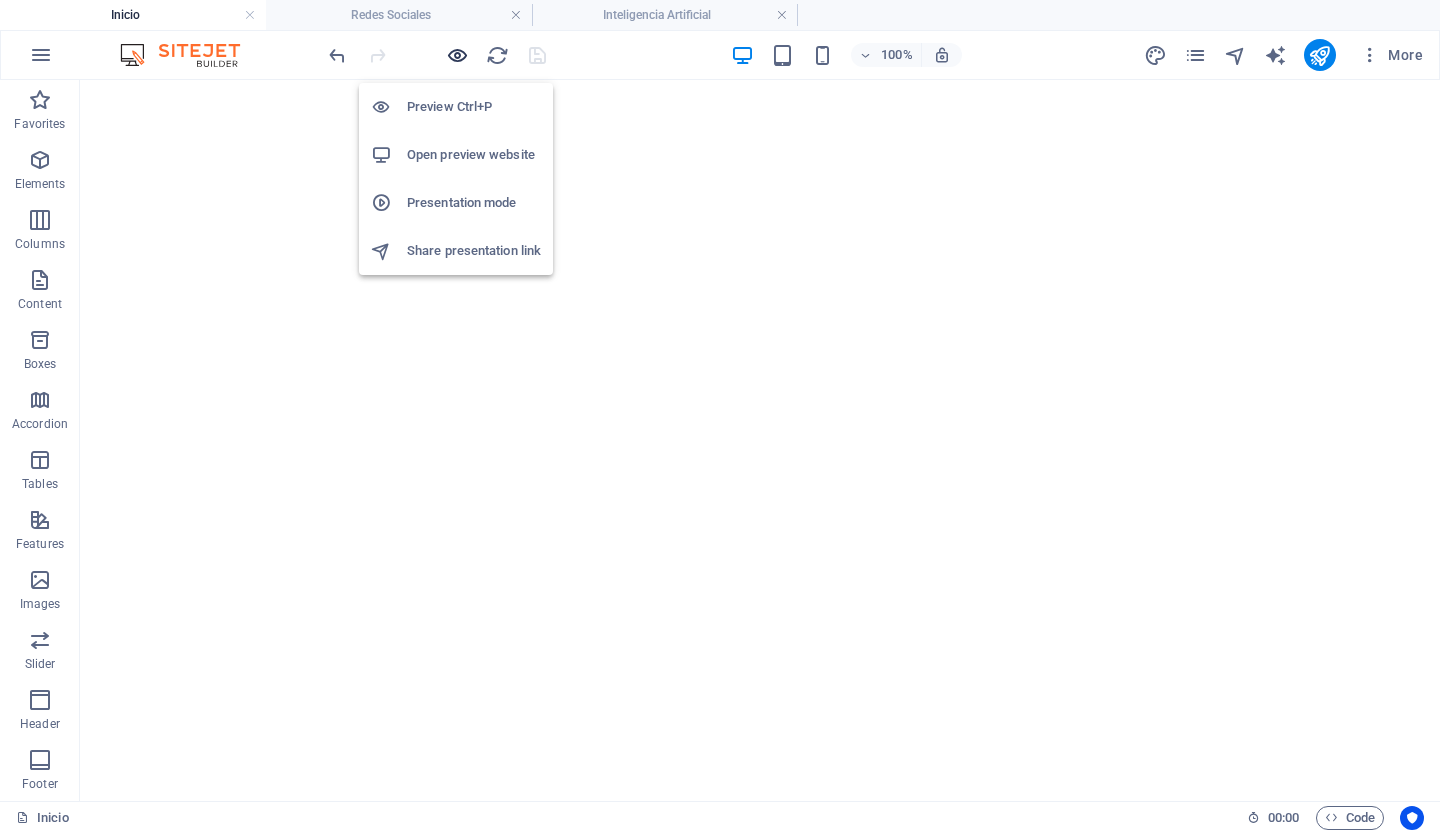click at bounding box center (457, 55) 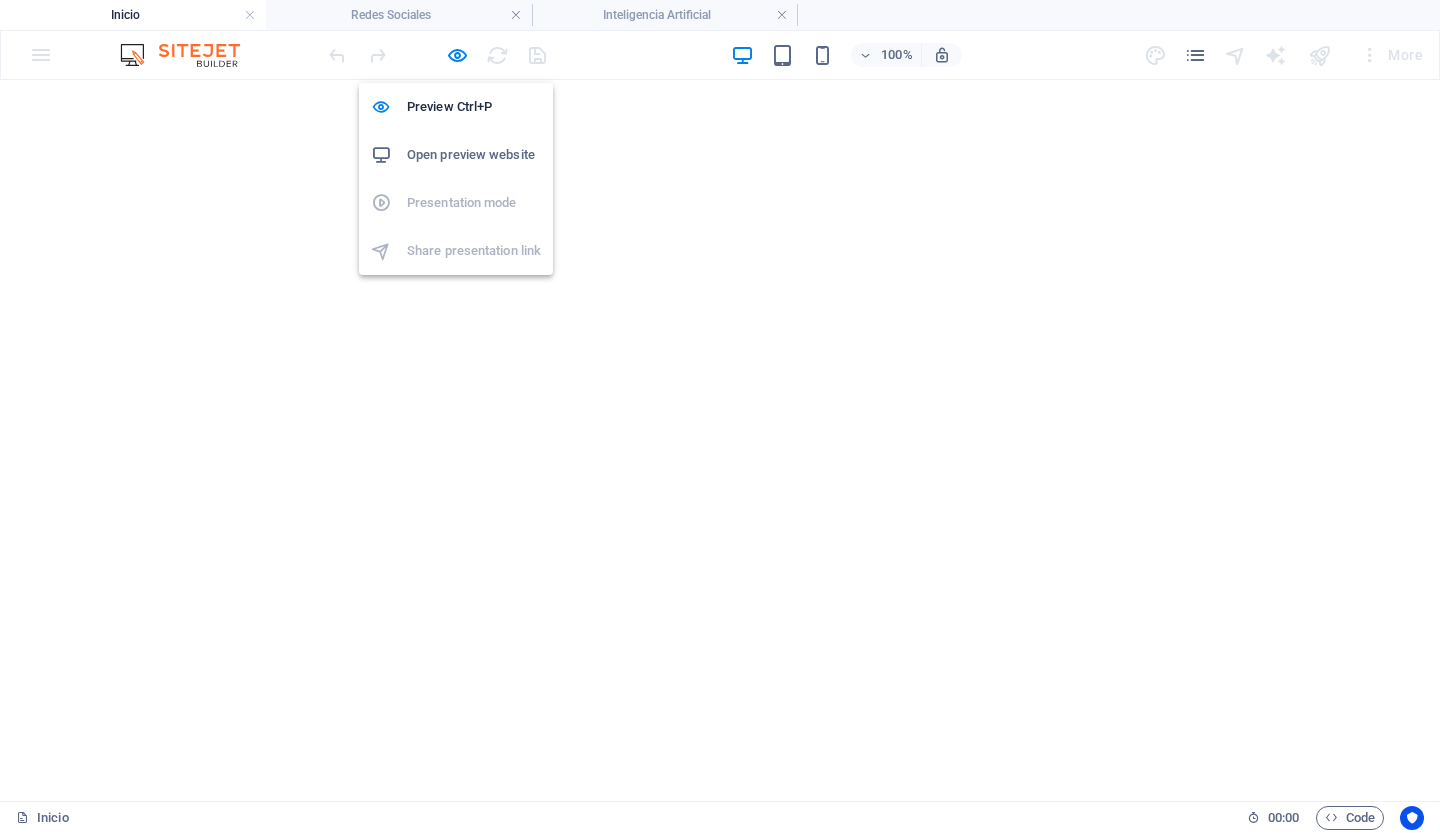 click on "Open preview website" at bounding box center [474, 155] 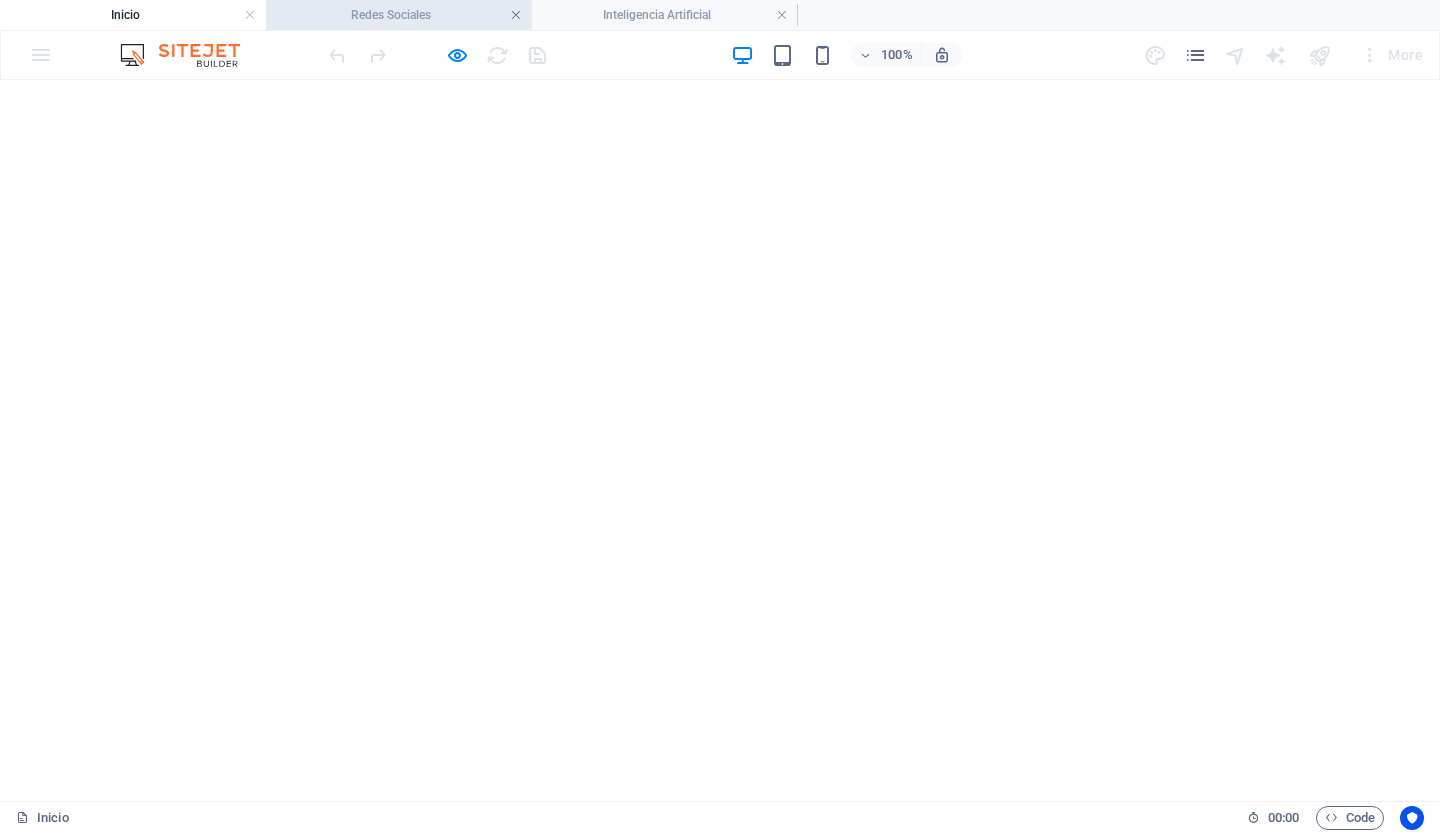 click at bounding box center [516, 15] 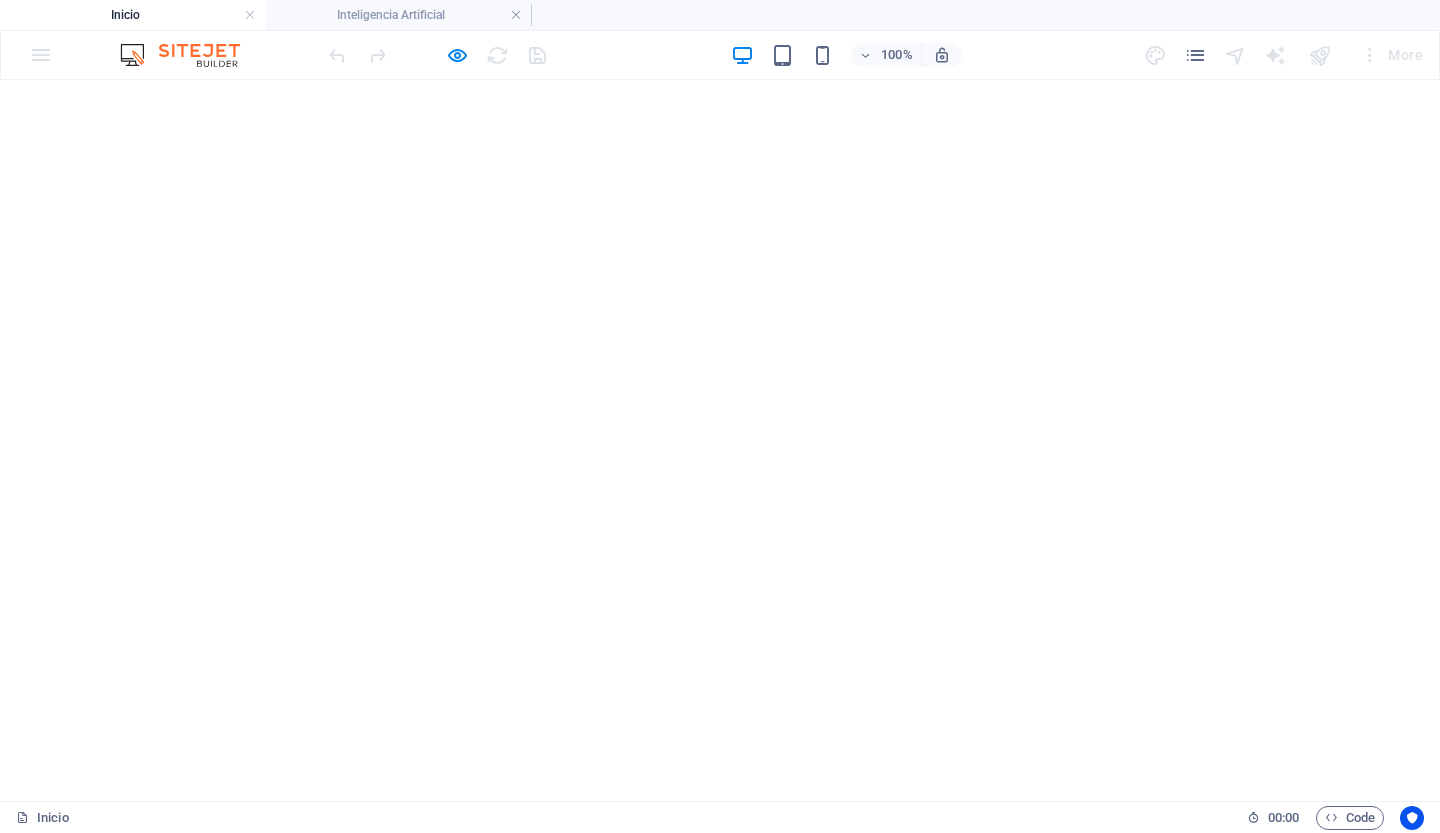 click at bounding box center (516, 15) 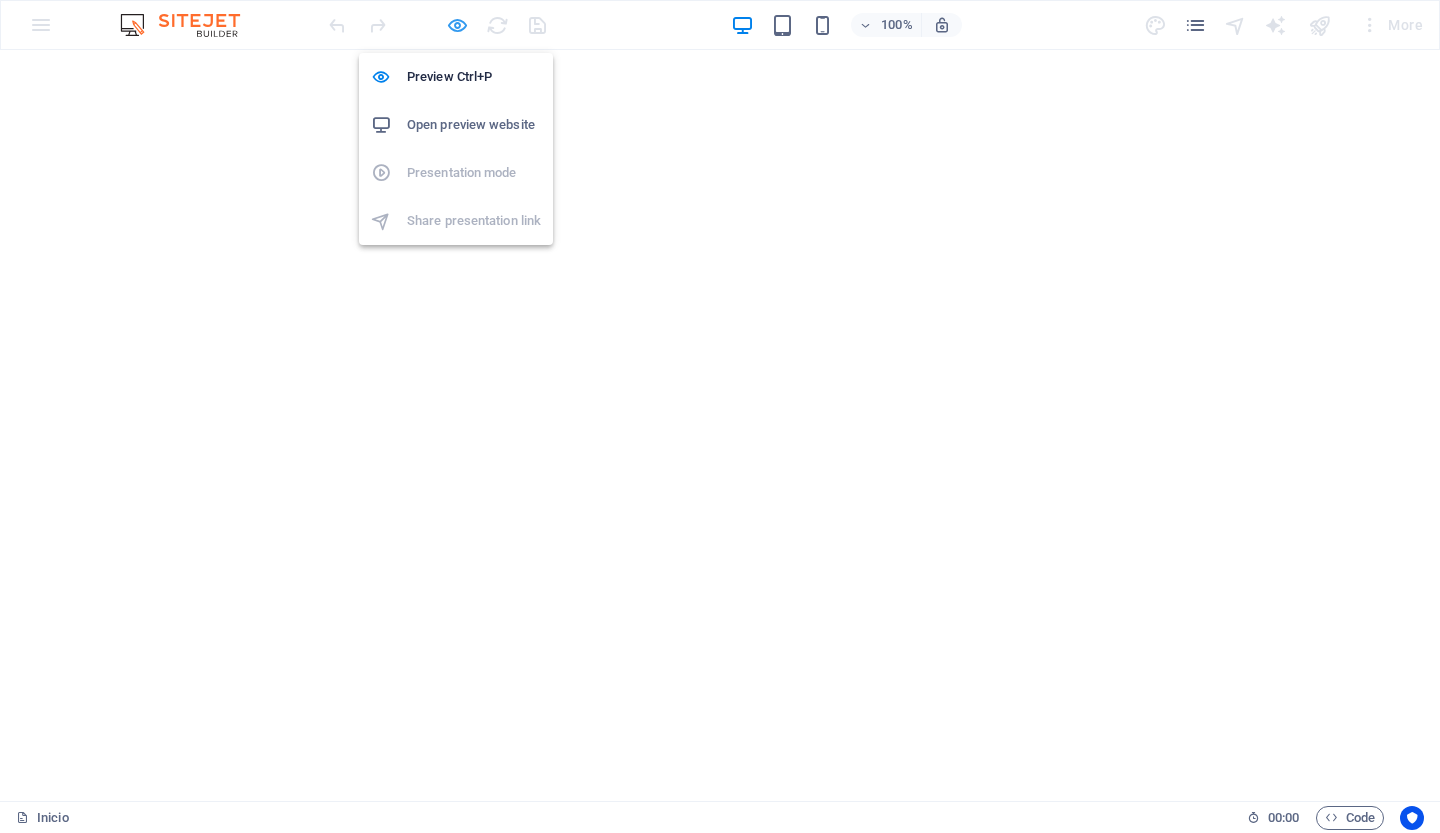 click at bounding box center [457, 25] 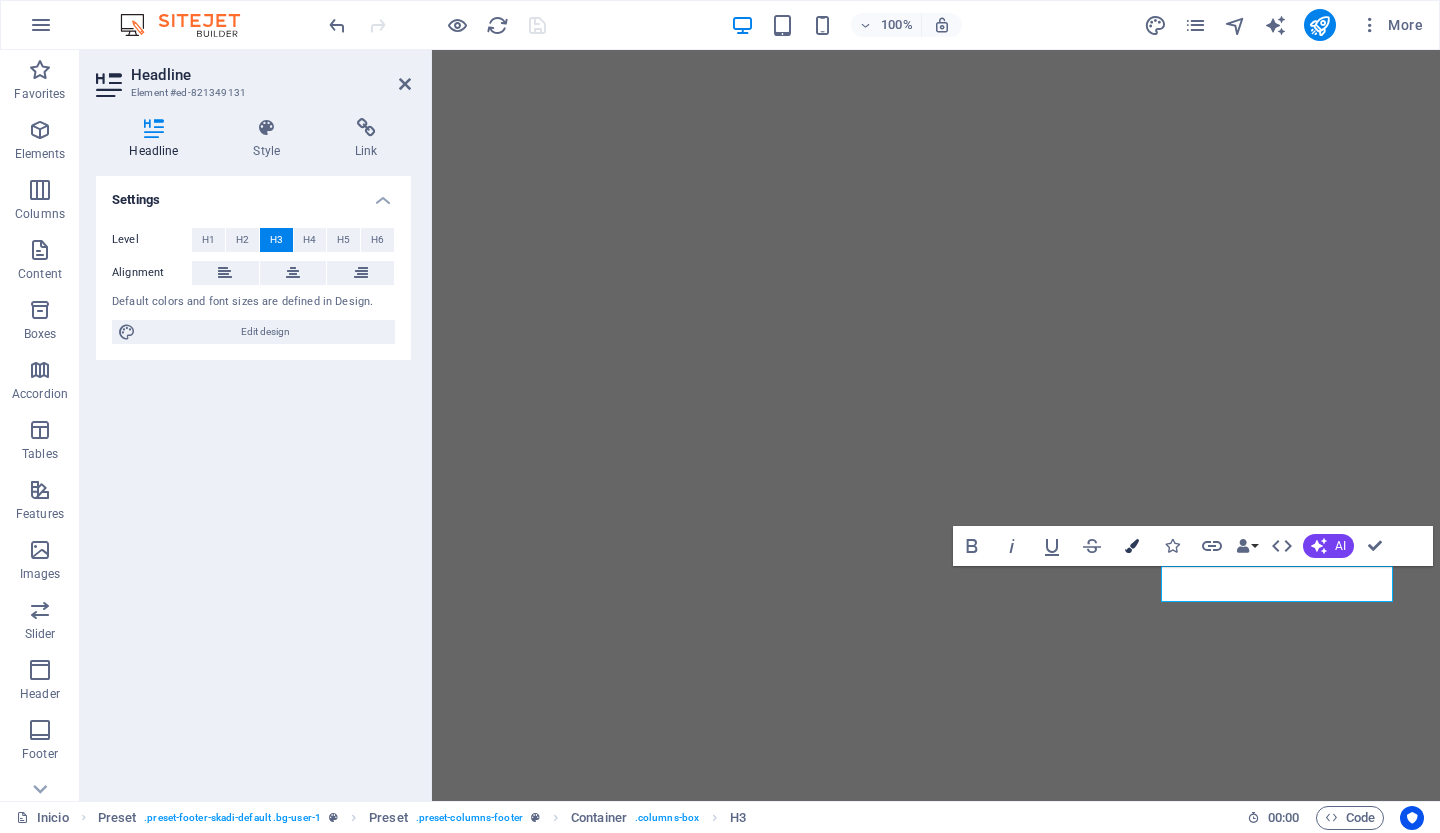 click at bounding box center (1132, 546) 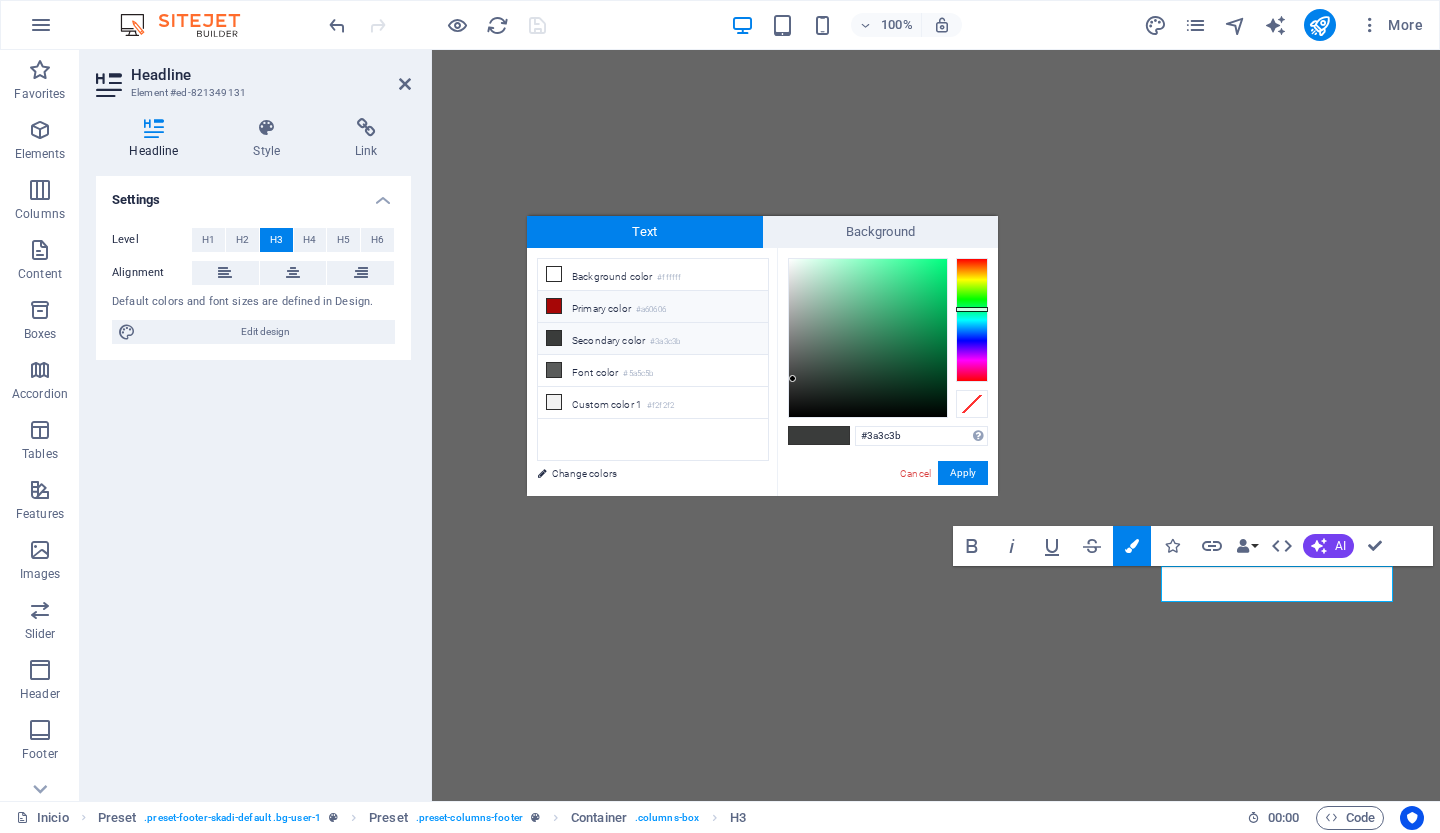 click on "#a60606" at bounding box center (651, 310) 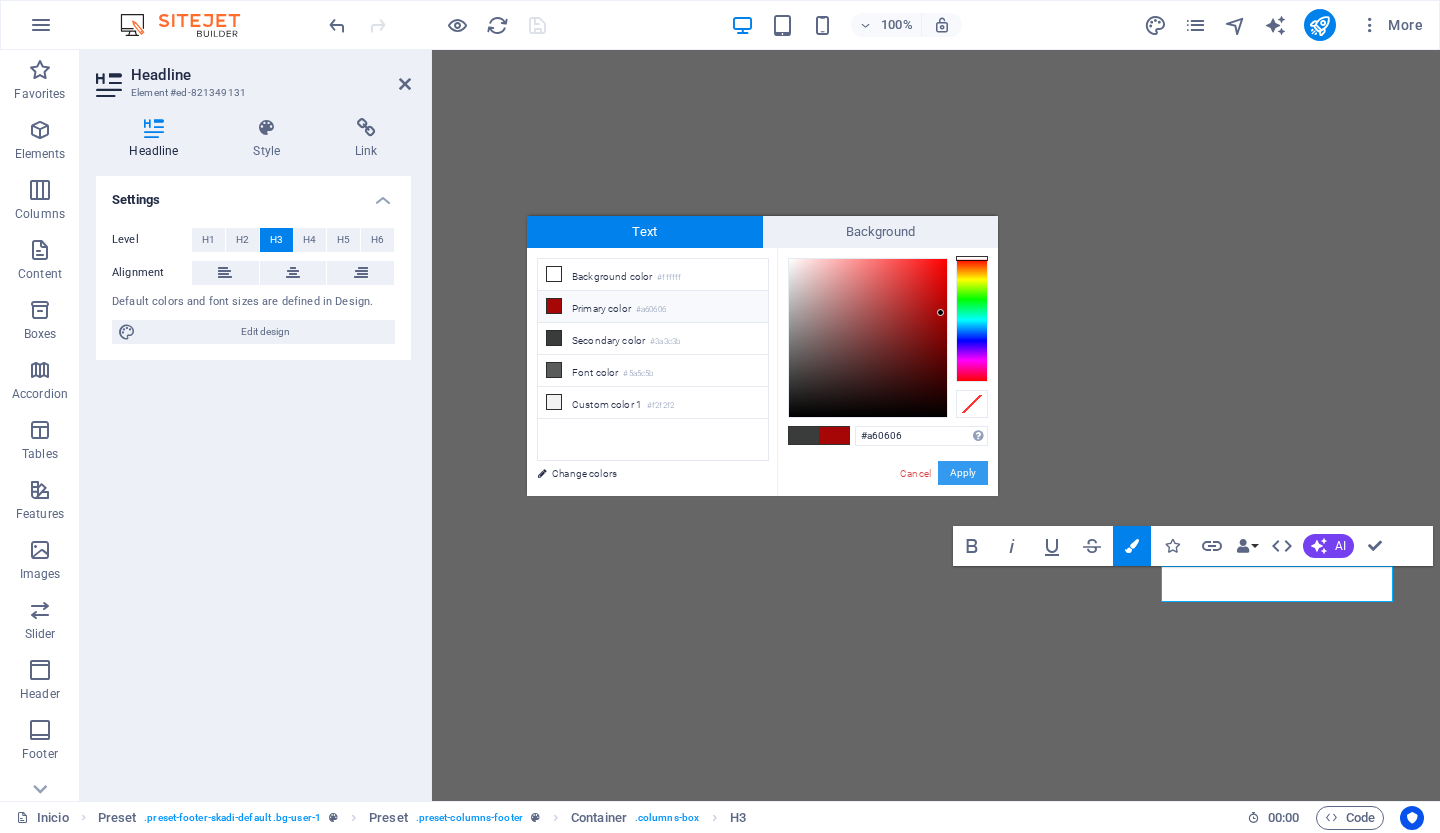 click on "Apply" at bounding box center [963, 473] 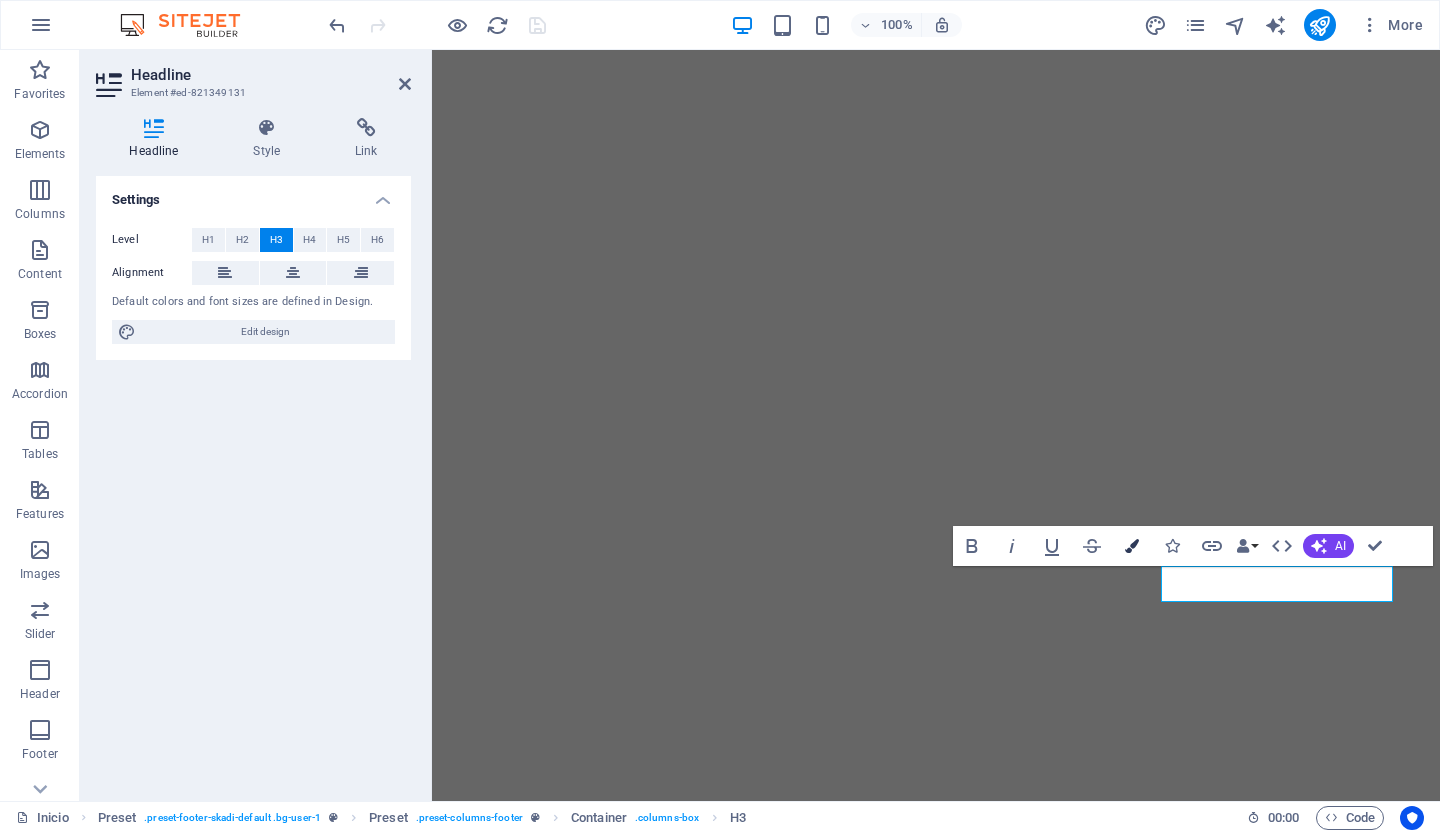 click at bounding box center (1132, 546) 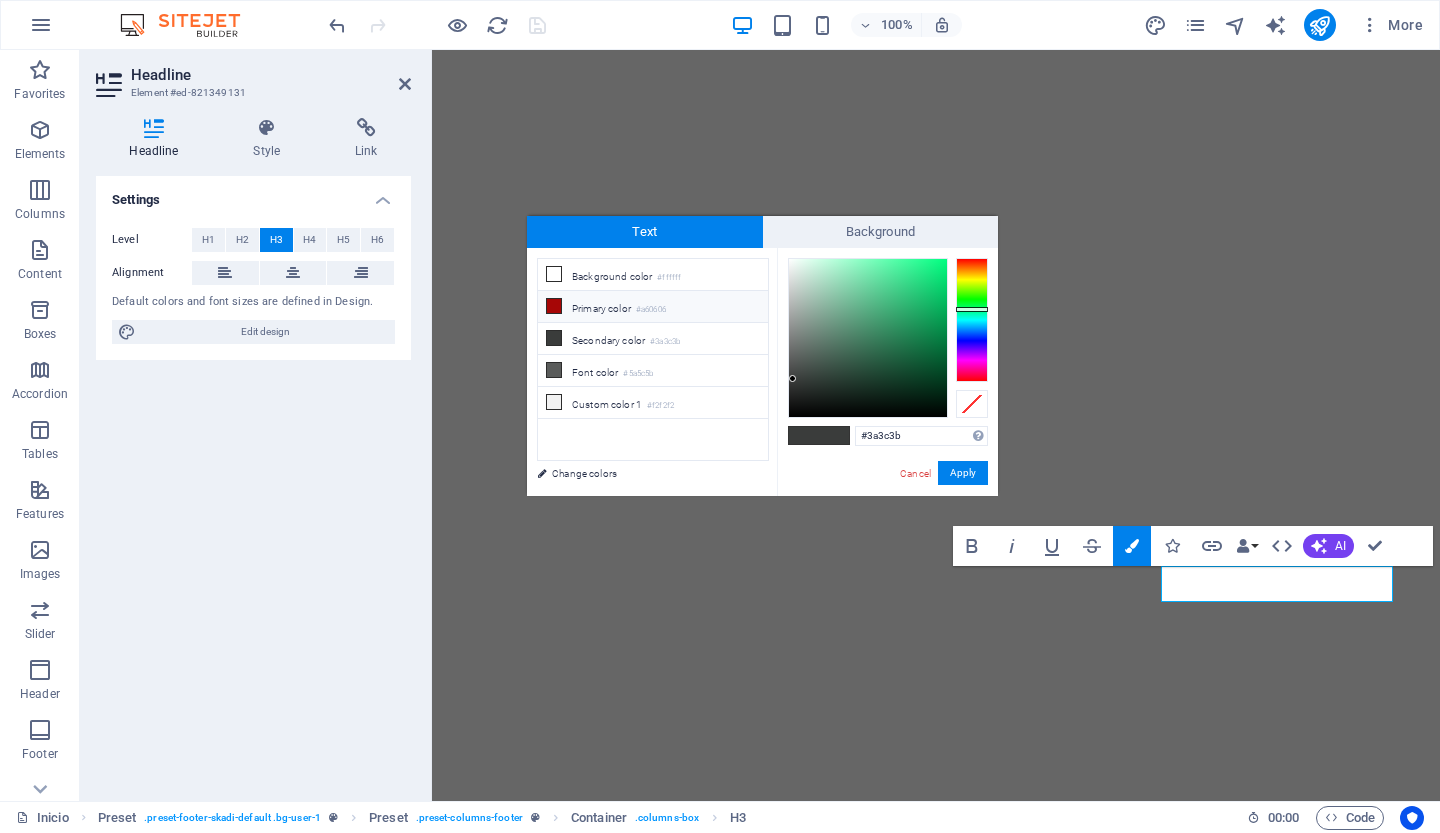 click on "Primary color
#a60606" at bounding box center [653, 307] 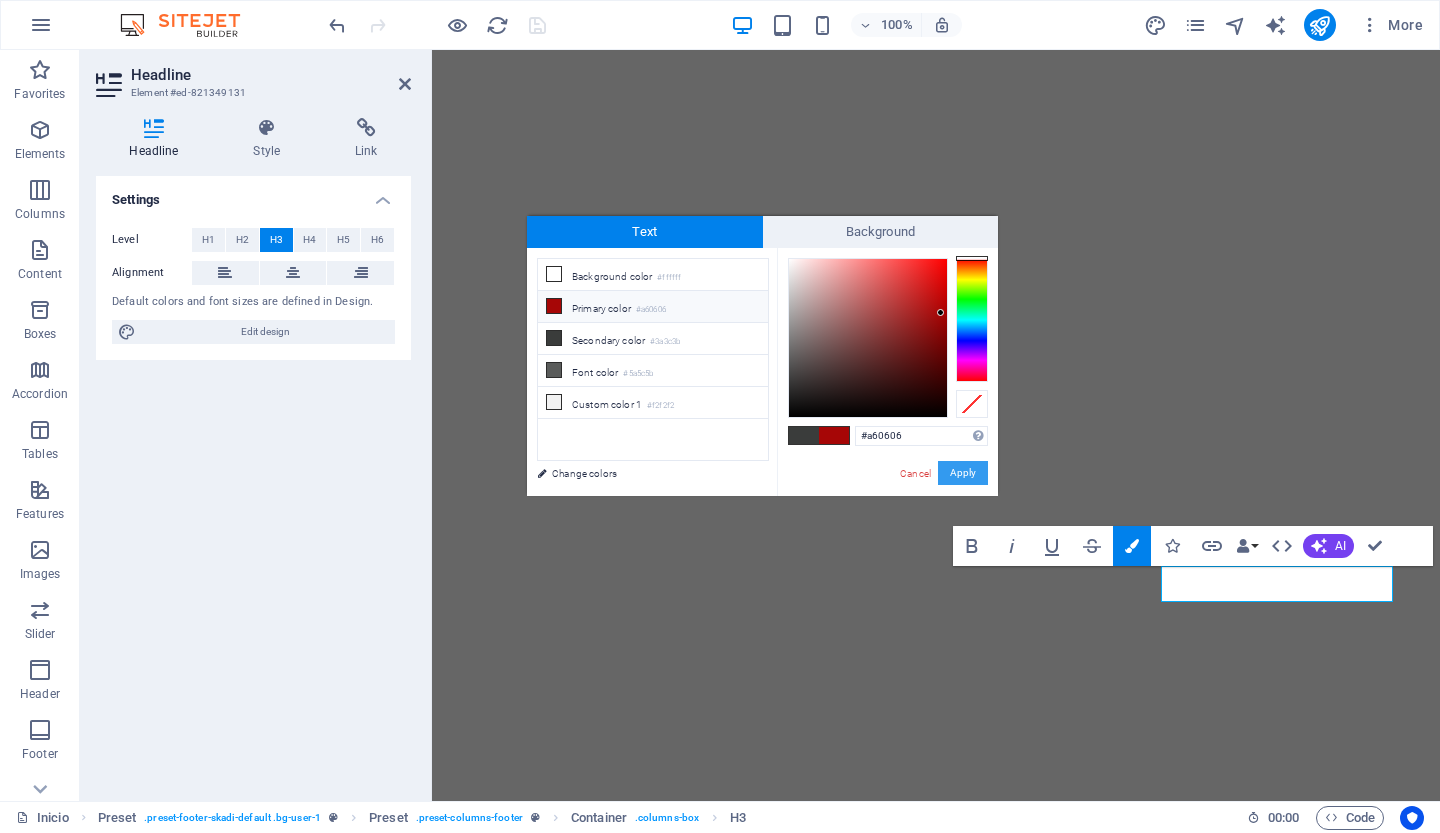 click on "Apply" at bounding box center [963, 473] 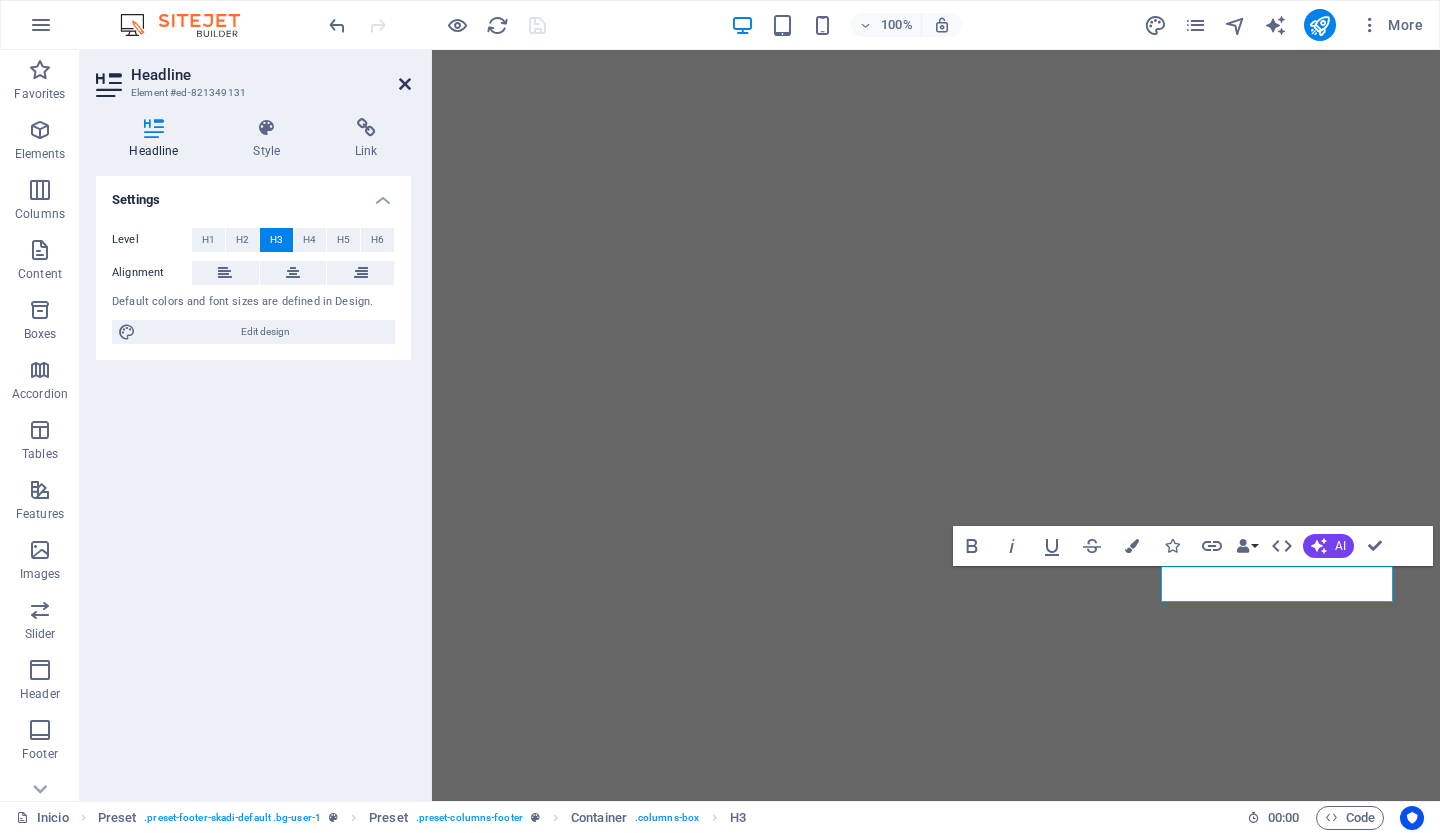 click at bounding box center [405, 84] 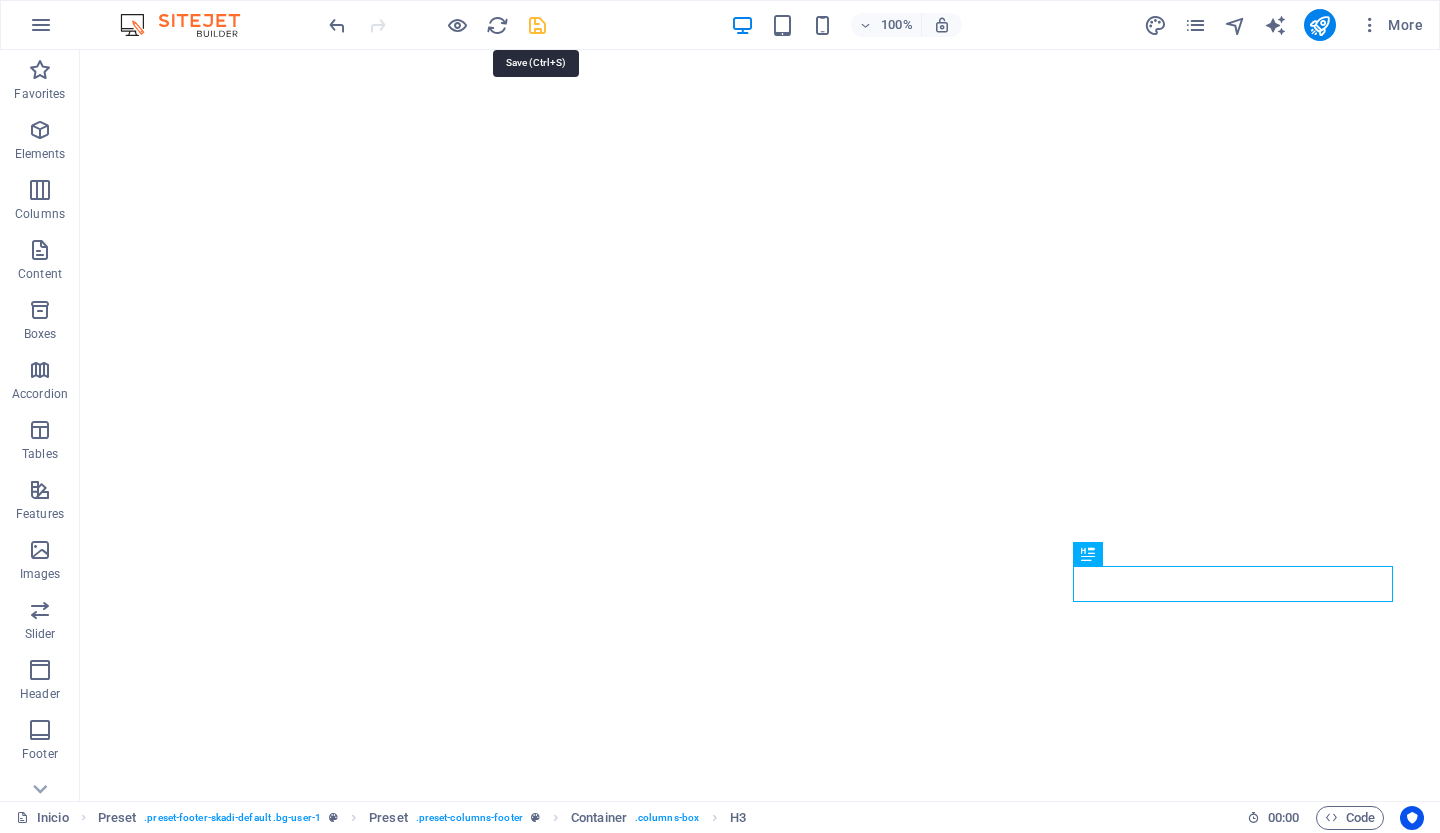 click at bounding box center [537, 25] 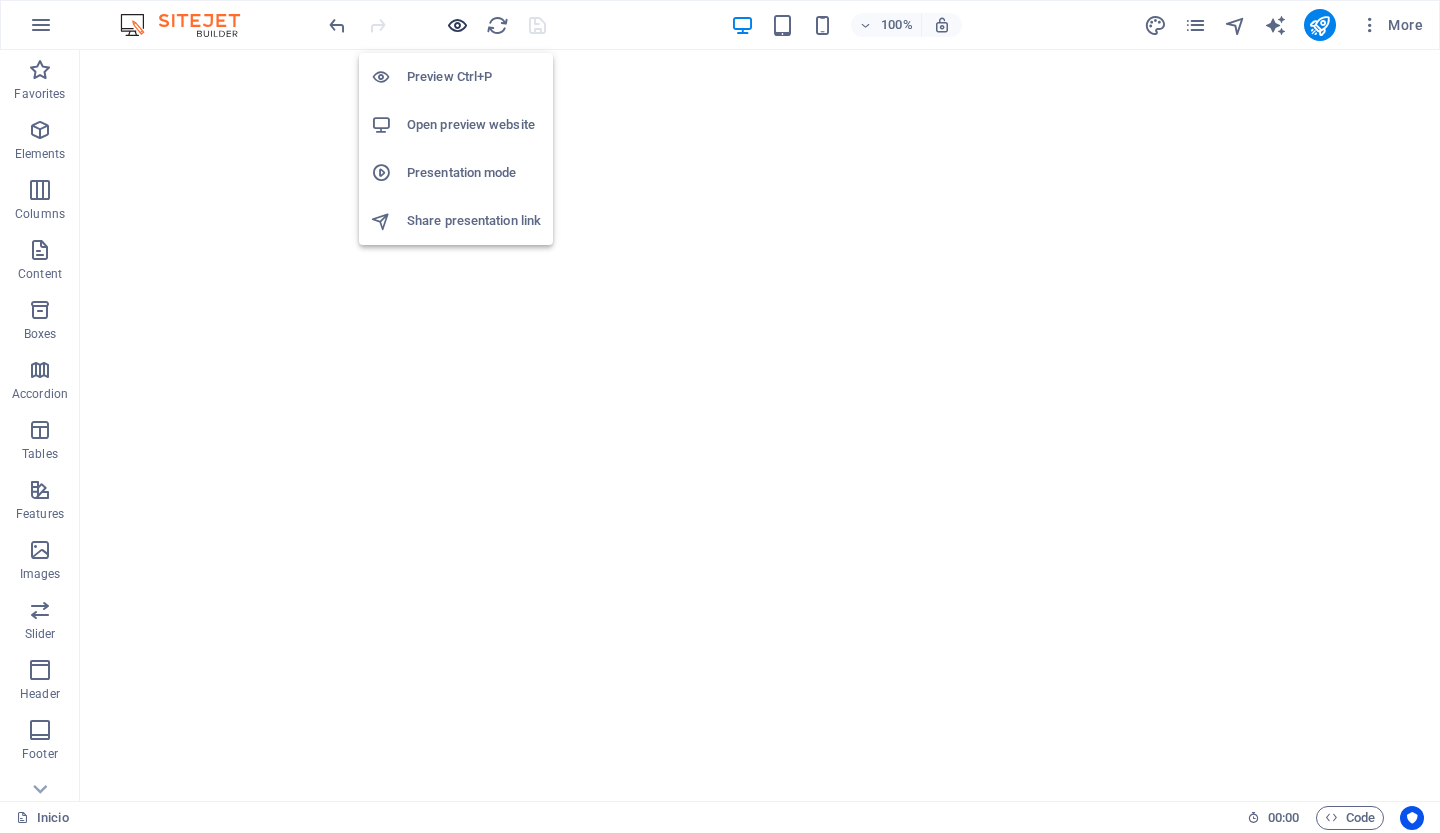 click at bounding box center [457, 25] 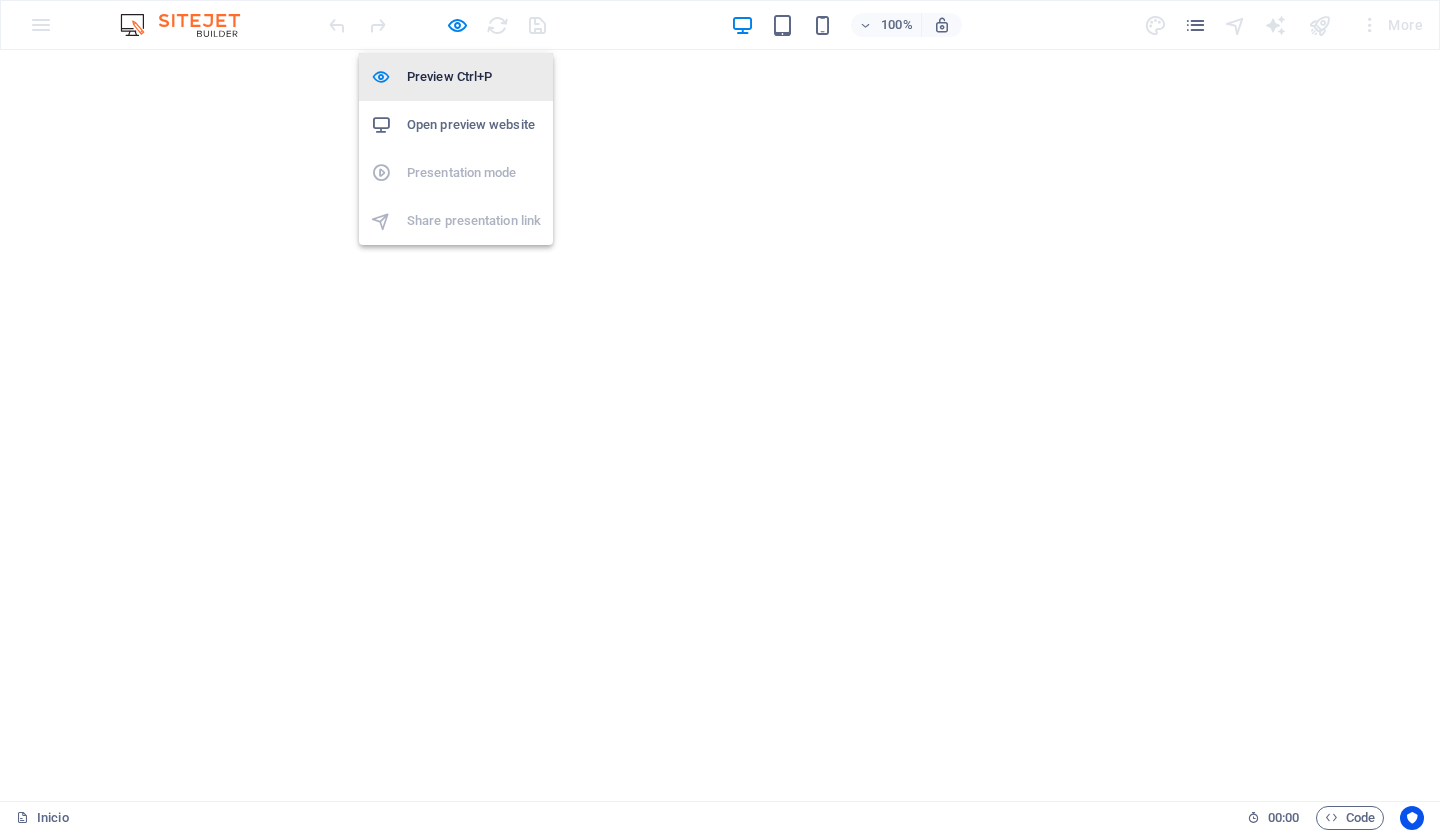 click on "Preview Ctrl+P" at bounding box center [474, 77] 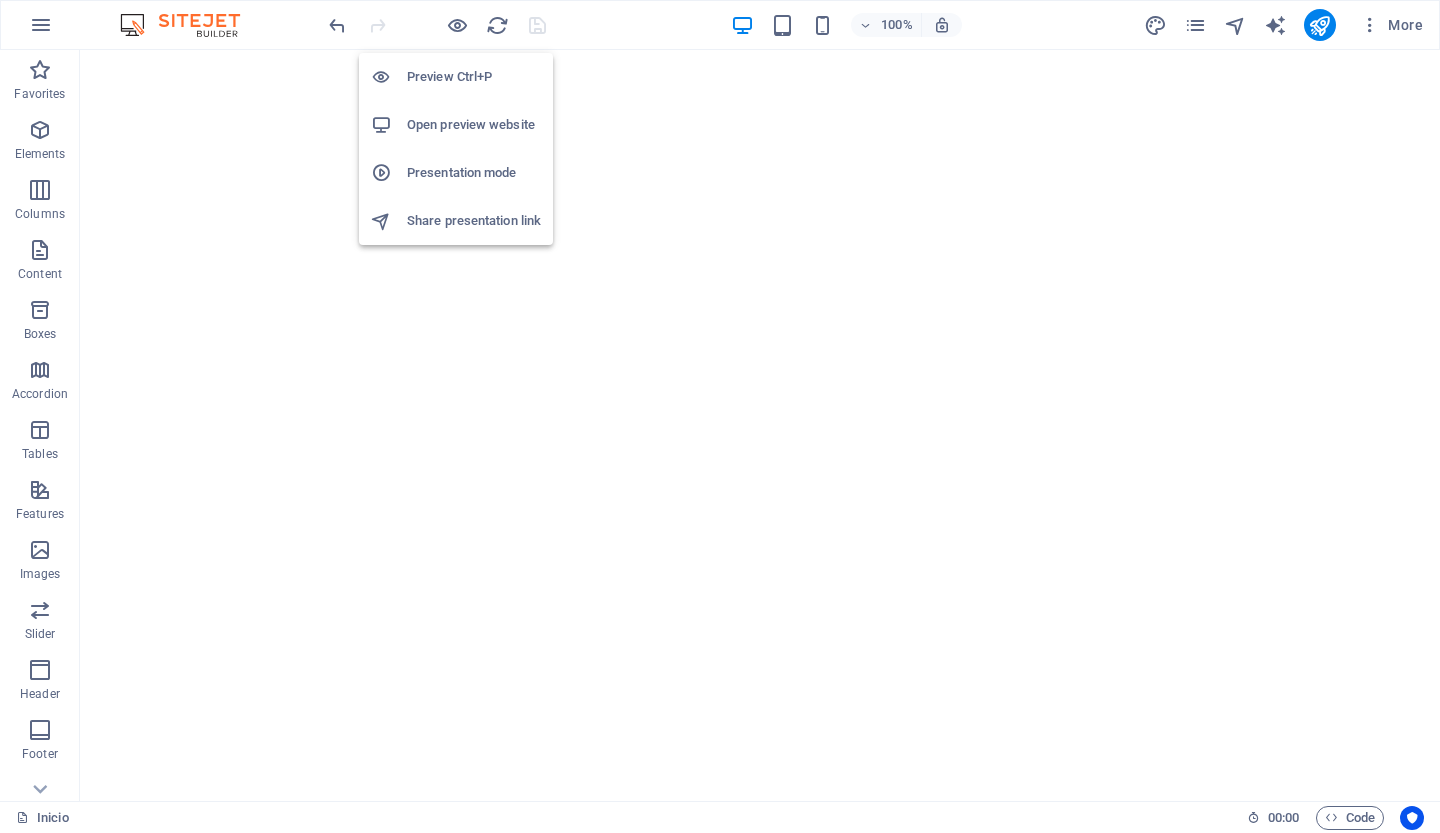 click on "Preview Ctrl+P" at bounding box center [474, 77] 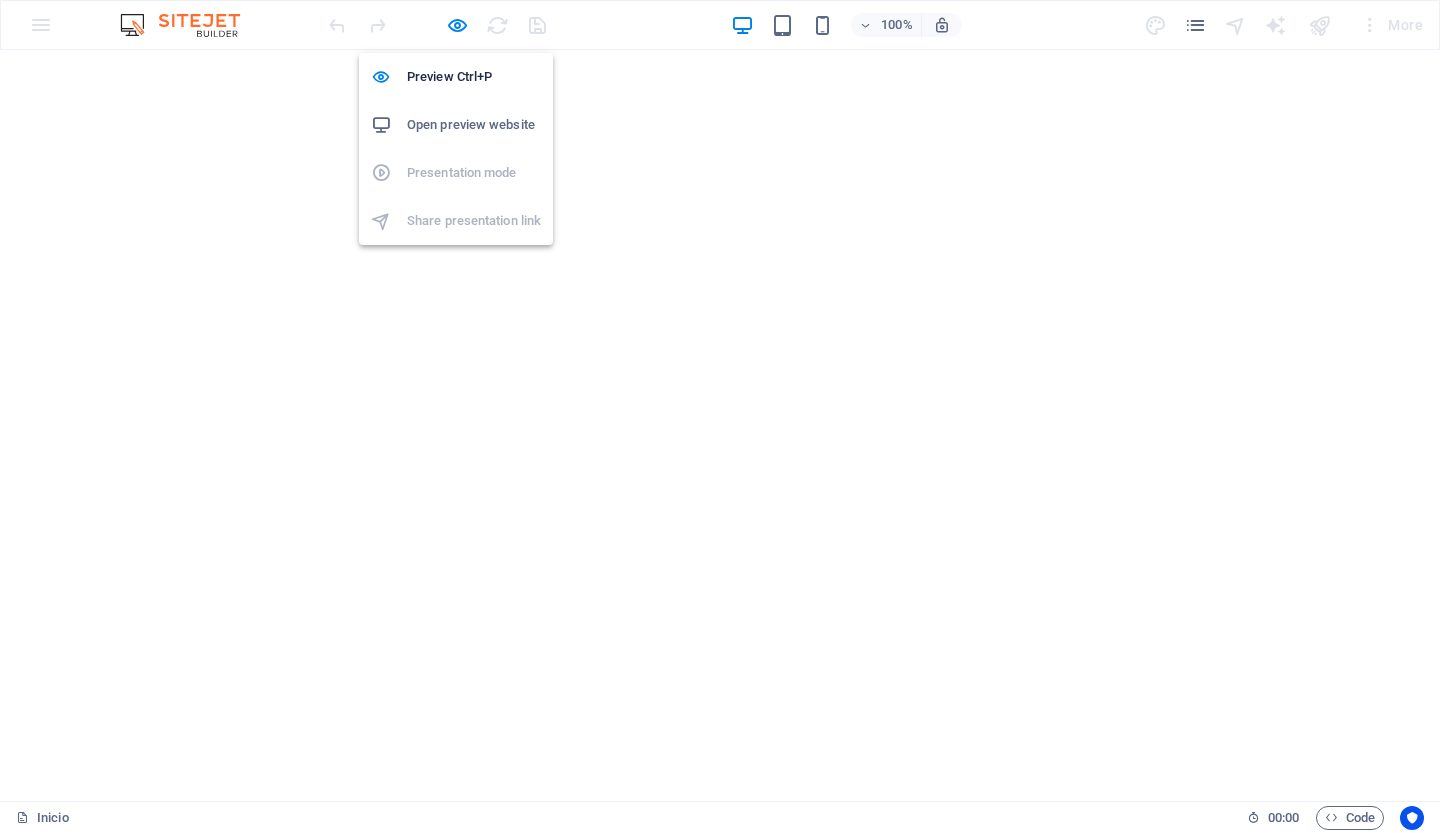 click on "Open preview website" at bounding box center (474, 125) 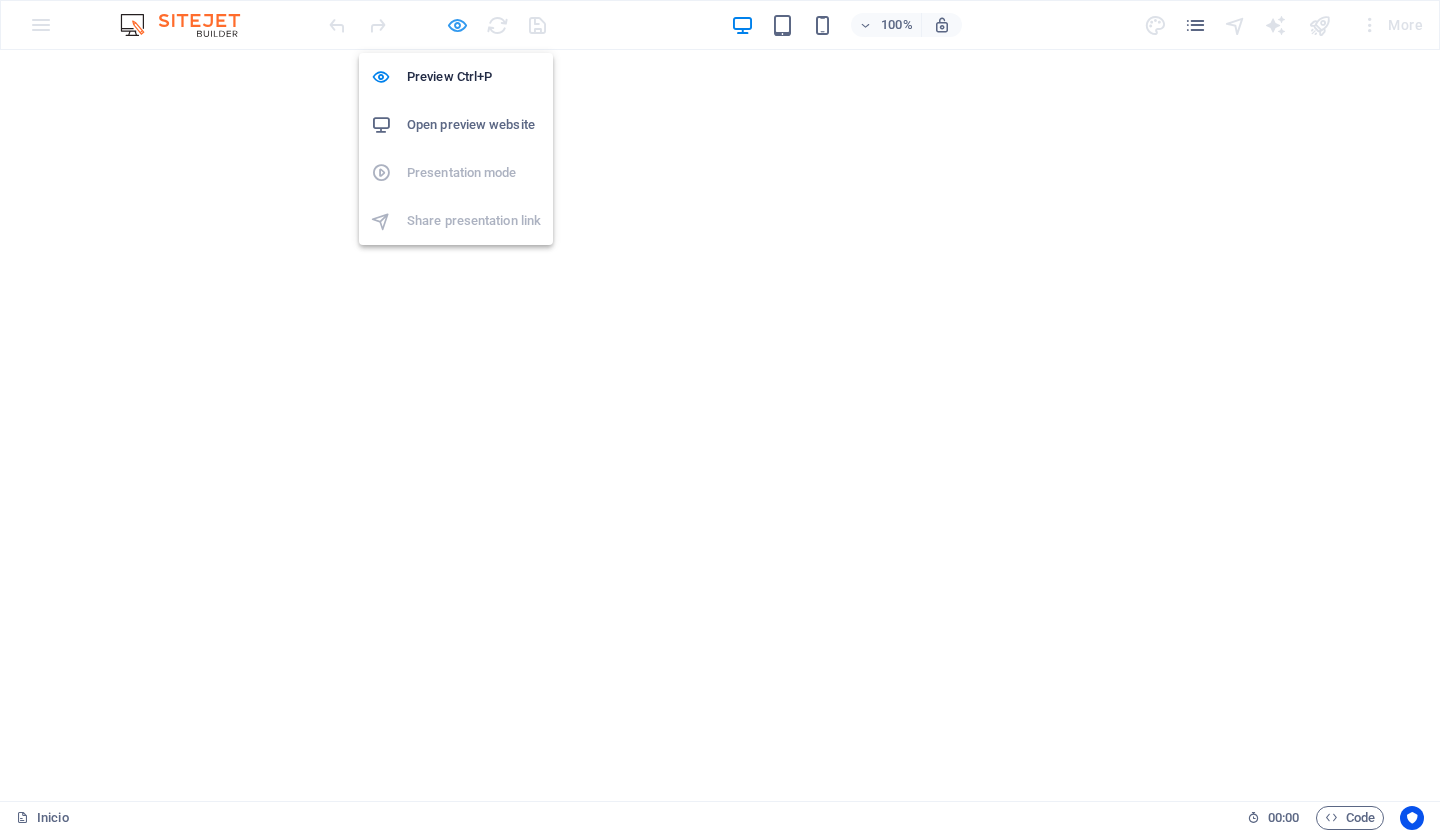 click at bounding box center [457, 25] 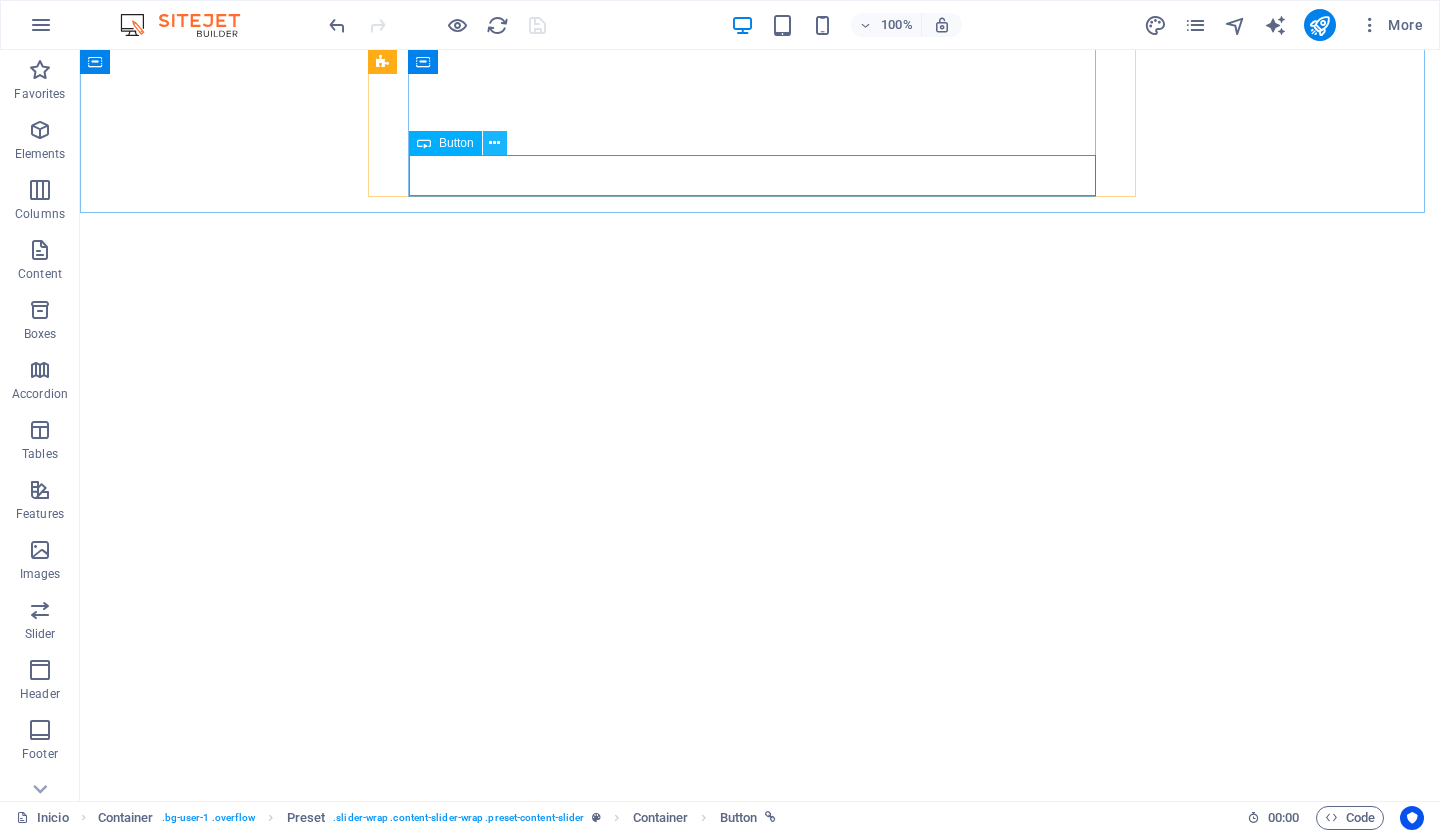 click at bounding box center (494, 143) 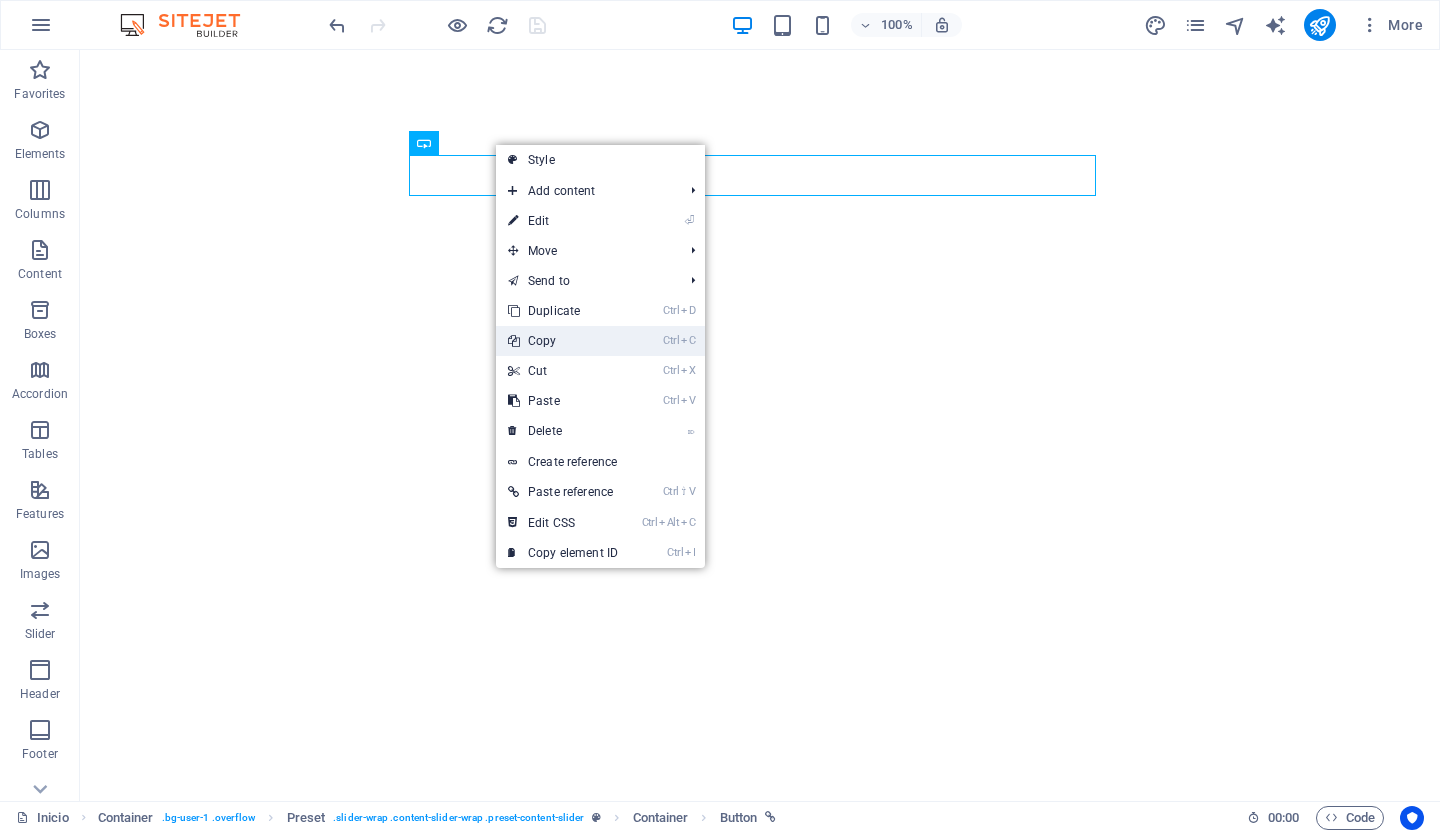 click on "Ctrl C  Copy" at bounding box center (563, 341) 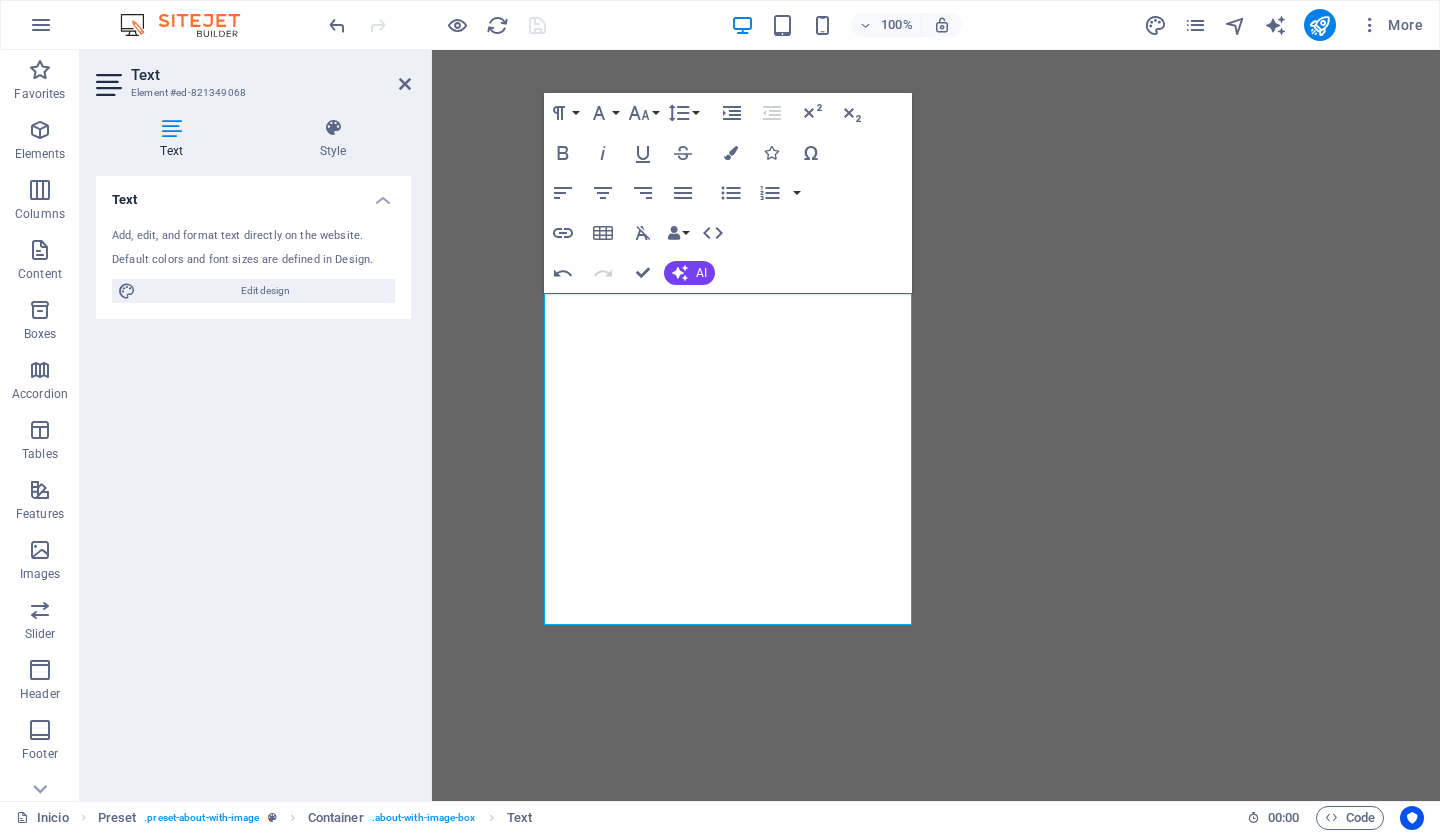 click on "Text Add, edit, and format text directly on the website. Default colors and font sizes are defined in Design. Edit design Alignment Left aligned Centered Right aligned" at bounding box center (253, 480) 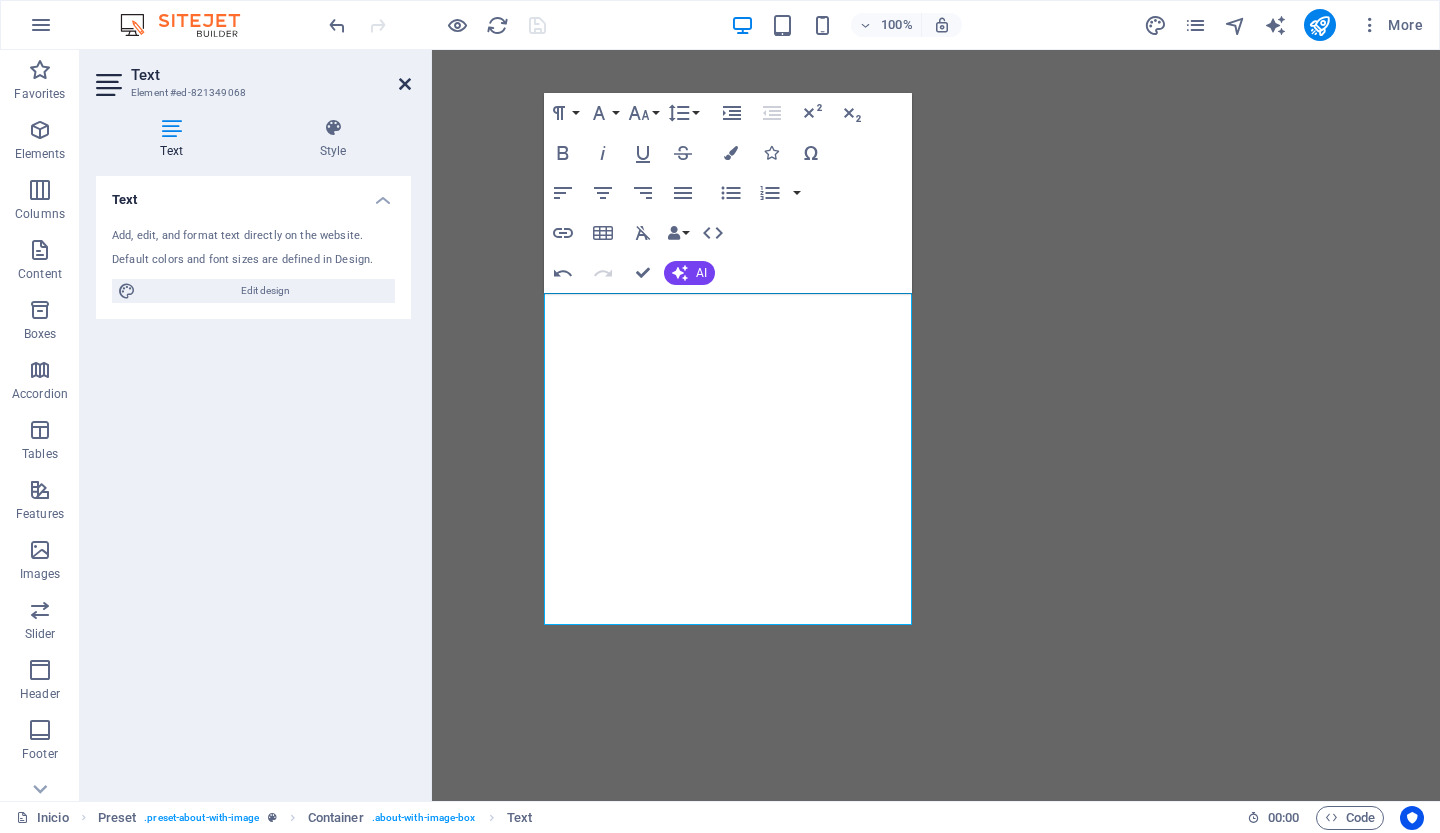 click at bounding box center [405, 84] 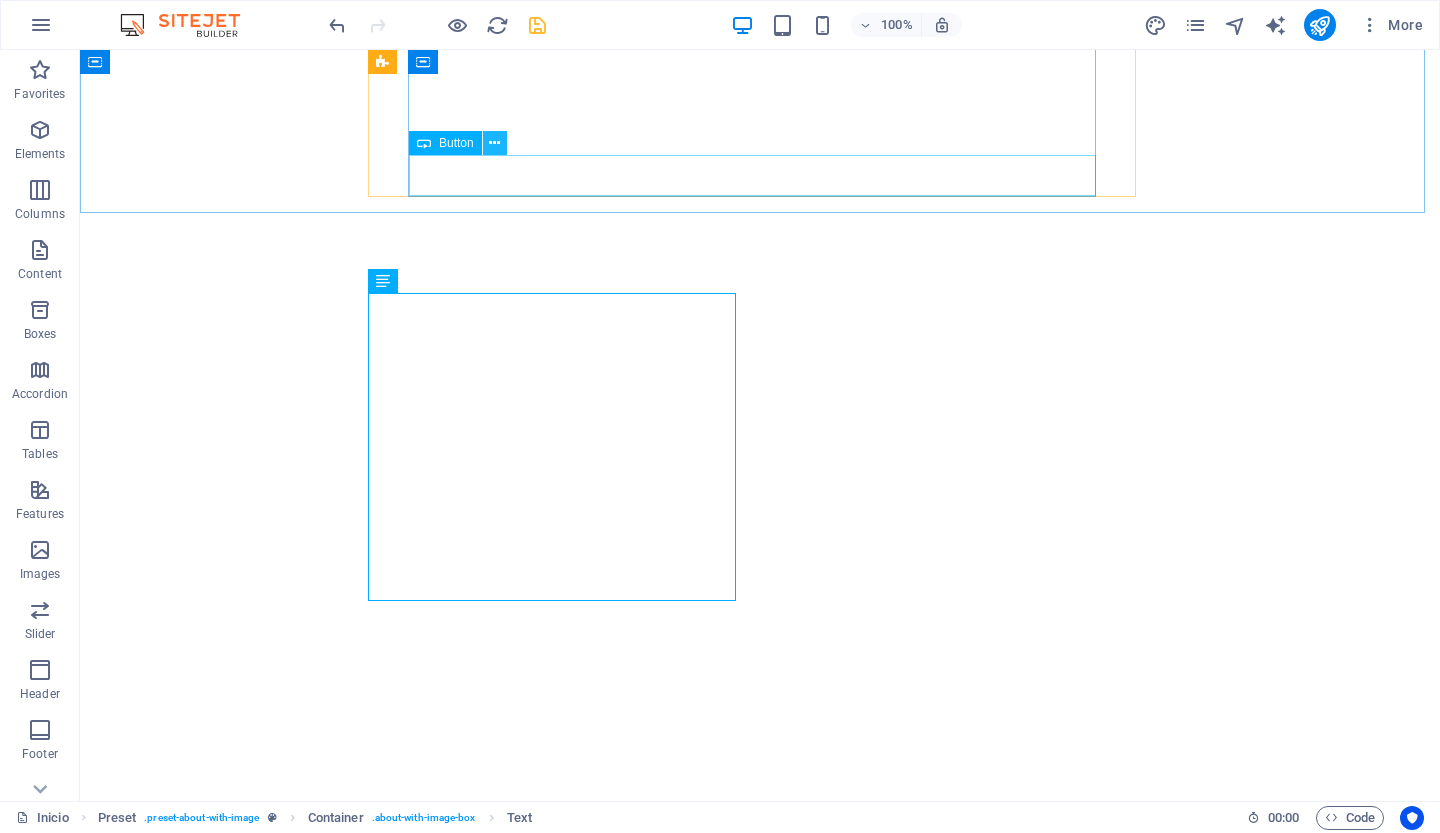 click at bounding box center (494, 143) 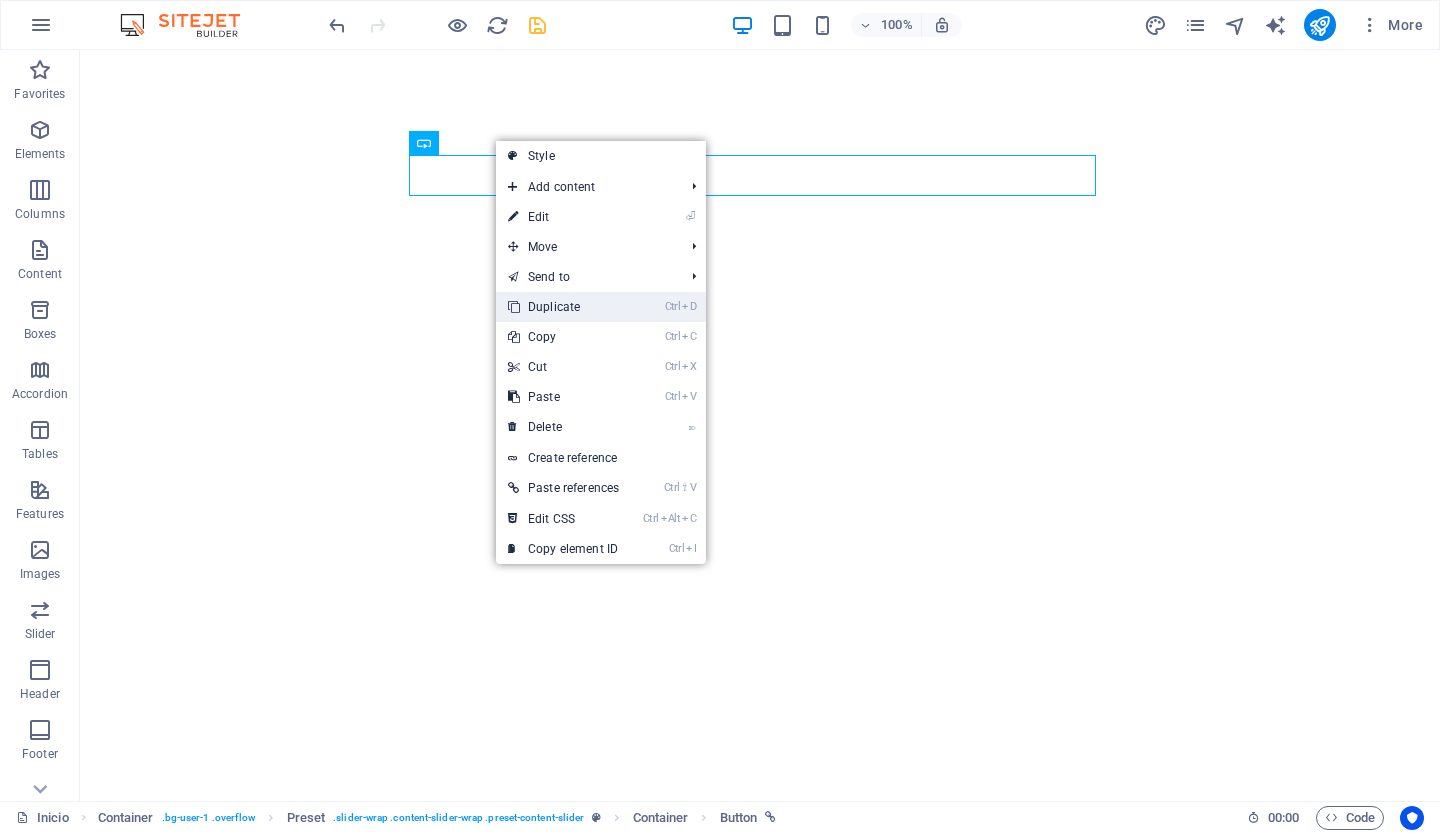 click on "Ctrl D  Duplicate" at bounding box center [563, 307] 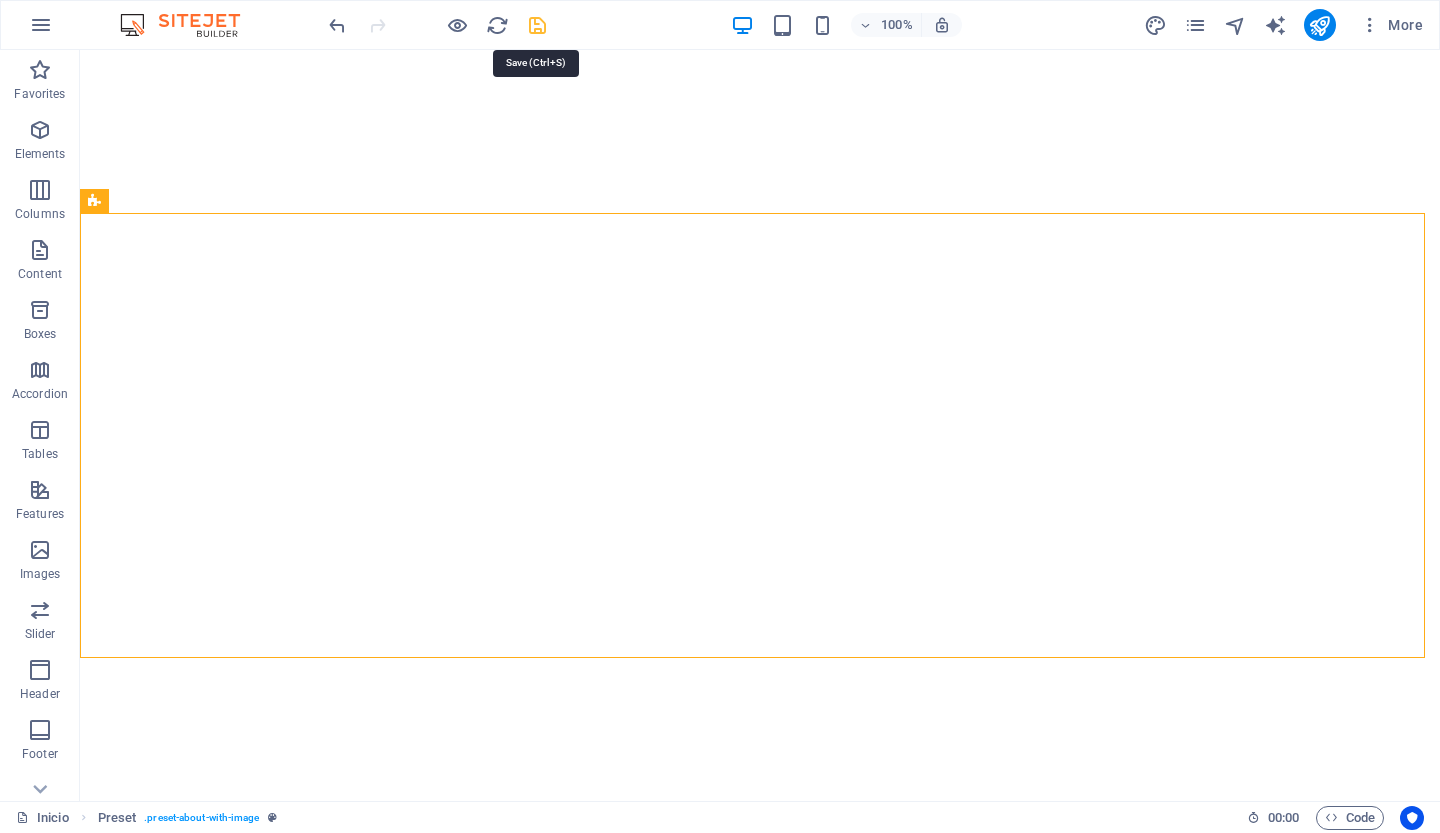 click at bounding box center [537, 25] 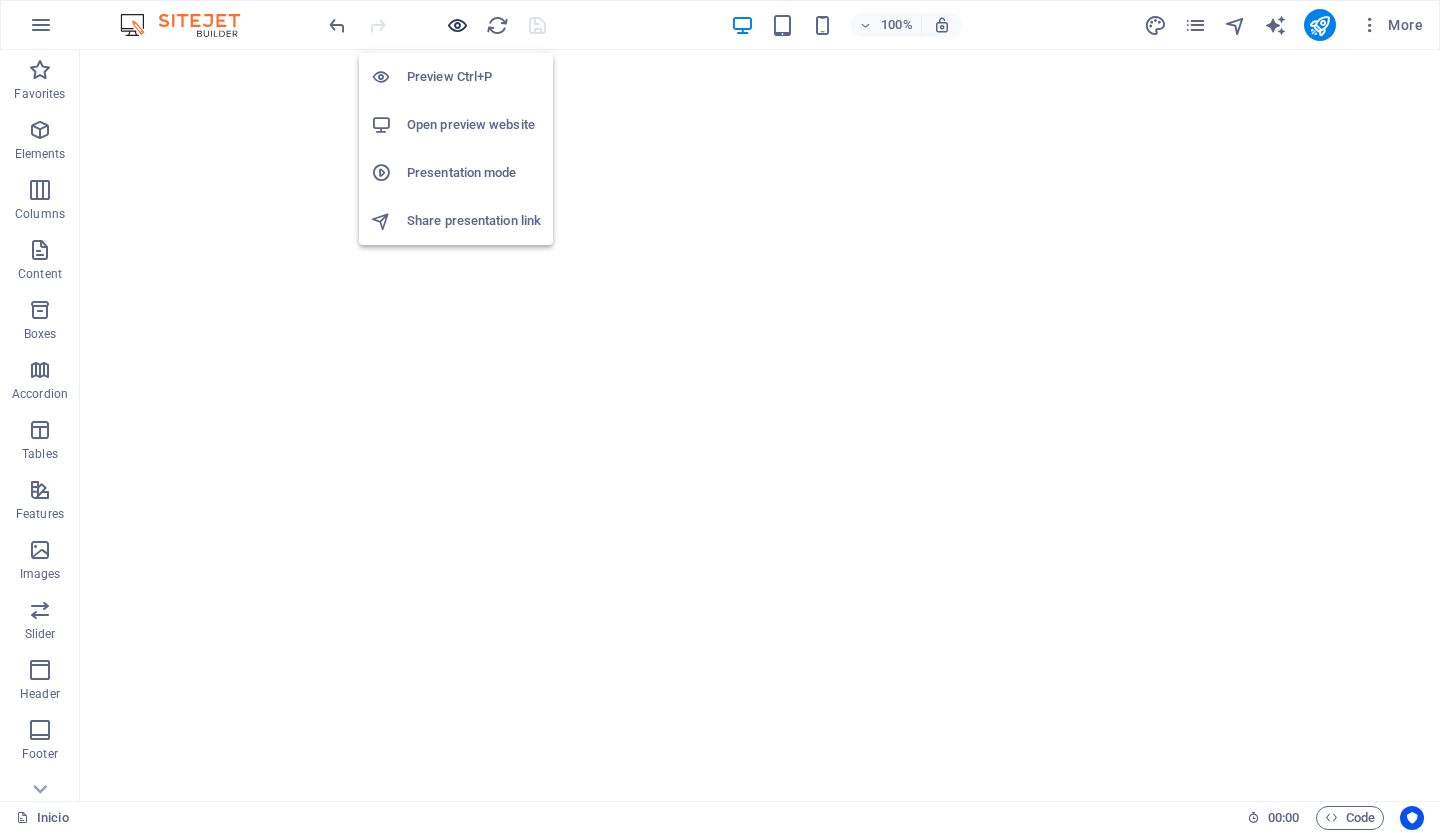 click at bounding box center (457, 25) 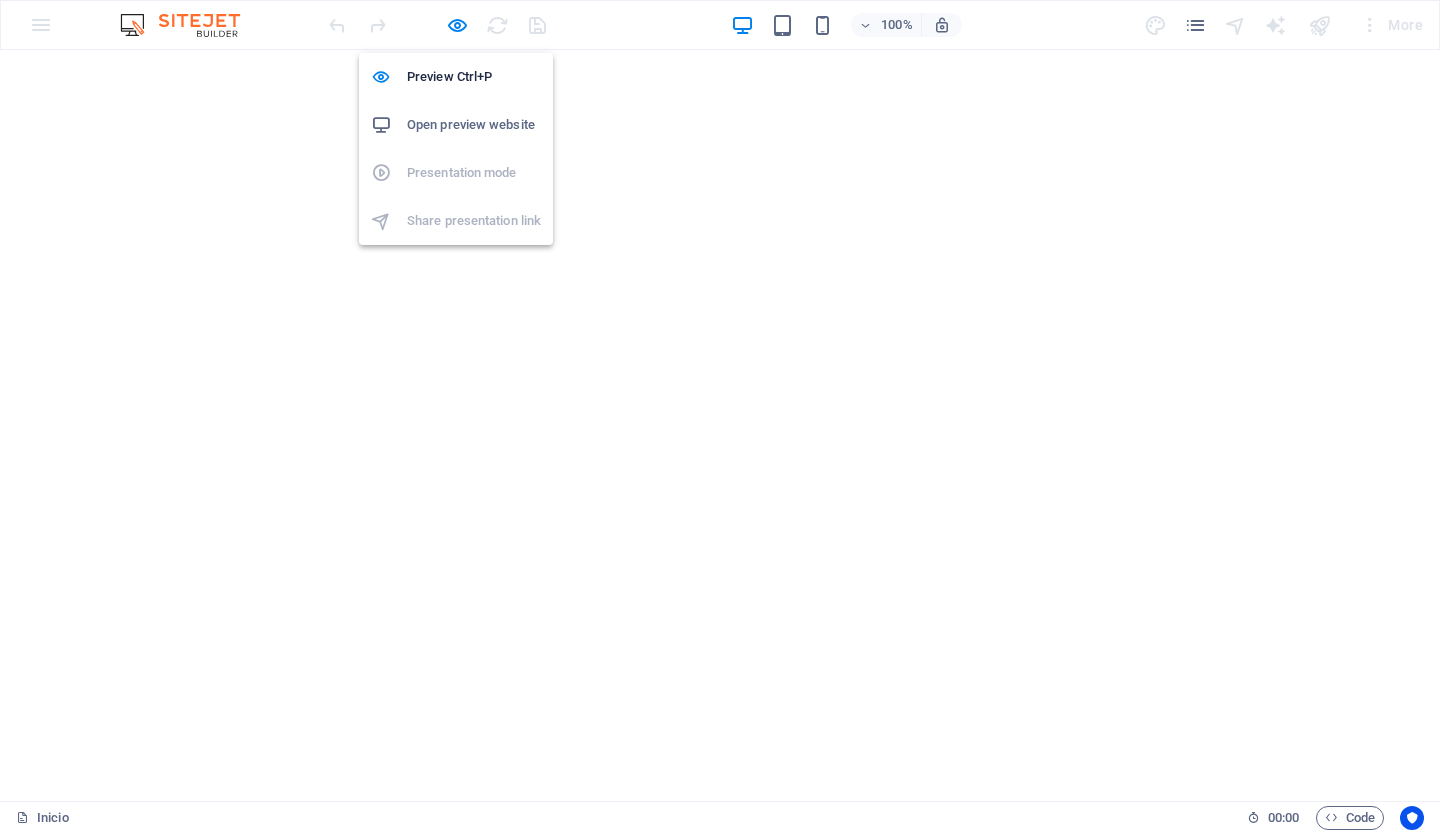 click on "Open preview website" at bounding box center [474, 125] 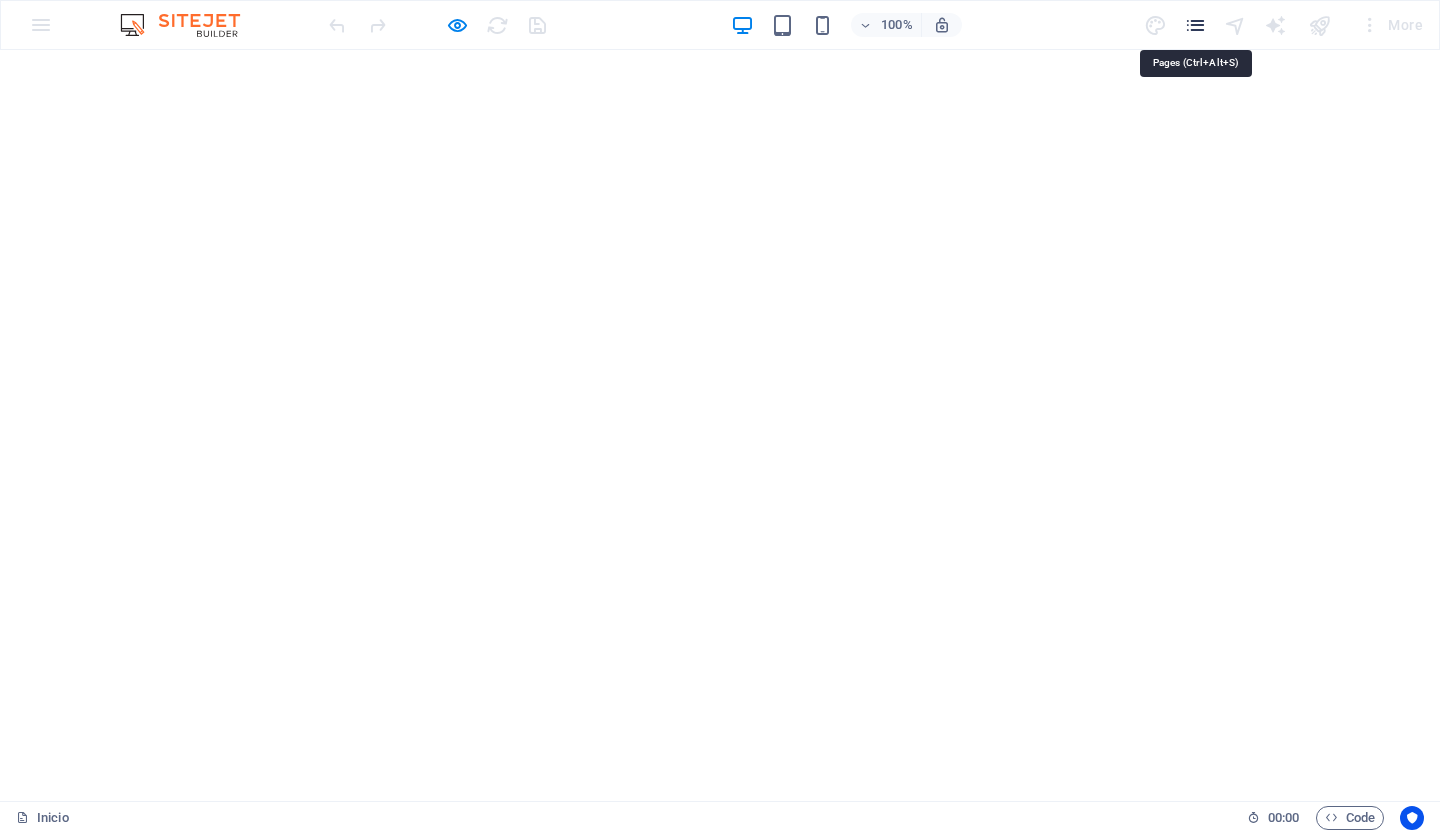 click at bounding box center [1195, 25] 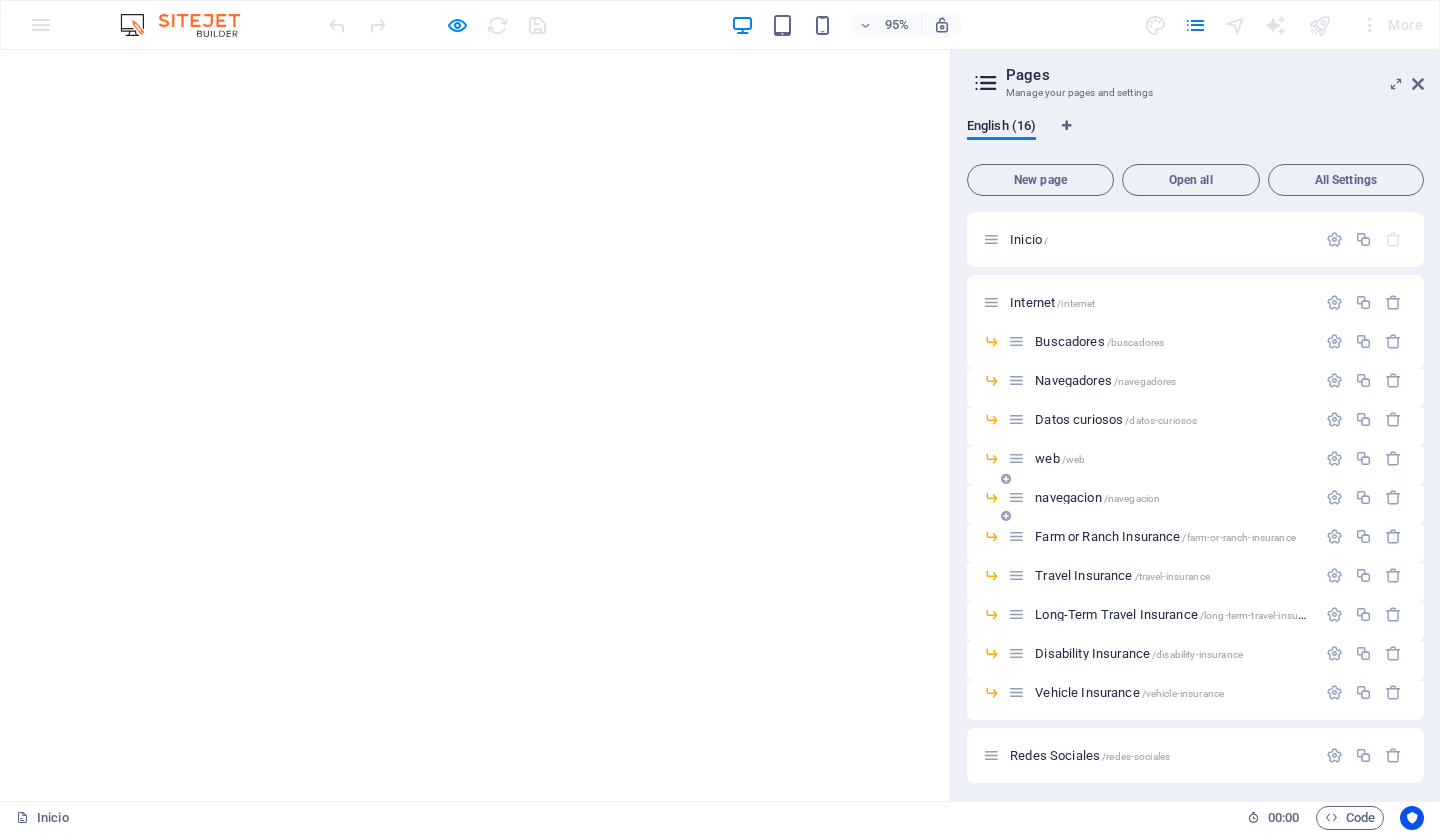 click on "navegacion /navegacion" at bounding box center [1097, 497] 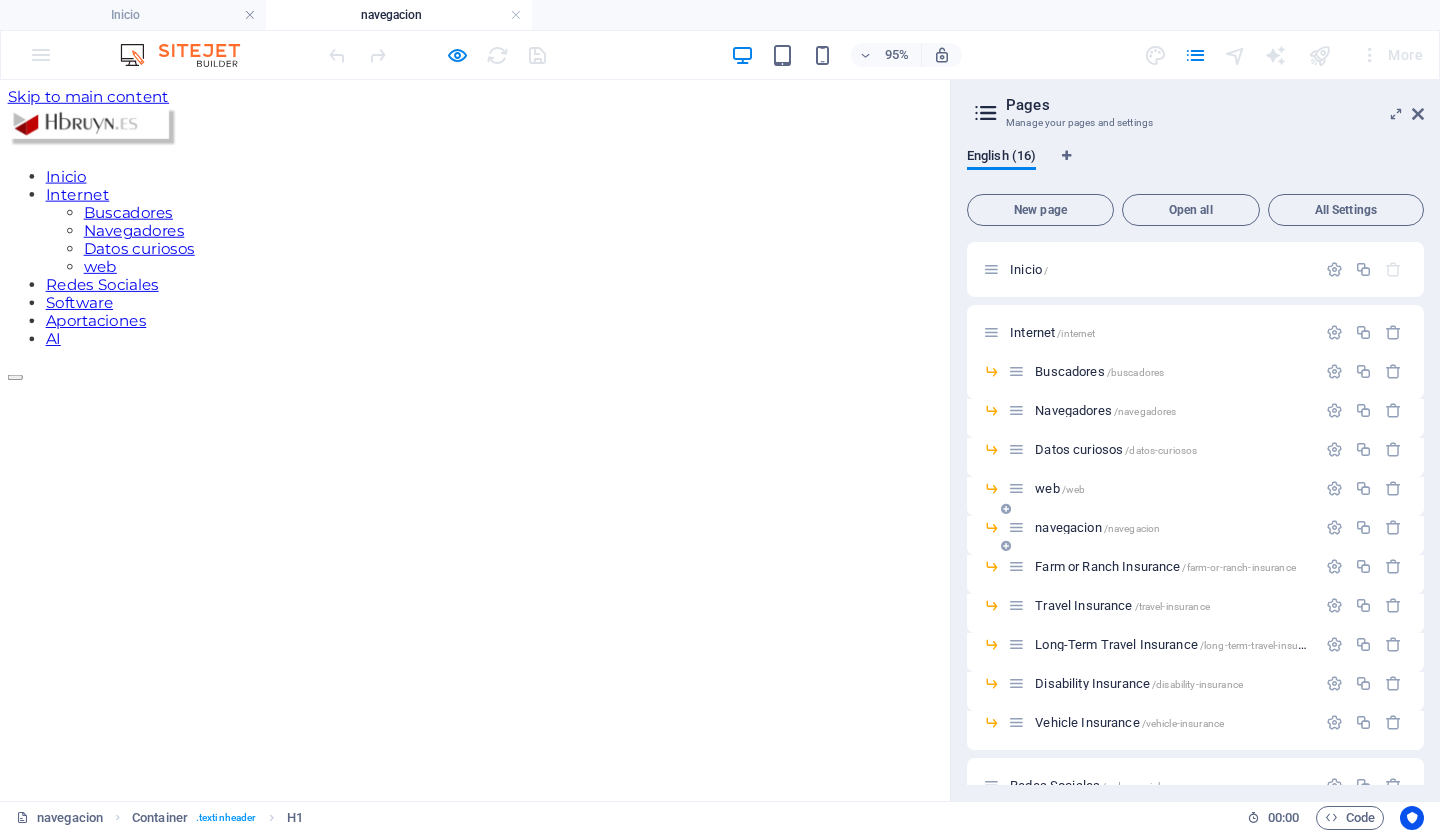 scroll, scrollTop: 0, scrollLeft: 0, axis: both 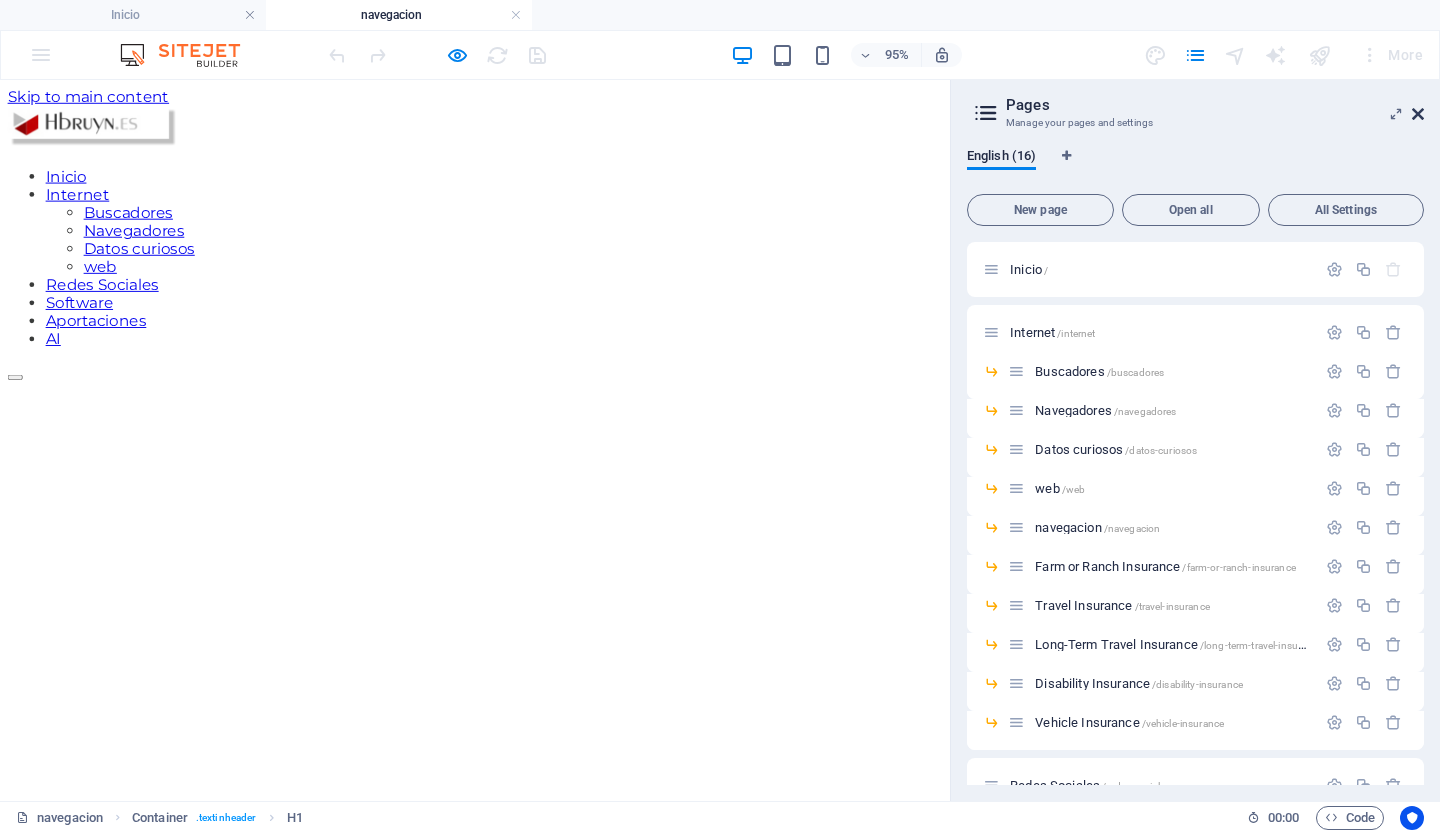 click at bounding box center [1418, 114] 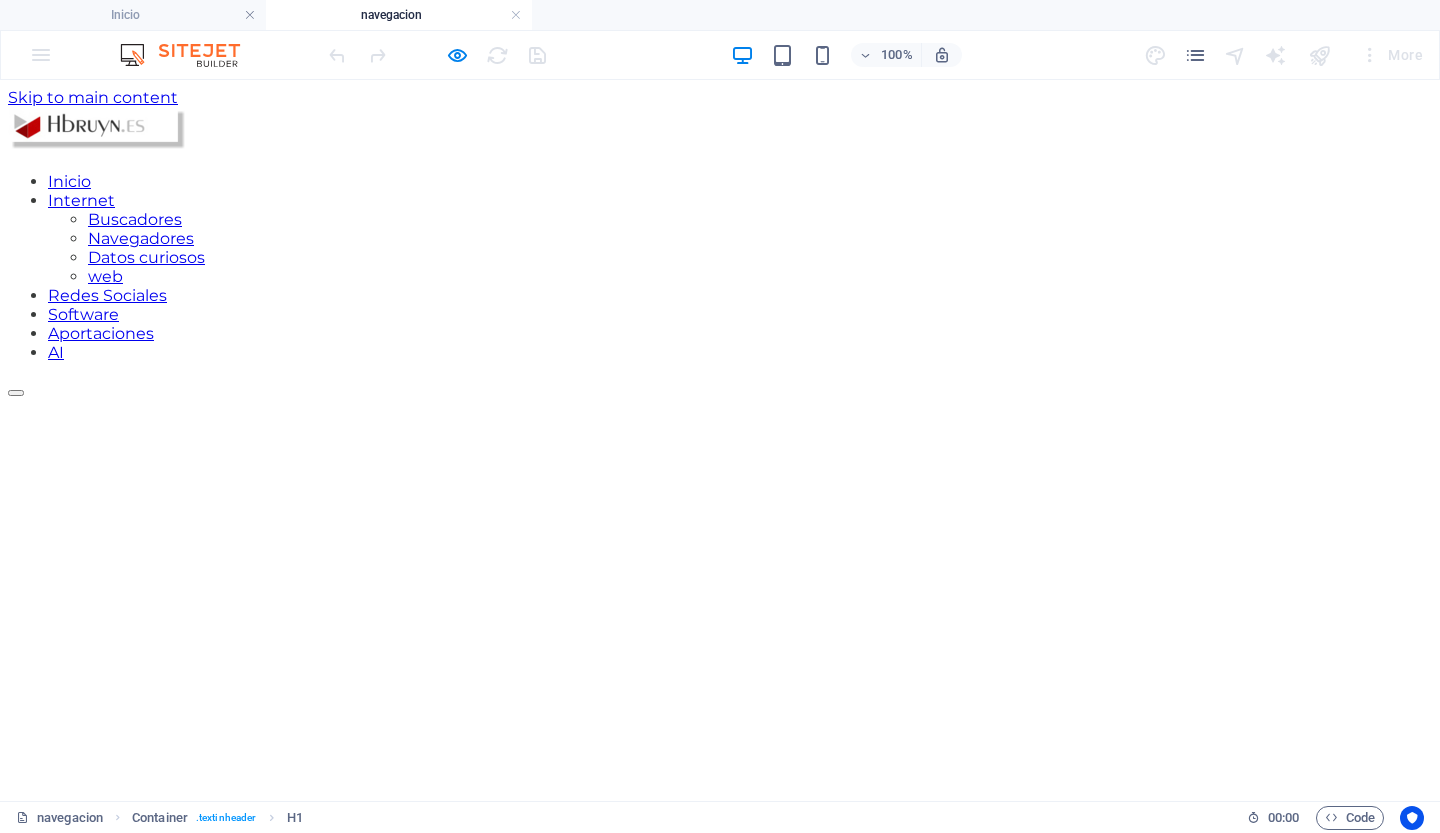 click on "Navegar por Internet" at bounding box center (458, 1085) 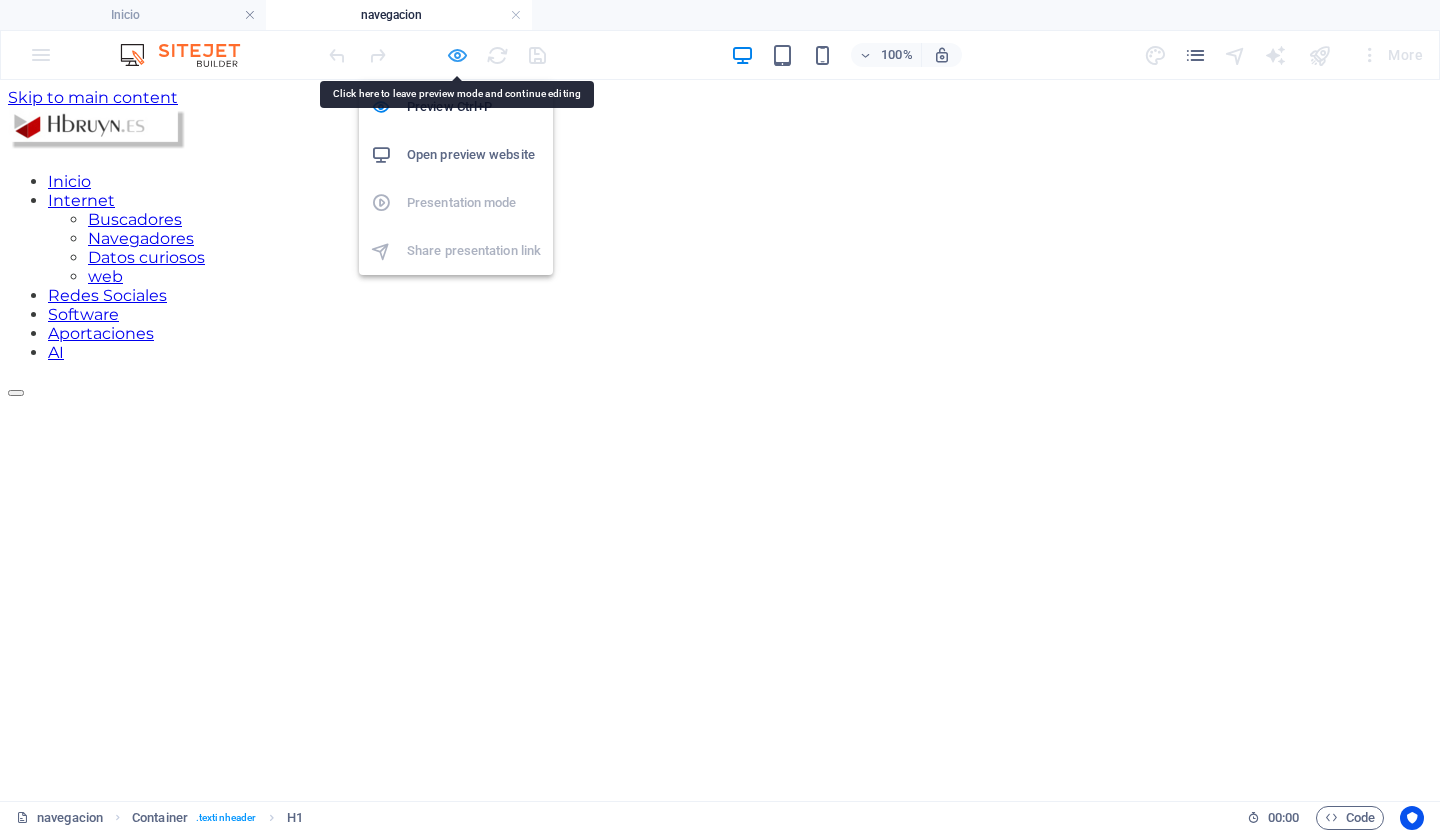 click at bounding box center [457, 55] 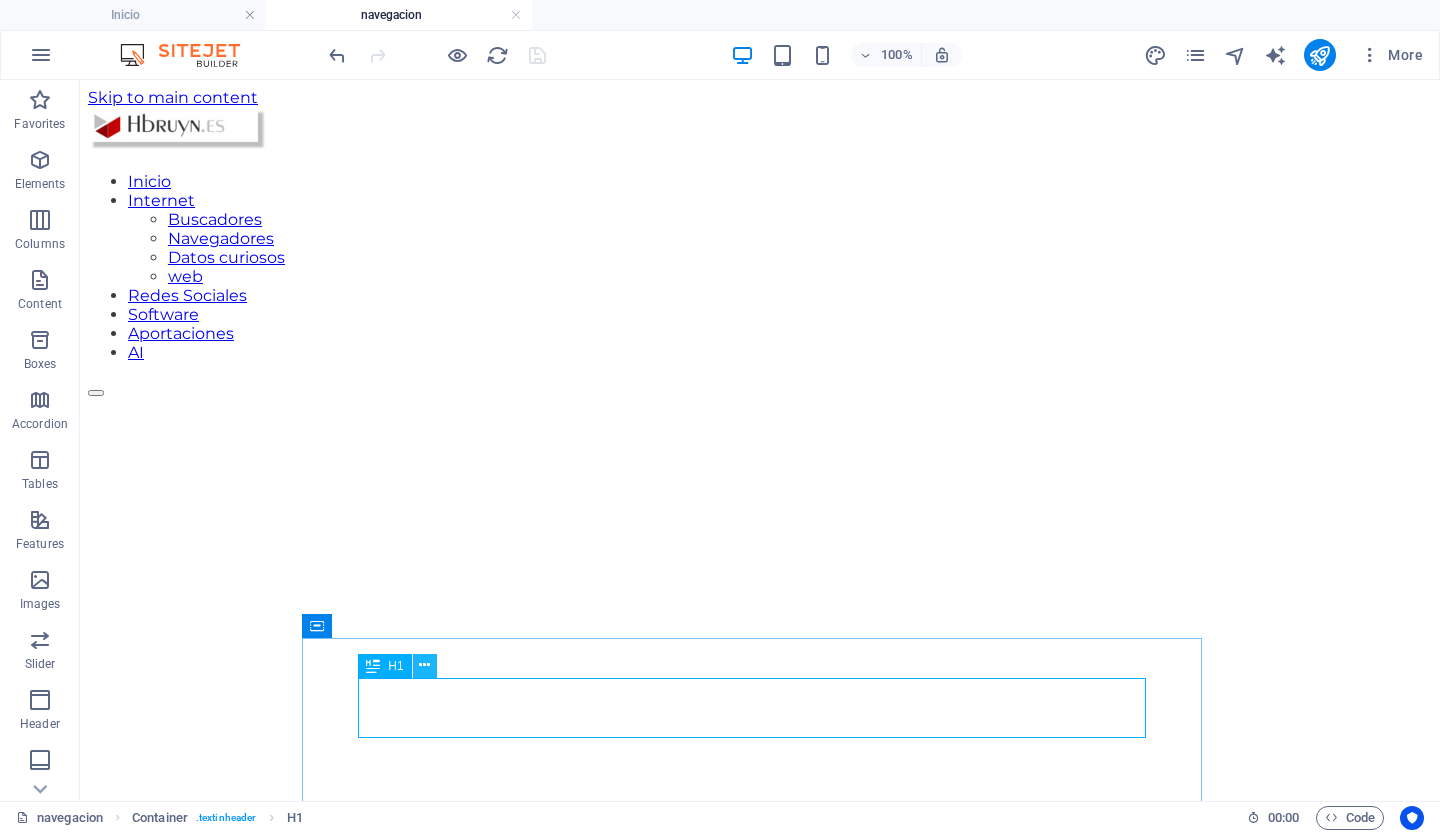 click at bounding box center (424, 665) 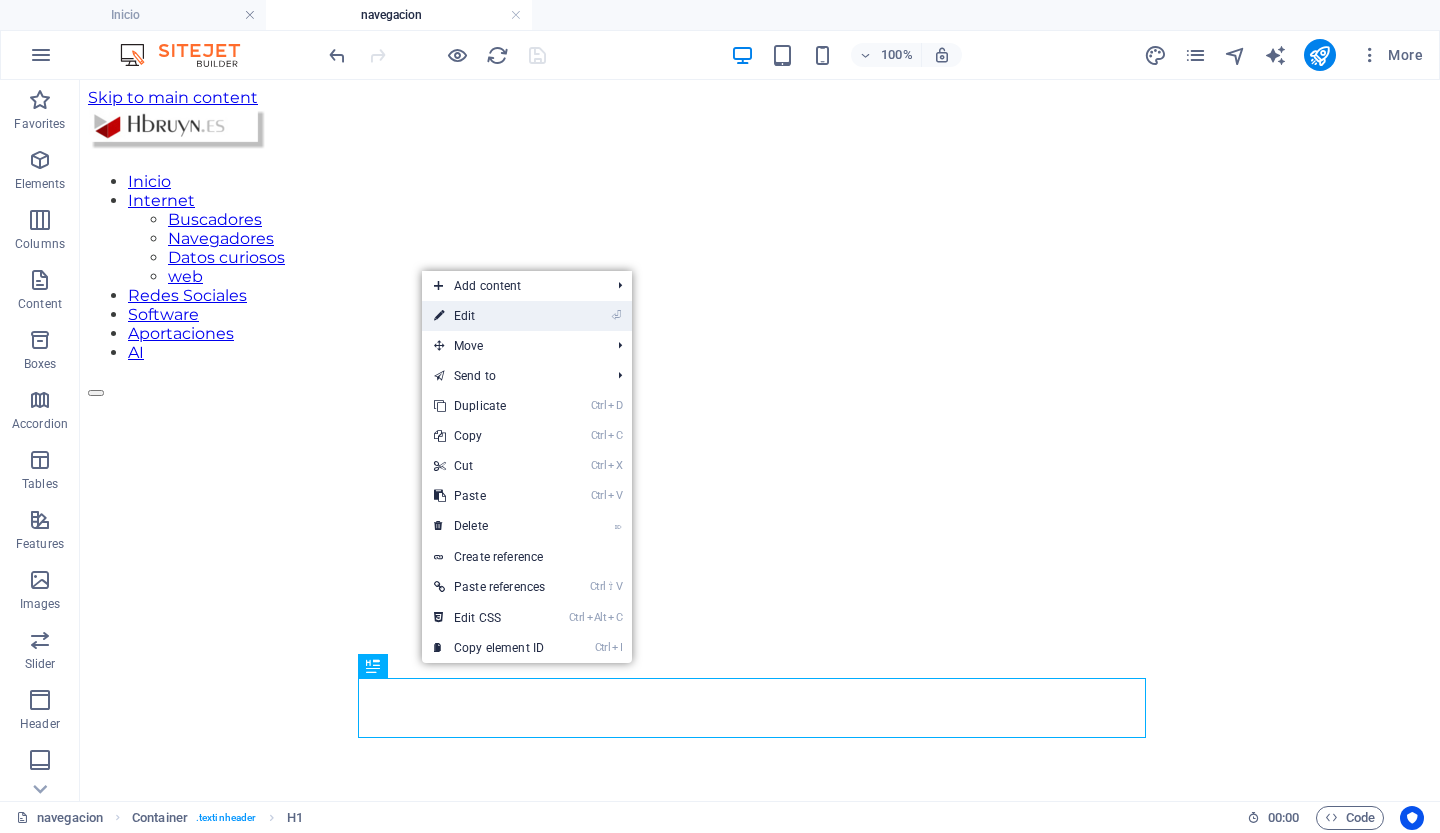 click on "⏎  Edit" at bounding box center (489, 316) 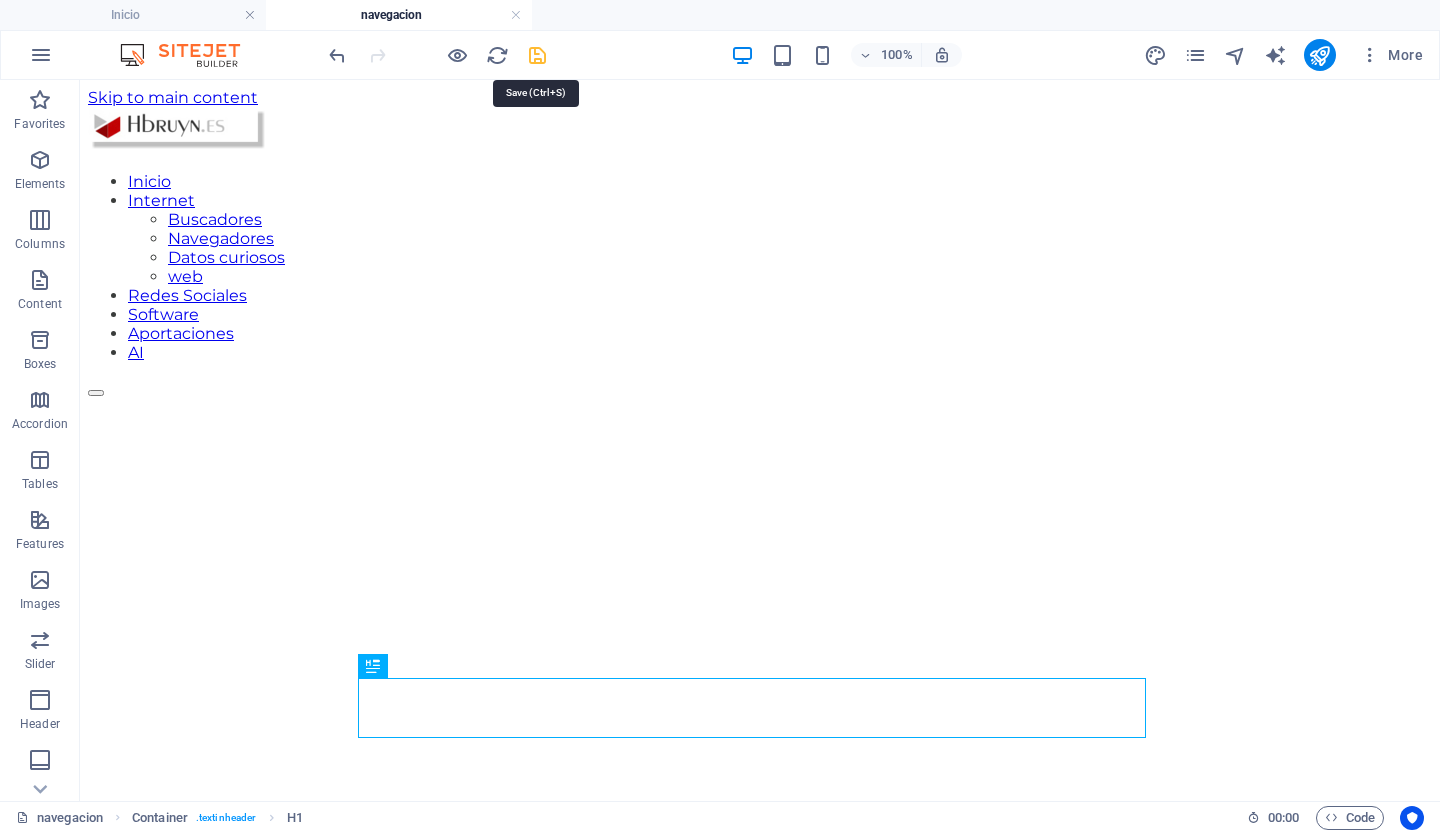 click at bounding box center (537, 55) 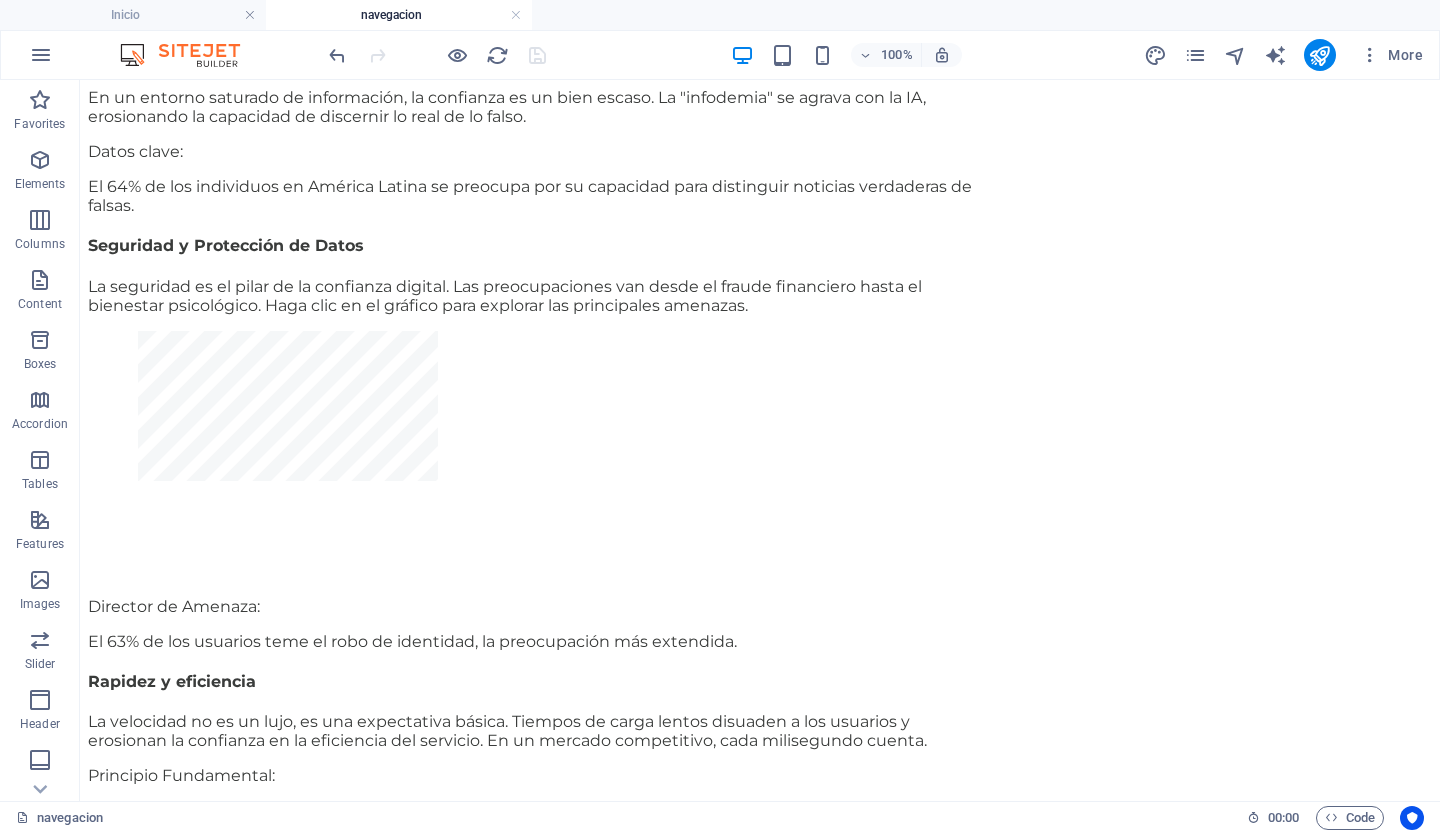 scroll, scrollTop: 3073, scrollLeft: 0, axis: vertical 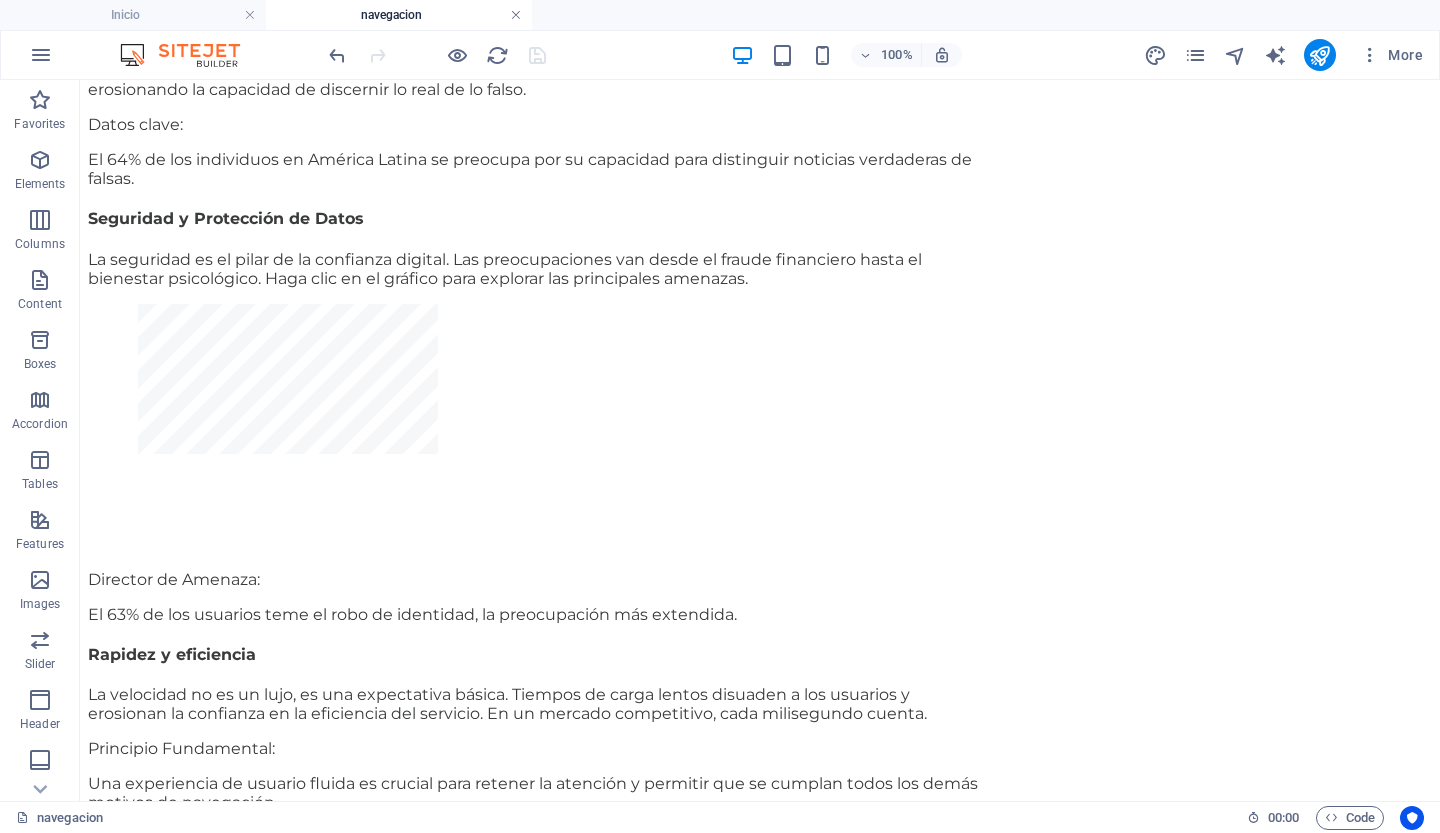 click at bounding box center [516, 15] 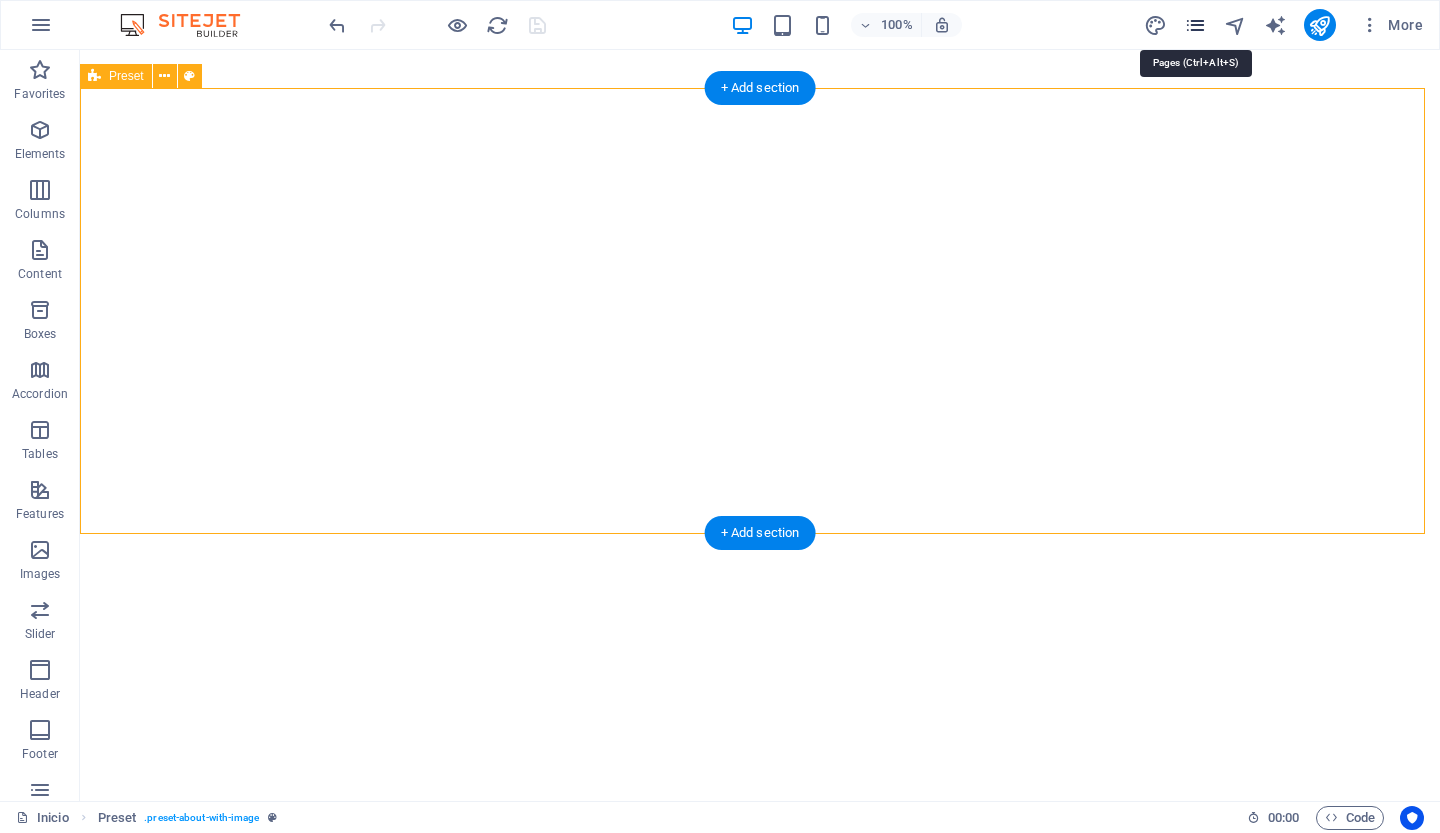 click at bounding box center (1195, 25) 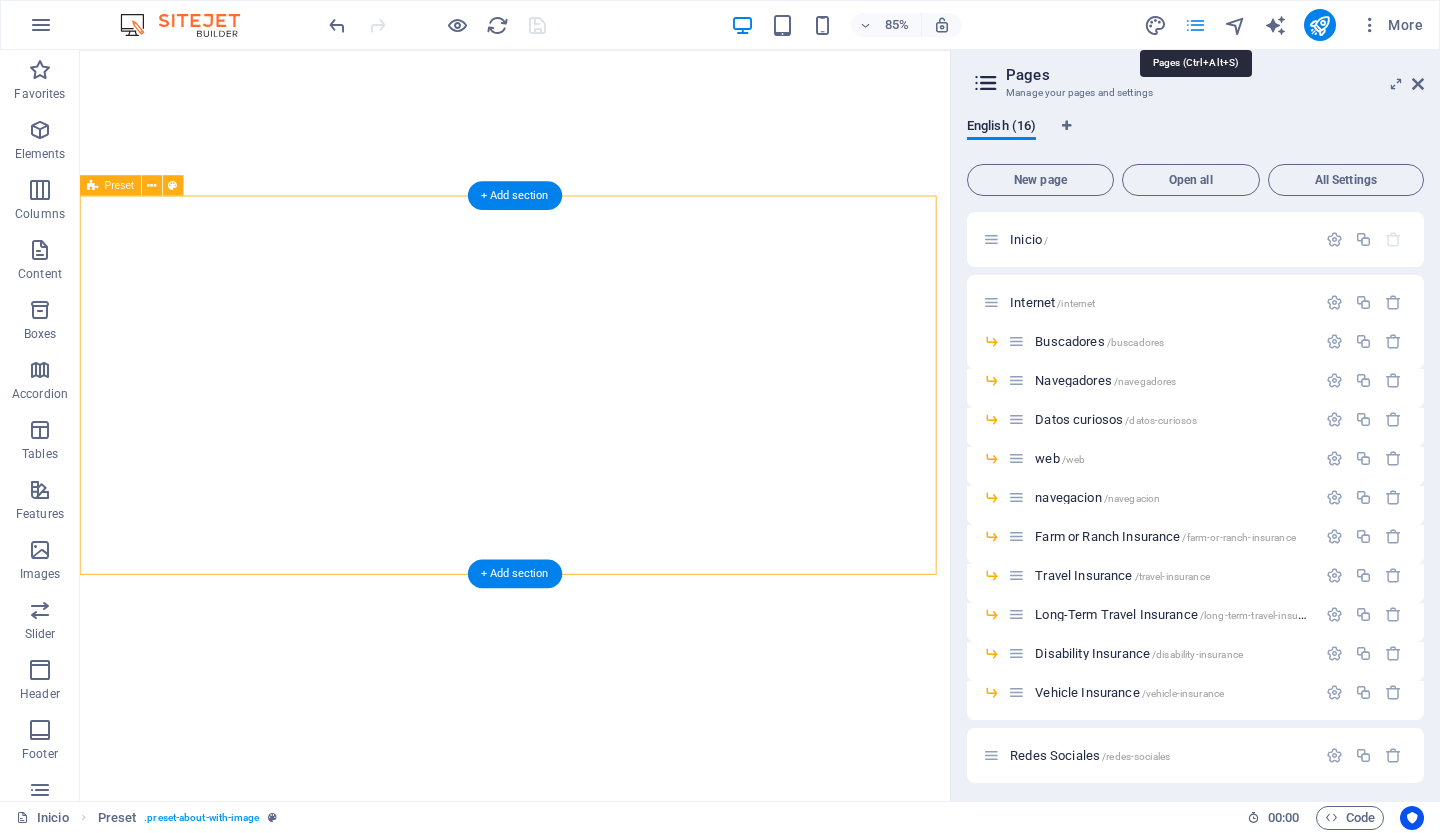 scroll, scrollTop: 194, scrollLeft: 0, axis: vertical 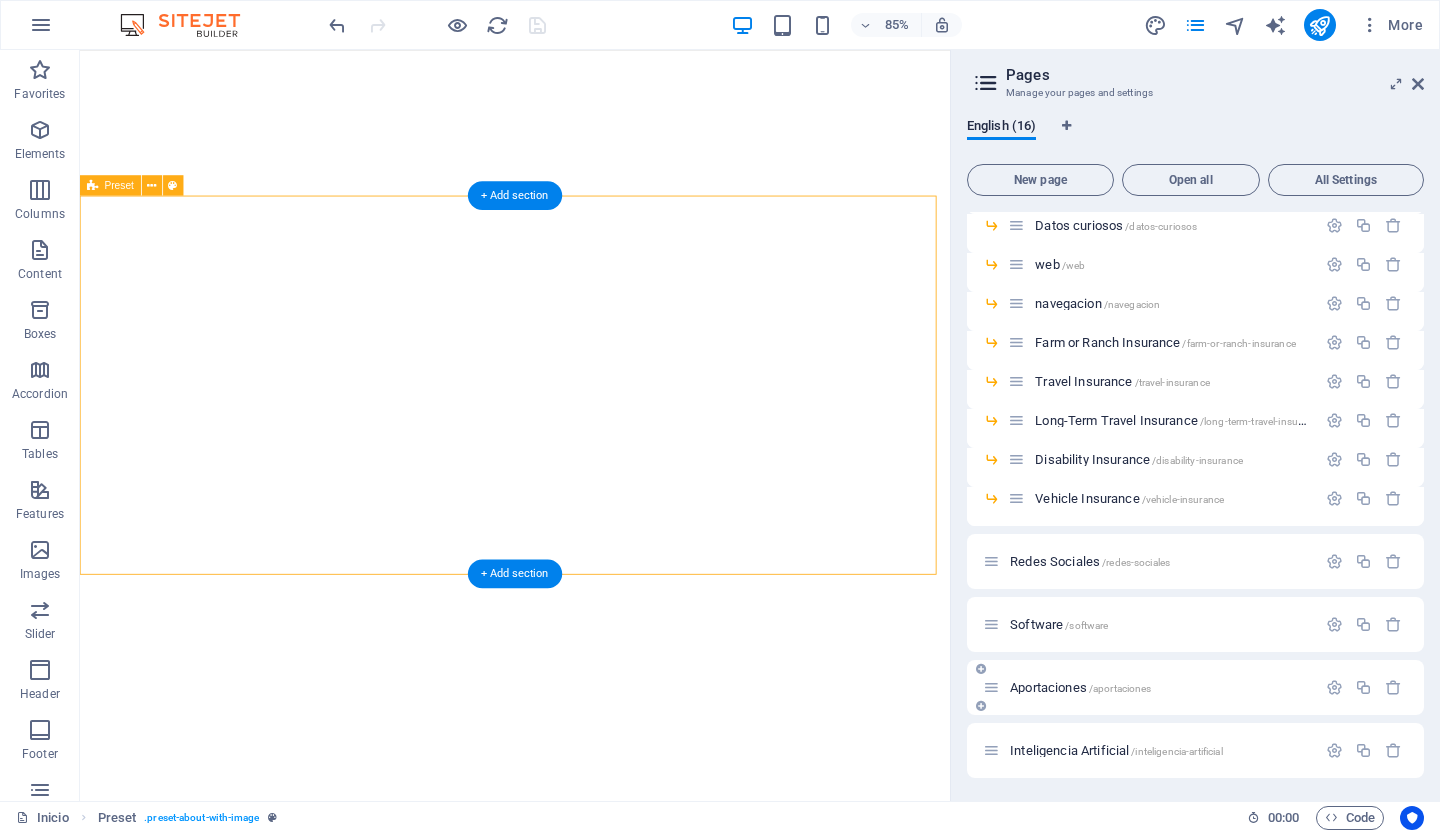 click on "Aportaciones /aportaciones" at bounding box center [1080, 687] 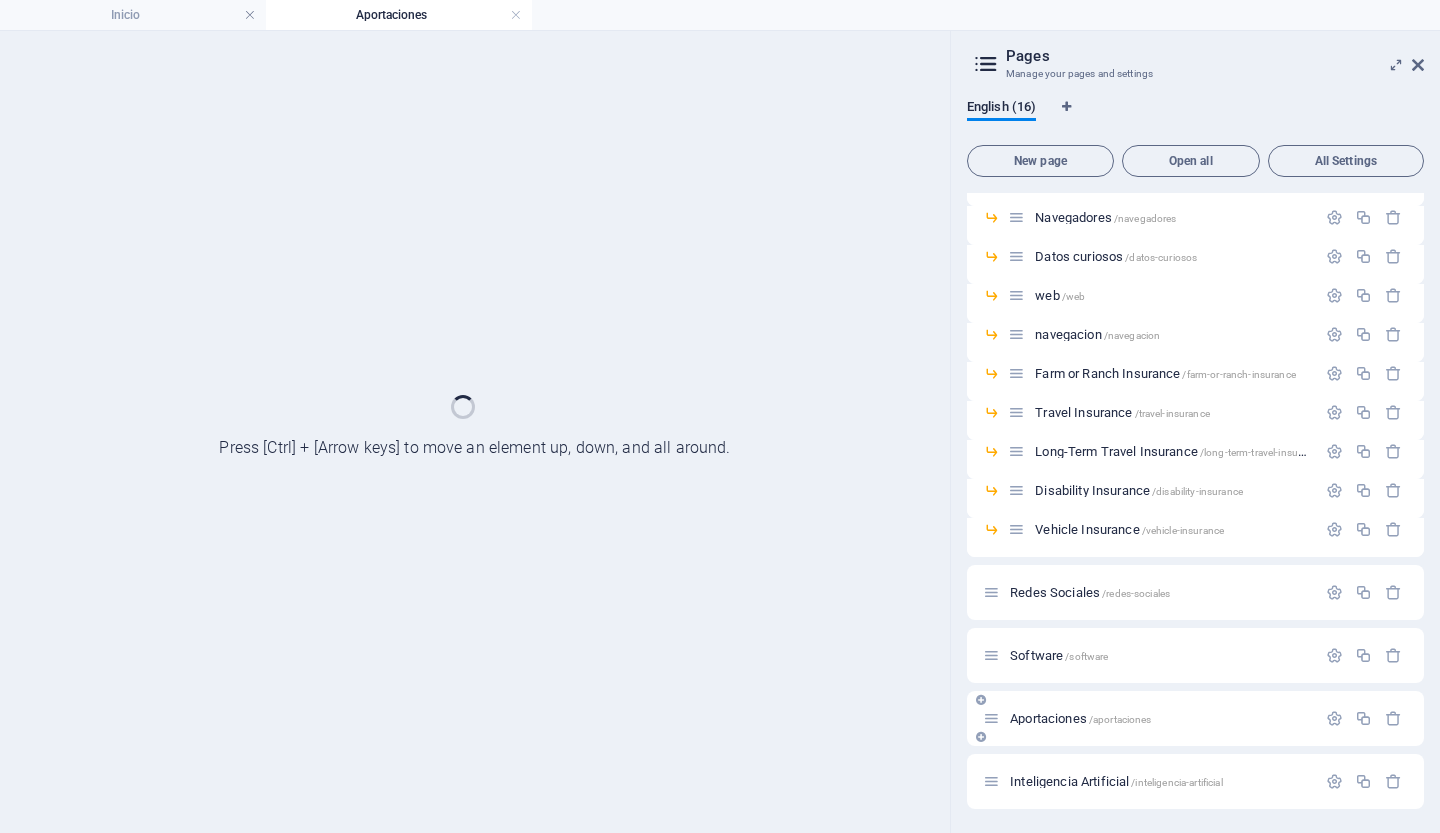 scroll, scrollTop: 143, scrollLeft: 0, axis: vertical 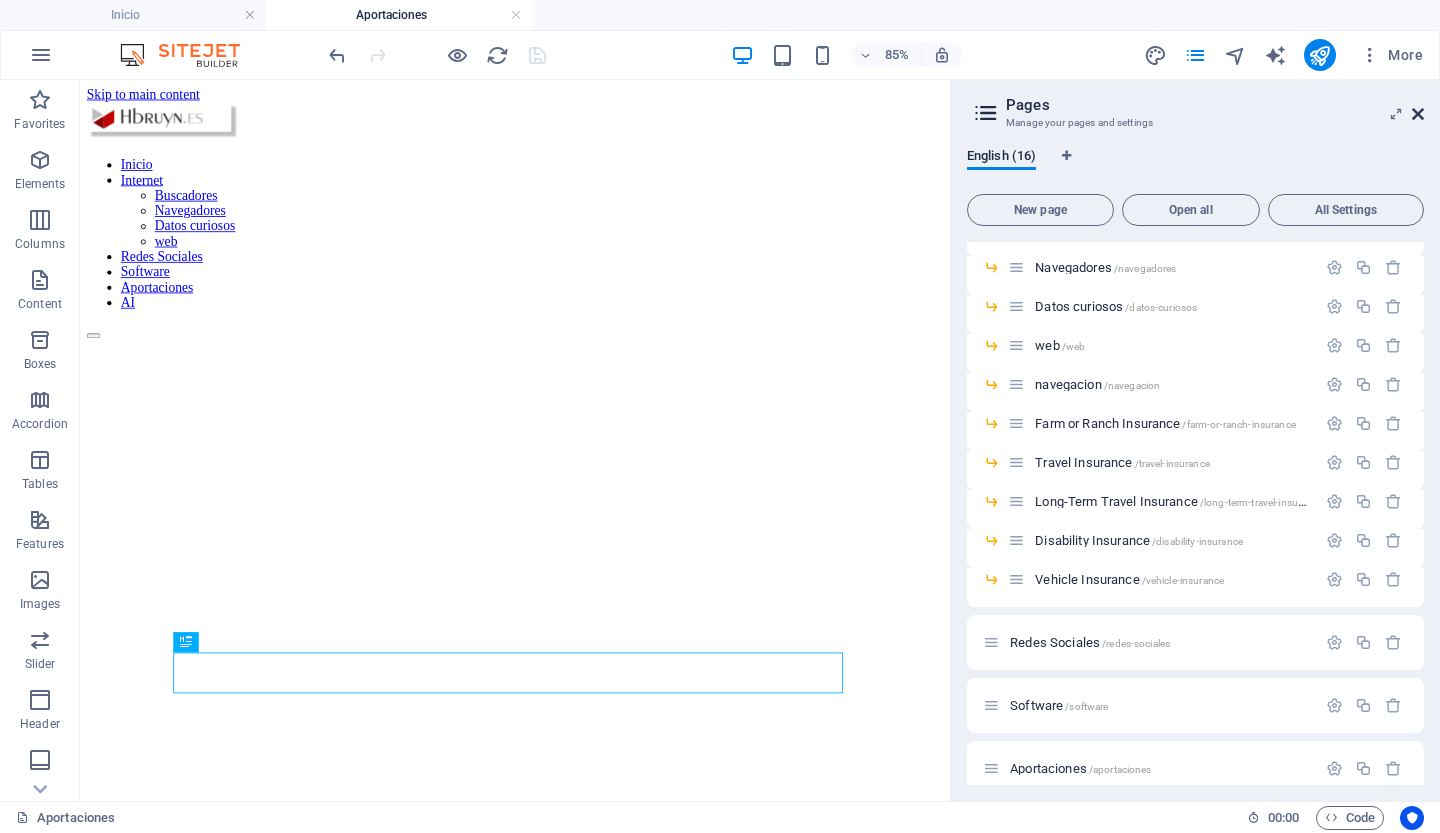 click at bounding box center [1418, 114] 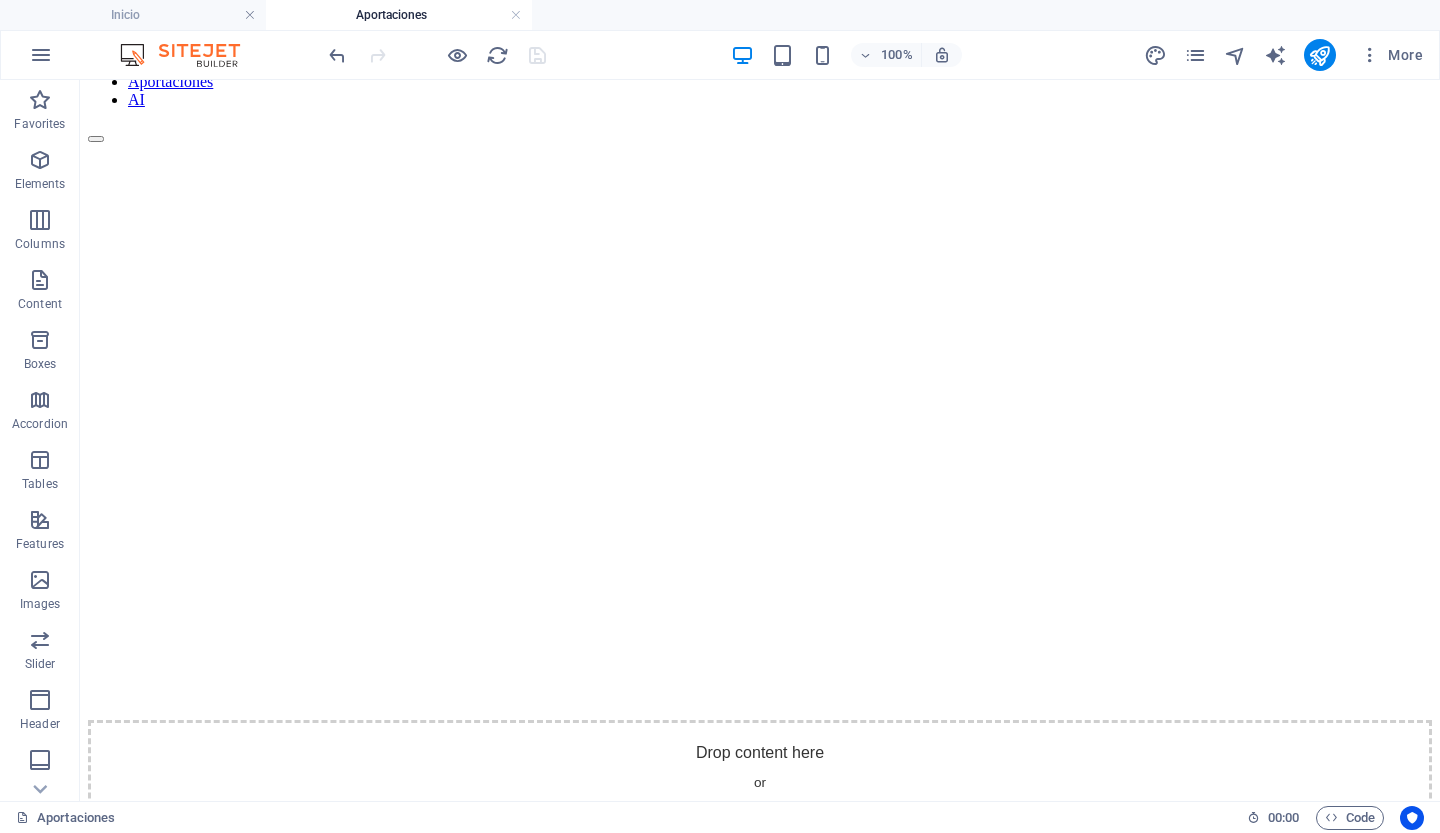 scroll, scrollTop: 0, scrollLeft: 0, axis: both 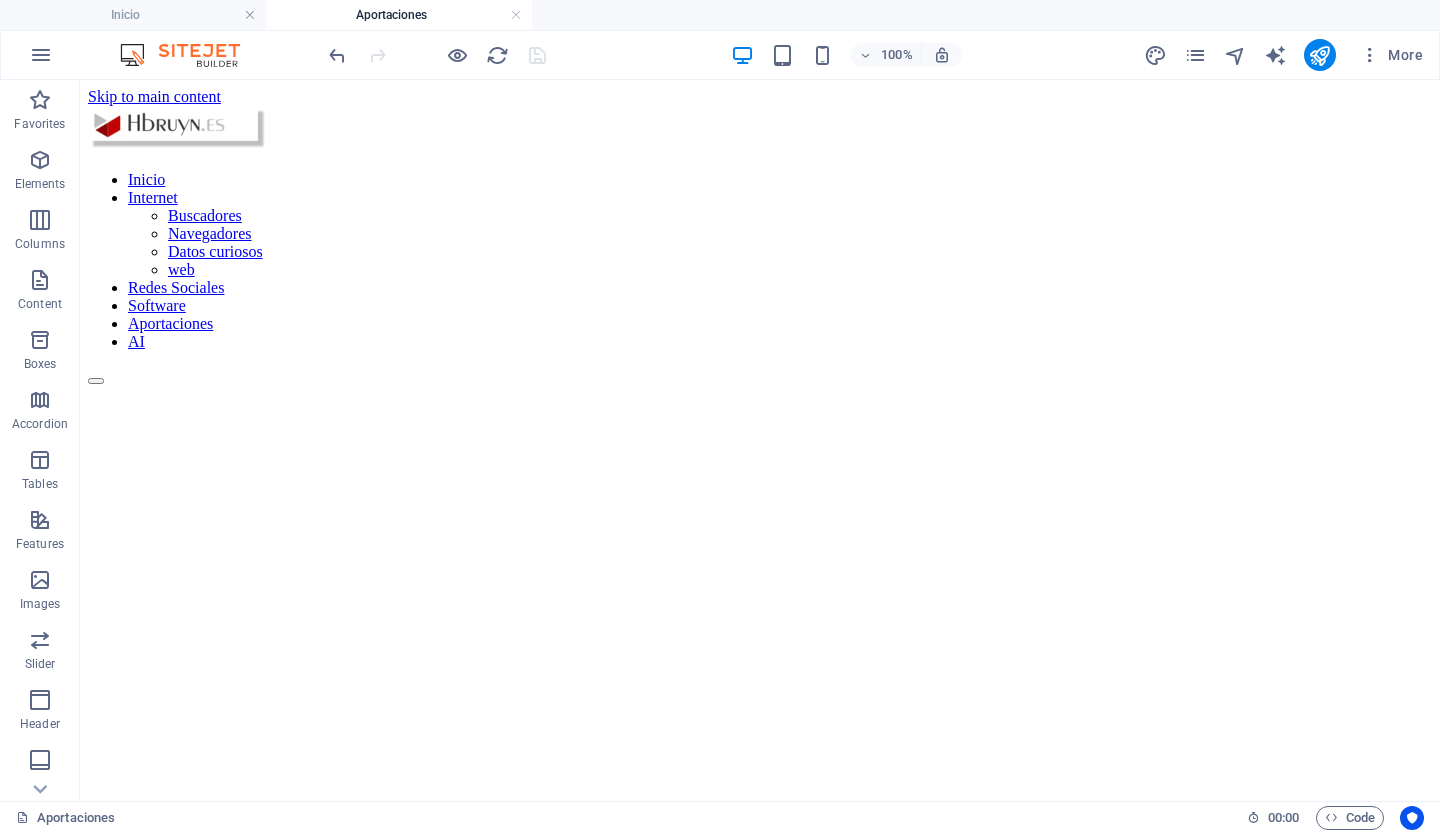 click on "Inicio Internet Buscadores Navegadores Datos curiosos web Redes Sociales Software Aportaciones AI" at bounding box center (760, 261) 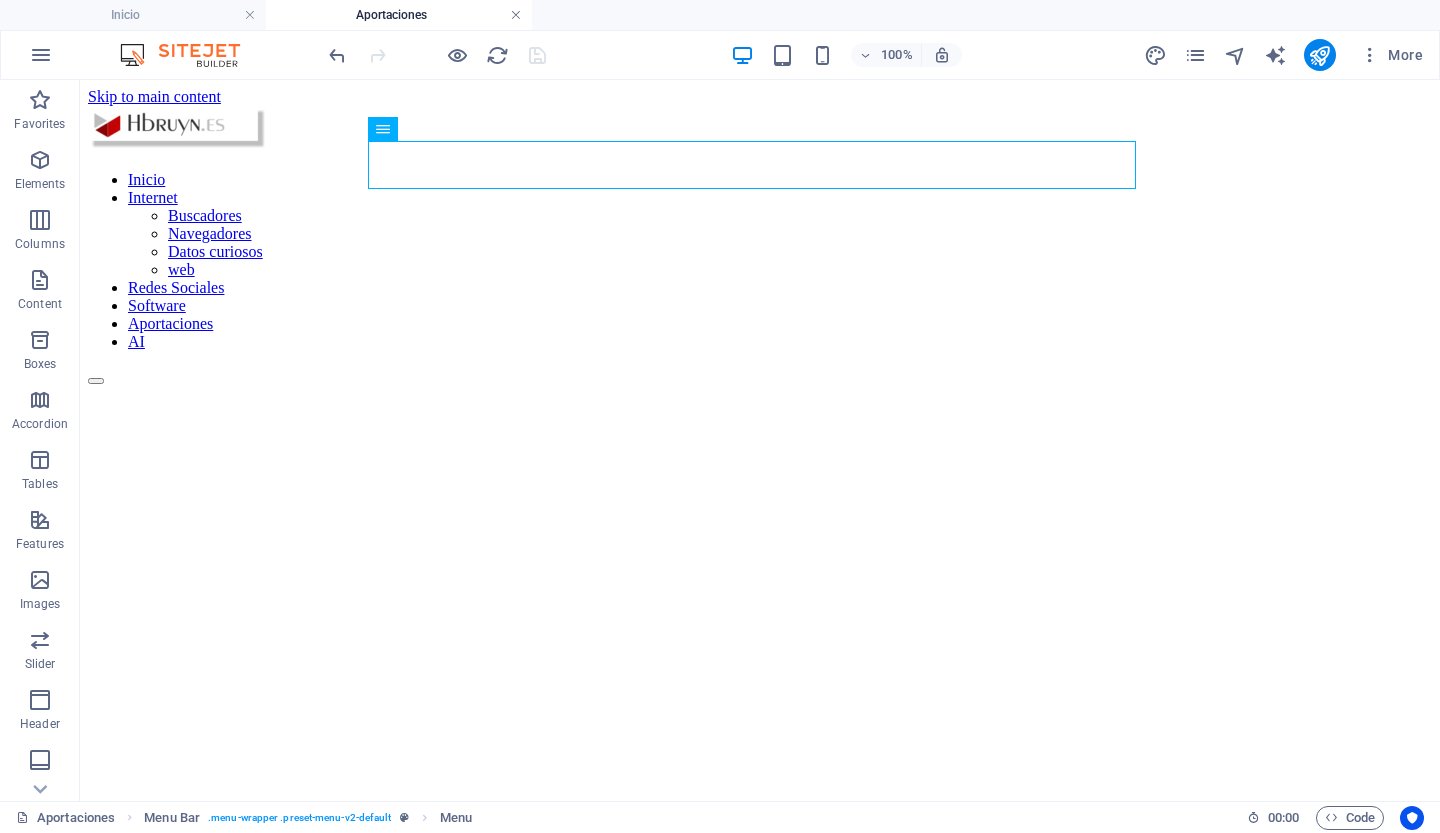 click at bounding box center [516, 15] 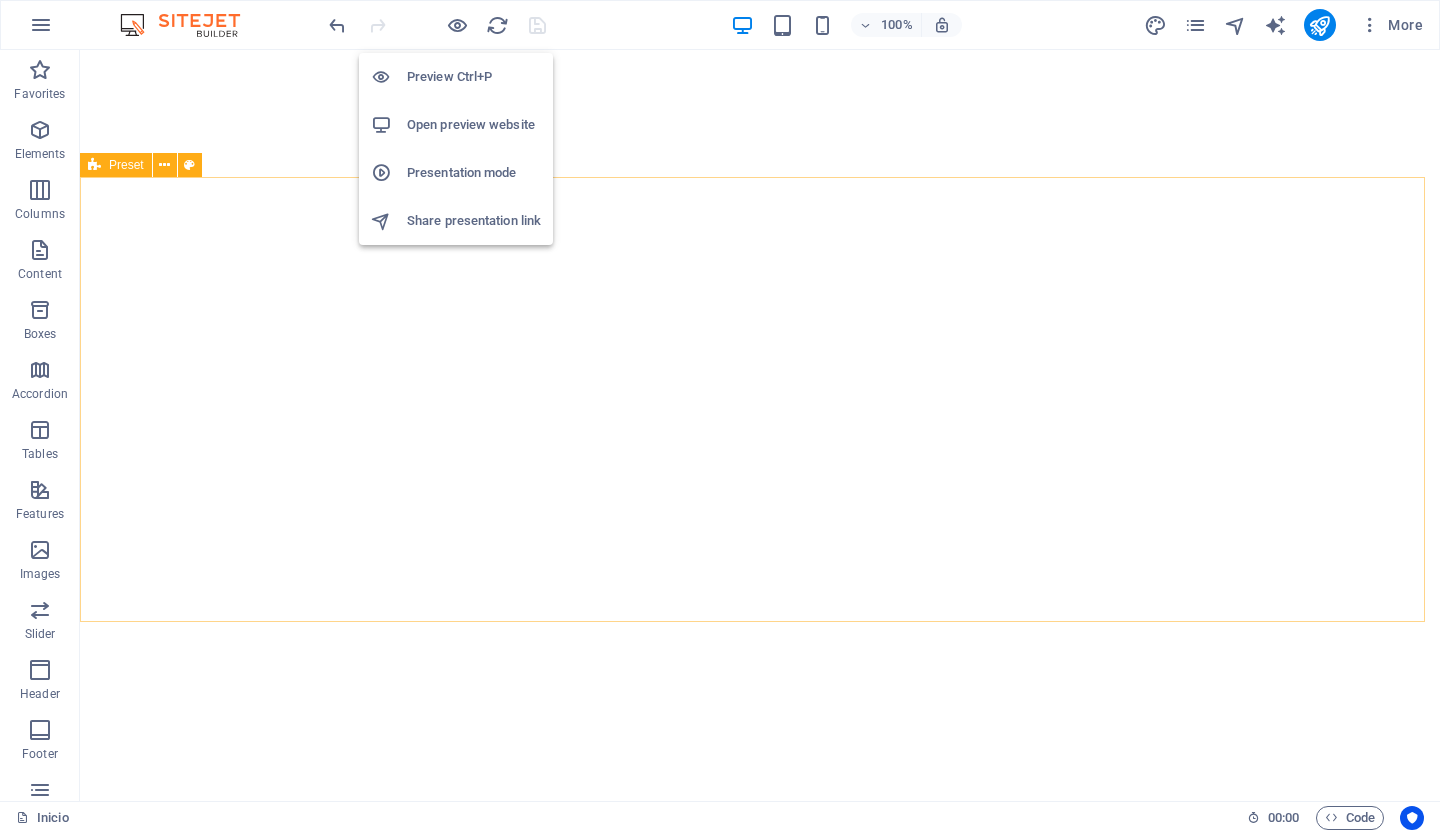 click on "Open preview website" at bounding box center (474, 125) 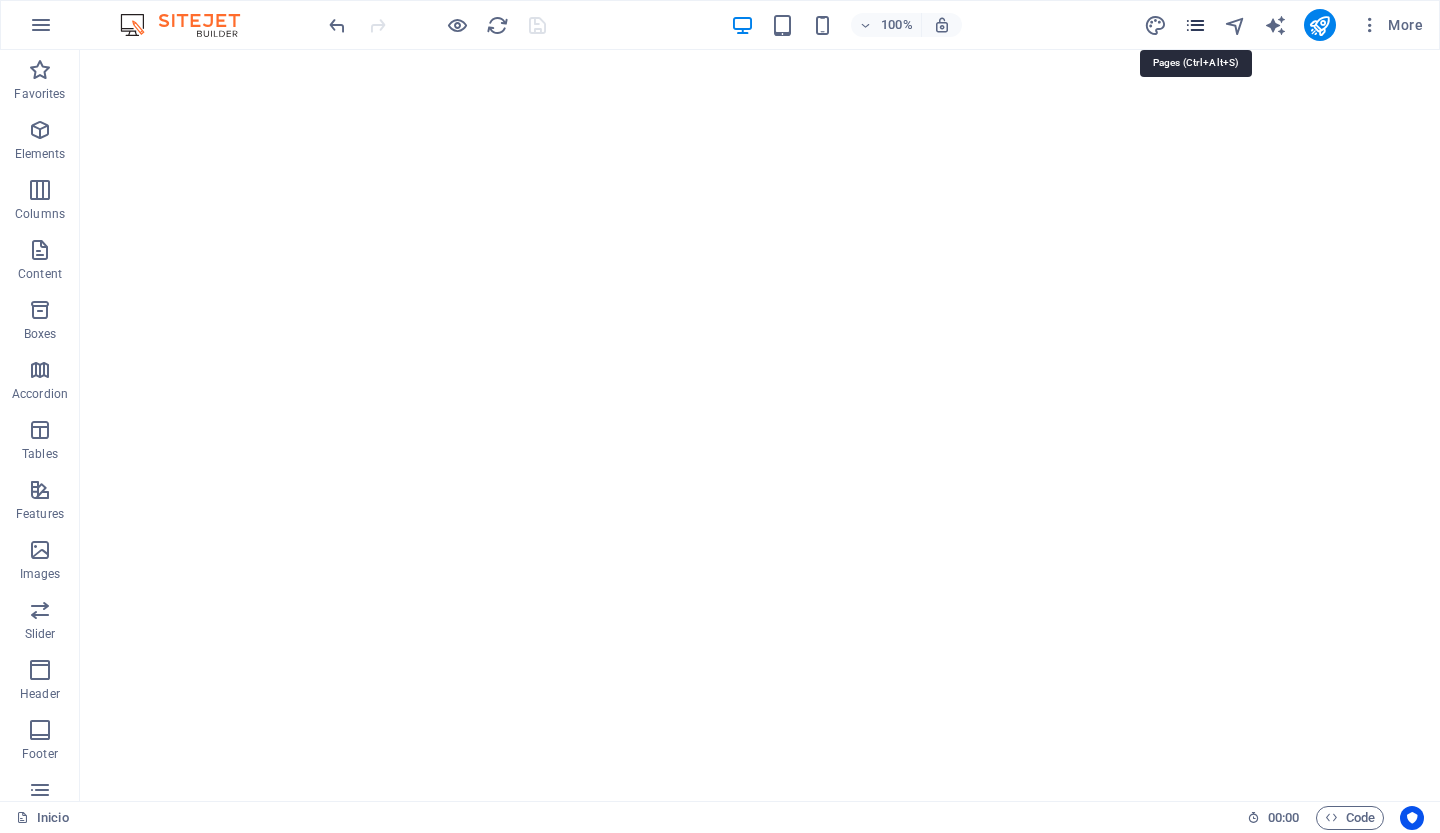 click at bounding box center (1195, 25) 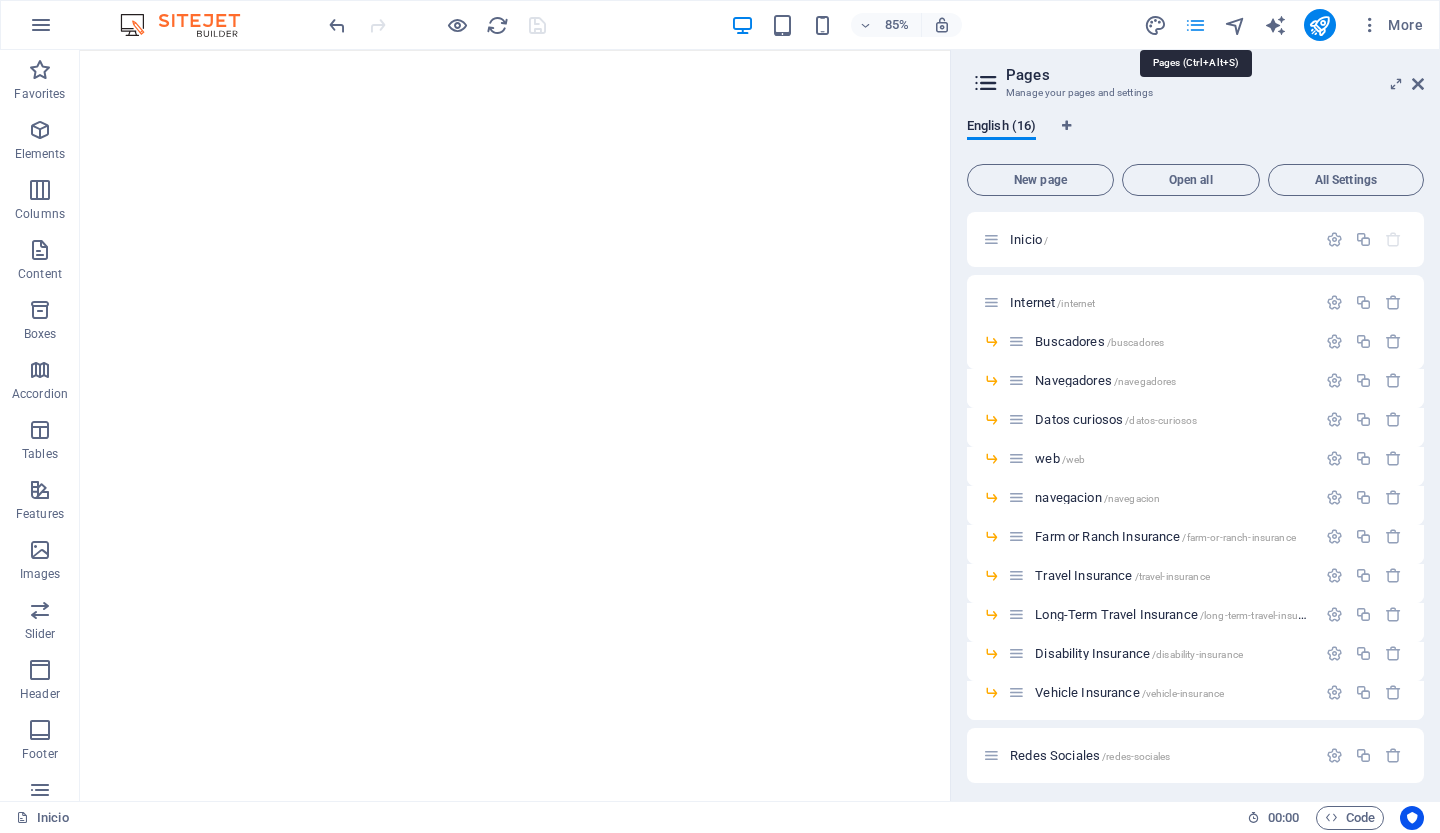 scroll, scrollTop: 194, scrollLeft: 0, axis: vertical 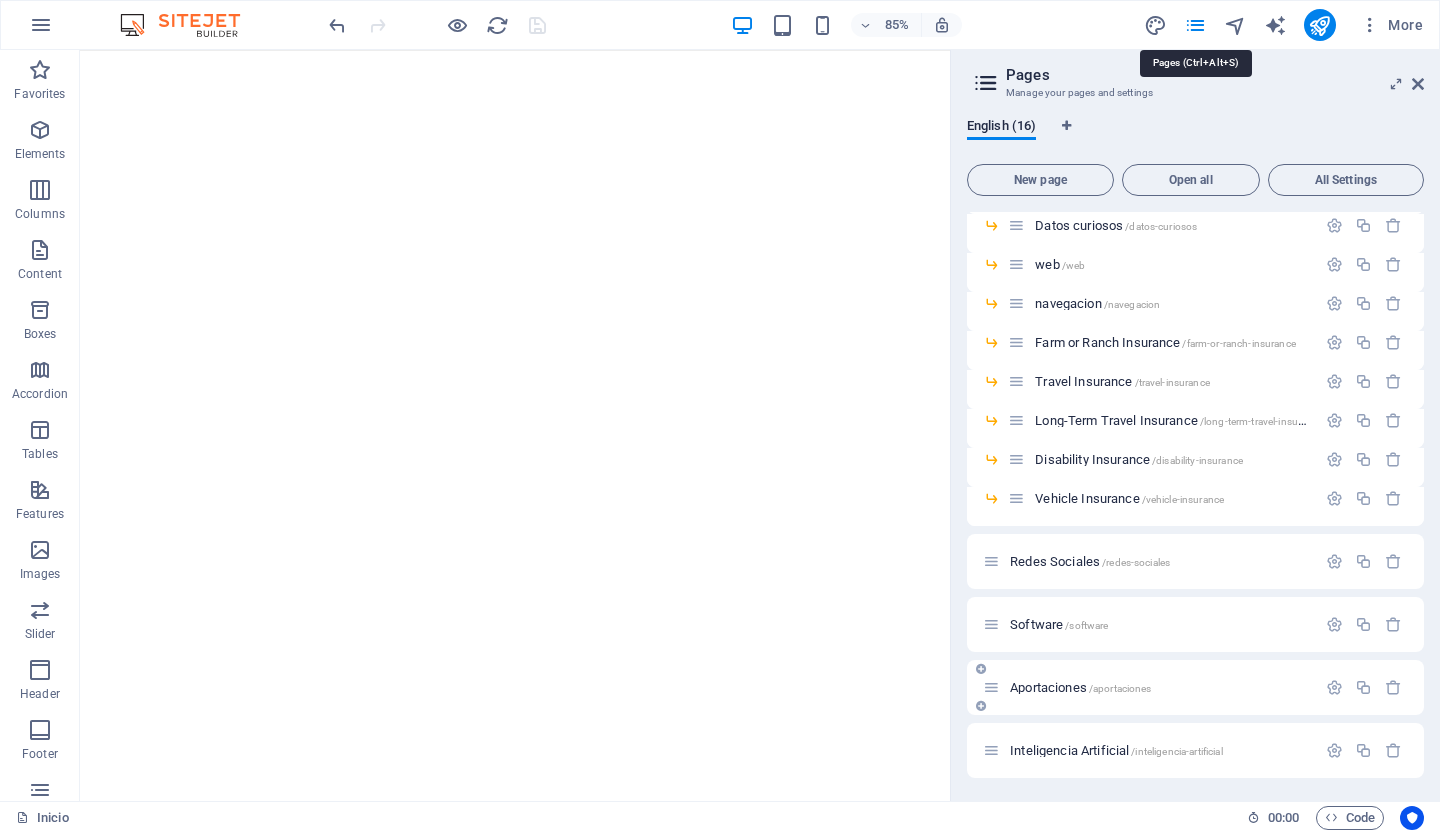 click on "Aportaciones /aportaciones" at bounding box center [1080, 687] 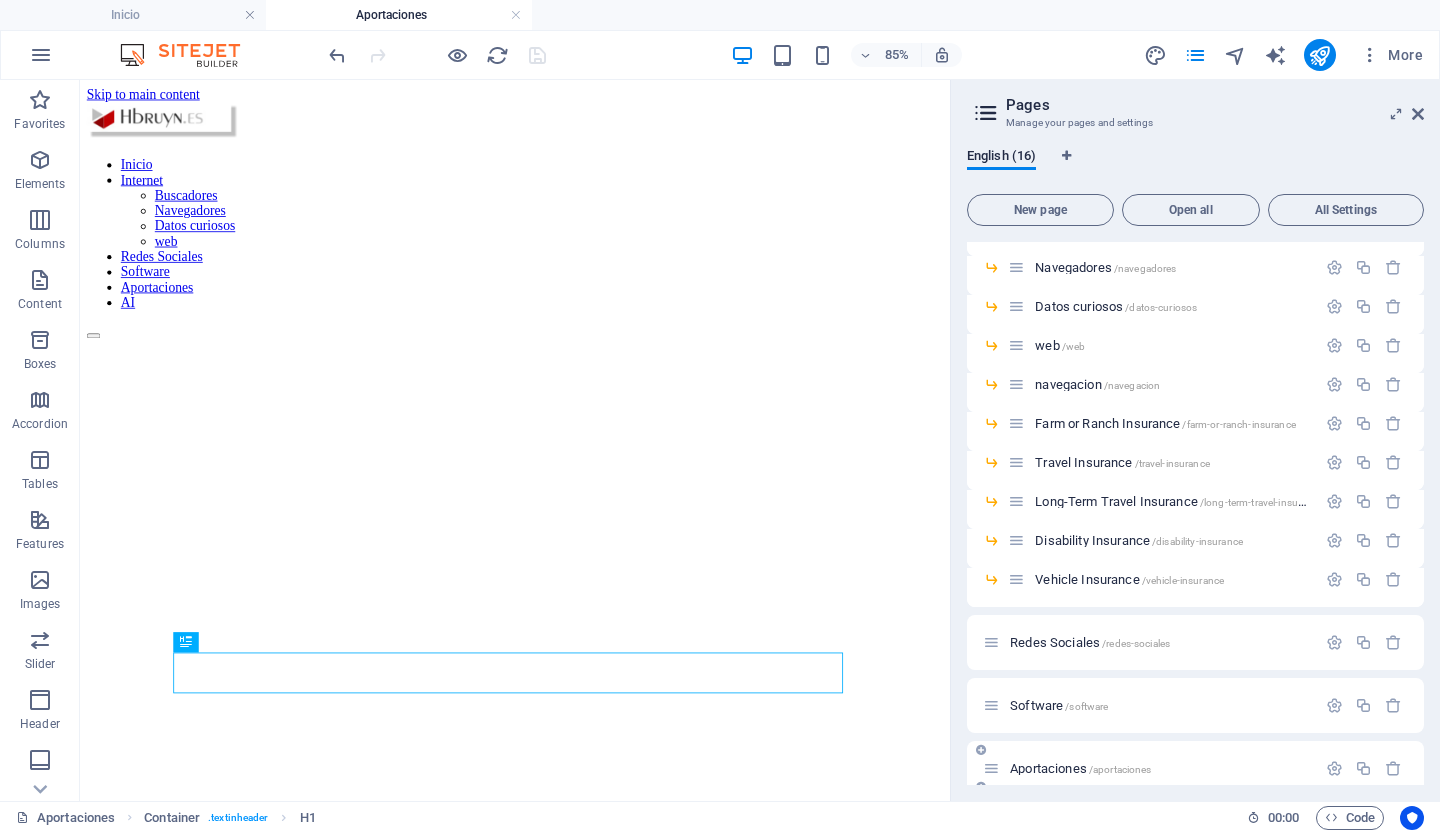 scroll, scrollTop: 0, scrollLeft: 0, axis: both 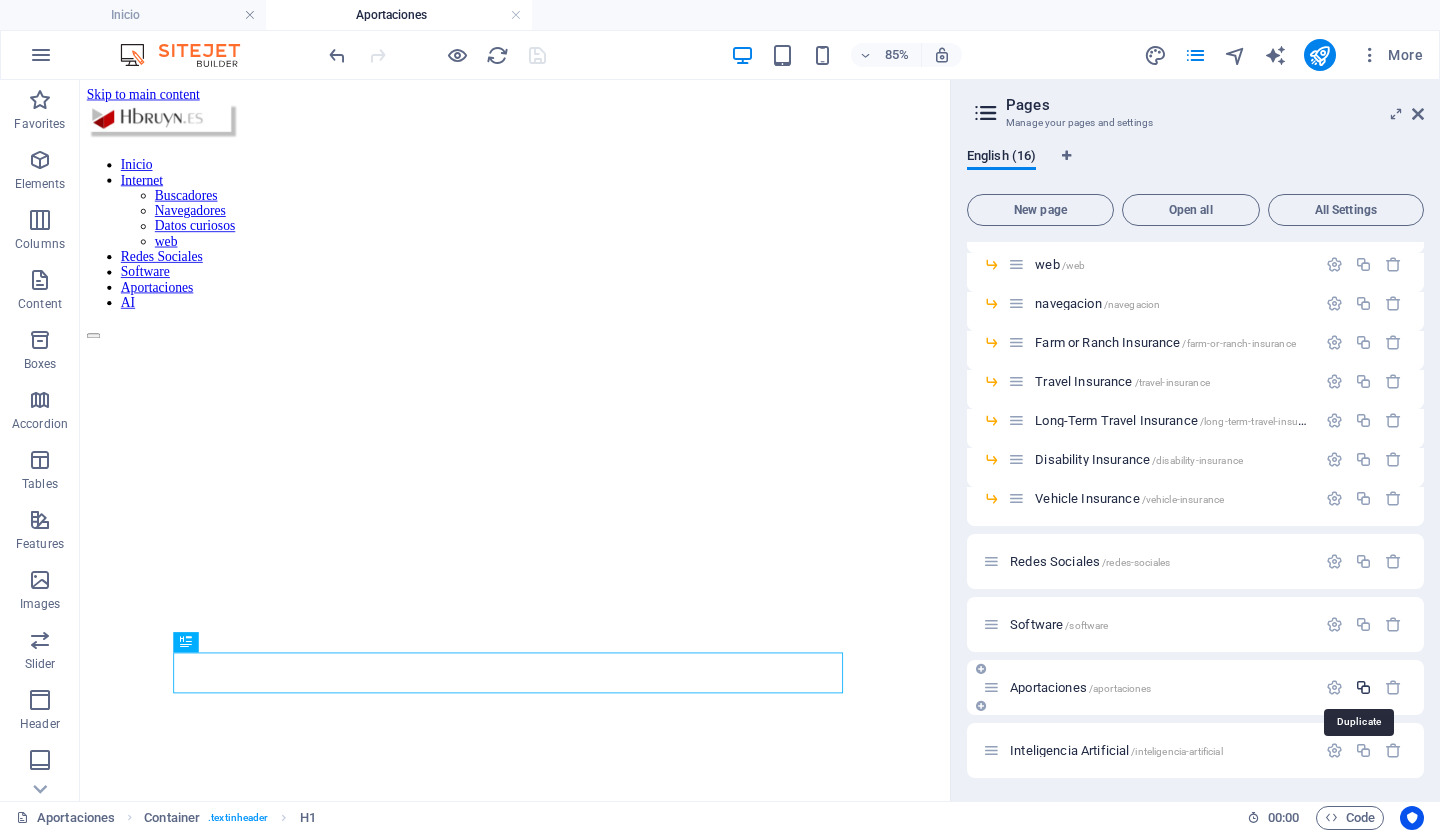 click at bounding box center (1363, 687) 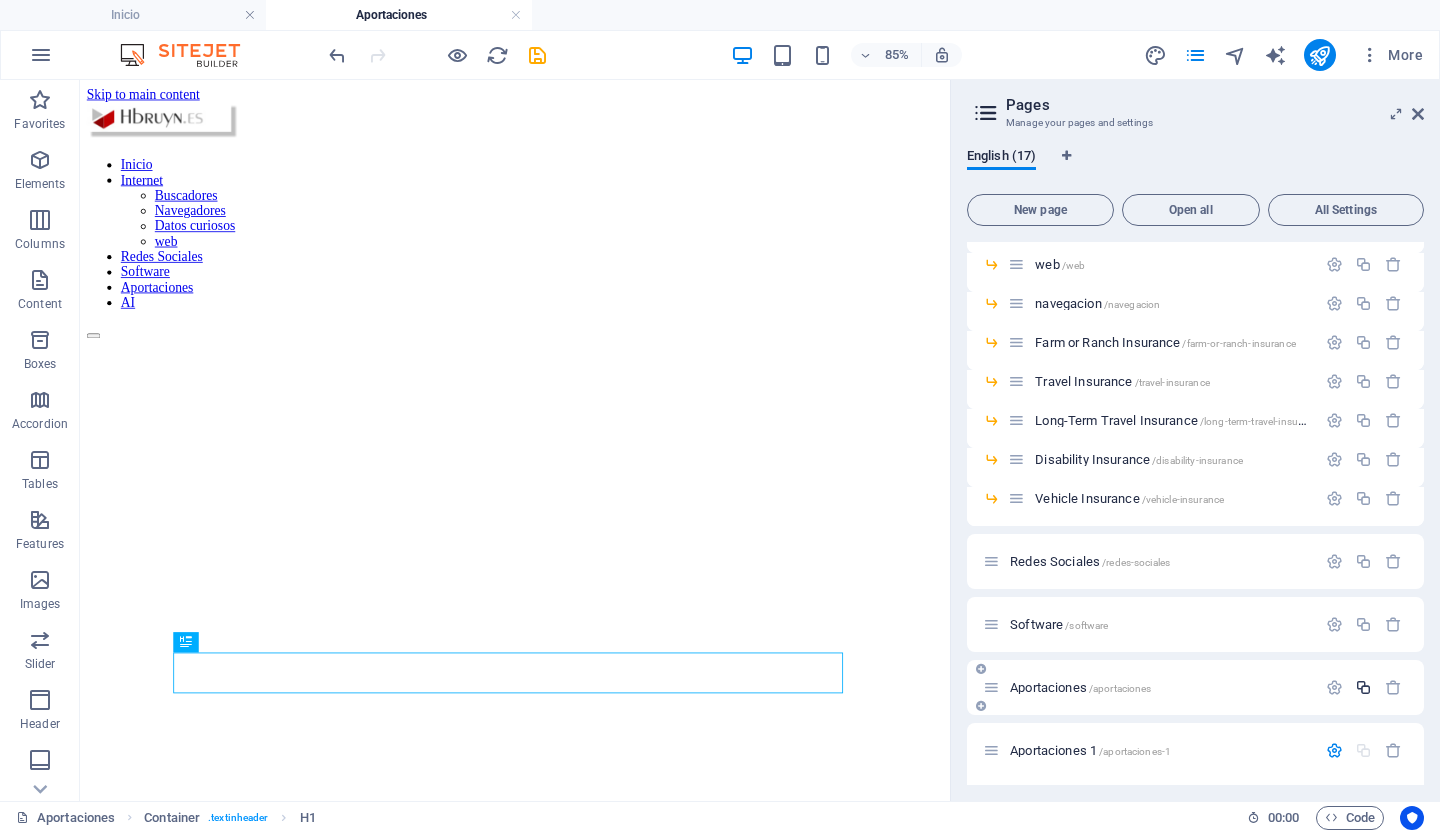 scroll, scrollTop: 536, scrollLeft: 0, axis: vertical 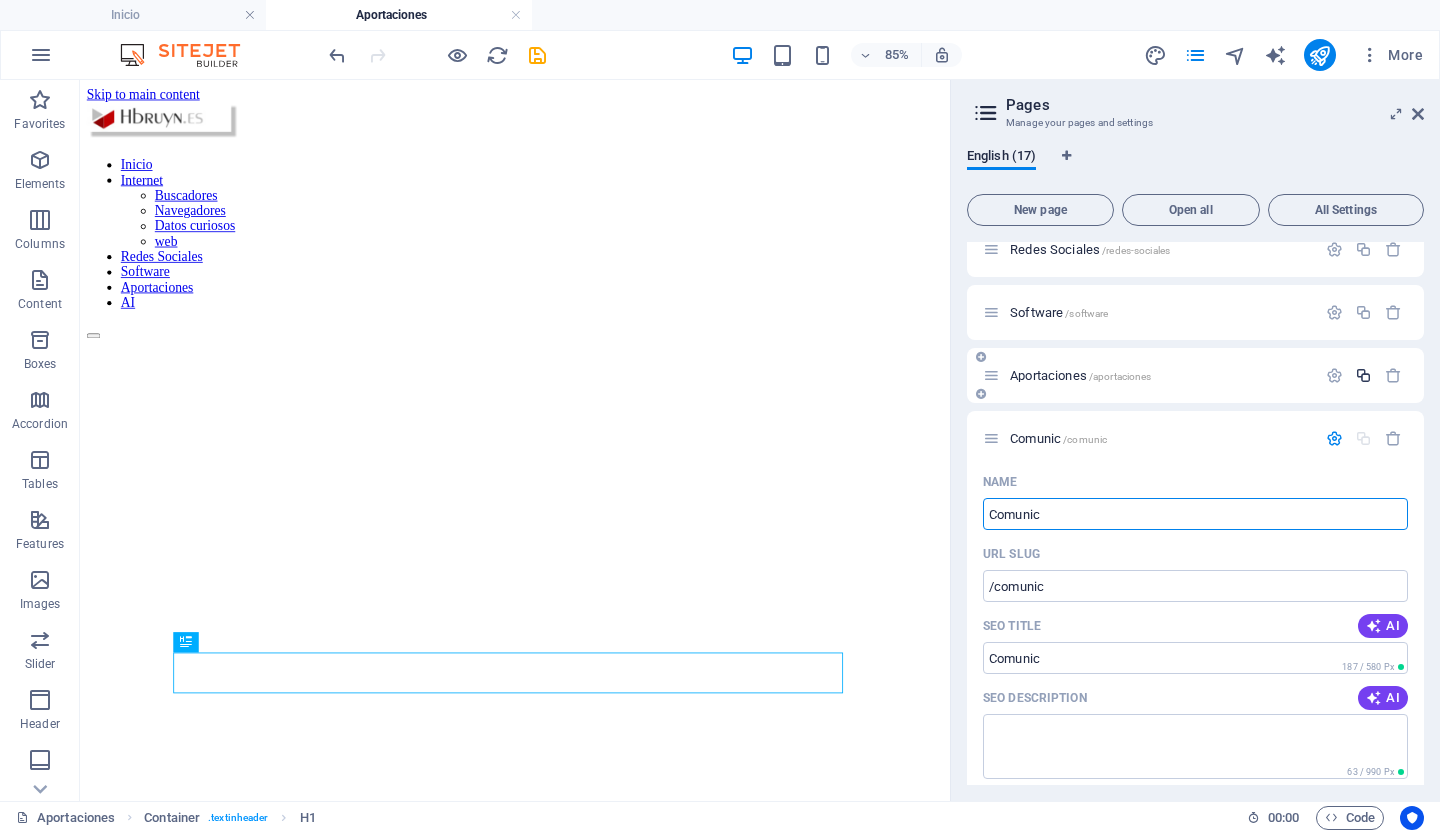 type on "Comunic" 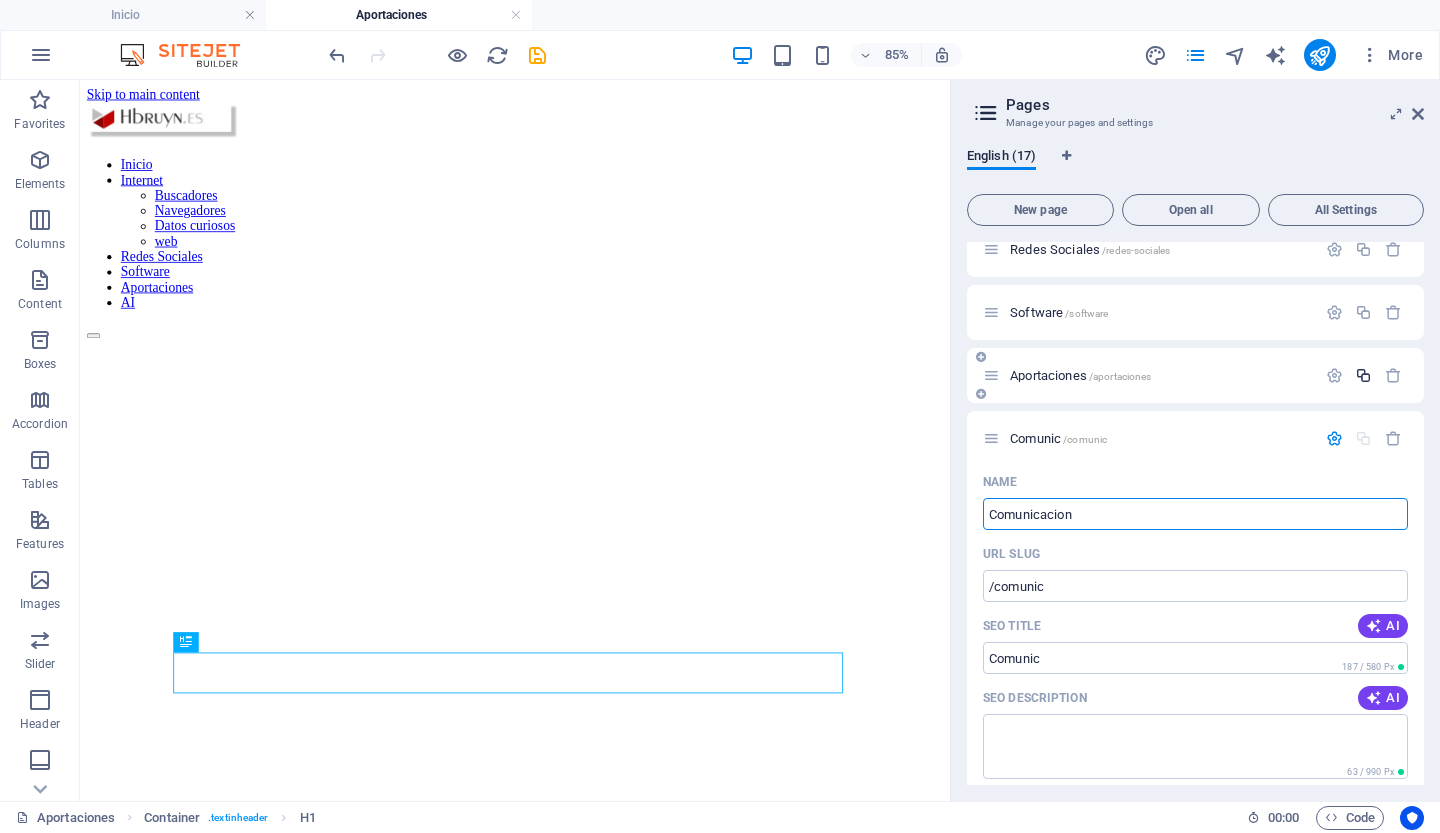 type on "Comunicacion" 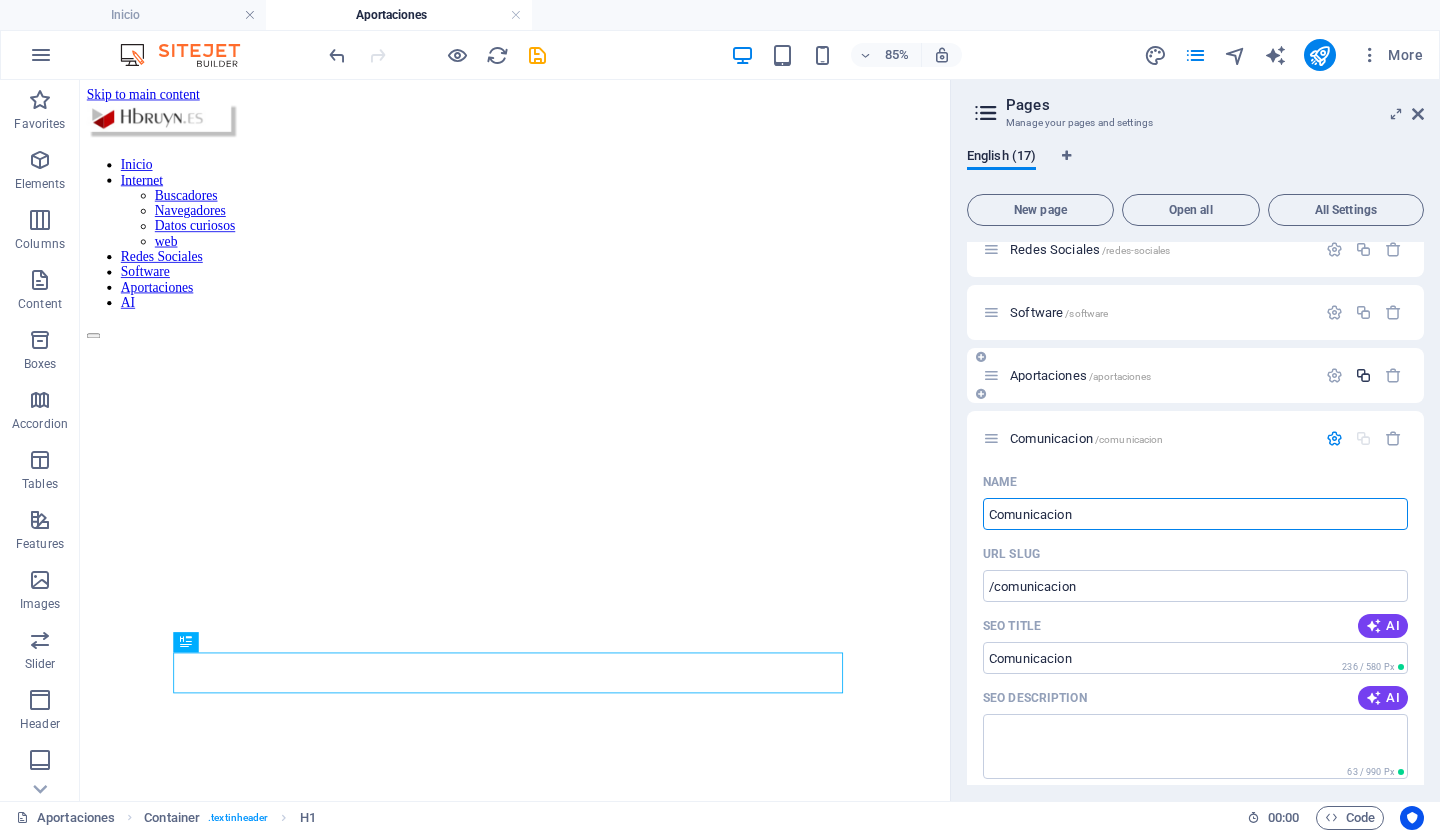 type on "Comunicacion n" 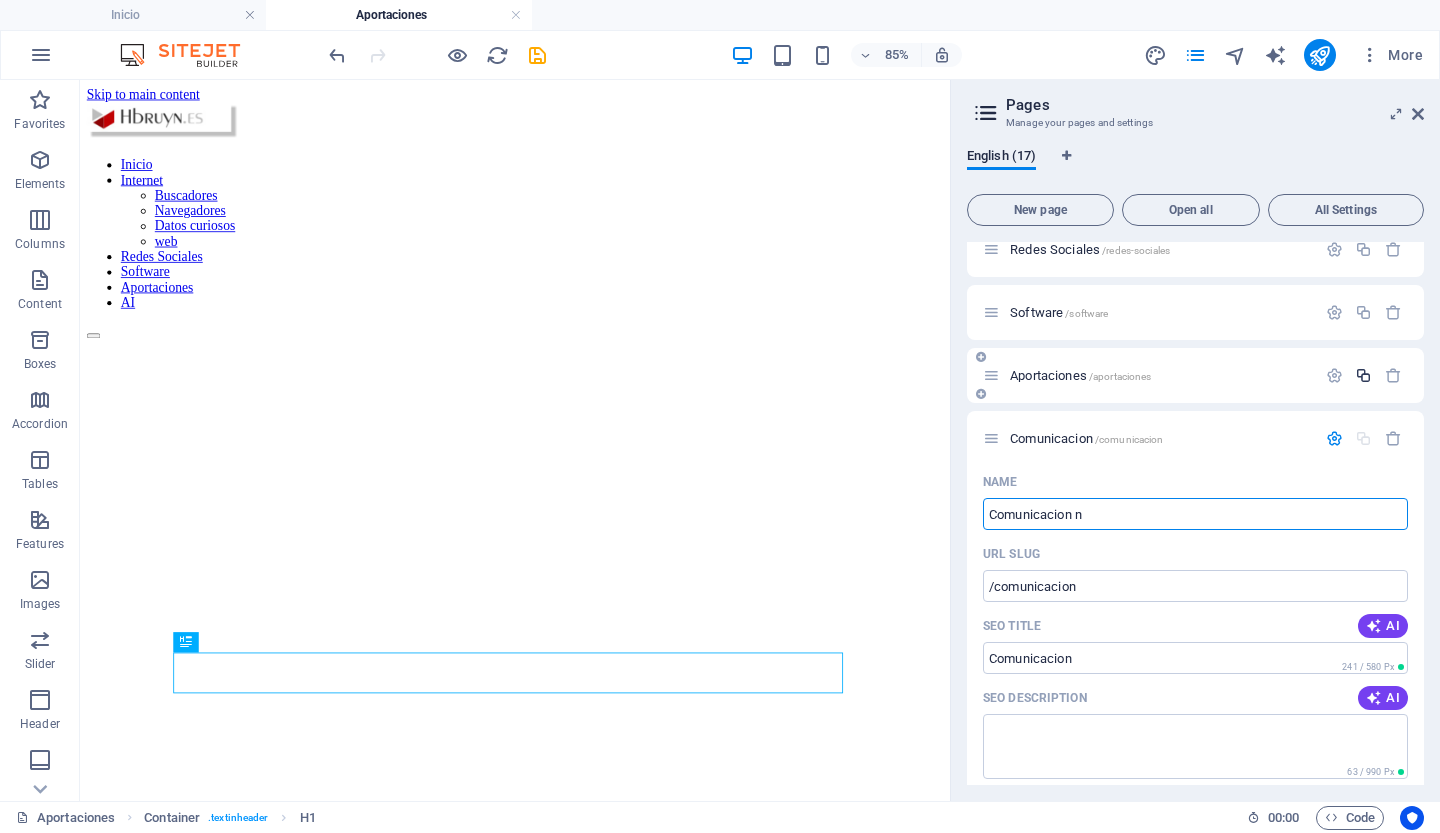 type on "Comunicacion" 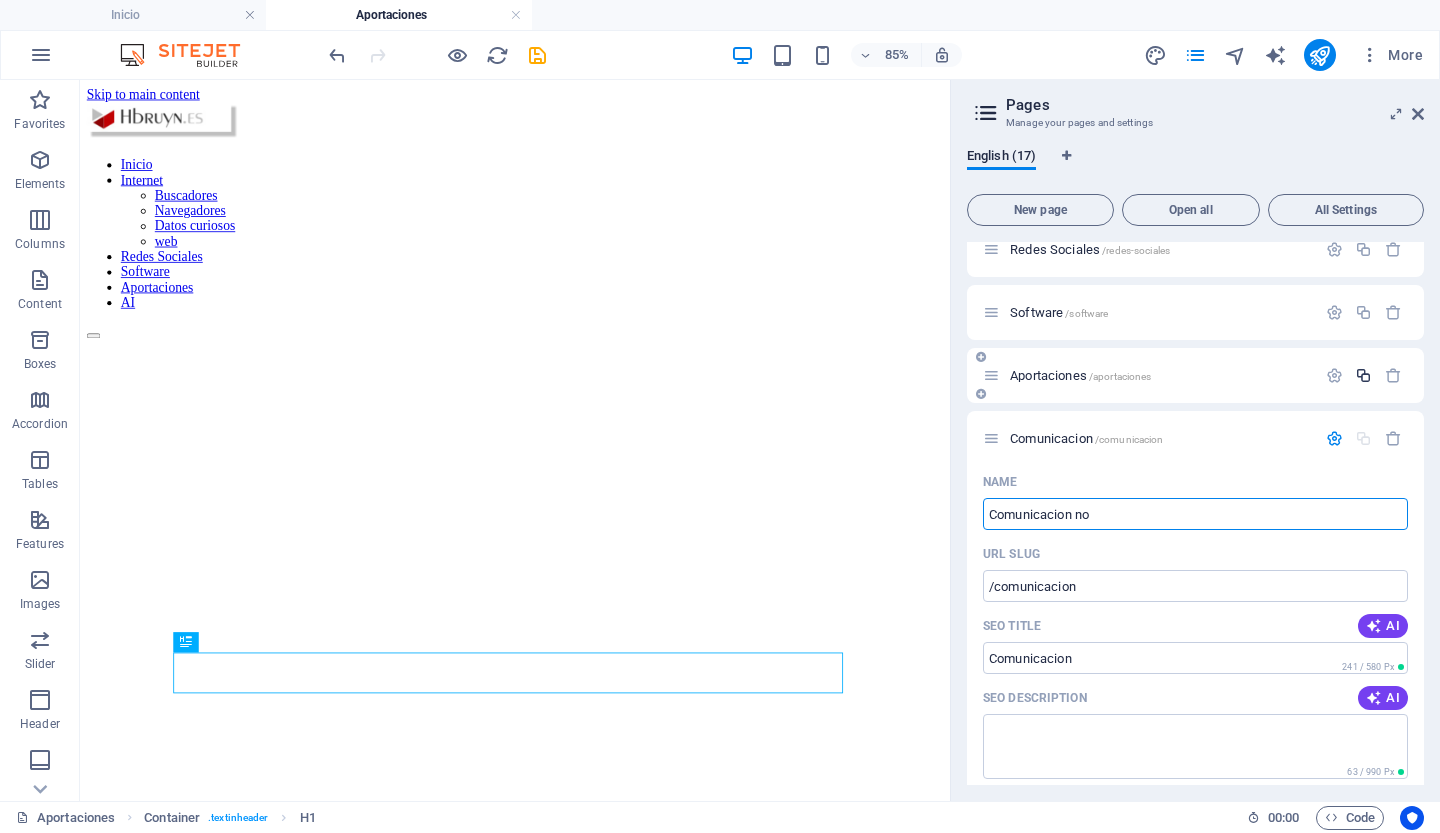 type on "Comunicacion no" 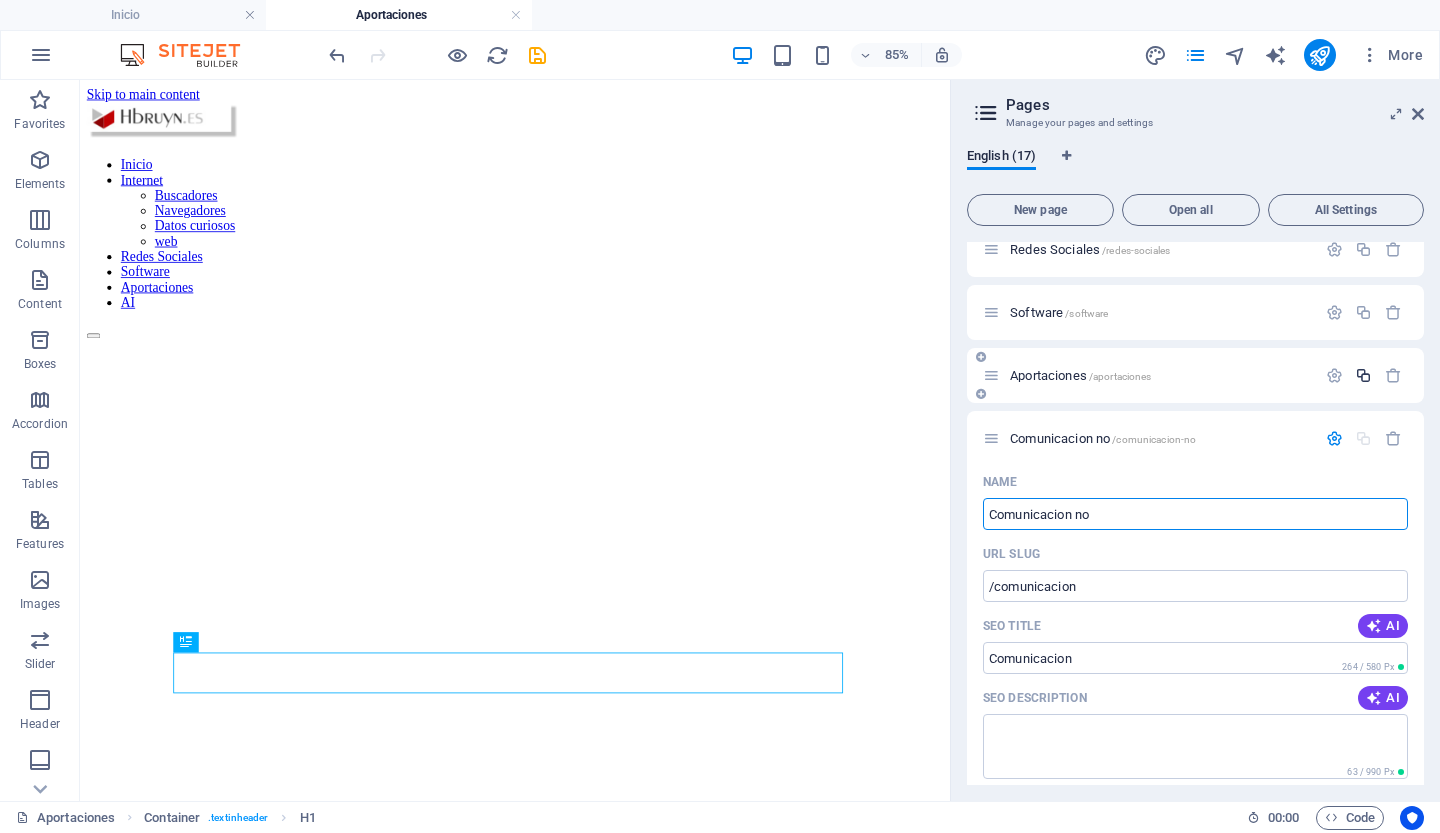 type on "/comunicacion-no" 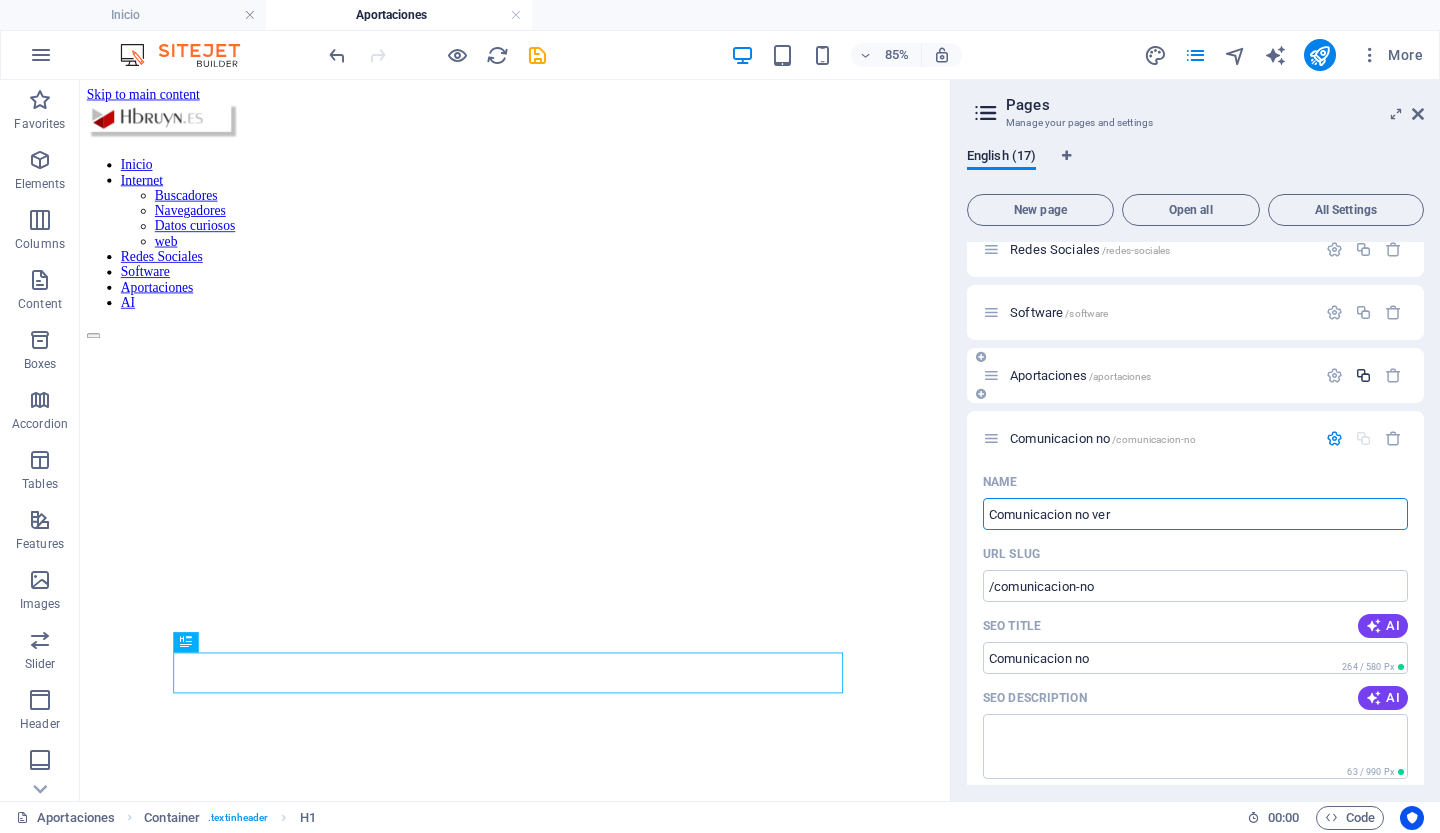 type on "Comunicacion no verb" 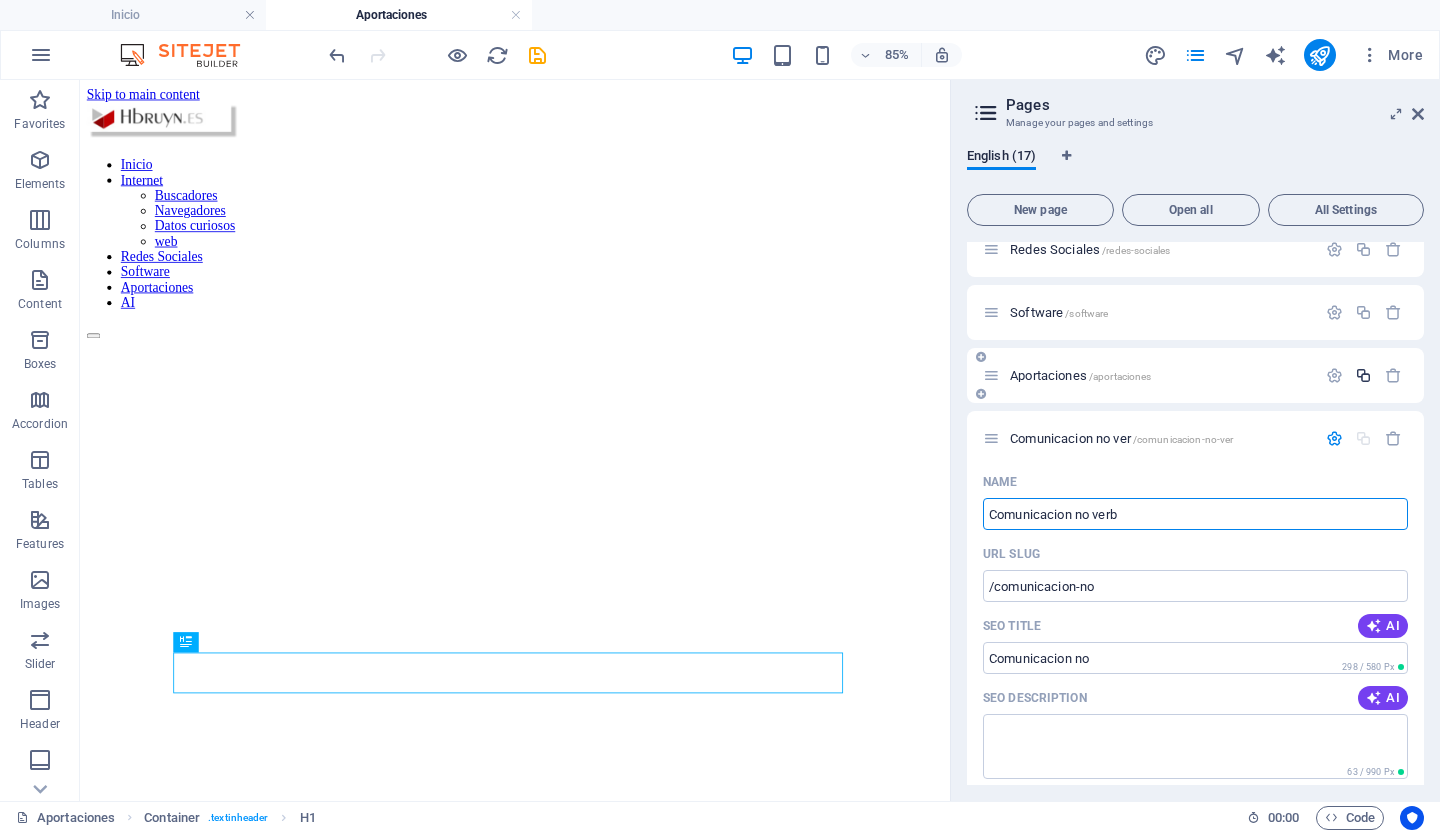 type on "/comunicacion-no-ver" 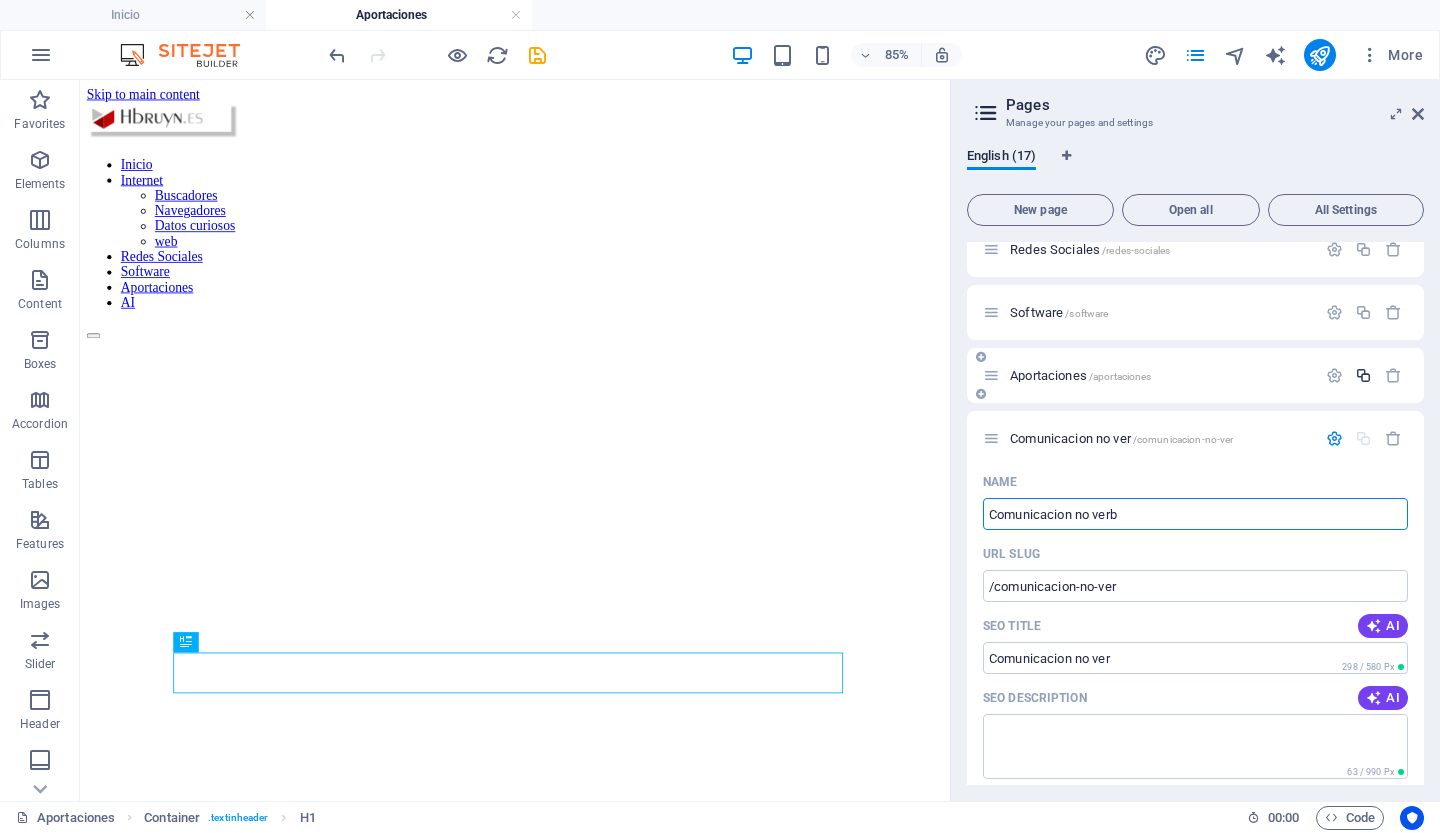 type on "Comunicacion no verb" 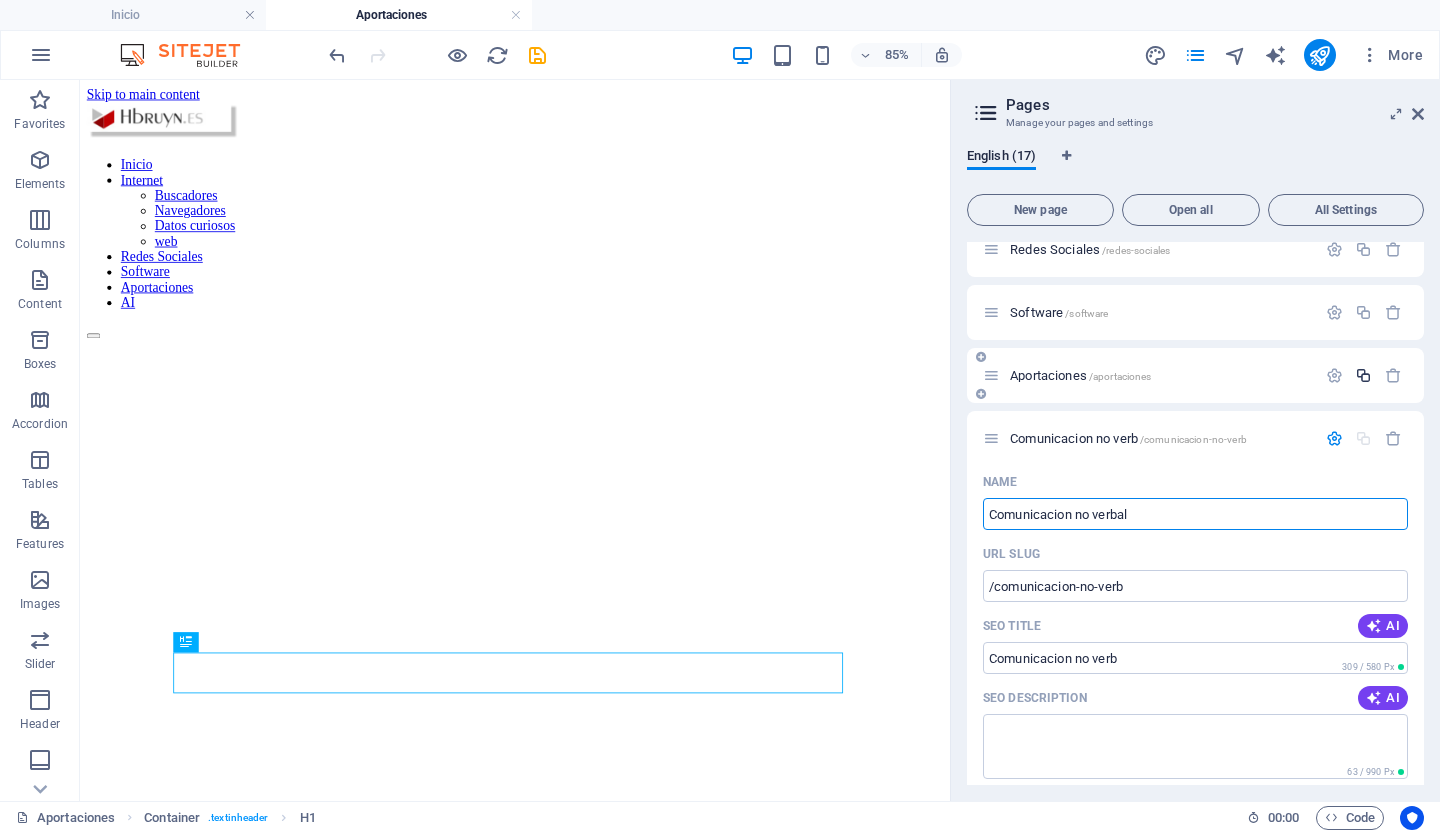 type on "Comunicacion no verbal" 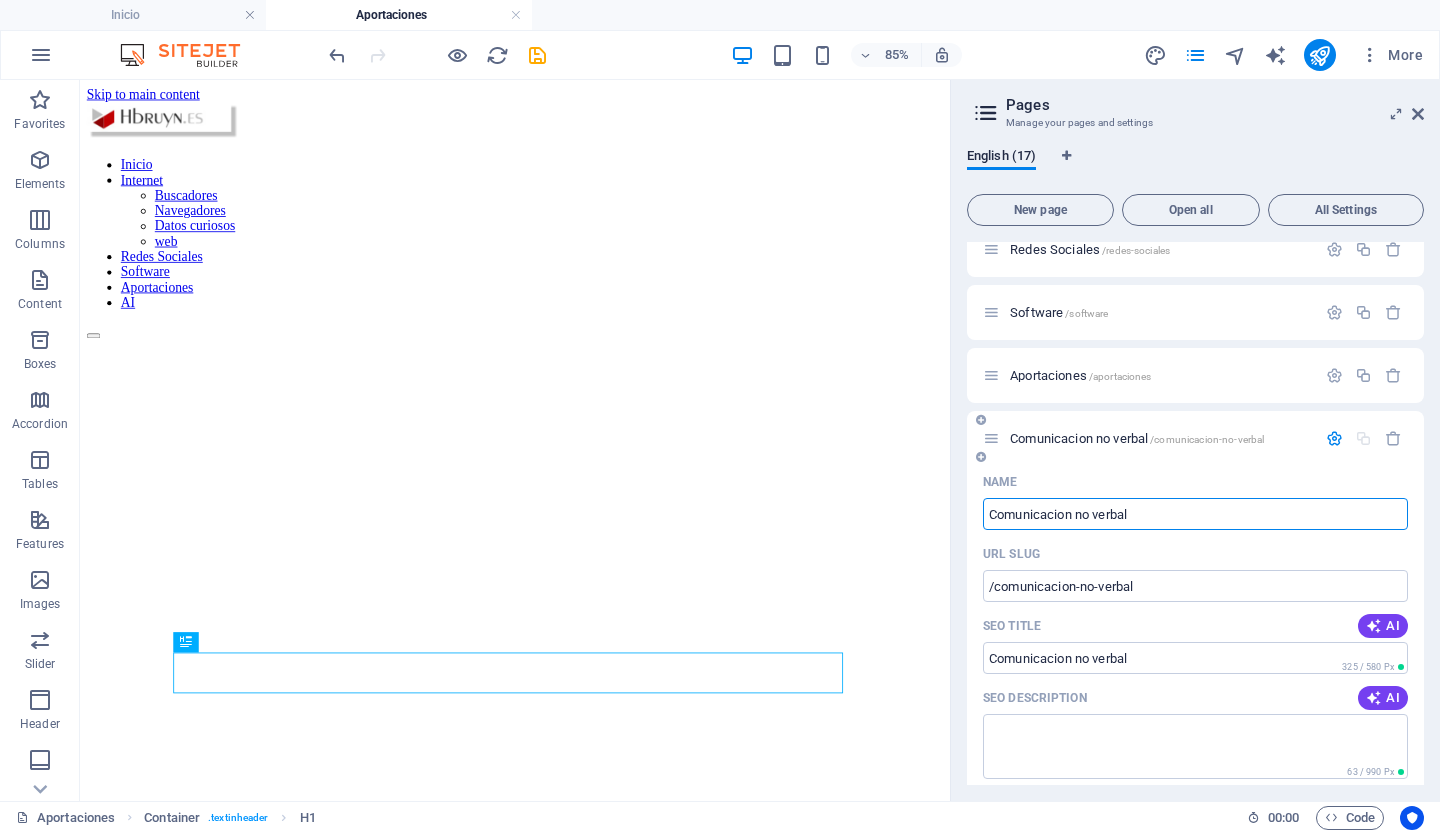 type on "Comunicacion no verbal" 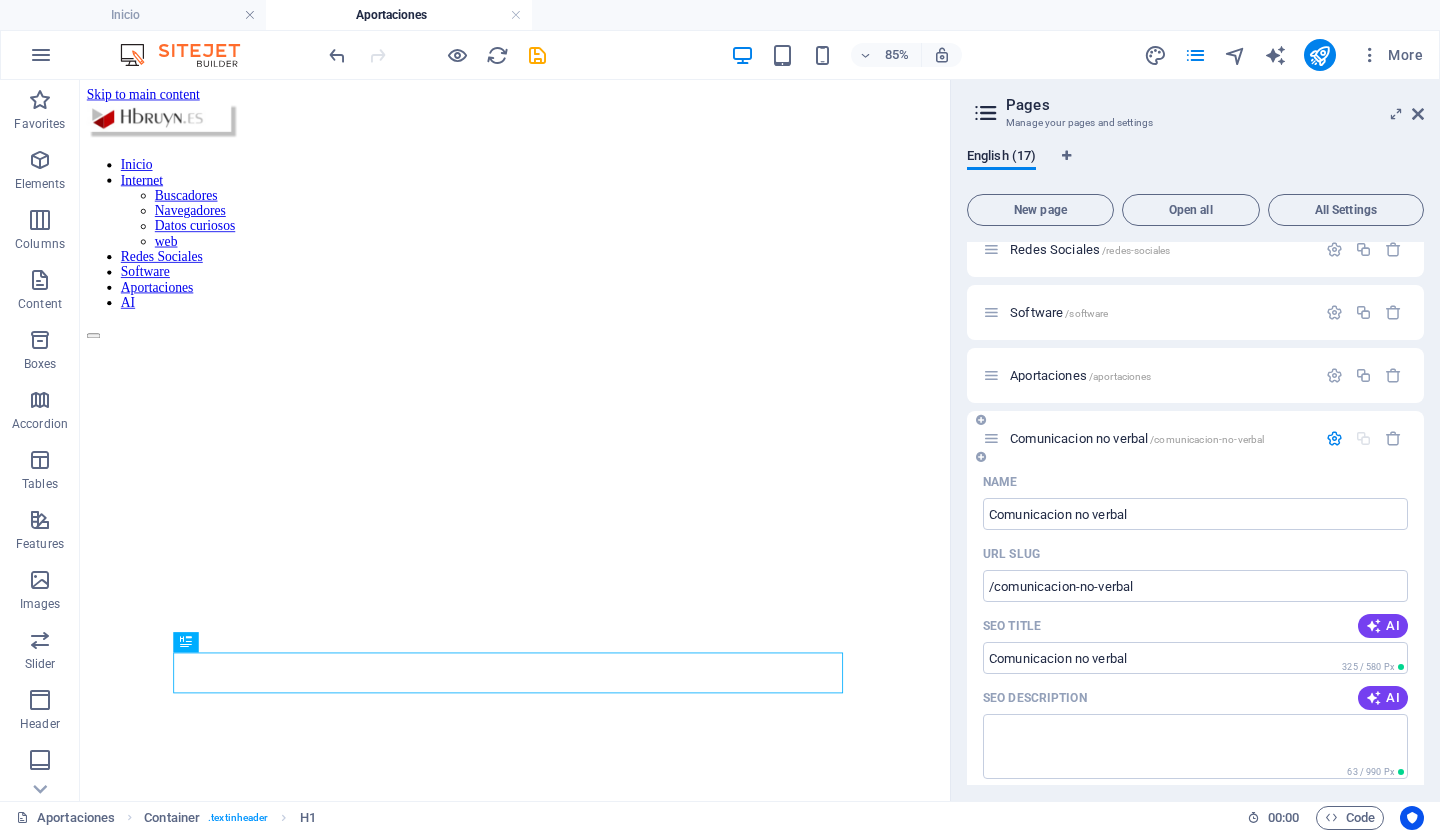 click at bounding box center [1334, 438] 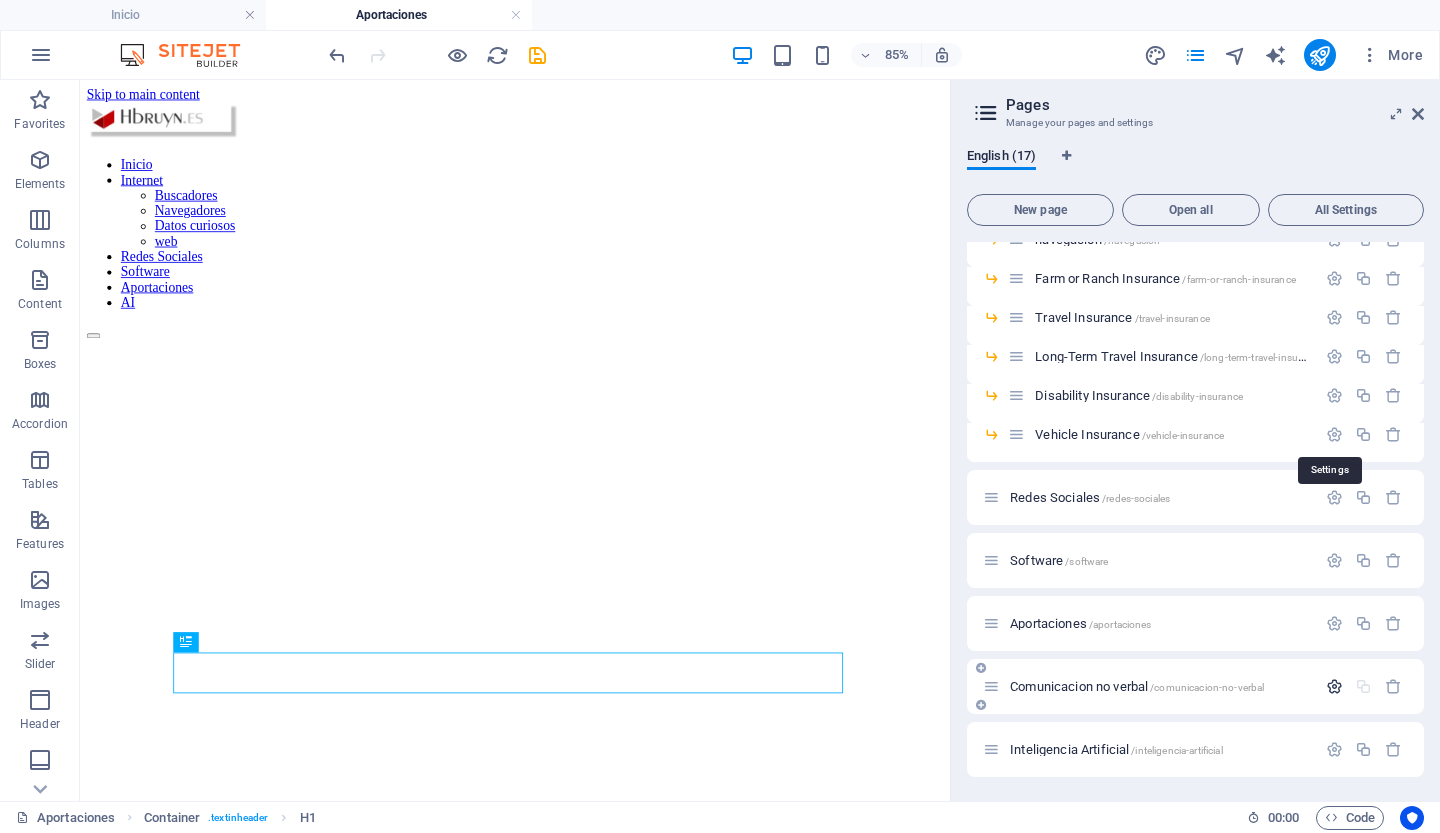 scroll, scrollTop: 288, scrollLeft: 0, axis: vertical 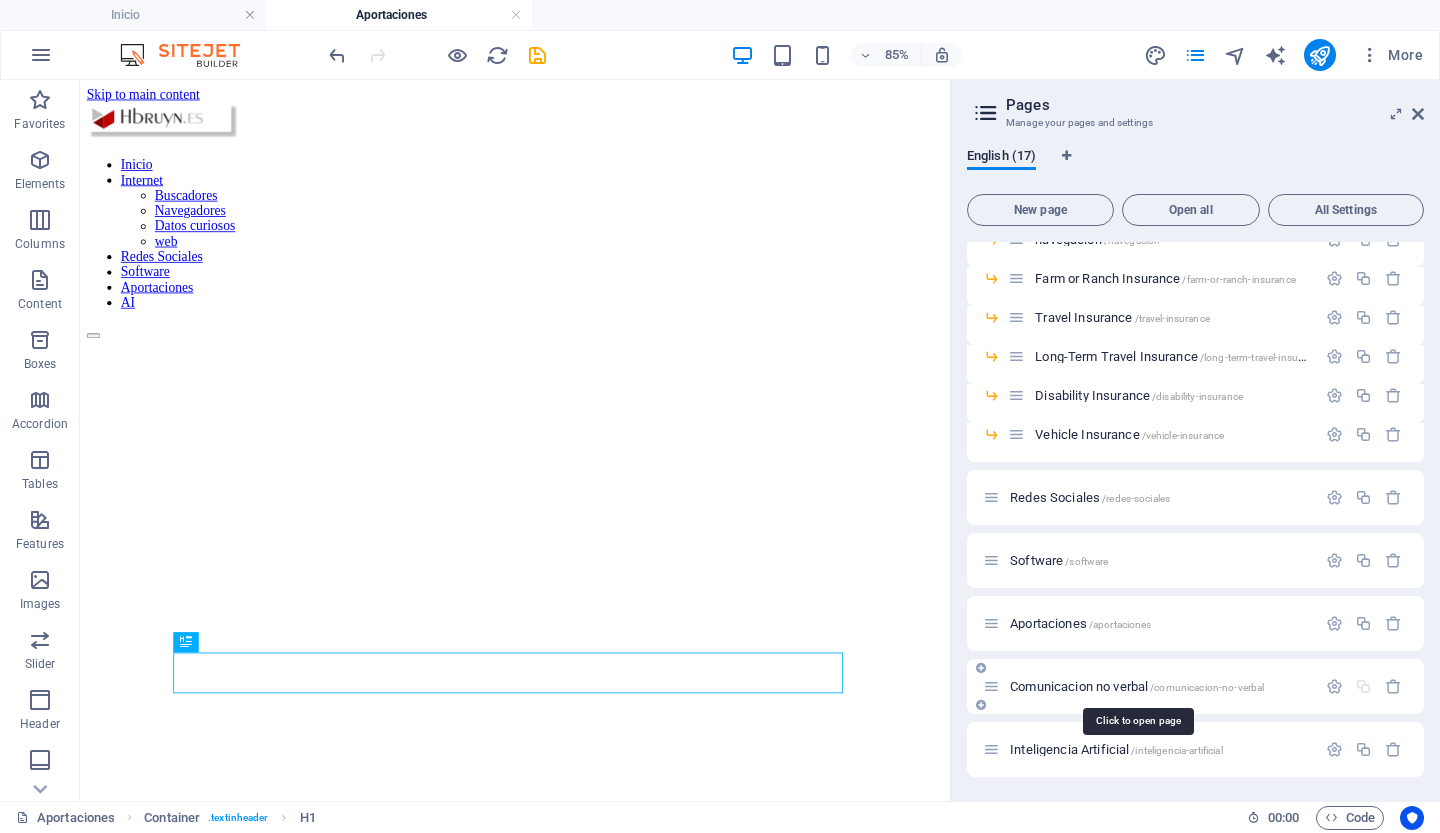 click on "Comunicacion no verbal /comunicacion-no-verbal" at bounding box center [1137, 686] 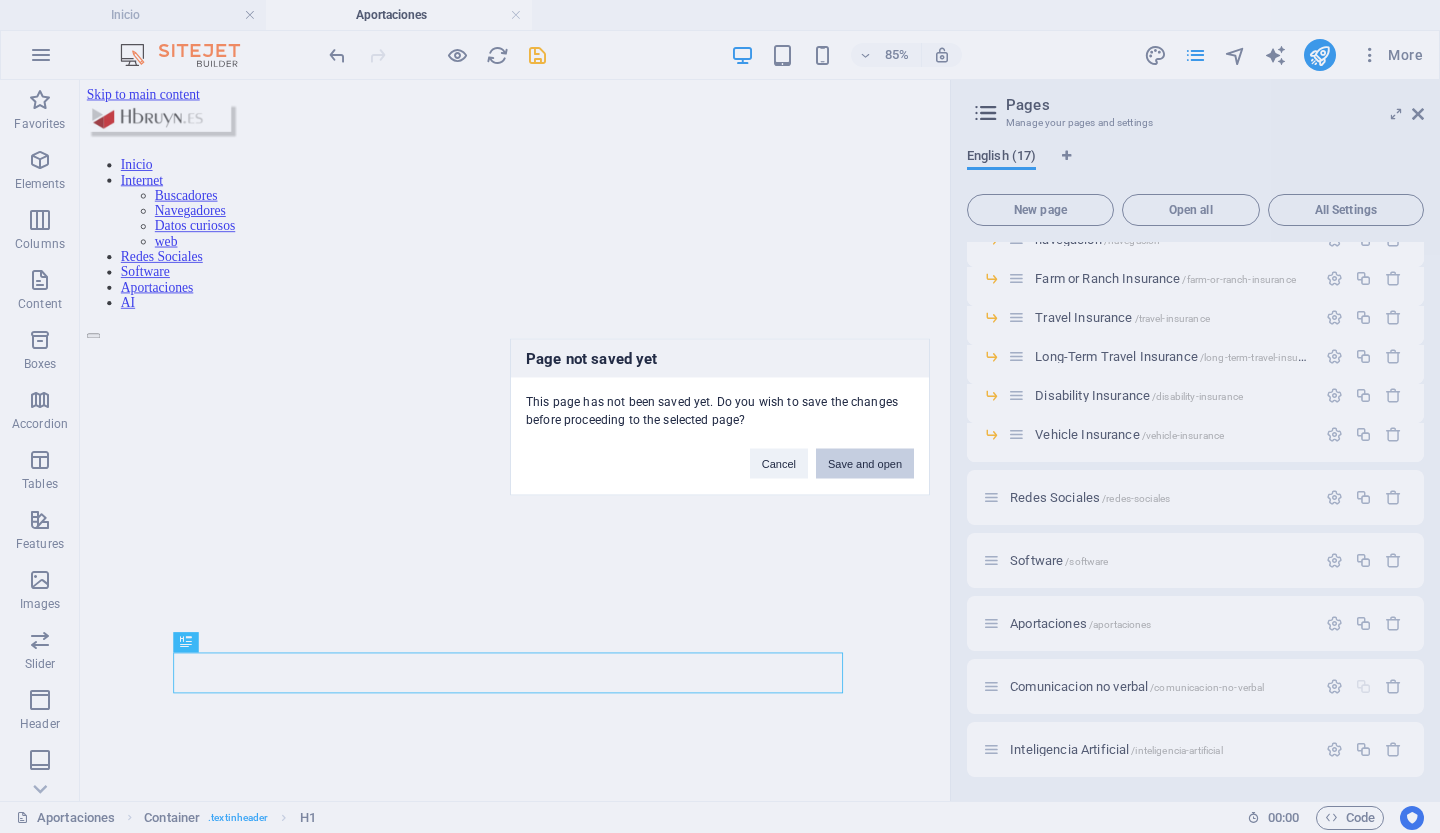 click on "Save and open" at bounding box center [865, 463] 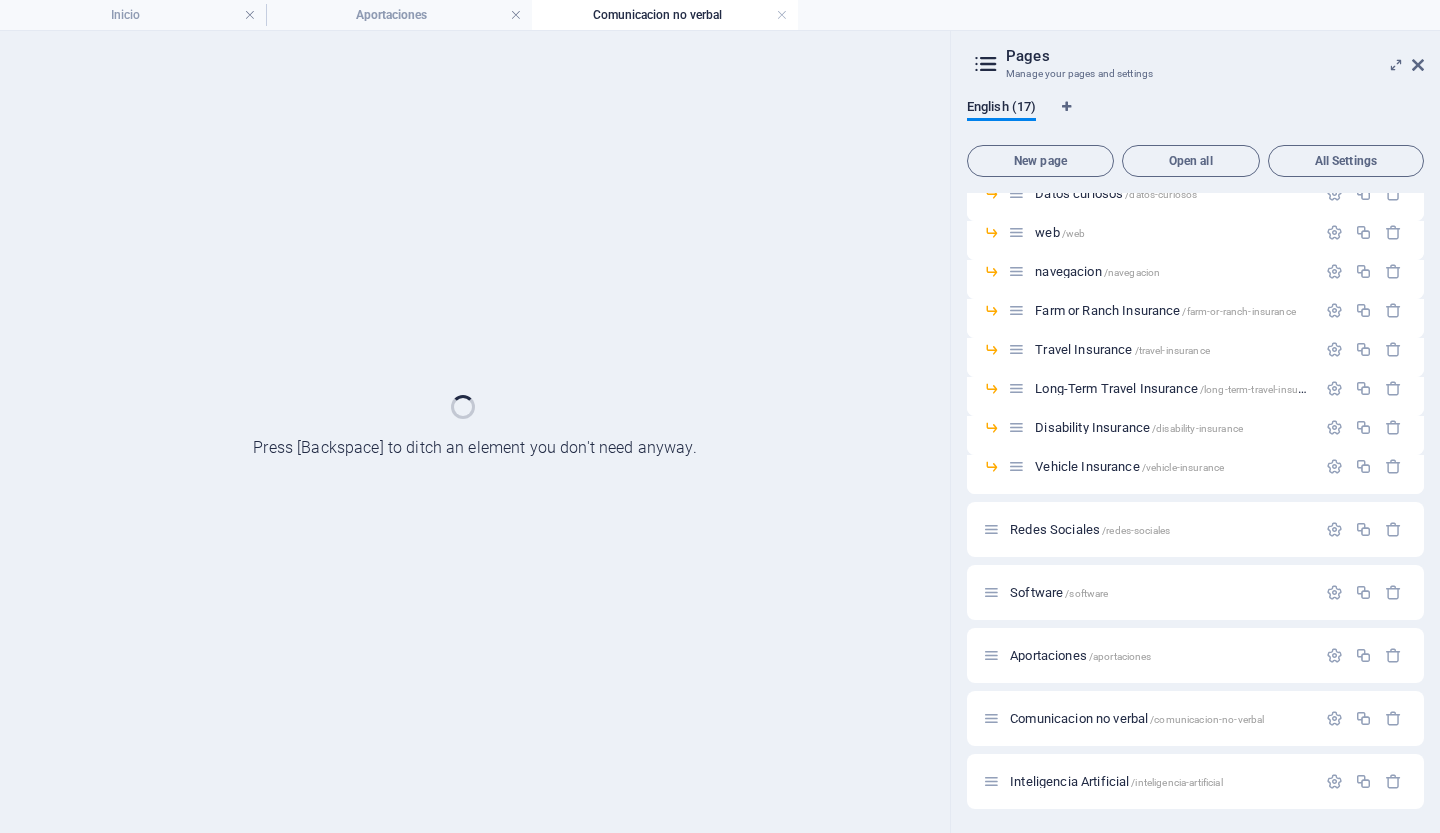 scroll, scrollTop: 206, scrollLeft: 0, axis: vertical 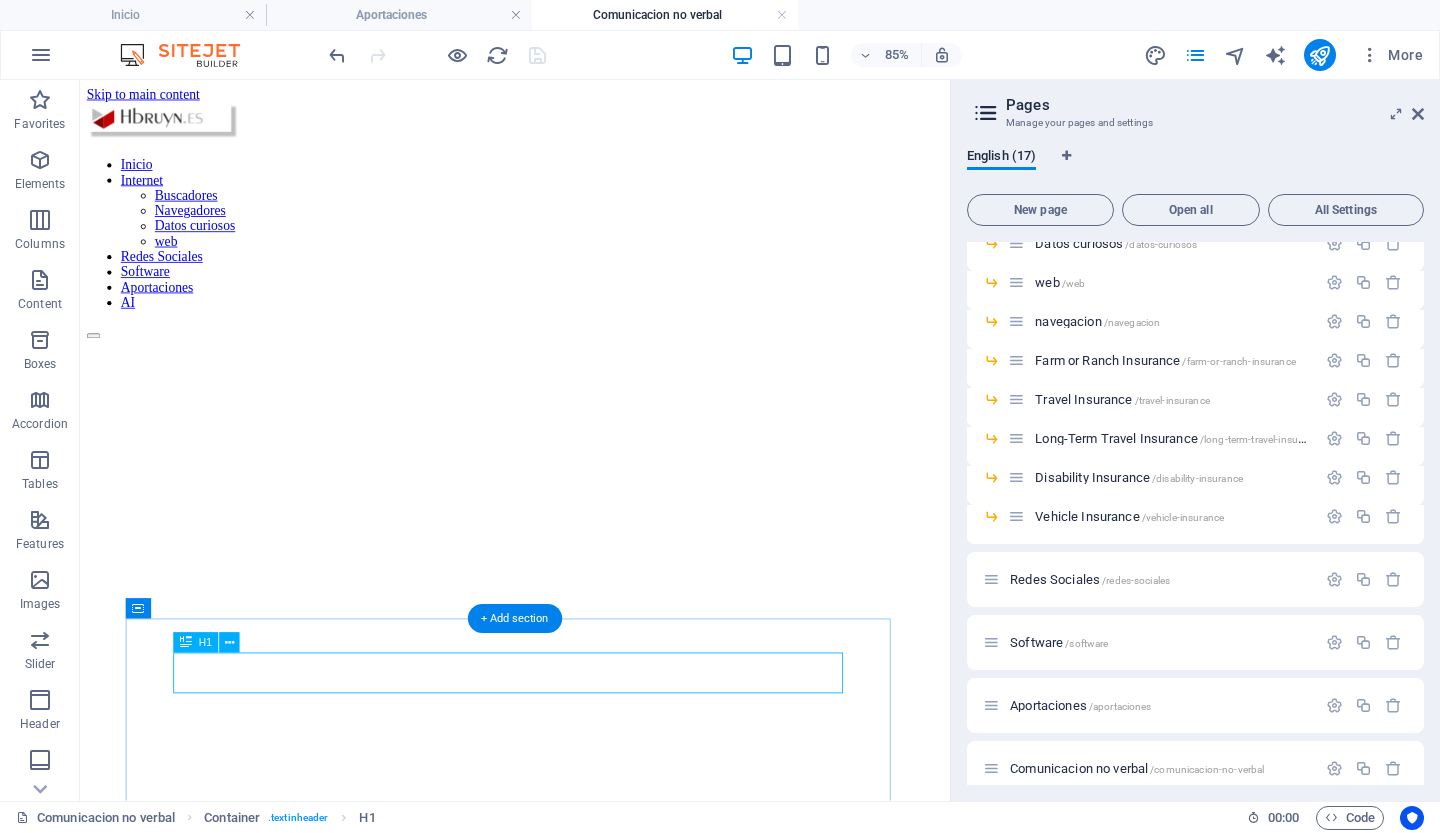 click on "hbruyn.es" at bounding box center [592, 1285] 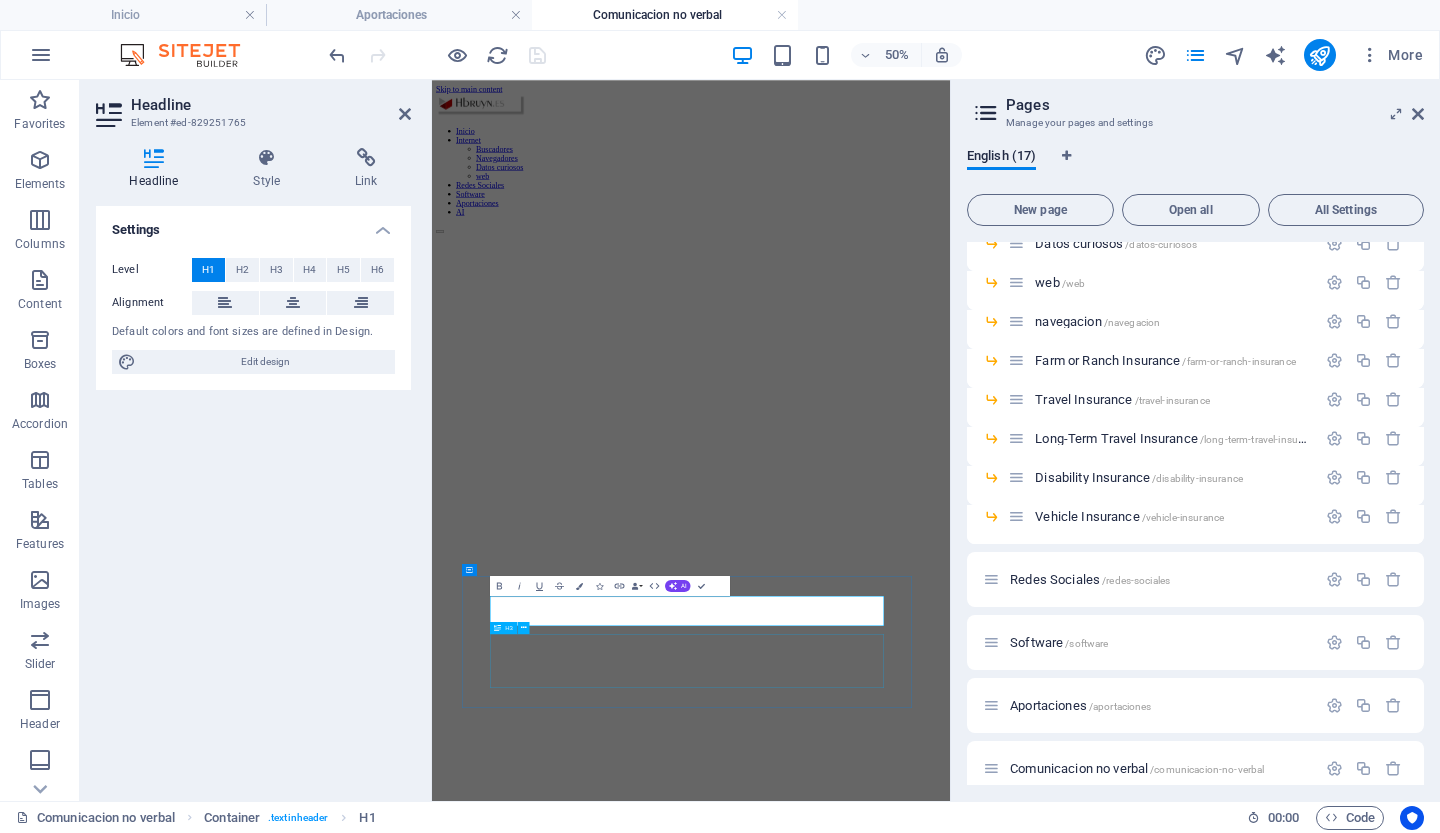 type 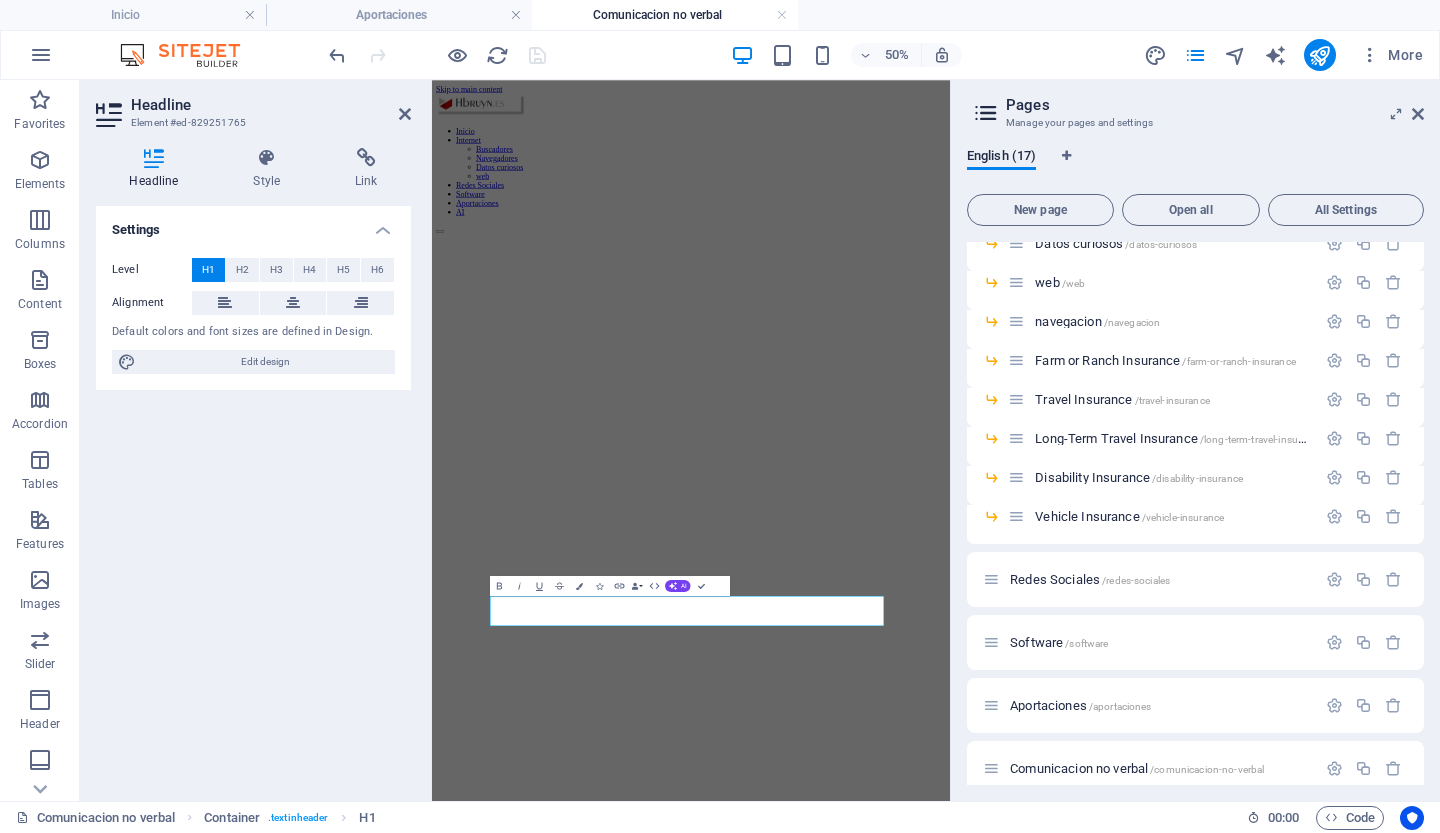 click on "Settings Level H1 H2 H3 H4 H5 H6 Alignment Default colors and font sizes are defined in Design. Edit design" at bounding box center [253, 495] 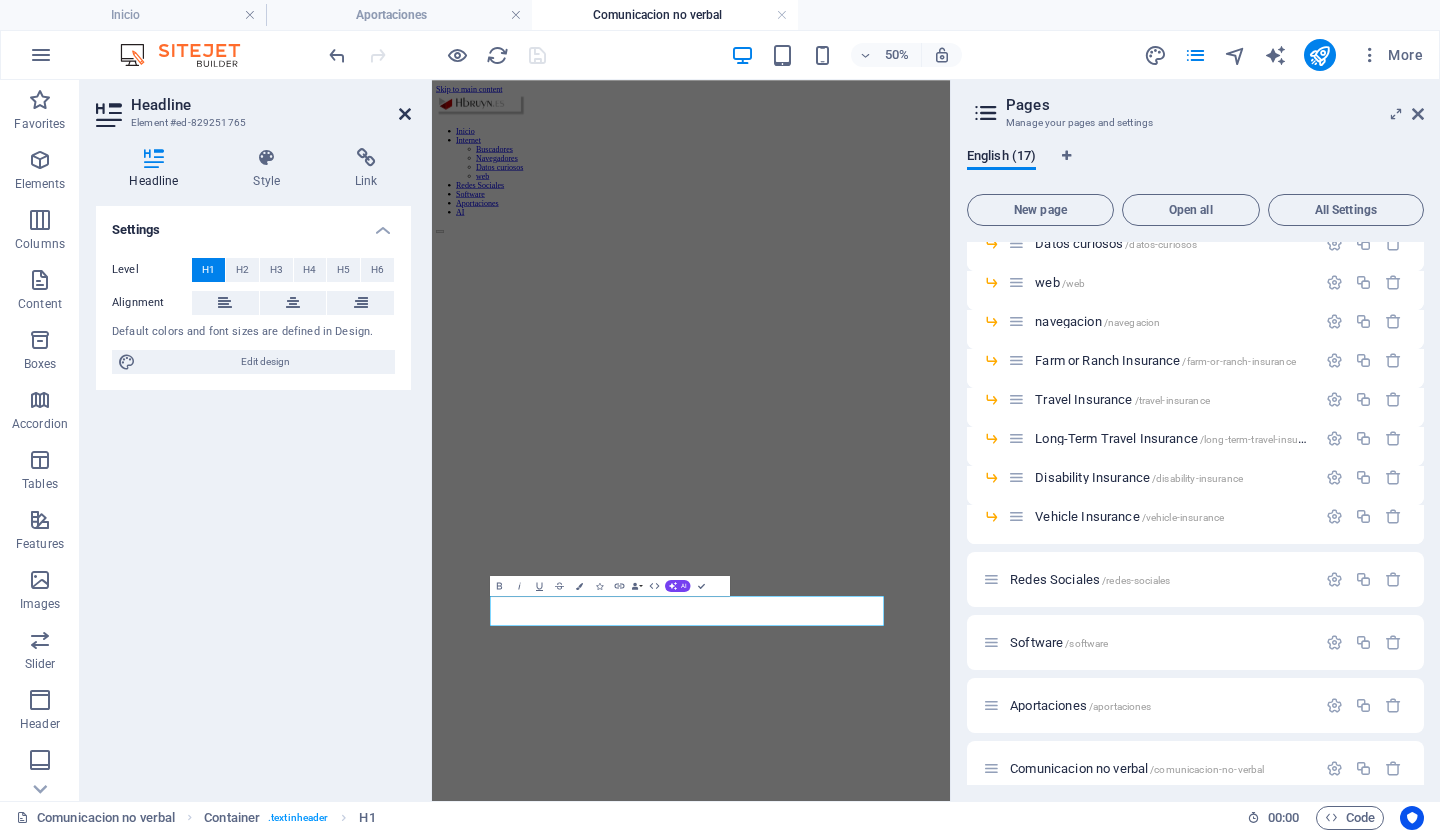 click at bounding box center [405, 114] 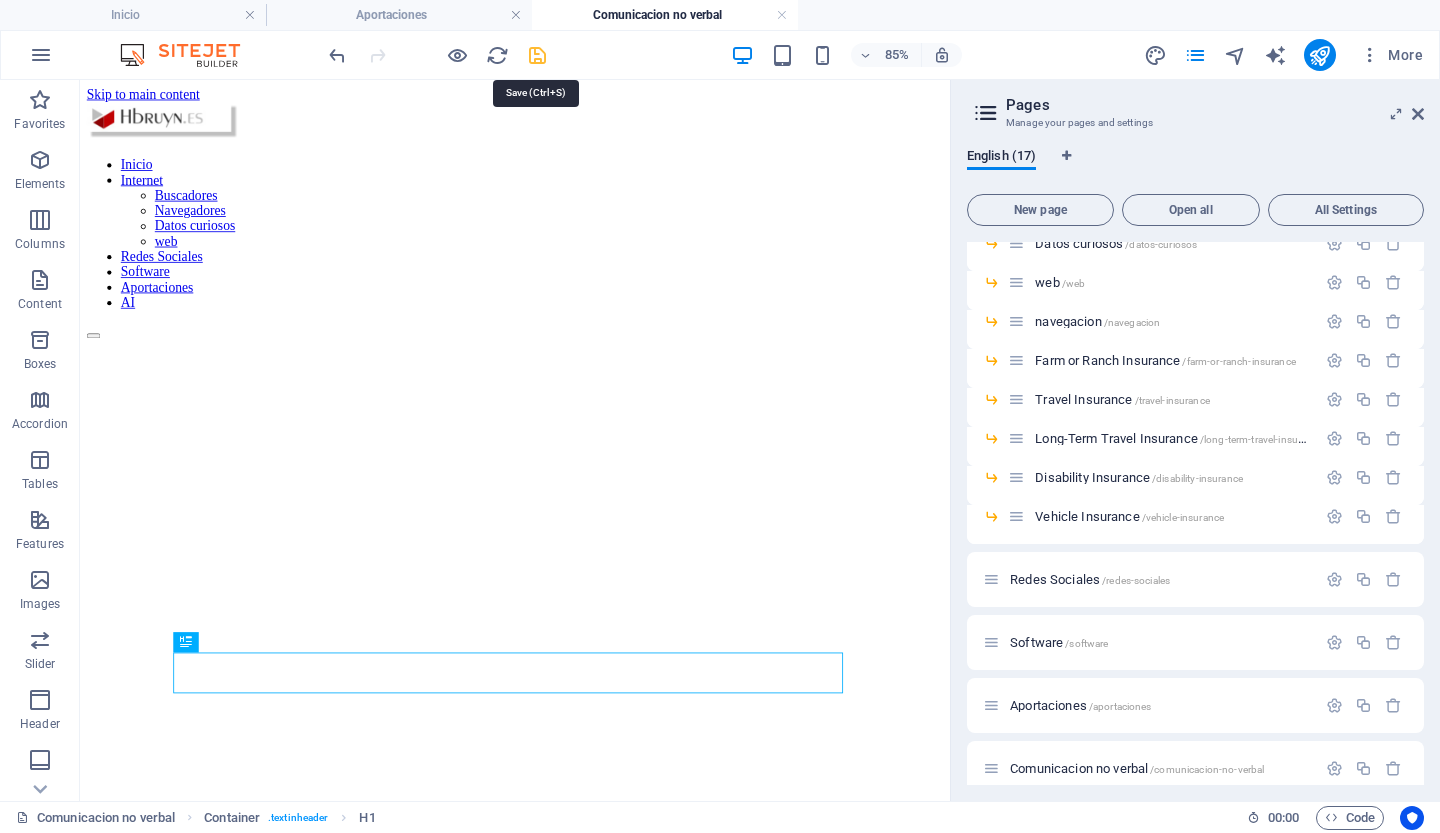 click at bounding box center (537, 55) 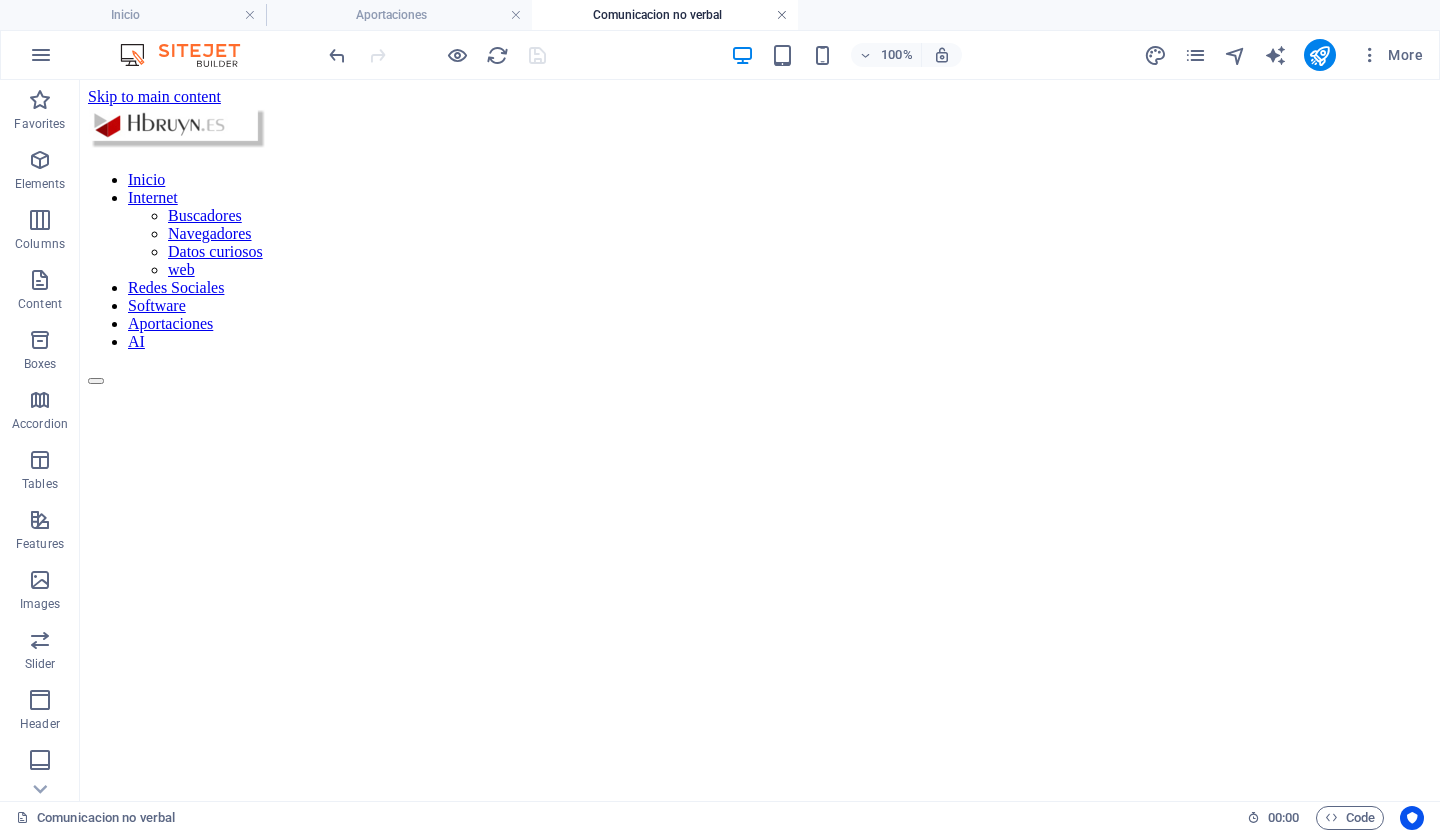 click at bounding box center [782, 15] 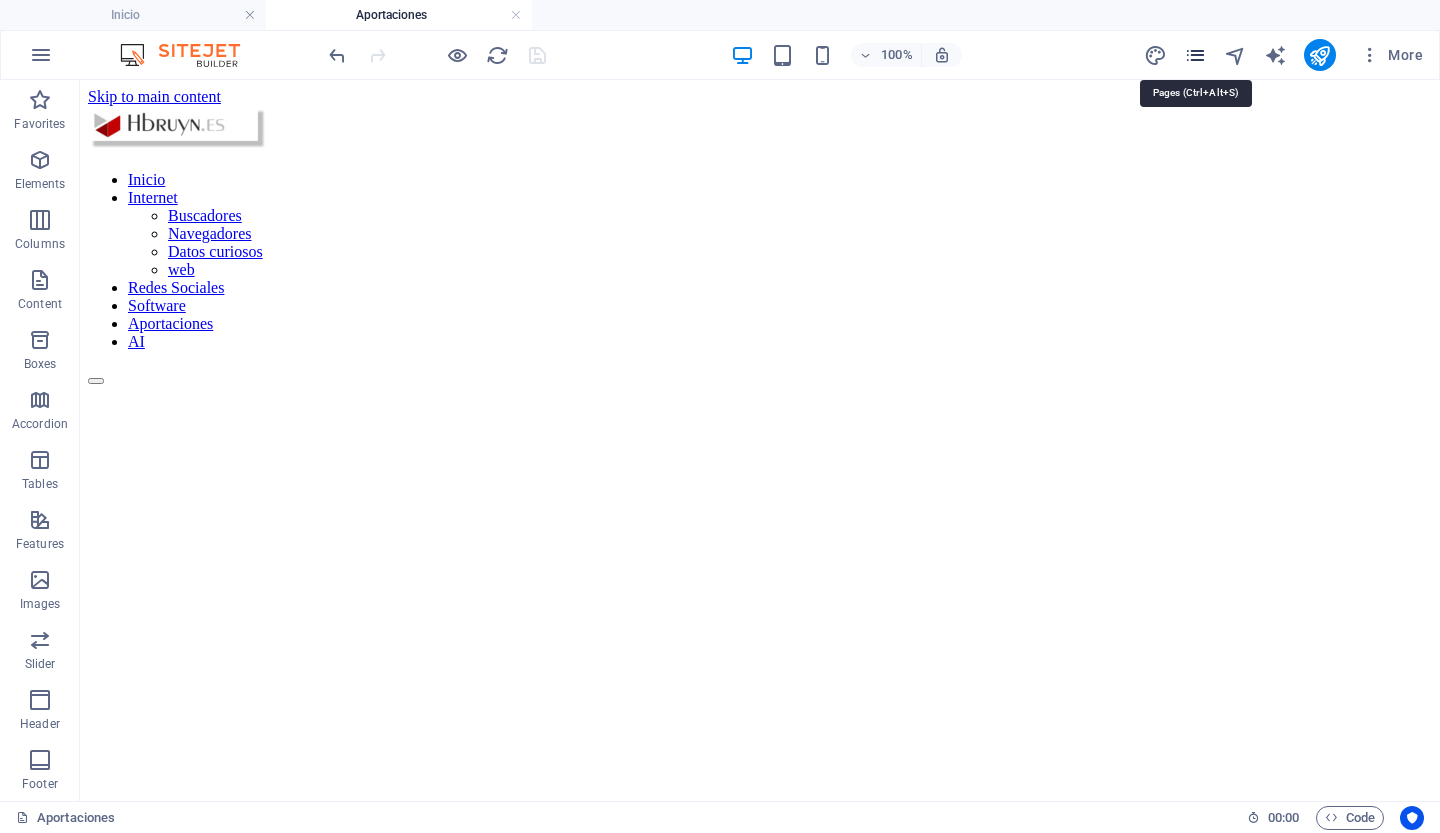 click at bounding box center (1195, 55) 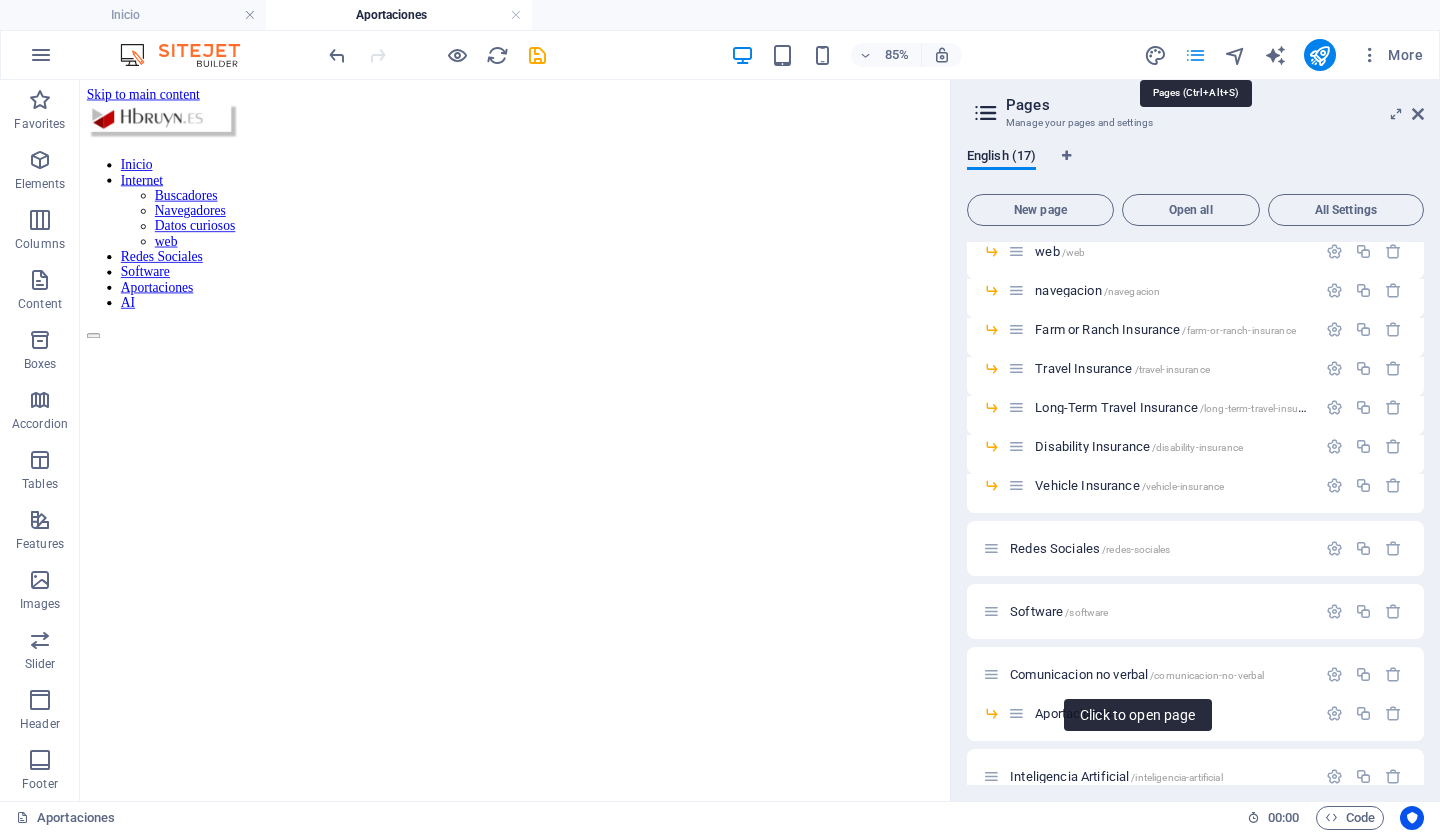 scroll, scrollTop: 234, scrollLeft: 0, axis: vertical 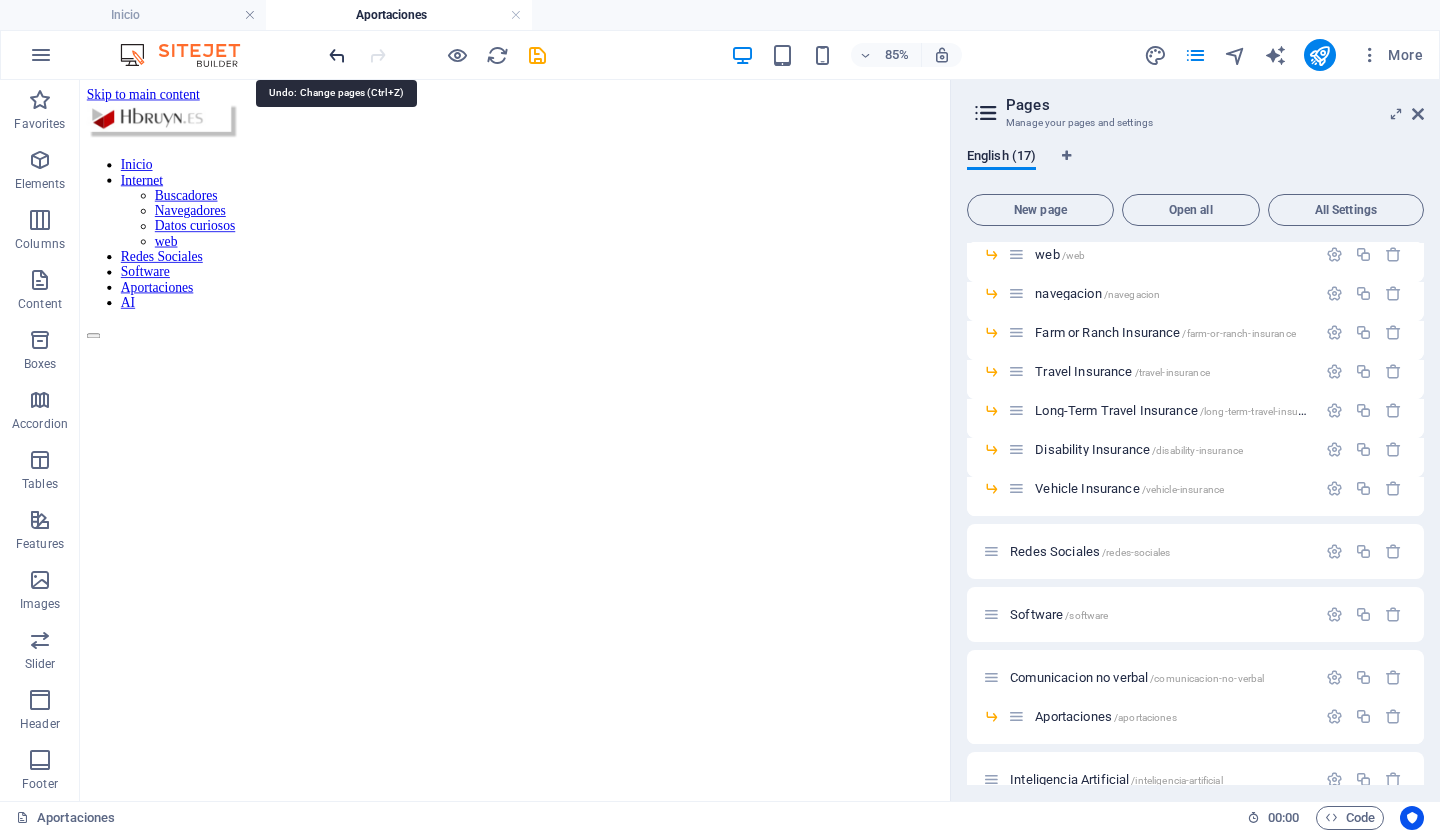 click at bounding box center (337, 55) 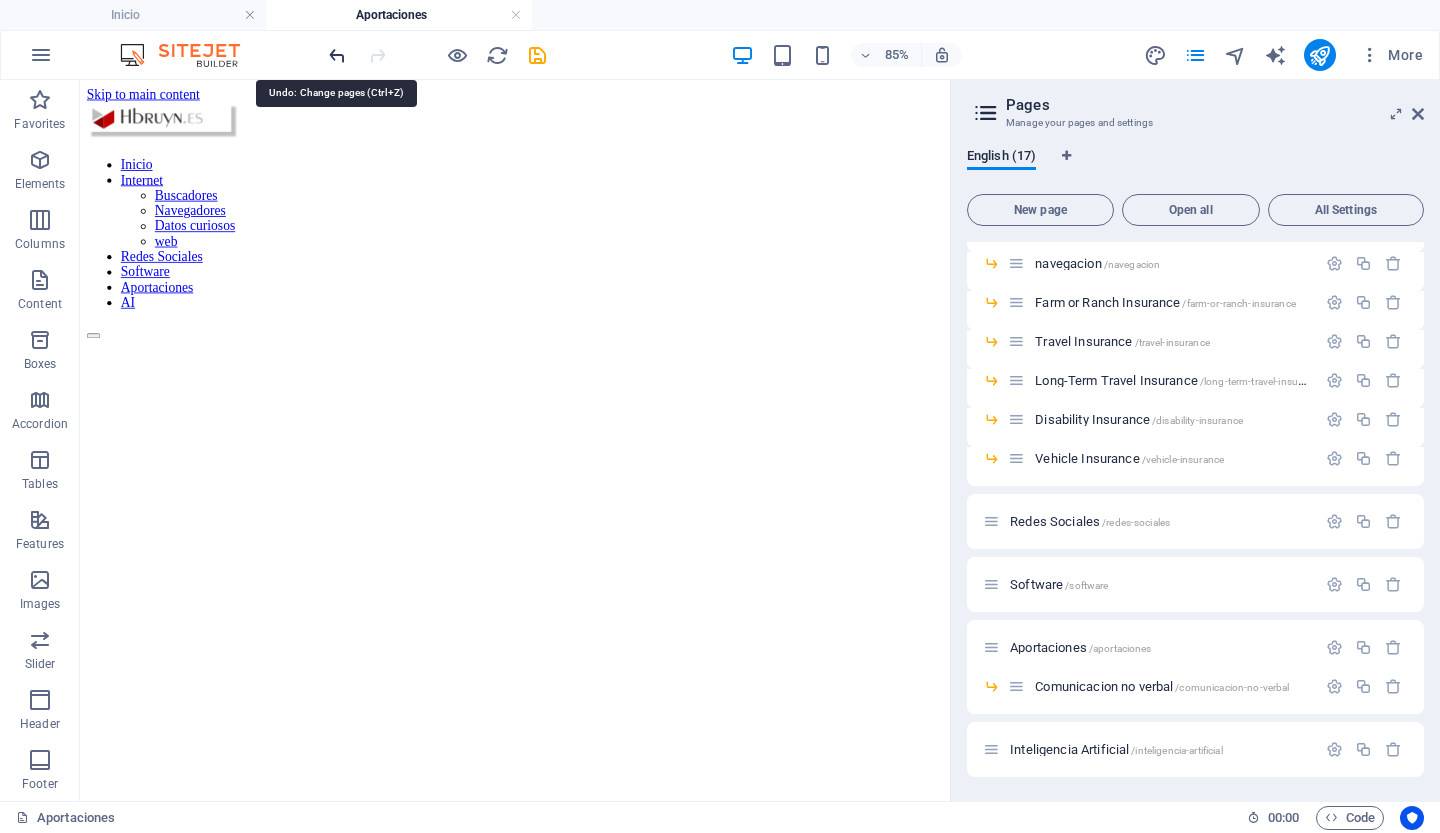 scroll, scrollTop: 264, scrollLeft: 0, axis: vertical 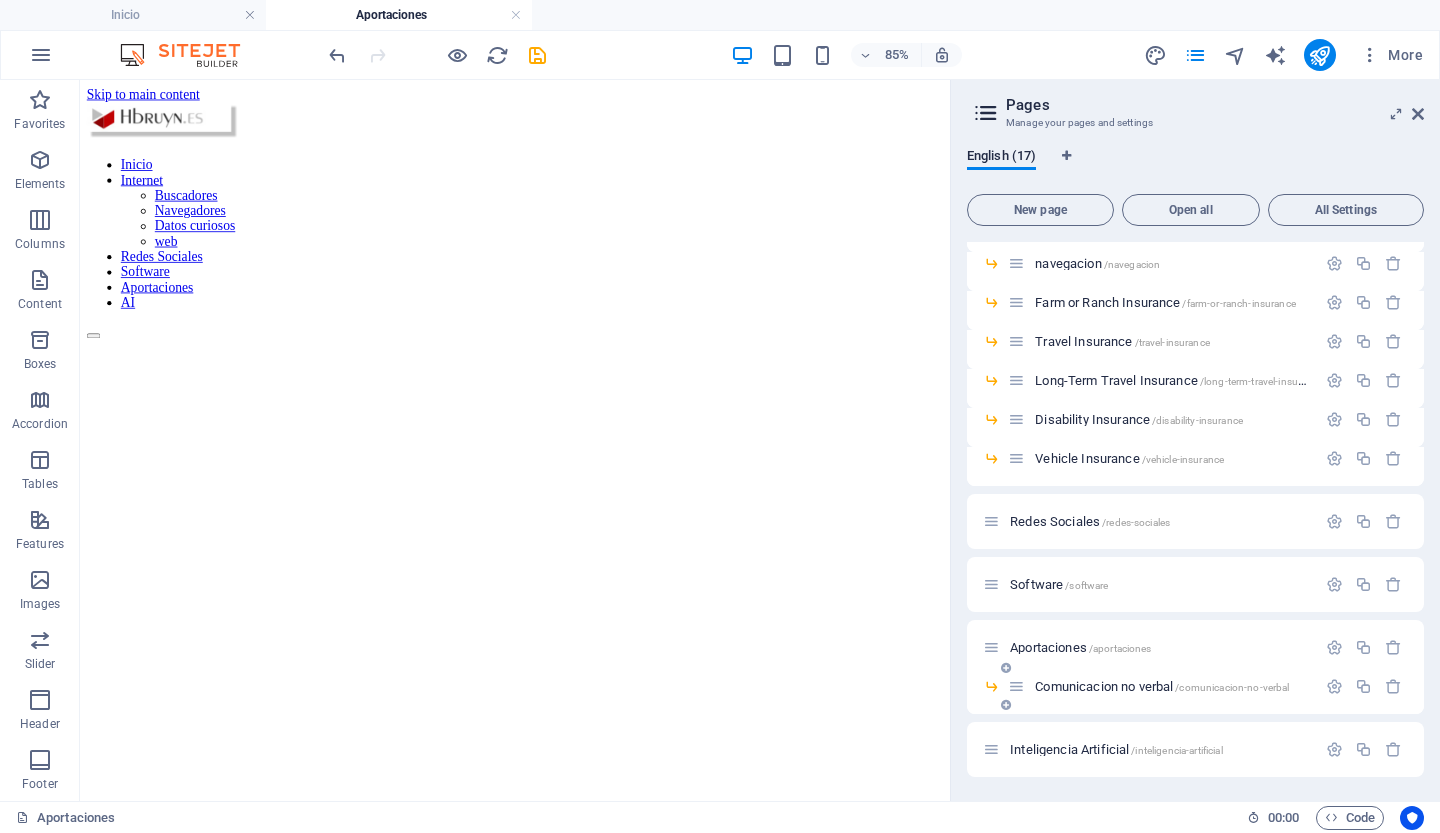 click on "Comunicacion no verbal /comunicacion-no-verbal" at bounding box center [1162, 686] 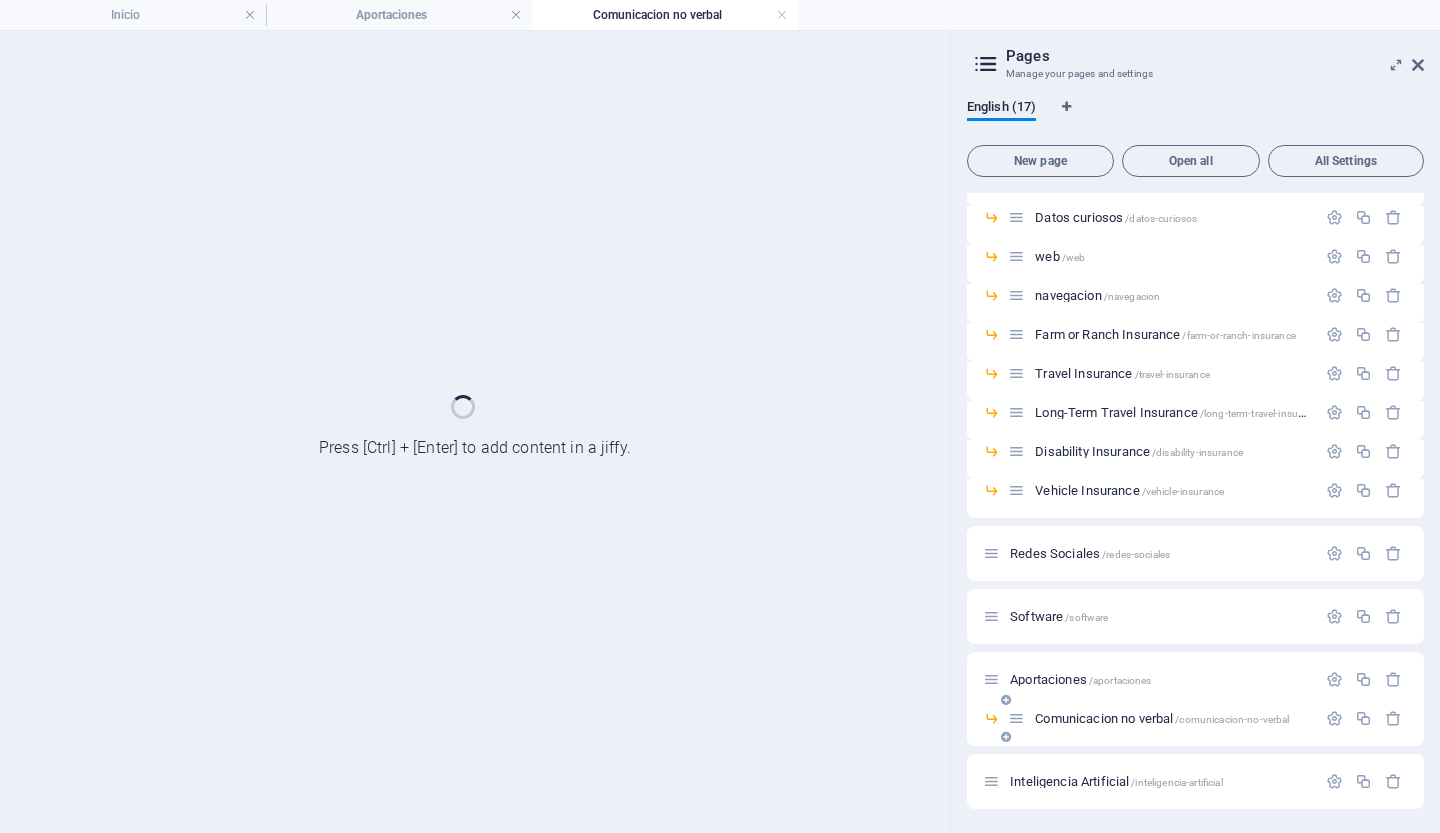 scroll, scrollTop: 182, scrollLeft: 0, axis: vertical 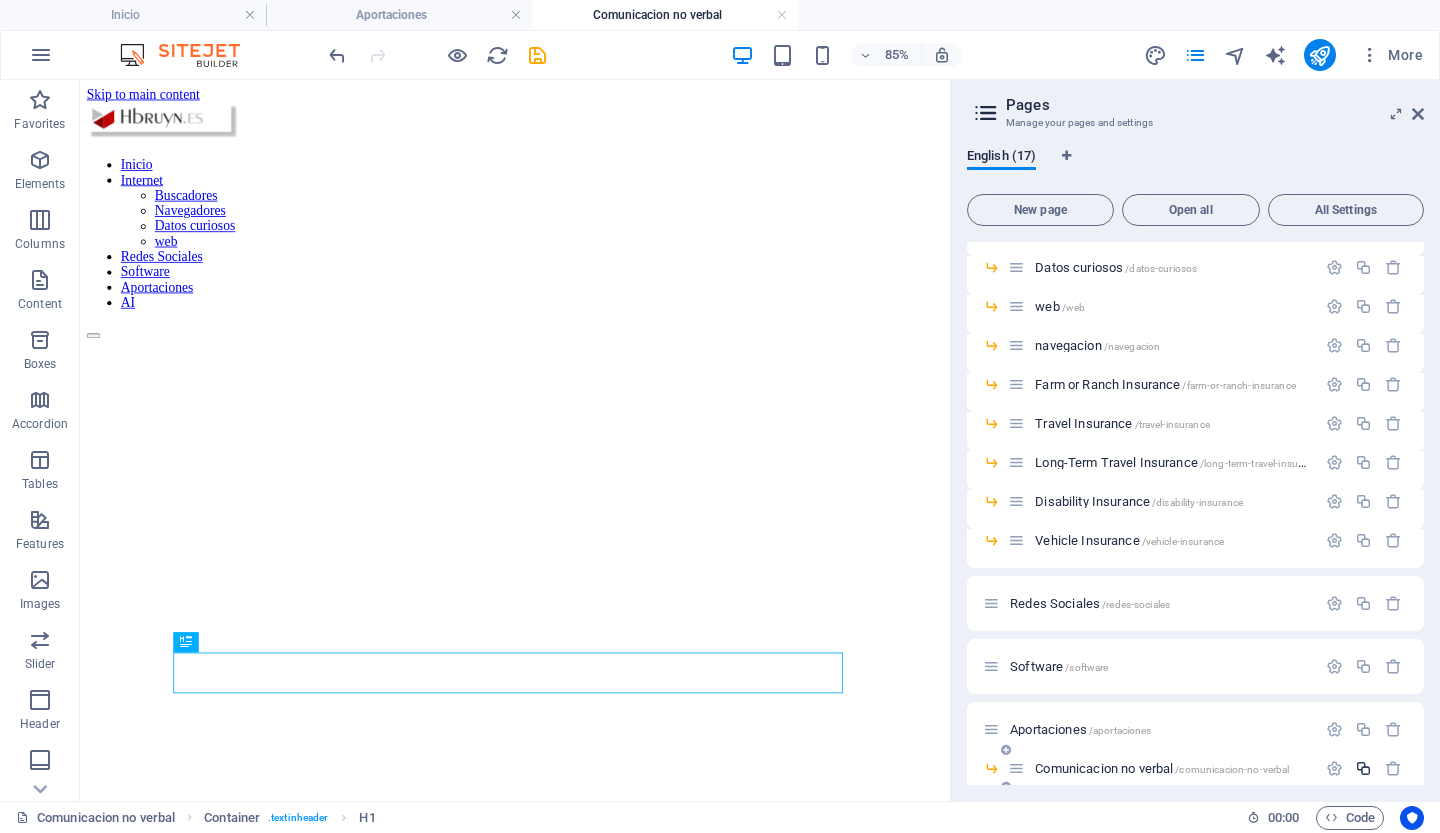 click at bounding box center [1363, 768] 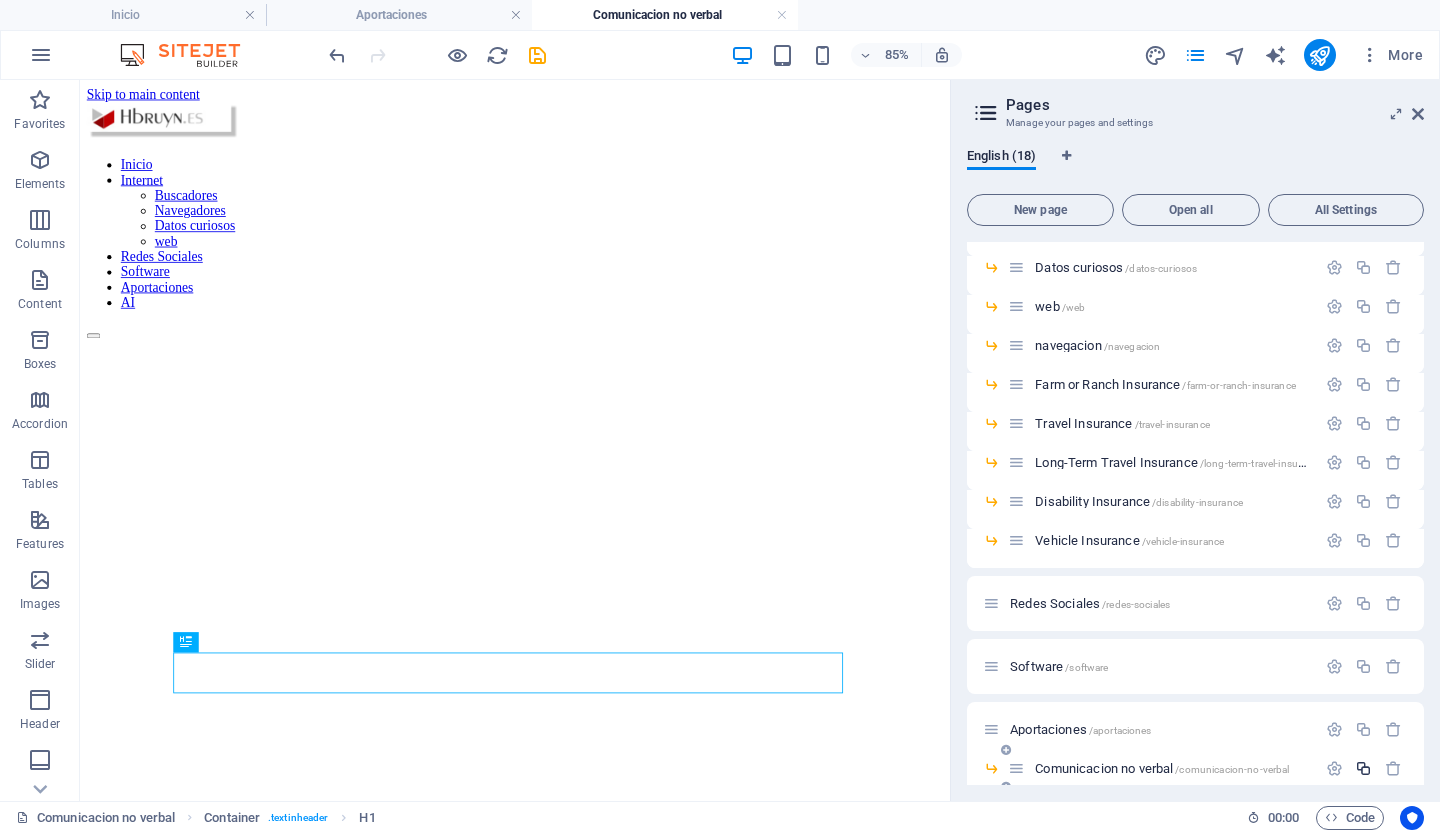 scroll, scrollTop: 551, scrollLeft: 0, axis: vertical 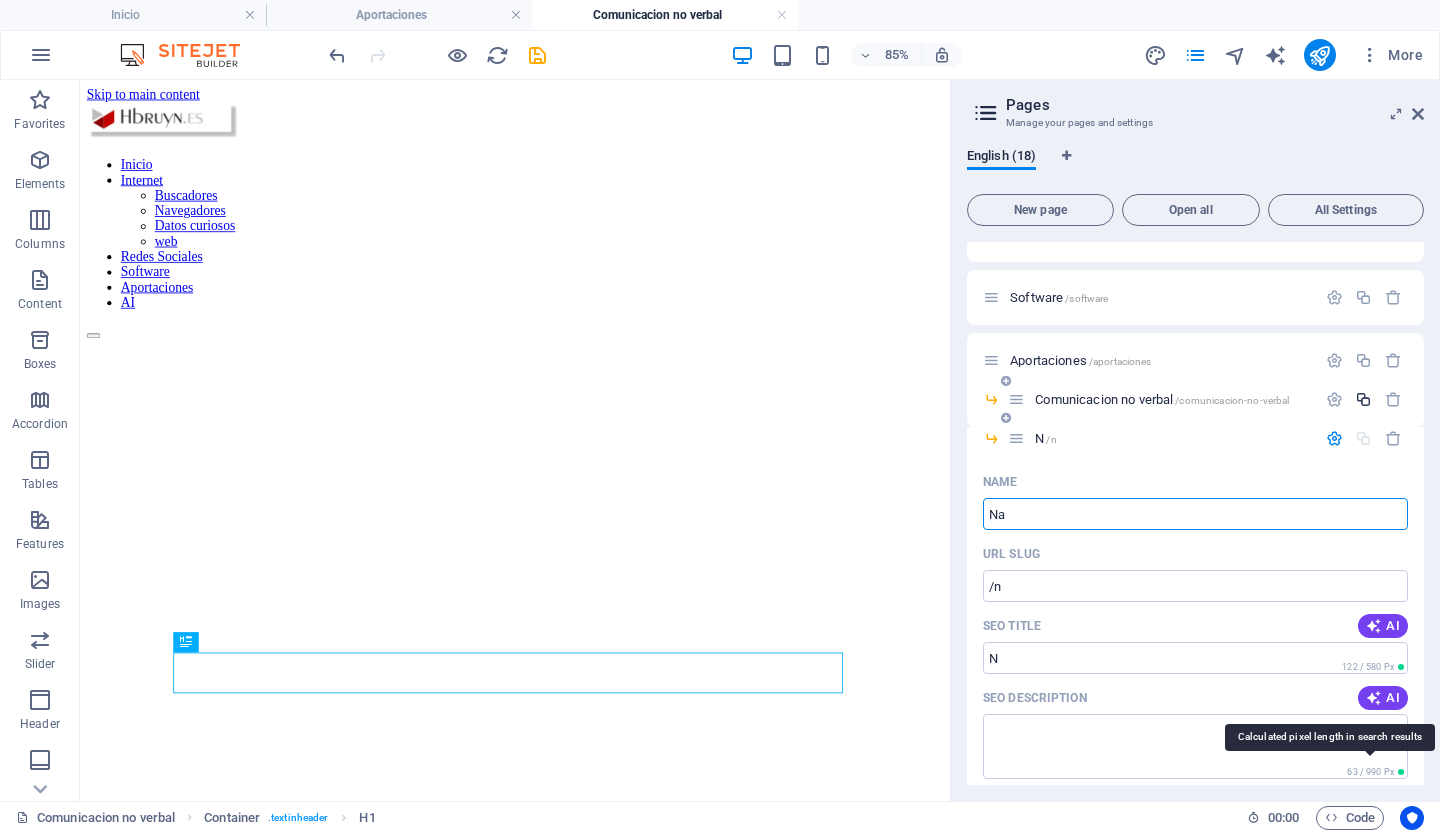 type on "Nav" 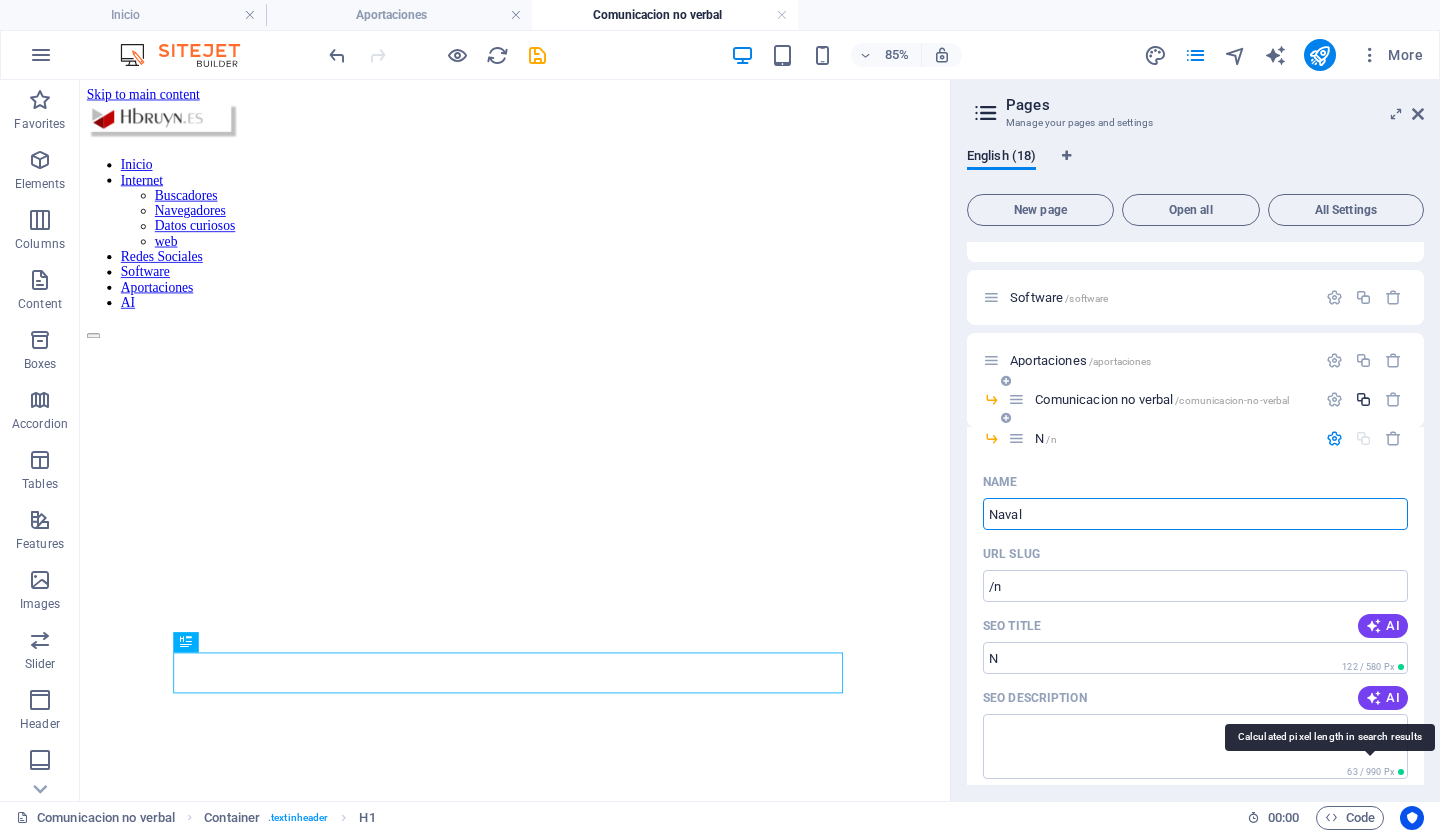 type on "Navalo" 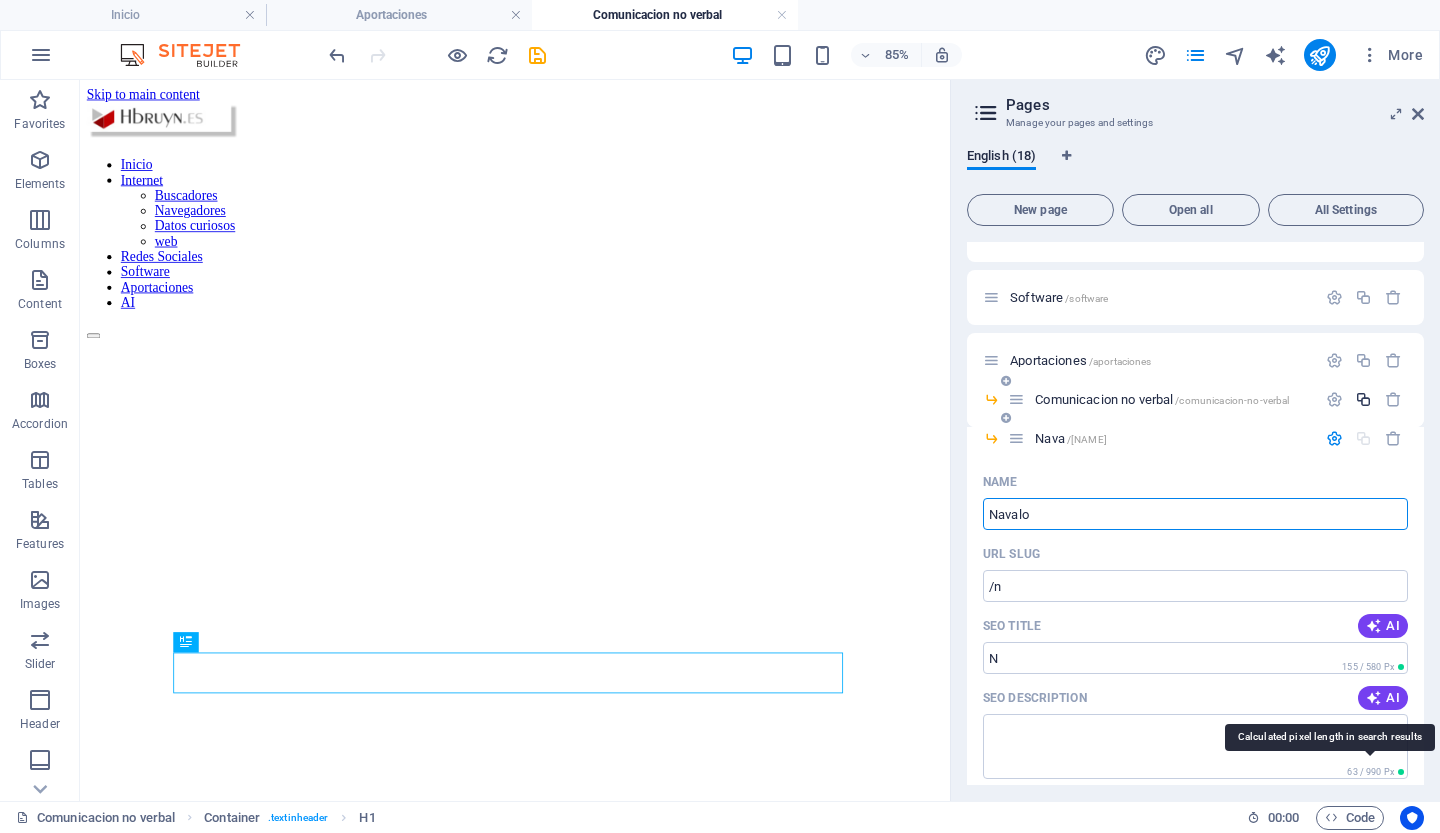 type on "/[NAME]" 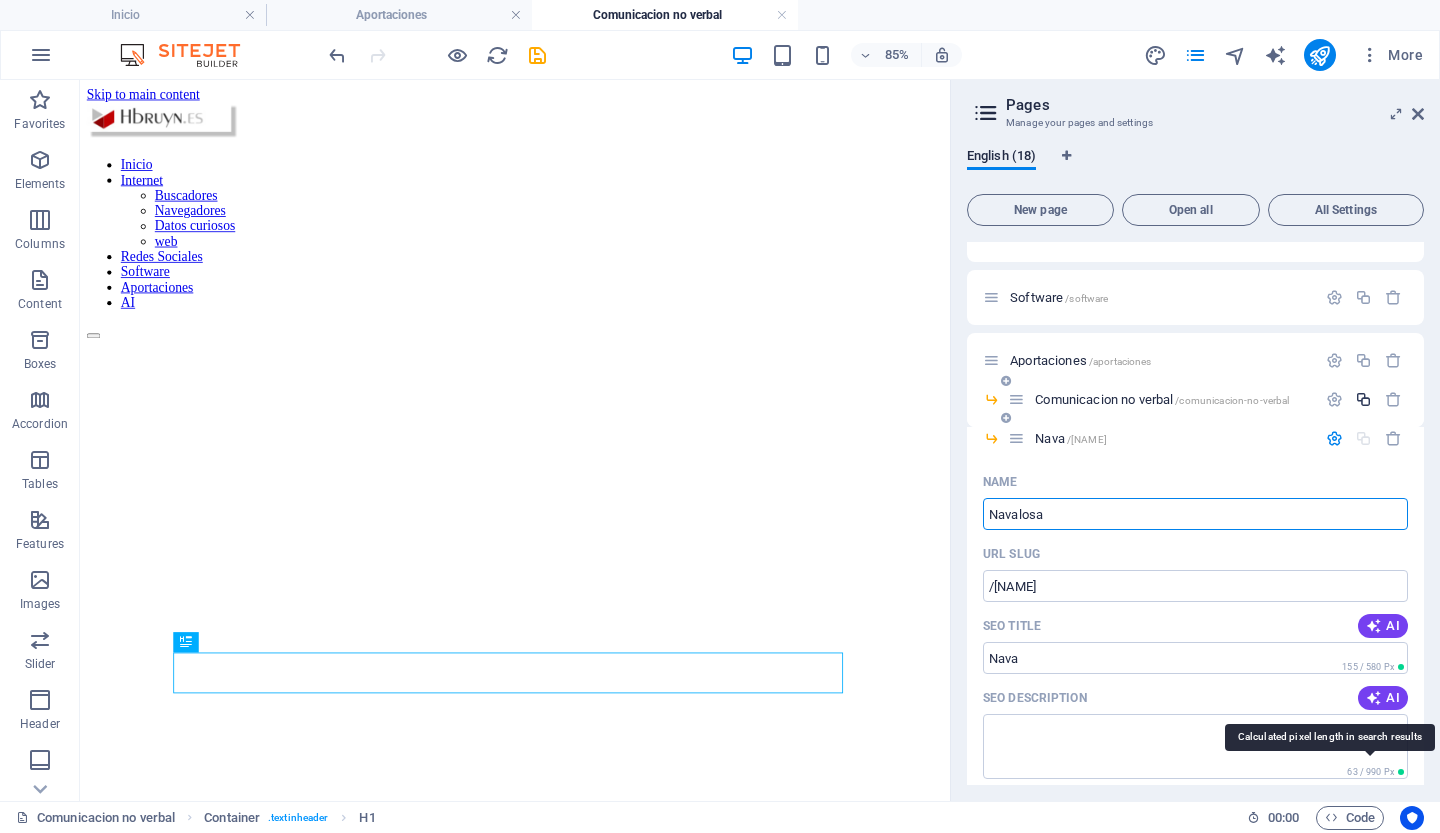 type on "Navalosa" 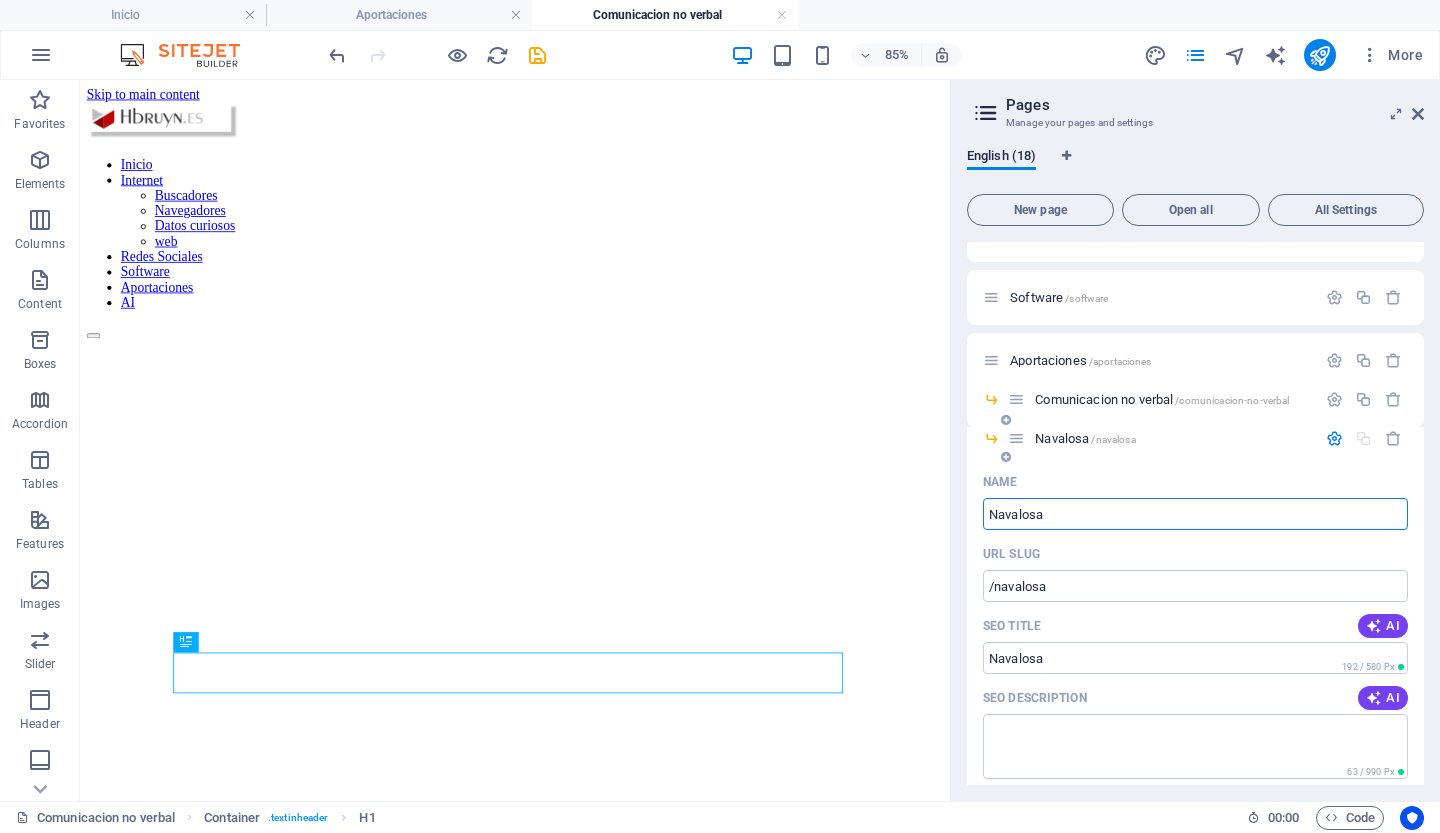 click at bounding box center (1334, 438) 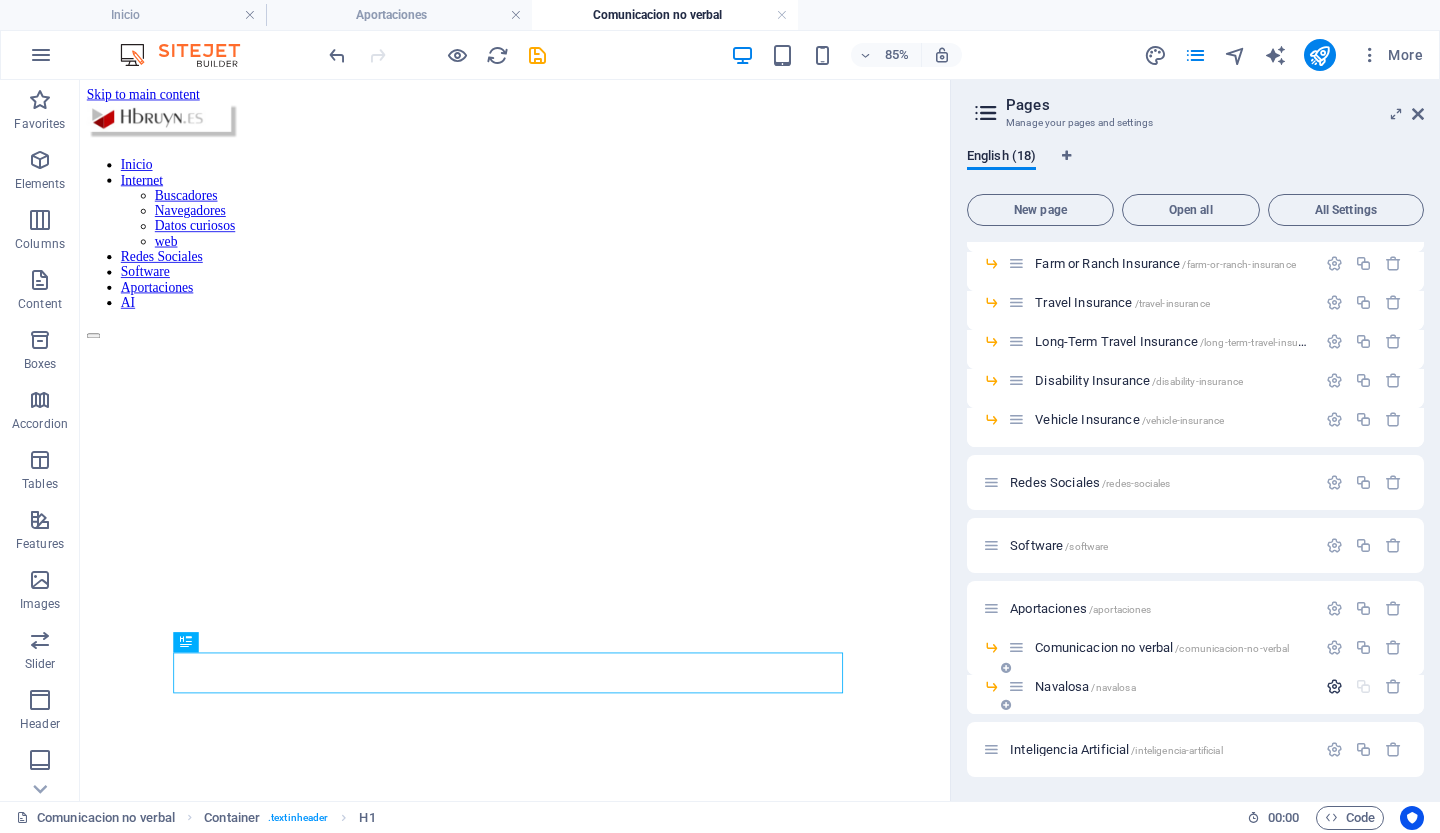 scroll, scrollTop: 302, scrollLeft: 0, axis: vertical 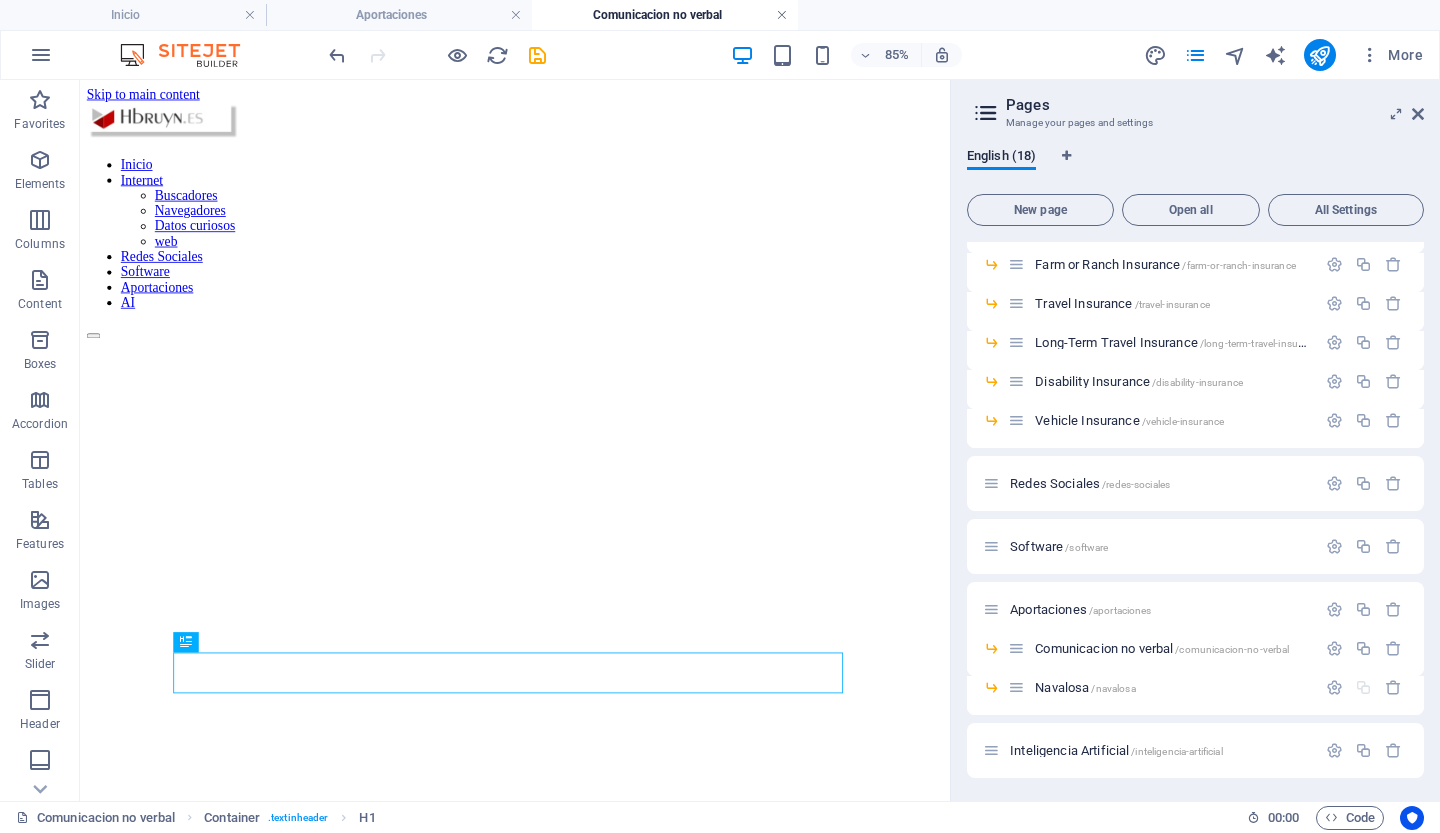 click at bounding box center (782, 15) 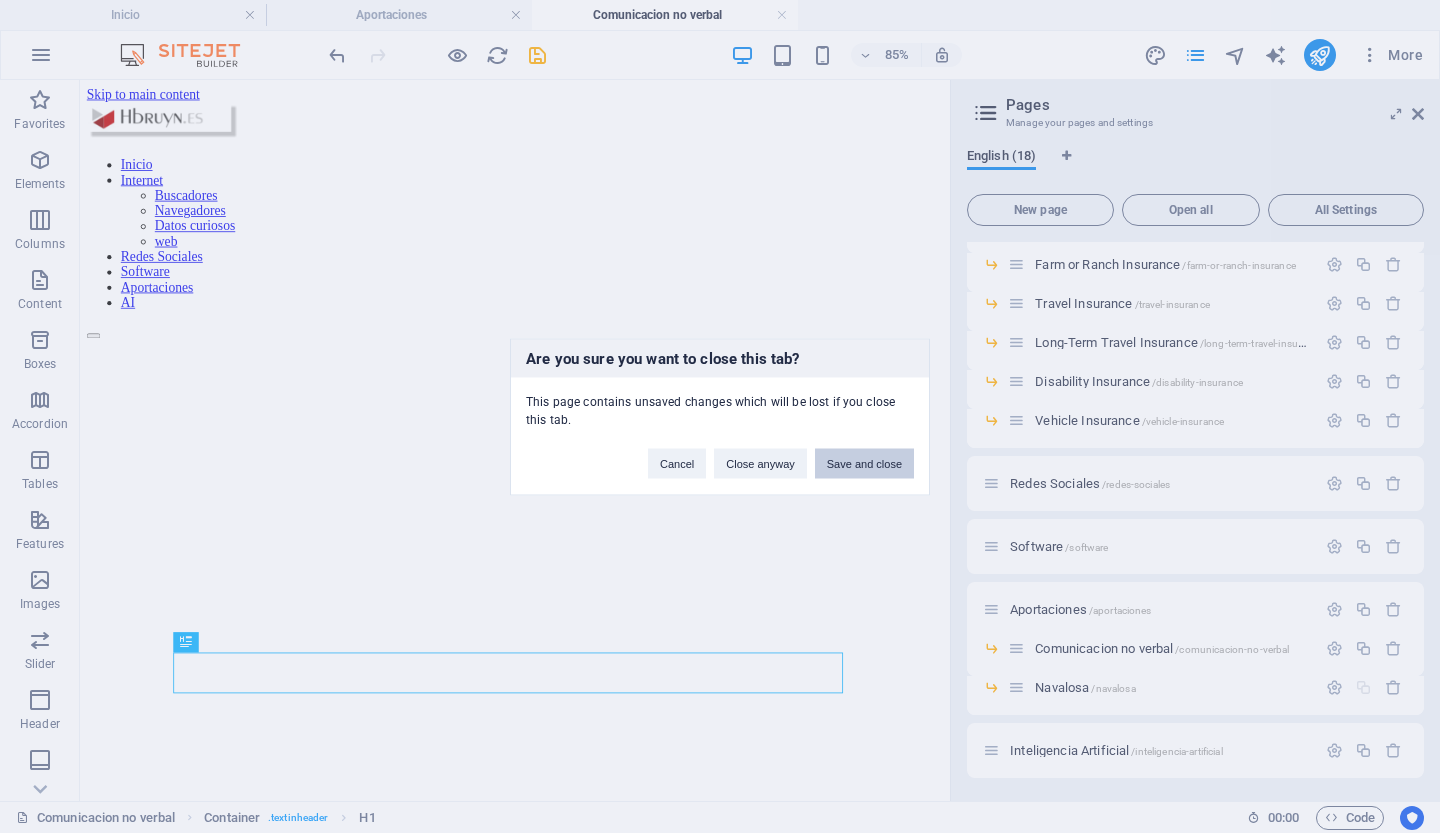 click on "Save and close" at bounding box center [864, 463] 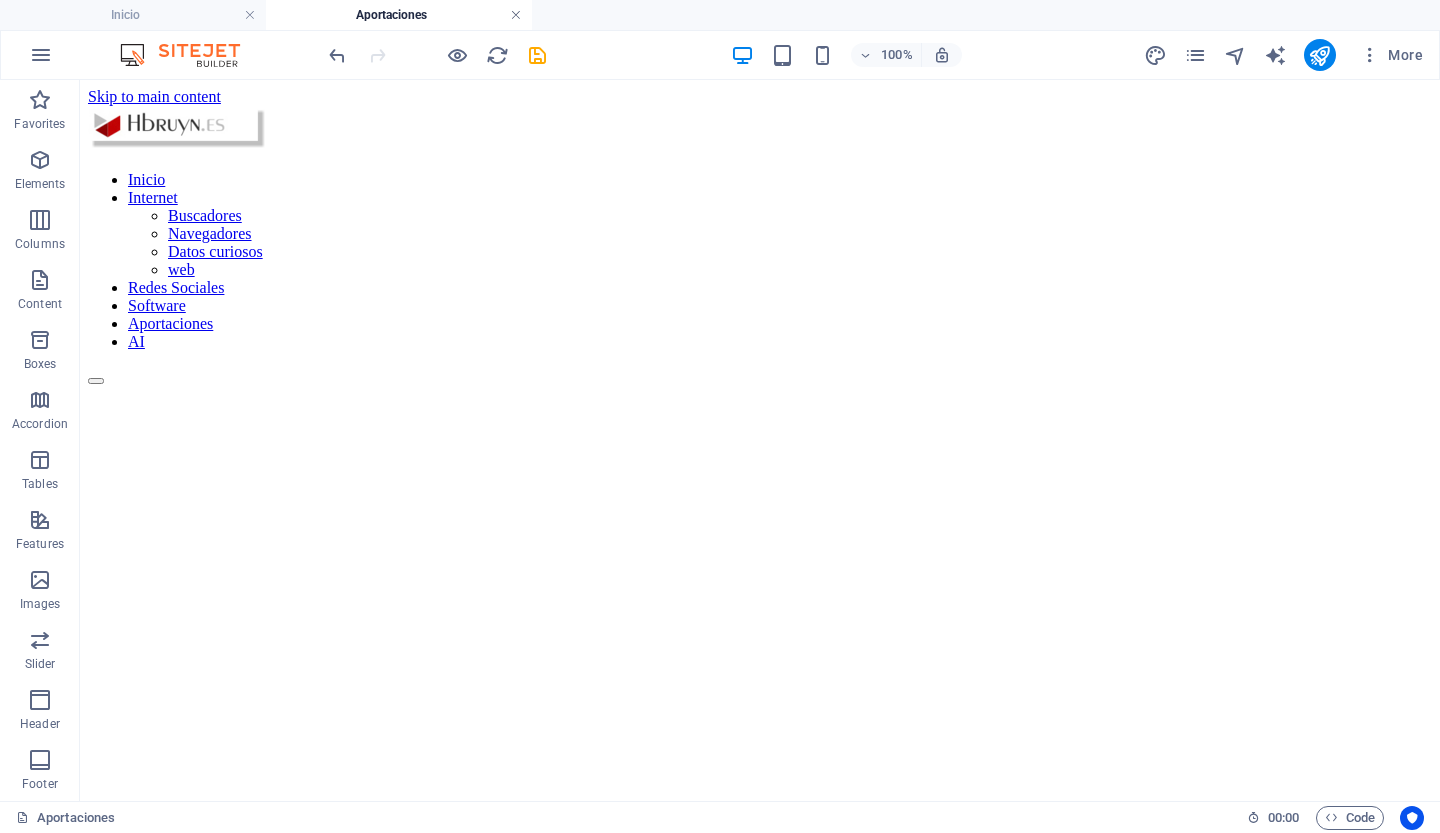 click at bounding box center [516, 15] 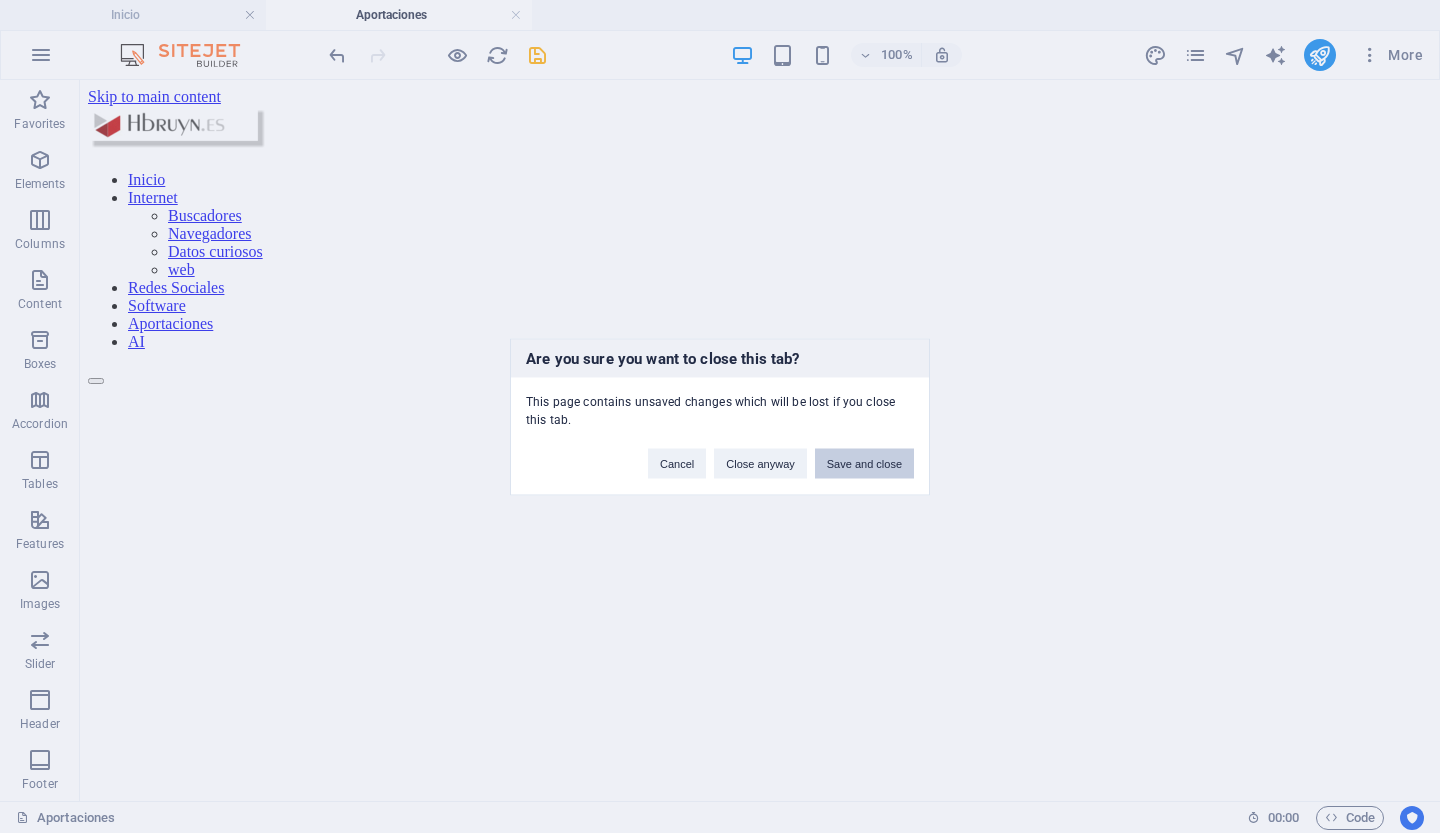 click on "Save and close" at bounding box center [864, 463] 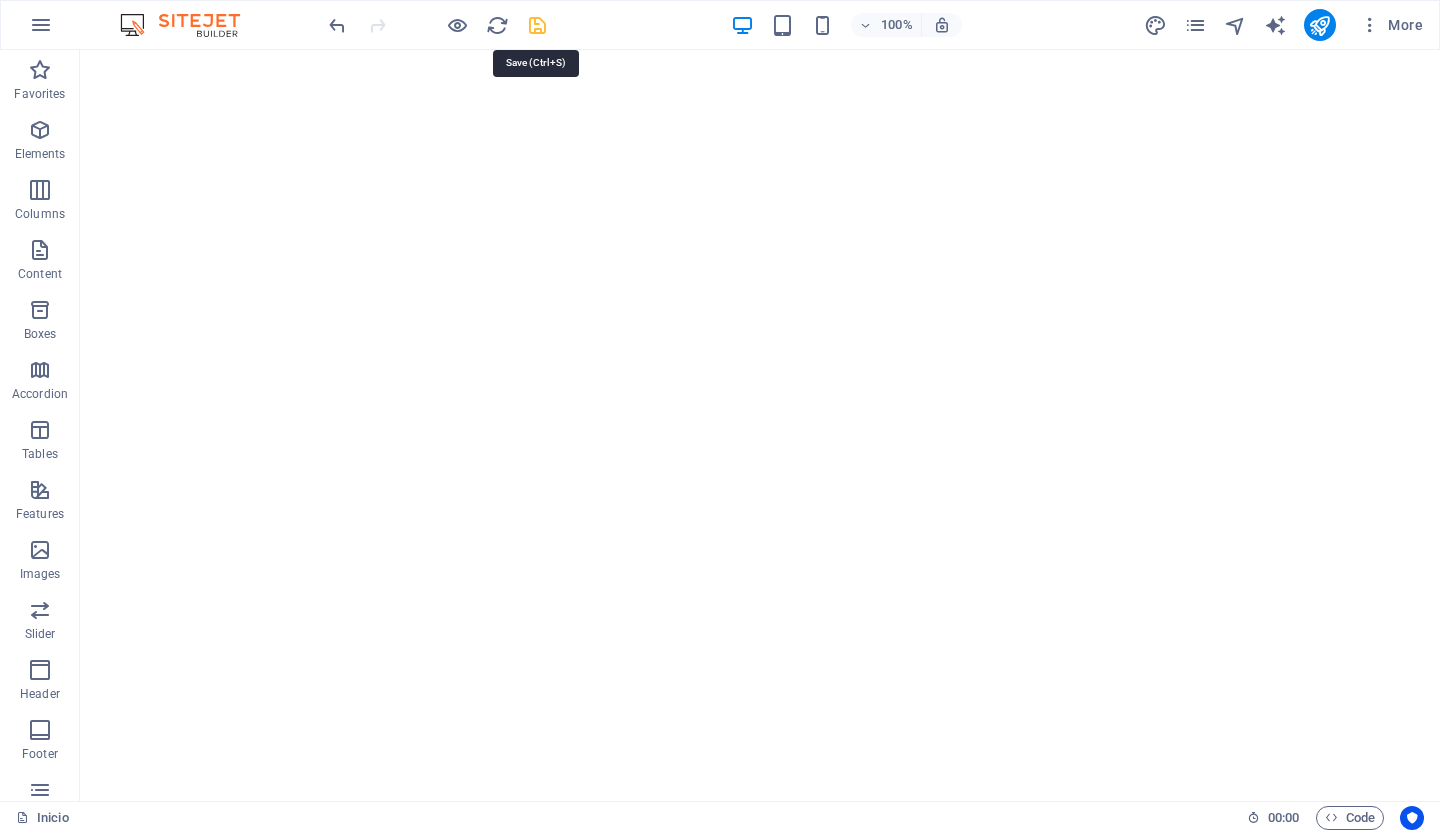 click at bounding box center [537, 25] 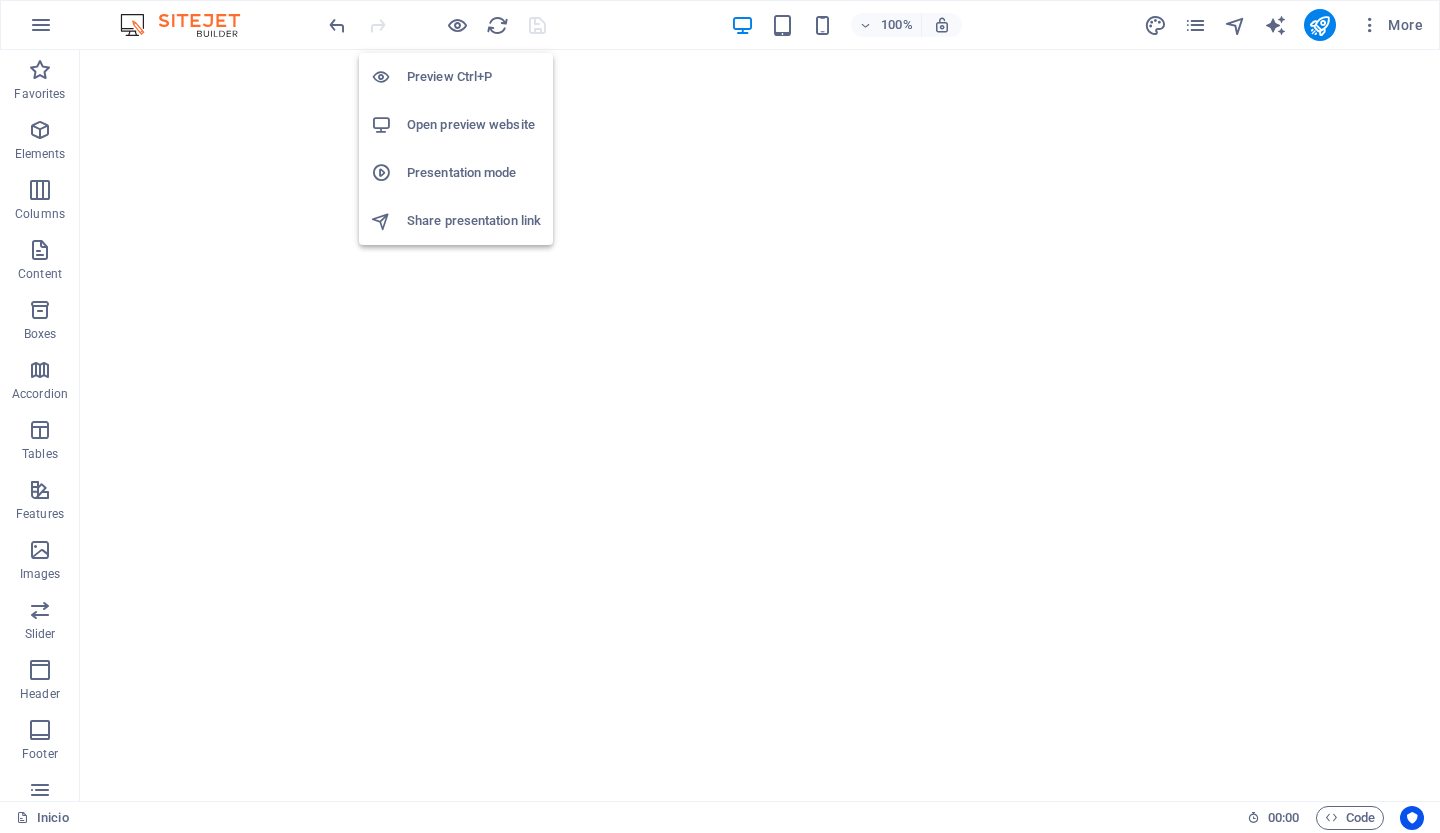 click on "Open preview website" at bounding box center [474, 125] 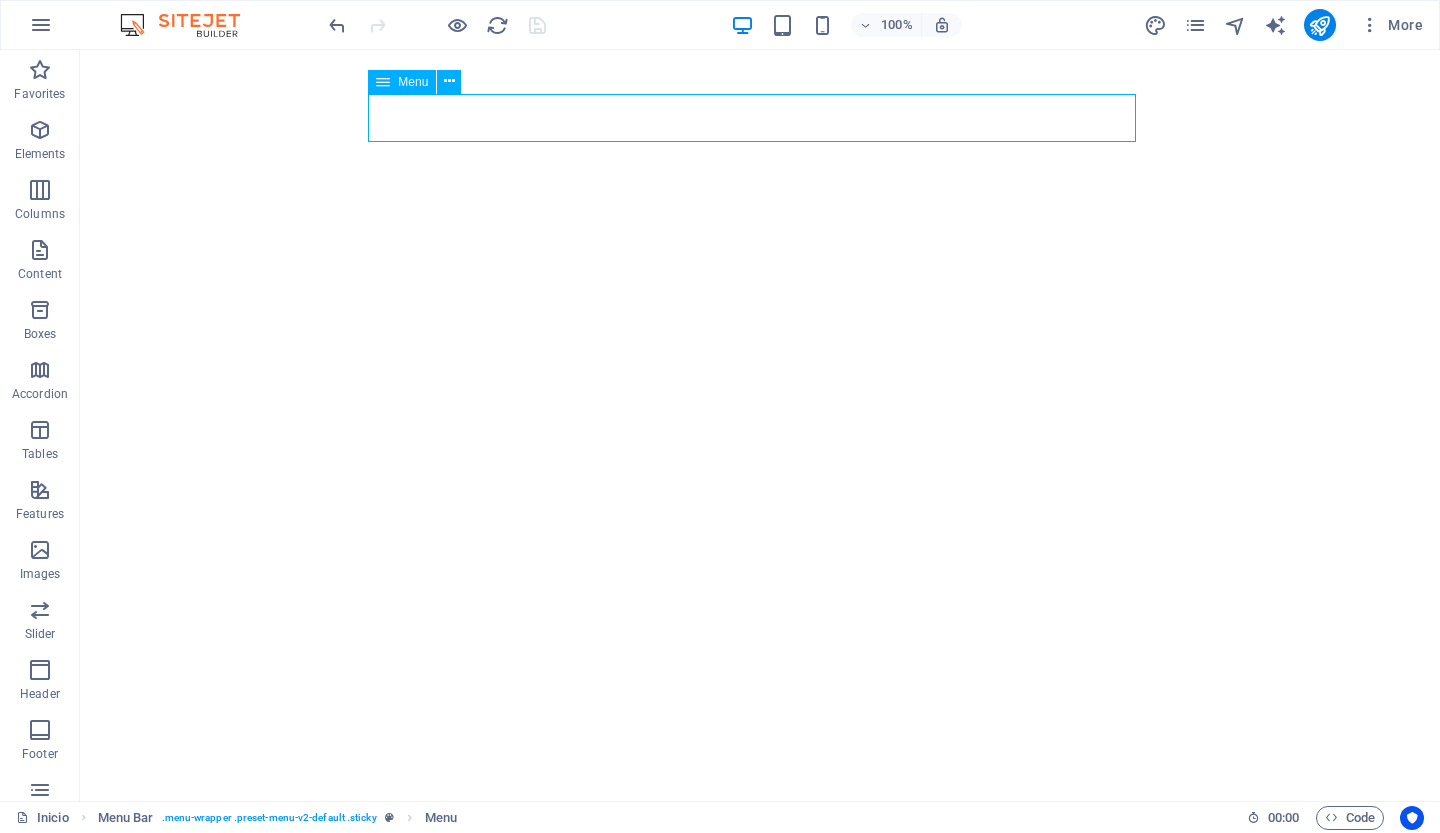 select 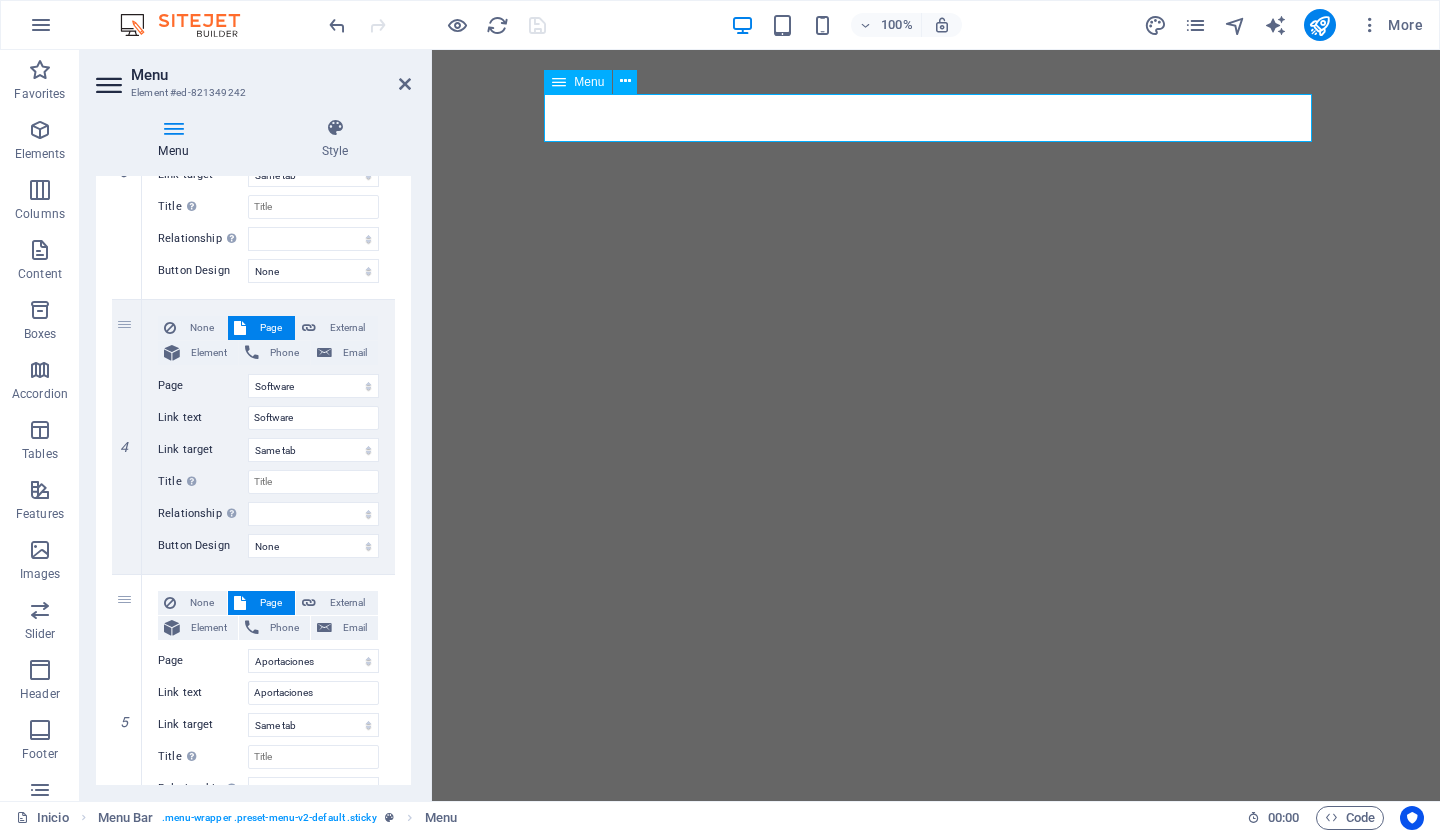 scroll, scrollTop: 2092, scrollLeft: 0, axis: vertical 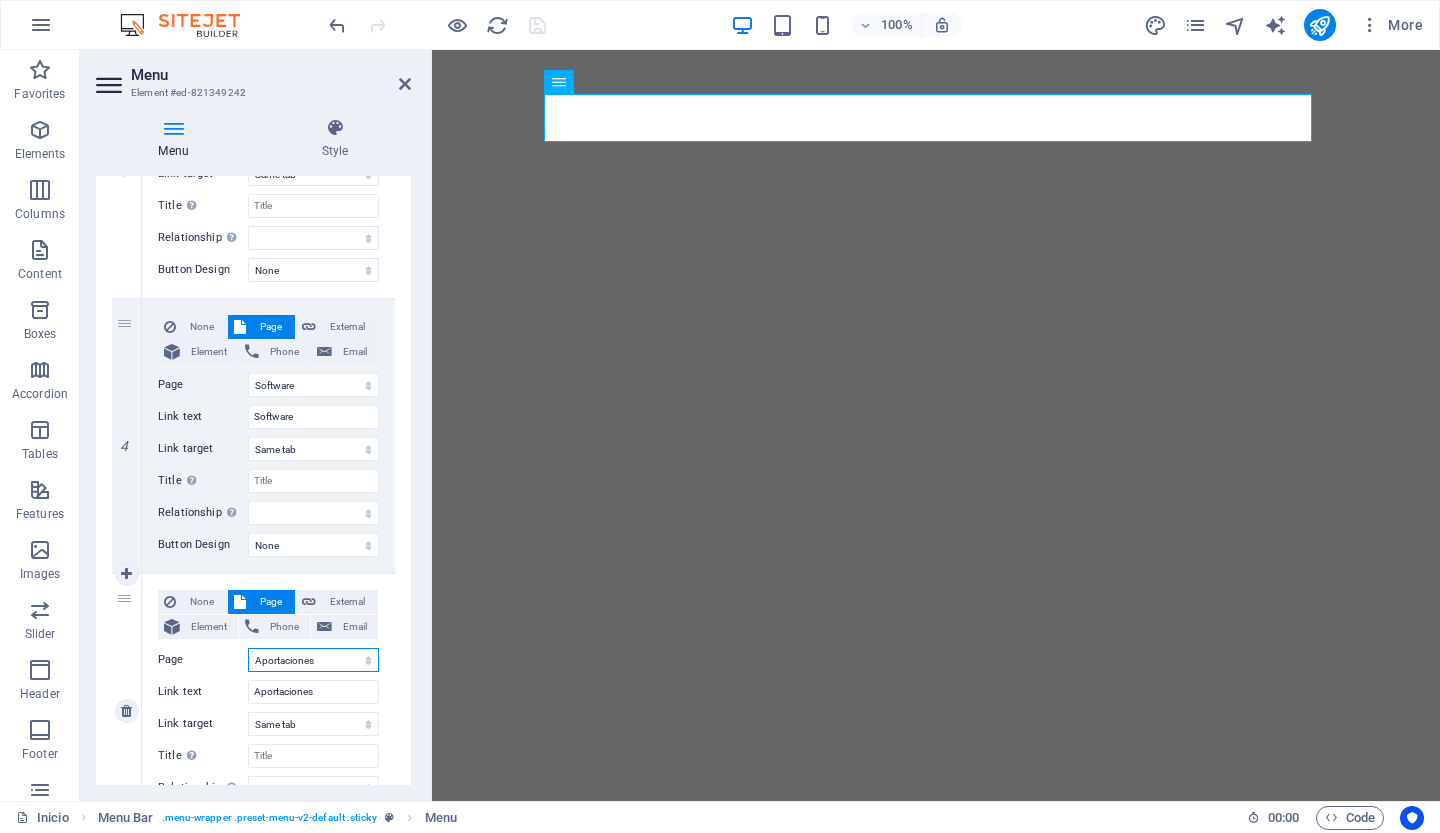 click on "Inicio Internet -- Buscadores -- Navegadores -- Datos curiosos -- web -- navegacion -- Farm or Ranch Insurance -- Travel Insurance -- Long-Term Travel Insurance -- Disability Insurance -- Vehicle Insurance Redes Sociales Software Aportaciones -- Comunicacion no verbal -- Navalosa Inteligencia Artificial" at bounding box center (313, 660) 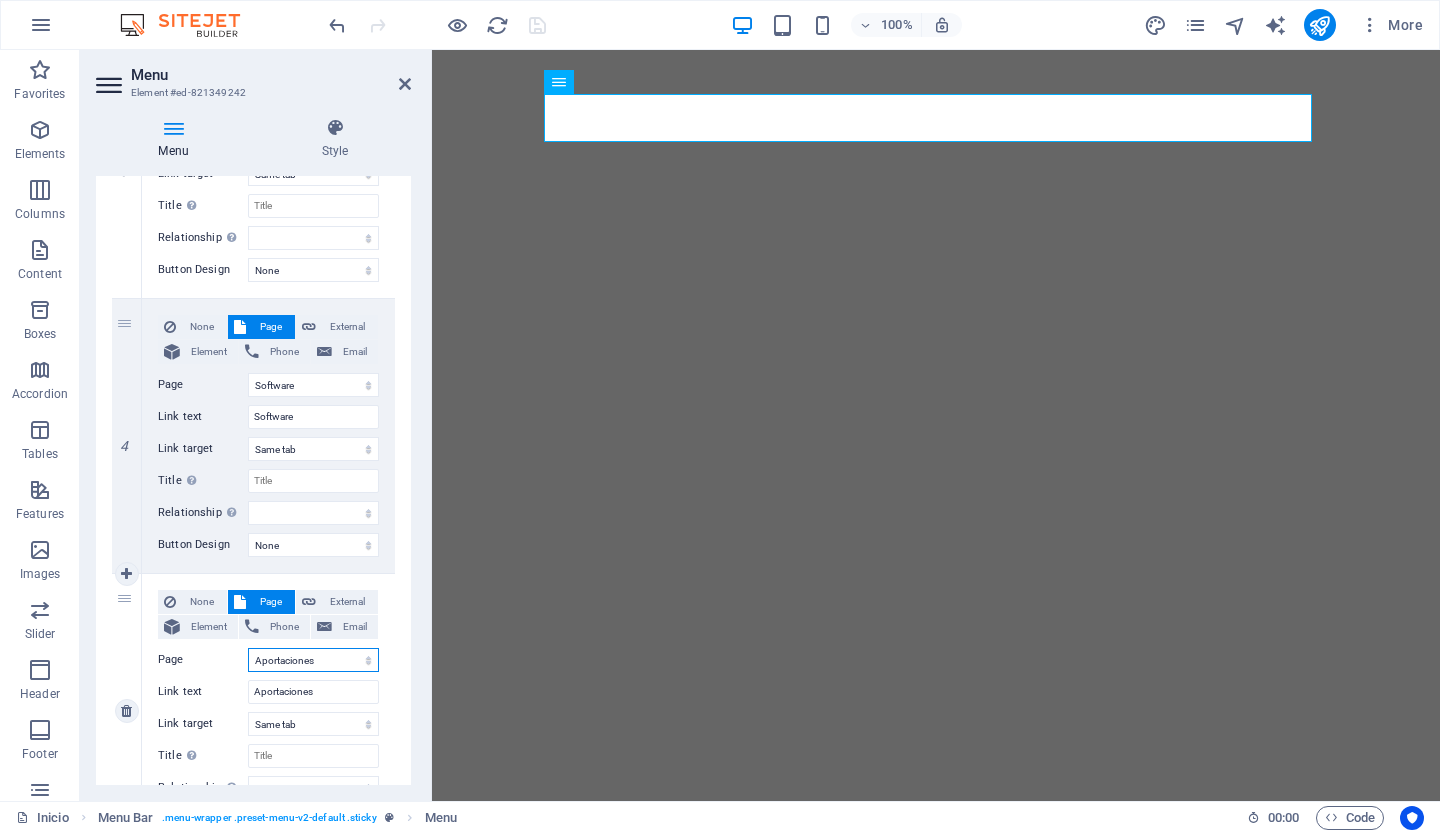 click on "Inicio Internet -- Buscadores -- Navegadores -- Datos curiosos -- web -- navegacion -- Farm or Ranch Insurance -- Travel Insurance -- Long-Term Travel Insurance -- Disability Insurance -- Vehicle Insurance Redes Sociales Software Aportaciones -- Comunicacion no verbal -- Navalosa Inteligencia Artificial" at bounding box center (313, 660) 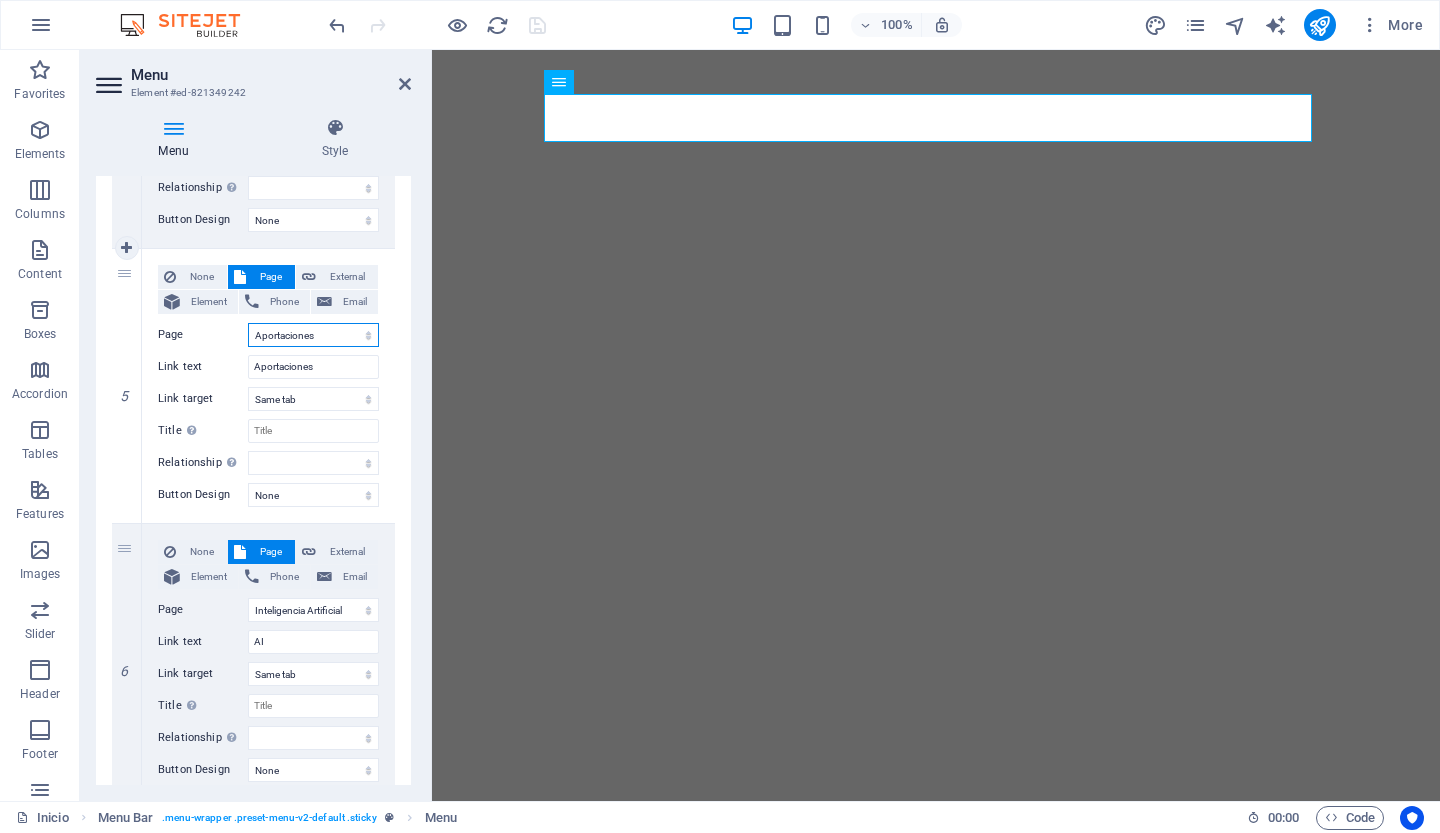 scroll, scrollTop: 2482, scrollLeft: 0, axis: vertical 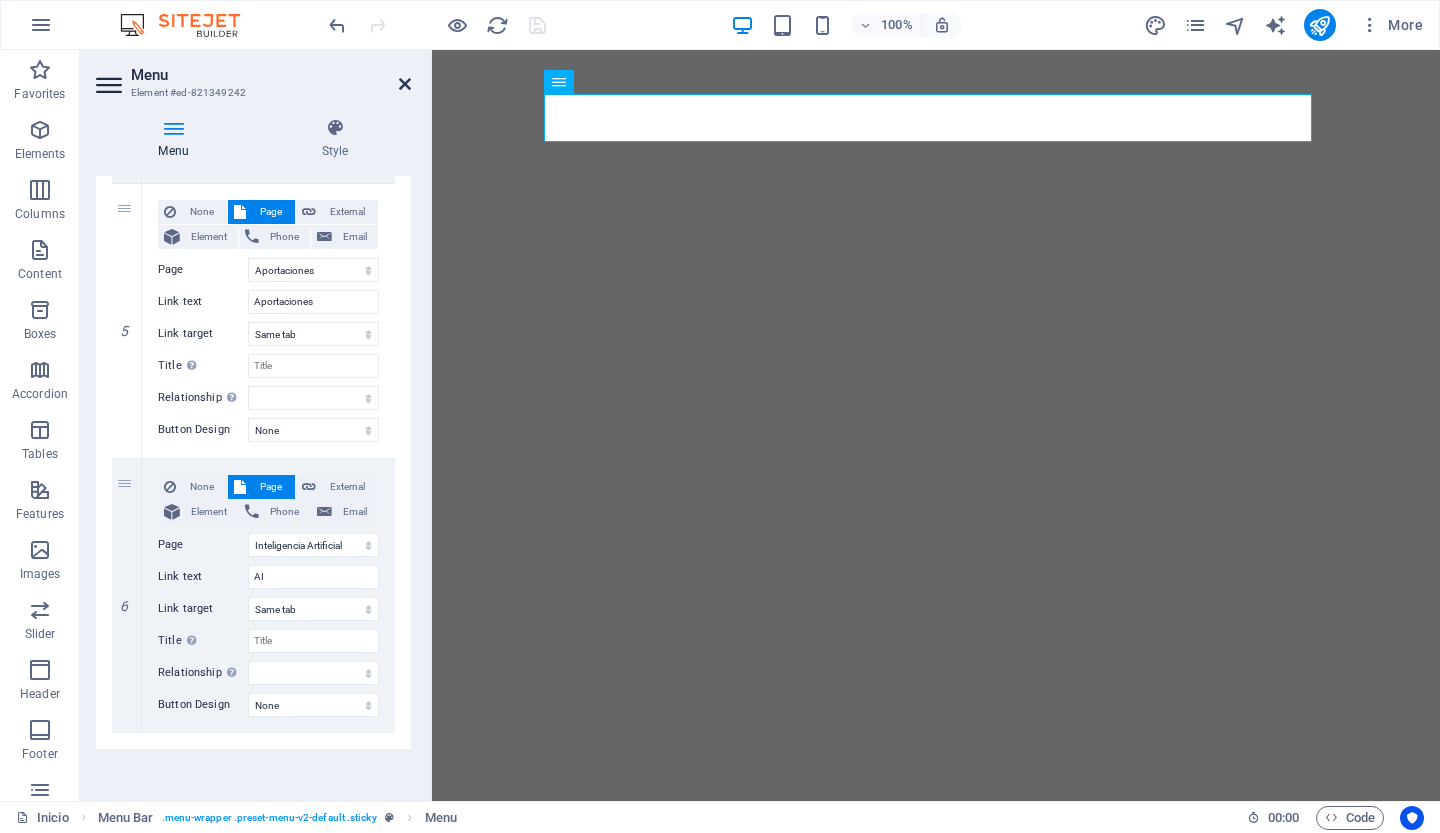 click at bounding box center [405, 84] 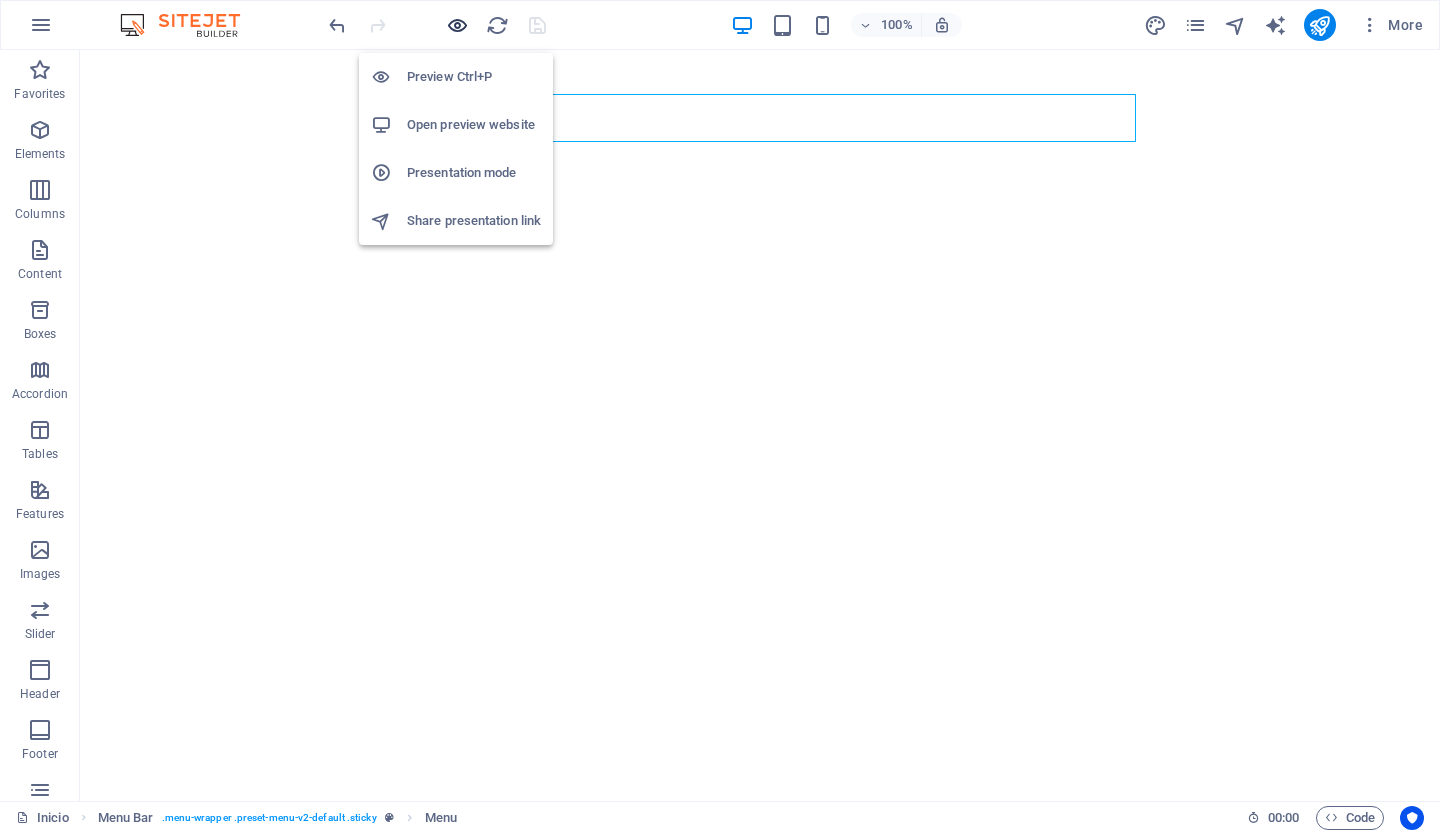 click at bounding box center [457, 25] 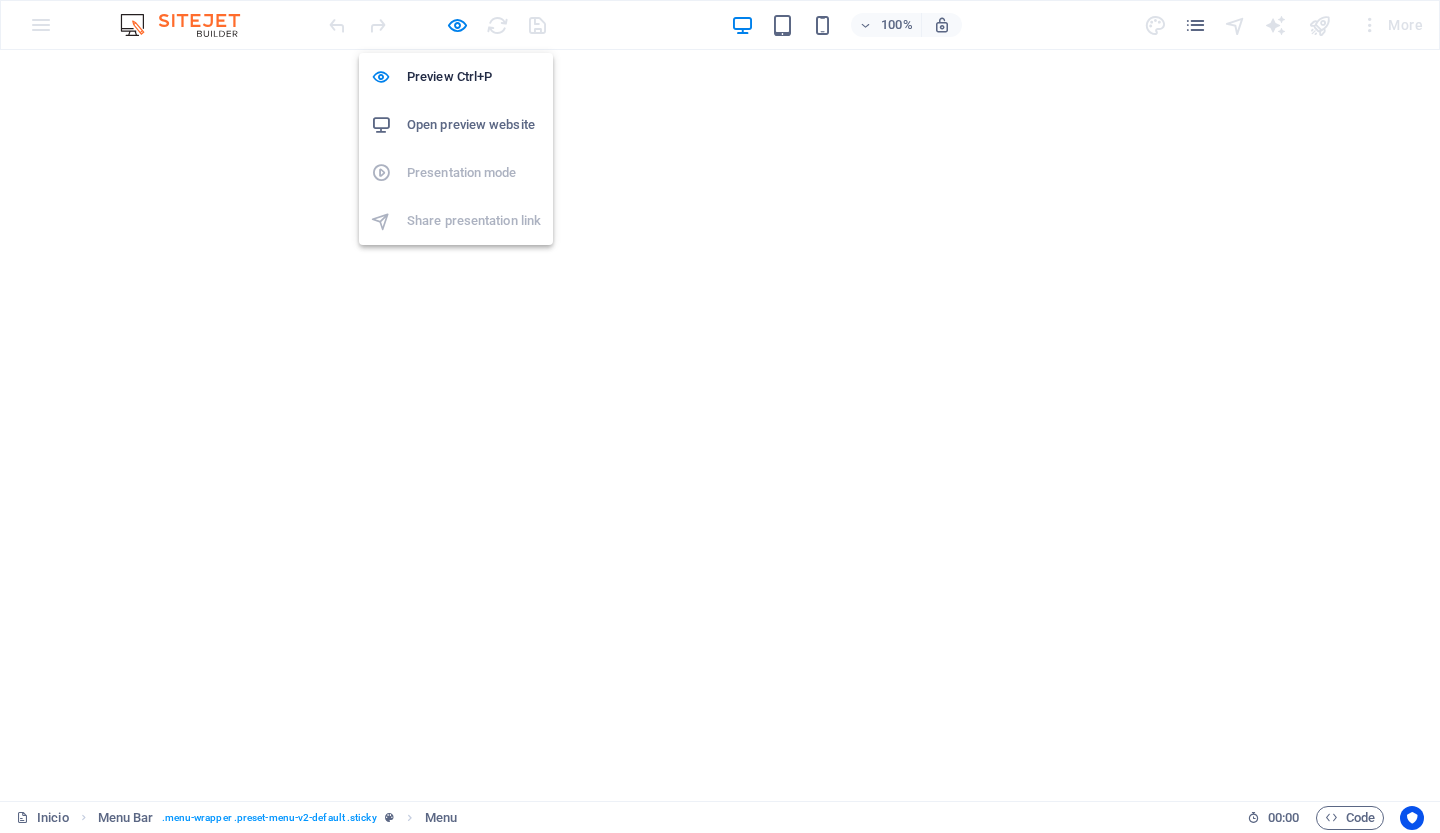 click on "Open preview website" at bounding box center (474, 125) 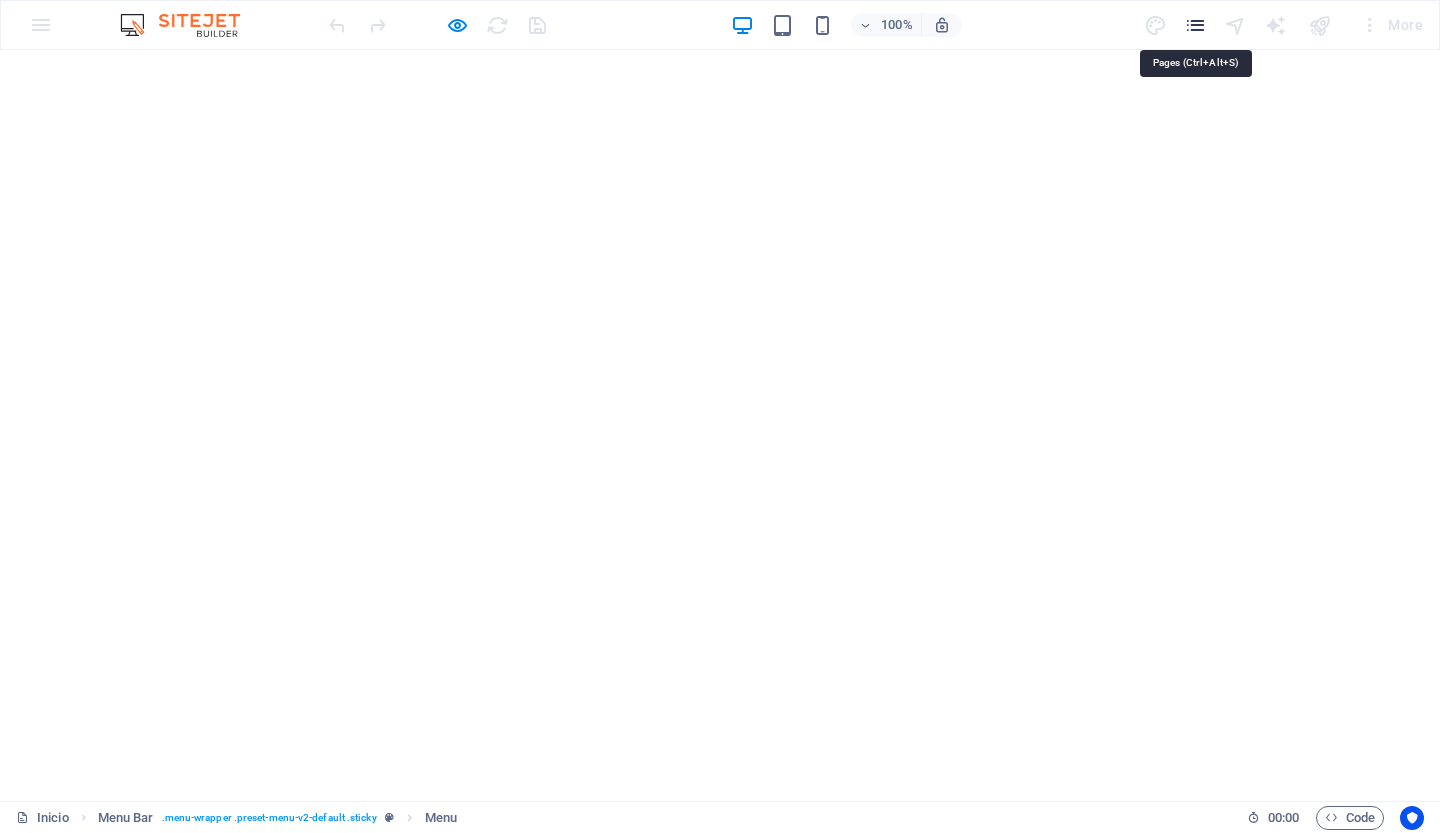 click at bounding box center [1195, 25] 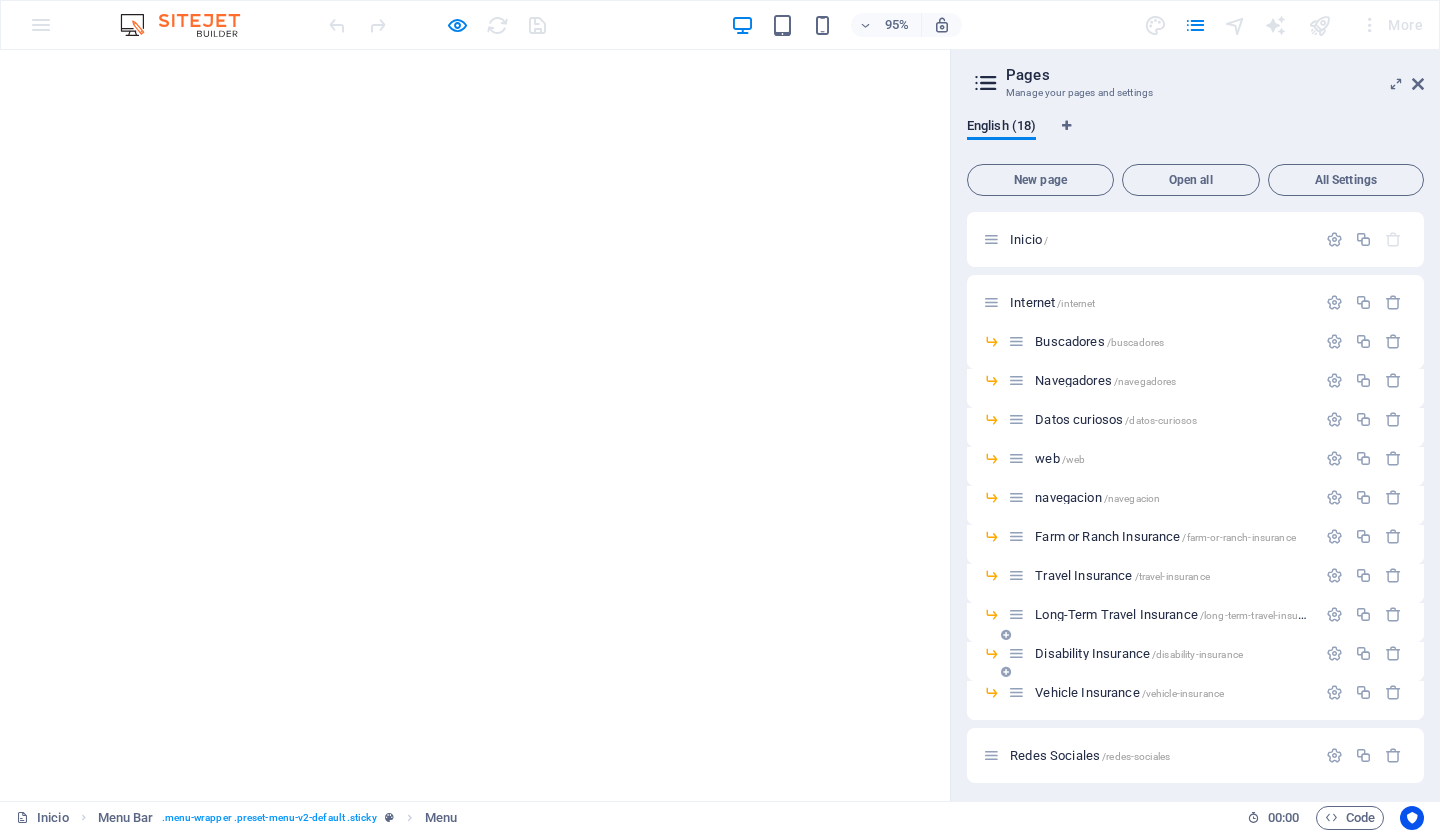 scroll, scrollTop: 272, scrollLeft: 0, axis: vertical 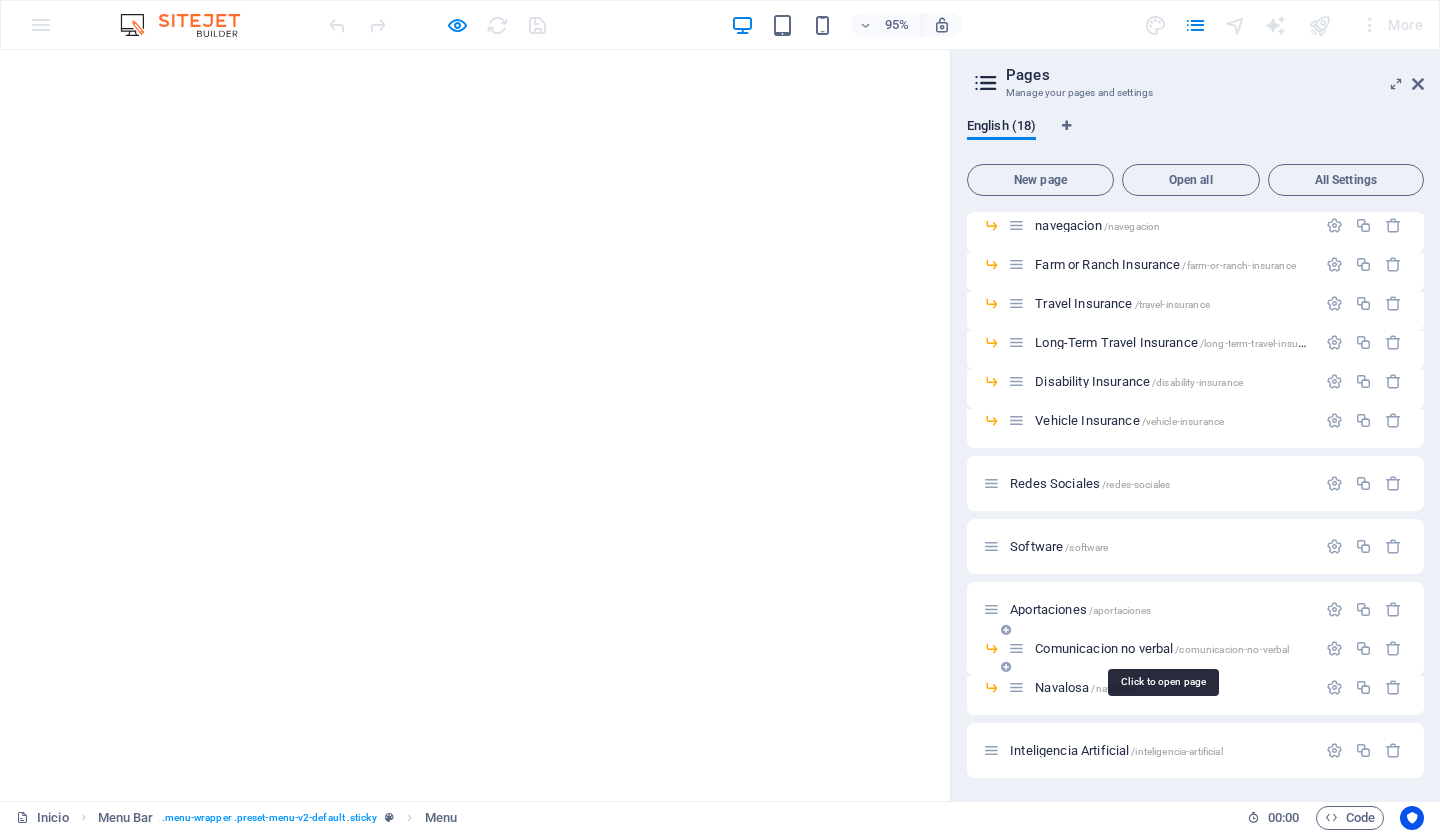 click on "Comunicacion no verbal /comunicacion-no-verbal" at bounding box center [1162, 648] 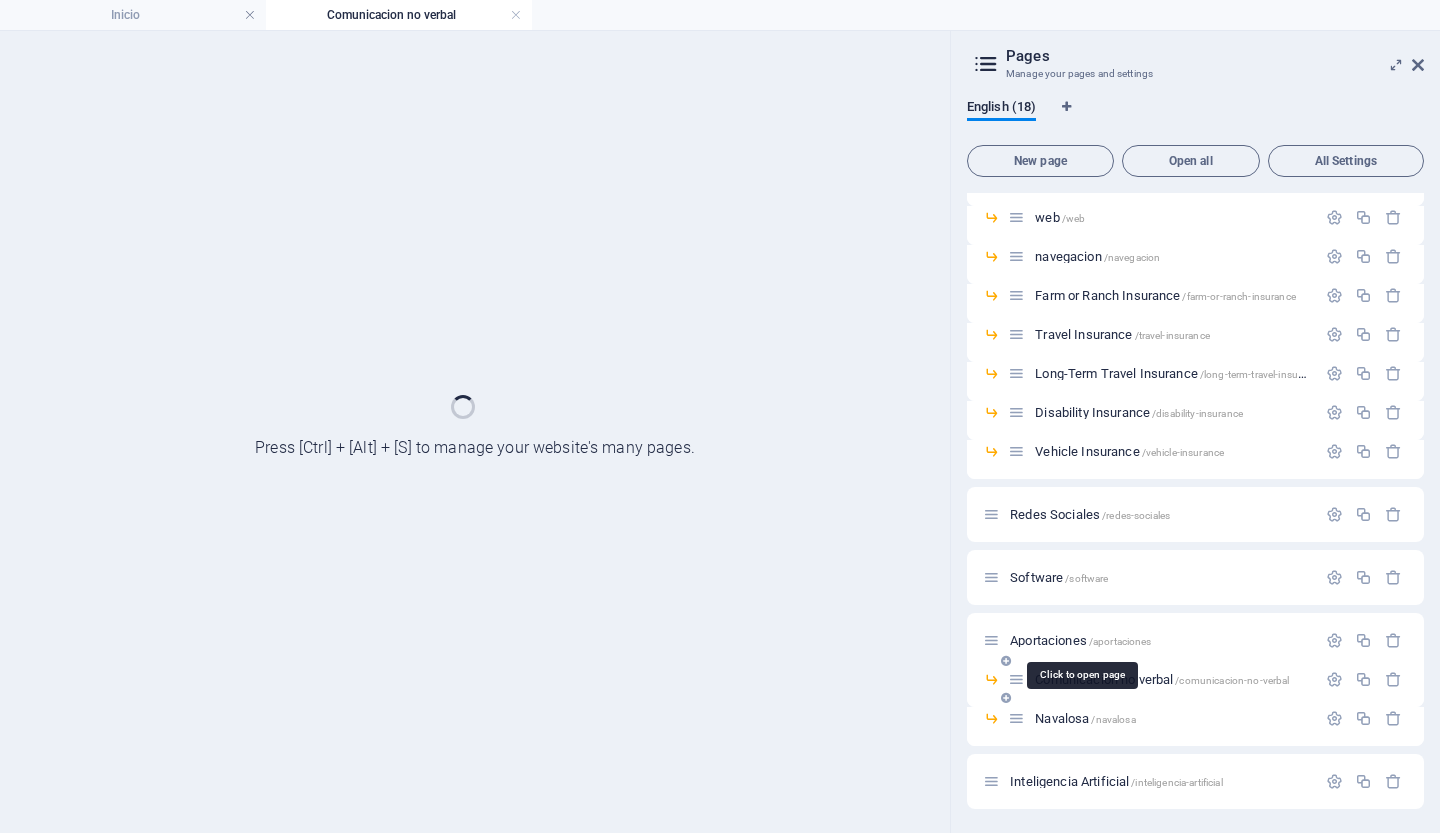 scroll, scrollTop: 221, scrollLeft: 0, axis: vertical 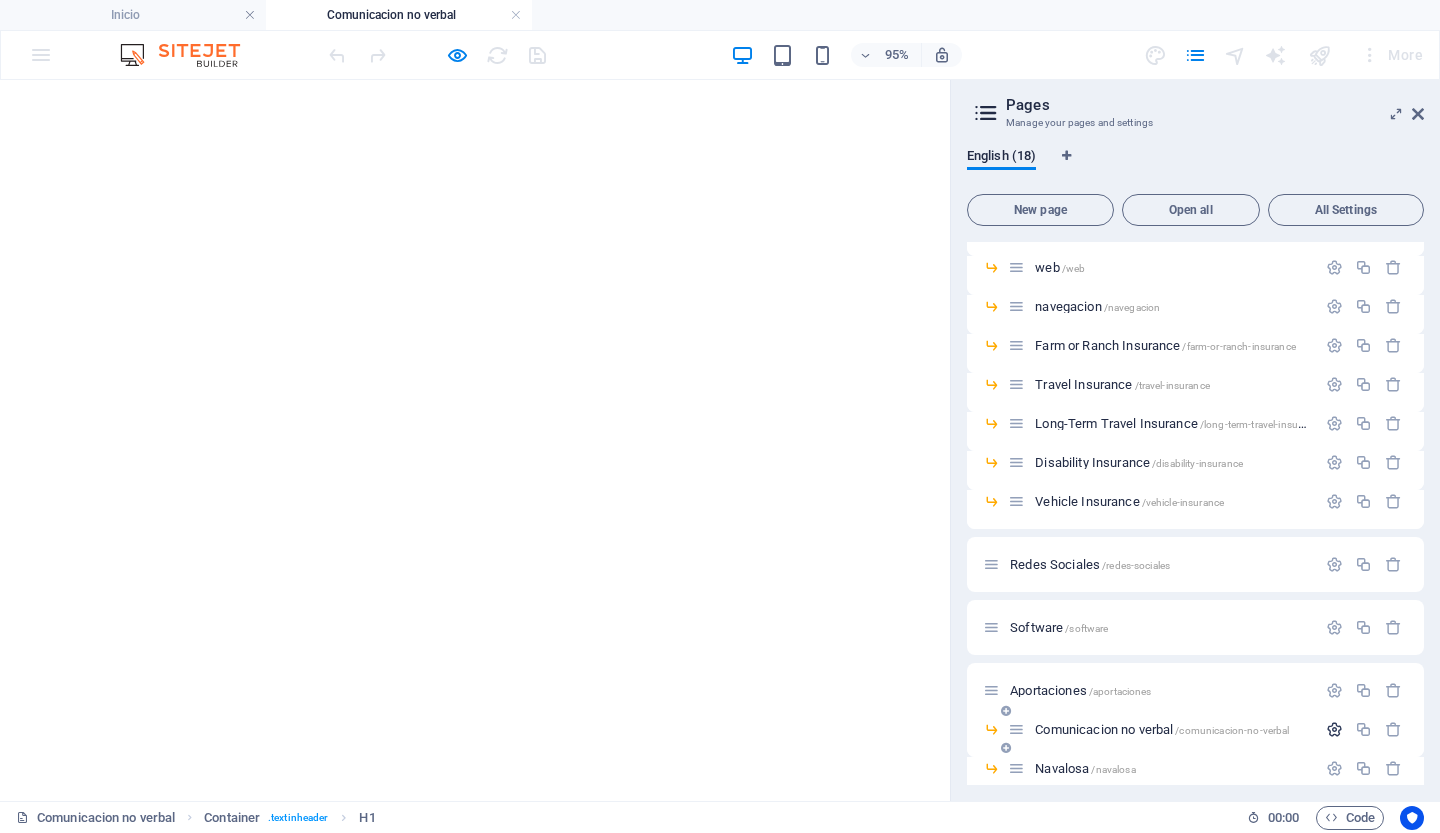 click at bounding box center (1334, 729) 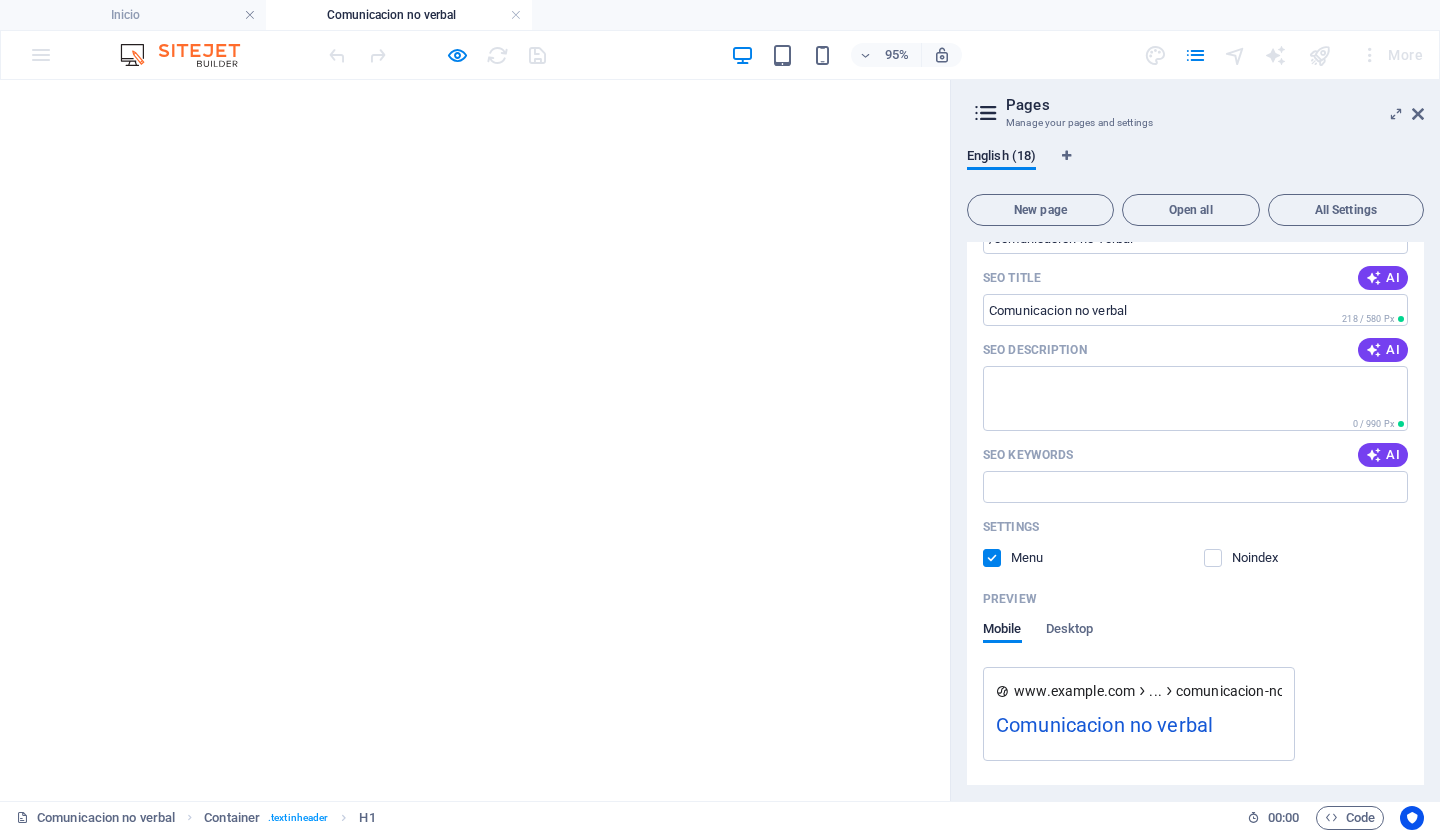 scroll, scrollTop: 862, scrollLeft: 0, axis: vertical 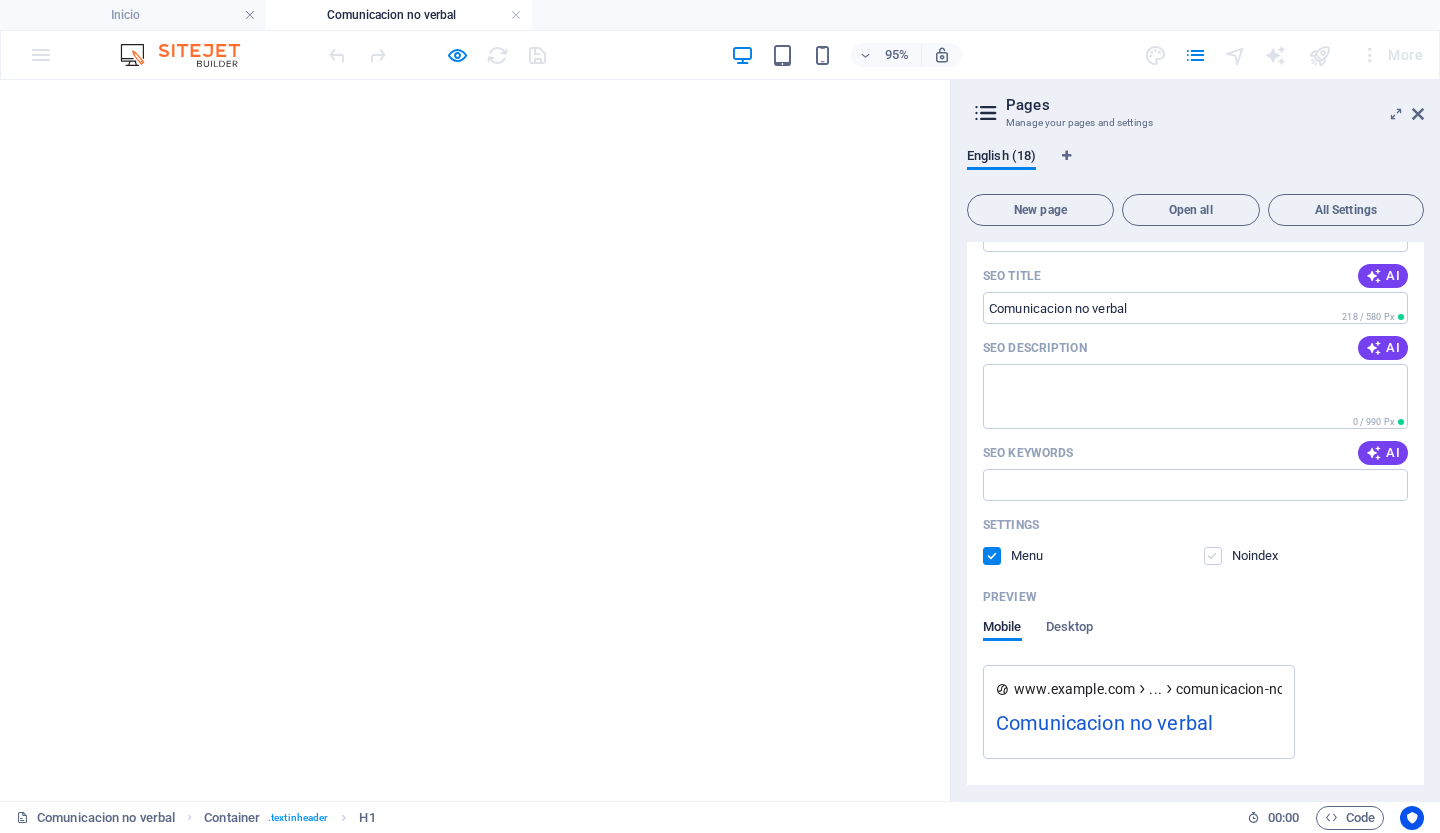 click at bounding box center (1213, 556) 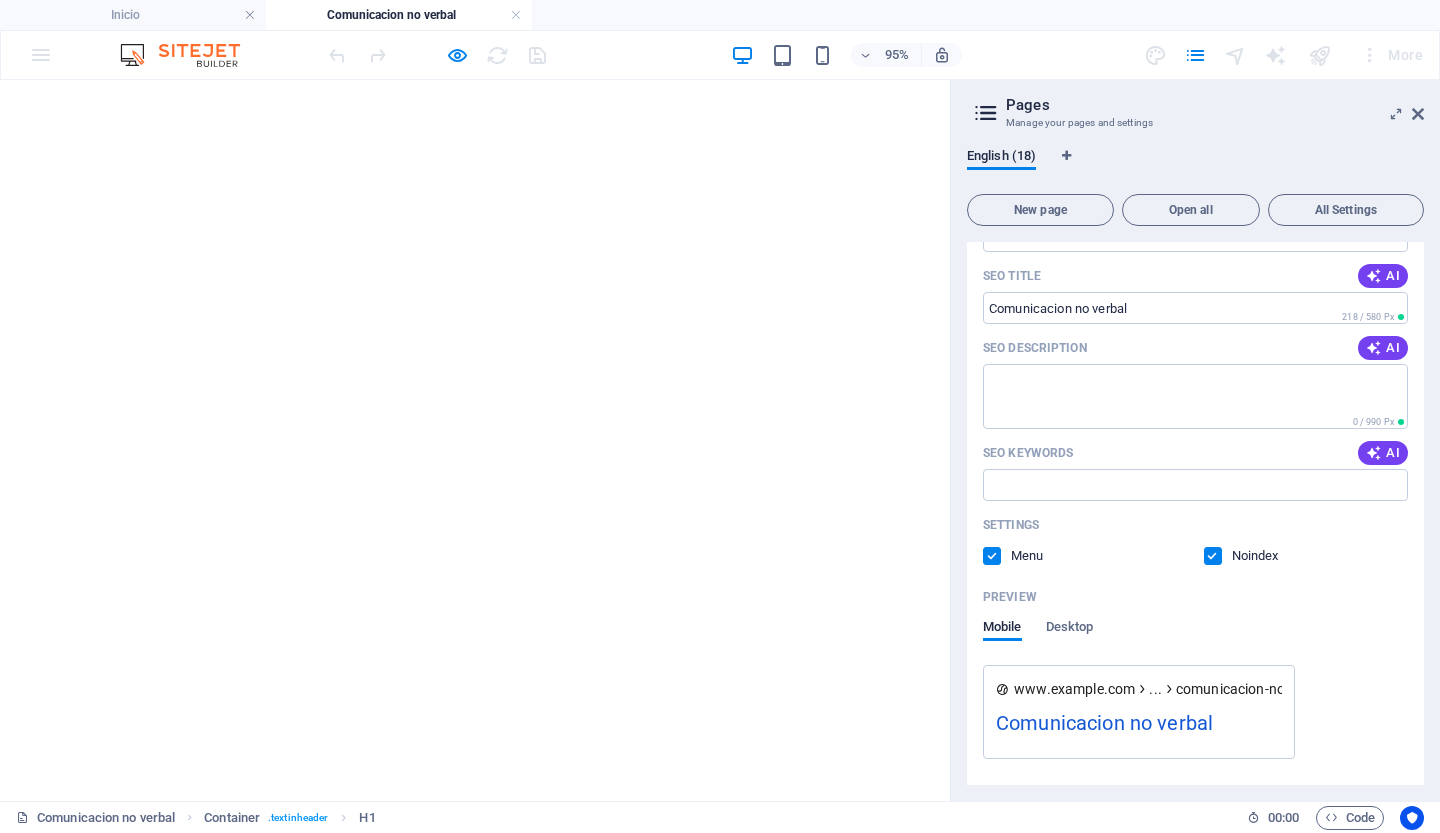click at bounding box center (1213, 556) 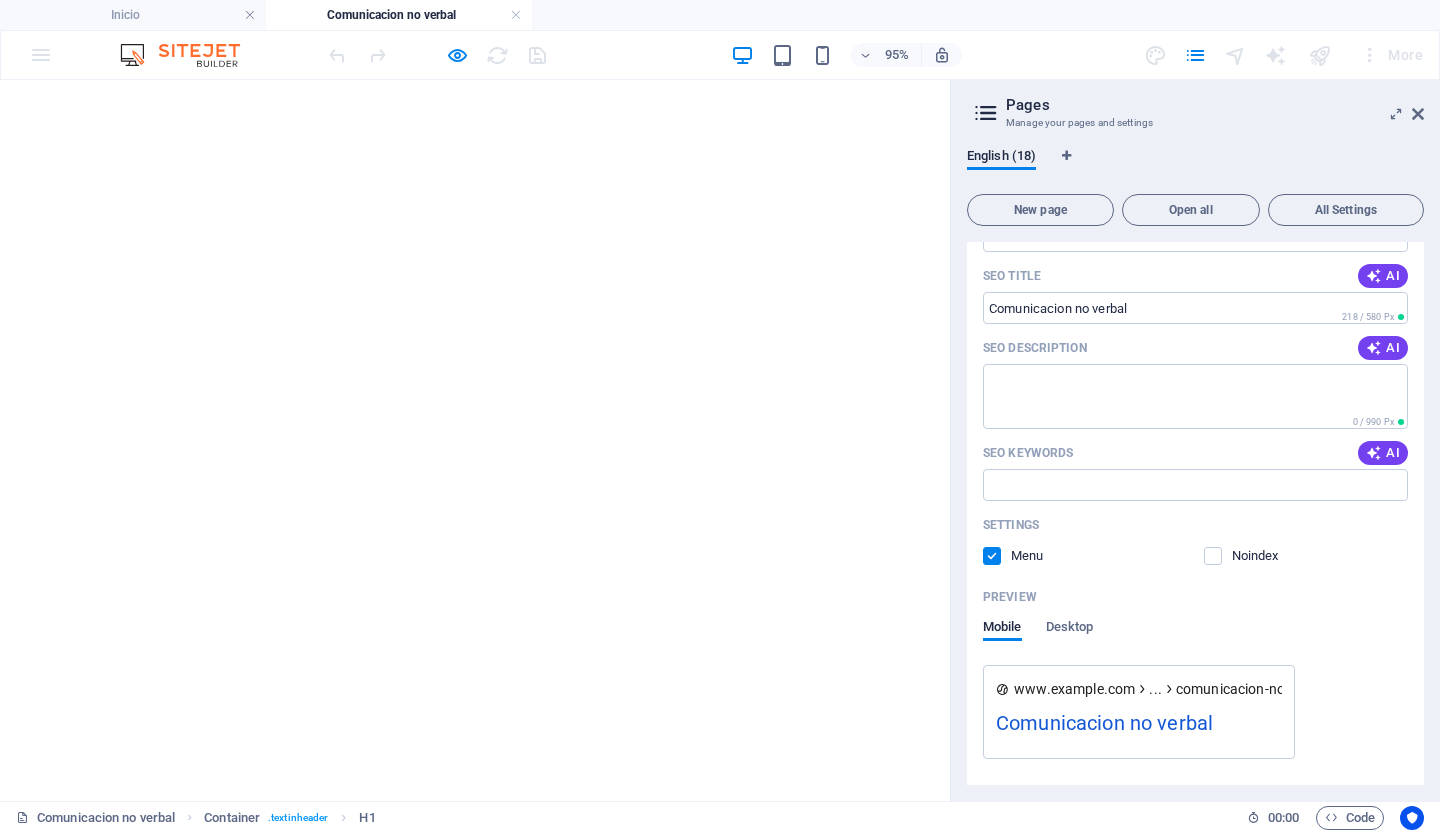click at bounding box center [992, 556] 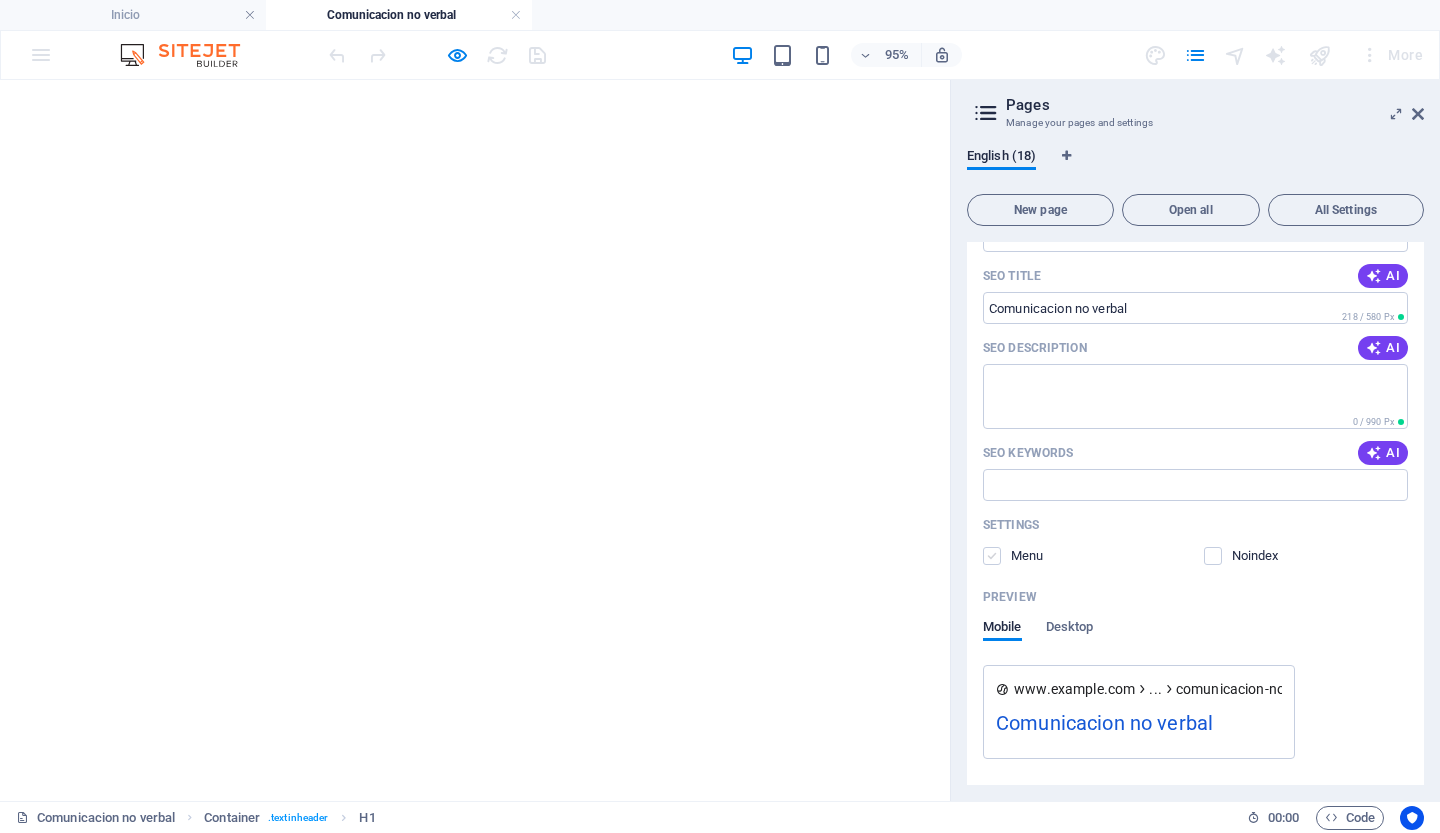 click at bounding box center (992, 556) 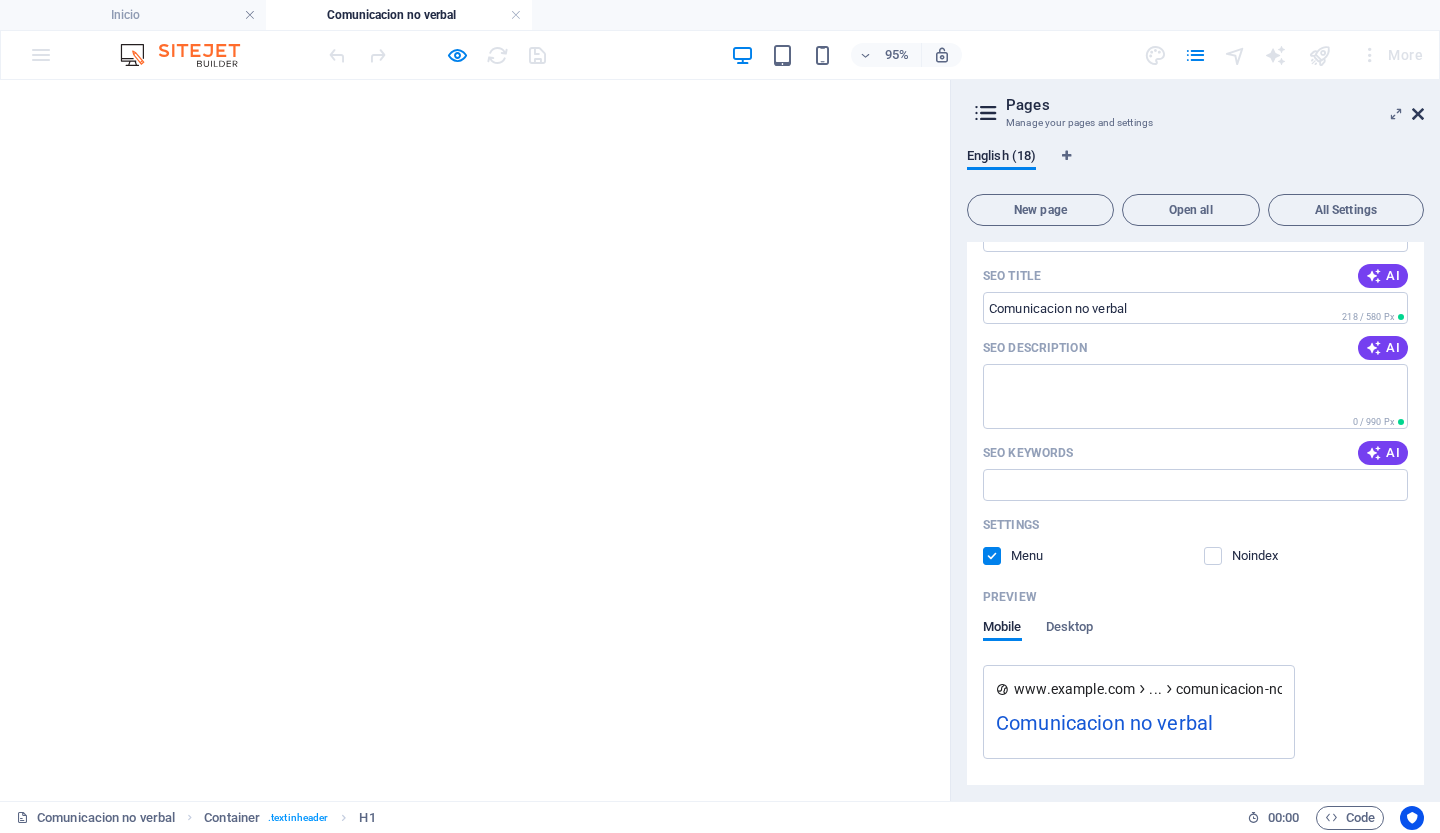 click at bounding box center [1418, 114] 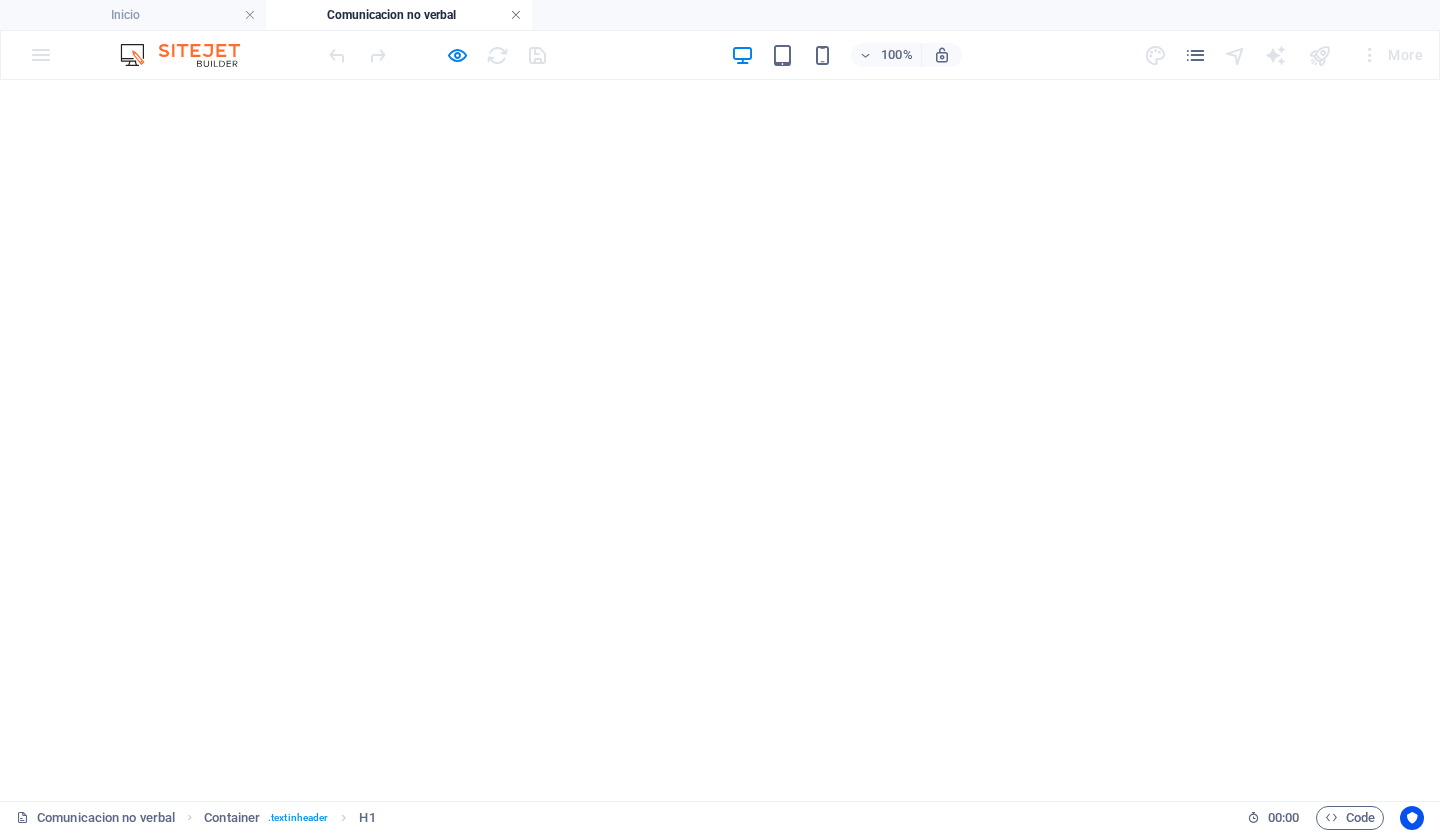 click at bounding box center (516, 15) 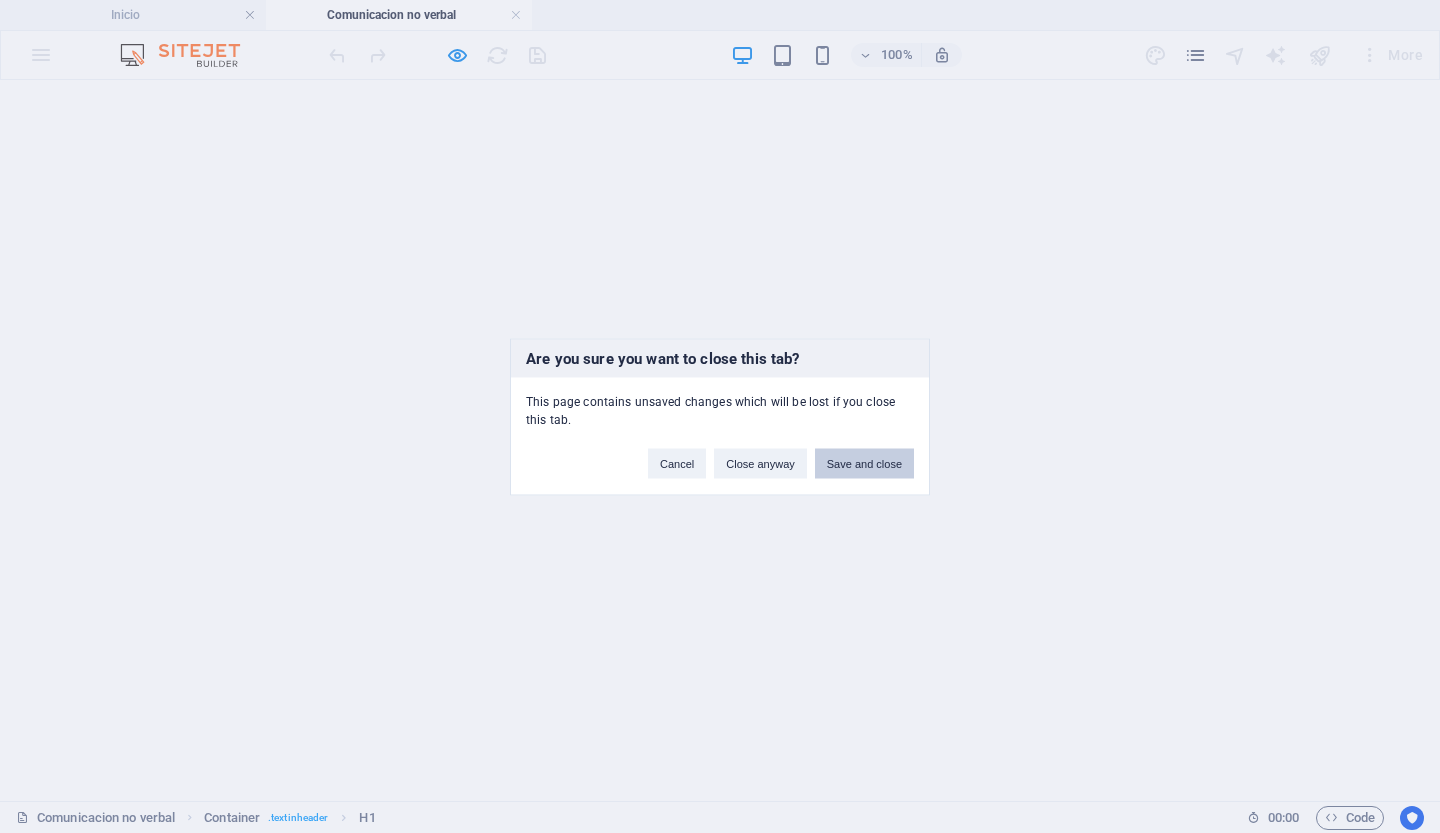 click on "Save and close" at bounding box center [864, 463] 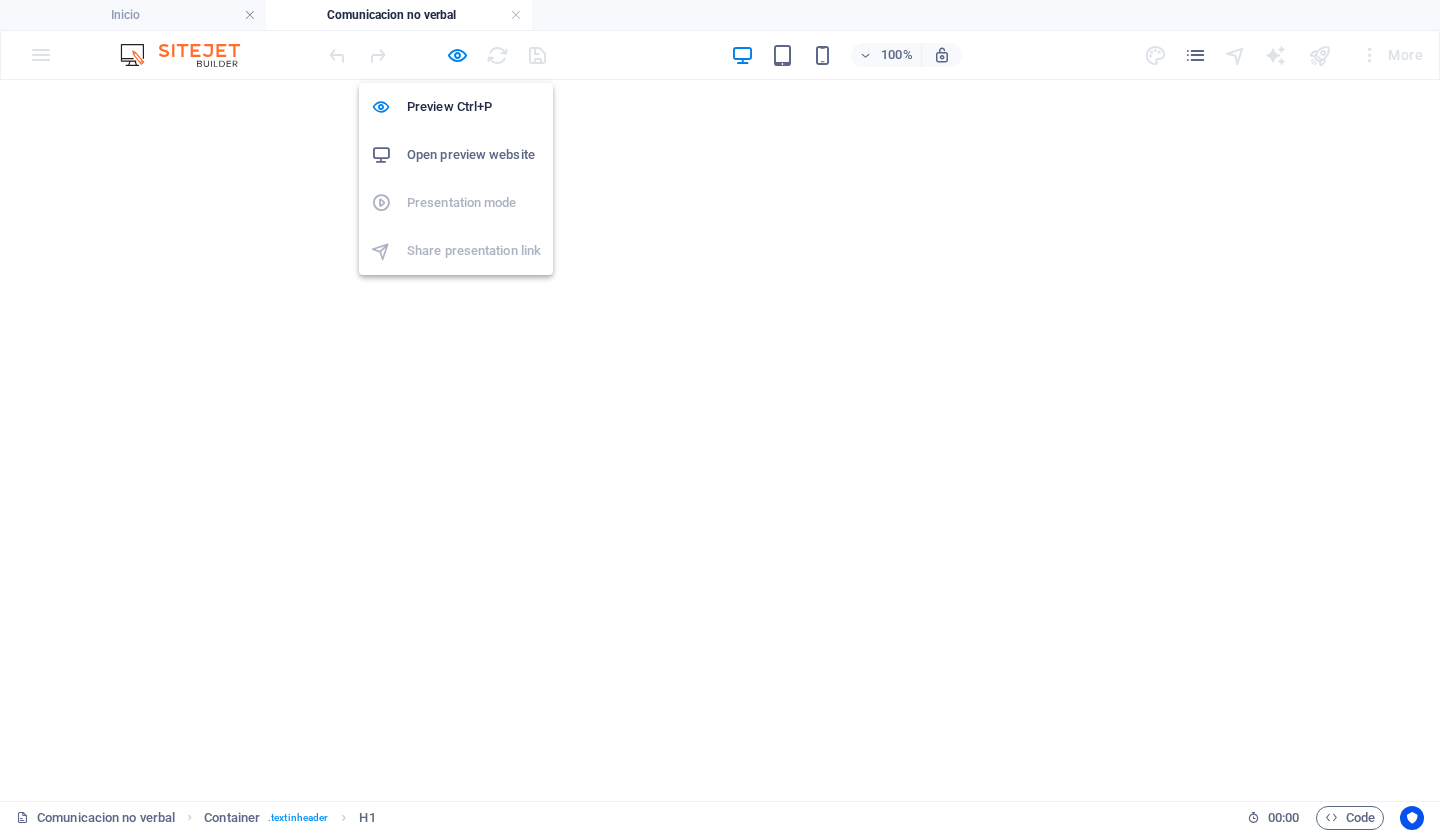click on "Open preview website" at bounding box center [474, 155] 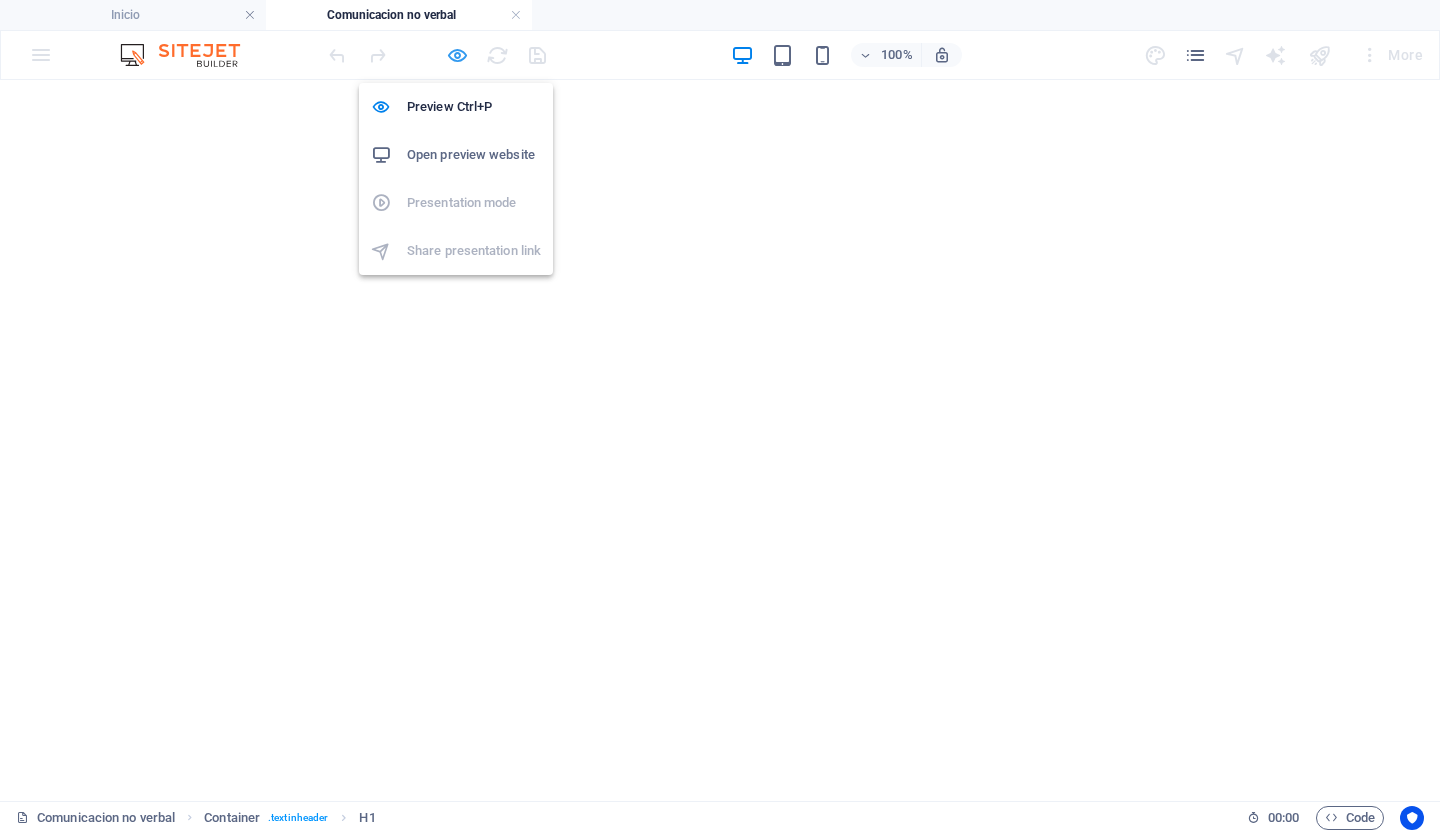 click at bounding box center (457, 55) 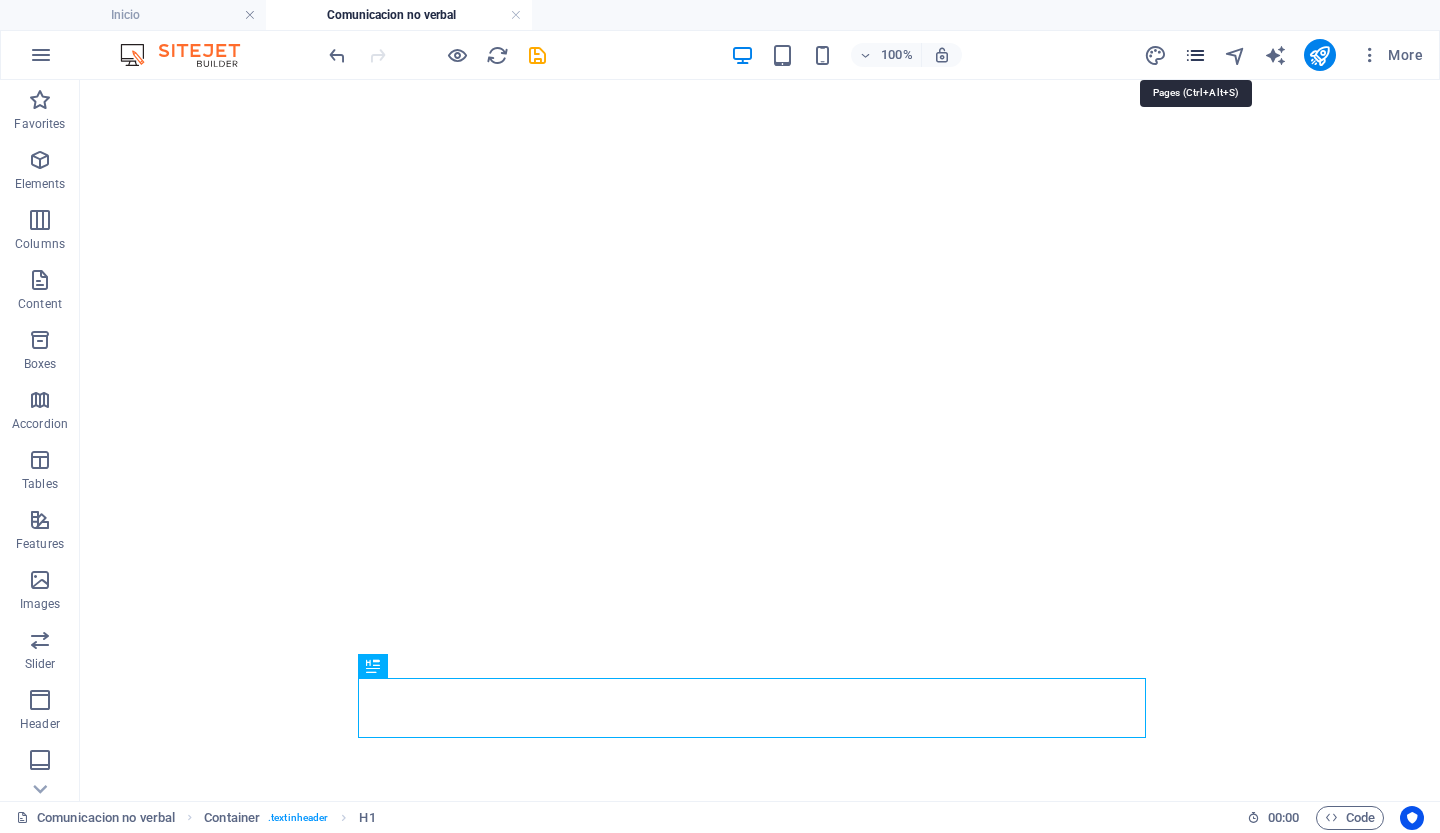 click at bounding box center (1195, 55) 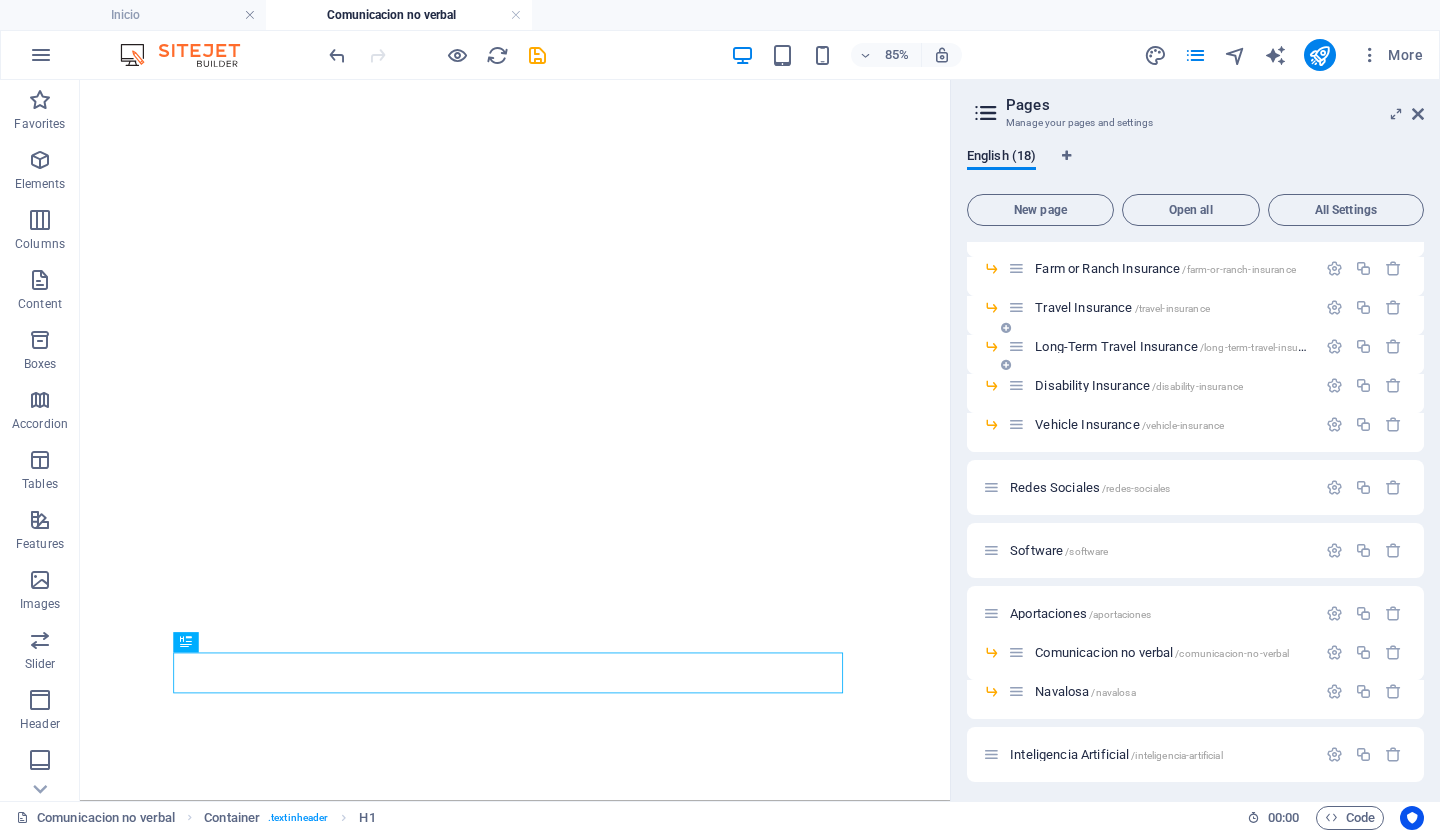 scroll, scrollTop: 302, scrollLeft: 0, axis: vertical 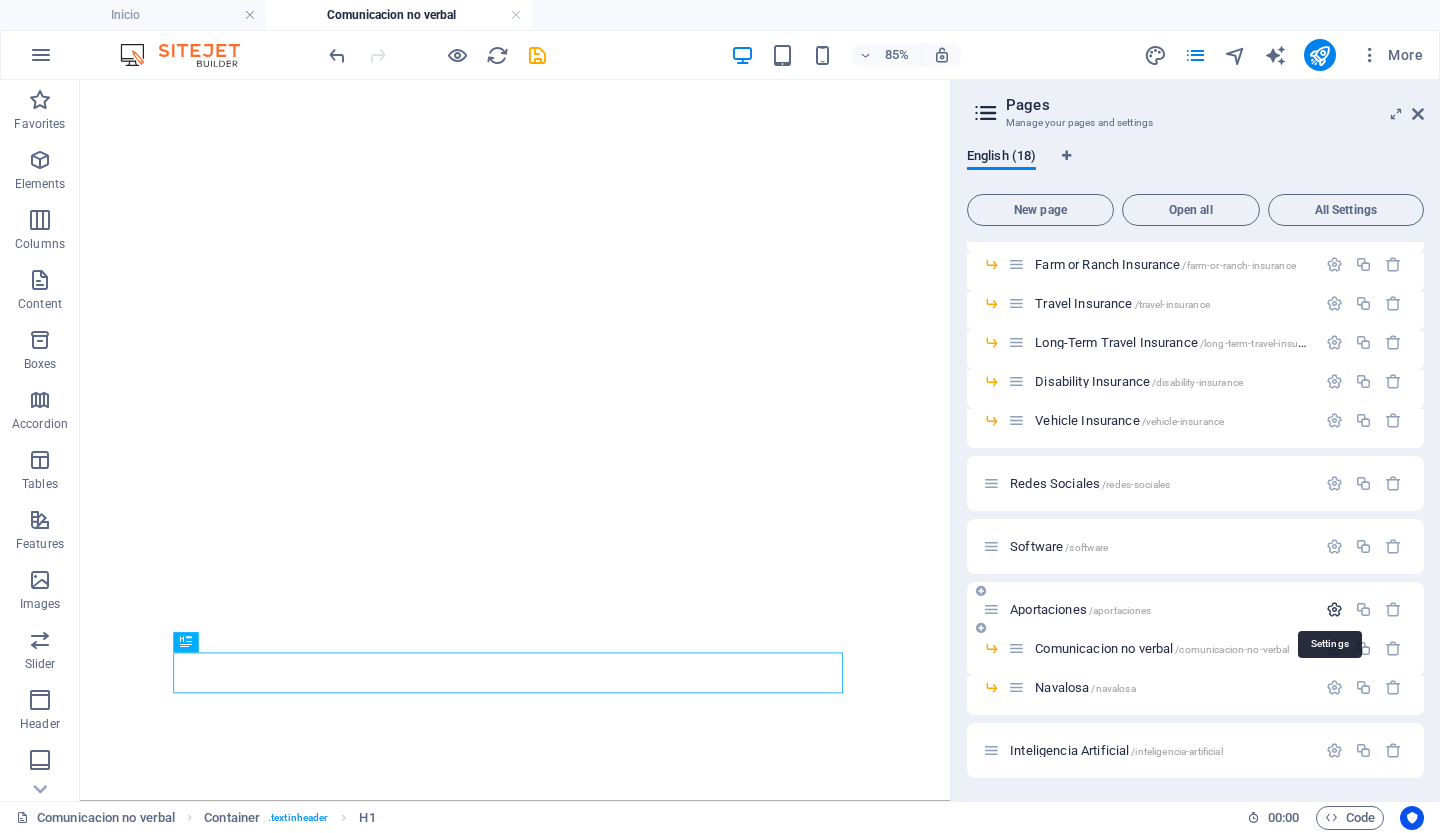 click at bounding box center [1334, 609] 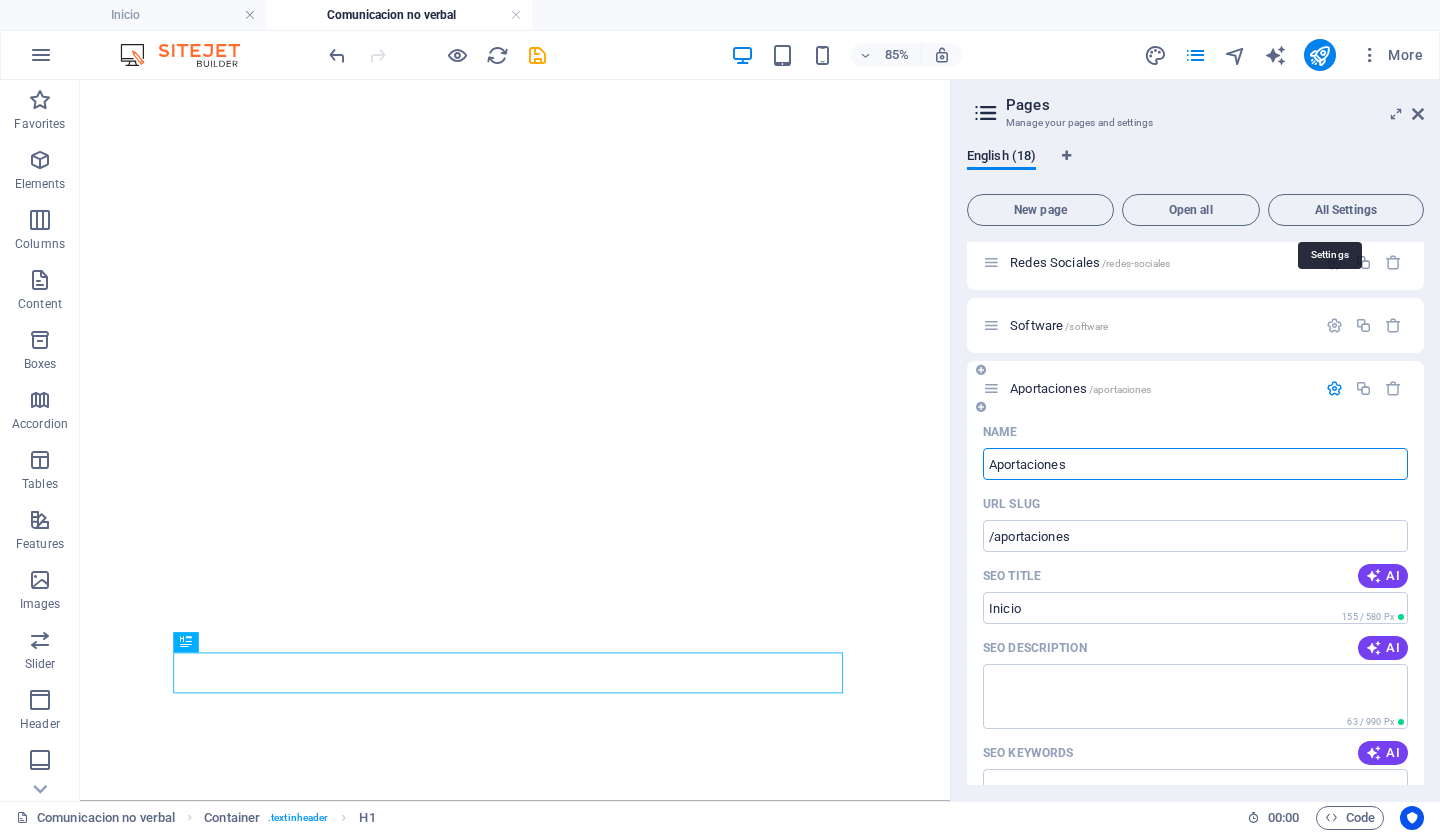scroll, scrollTop: 744, scrollLeft: 0, axis: vertical 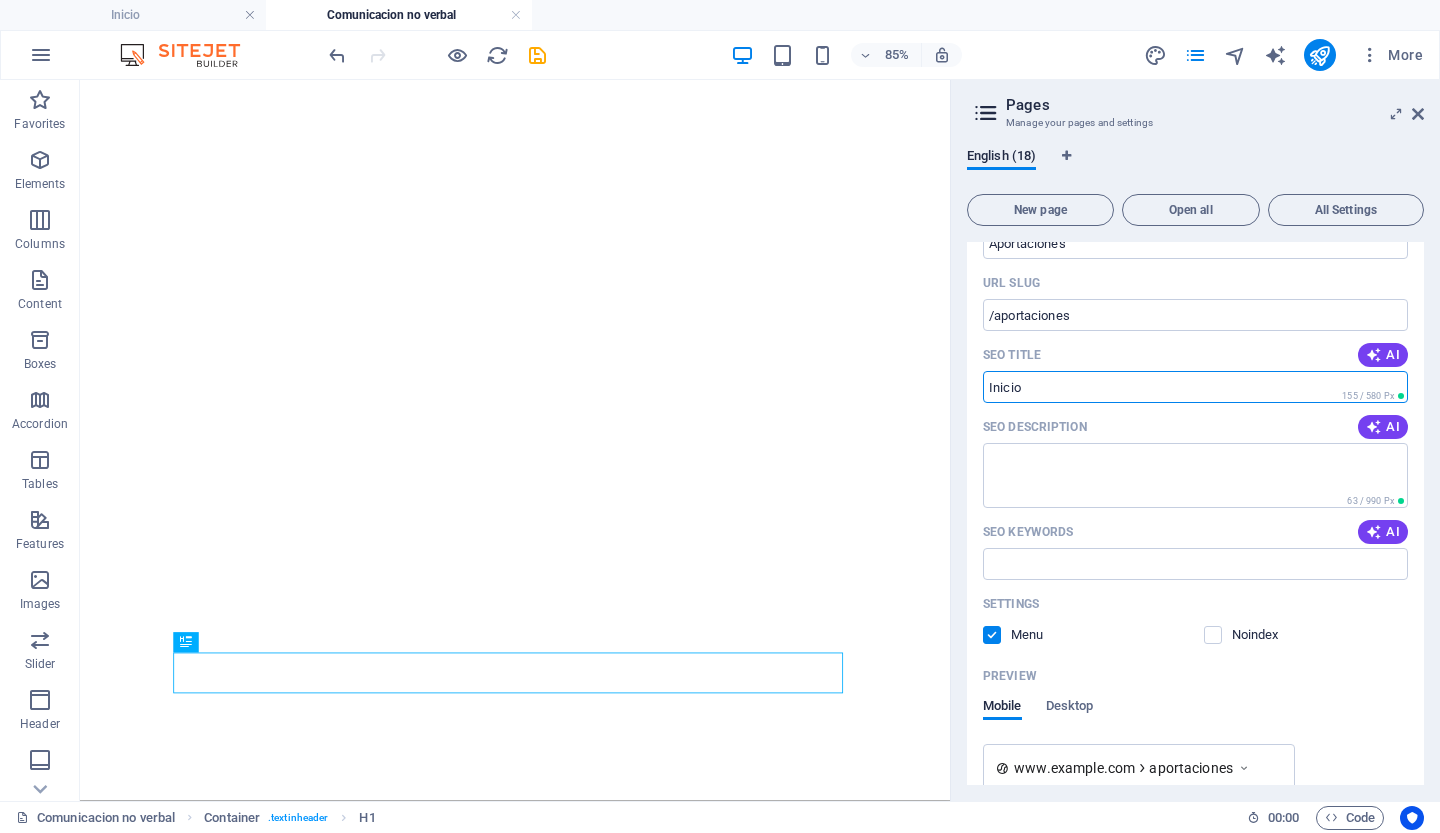 click on "Inicio" at bounding box center [1195, 387] 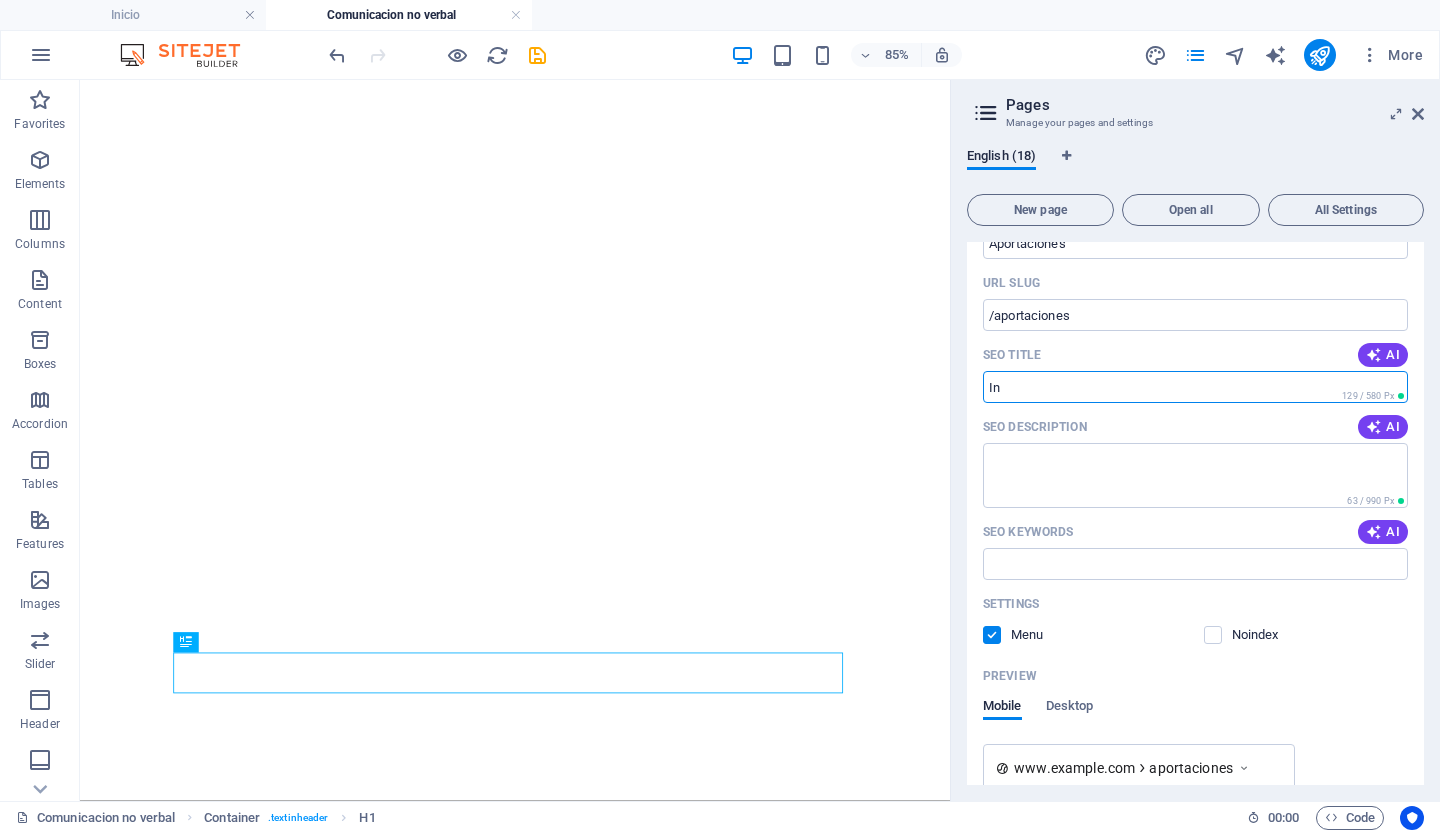 type on "I" 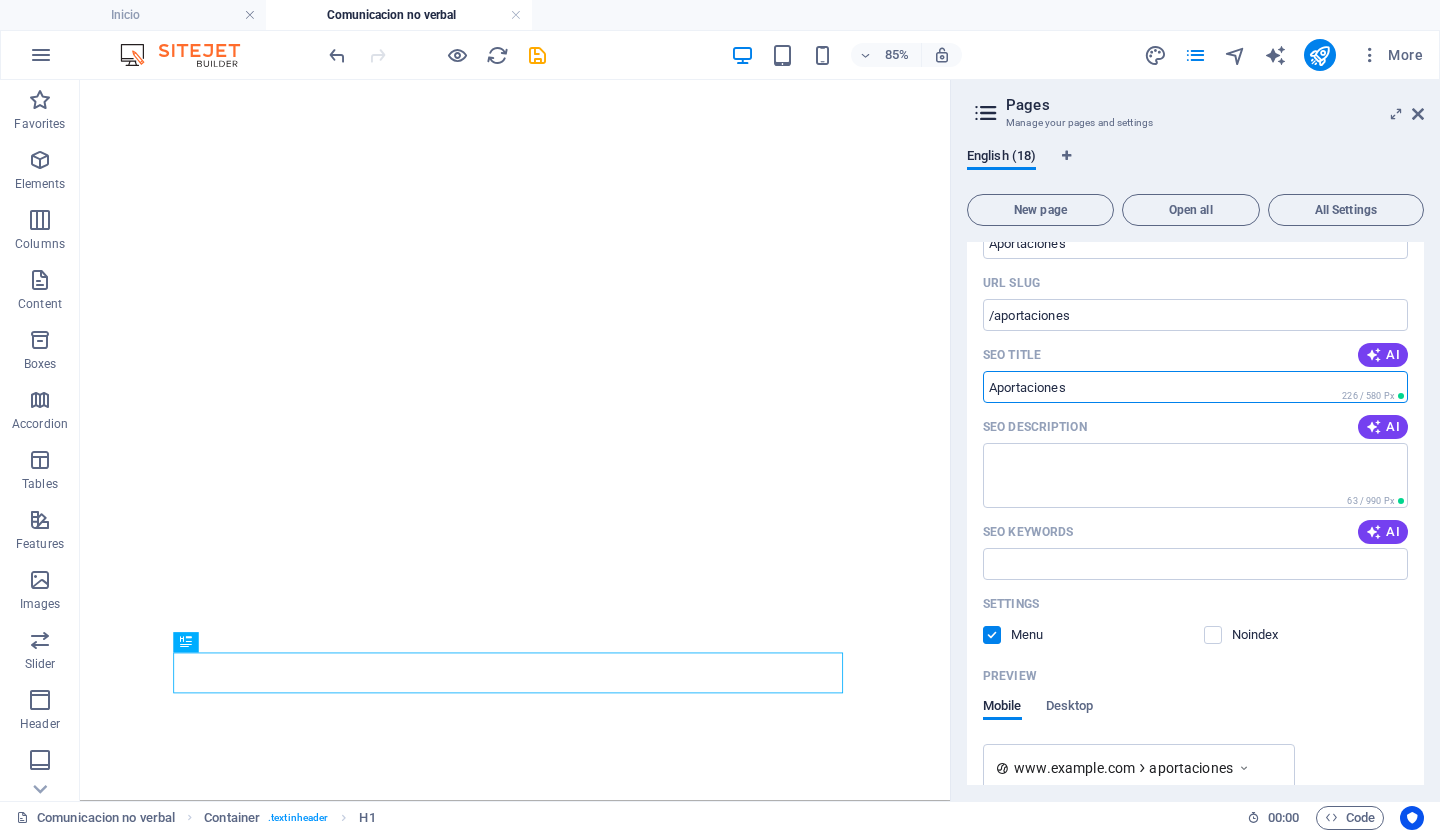 type 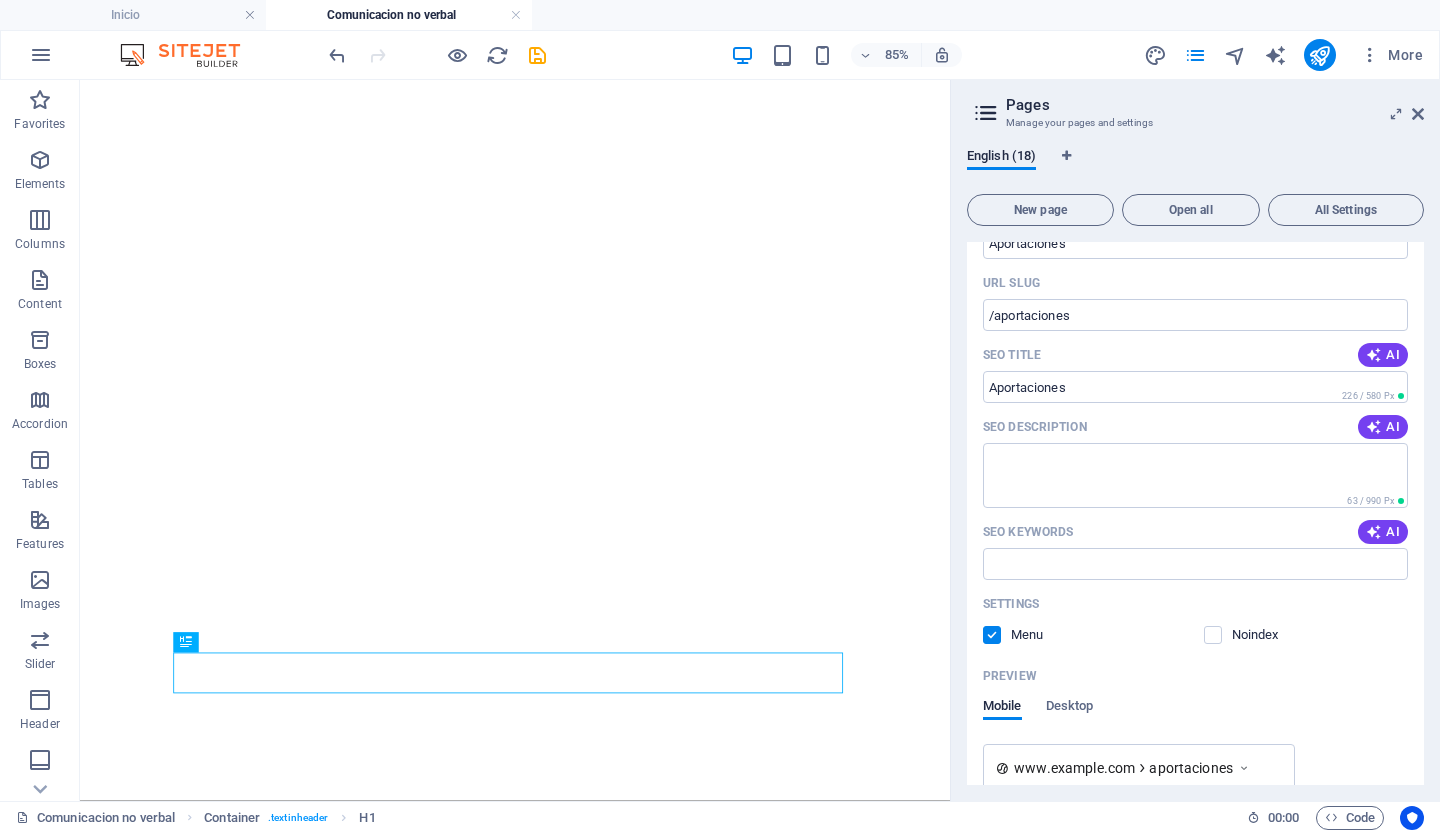 click on "Settings Menu Noindex" at bounding box center (1195, 620) 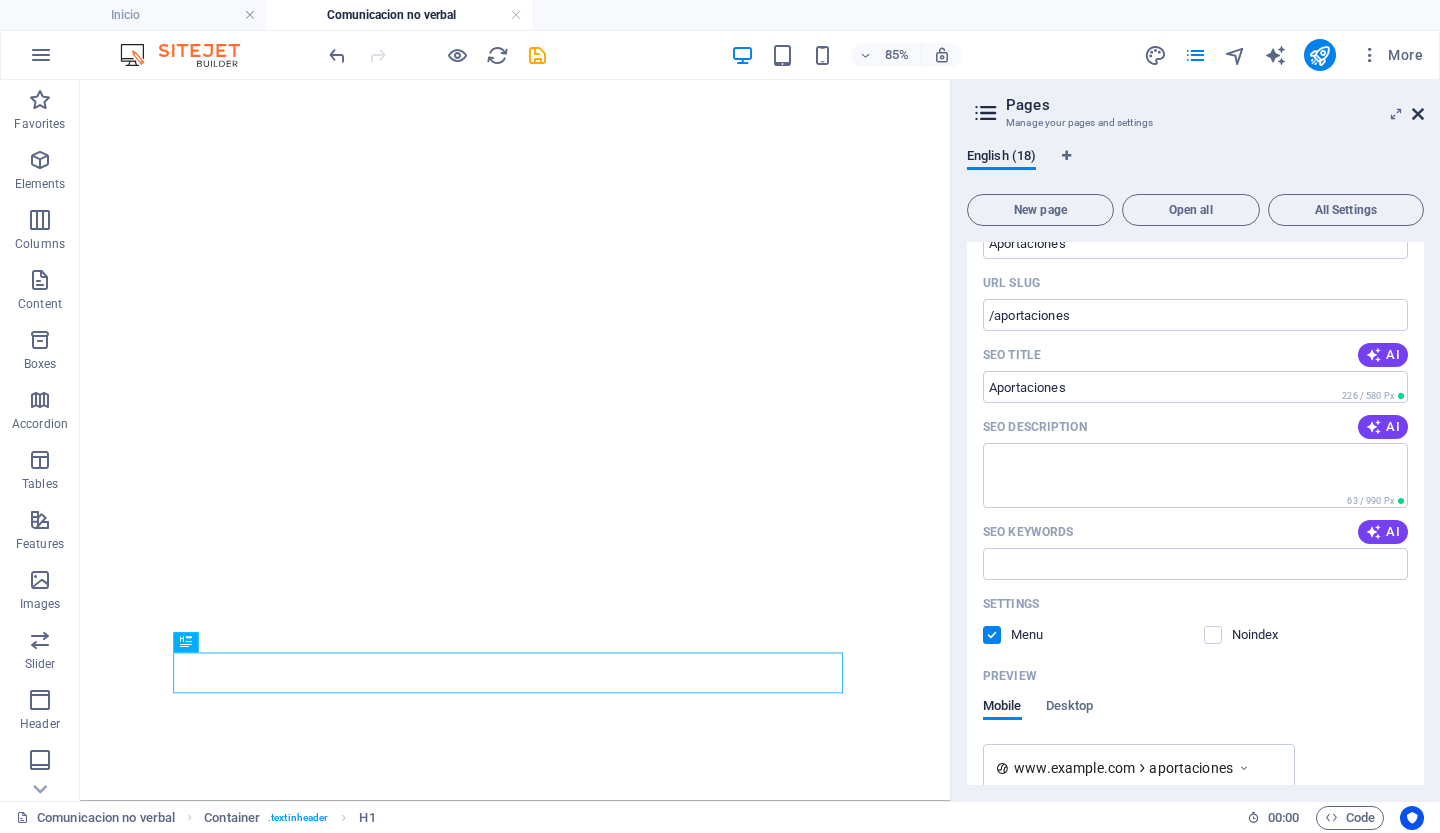 click at bounding box center (1418, 114) 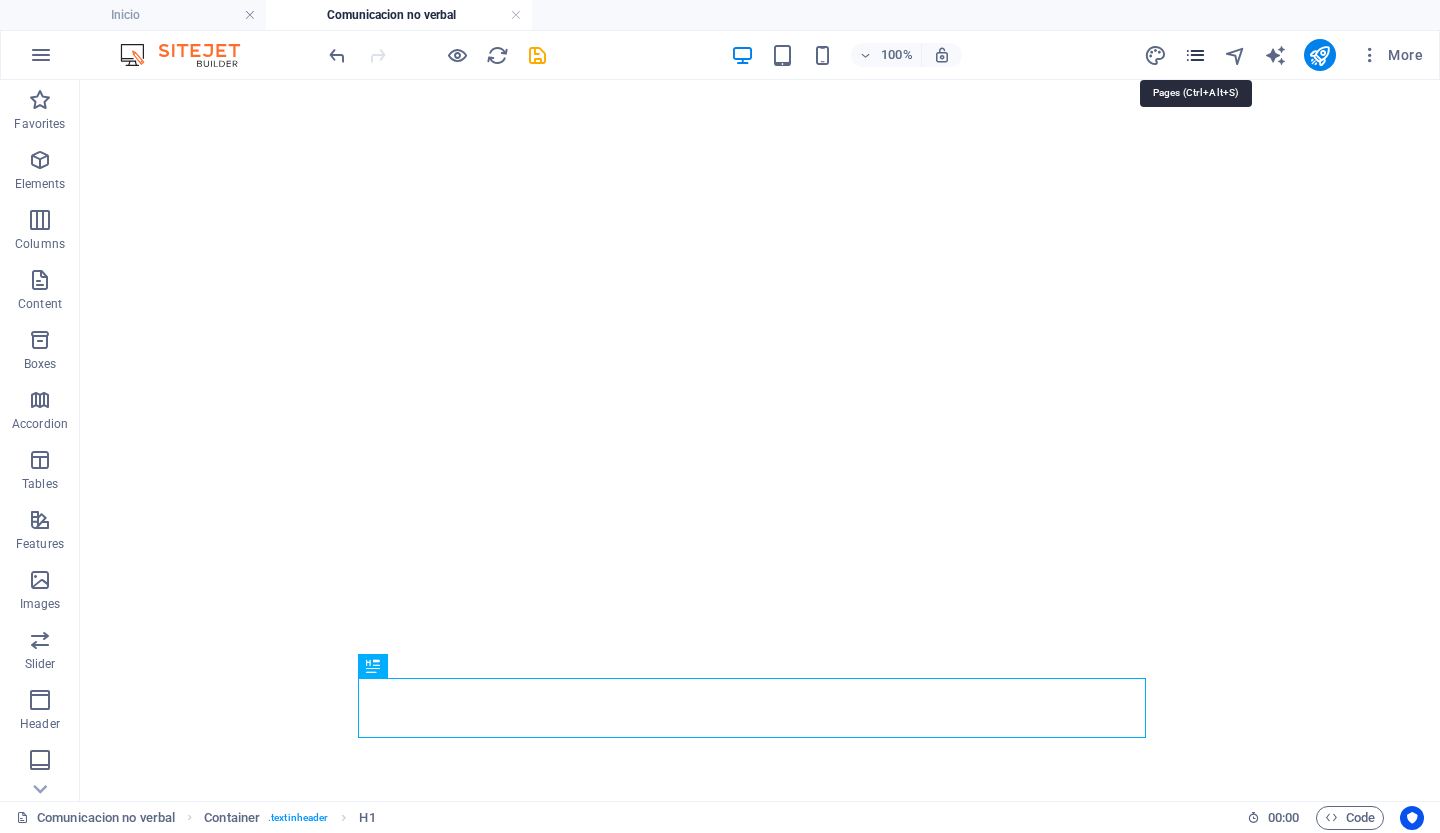 click at bounding box center (1195, 55) 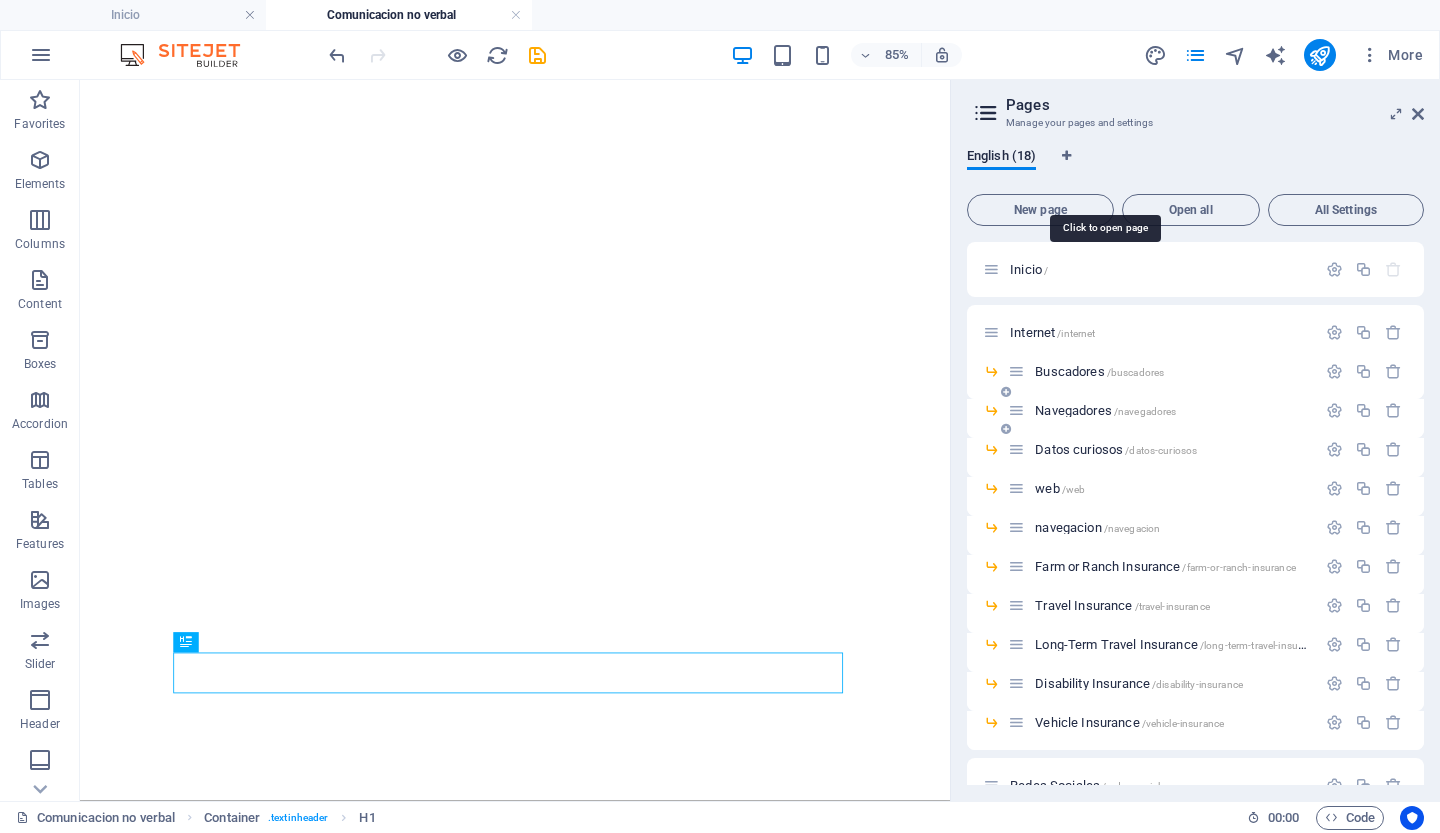 scroll, scrollTop: 302, scrollLeft: 0, axis: vertical 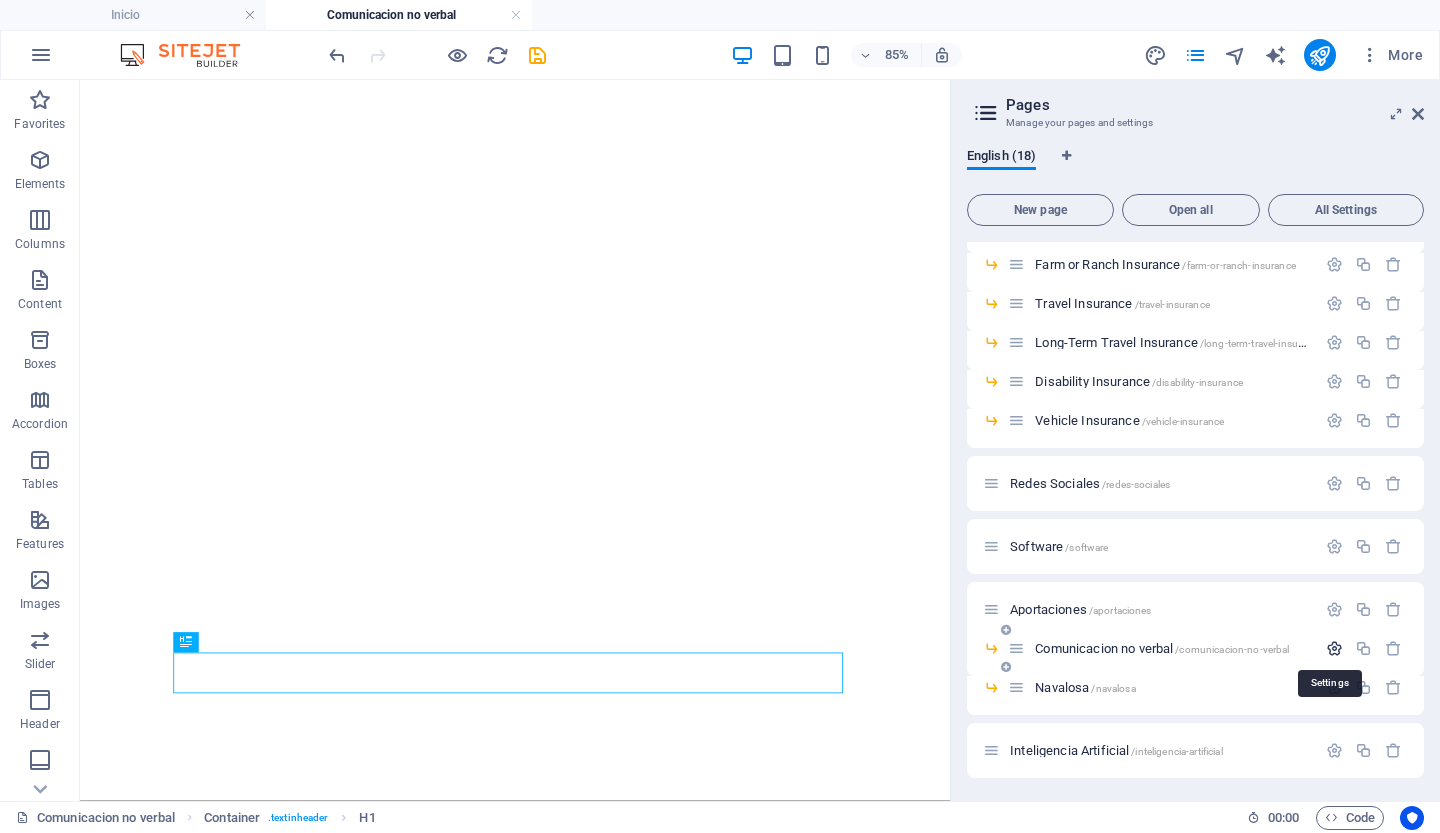 click at bounding box center [1334, 648] 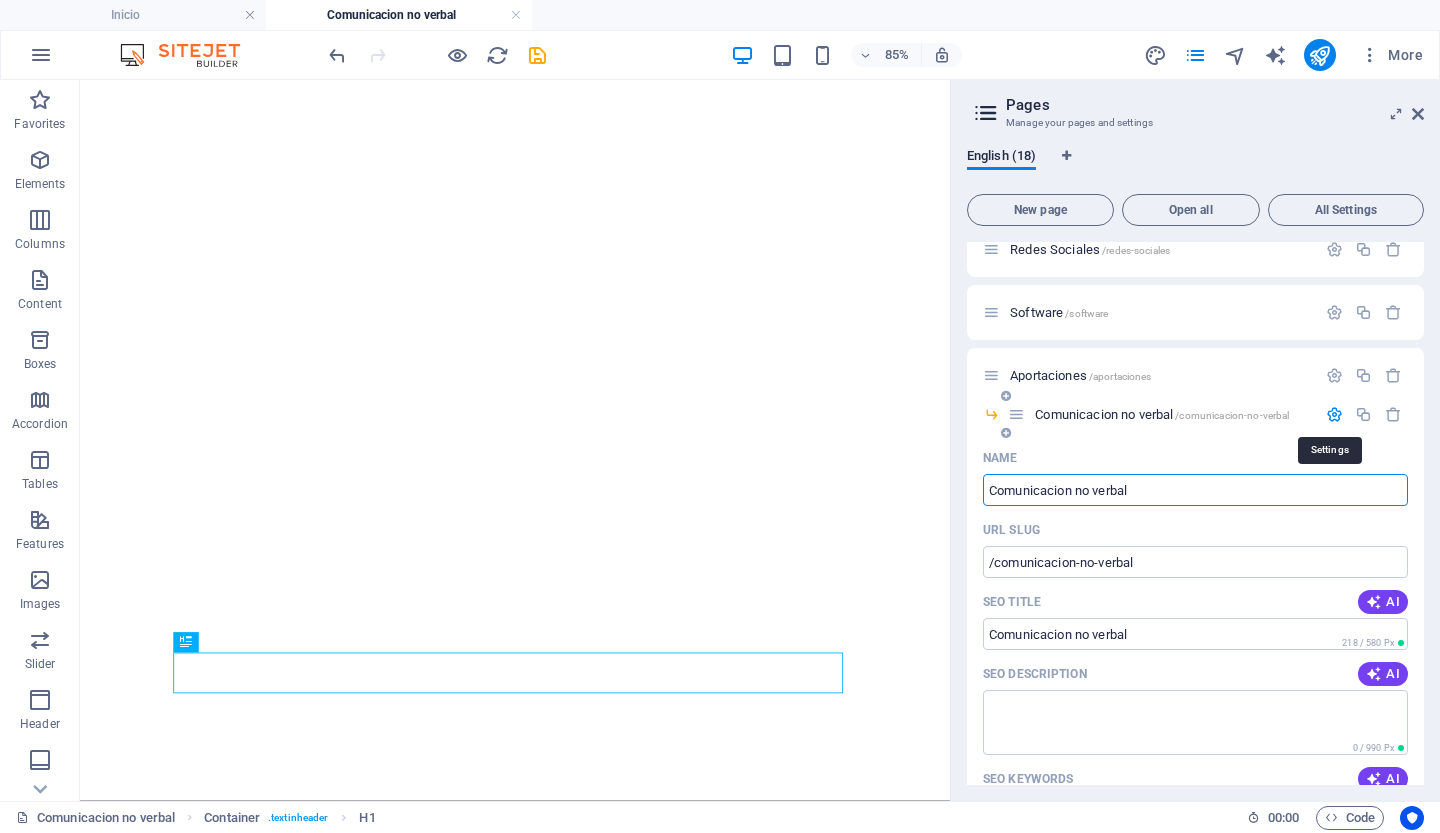 scroll, scrollTop: 534, scrollLeft: 0, axis: vertical 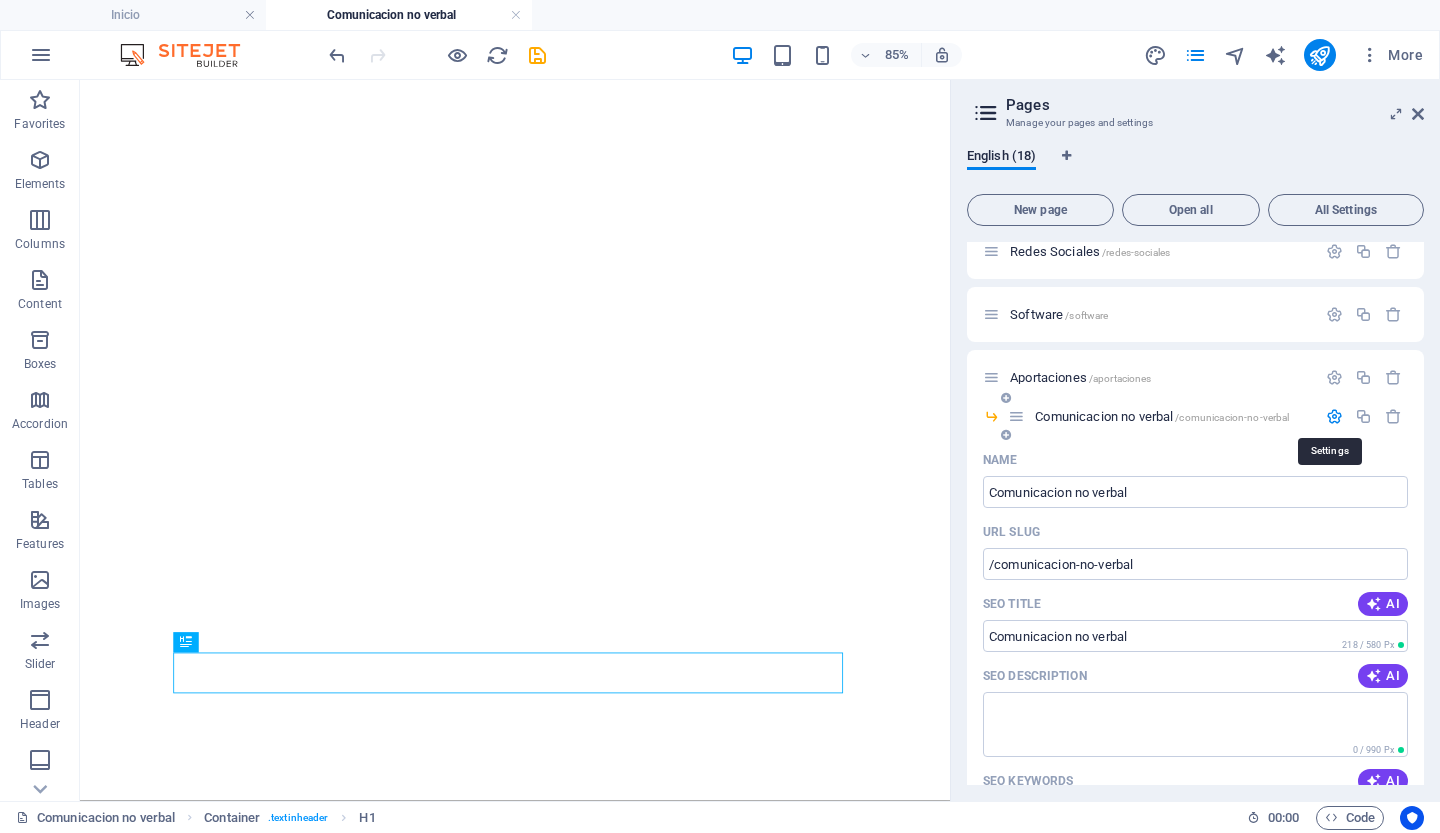 click at bounding box center (1334, 416) 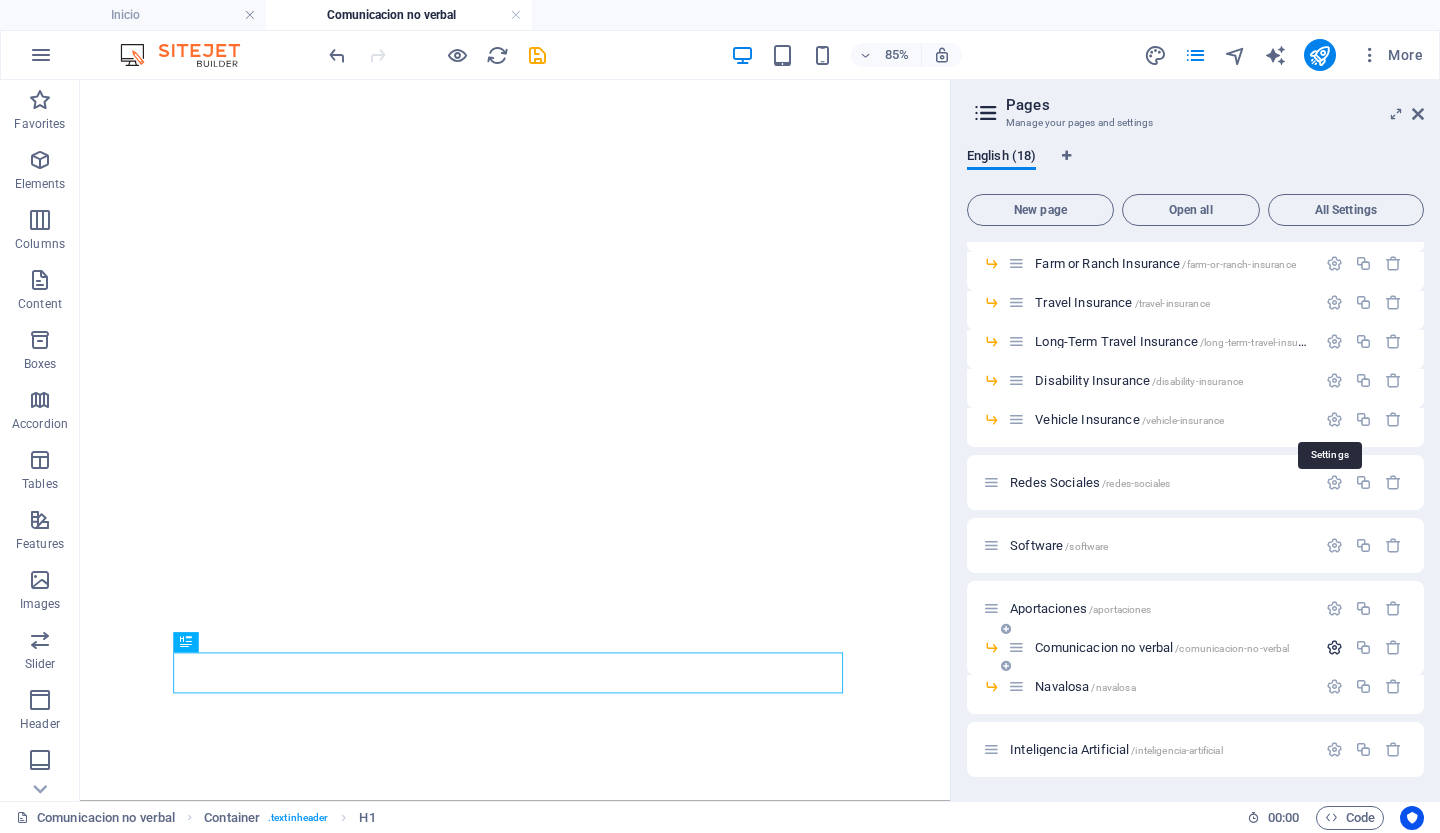 scroll, scrollTop: 302, scrollLeft: 0, axis: vertical 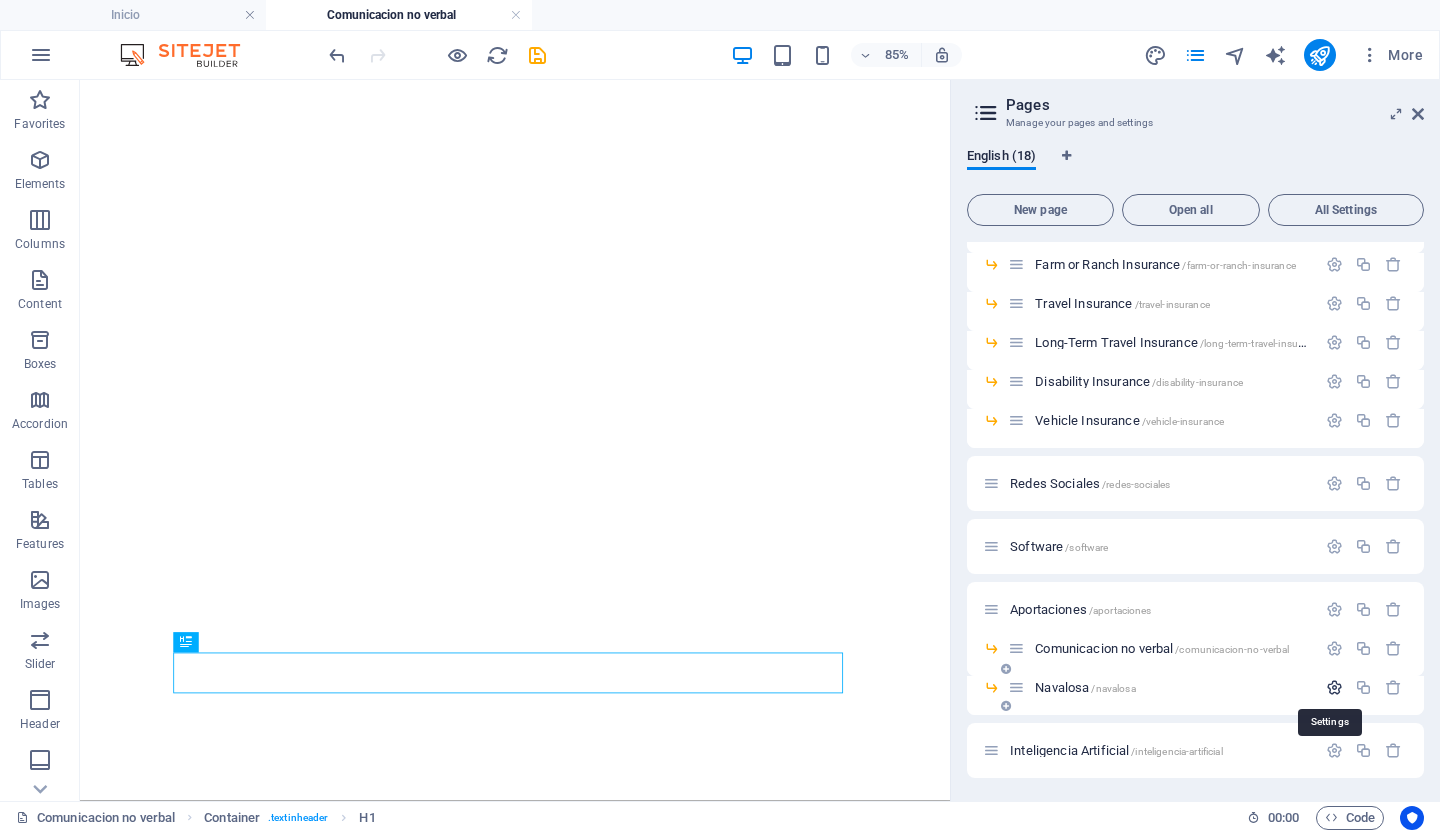 click at bounding box center [1334, 687] 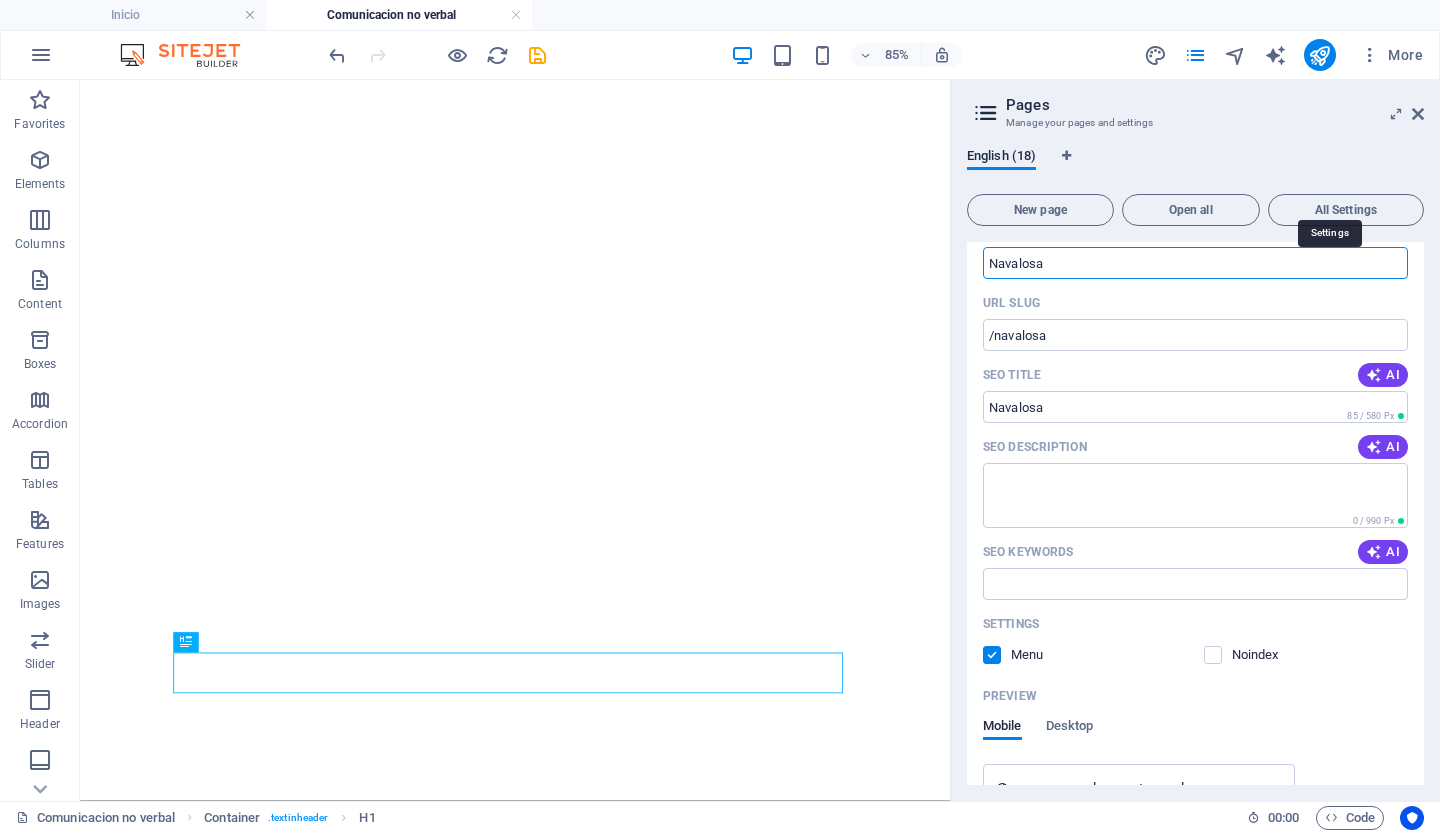 scroll, scrollTop: 803, scrollLeft: 0, axis: vertical 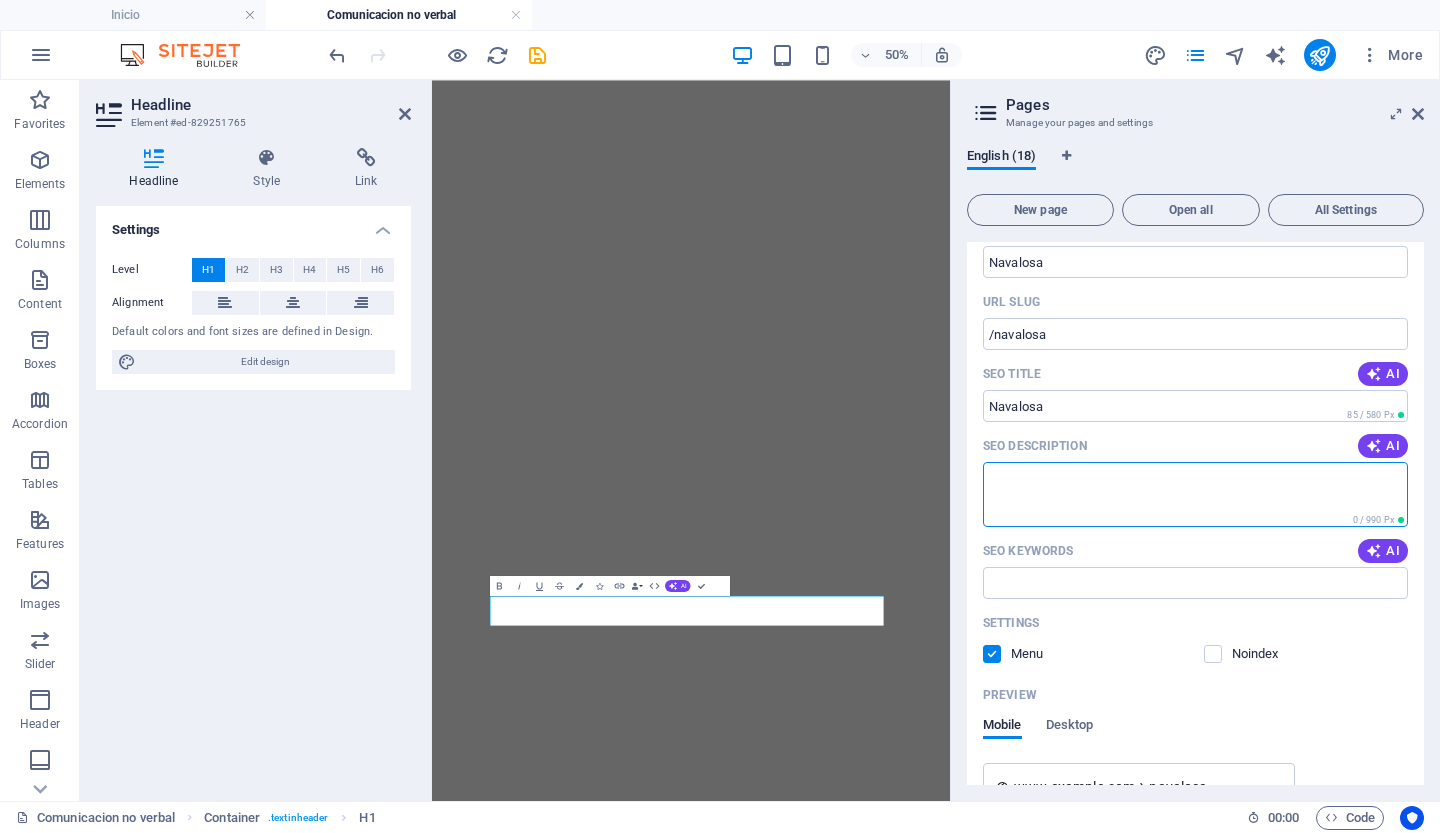 click on "SEO Description" at bounding box center (1195, 494) 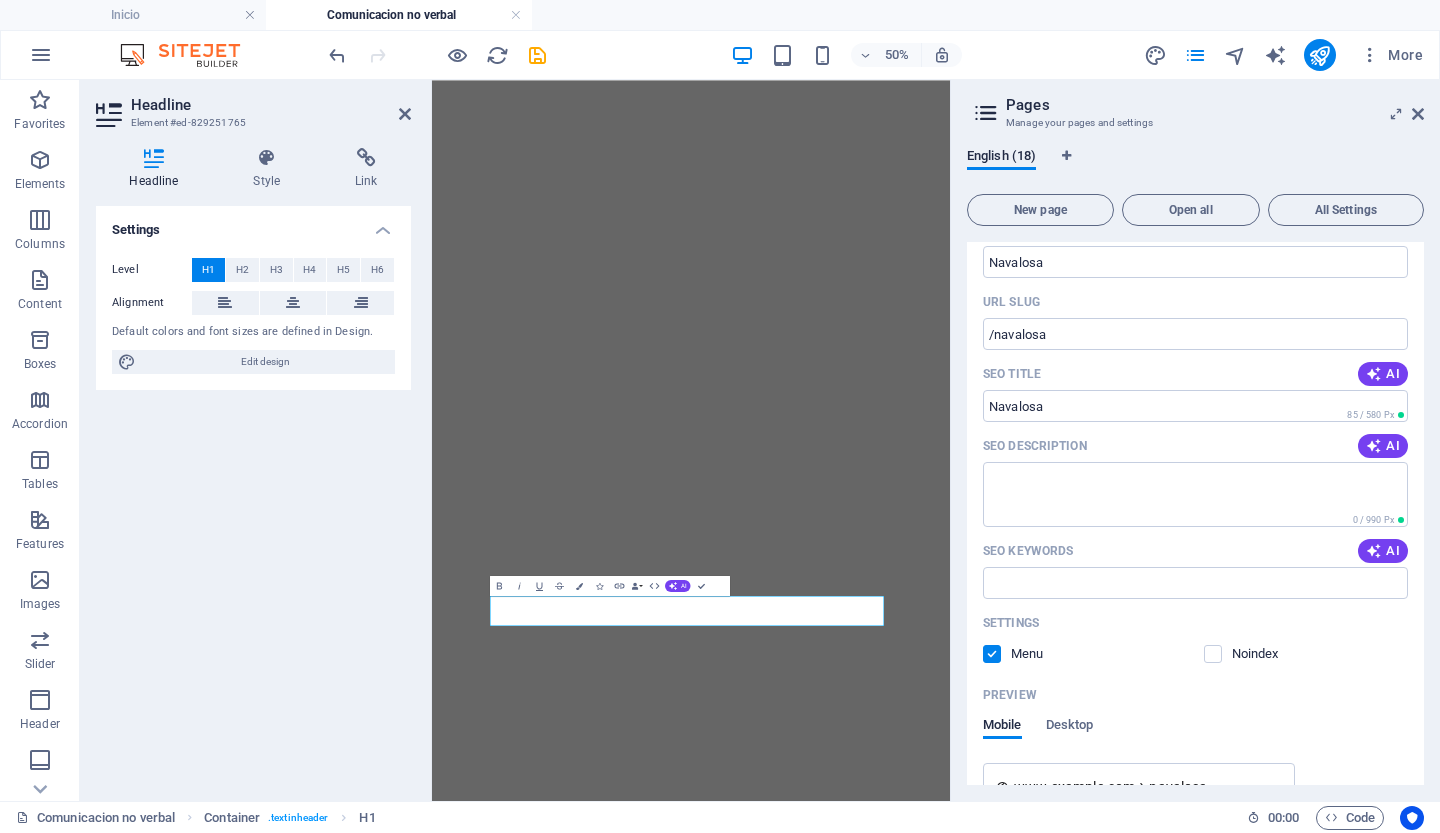 click on "SEO Keywords AI" at bounding box center (1195, 551) 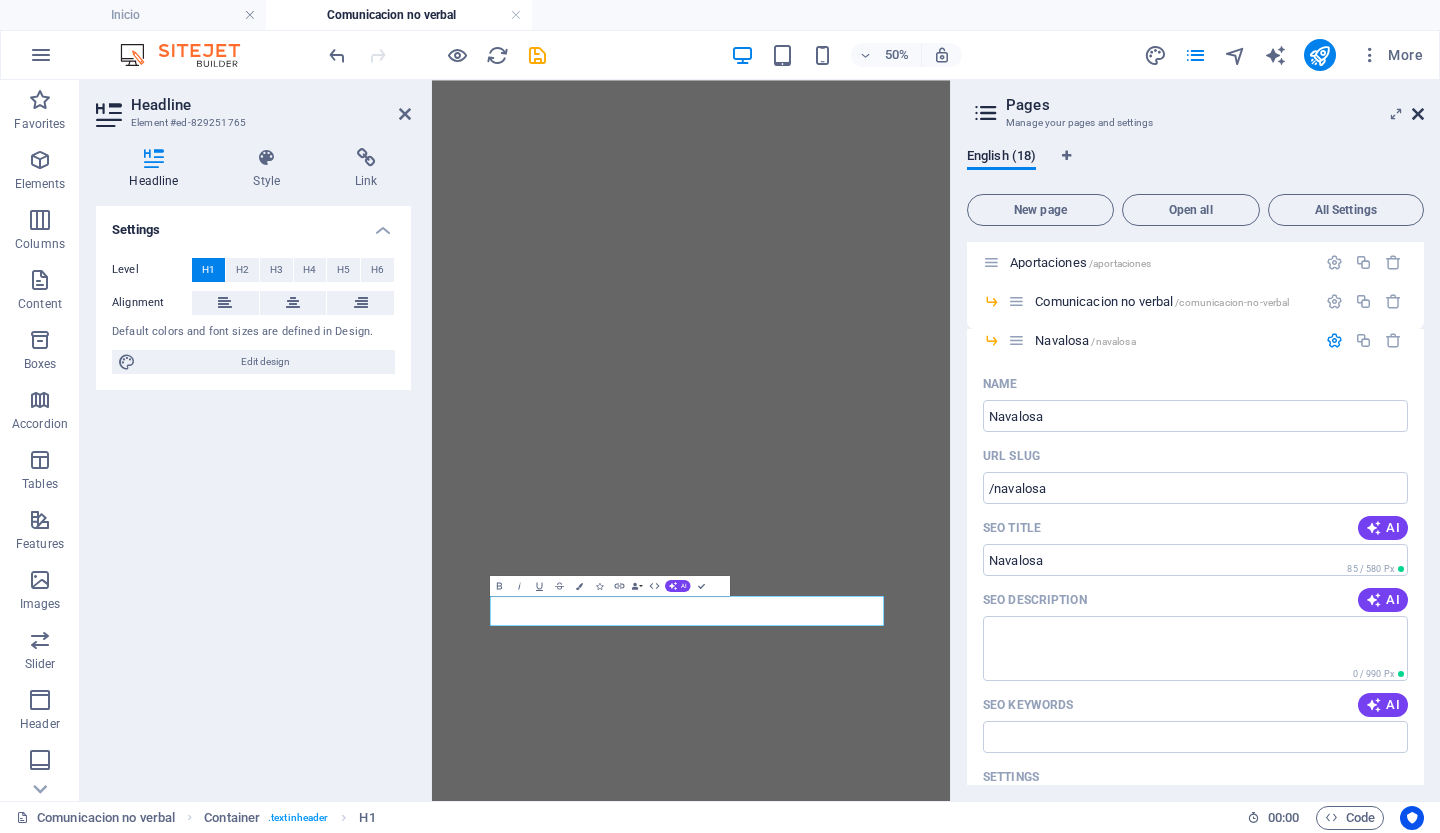 scroll, scrollTop: 648, scrollLeft: 0, axis: vertical 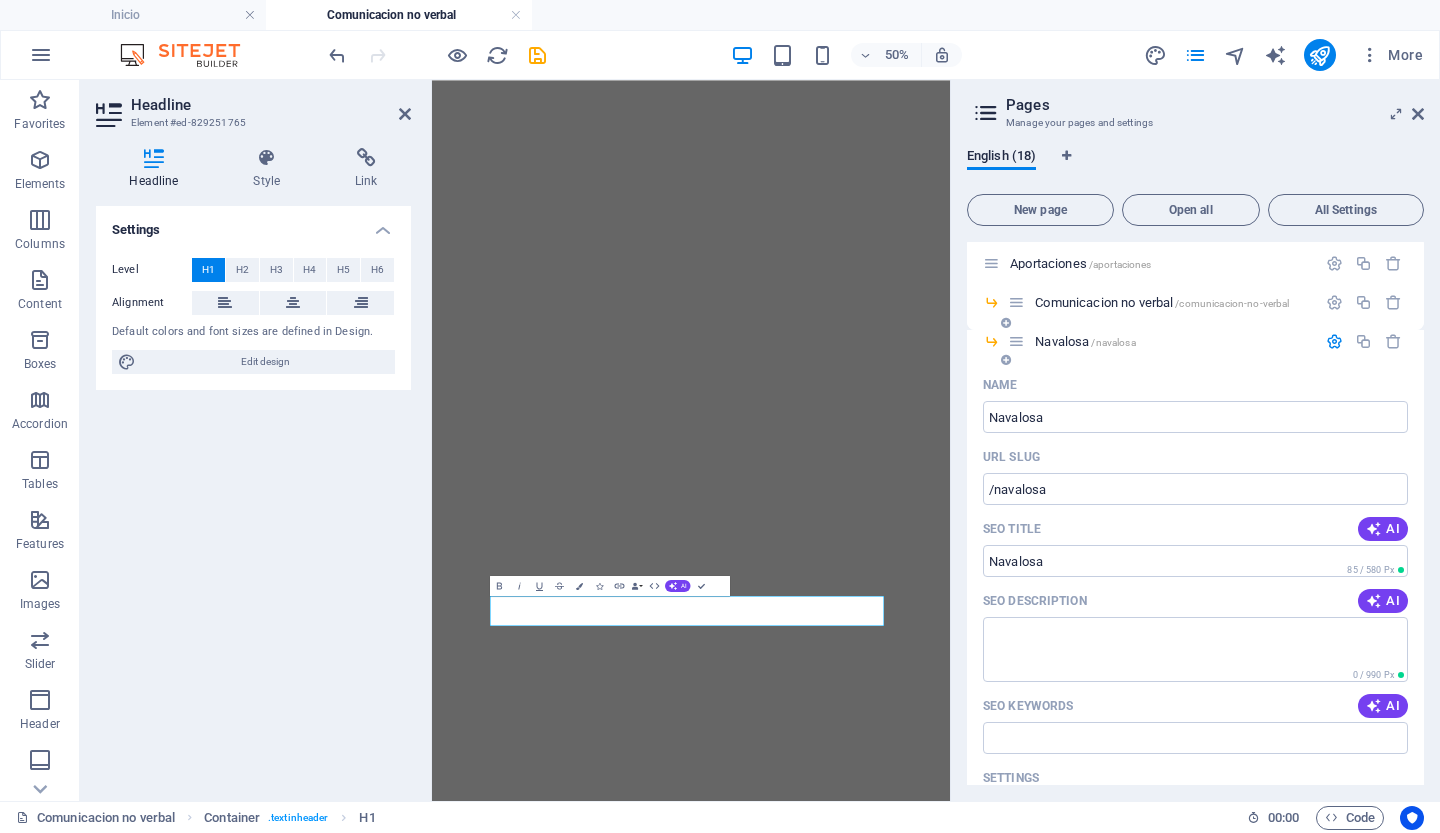 click at bounding box center (1334, 341) 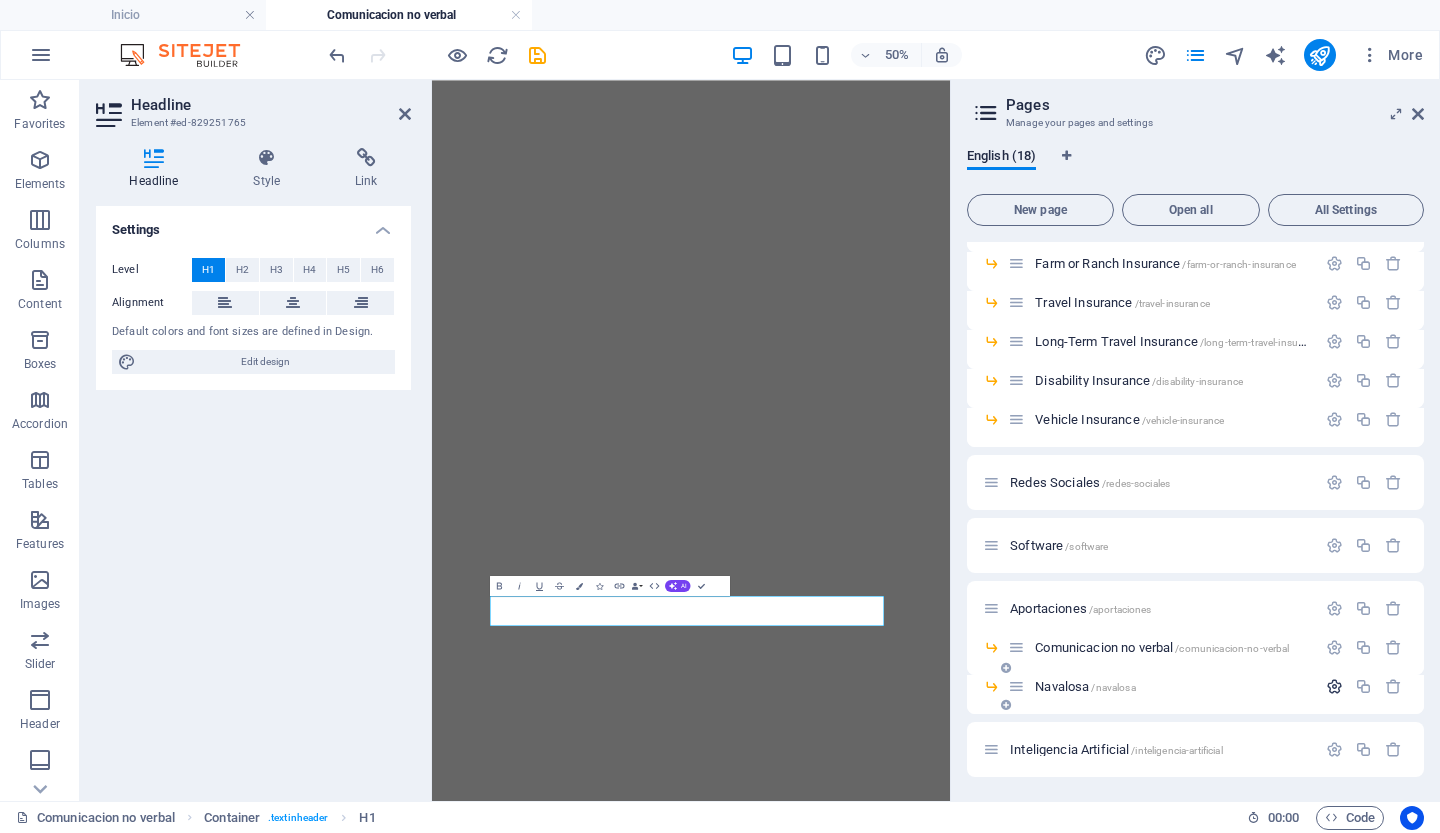 scroll, scrollTop: 302, scrollLeft: 0, axis: vertical 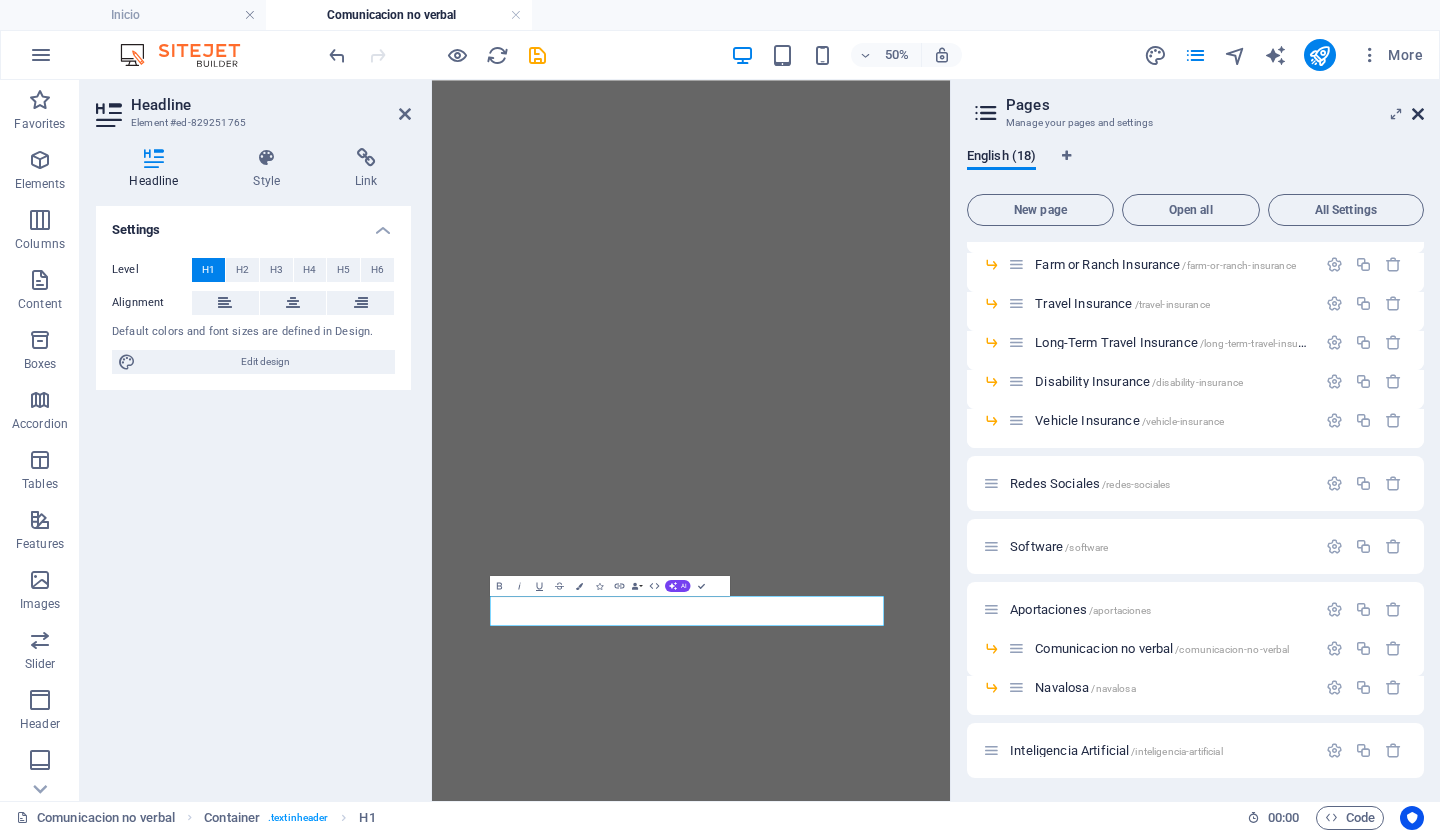 click at bounding box center [1418, 114] 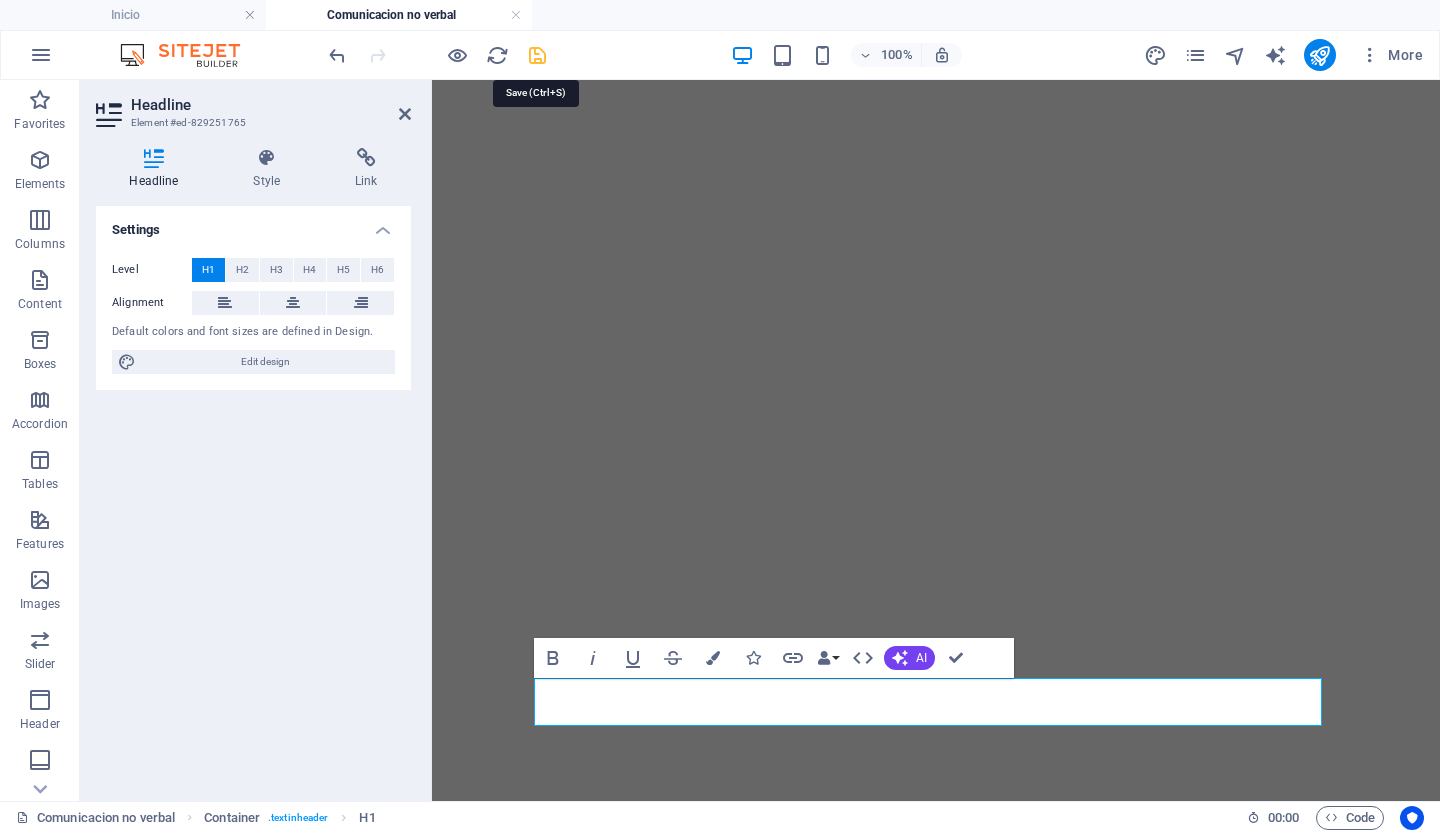 click at bounding box center [537, 55] 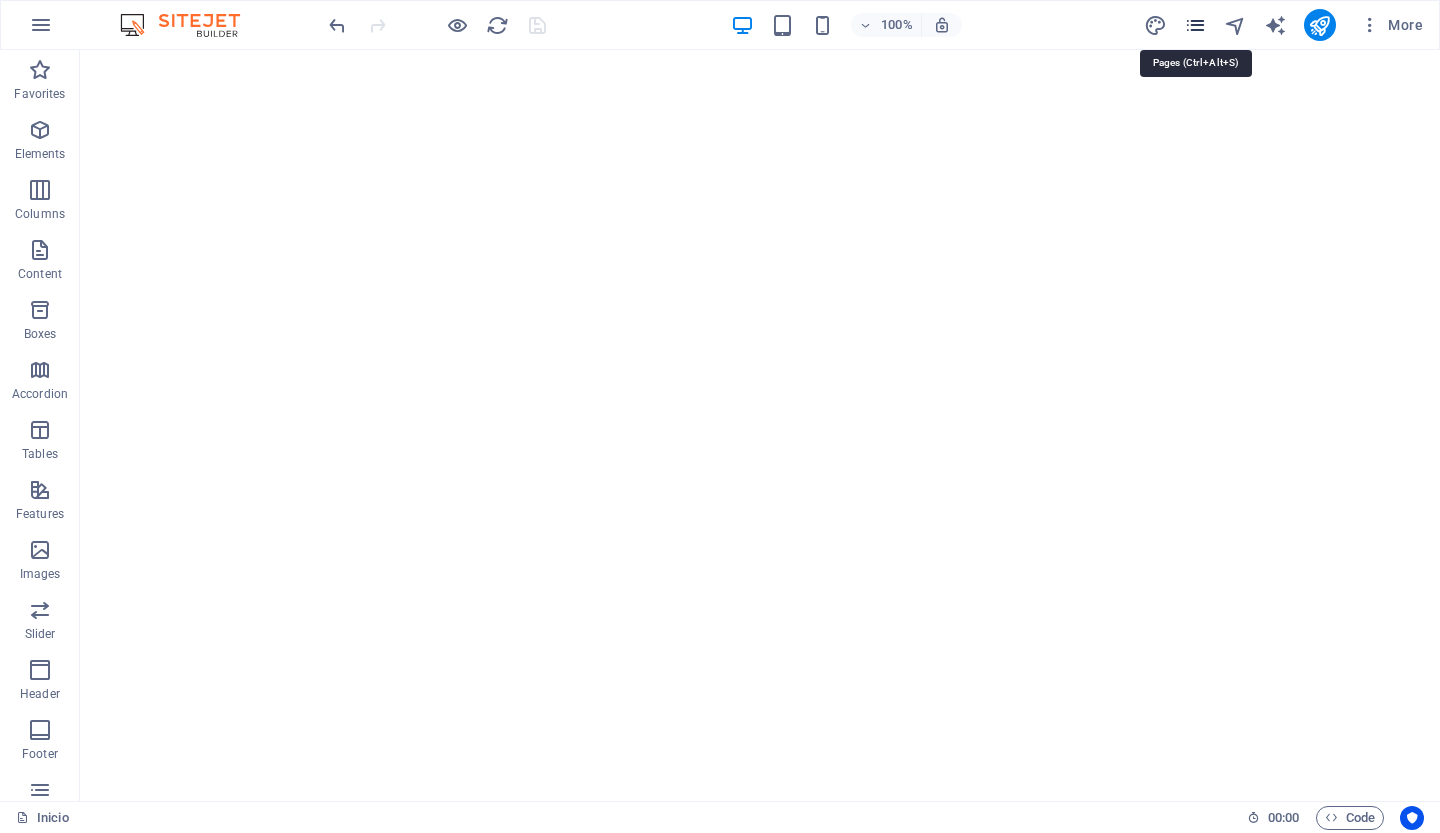 click at bounding box center (1195, 25) 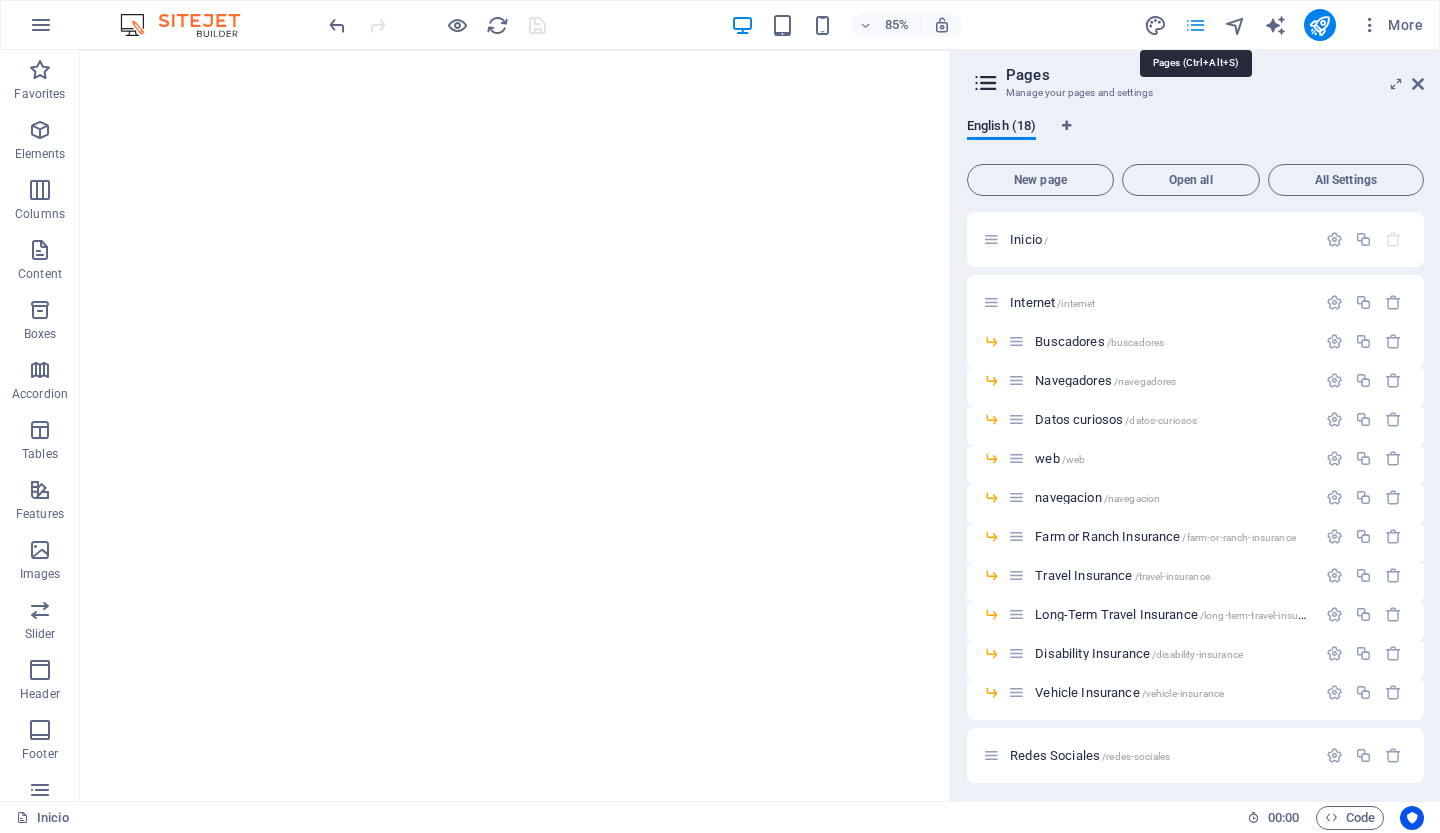 scroll, scrollTop: 272, scrollLeft: 0, axis: vertical 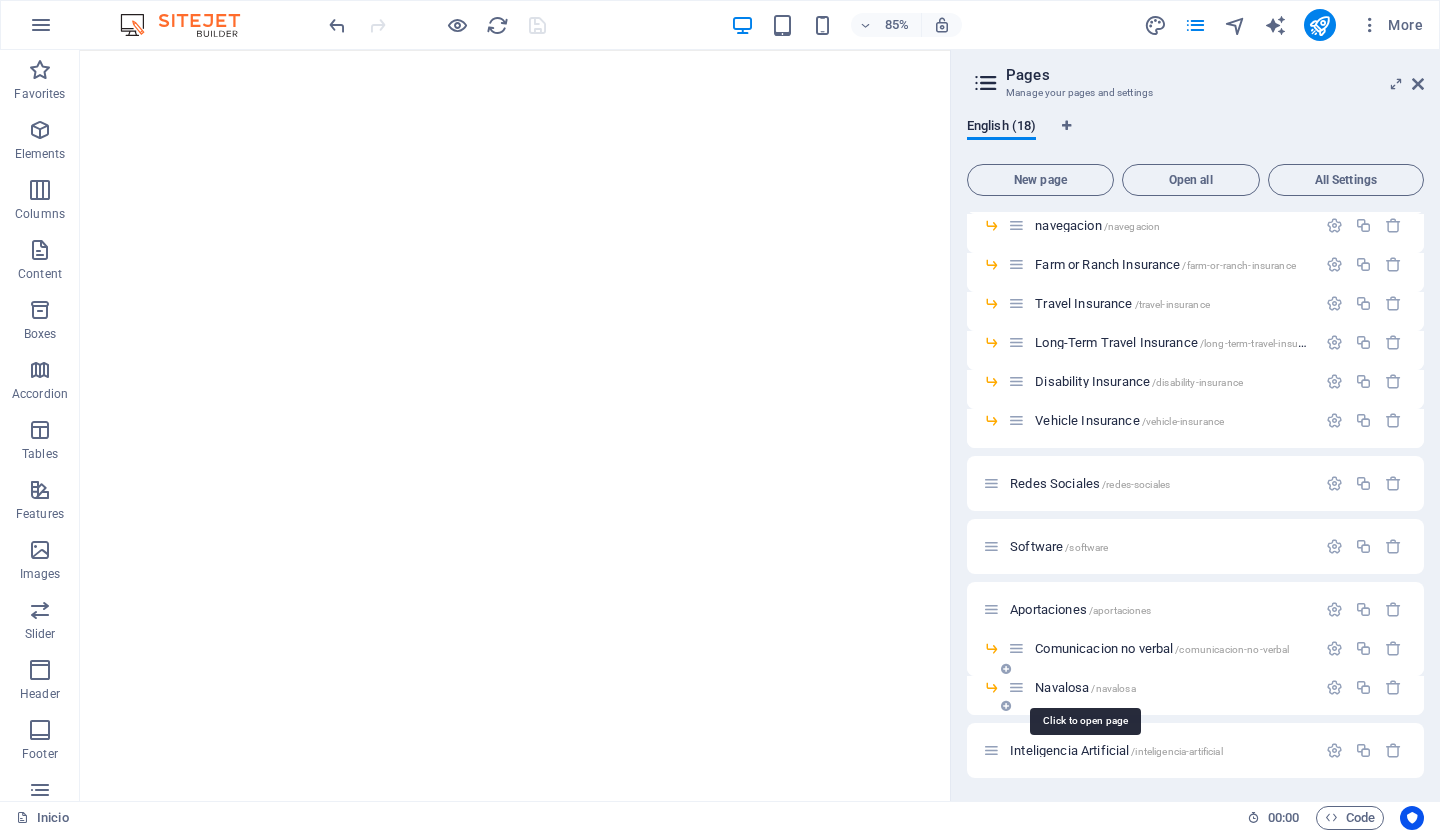 click on "Navalosa /navalosa" at bounding box center (1085, 687) 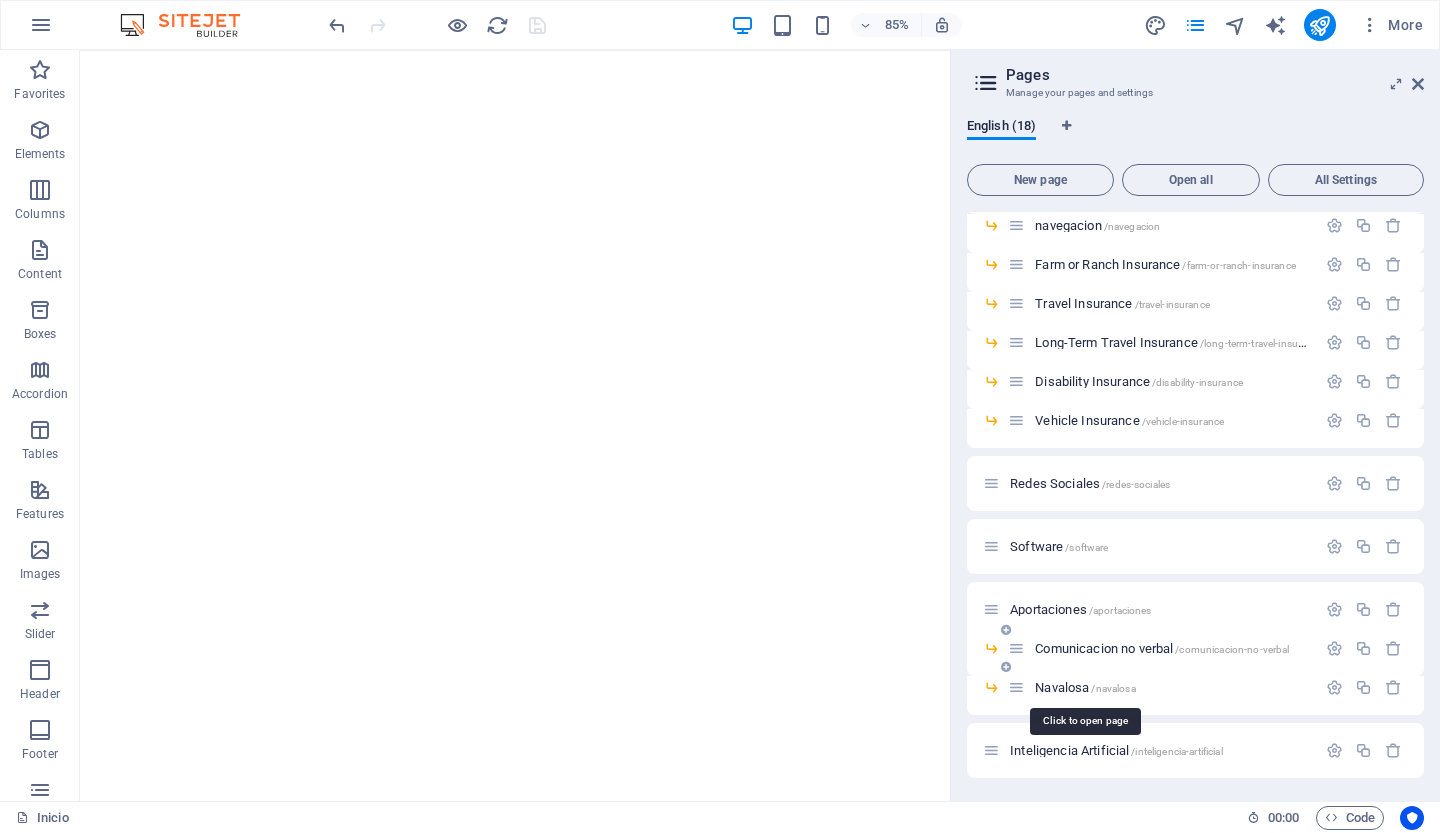 scroll, scrollTop: 221, scrollLeft: 0, axis: vertical 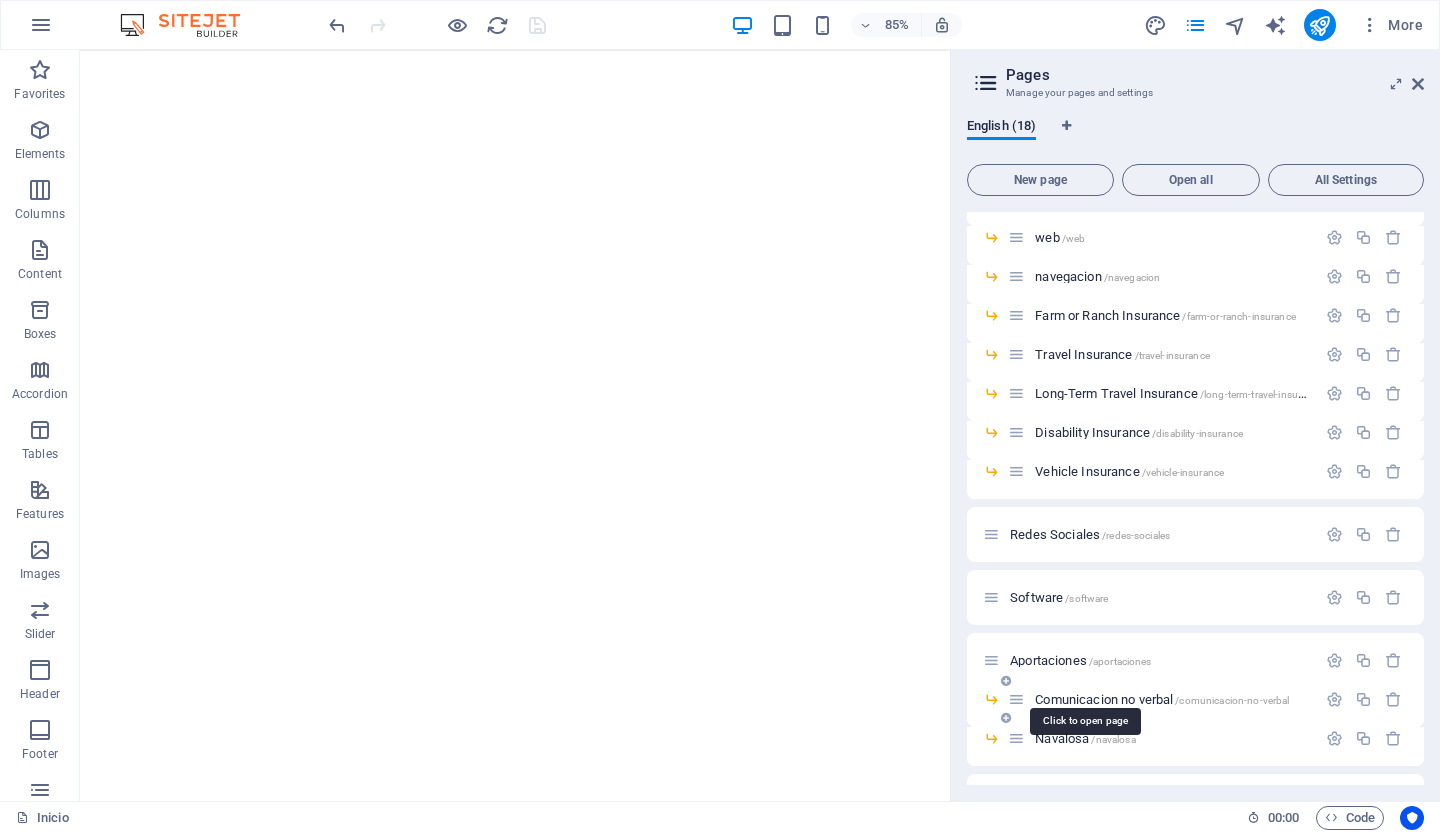 click on "Comunicacion no verbal /comunicacion-no-verbal" at bounding box center (1162, 699) 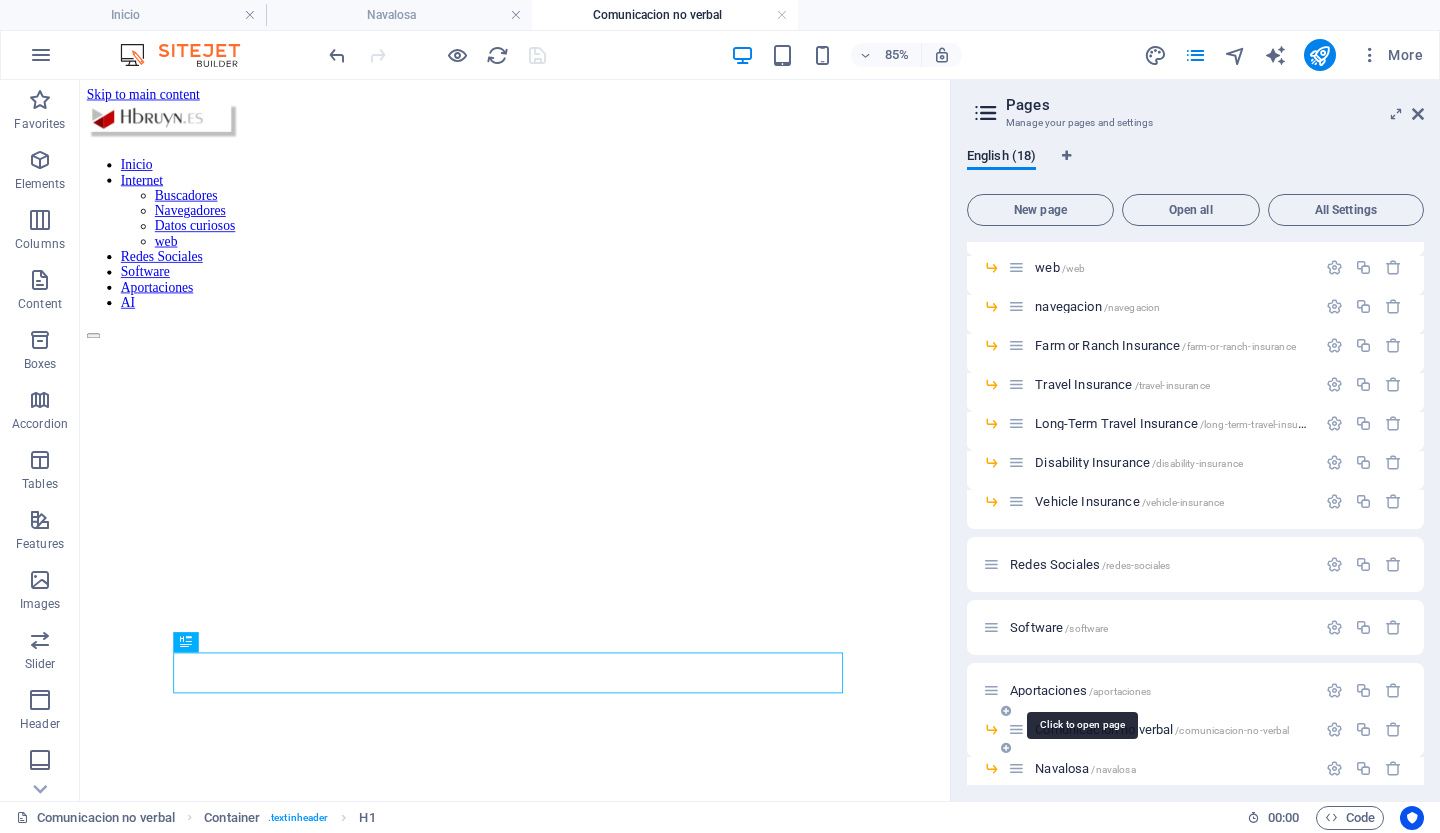 scroll, scrollTop: 0, scrollLeft: 0, axis: both 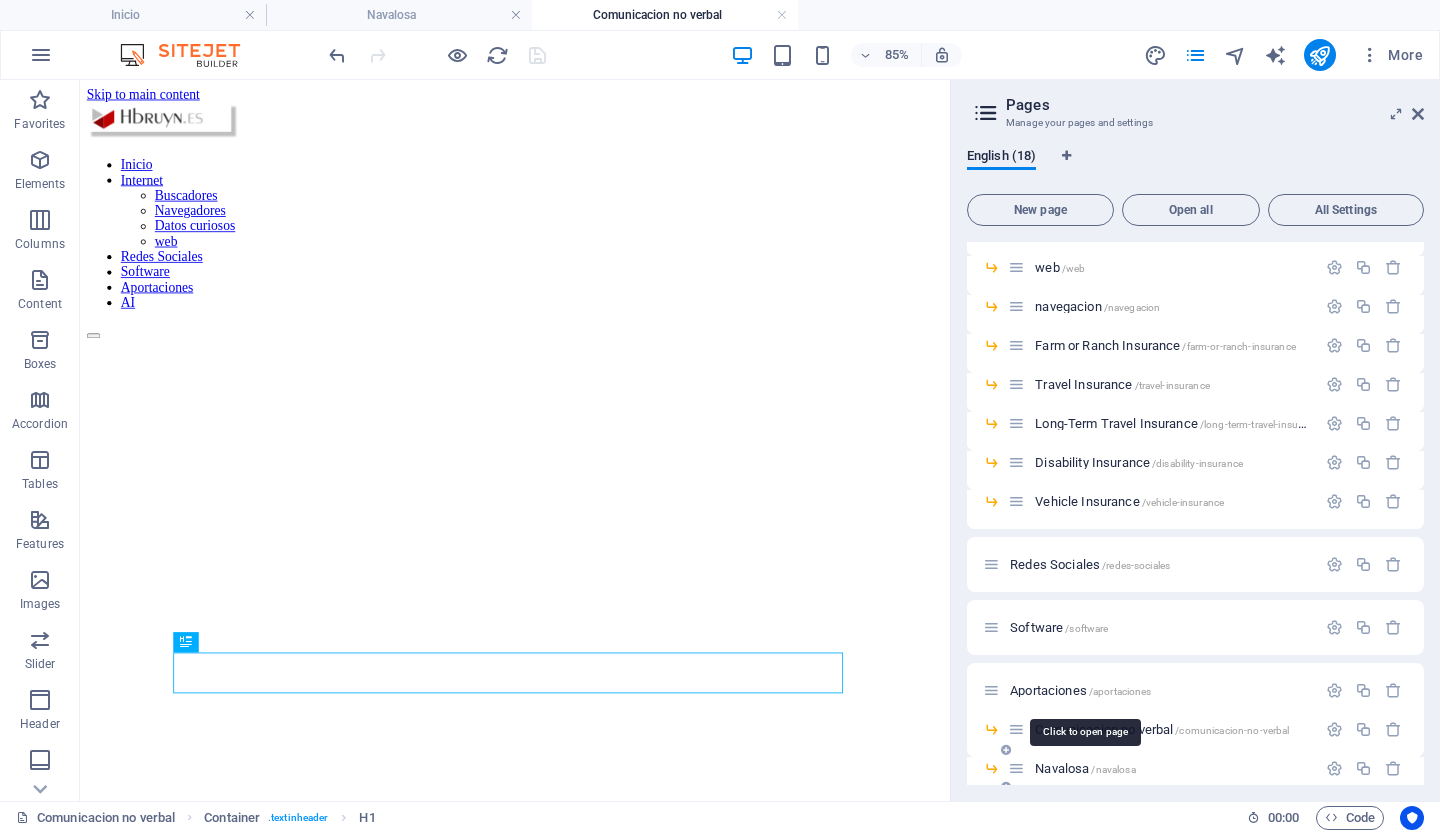 click on "Navalosa /navalosa" at bounding box center [1085, 768] 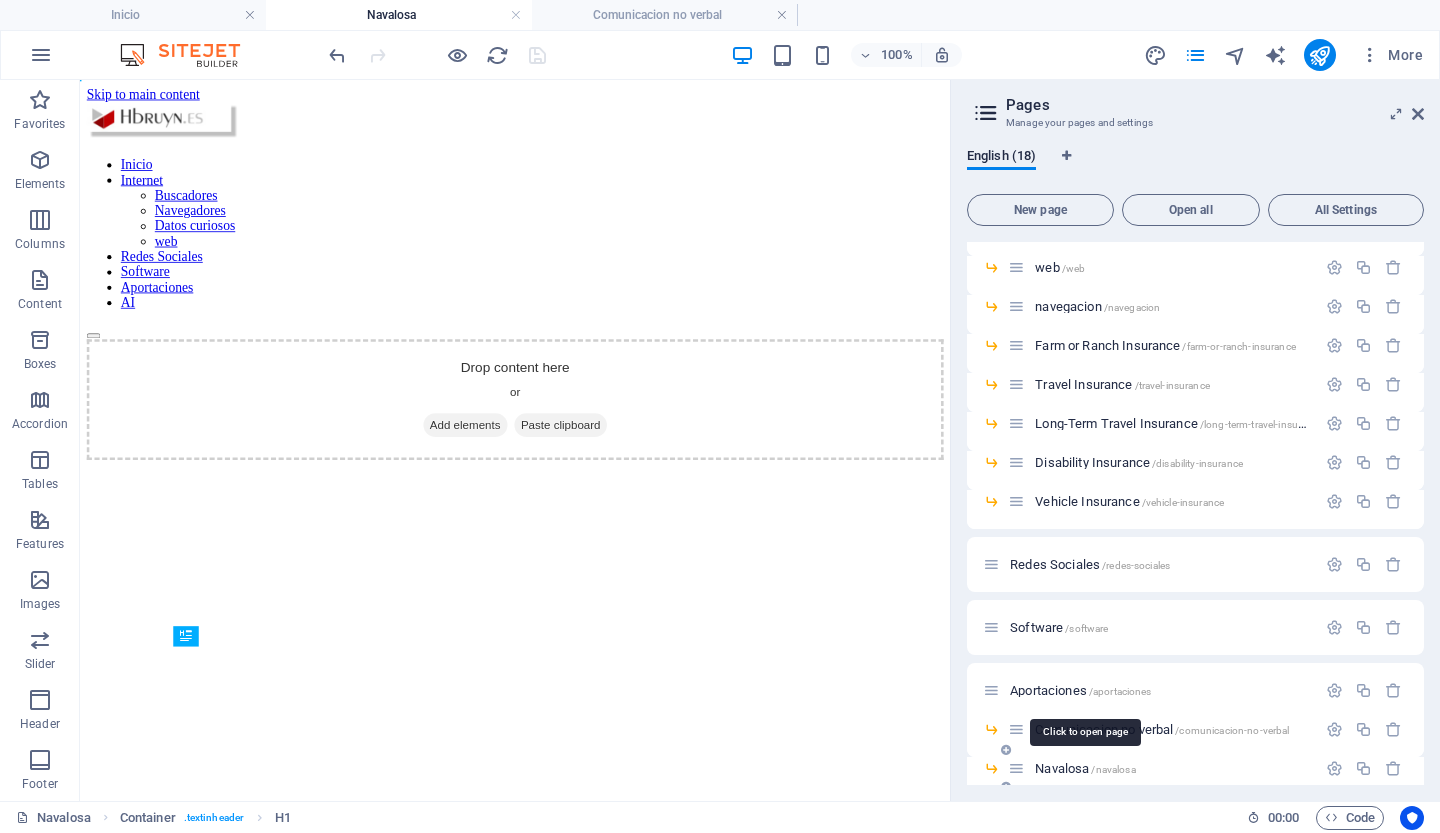 click on "Navalosa /navalosa" at bounding box center [1085, 768] 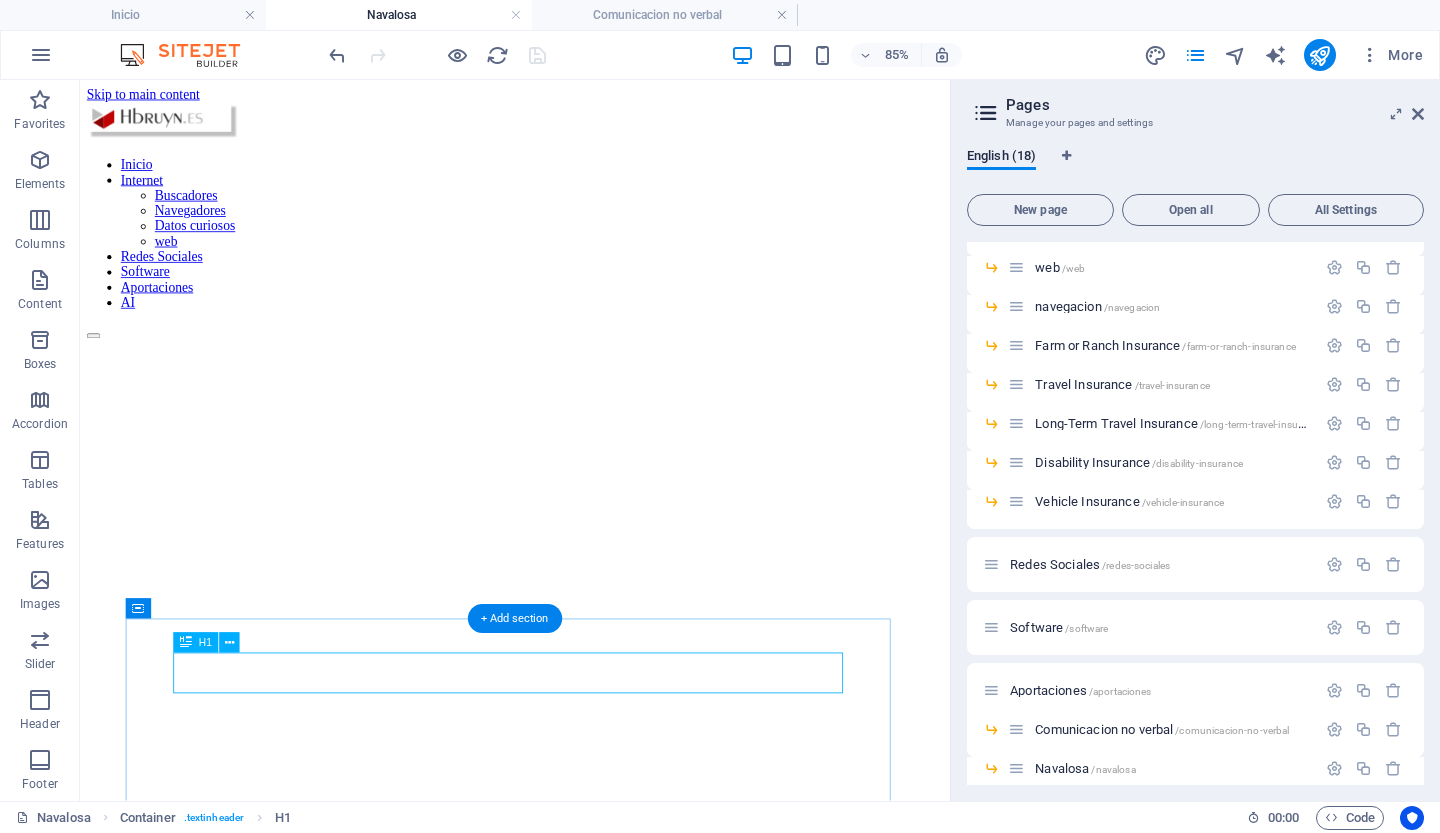 click on "hbruyn.es" at bounding box center (592, 1285) 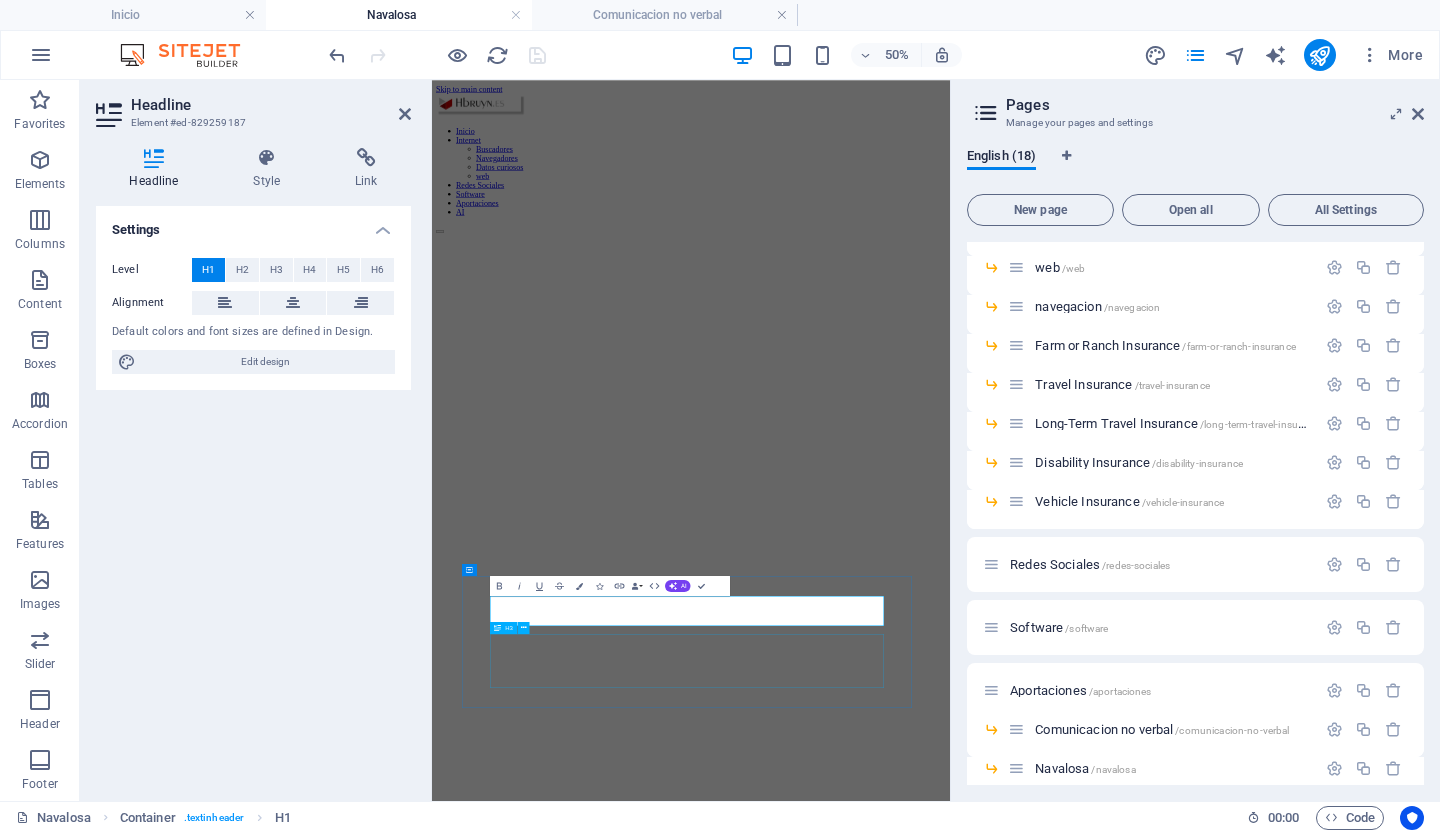 type 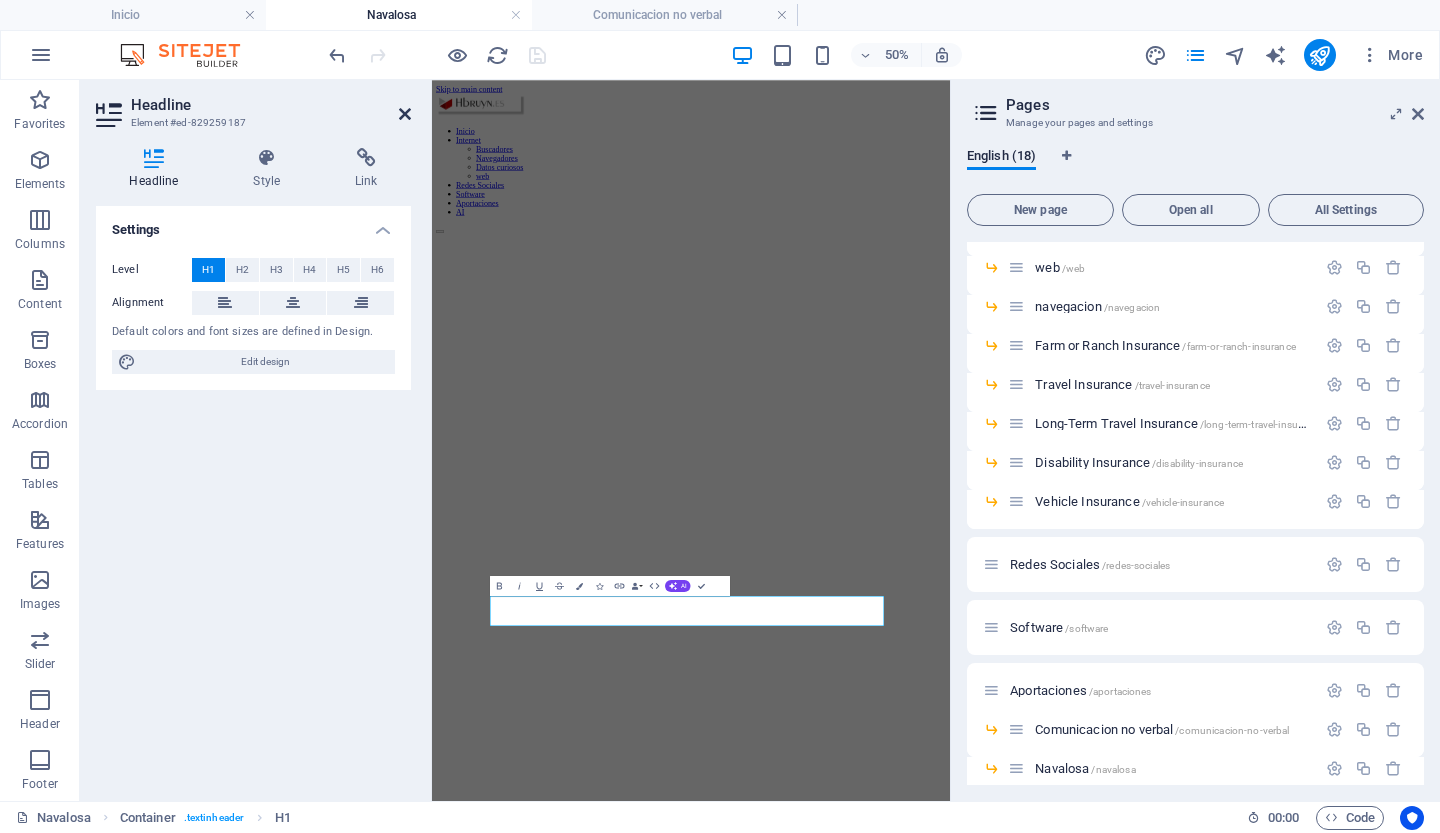 click at bounding box center [405, 114] 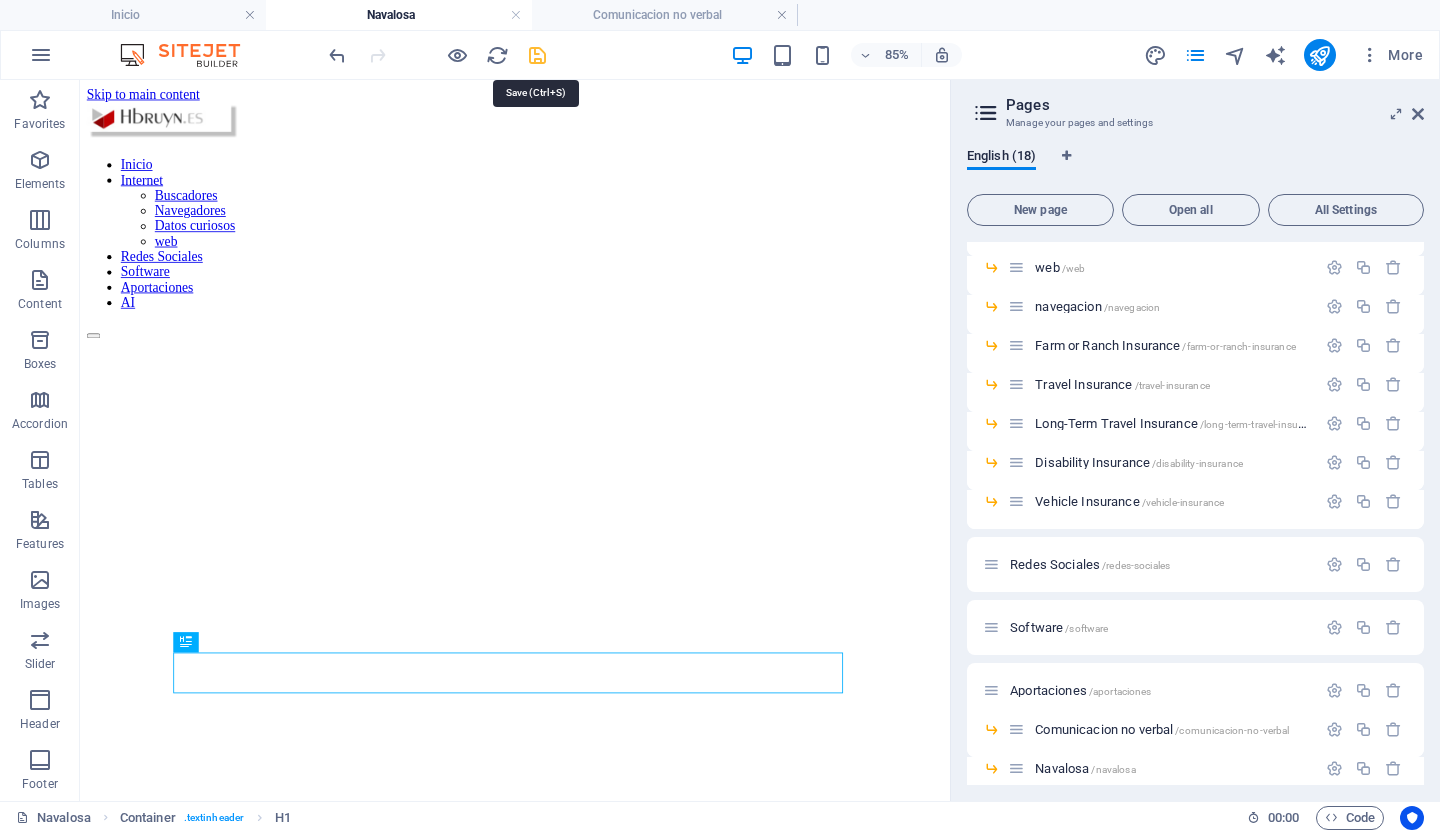 click at bounding box center (537, 55) 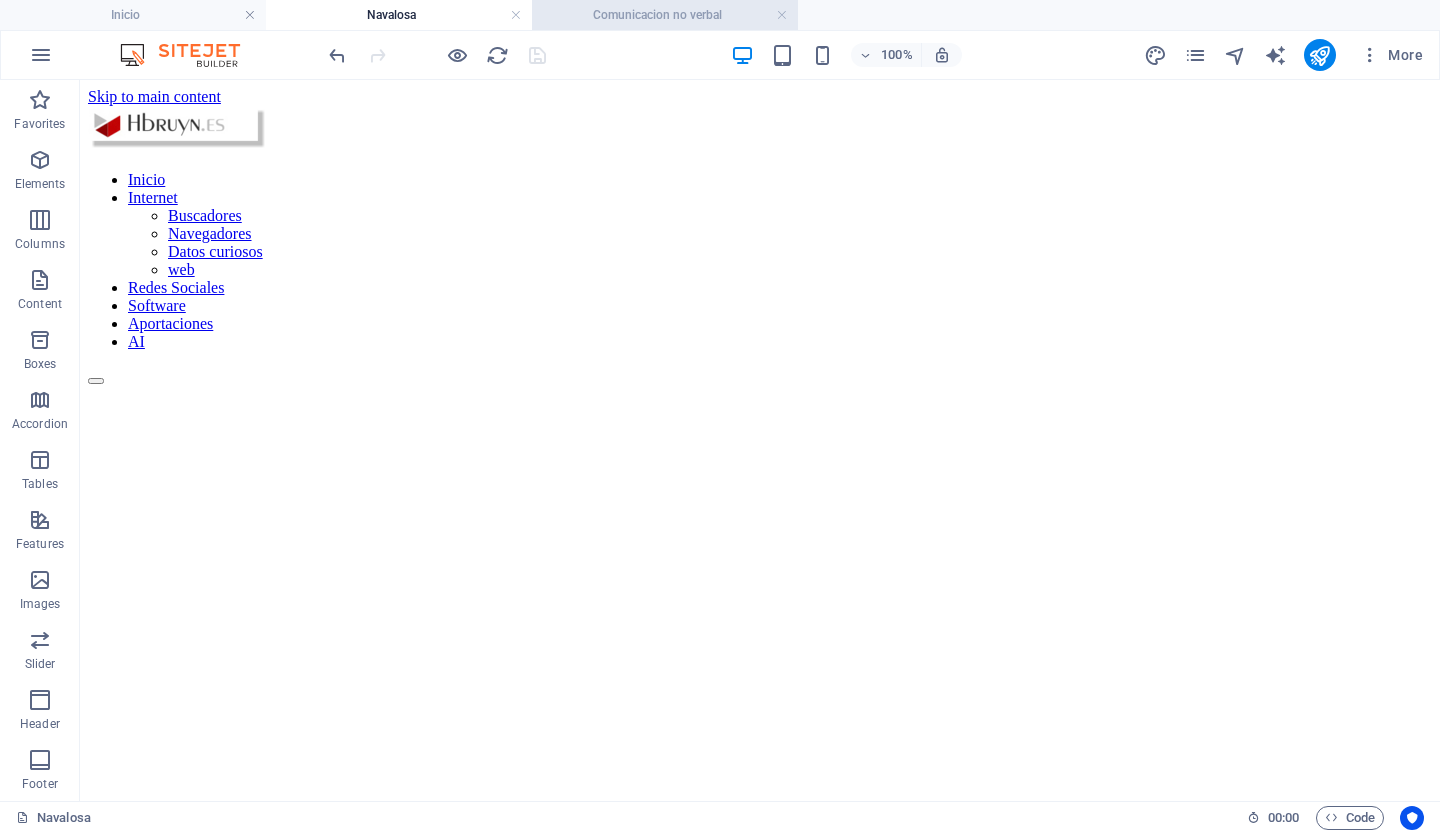 click on "Comunicacion no verbal" at bounding box center (665, 15) 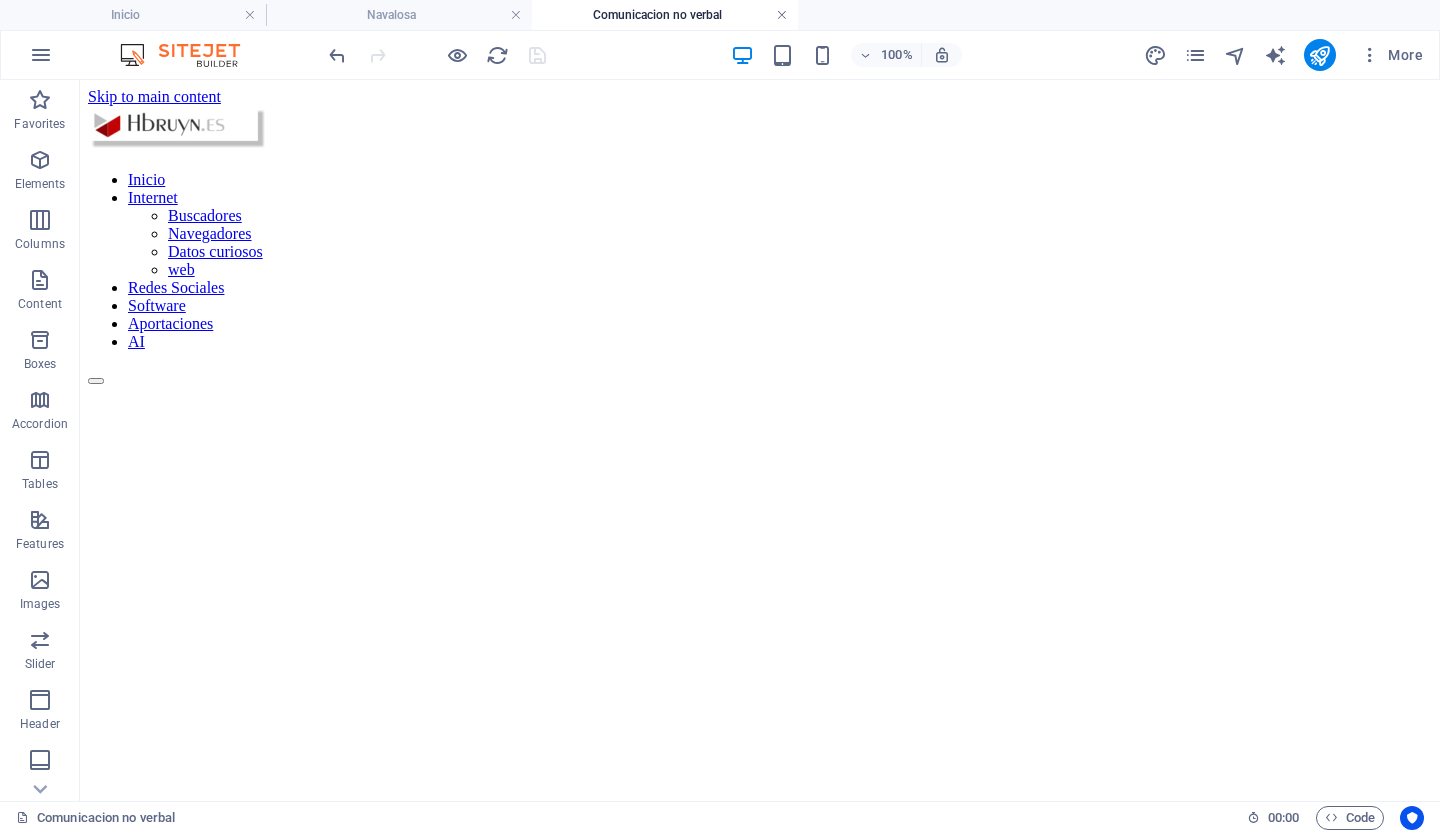 click at bounding box center (782, 15) 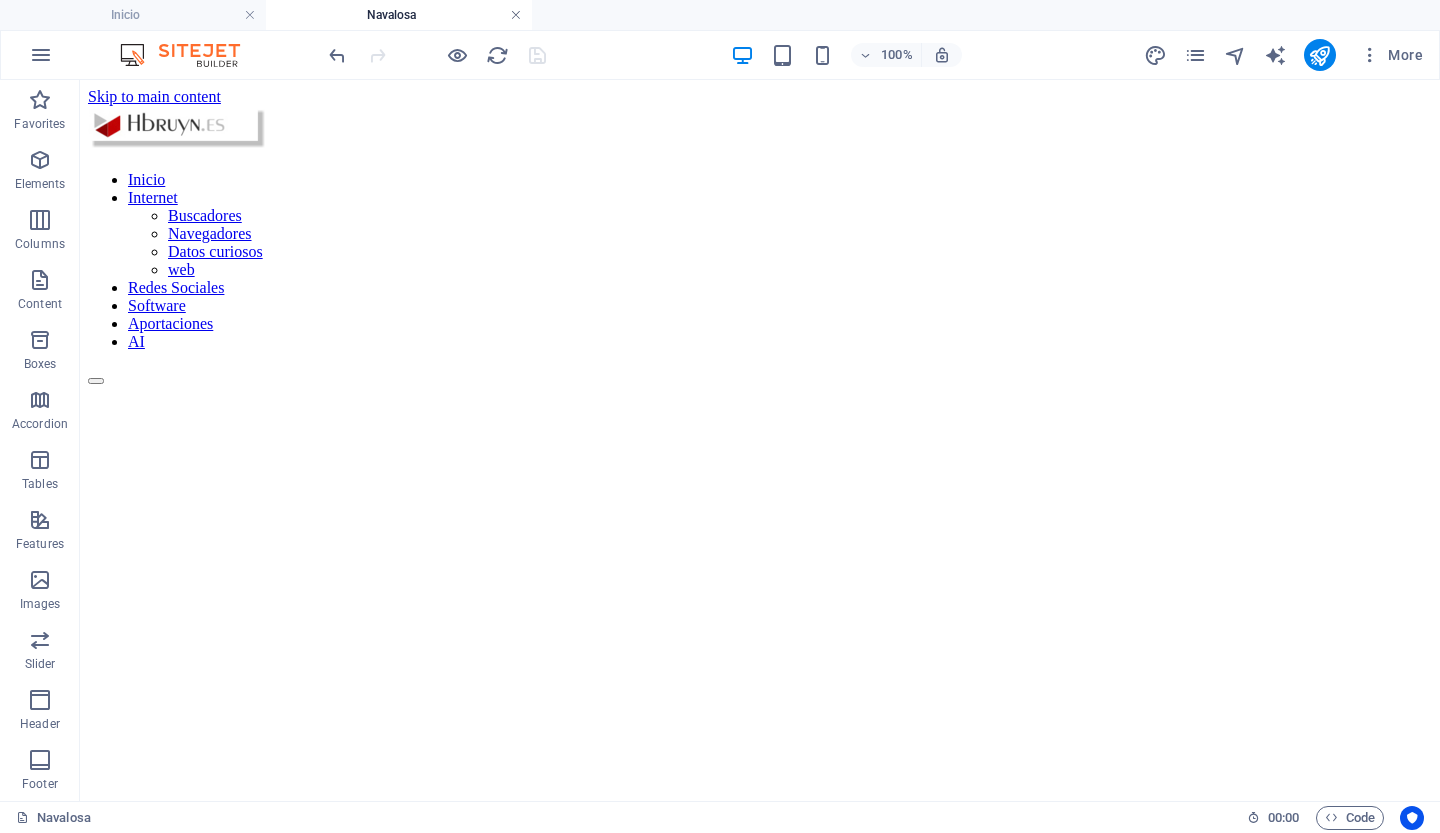 click at bounding box center [516, 15] 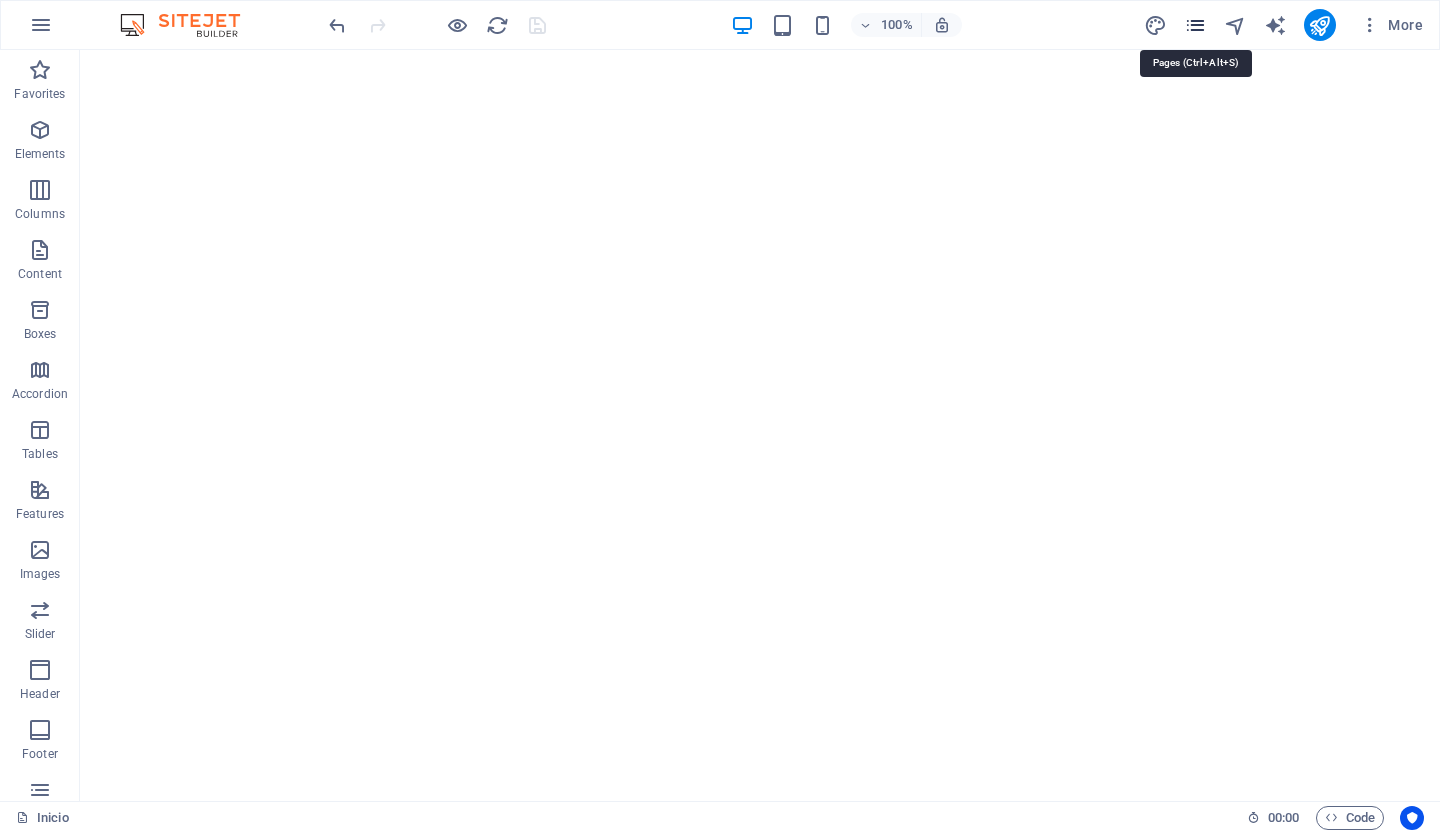 click at bounding box center [1195, 25] 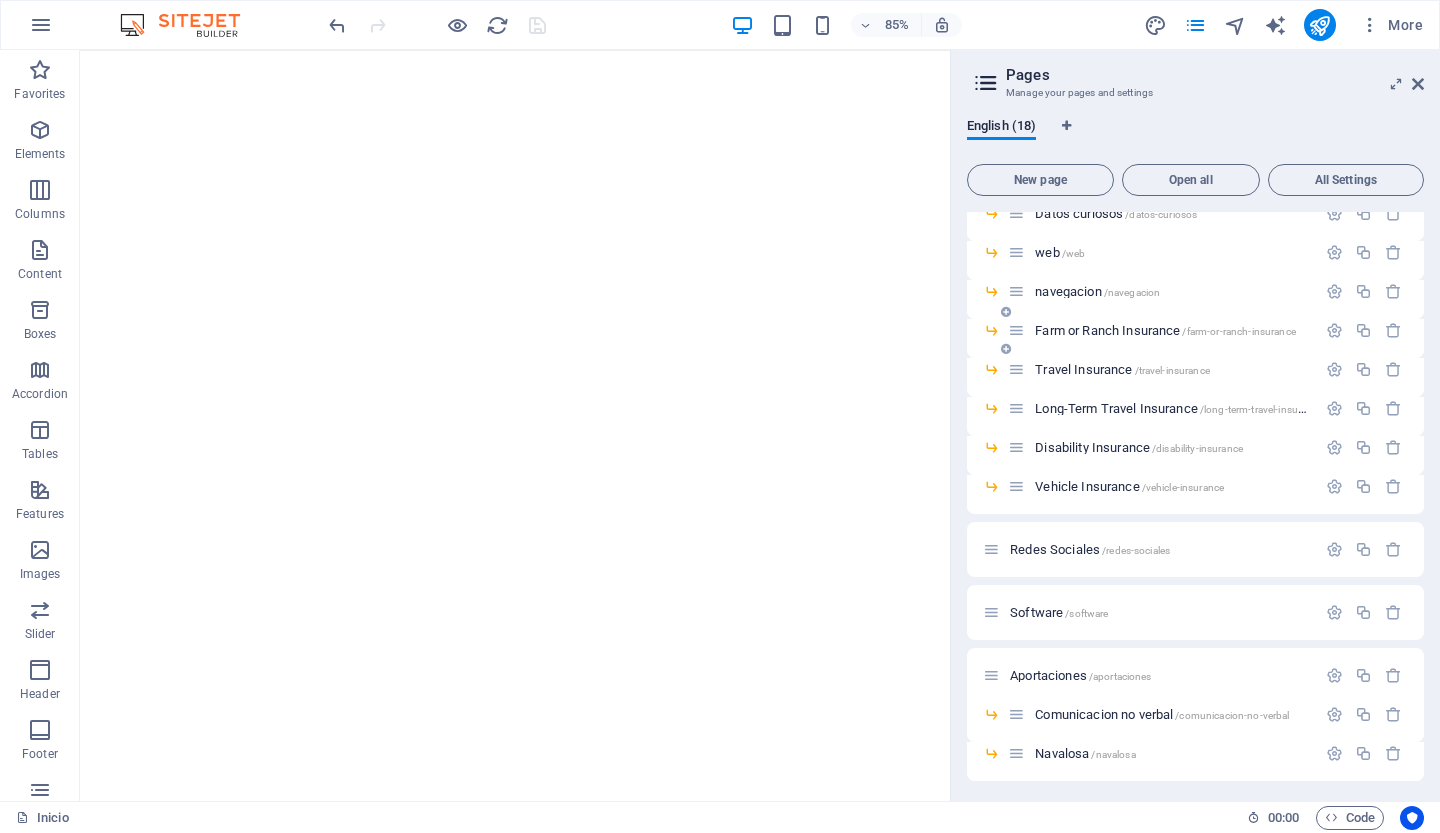 scroll, scrollTop: 272, scrollLeft: 0, axis: vertical 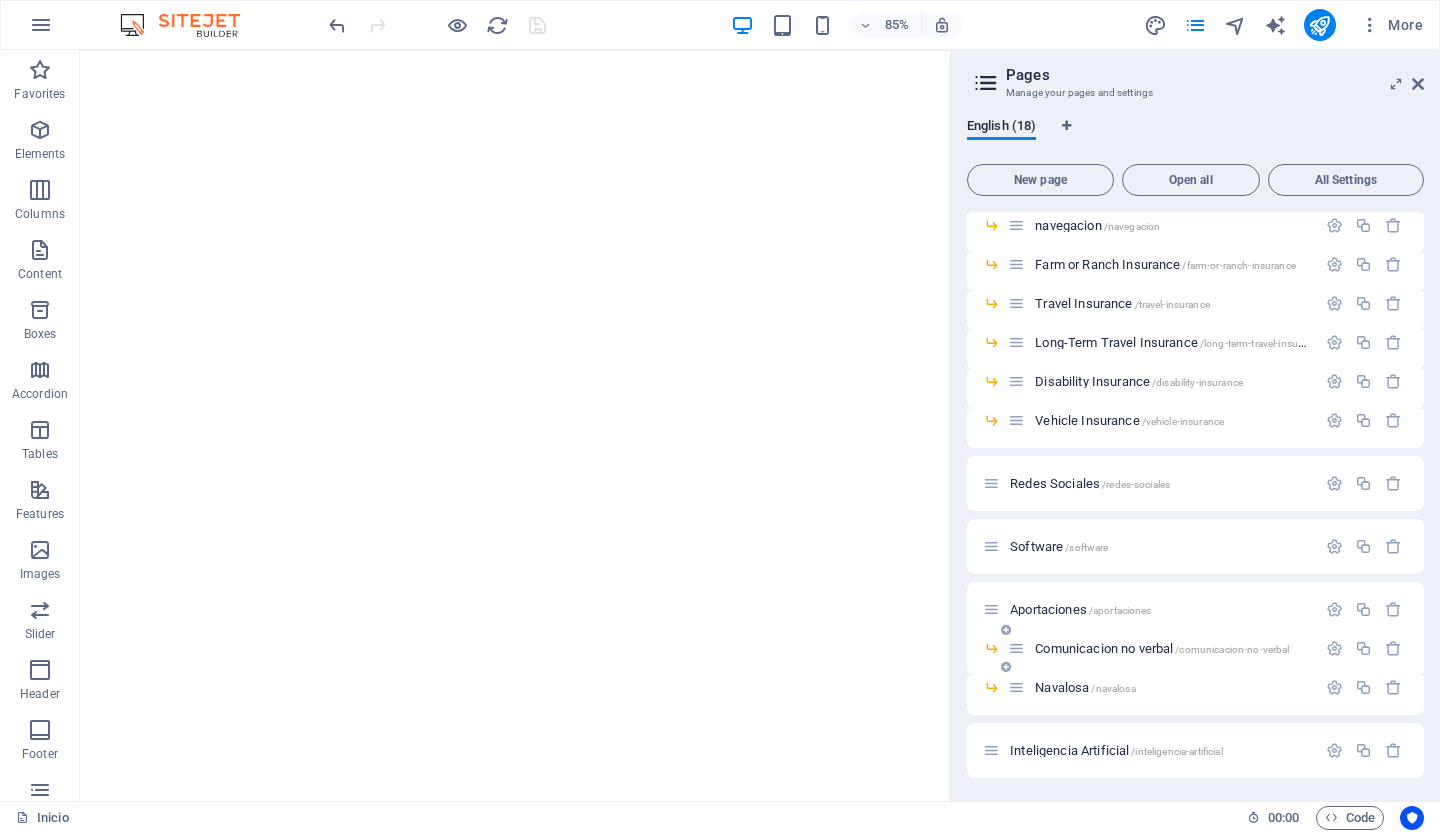 click on "Comunicacion no verbal /comunicacion-no-verbal" at bounding box center [1162, 648] 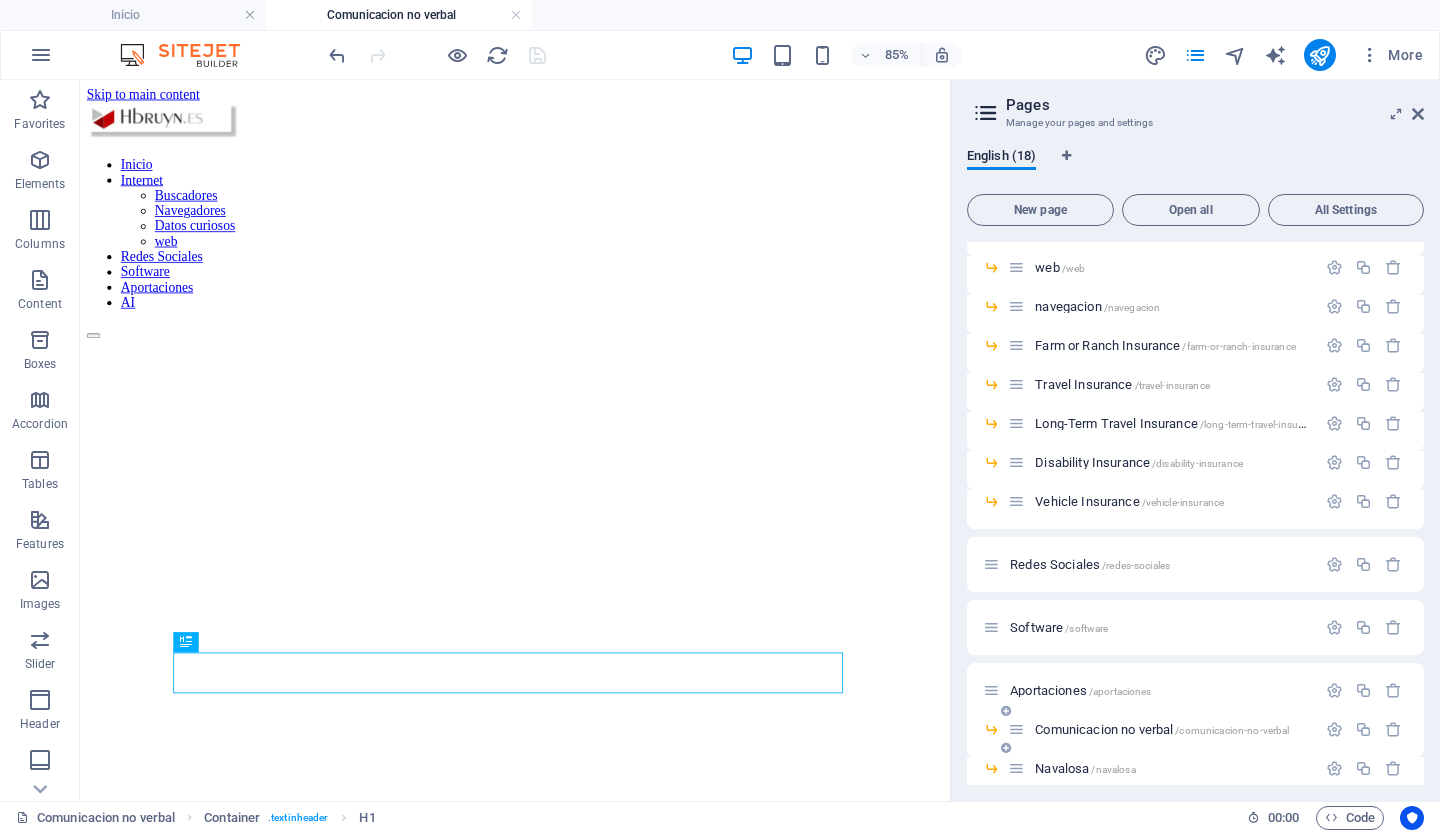 scroll, scrollTop: 0, scrollLeft: 0, axis: both 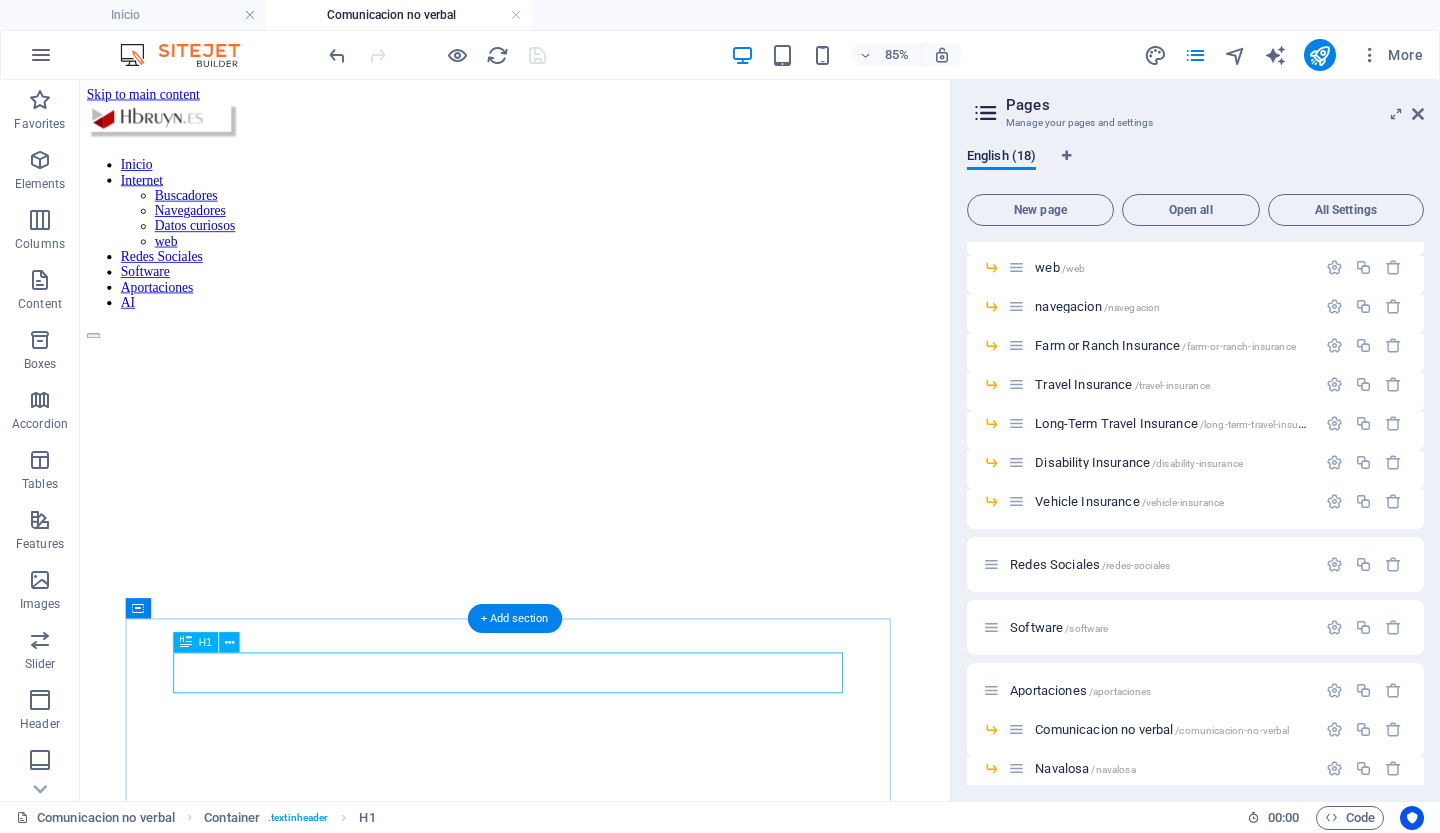 click on "hbruyn.es" at bounding box center (592, 1285) 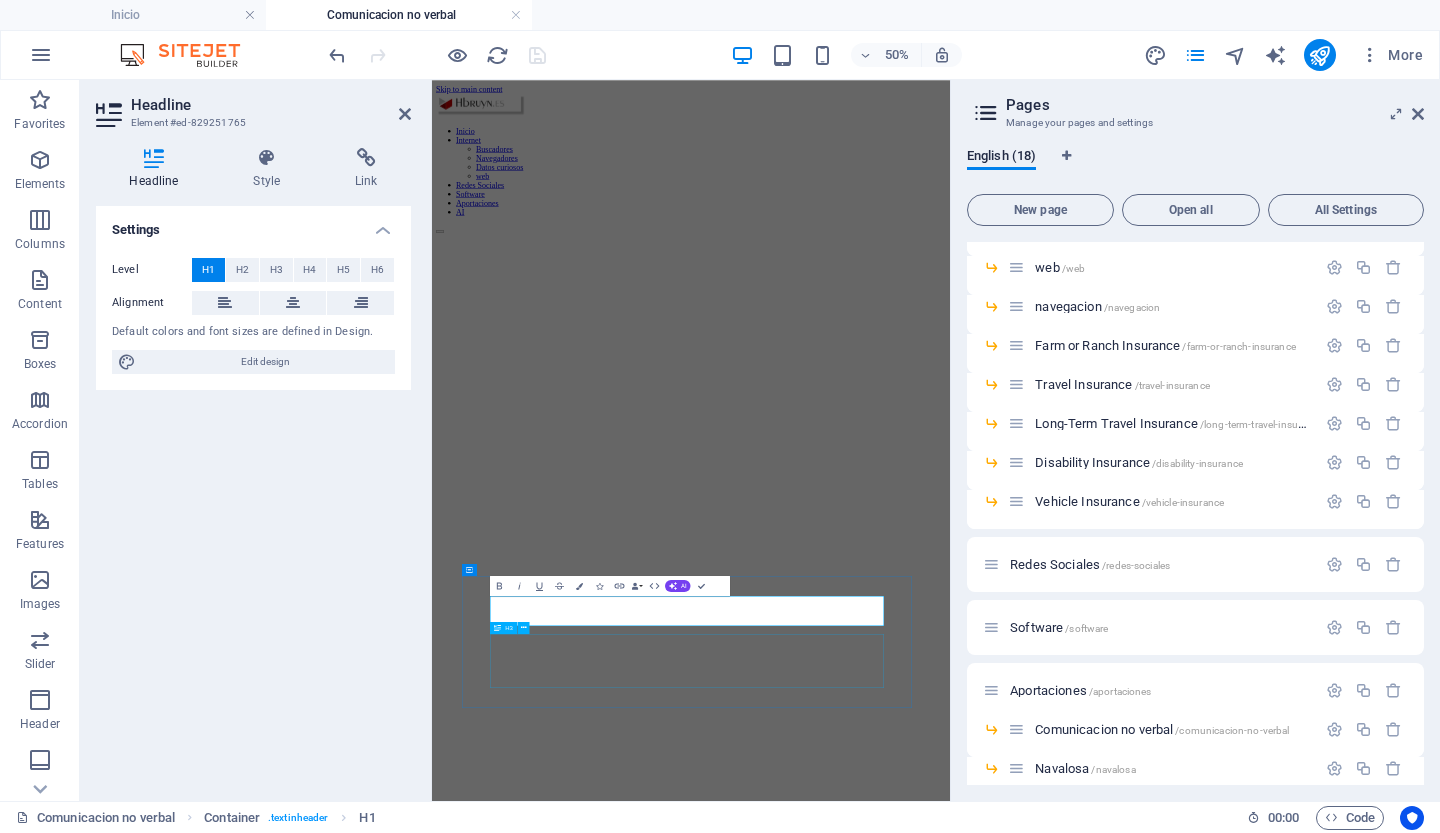 type 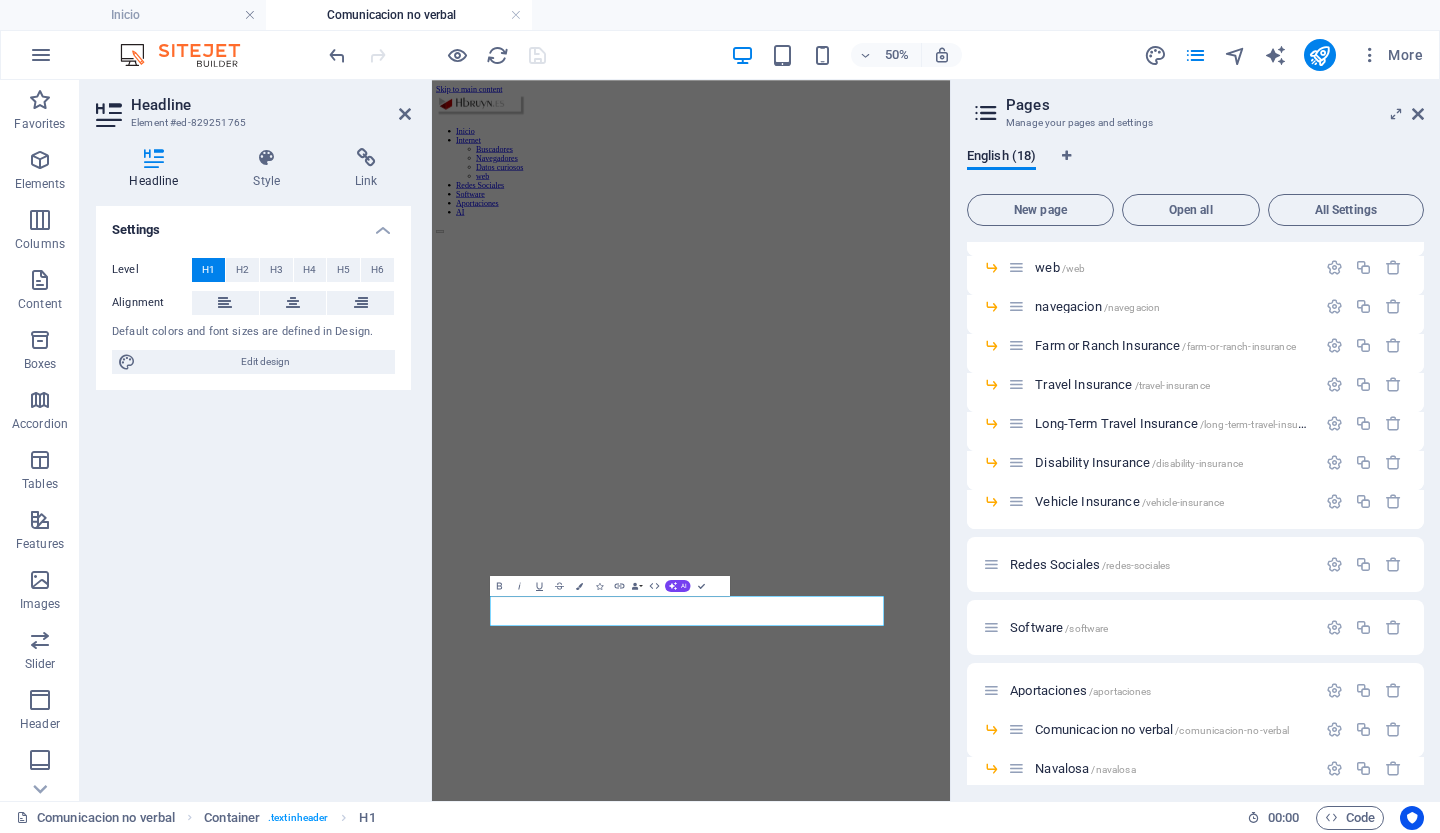 click at bounding box center [950, 323] 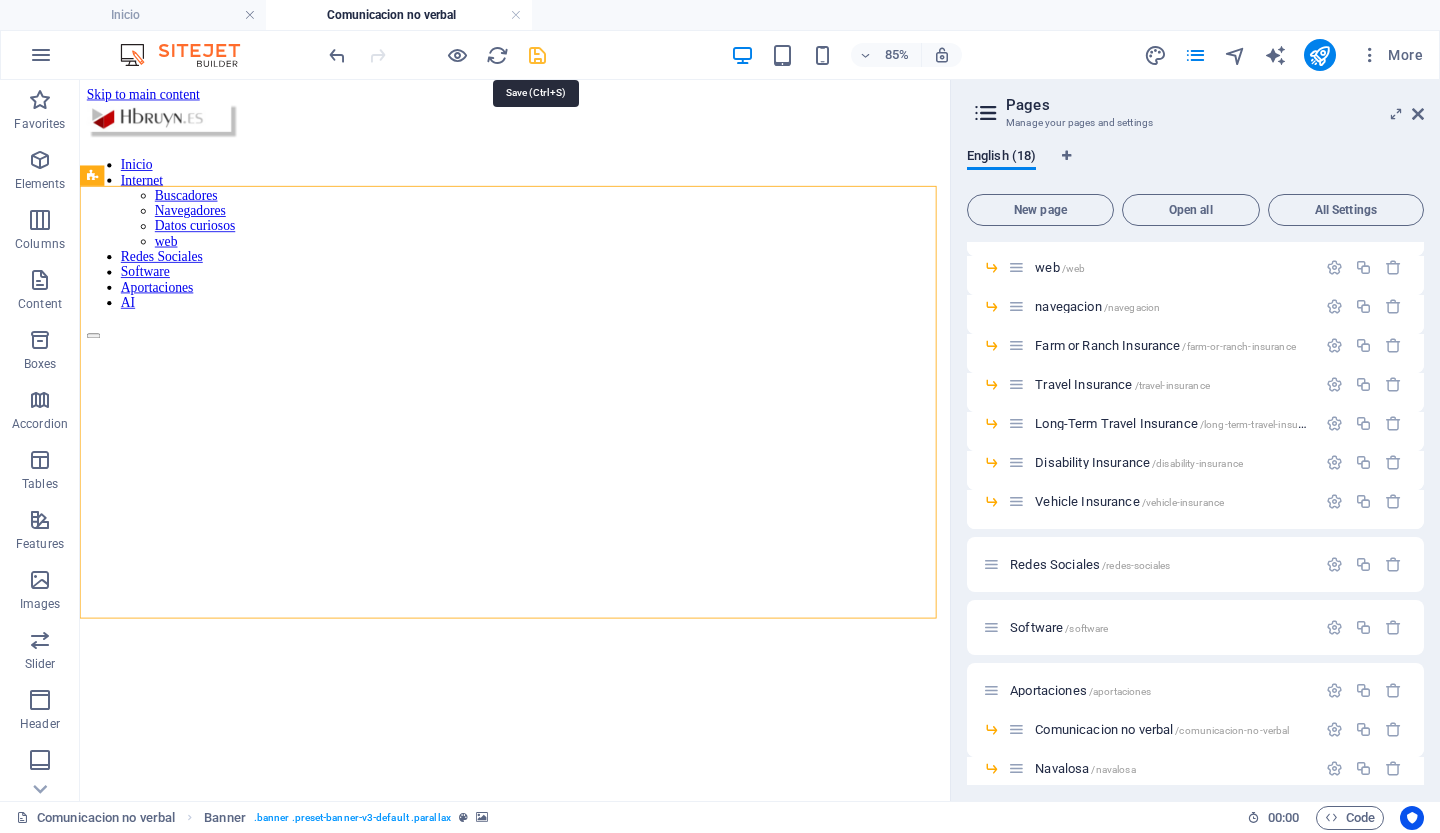 click at bounding box center (537, 55) 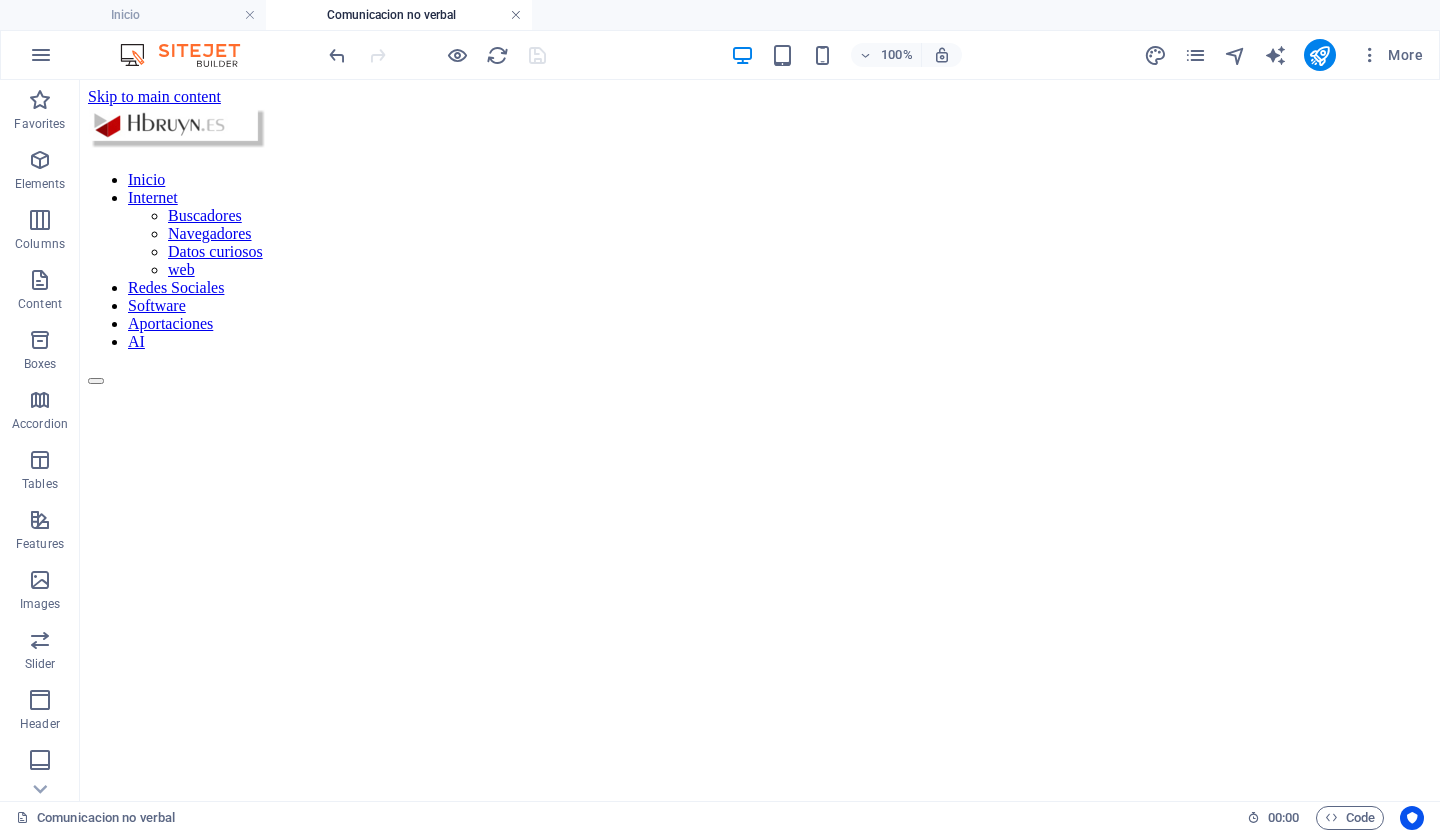 click at bounding box center (516, 15) 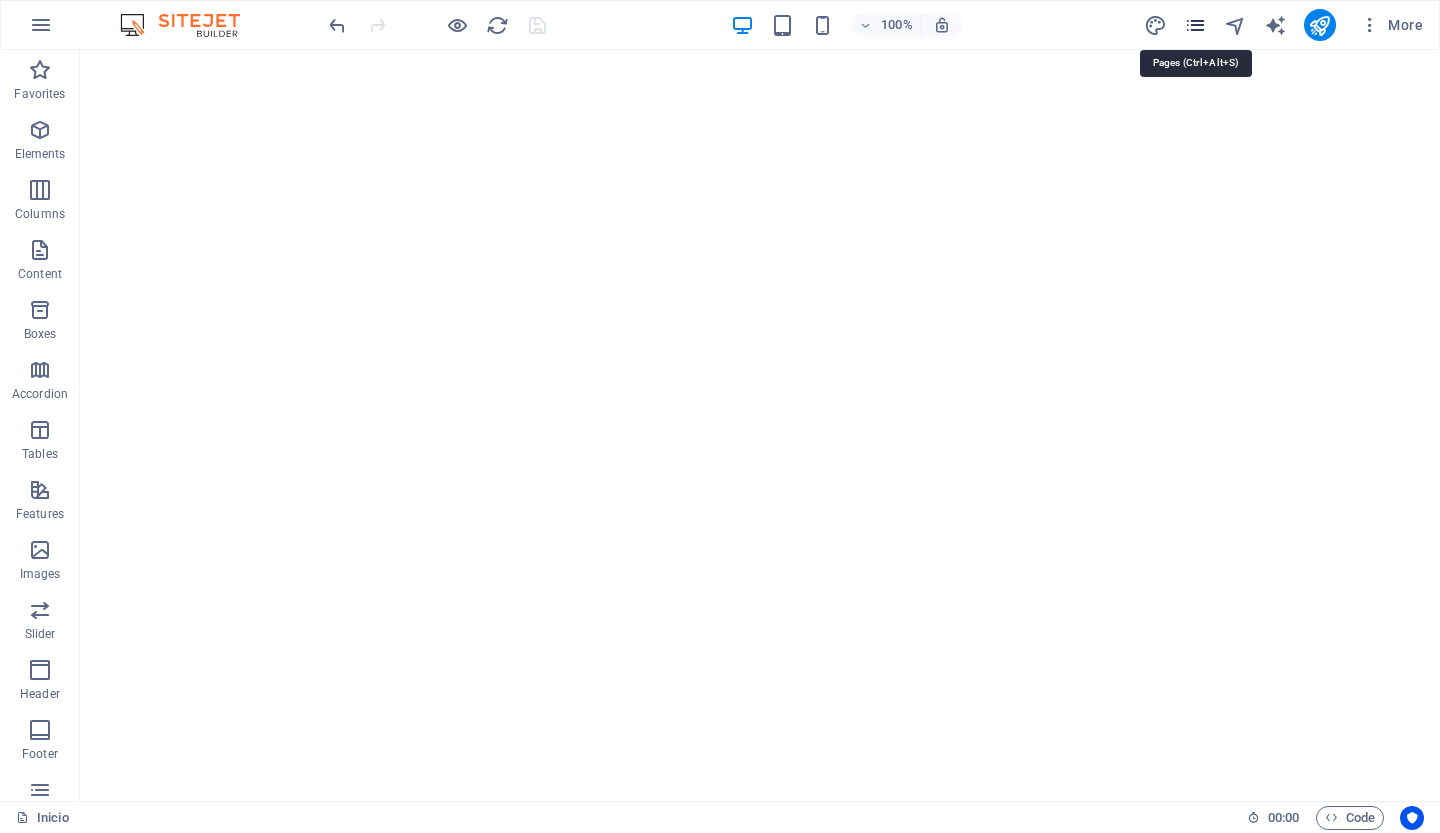 click at bounding box center (1195, 25) 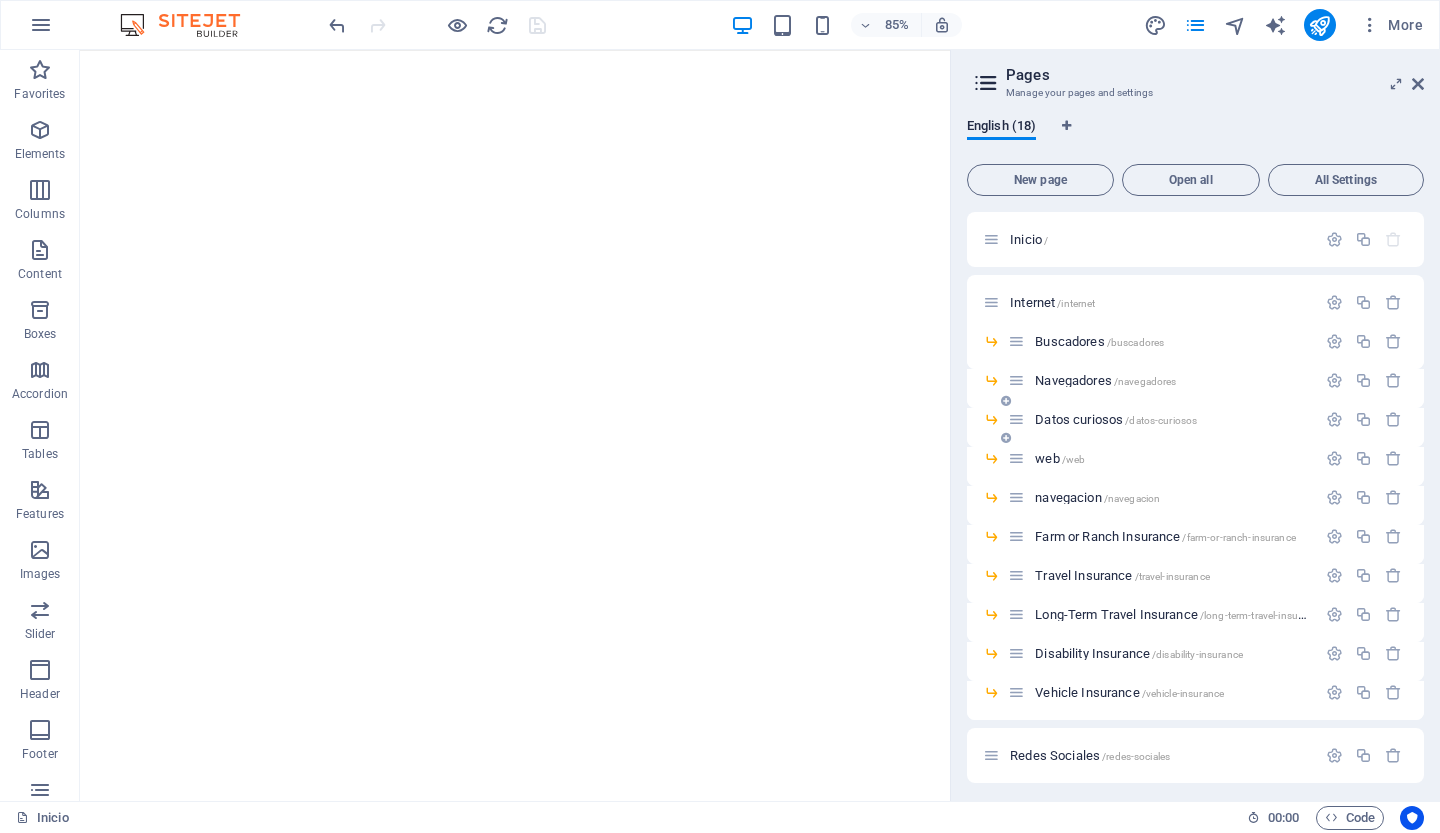 scroll, scrollTop: 272, scrollLeft: 0, axis: vertical 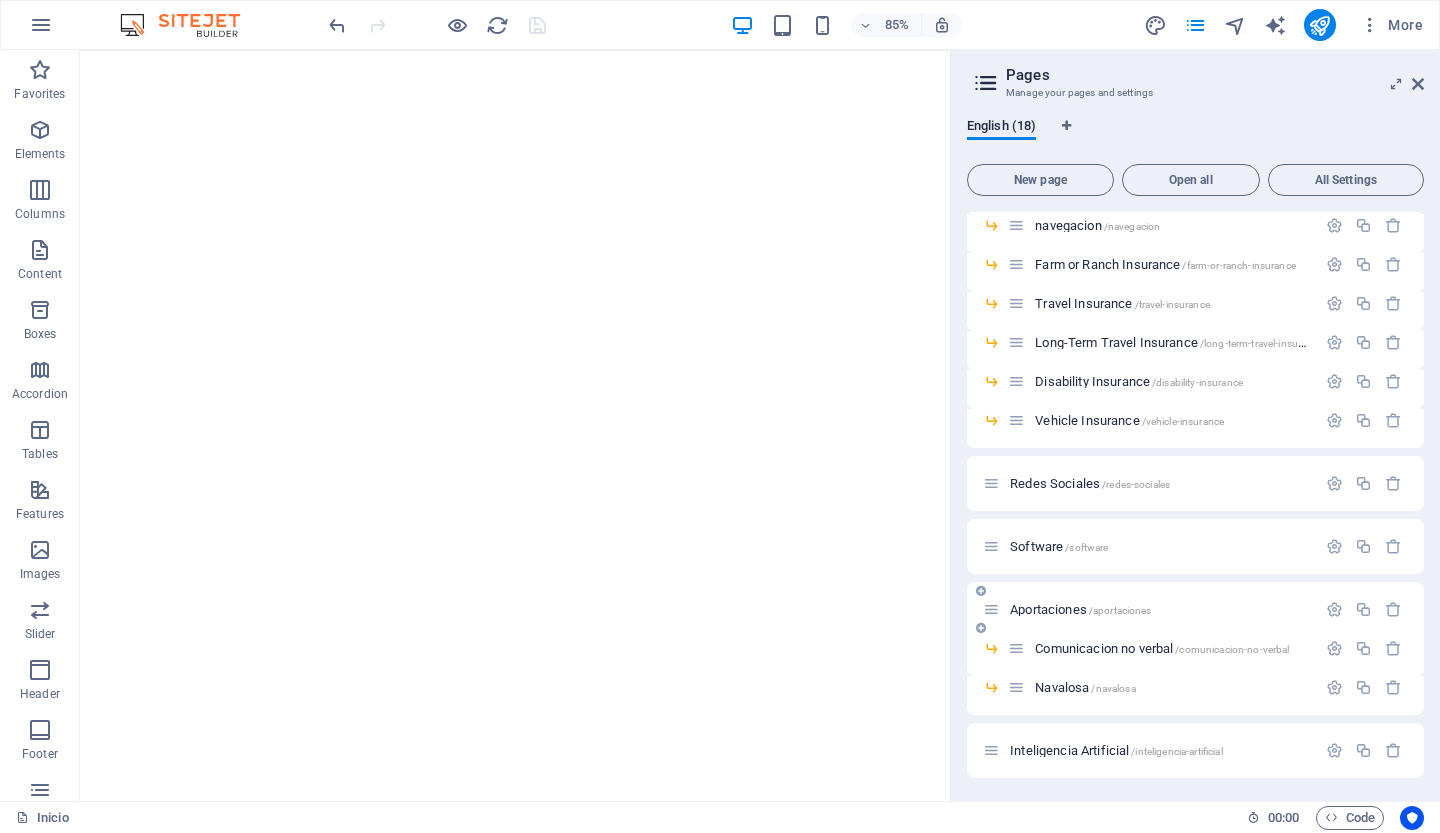 click on "Aportaciones /aportaciones" at bounding box center (1080, 609) 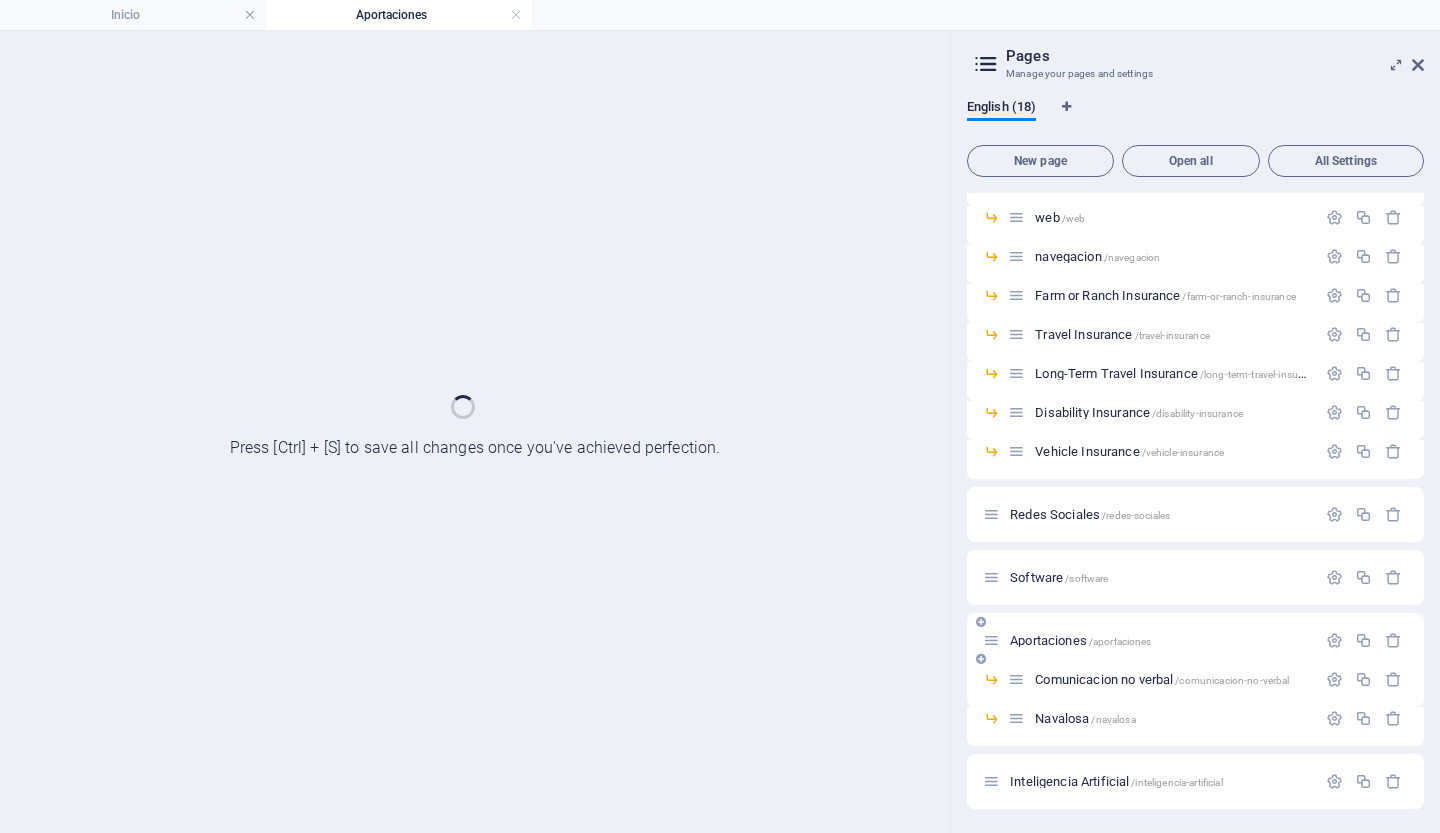 scroll, scrollTop: 221, scrollLeft: 0, axis: vertical 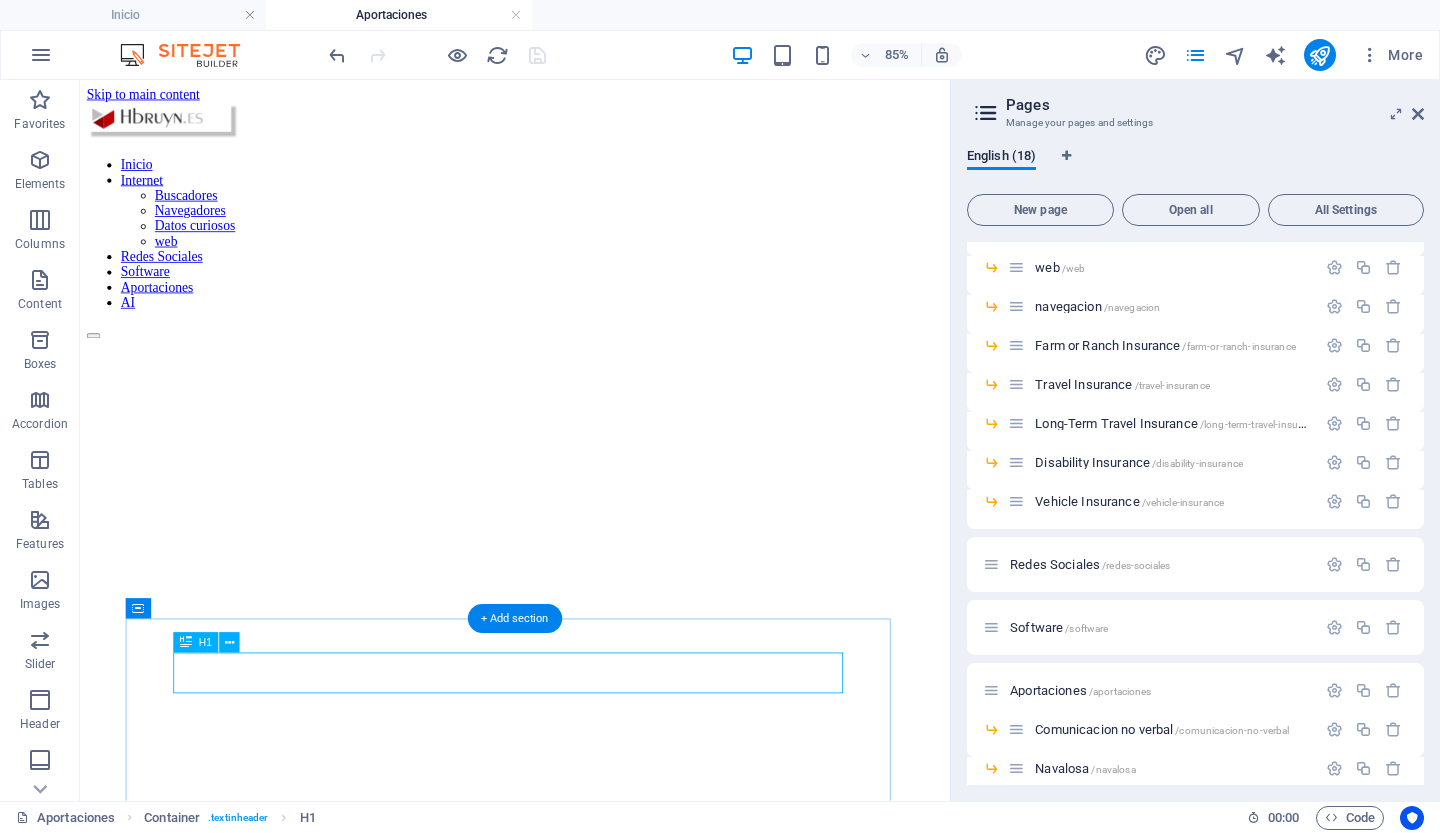 click on "hbruyn.es" at bounding box center (592, 1285) 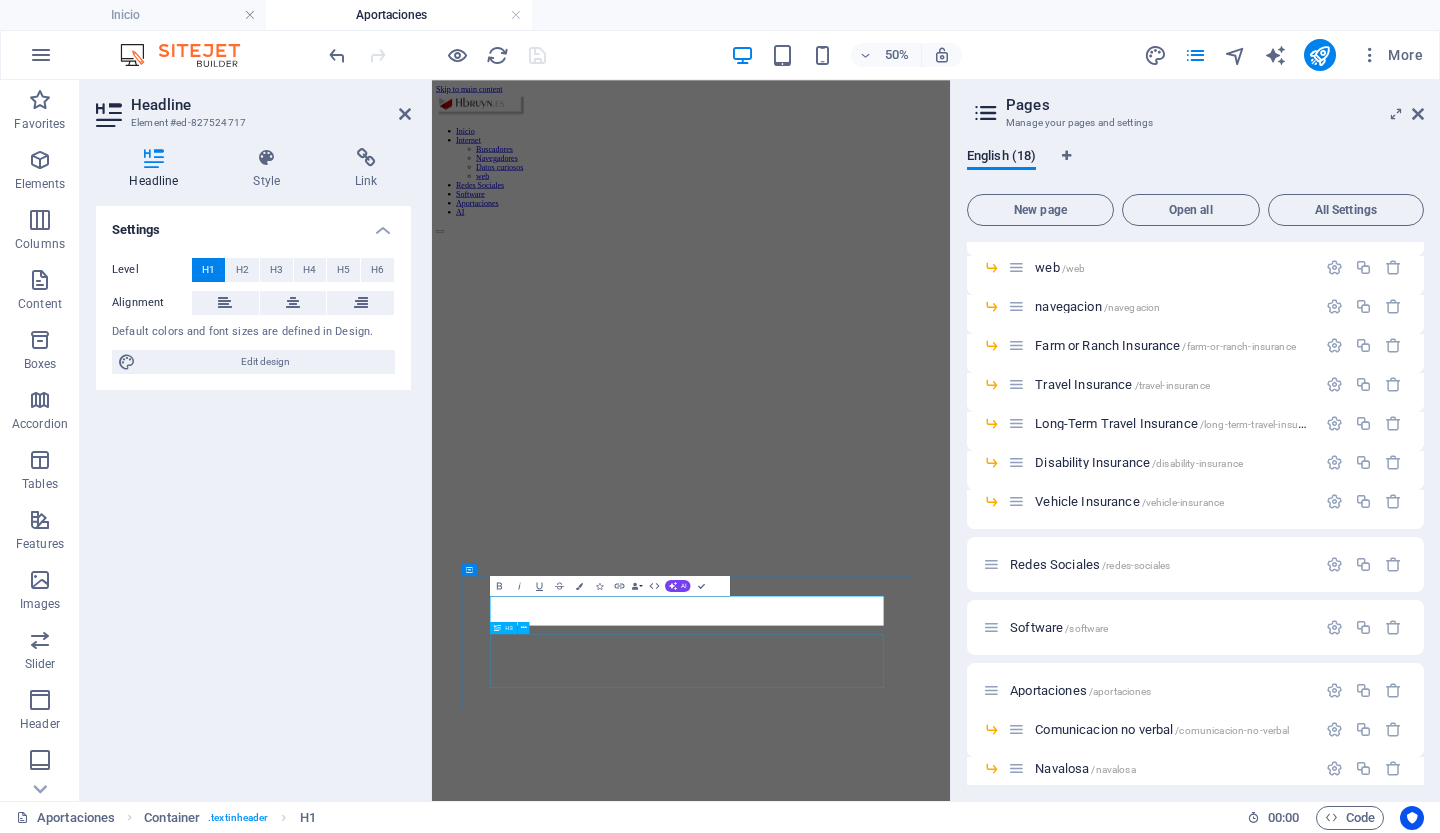type 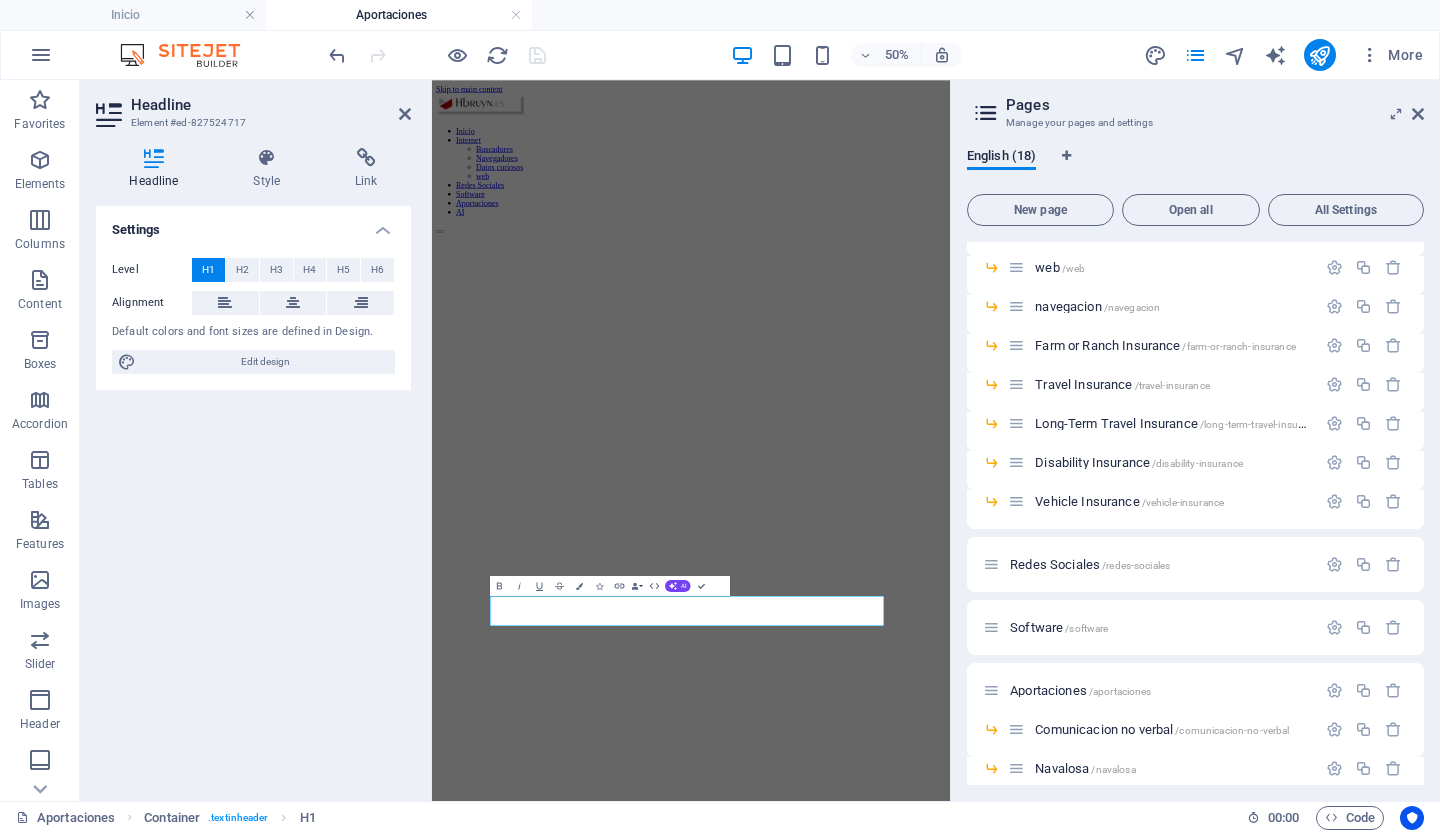 click on "Settings Level H1 H2 H3 H4 H5 H6 Alignment Default colors and font sizes are defined in Design. Edit design" at bounding box center (253, 495) 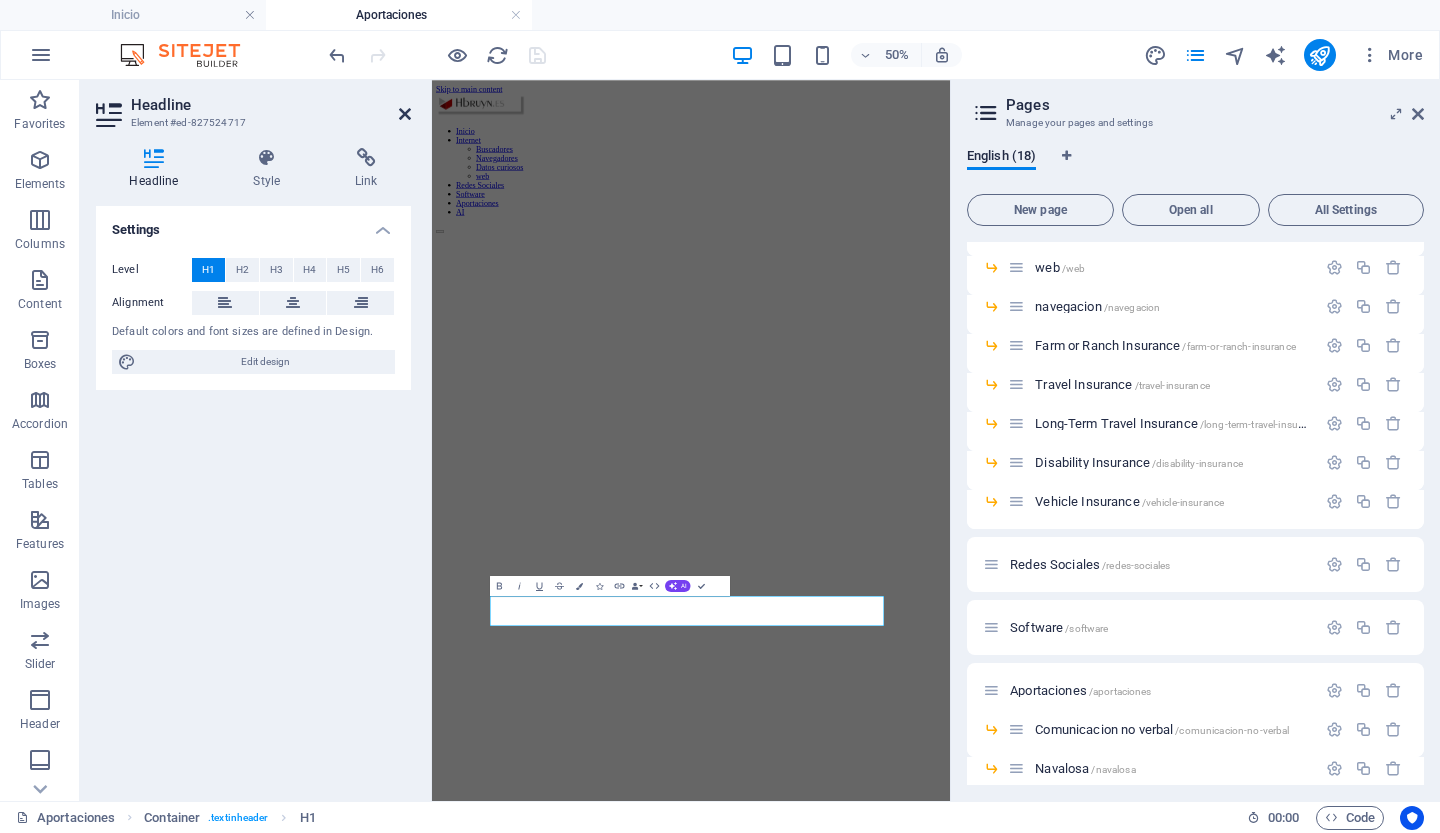 click at bounding box center [405, 114] 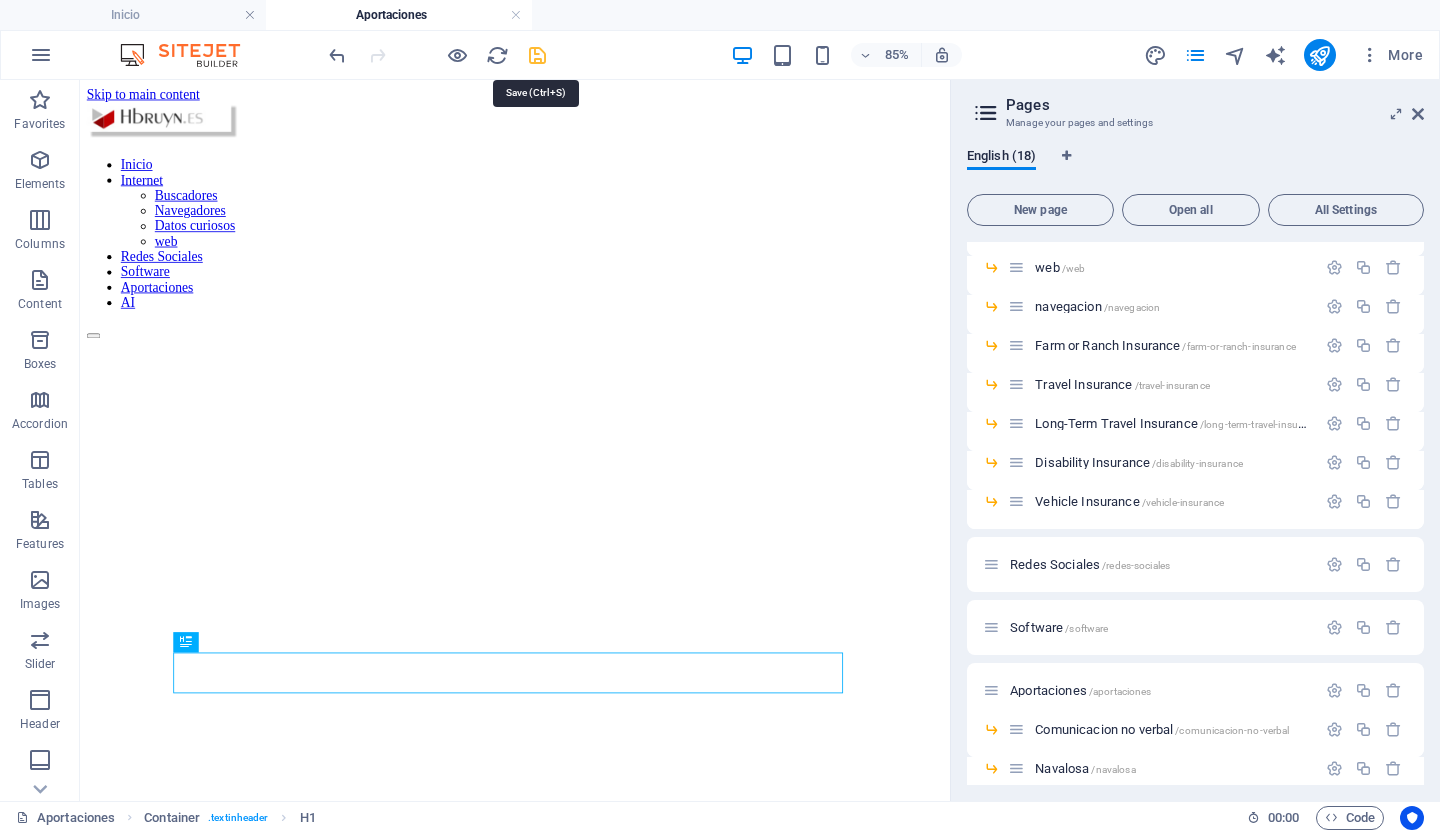 click at bounding box center [537, 55] 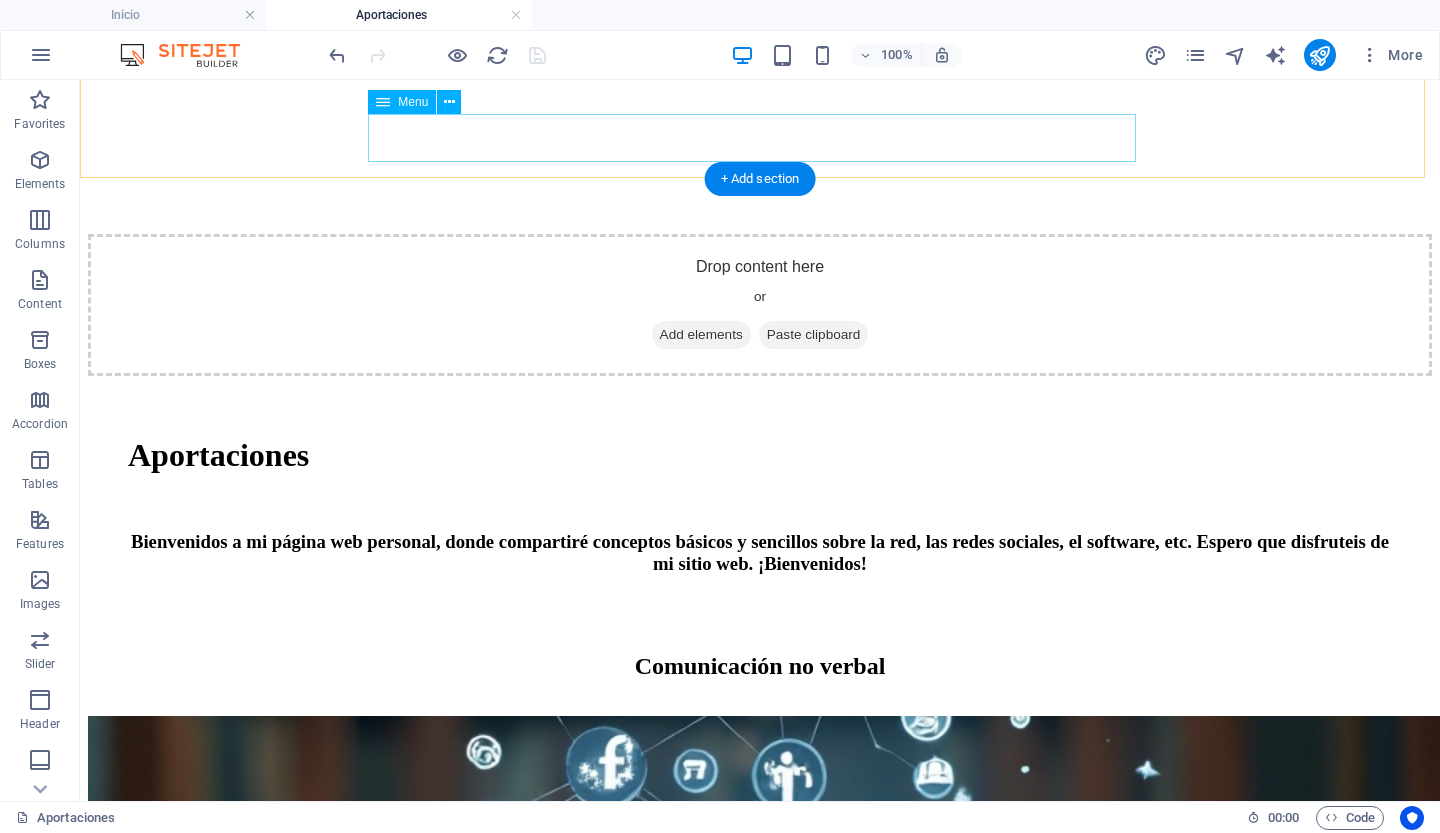 scroll, scrollTop: 729, scrollLeft: 0, axis: vertical 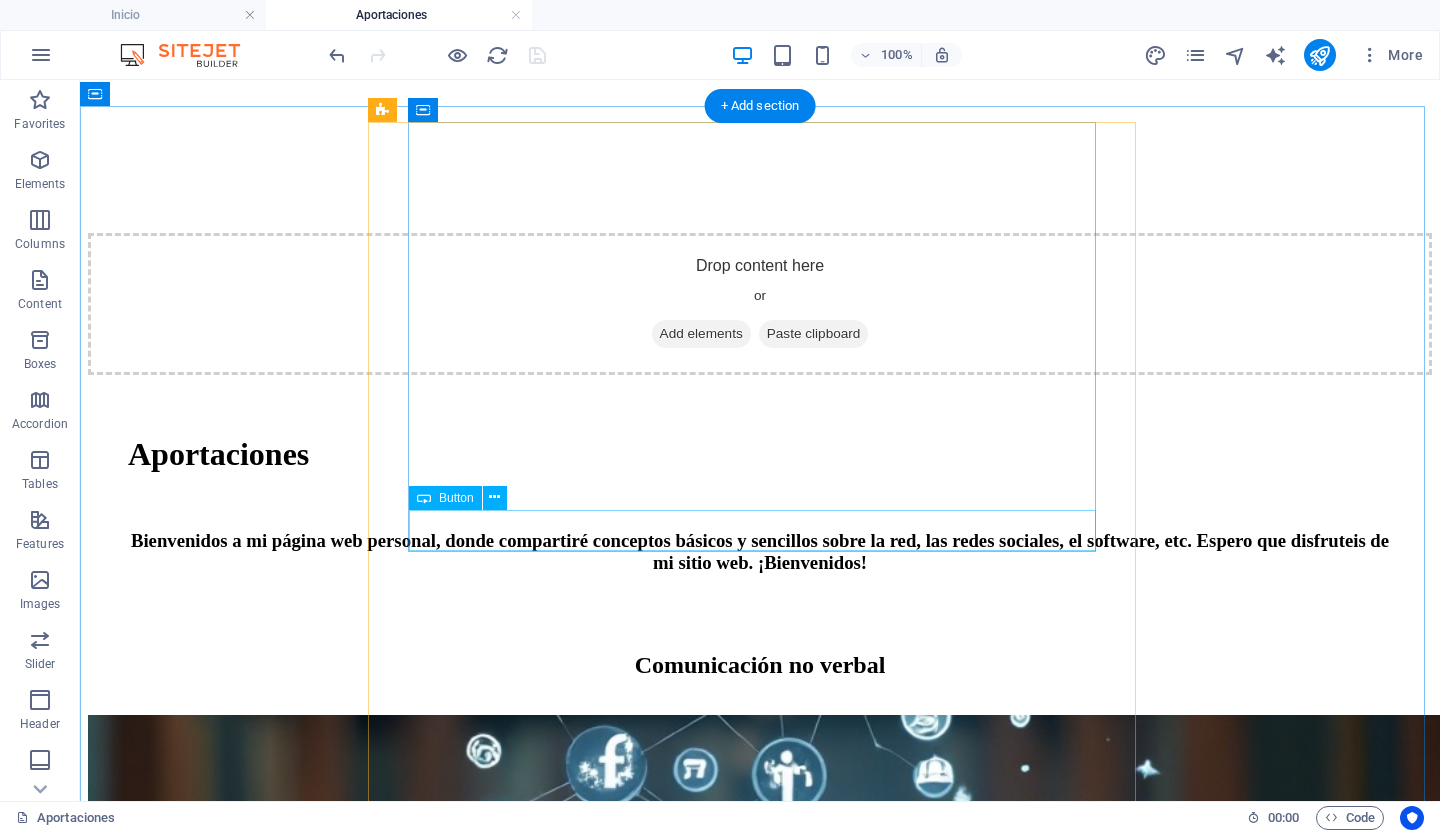 click on "Obtenga más información" at bounding box center (760, 1538) 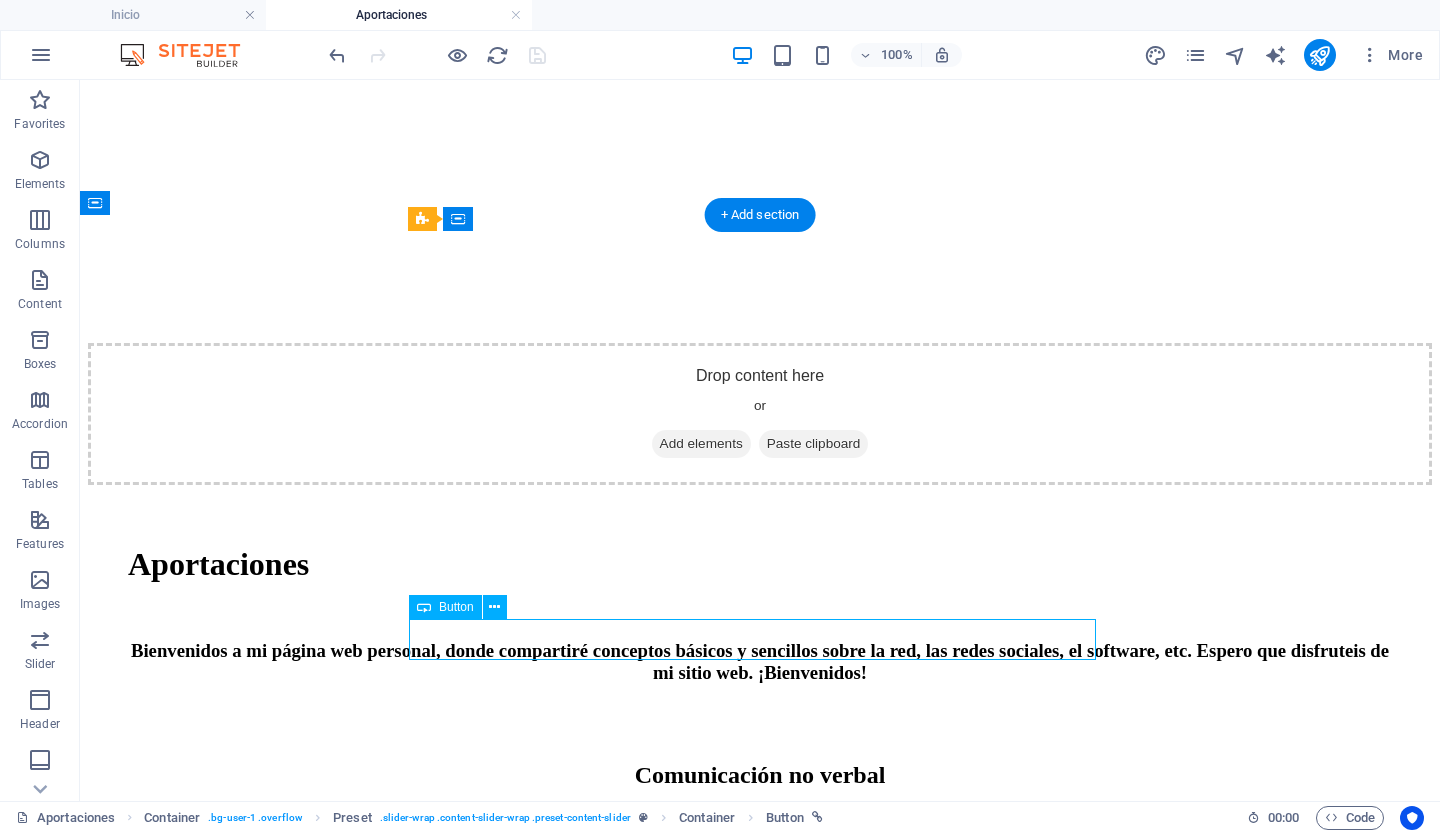 scroll, scrollTop: 620, scrollLeft: 0, axis: vertical 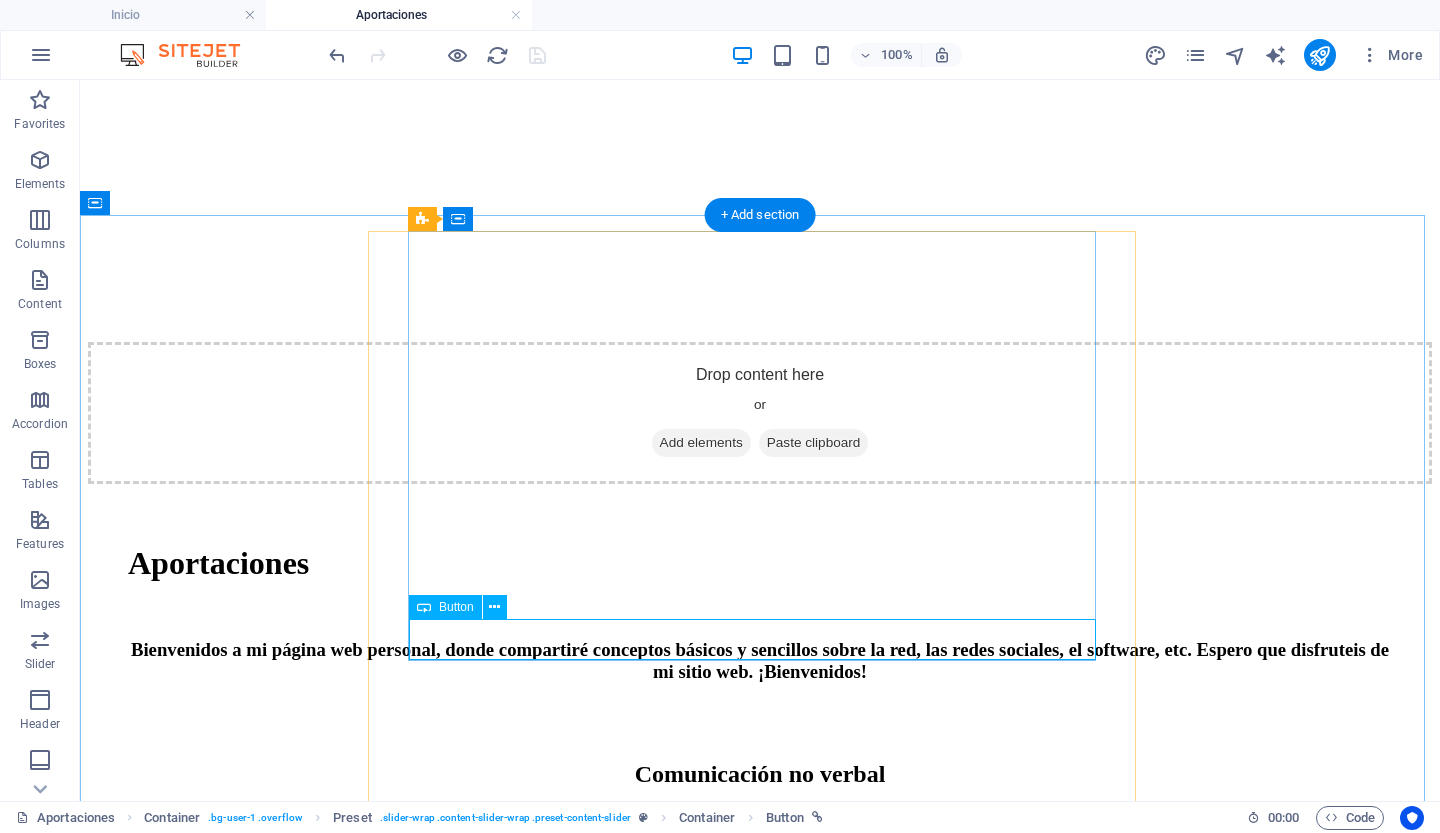 click on "Obtenga más información" at bounding box center (760, 1647) 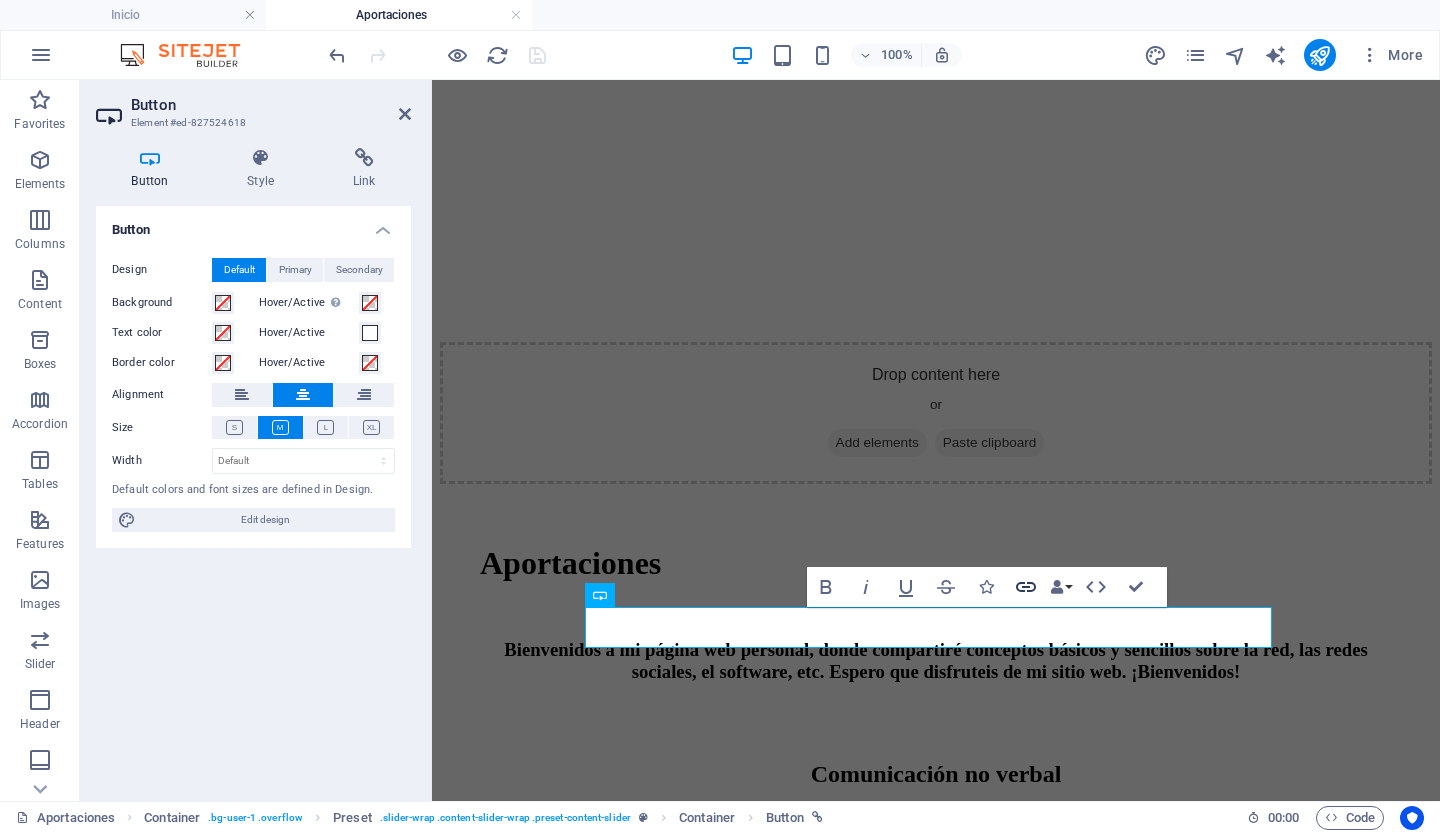 click 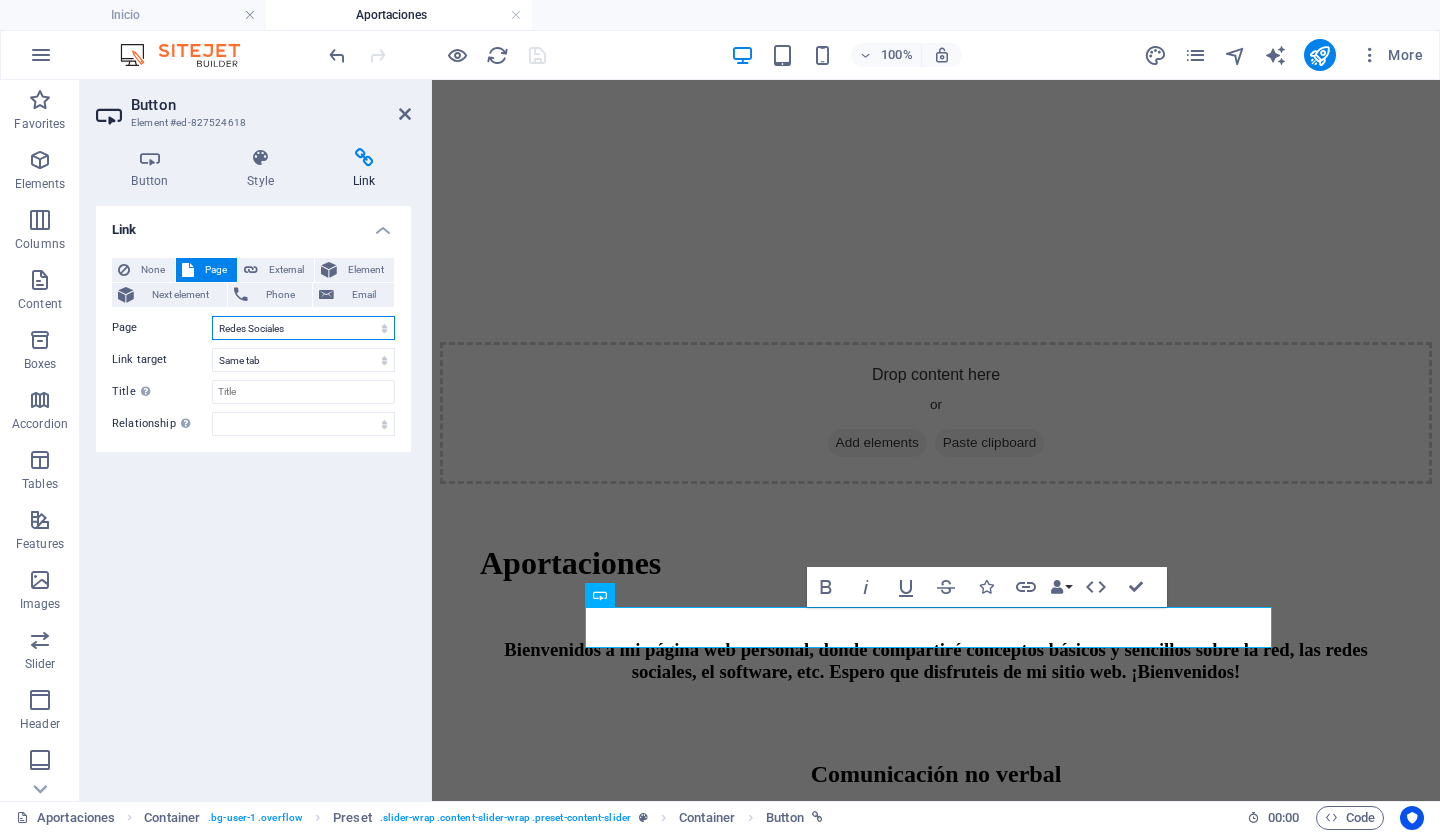 click on "Inicio Internet -- Buscadores -- Navegadores -- Datos curiosos -- web -- navegacion -- Farm or Ranch Insurance -- Travel Insurance -- Long-Term Travel Insurance -- Disability Insurance -- Vehicle Insurance Redes Sociales Software Aportaciones -- Comunicacion no verbal -- Navalosa Inteligencia Artificial" at bounding box center (303, 328) 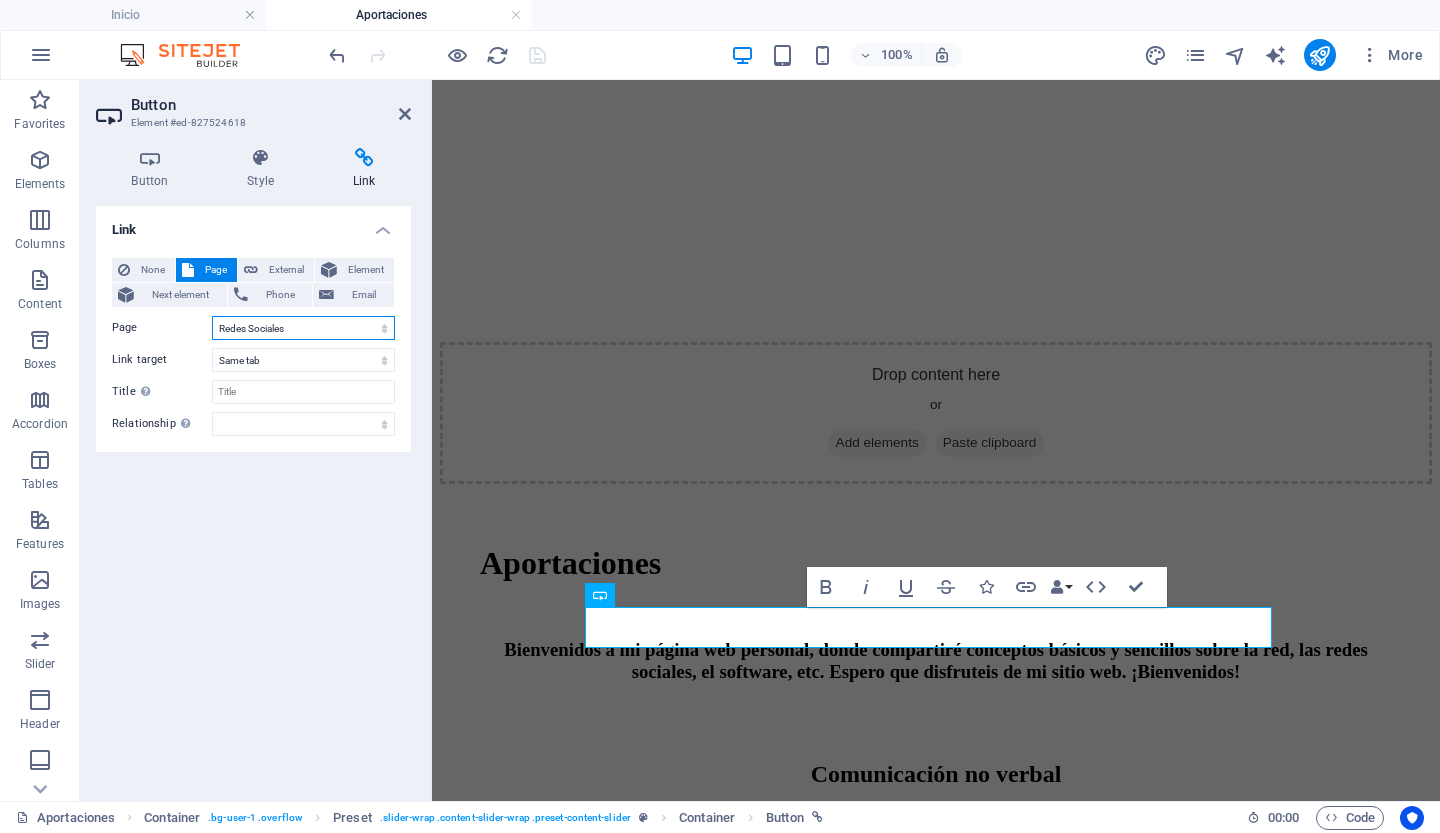 select on "15" 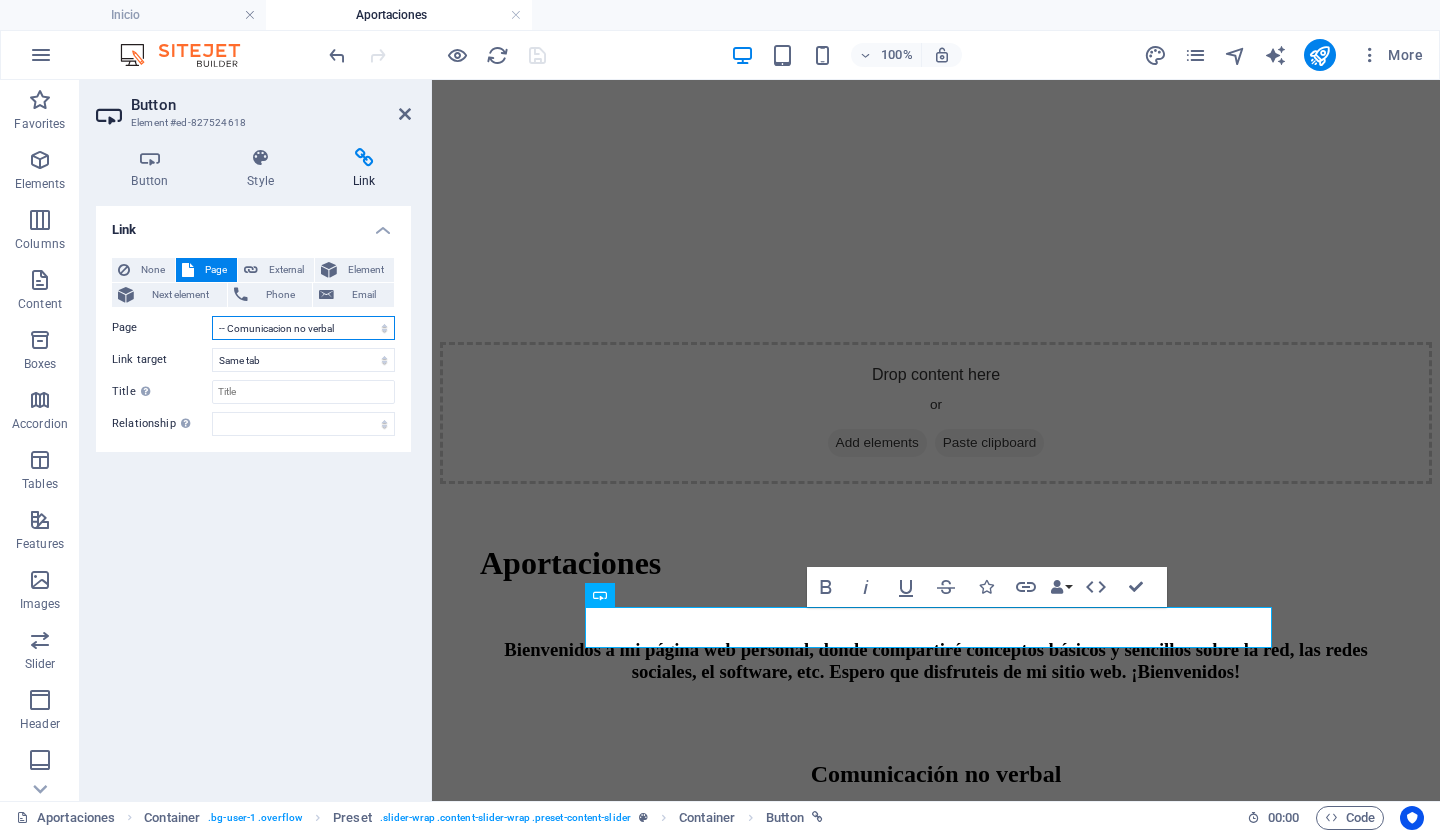 click on "Inicio Internet -- Buscadores -- Navegadores -- Datos curiosos -- web -- navegacion -- Farm or Ranch Insurance -- Travel Insurance -- Long-Term Travel Insurance -- Disability Insurance -- Vehicle Insurance Redes Sociales Software Aportaciones -- Comunicacion no verbal -- Navalosa Inteligencia Artificial" at bounding box center [303, 328] 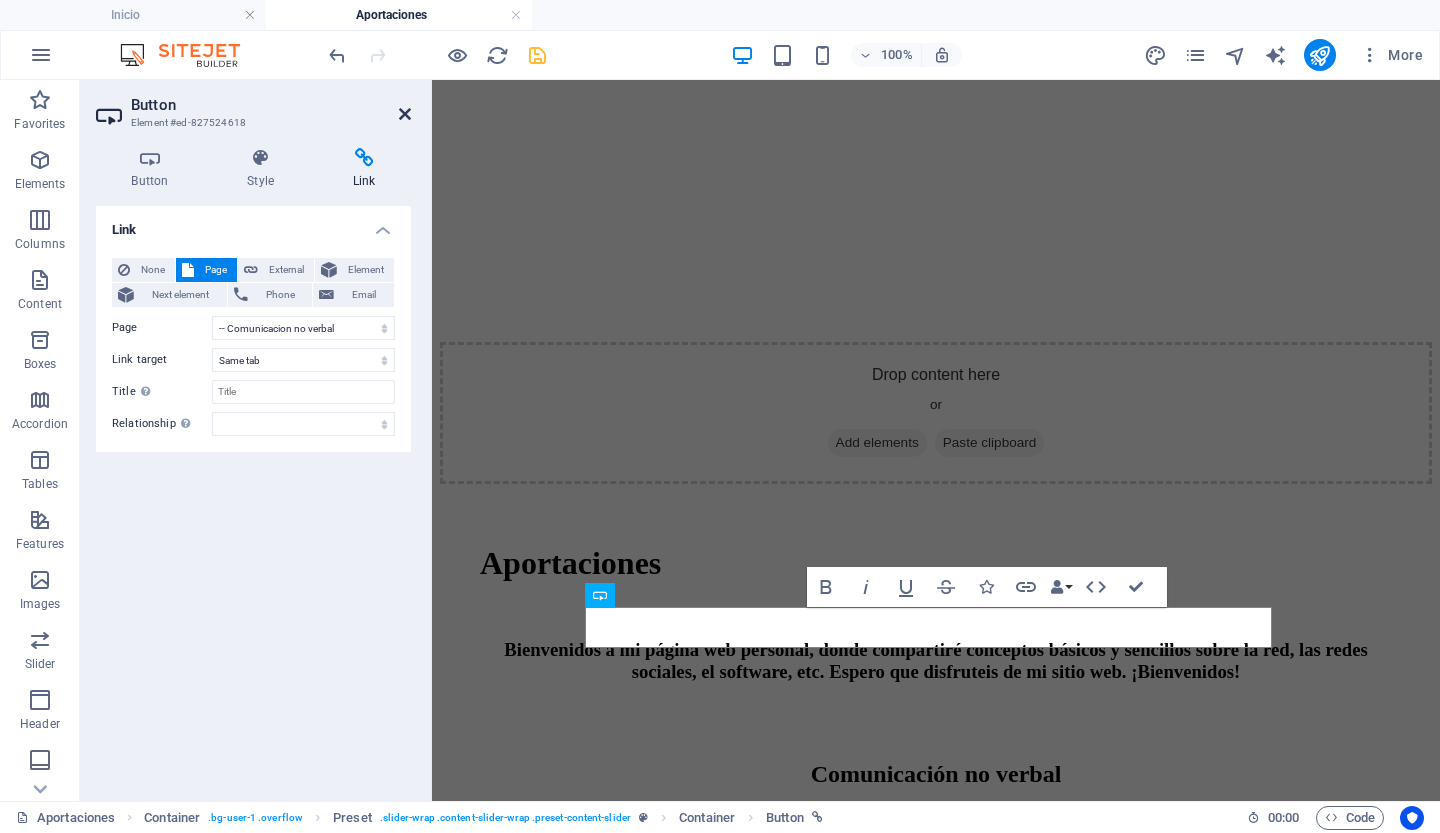 click at bounding box center [405, 114] 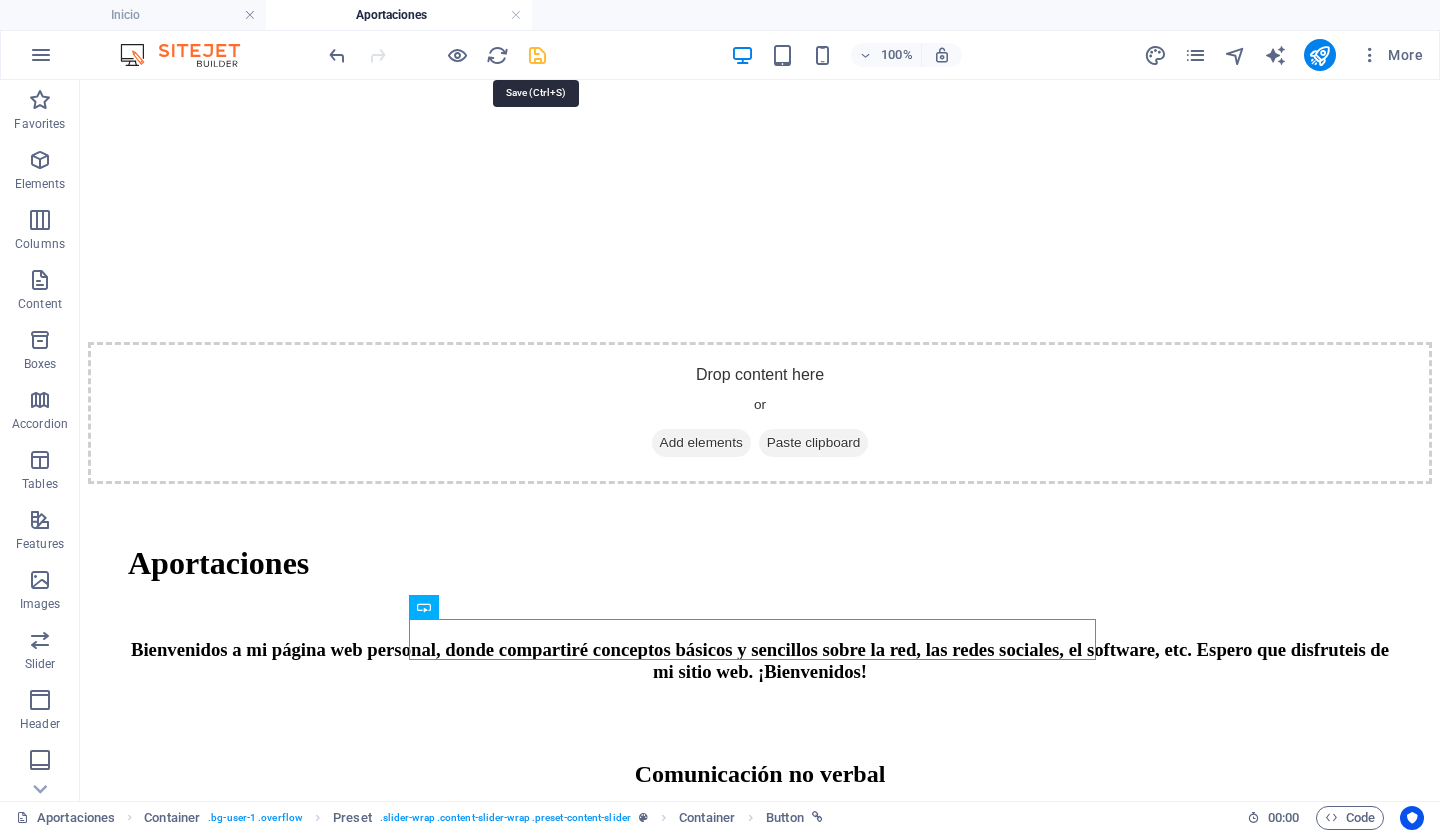 click at bounding box center [537, 55] 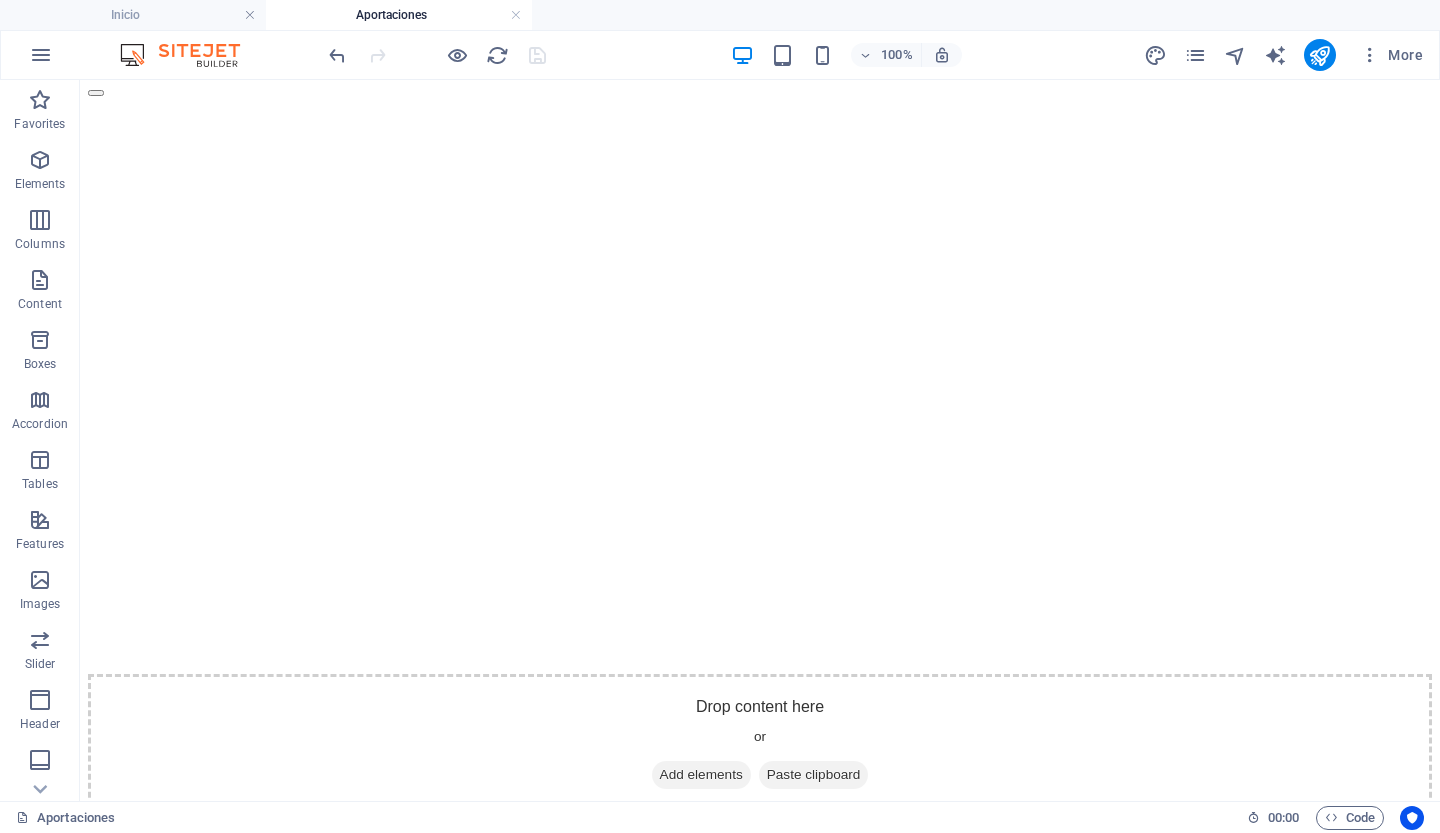 scroll, scrollTop: 251, scrollLeft: 0, axis: vertical 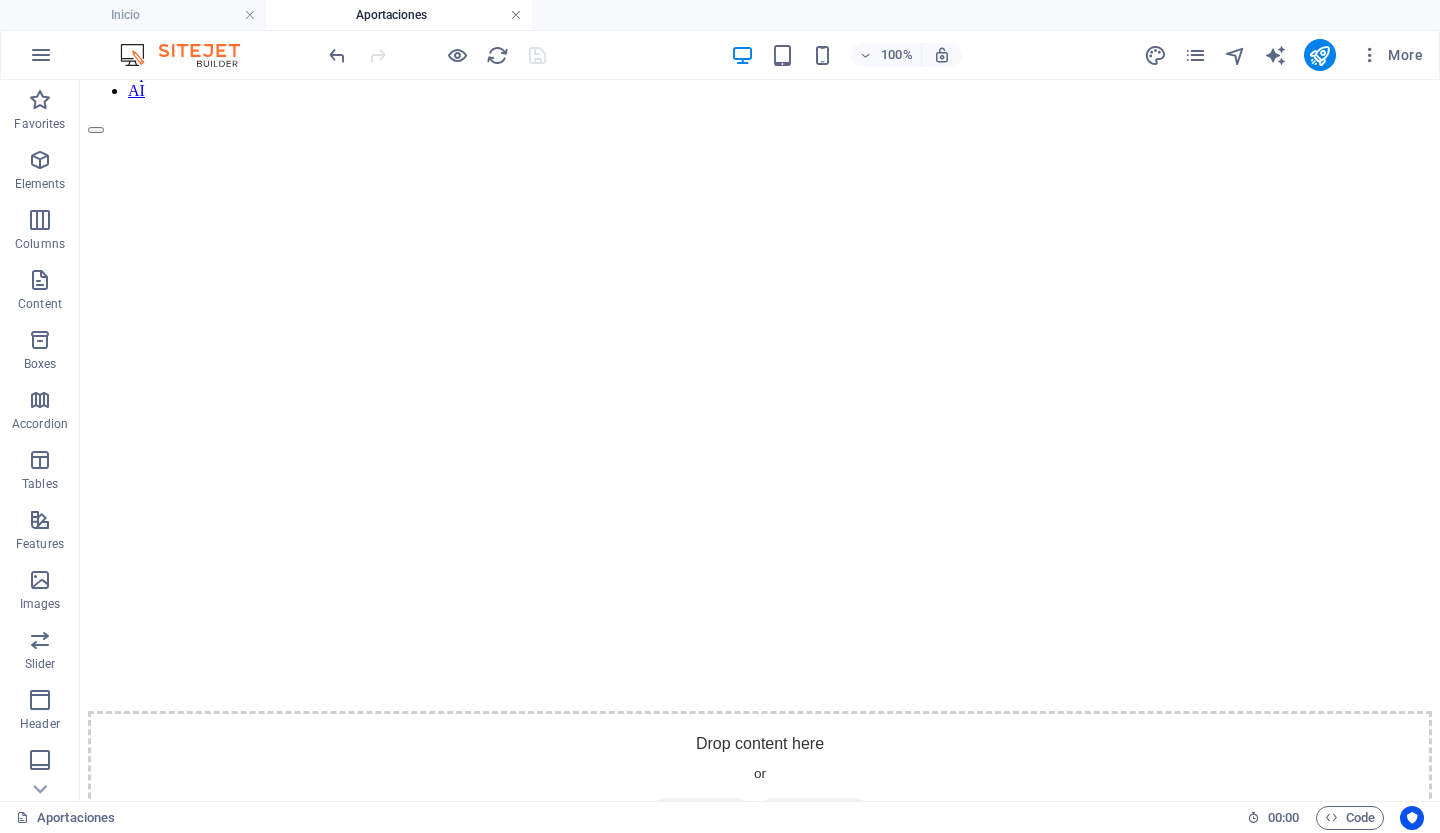 click at bounding box center [516, 15] 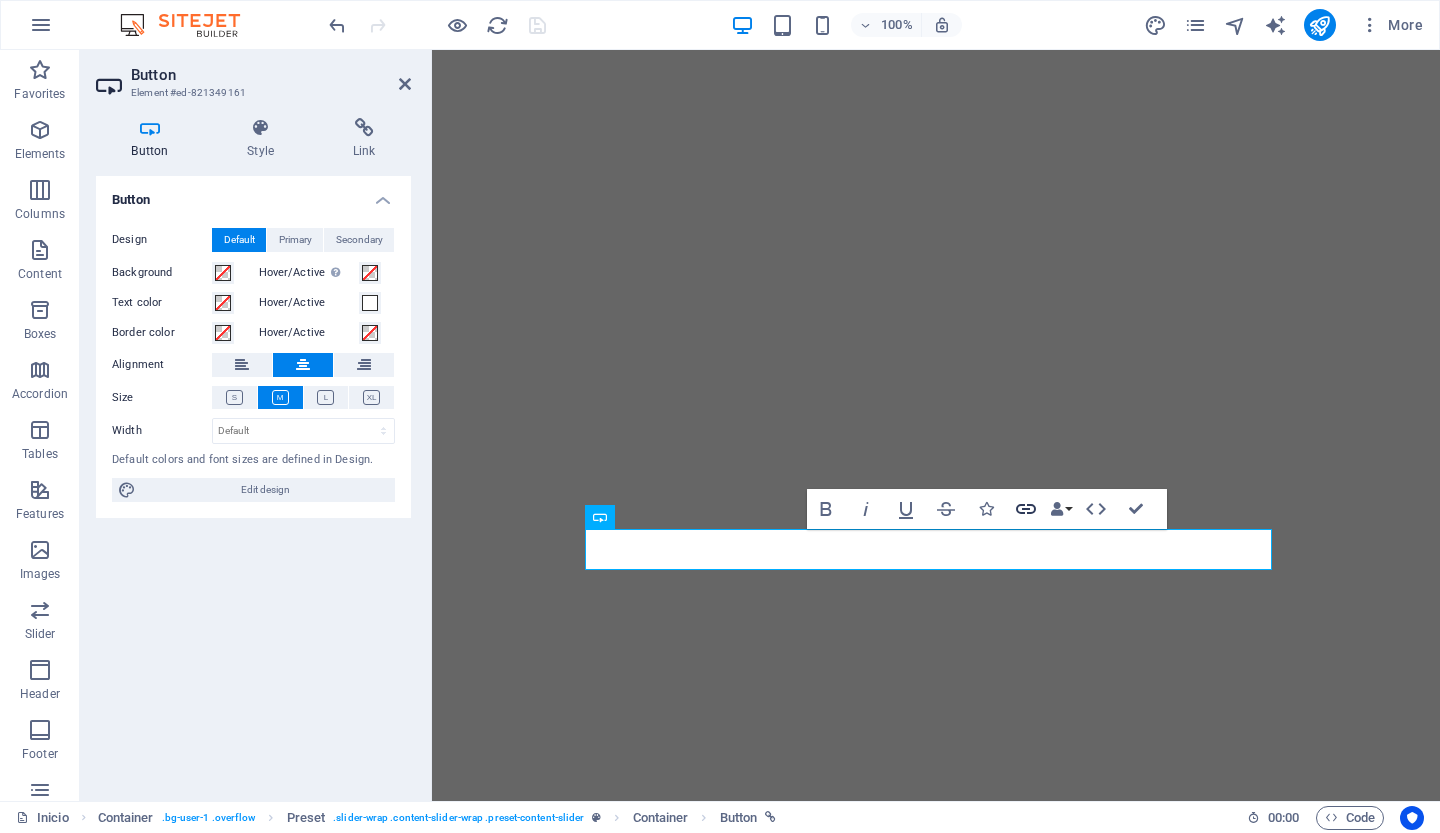 click 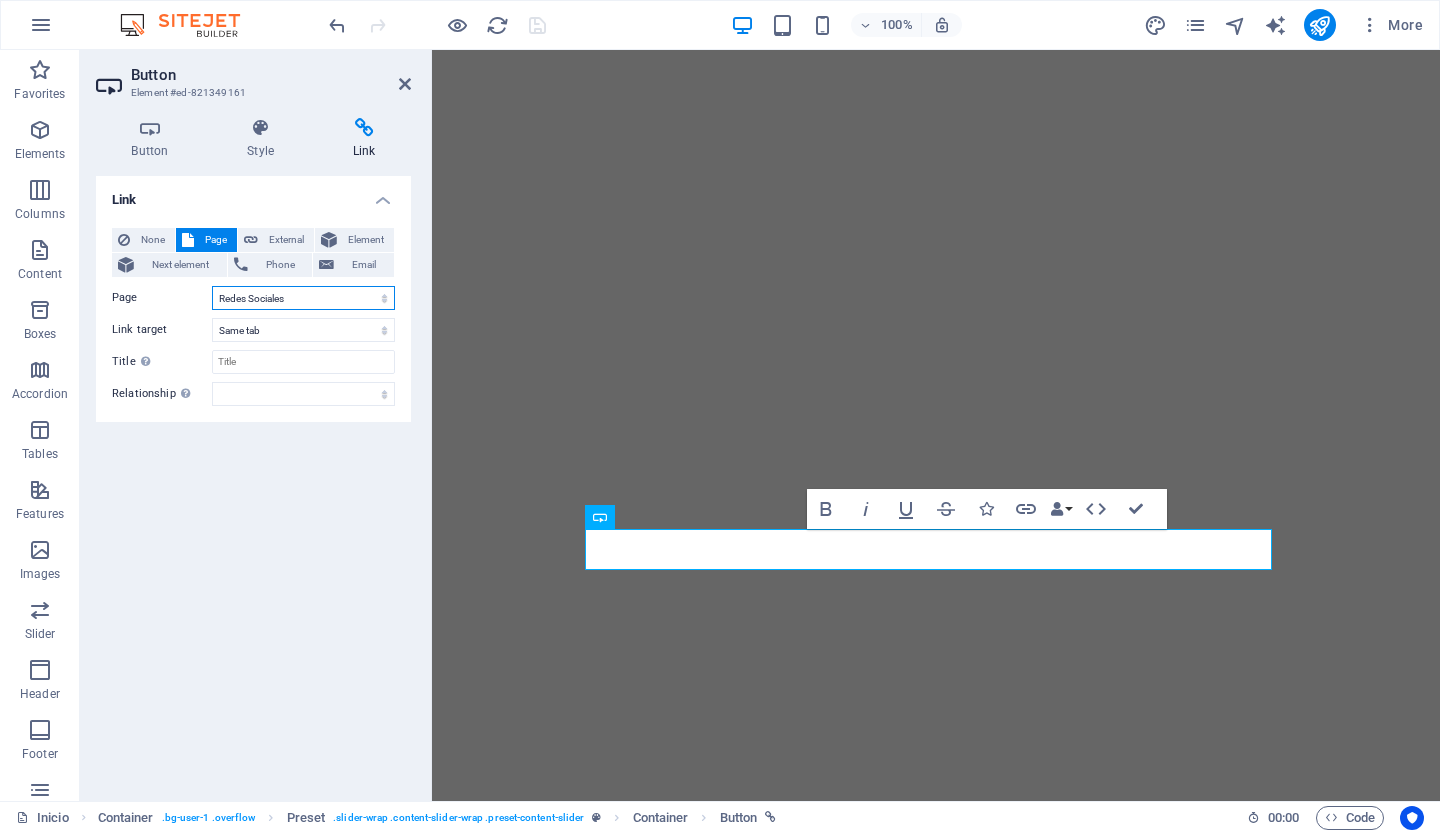 click on "Inicio Internet -- Buscadores -- Navegadores -- Datos curiosos -- web -- navegacion -- Farm or Ranch Insurance -- Travel Insurance -- Long-Term Travel Insurance -- Disability Insurance -- Vehicle Insurance Redes Sociales Software Aportaciones -- Comunicacion no verbal -- Navalosa Inteligencia Artificial" at bounding box center (303, 298) 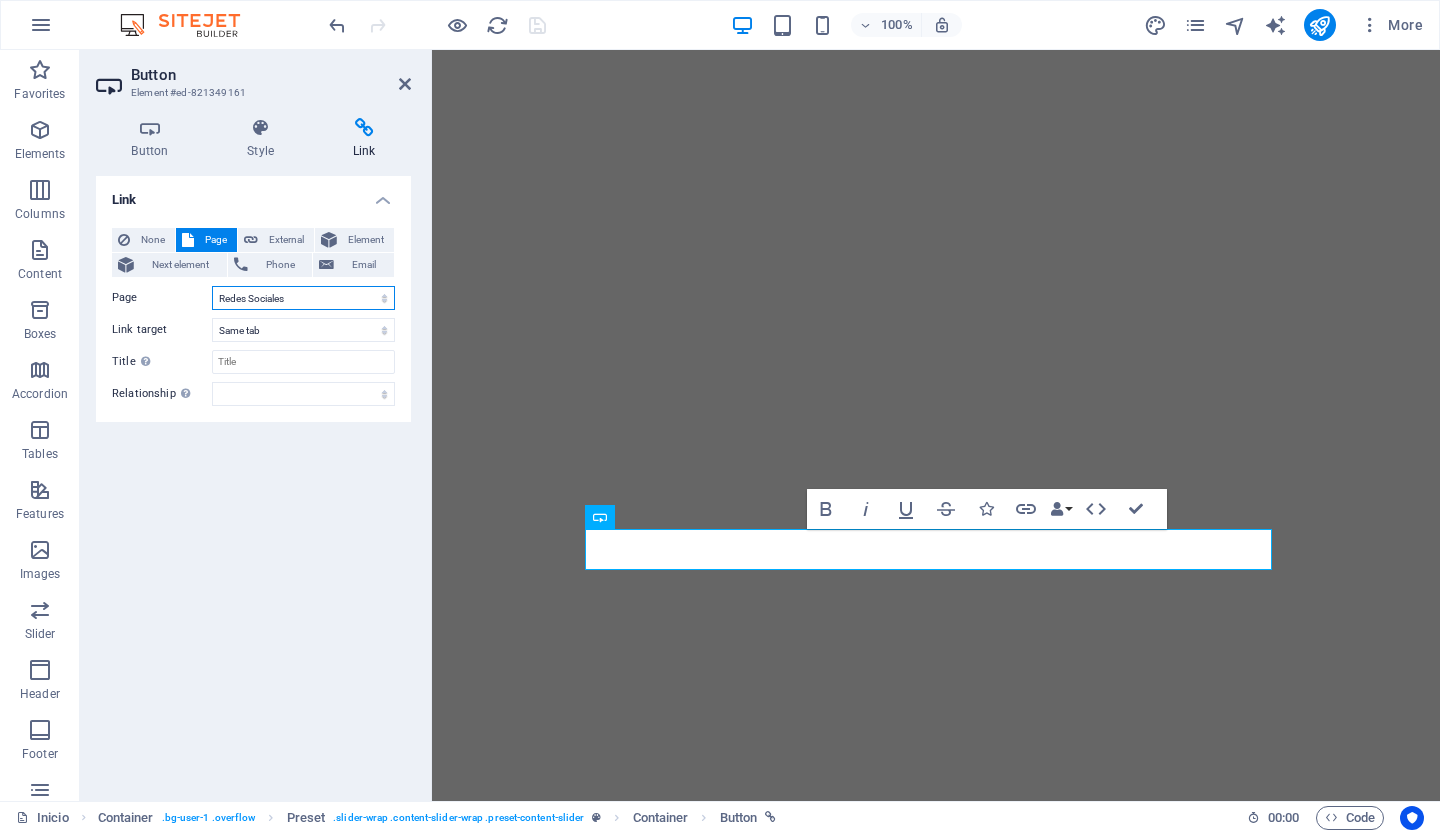select on "1" 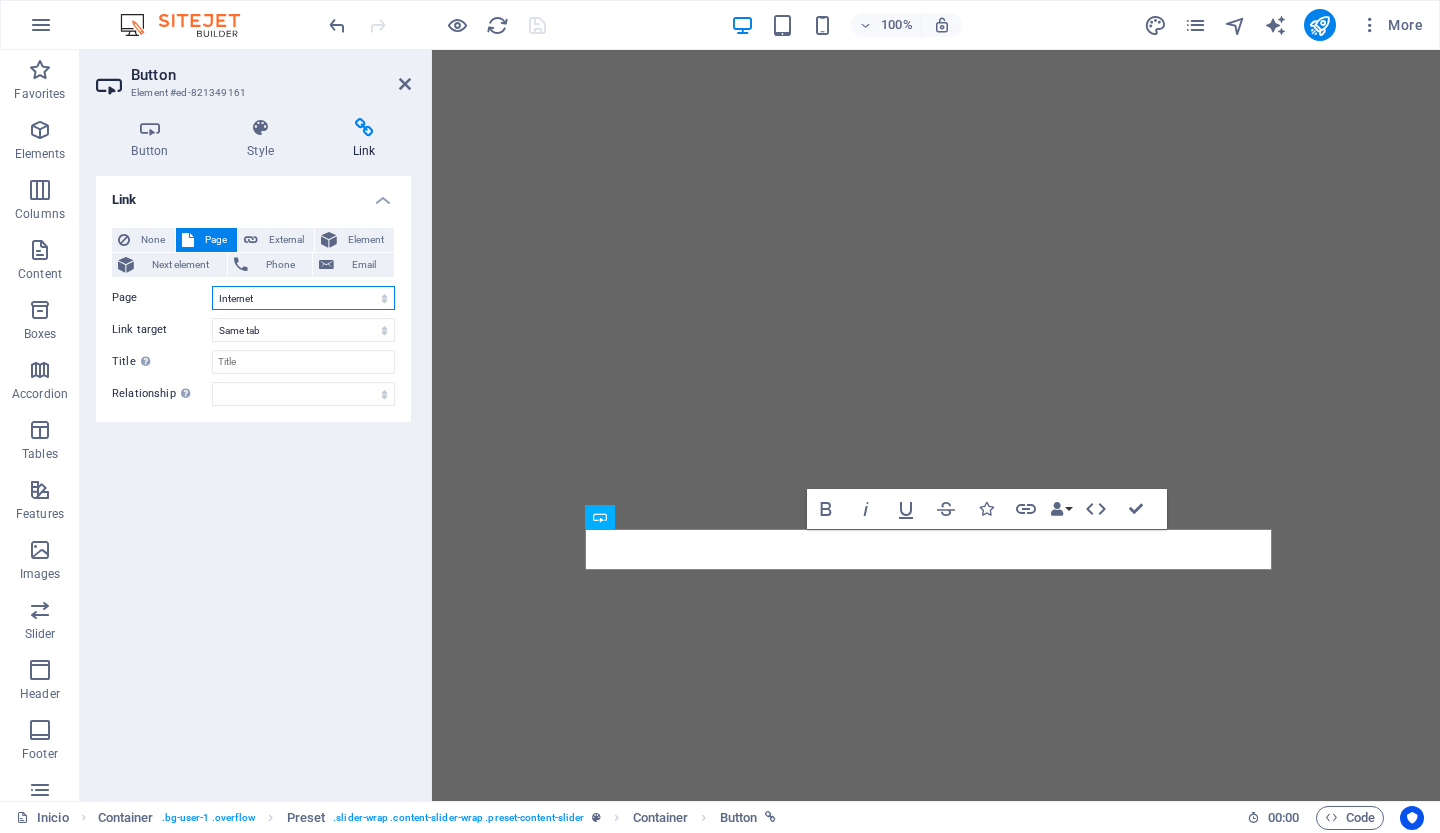click on "Inicio Internet -- Buscadores -- Navegadores -- Datos curiosos -- web -- navegacion -- Farm or Ranch Insurance -- Travel Insurance -- Long-Term Travel Insurance -- Disability Insurance -- Vehicle Insurance Redes Sociales Software Aportaciones -- Comunicacion no verbal -- Navalosa Inteligencia Artificial" at bounding box center (303, 298) 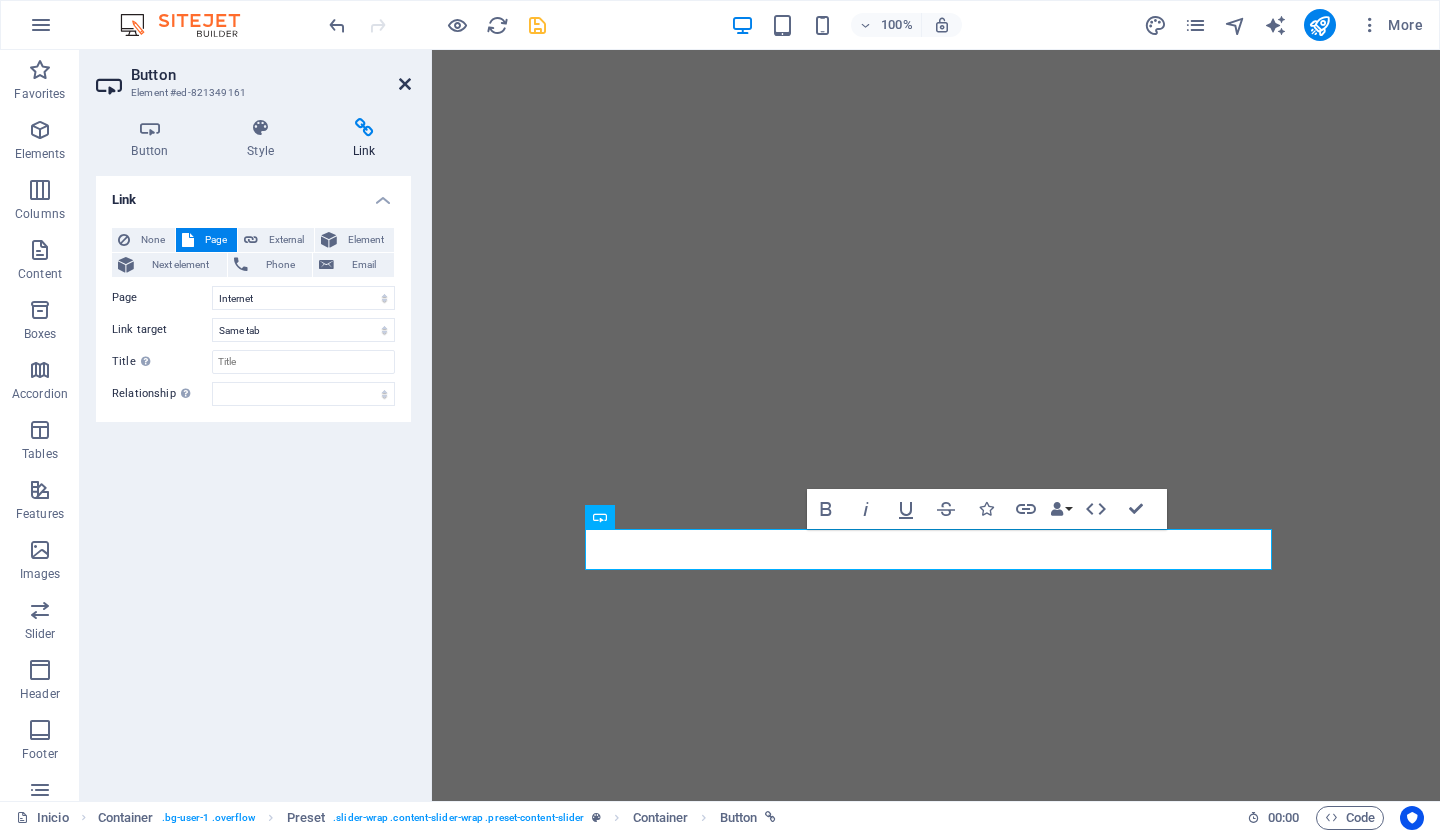 click at bounding box center (405, 84) 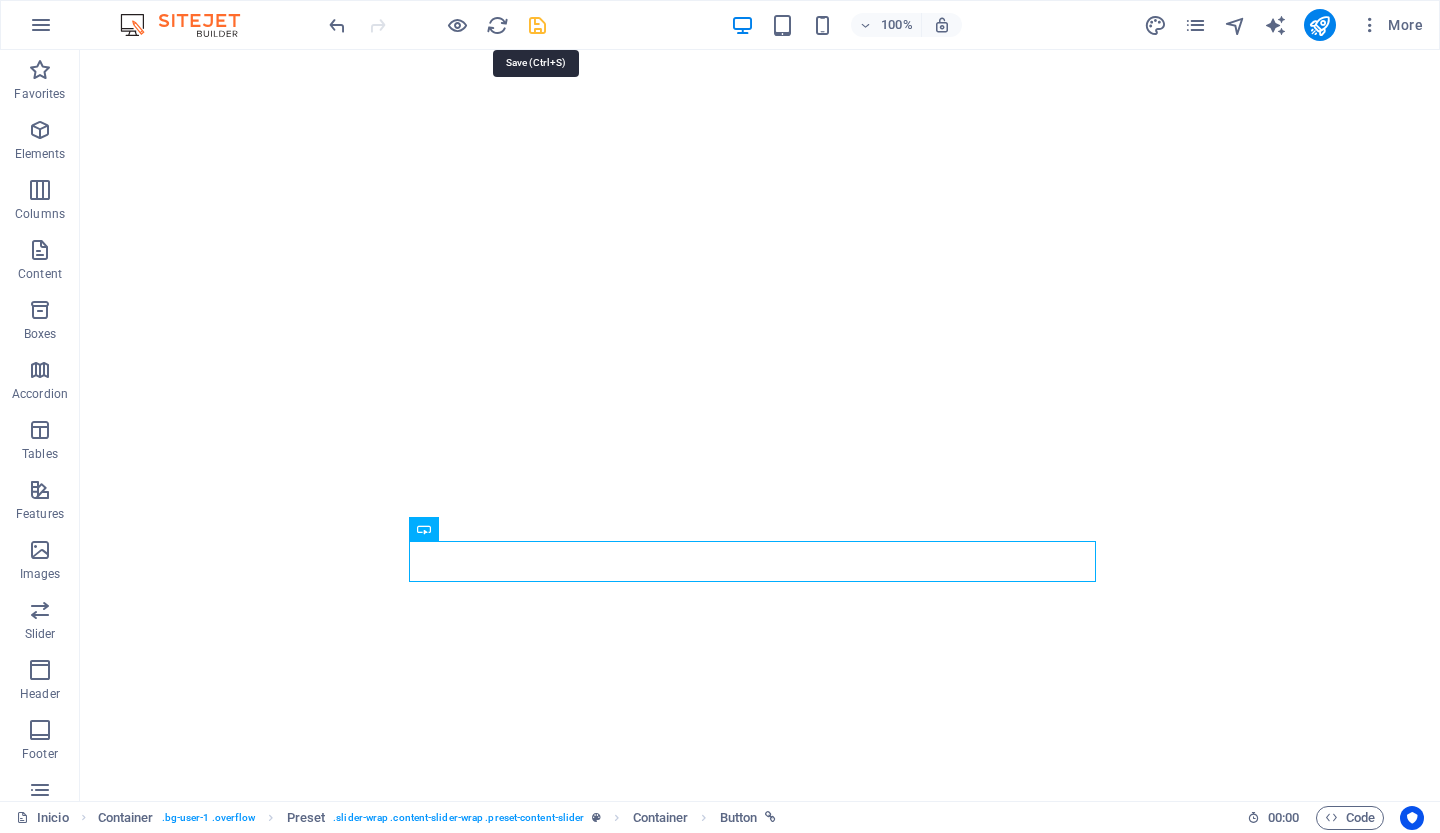 click at bounding box center [537, 25] 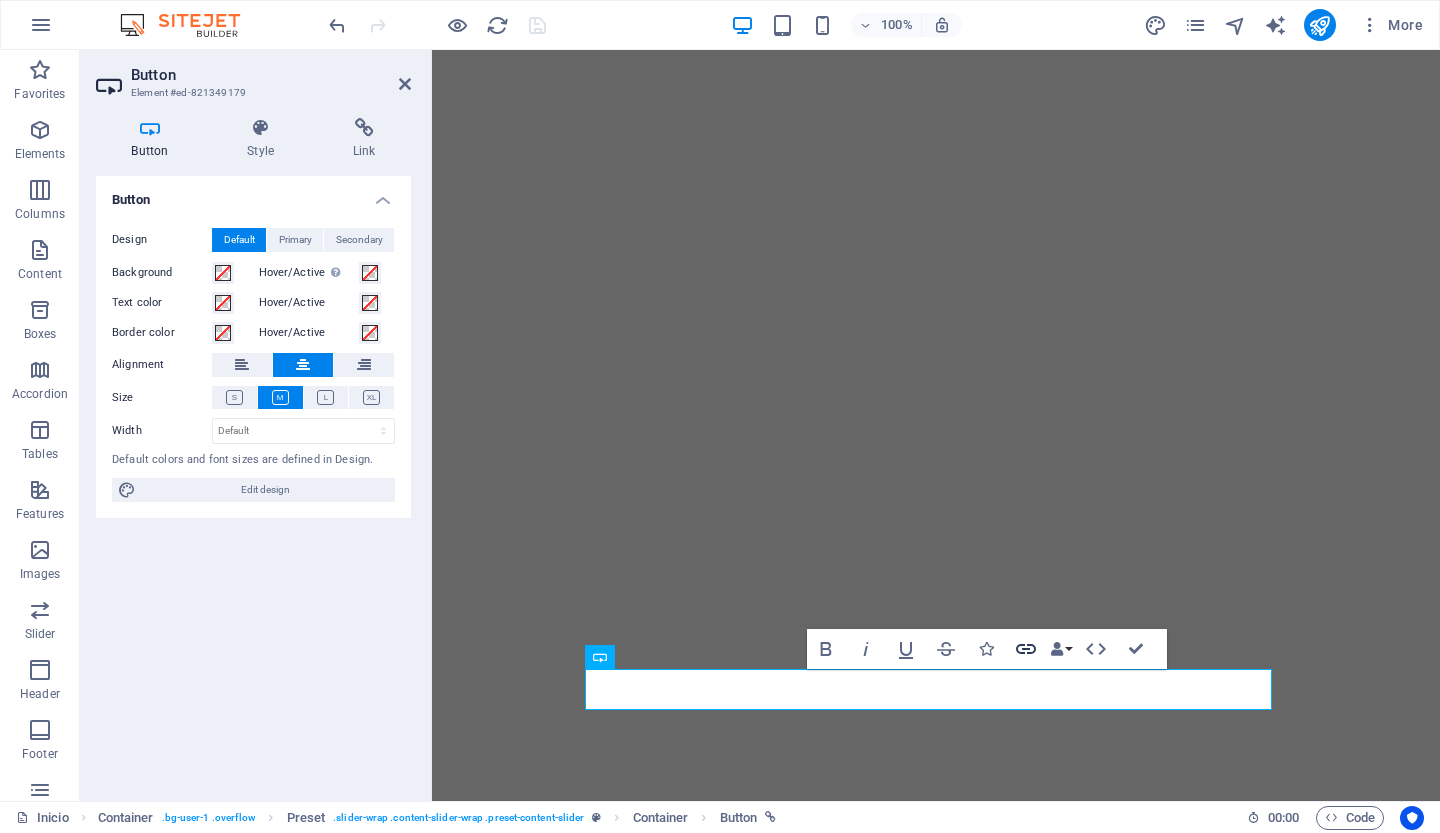 click 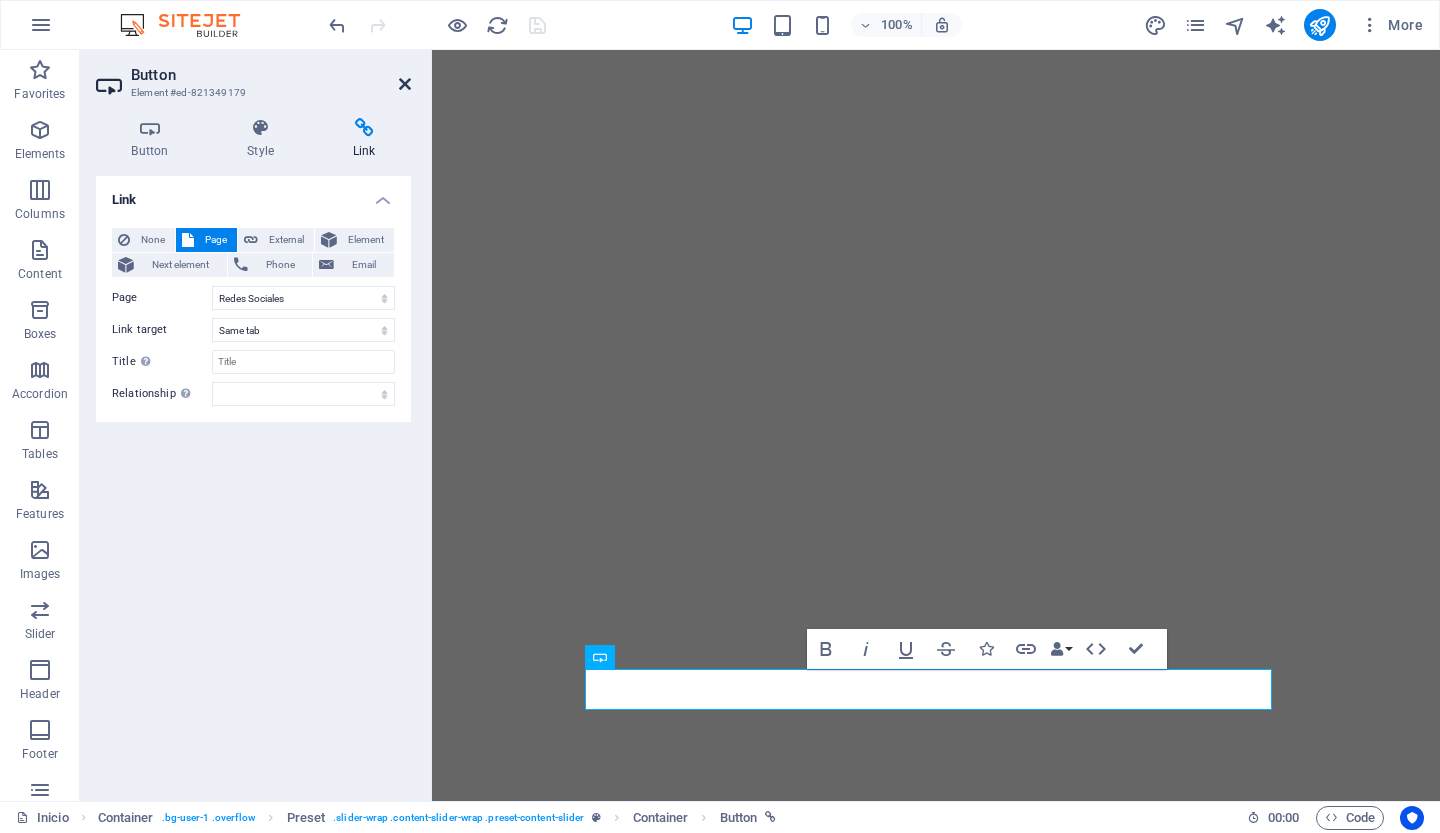 click at bounding box center (405, 84) 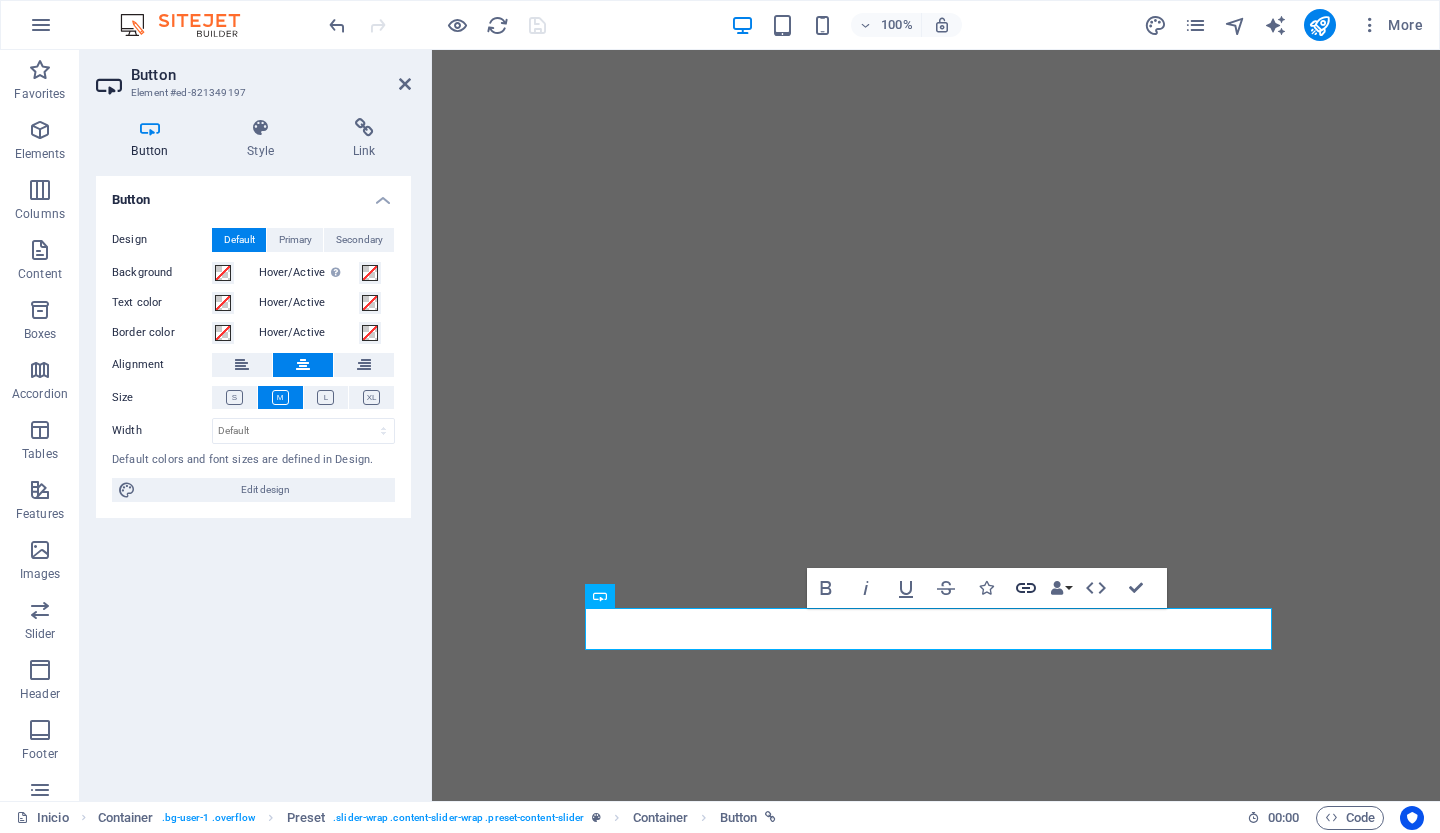click 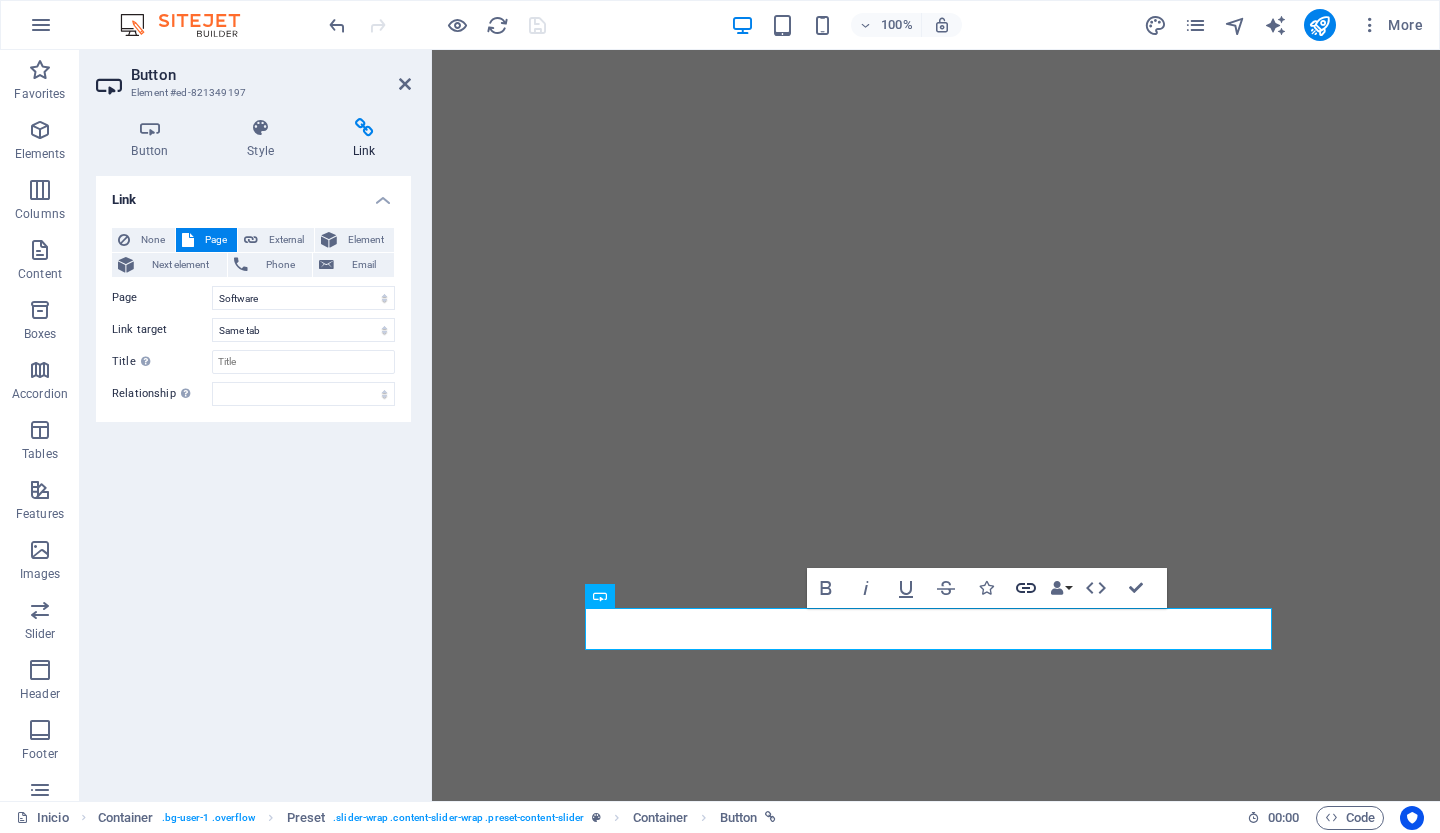 click 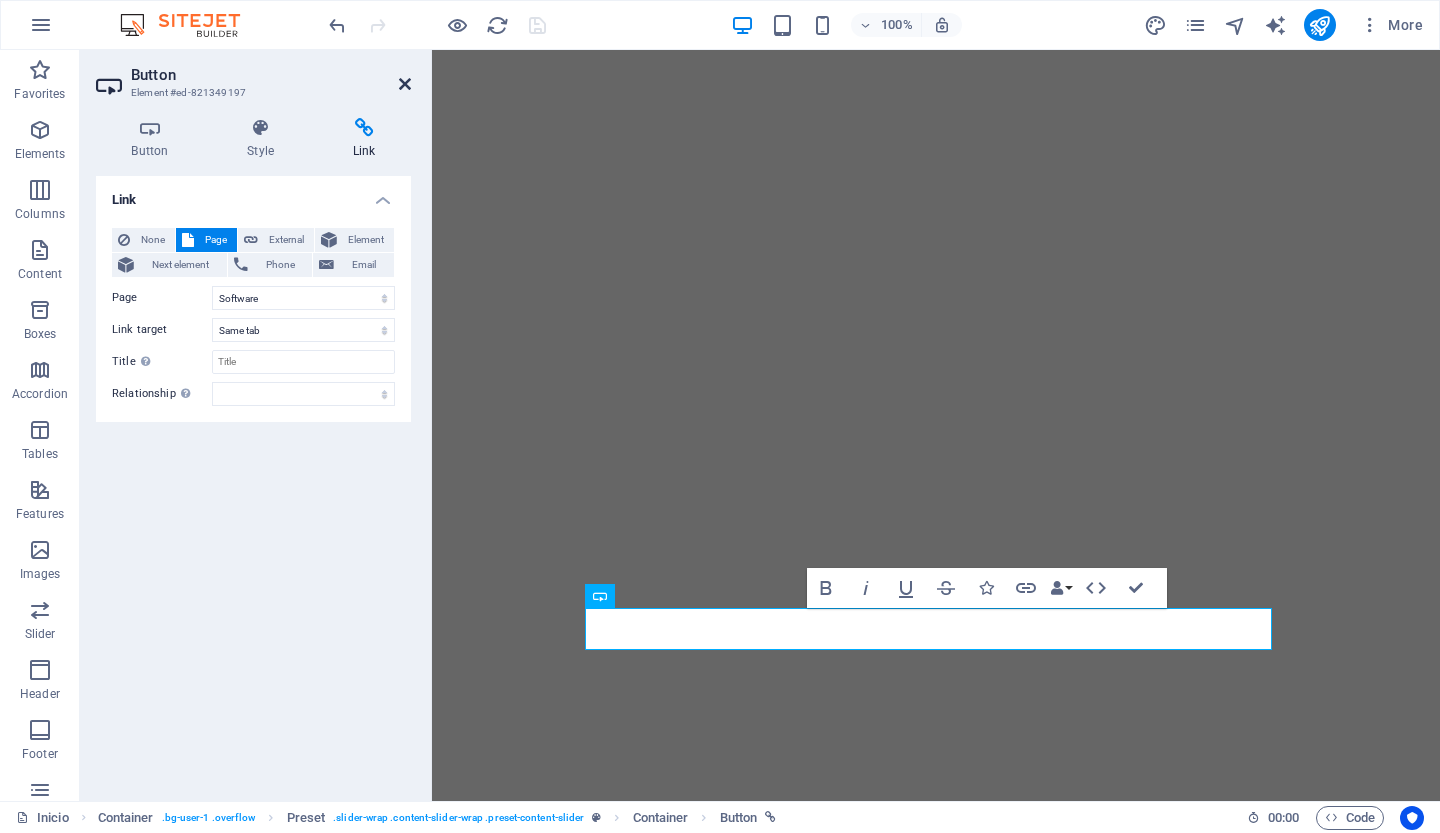 click at bounding box center [405, 84] 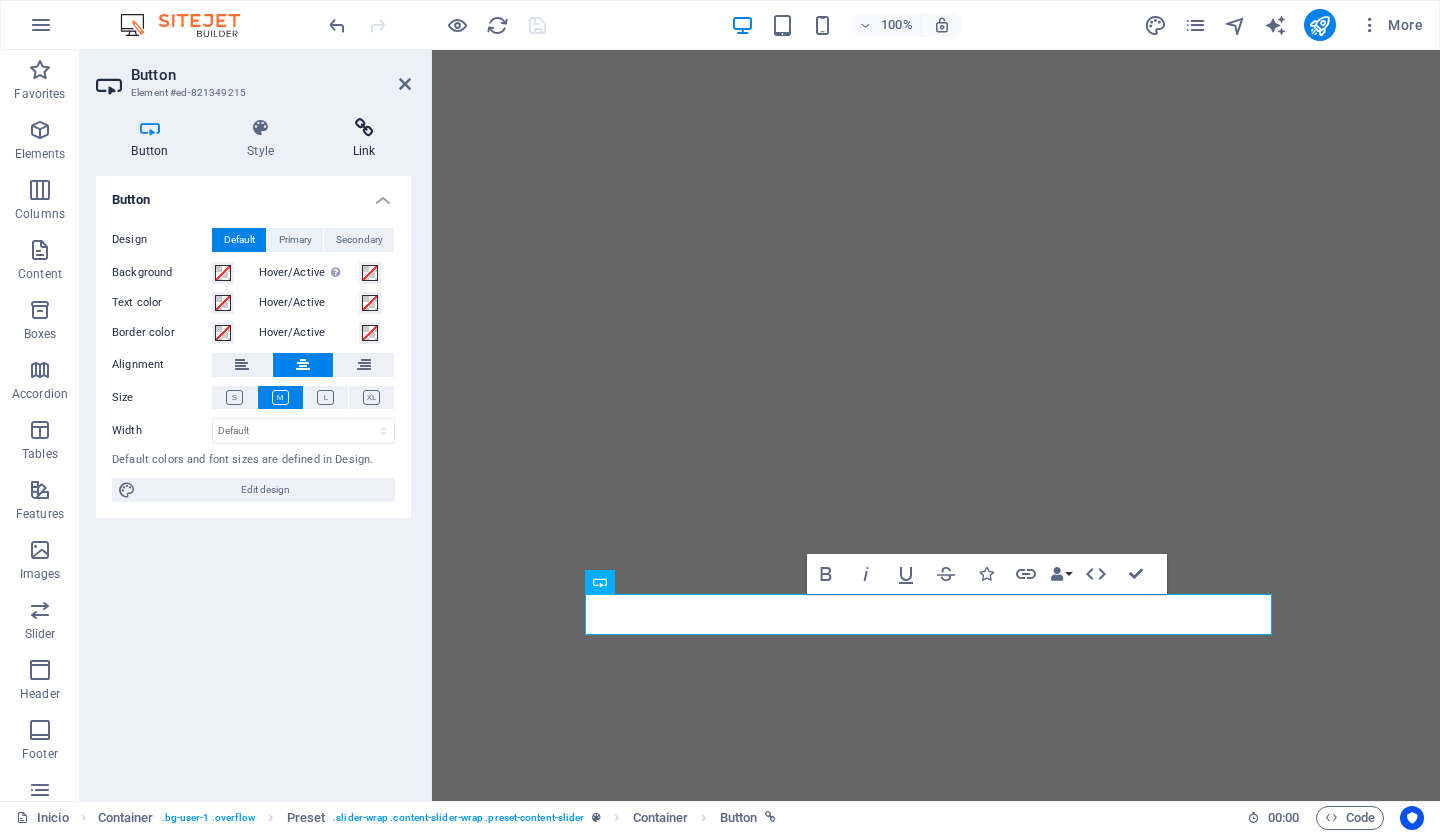 click at bounding box center [364, 128] 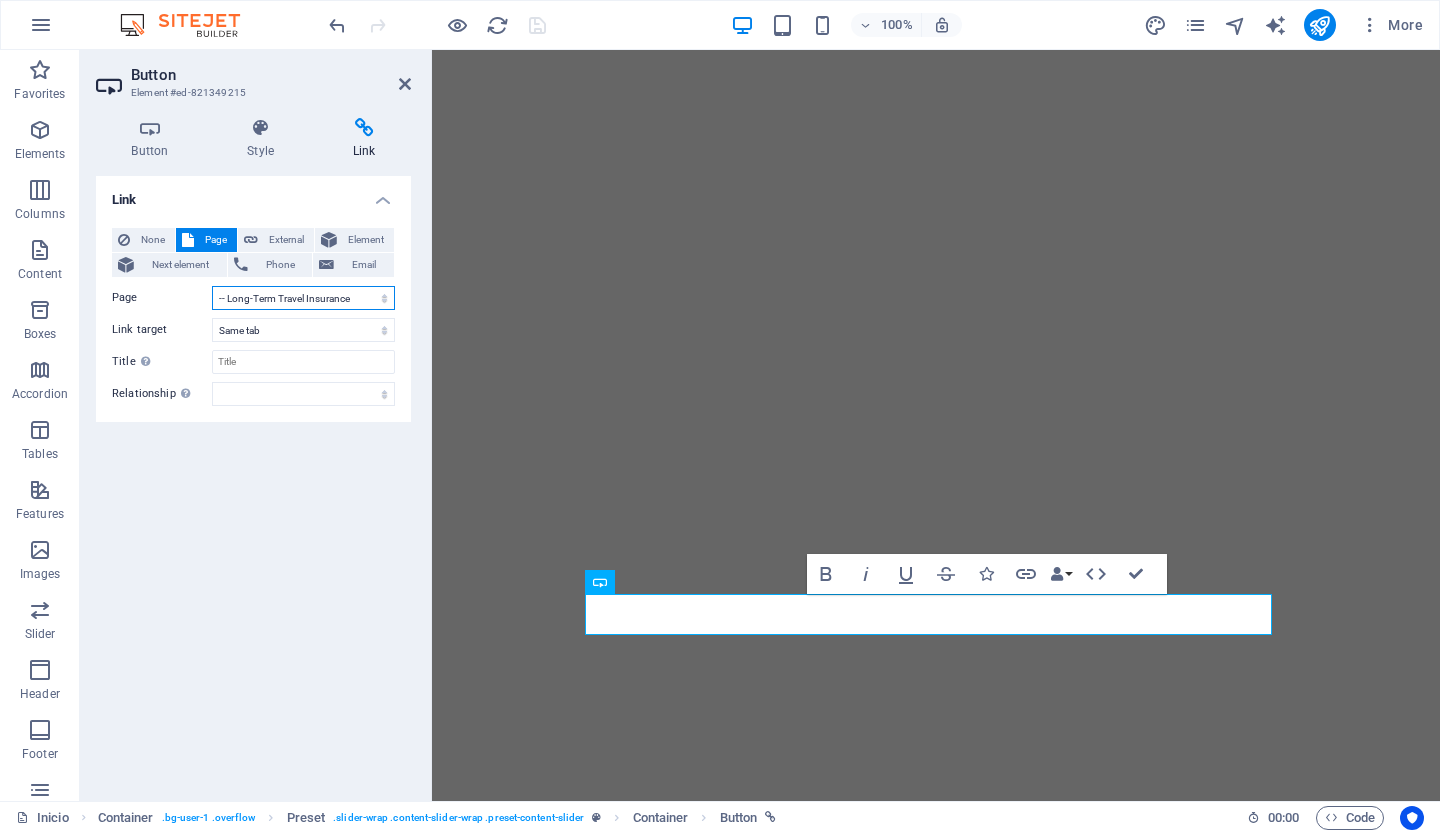 click on "Inicio Internet -- Buscadores -- Navegadores -- Datos curiosos -- web -- navegacion -- Farm or Ranch Insurance -- Travel Insurance -- Long-Term Travel Insurance -- Disability Insurance -- Vehicle Insurance Redes Sociales Software Aportaciones -- Comunicacion no verbal -- Navalosa Inteligencia Artificial" at bounding box center (303, 298) 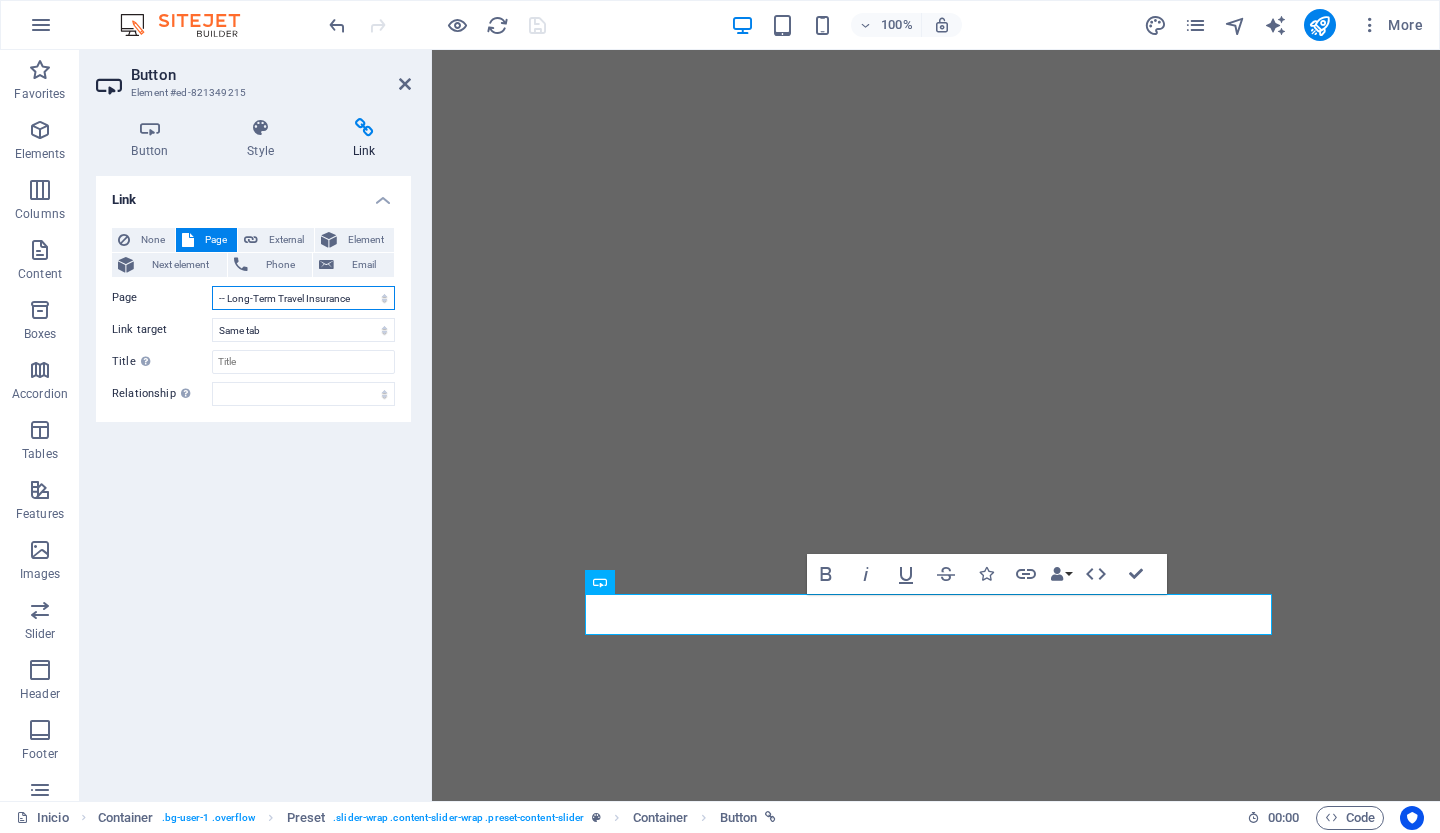 select on "15" 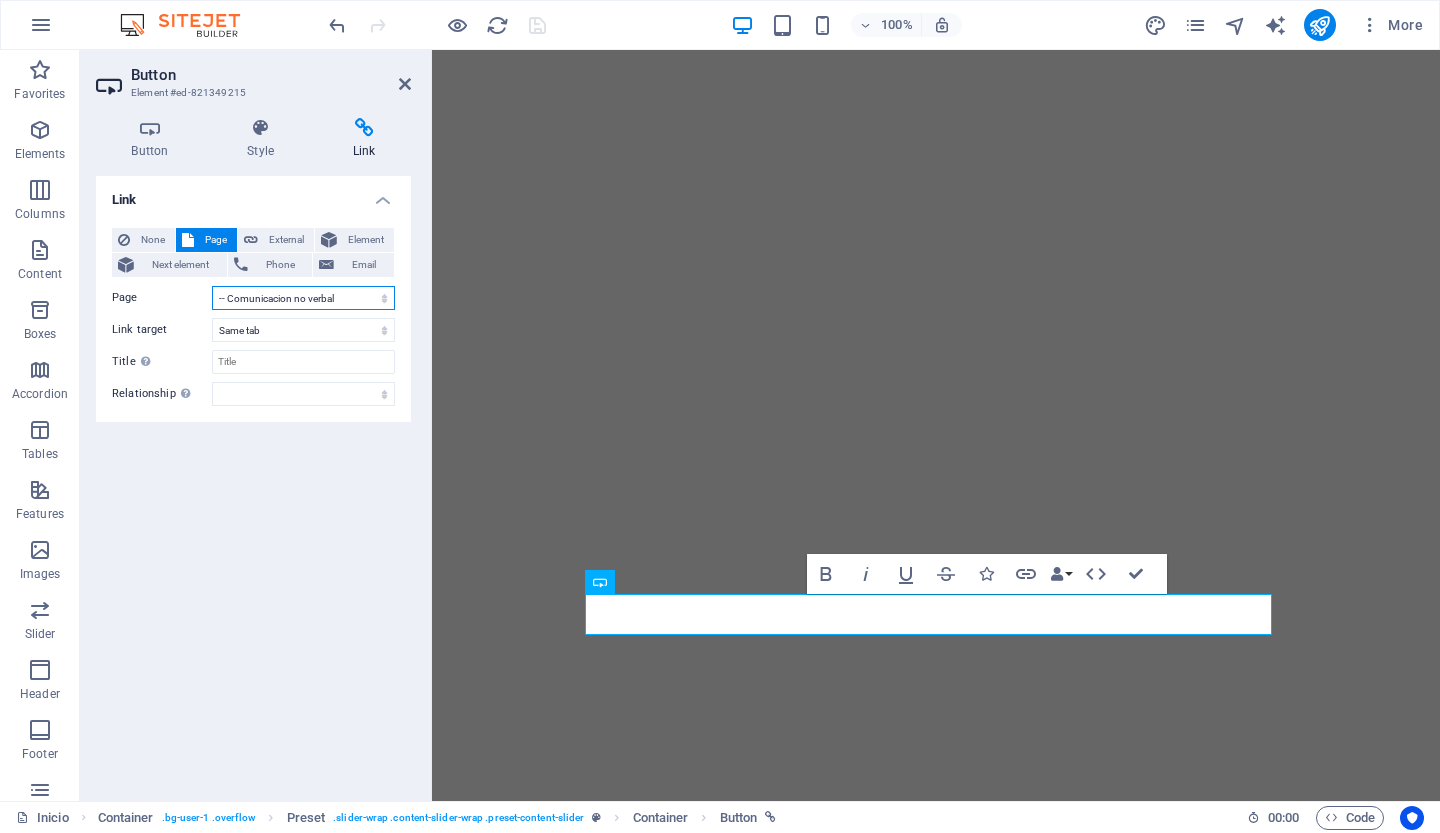 click on "Inicio Internet -- Buscadores -- Navegadores -- Datos curiosos -- web -- navegacion -- Farm or Ranch Insurance -- Travel Insurance -- Long-Term Travel Insurance -- Disability Insurance -- Vehicle Insurance Redes Sociales Software Aportaciones -- Comunicacion no verbal -- Navalosa Inteligencia Artificial" at bounding box center [303, 298] 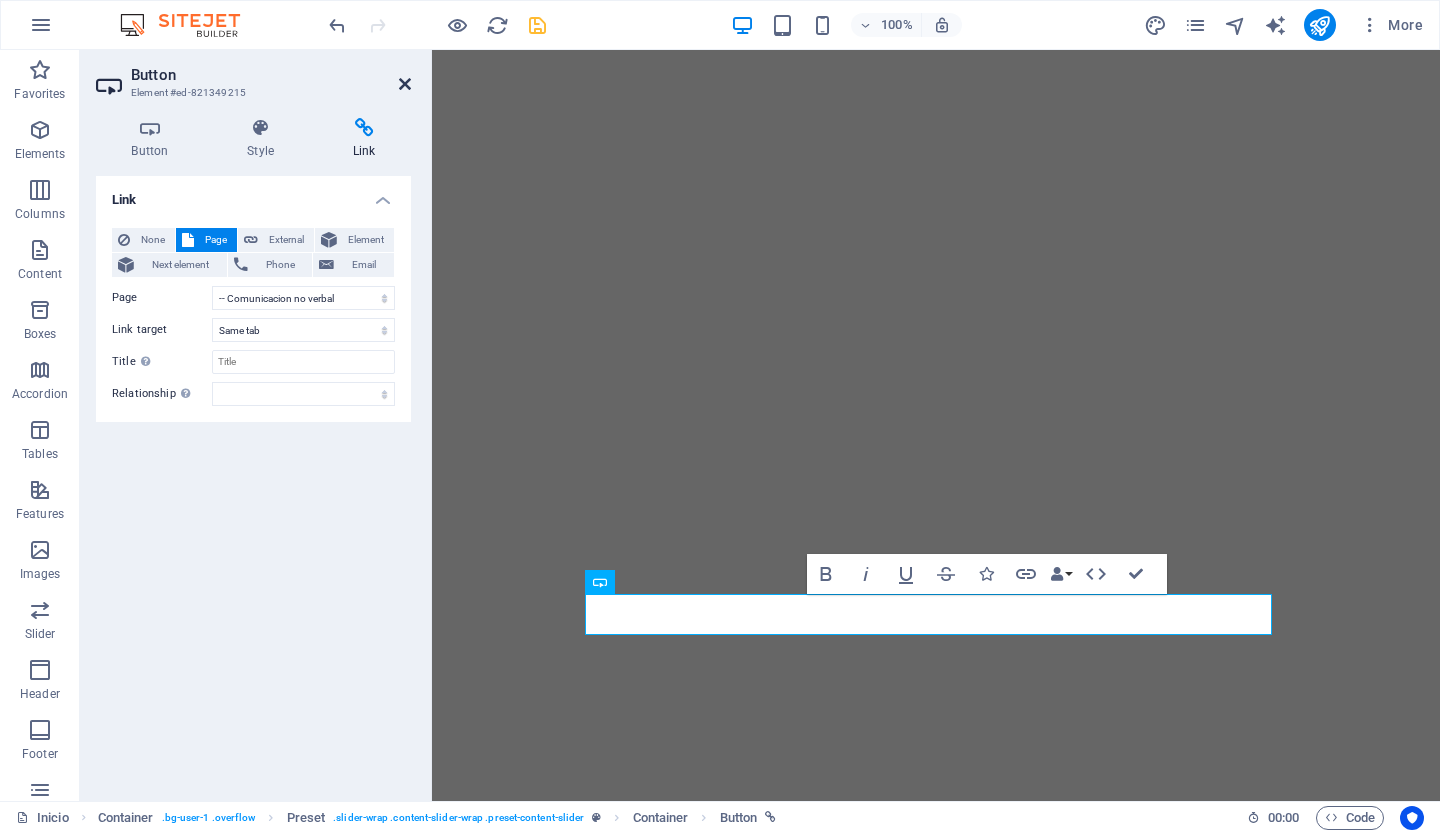 click at bounding box center (405, 84) 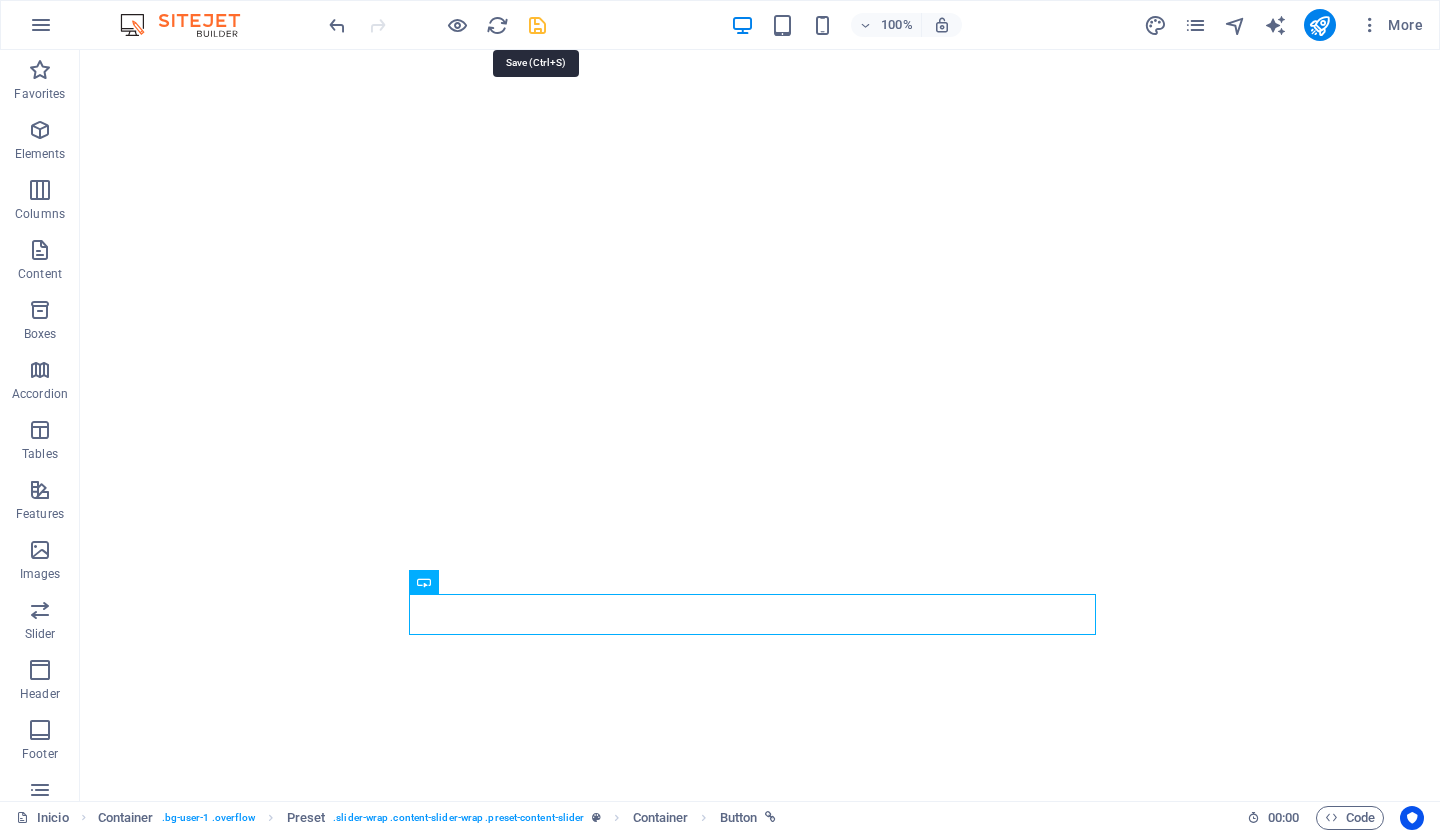 click at bounding box center (537, 25) 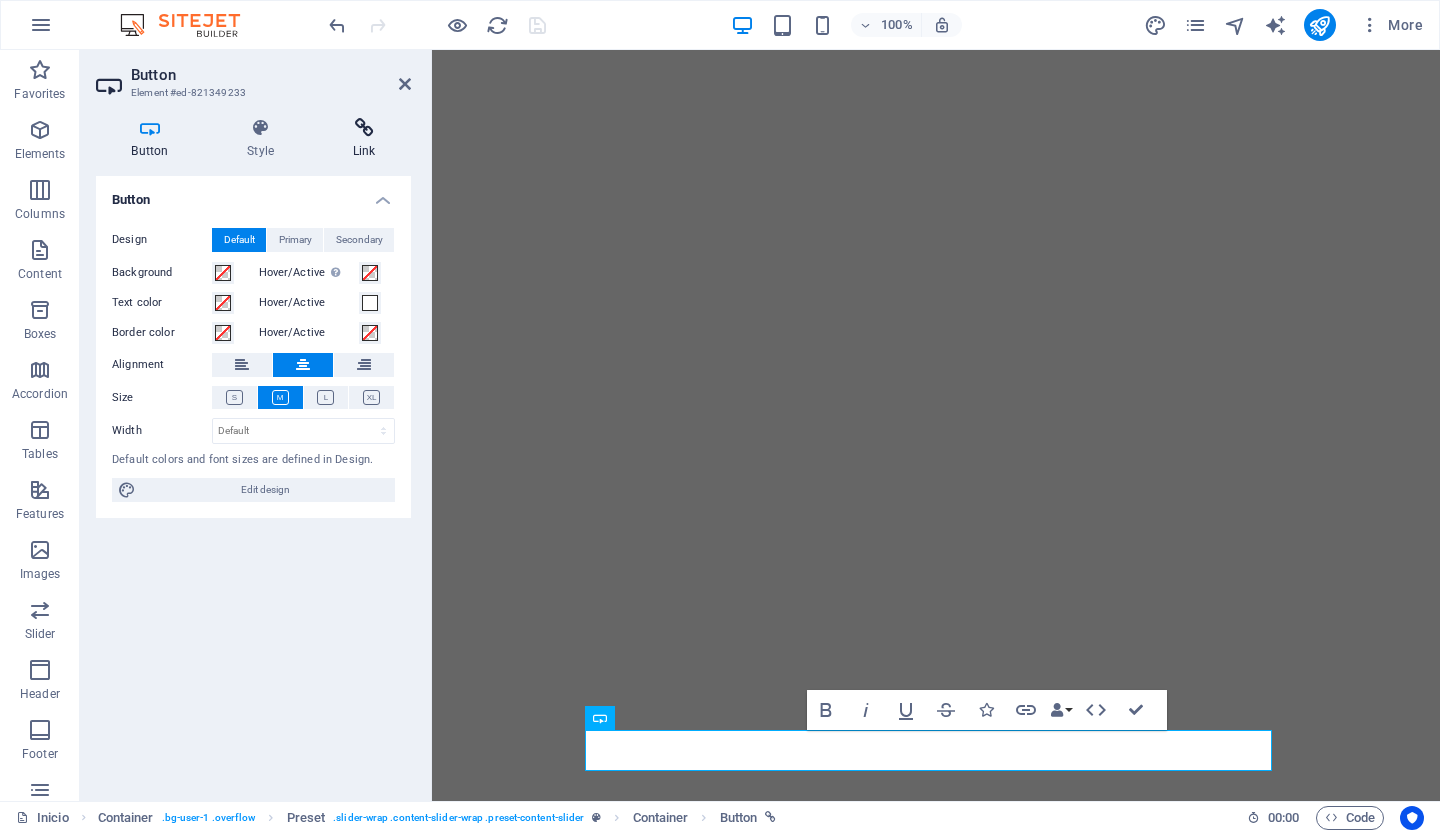 click at bounding box center (364, 128) 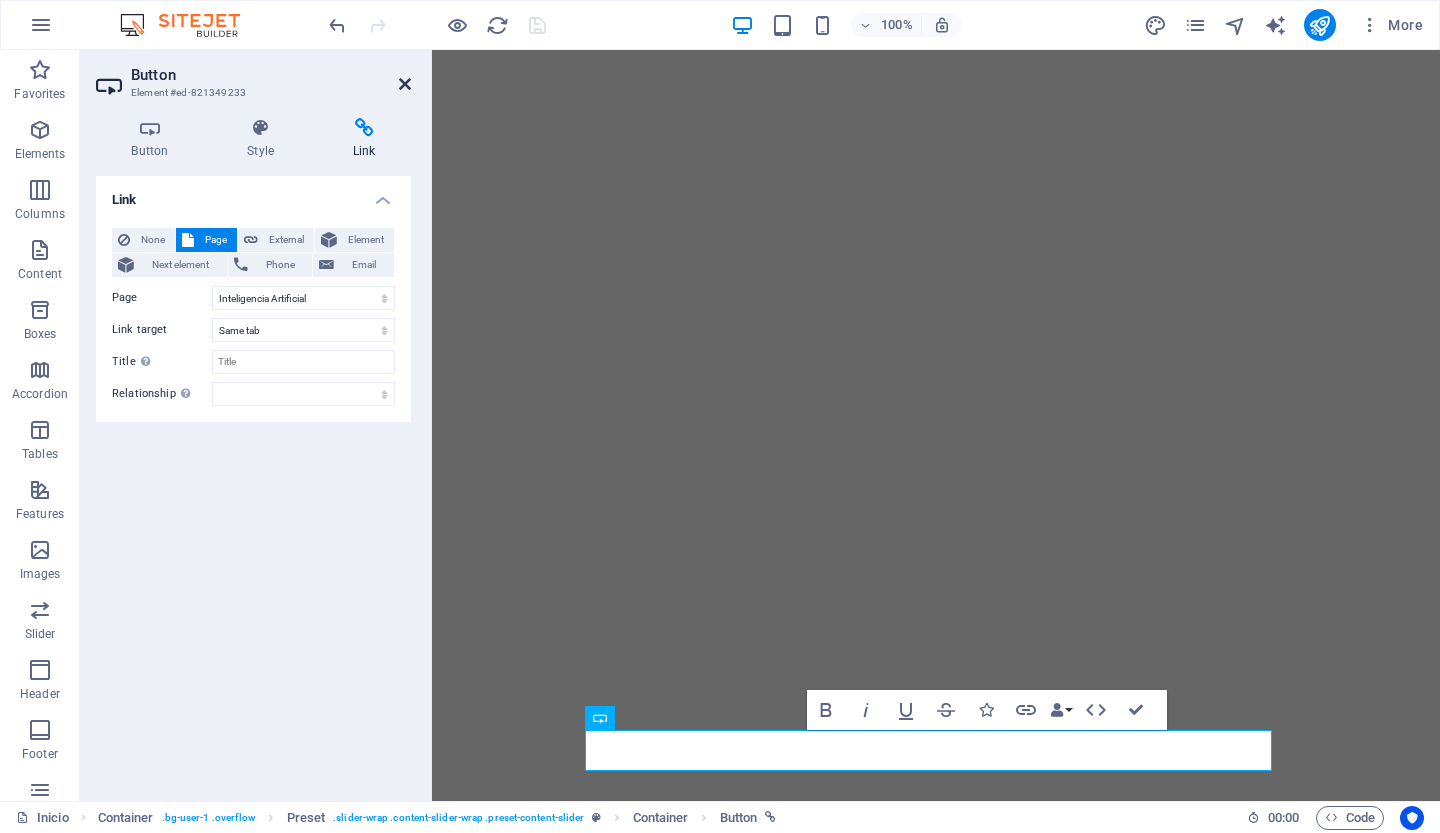 click at bounding box center [405, 84] 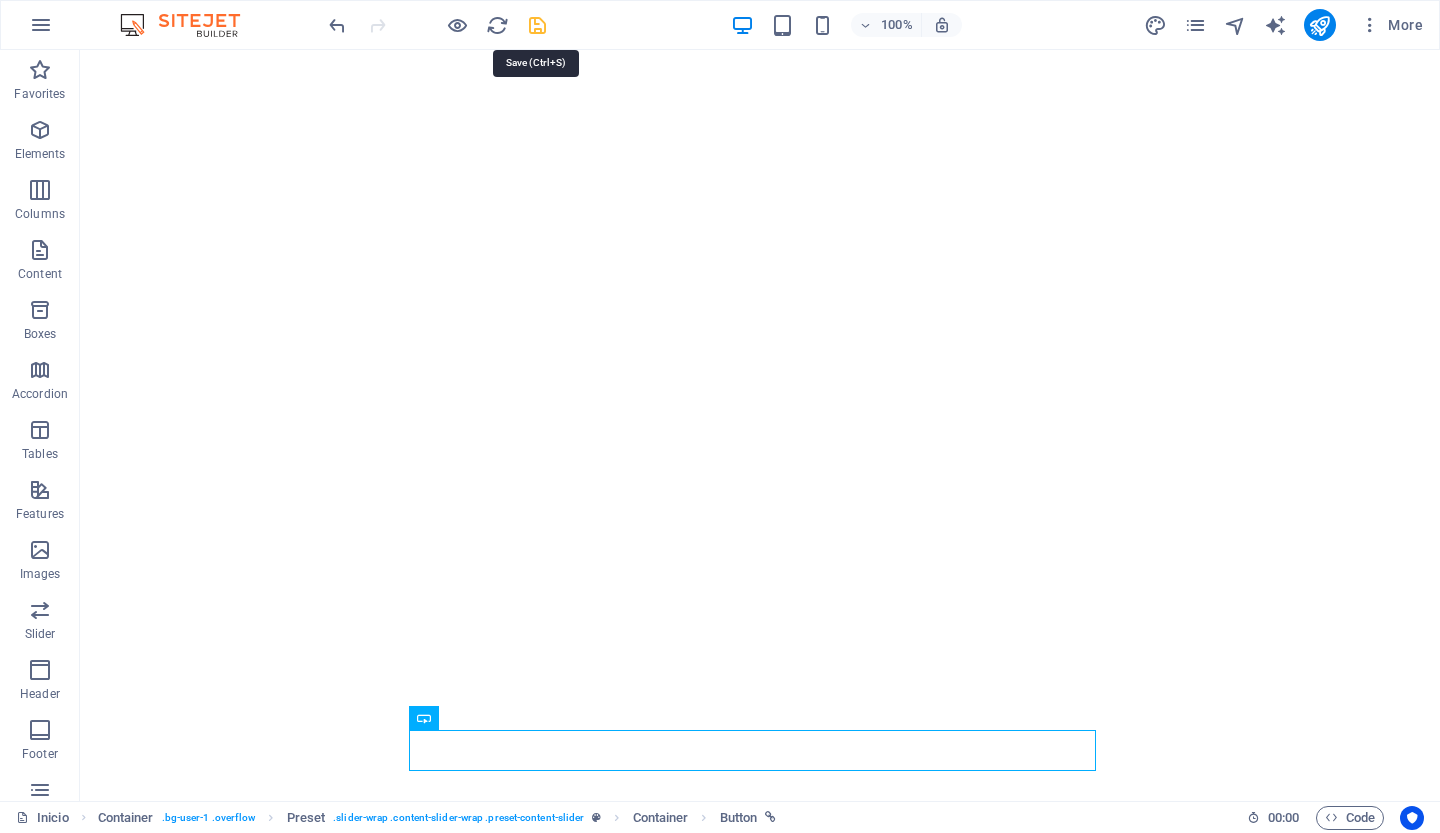 click at bounding box center (537, 25) 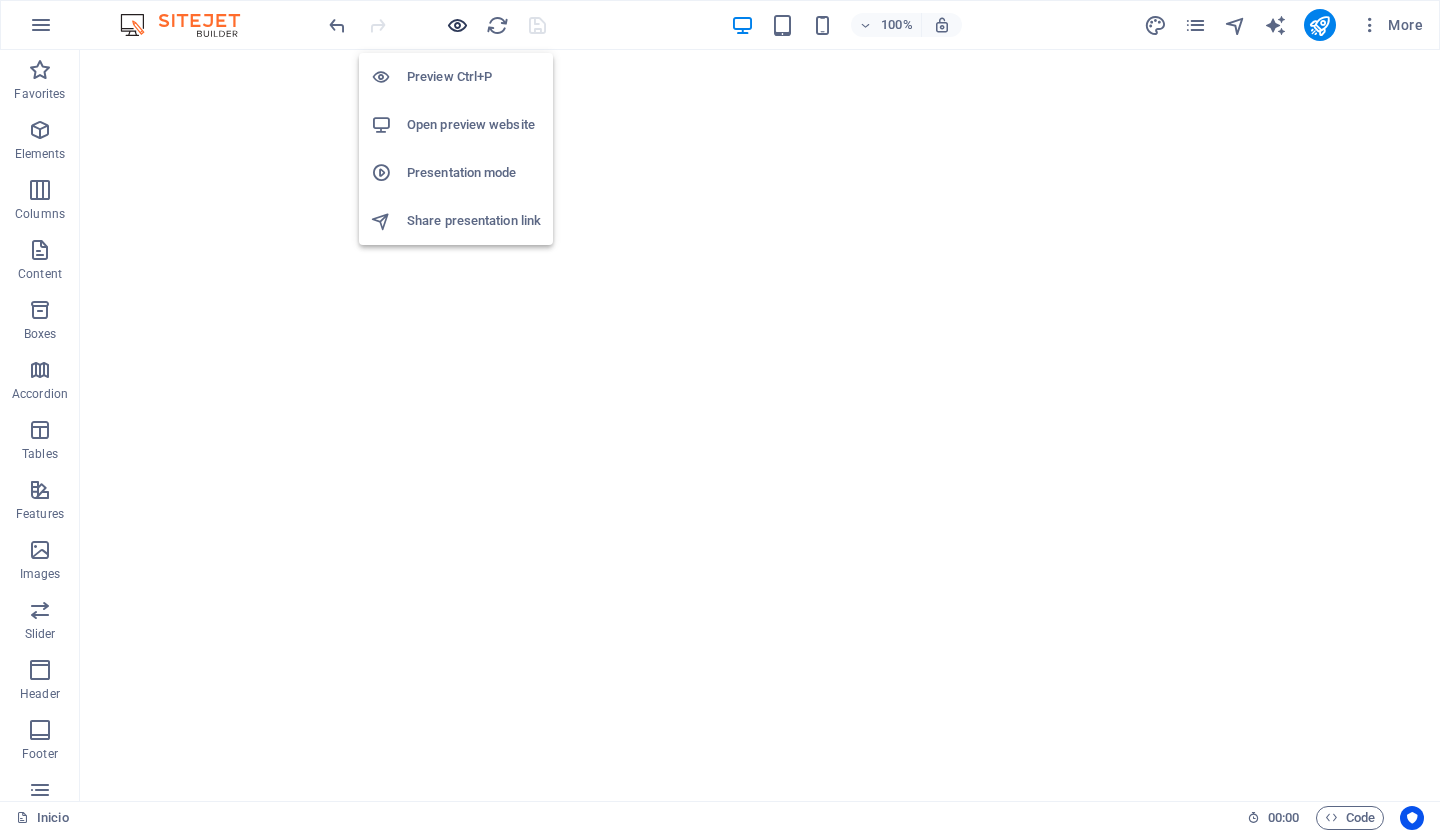 click at bounding box center (457, 25) 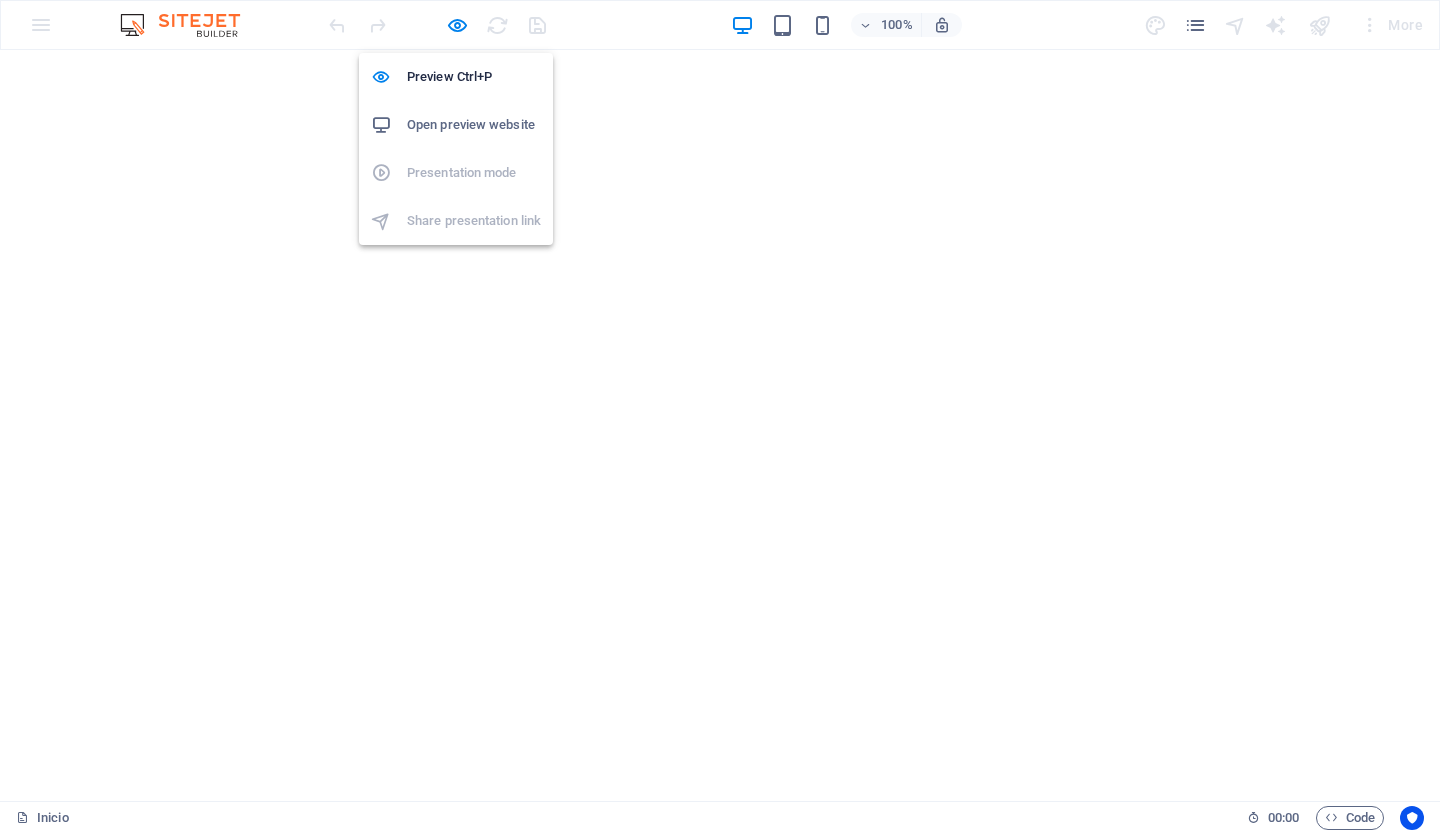click on "Open preview website" at bounding box center [474, 125] 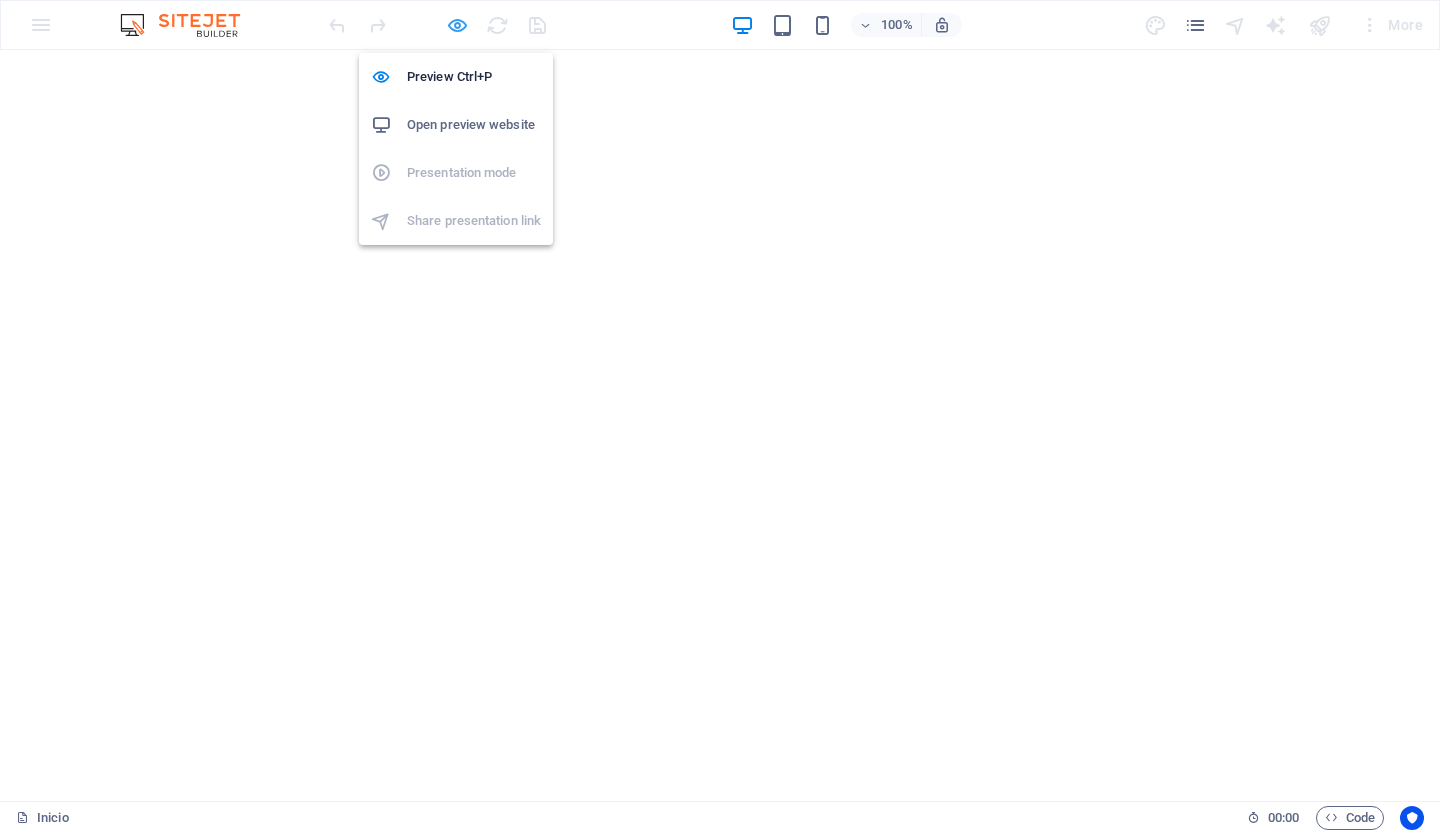 click at bounding box center (457, 25) 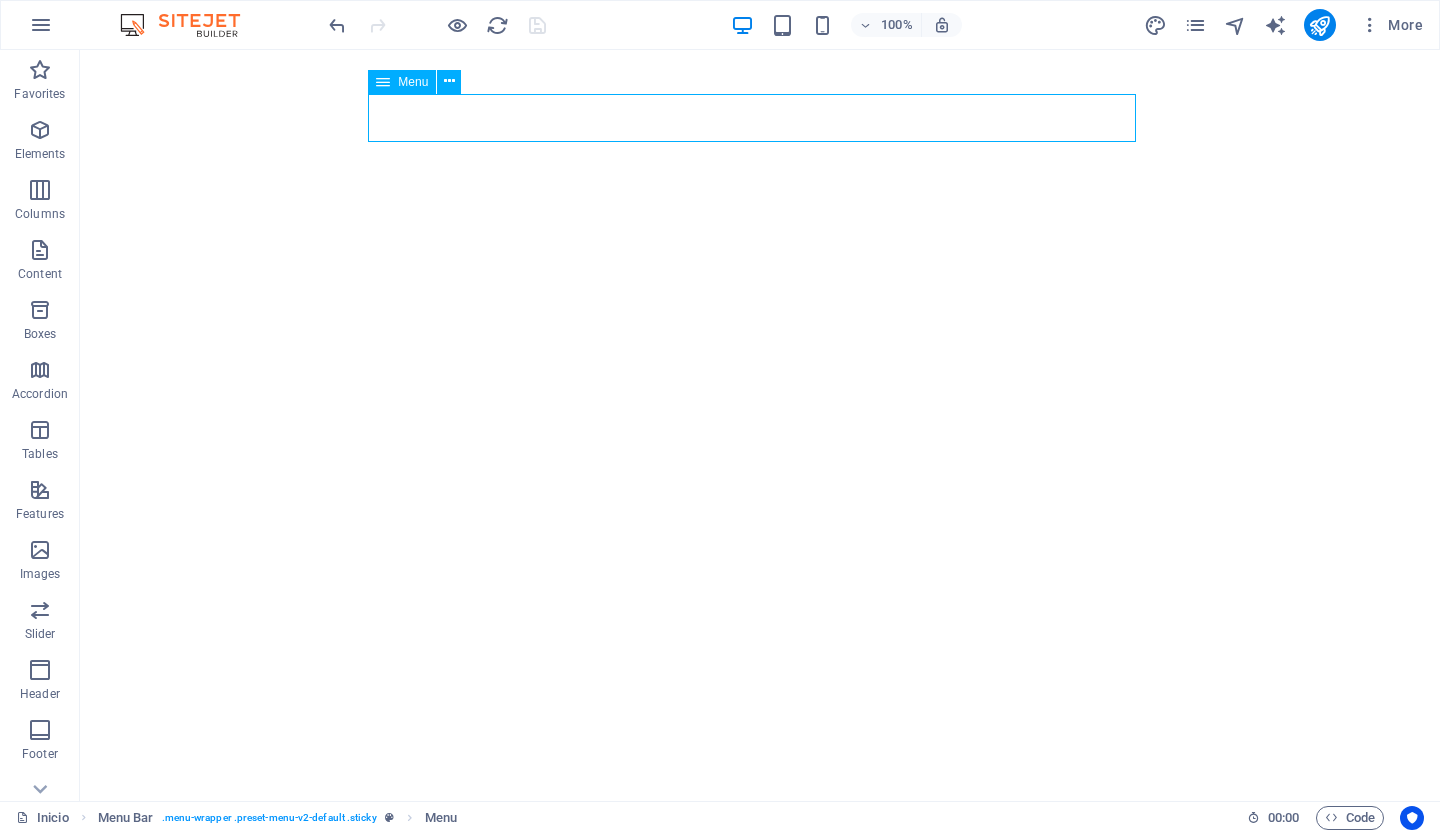 select 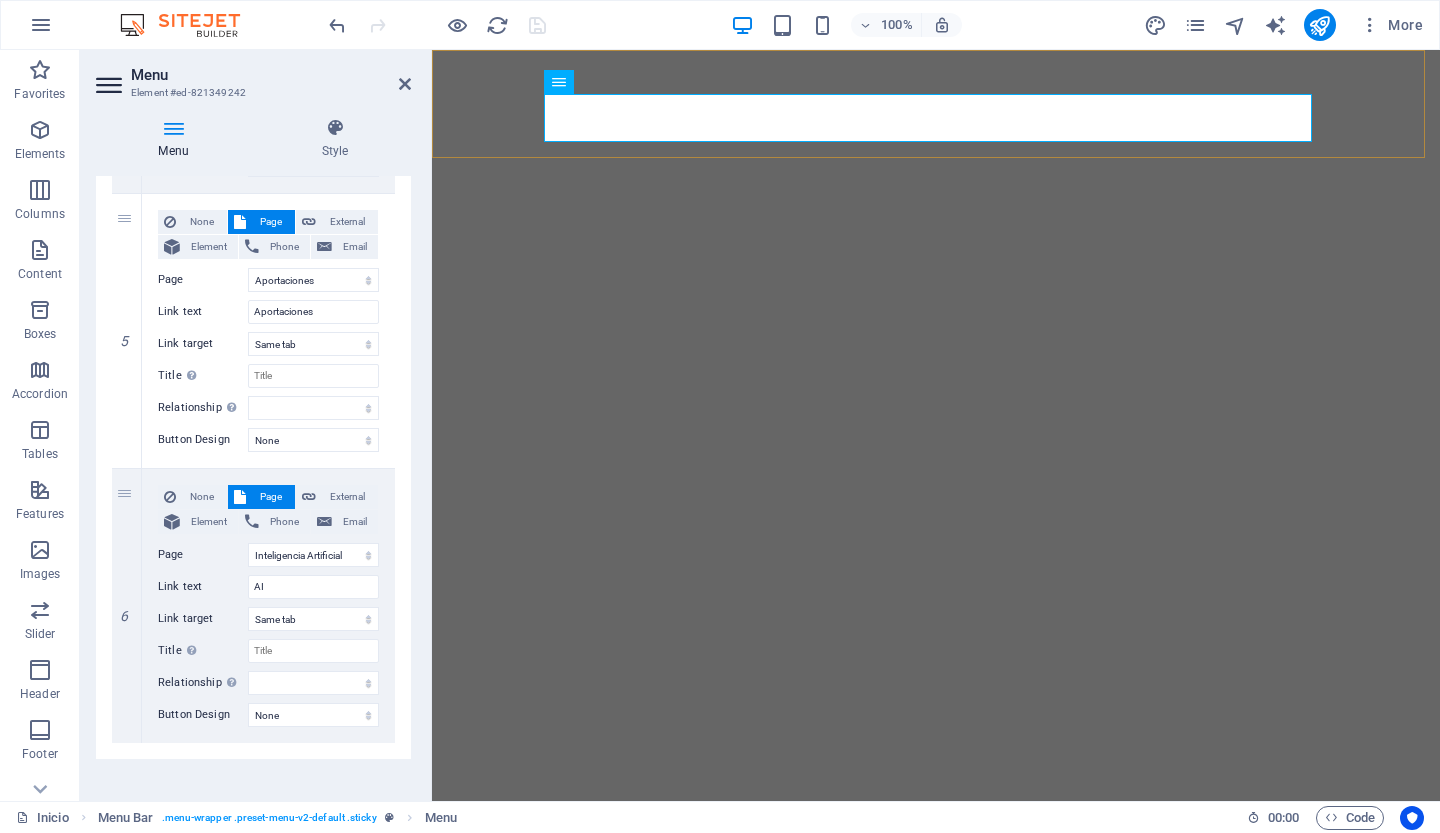 scroll, scrollTop: 2482, scrollLeft: 0, axis: vertical 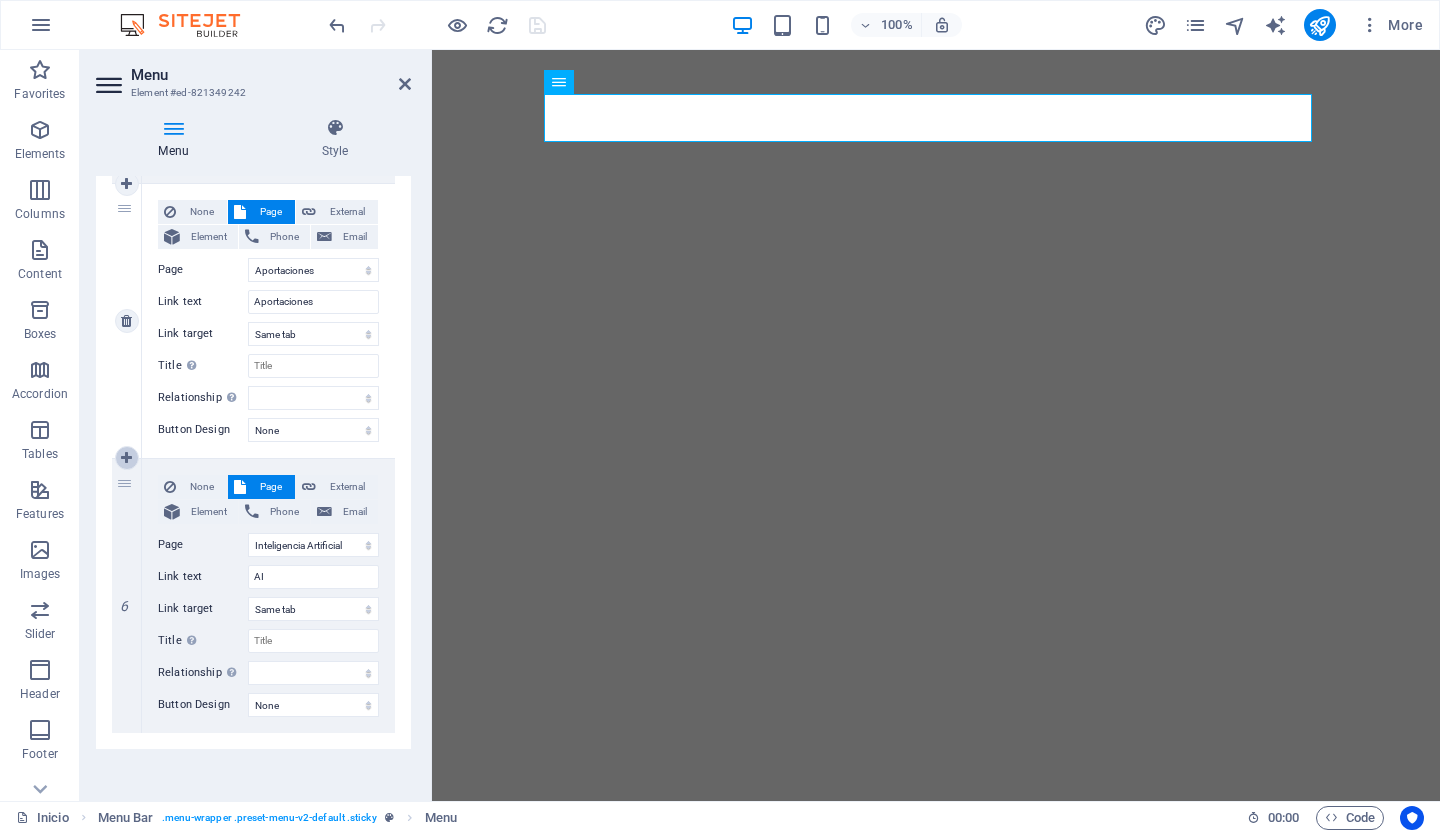 click at bounding box center (126, 458) 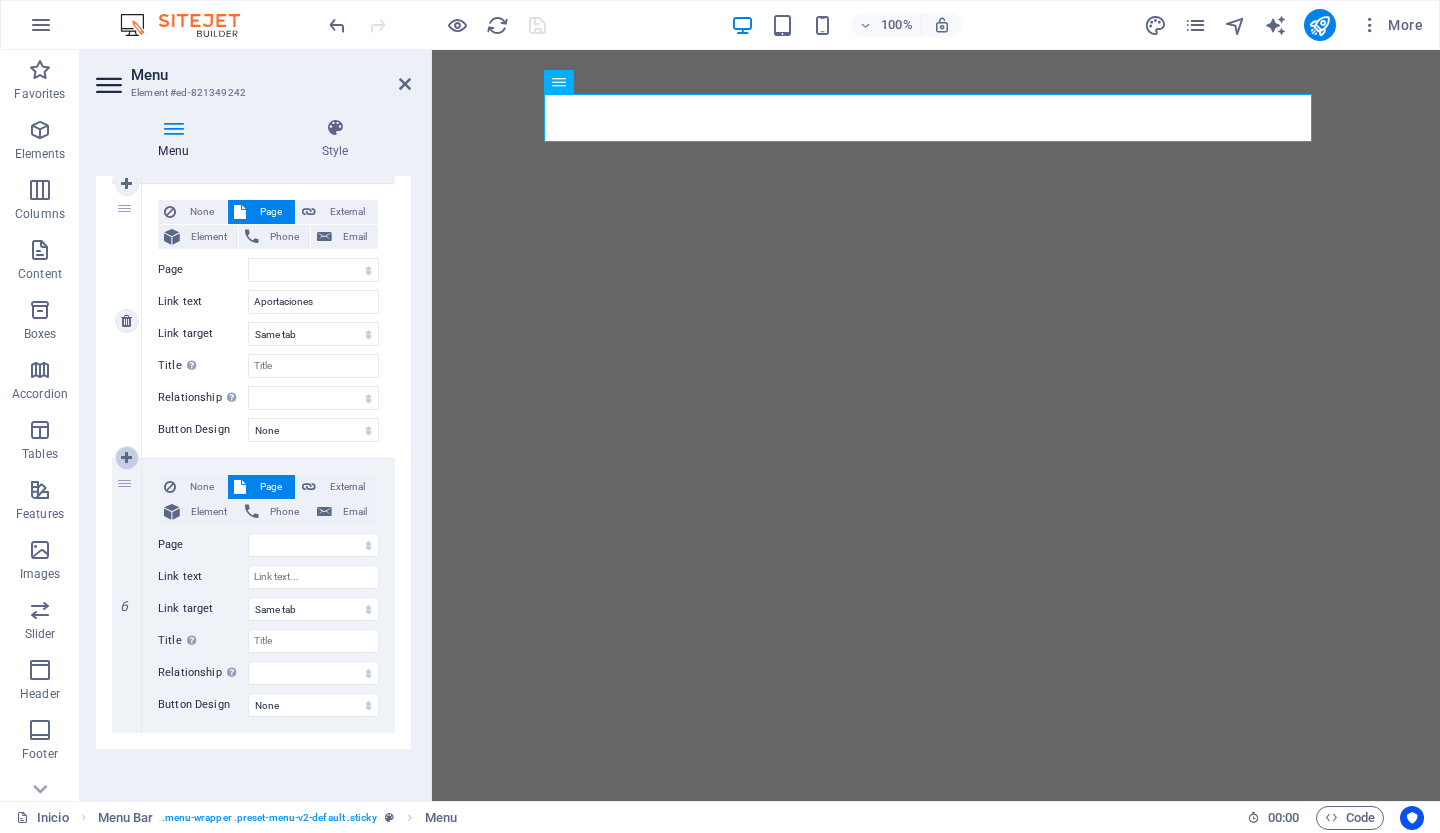 select on "17" 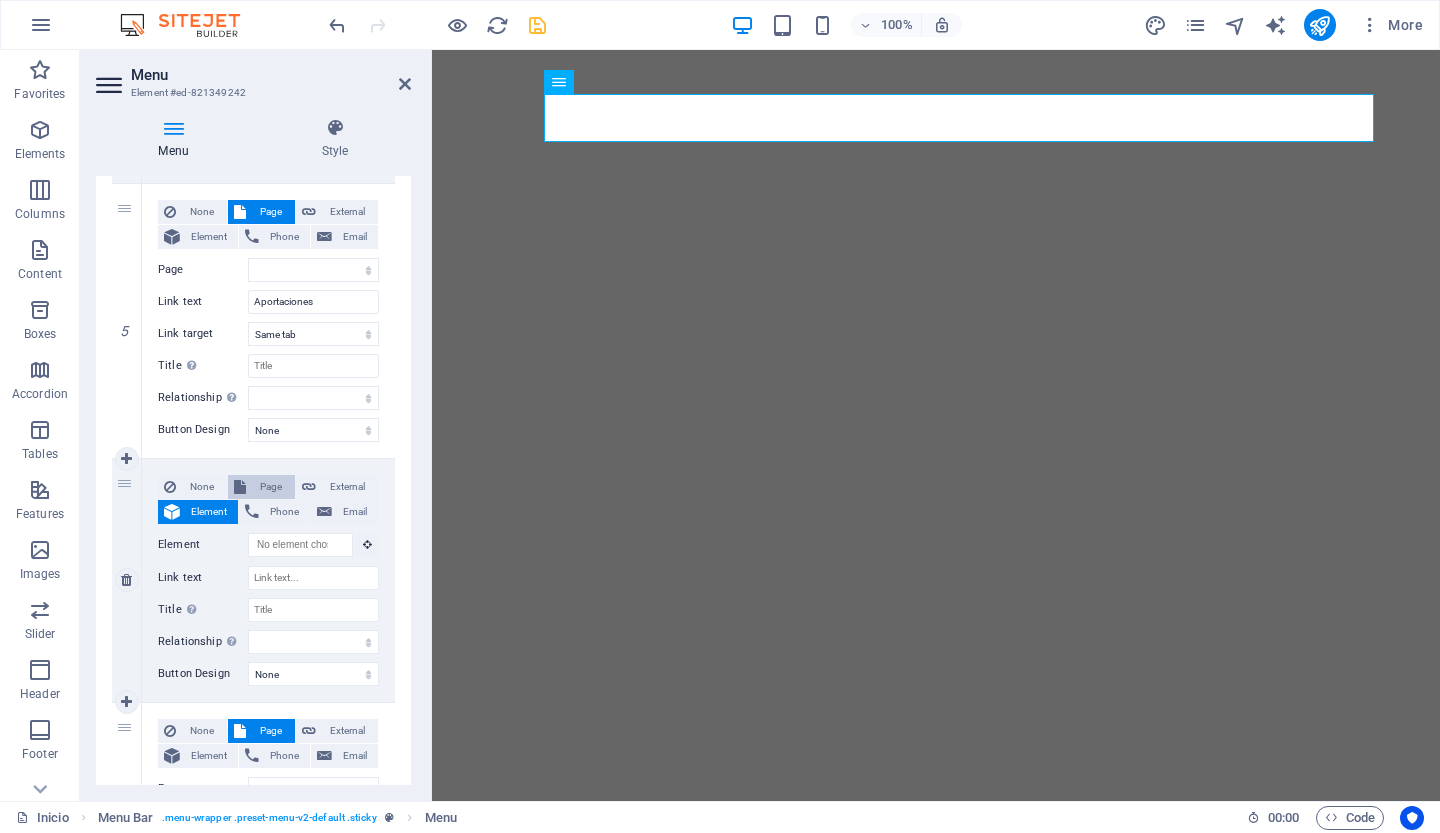 click on "Page" at bounding box center (270, 487) 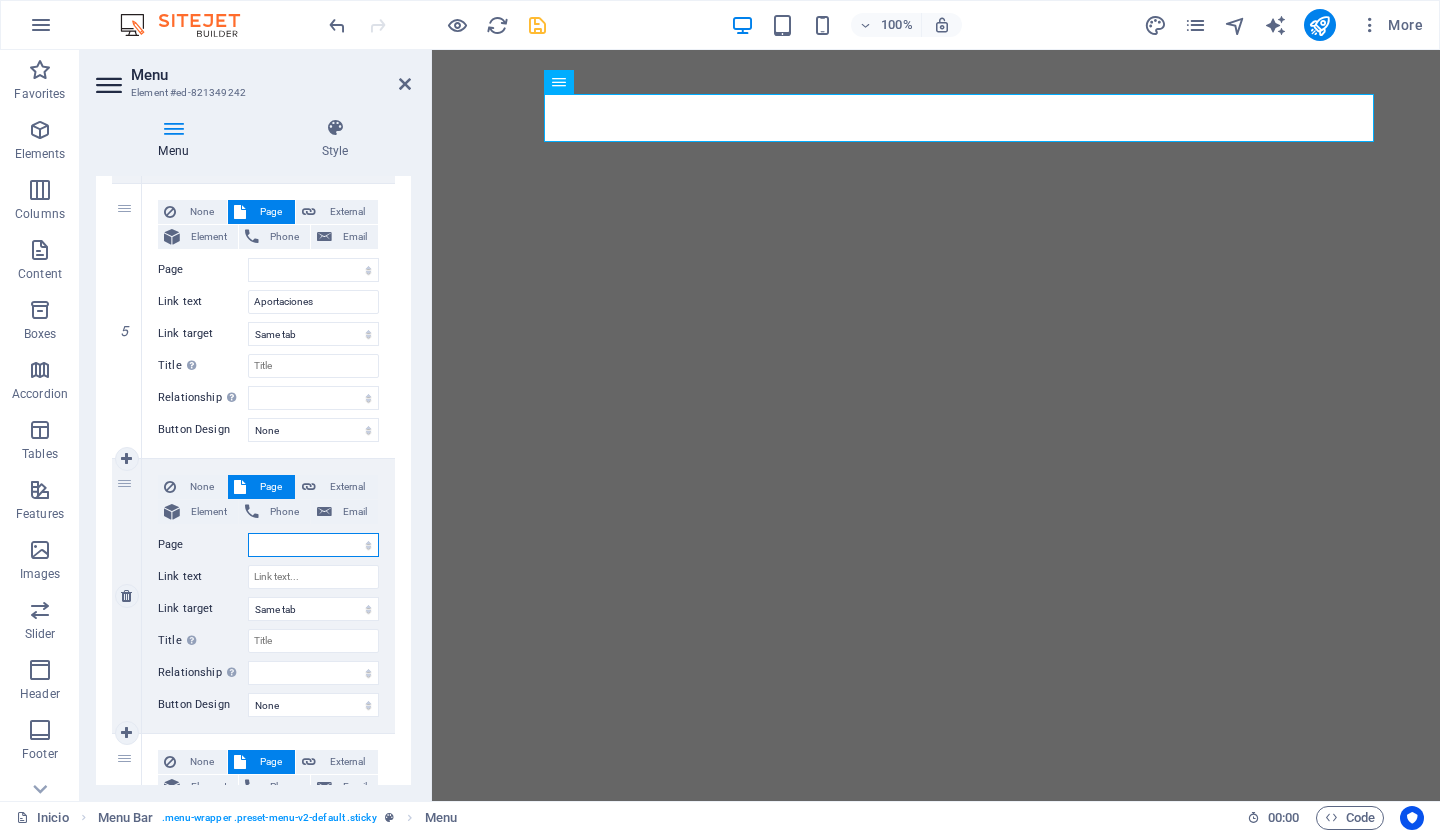 click on "Inicio Internet -- Buscadores -- Navegadores -- Datos curiosos -- web -- navegacion -- Farm or Ranch Insurance -- Travel Insurance -- Long-Term Travel Insurance -- Disability Insurance -- Vehicle Insurance Redes Sociales Software Aportaciones -- Comunicacion no verbal -- Navalosa Inteligencia Artificial" at bounding box center (313, 545) 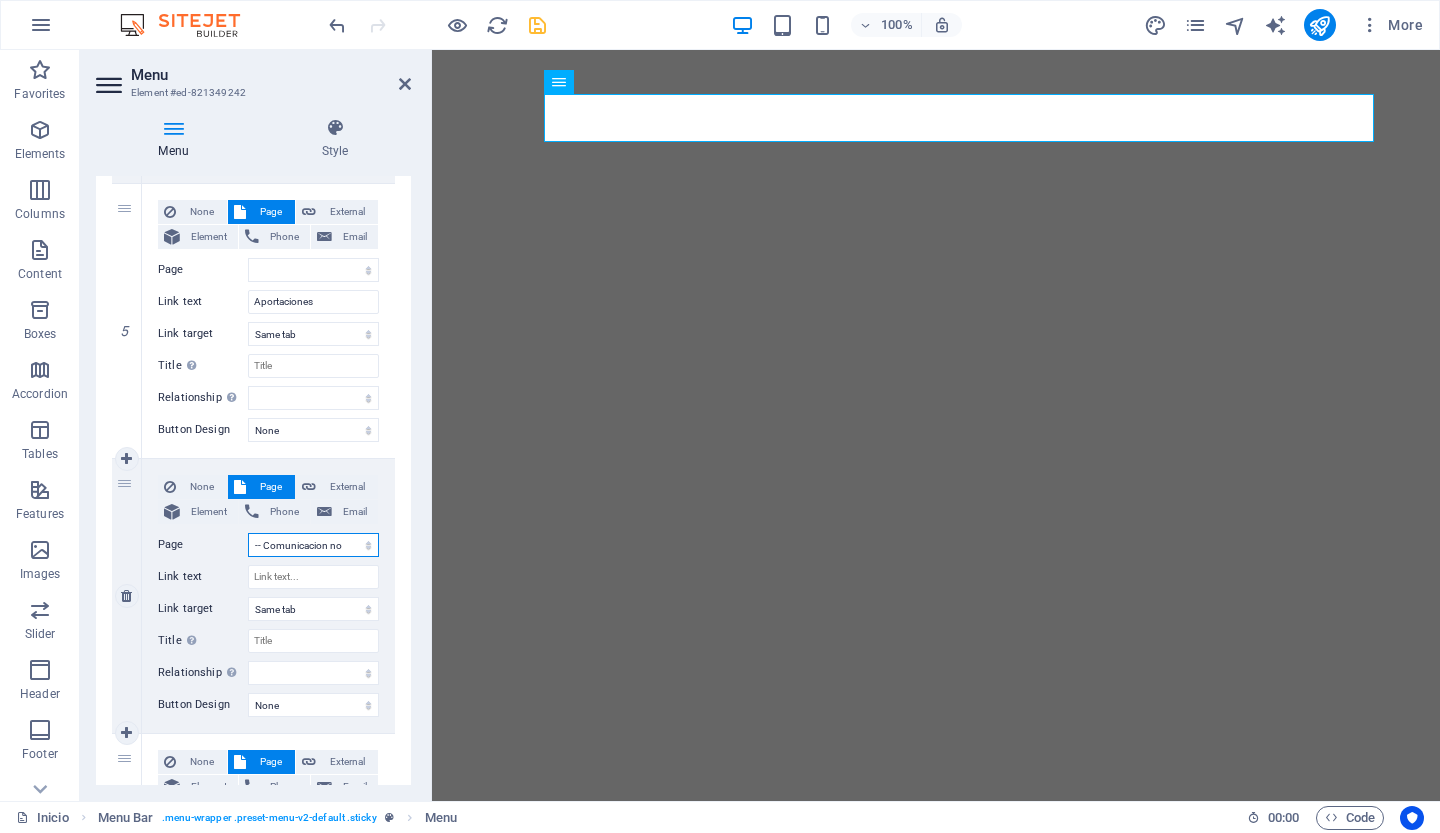 click on "Inicio Internet -- Buscadores -- Navegadores -- Datos curiosos -- web -- navegacion -- Farm or Ranch Insurance -- Travel Insurance -- Long-Term Travel Insurance -- Disability Insurance -- Vehicle Insurance Redes Sociales Software Aportaciones -- Comunicacion no verbal -- Navalosa Inteligencia Artificial" at bounding box center [313, 545] 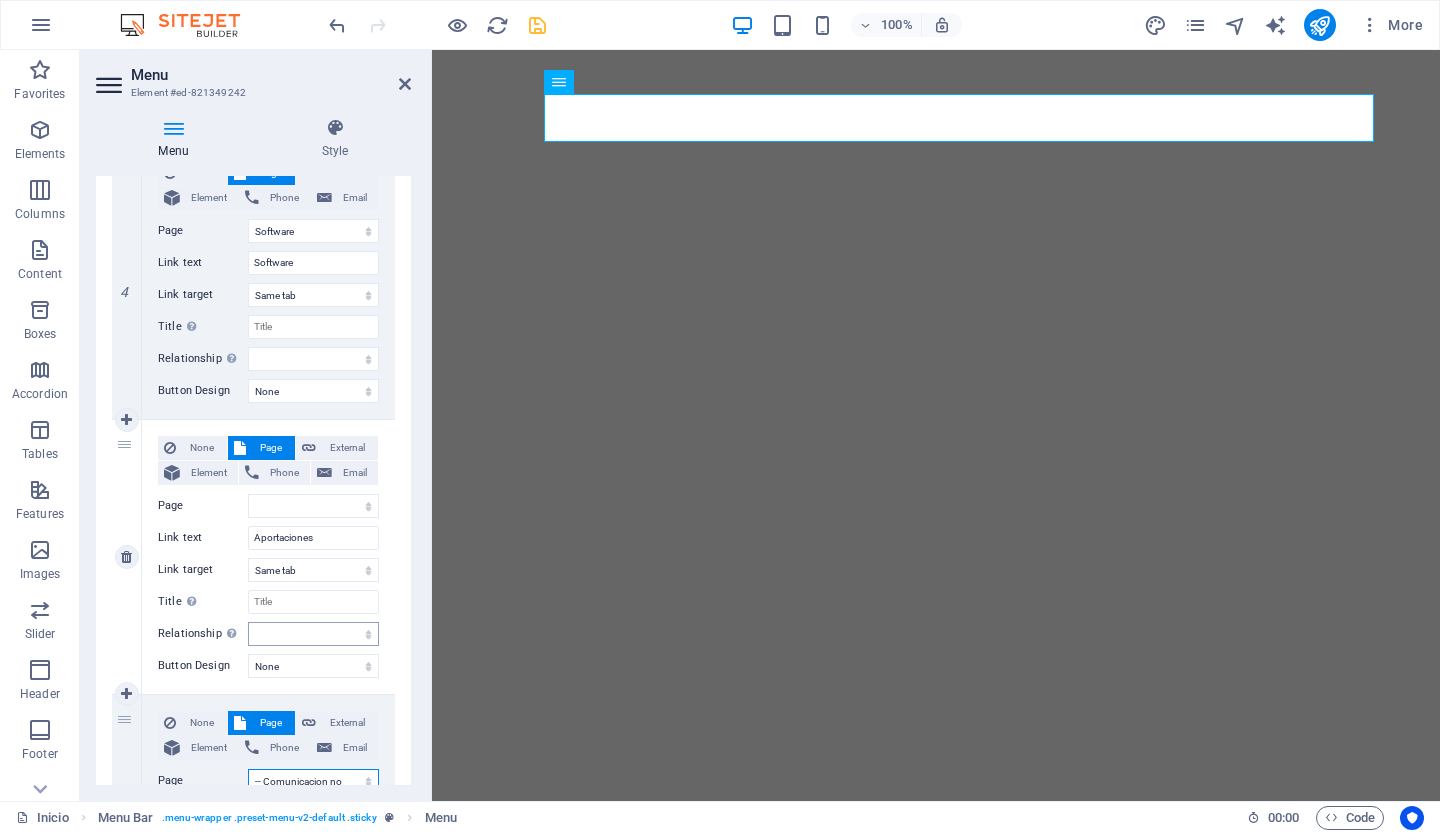 scroll, scrollTop: 2281, scrollLeft: 0, axis: vertical 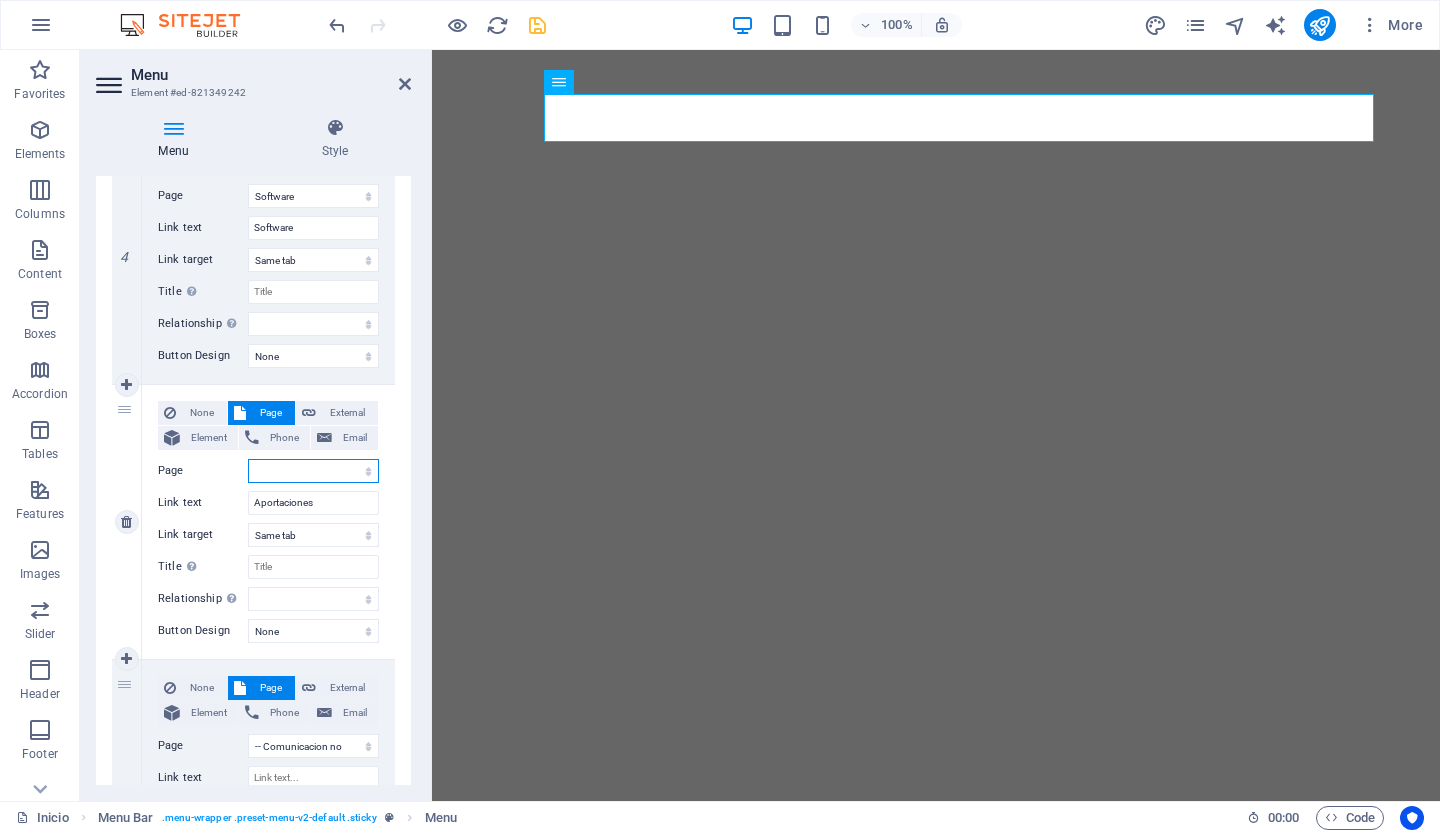 click on "Inicio Internet -- Buscadores -- Navegadores -- Datos curiosos -- web -- navegacion -- Farm or Ranch Insurance -- Travel Insurance -- Long-Term Travel Insurance -- Disability Insurance -- Vehicle Insurance Redes Sociales Software Aportaciones -- Comunicacion no verbal -- Navalosa Inteligencia Artificial" at bounding box center (313, 471) 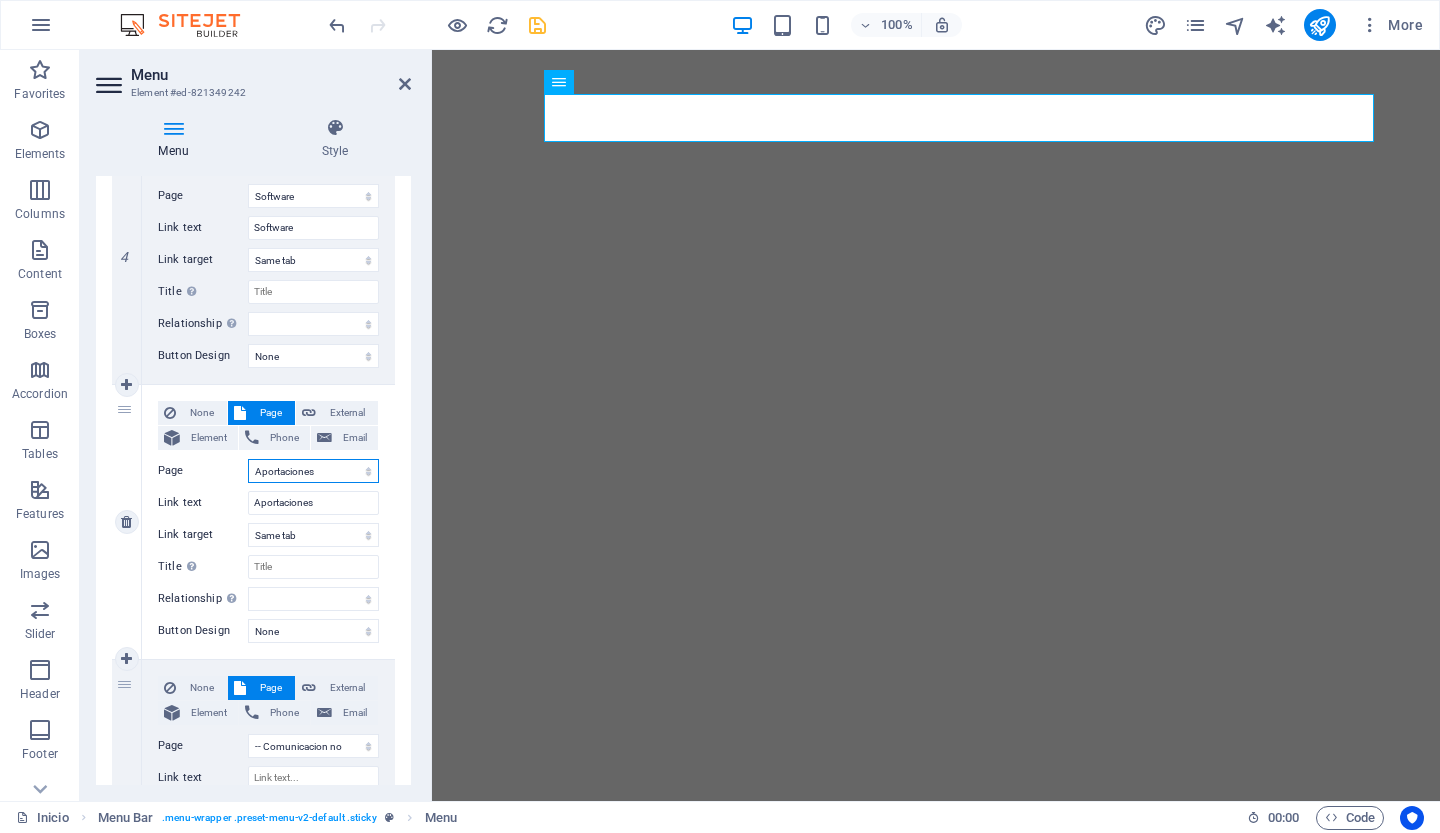click on "Inicio Internet -- Buscadores -- Navegadores -- Datos curiosos -- web -- navegacion -- Farm or Ranch Insurance -- Travel Insurance -- Long-Term Travel Insurance -- Disability Insurance -- Vehicle Insurance Redes Sociales Software Aportaciones -- Comunicacion no verbal -- Navalosa Inteligencia Artificial" at bounding box center (313, 471) 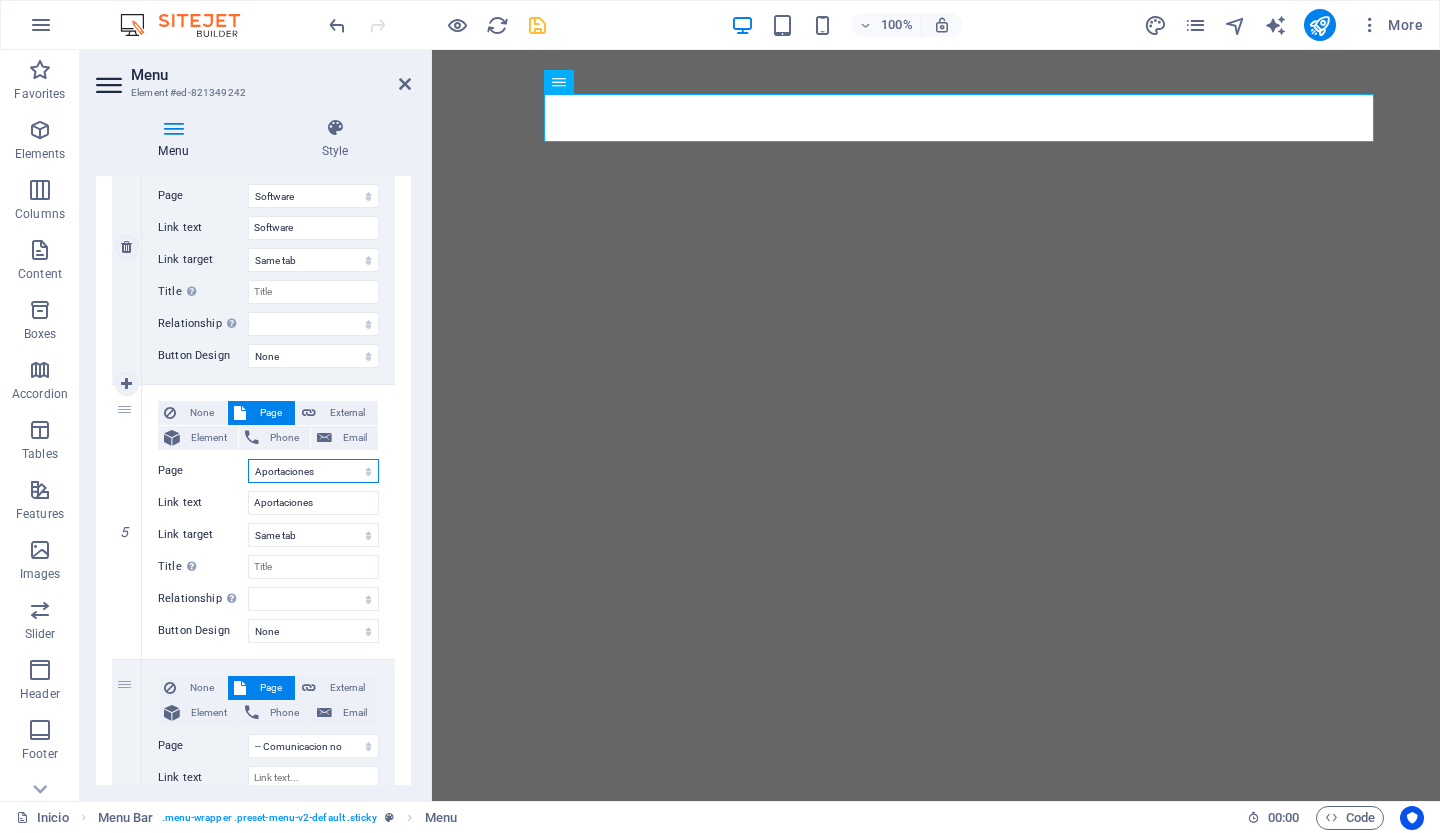 select 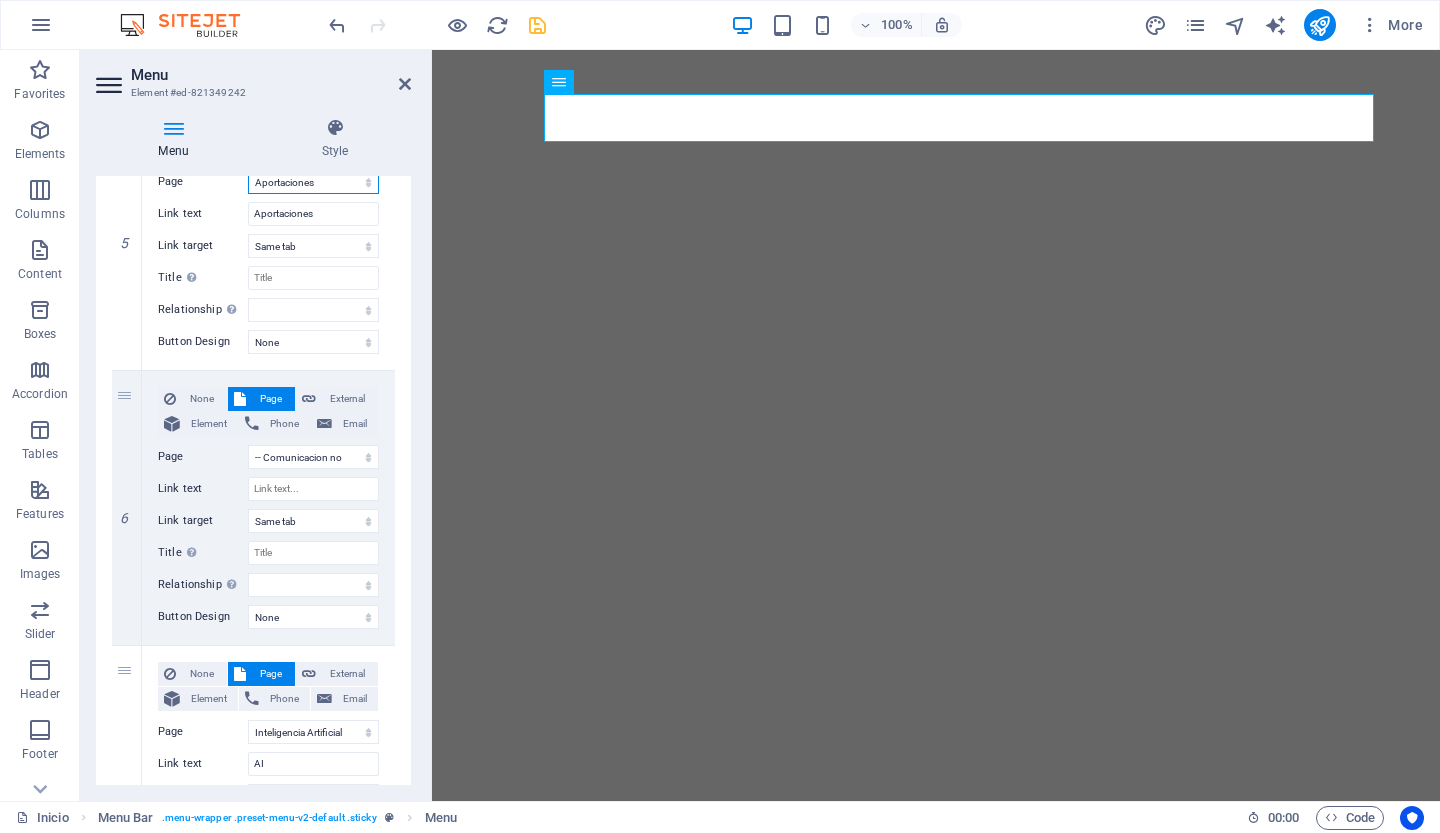 scroll, scrollTop: 2570, scrollLeft: 0, axis: vertical 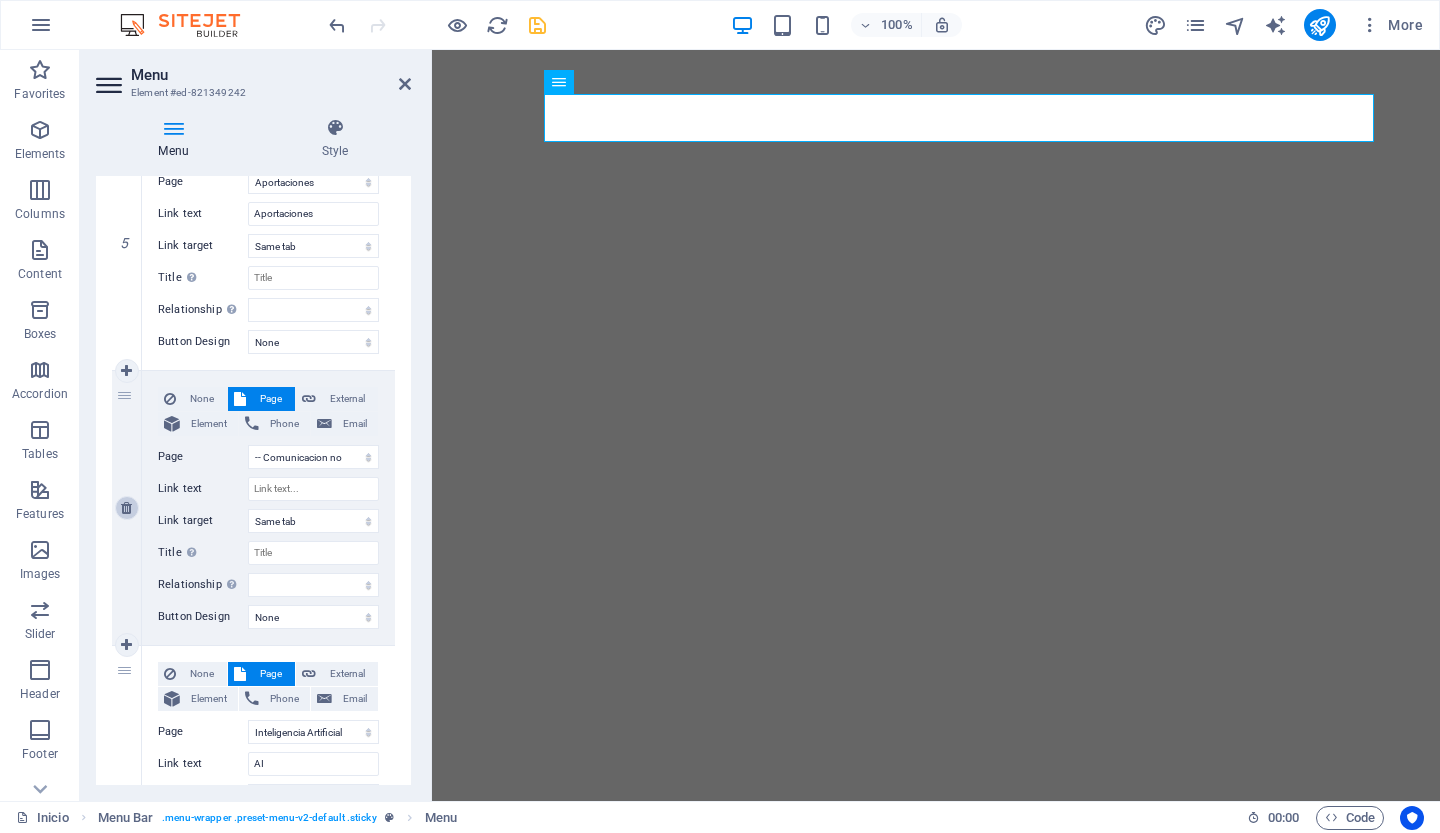 click at bounding box center (126, 508) 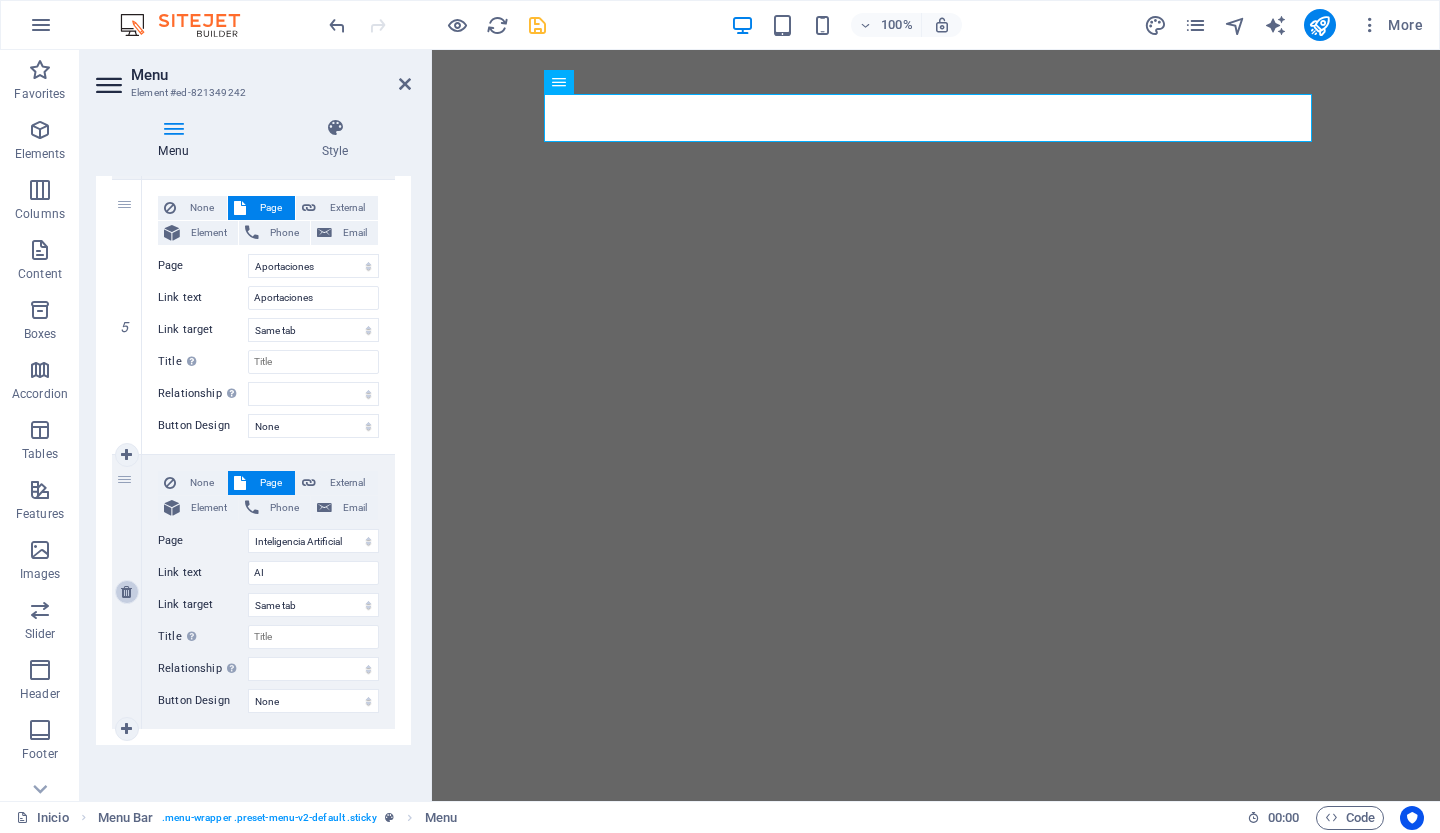 scroll, scrollTop: 2482, scrollLeft: 0, axis: vertical 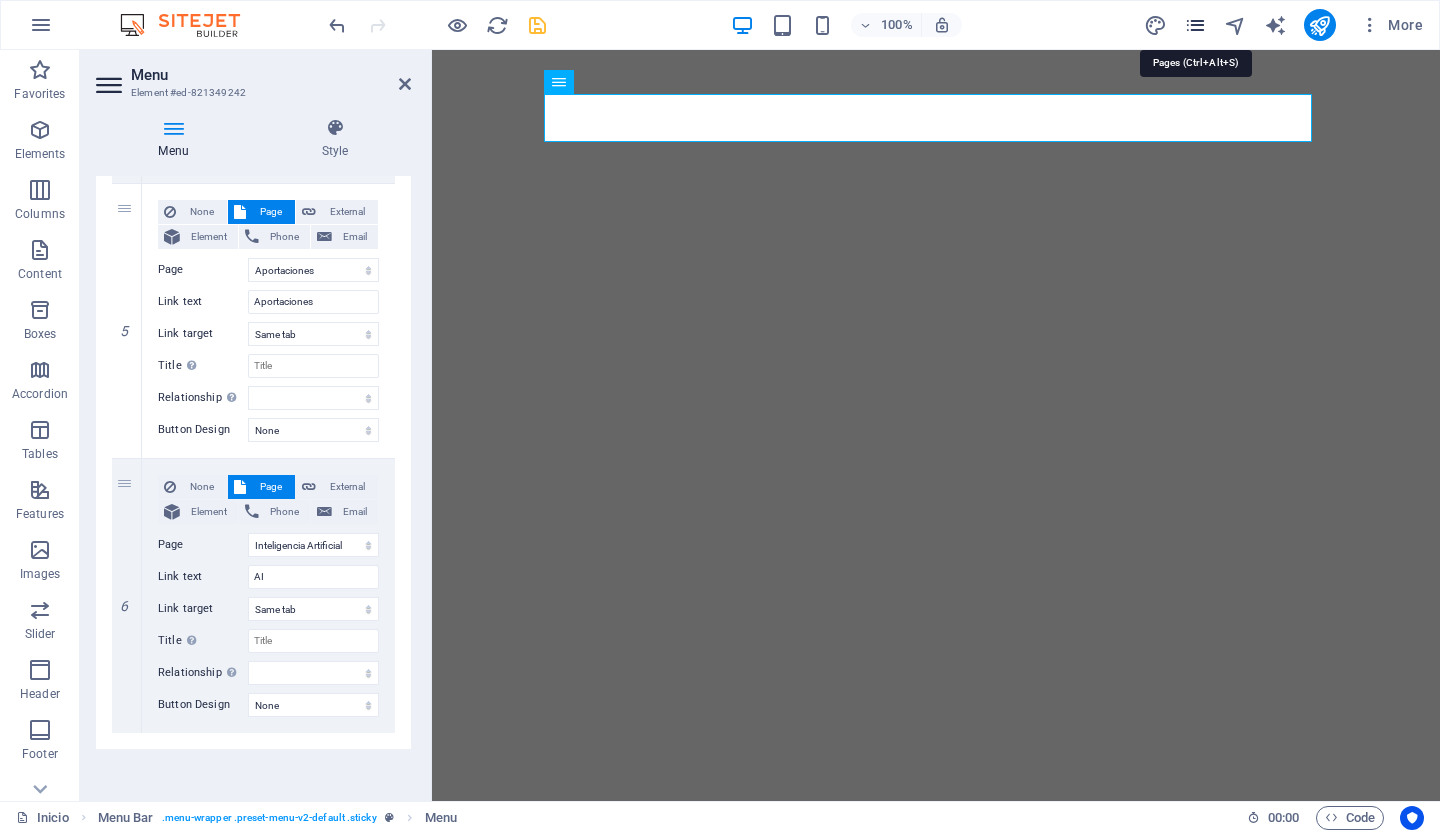 click at bounding box center [1195, 25] 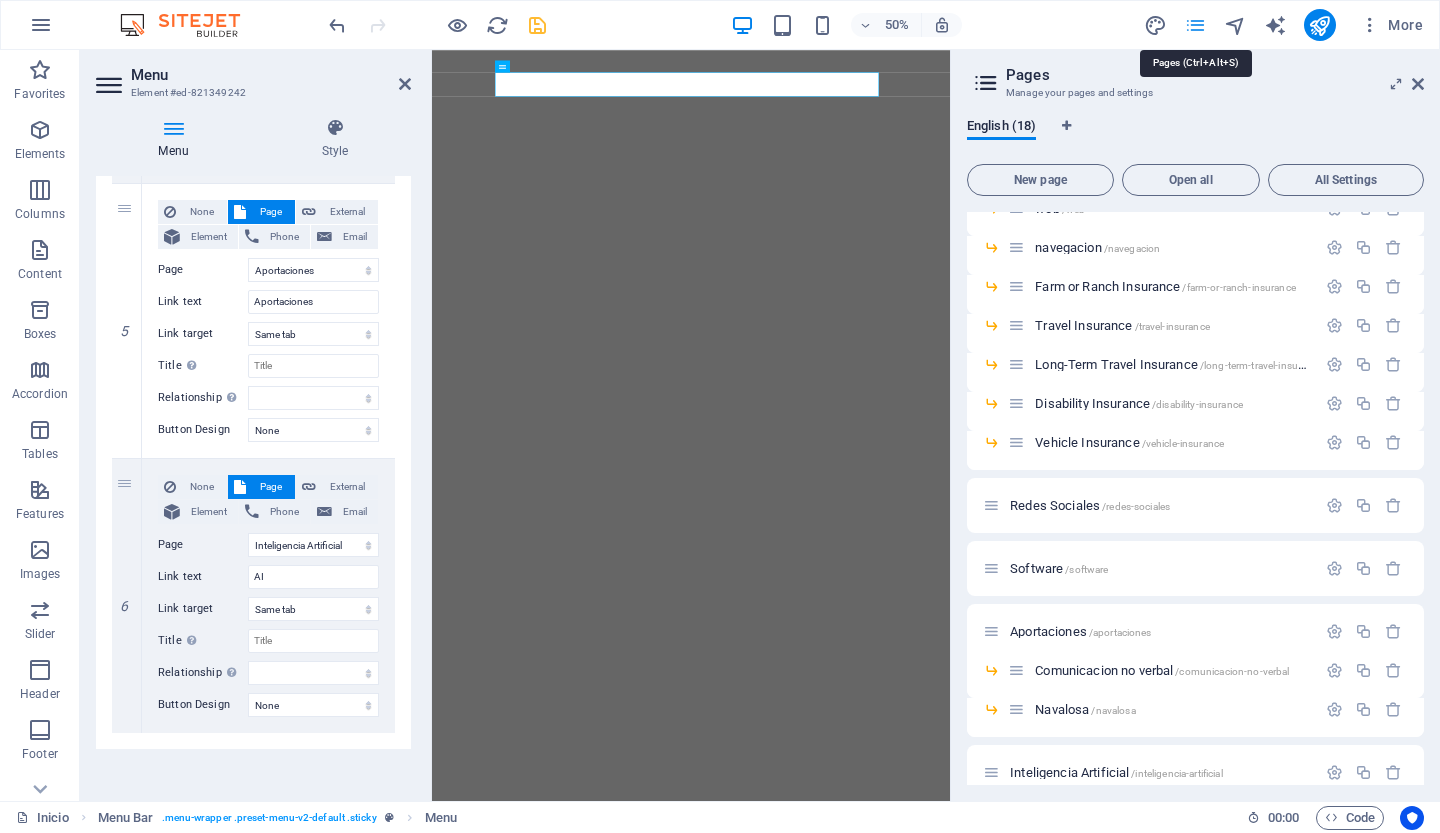 scroll, scrollTop: 272, scrollLeft: 0, axis: vertical 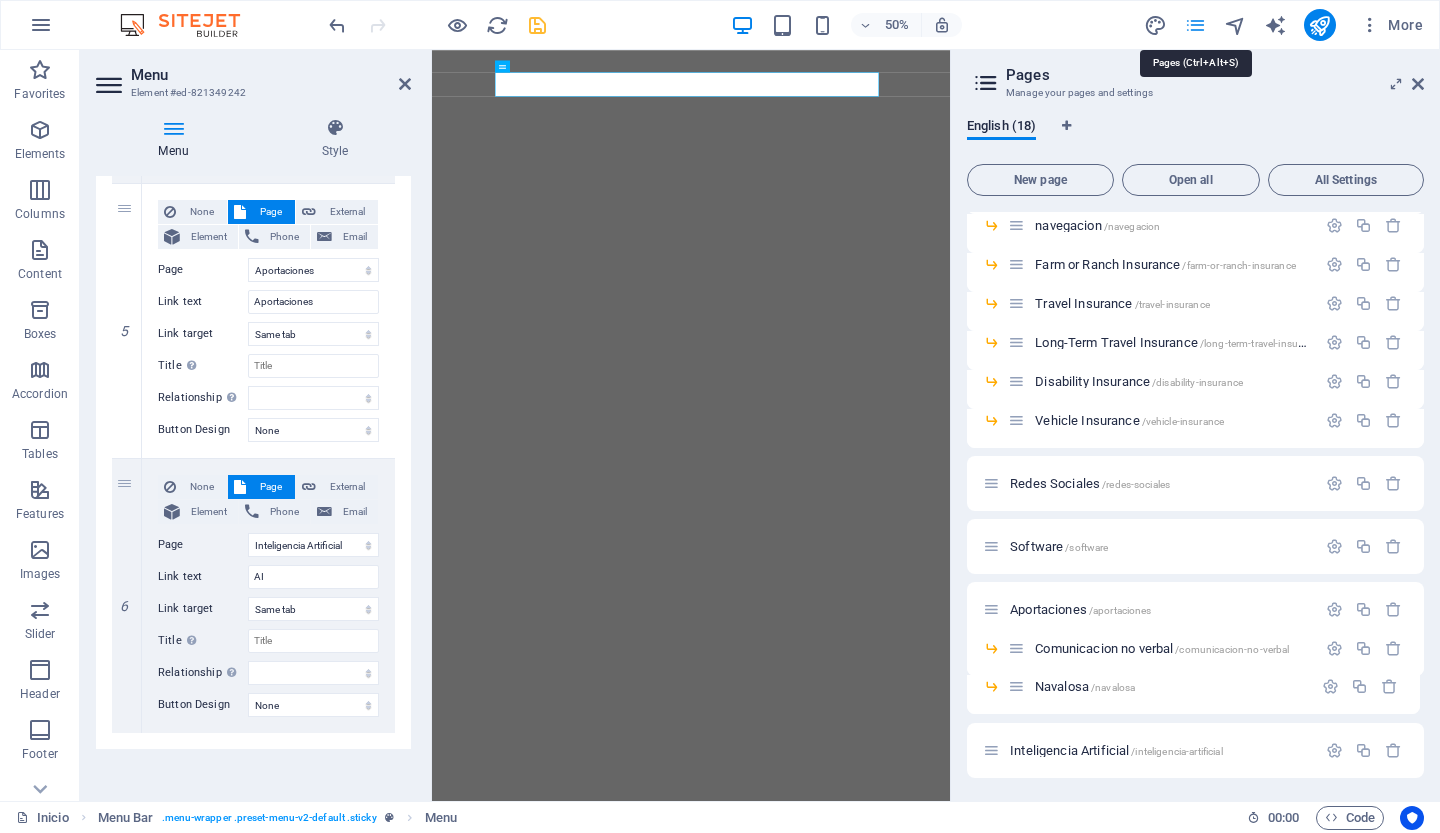 select on "1" 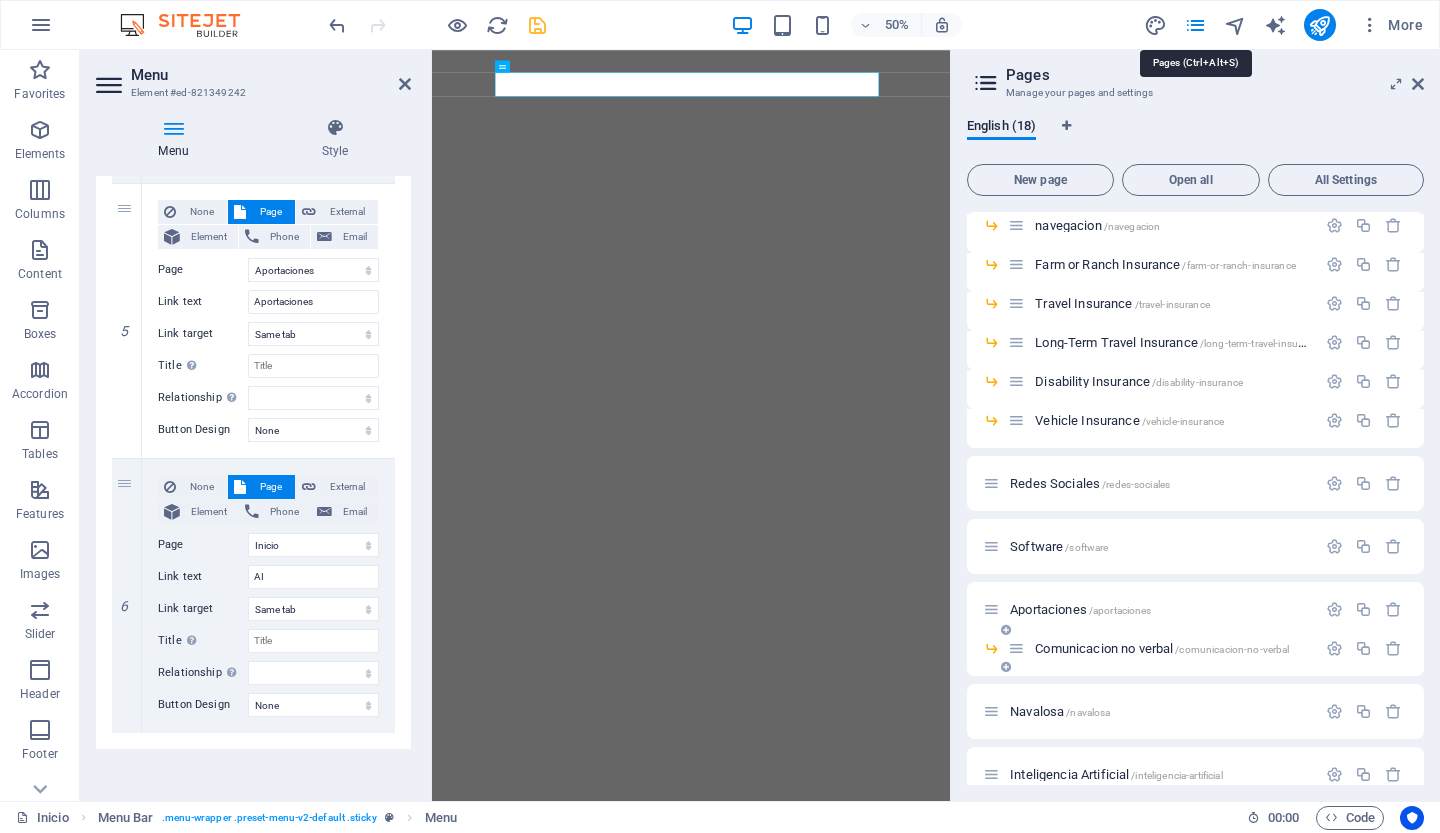 click on "Comunicacion no verbal /comunicacion-no-verbal" at bounding box center (1162, 648) 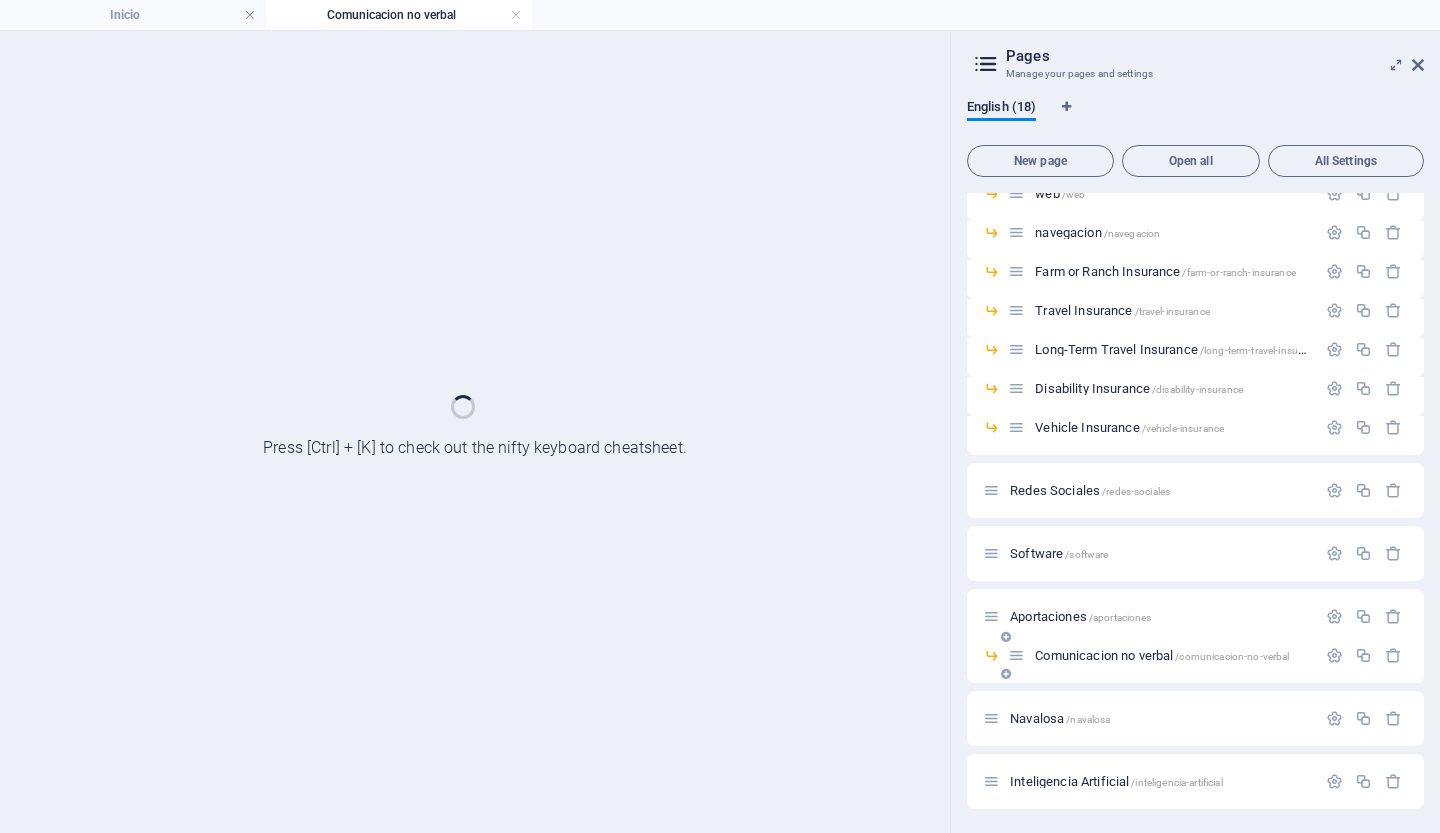 scroll, scrollTop: 245, scrollLeft: 0, axis: vertical 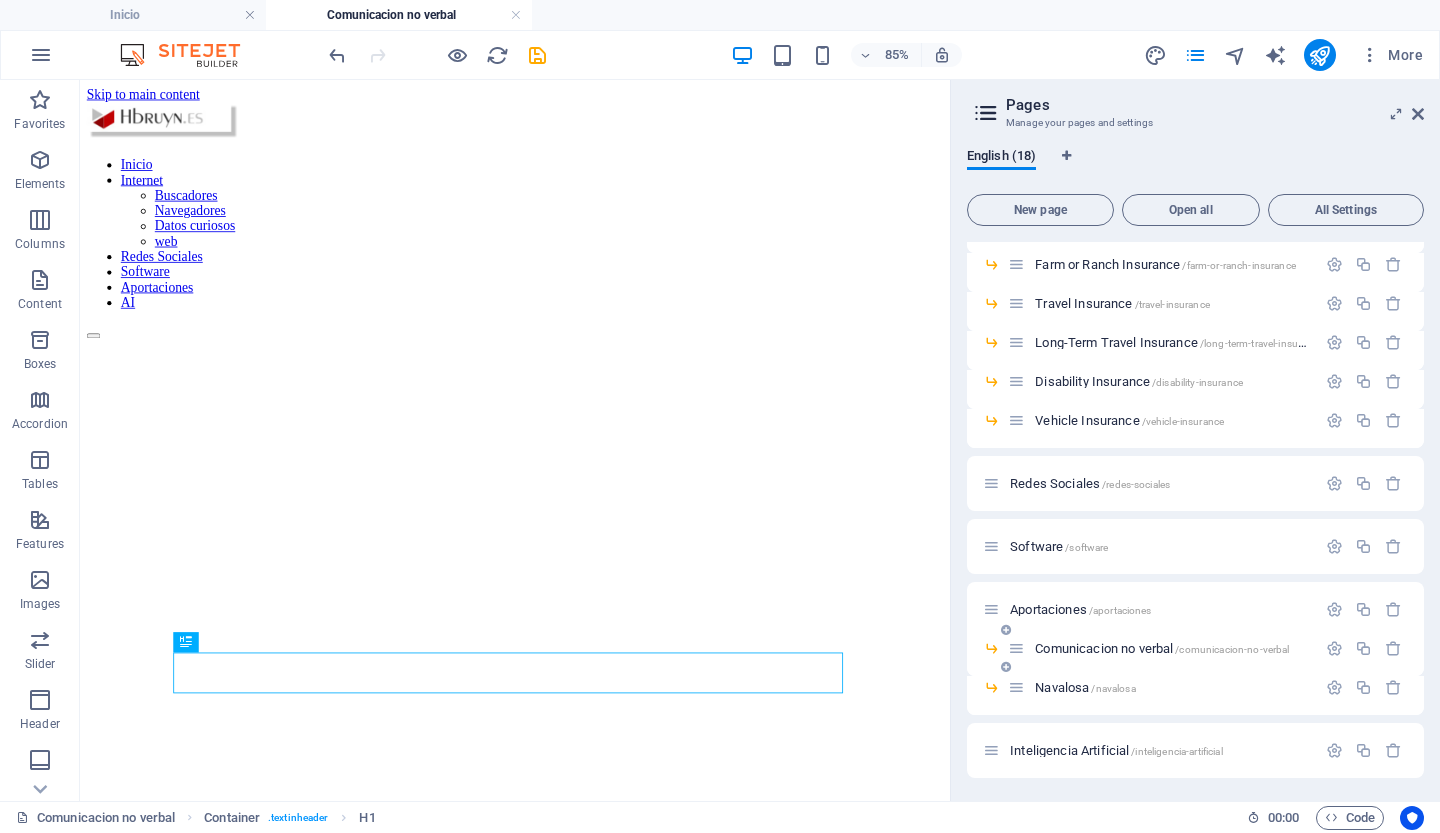 click on "Comunicacion no verbal /comunicacion-no-verbal" at bounding box center [1162, 648] 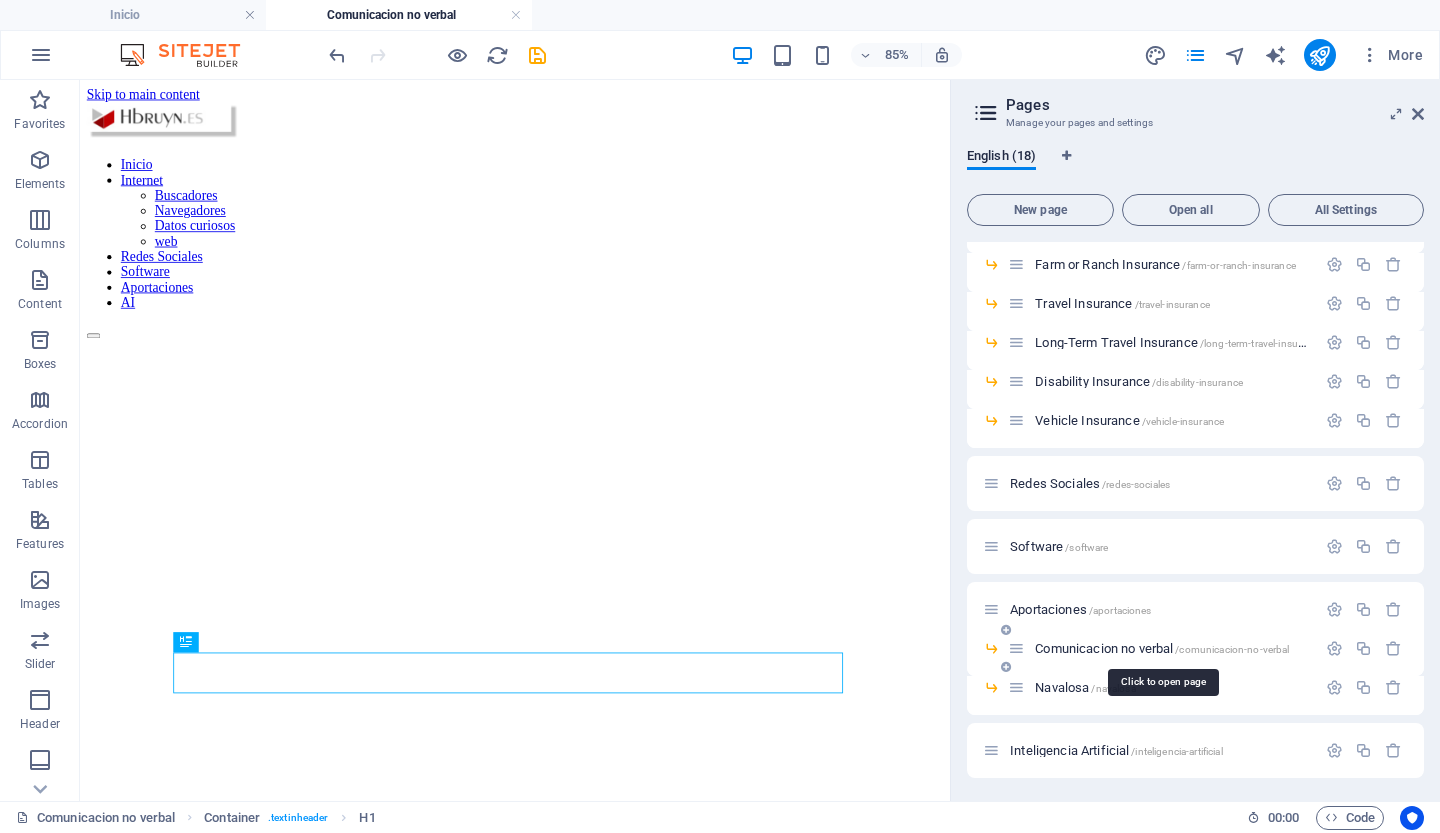 click on "Comunicacion no verbal /comunicacion-no-verbal" at bounding box center [1162, 648] 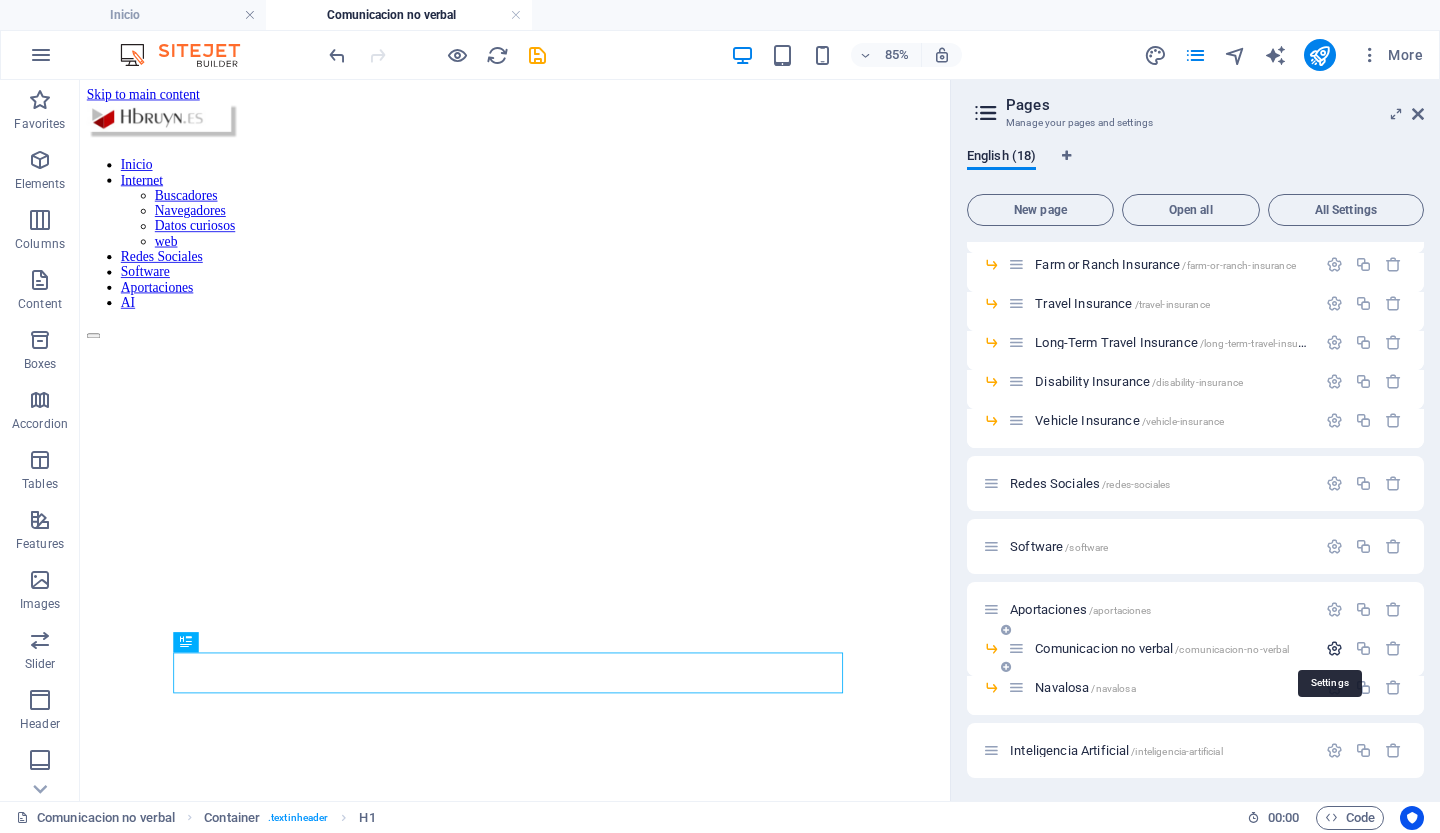 click at bounding box center [1334, 648] 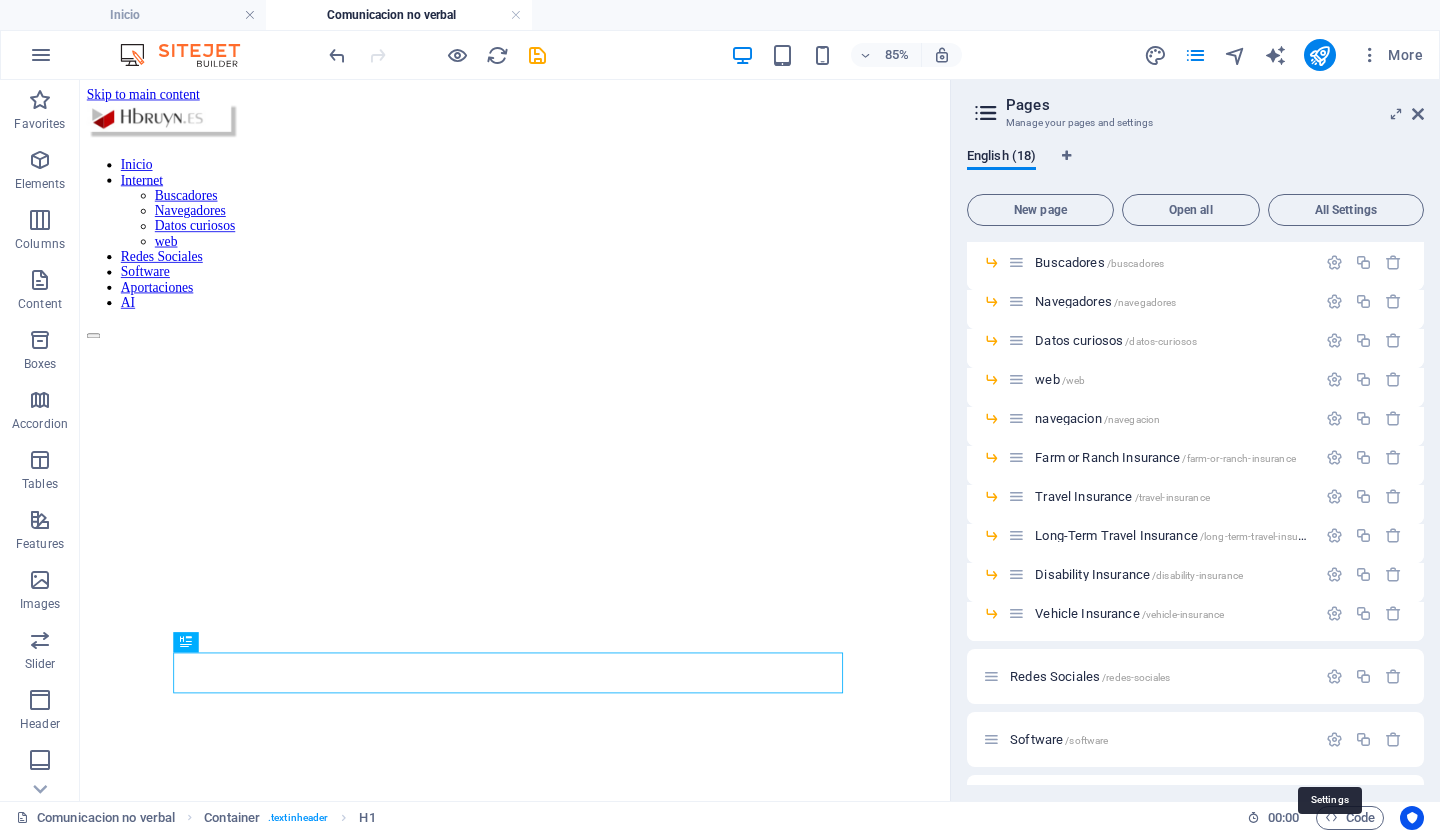 scroll, scrollTop: 0, scrollLeft: 0, axis: both 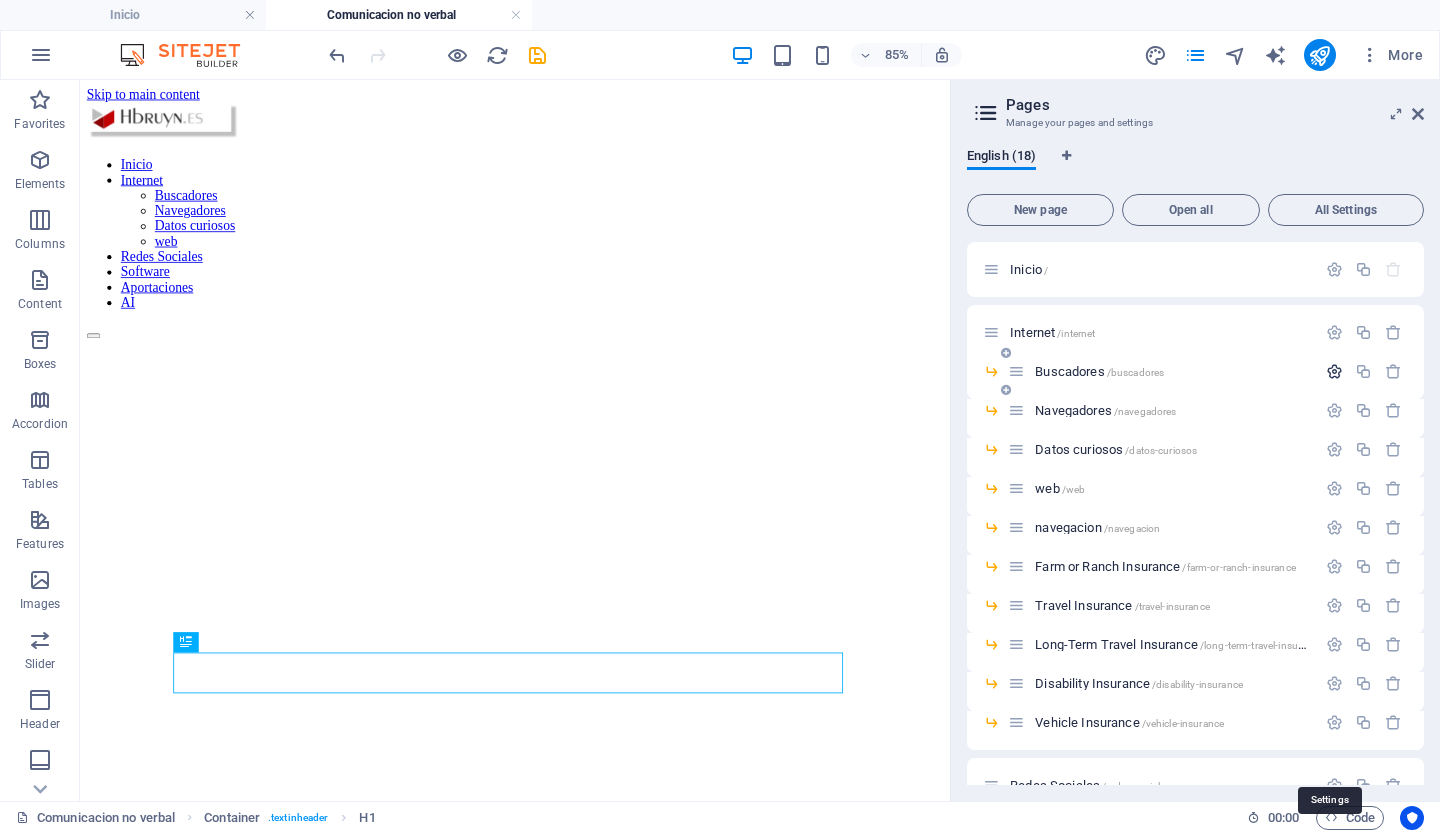click at bounding box center [1334, 371] 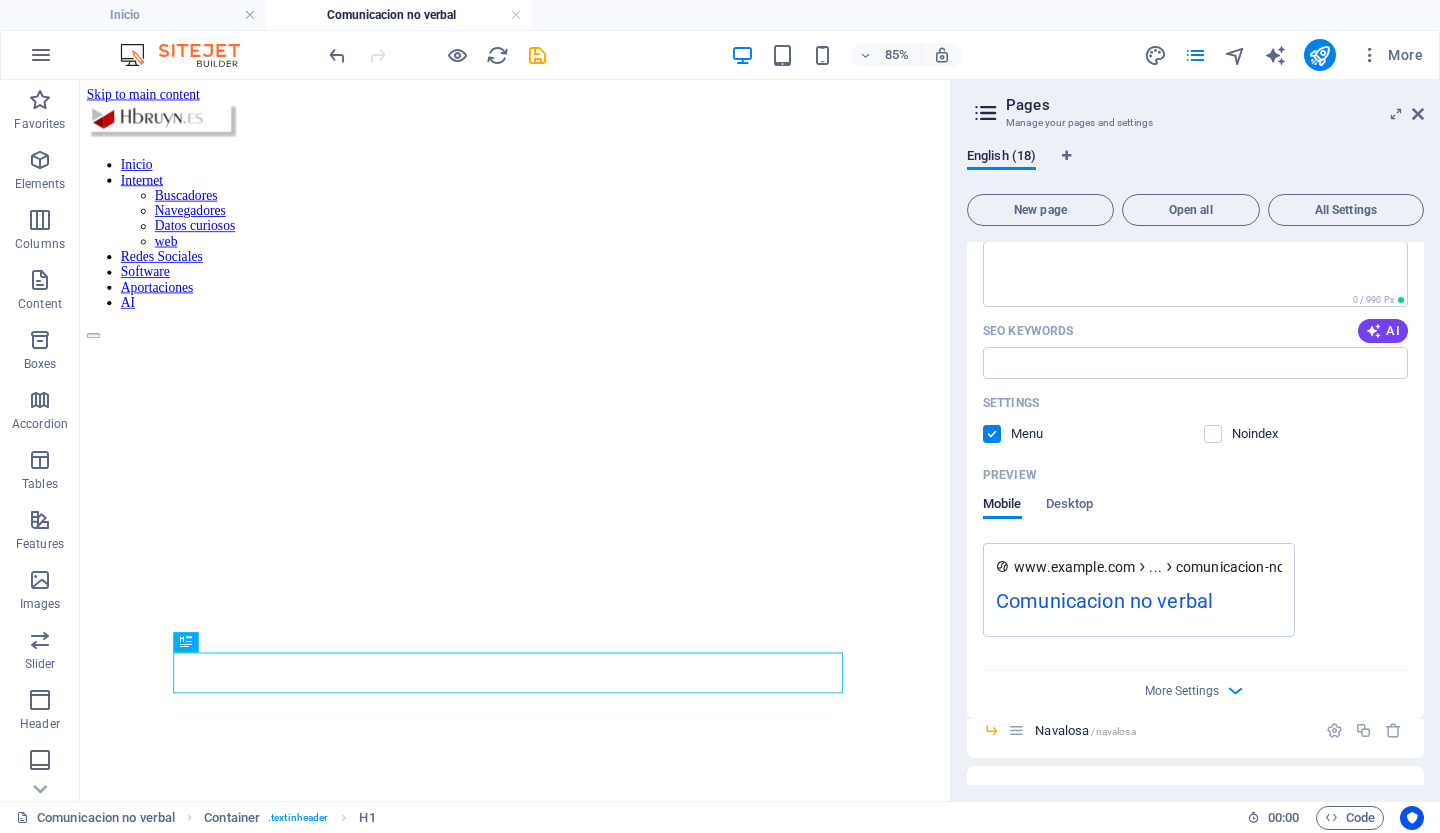 scroll, scrollTop: 1752, scrollLeft: 0, axis: vertical 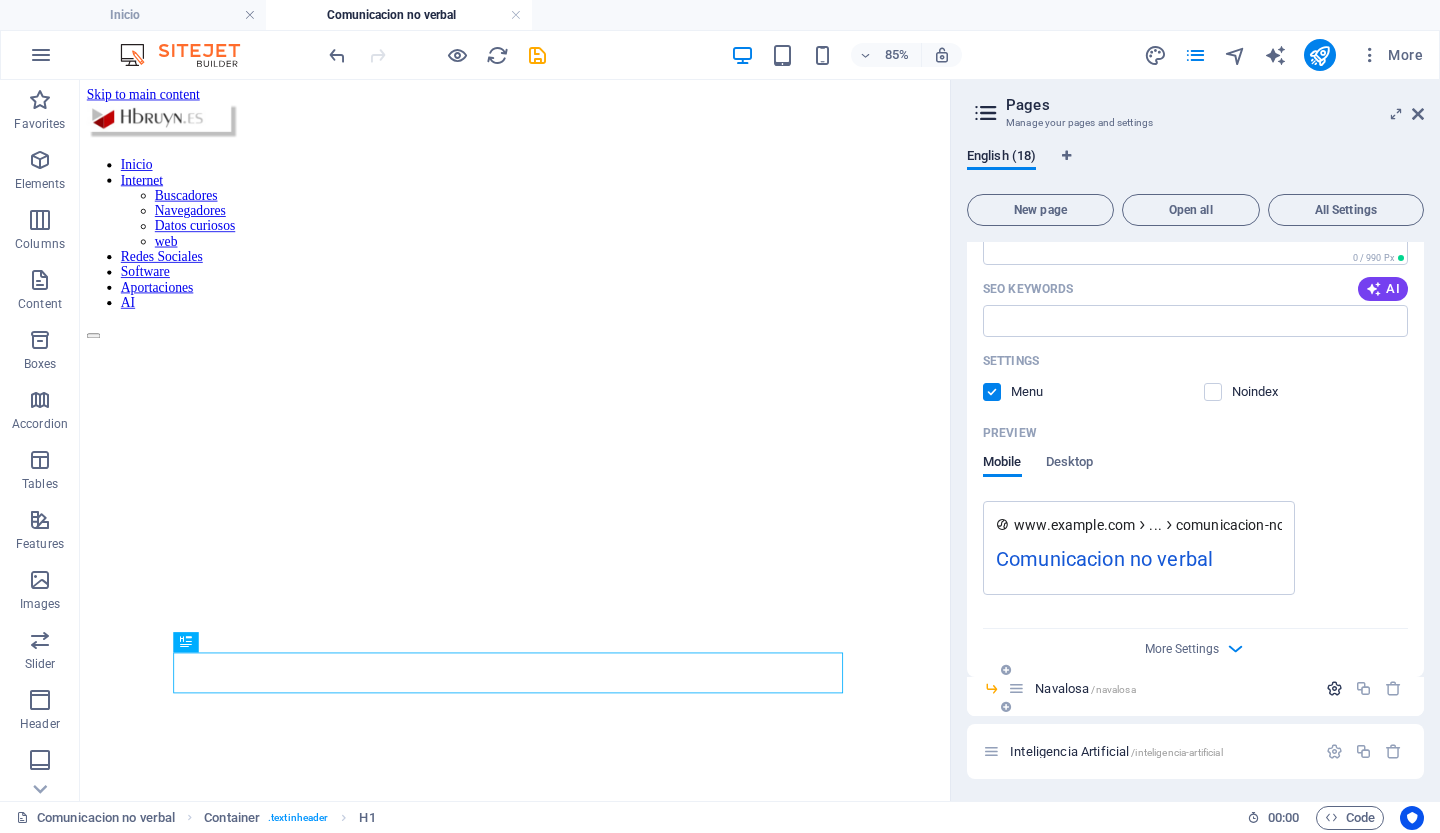 click at bounding box center (1334, 688) 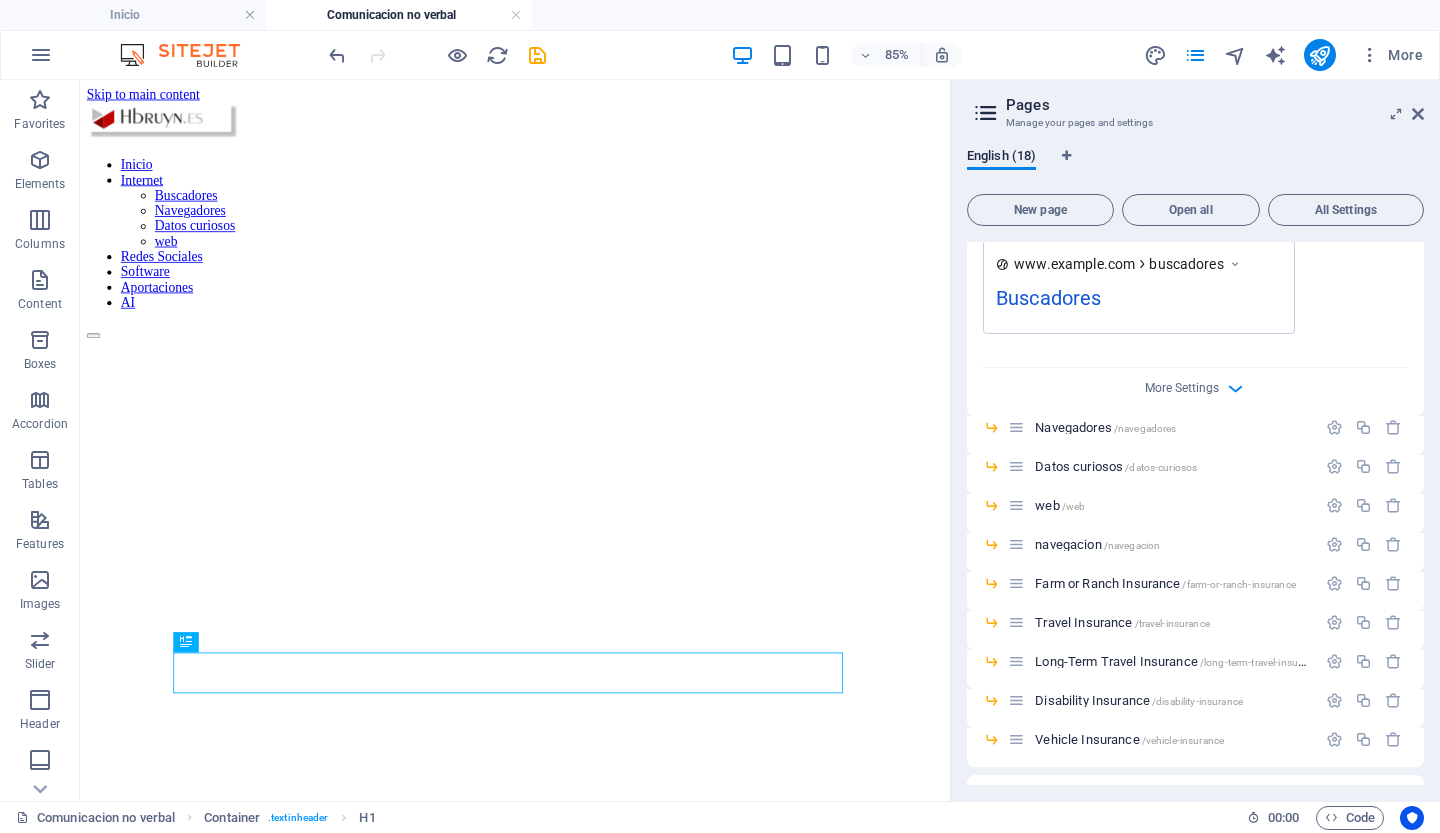 scroll, scrollTop: 707, scrollLeft: 0, axis: vertical 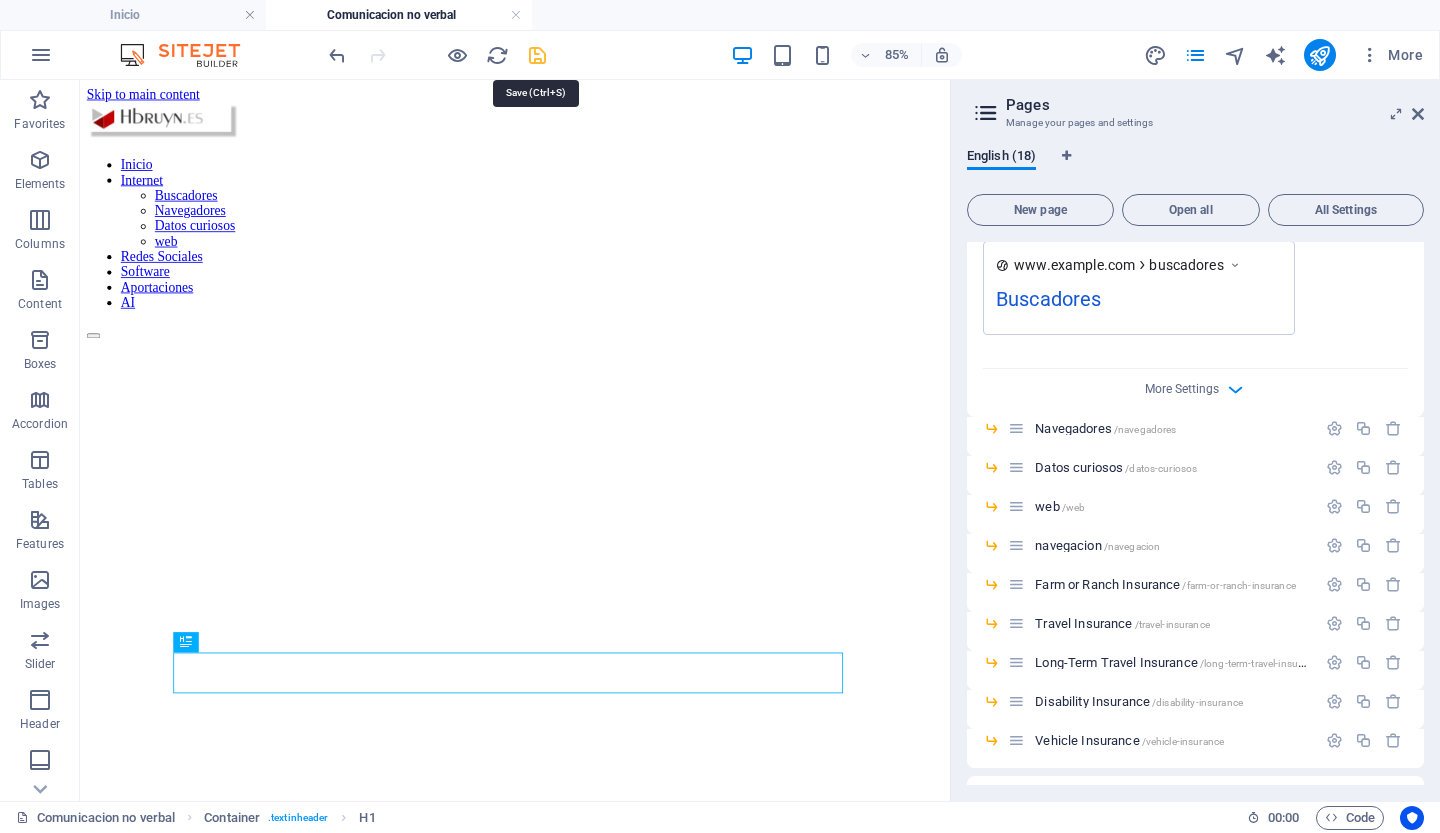 click at bounding box center (537, 55) 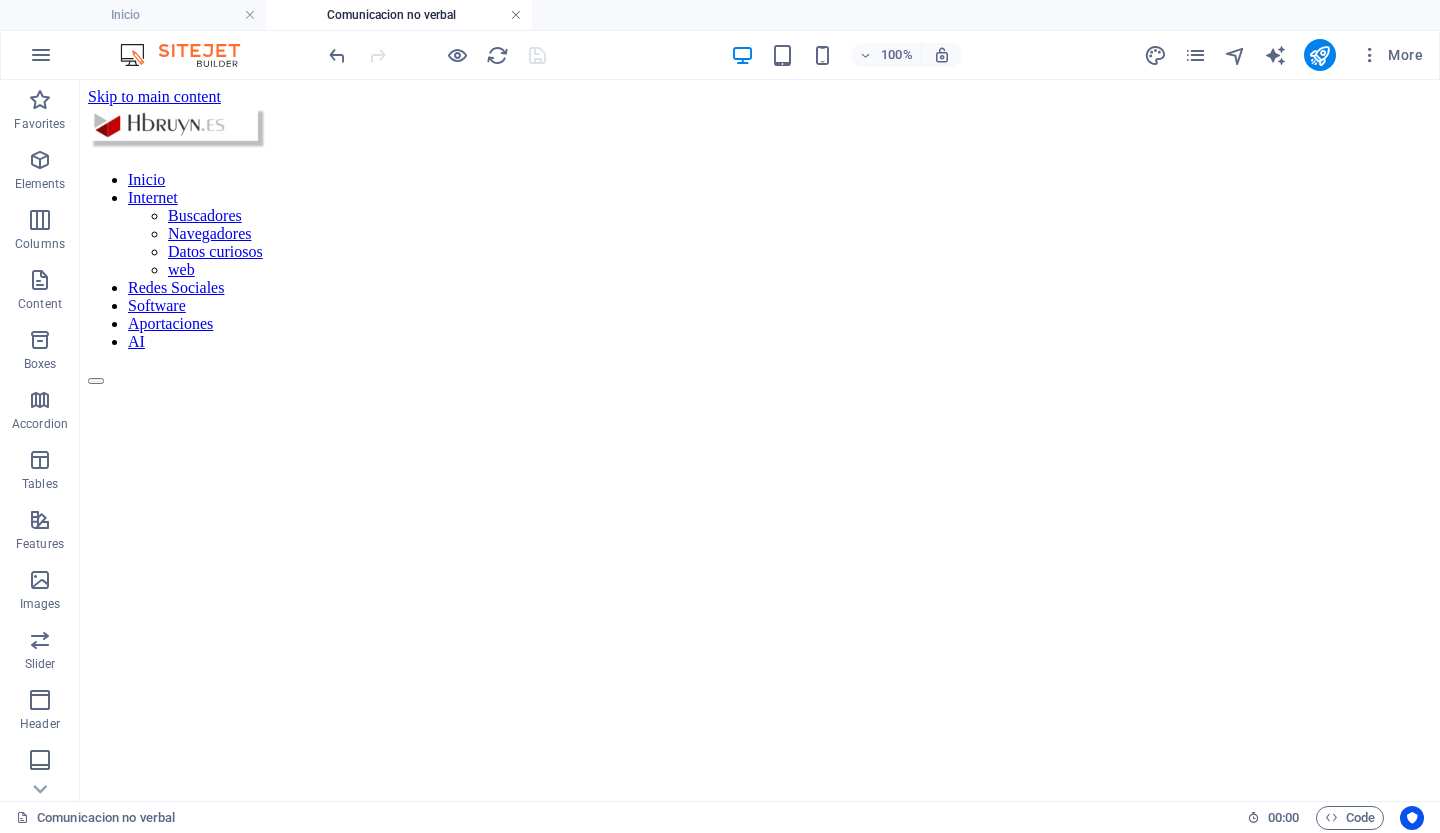 click at bounding box center (516, 15) 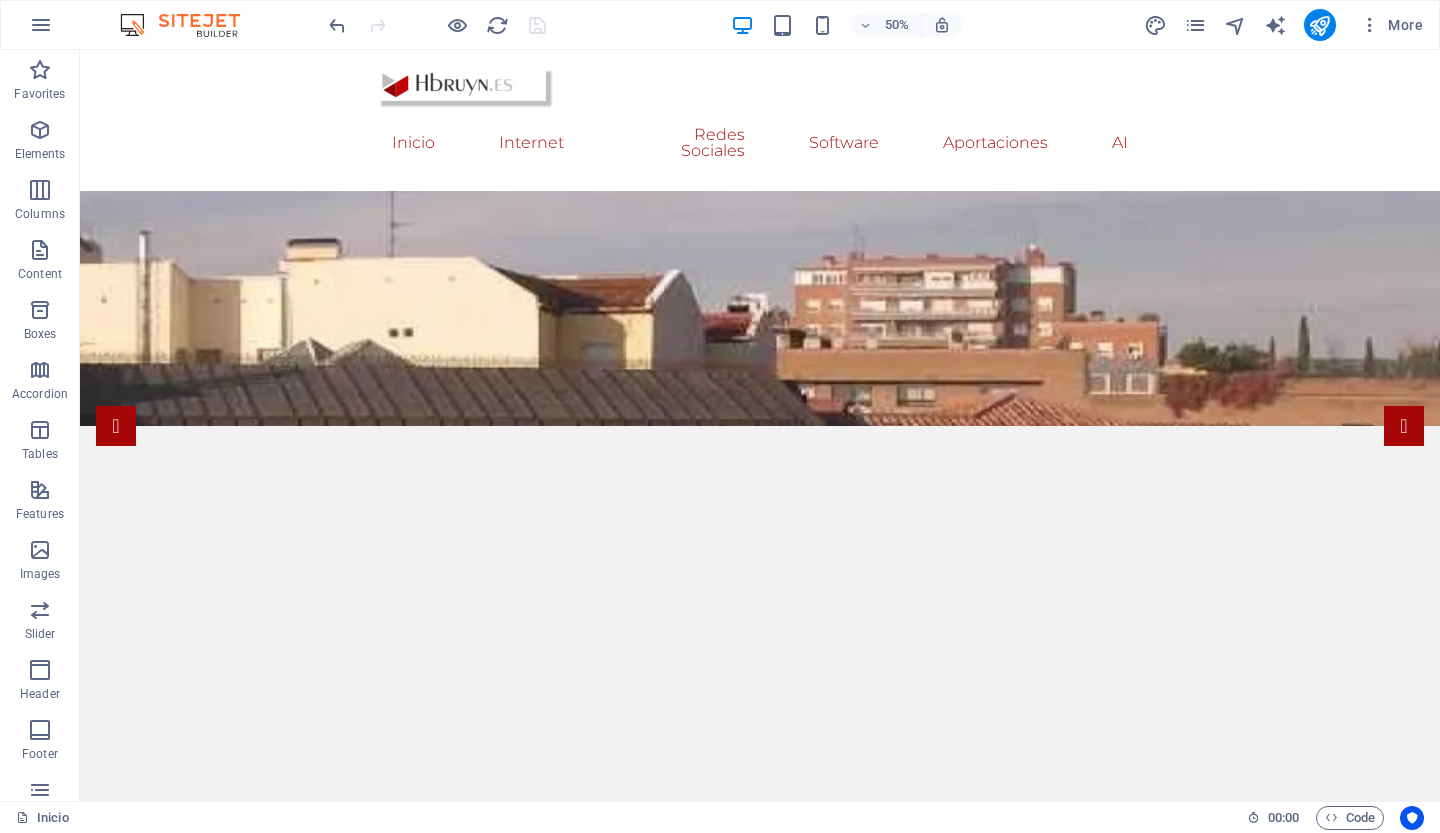 scroll, scrollTop: 2573, scrollLeft: 0, axis: vertical 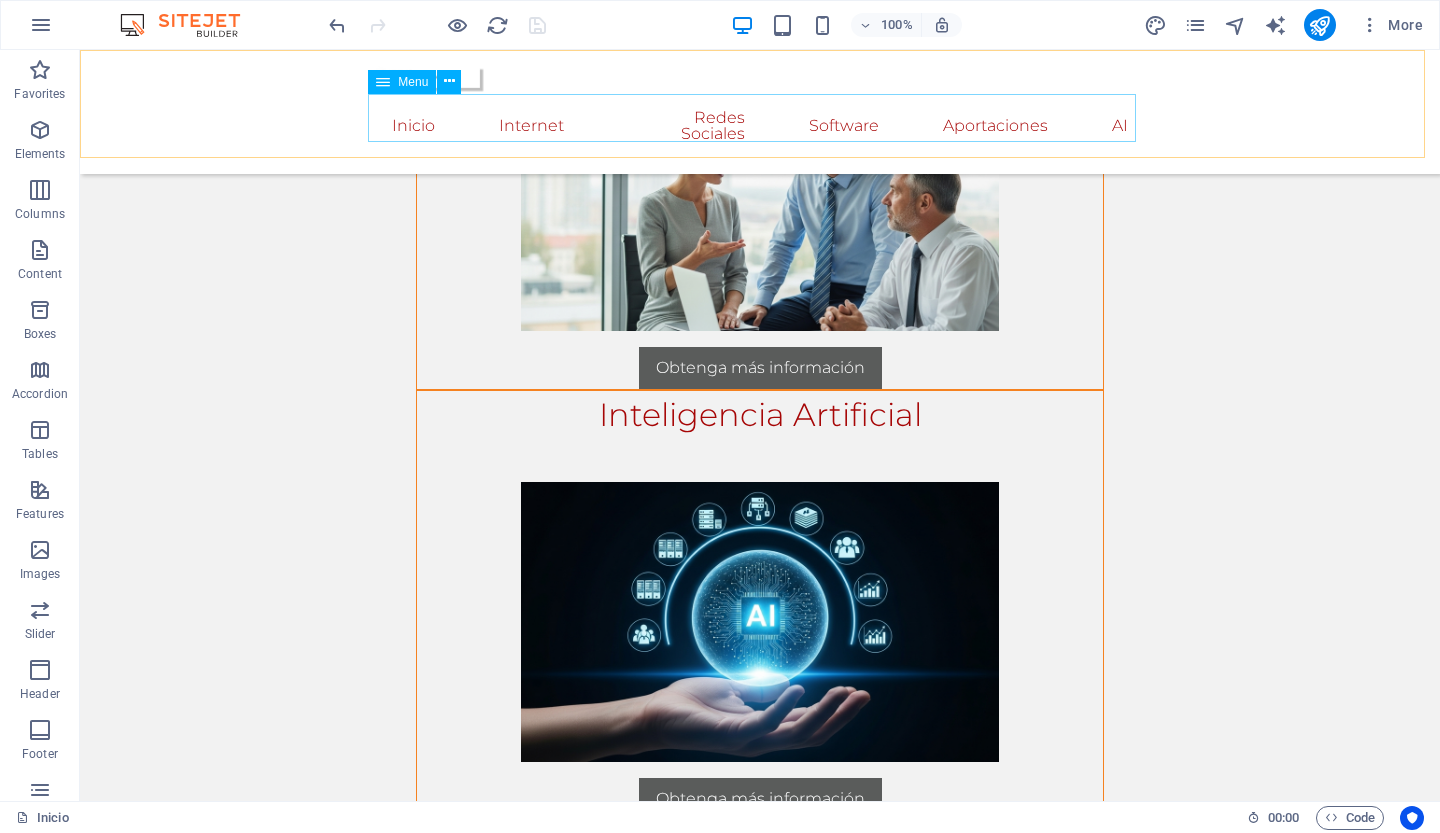 click on "Inicio Internet Buscadores Navegadores Datos curiosos web Redes Sociales Software Aportaciones AI" at bounding box center [760, 126] 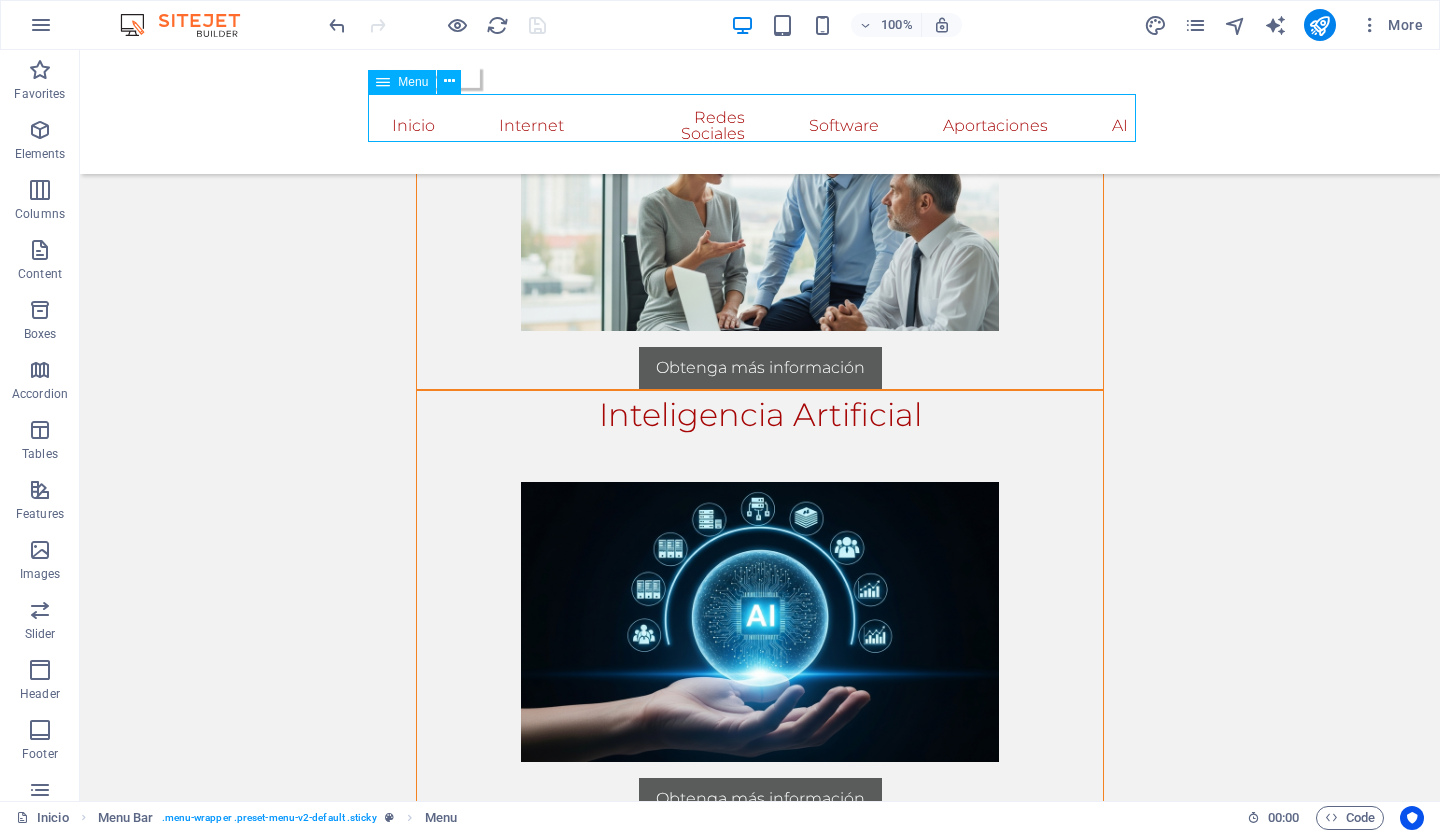 click on "Inicio Internet Buscadores Navegadores Datos curiosos web Redes Sociales Software Aportaciones AI" at bounding box center (760, 126) 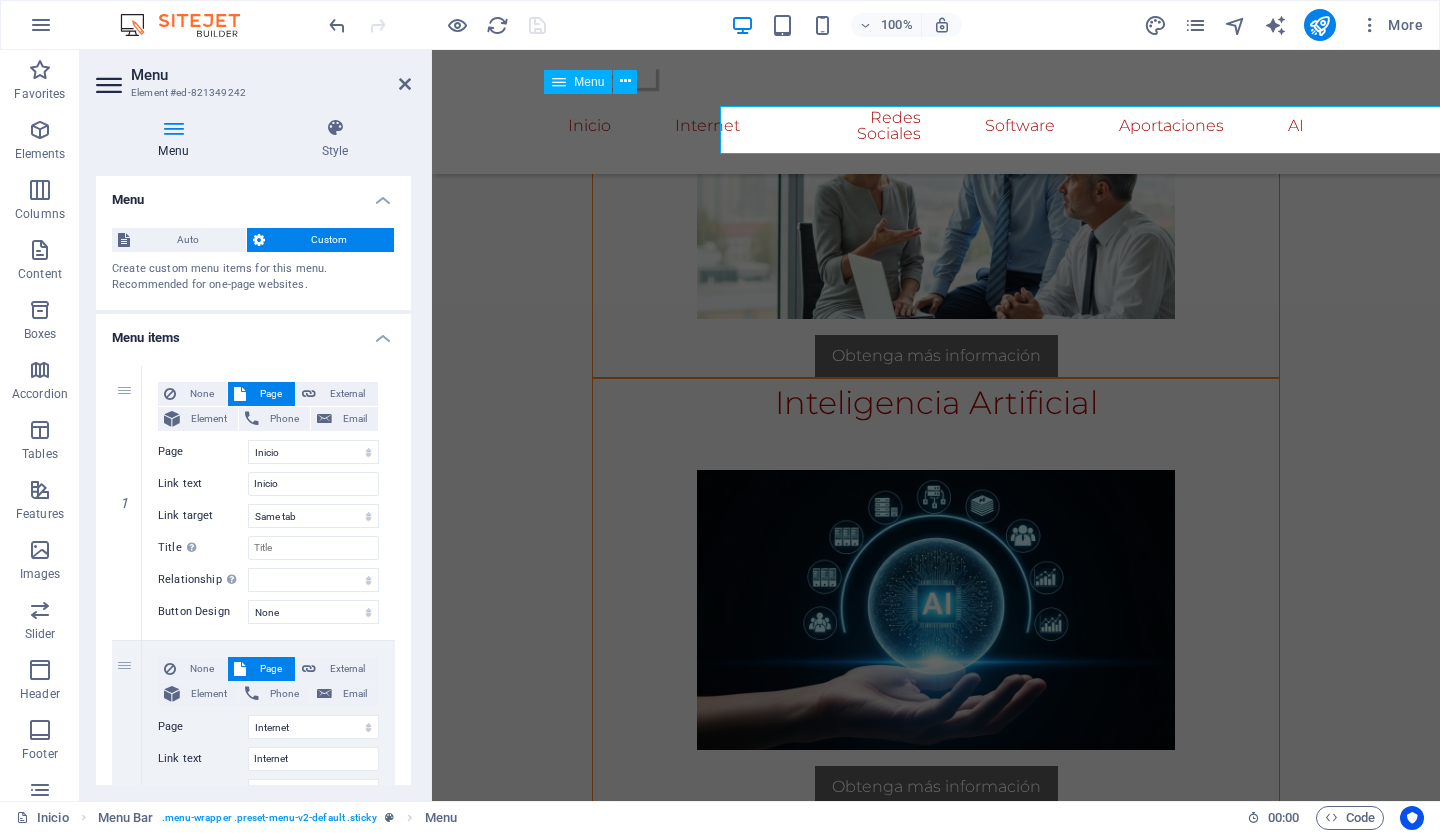 scroll, scrollTop: 2561, scrollLeft: 0, axis: vertical 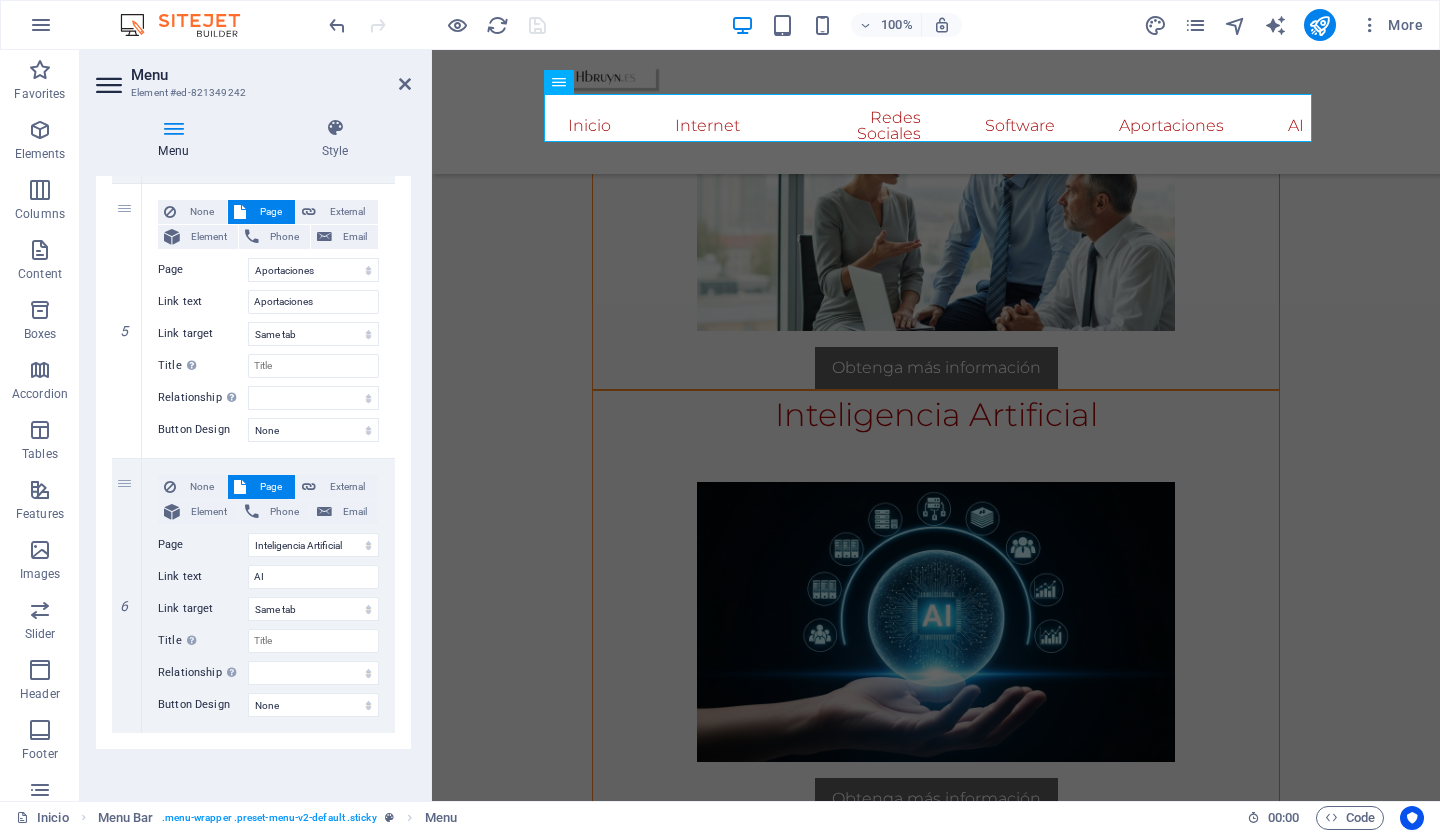 click at bounding box center [173, 128] 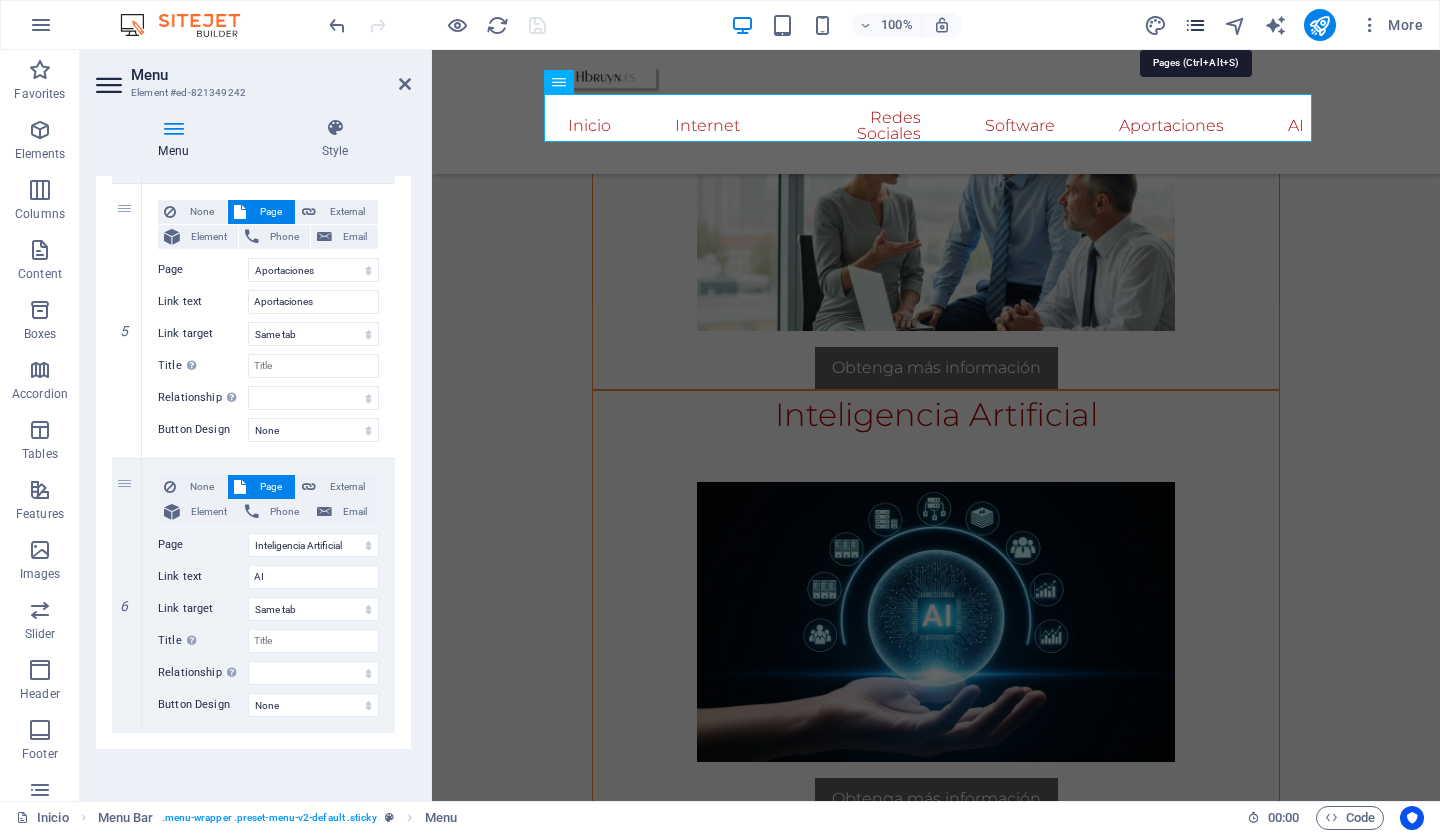 click at bounding box center [1195, 25] 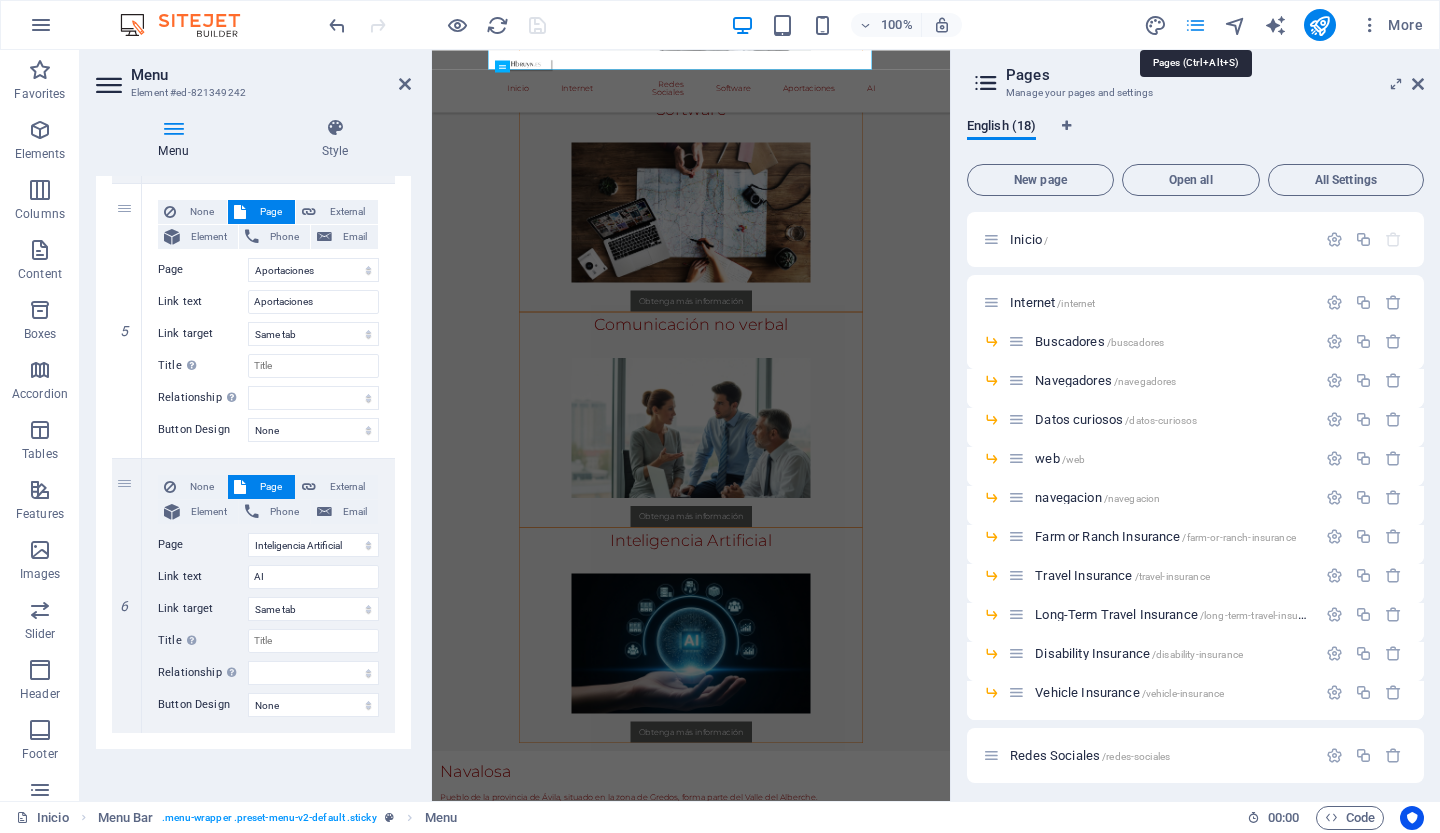 scroll, scrollTop: 2614, scrollLeft: 0, axis: vertical 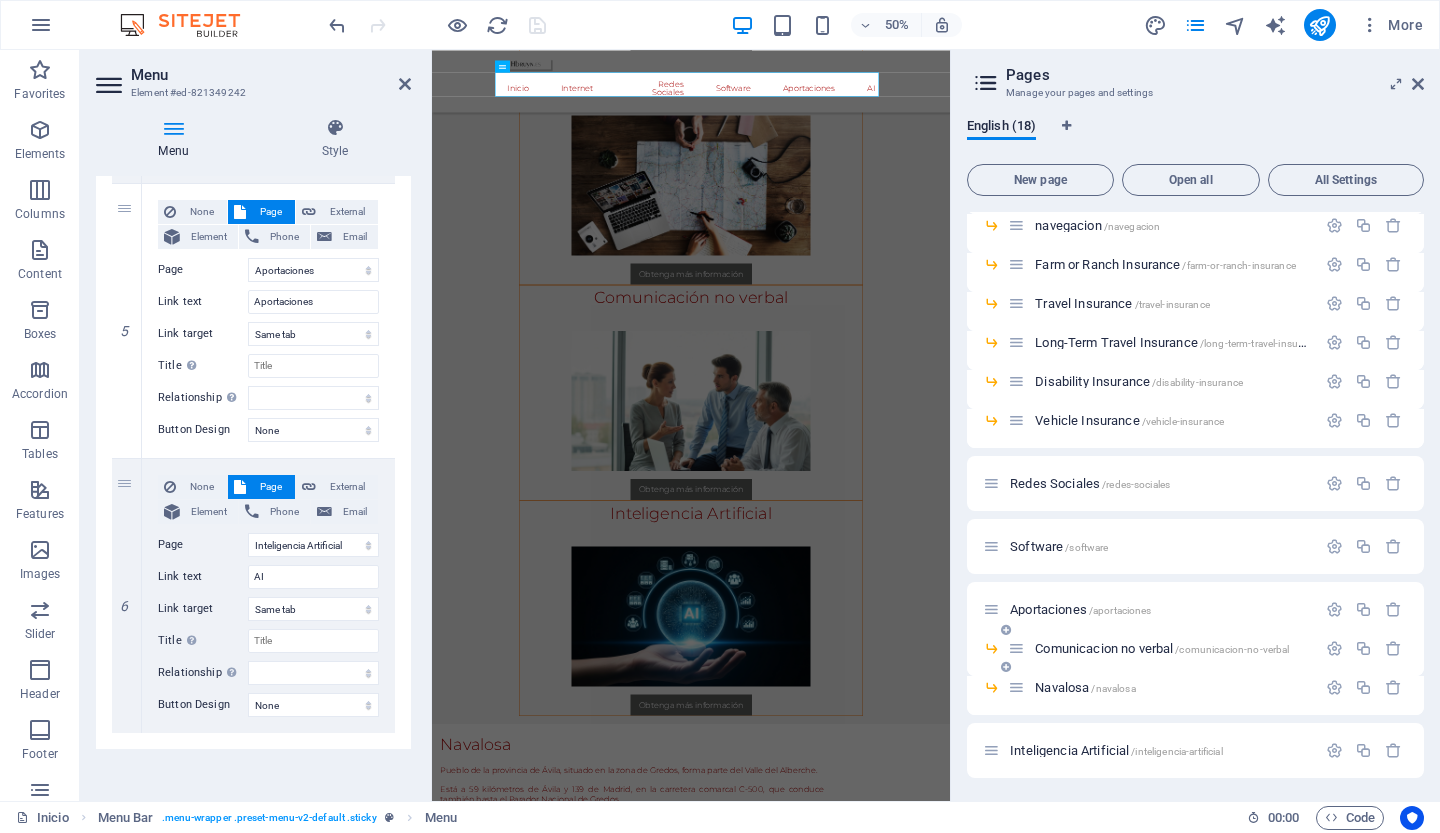 click at bounding box center (1006, 630) 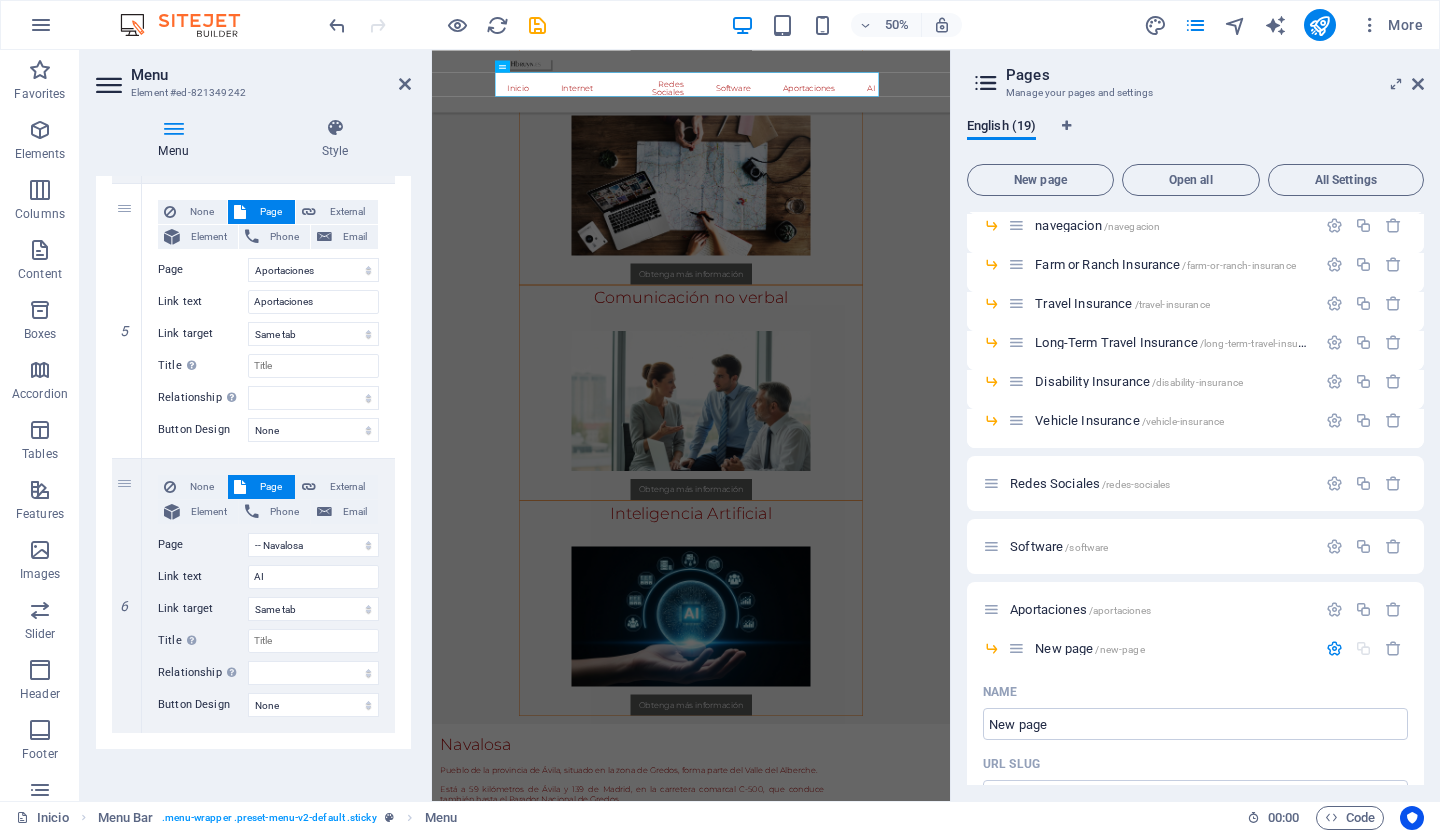 click on "Aportaciones /aportaciones" at bounding box center (1195, 609) 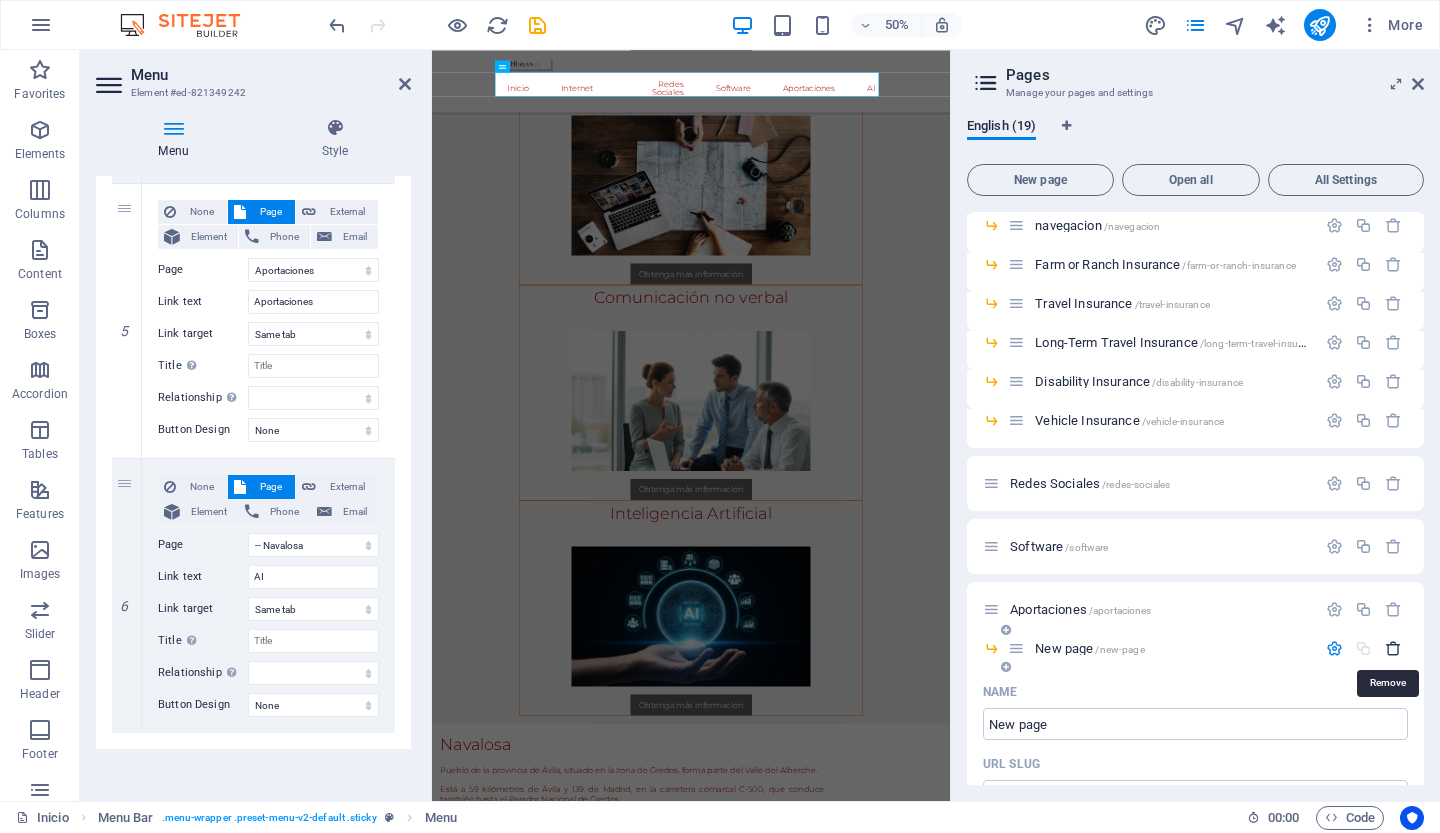 click at bounding box center [1393, 648] 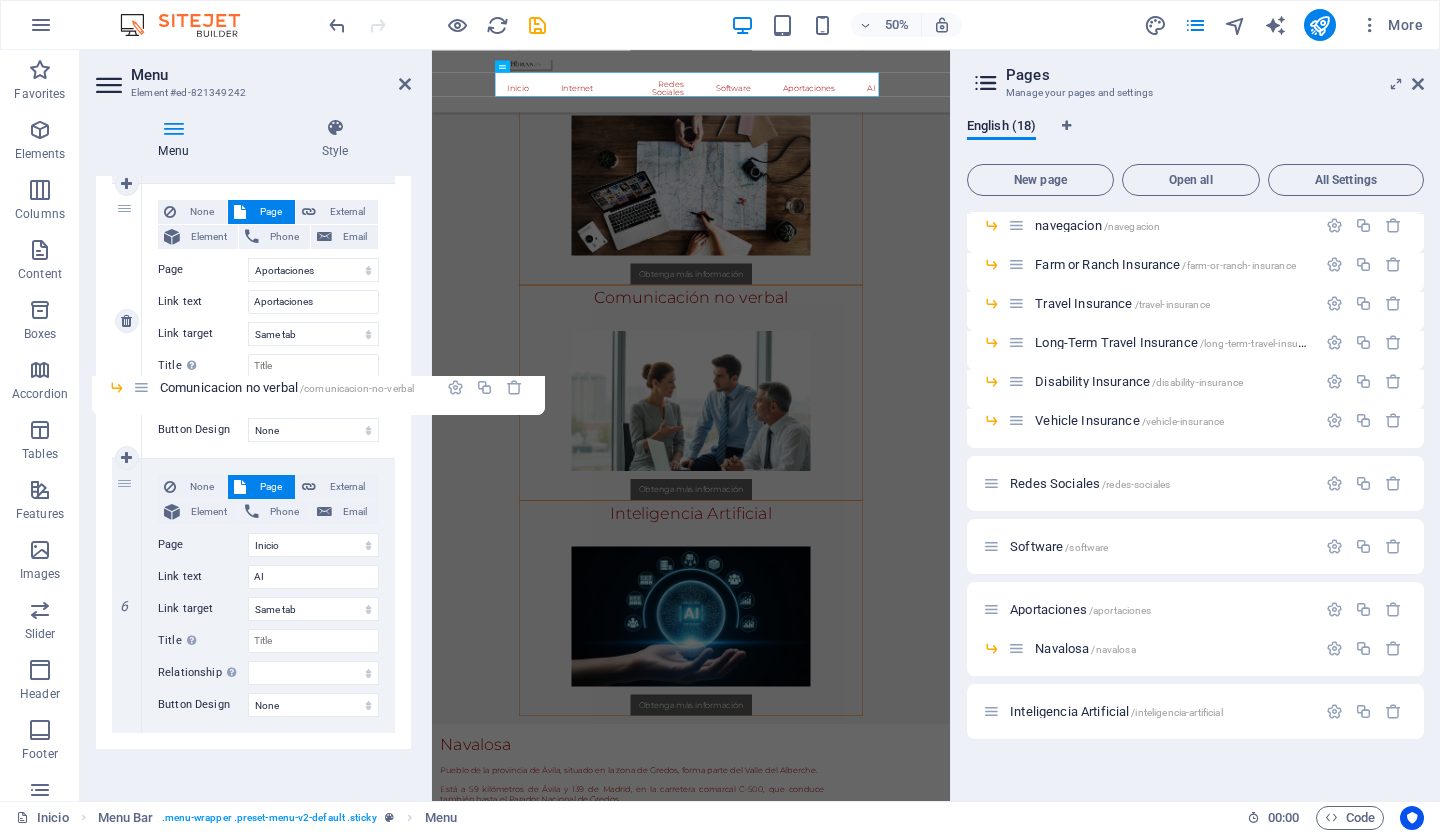 drag, startPoint x: 1014, startPoint y: 649, endPoint x: 132, endPoint y: 387, distance: 920.0913 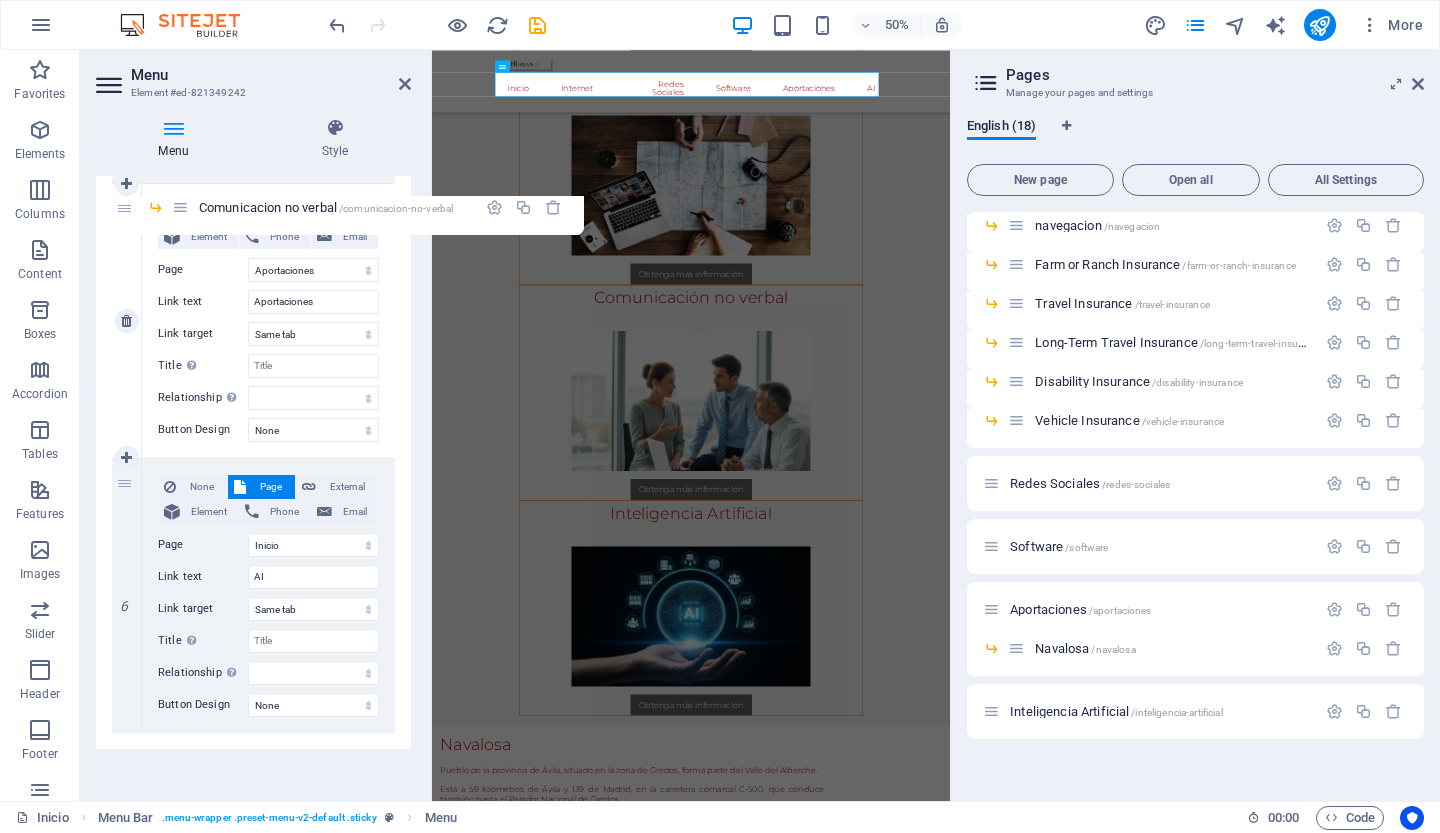 drag, startPoint x: 1024, startPoint y: 649, endPoint x: 180, endPoint y: 210, distance: 951.34485 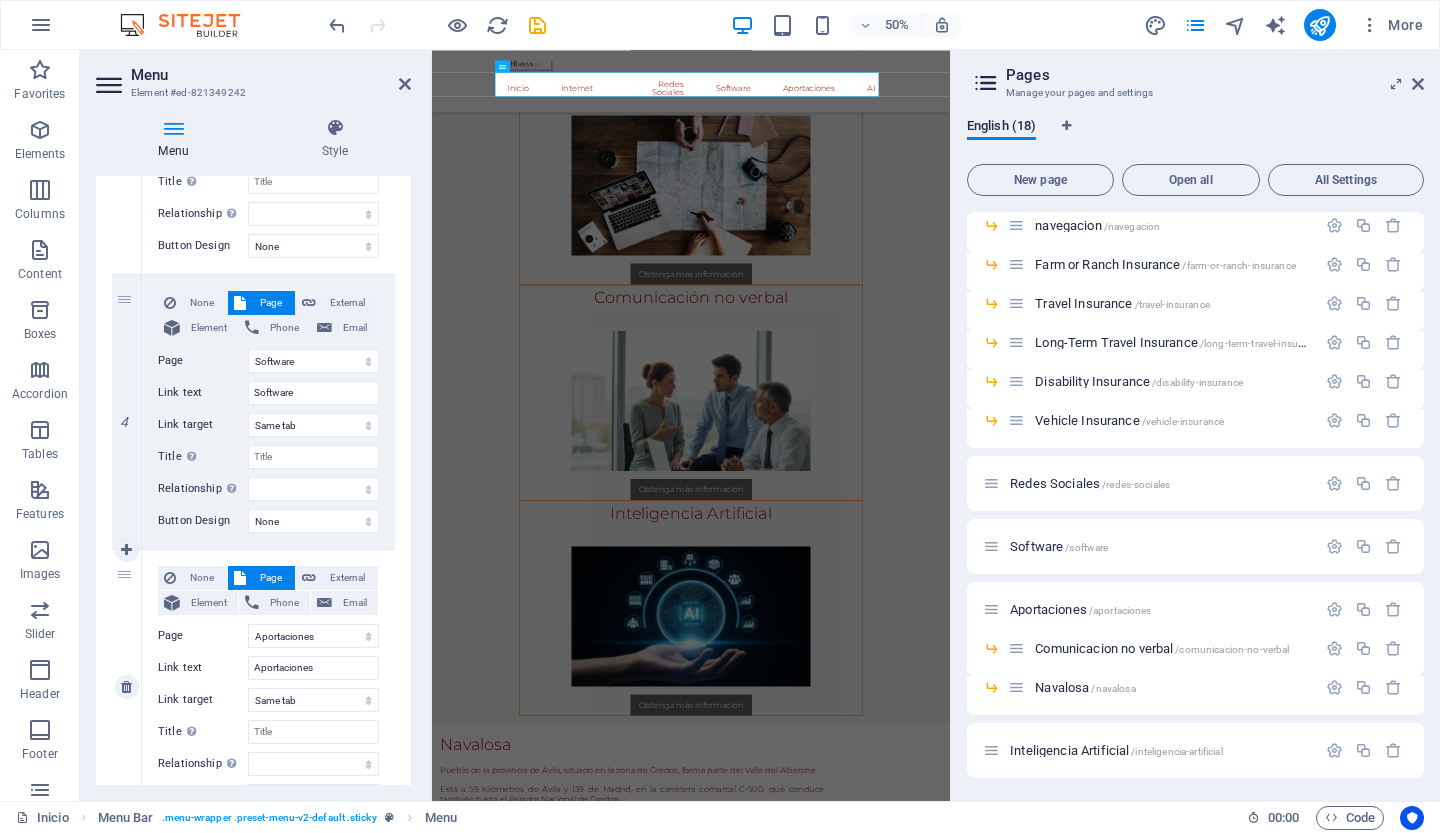 scroll, scrollTop: 2114, scrollLeft: 0, axis: vertical 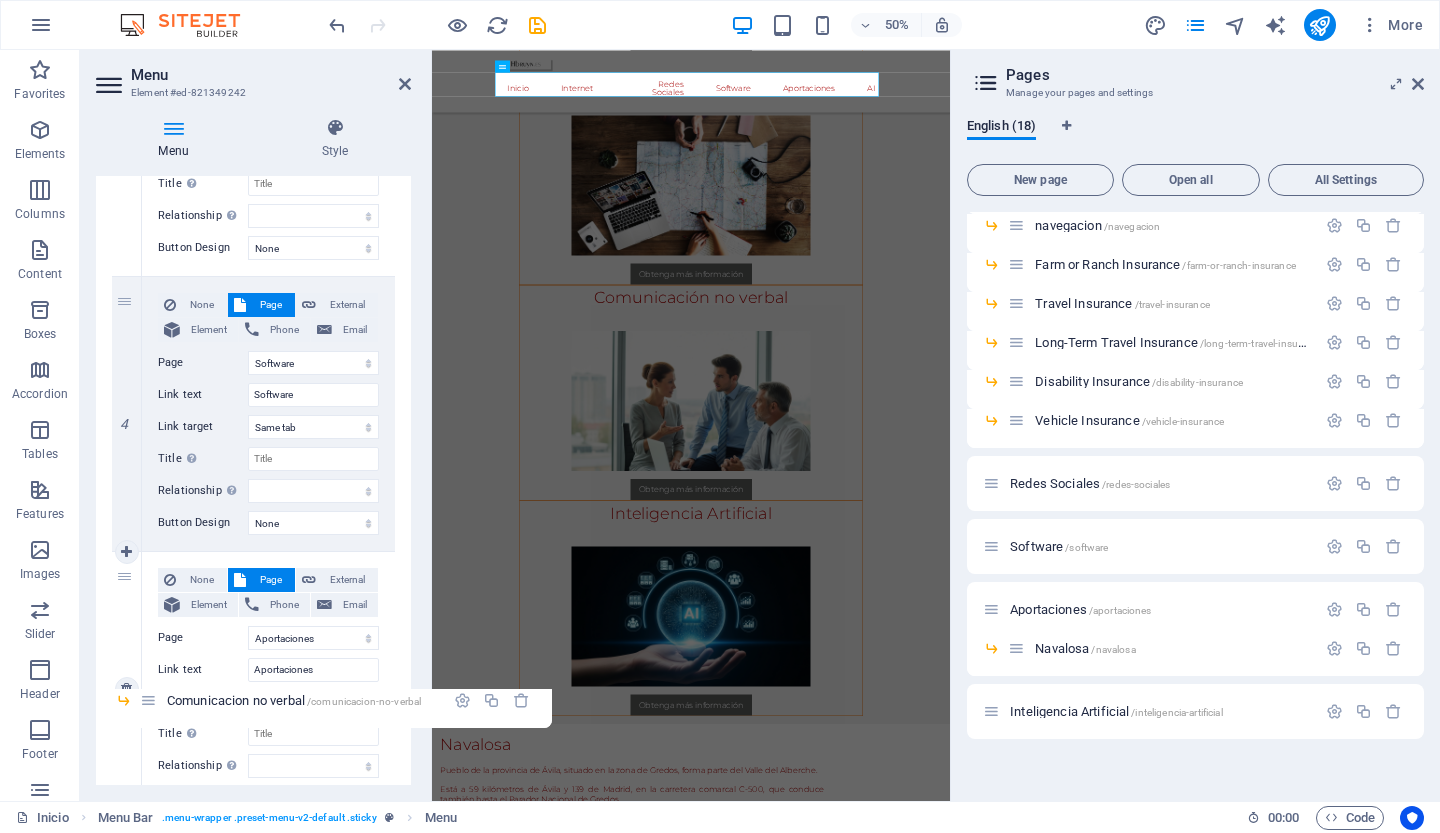 drag, startPoint x: 1018, startPoint y: 646, endPoint x: 145, endPoint y: 697, distance: 874.4884 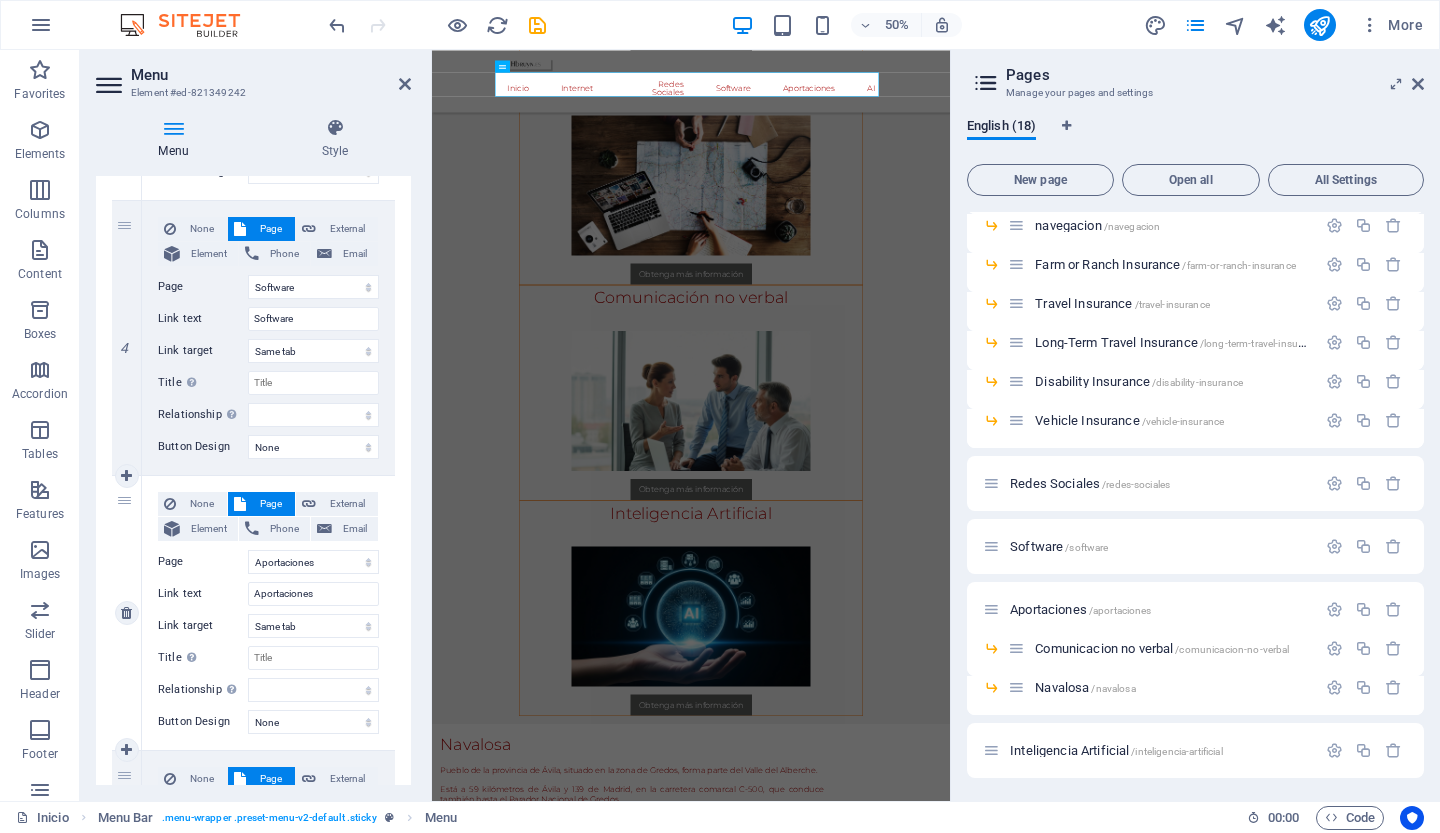 scroll, scrollTop: 2193, scrollLeft: 0, axis: vertical 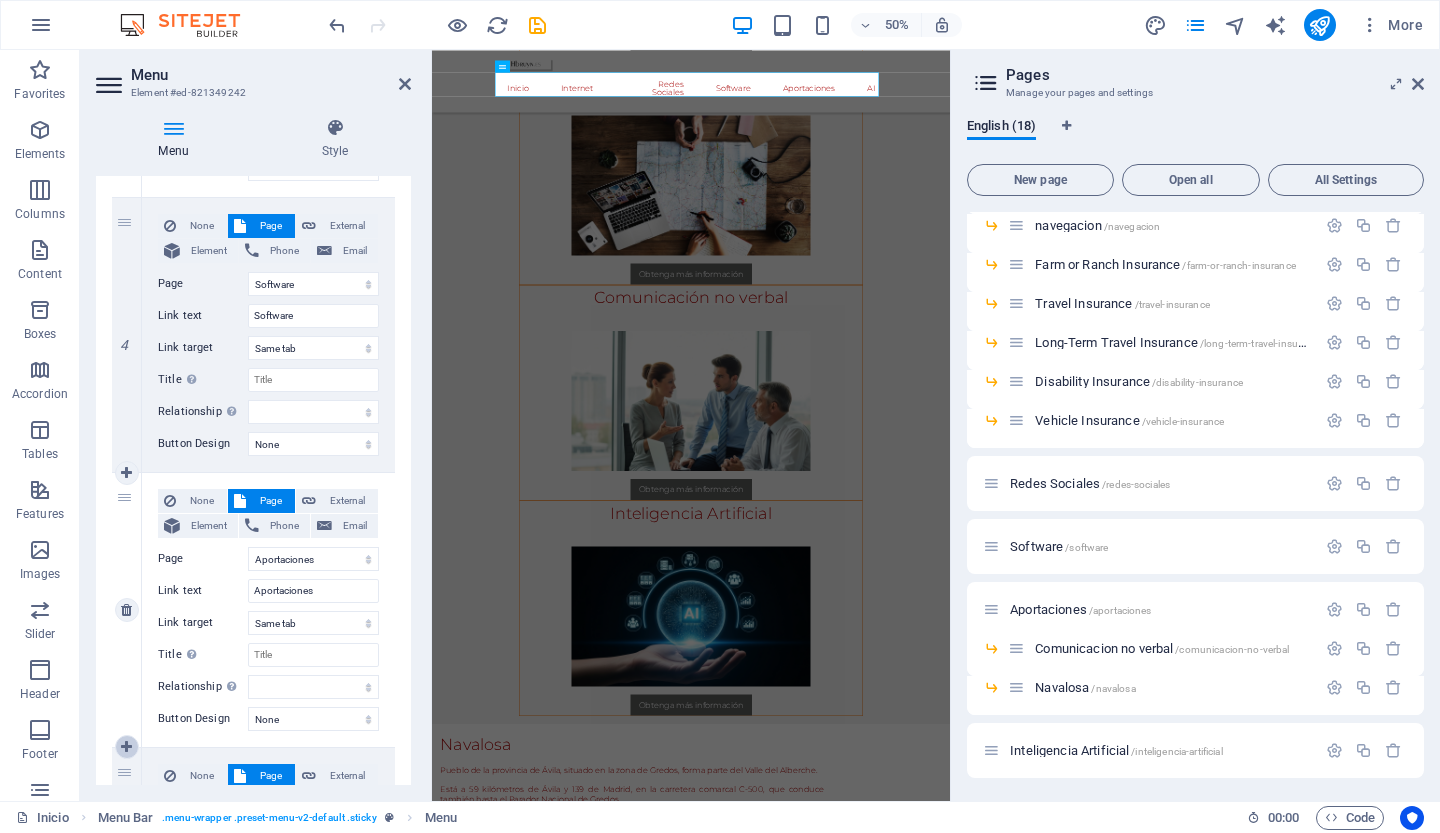 click at bounding box center [126, 747] 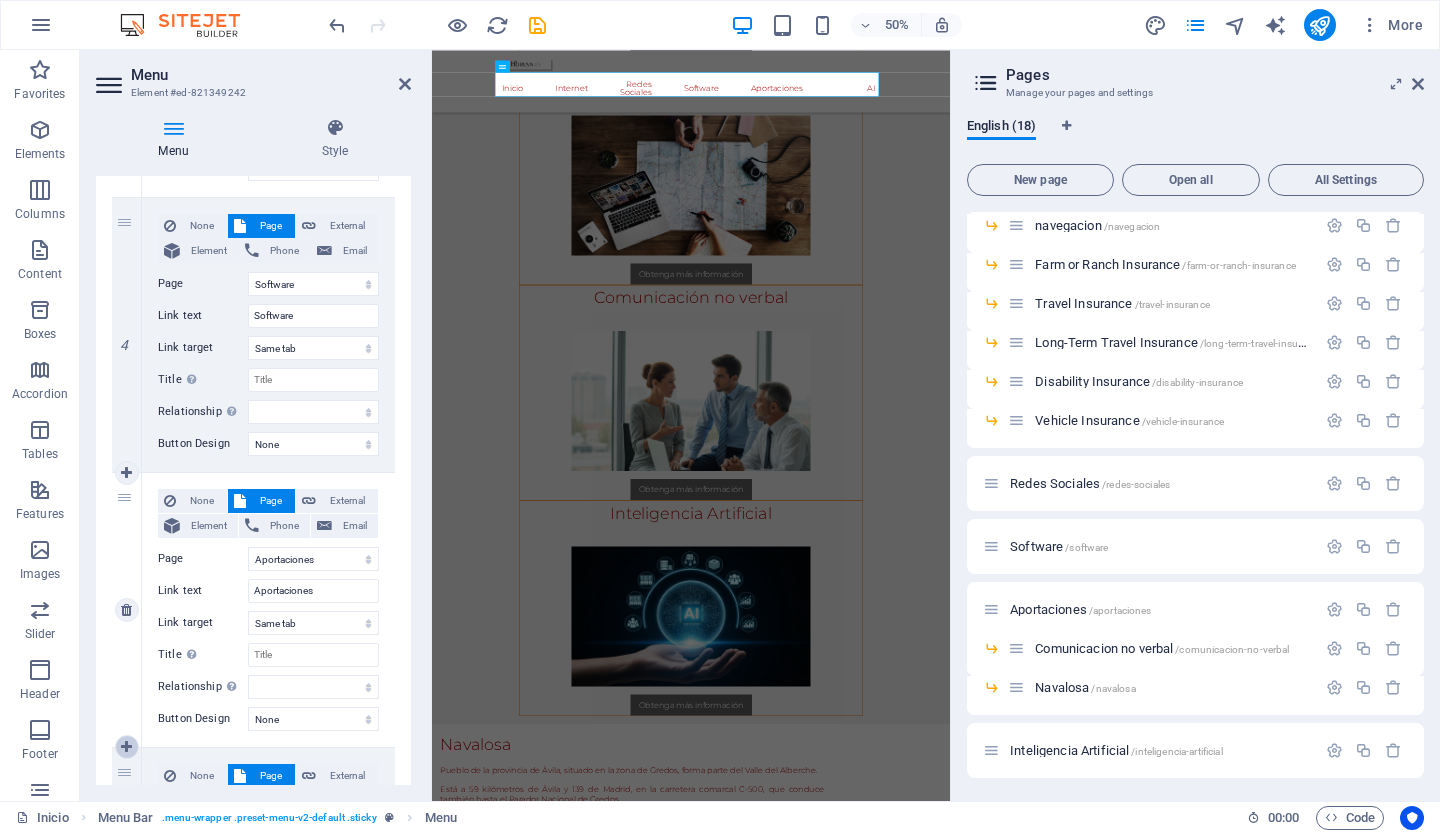 select on "17" 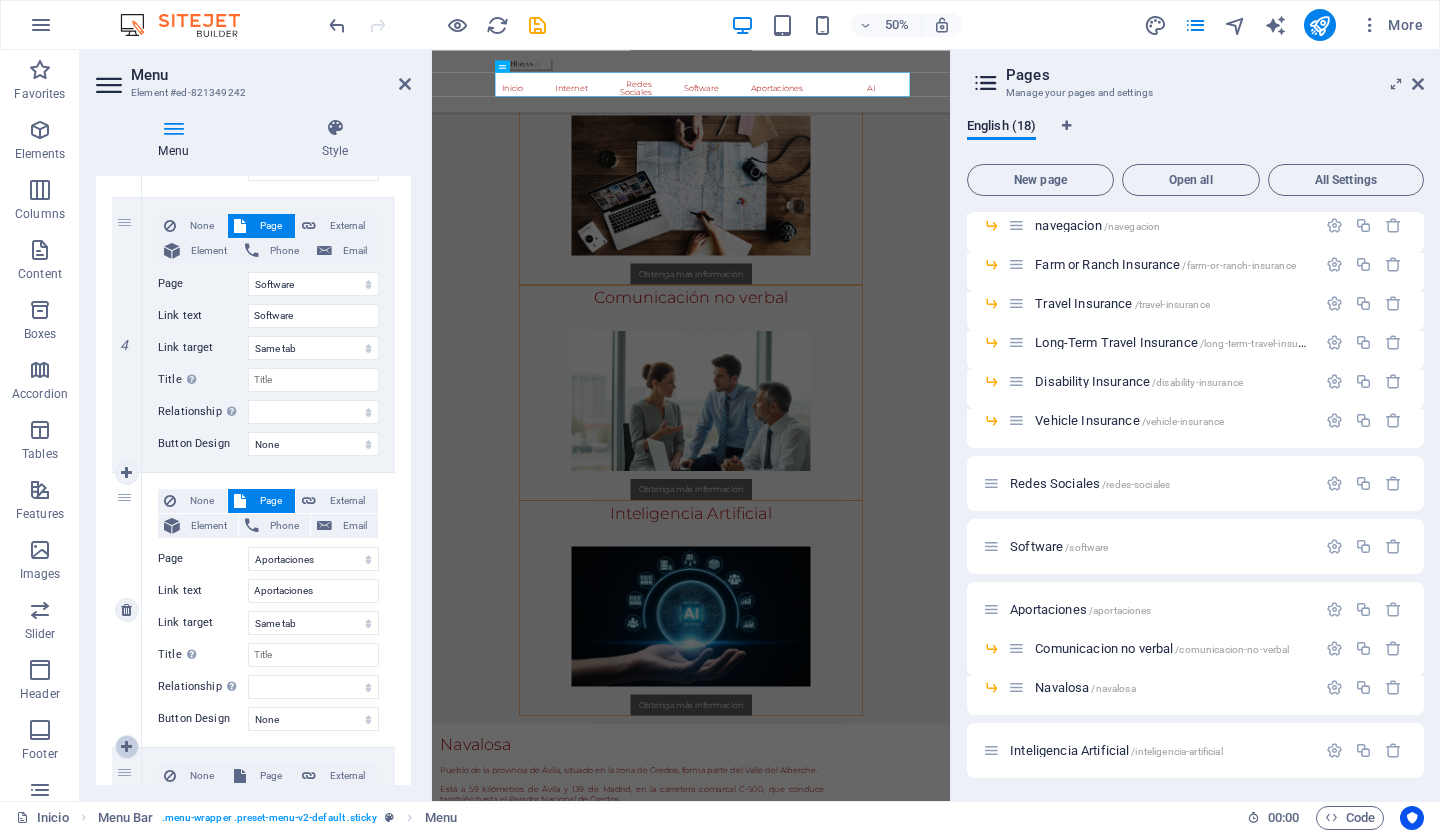 click at bounding box center (126, 747) 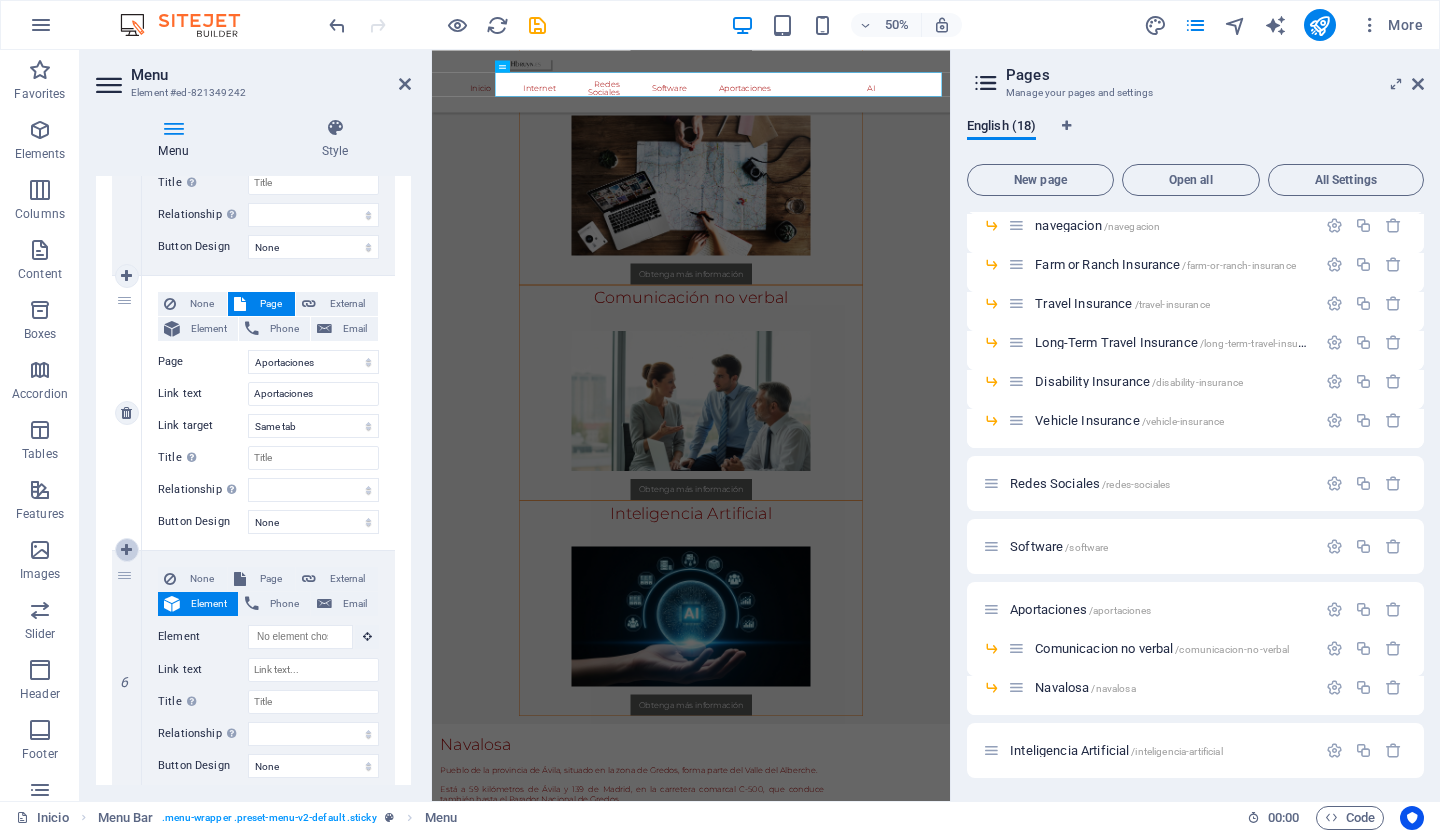 scroll, scrollTop: 2390, scrollLeft: 0, axis: vertical 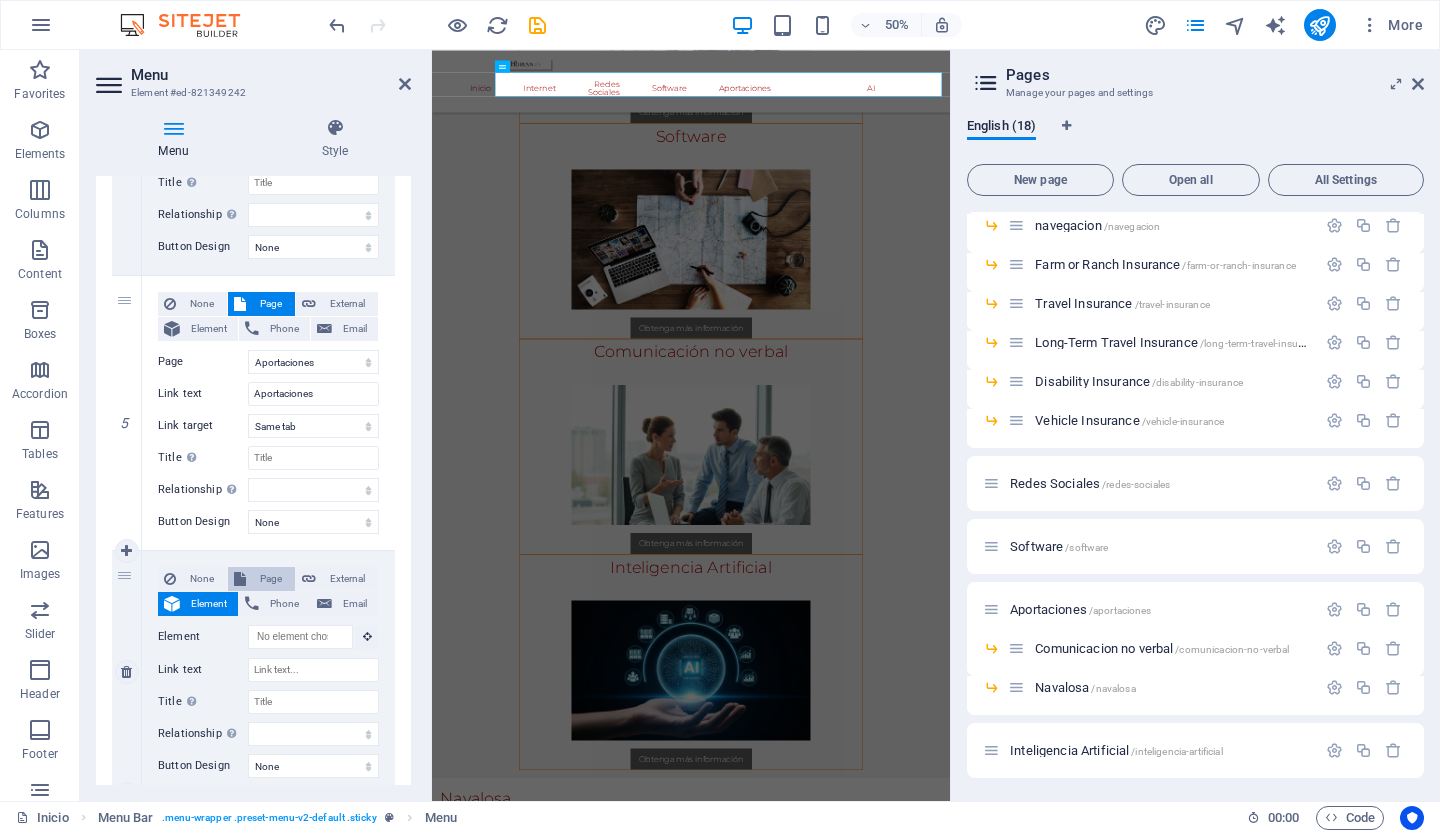 click on "Page" at bounding box center (270, 579) 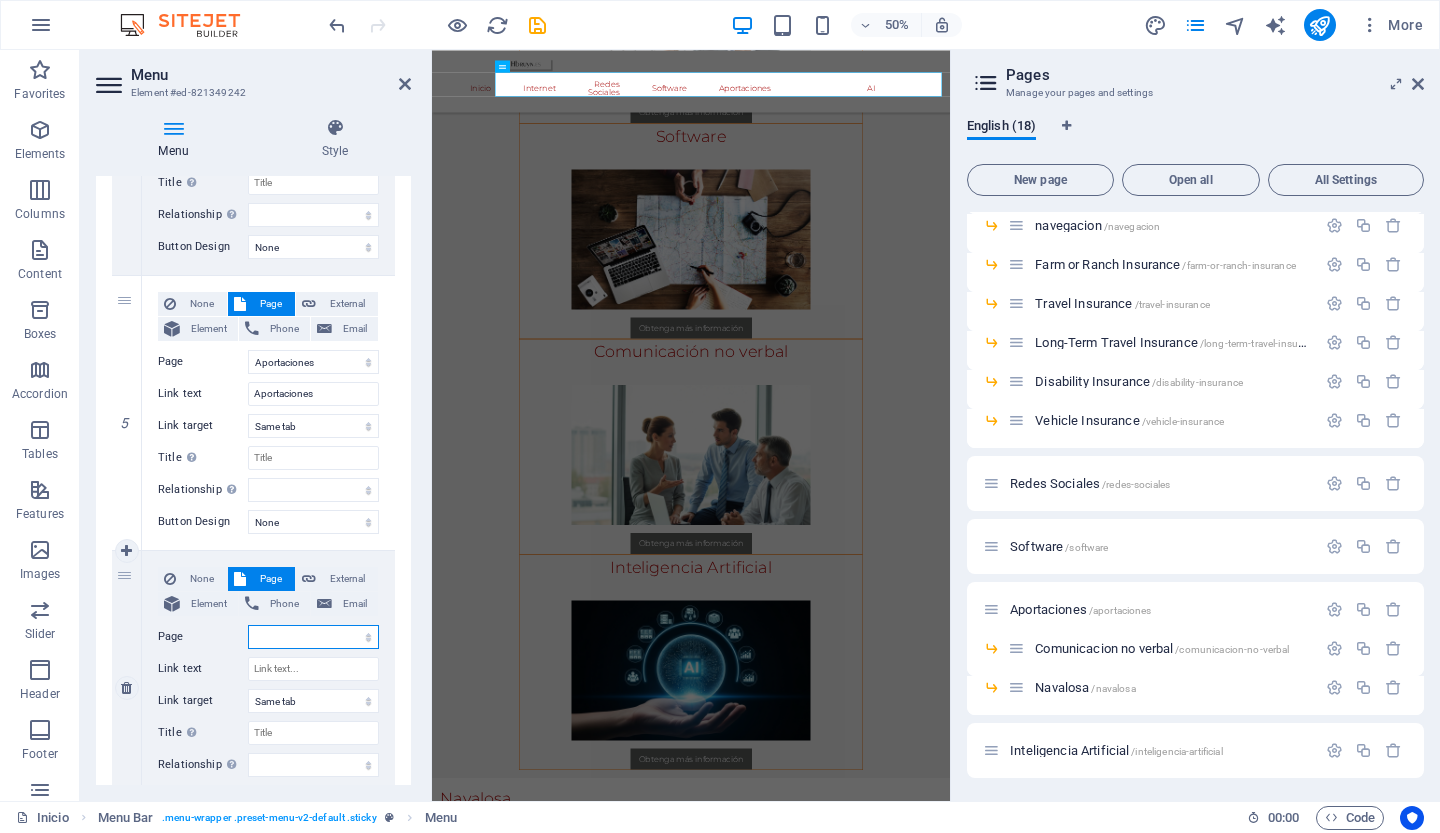 click on "Inicio Internet -- Buscadores -- Navegadores -- Datos curiosos -- web -- navegacion -- Farm or Ranch Insurance -- Travel Insurance -- Long-Term Travel Insurance -- Disability Insurance -- Vehicle Insurance Redes Sociales Software Aportaciones -- Comunicacion no verbal -- Navalosa Inteligencia Artificial" at bounding box center [313, 637] 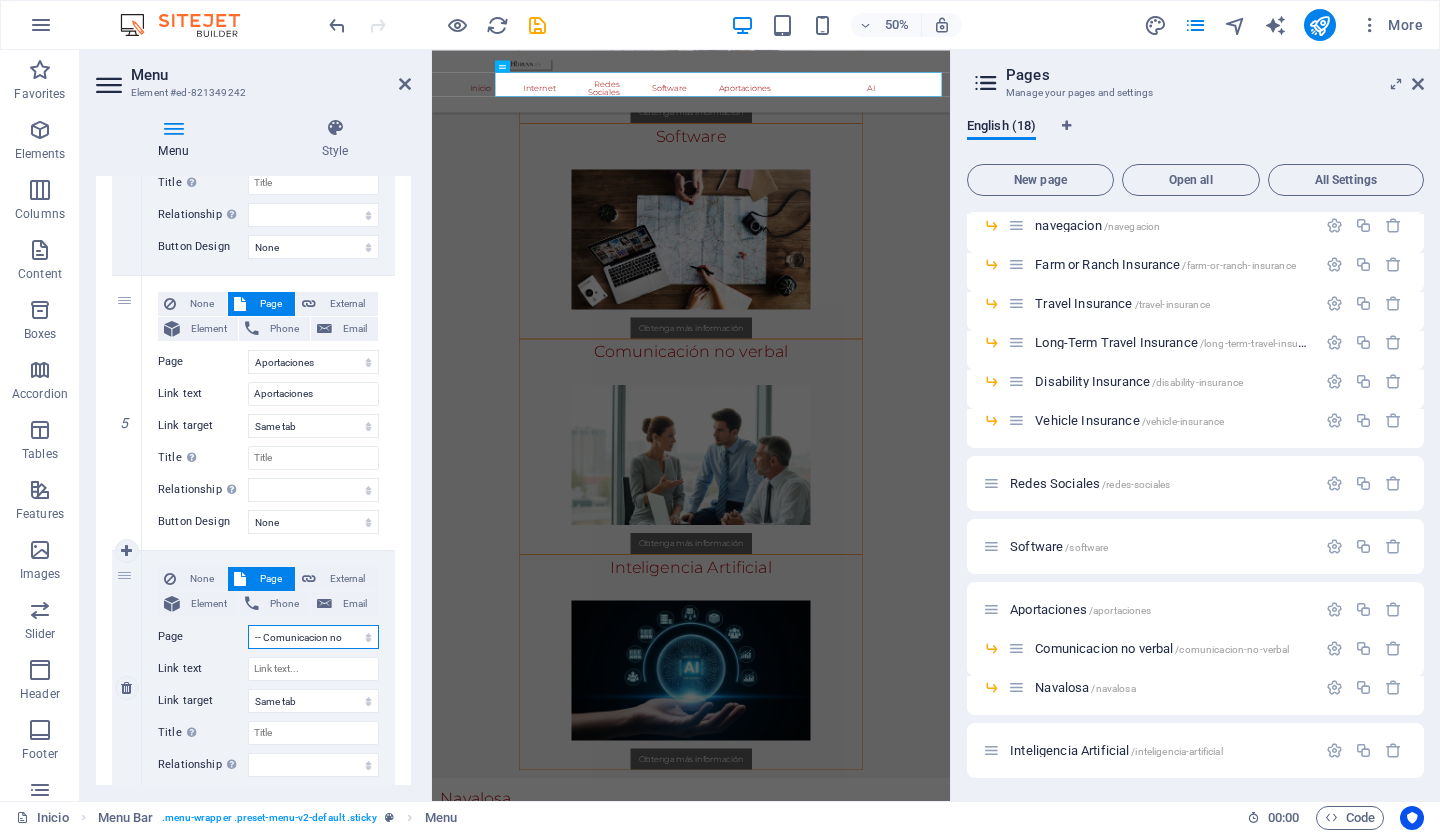 click on "Inicio Internet -- Buscadores -- Navegadores -- Datos curiosos -- web -- navegacion -- Farm or Ranch Insurance -- Travel Insurance -- Long-Term Travel Insurance -- Disability Insurance -- Vehicle Insurance Redes Sociales Software Aportaciones -- Comunicacion no verbal -- Navalosa Inteligencia Artificial" at bounding box center (313, 637) 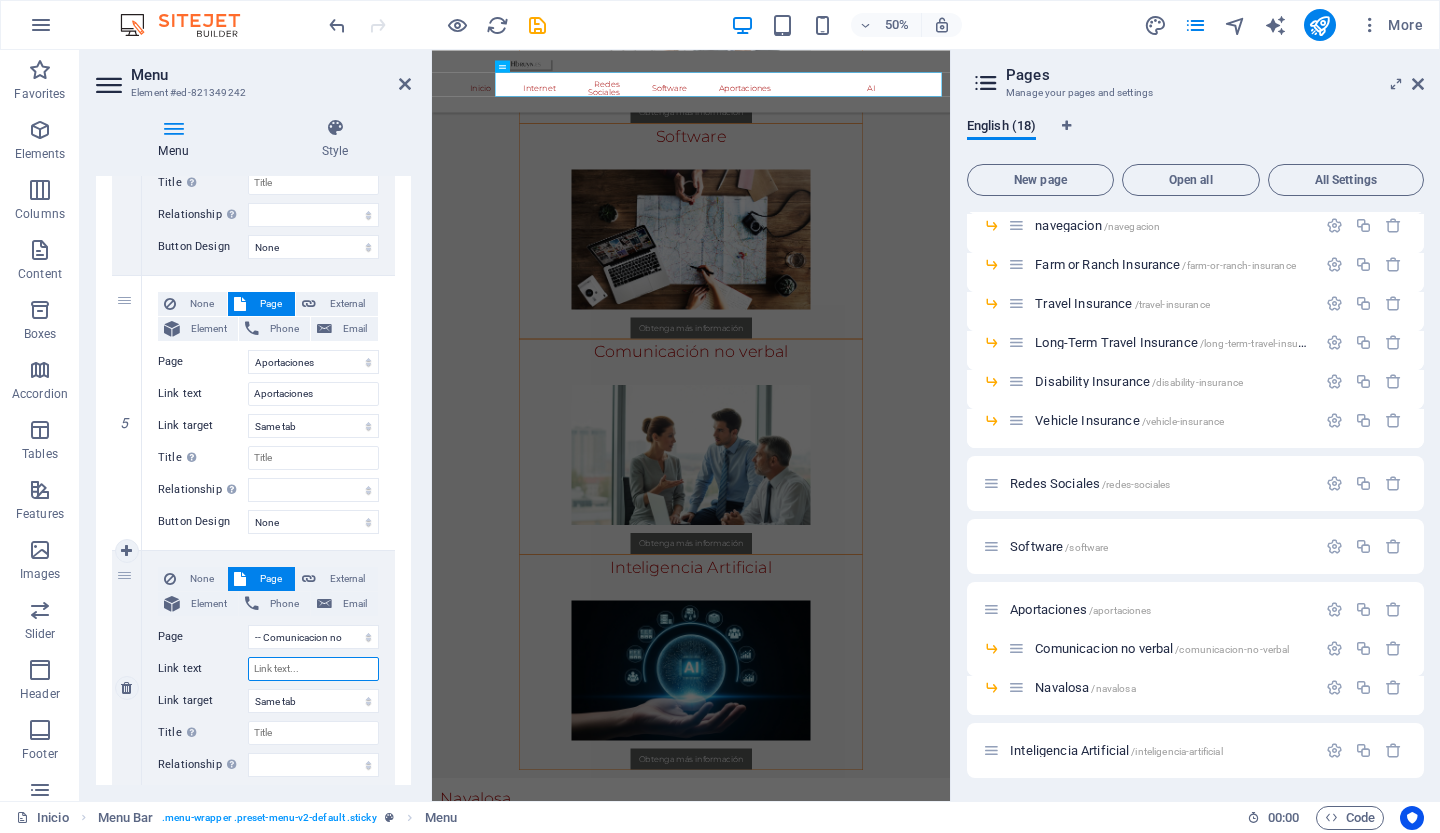 click on "Link text" at bounding box center (313, 669) 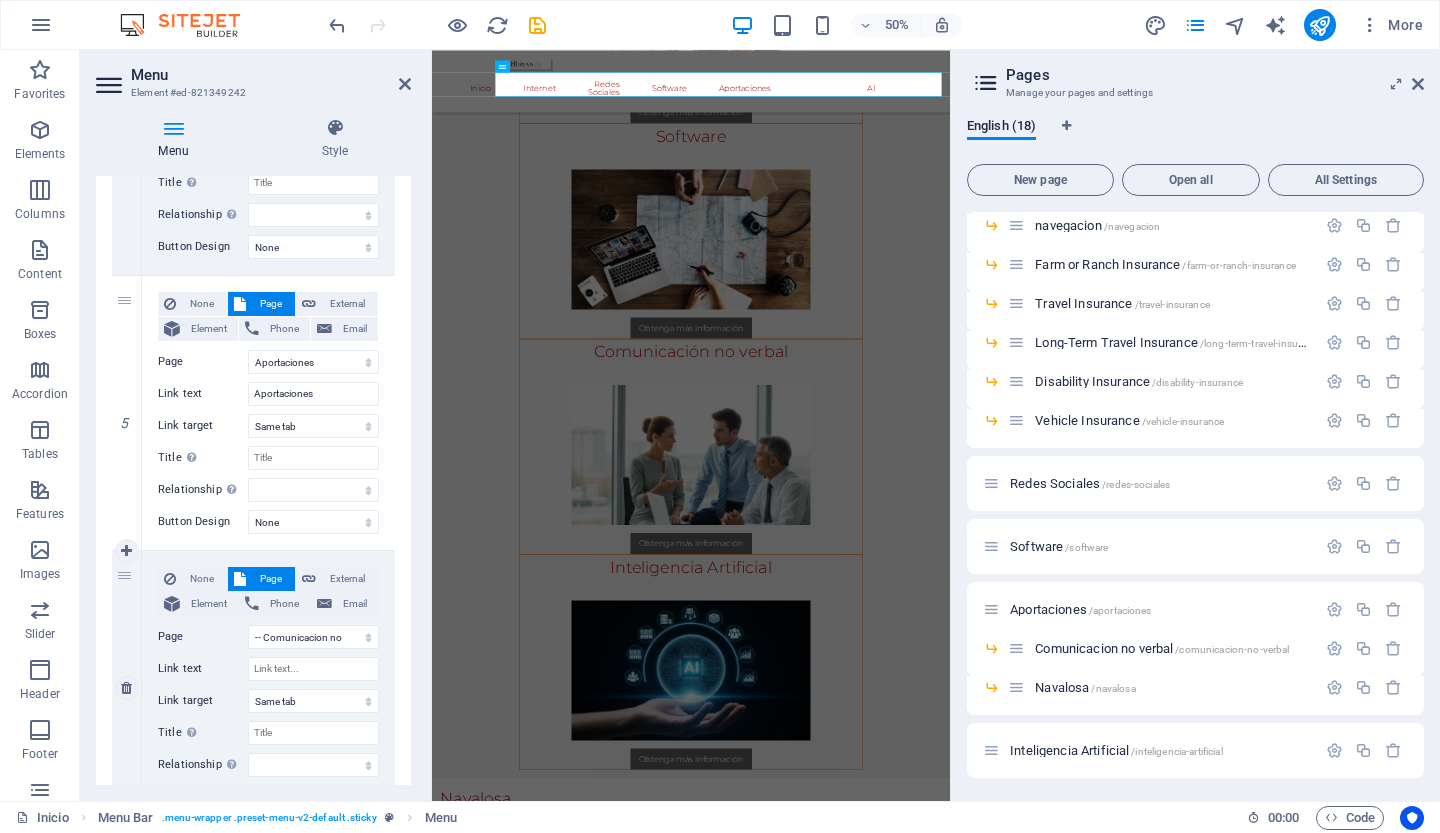 select 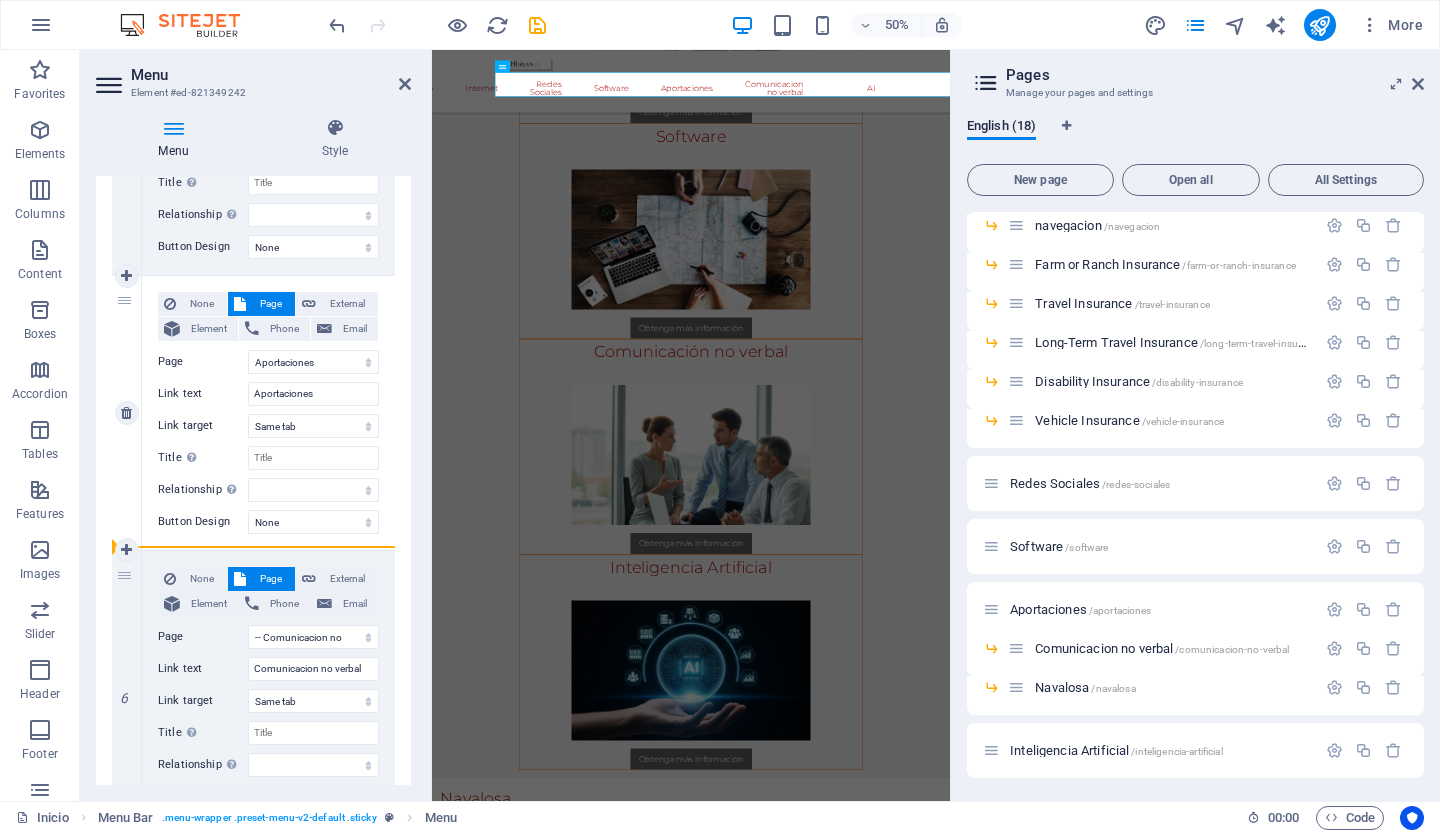 drag, startPoint x: 130, startPoint y: 570, endPoint x: 178, endPoint y: 521, distance: 68.593 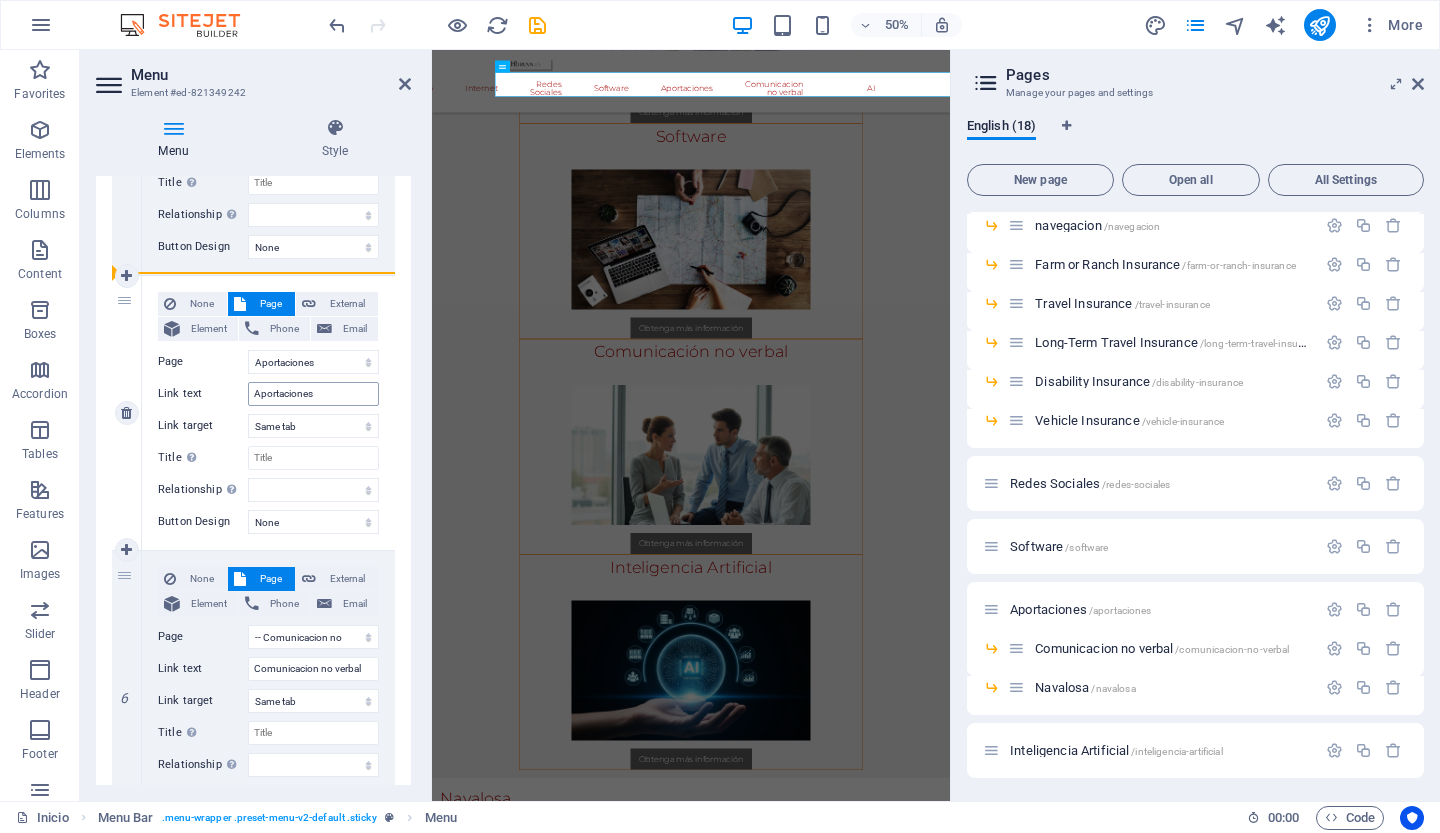 drag, startPoint x: 124, startPoint y: 570, endPoint x: 265, endPoint y: 400, distance: 220.86421 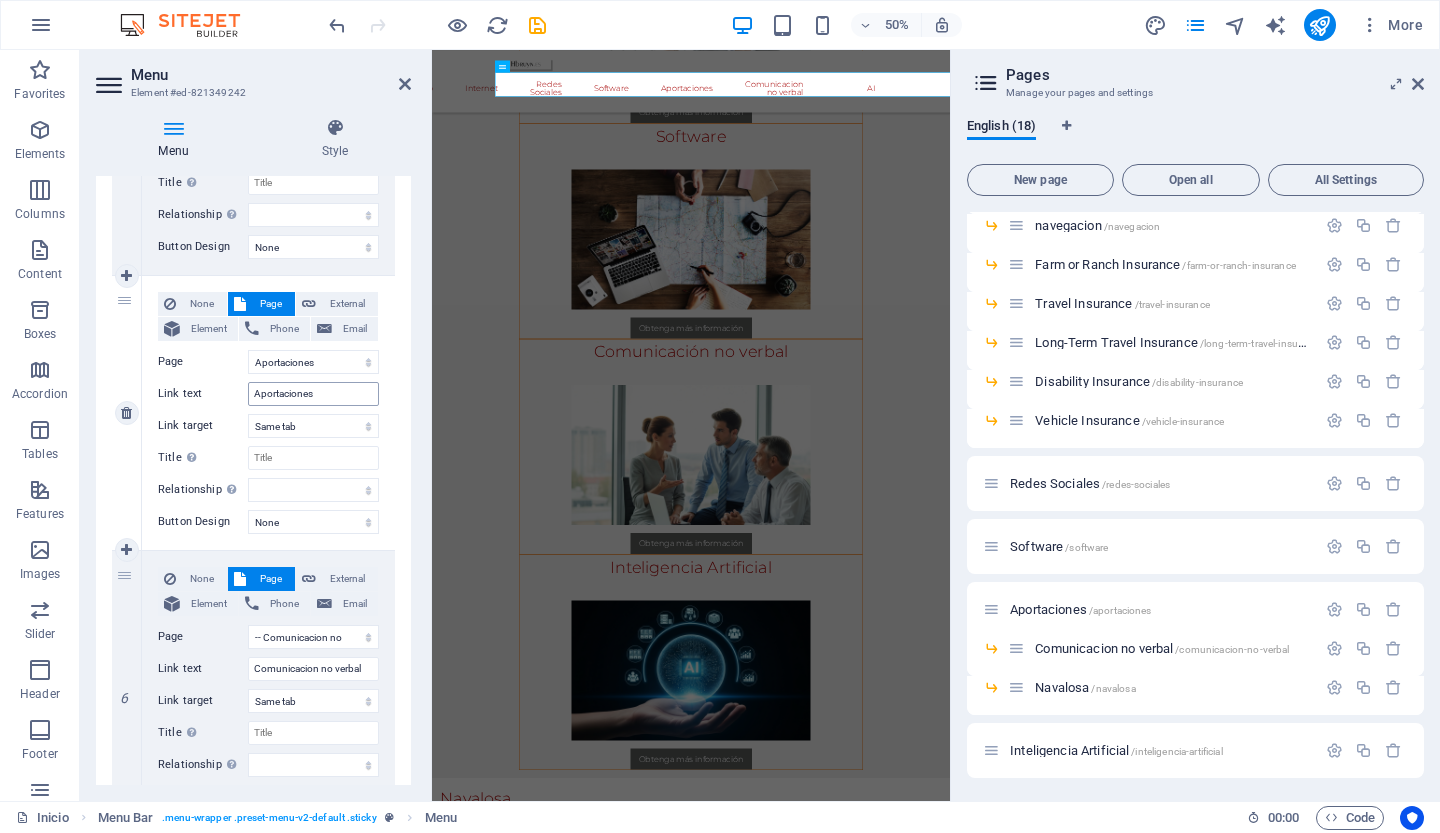 select 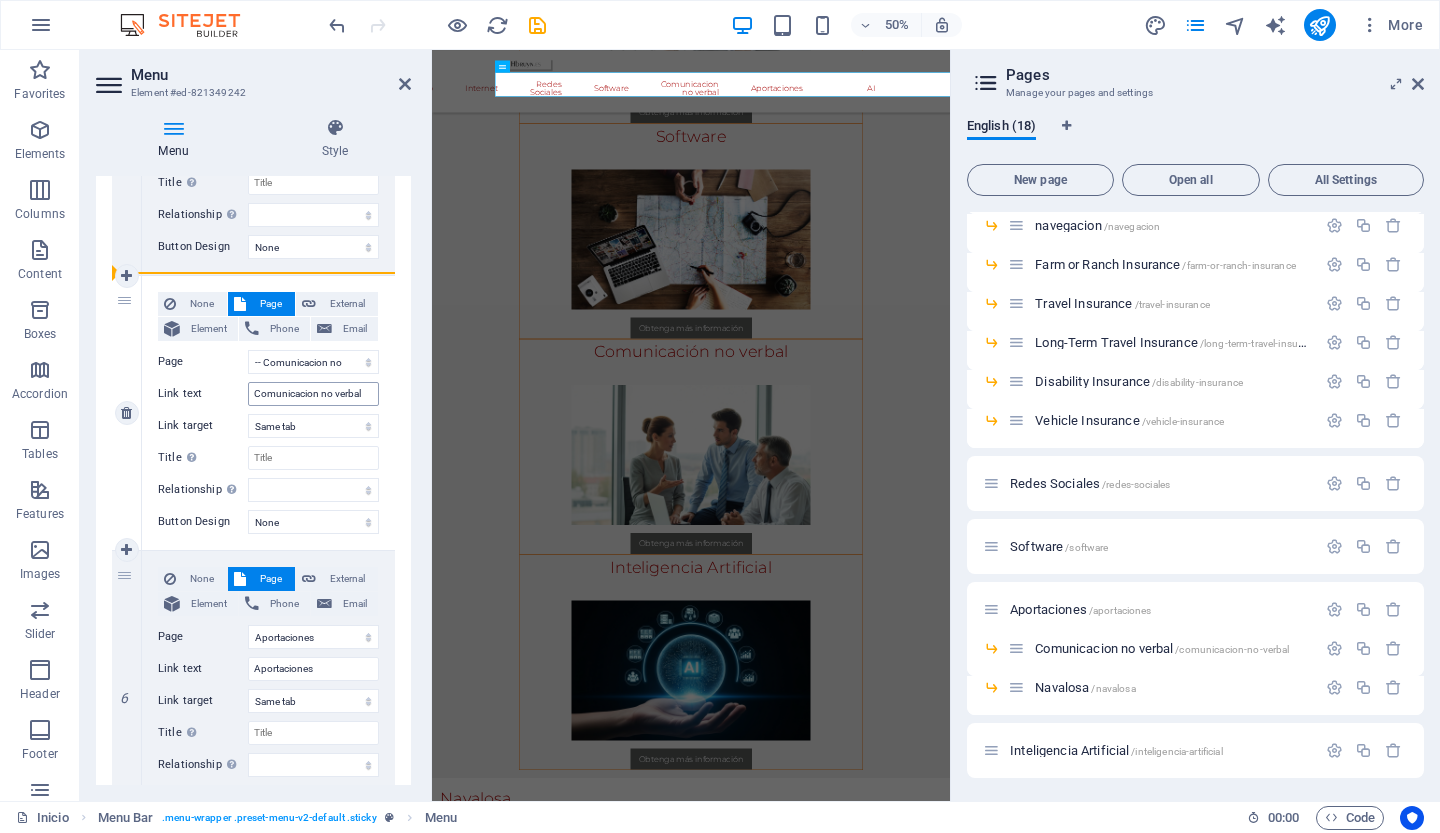 drag, startPoint x: 134, startPoint y: 567, endPoint x: 283, endPoint y: 394, distance: 228.31995 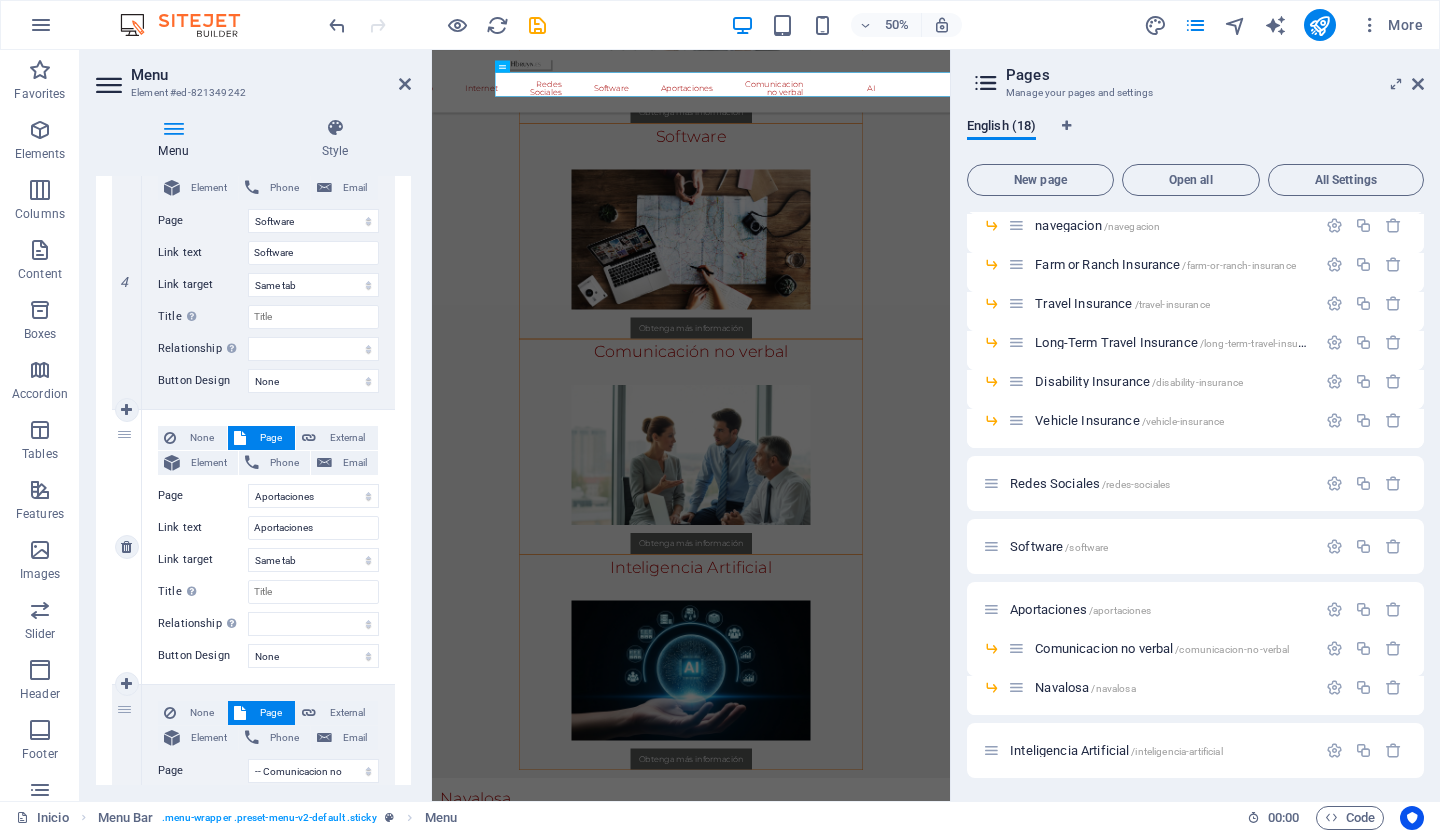 scroll, scrollTop: 2285, scrollLeft: 0, axis: vertical 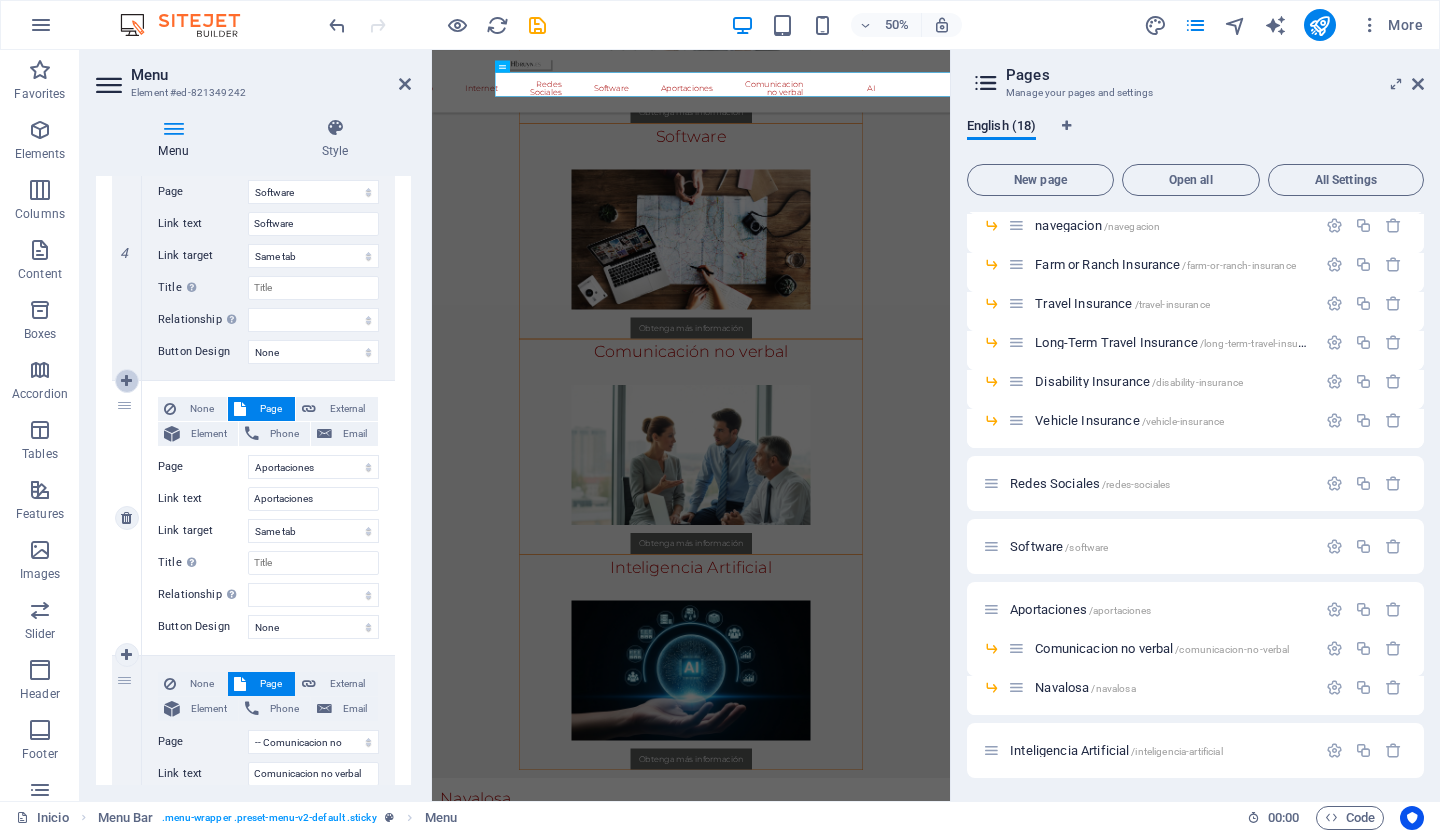 click at bounding box center [126, 381] 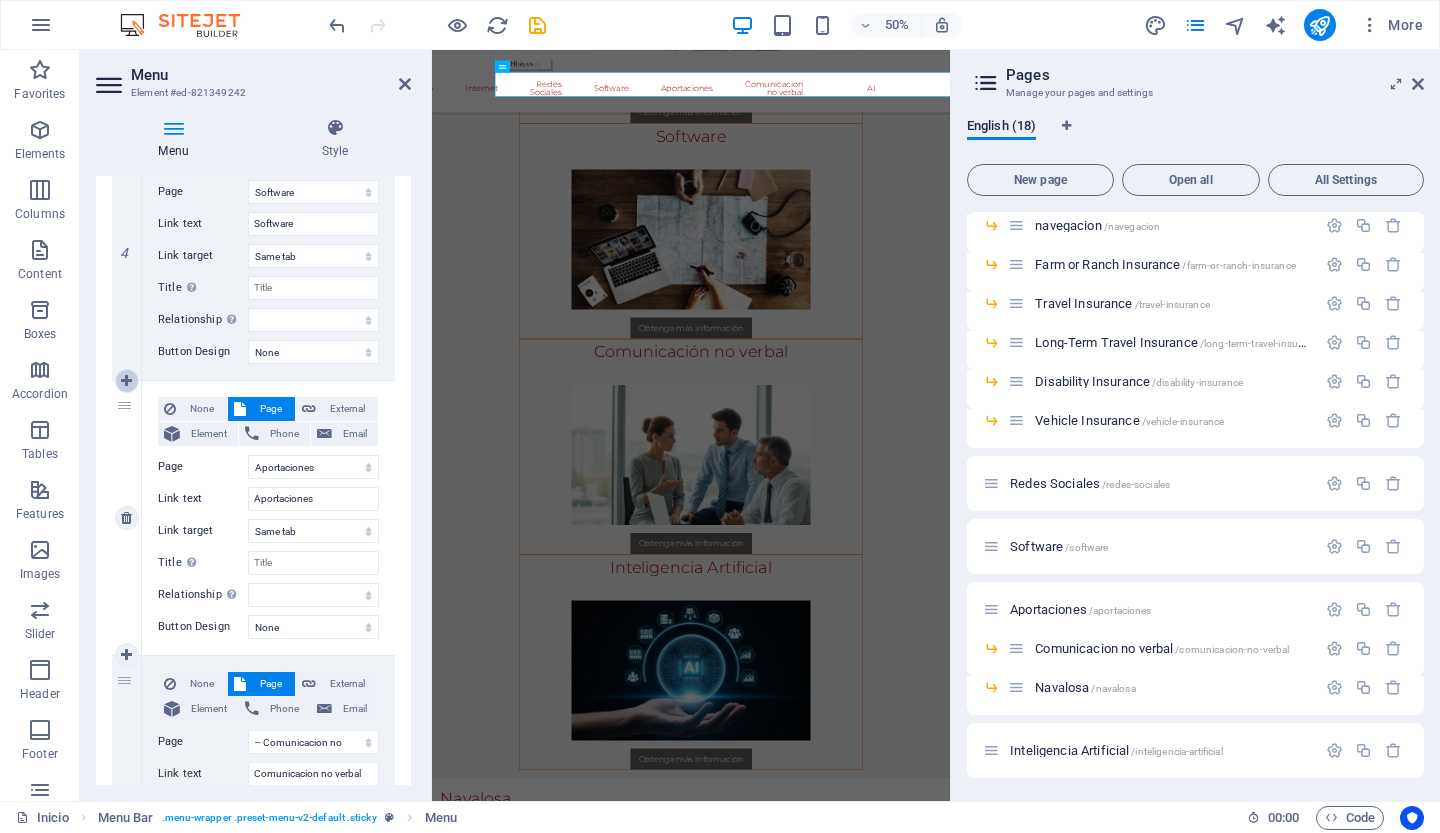 type on "Comunicacion no verbal" 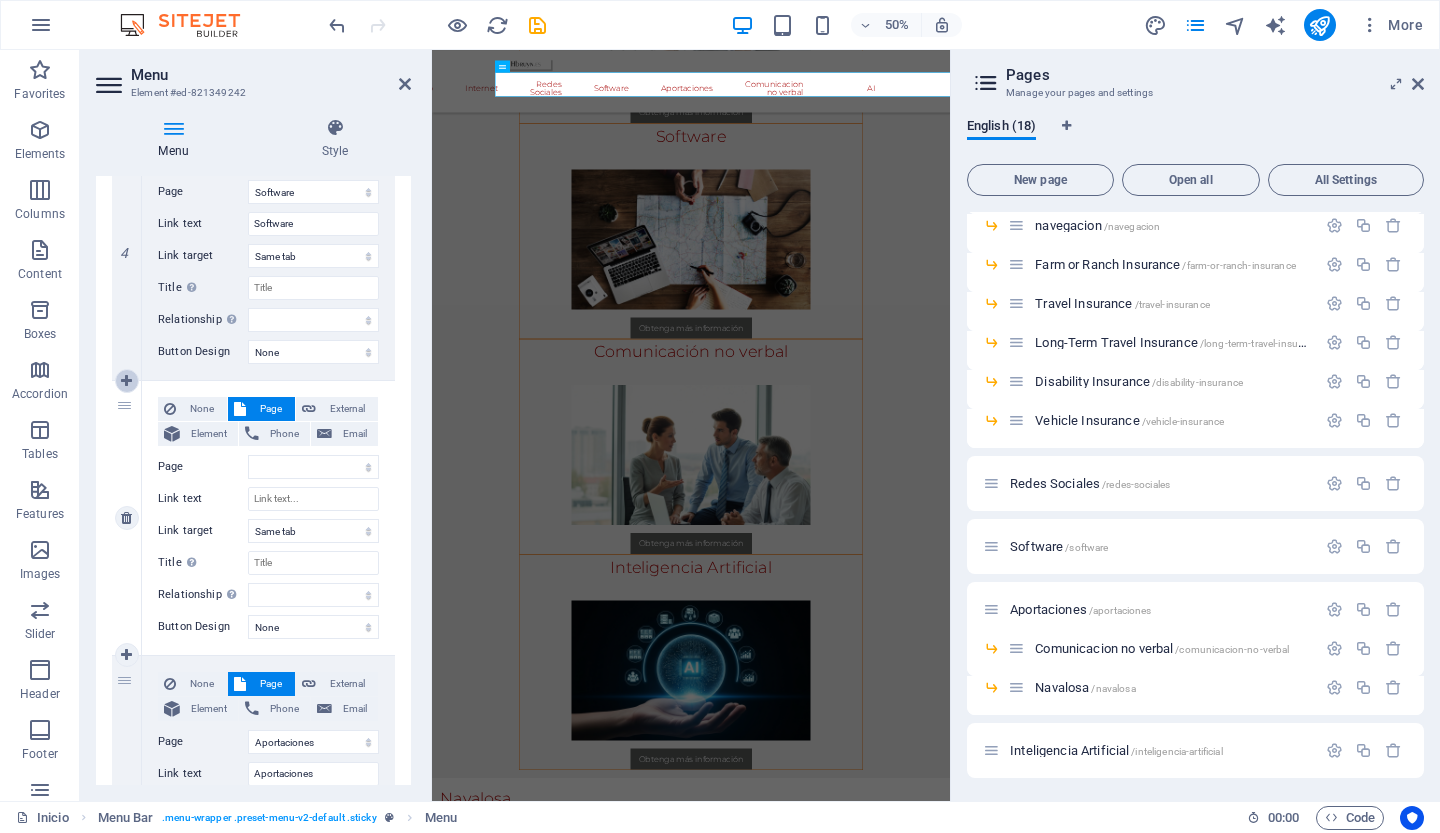 select on "17" 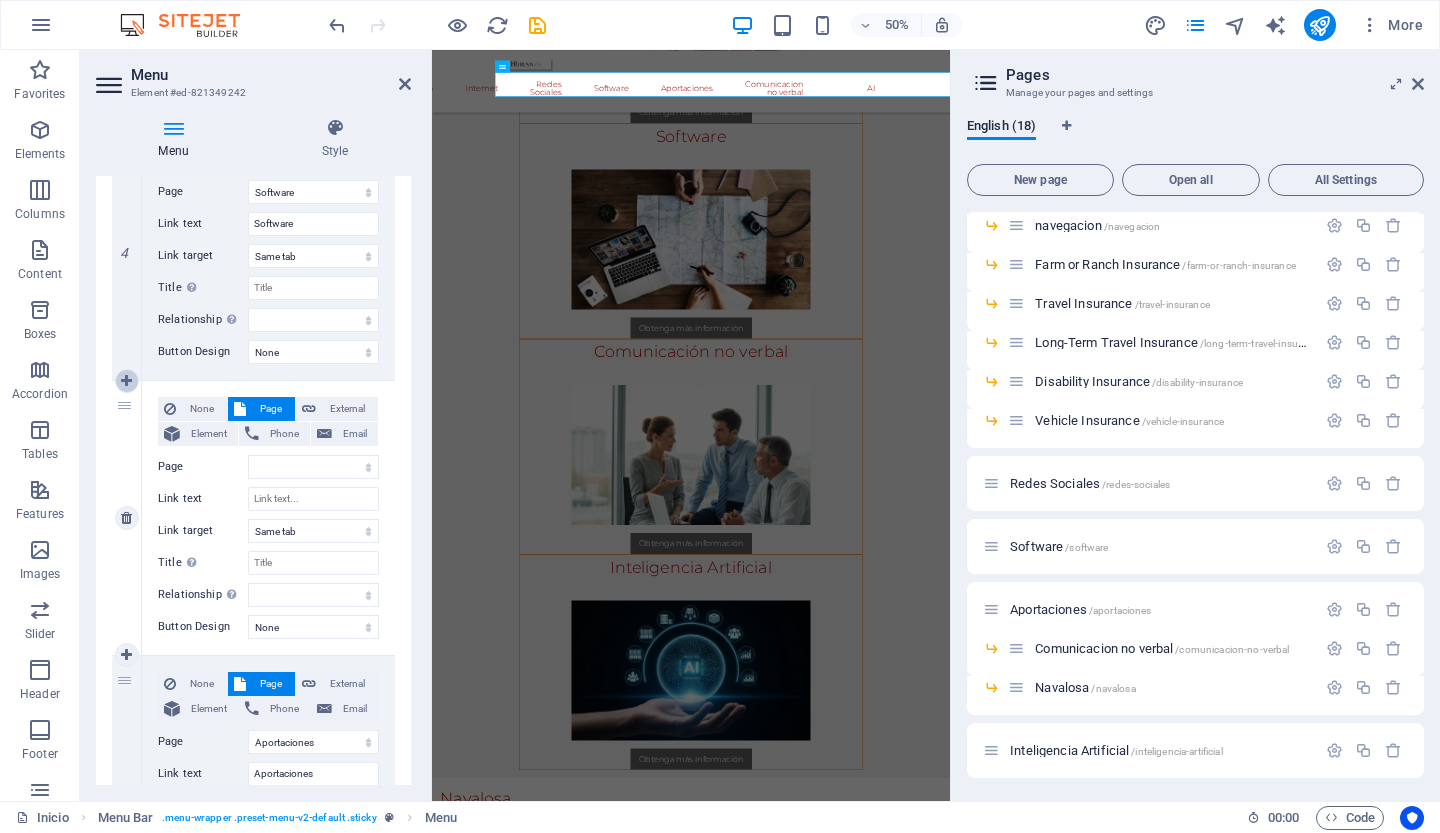 select 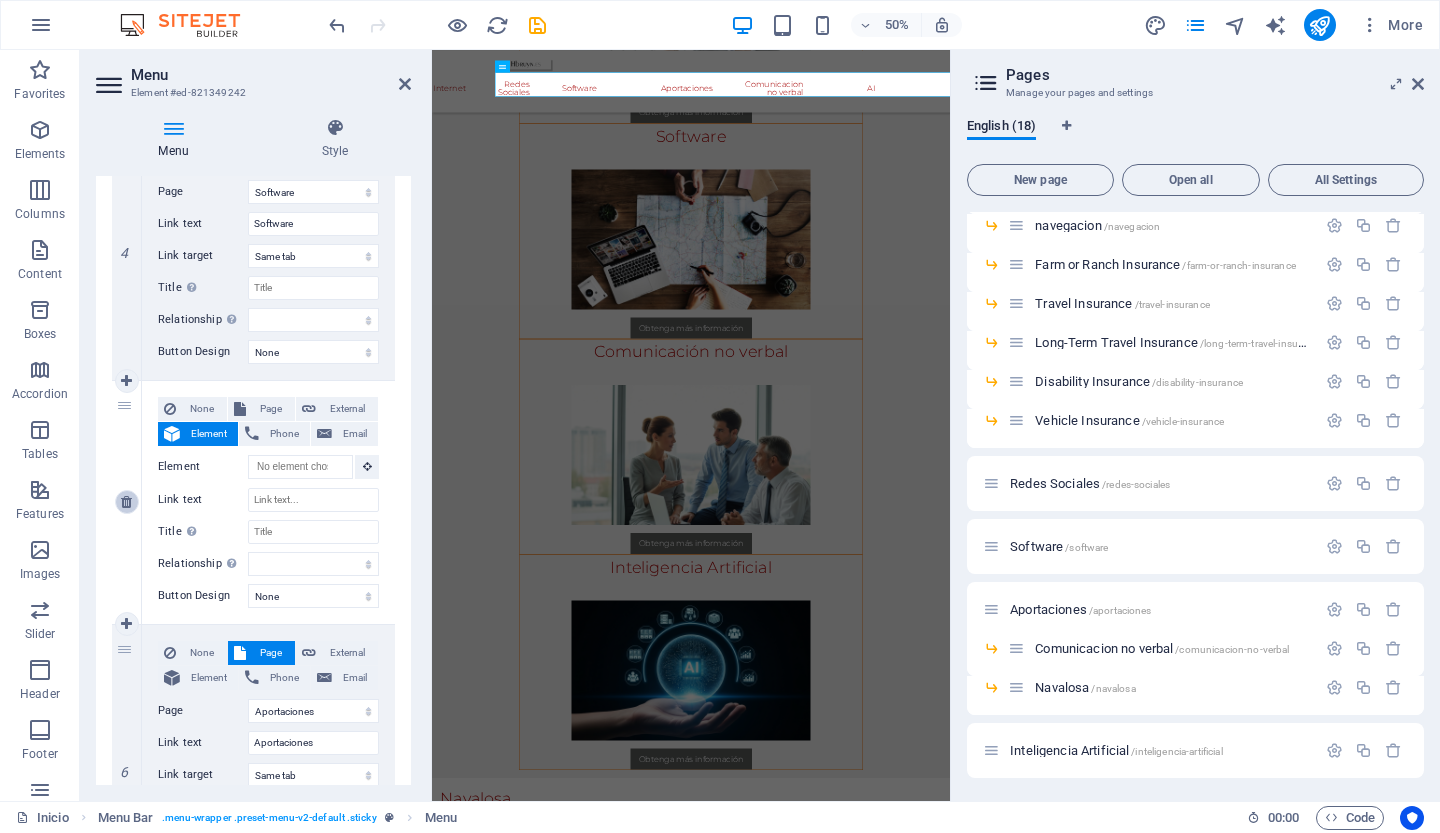 click at bounding box center (126, 502) 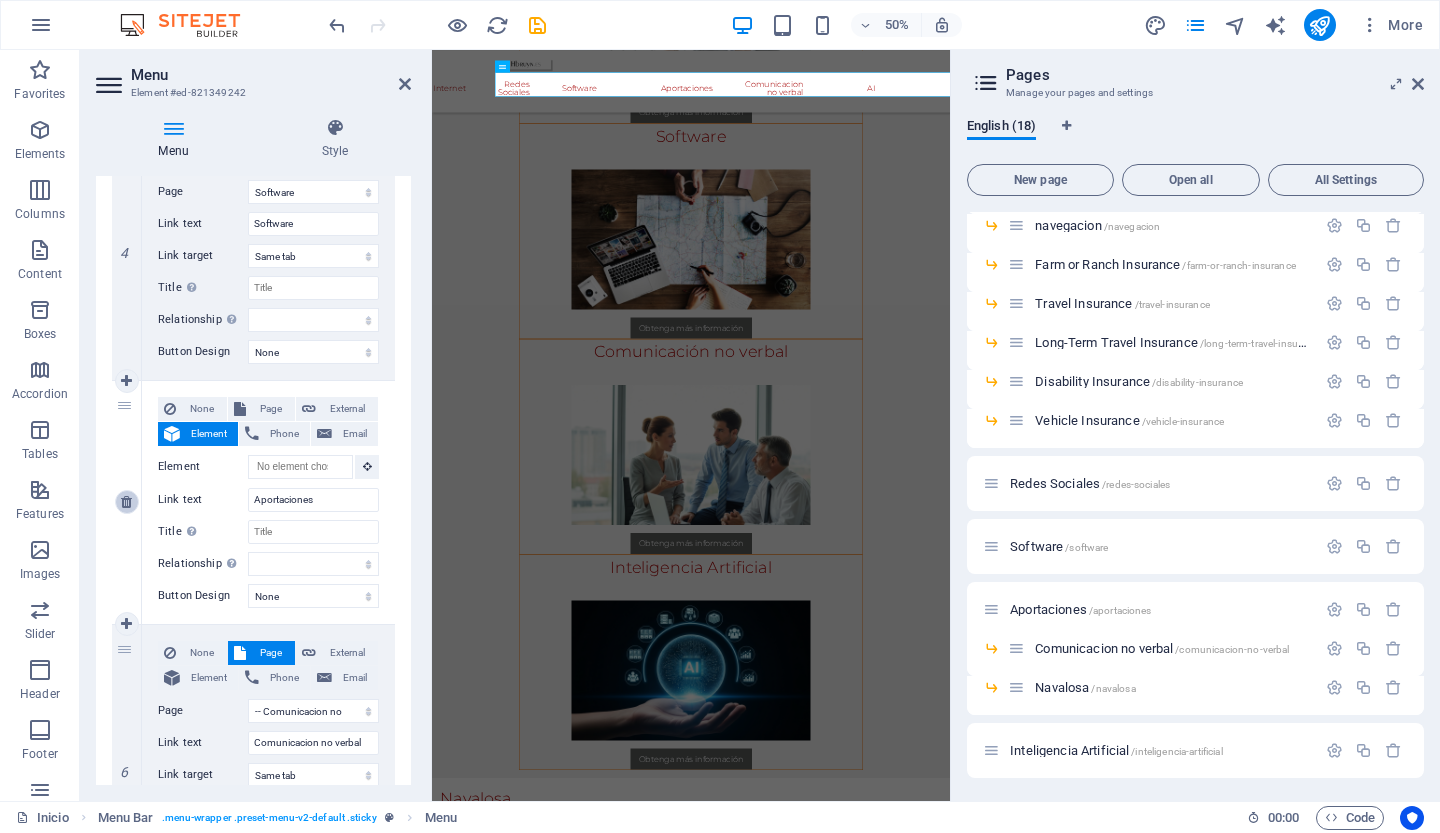 select 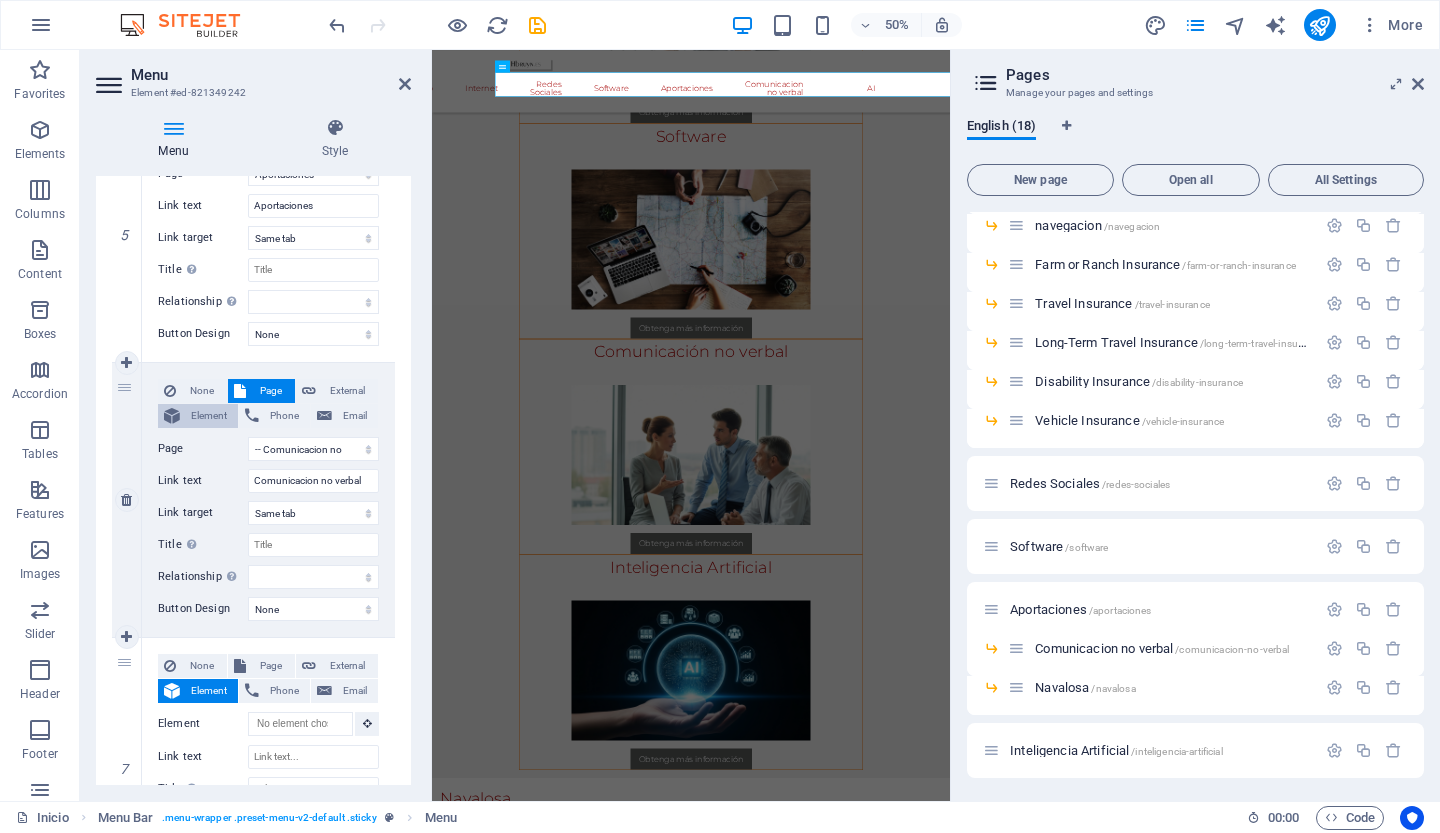 scroll, scrollTop: 2580, scrollLeft: 0, axis: vertical 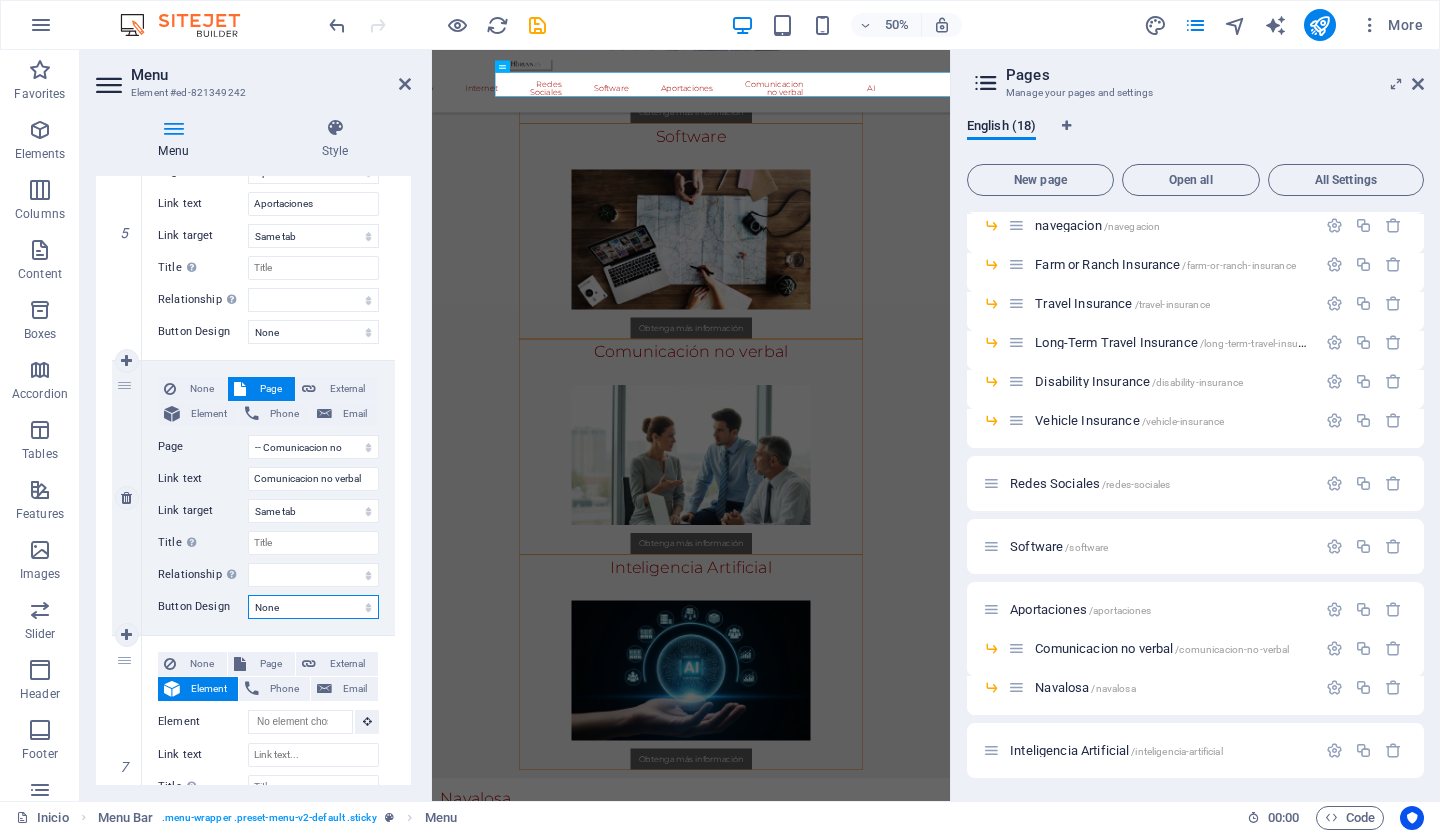 click on "None Default Primary Secondary" at bounding box center [313, 607] 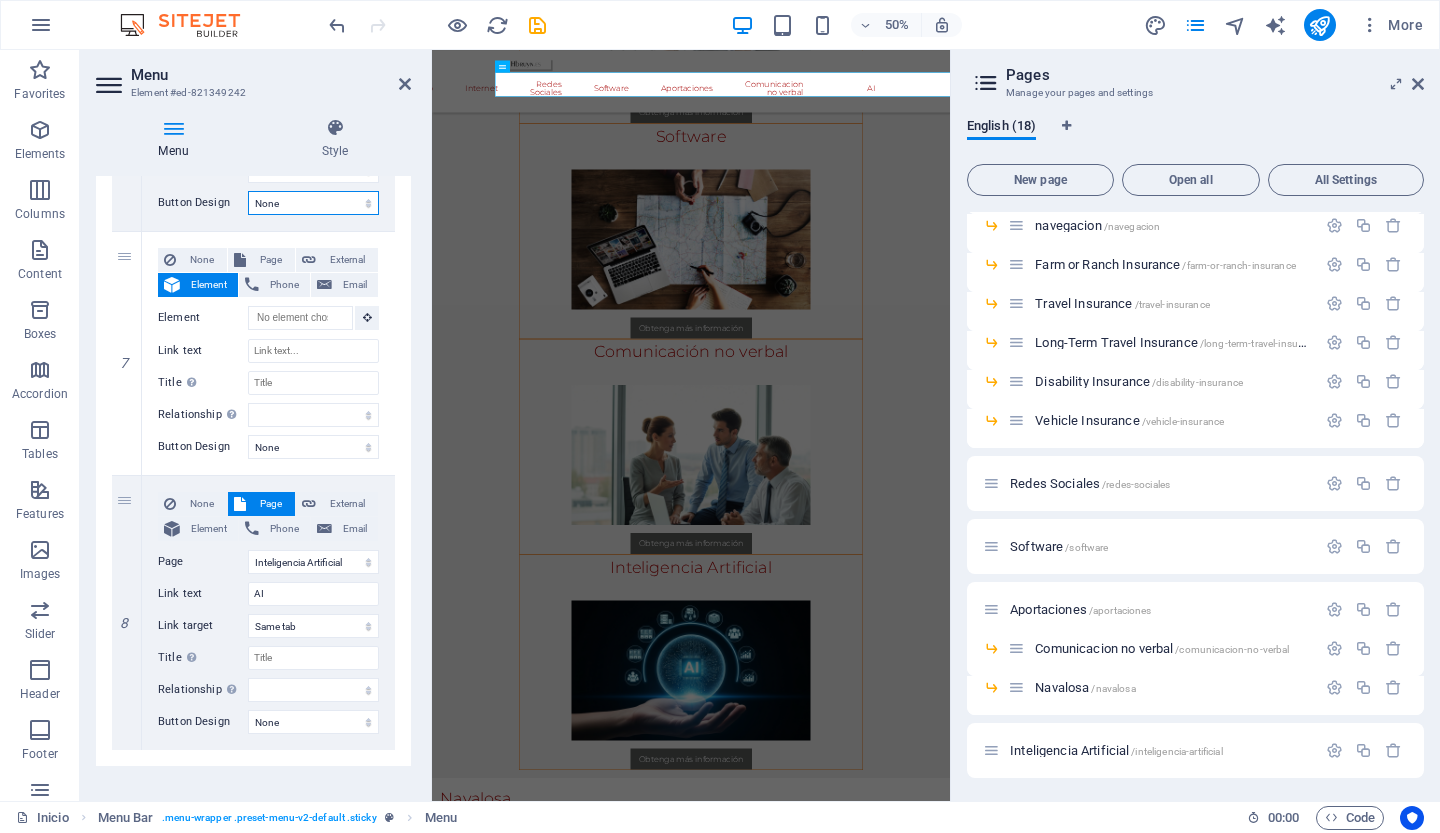 scroll, scrollTop: 3000, scrollLeft: 0, axis: vertical 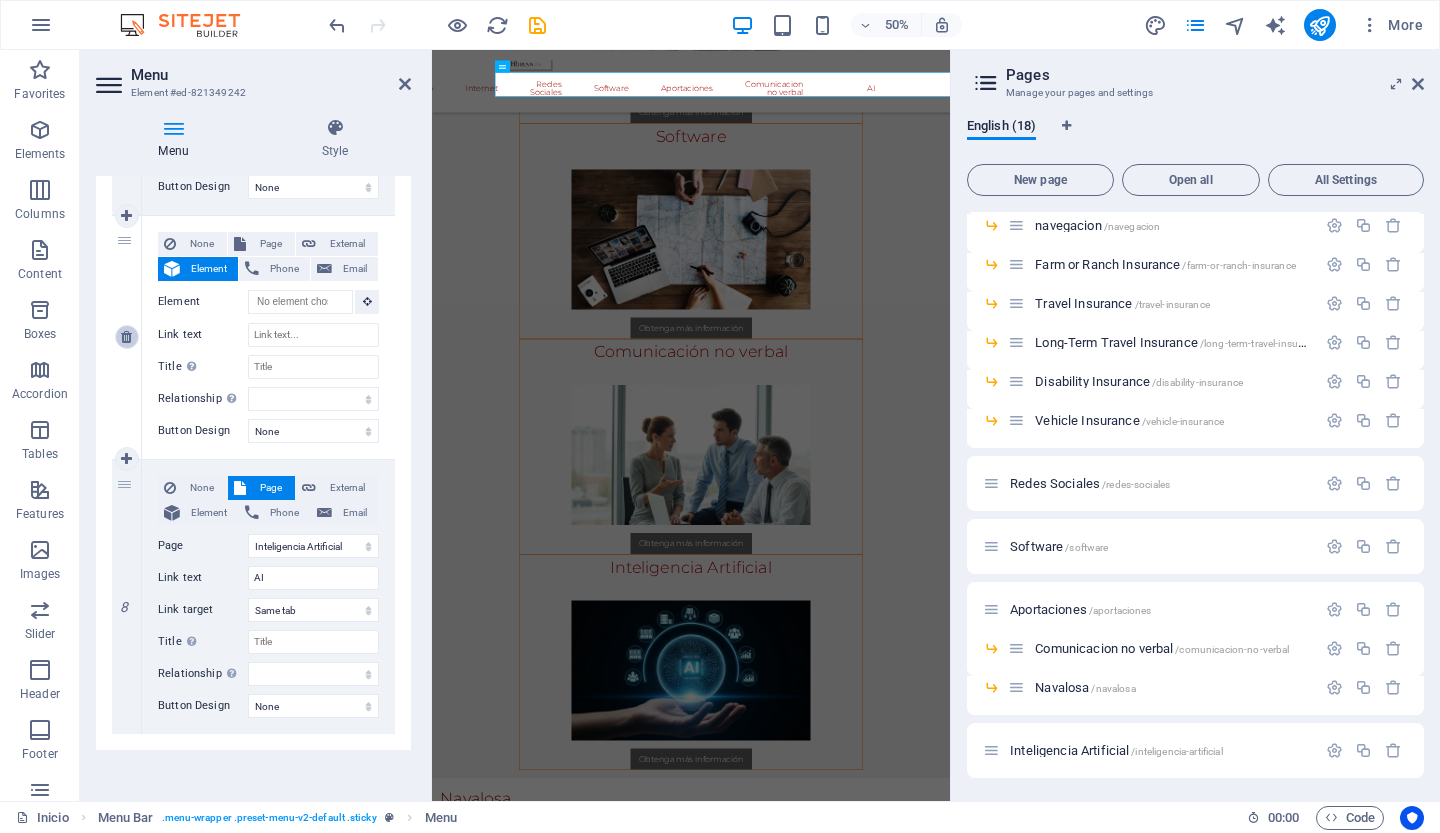 click at bounding box center [126, 337] 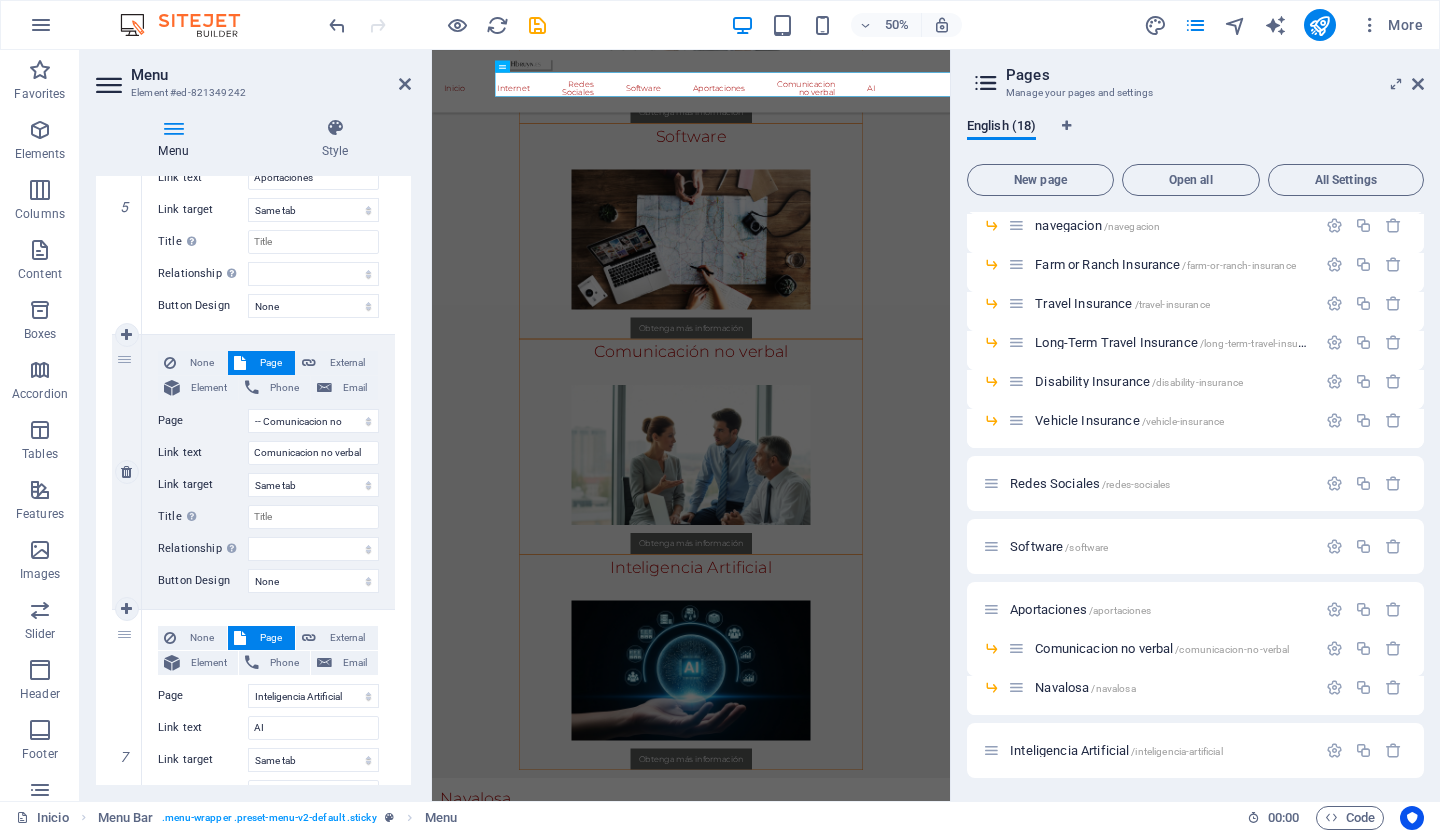 scroll, scrollTop: 2582, scrollLeft: 0, axis: vertical 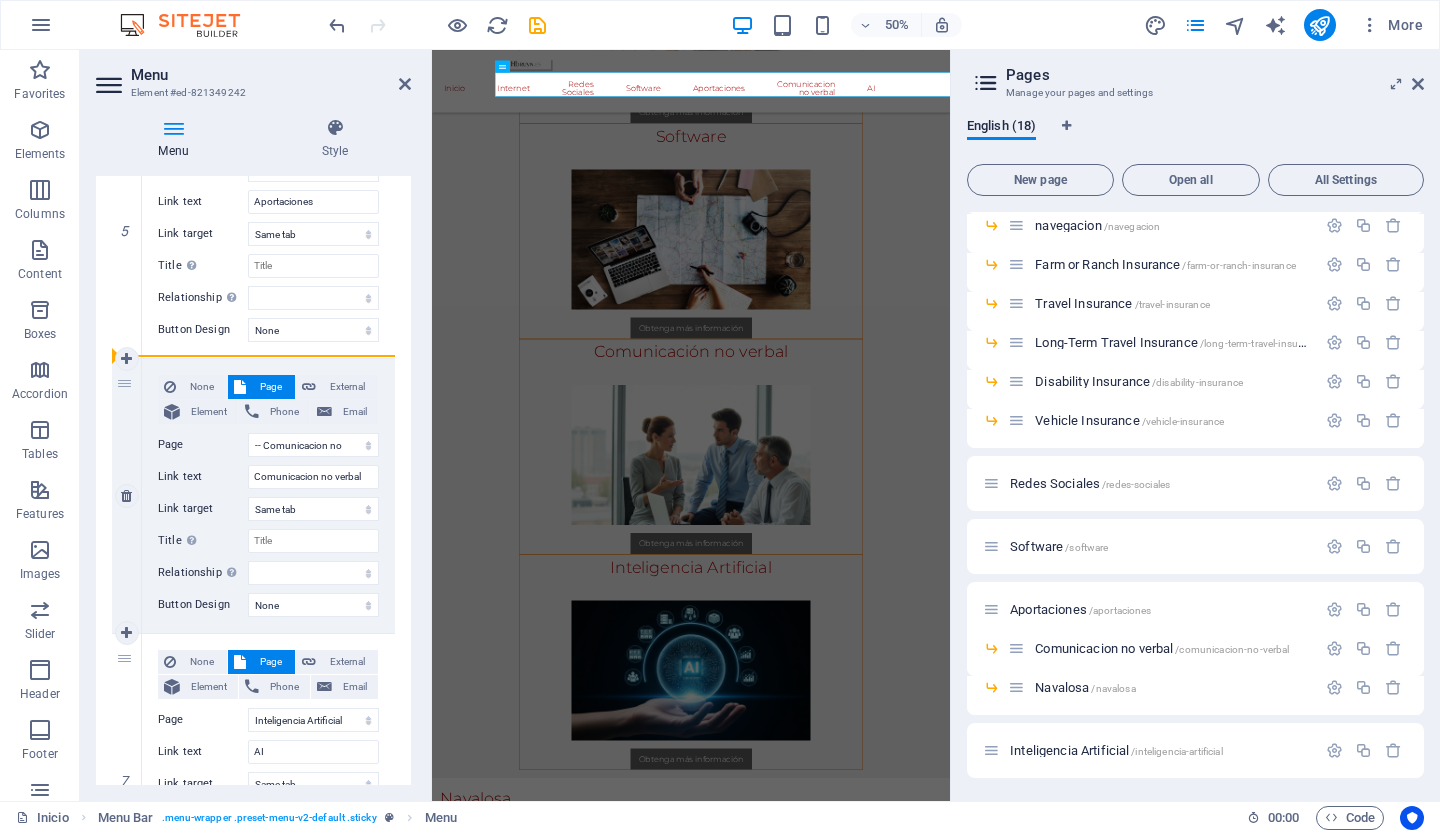 drag, startPoint x: 124, startPoint y: 379, endPoint x: 170, endPoint y: 356, distance: 51.42956 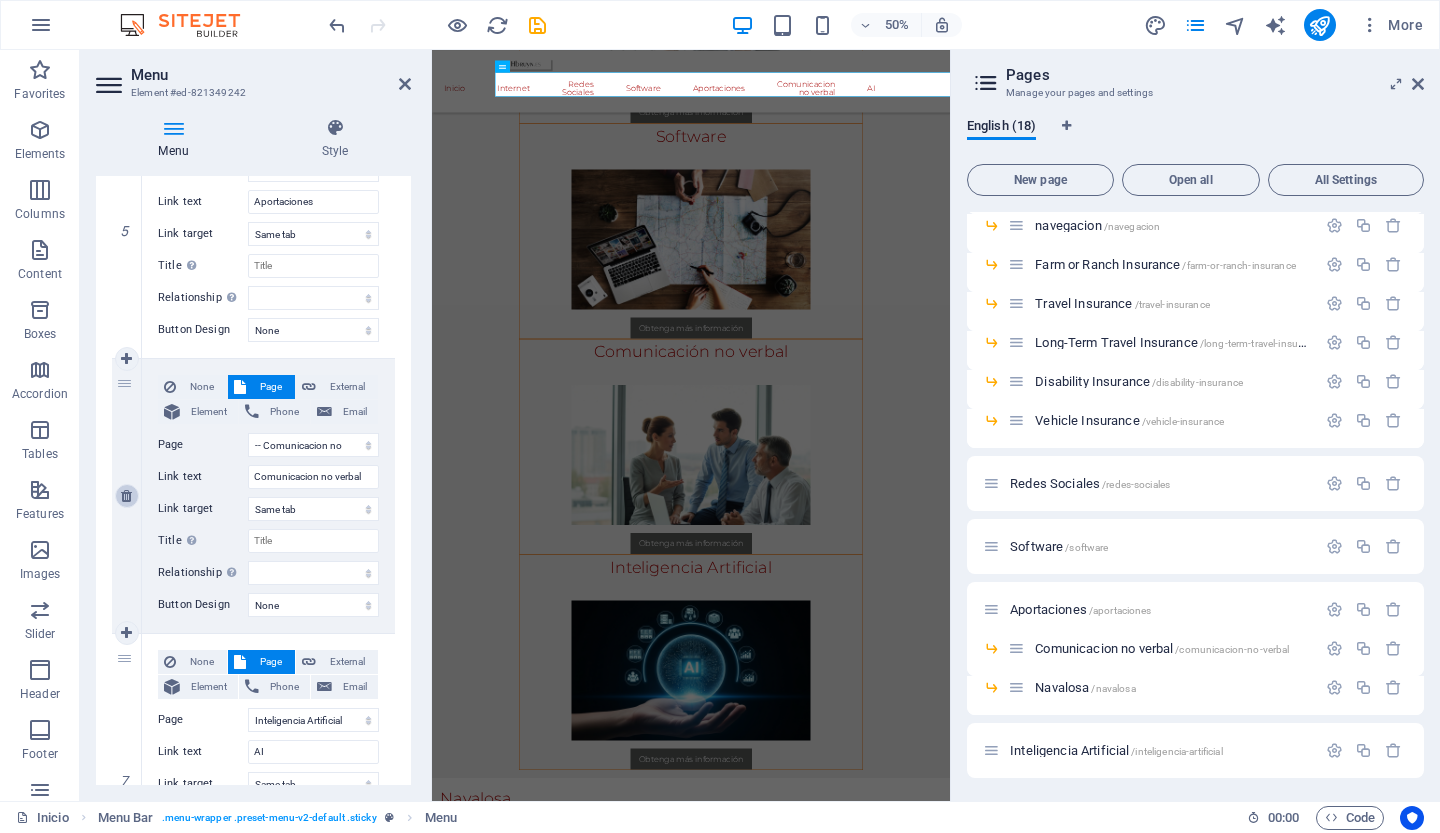 click at bounding box center [126, 496] 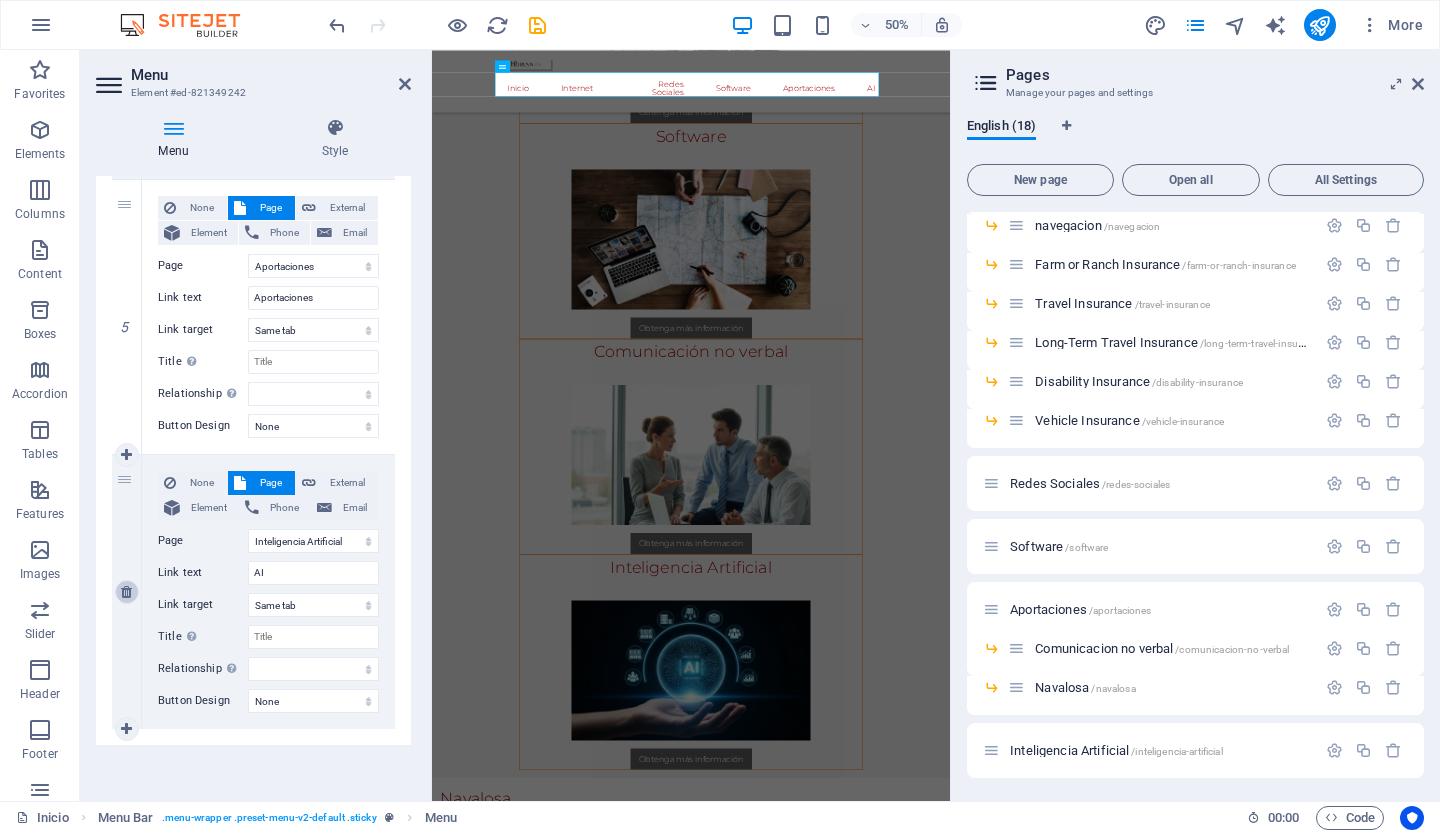 scroll, scrollTop: 2482, scrollLeft: 0, axis: vertical 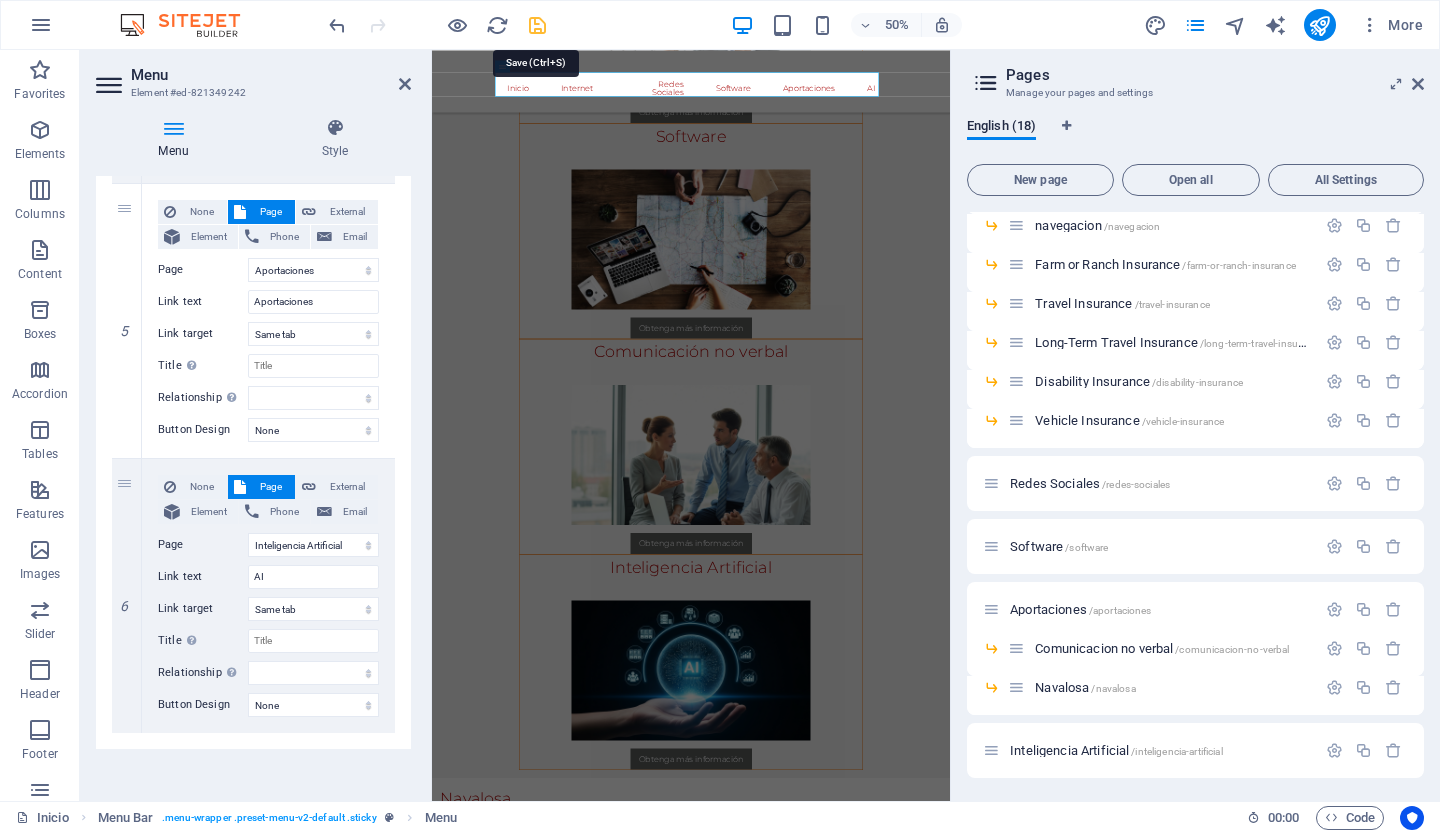 click at bounding box center [537, 25] 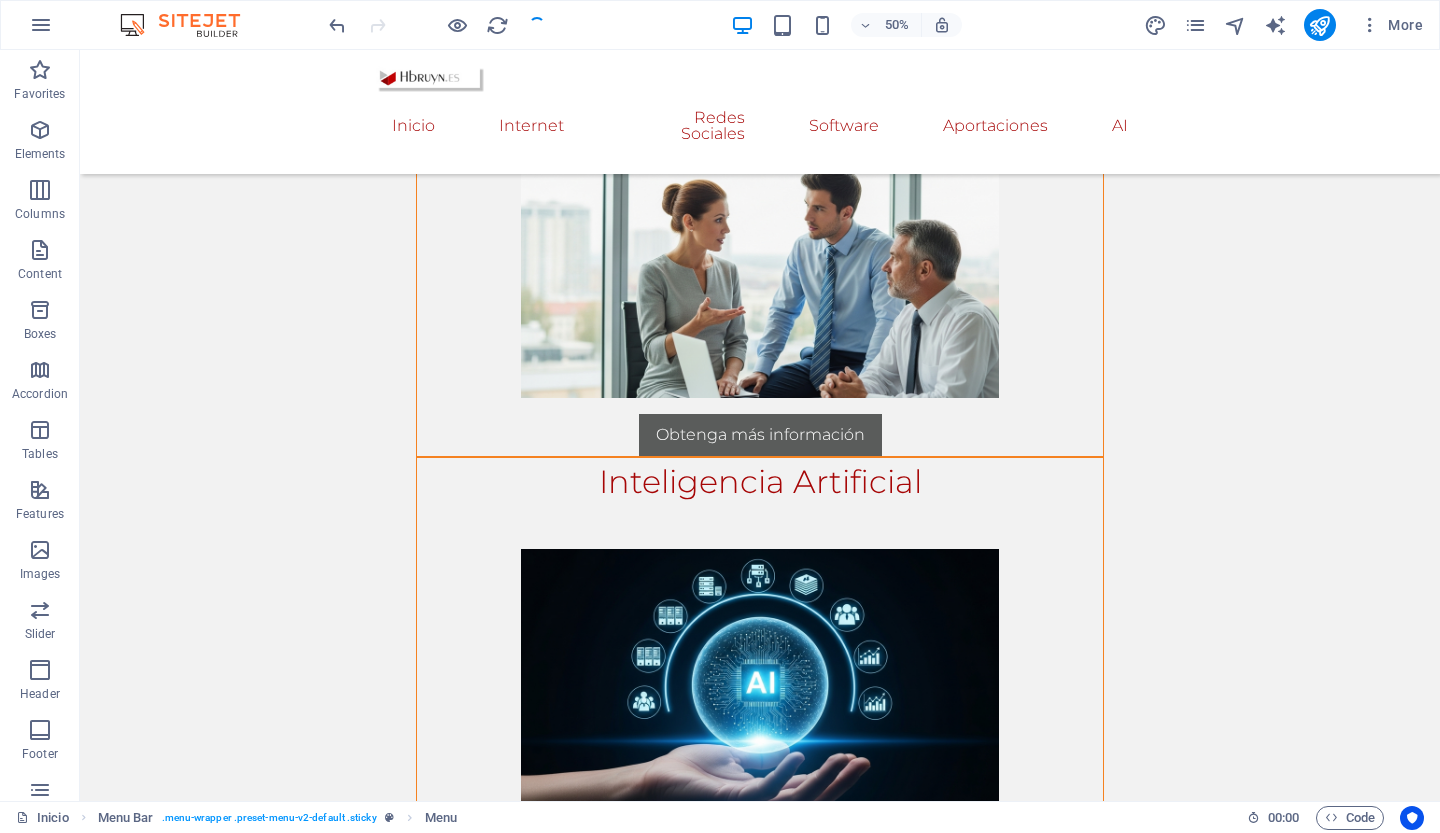 scroll, scrollTop: 2056, scrollLeft: 0, axis: vertical 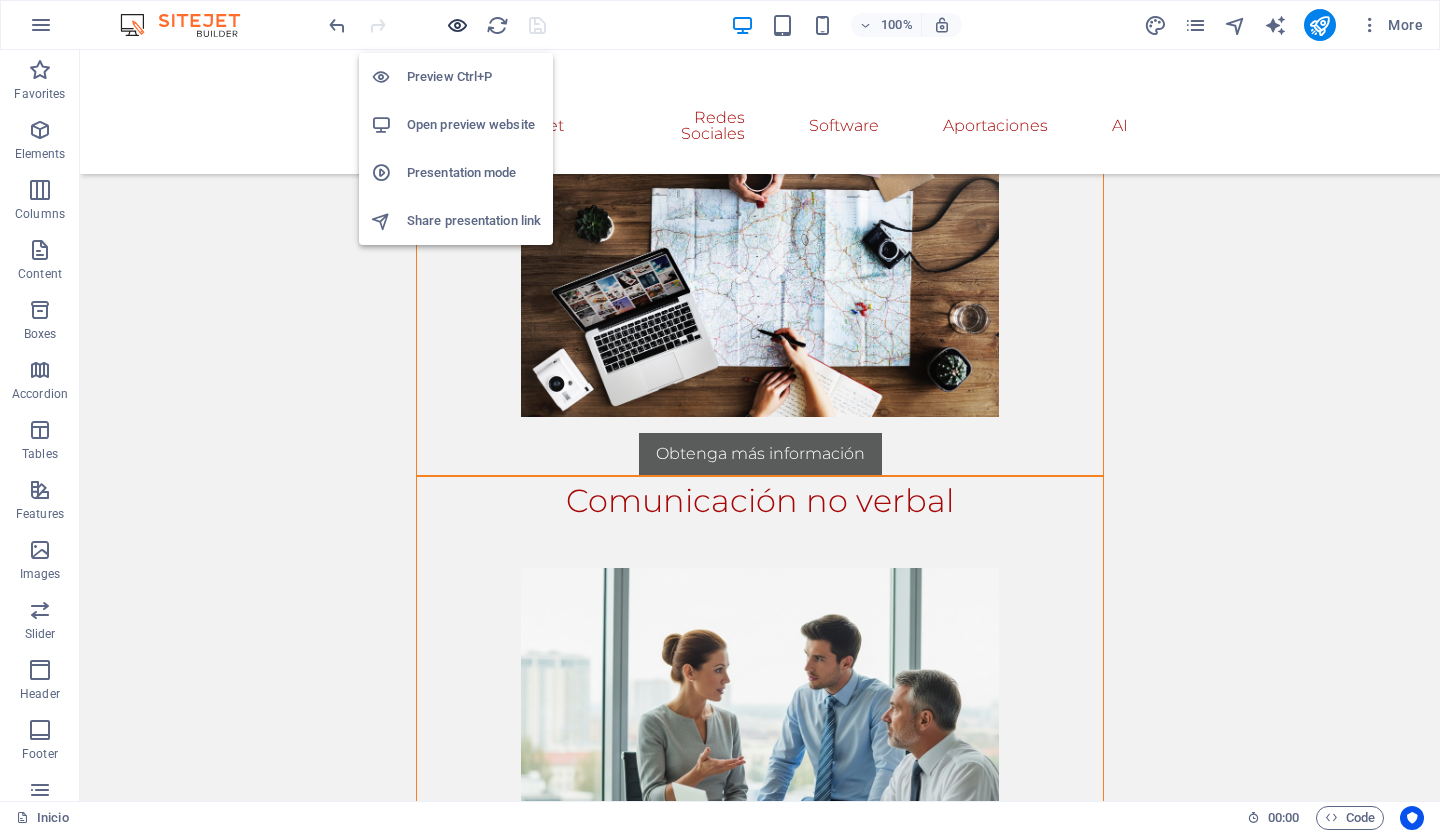 click at bounding box center (457, 25) 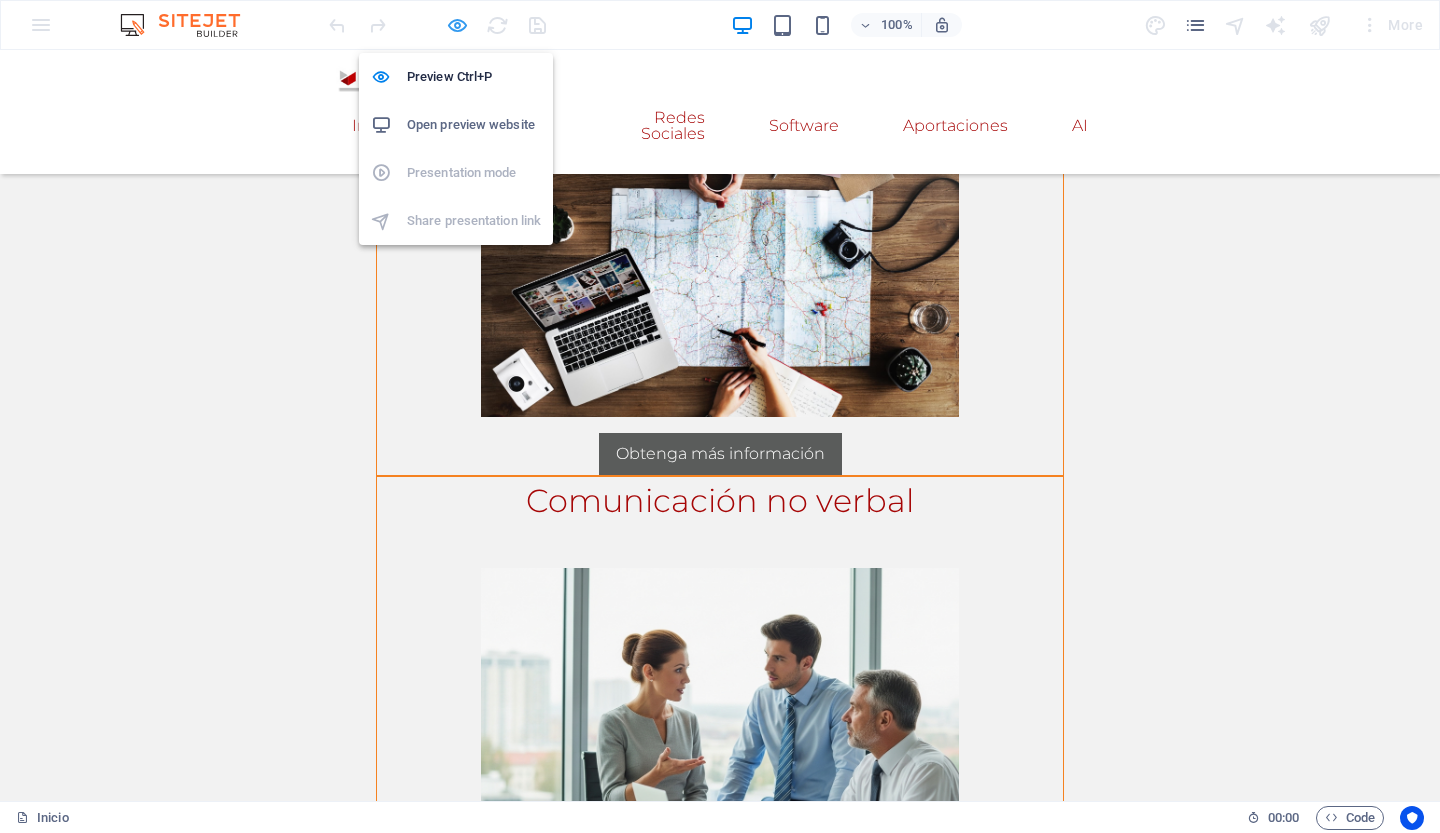 scroll, scrollTop: 2026, scrollLeft: 0, axis: vertical 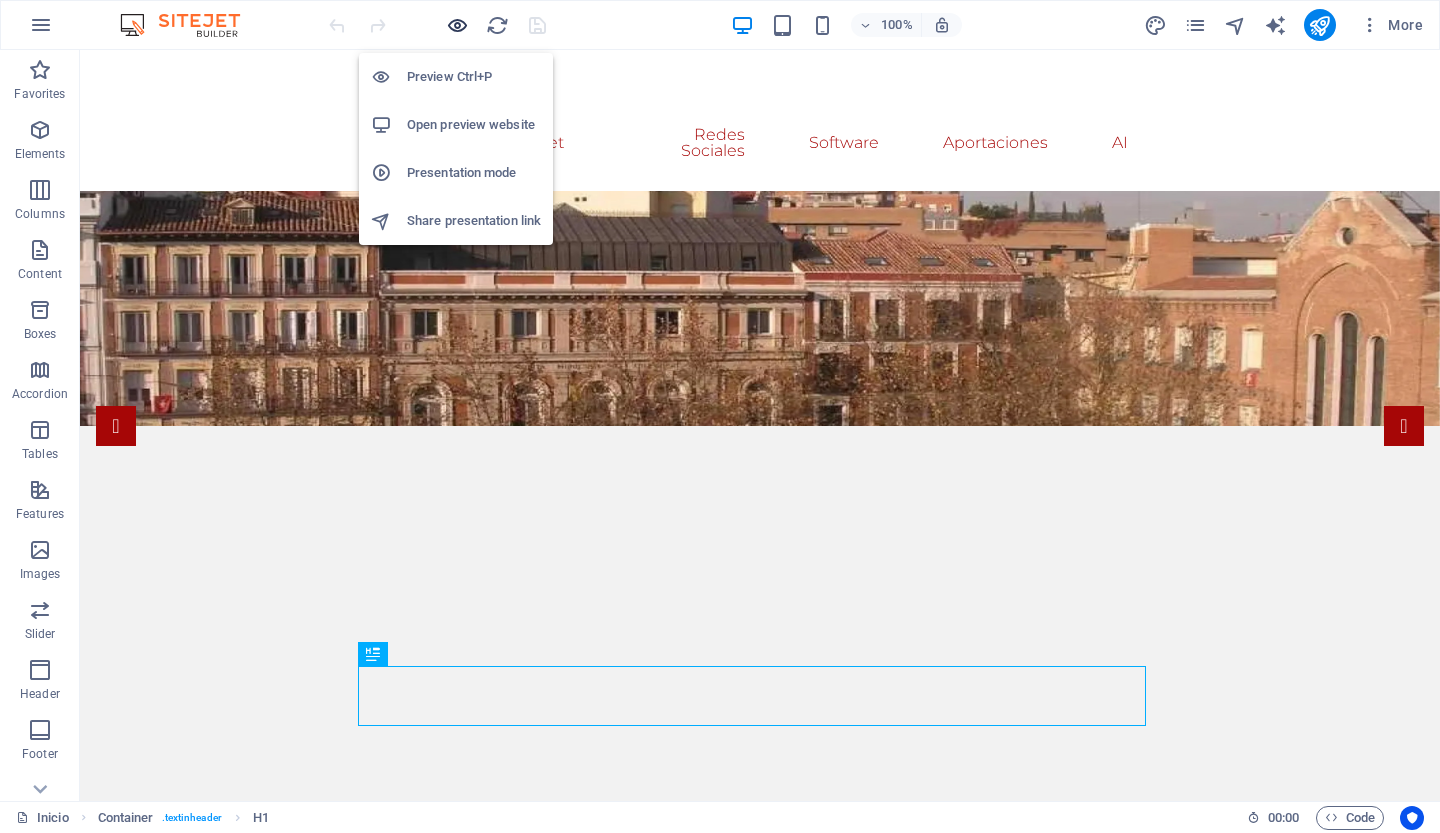 click at bounding box center (457, 25) 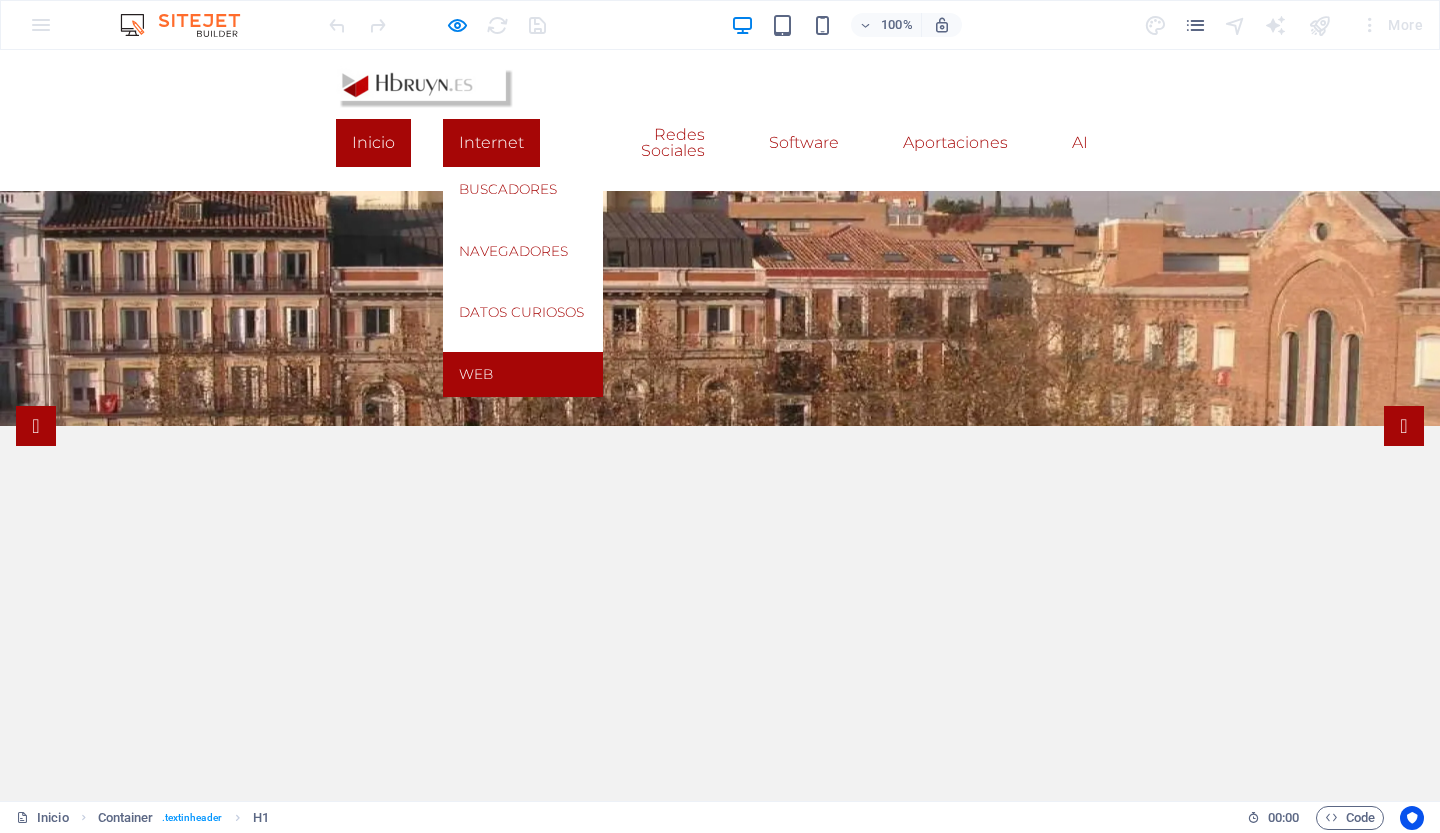 click on "web" at bounding box center (523, 375) 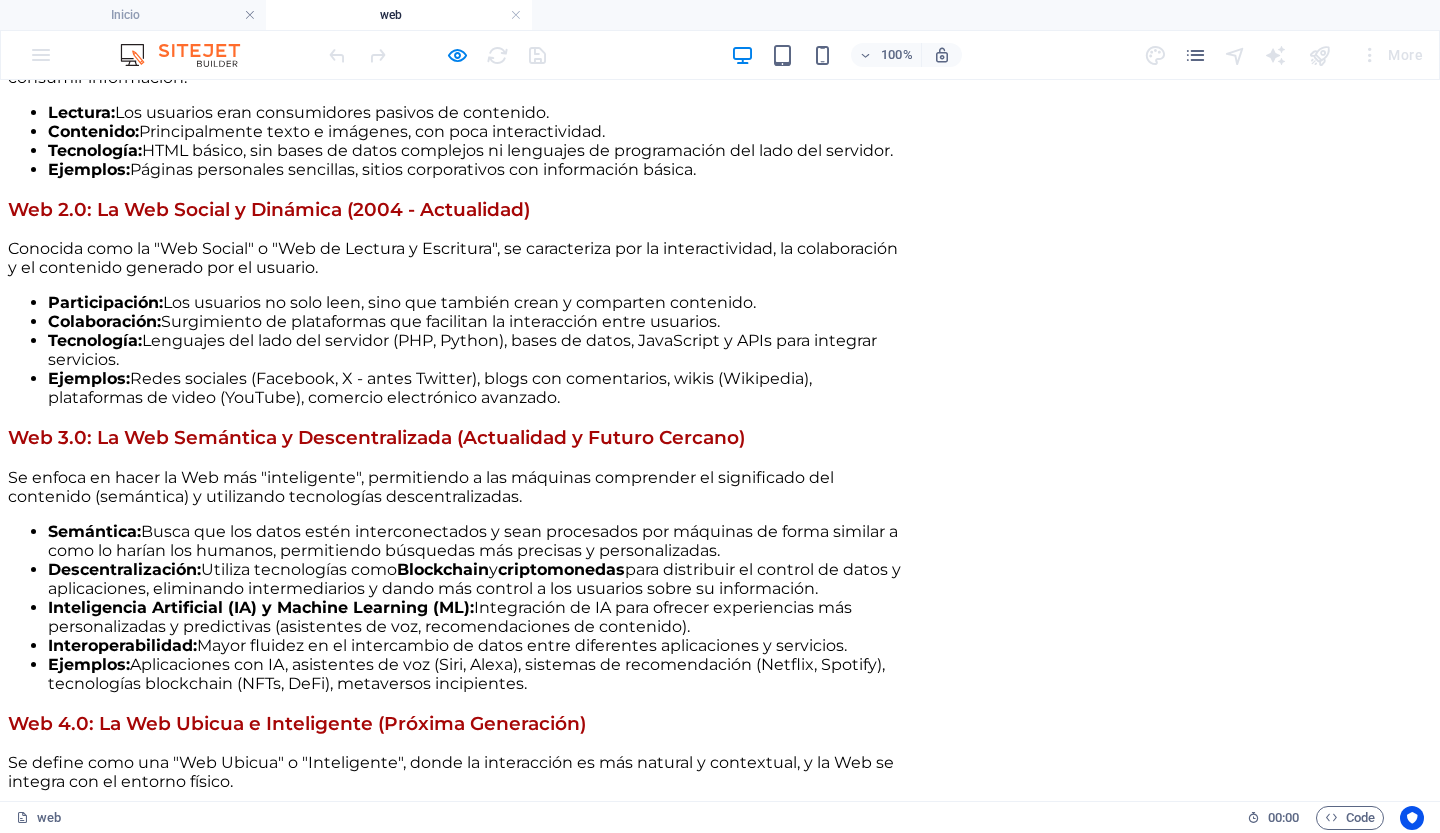 scroll, scrollTop: 620, scrollLeft: 0, axis: vertical 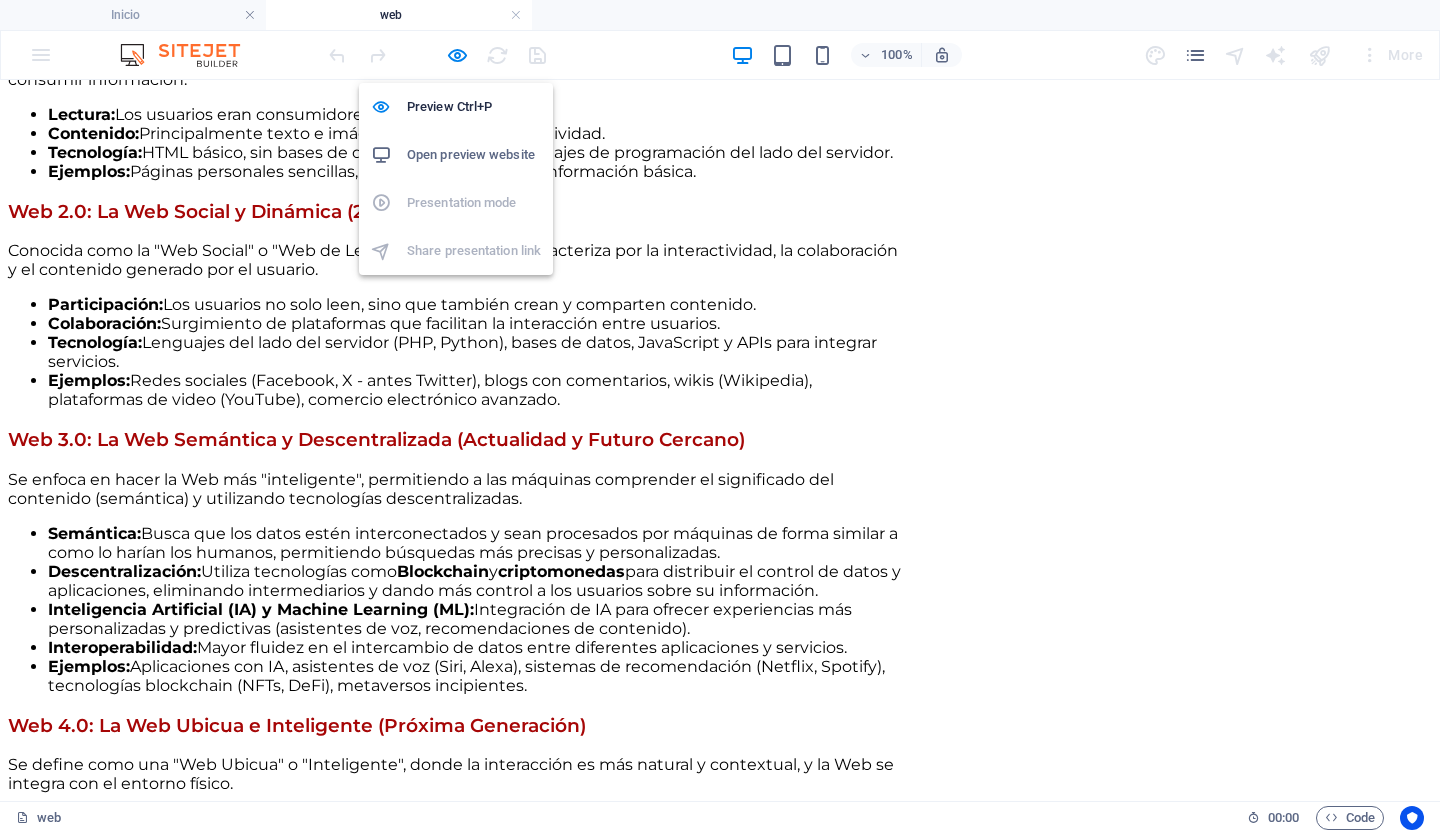 click on "Open preview website" at bounding box center [474, 155] 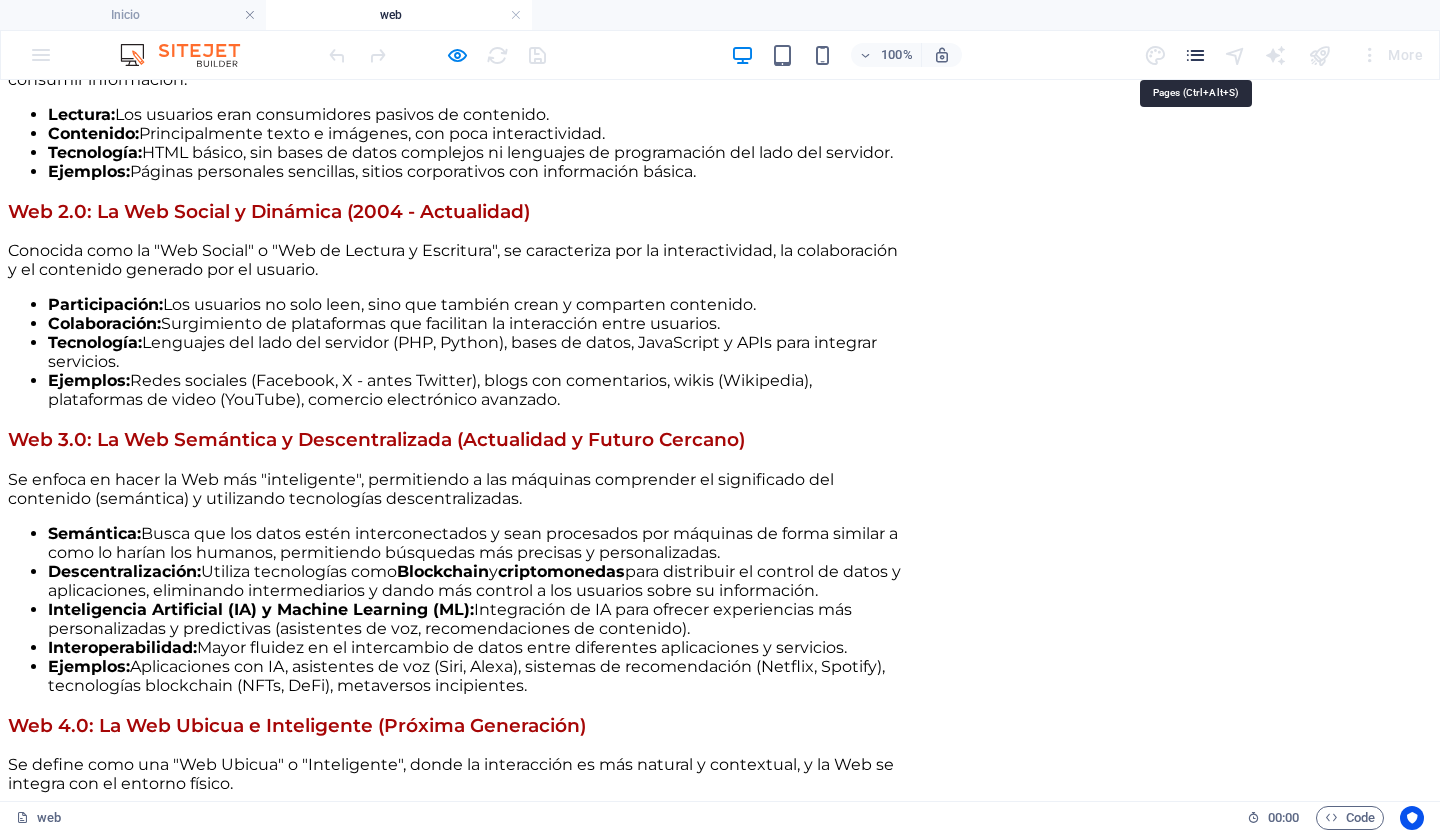 click at bounding box center [1195, 55] 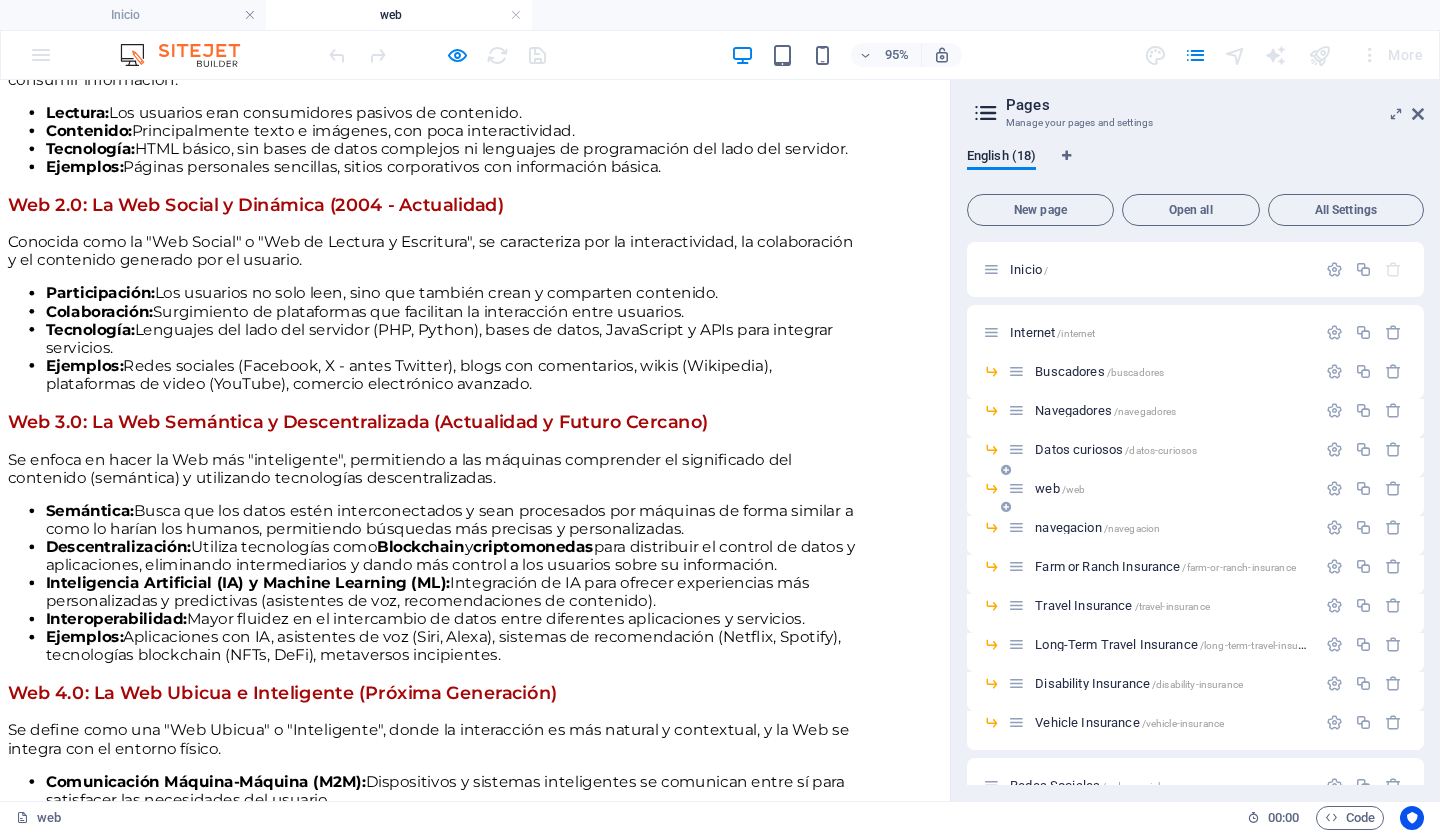 click on "web /web" at bounding box center [1060, 488] 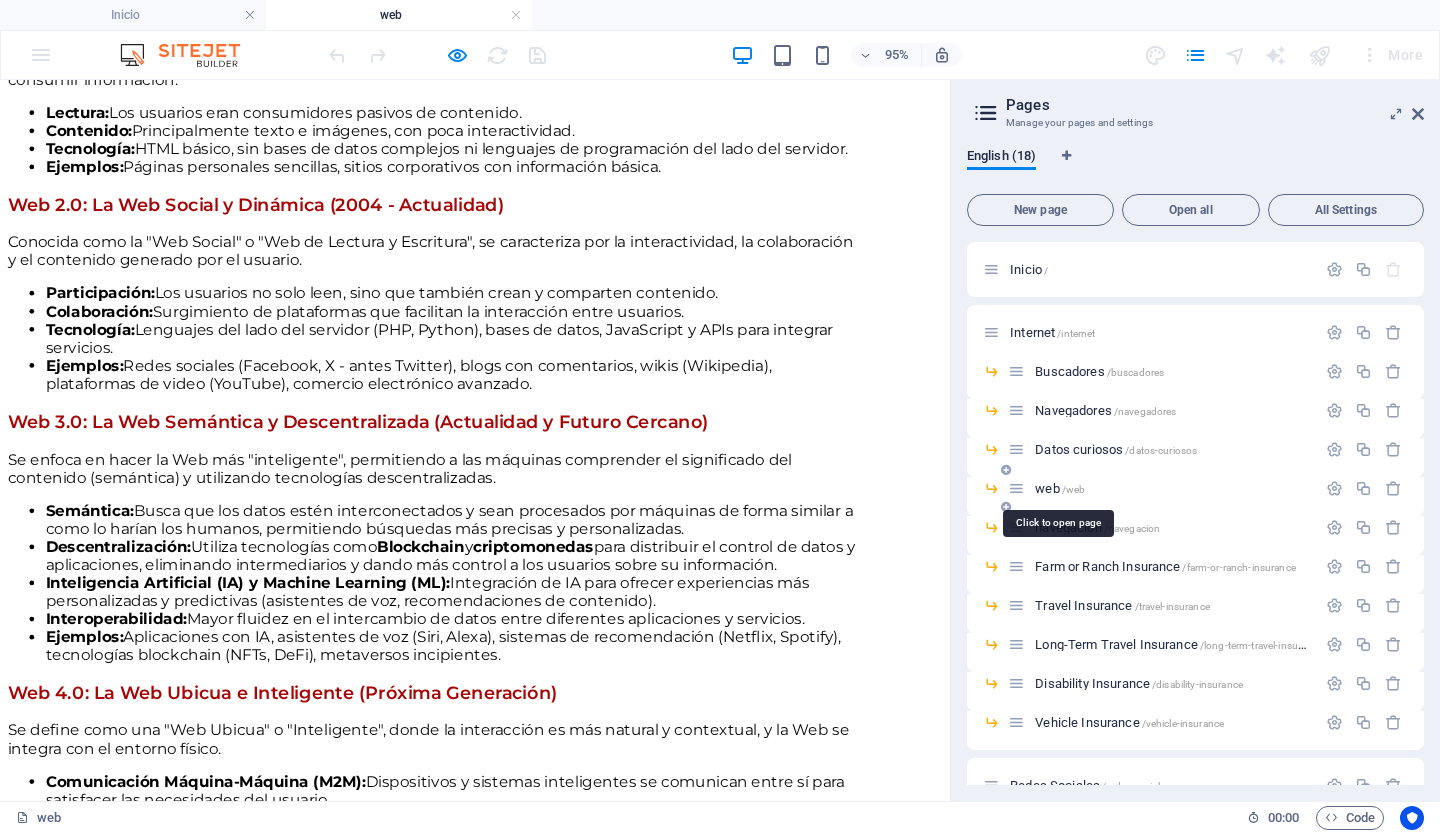 click on "web /web" at bounding box center (1060, 488) 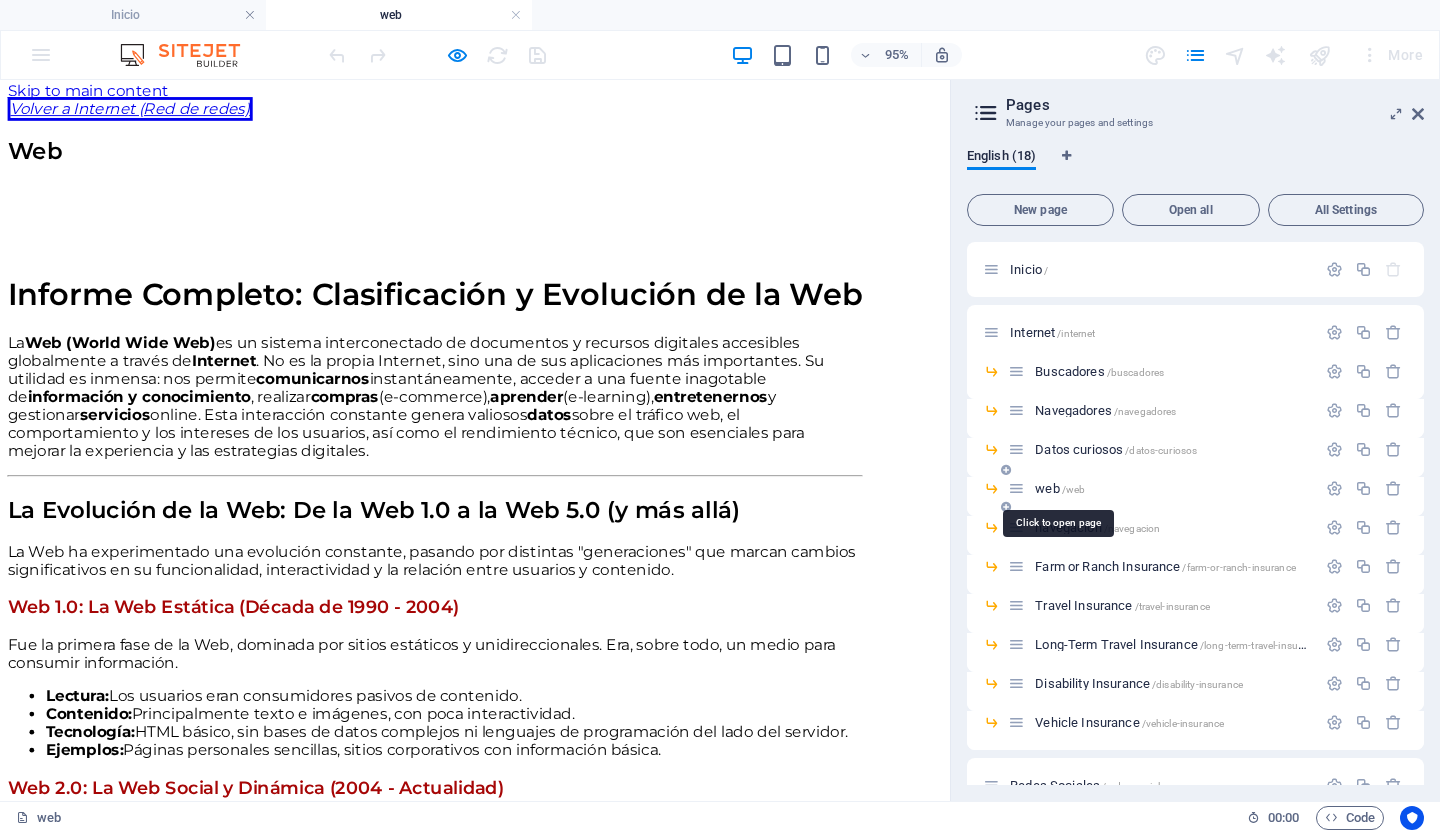 scroll, scrollTop: 0, scrollLeft: 0, axis: both 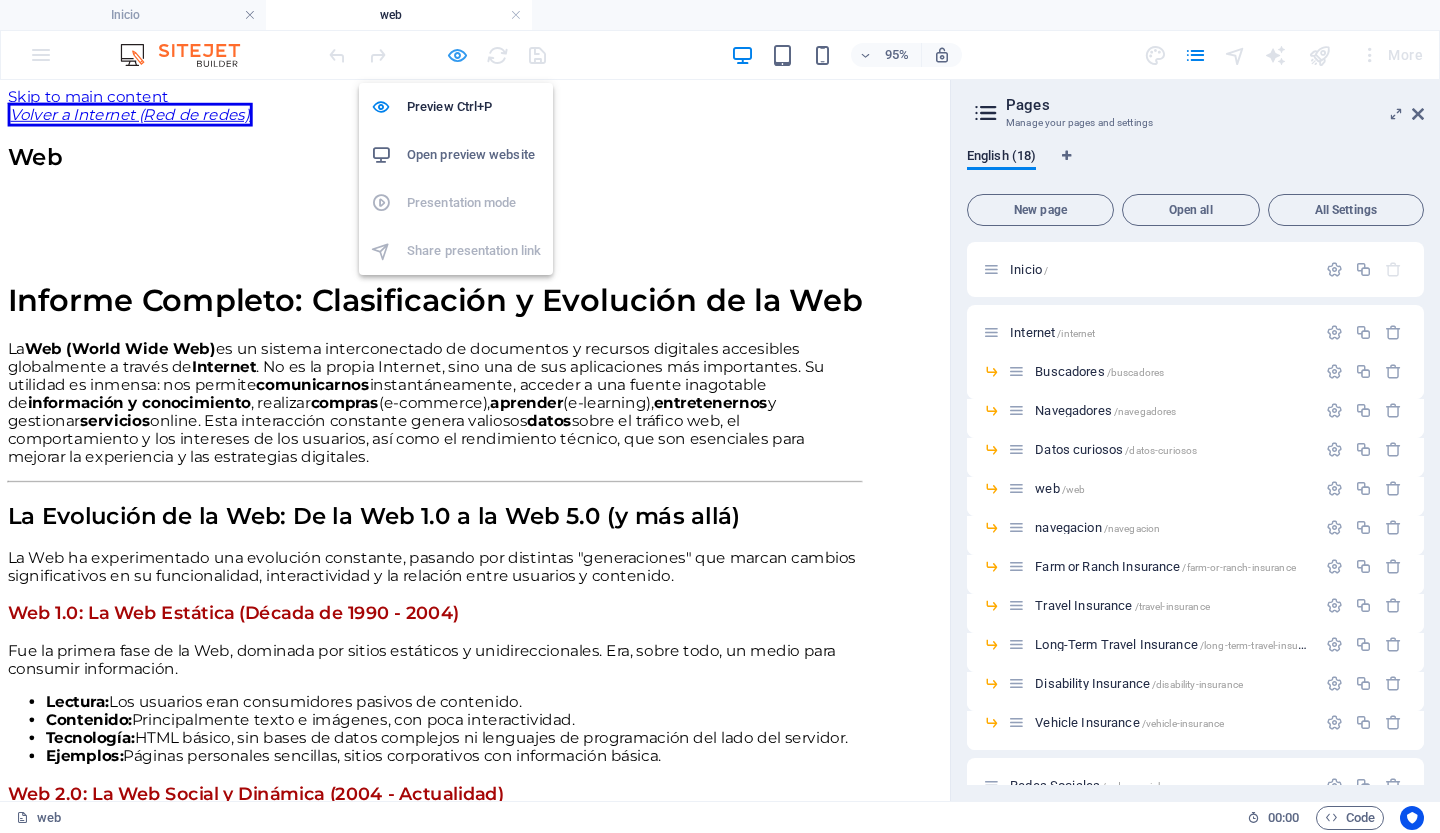 click at bounding box center (457, 55) 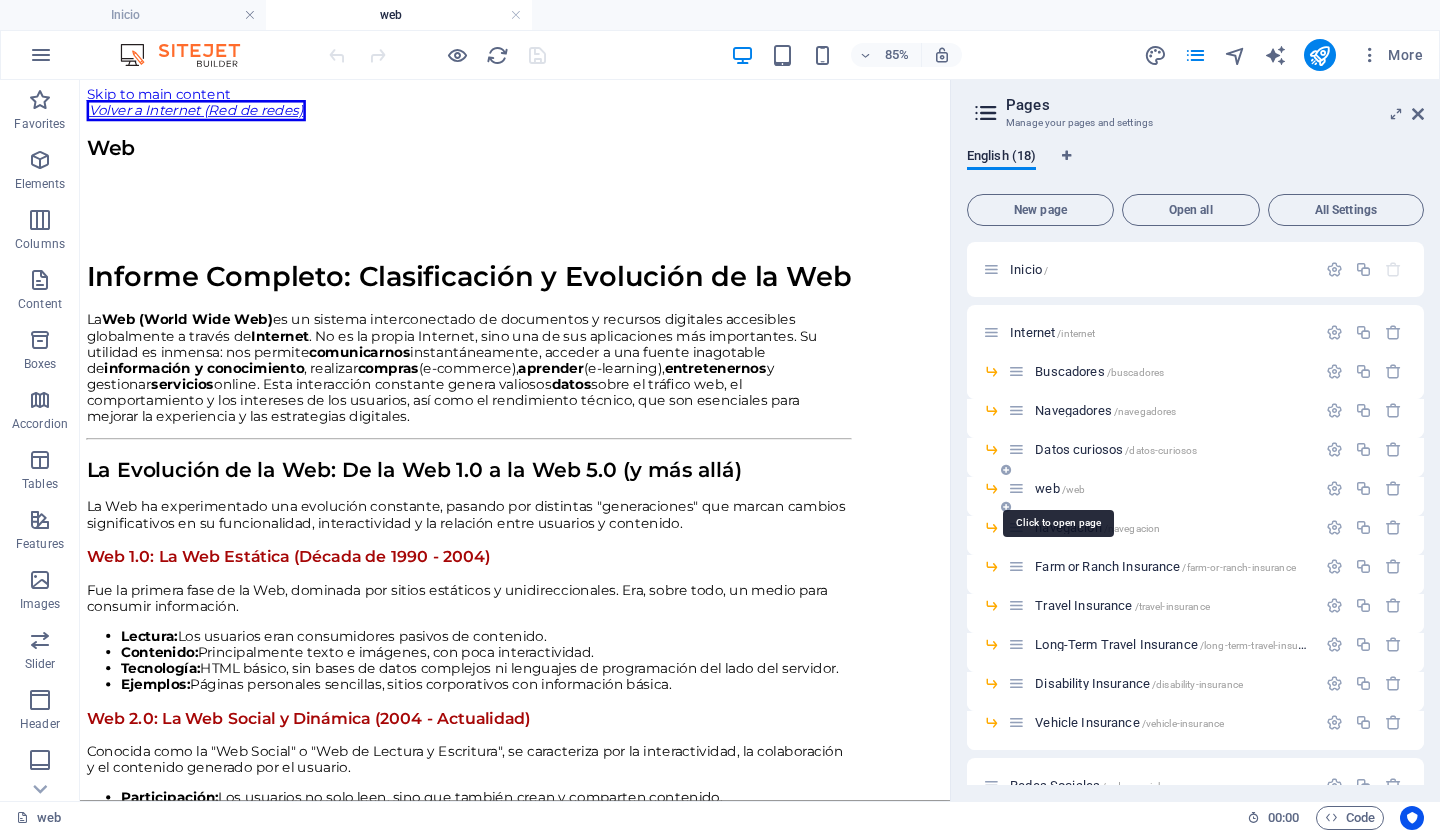 click on "web /web" at bounding box center (1060, 488) 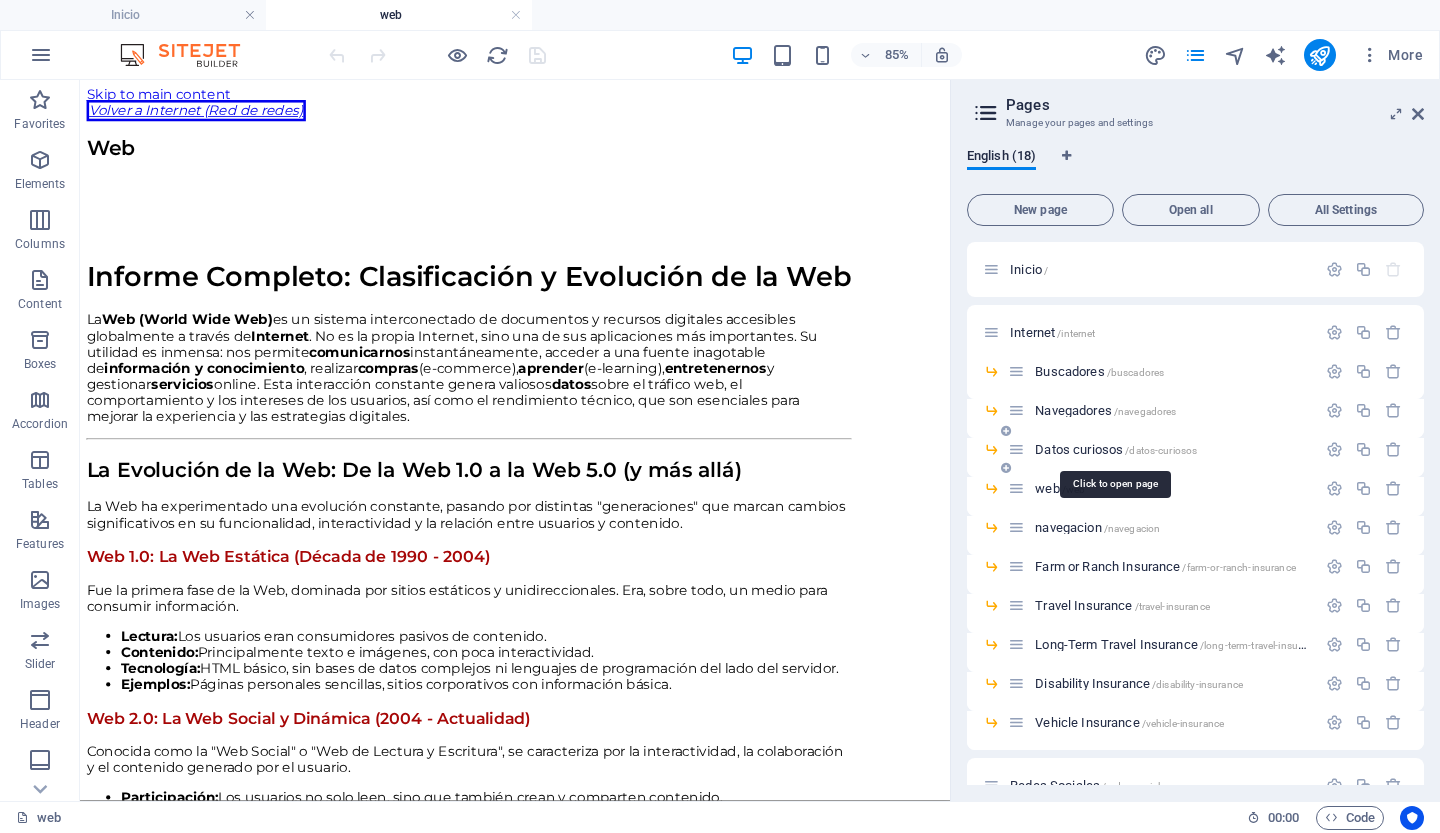 click on "Datos curiosos /datos-curiosos" at bounding box center (1116, 449) 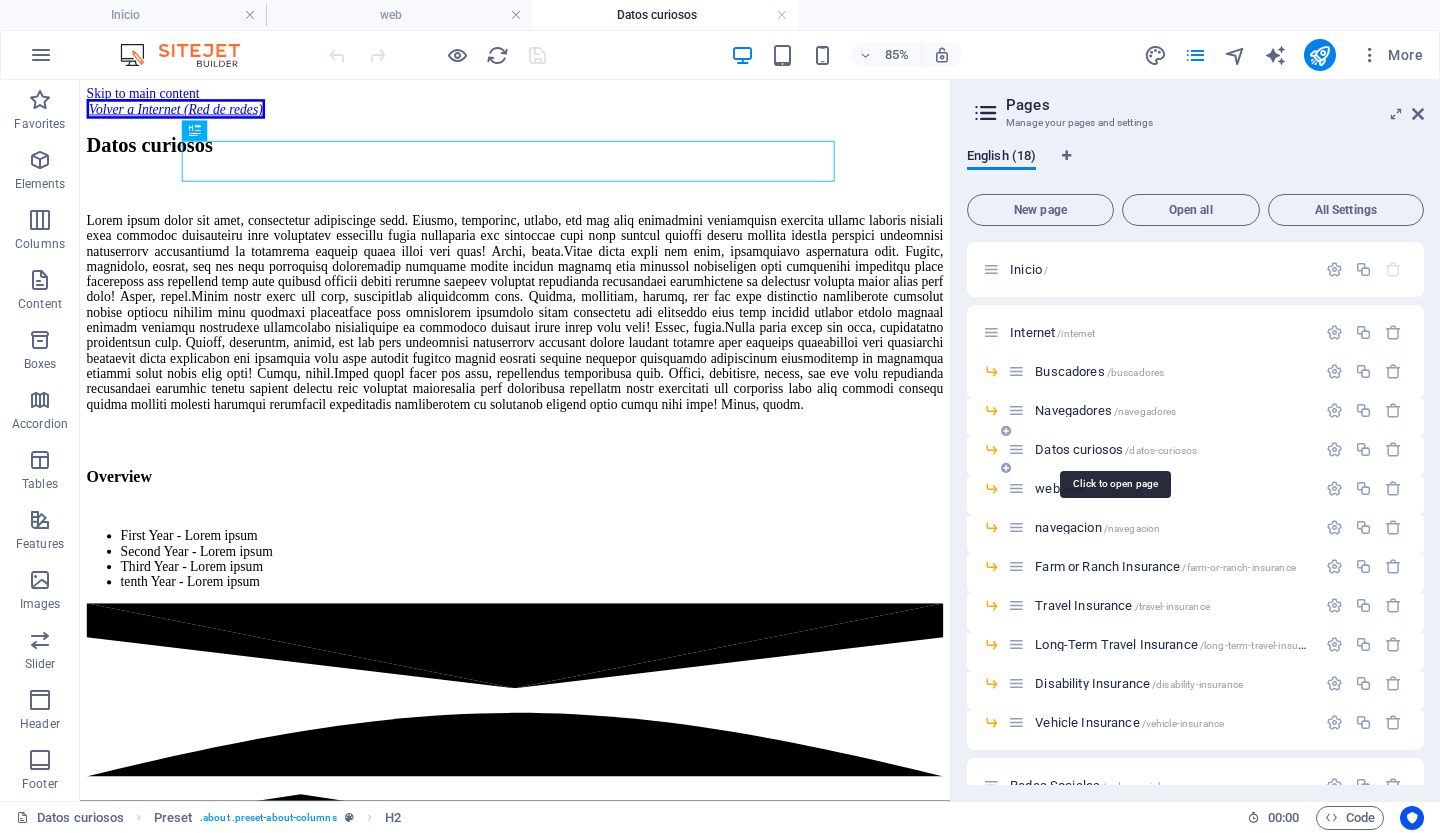 scroll, scrollTop: 0, scrollLeft: 0, axis: both 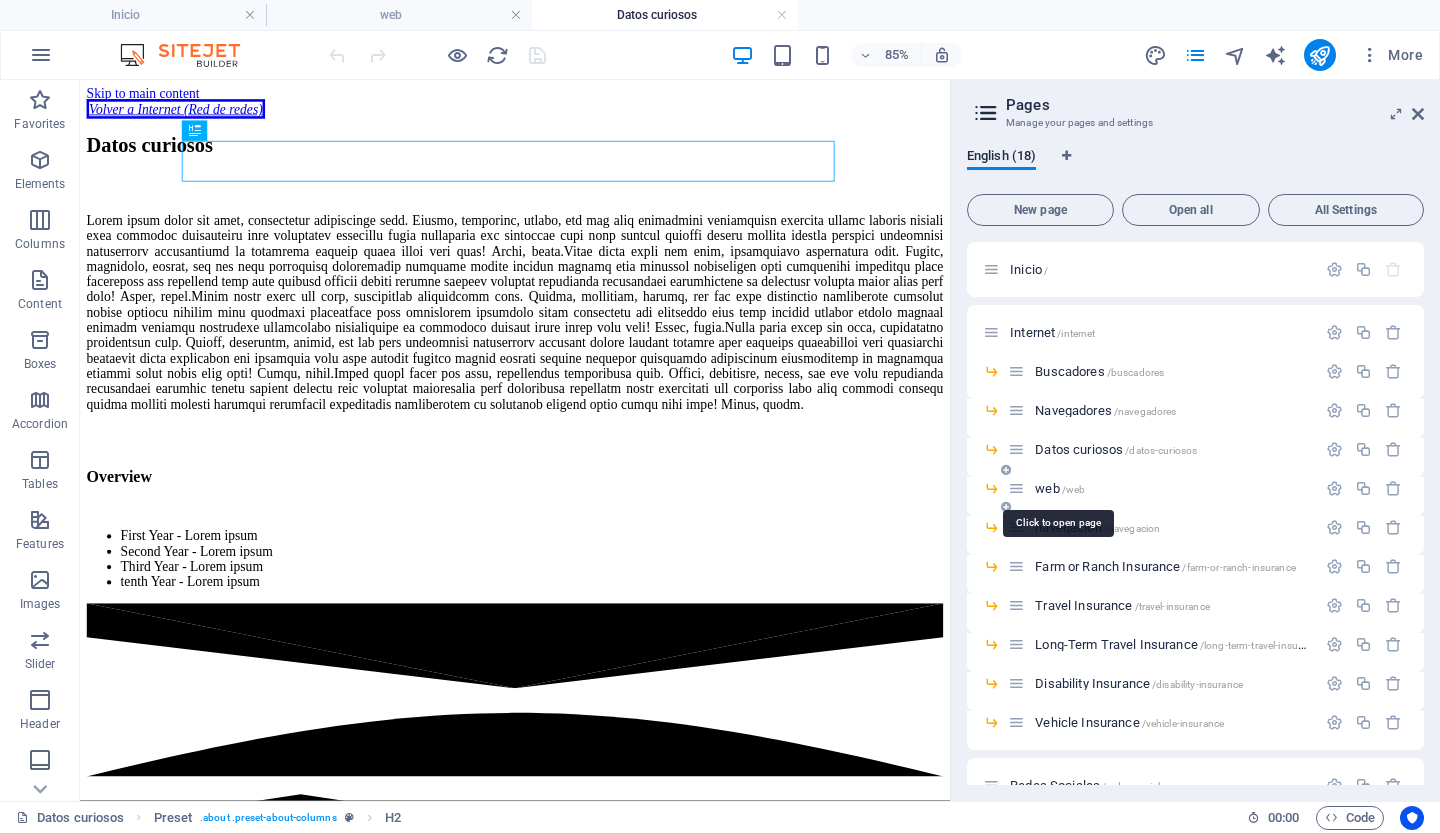 click on "web /web" at bounding box center (1060, 488) 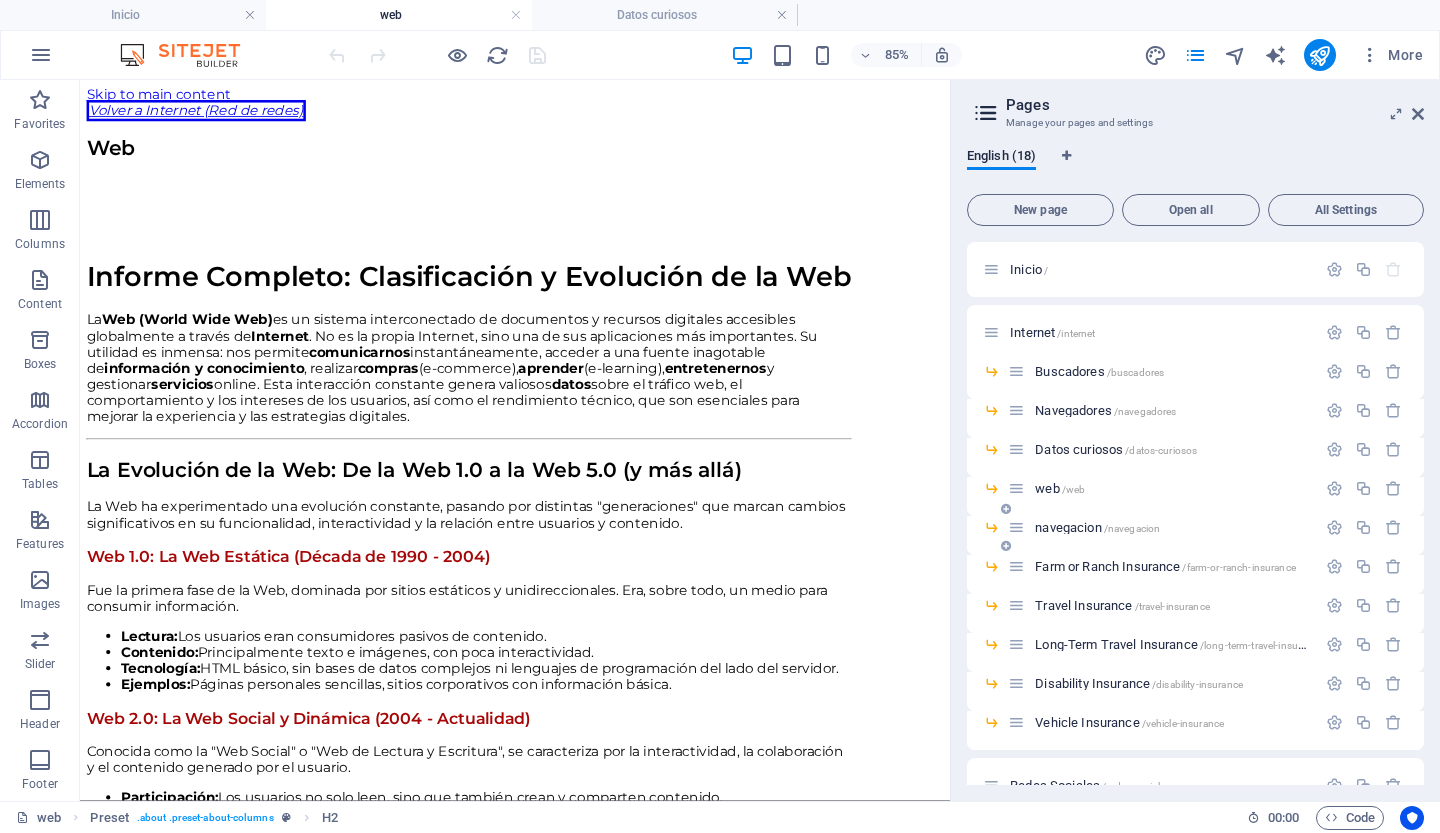 click on "navegacion /navegacion" at bounding box center [1097, 527] 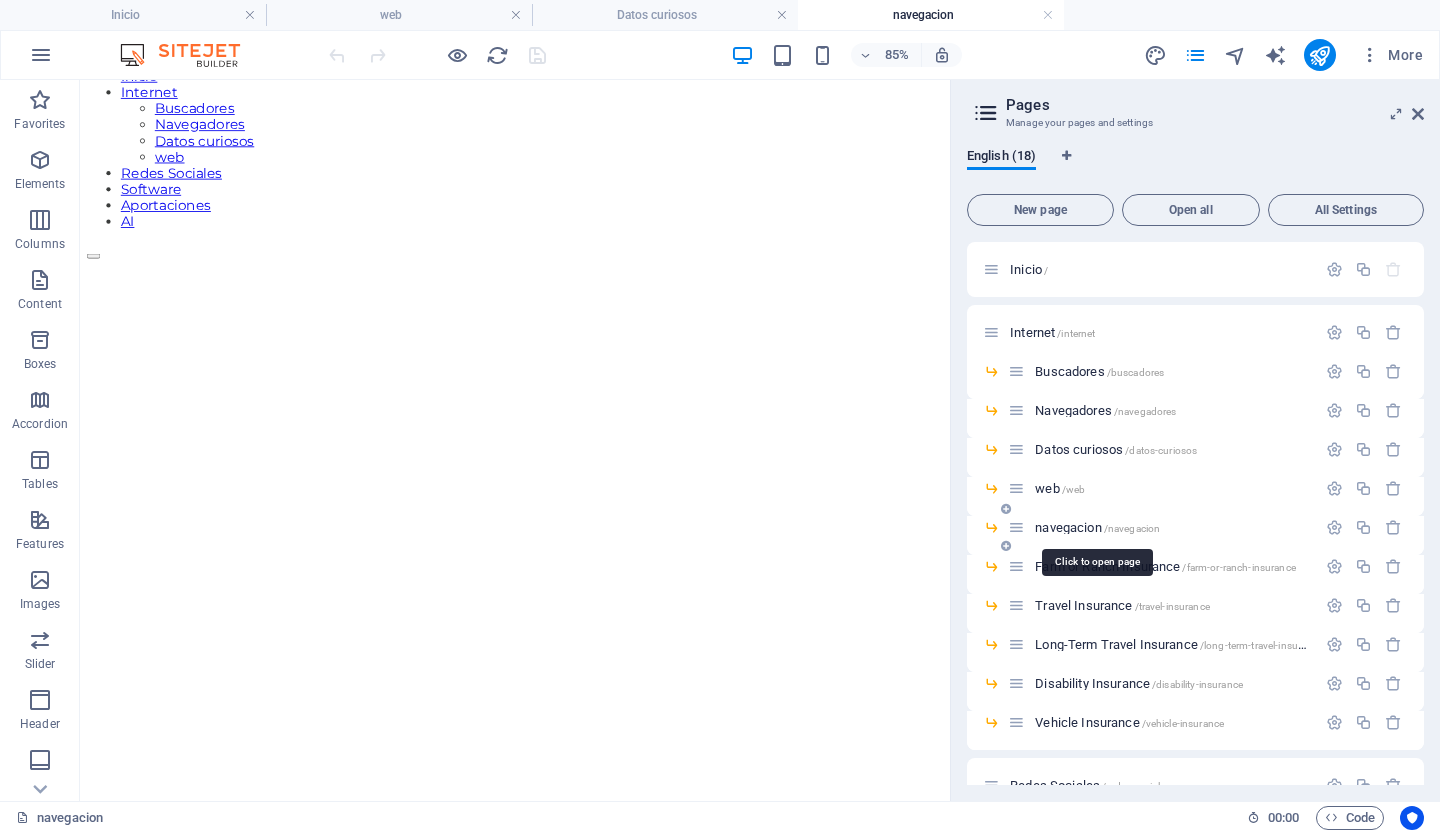 scroll, scrollTop: 104, scrollLeft: 0, axis: vertical 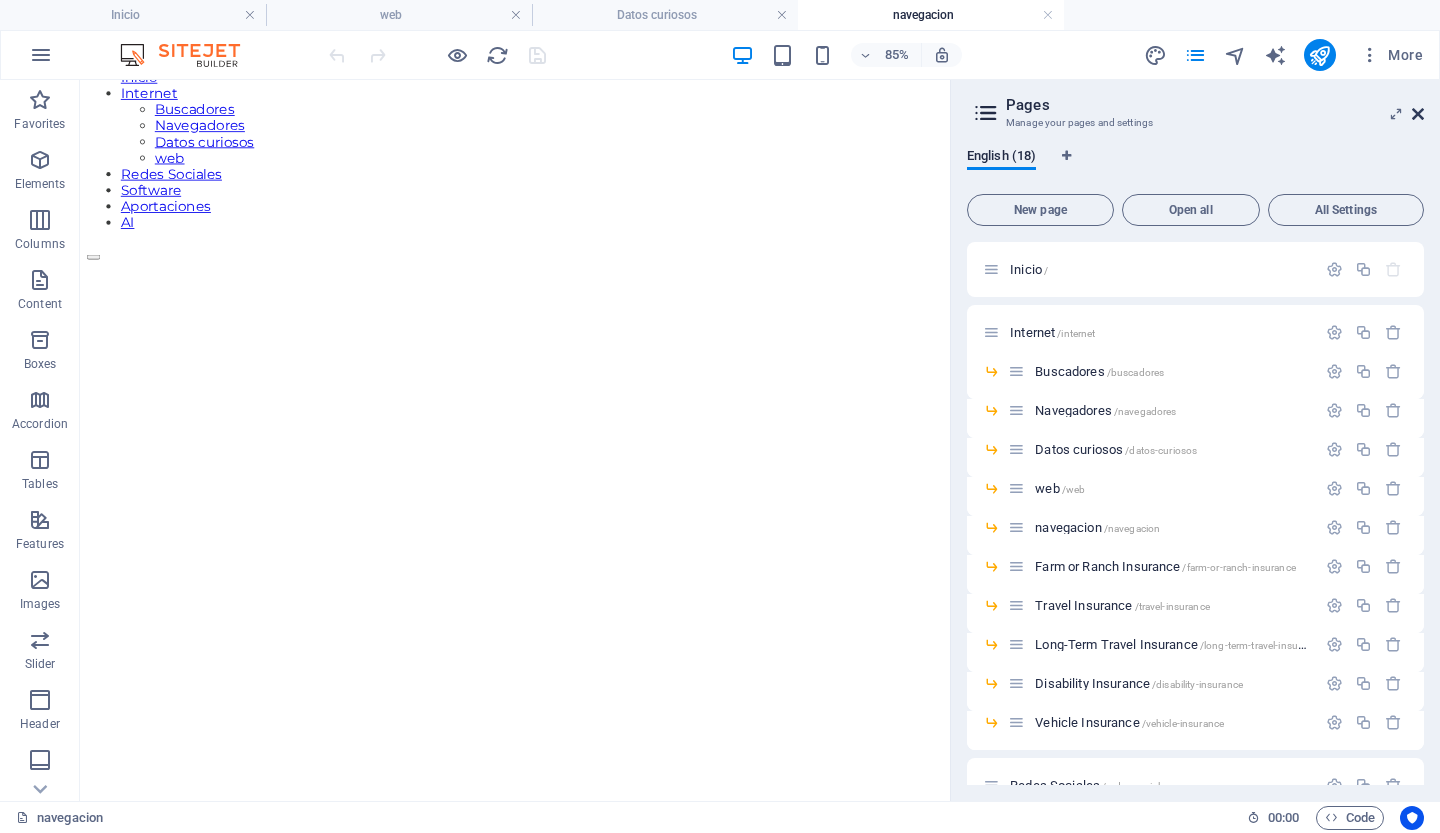 click at bounding box center (1418, 114) 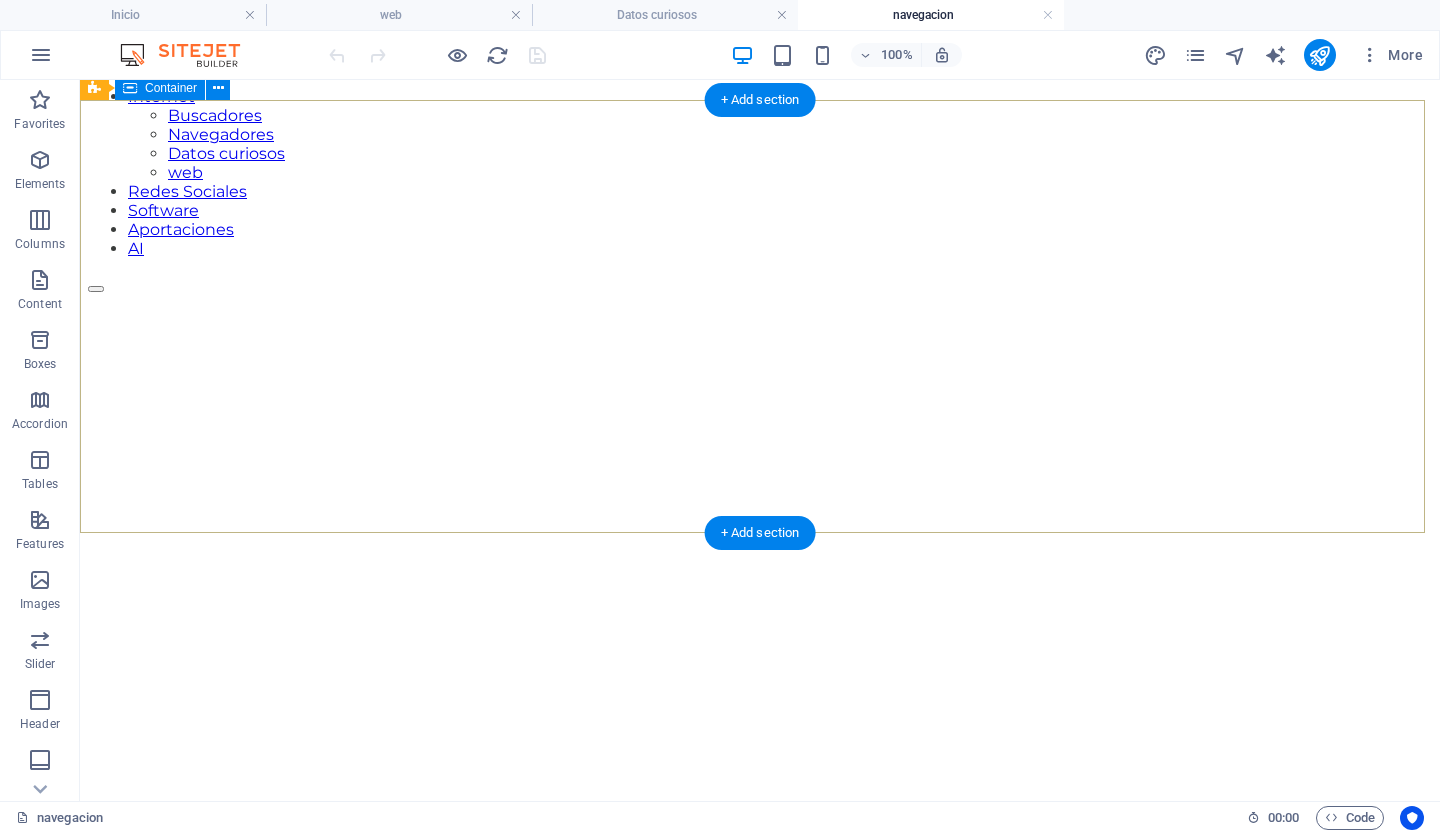 click on "Drop content here or  Add elements  Paste clipboard" at bounding box center (760, 1043) 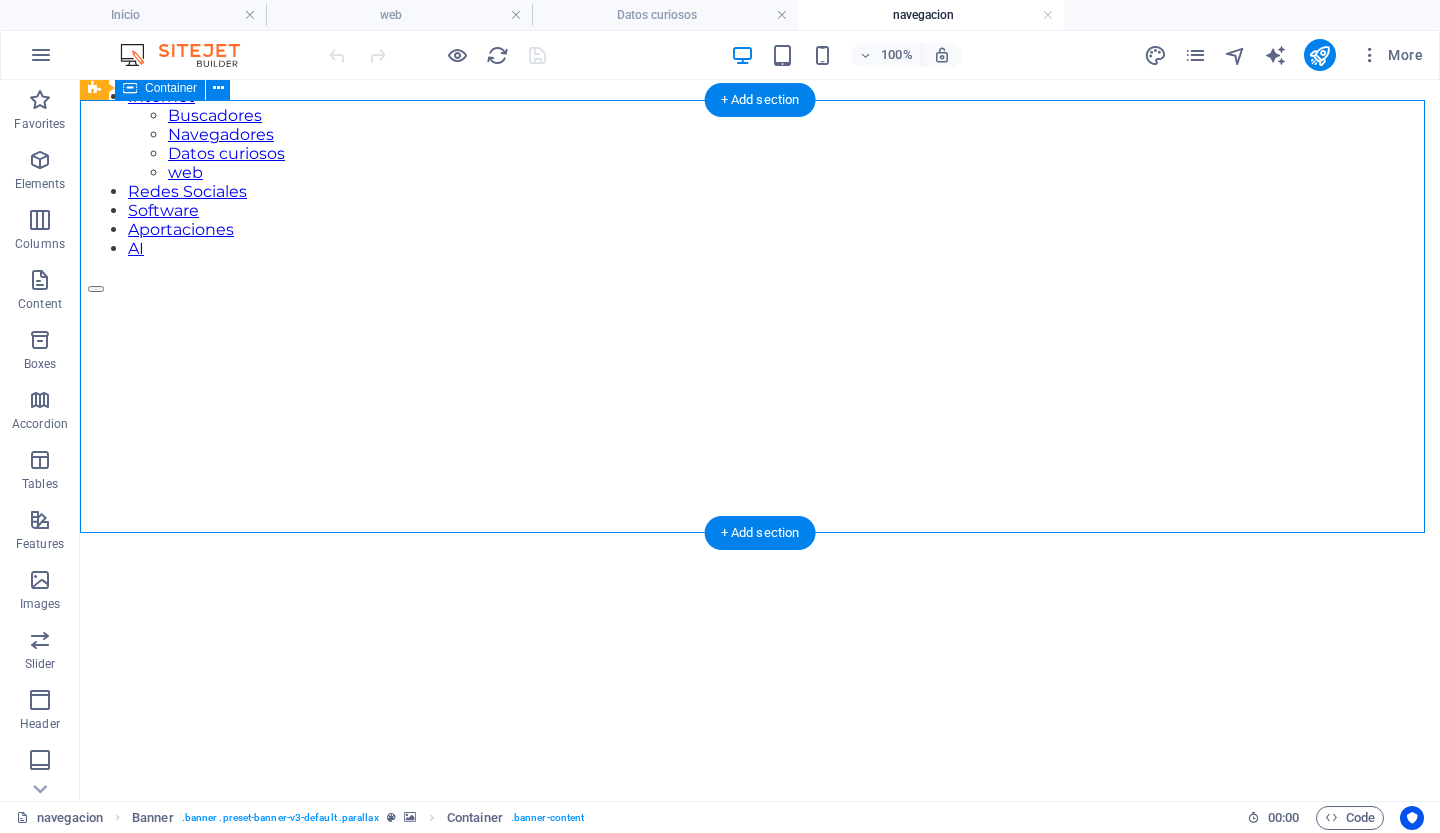 click on "Drop content here or  Add elements  Paste clipboard" at bounding box center [760, 1043] 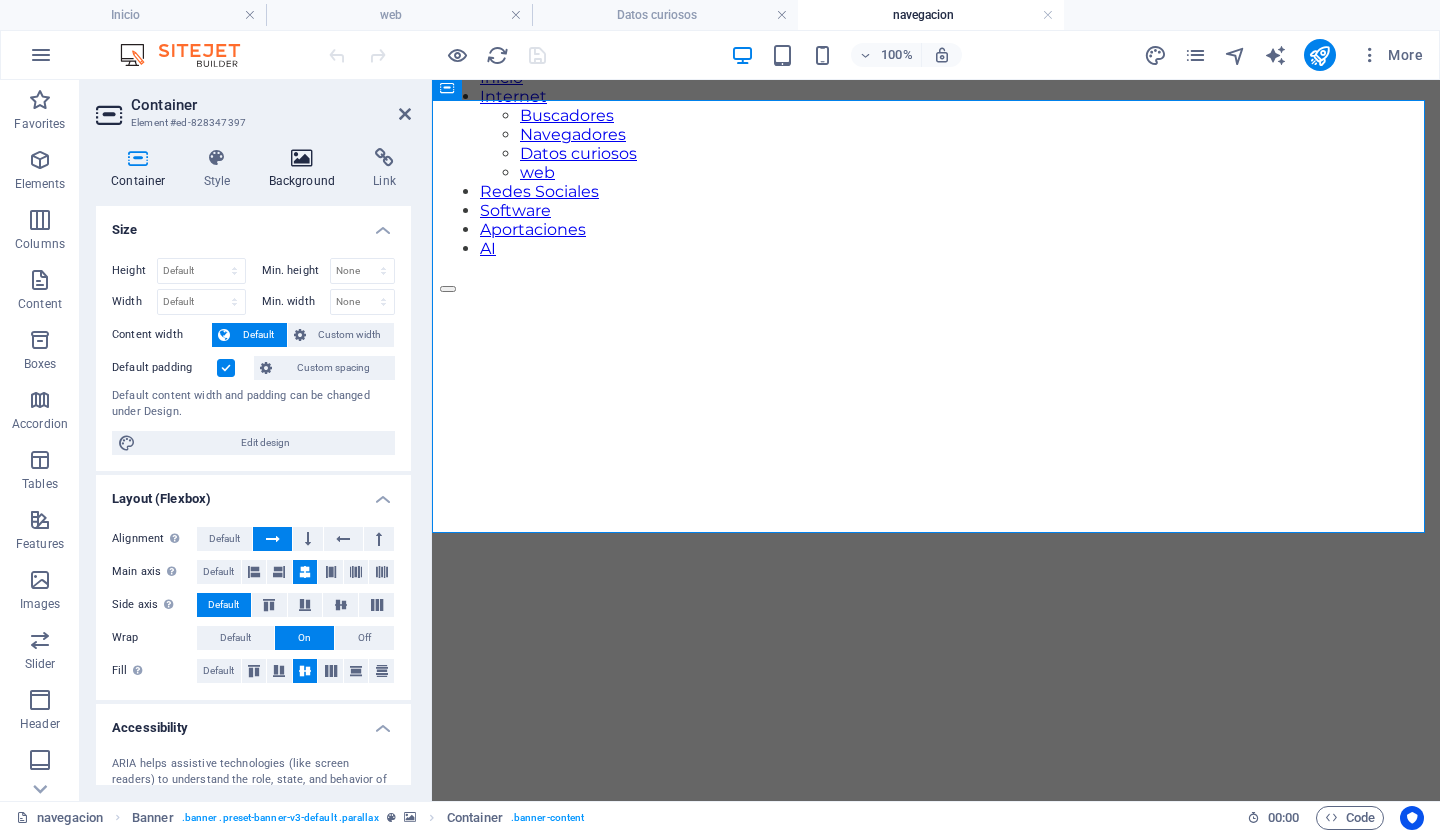 click at bounding box center (302, 158) 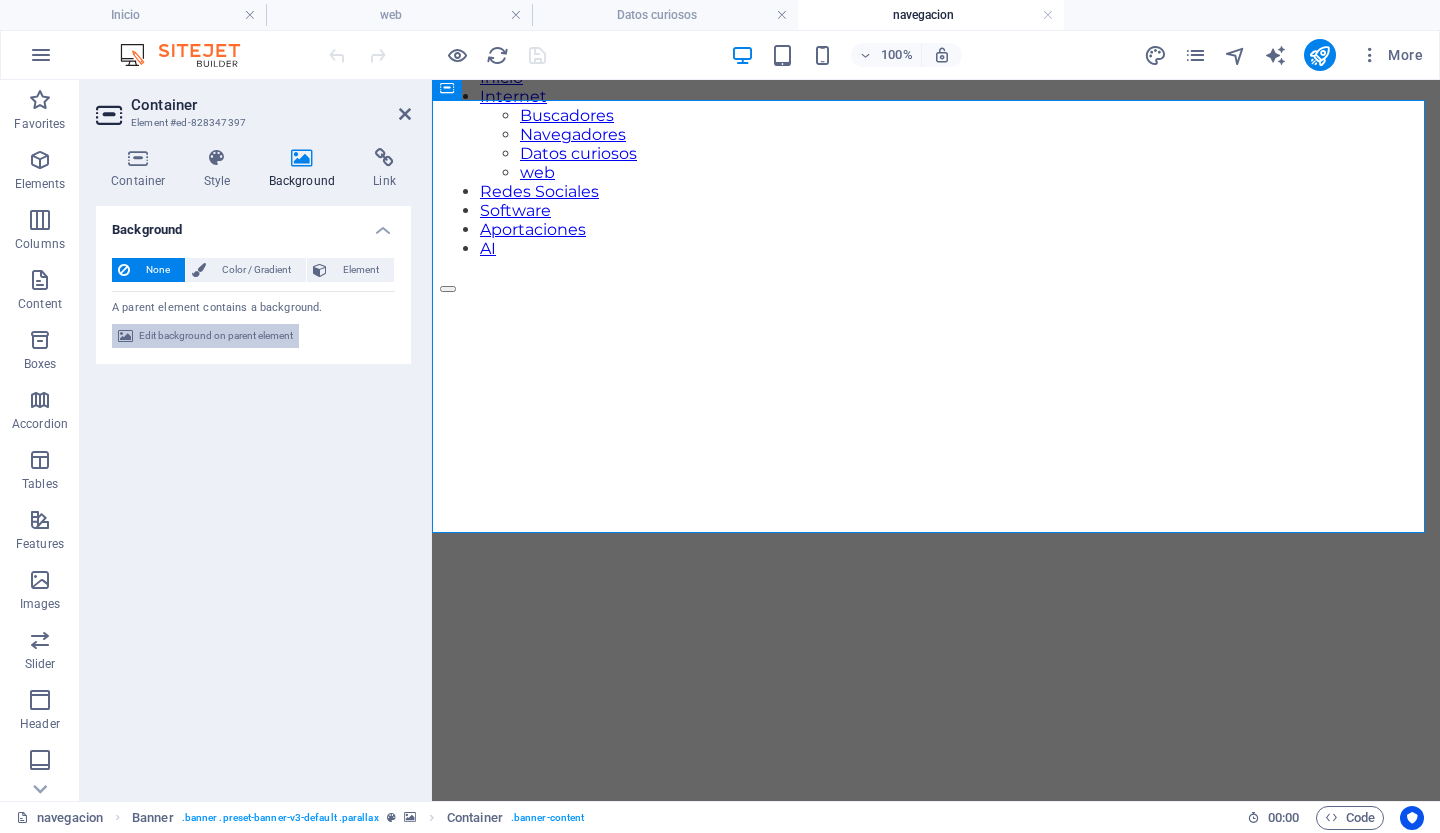 click on "Edit background on parent element" at bounding box center [216, 336] 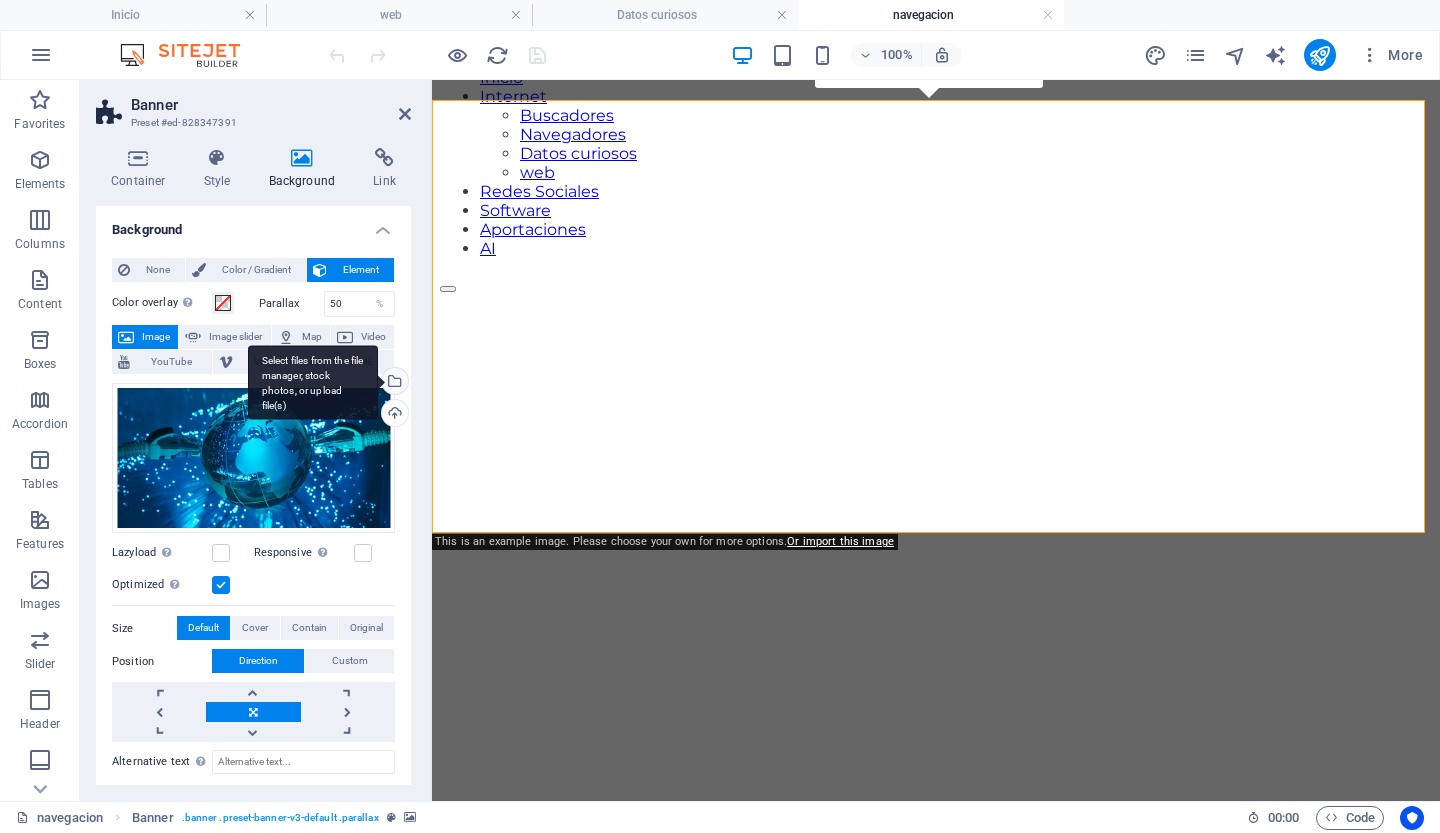 click on "Select files from the file manager, stock photos, or upload file(s)" at bounding box center [393, 383] 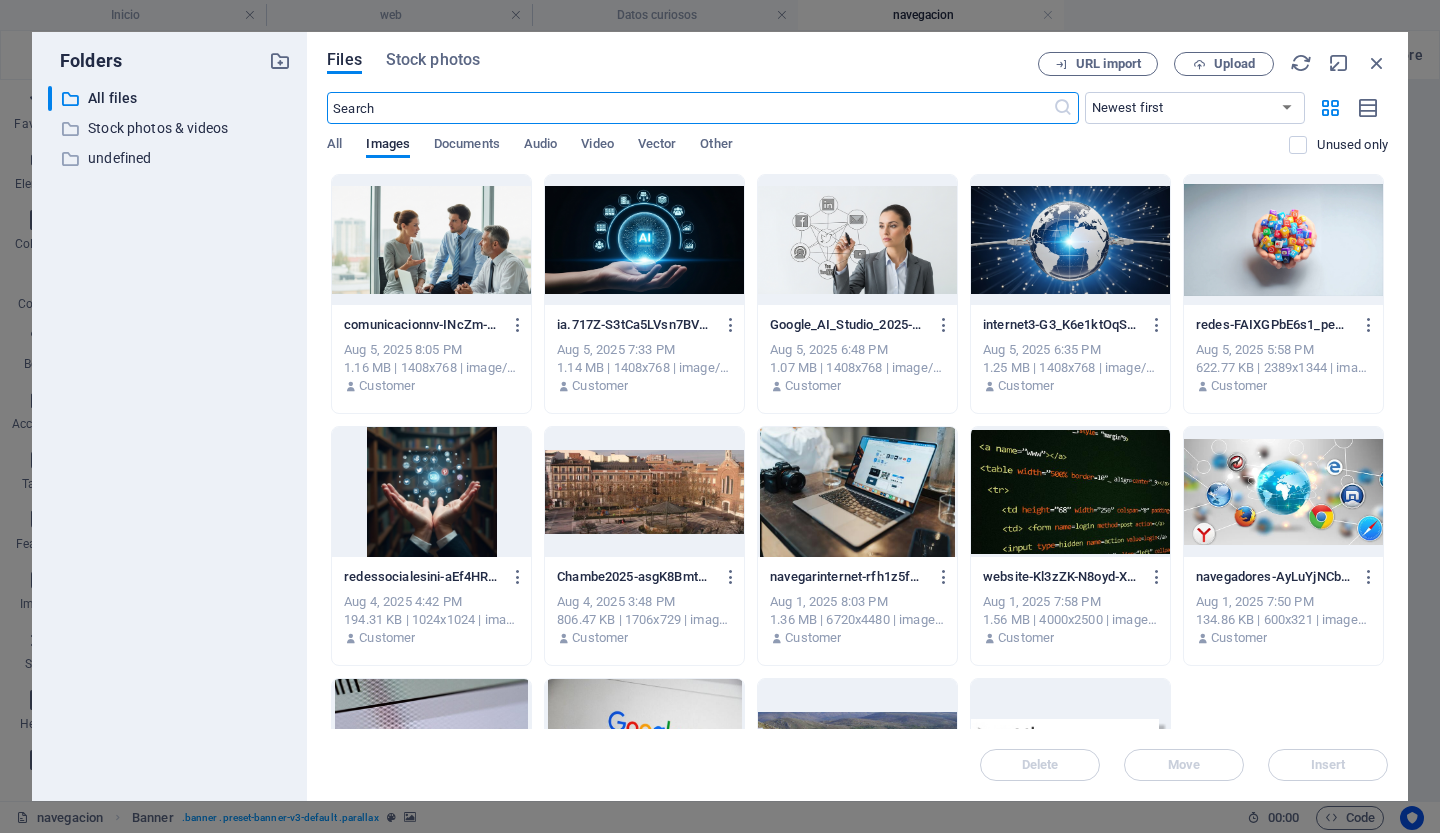 click at bounding box center (1070, 240) 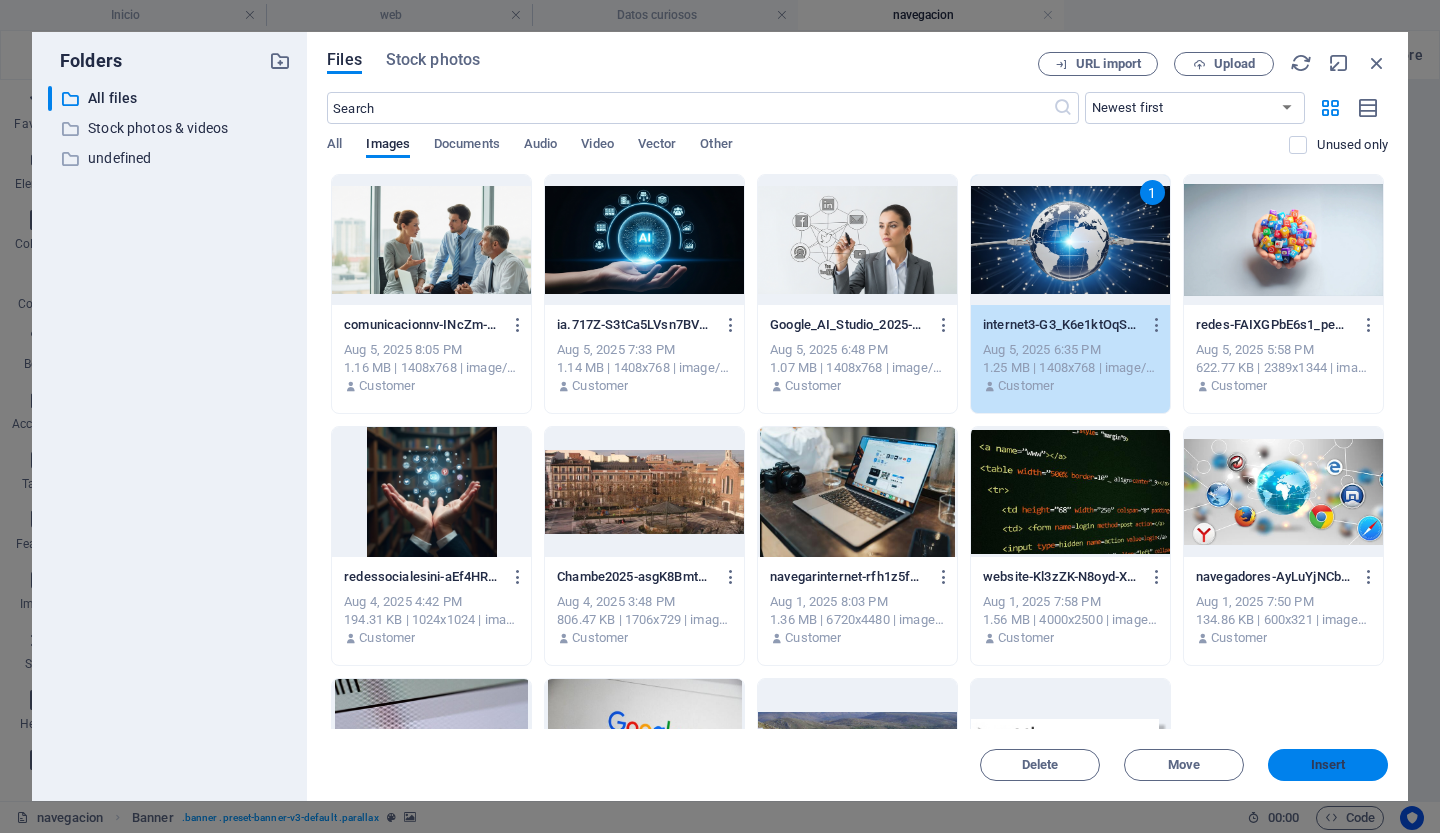 click on "Insert" at bounding box center [1328, 765] 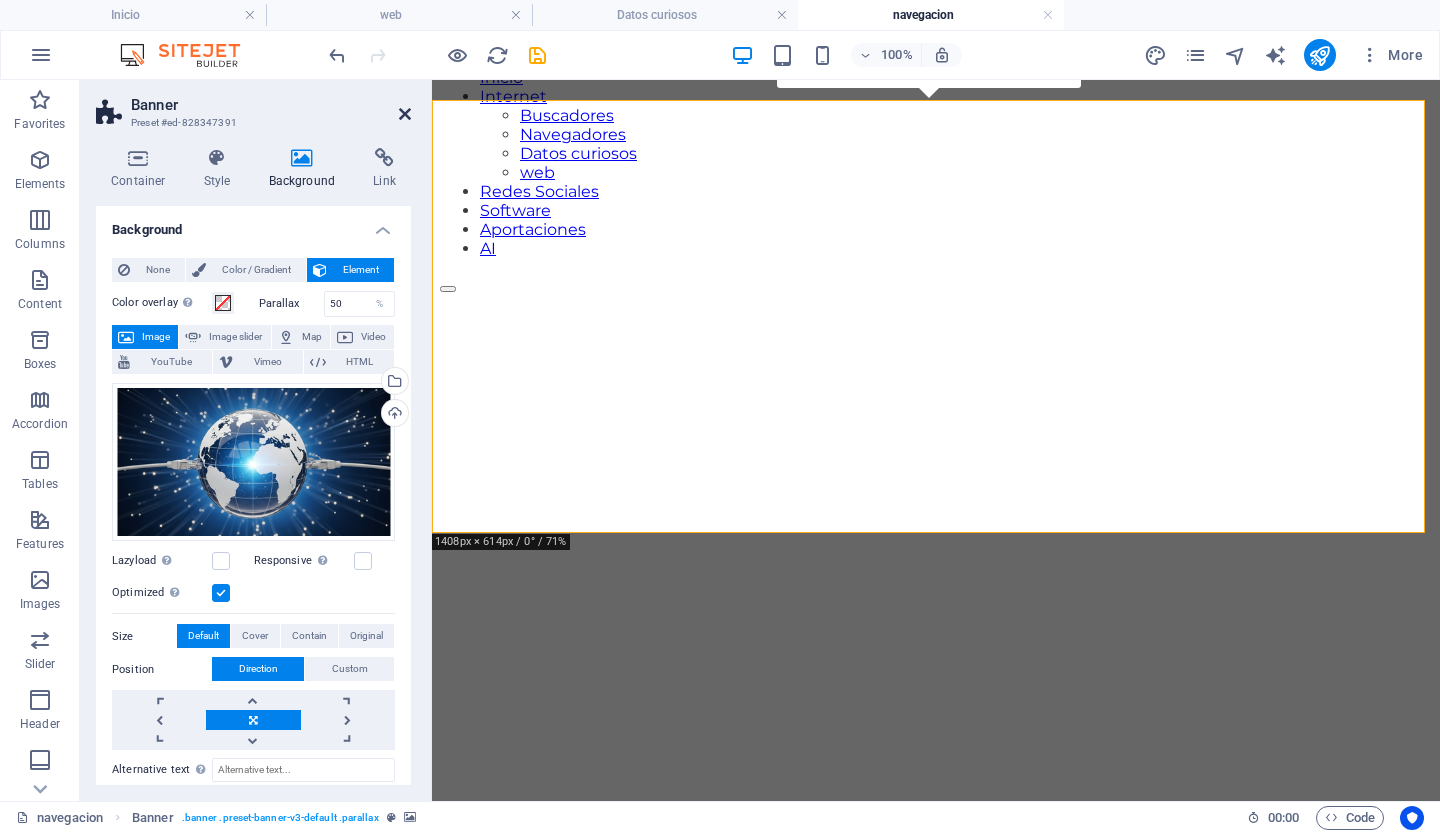 click at bounding box center [405, 114] 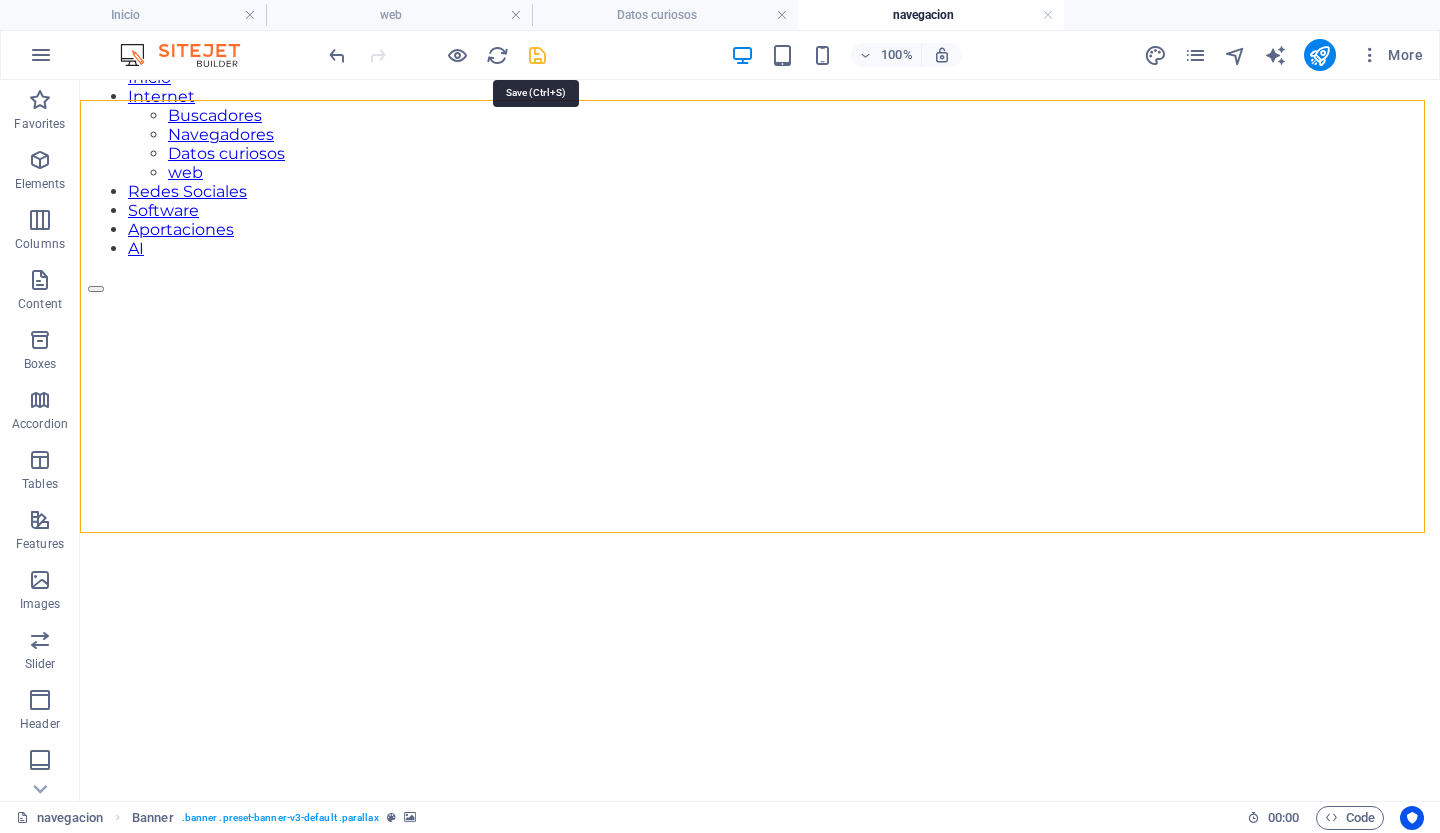 click at bounding box center [537, 55] 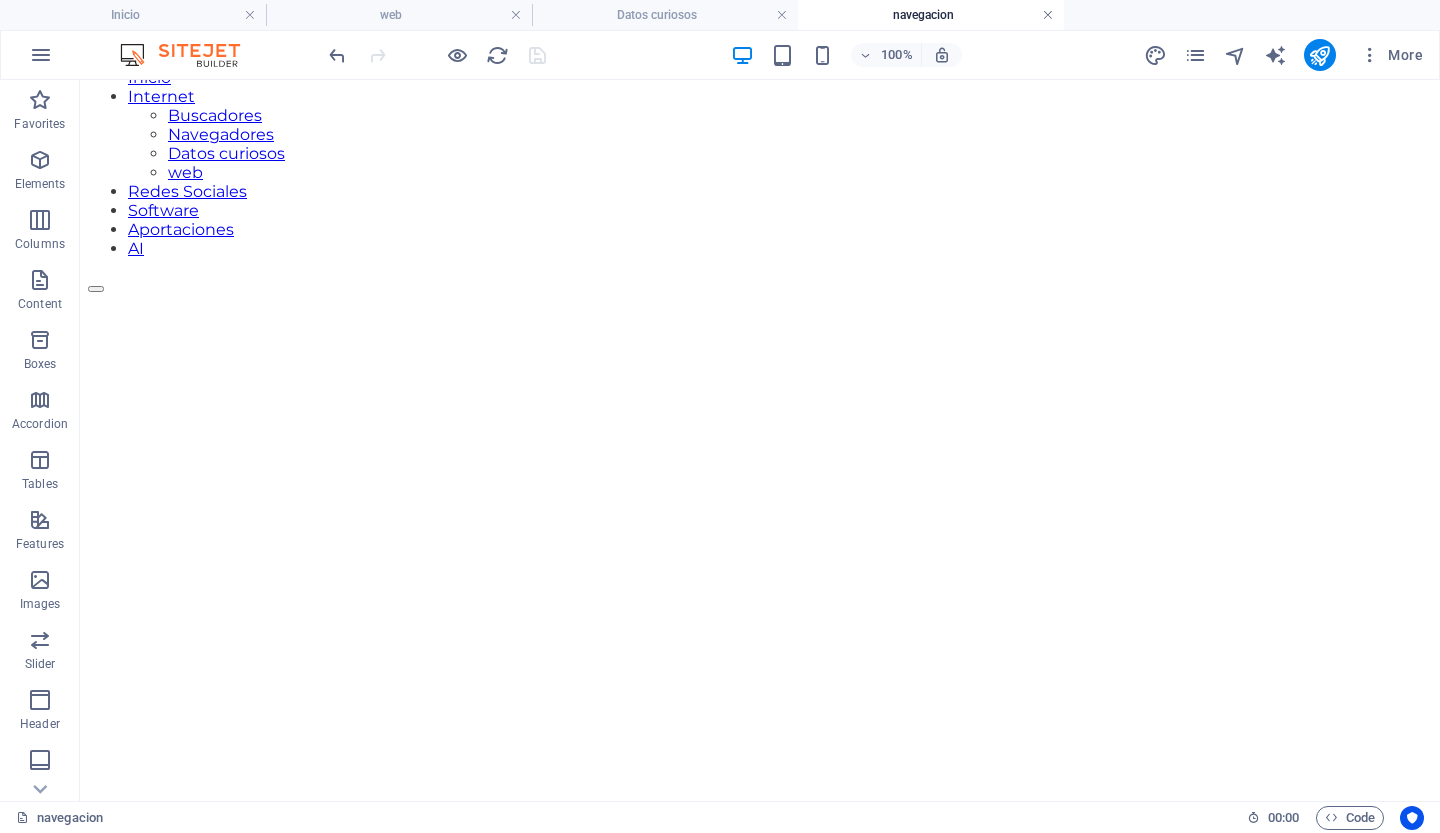 click at bounding box center [1048, 15] 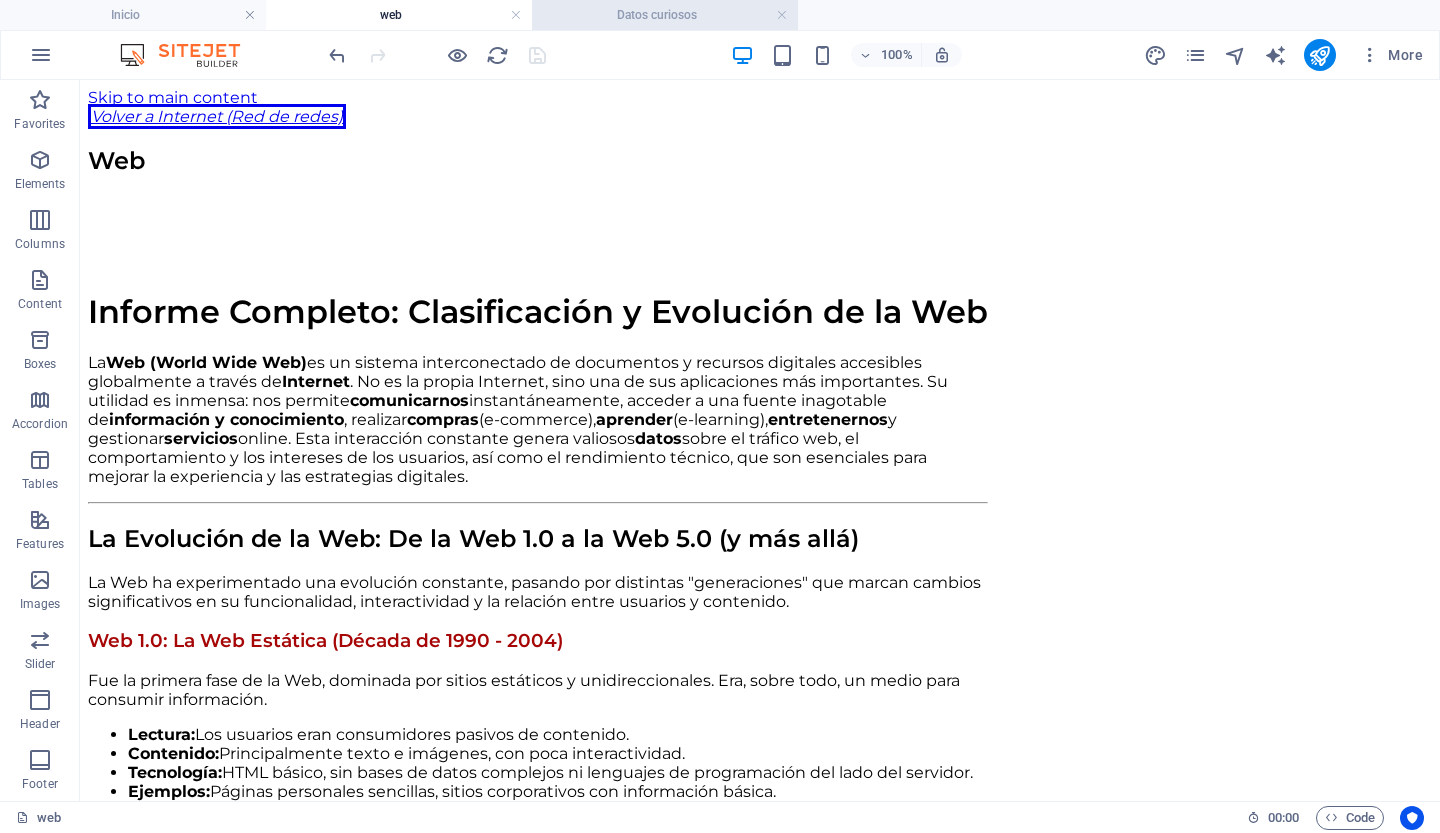click on "Datos curiosos" at bounding box center [665, 15] 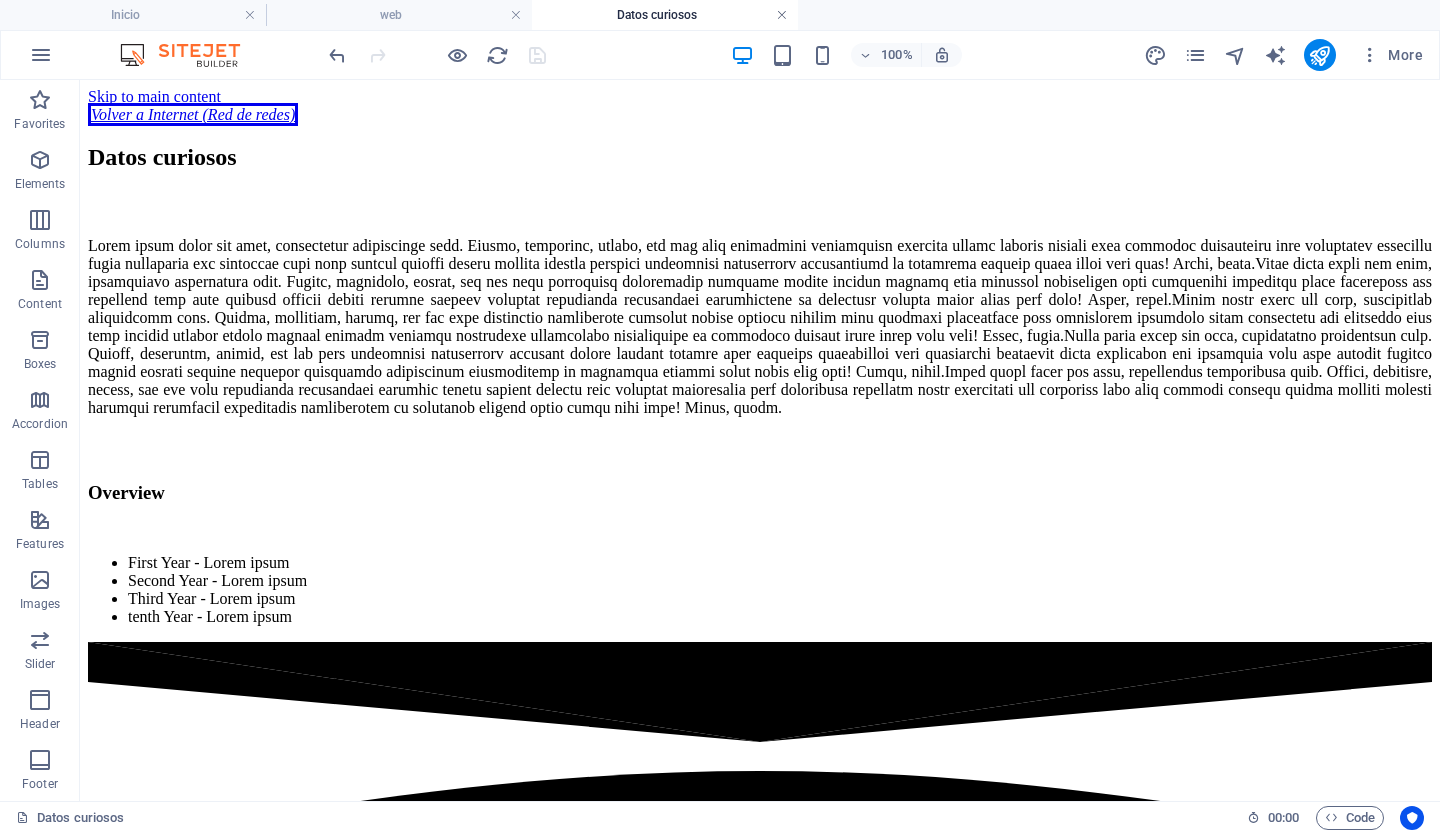 click at bounding box center (782, 15) 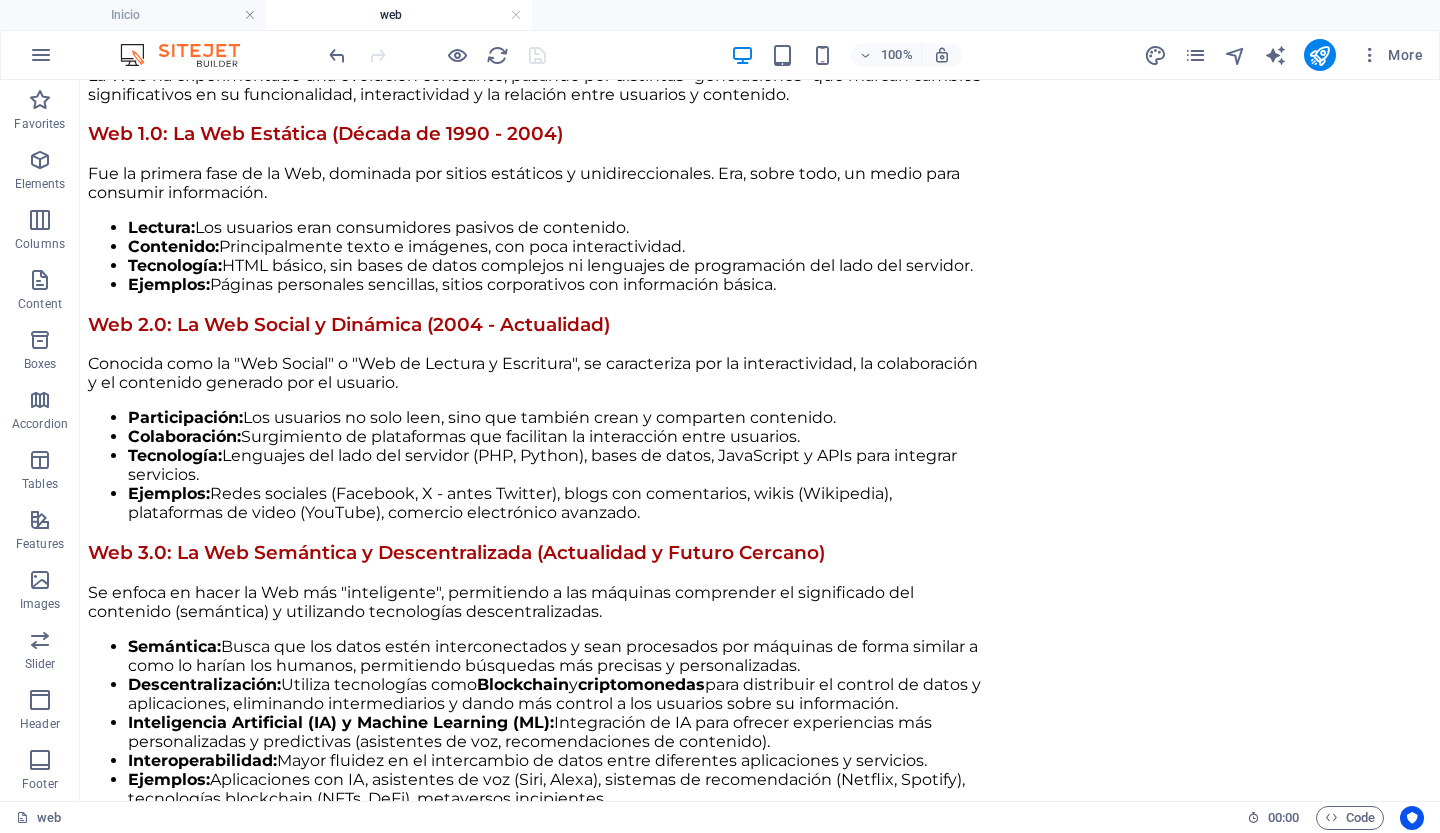scroll, scrollTop: 0, scrollLeft: 0, axis: both 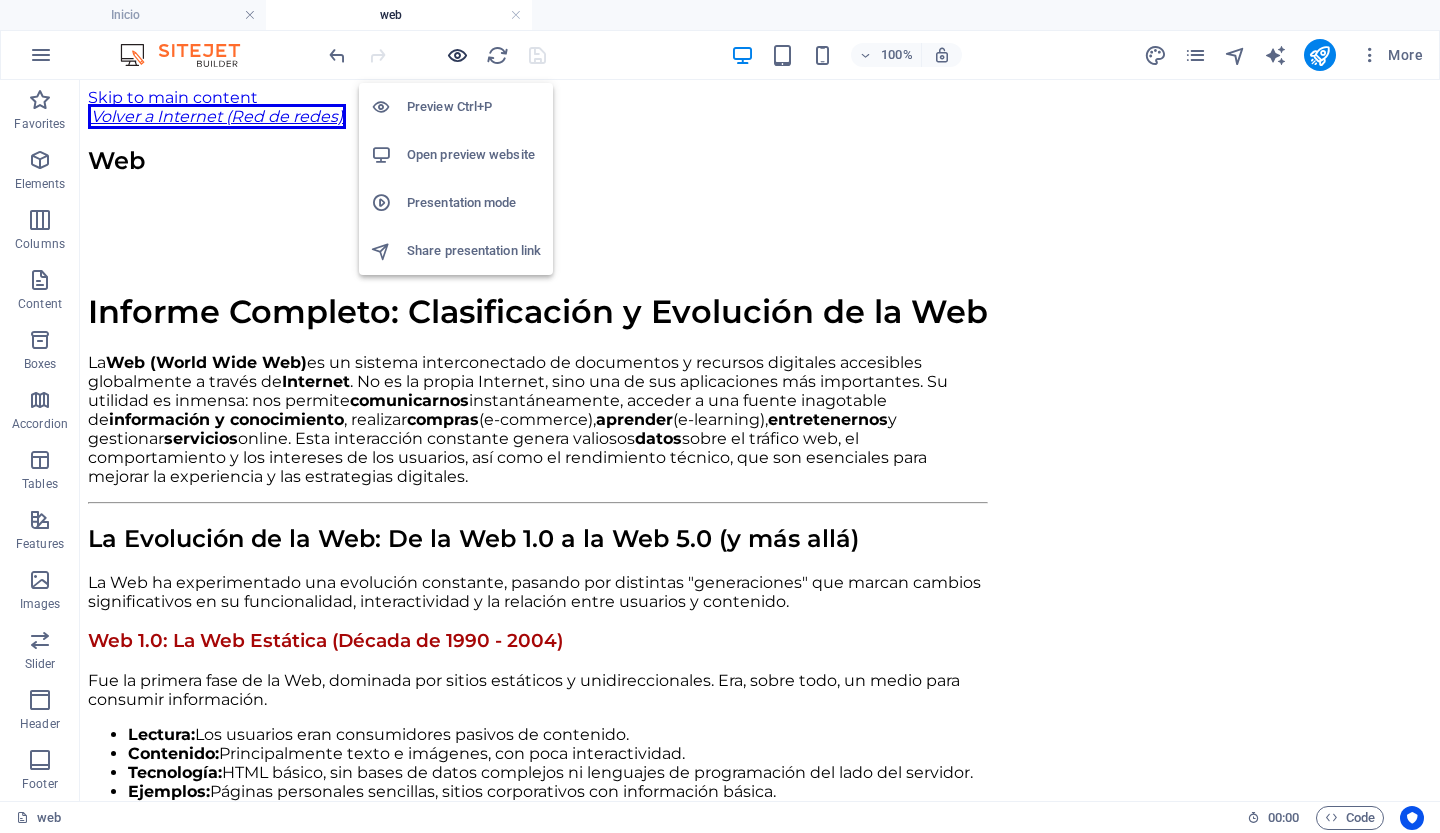 click at bounding box center [457, 55] 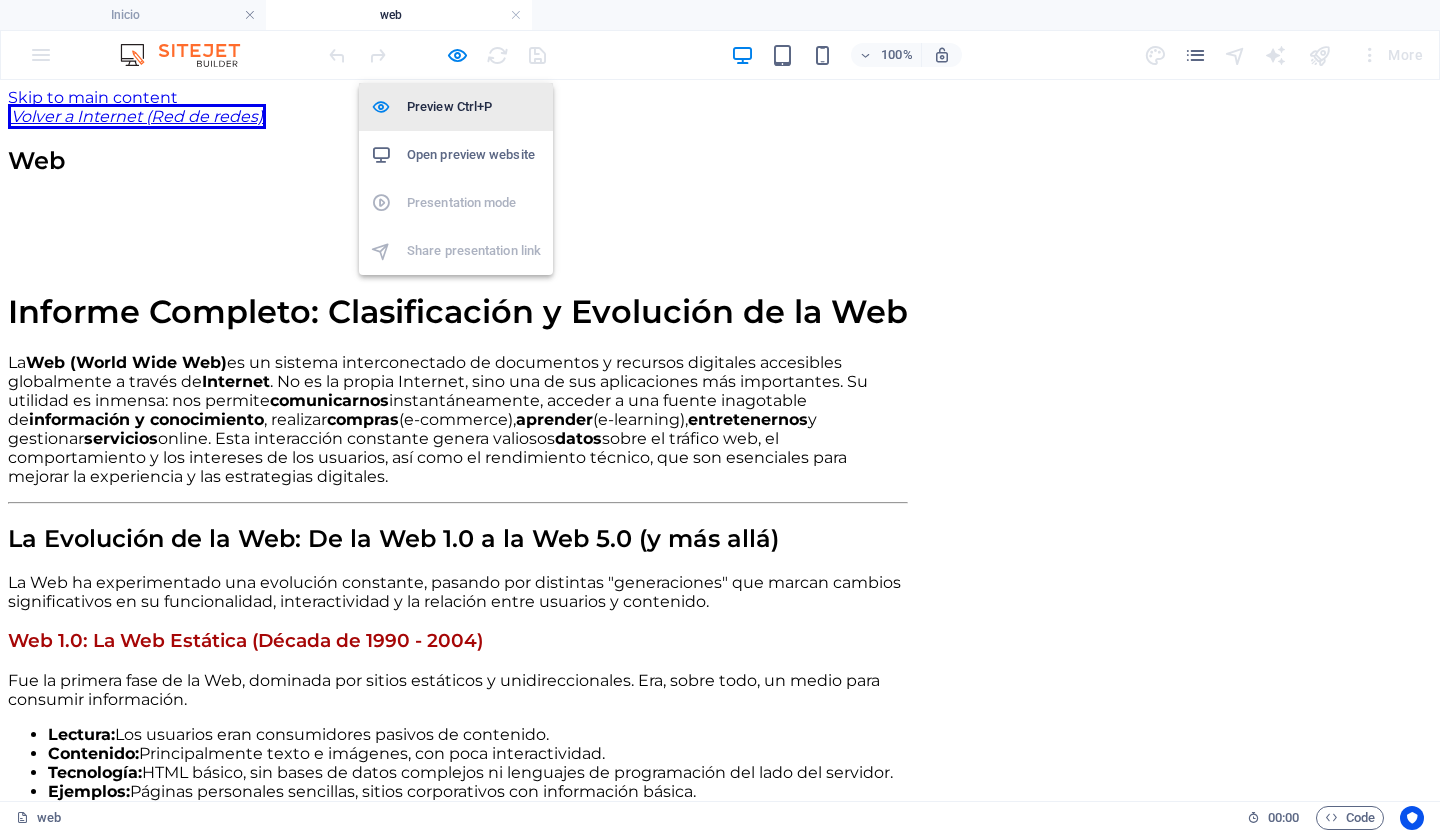 click on "Preview Ctrl+P" at bounding box center (474, 107) 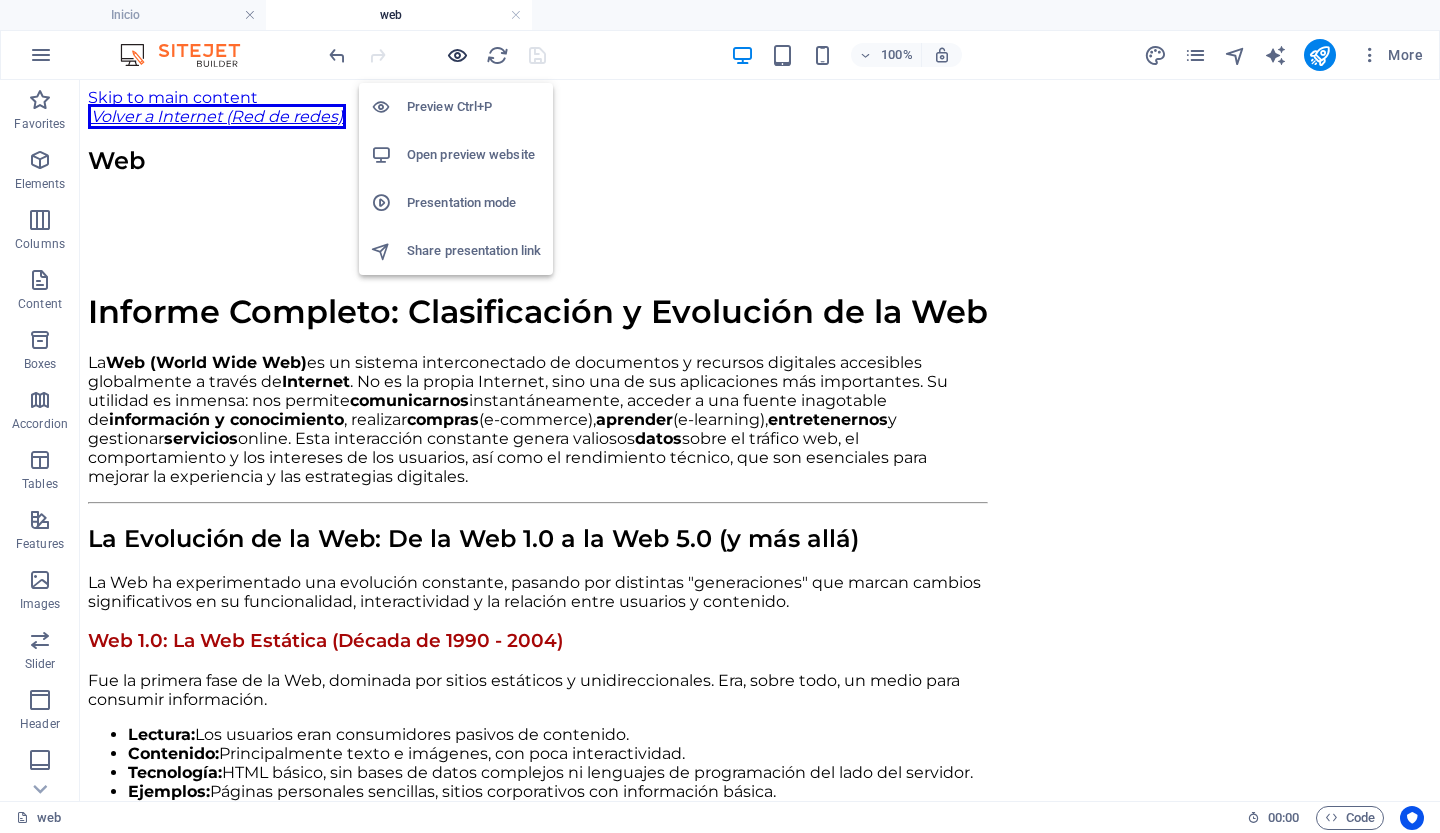 click at bounding box center [457, 55] 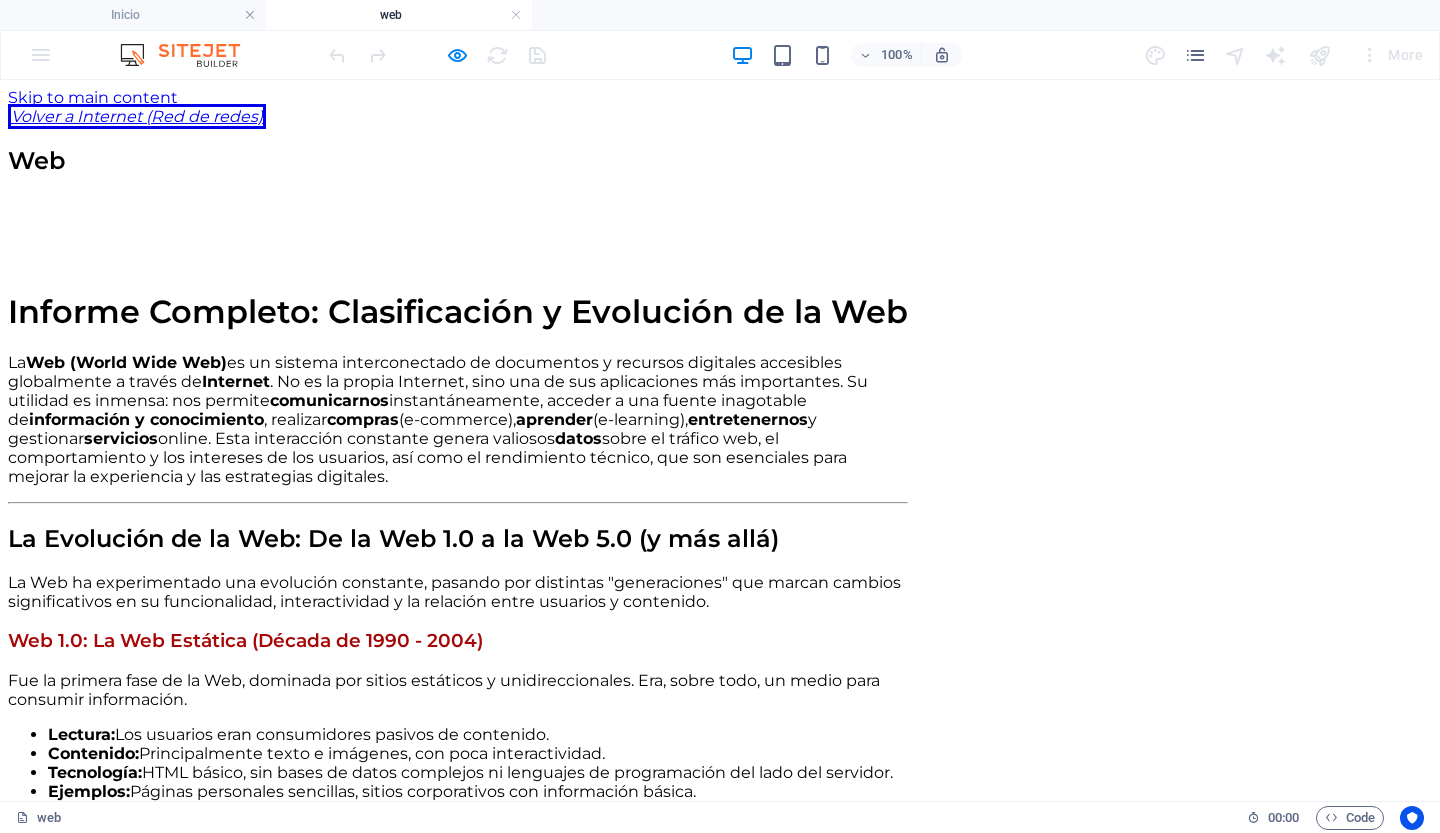 click on "Volver a Internet (Red de redes)" at bounding box center (137, 116) 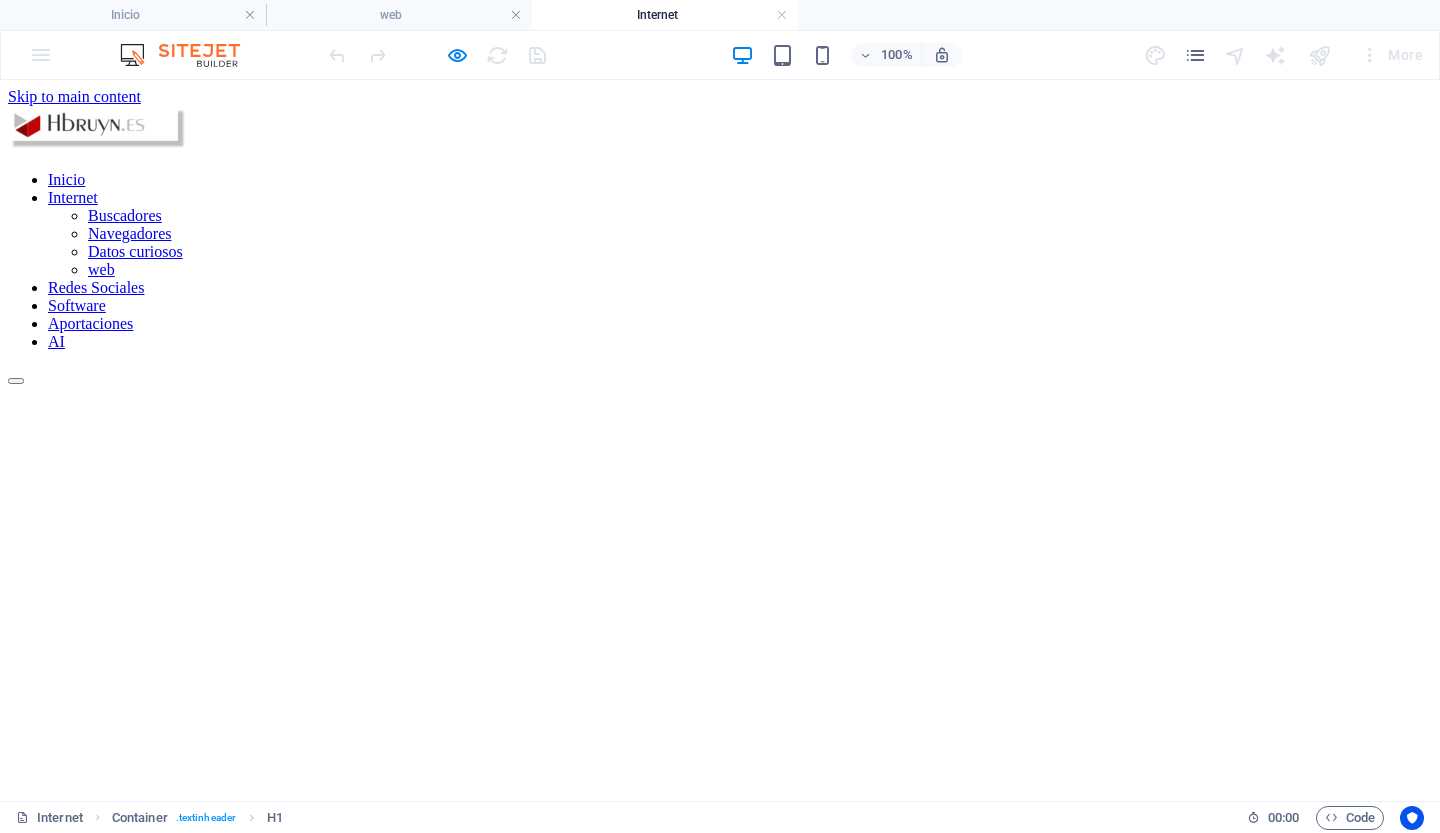 scroll, scrollTop: 0, scrollLeft: 0, axis: both 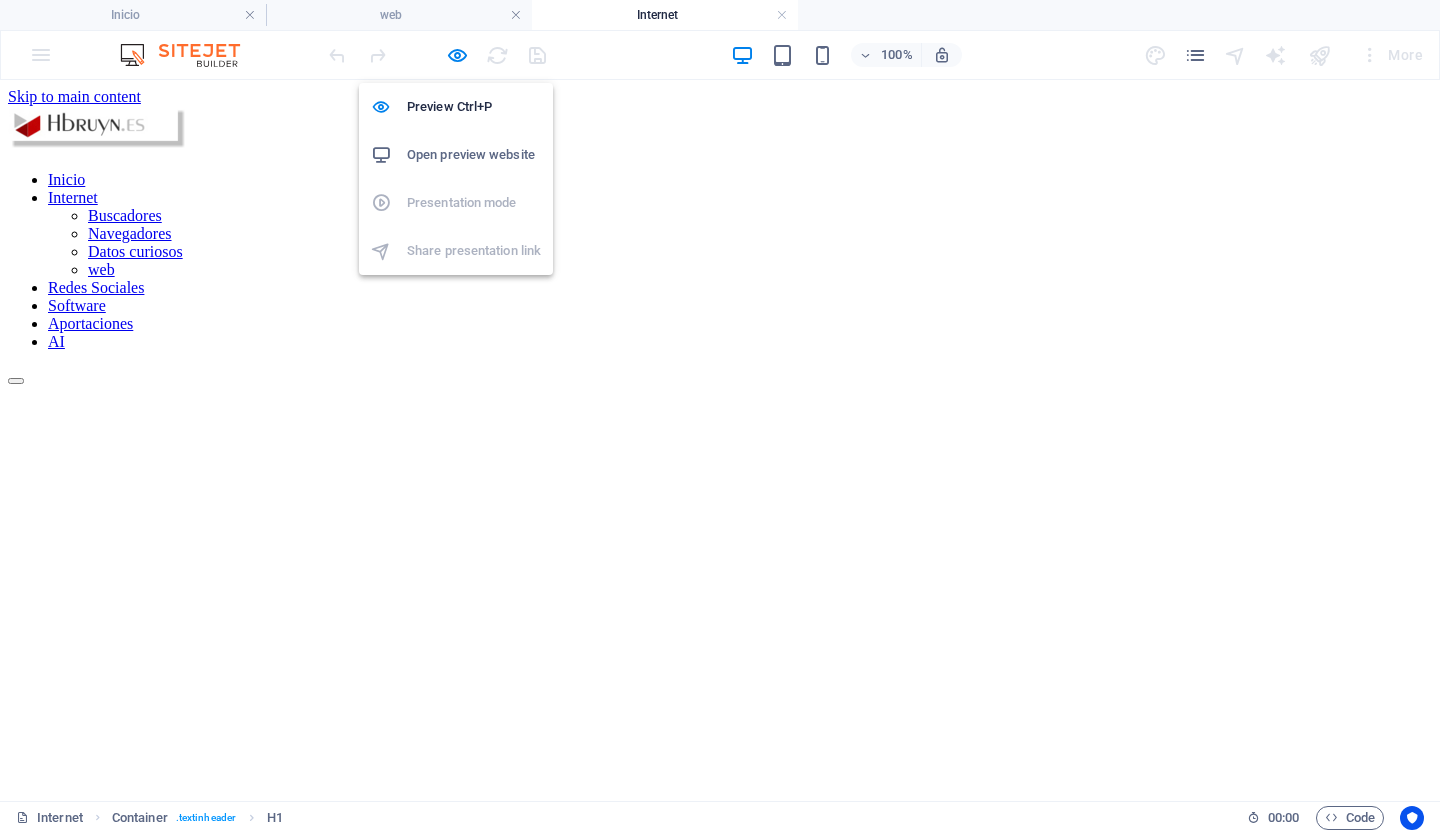 click on "Open preview website" at bounding box center [474, 155] 